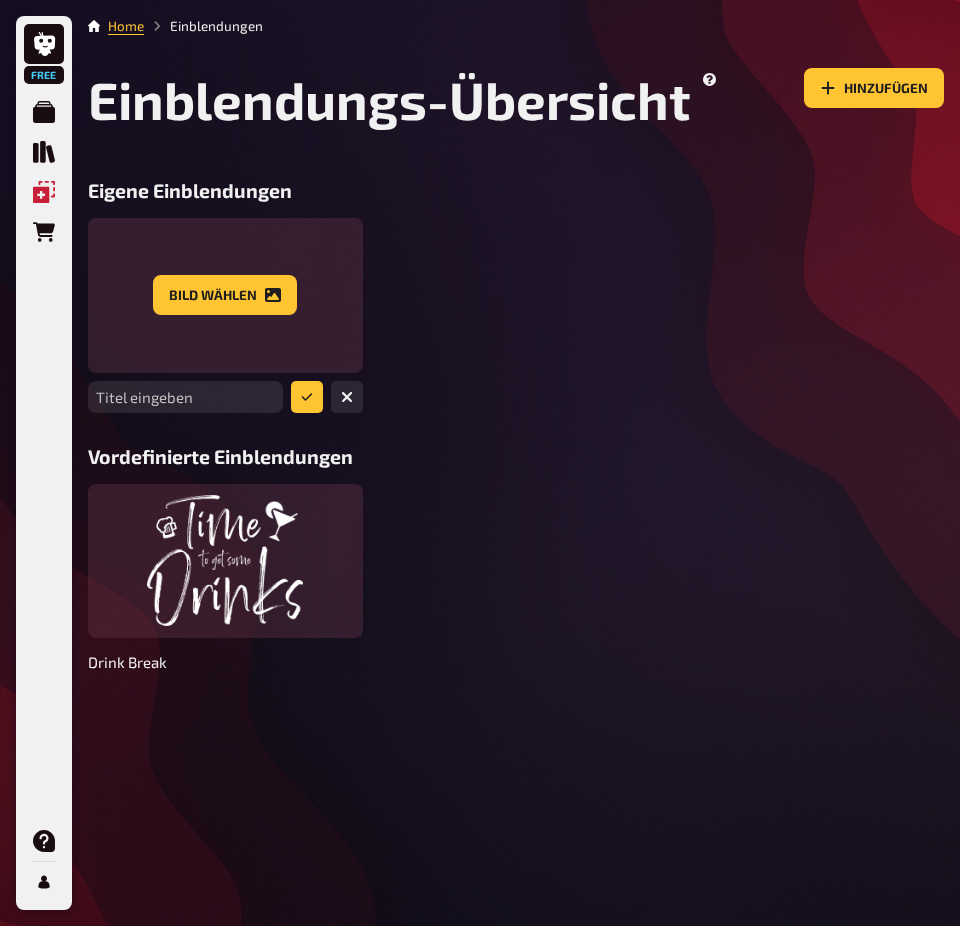 scroll, scrollTop: 0, scrollLeft: 0, axis: both 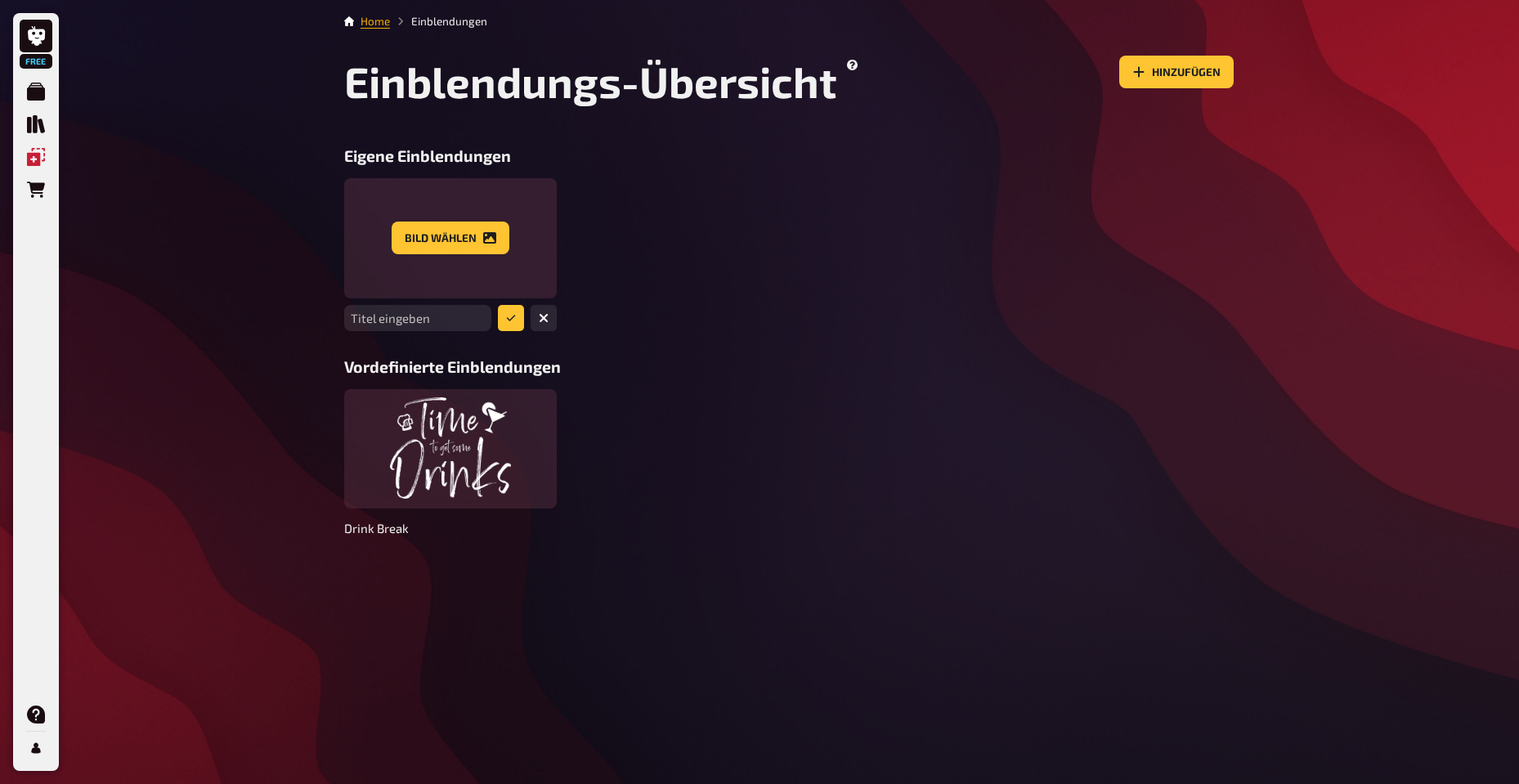 click on "Home" at bounding box center [375, 21] 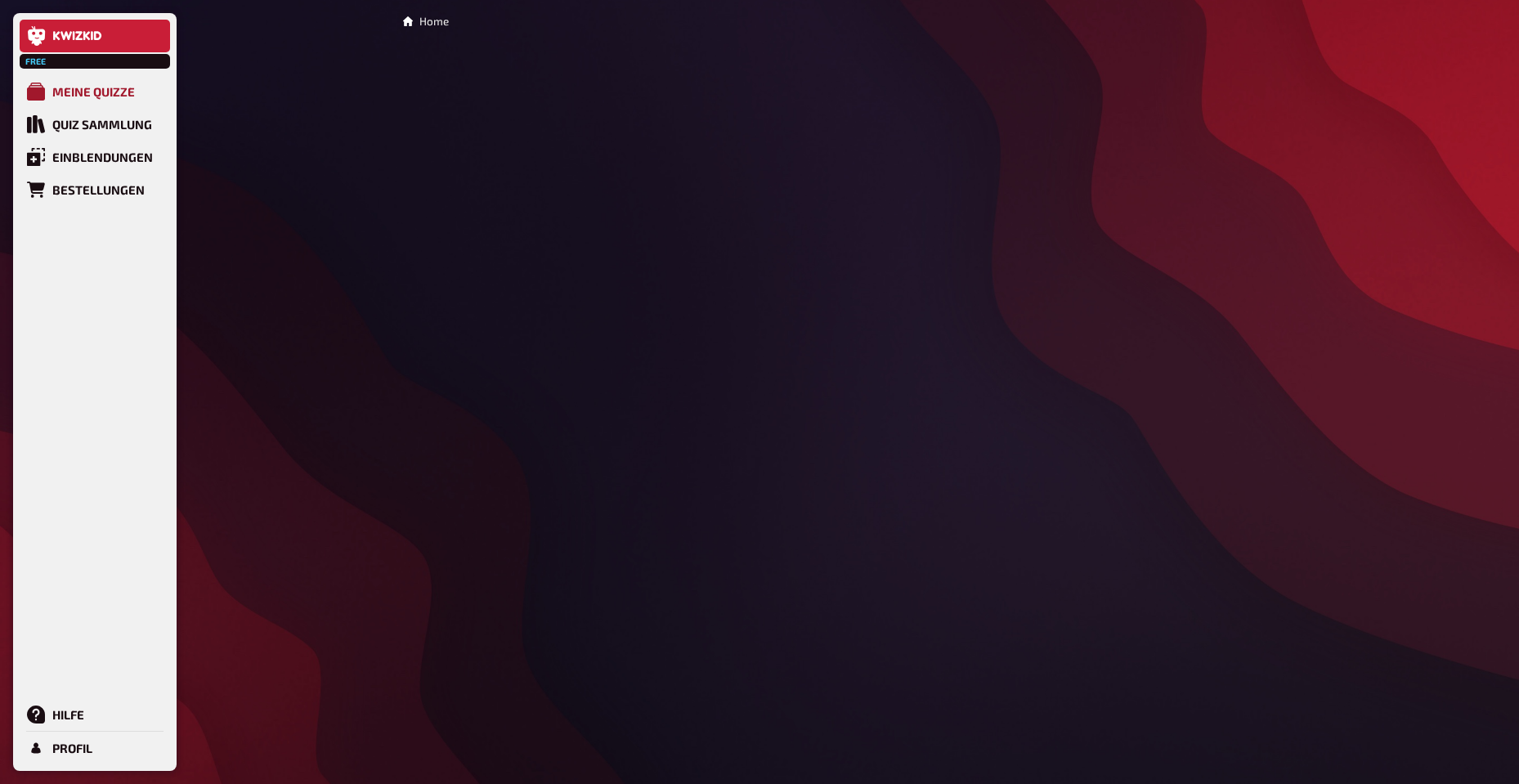 click on "Meine Quizze" at bounding box center (93, 92) 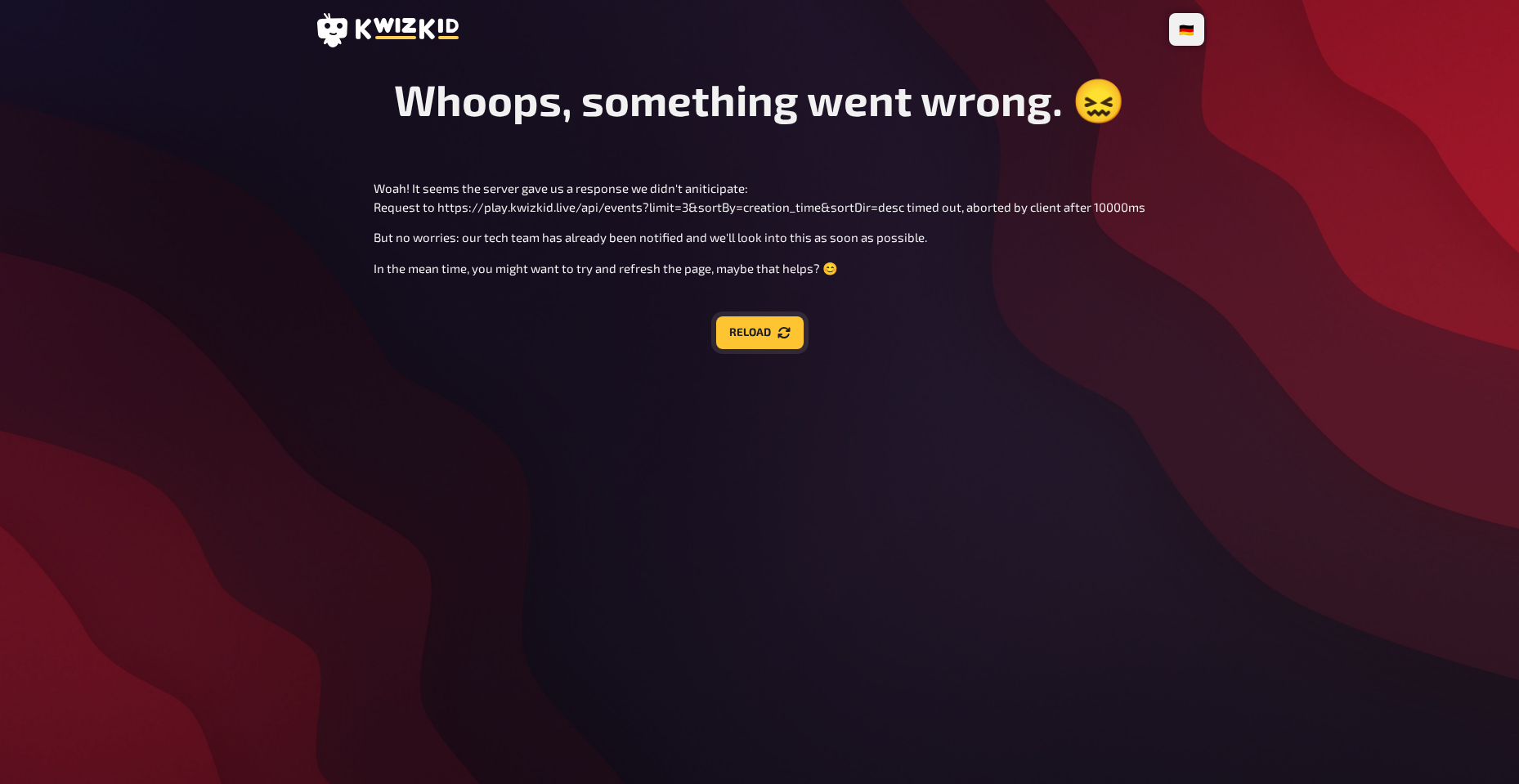 click on "Reload" at bounding box center (760, 333) 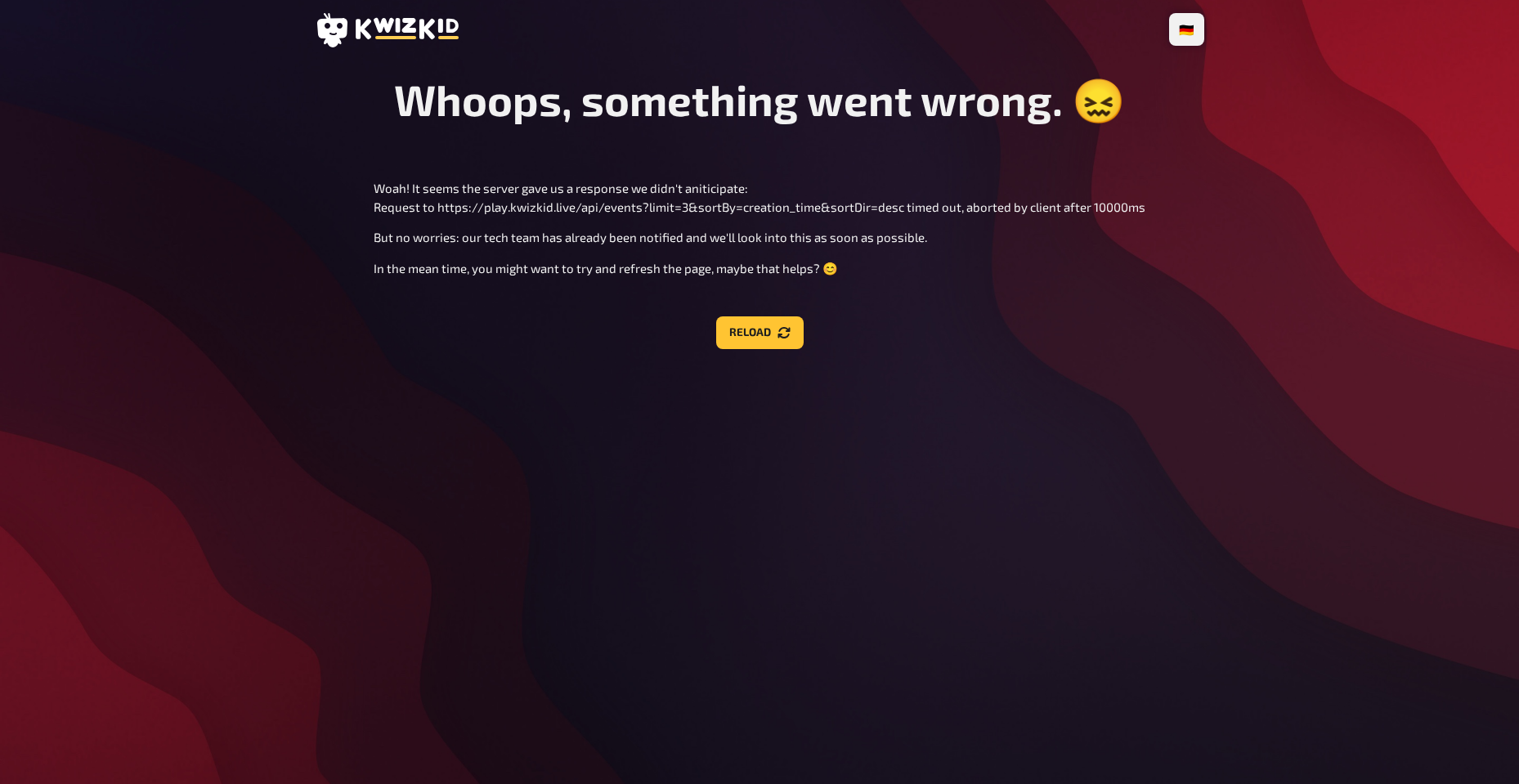 click on "🇩🇪 Deutsch 🇺🇸 English 🇳🇱 Nederlands Whoops, something went wrong. 😖 Woah! It seems the server gave us a response we didn't aniticipate: Request to https://play.kwizkid.live/api/events?limit=3&sortBy=creation_time&sortDir=desc timed out, aborted by client after 10000ms But no worries: our tech team has already been notified and we'll look into this as soon as possible. In the mean time, you might want to try and refresh the page, maybe that helps? 😊 Reload" at bounding box center [760, 392] 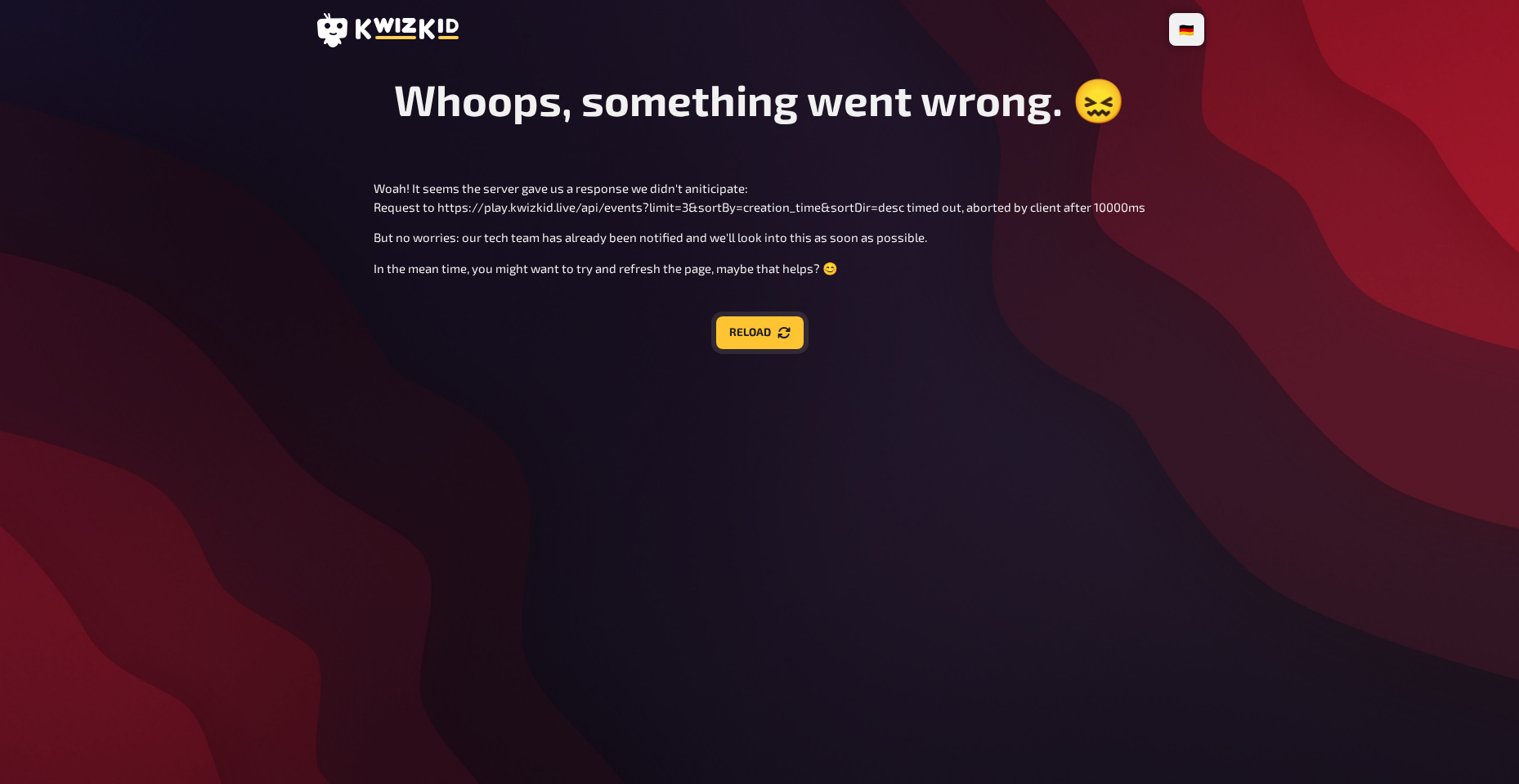 click on "Reload" at bounding box center [760, 333] 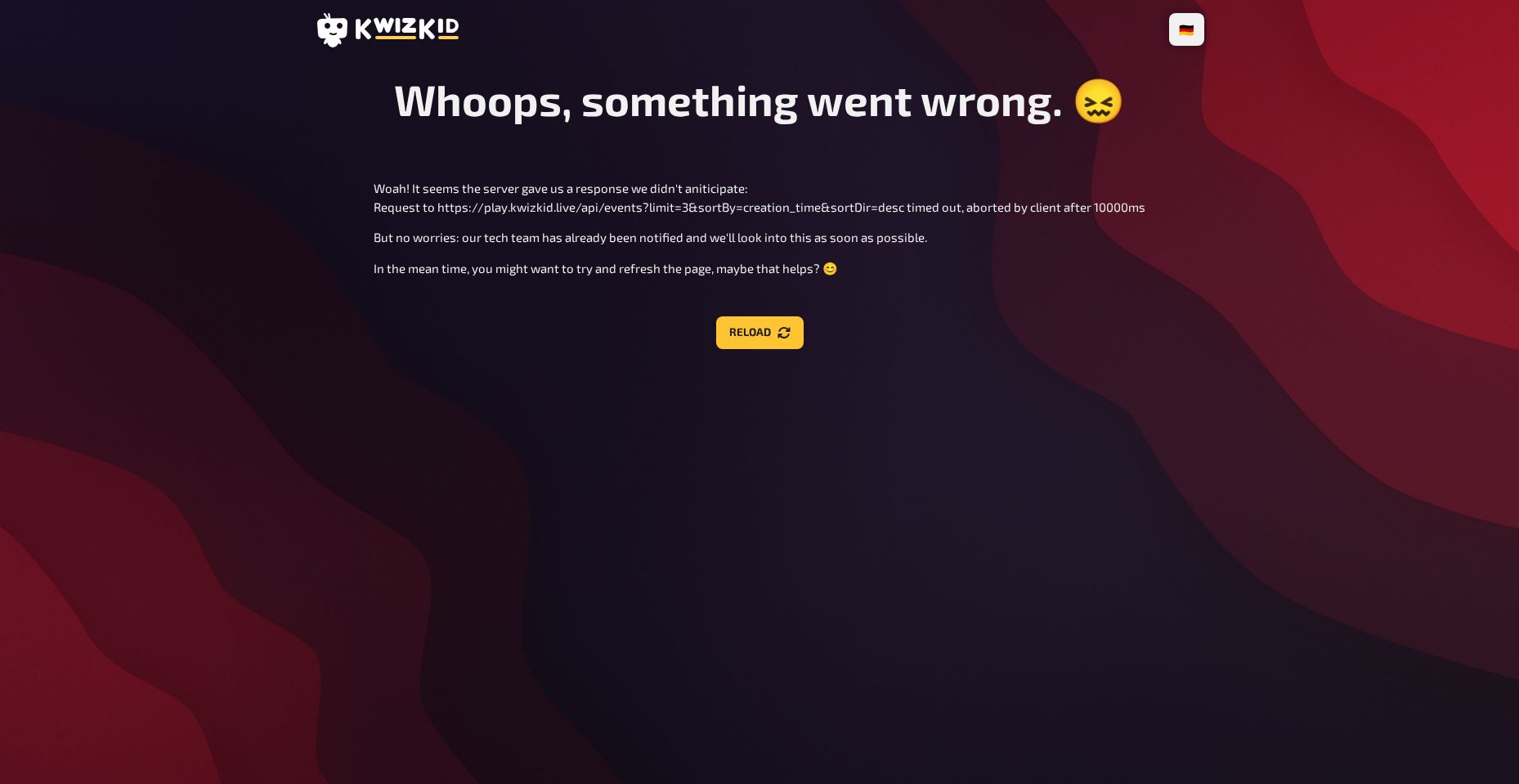 click on "In the mean time, you might want to try and refresh the page, maybe that helps? 😊" at bounding box center (760, 268) 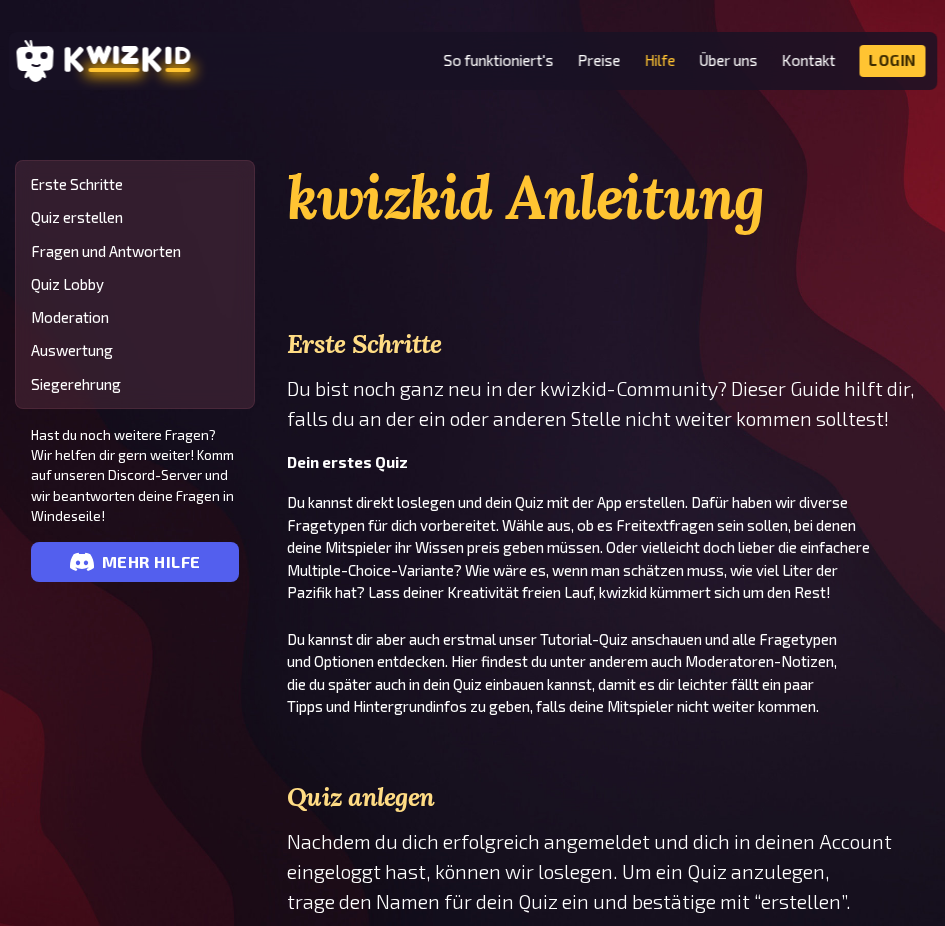 scroll, scrollTop: 1623, scrollLeft: 0, axis: vertical 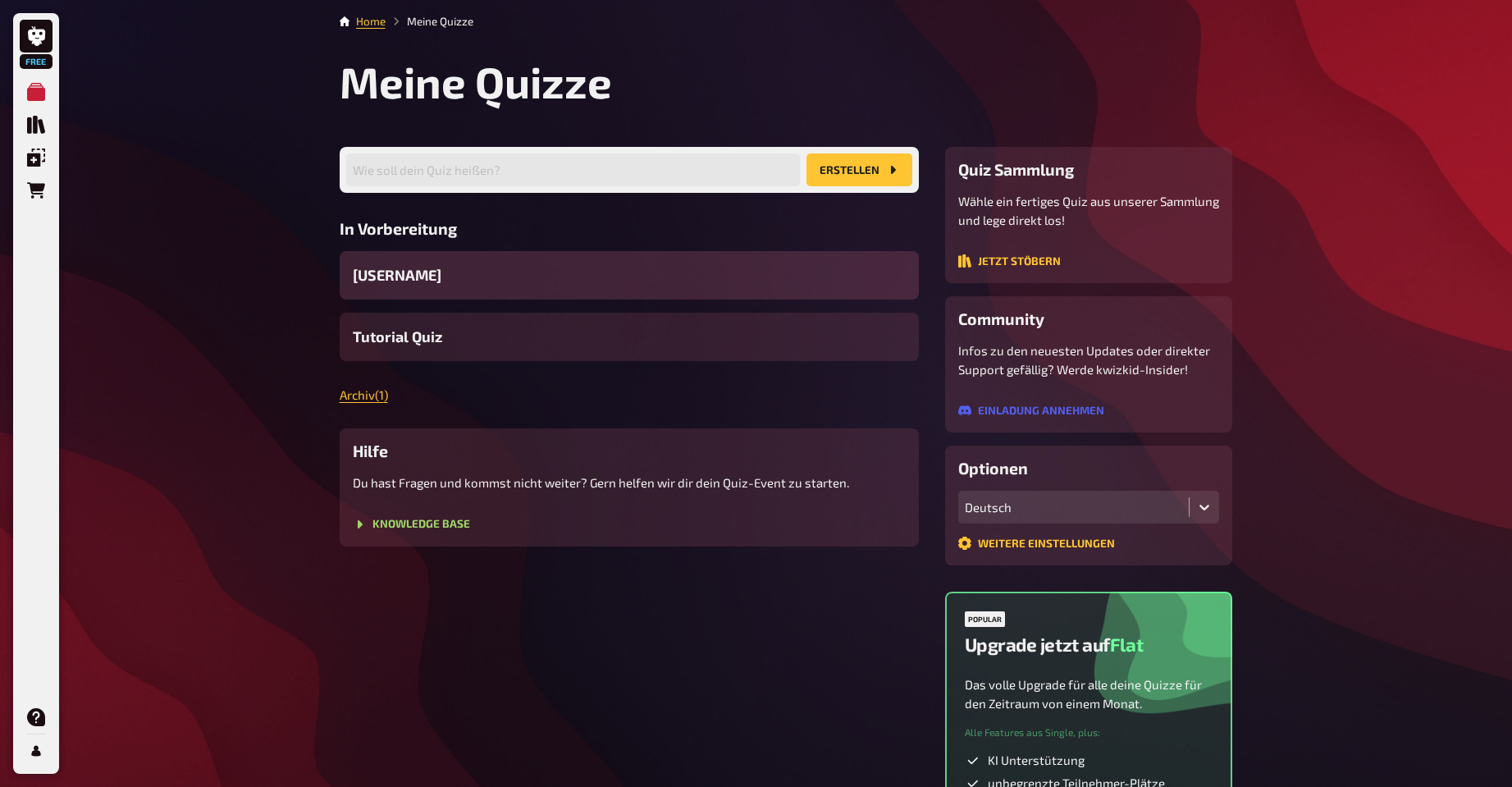 click on "[USERNAME]" at bounding box center (397, 275) 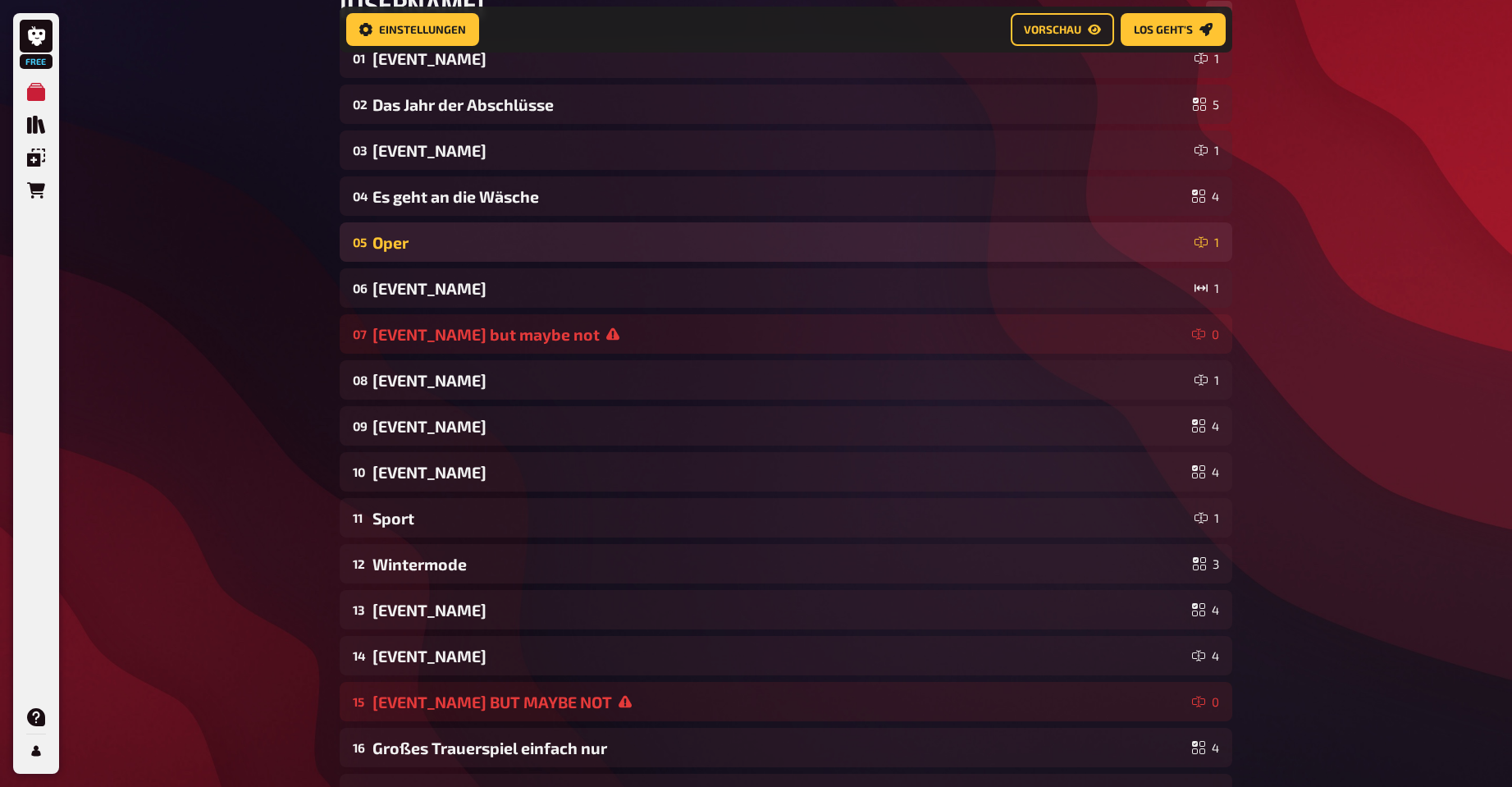 scroll, scrollTop: 176, scrollLeft: 0, axis: vertical 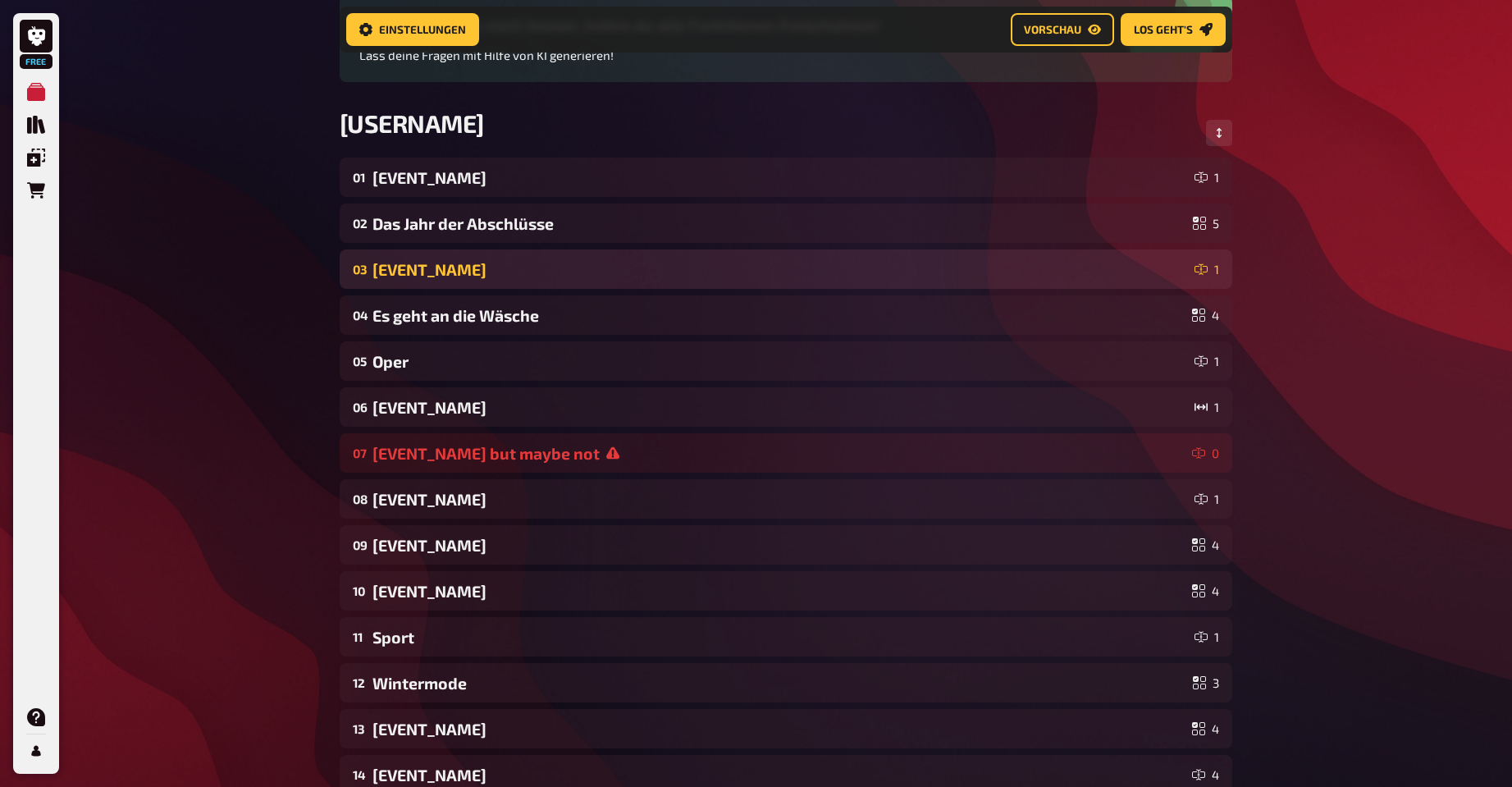 drag, startPoint x: 382, startPoint y: 361, endPoint x: 668, endPoint y: 256, distance: 304.66539 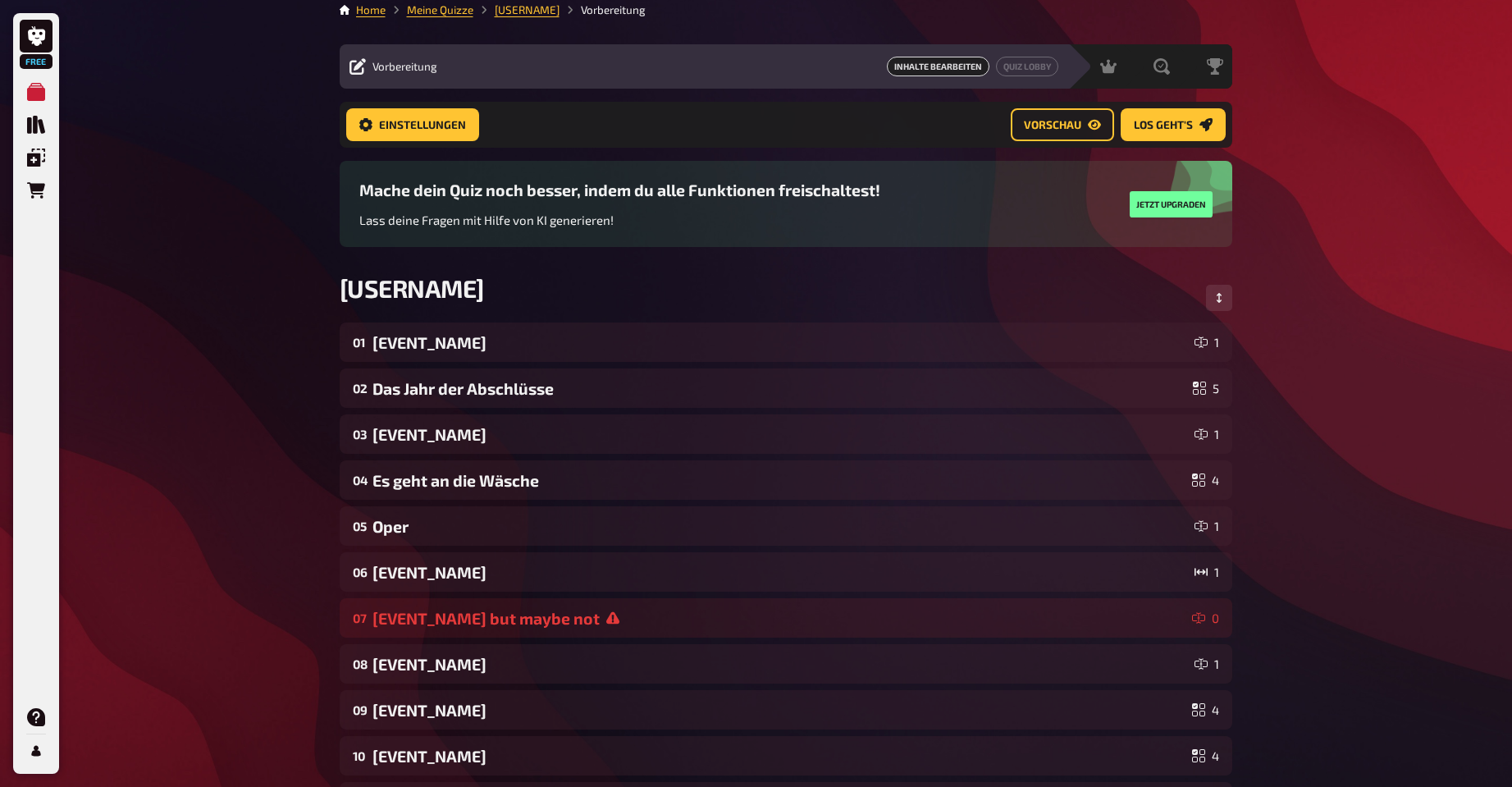 scroll, scrollTop: 0, scrollLeft: 0, axis: both 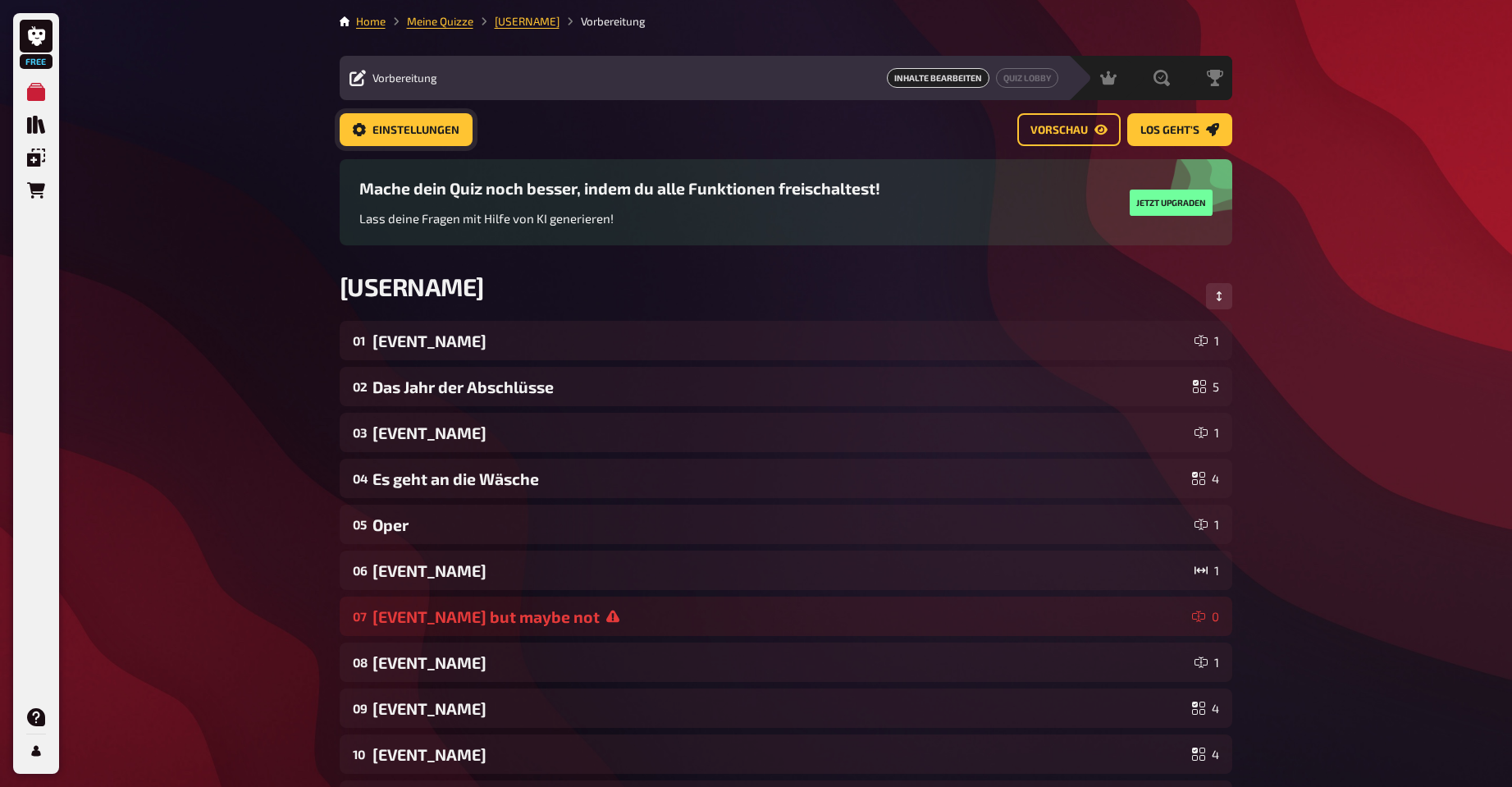 click on "Einstellungen" at bounding box center (416, 130) 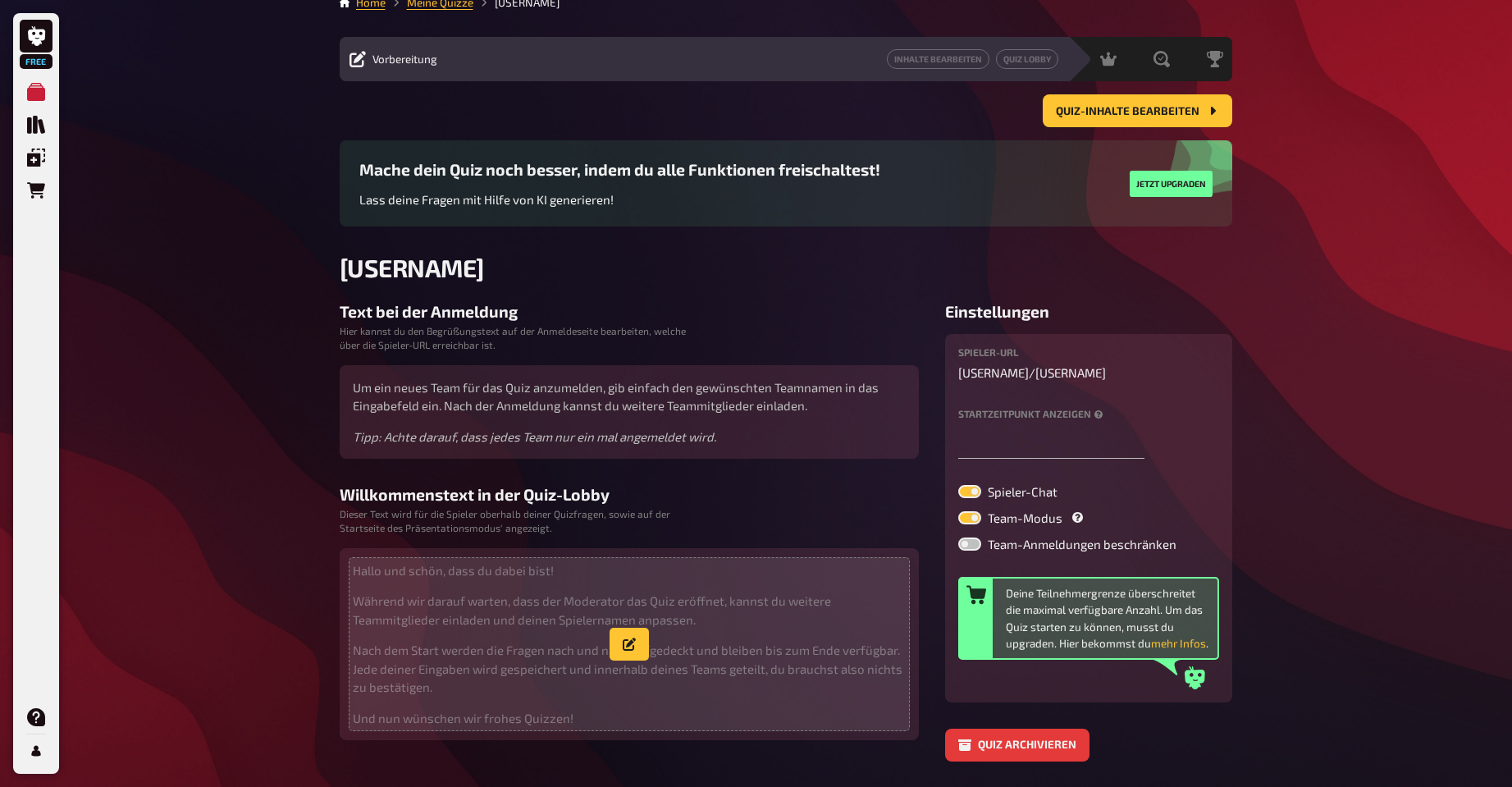scroll, scrollTop: 72, scrollLeft: 0, axis: vertical 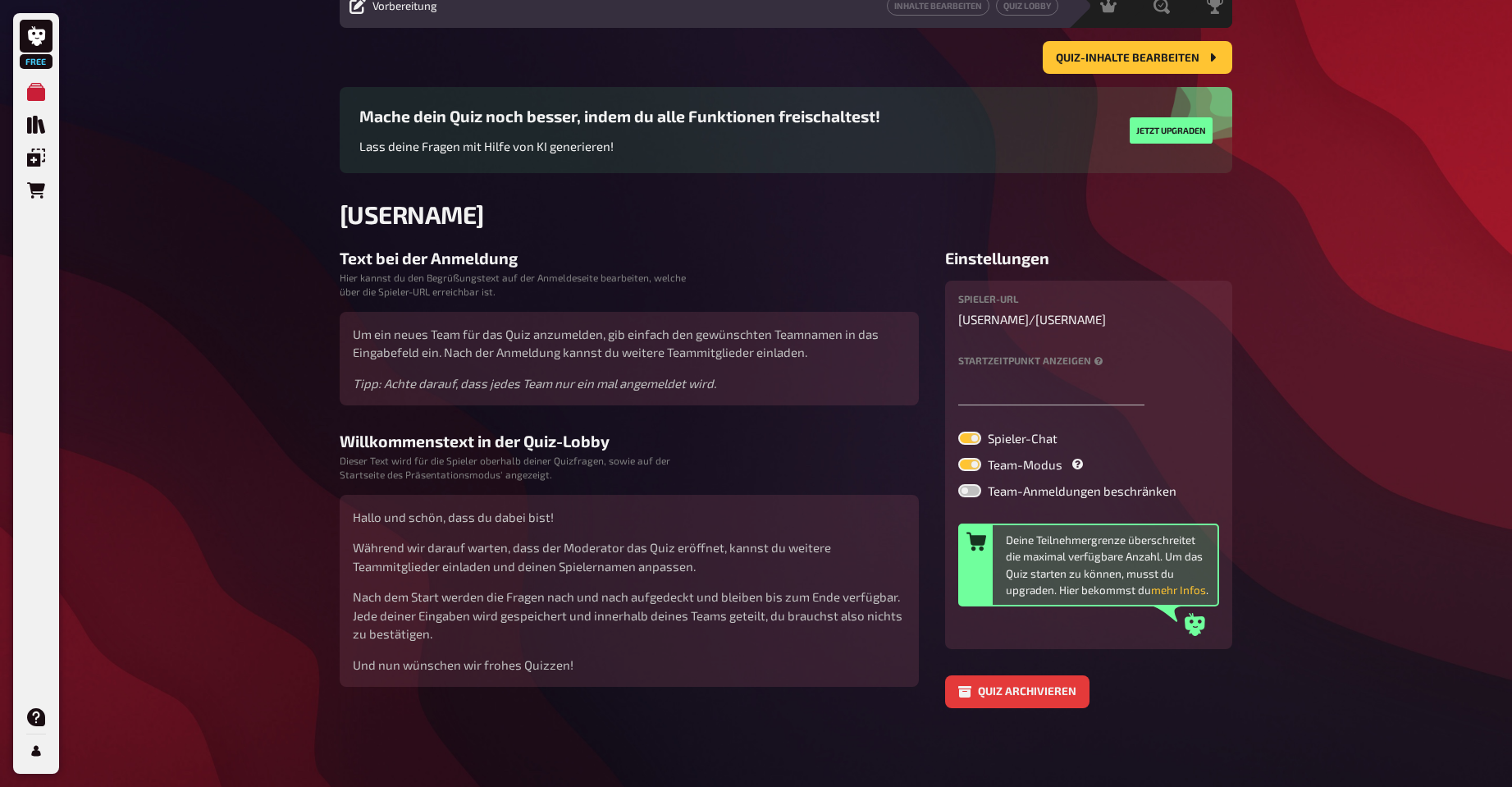 click at bounding box center (970, 464) 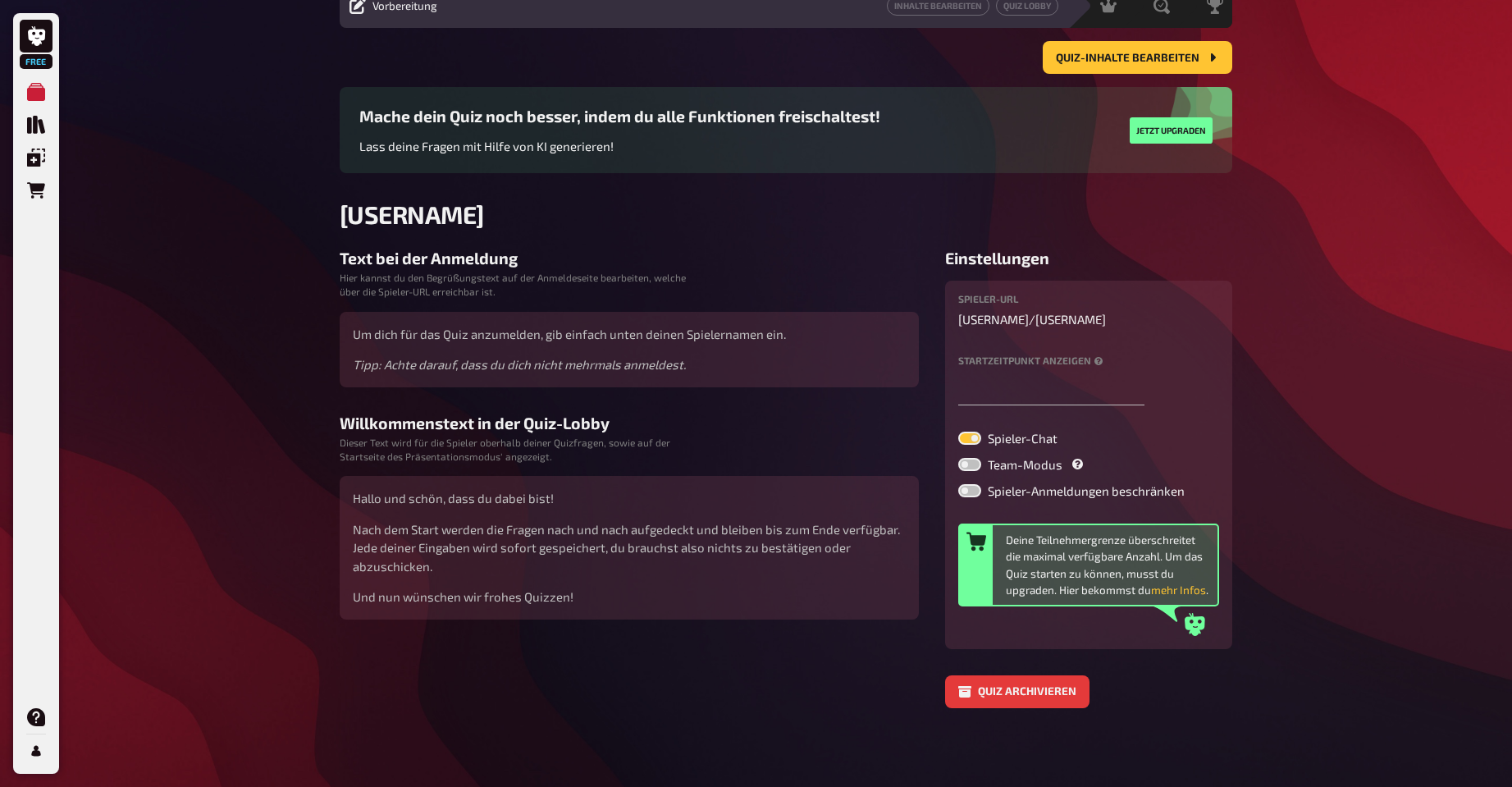 click at bounding box center (970, 464) 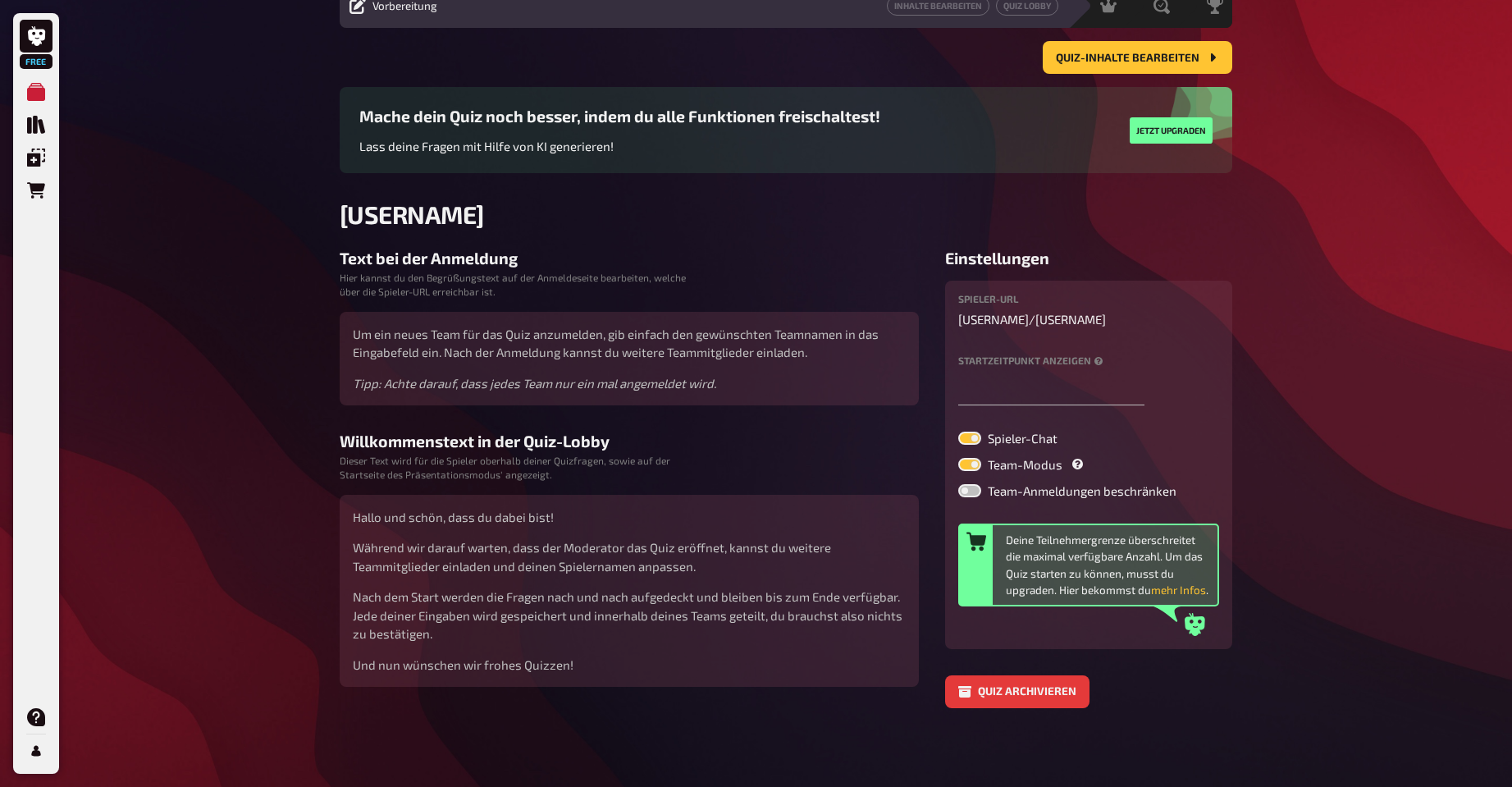 click at bounding box center (970, 464) 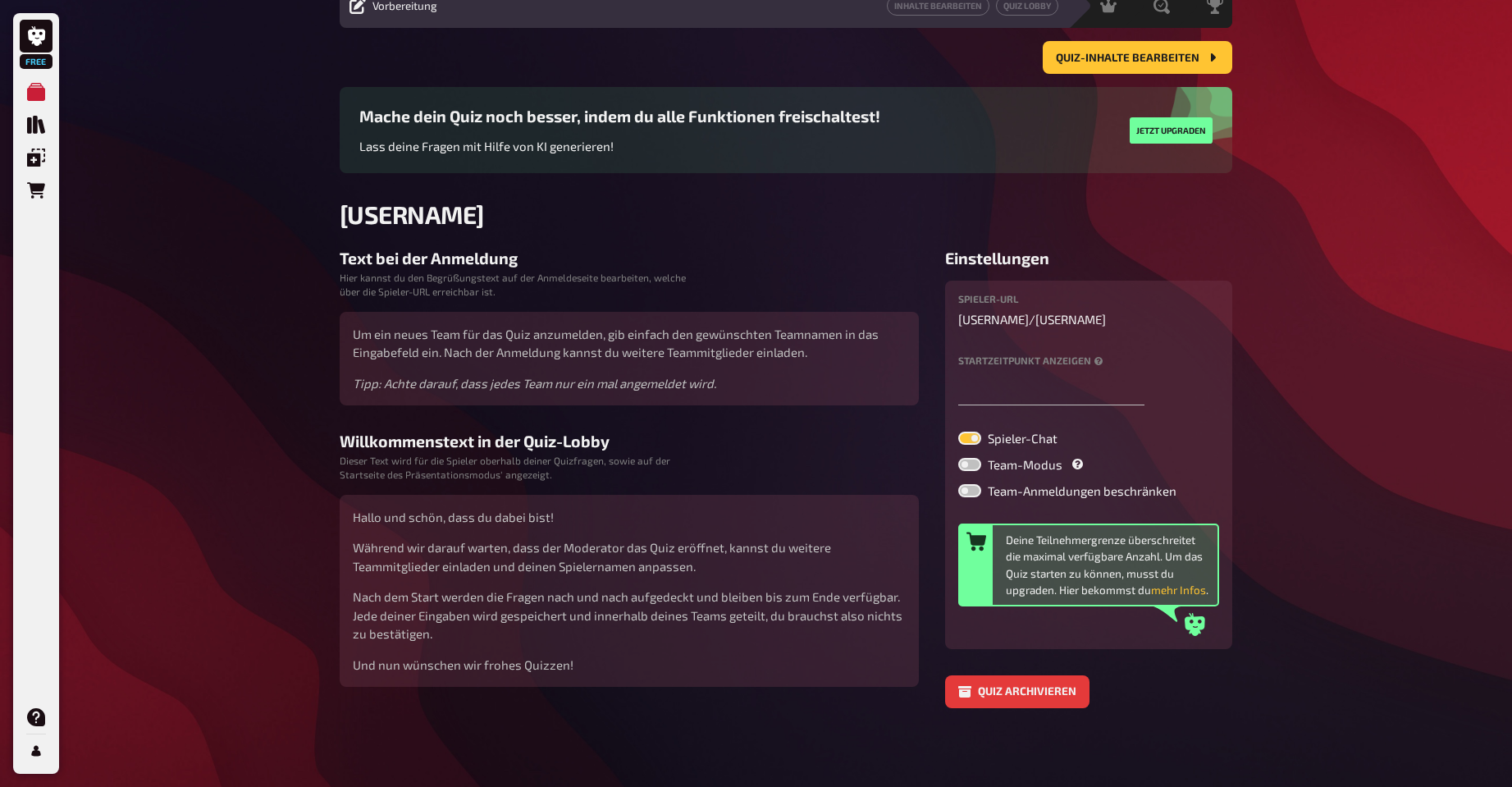 checkbox on "false" 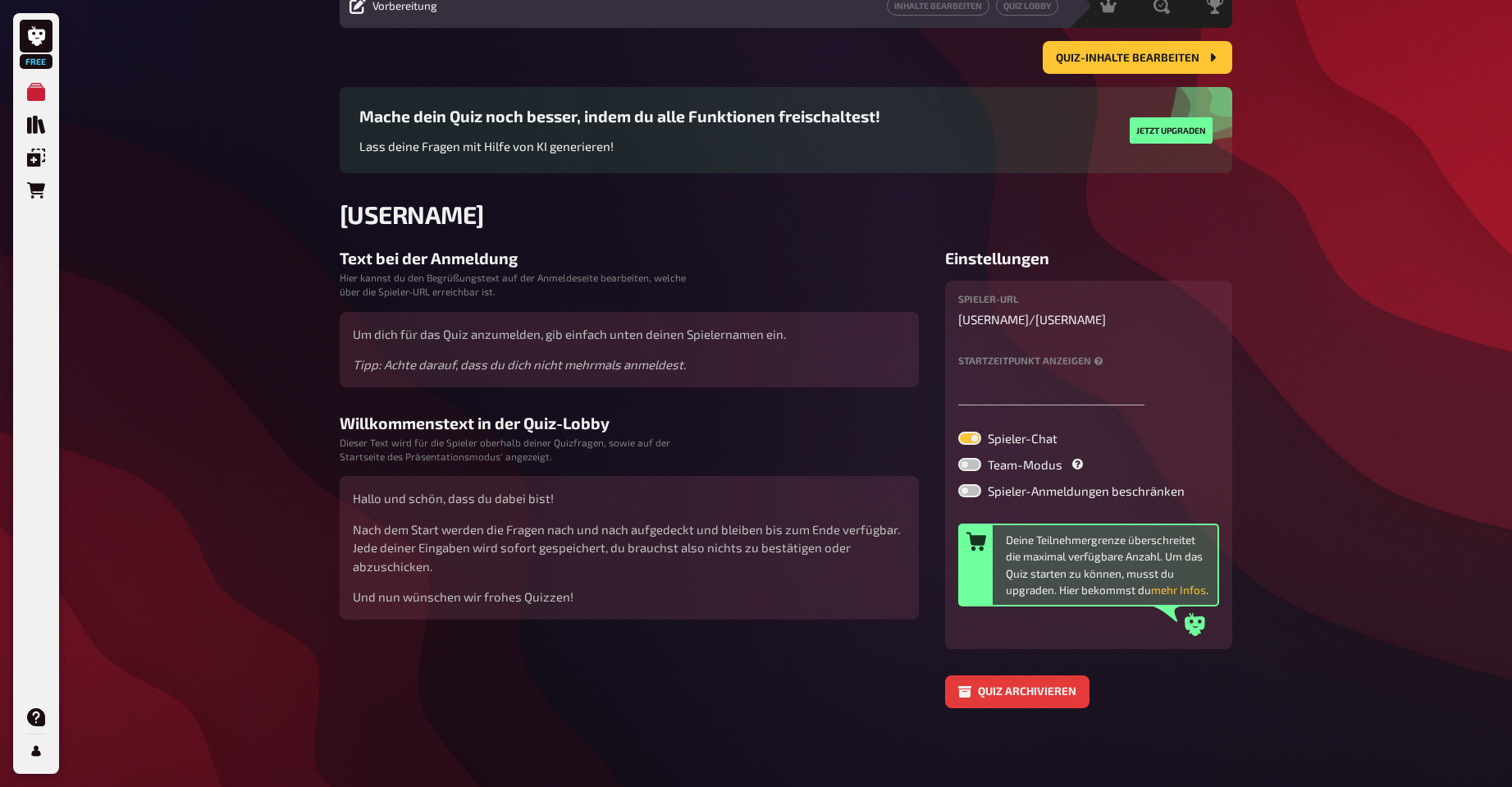 click at bounding box center (970, 438) 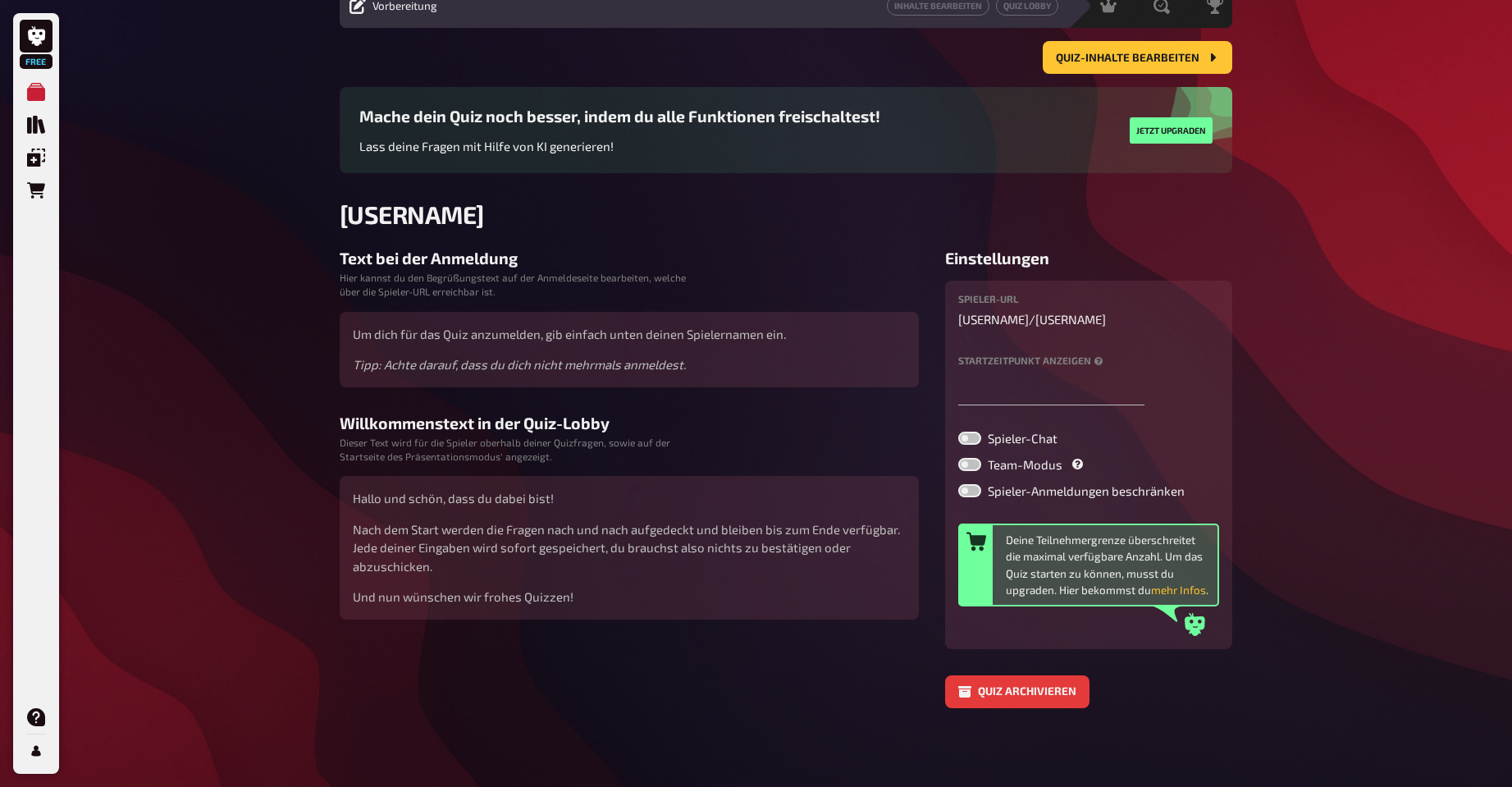click on "Spieler-Chat" at bounding box center (1089, 438) 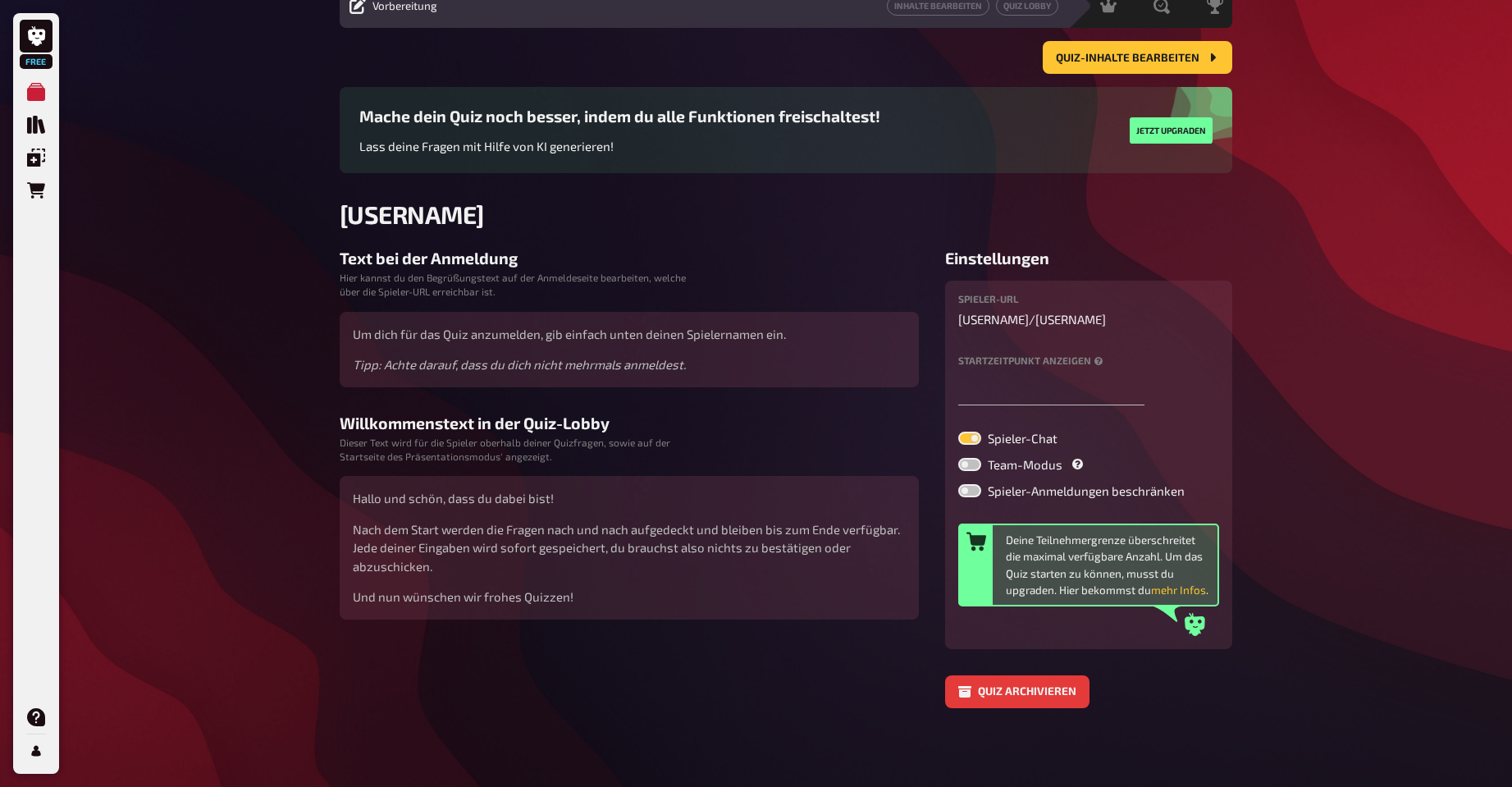 checkbox on "true" 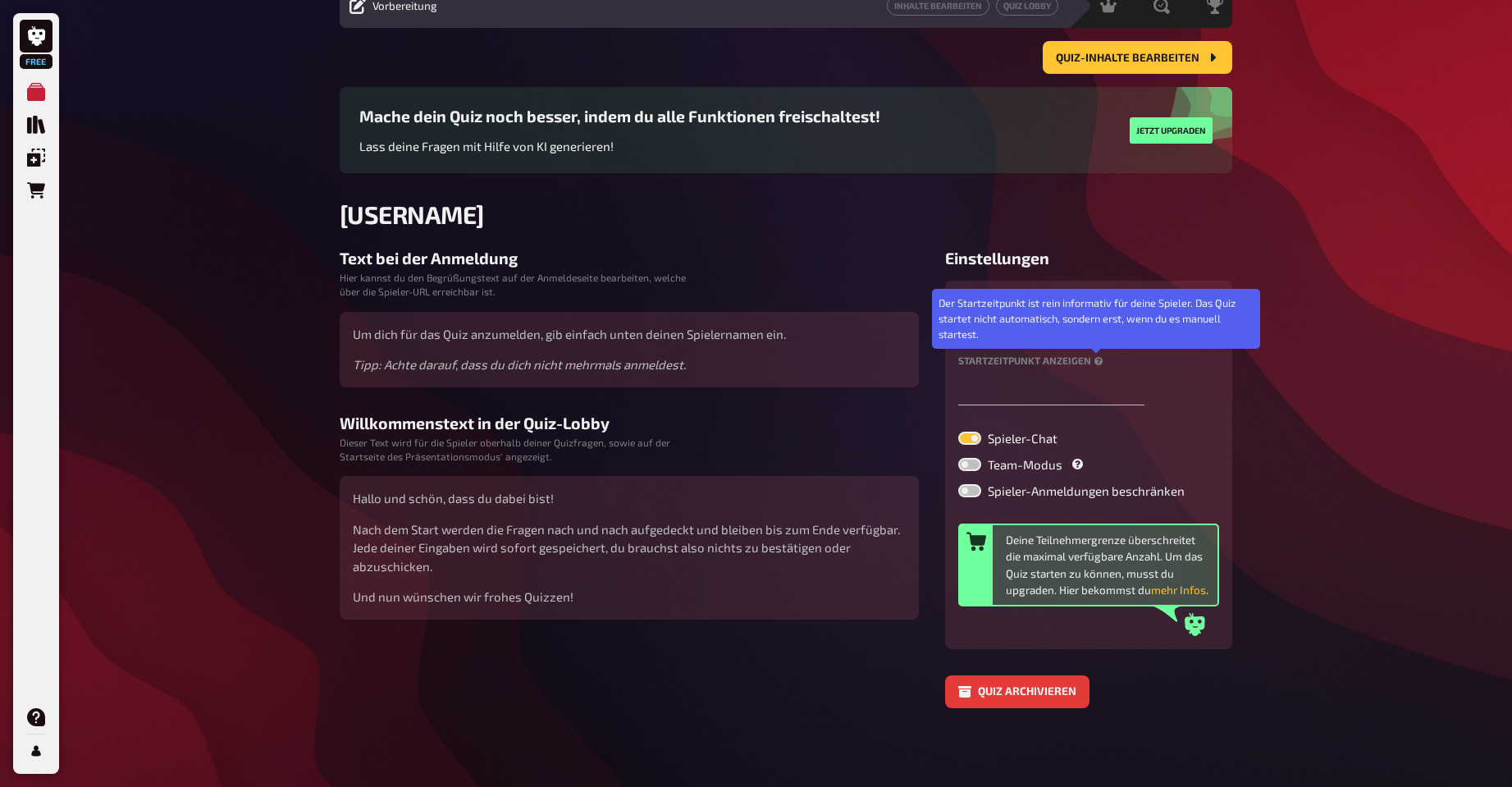 click 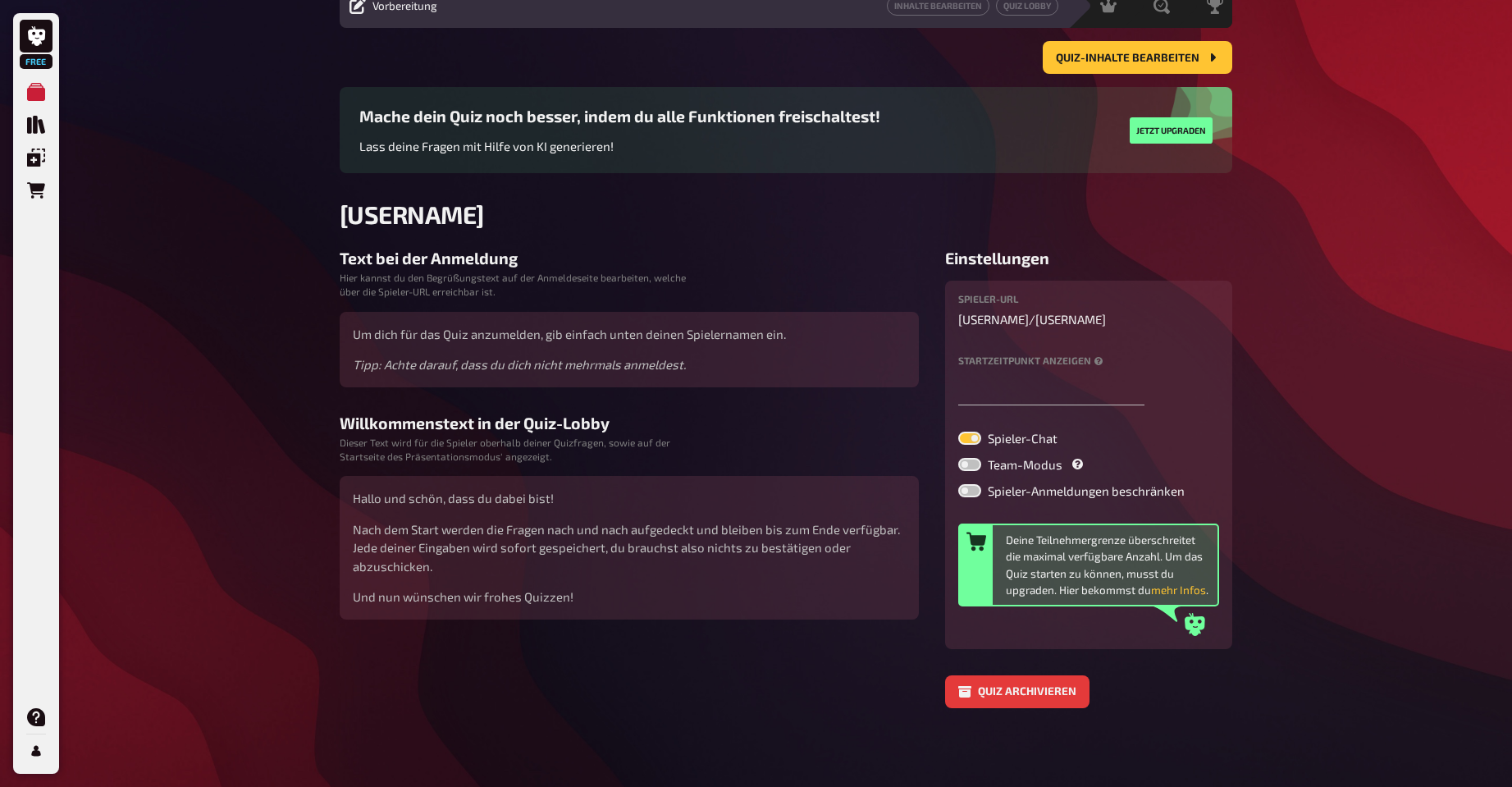 click at bounding box center [970, 491] 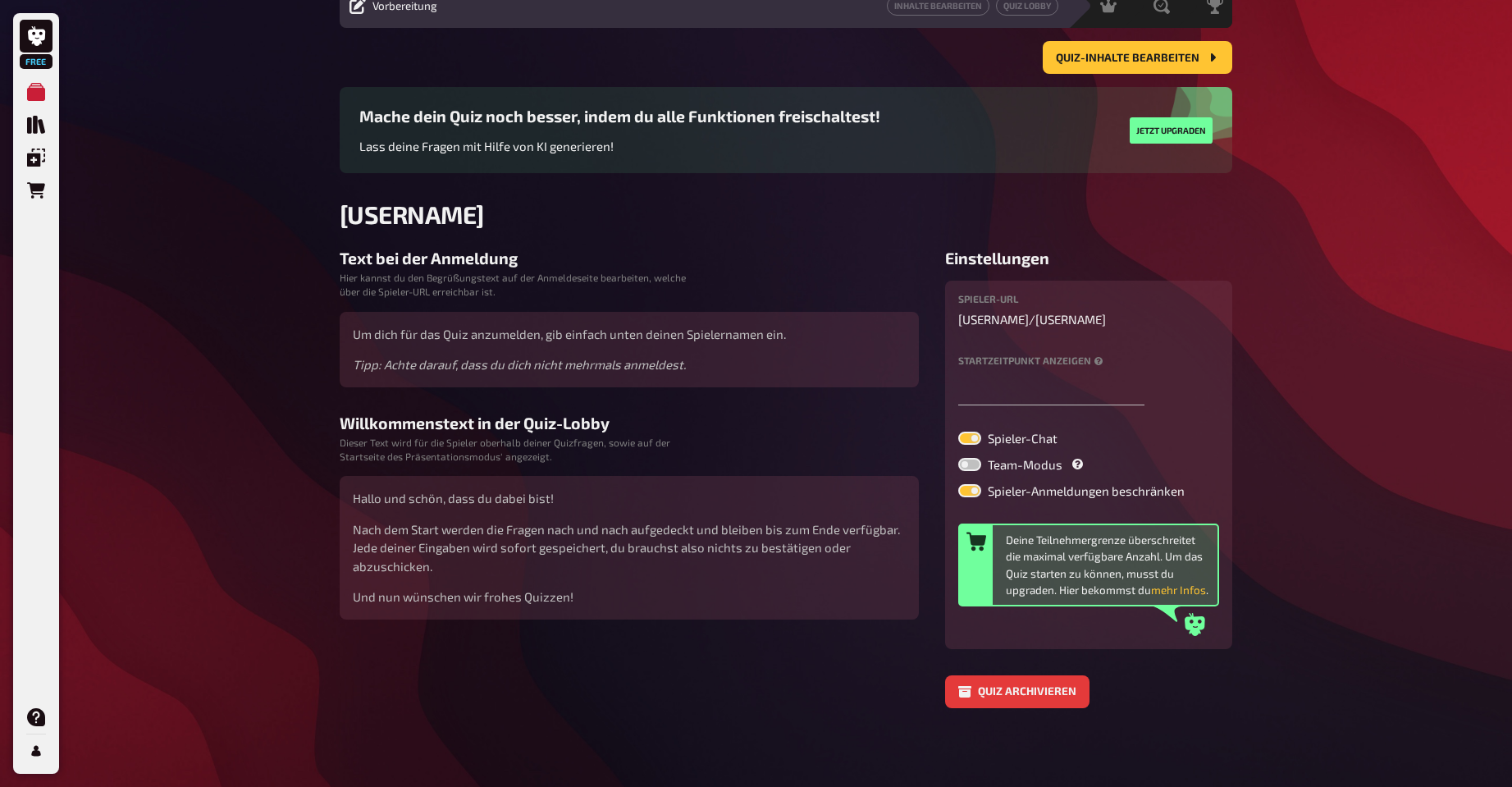scroll, scrollTop: 0, scrollLeft: 0, axis: both 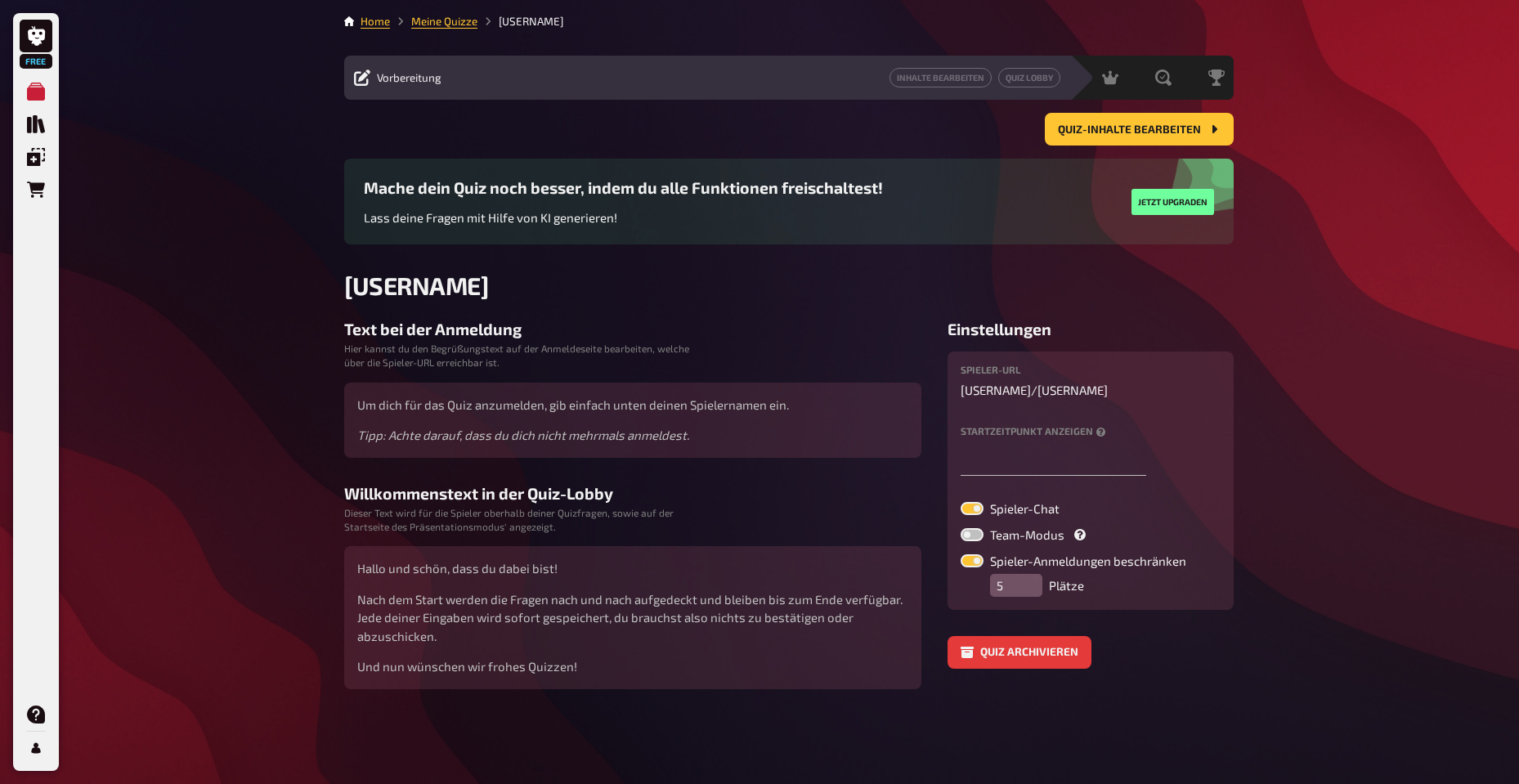 click on "Spieler-Chat Team-Modus Spieler-Anmeldungen beschränken 5 Plätze" at bounding box center [1091, 549] 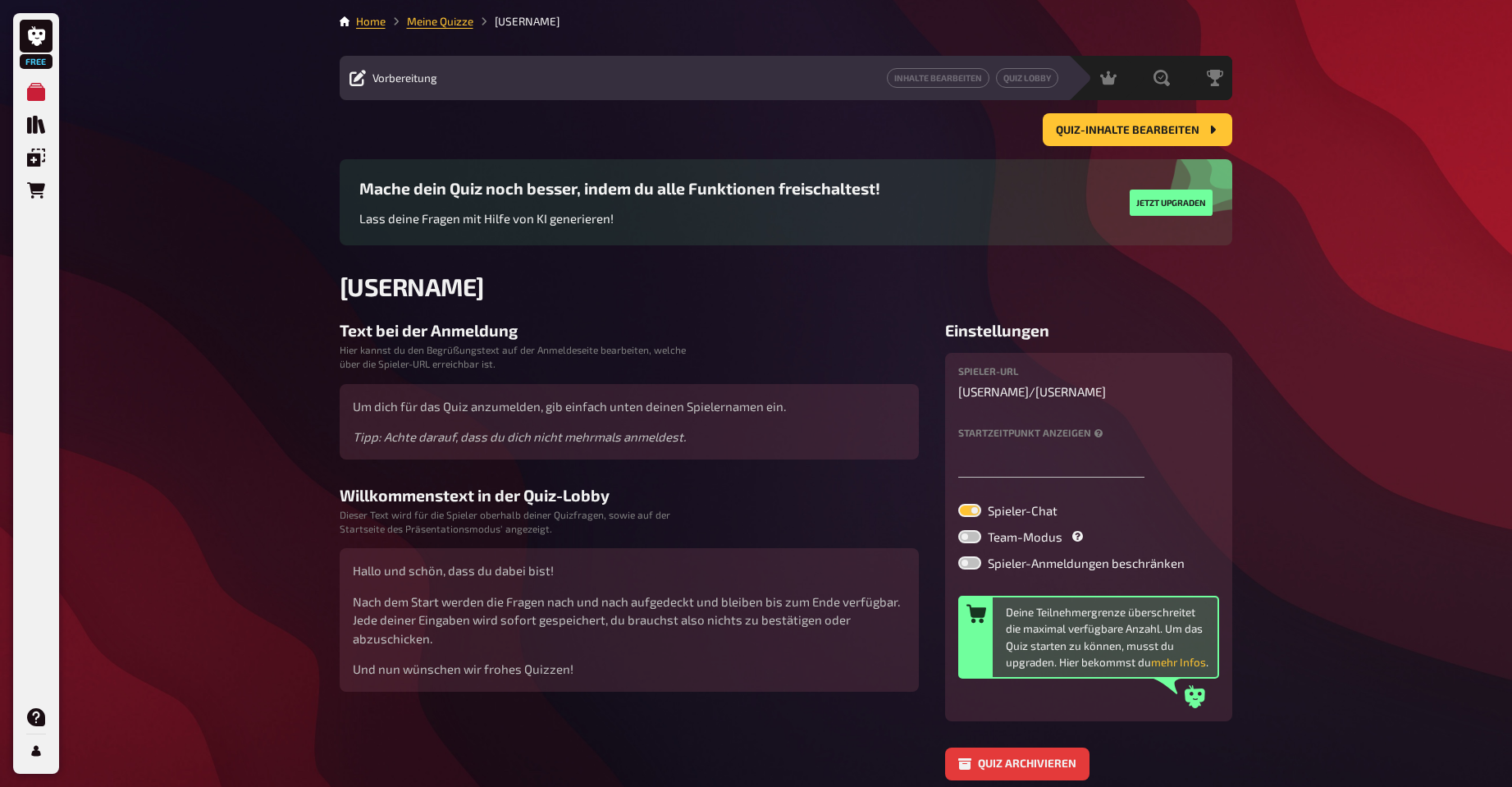 click at bounding box center [970, 563] 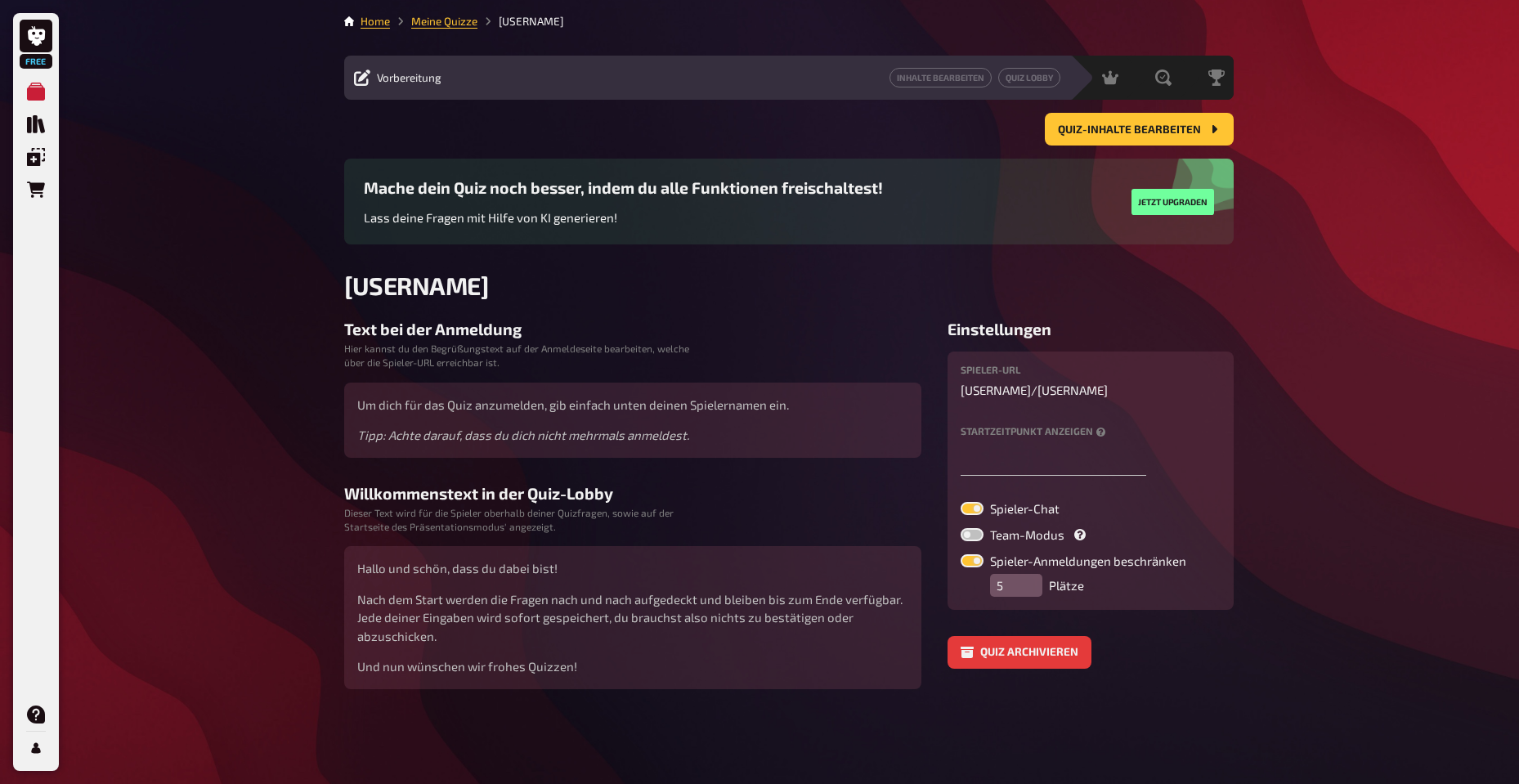 click at bounding box center (972, 561) 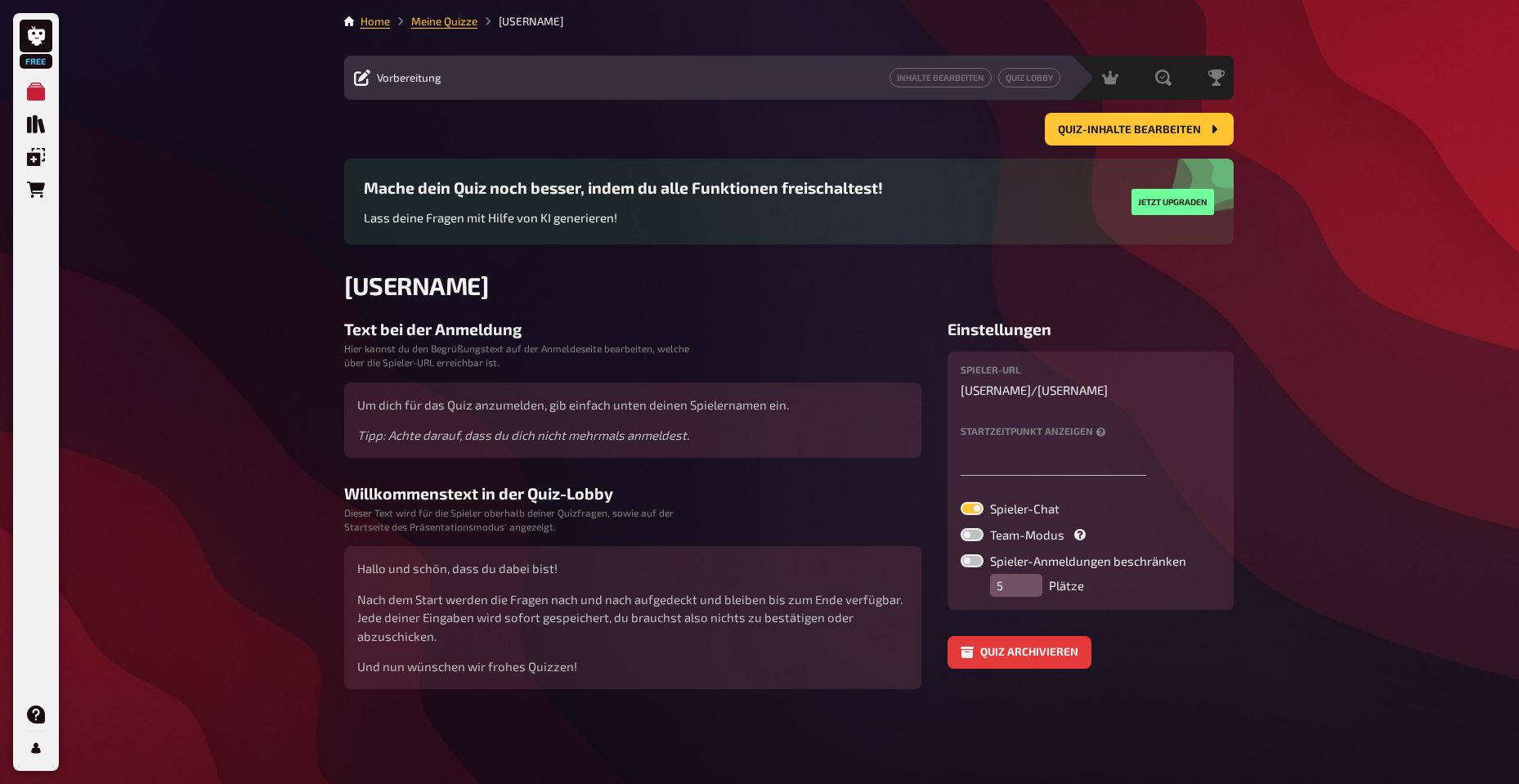 checkbox on "false" 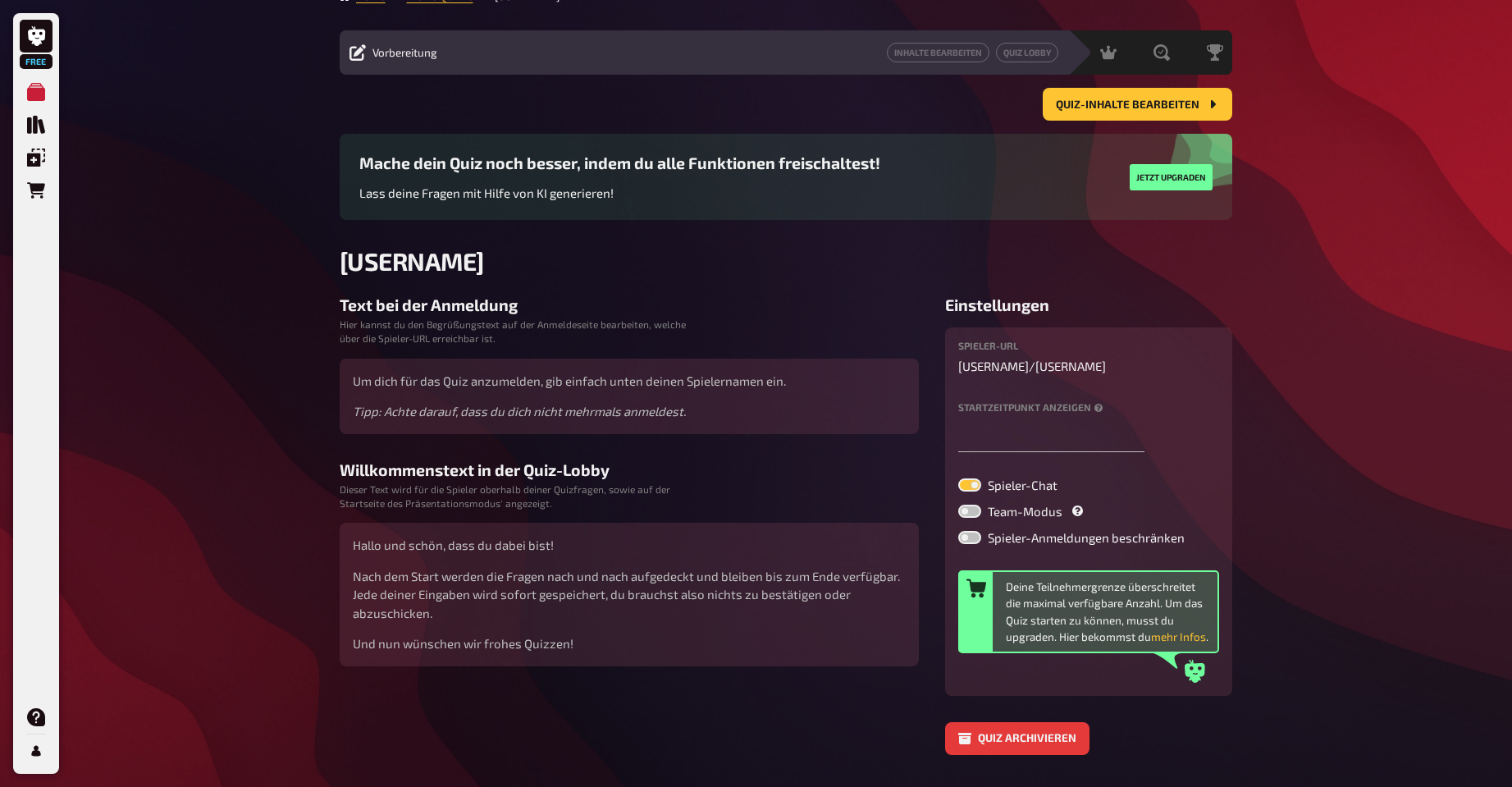 scroll, scrollTop: 0, scrollLeft: 0, axis: both 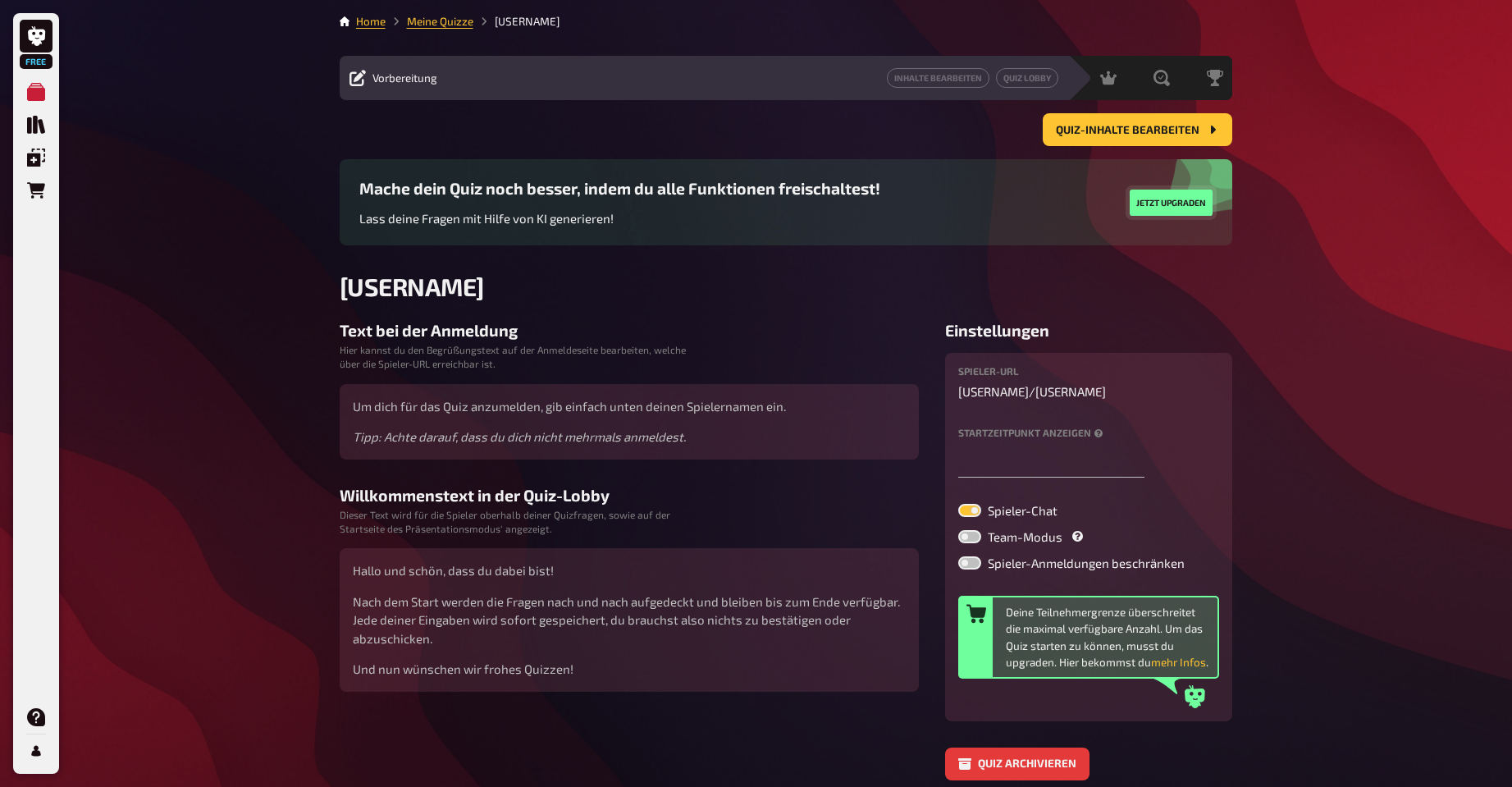 click on "Jetzt upgraden" at bounding box center (1171, 203) 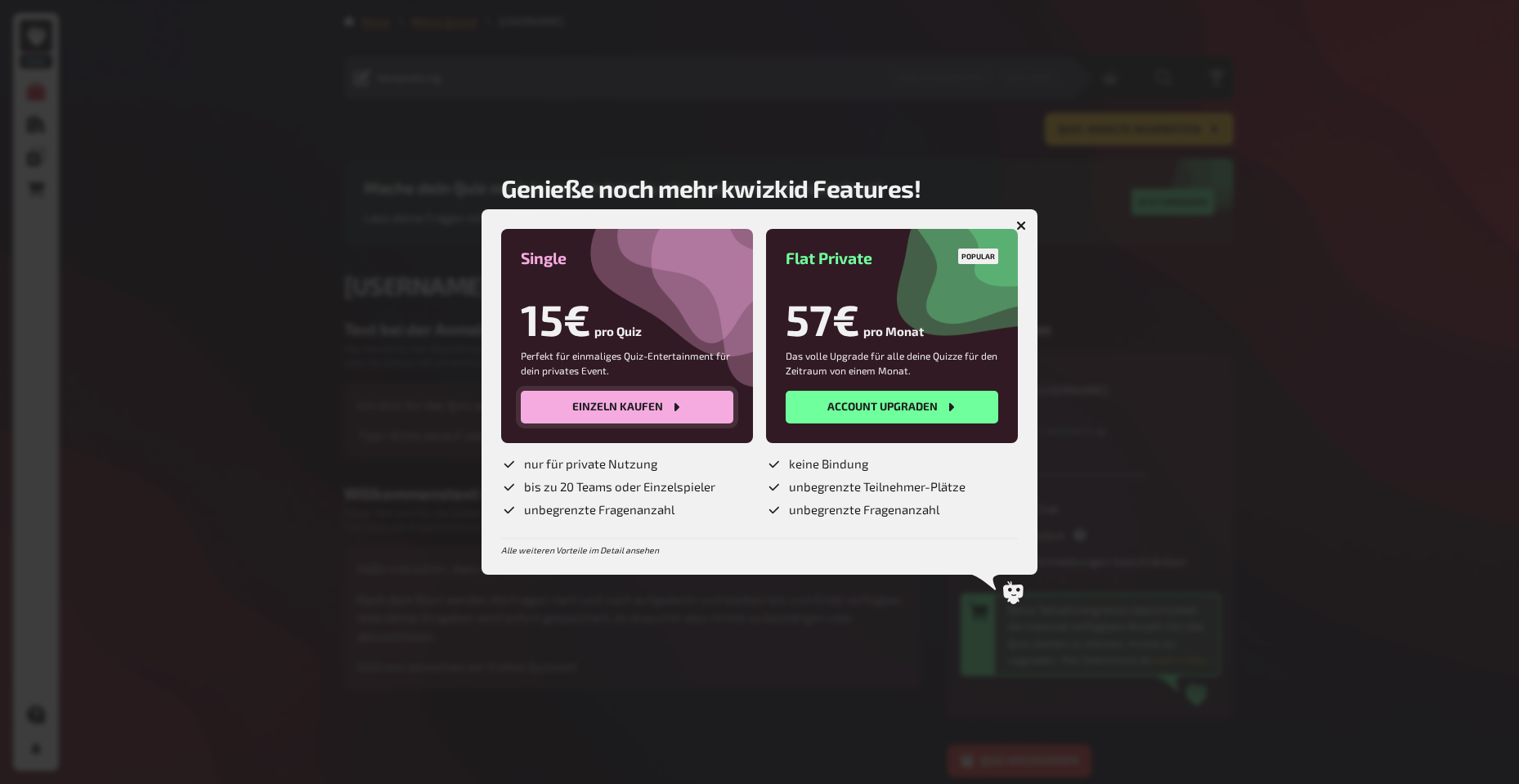 click on "Einzeln kaufen" at bounding box center (627, 407) 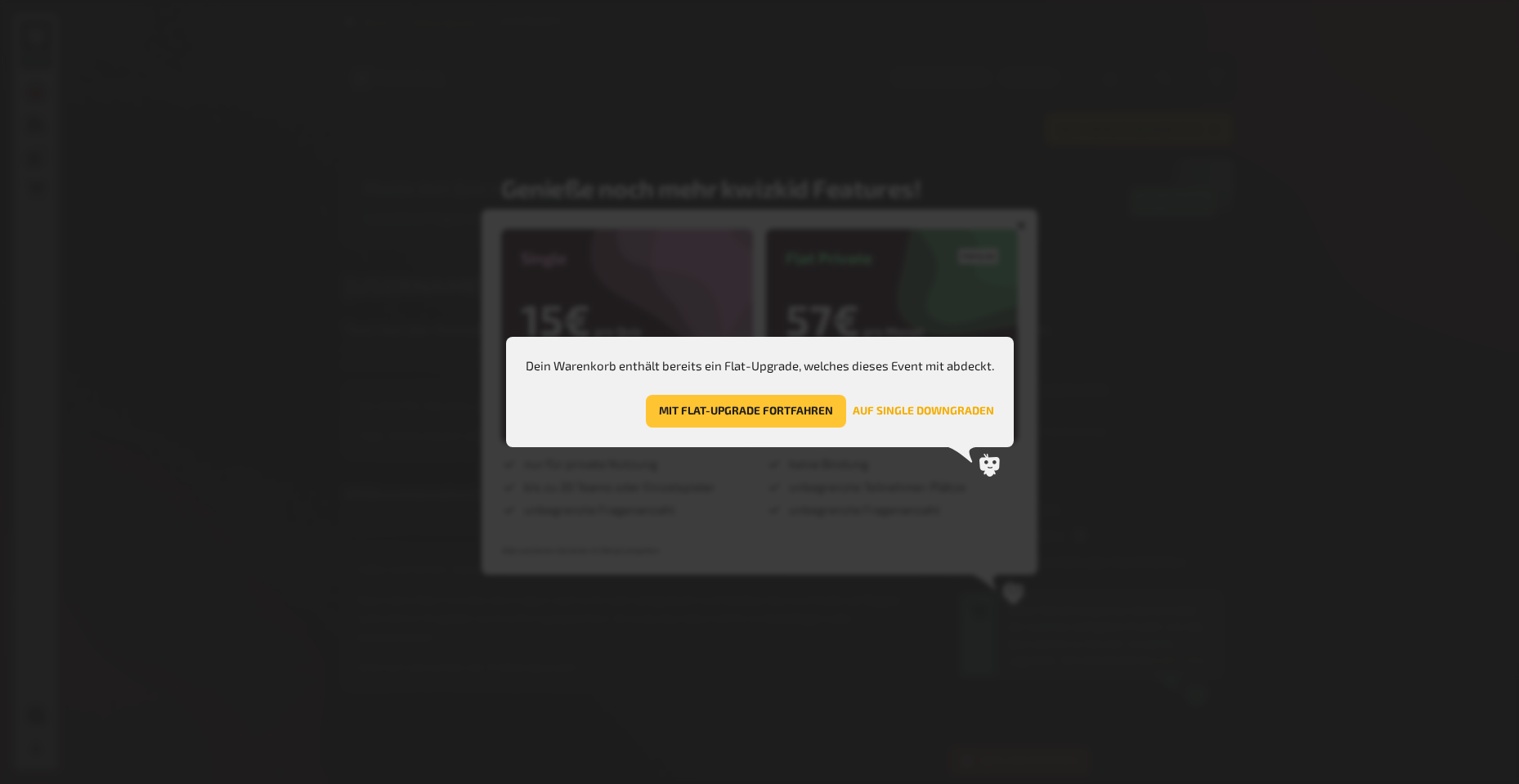 click on "Auf Single downgraden" at bounding box center (923, 411) 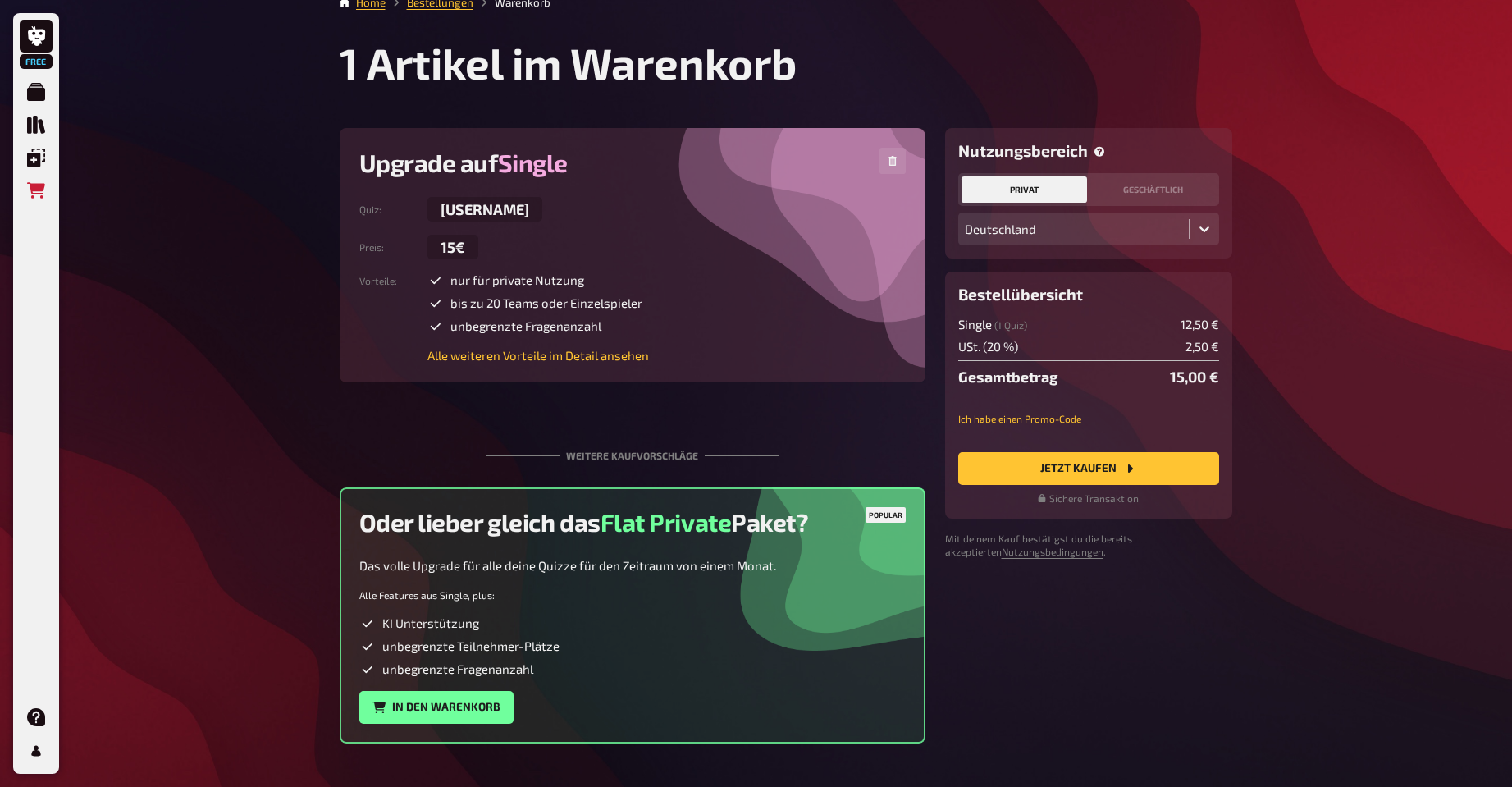 scroll, scrollTop: 0, scrollLeft: 0, axis: both 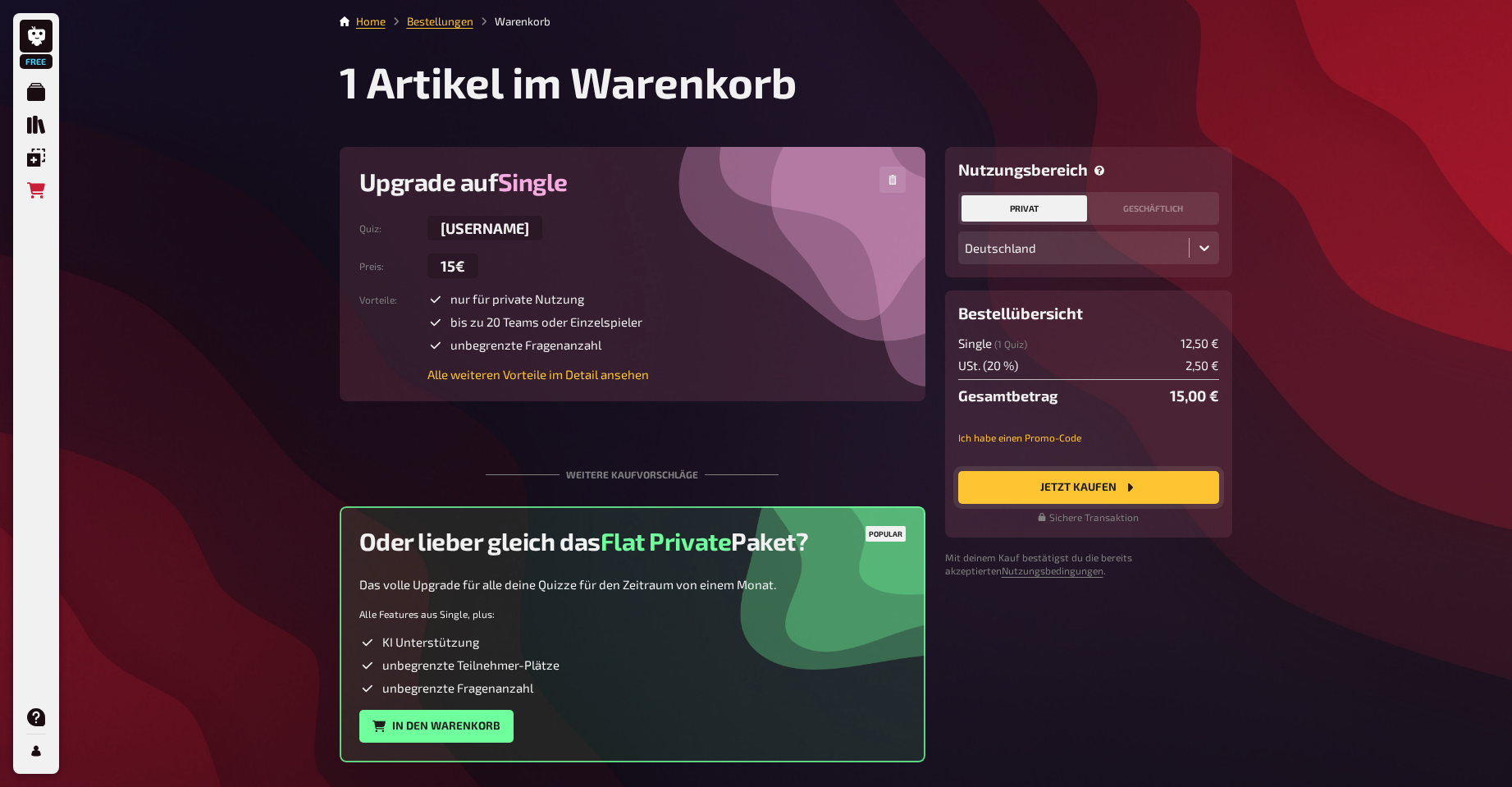 click on "Jetzt Kaufen" at bounding box center (1089, 487) 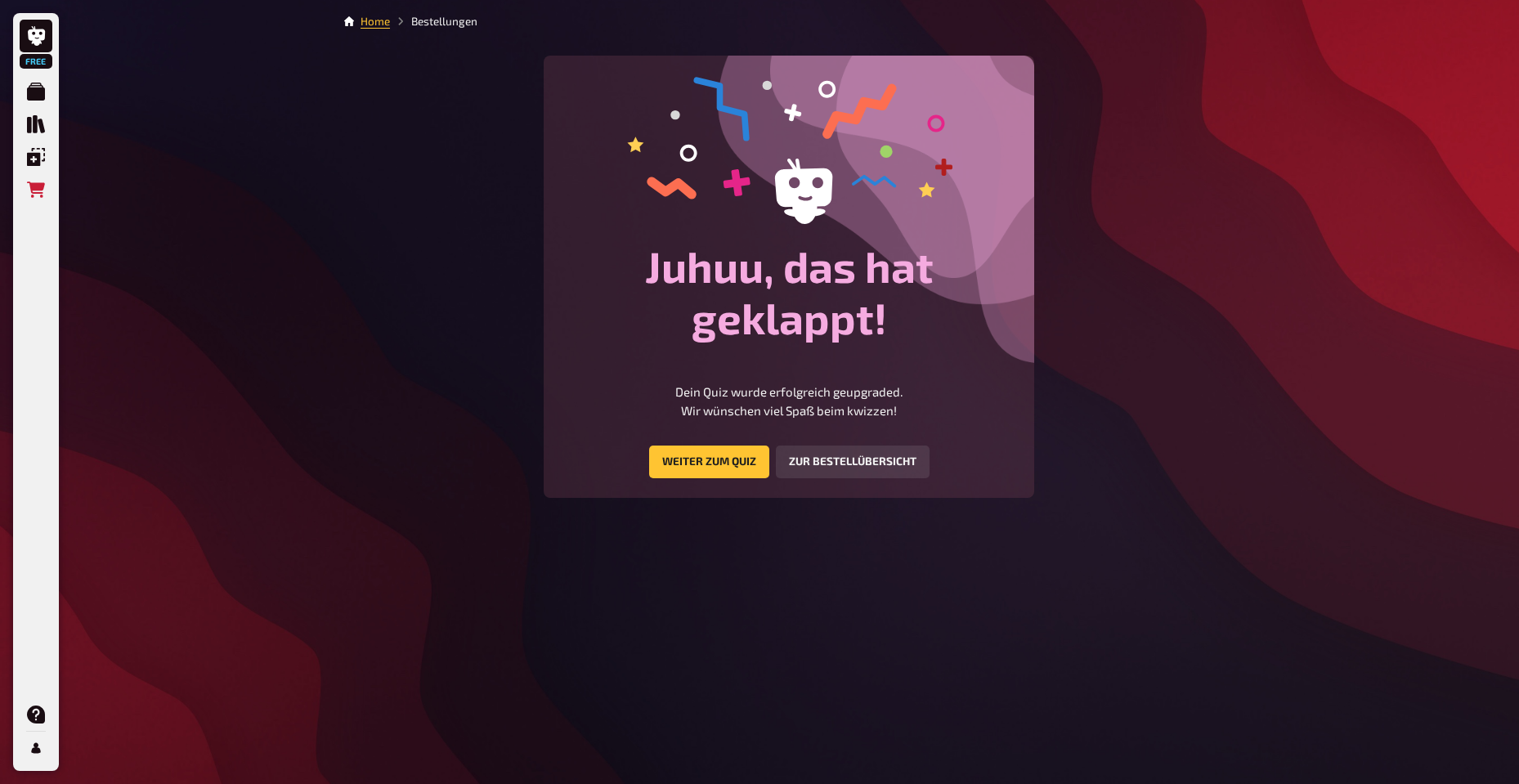 scroll, scrollTop: 0, scrollLeft: 0, axis: both 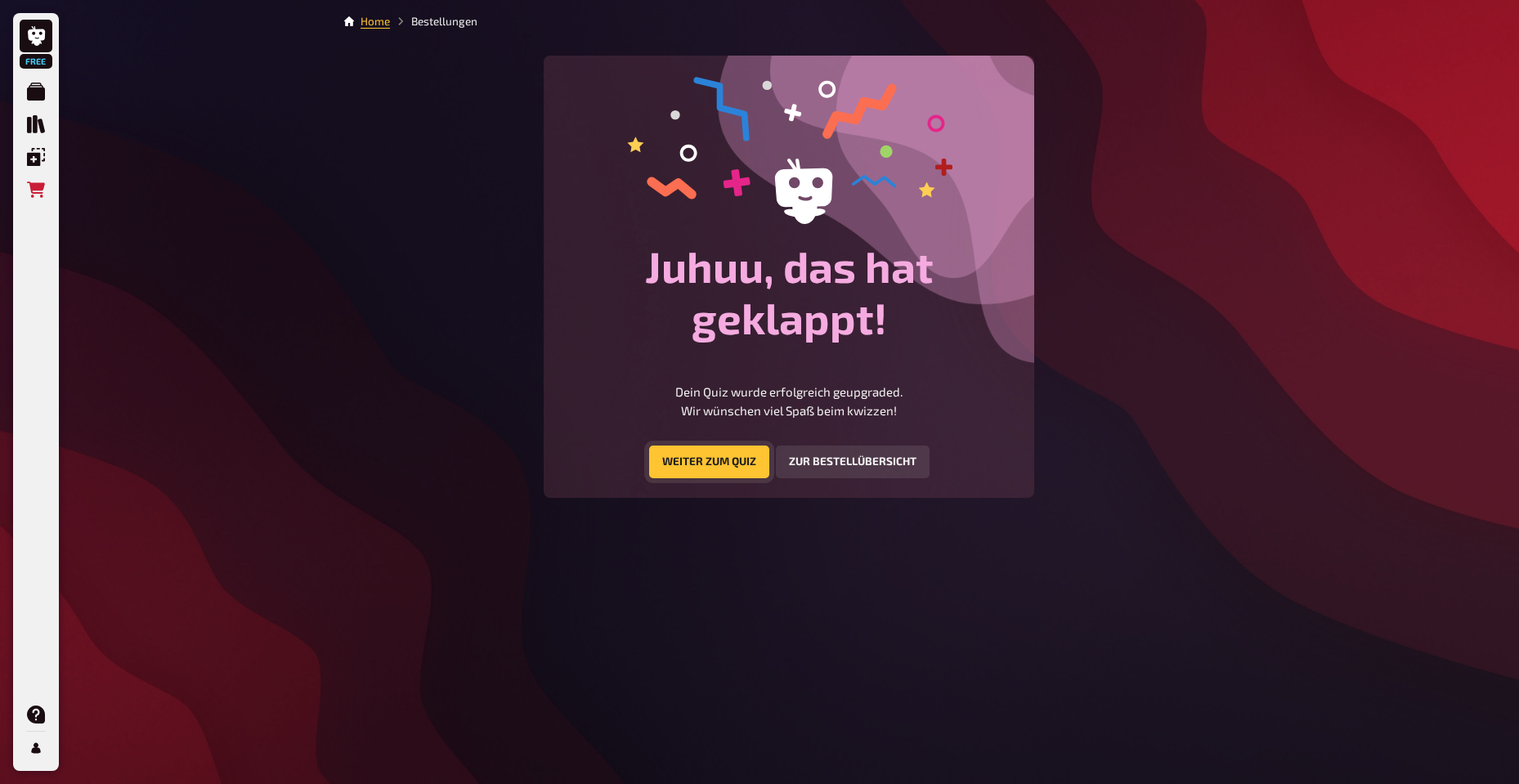 click on "Weiter zum Quiz" at bounding box center (709, 462) 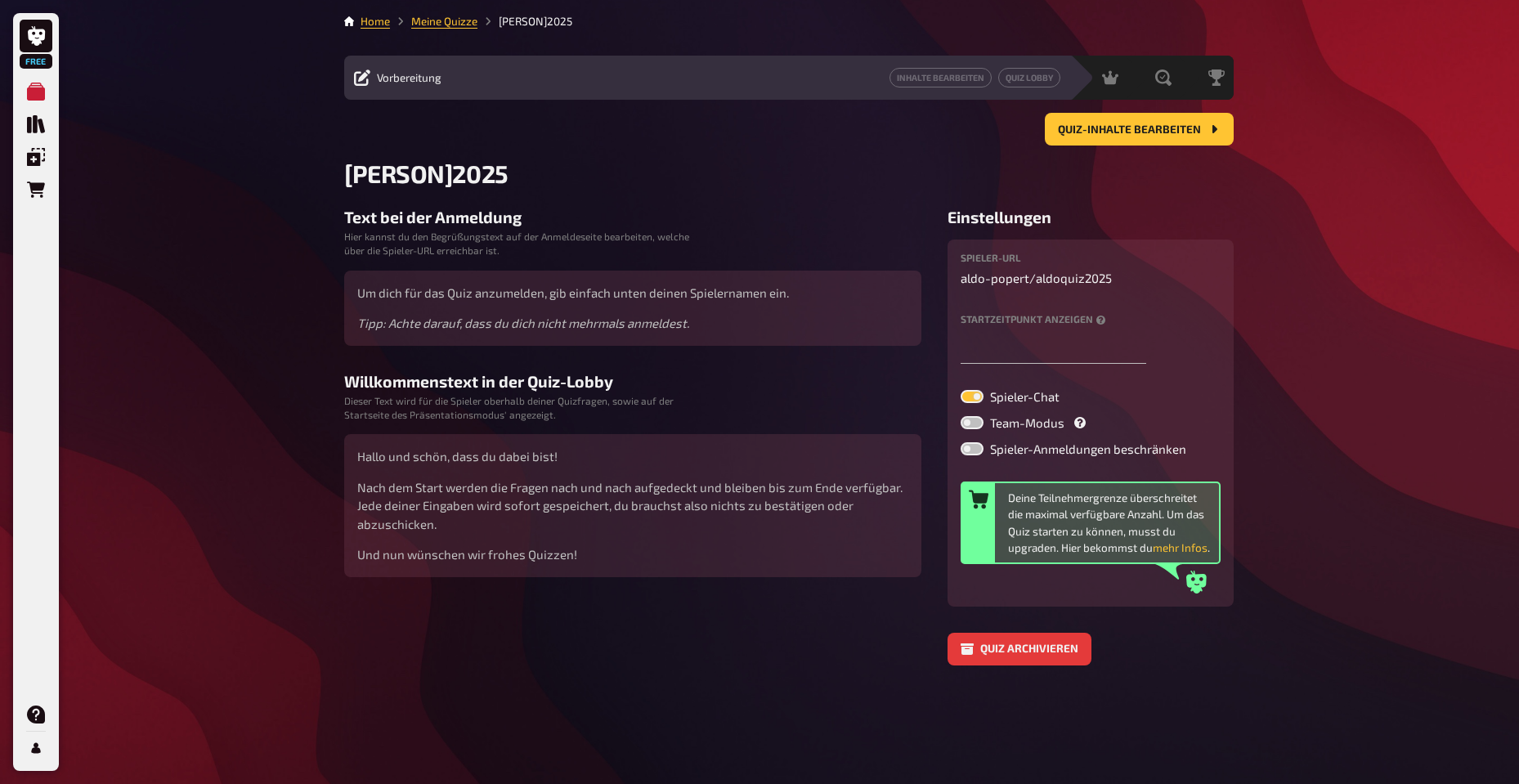 click at bounding box center [972, 449] 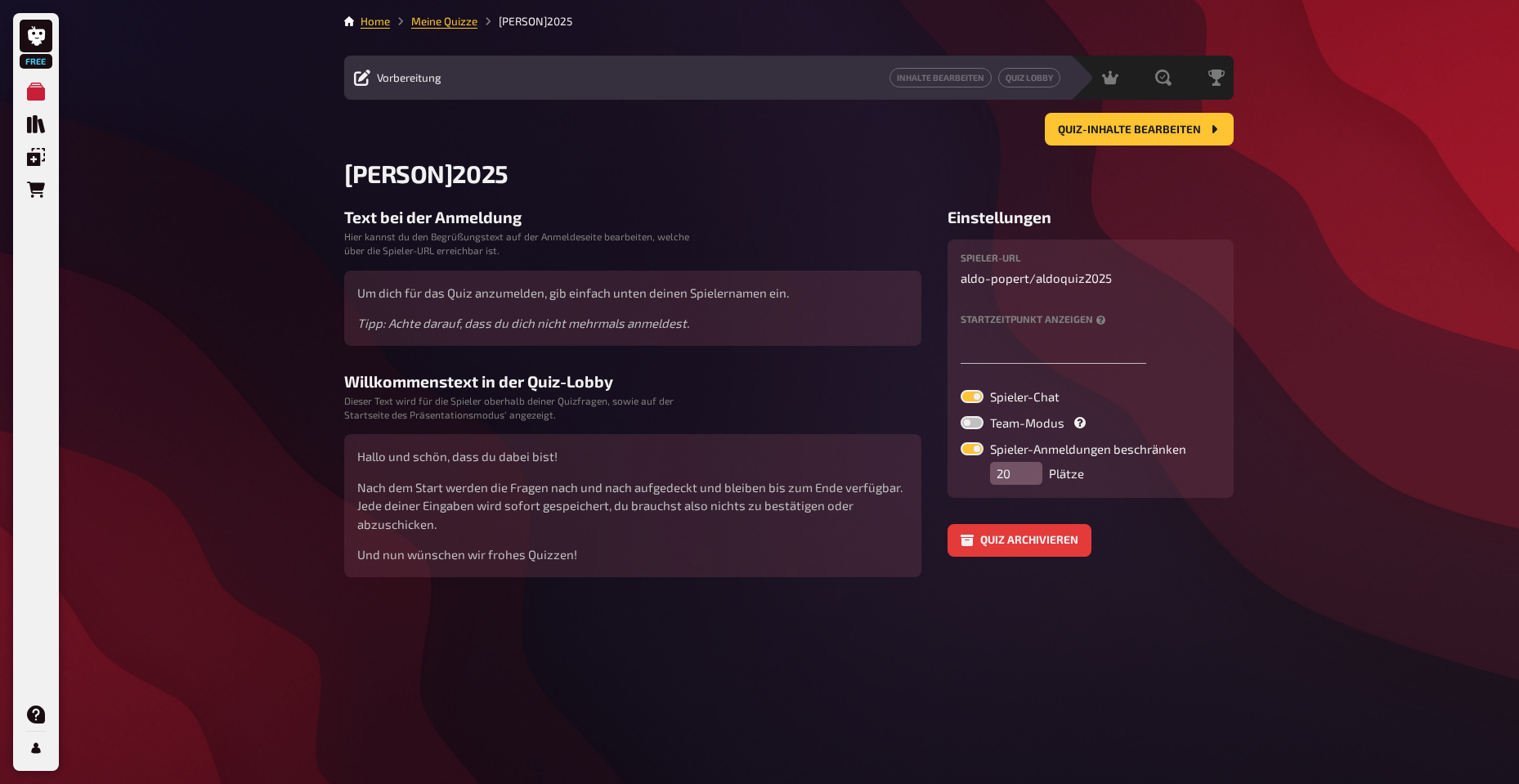 click at bounding box center [972, 449] 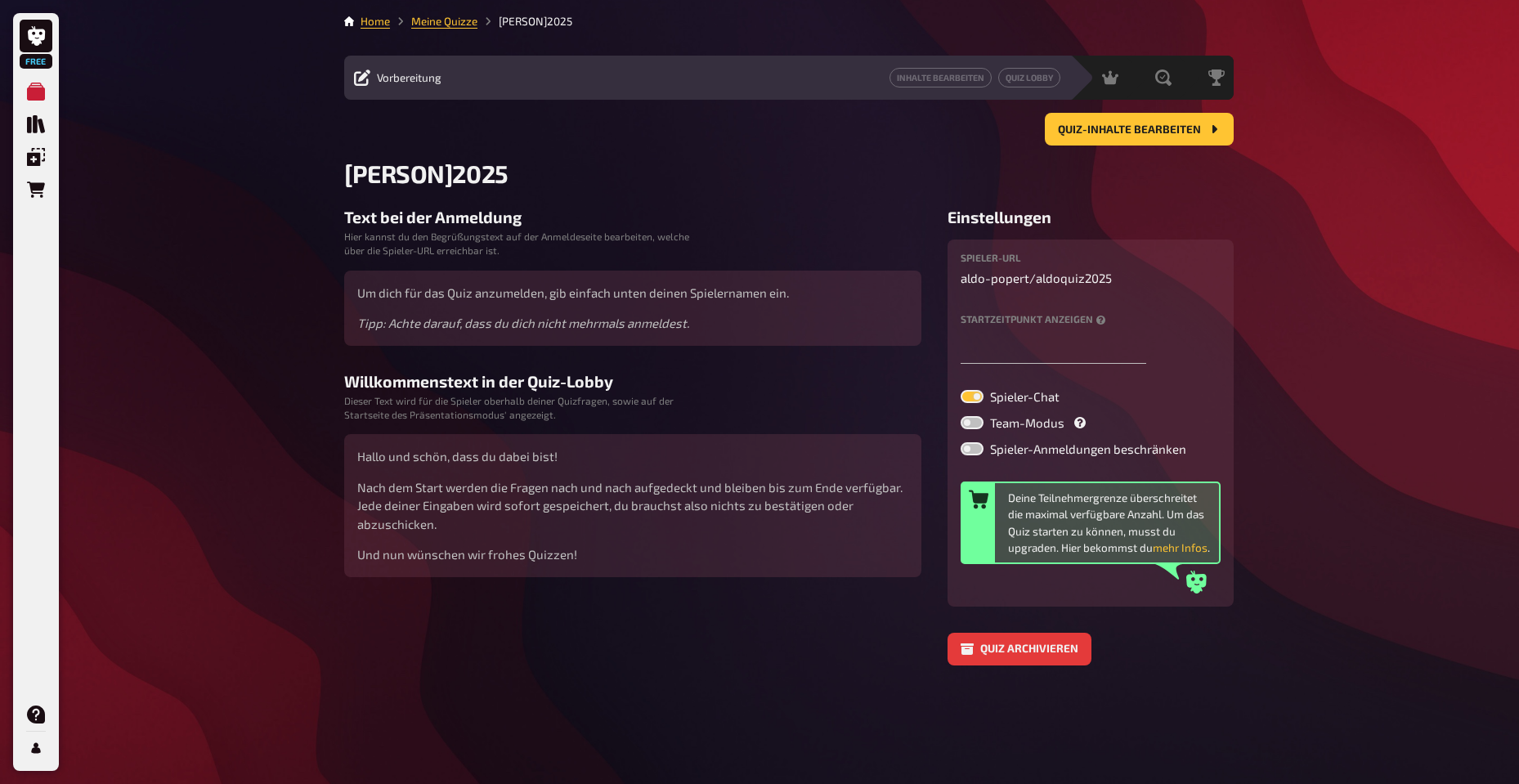 click at bounding box center (972, 449) 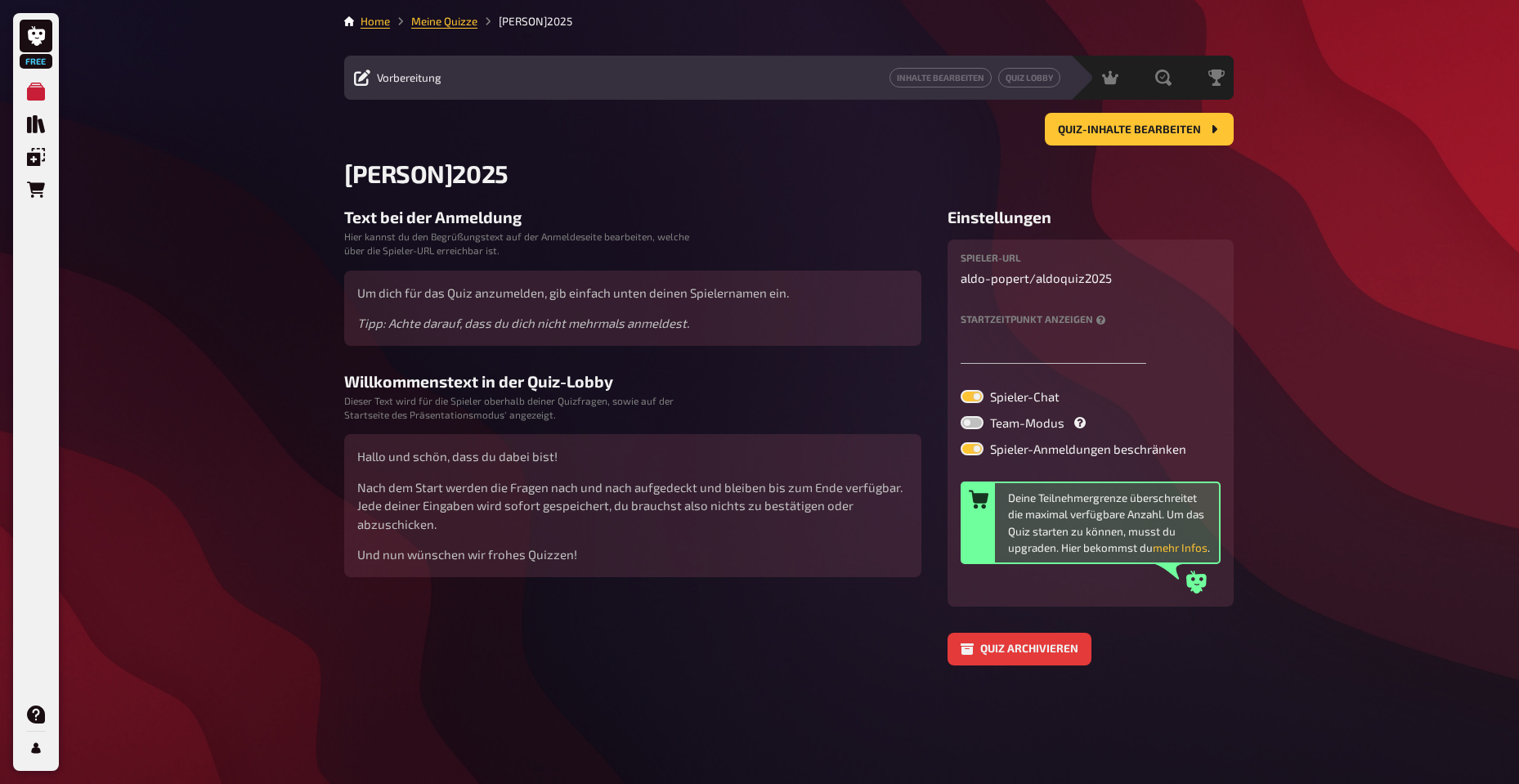checkbox on "true" 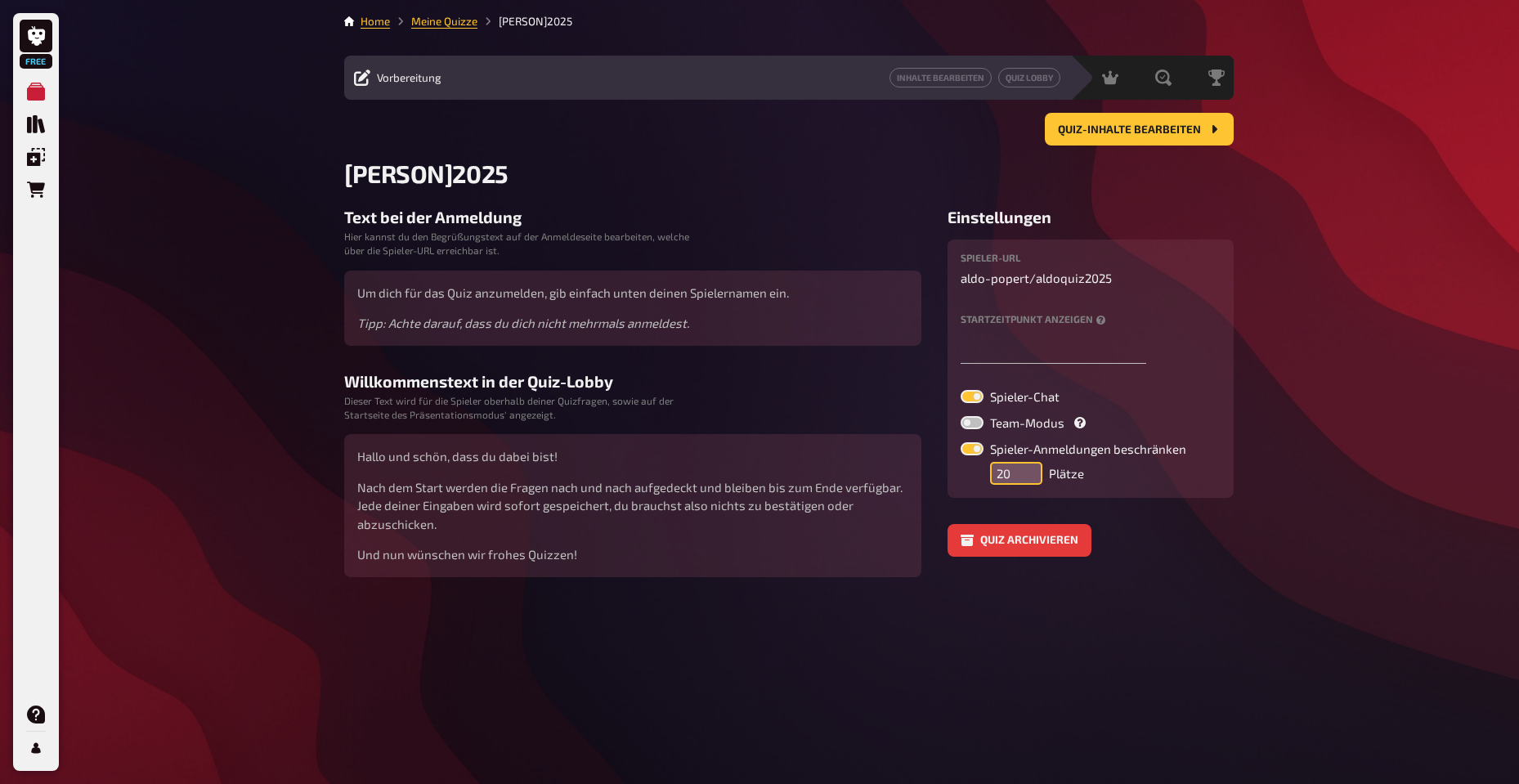 click on "20" at bounding box center [1016, 473] 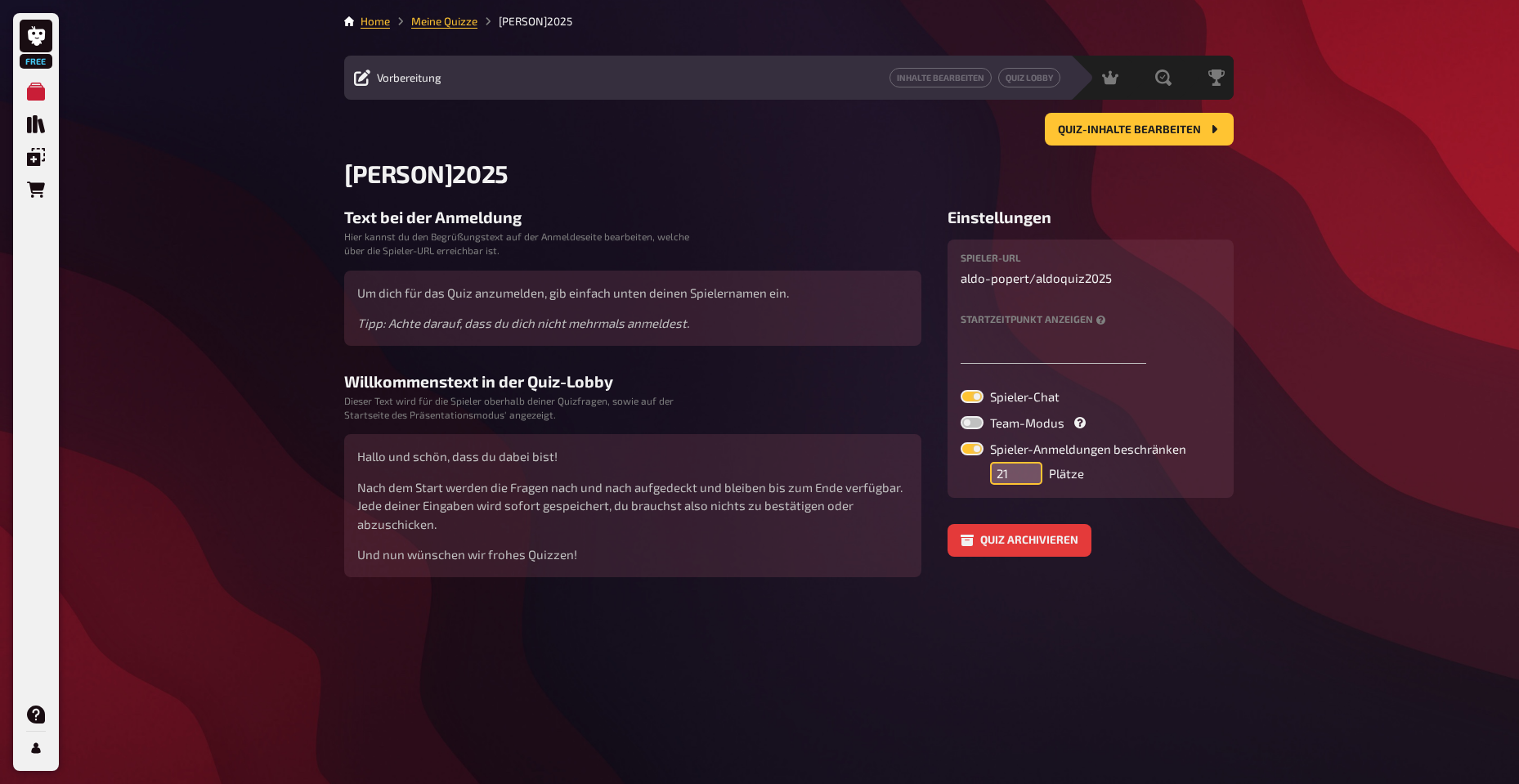 click on "21" at bounding box center [1016, 473] 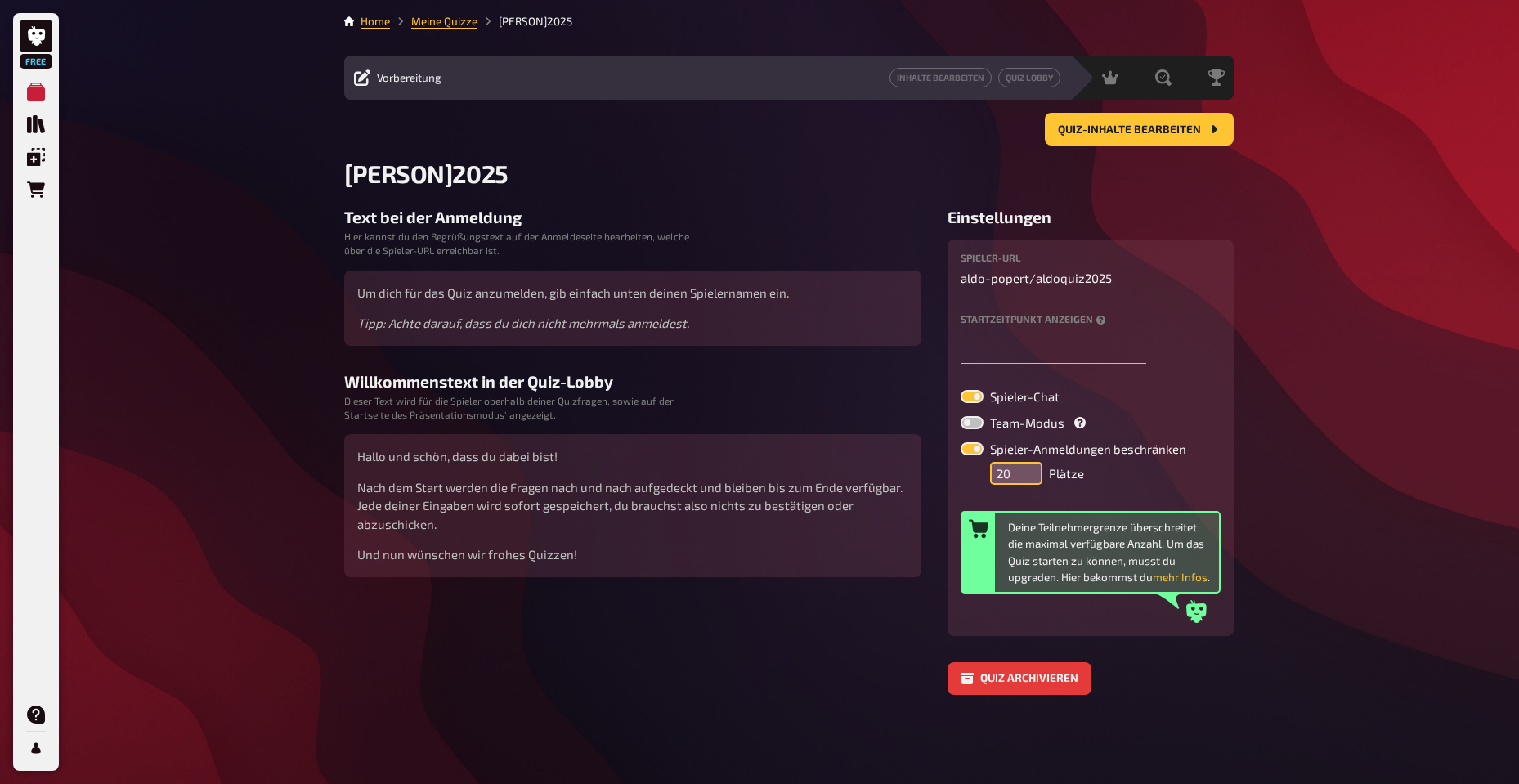 type on "20" 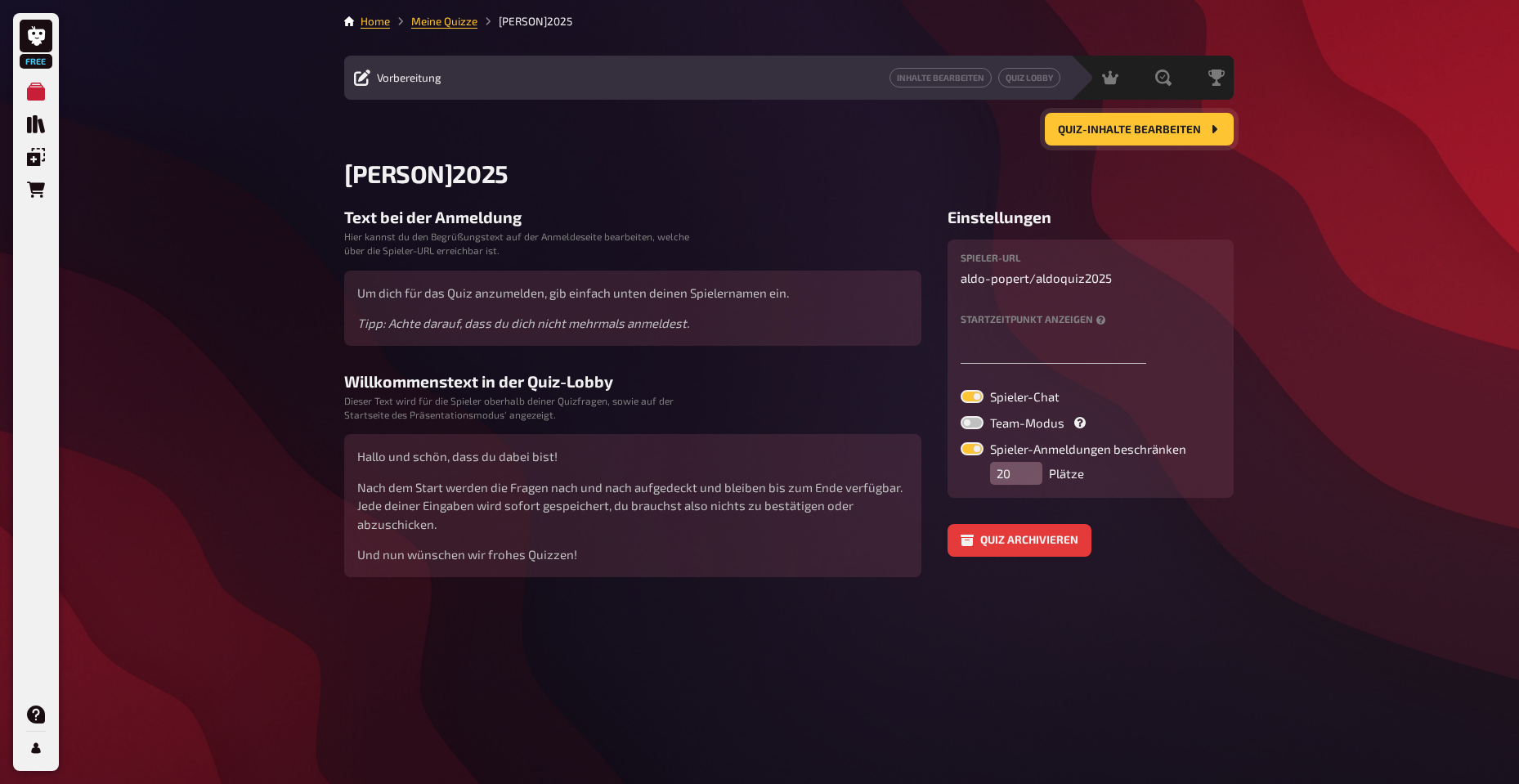 click on "Quiz-Inhalte bearbeiten" at bounding box center (1139, 129) 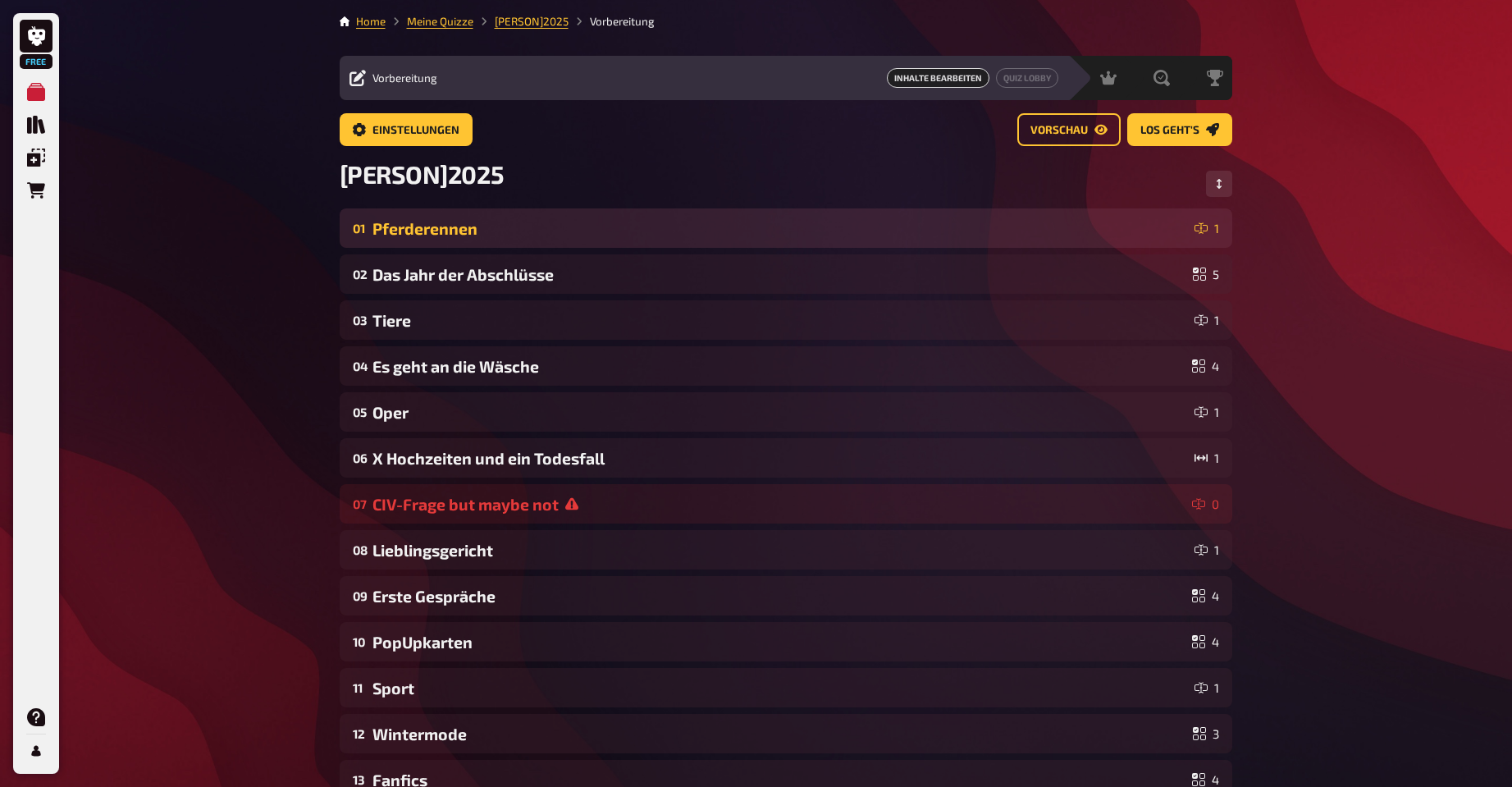 drag, startPoint x: 625, startPoint y: 242, endPoint x: 856, endPoint y: 228, distance: 231.42385 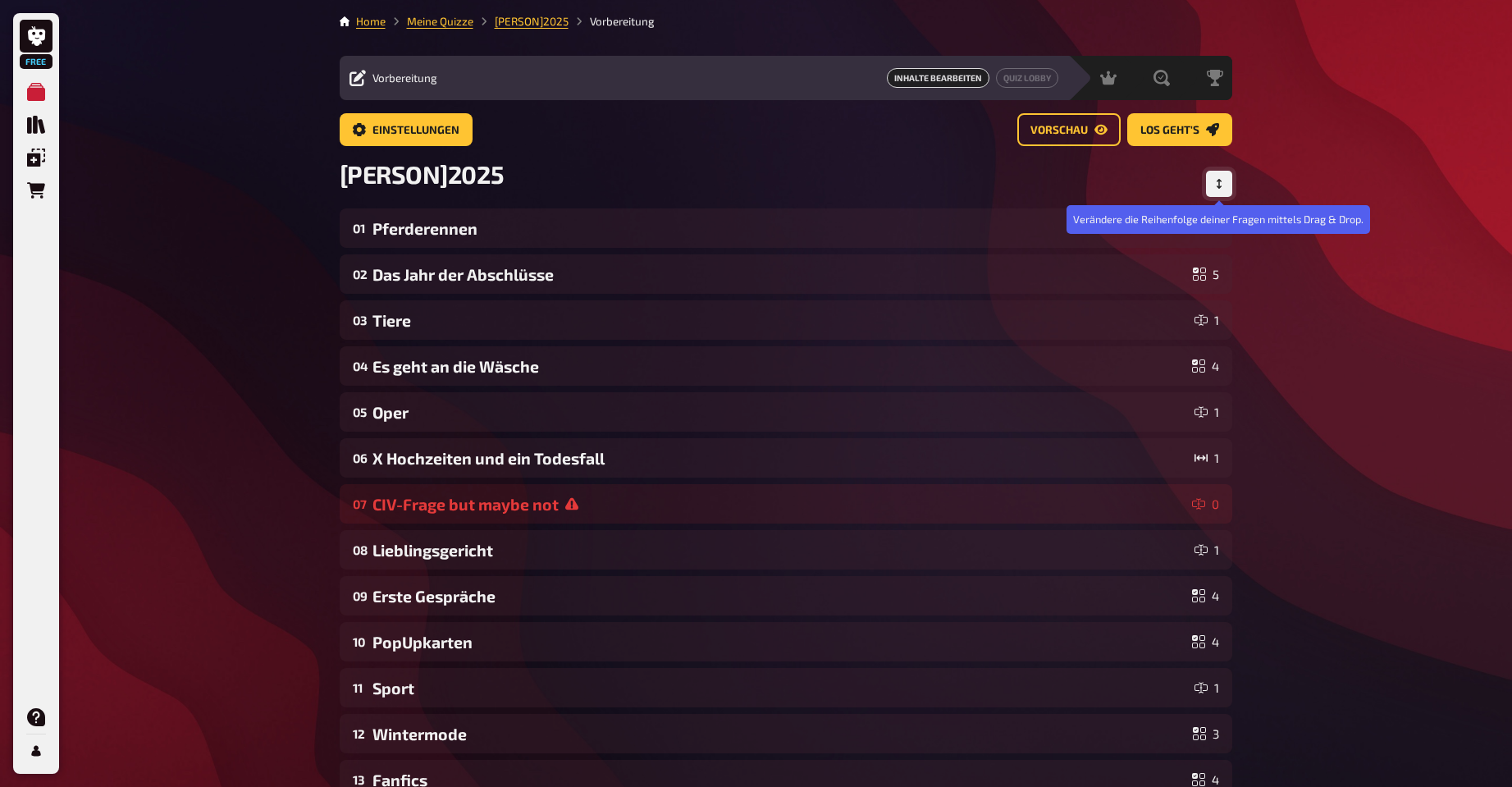 click 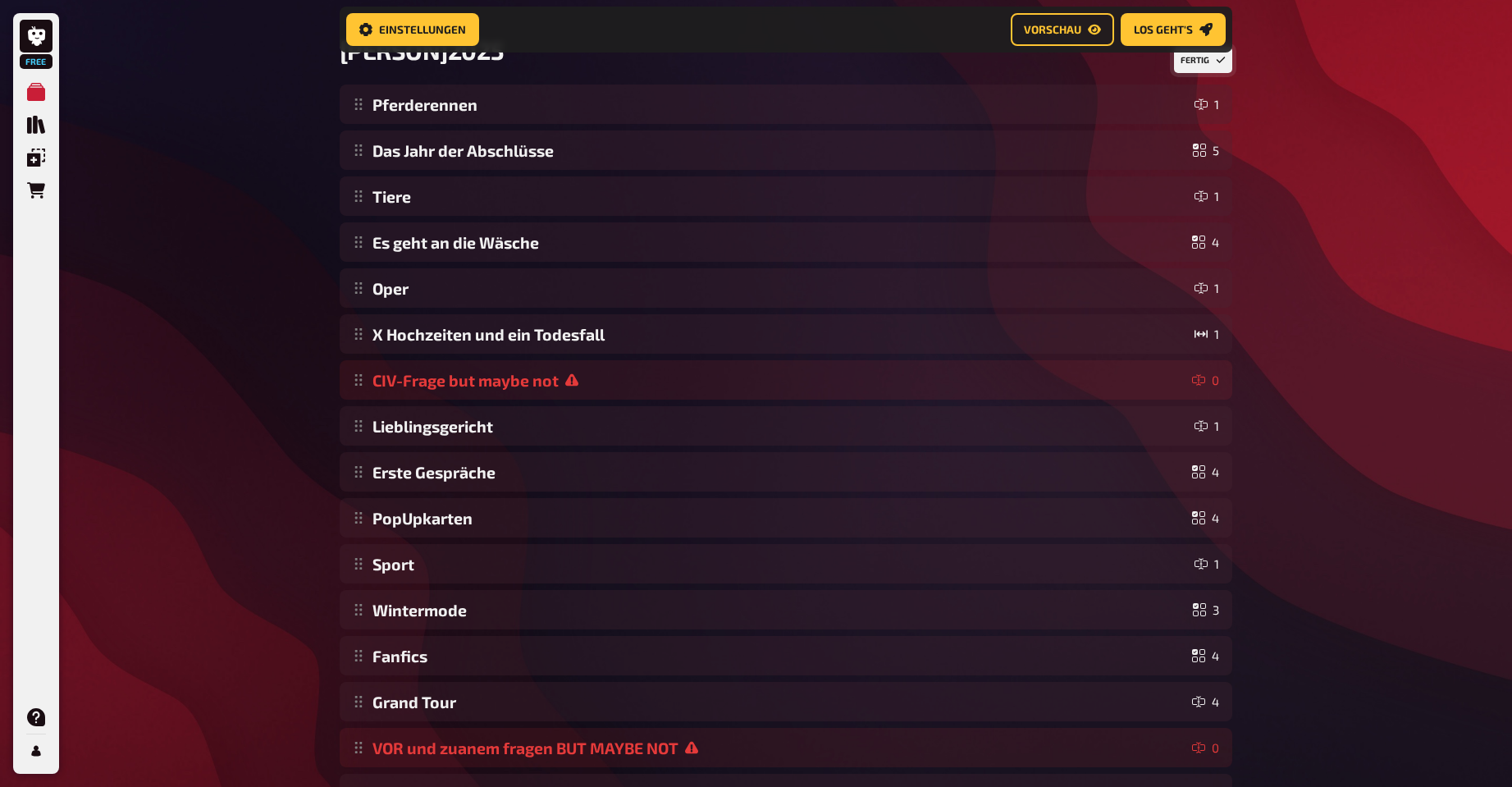 scroll, scrollTop: 0, scrollLeft: 0, axis: both 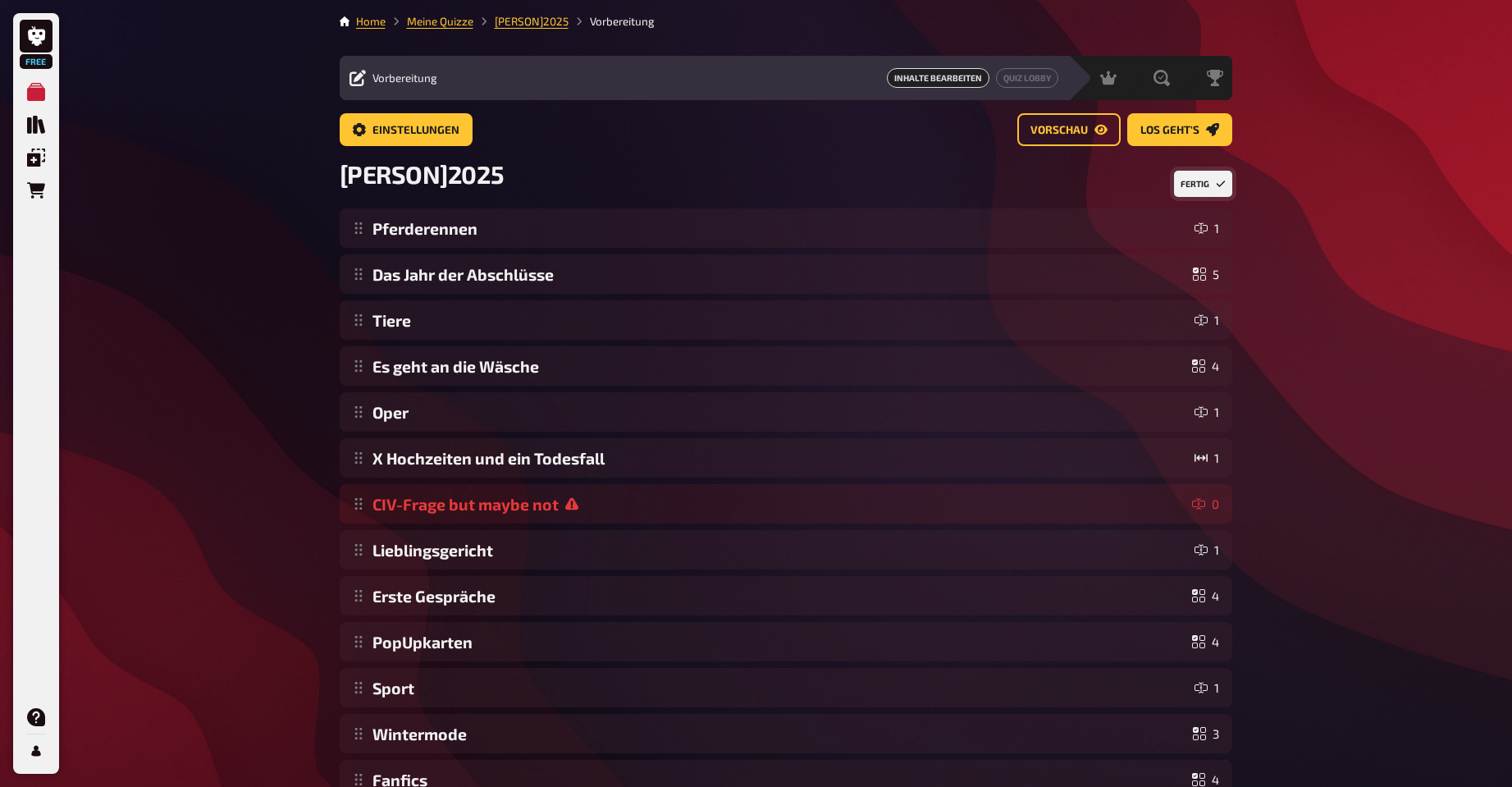 click on "Fertig" at bounding box center (1203, 184) 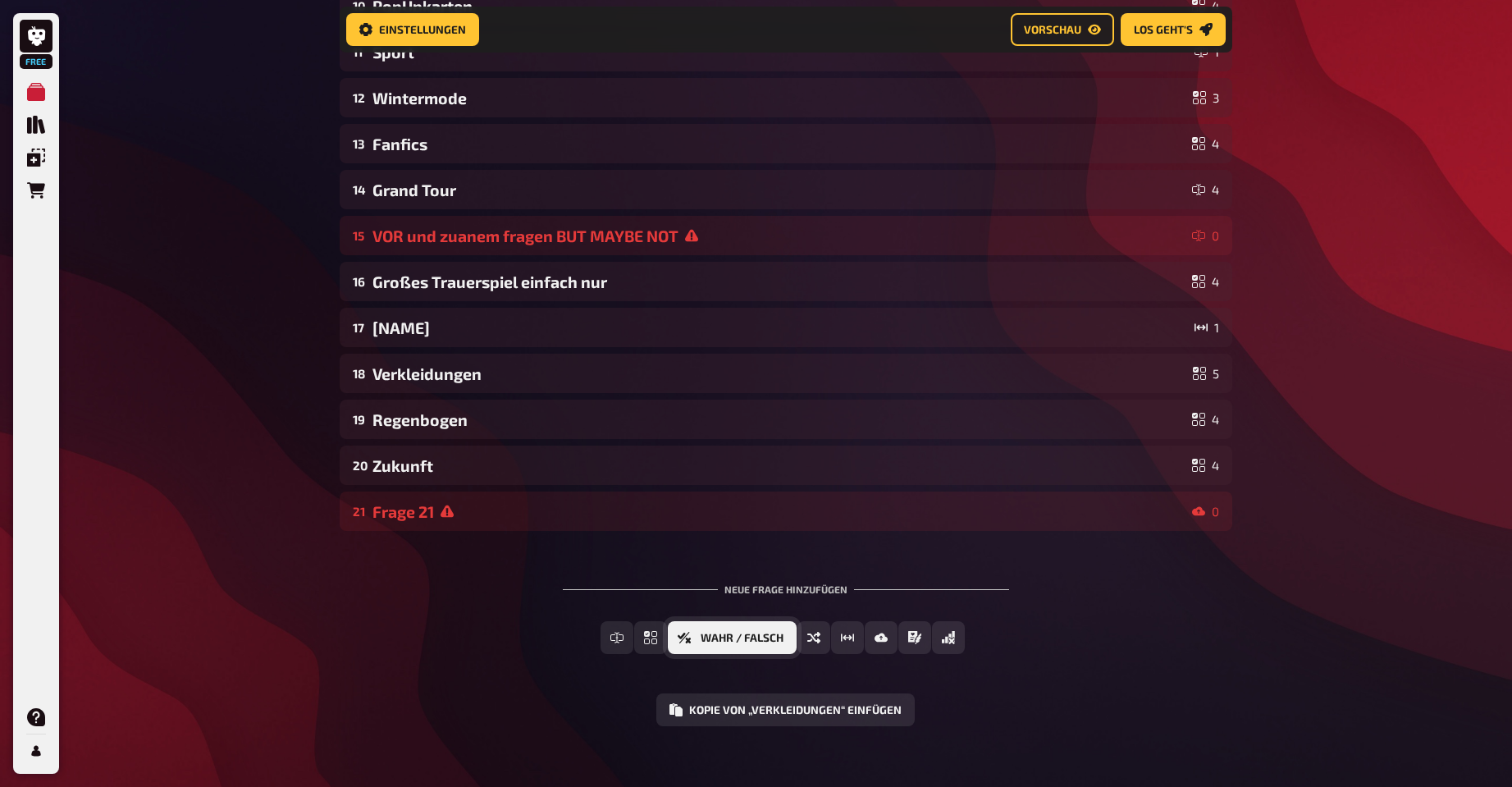 scroll, scrollTop: 667, scrollLeft: 0, axis: vertical 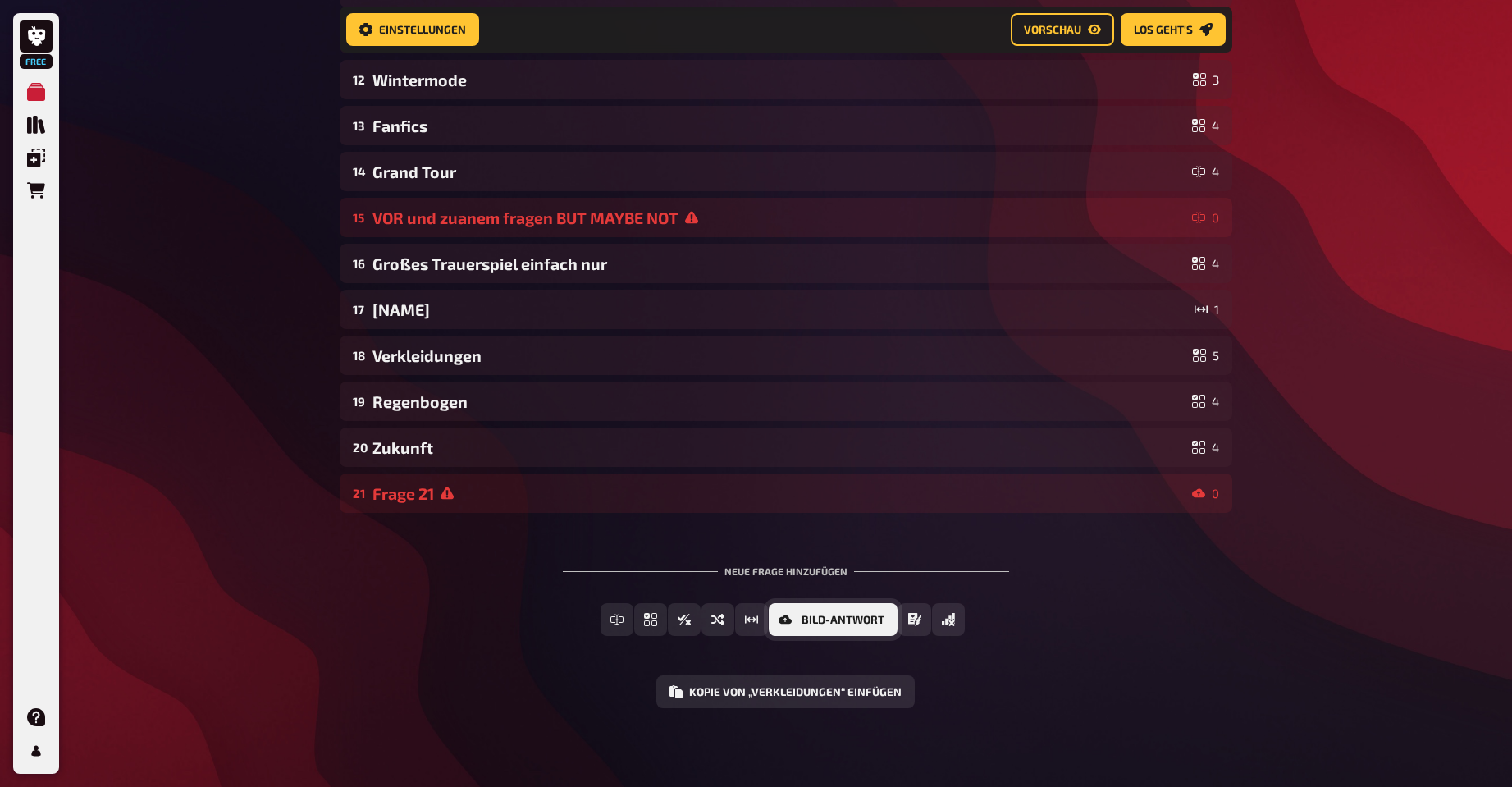click on "Bild-Antwort" at bounding box center (843, 620) 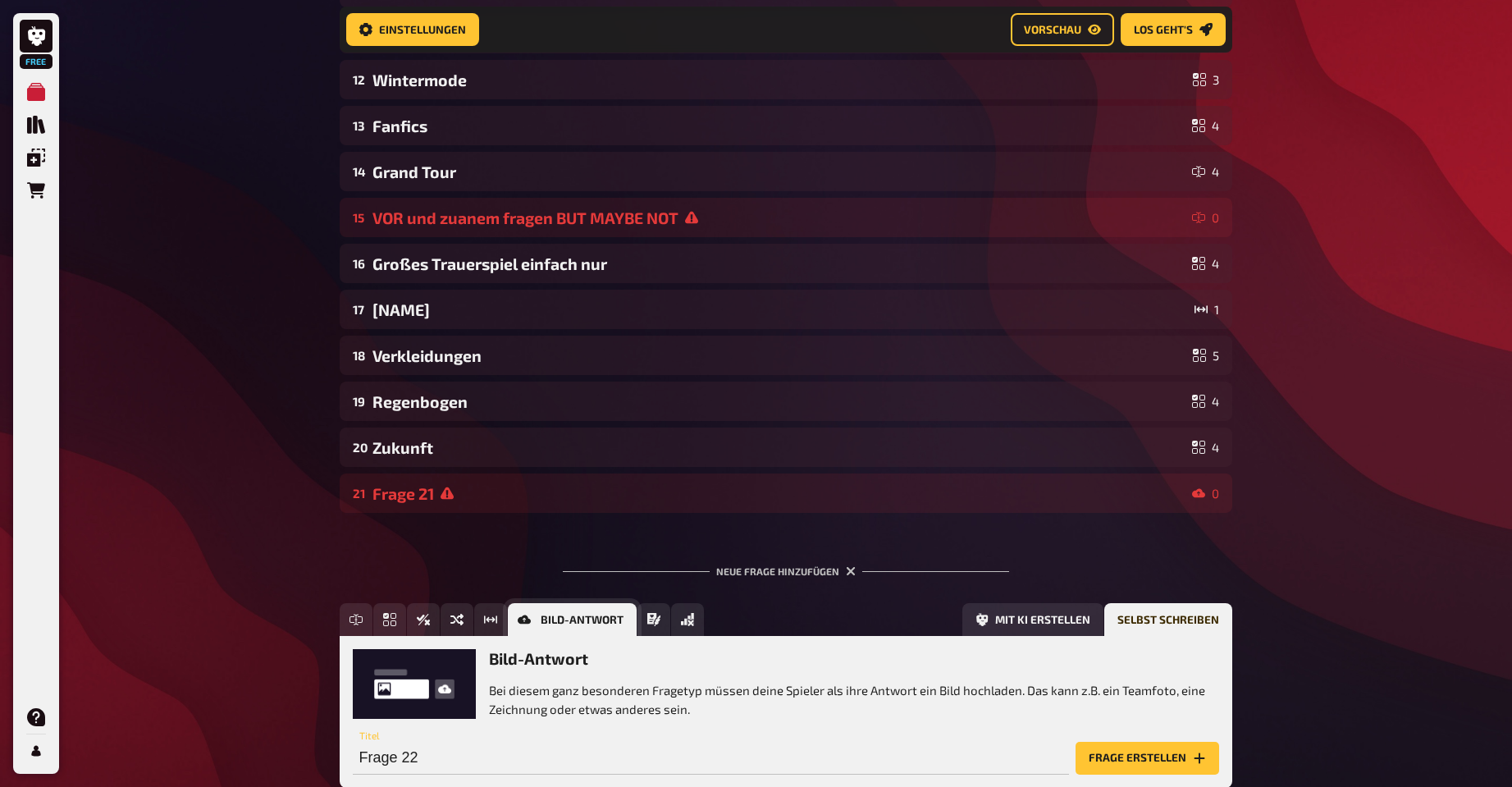scroll, scrollTop: 773, scrollLeft: 0, axis: vertical 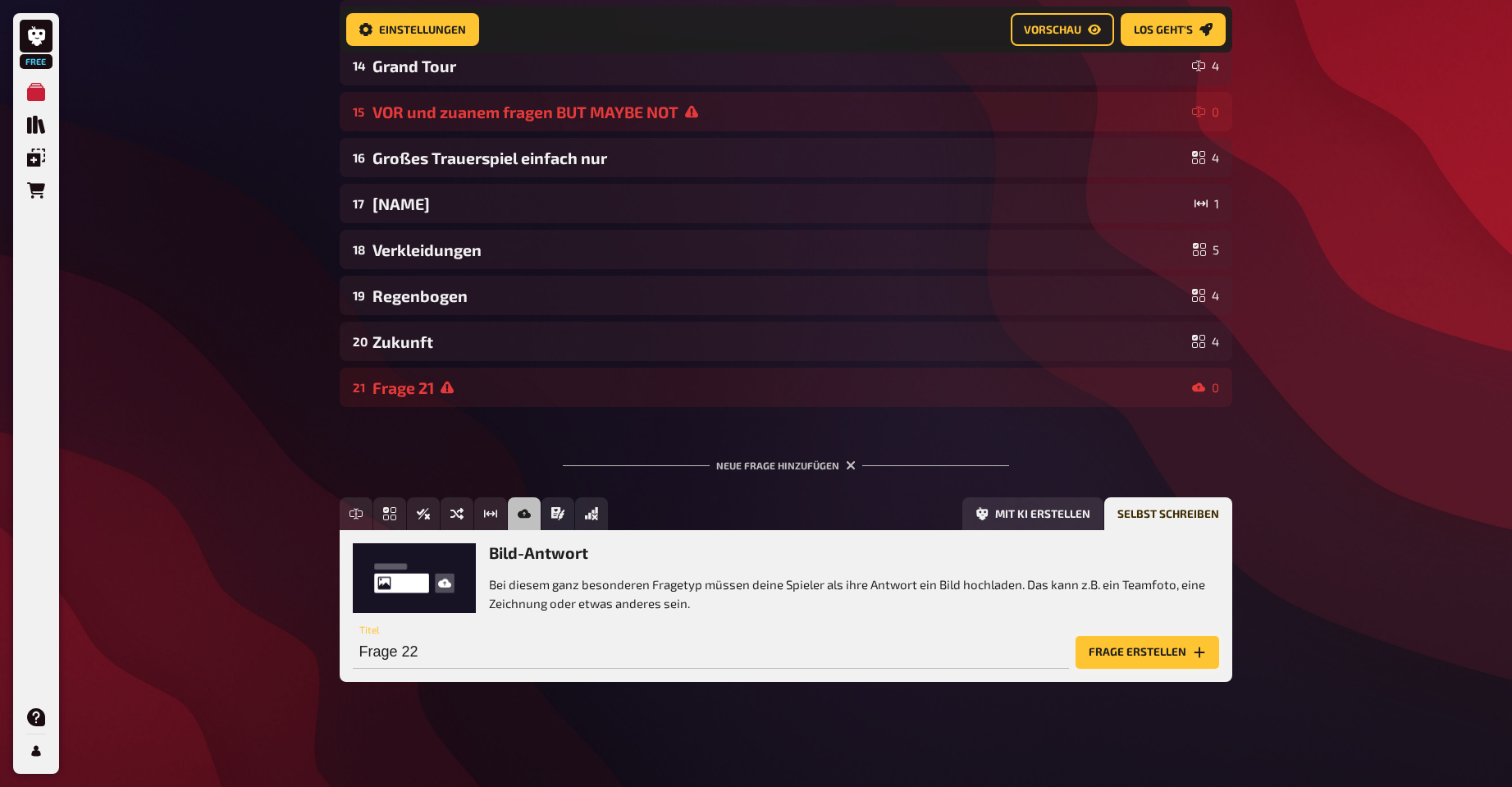 click on "Frage erstellen" at bounding box center (1147, 652) 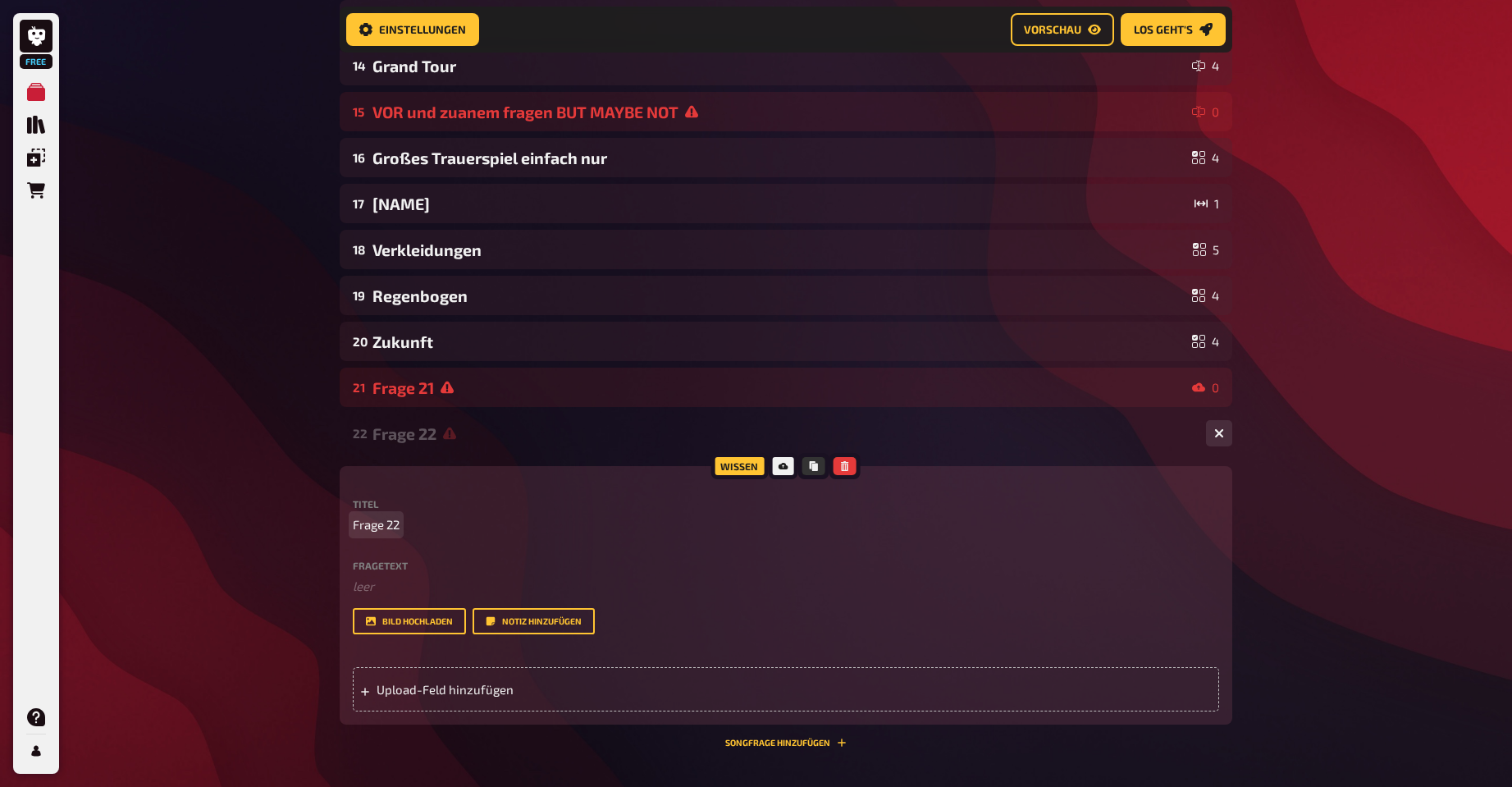 click on "Frage 22" at bounding box center [376, 524] 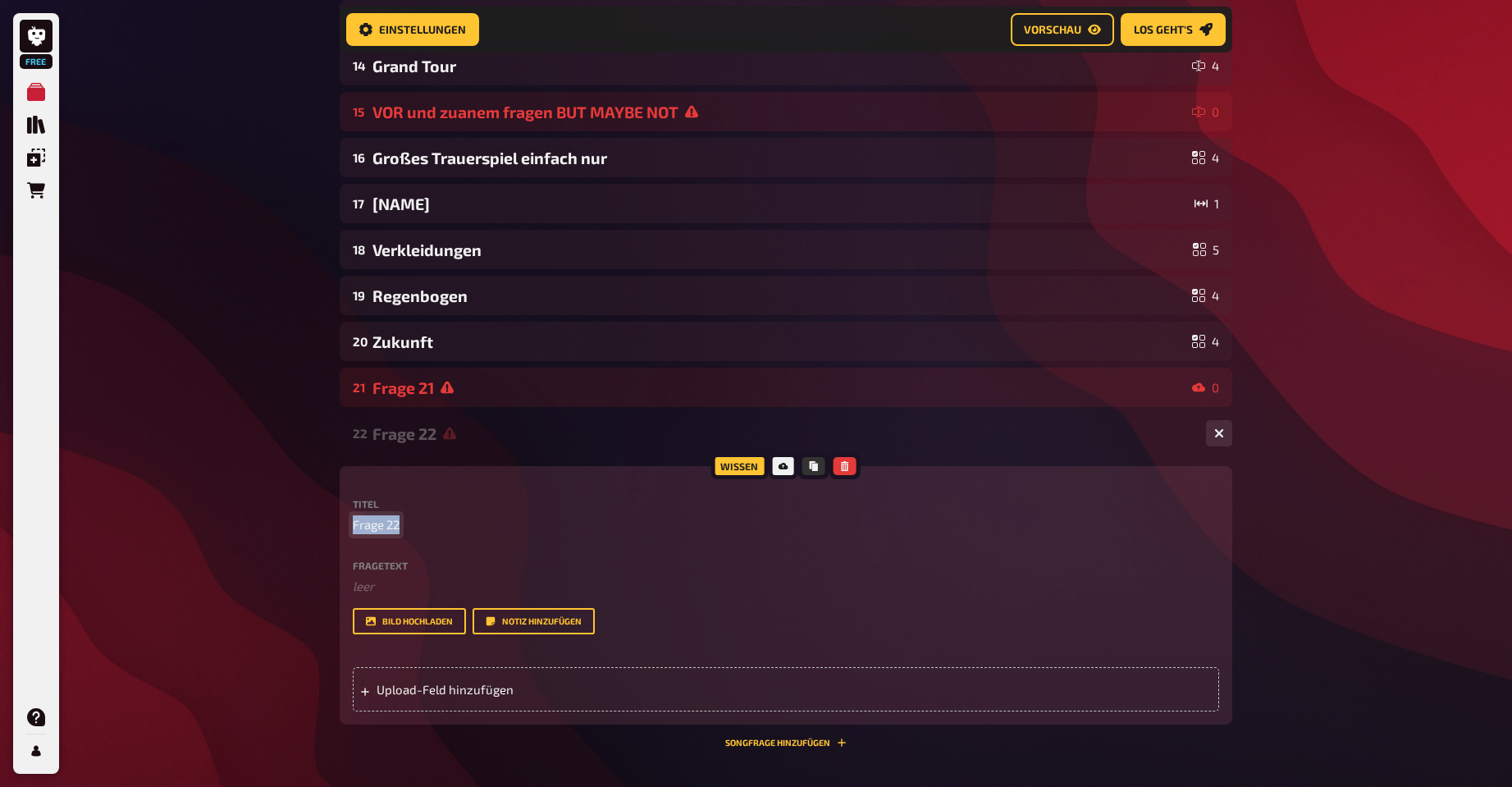 drag, startPoint x: 399, startPoint y: 525, endPoint x: 325, endPoint y: 528, distance: 74.06079 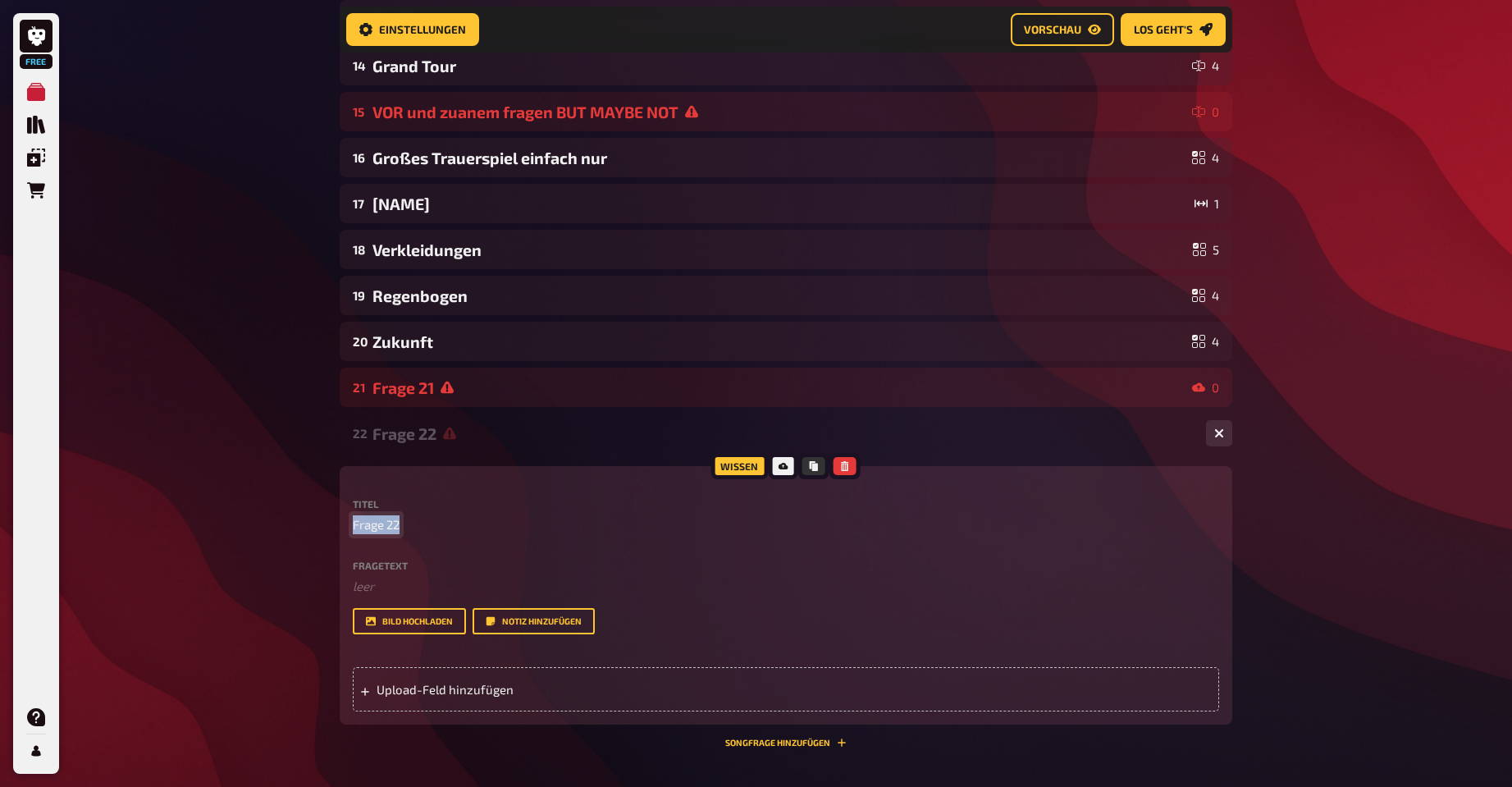 type 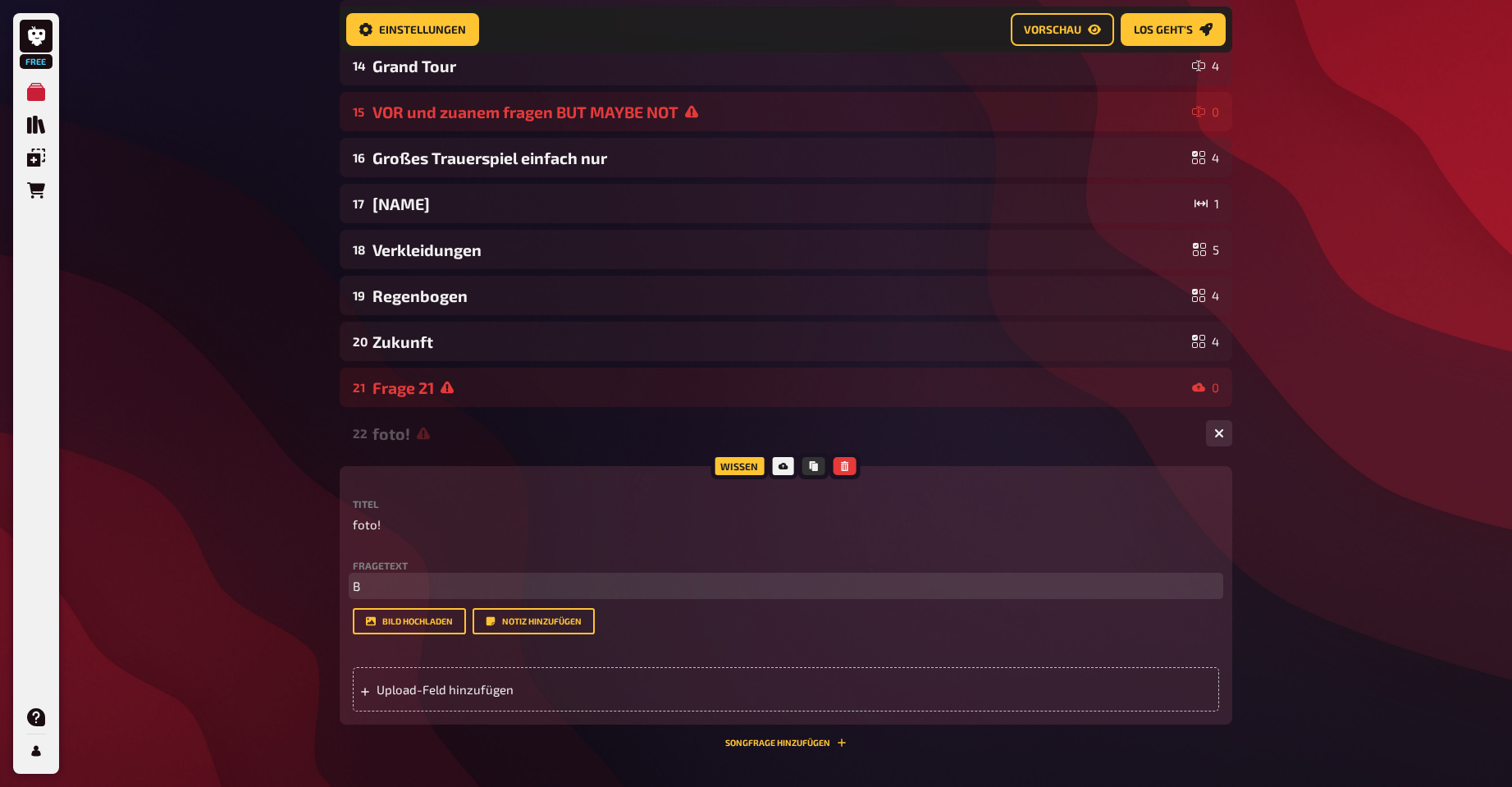 type 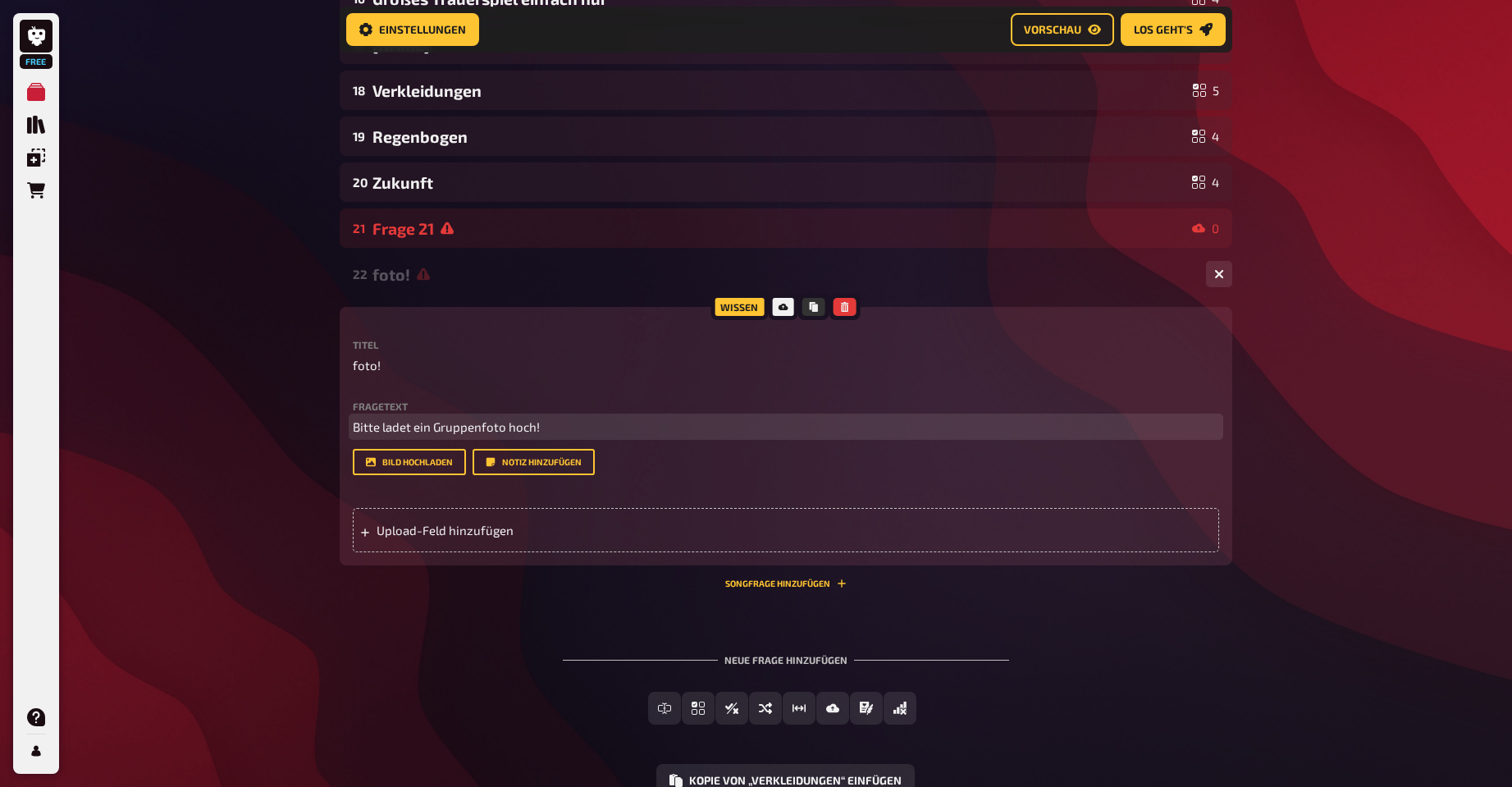 scroll, scrollTop: 1019, scrollLeft: 0, axis: vertical 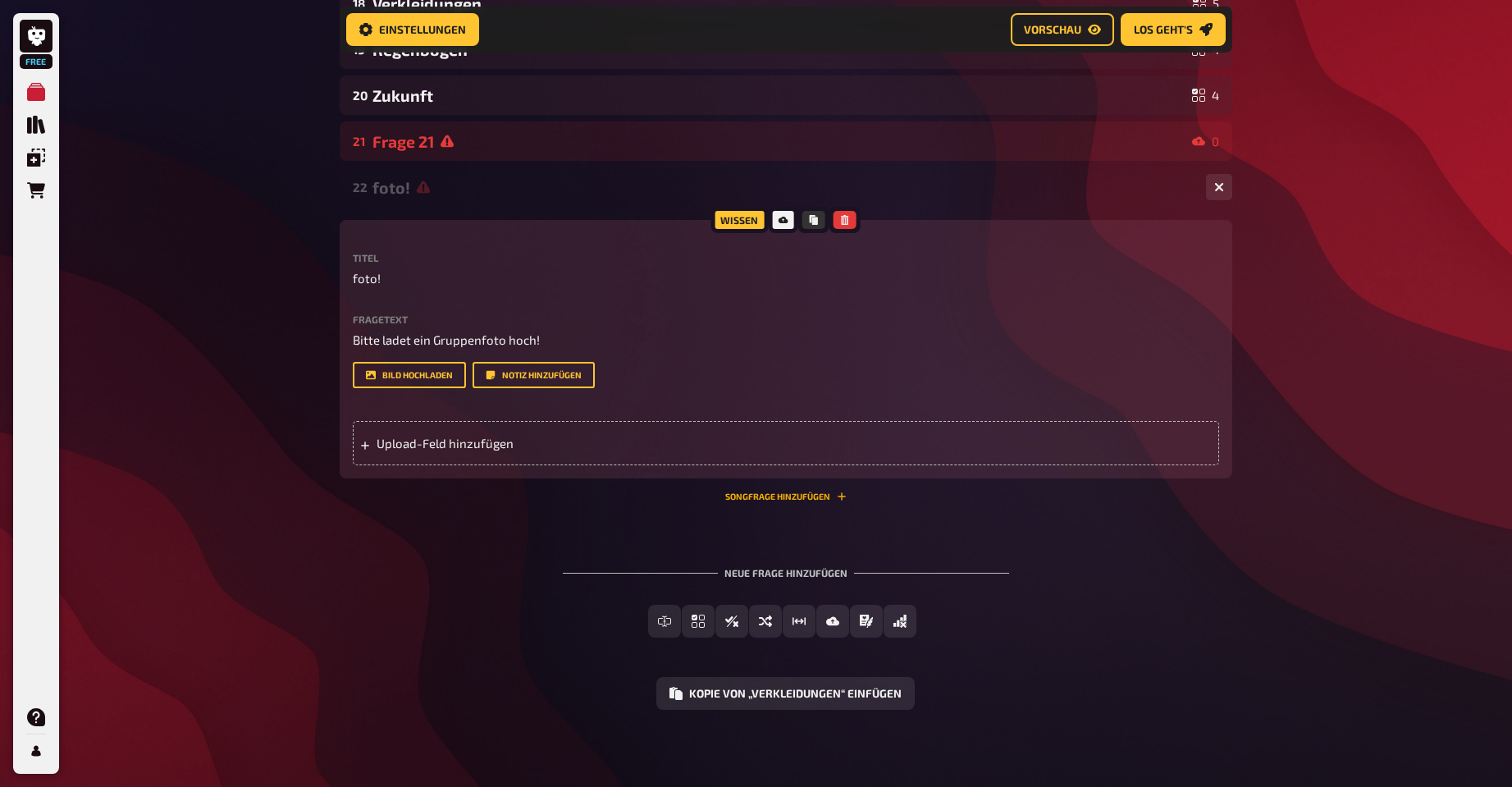 click on "Songfrage hinzufügen" at bounding box center [786, 496] 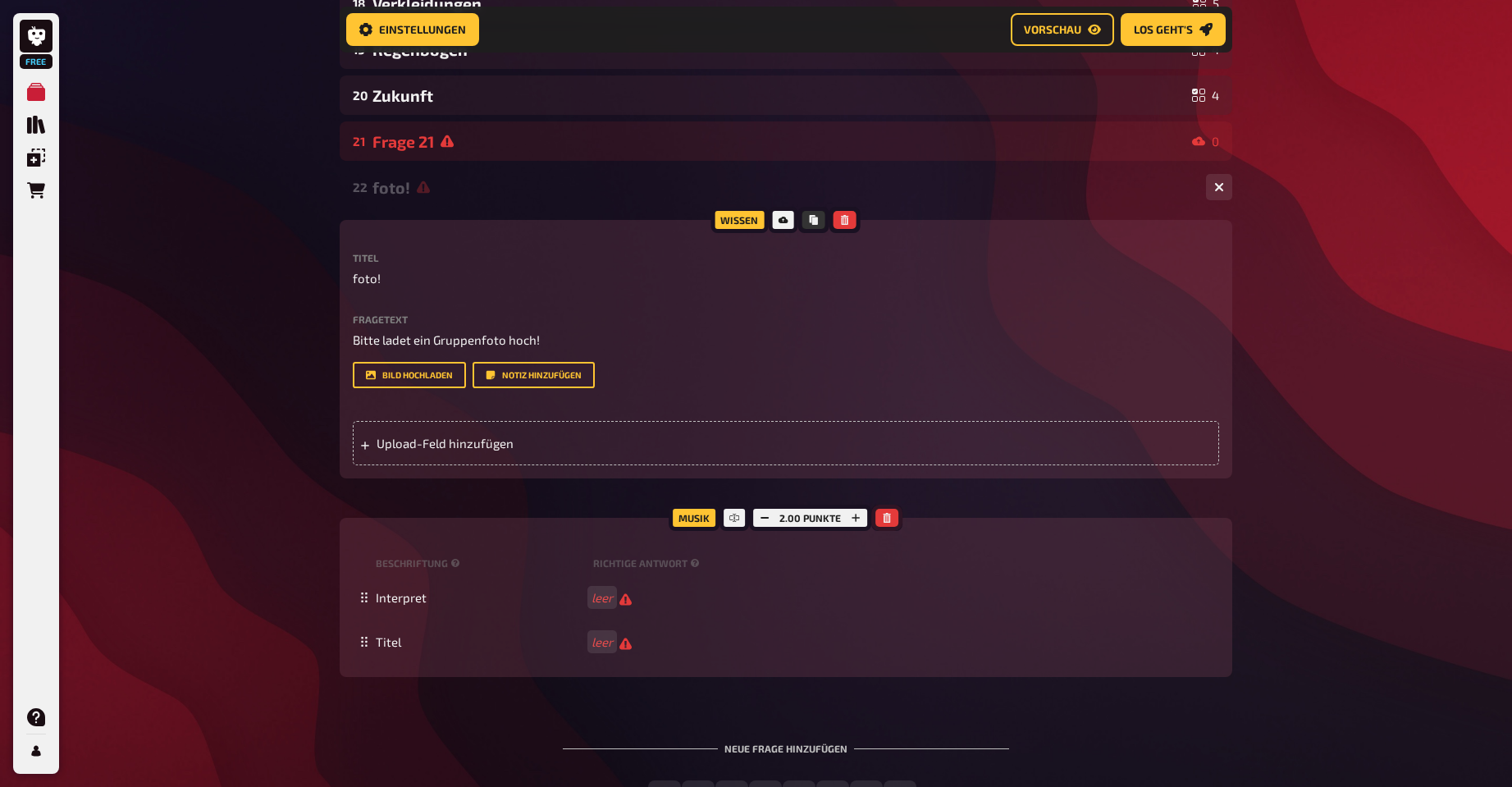 click 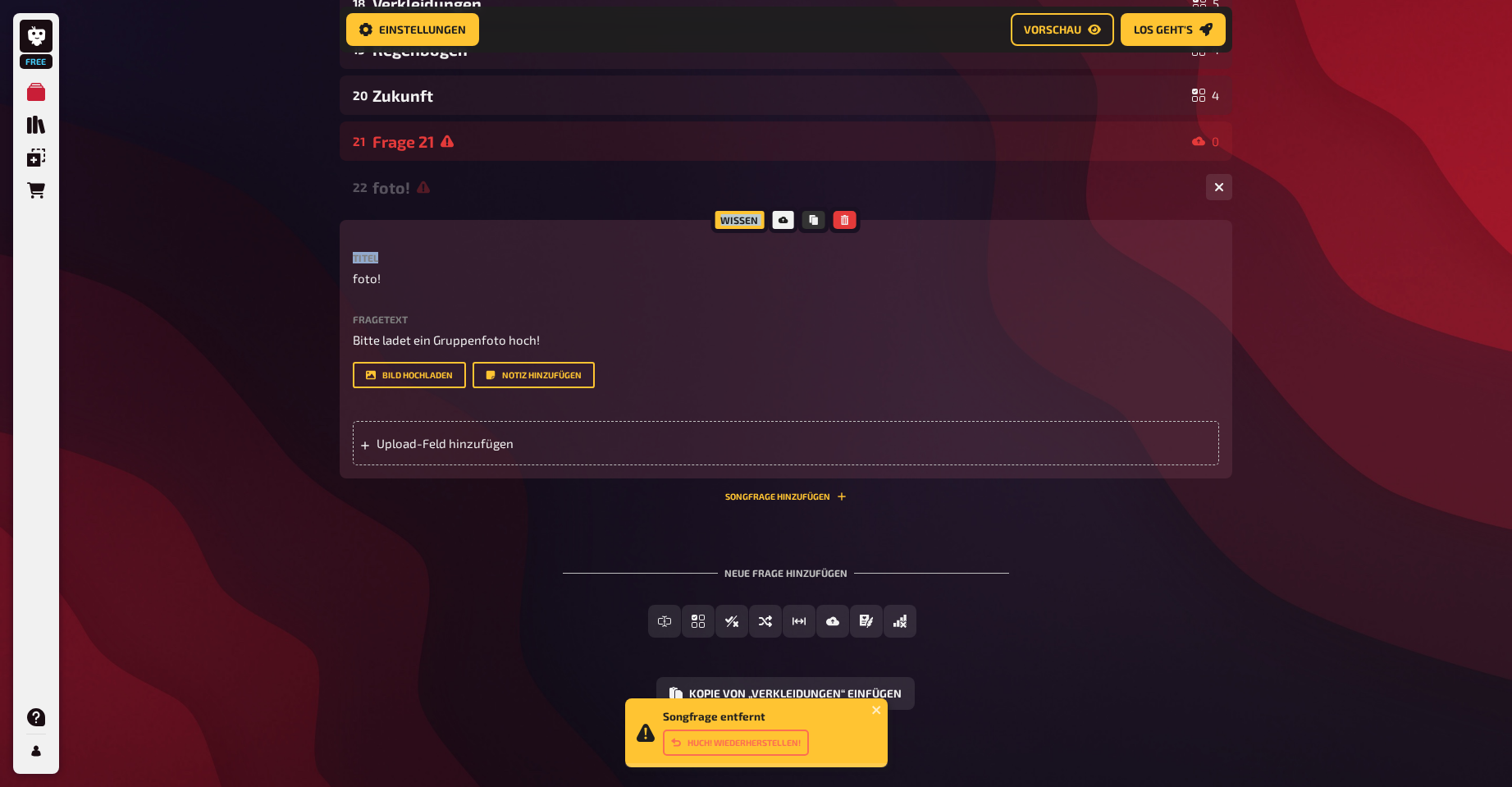 drag, startPoint x: 484, startPoint y: 247, endPoint x: 462, endPoint y: 190, distance: 61.098281 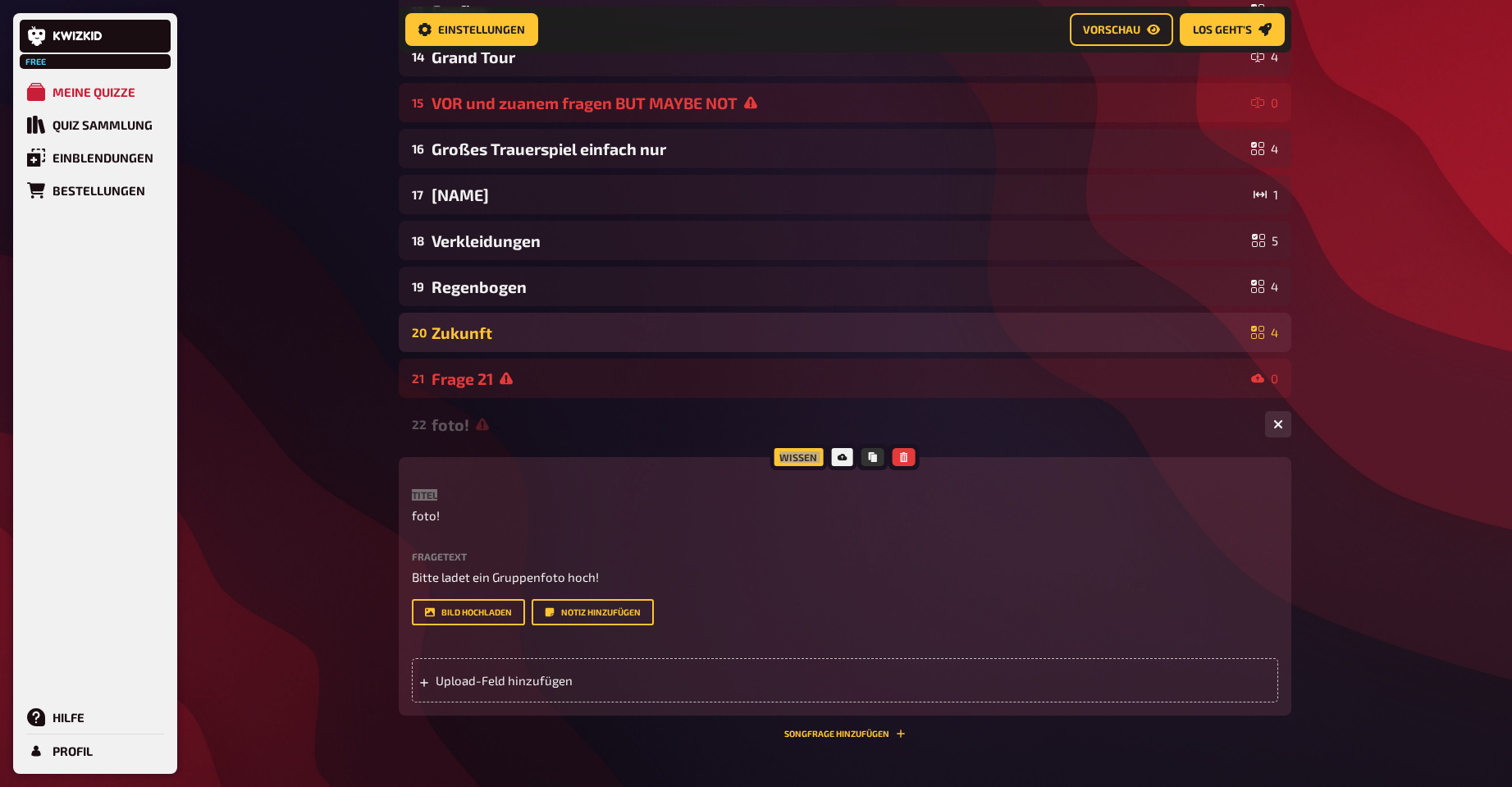 scroll, scrollTop: 773, scrollLeft: 0, axis: vertical 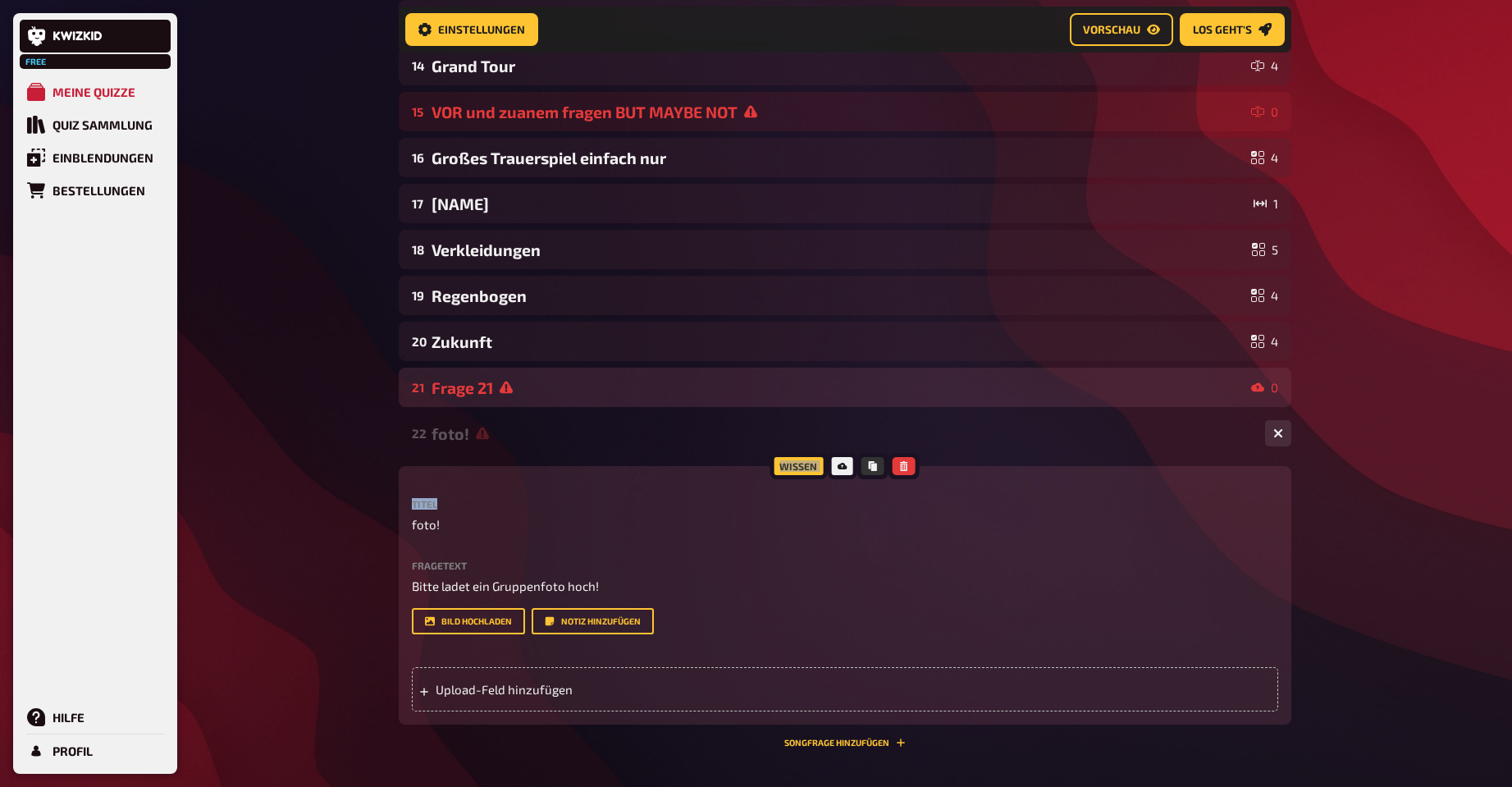 click 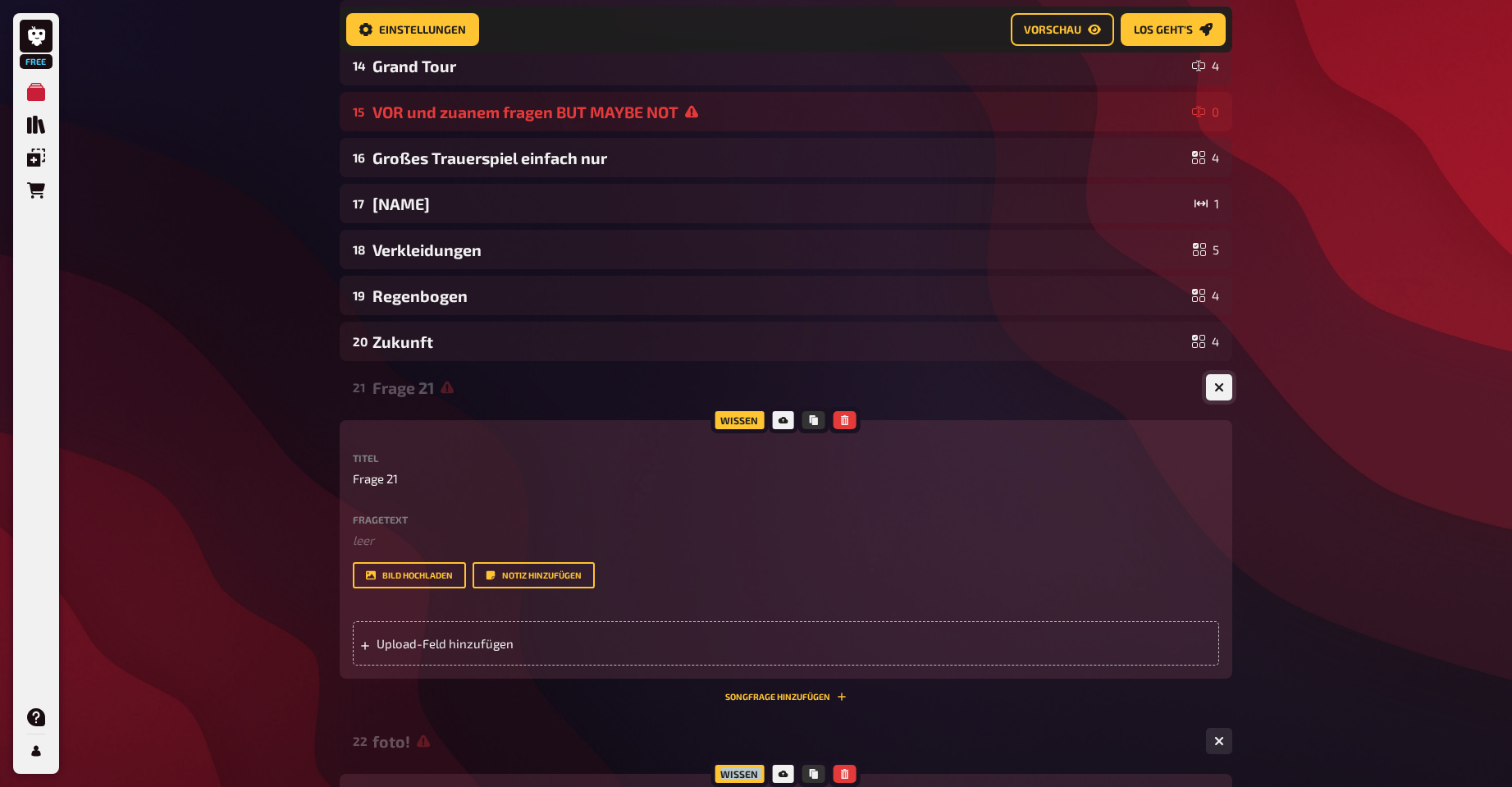 click at bounding box center [1219, 387] 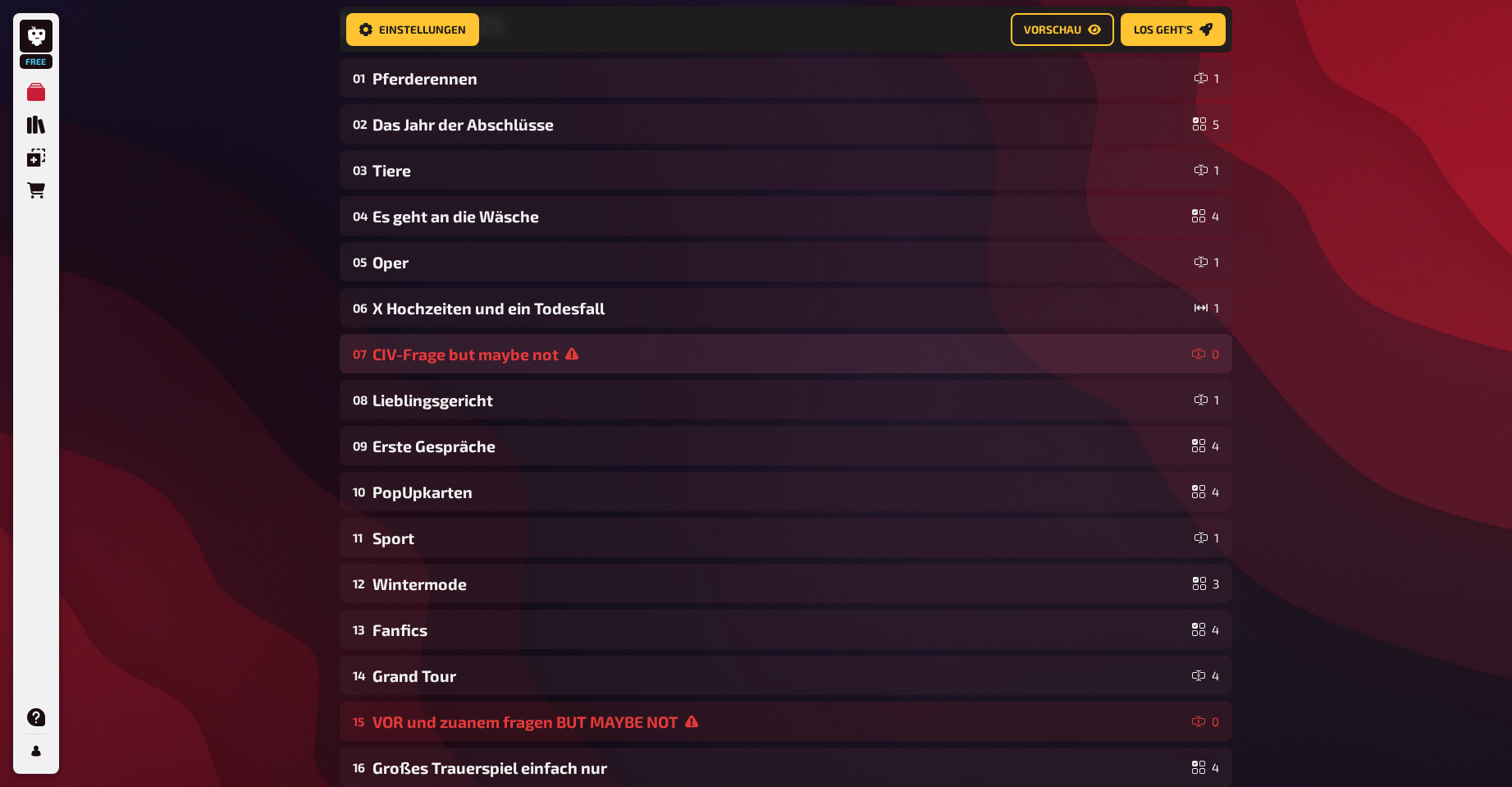 scroll, scrollTop: 177, scrollLeft: 0, axis: vertical 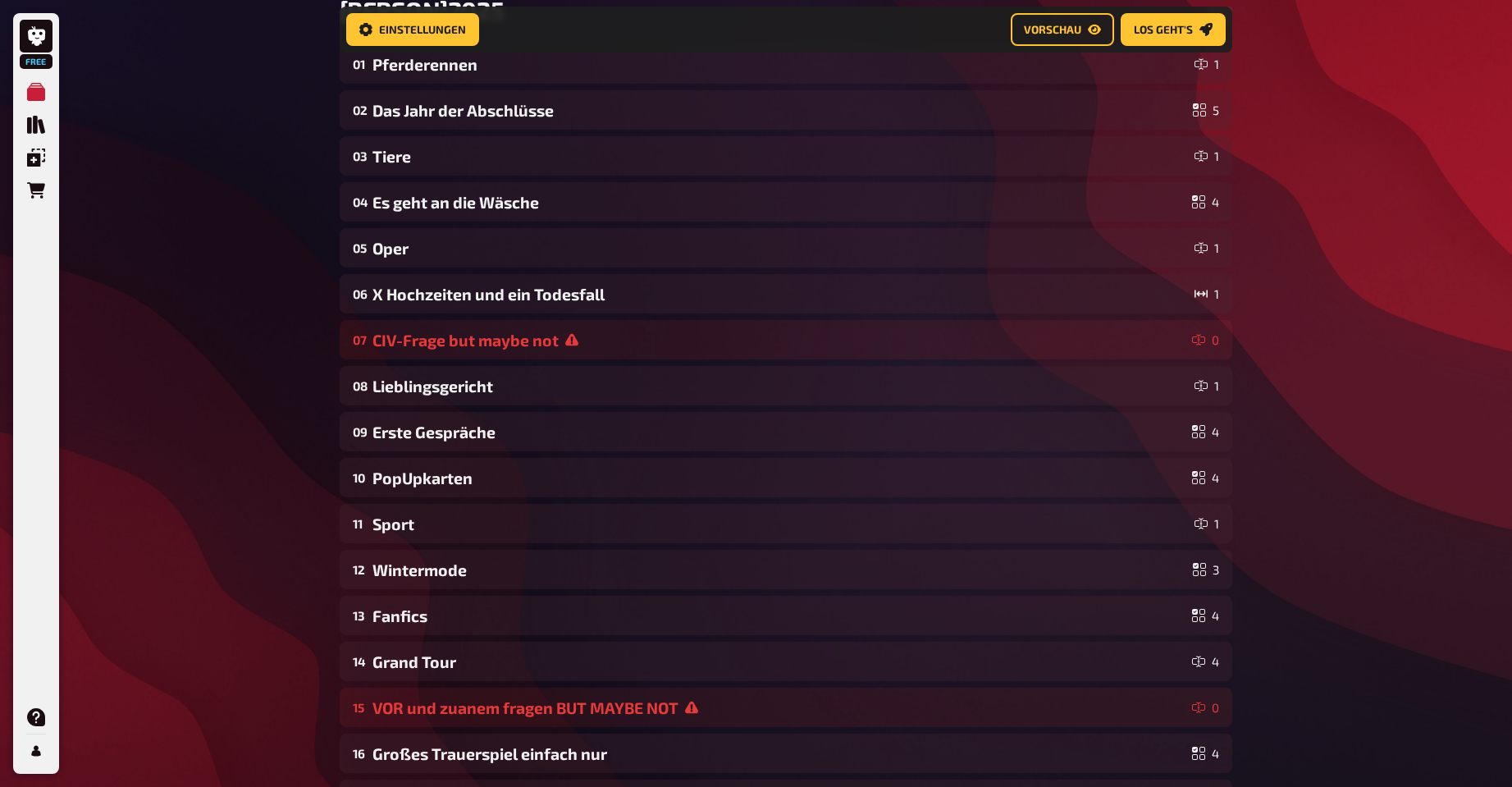 click on "Free Meine Quizze Quiz Sammlung Einblendungen Bestellungen Hilfe Profil Home Meine Quizze AldoQuiz2025 Vorbereitung Vorbereitung Inhalte Bearbeiten Quiz Lobby Moderation undefined Auswertung Siegerehrung Einstellungen Vorschau Los geht's Los geht's AldoQuiz2025 01 Pferderennen 1 02 Das Jahr der Abschlüsse 5 03 Tiere 1 04 Es geht an die Wäsche  4 05 Oper 1 06 X Hochzeiten und ein Todesfall 1 07 CIV-Frage but maybe not 0 08 Lieblingsgericht 1 09 Erste Gespräche 4 10 PopUpkarten 4 11 Sport 1 12 Wintermode 3 13 Fanfics 4 14 Grand Tour 4 15 VOR und zuanem fragen BUT MAYBE NOT 0 16 Großes Trauerspiel einfach nur 4 17 Wilma 1 18 Verkleidungen 5 19 Regenbogen 4 20 Zukunft 4 21 Frage 21 0 22 foto! 0 Wissen Titel foto! Fragetext Bitte ladet ein Gruppenfoto hoch! Hier hinziehen für Dateiupload Bild hochladen   Notiz hinzufügen Upload-Feld hinzufügen Songfrage hinzufügen   Neue Frage hinzufügen   Freitext Eingabe Einfachauswahl Wahr / Falsch Sortierfrage Schätzfrage Bild-Antwort Prosa (Langtext) Offline Frage" at bounding box center [756, 726] 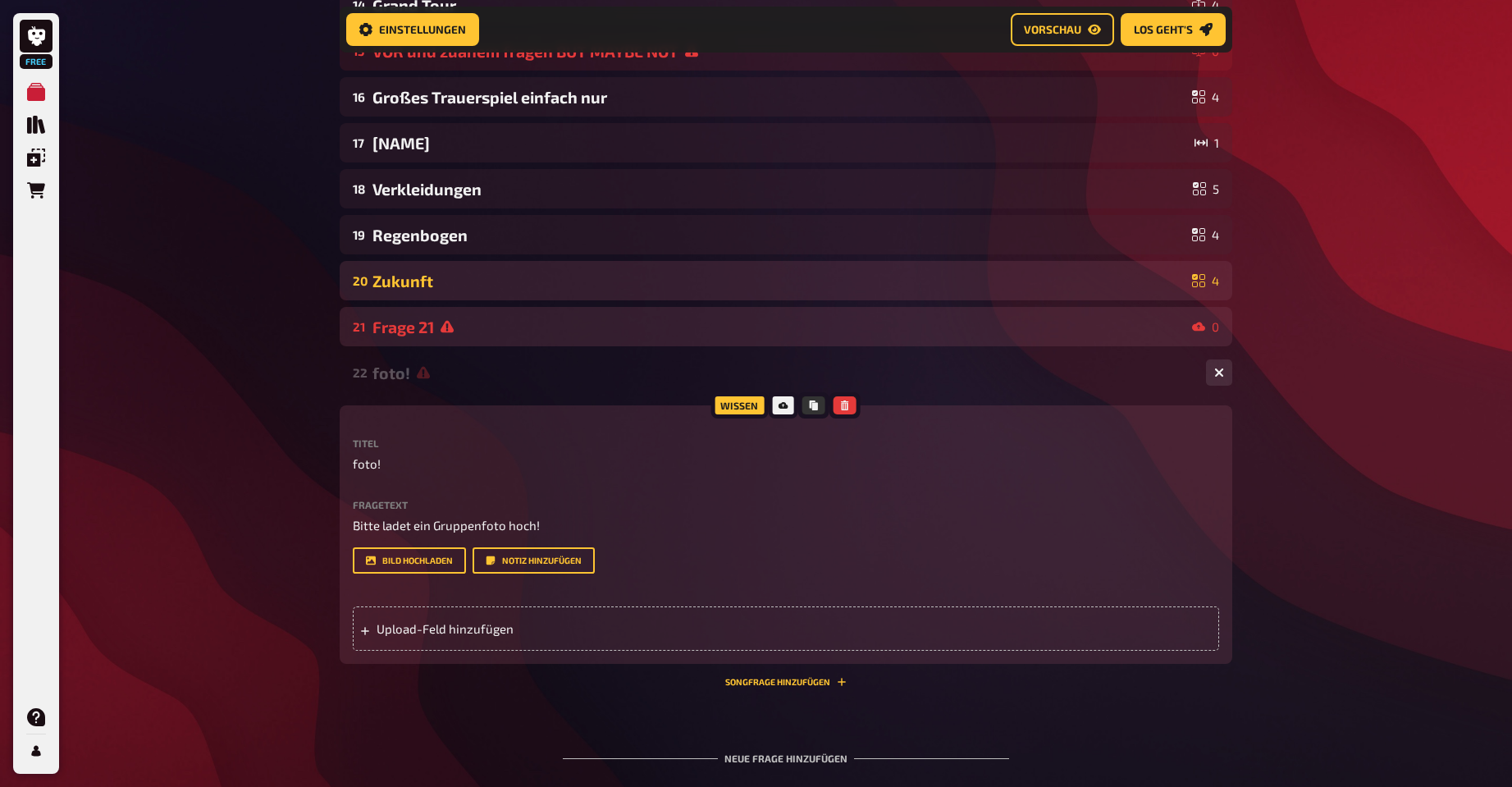 scroll, scrollTop: 752, scrollLeft: 0, axis: vertical 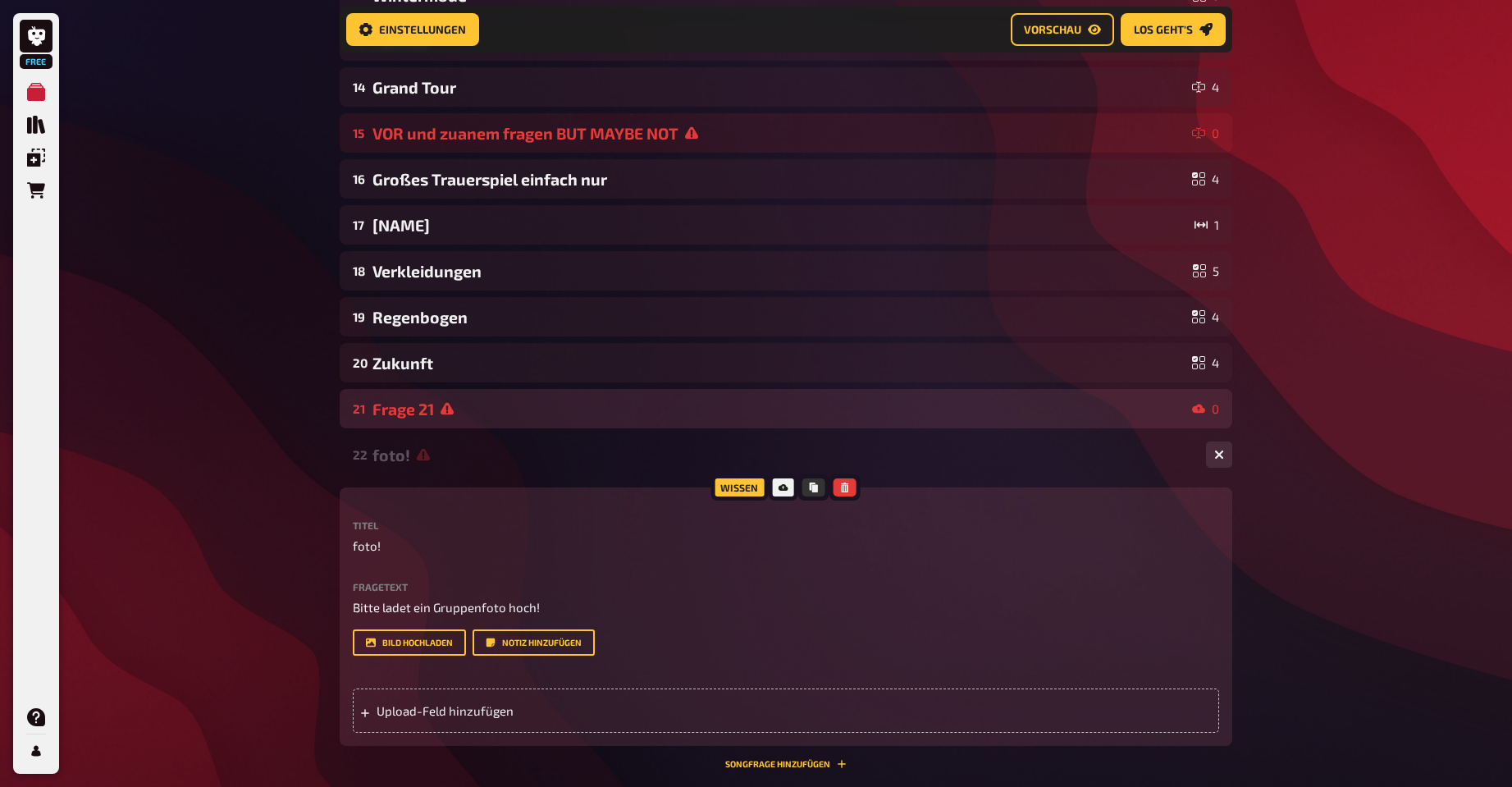 click on "01 Foto! 1 02 Tiere 1 03 Pferderennen 1 04 Es geht an die Wäsche  4 05 Oper 1 06 X Hochzeiten und ein Todesfall 1 07 CIV-Frage but maybe not 0 08 Lieblingsgericht 1 09 Erste Gespräche 4 10 PopUpkarten 4 11 Sport 1 12 Wintermode 3 13 Fanfics 4 14 Grand Tour 4 15 VOR und zuanem fragen BUT MAYBE NOT 0 16 Großes Trauerspiel einfach nur 4 17 Wilma 1 18 Verkleidungen 5 19 Regenbogen 4 20 Zukunft 4 21 Frage 21 0 22 foto! 0 Wissen Titel foto! Fragetext Bitte ladet ein Gruppenfoto hoch! Hier hinziehen für Dateiupload Bild hochladen   Notiz hinzufügen Upload-Feld hinzufügen Songfrage hinzufügen
To pick up a draggable item, press the space bar.
While dragging, use the arrow keys to move the item.
Press space again to drop the item in its new position, or press escape to cancel." at bounding box center [786, 126] 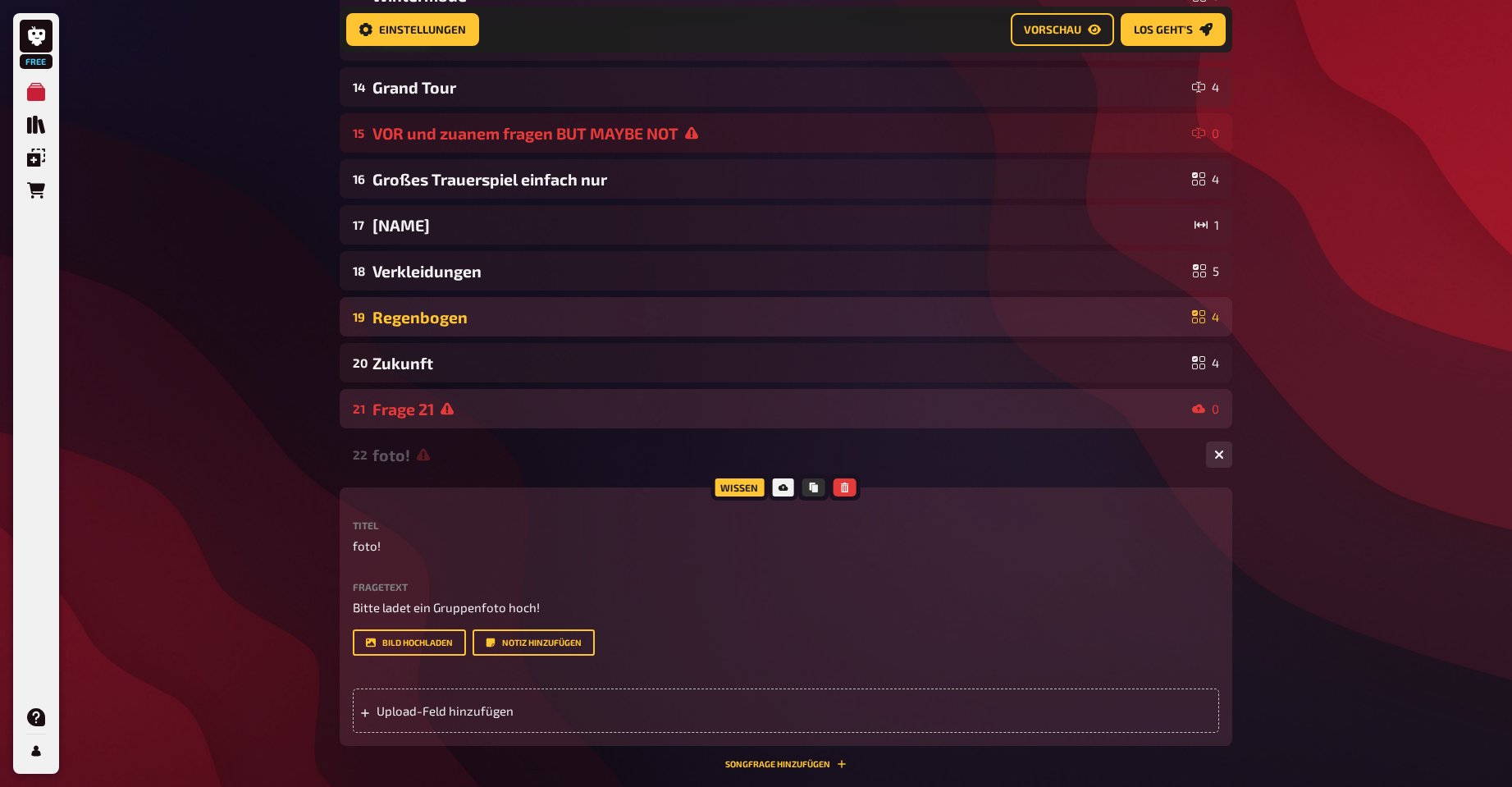 click on "19 Regenbogen 4" at bounding box center [786, 317] 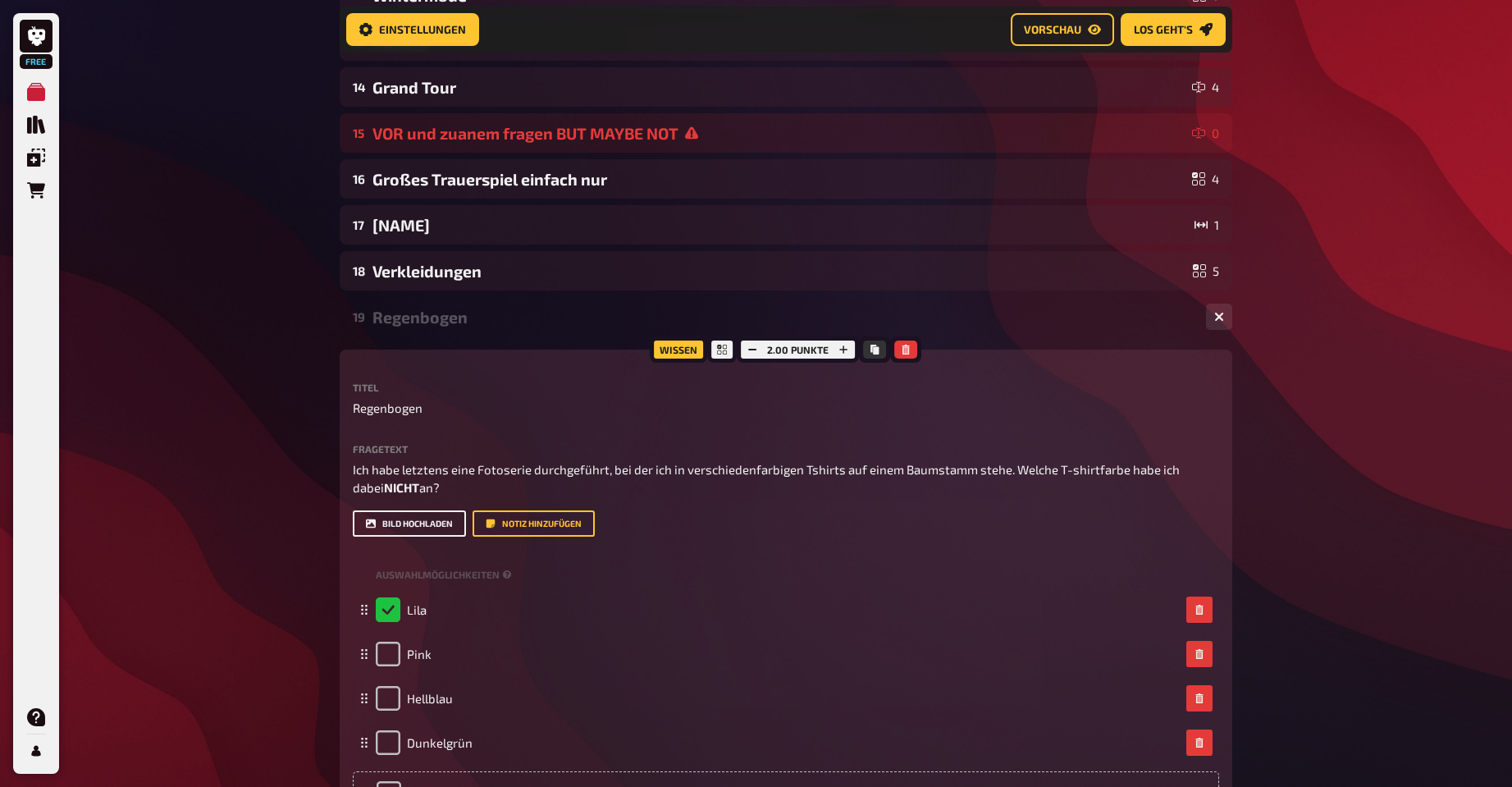 click on "Bild hochladen" at bounding box center [409, 524] 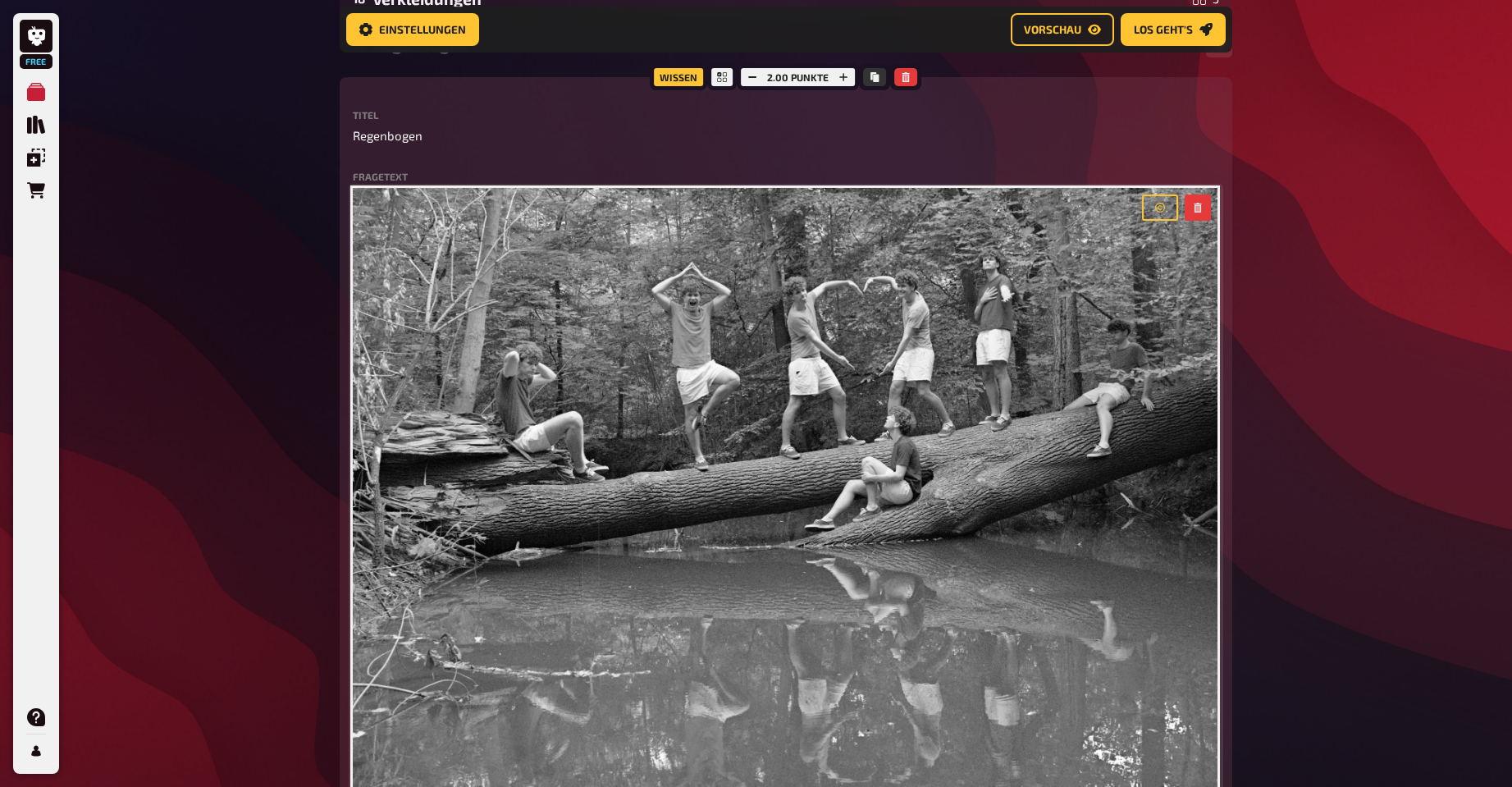 scroll, scrollTop: 998, scrollLeft: 0, axis: vertical 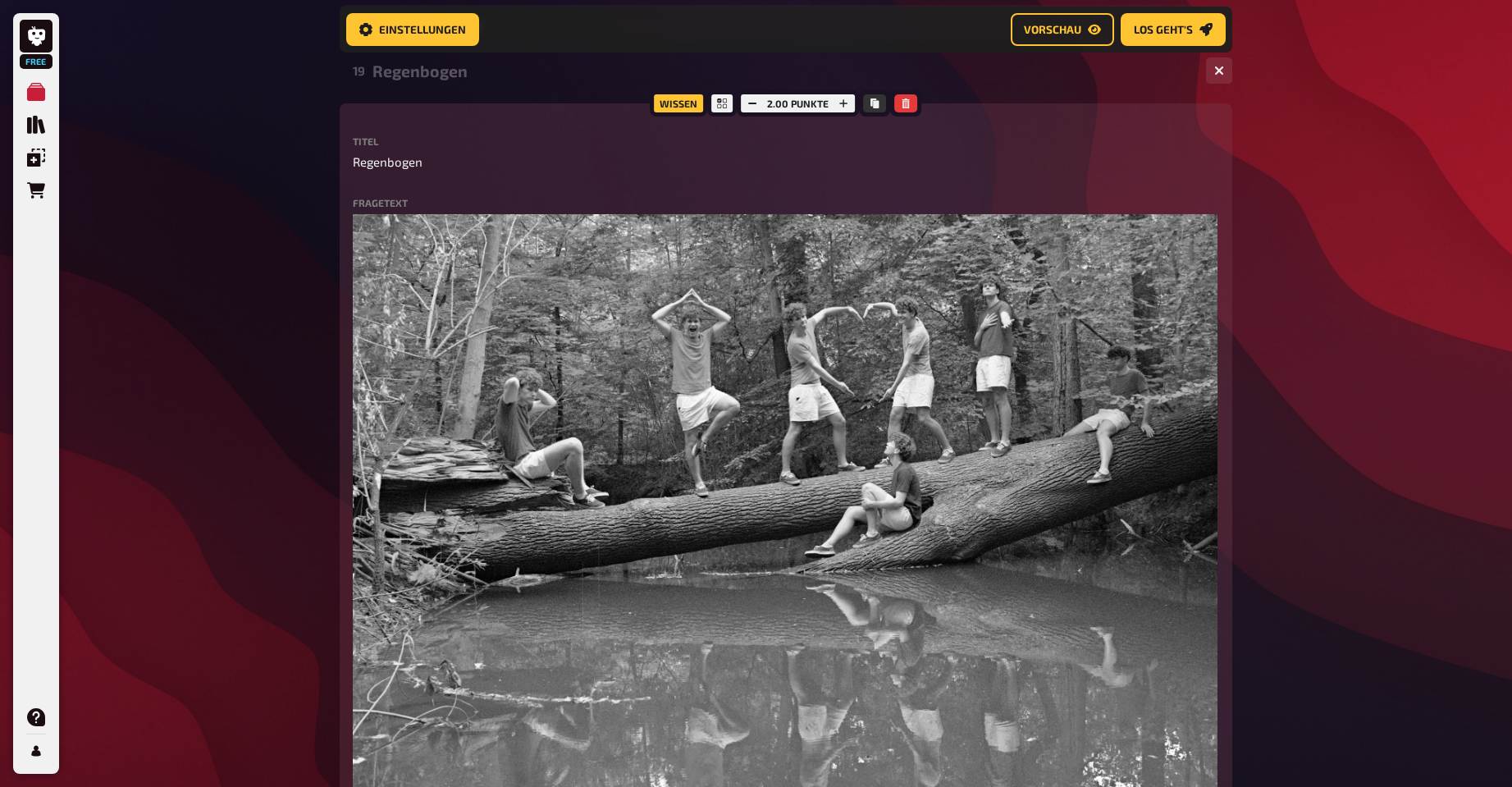 click on "Regenbogen" at bounding box center [783, 71] 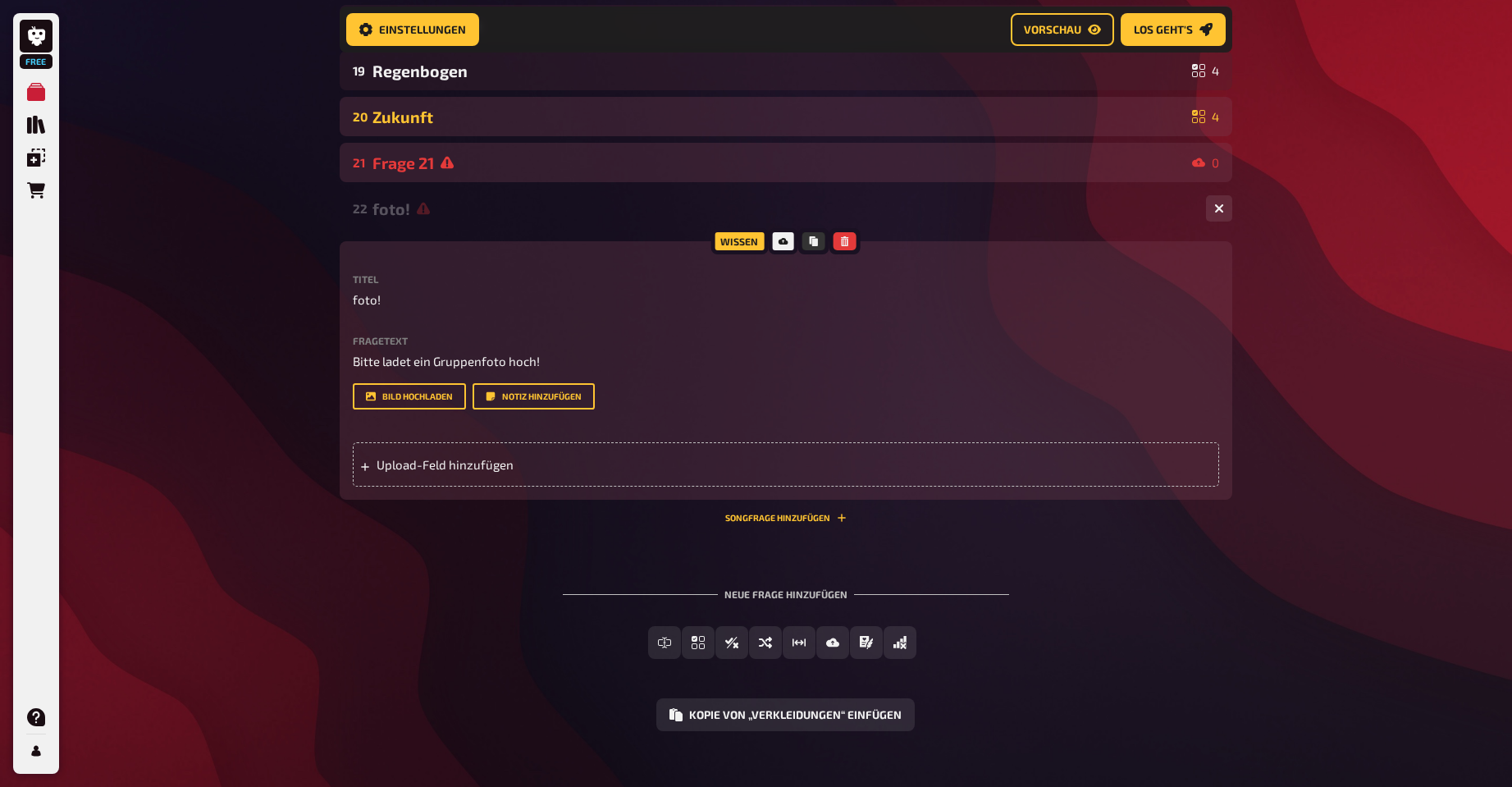 click on "Zukunft" at bounding box center (779, 117) 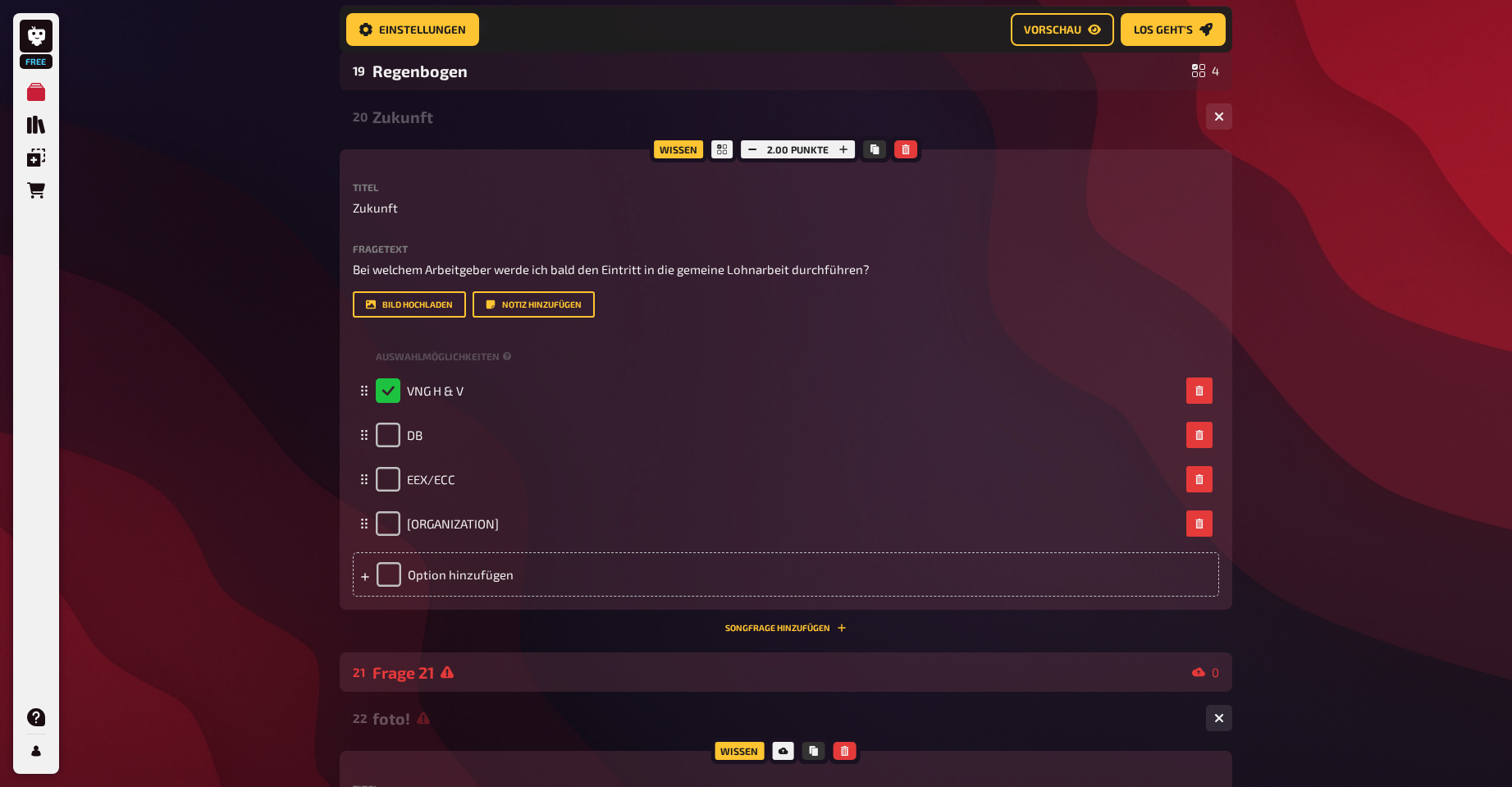 click on "Zukunft" at bounding box center [783, 117] 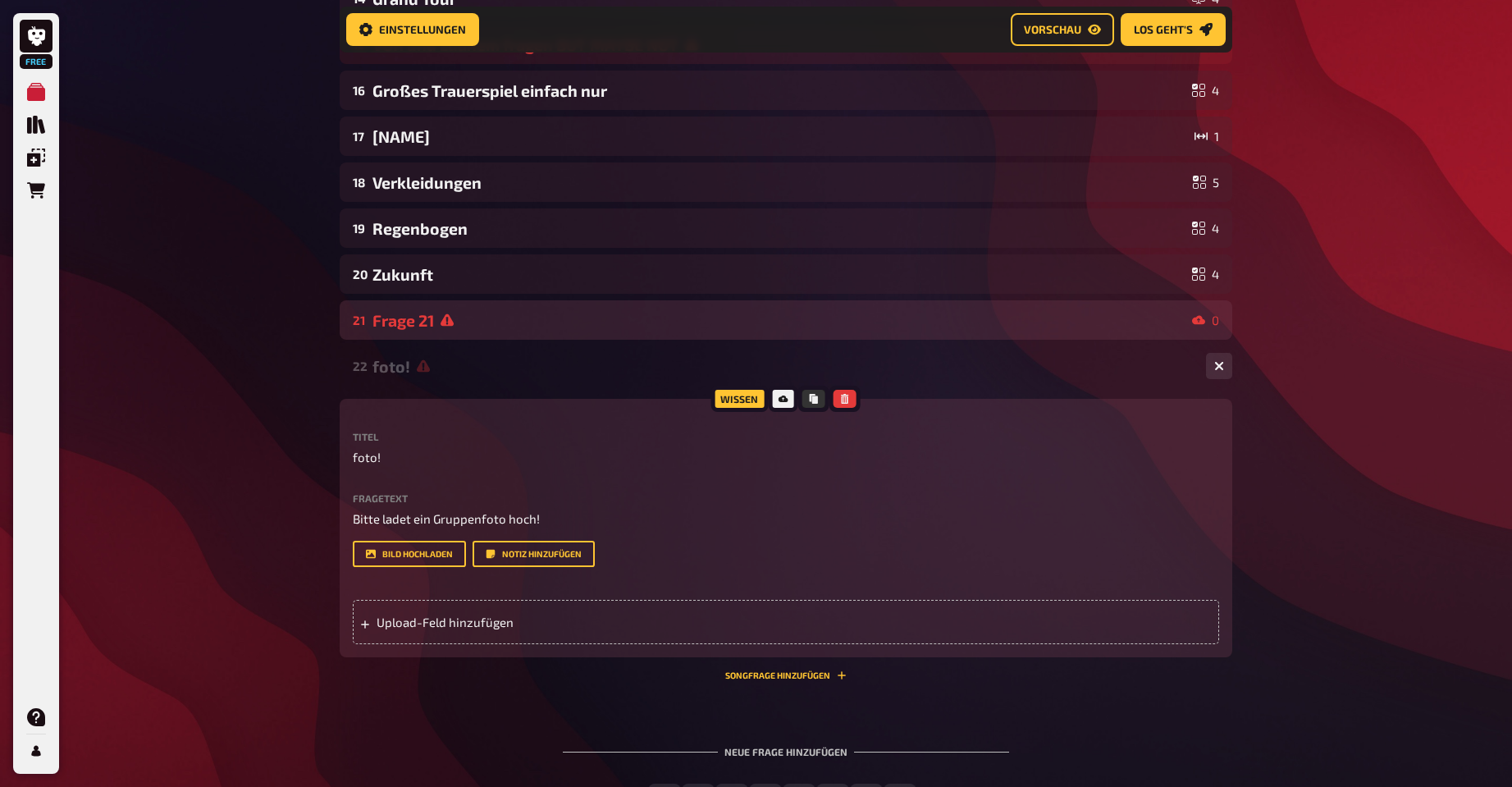 scroll, scrollTop: 834, scrollLeft: 0, axis: vertical 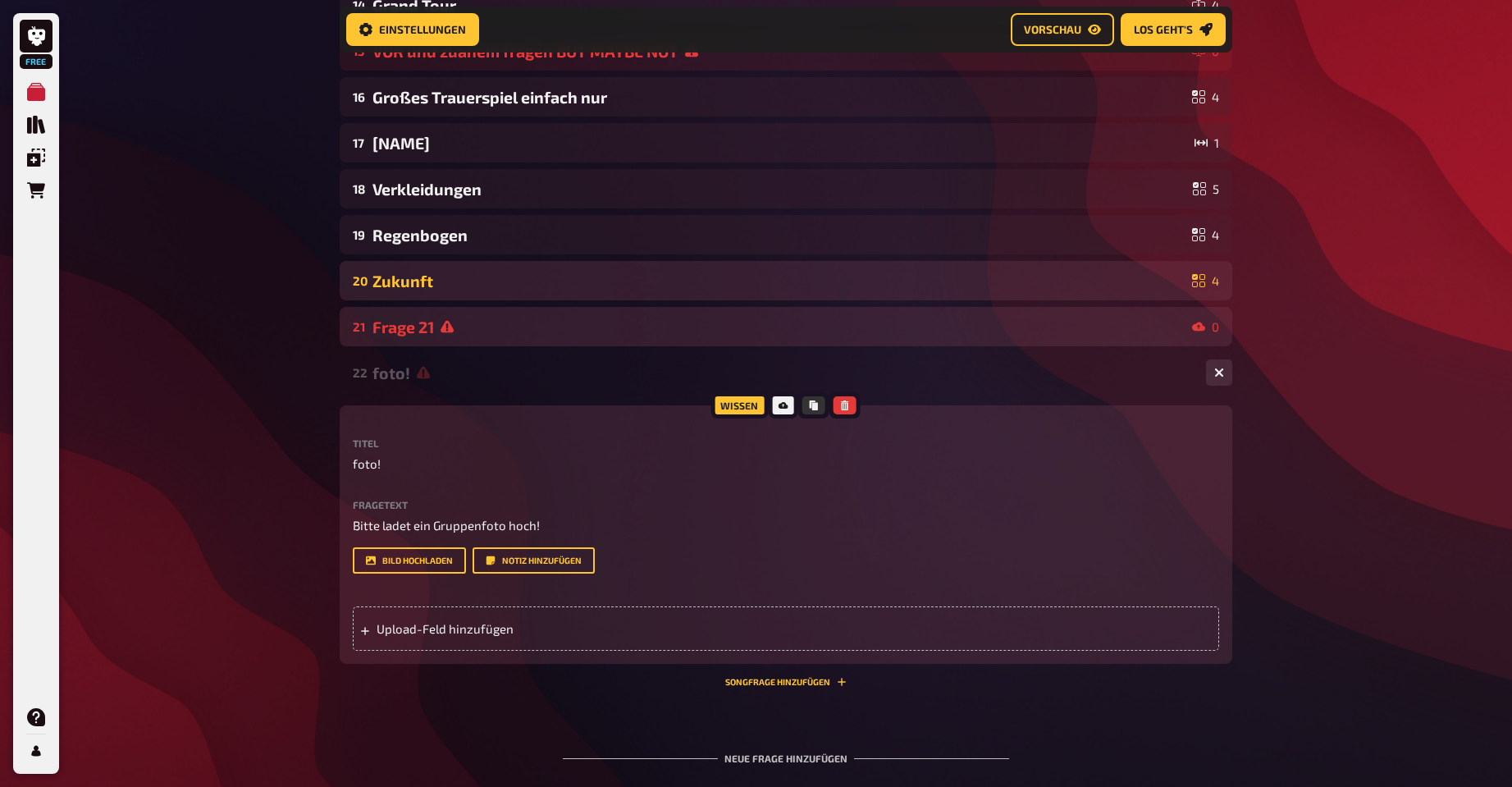 click on "Zukunft" at bounding box center [779, 281] 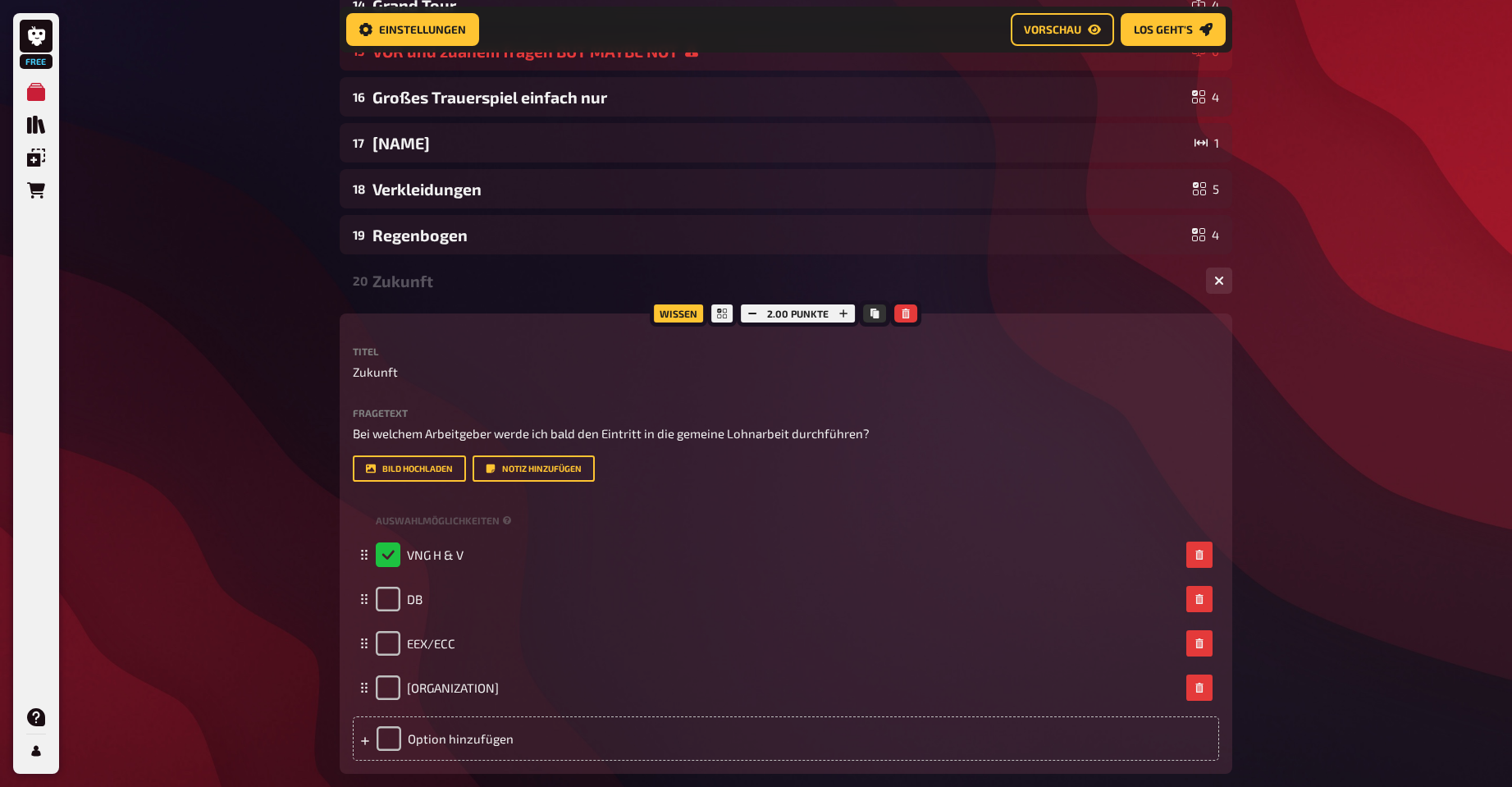 click on "Zukunft" at bounding box center (783, 281) 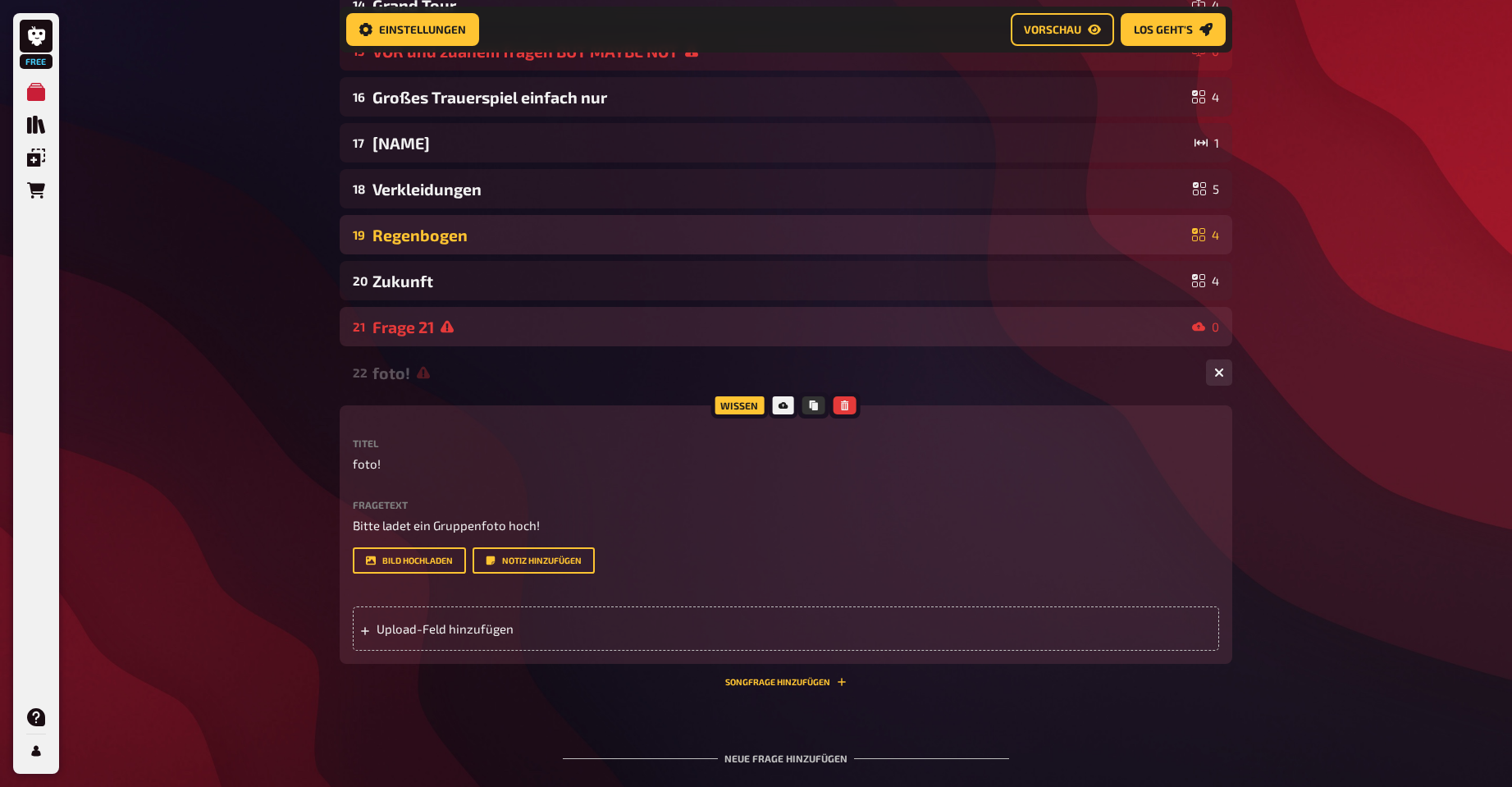 drag, startPoint x: 426, startPoint y: 261, endPoint x: 427, endPoint y: 253, distance: 8.062258 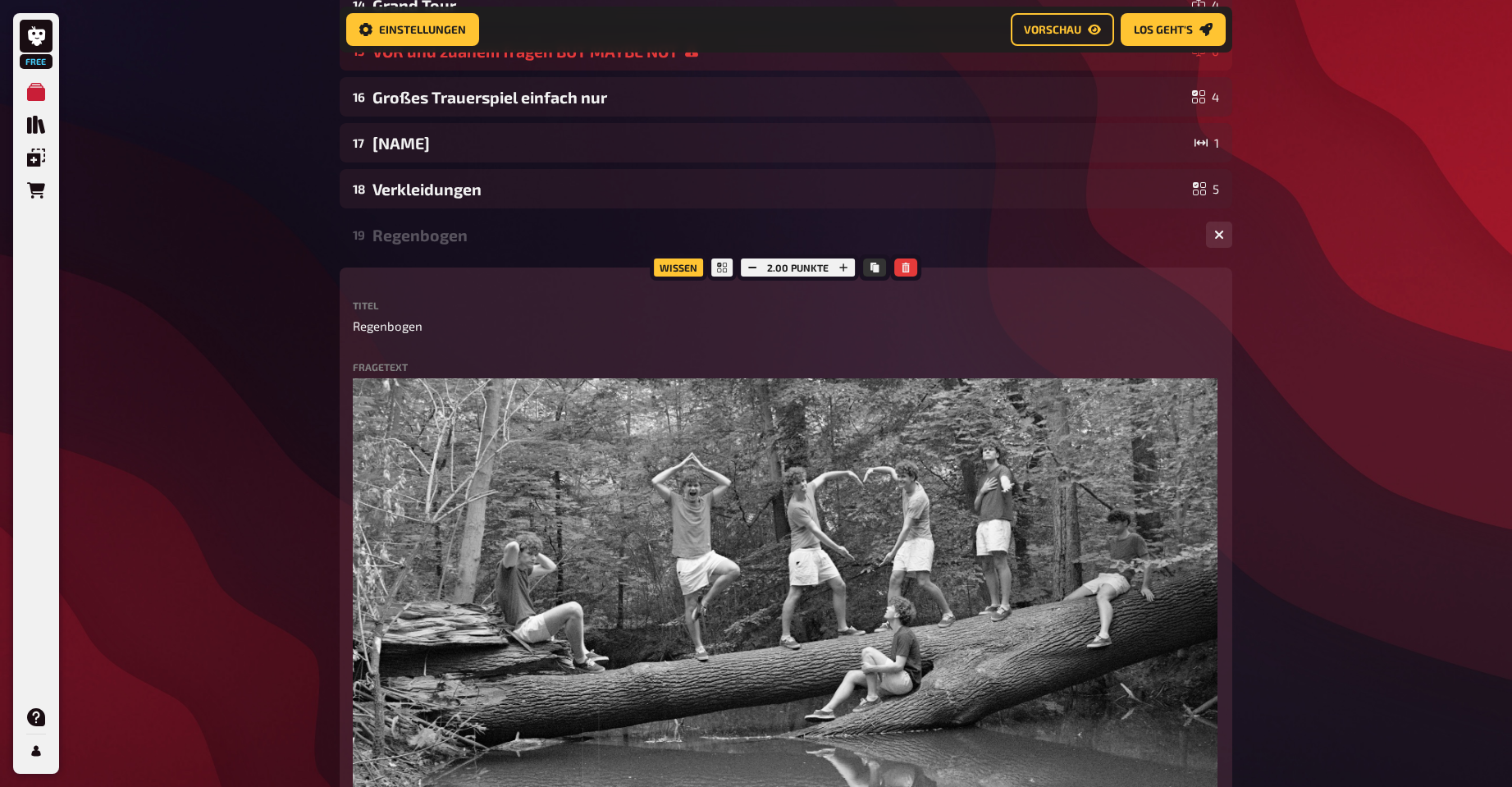click on "Regenbogen" at bounding box center [783, 235] 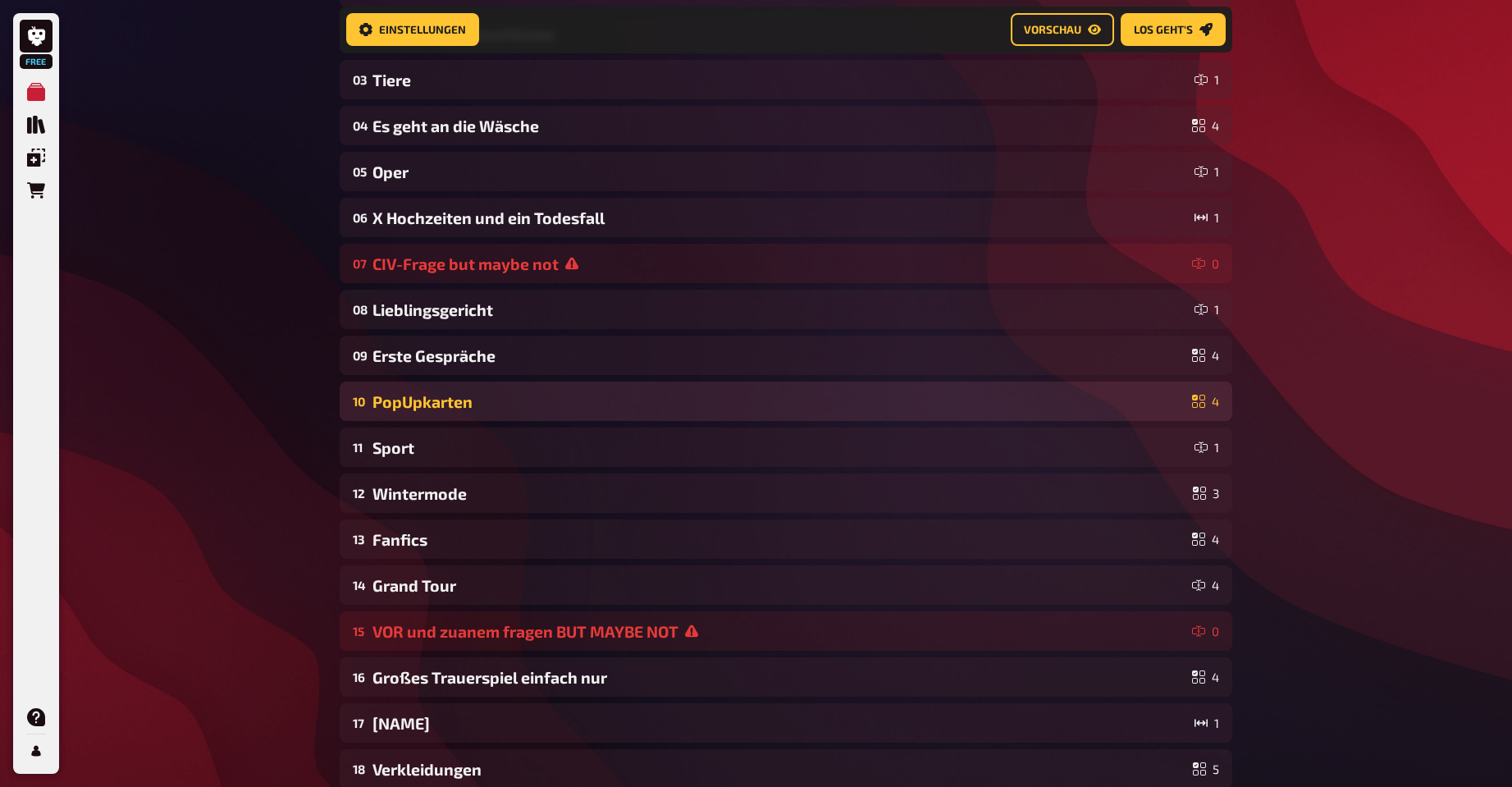 scroll, scrollTop: 273, scrollLeft: 0, axis: vertical 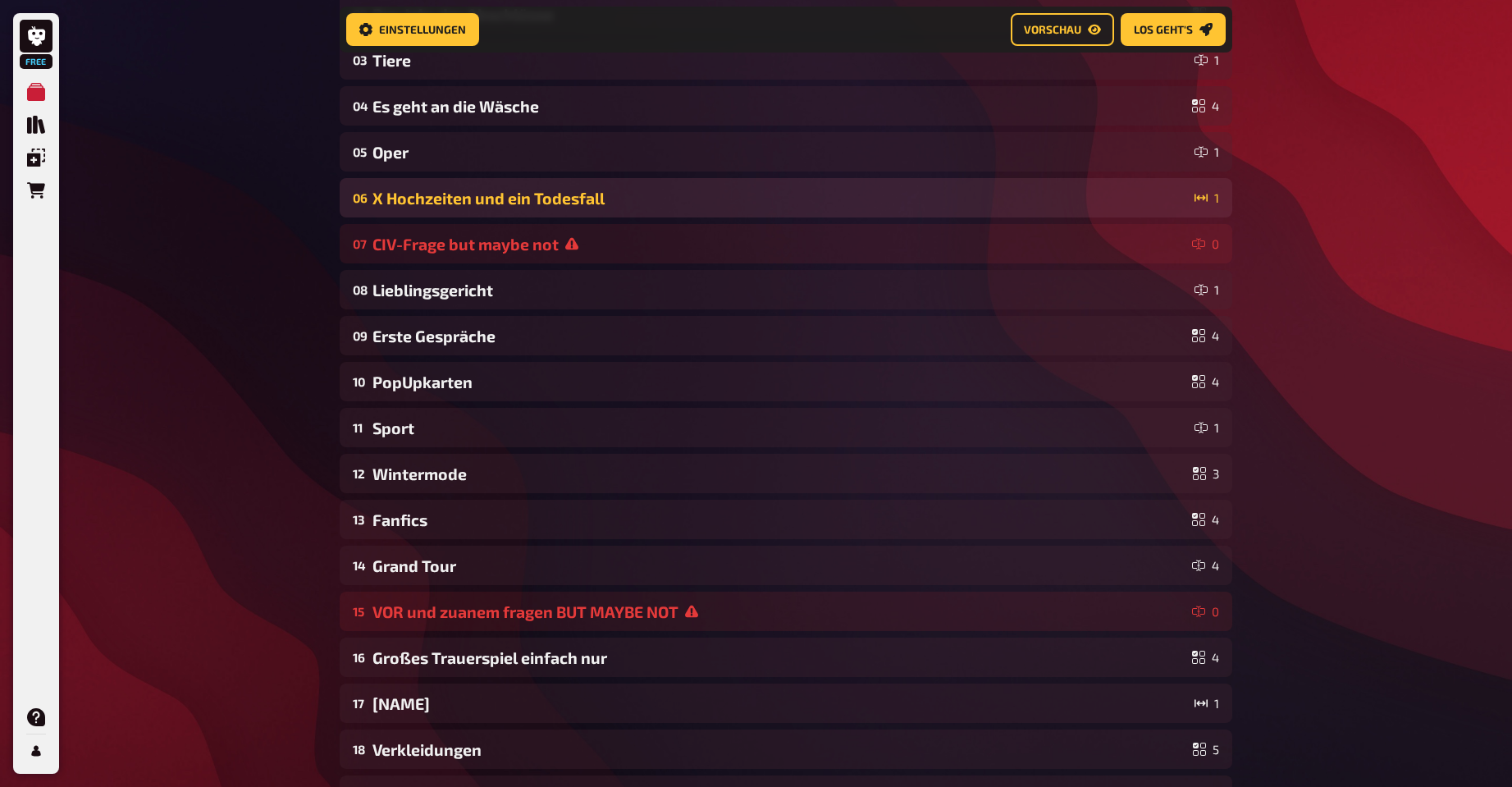 click on "X Hochzeiten und ein Todesfall" at bounding box center [780, 198] 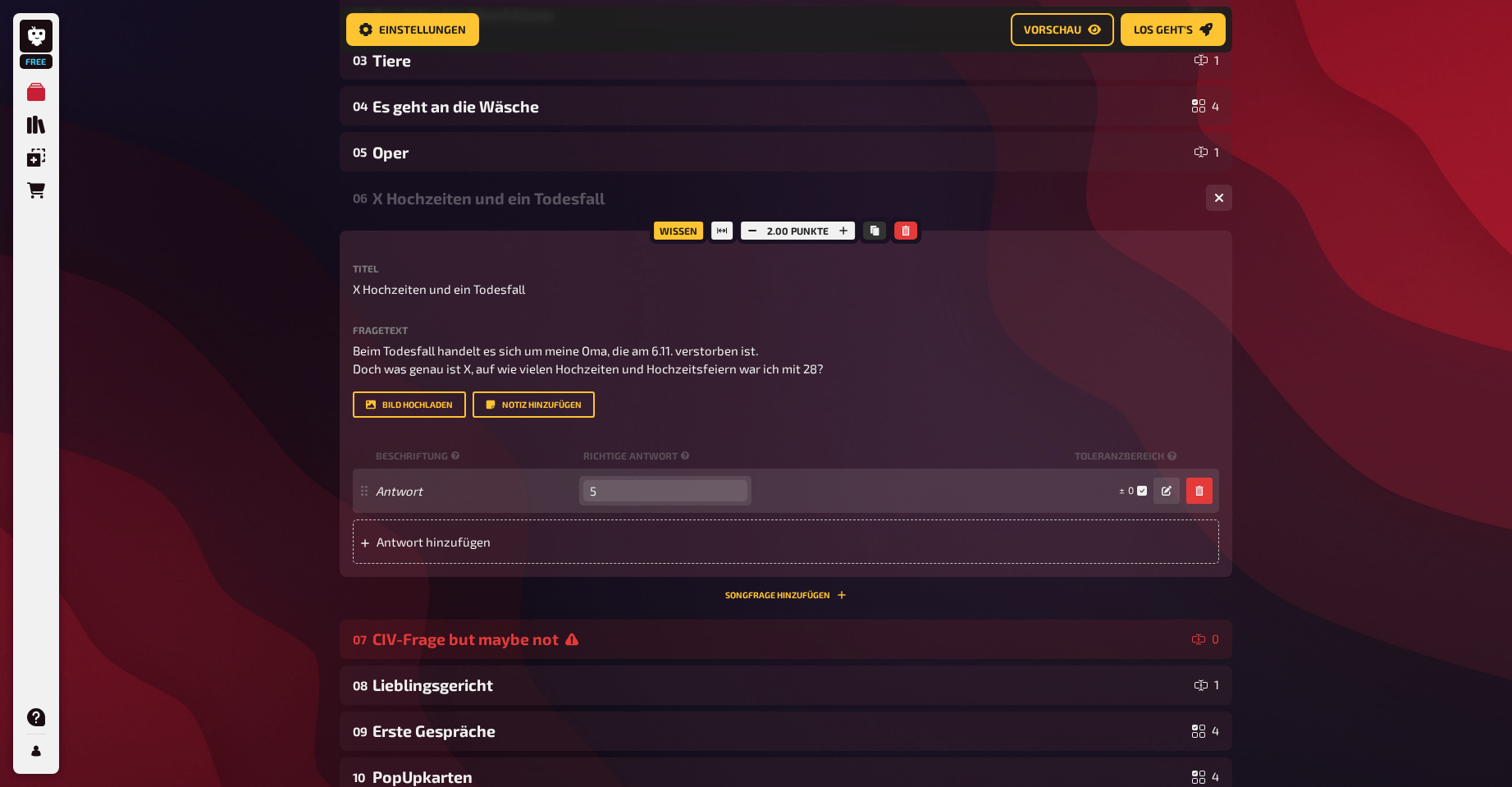 drag, startPoint x: 614, startPoint y: 482, endPoint x: 573, endPoint y: 483, distance: 41.012193 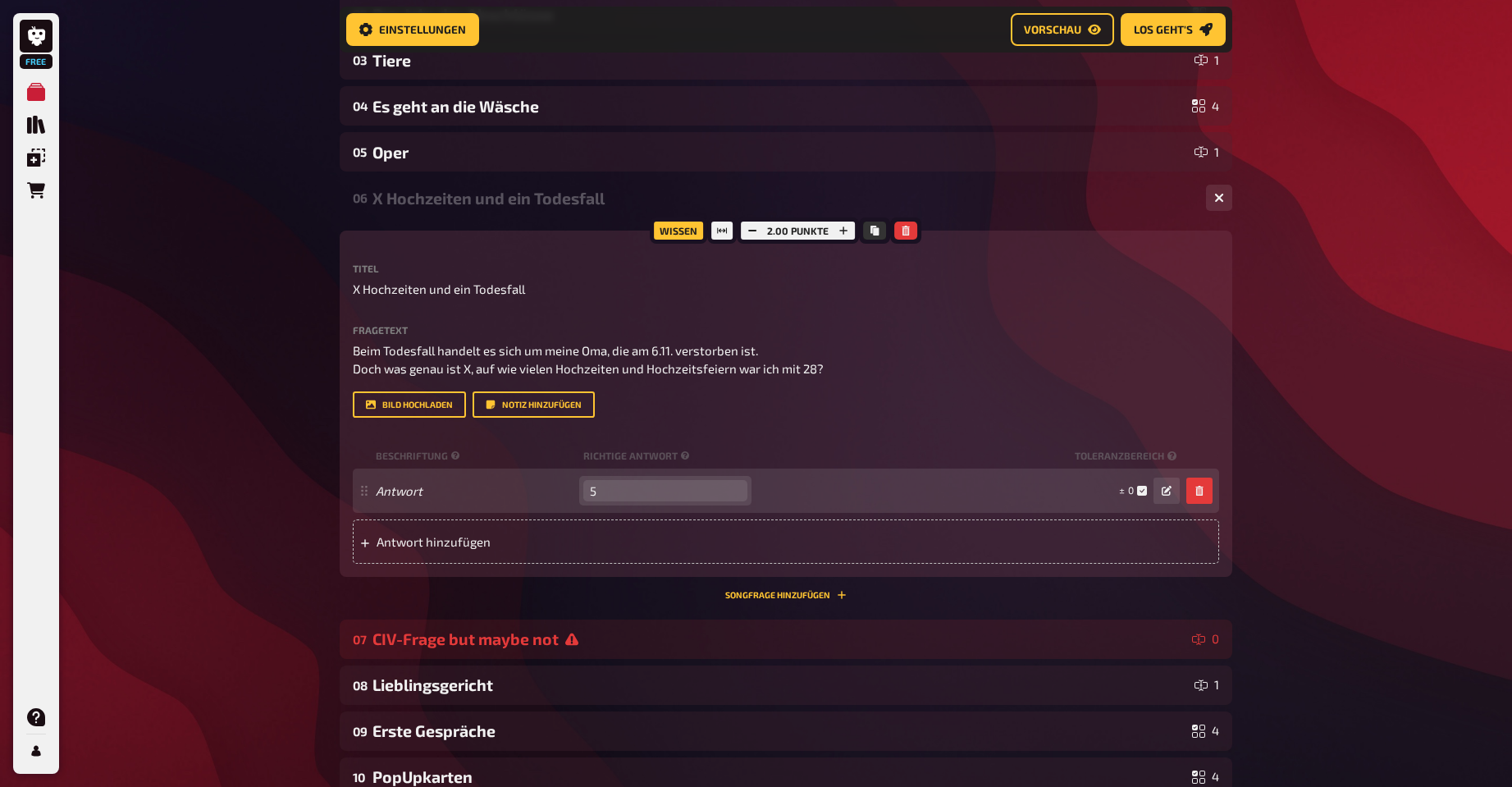 click on "Antwort 5 leer ±   0 ±   5" at bounding box center (778, 491) 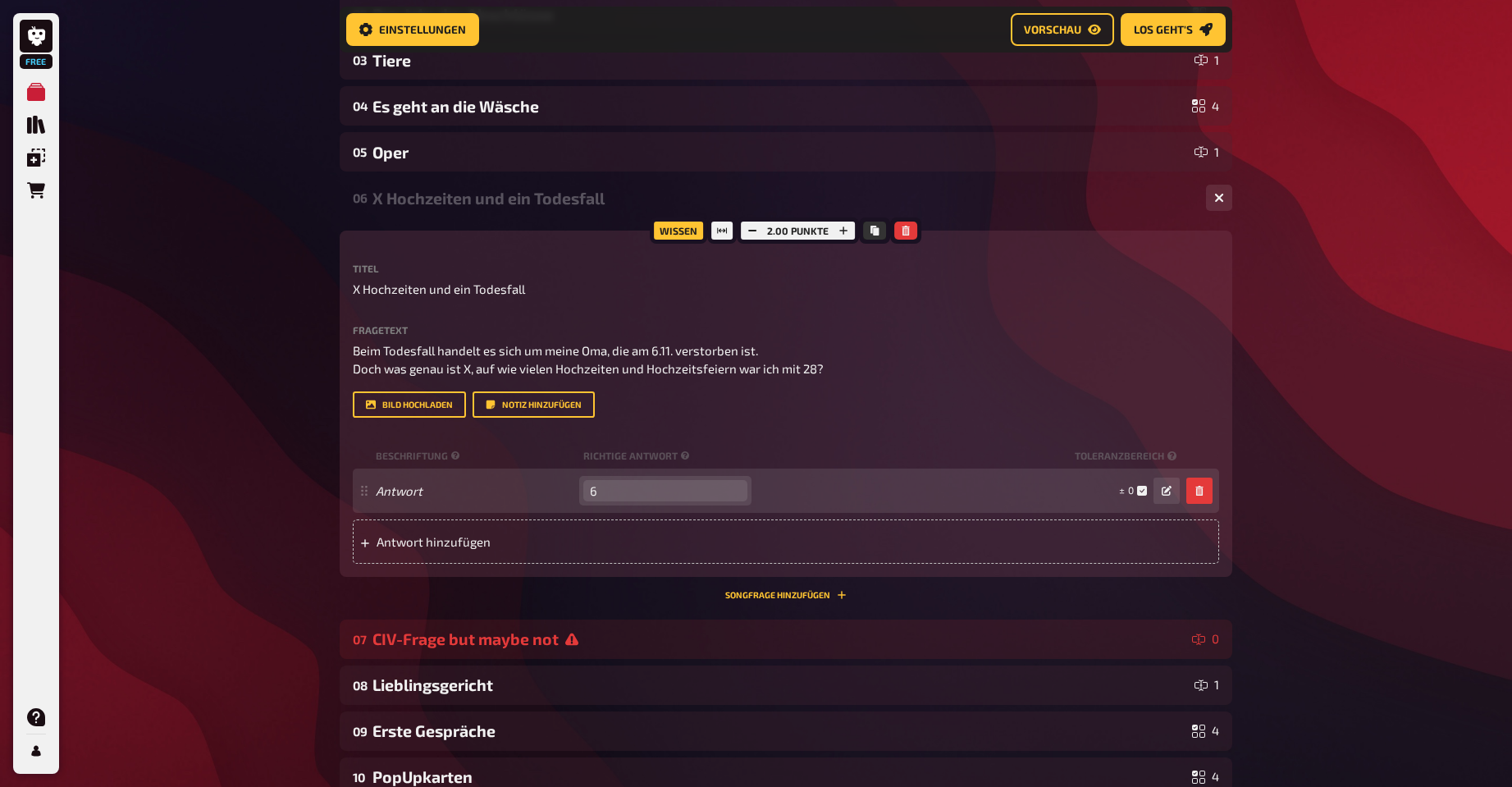 type on "6" 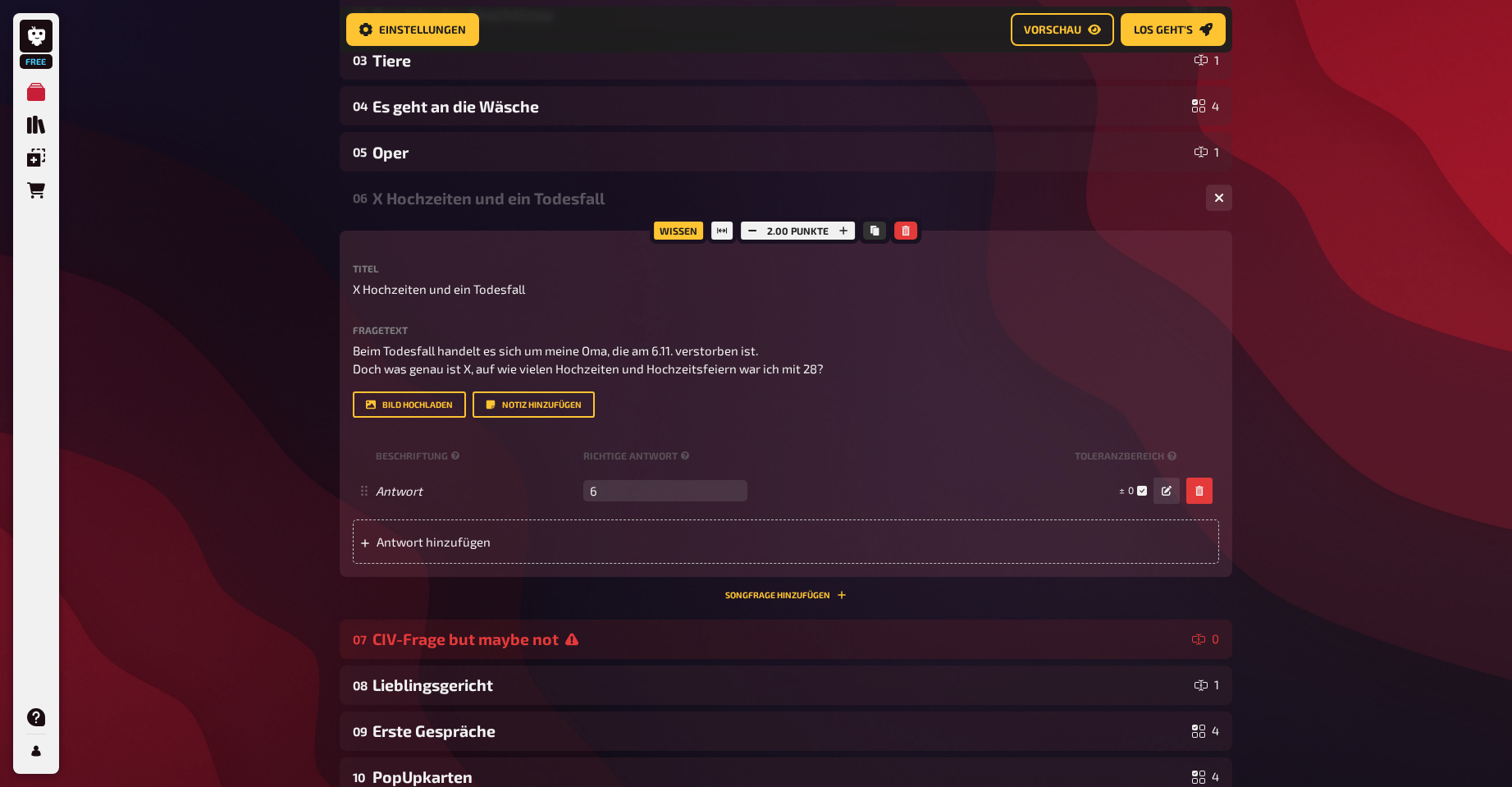 click on "Free Meine Quizze Quiz Sammlung Einblendungen Bestellungen Hilfe Profil Home Meine Quizze AldoQuiz2025 Vorbereitung Vorbereitung Inhalte Bearbeiten Quiz Lobby Moderation undefined Auswertung Siegerehrung Einstellungen Vorschau Los geht's Los geht's AldoQuiz2025 01 Pferderennen 1 02 Das Jahr der Abschlüsse 5 03 Tiere 1 04 Es geht an die Wäsche  4 05 Oper 1 06 X Hochzeiten und ein Todesfall 1 Wissen 2.00 Punkte Titel X Hochzeiten und ein Todesfall Fragetext Beim Todesfall handelt es sich um meine Oma, die am [DATE] verstorben ist.
Doch was genau ist X, auf wie vielen Hochzeiten und Hochzeitsfeiern war ich mit 28?" at bounding box center [756, 828] 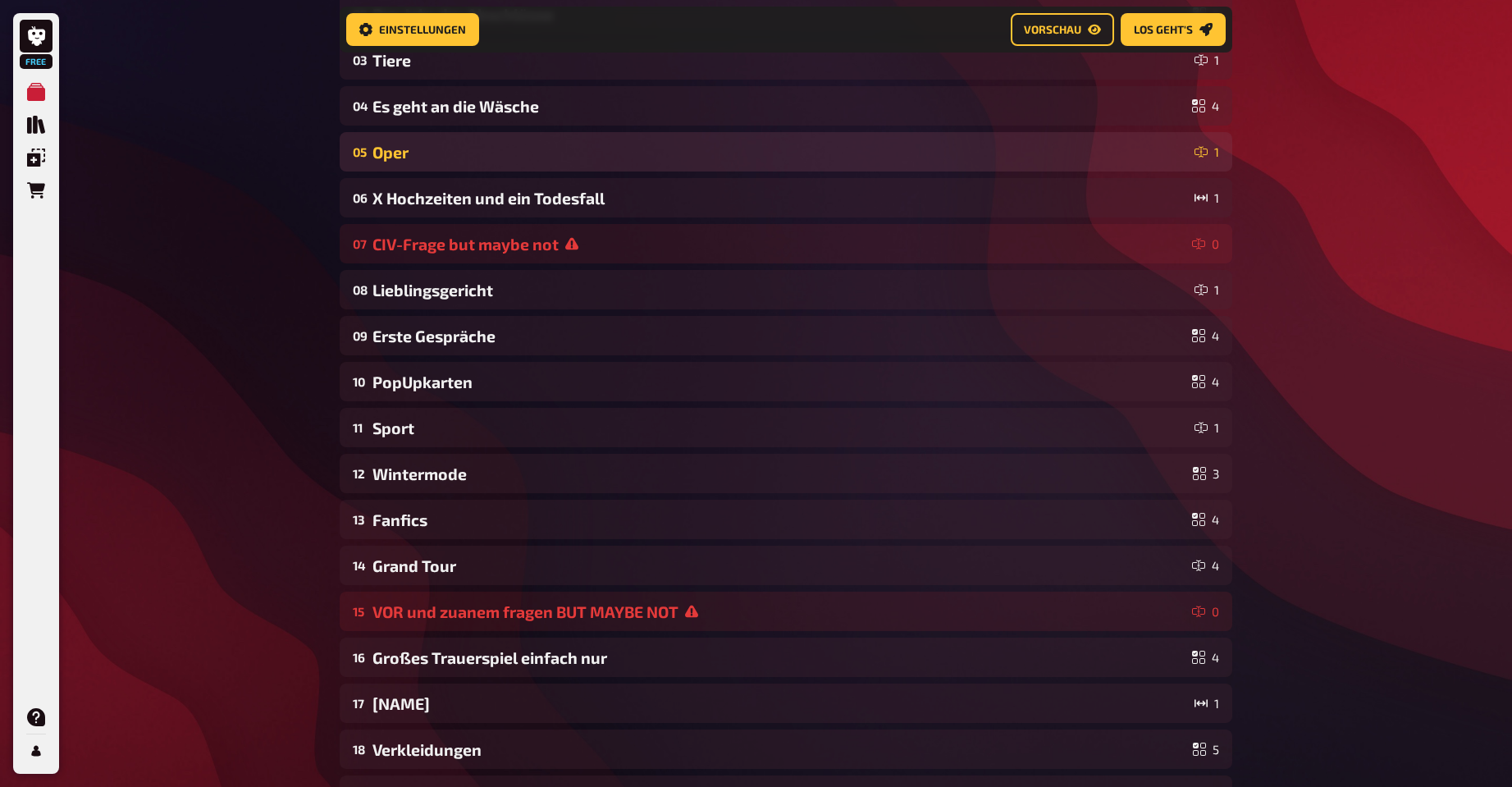 click on "05 Oper 1" at bounding box center [786, 152] 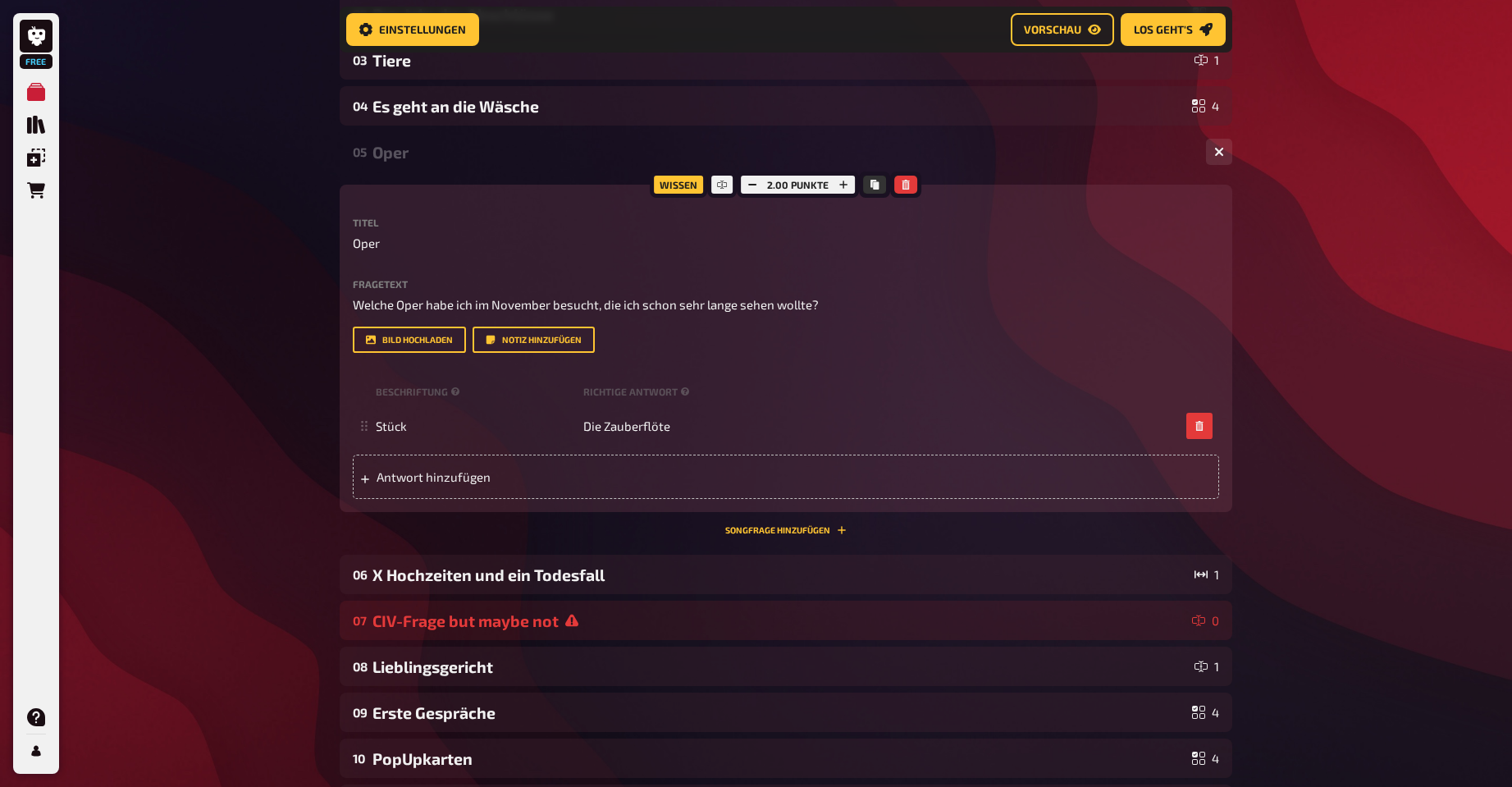 click on "Oper" at bounding box center [783, 152] 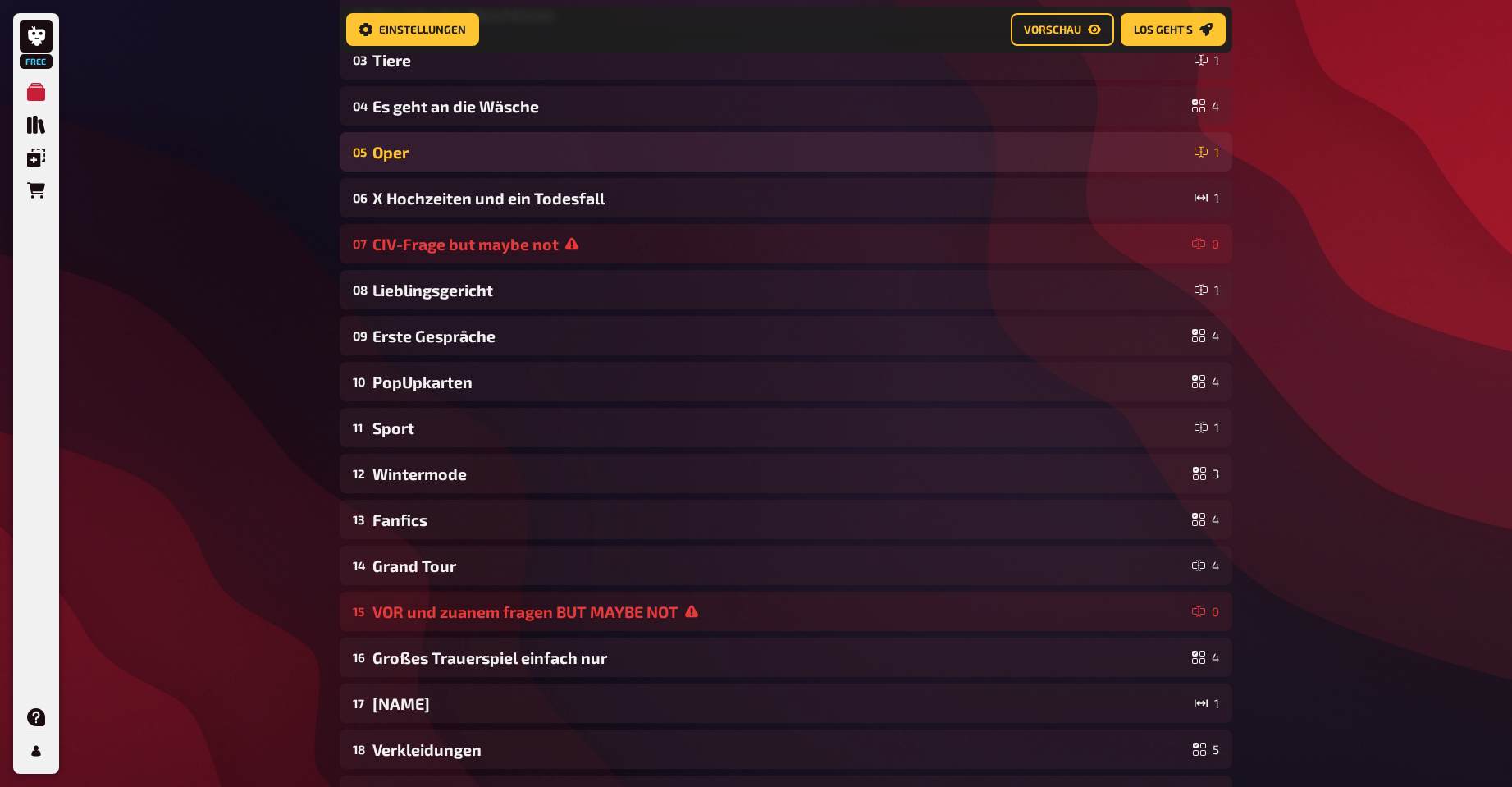 click on "Oper" at bounding box center (780, 152) 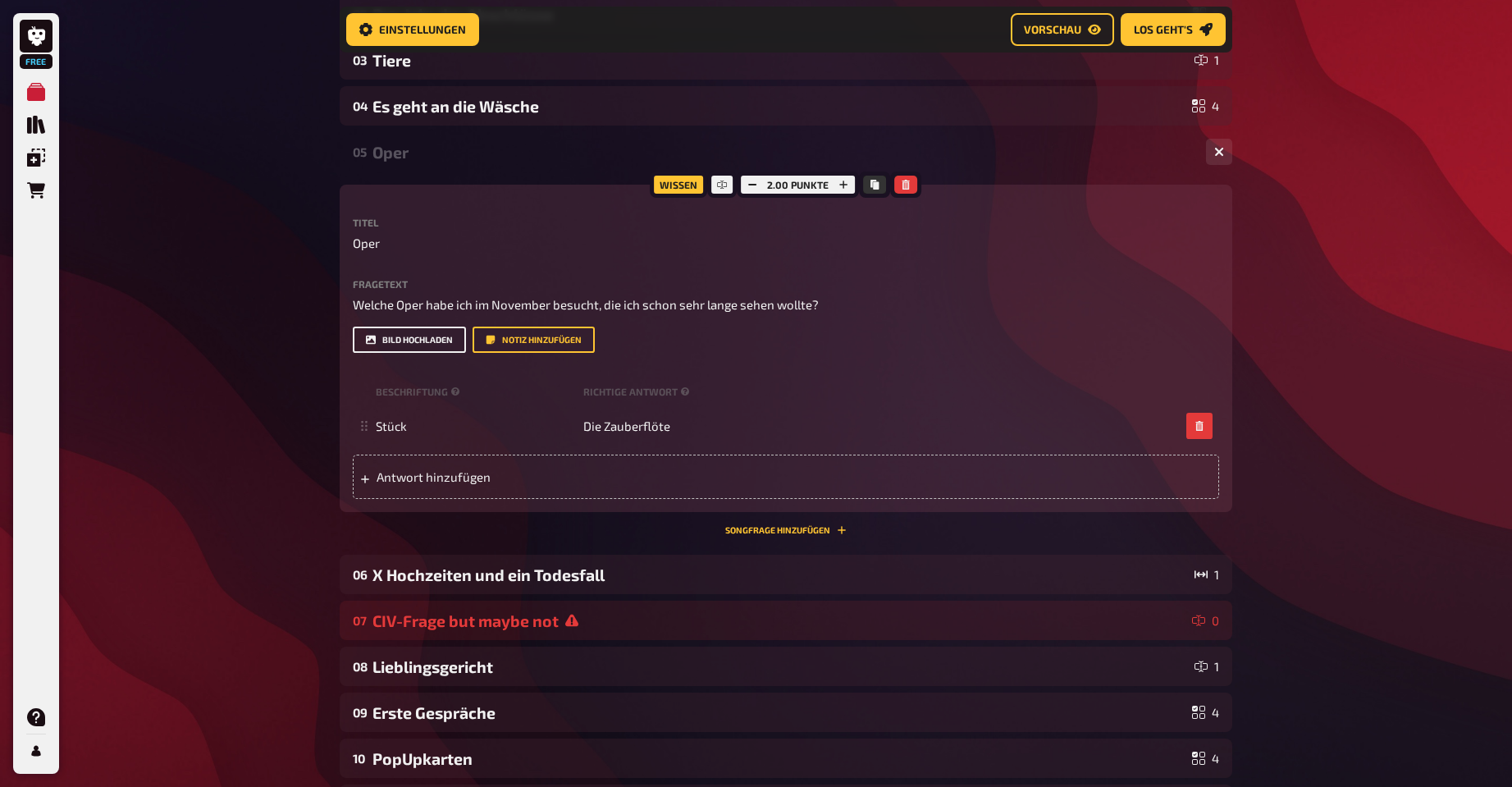 click on "Bild hochladen" at bounding box center [409, 340] 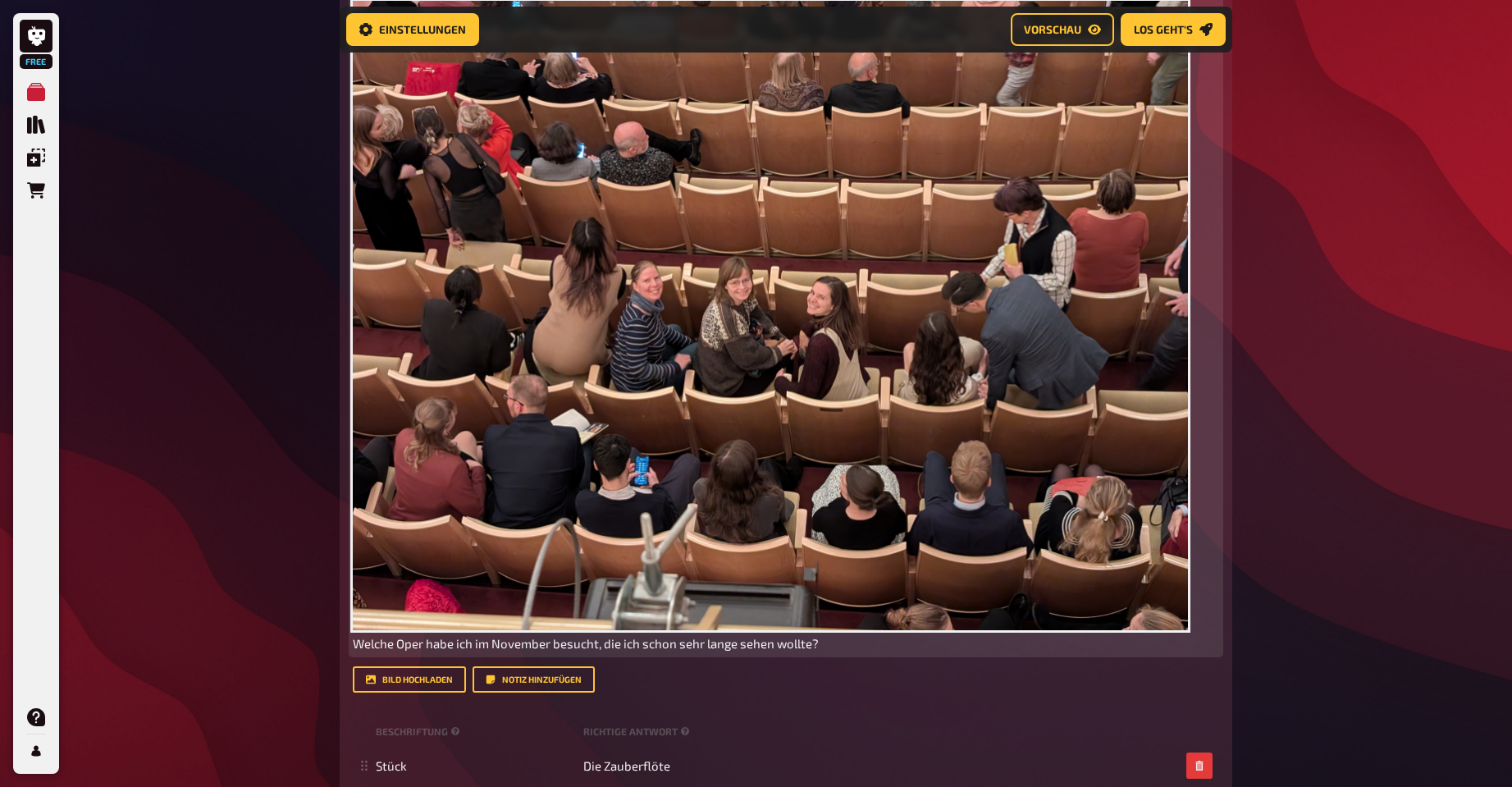 scroll, scrollTop: 602, scrollLeft: 0, axis: vertical 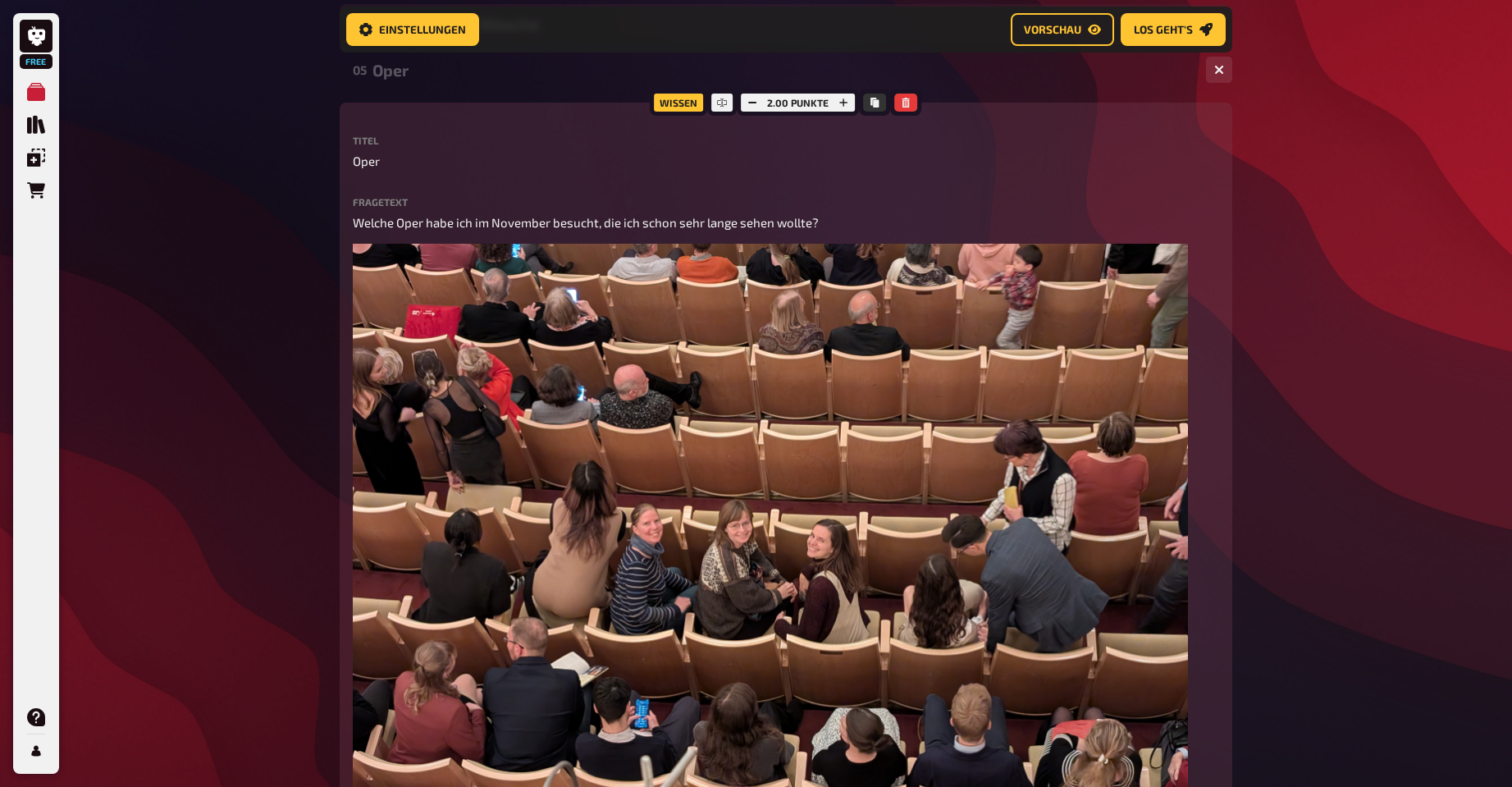 click on "Free Meine Quizze Quiz Sammlung Einblendungen Bestellungen Hilfe Profil Home Meine Quizze AldoQuiz2025 Vorbereitung Vorbereitung Inhalte Bearbeiten Quiz Lobby Moderation undefined Auswertung Siegerehrung Einstellungen Vorschau Los geht's Los geht's AldoQuiz2025 01 Pferderennen 1 02 Das Jahr der Abschlüsse 5 03 Tiere 1 04 Es geht an die Wäsche  4 05 Oper 1 Wissen 2.00 Punkte Titel Oper Fragetext Welche Oper habe ich im November besucht, die ich schon sehr lange sehen wollte? ﻿ Hier hinziehen für Dateiupload Bild hochladen   Notiz hinzufügen Beschriftung Richtige Antwort Stück Die Zauberflöte
To pick up a draggable item, press the space bar.
While dragging, use the arrow keys to move the item.
Press space again to drop the item in its new position, or press escape to cancel.
Antwort hinzufügen Songfrage hinzufügen   06 X Hochzeiten und ein Todesfall 1 07 CIV-Frage but maybe not 0 08 Lieblingsgericht 1 09 Erste Gespräche 4 10 PopUpkarten 4 11 Sport 1 12 Wintermode 3 13 Fanfics 4 14 4 0" at bounding box center (756, 1060) 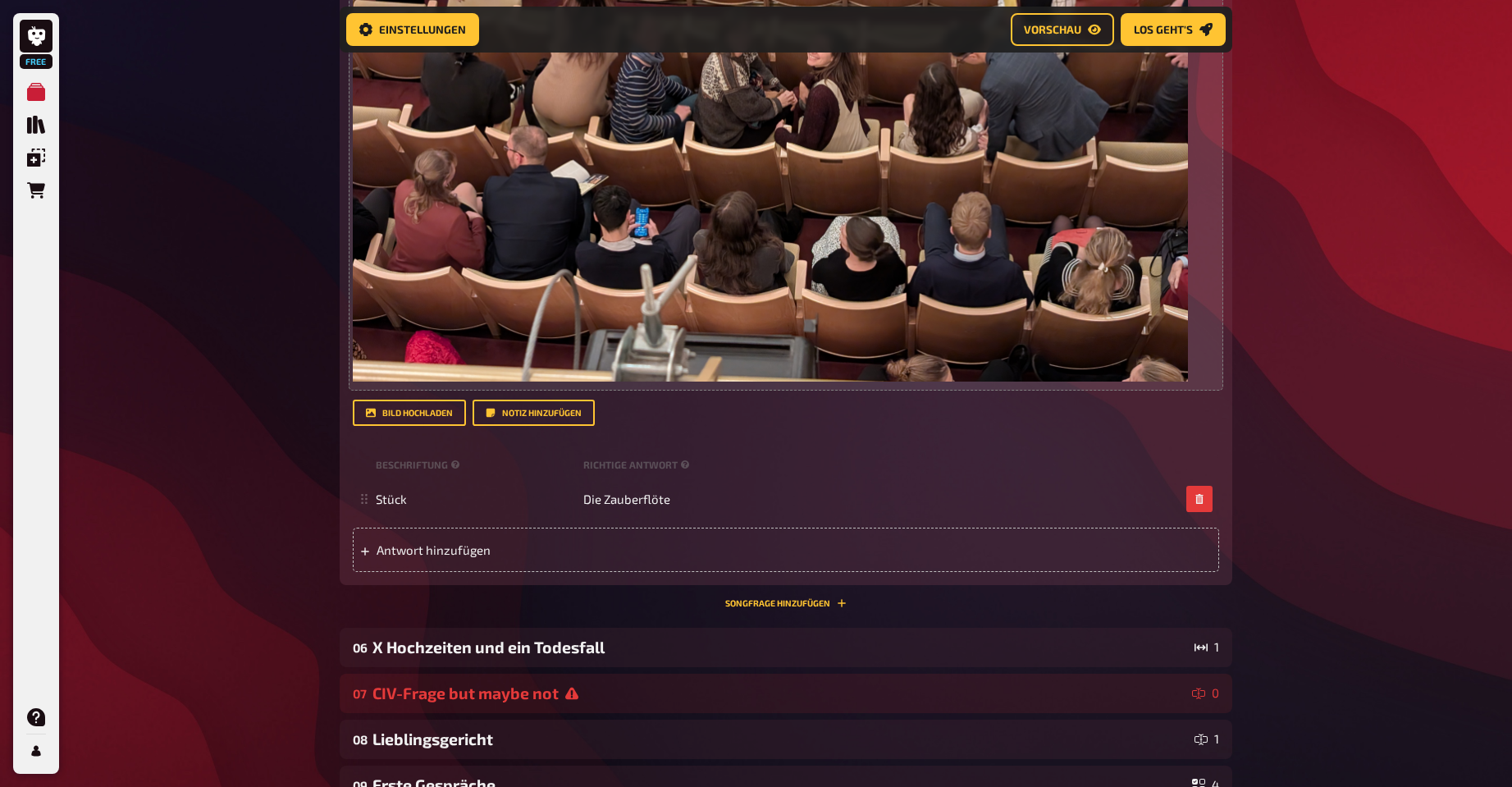 scroll, scrollTop: 848, scrollLeft: 0, axis: vertical 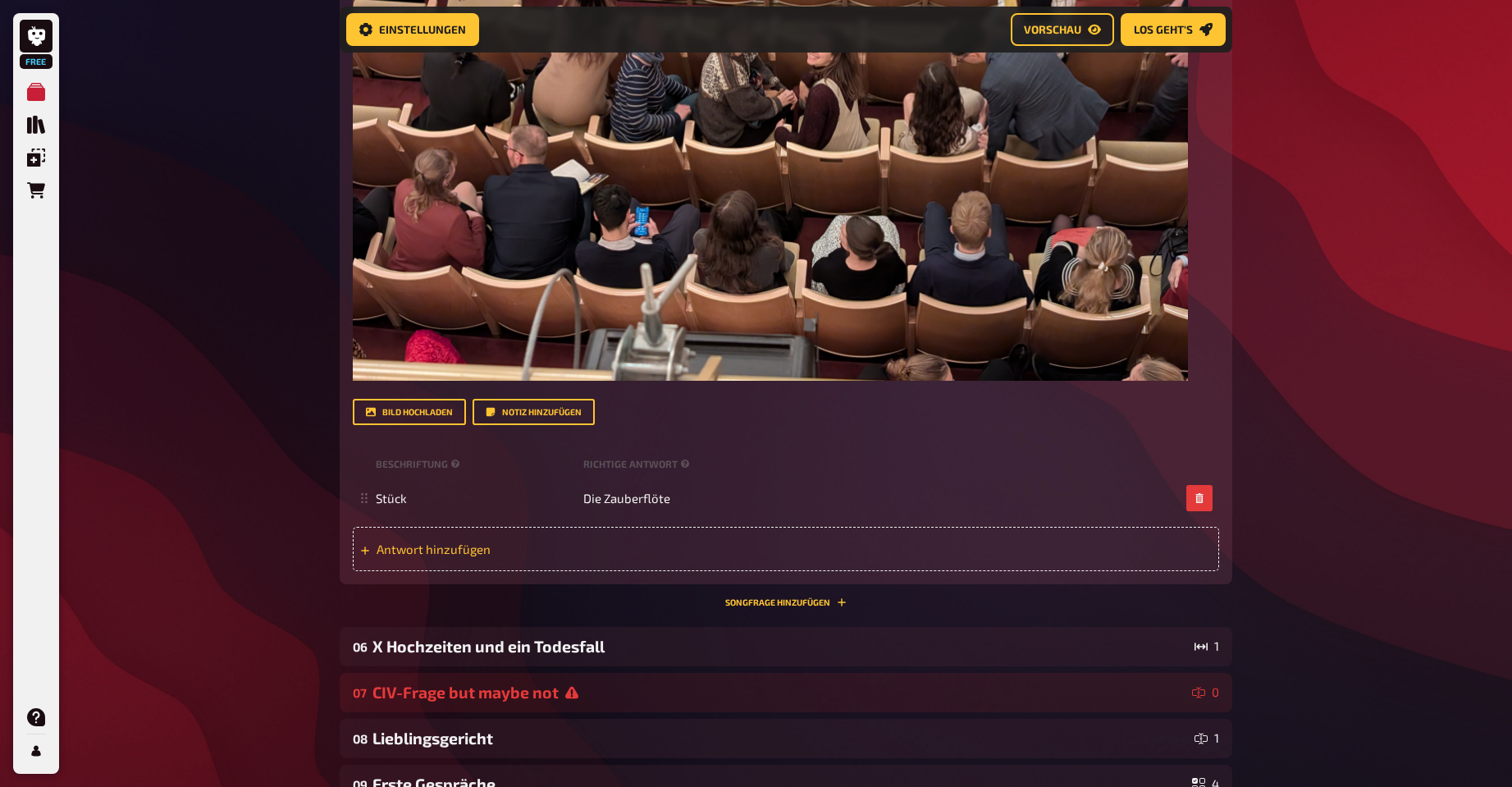 click on "Antwort hinzufügen" at bounding box center [504, 549] 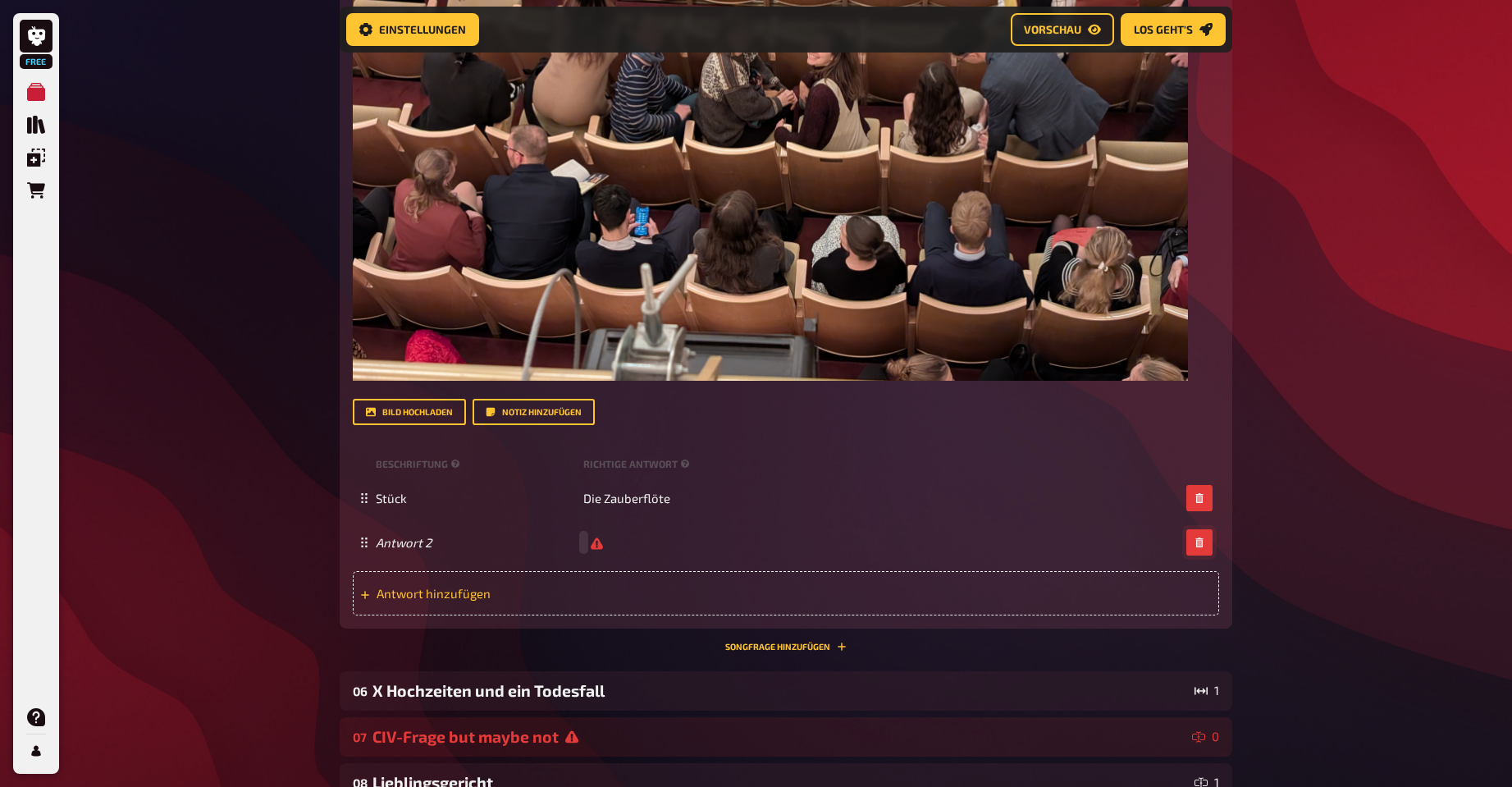 click 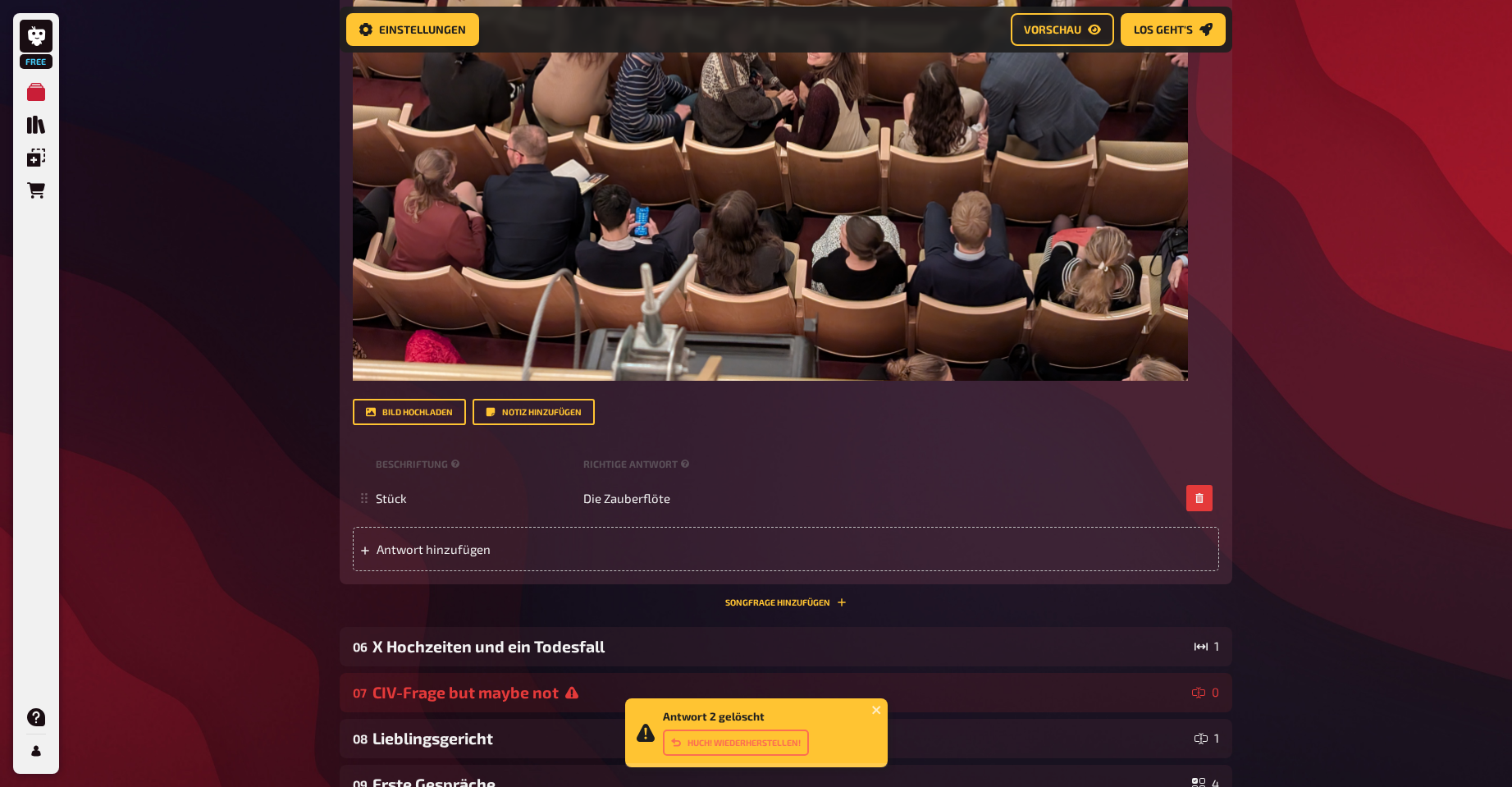 click on "Wissen 2.00 Punkte Titel Oper Fragetext Welche Oper habe ich im [MONTH] besucht, die ich schon sehr lange sehen wollte? ﻿ Hier hinziehen für Dateiupload Bild hochladen   Notiz hinzufügen Beschriftung Richtige Antwort Stück Die Zauberflöte
To pick up a draggable item, press the space bar.
While dragging, use the arrow keys to move the item.
Press space again to drop the item in its new position, or press escape to cancel.
Antwort hinzufügen Songfrage hinzufügen" at bounding box center [786, 108] 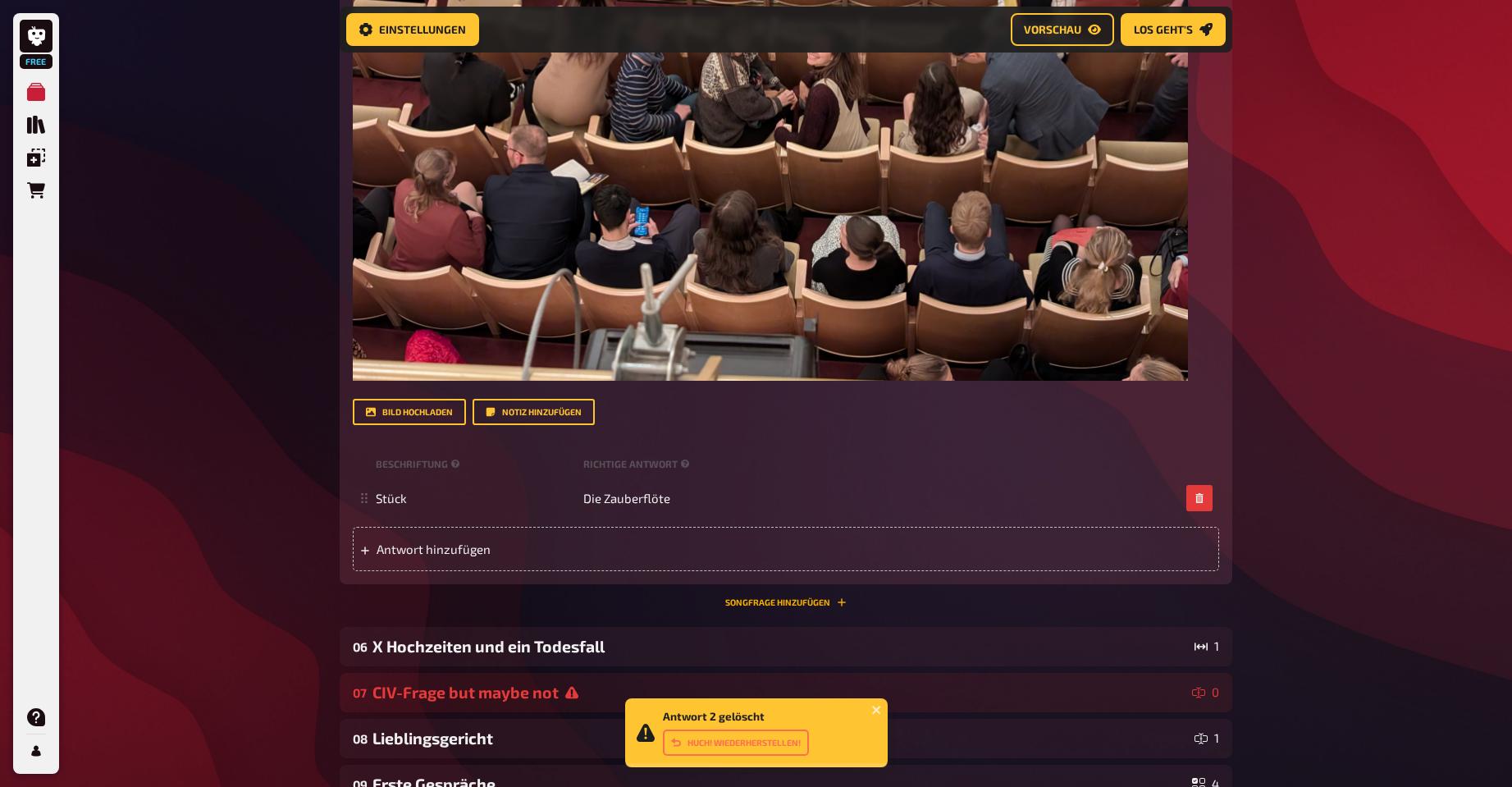 click on "Songfrage hinzufügen" at bounding box center (786, 602) 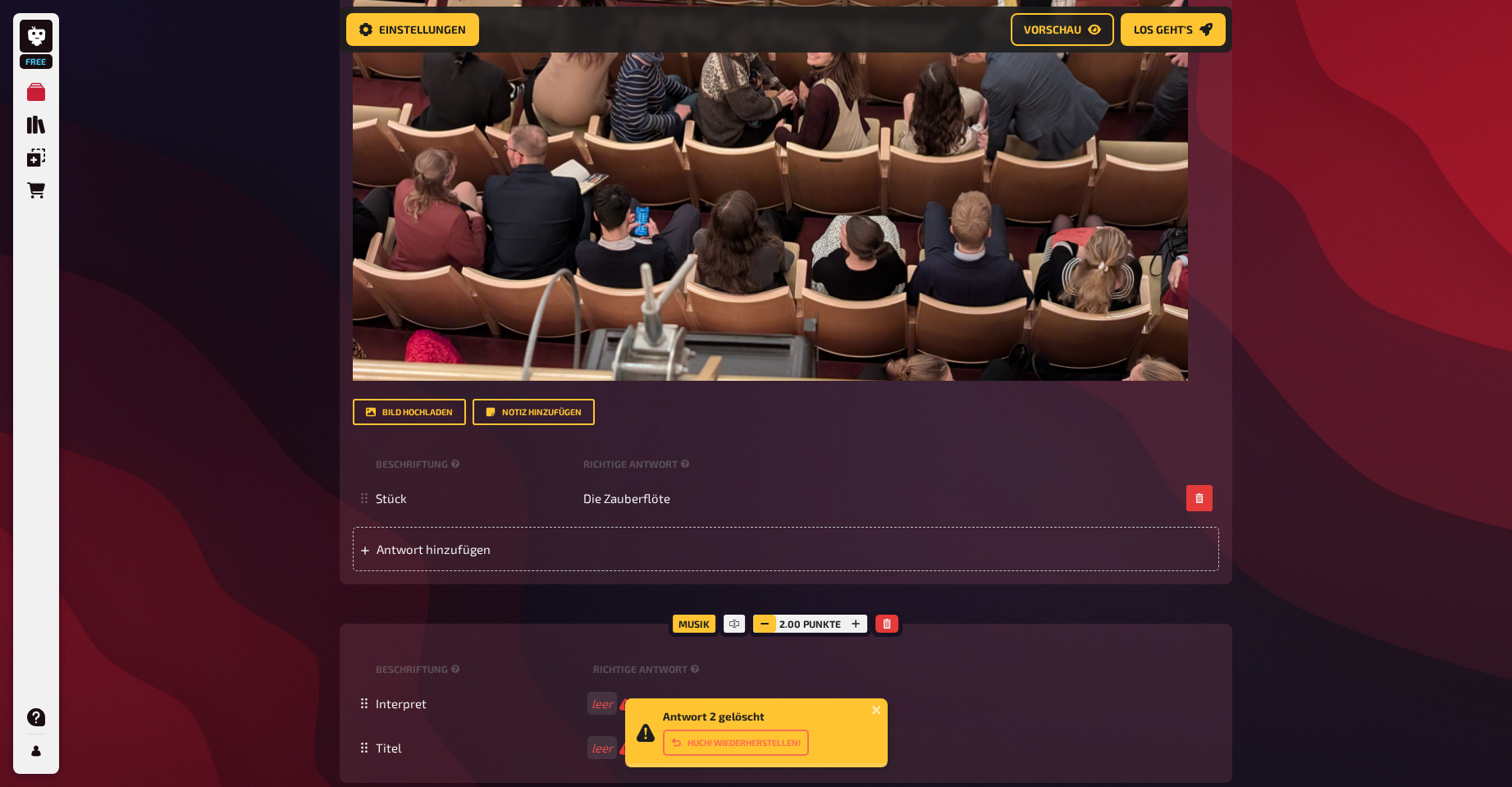click at bounding box center (765, 624) 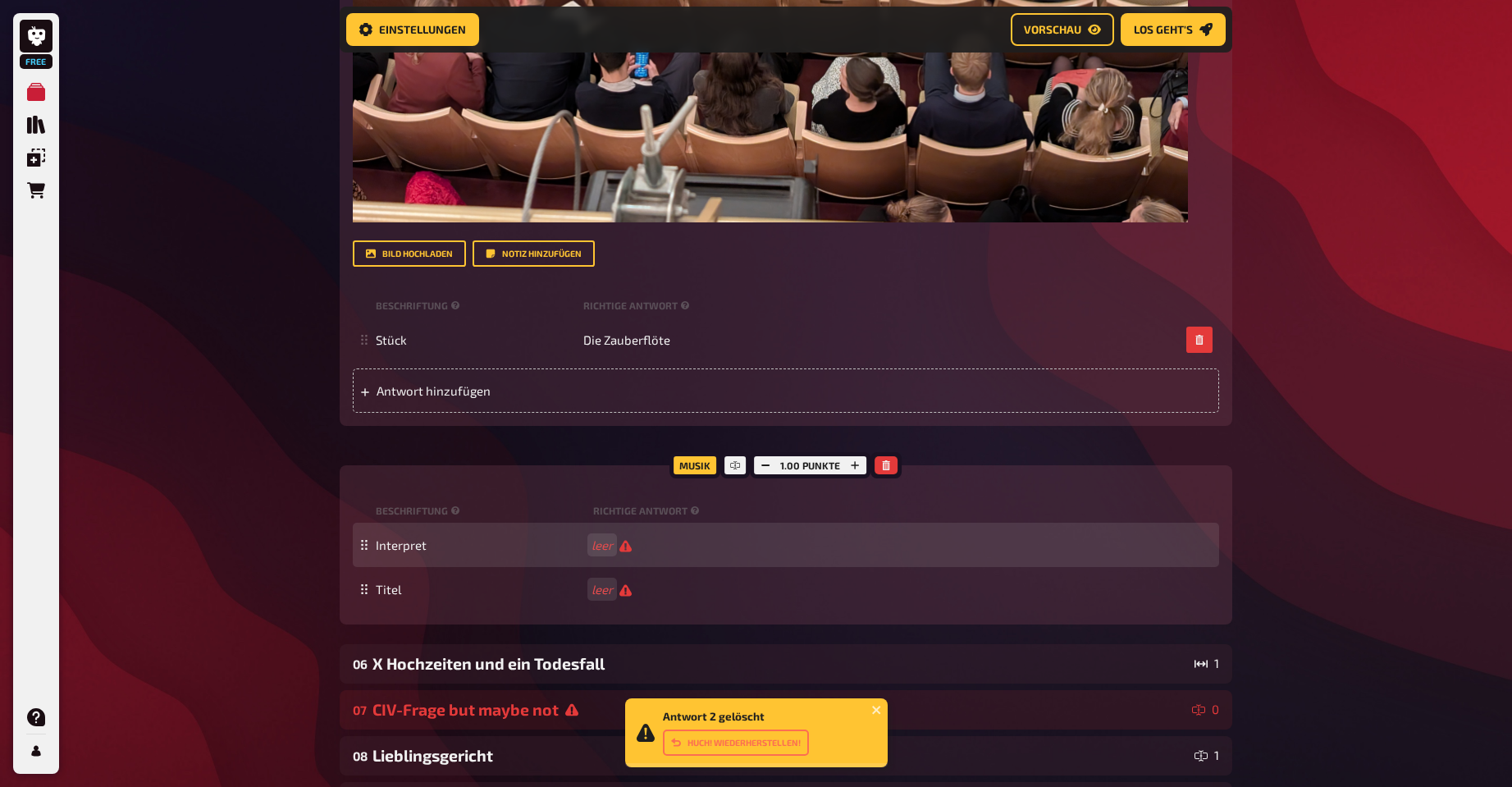 scroll, scrollTop: 1012, scrollLeft: 0, axis: vertical 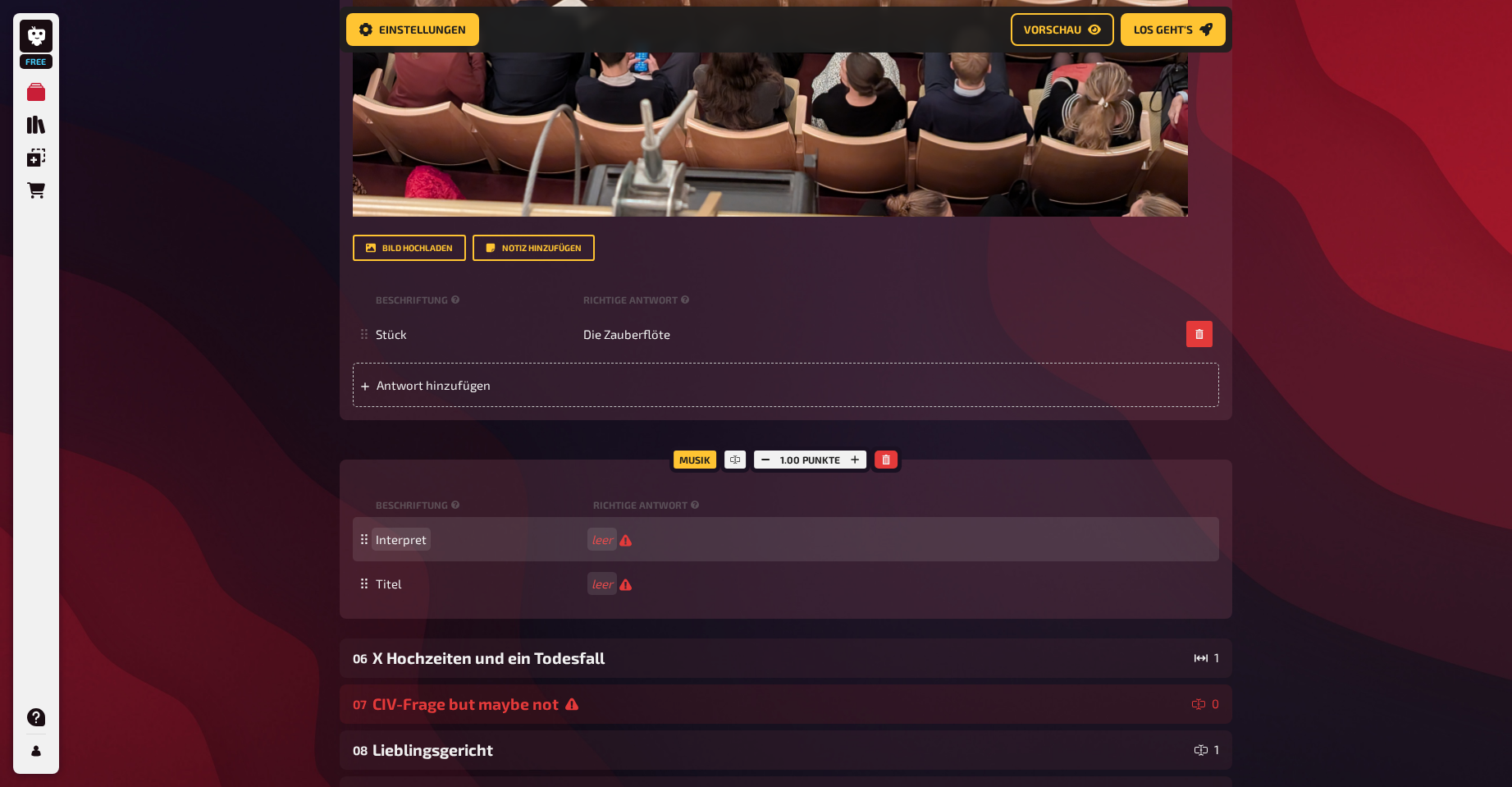 click on "Interpret" at bounding box center (401, 539) 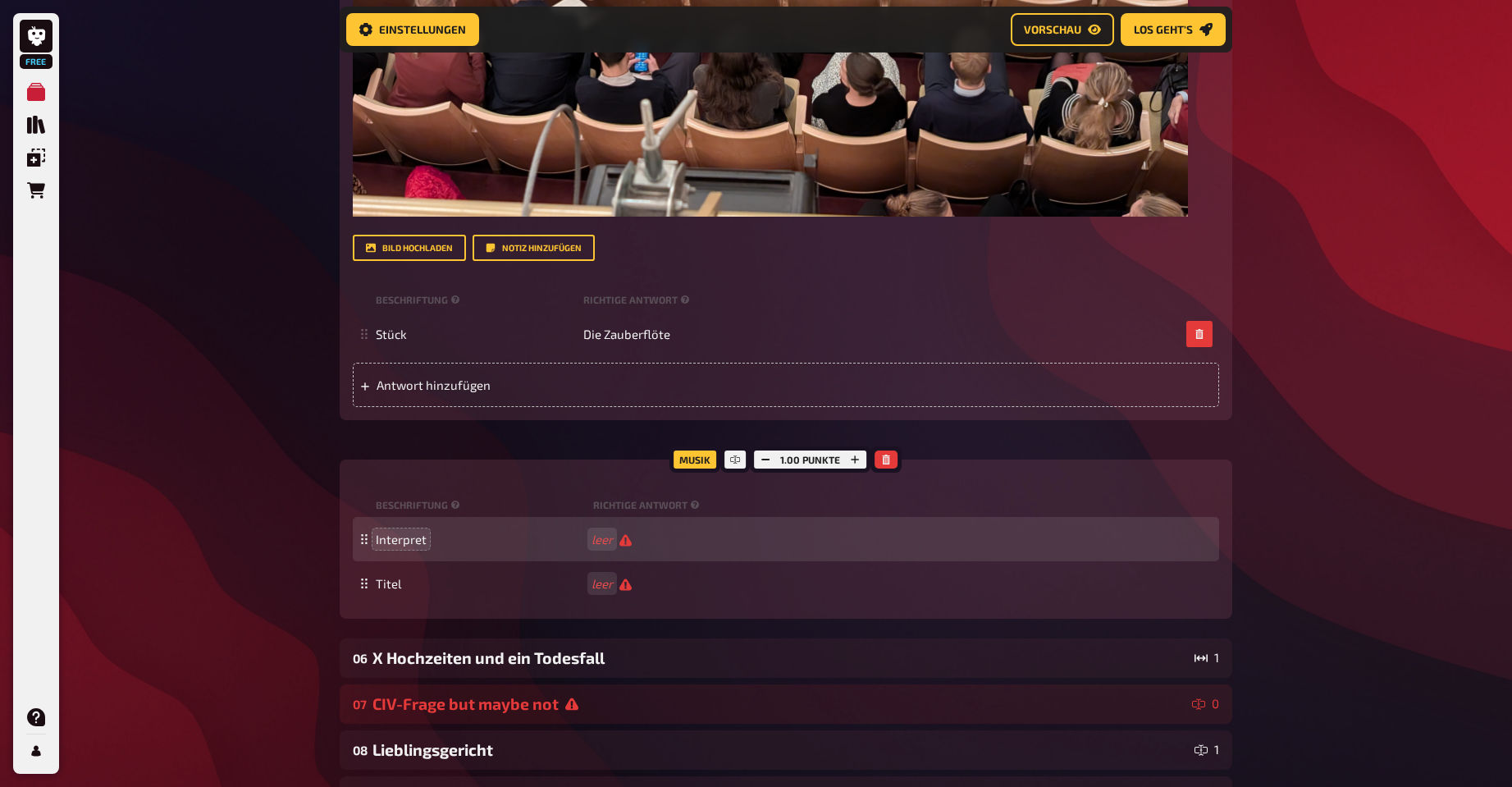drag, startPoint x: 431, startPoint y: 533, endPoint x: 422, endPoint y: 534, distance: 9.055385 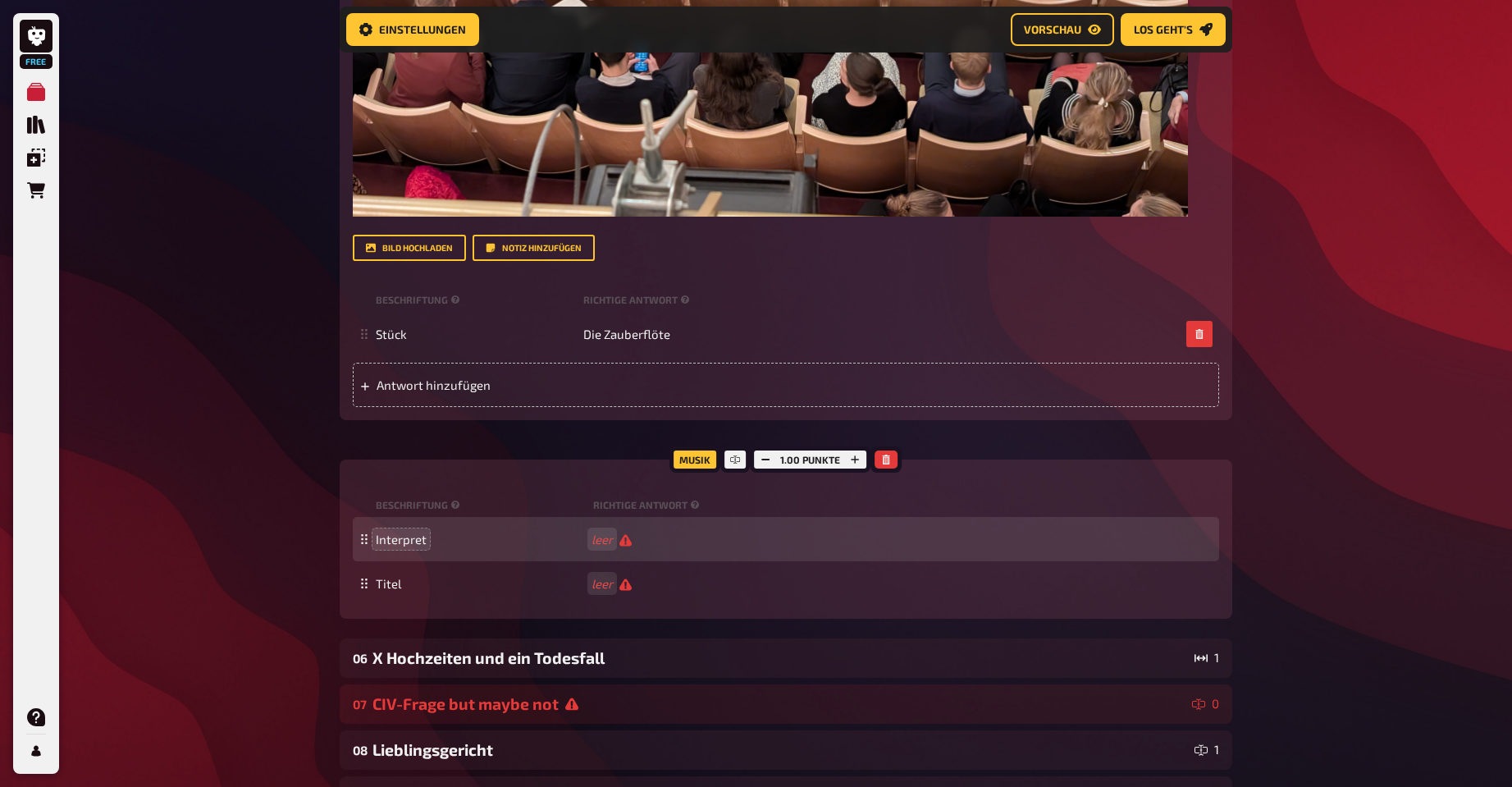 click on "Interpret" at bounding box center [480, 539] 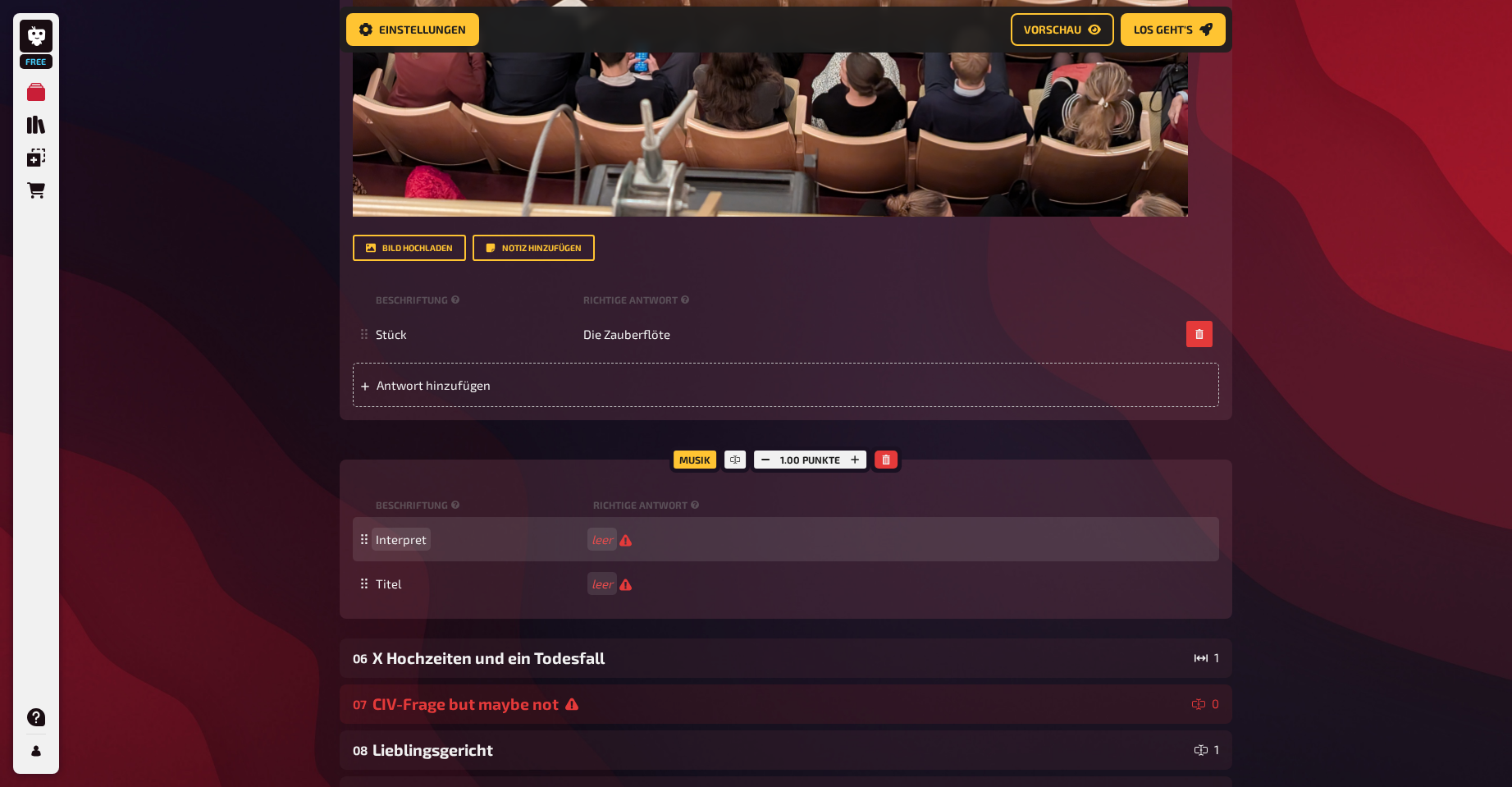 click on "Interpret" at bounding box center [401, 539] 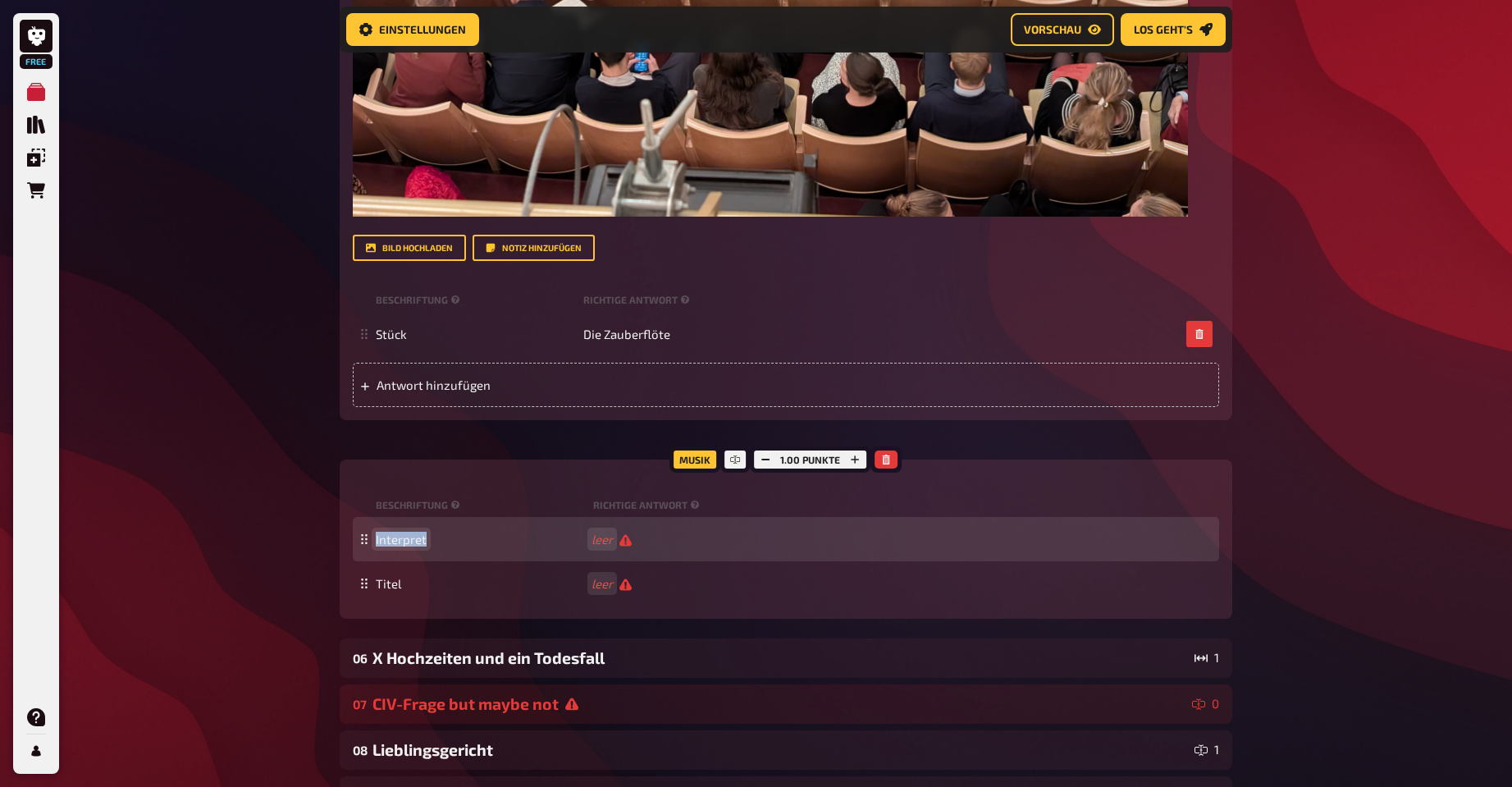 click on "Interpret" at bounding box center [401, 539] 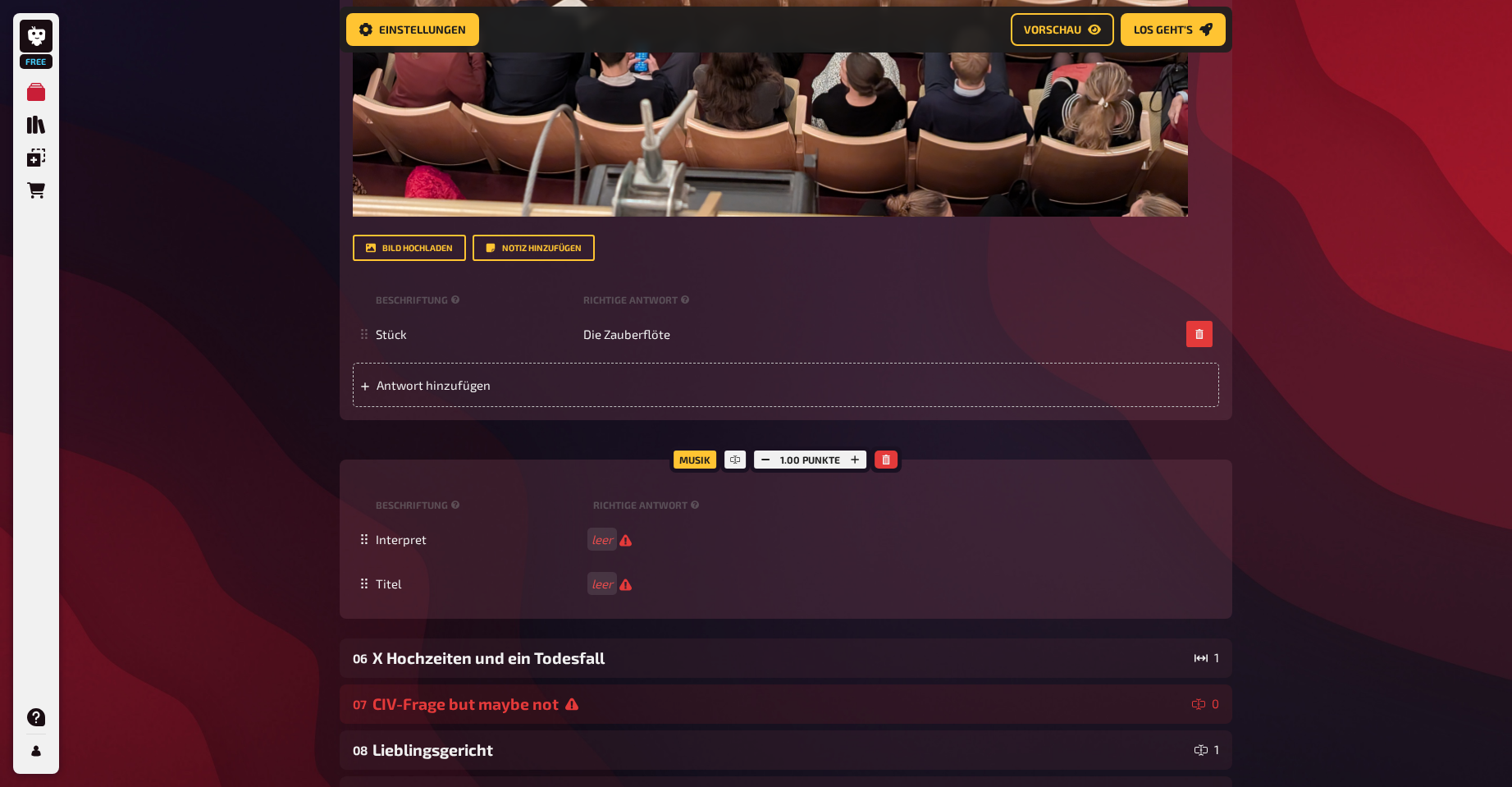 click on "Musik" at bounding box center [695, 460] 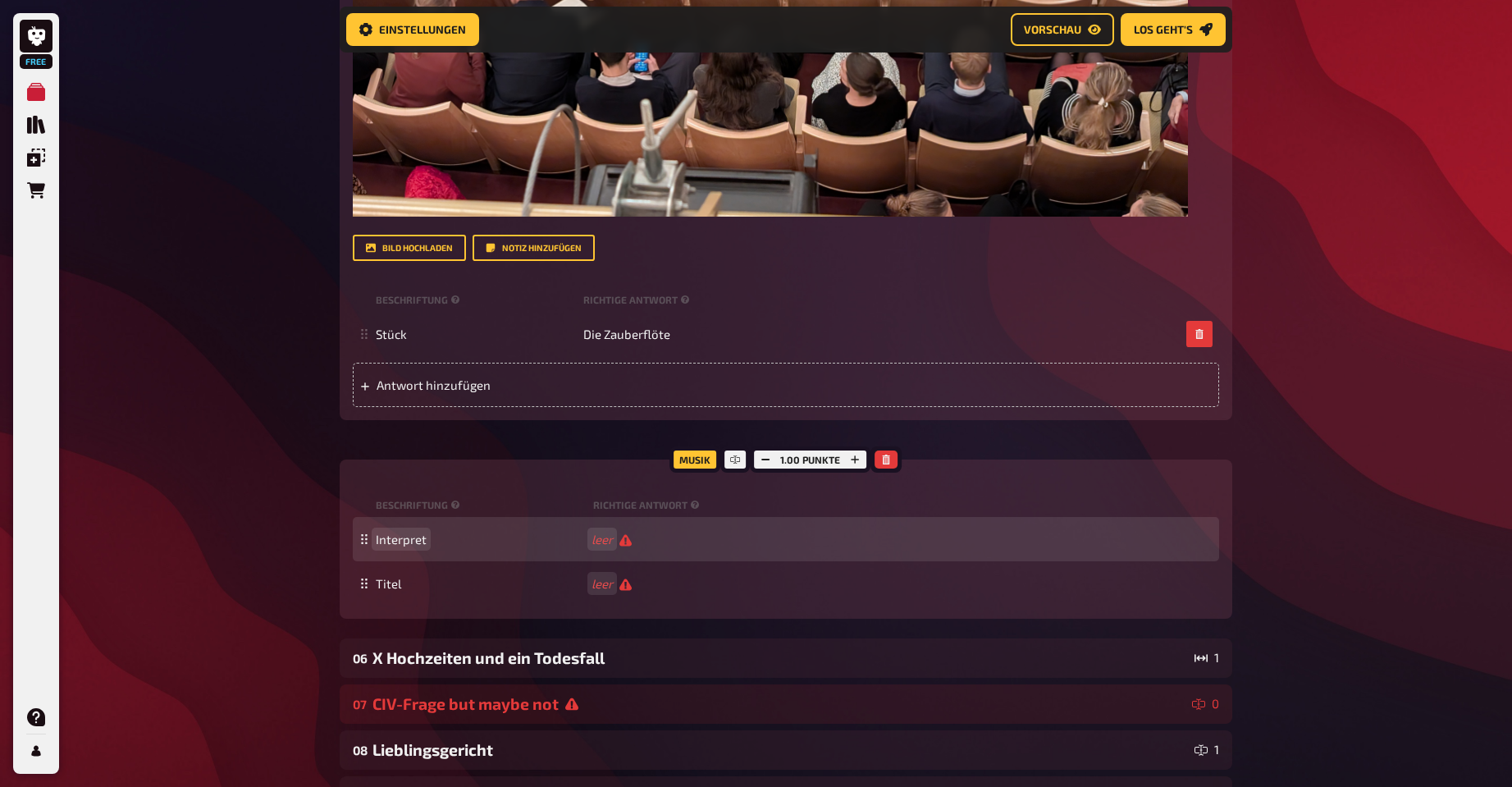 click on "Interpret leer" at bounding box center (786, 539) 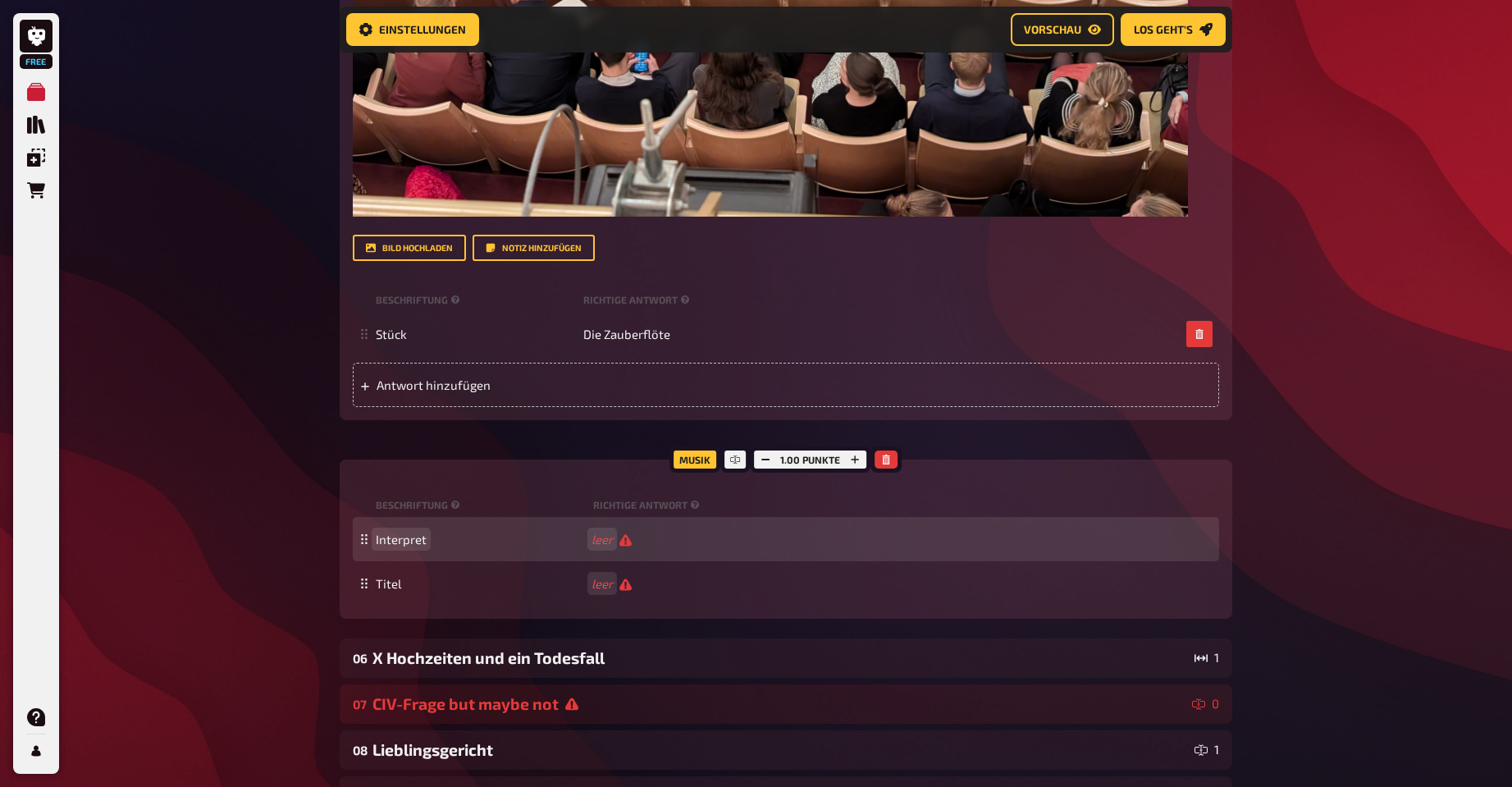 click on "Interpret" at bounding box center (401, 539) 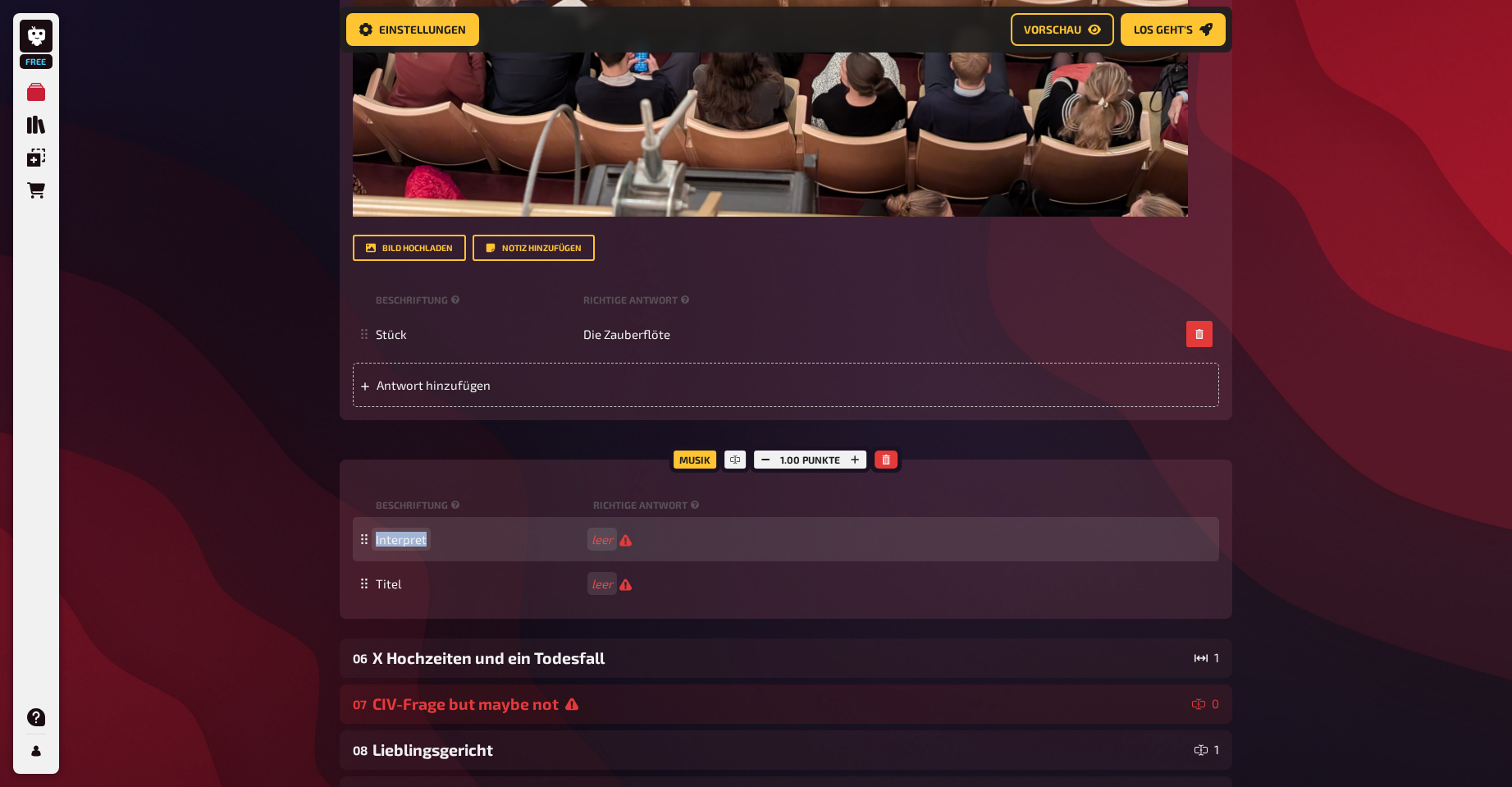 click on "Interpret" at bounding box center [401, 539] 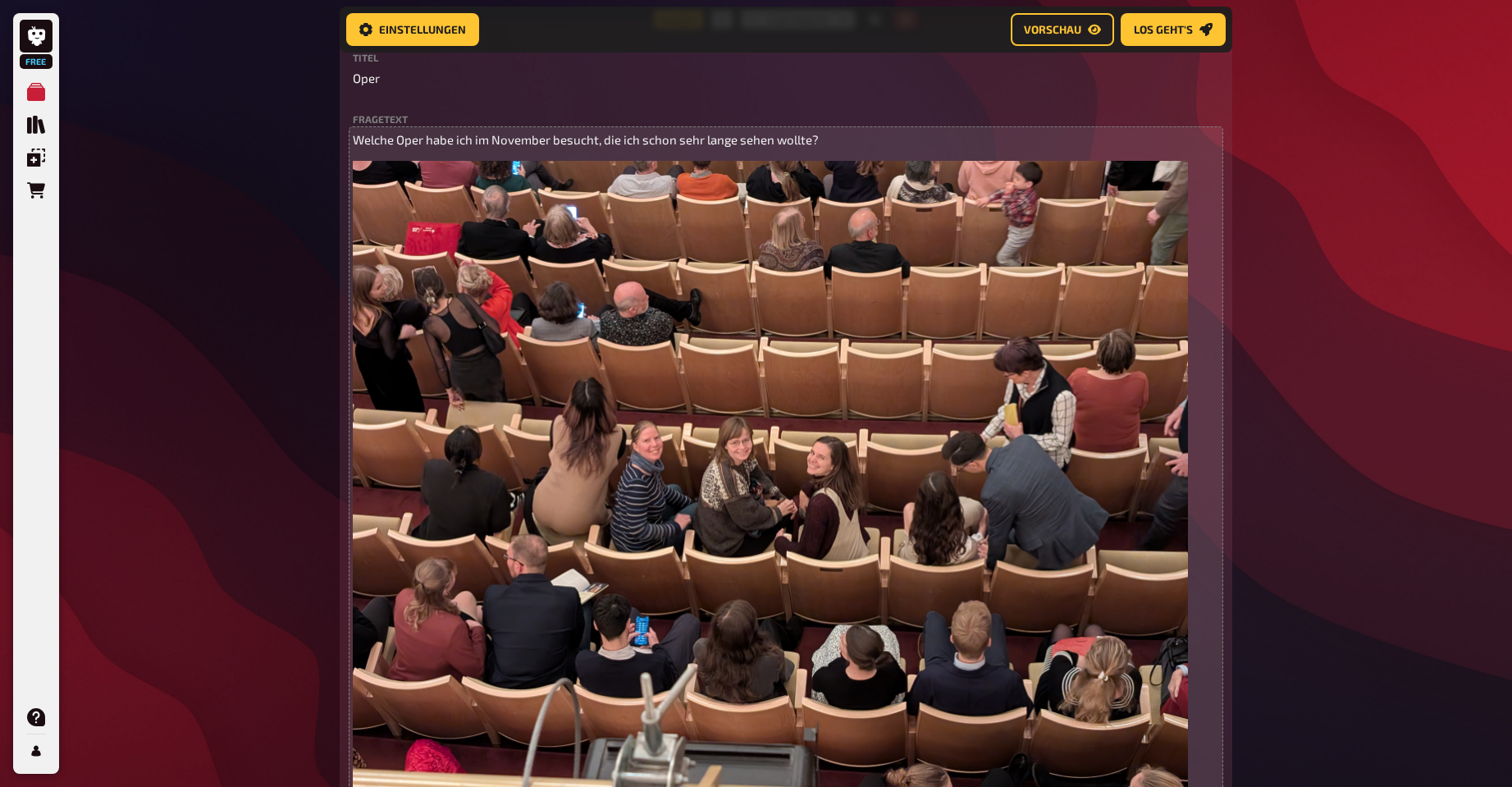 scroll, scrollTop: 437, scrollLeft: 0, axis: vertical 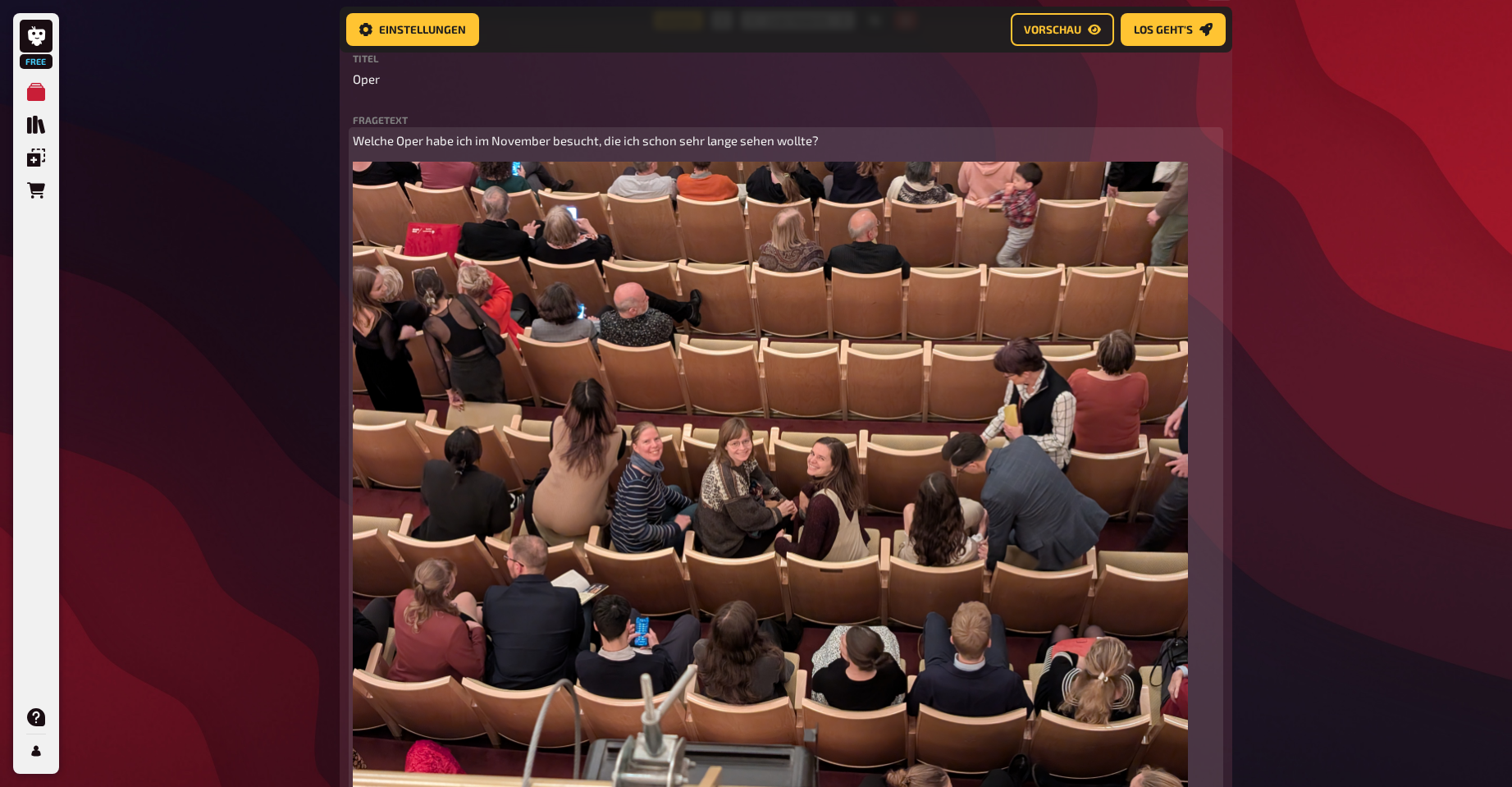 click on "Welche Oper habe ich im November besucht, die ich schon sehr lange sehen wollte?" at bounding box center [786, 140] 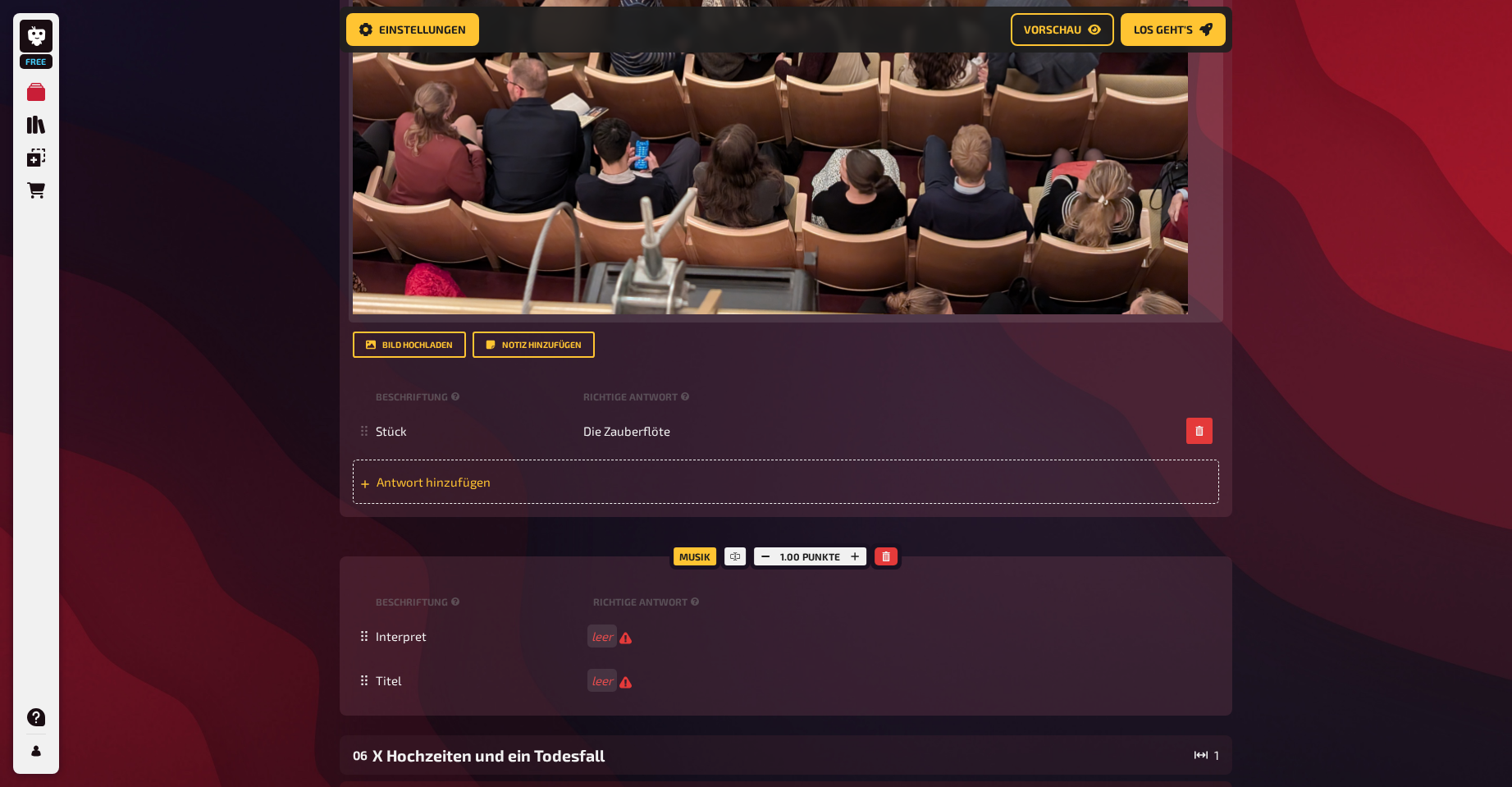 scroll, scrollTop: 1012, scrollLeft: 0, axis: vertical 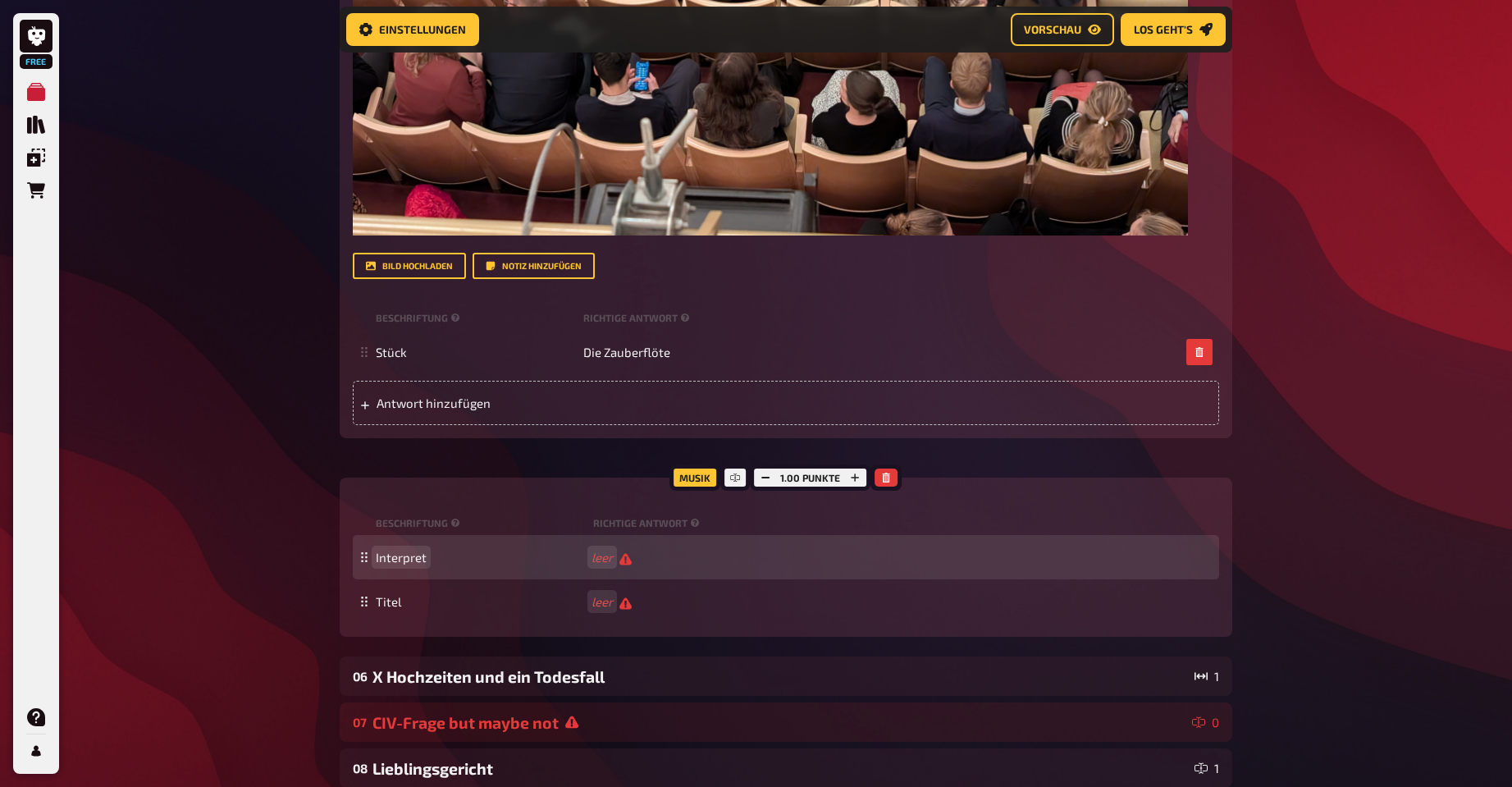 click on "Interpret" at bounding box center [401, 557] 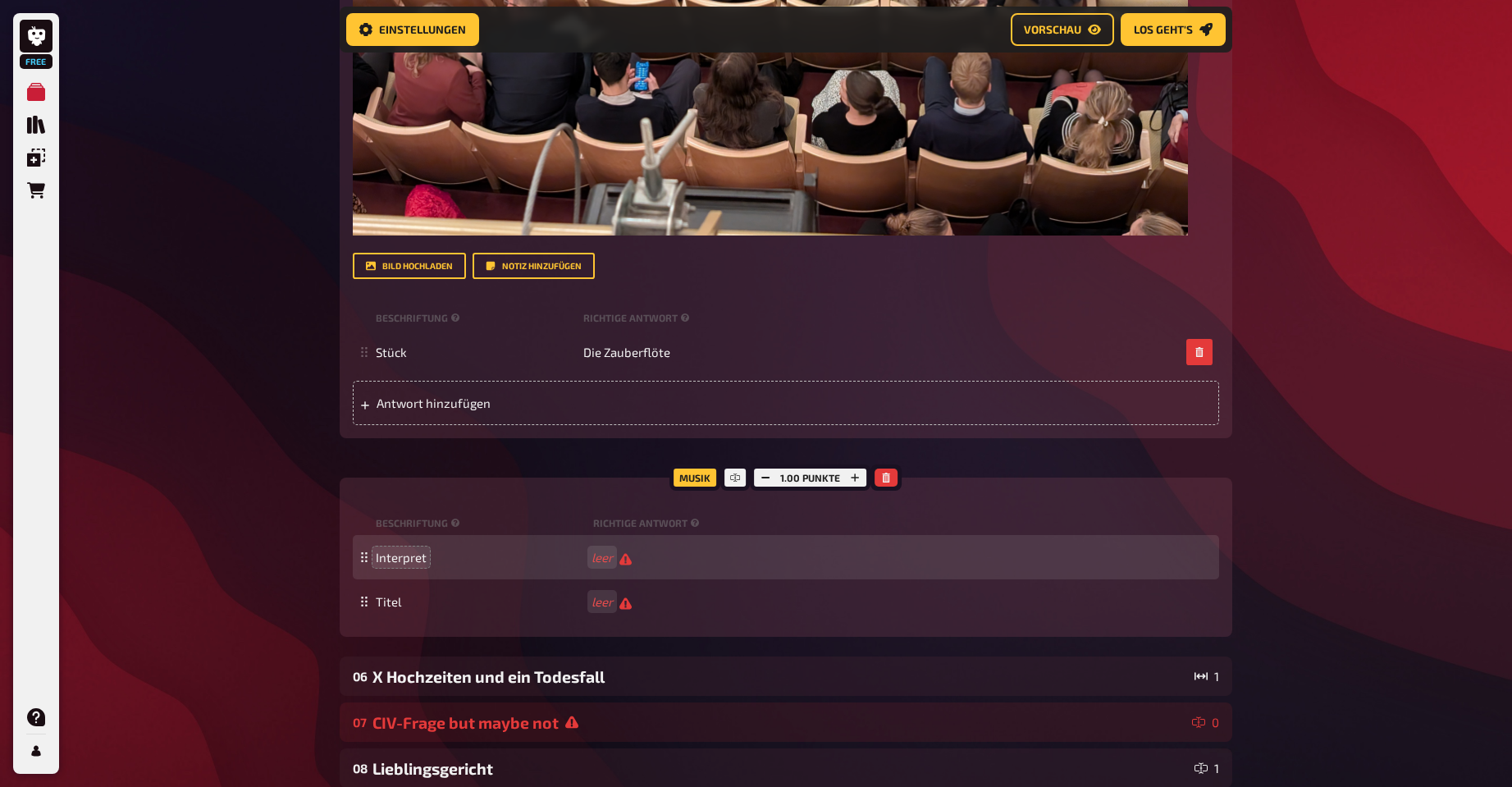 drag, startPoint x: 440, startPoint y: 560, endPoint x: 377, endPoint y: 554, distance: 63.28507 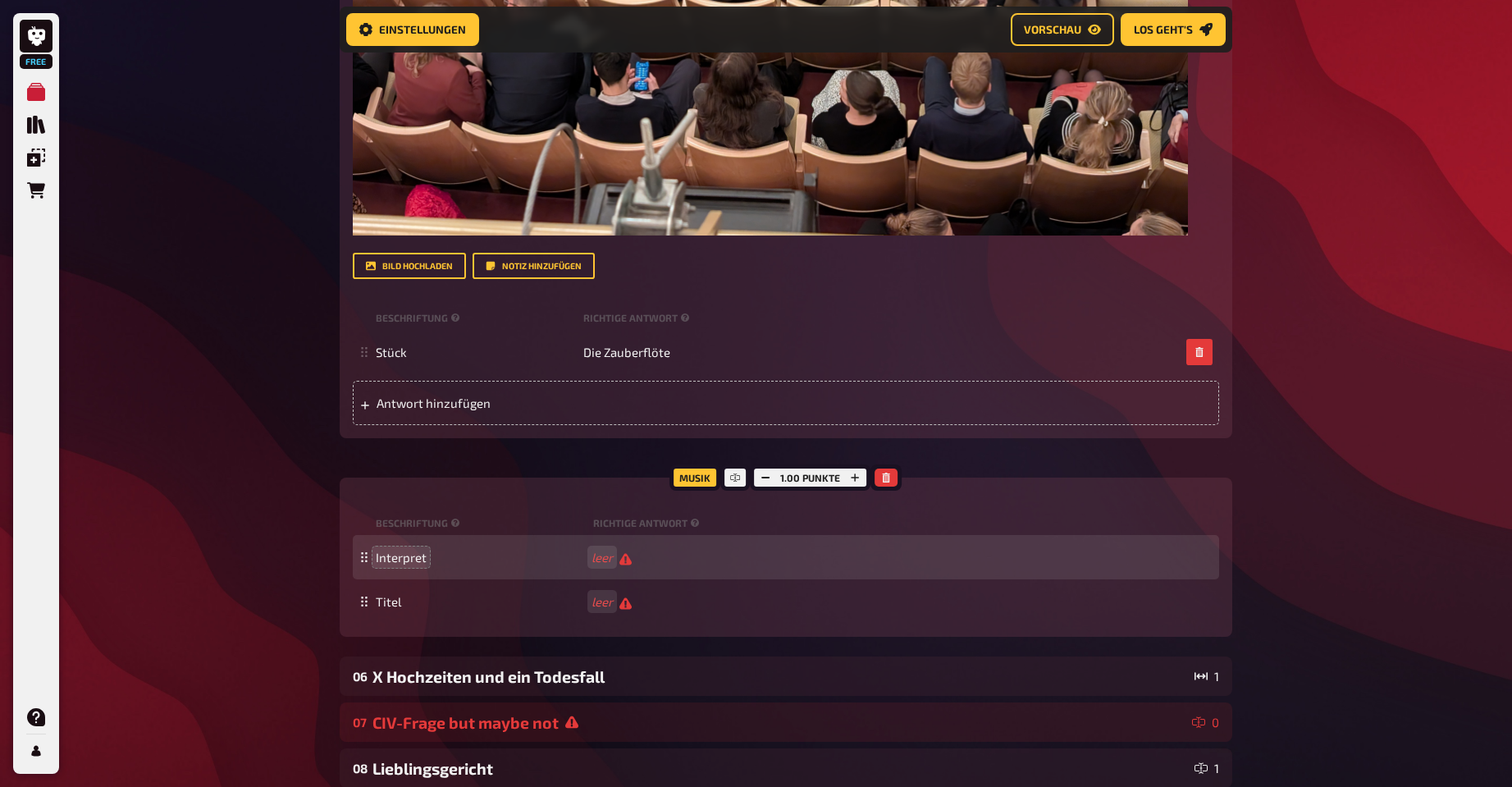 click on "Interpret" at bounding box center [480, 557] 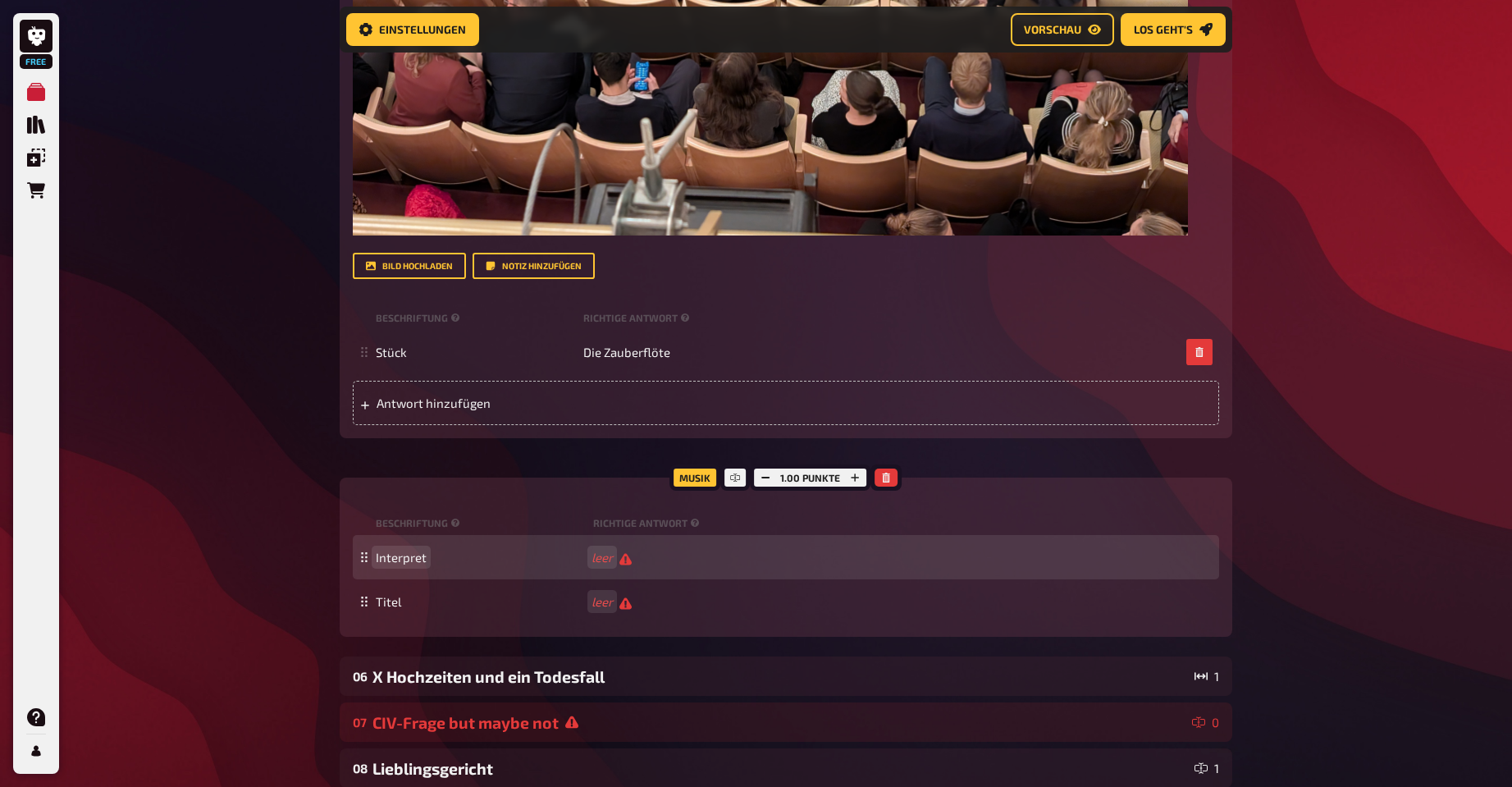 click on "Interpret" at bounding box center [401, 557] 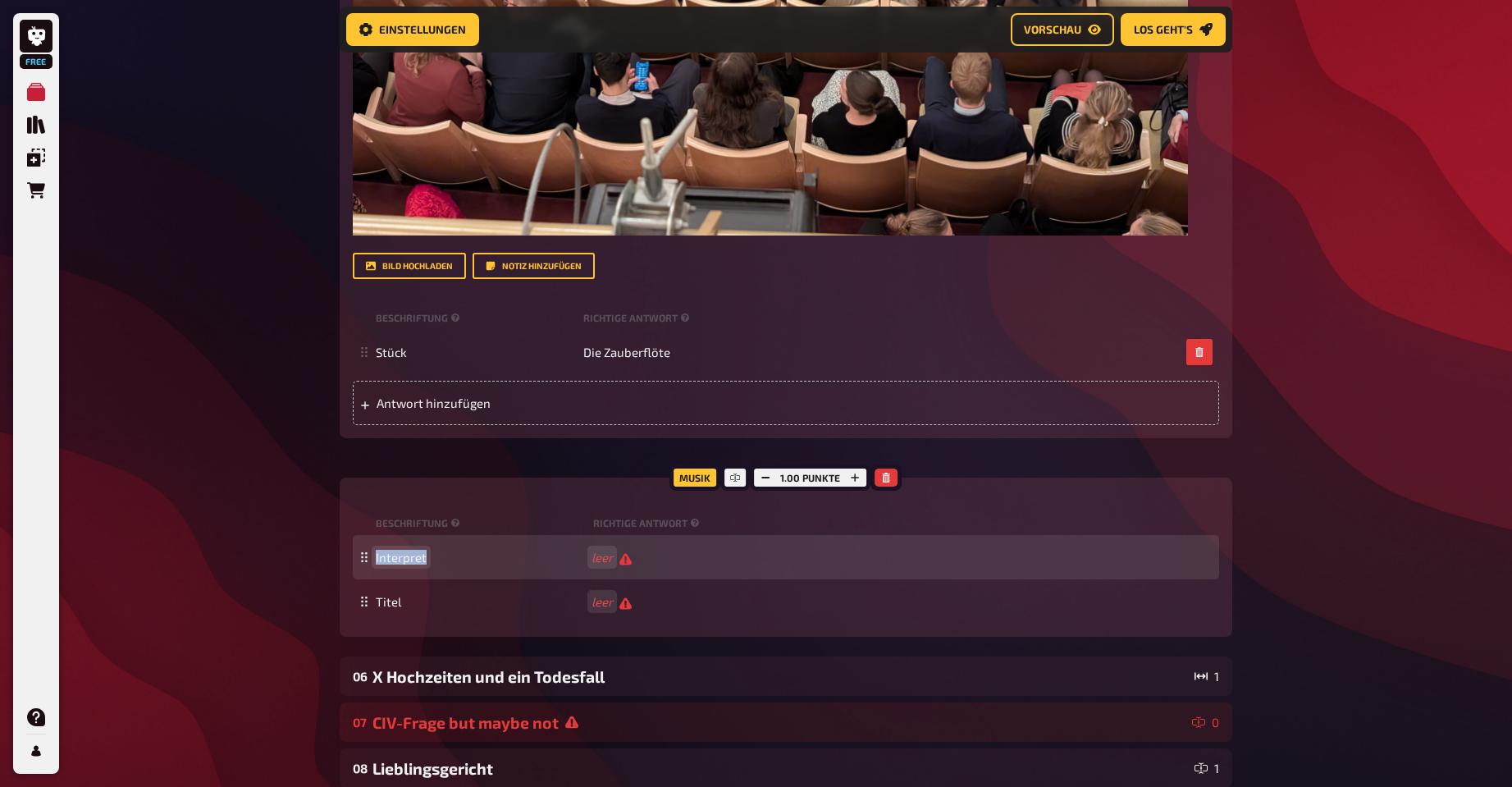 click on "Interpret" at bounding box center [401, 557] 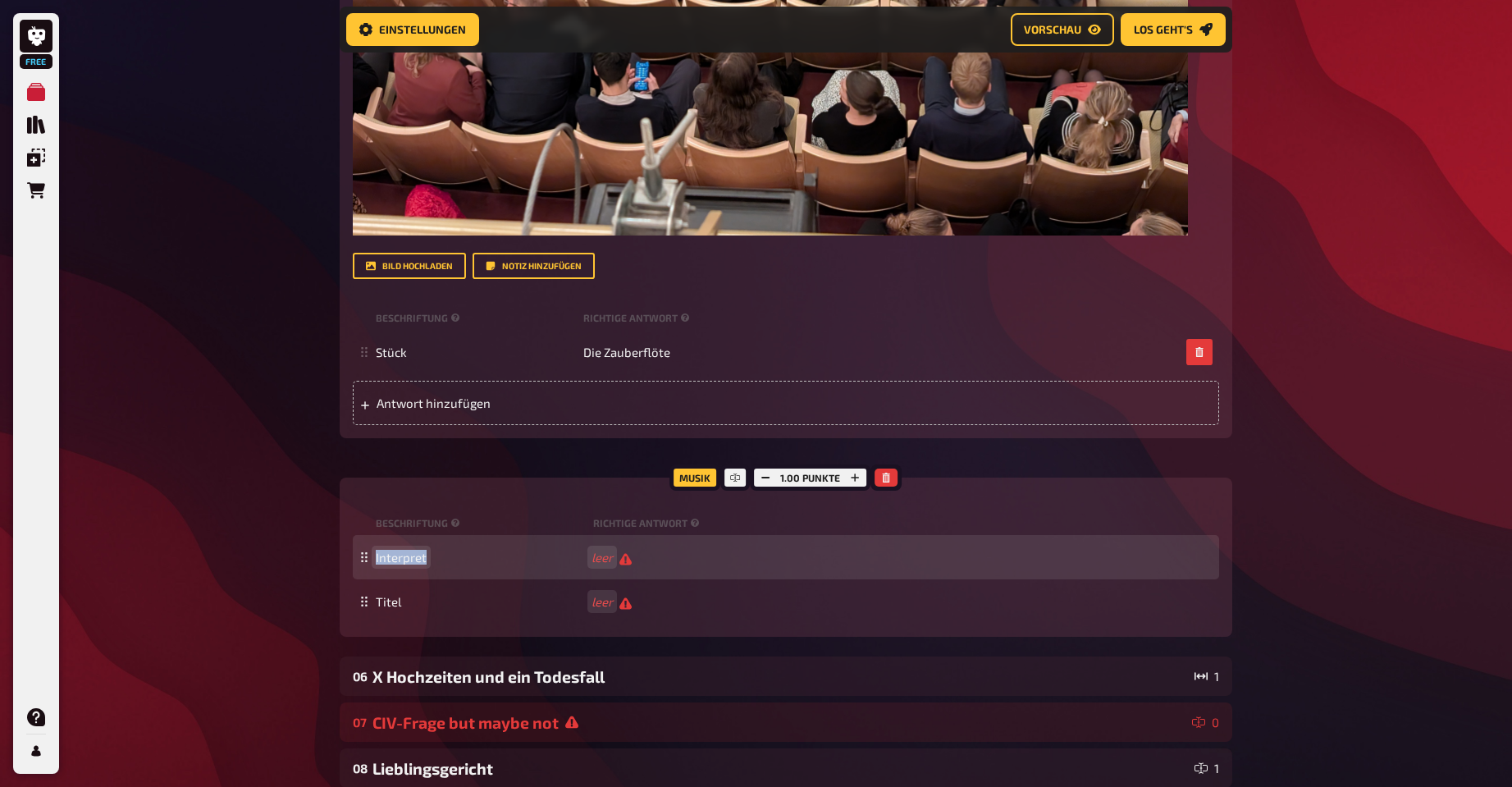type 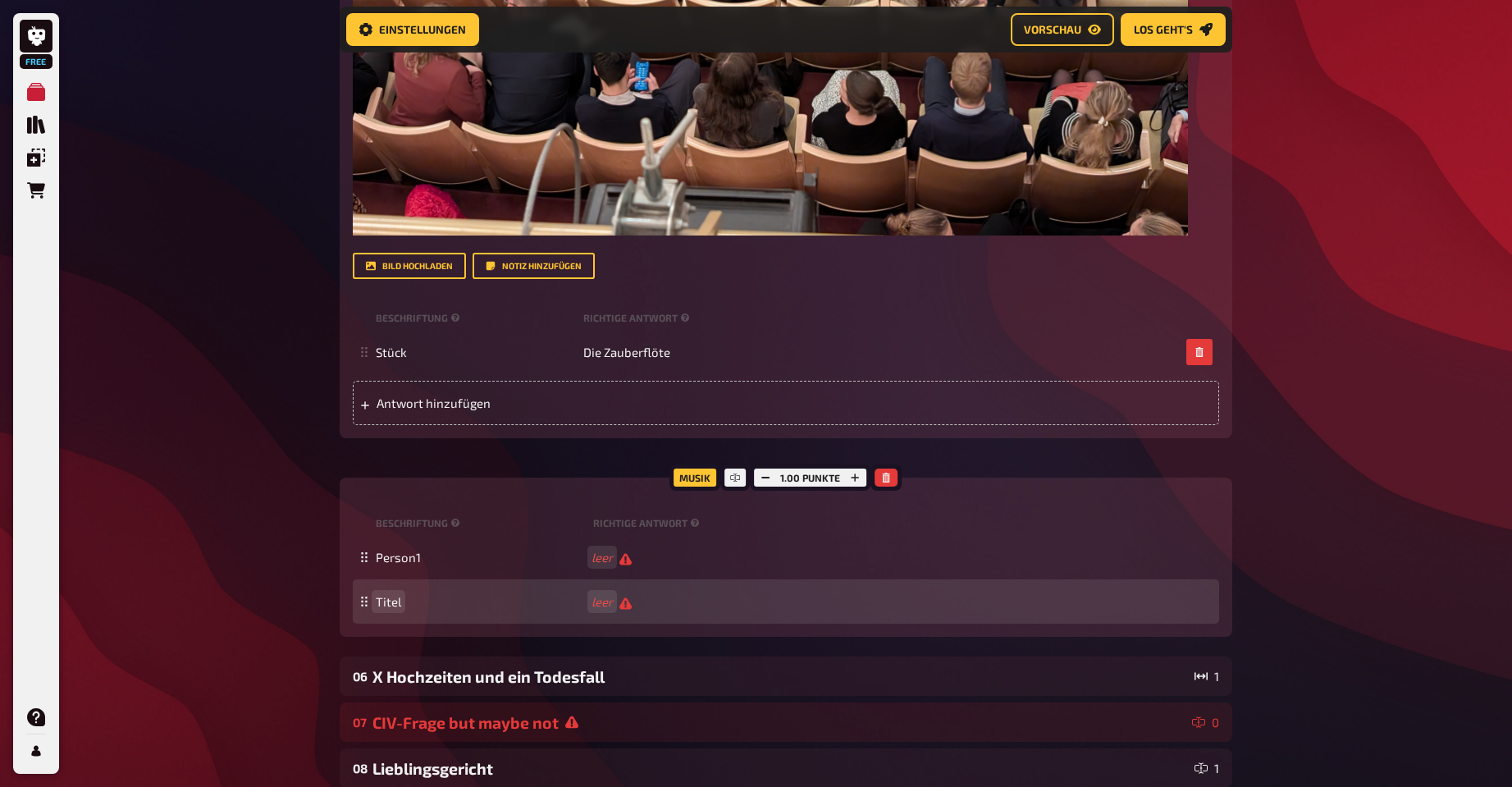 click on "Titel leer" at bounding box center (786, 602) 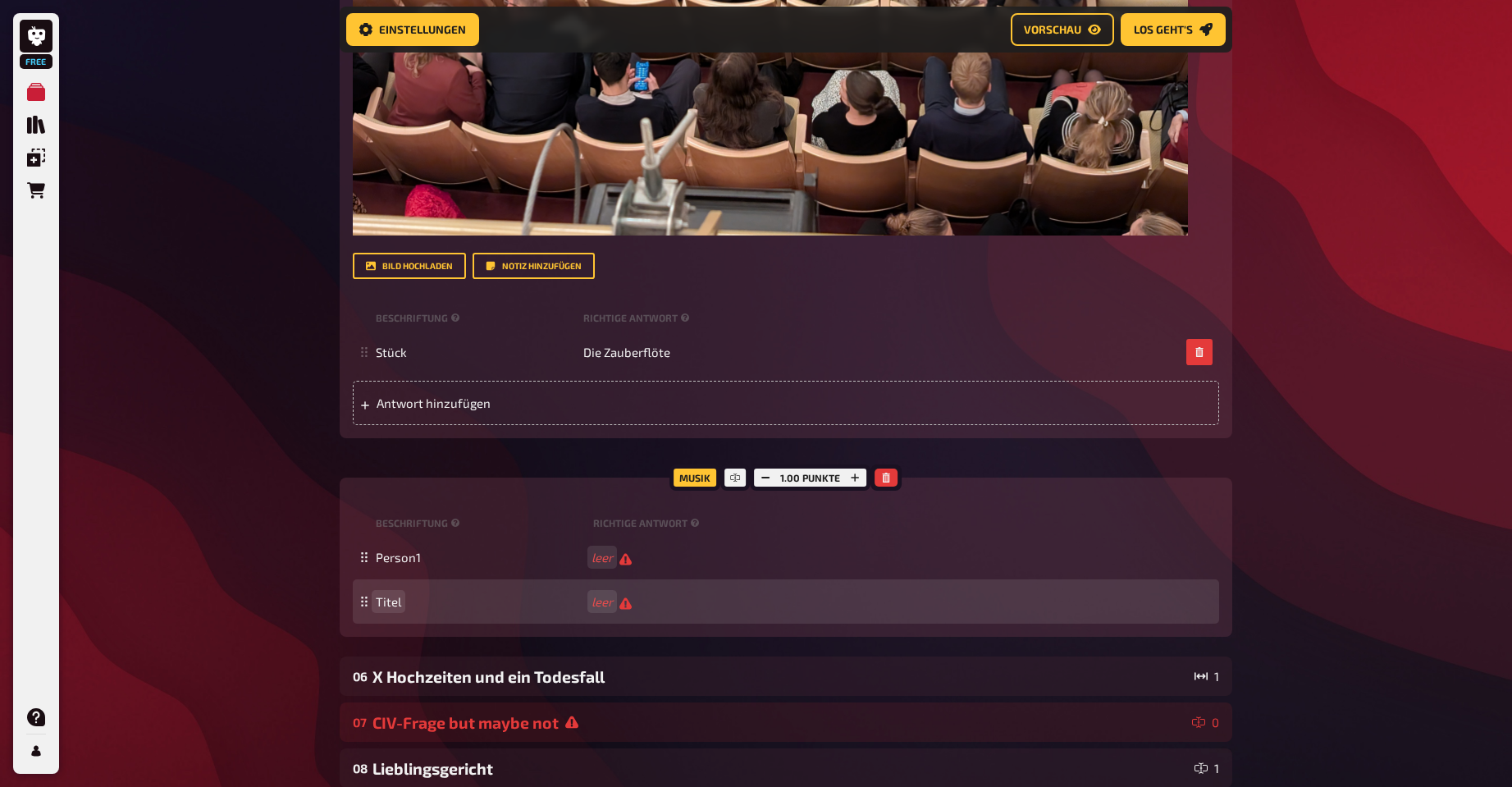 click on "Titel" at bounding box center (388, 602) 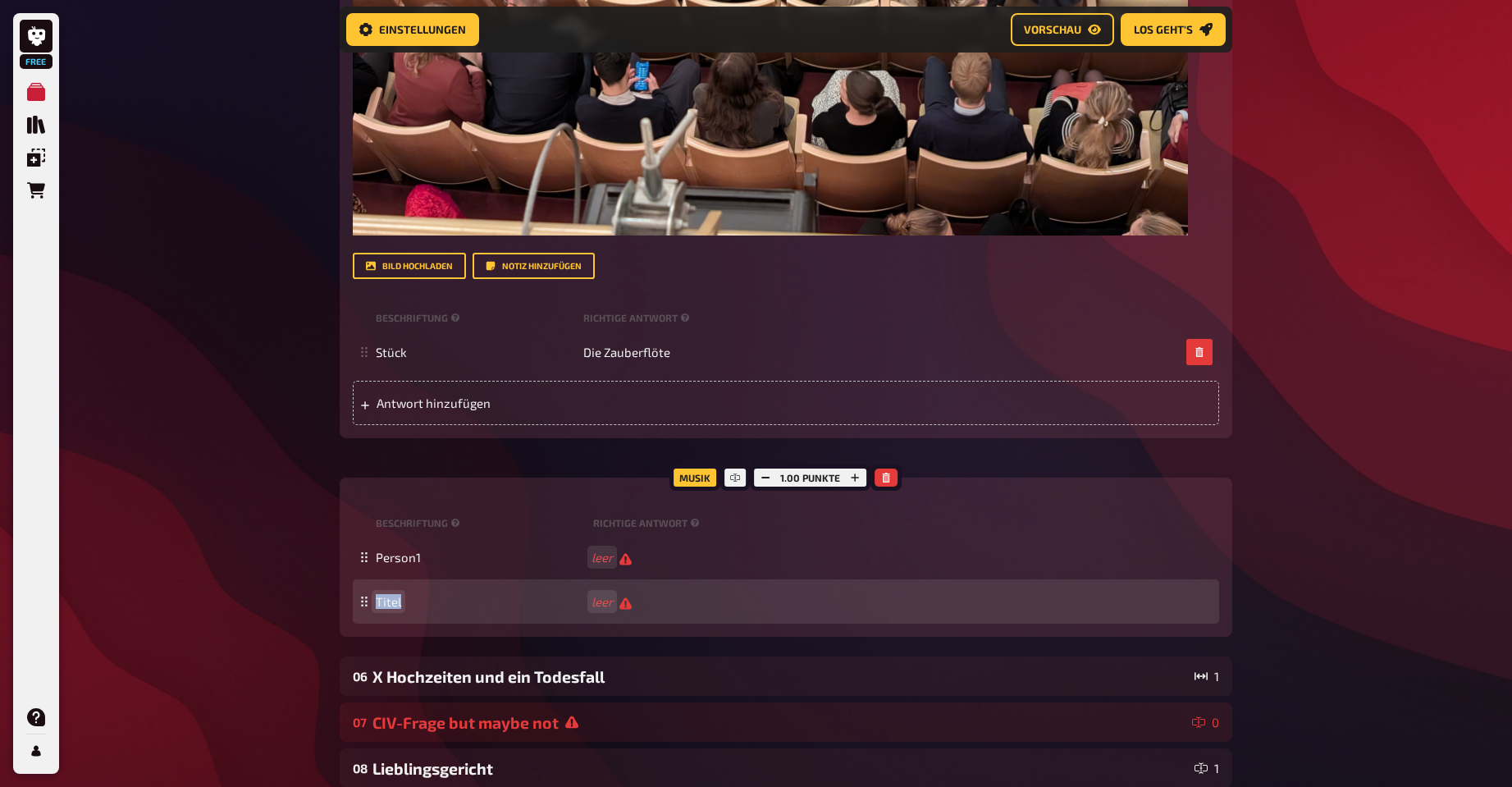 click on "Titel" at bounding box center (388, 602) 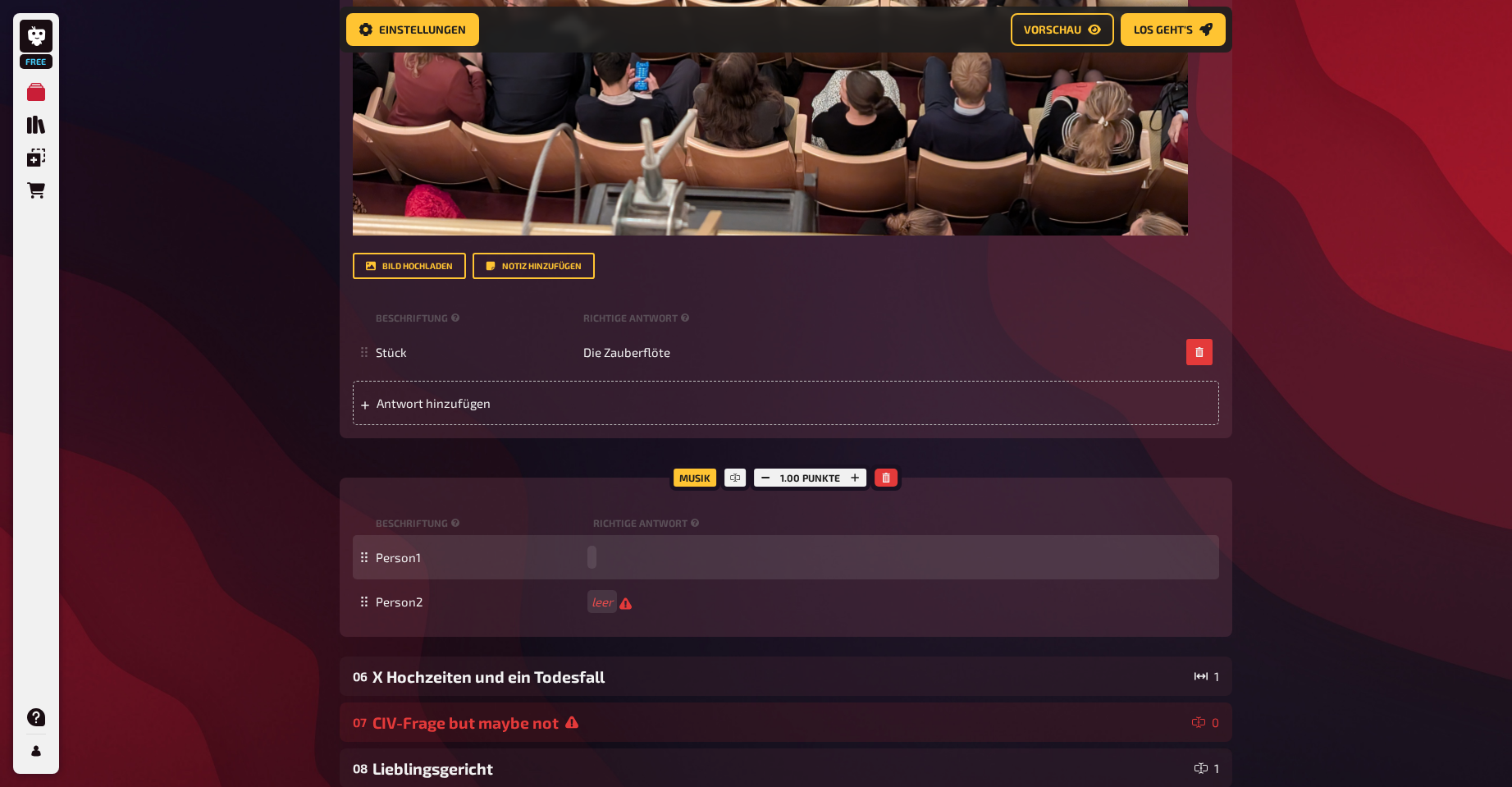 click on "Person1" at bounding box center [794, 557] 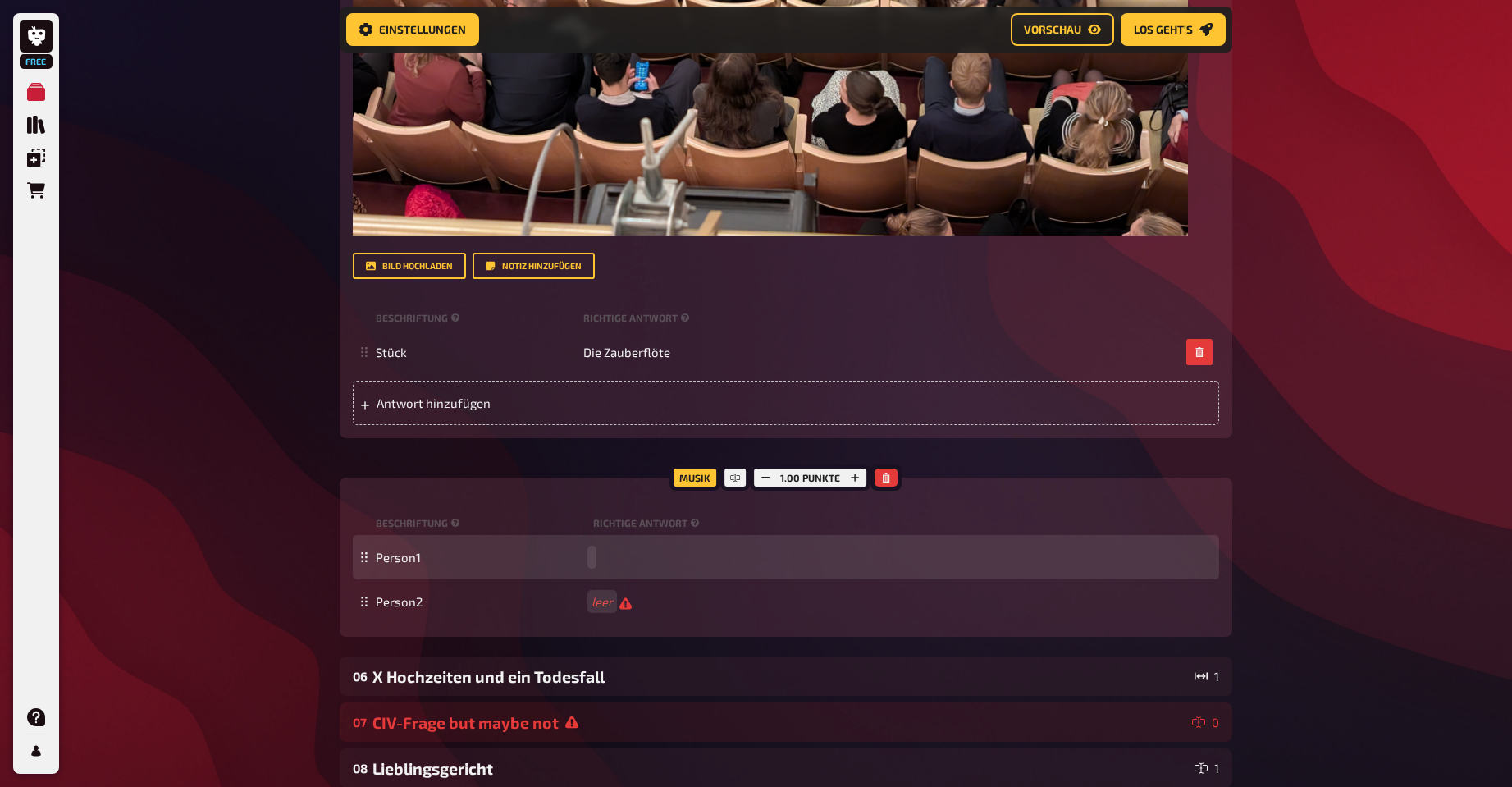type 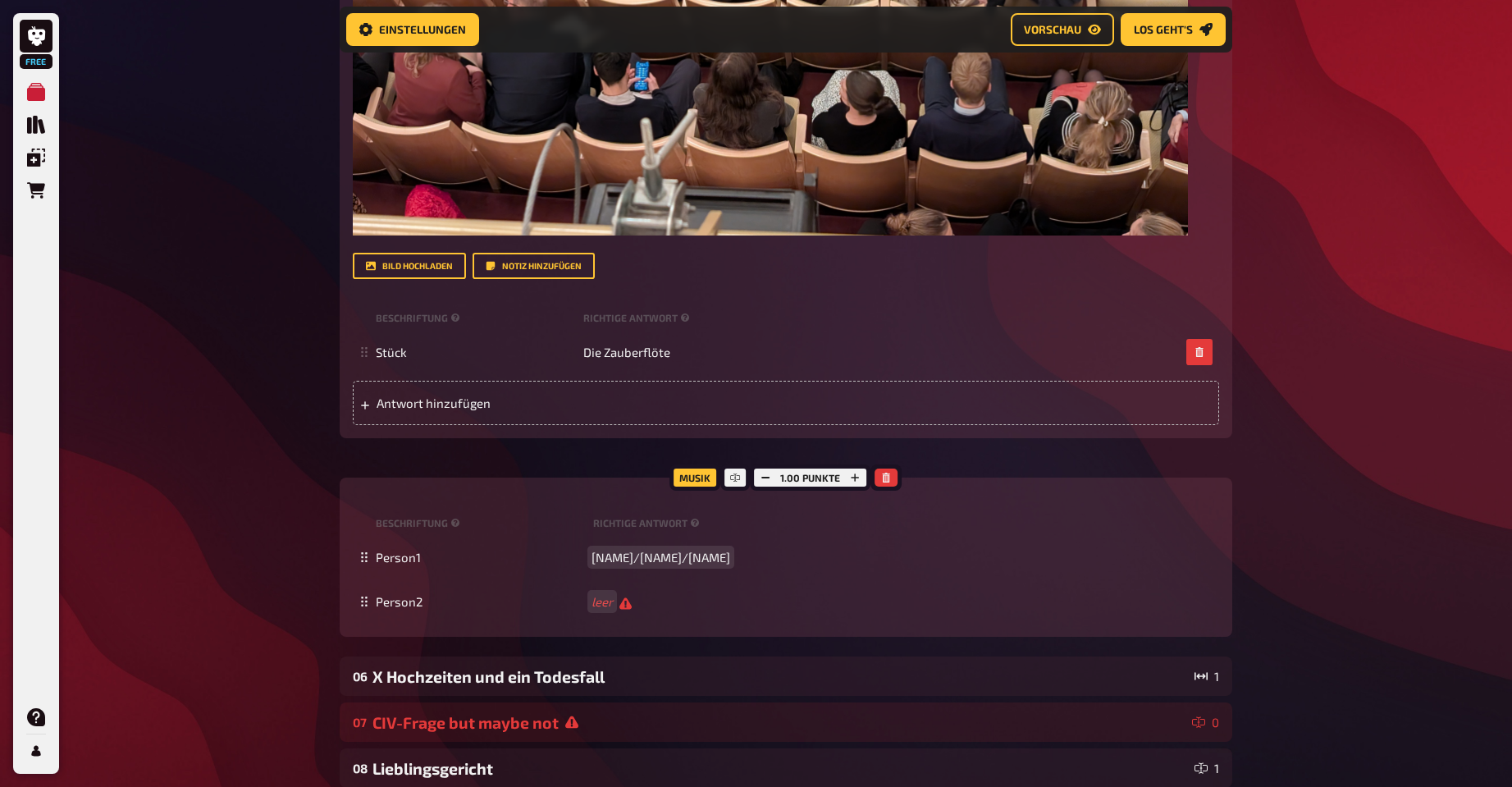 click on "[NAME]/[NAME]/[NAME]" at bounding box center (660, 557) 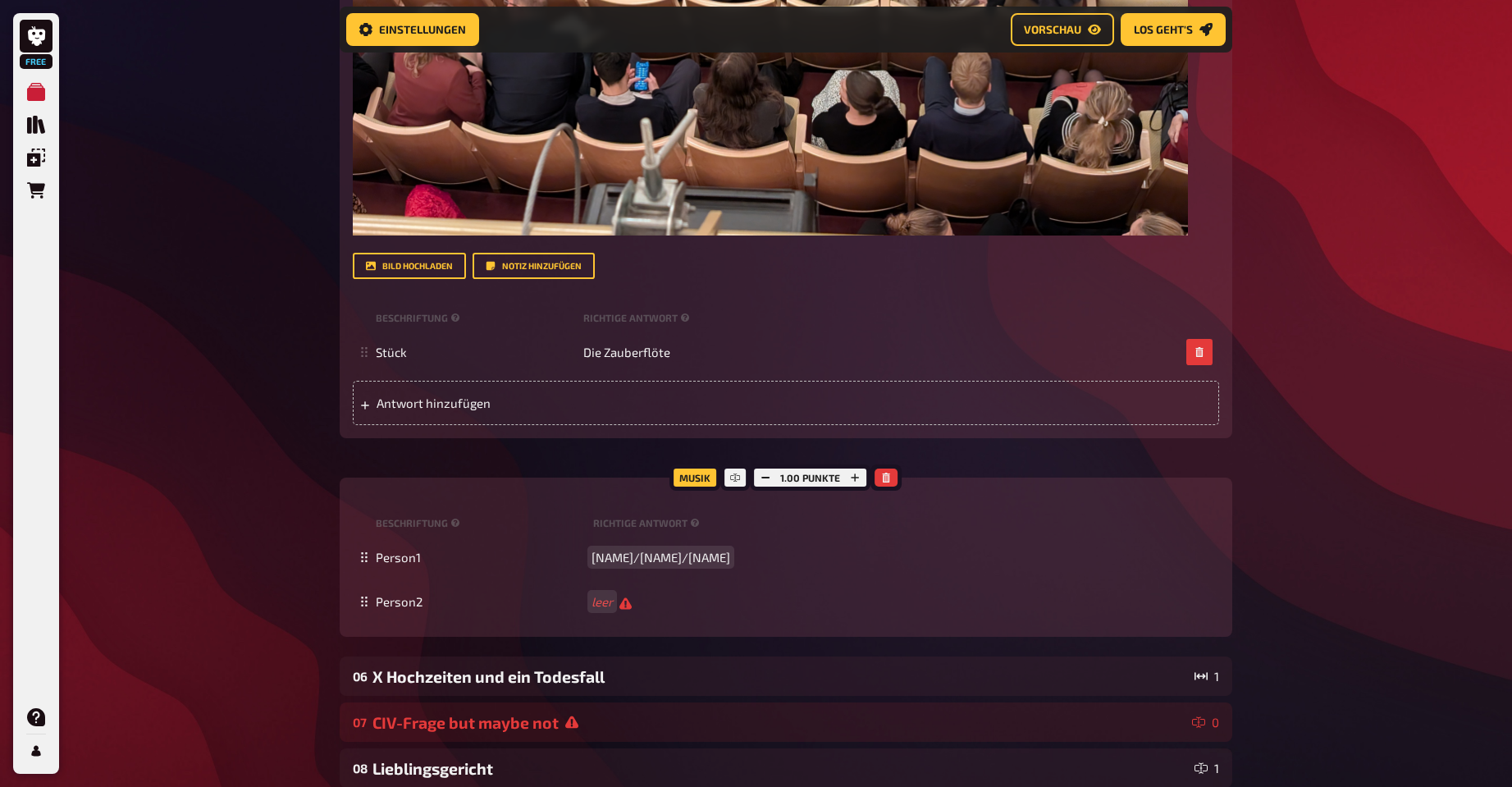 drag, startPoint x: 684, startPoint y: 558, endPoint x: 637, endPoint y: 555, distance: 47.09565 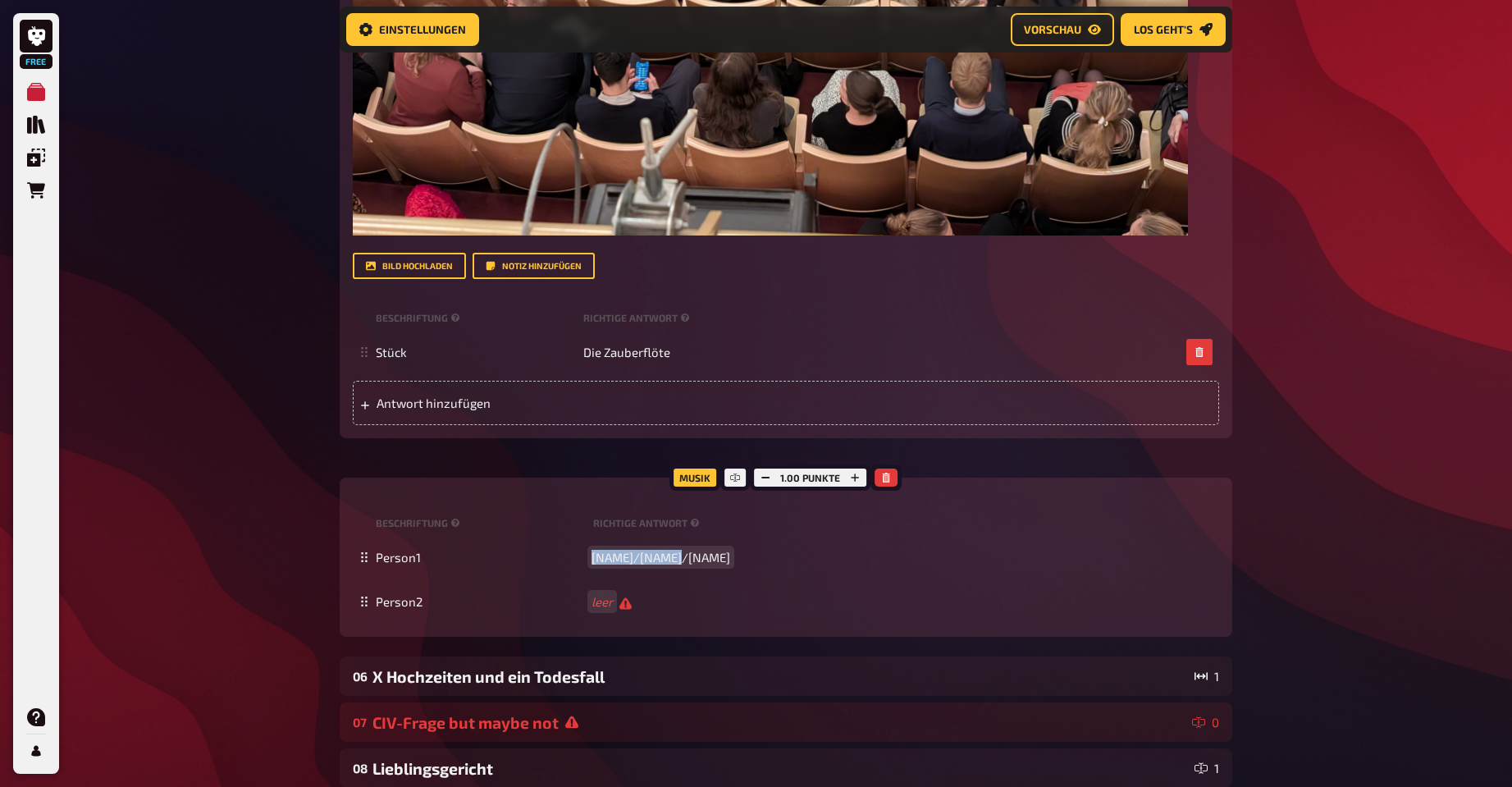 drag, startPoint x: 591, startPoint y: 552, endPoint x: 692, endPoint y: 555, distance: 101.04454 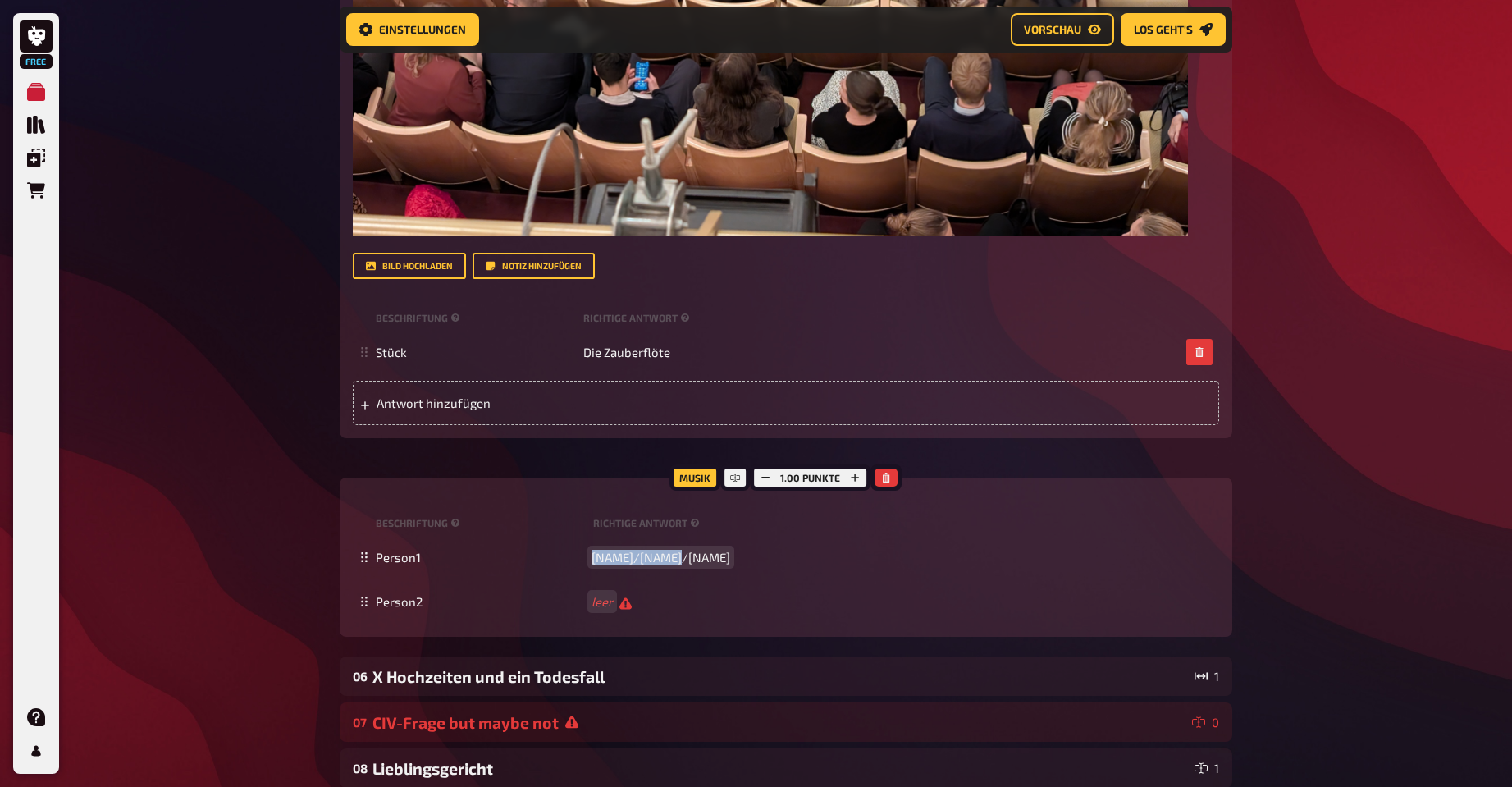 click on "[PERSON] [PERSON]/[PERSON]/[PERSON]" at bounding box center [794, 557] 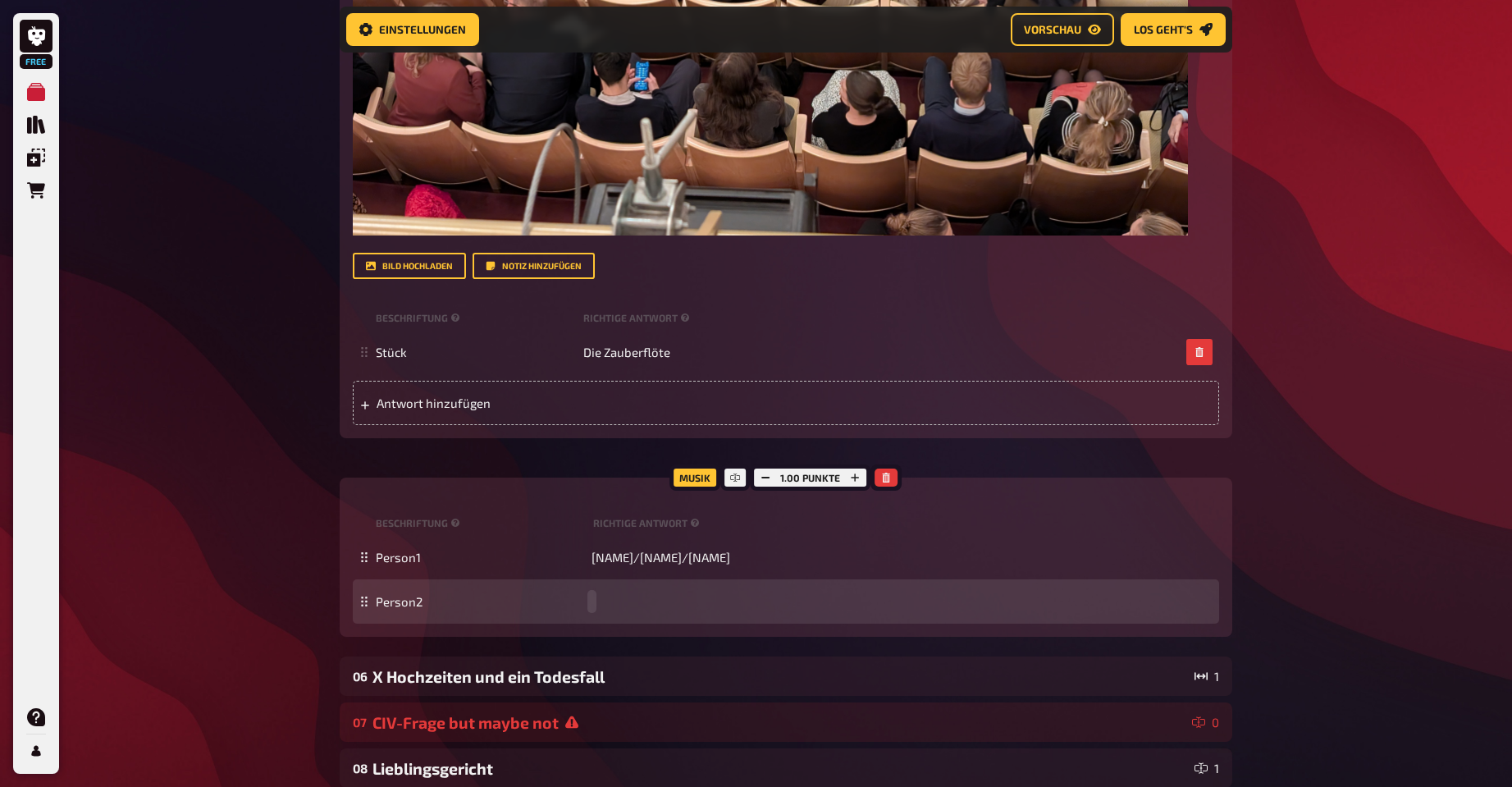 click on "Person2" at bounding box center [794, 602] 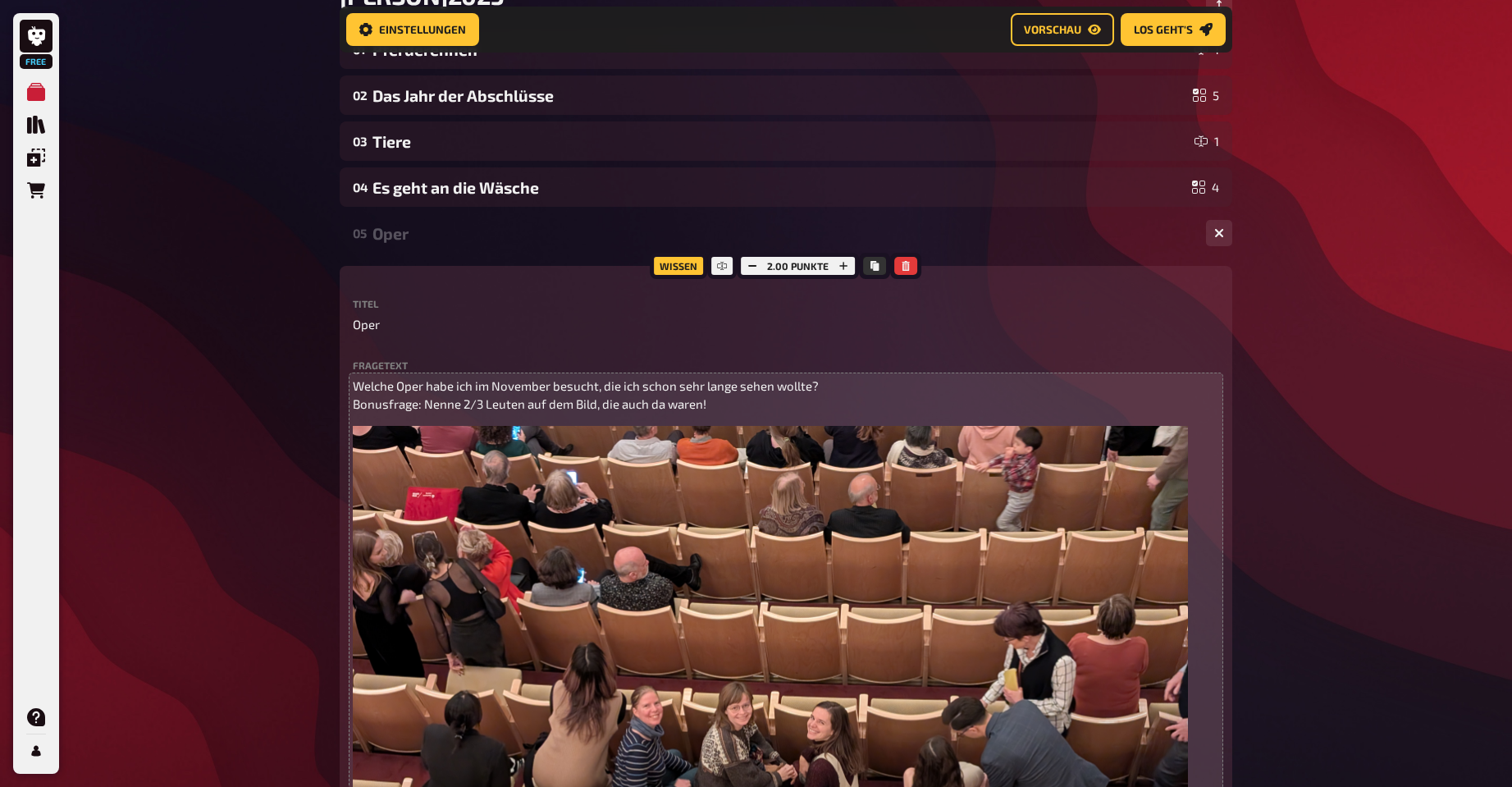 scroll, scrollTop: 191, scrollLeft: 0, axis: vertical 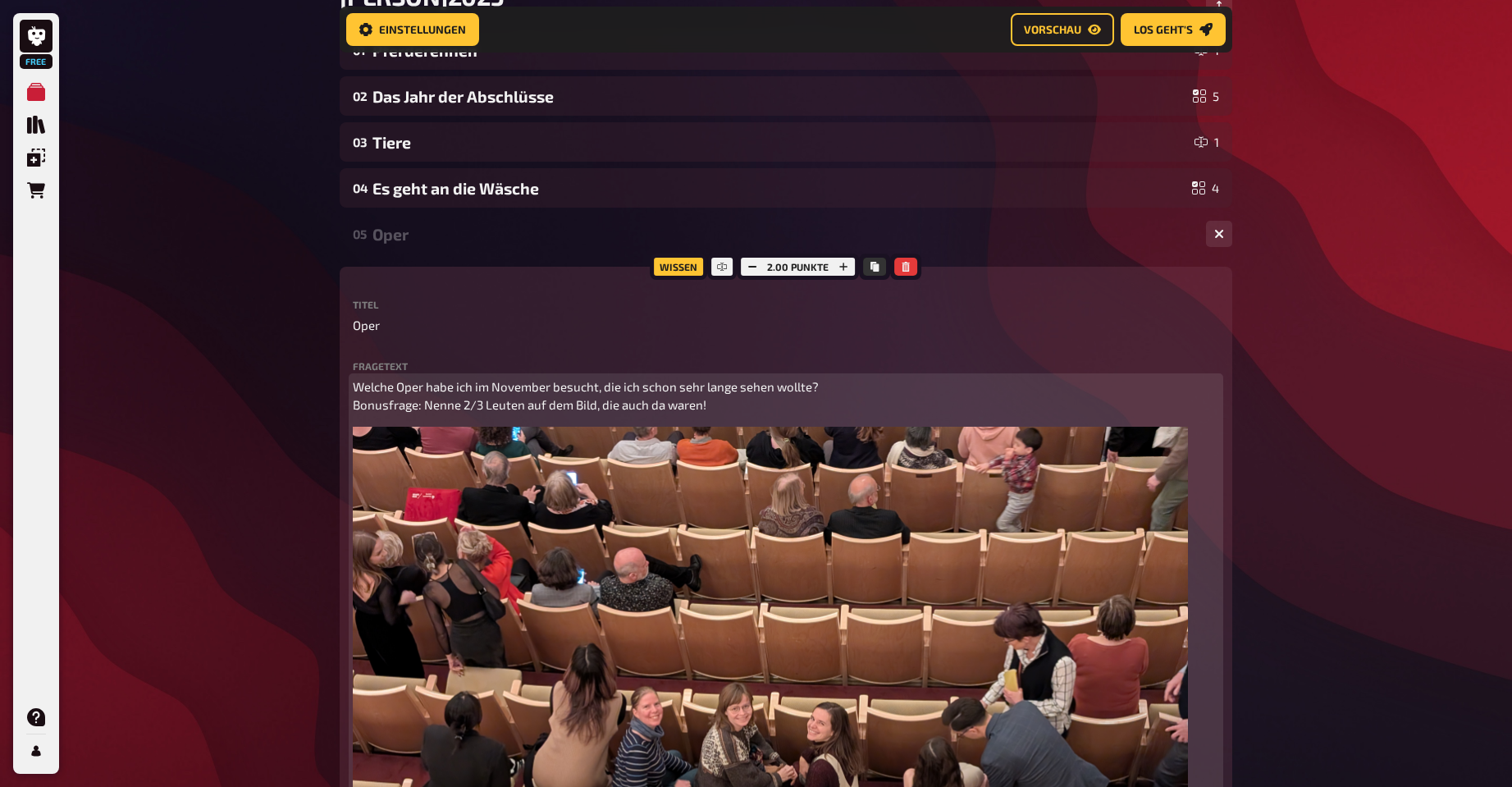 click on "Welche Oper habe ich im November besucht, die ich schon sehr lange sehen wollte?
Bonusfrage: Nenne 2/3 Leuten auf dem Bild, die auch da waren!" at bounding box center [786, 396] 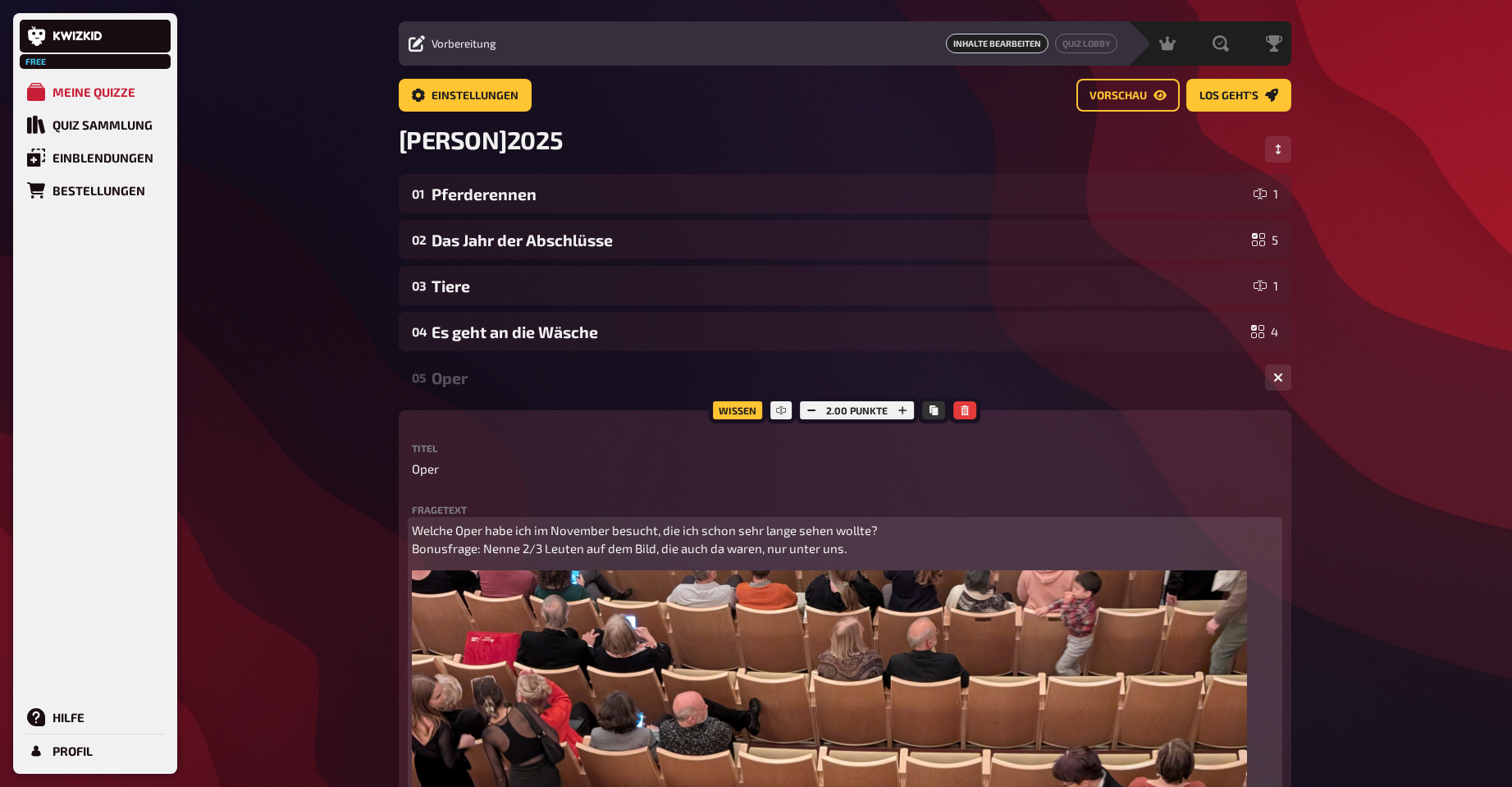 scroll, scrollTop: 0, scrollLeft: 0, axis: both 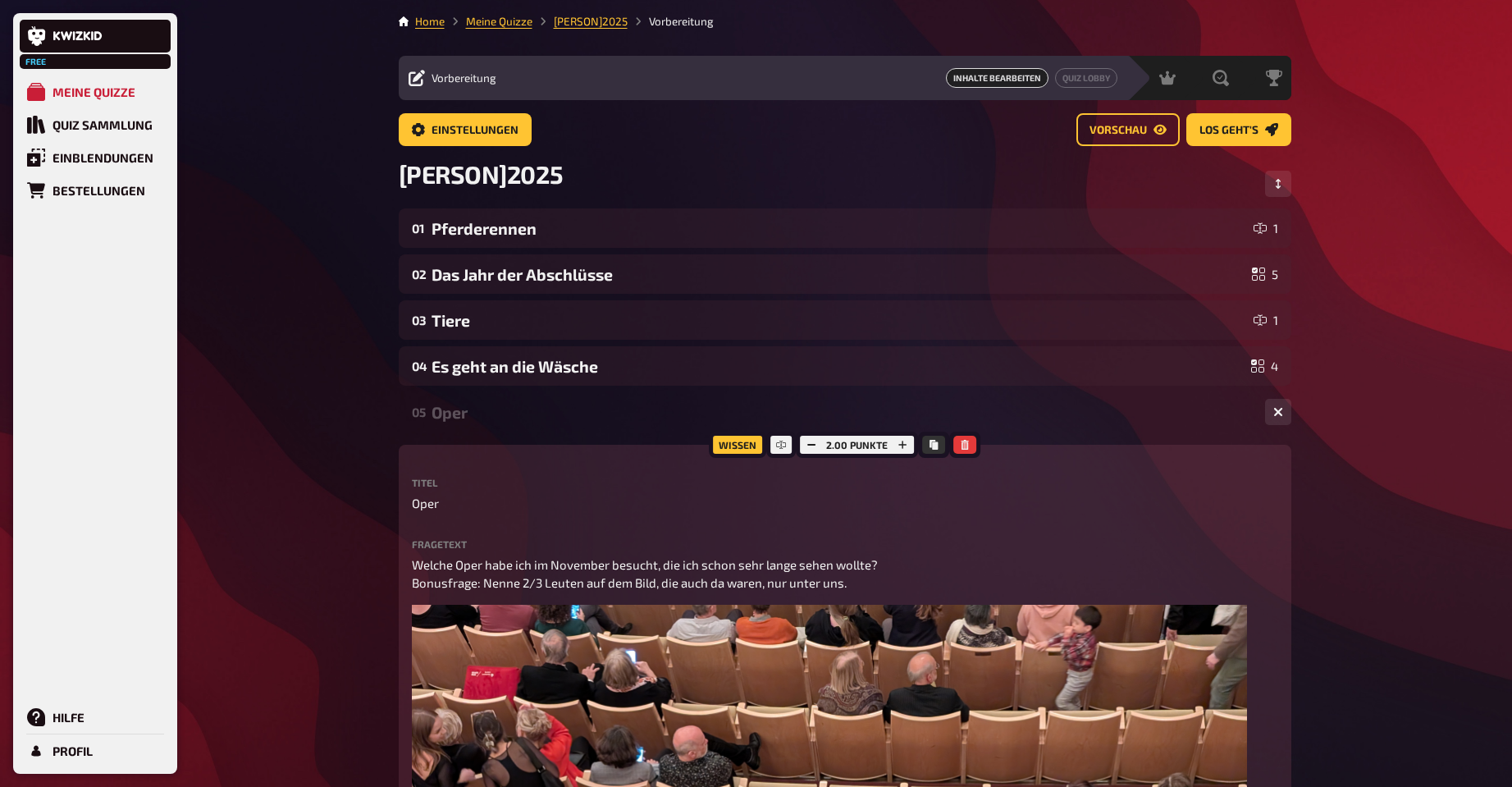 click on "Oper" at bounding box center (842, 412) 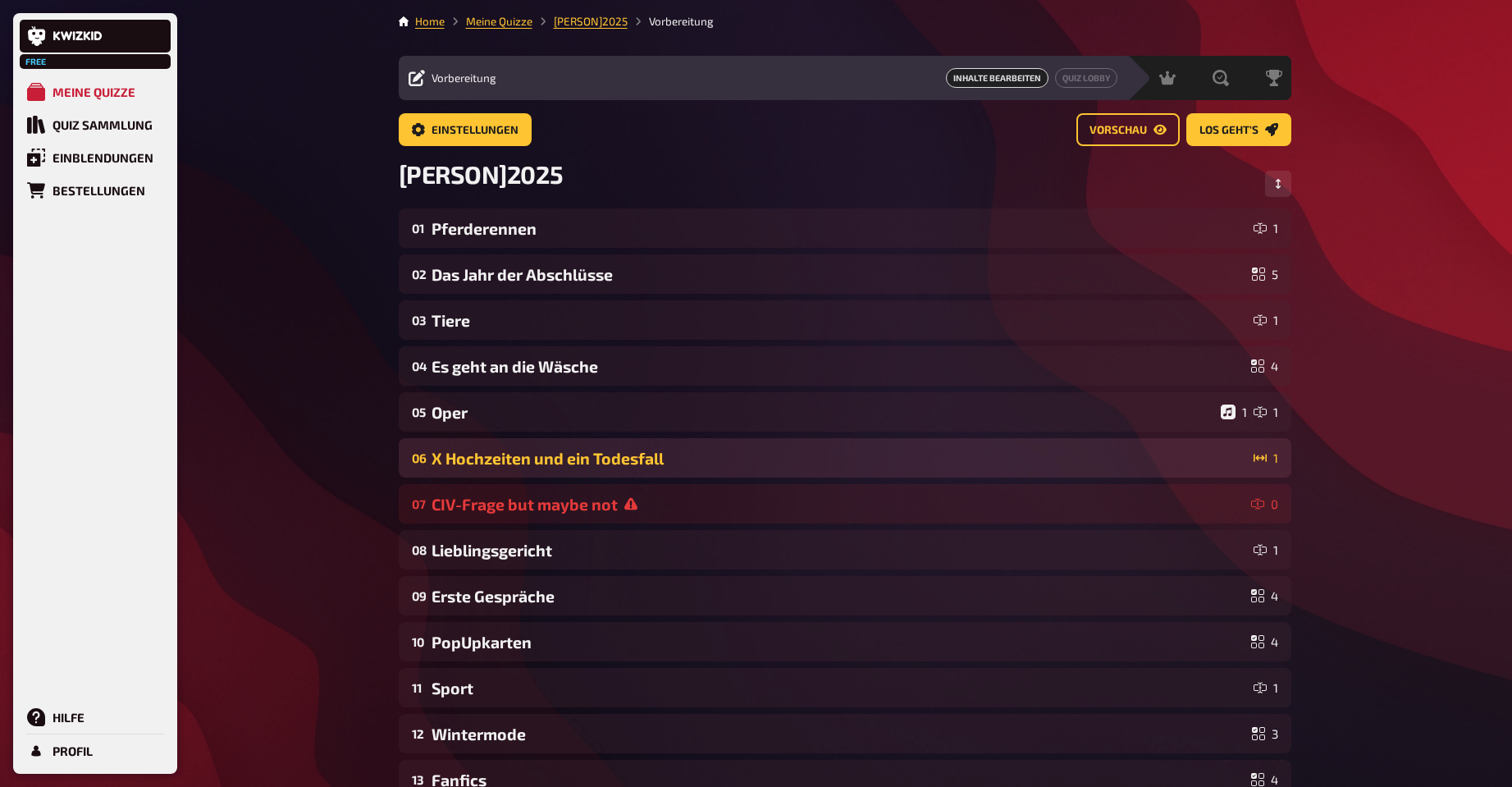 click on "X Hochzeiten und ein Todesfall" at bounding box center [839, 458] 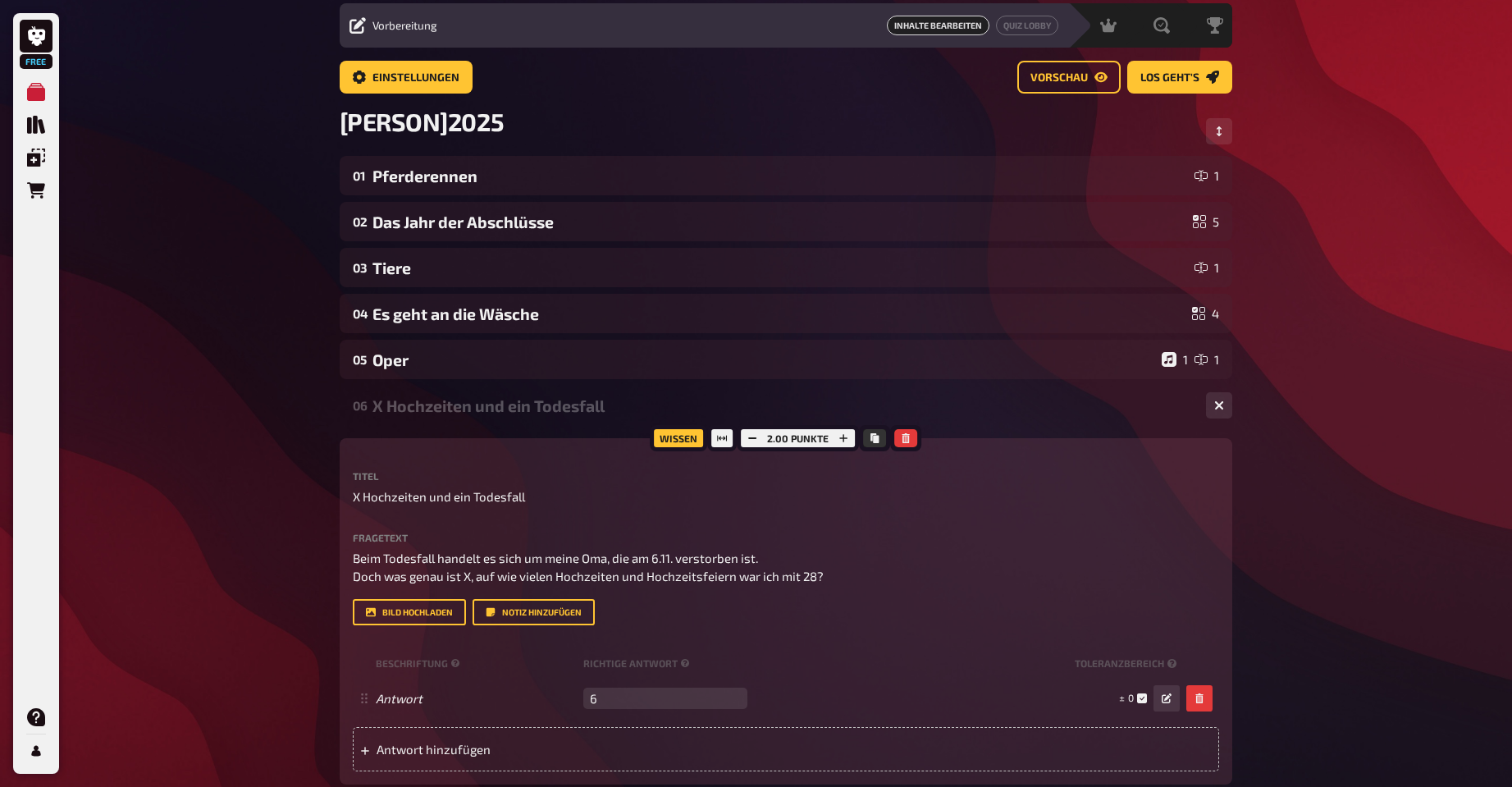 scroll, scrollTop: 82, scrollLeft: 0, axis: vertical 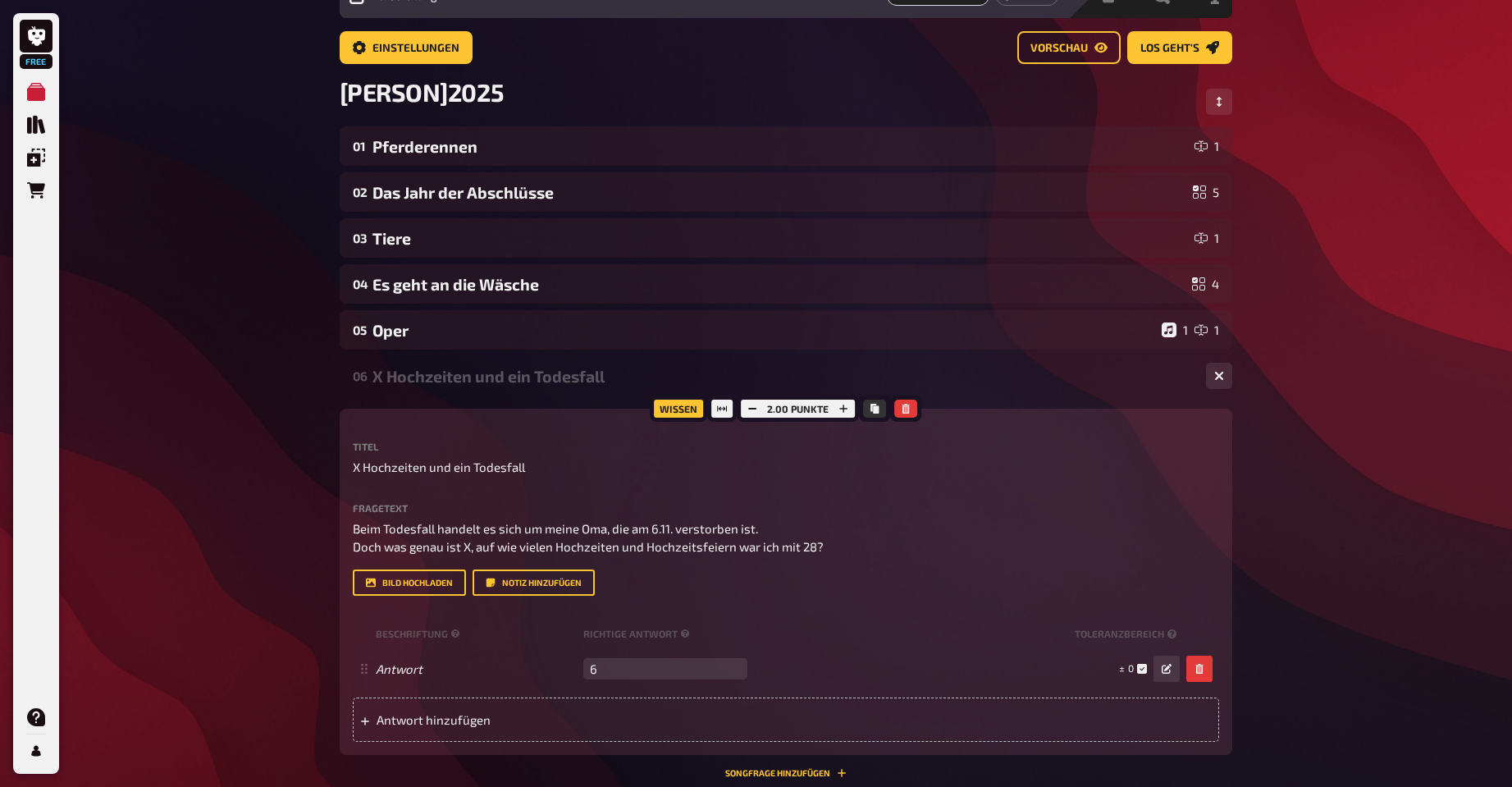 click on "X Hochzeiten und ein Todesfall" at bounding box center [783, 376] 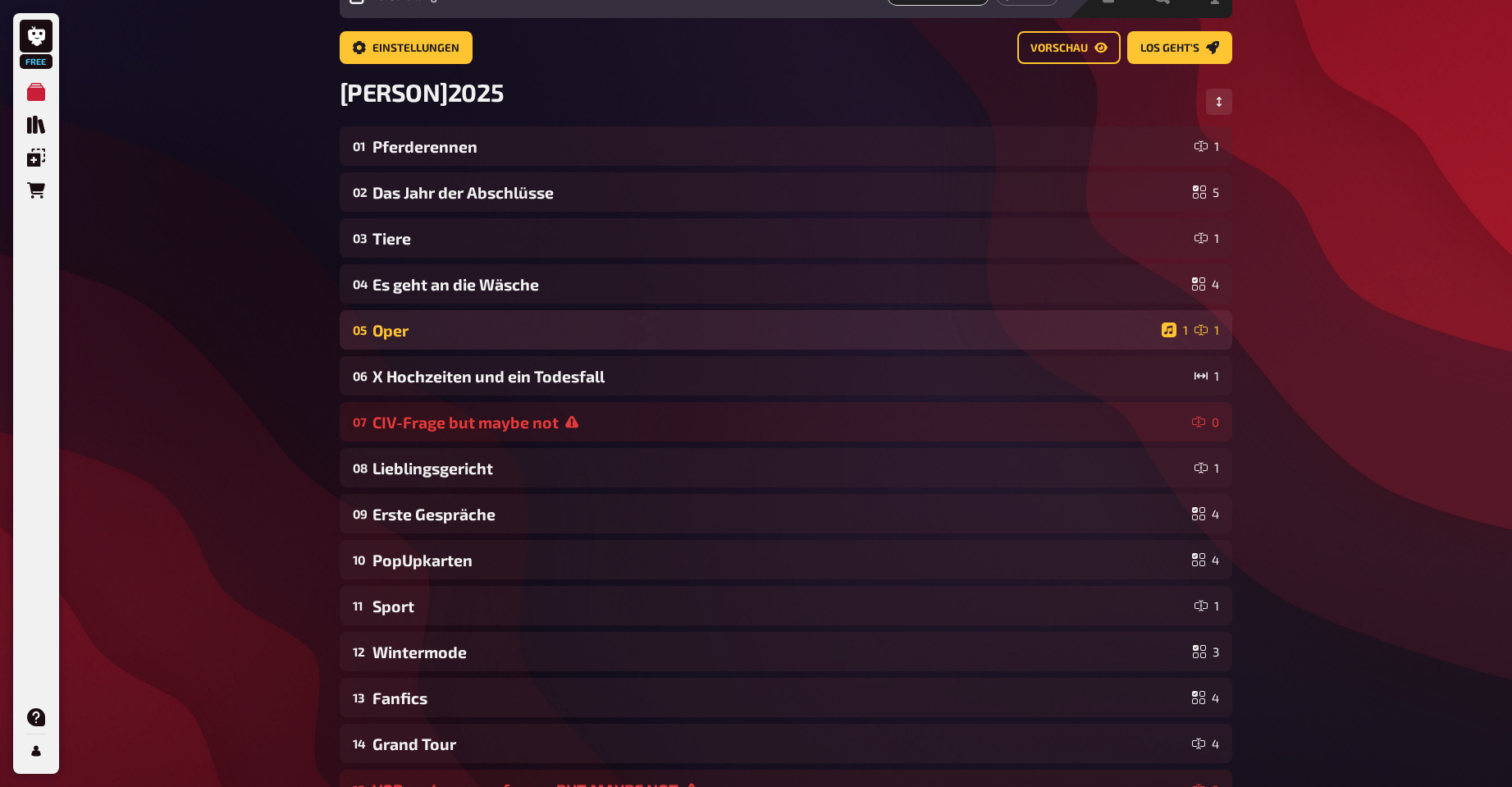 click on "Oper" at bounding box center [764, 330] 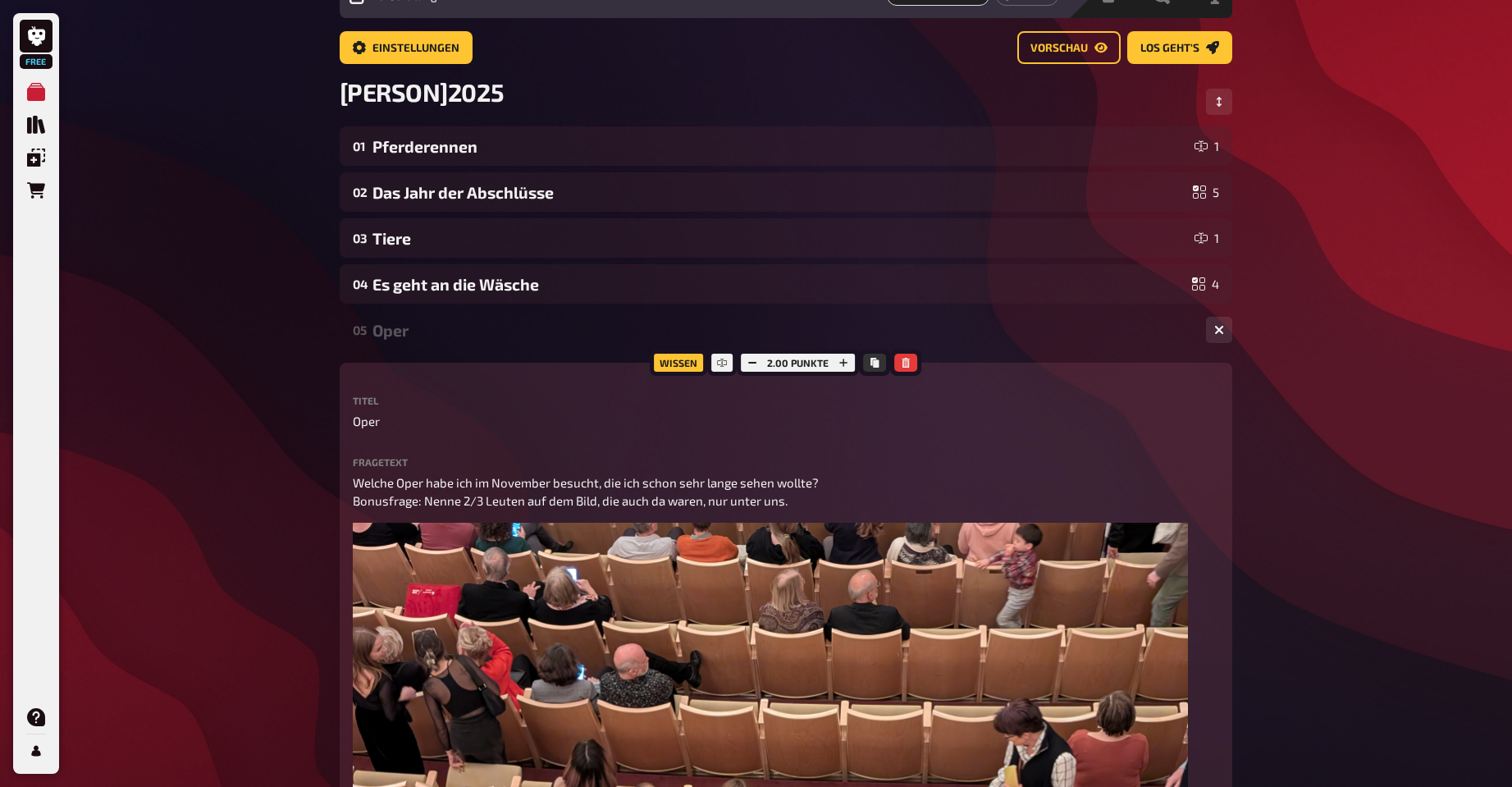 click on "Oper" at bounding box center (783, 330) 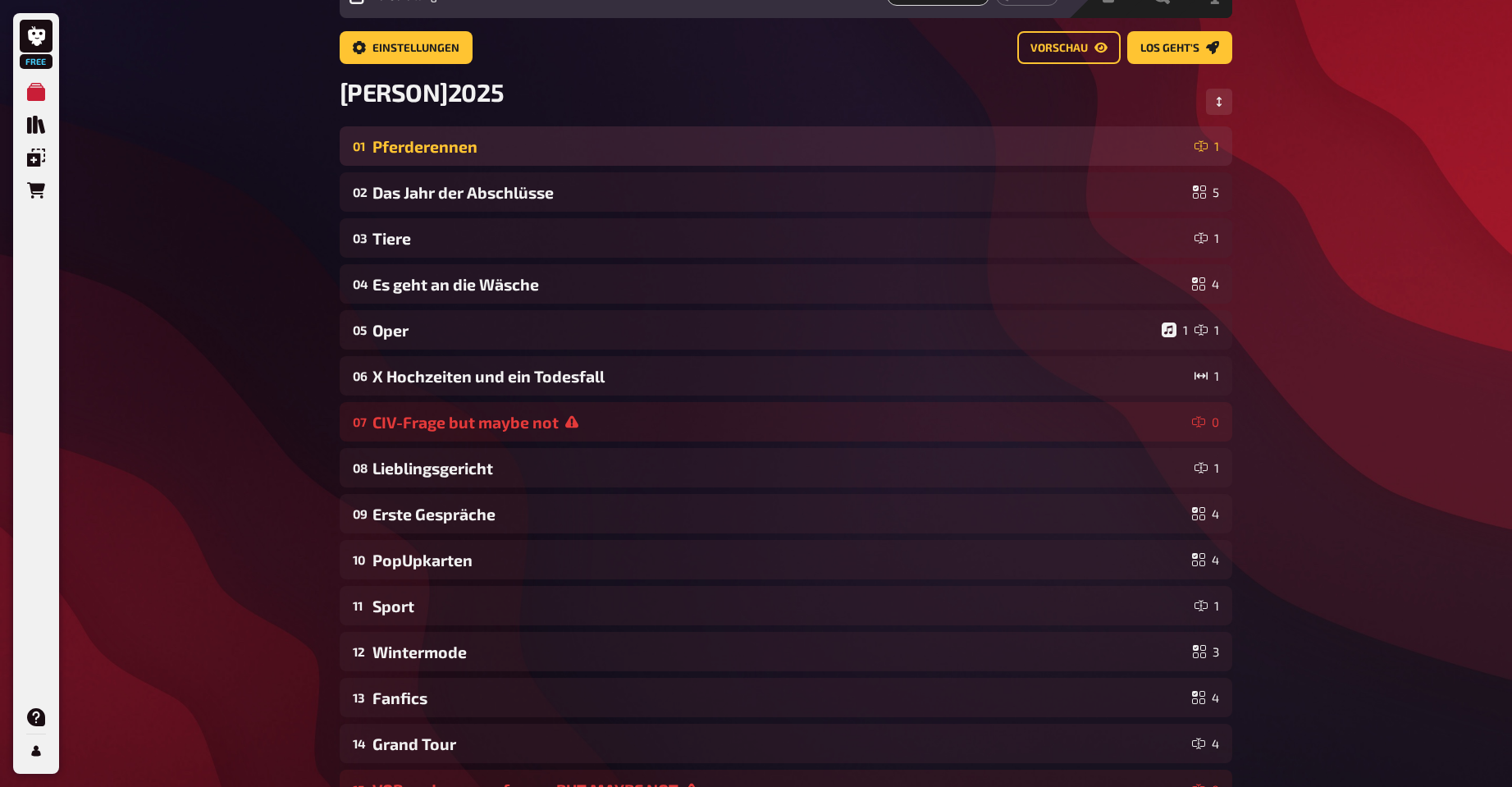 click on "Pferderennen" at bounding box center [780, 146] 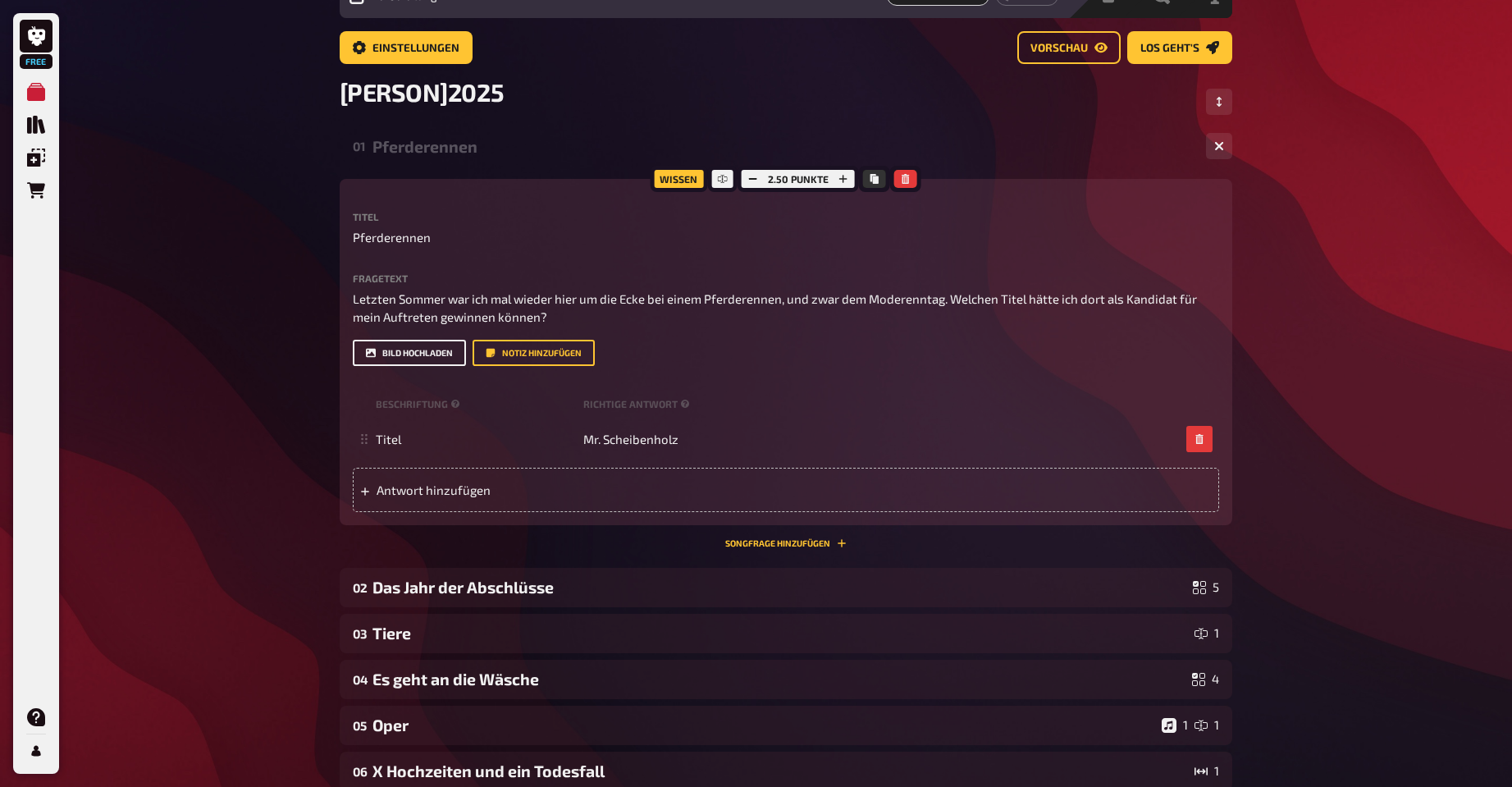 click on "Bild hochladen" at bounding box center [409, 353] 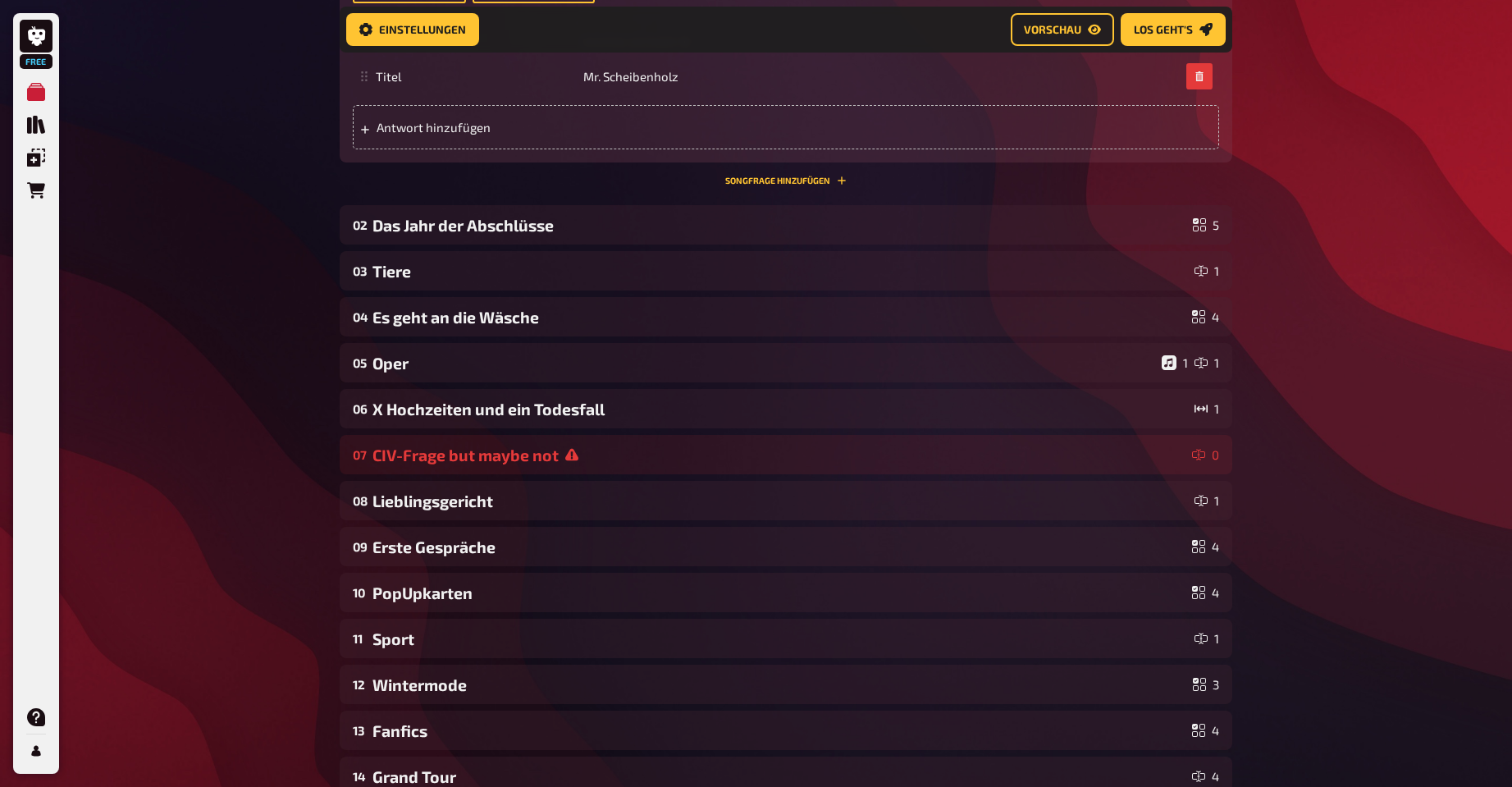 scroll, scrollTop: 506, scrollLeft: 0, axis: vertical 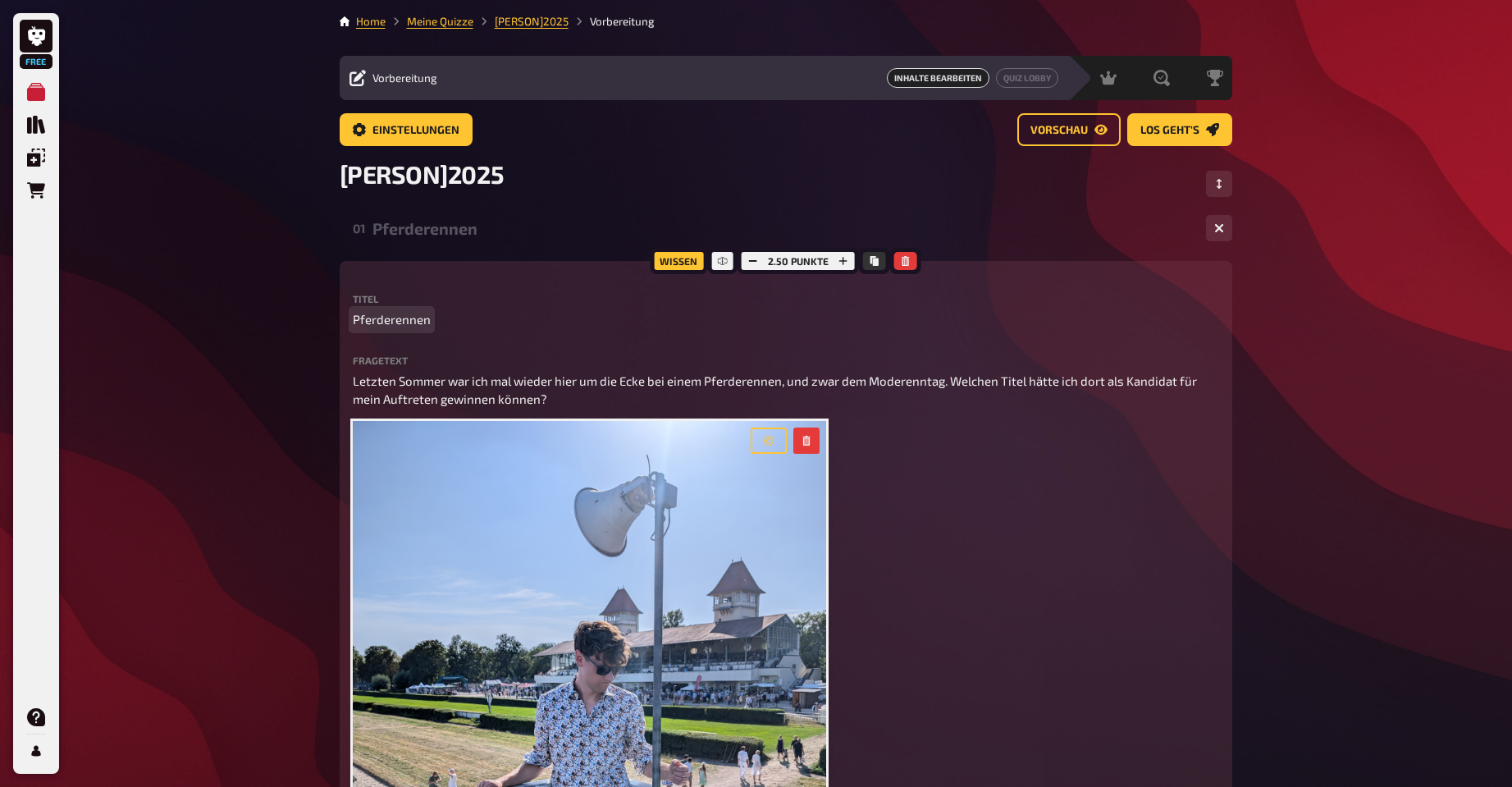 click on "Pferderennen" at bounding box center (786, 319) 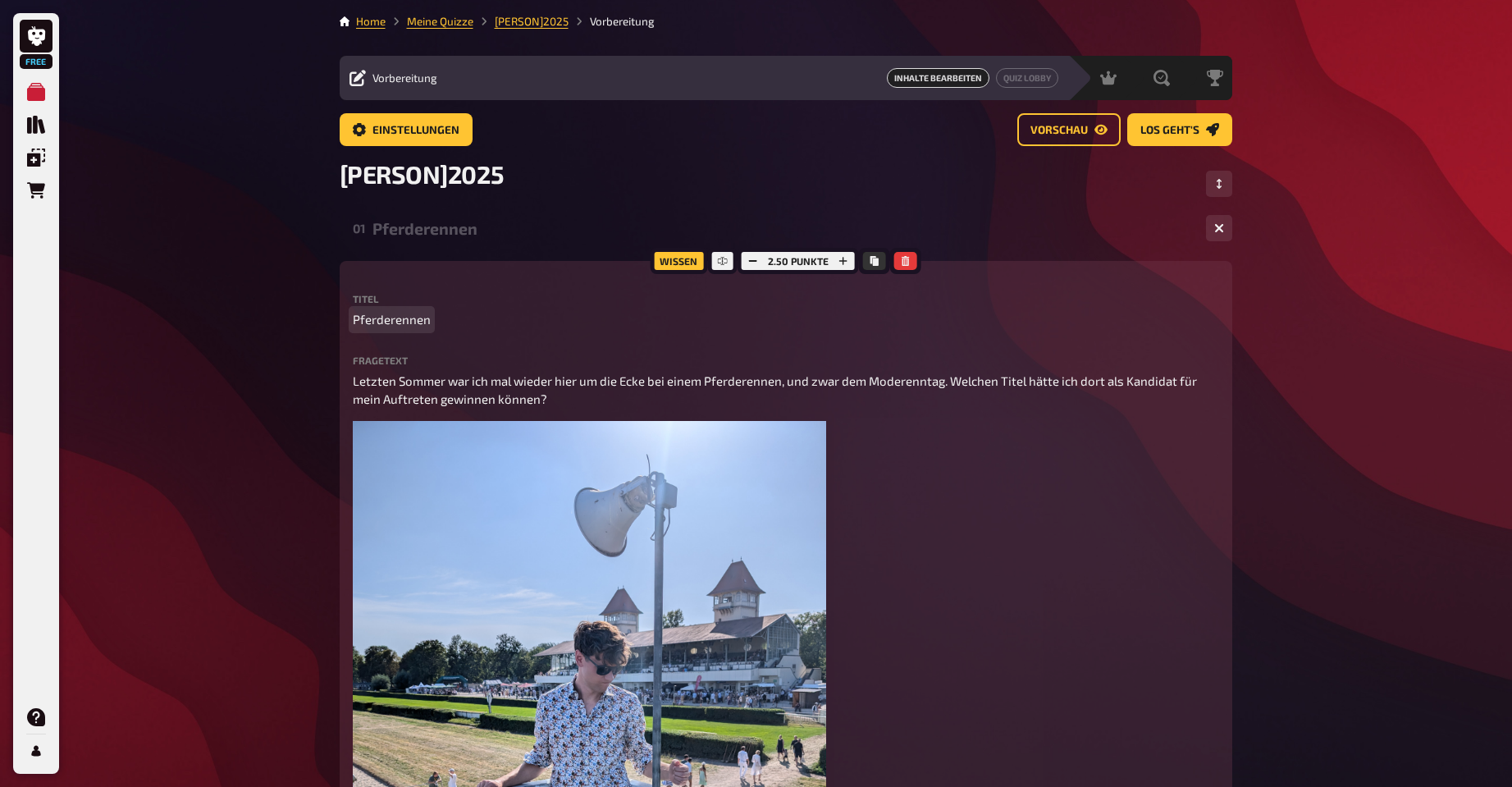 click on "Pferderennen" at bounding box center (391, 319) 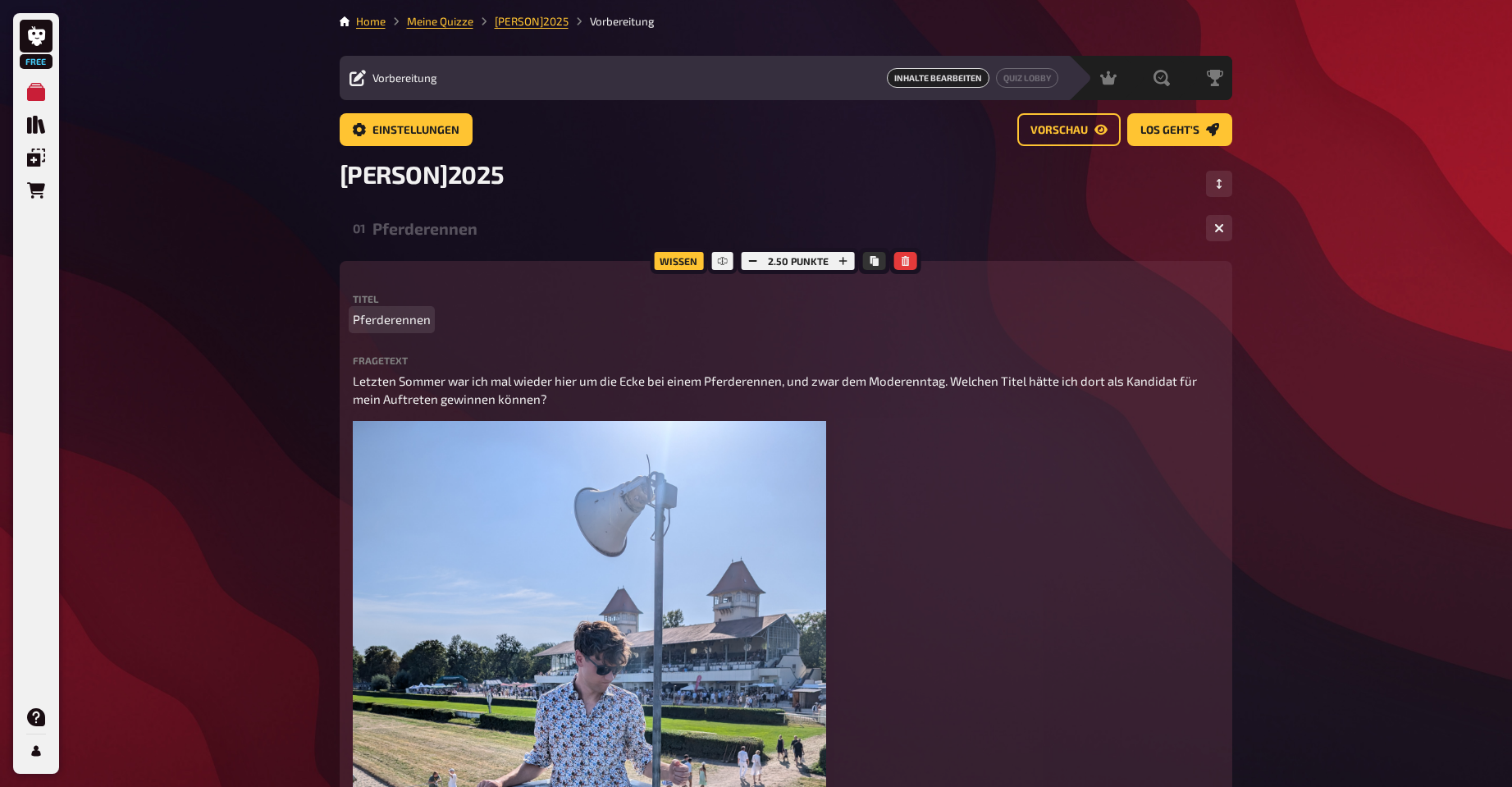 click on "Pferderennen" at bounding box center (786, 319) 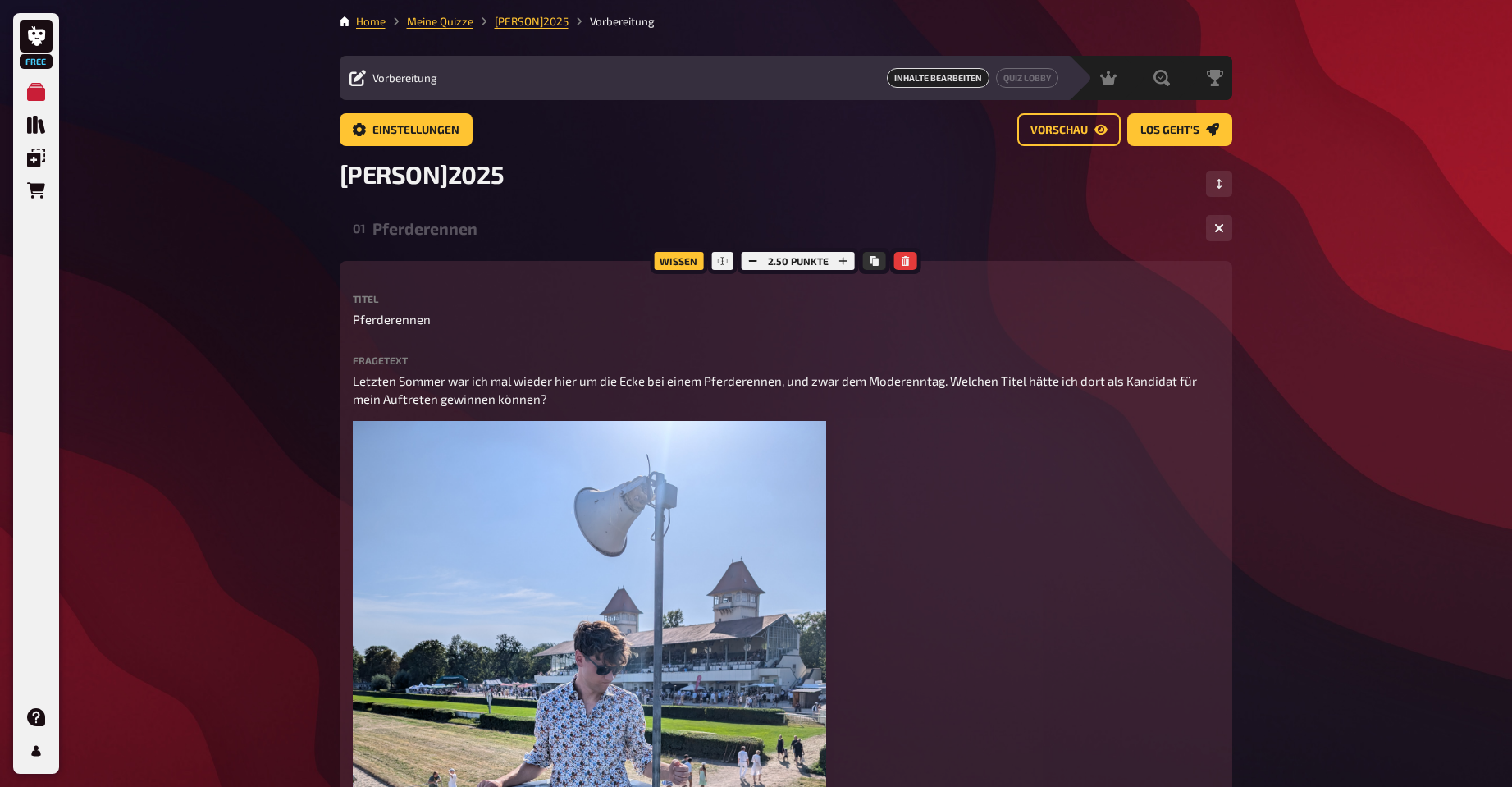 click on "Wissen 2.50 Punkte Titel Pferderennen Fragetext
Letzten Sommer war ich mal wieder hier um die Ecke bei einem Pferderennen, und zwar dem Moderenntag. Welchen Titel hätte ich dort als Kandidat für mein Auftreten gewinnen können?
﻿
Hier hinziehen für Dateiupload Bild hochladen   Notiz hinzufügen Beschriftung Richtige Antwort Titel Mr. Scheibenholz
To pick up a draggable item, press the space bar.
While dragging, use the arrow keys to move the item.
Press space again to drop the item in its new position, or press escape to cancel.
Antwort hinzufügen" at bounding box center (786, 776) 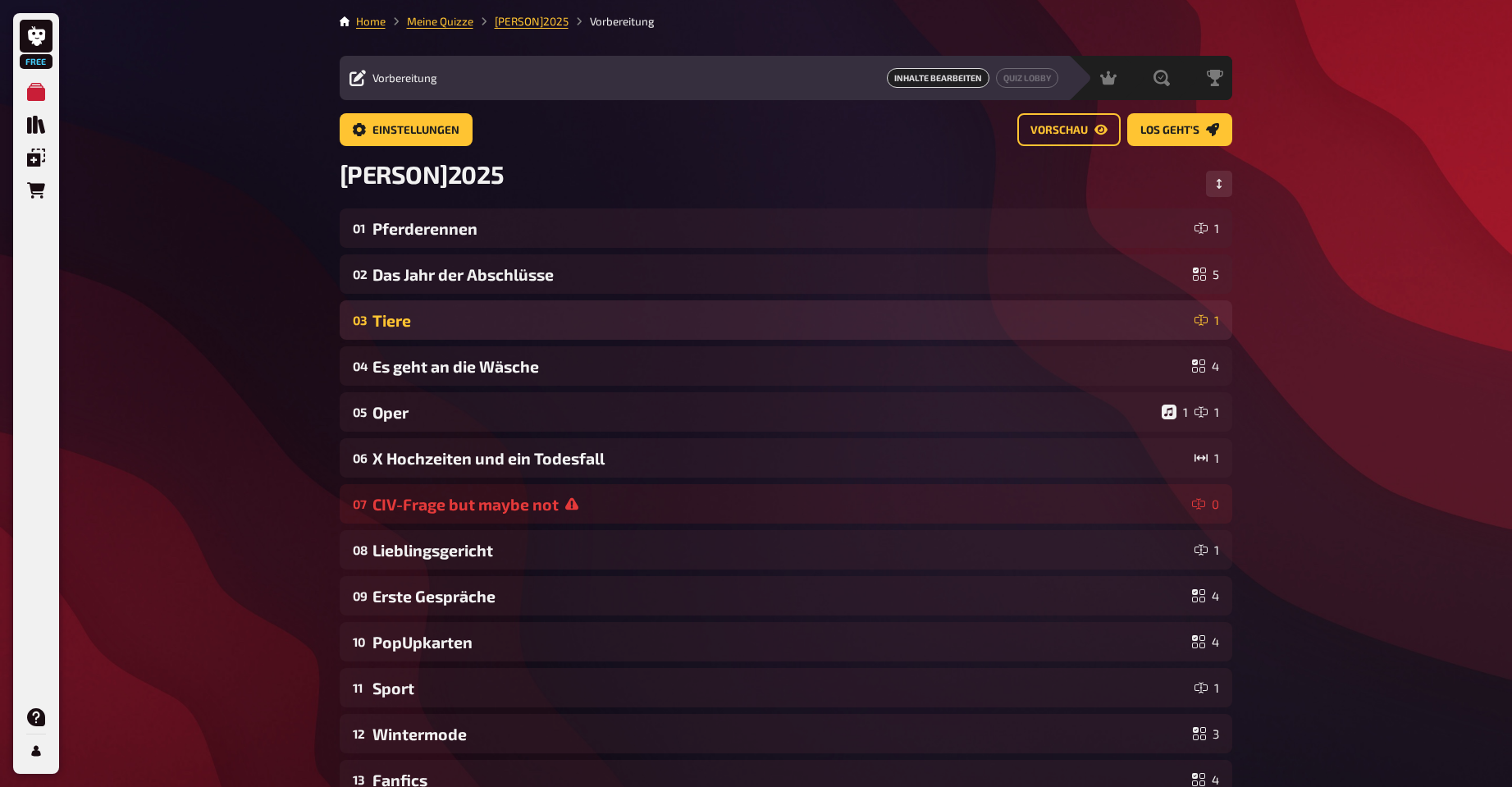 click on "Tiere" at bounding box center (780, 320) 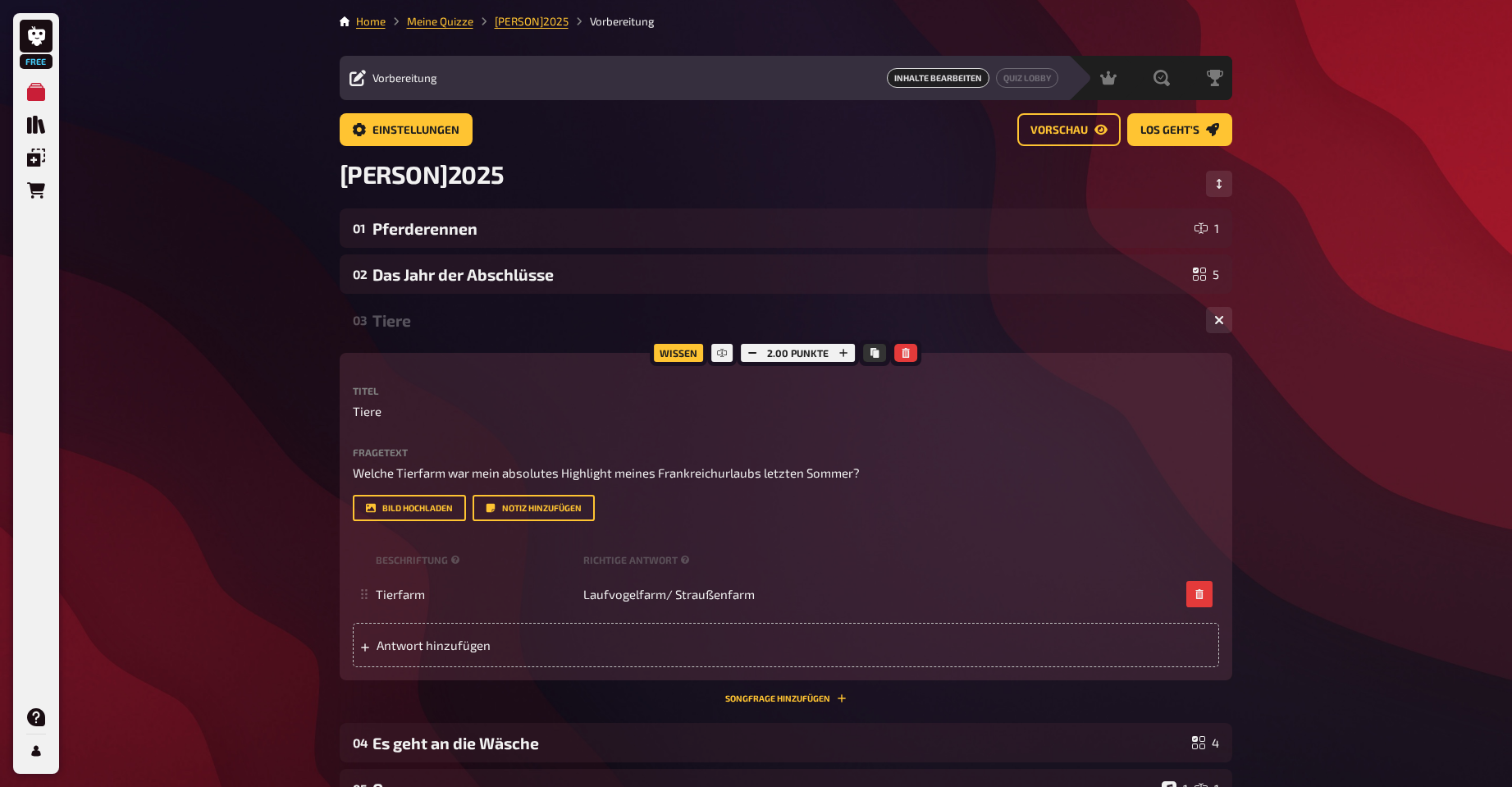 click on "Tiere" at bounding box center [783, 320] 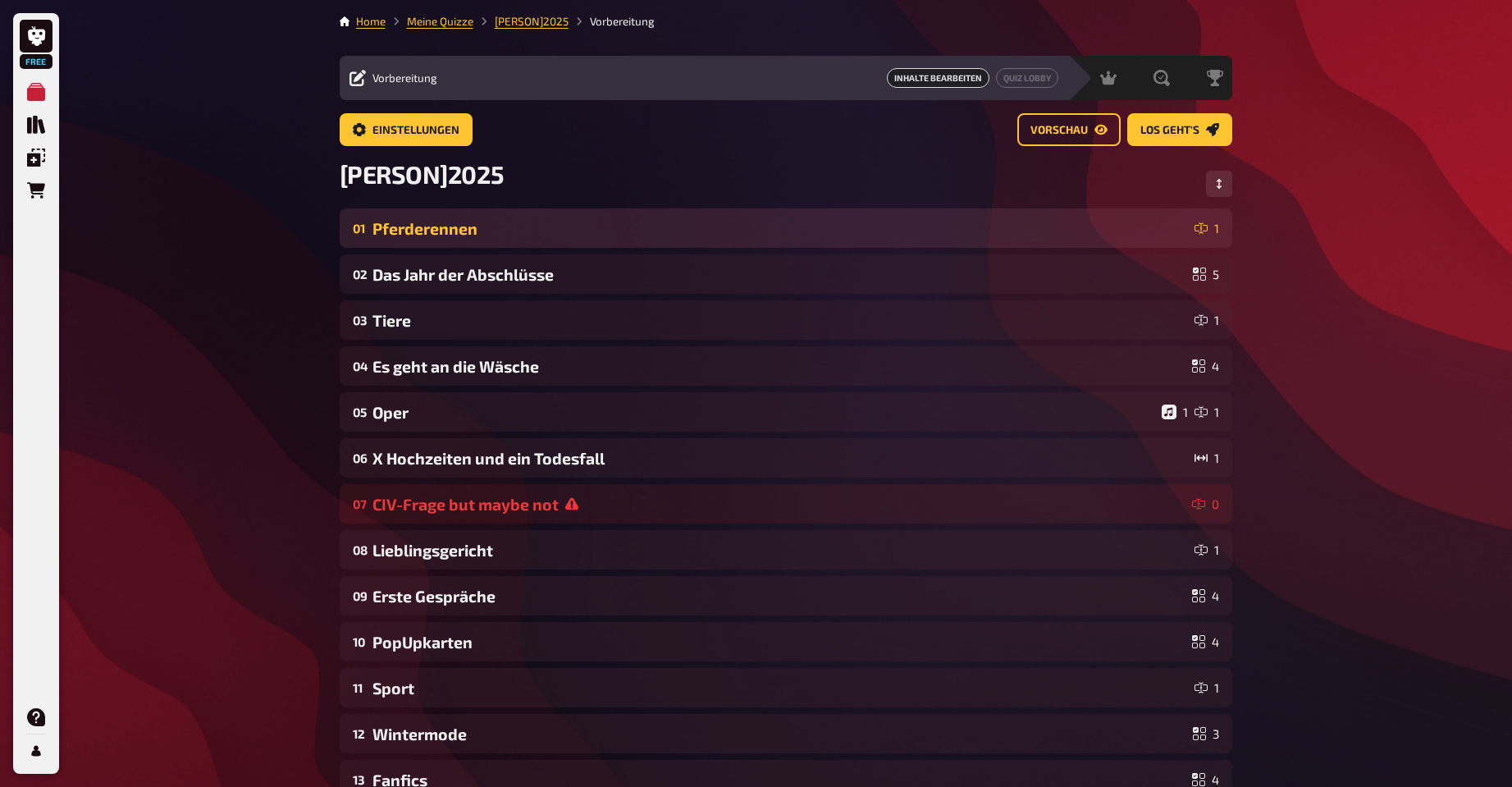click on "Pferderennen" at bounding box center (780, 228) 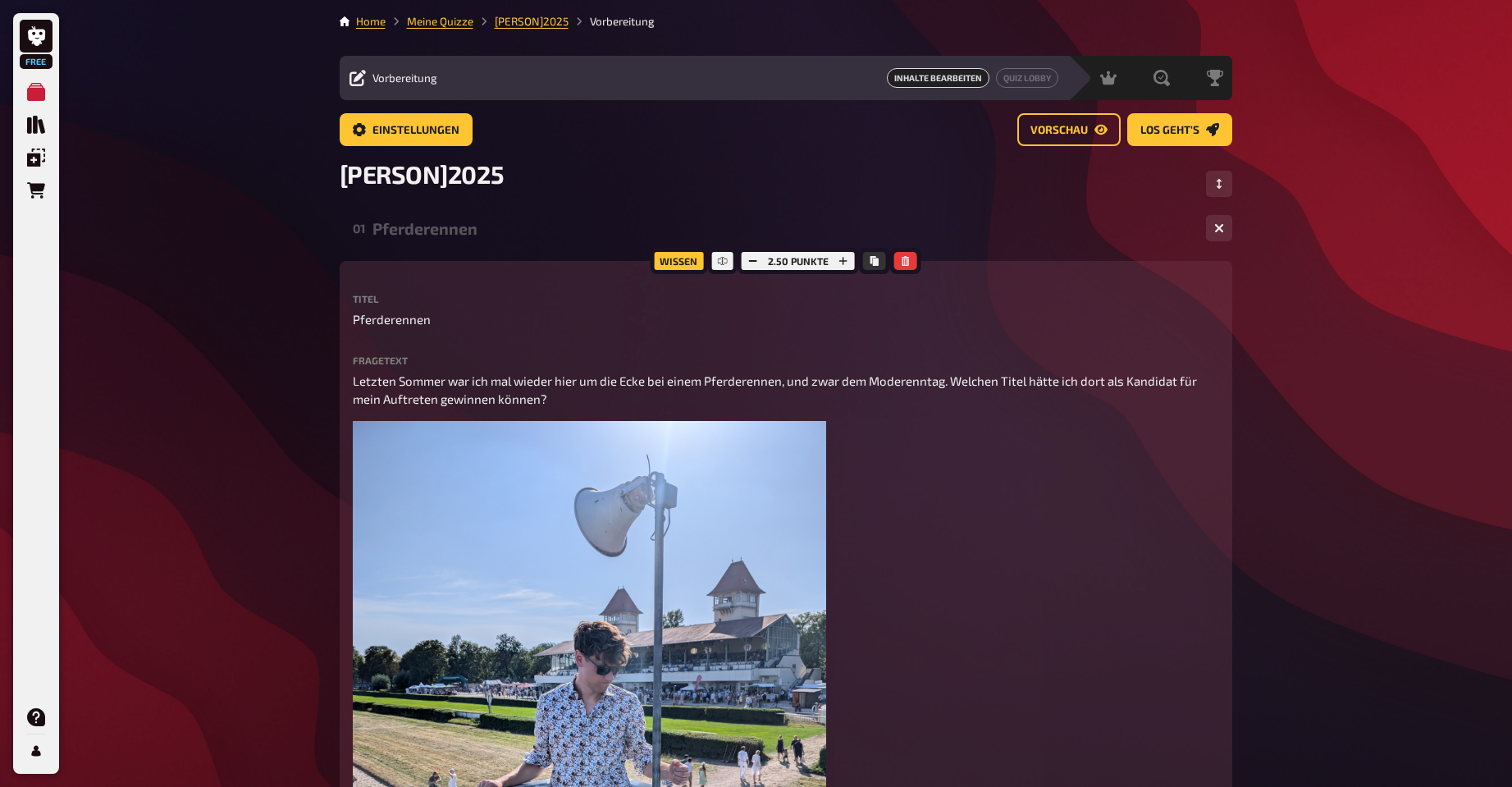click on "Pferderennen" at bounding box center (783, 228) 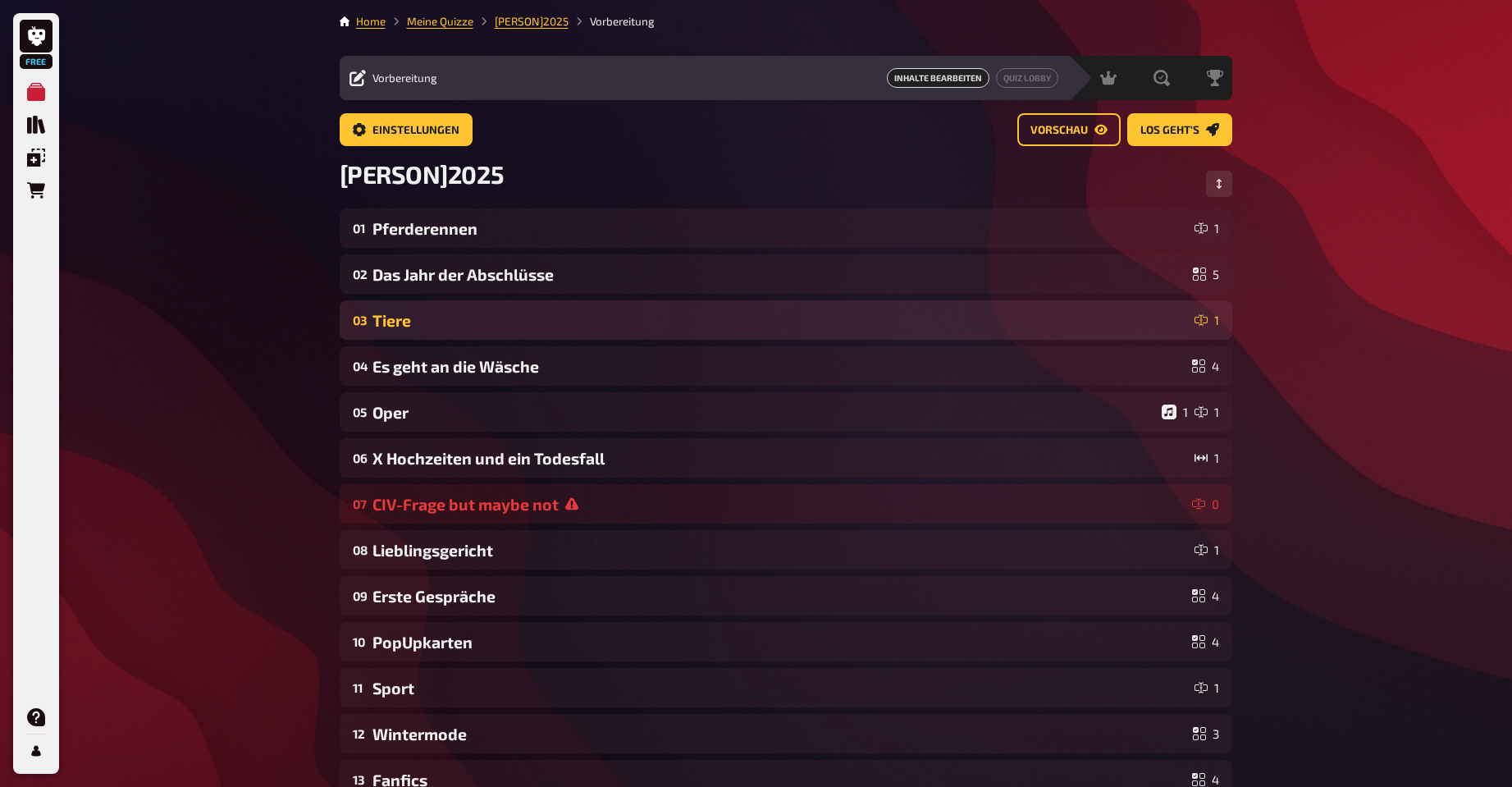 click on "Tiere" at bounding box center [780, 320] 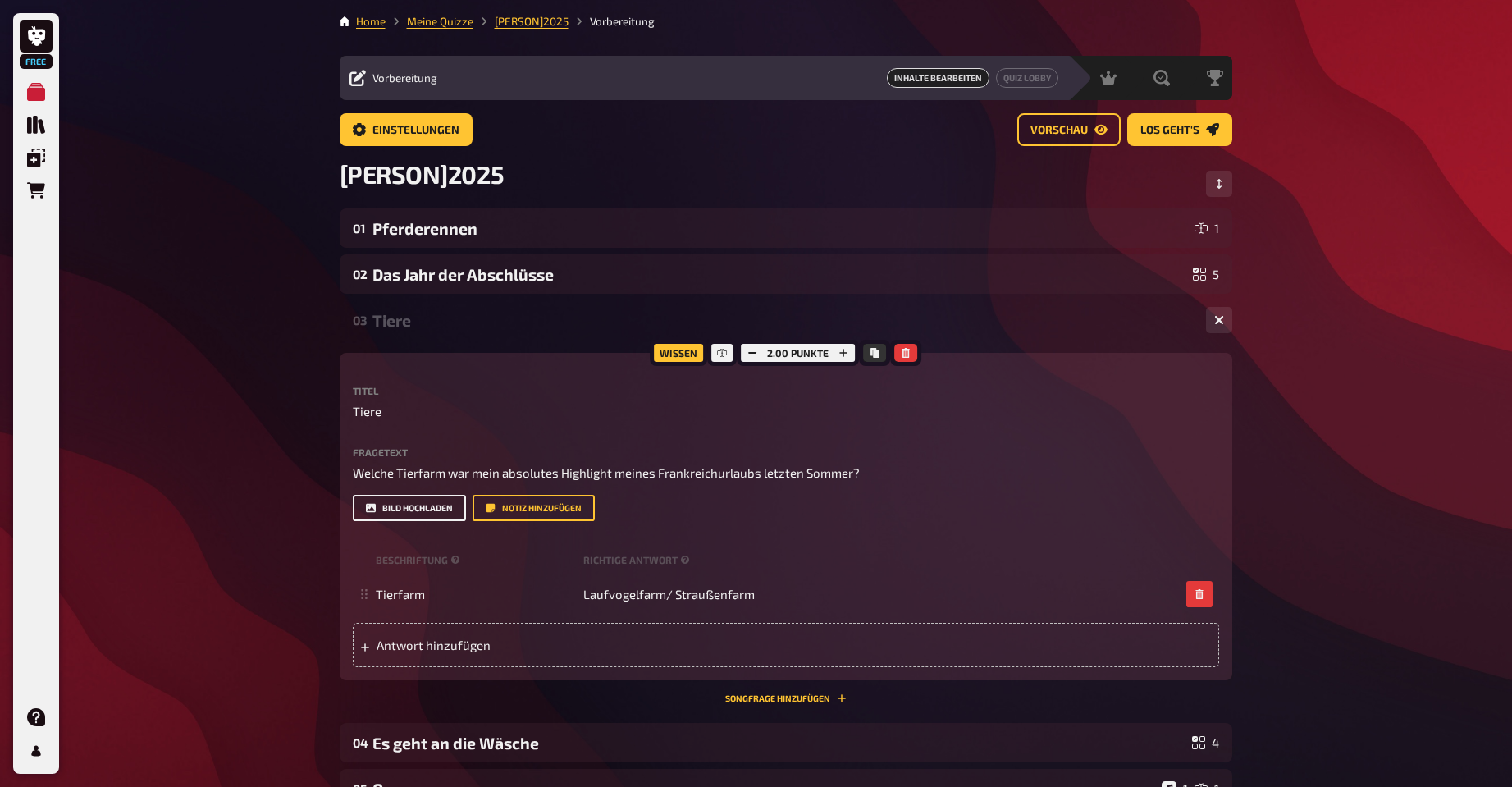 click on "Bild hochladen" at bounding box center (409, 508) 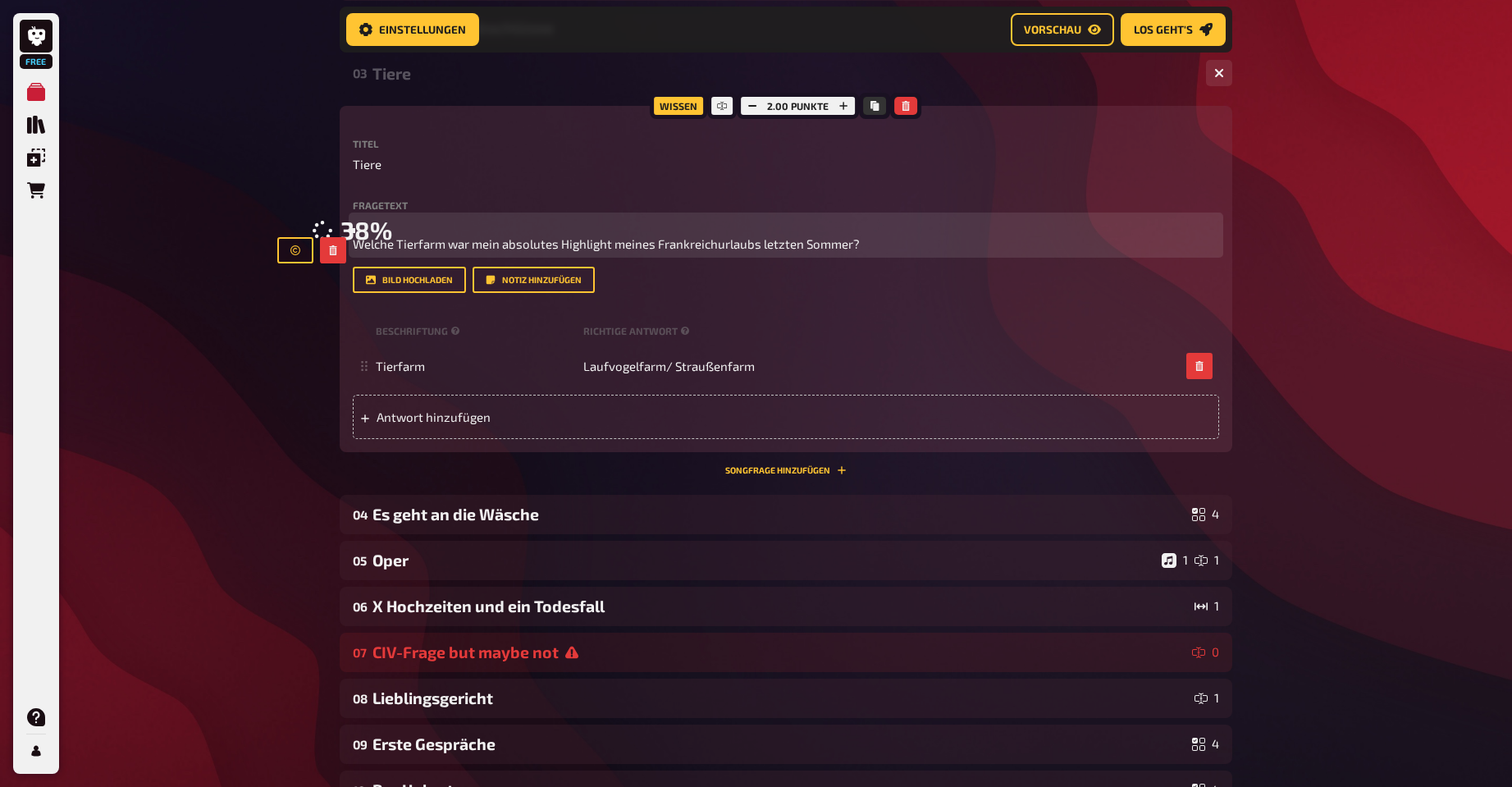 scroll, scrollTop: 668, scrollLeft: 0, axis: vertical 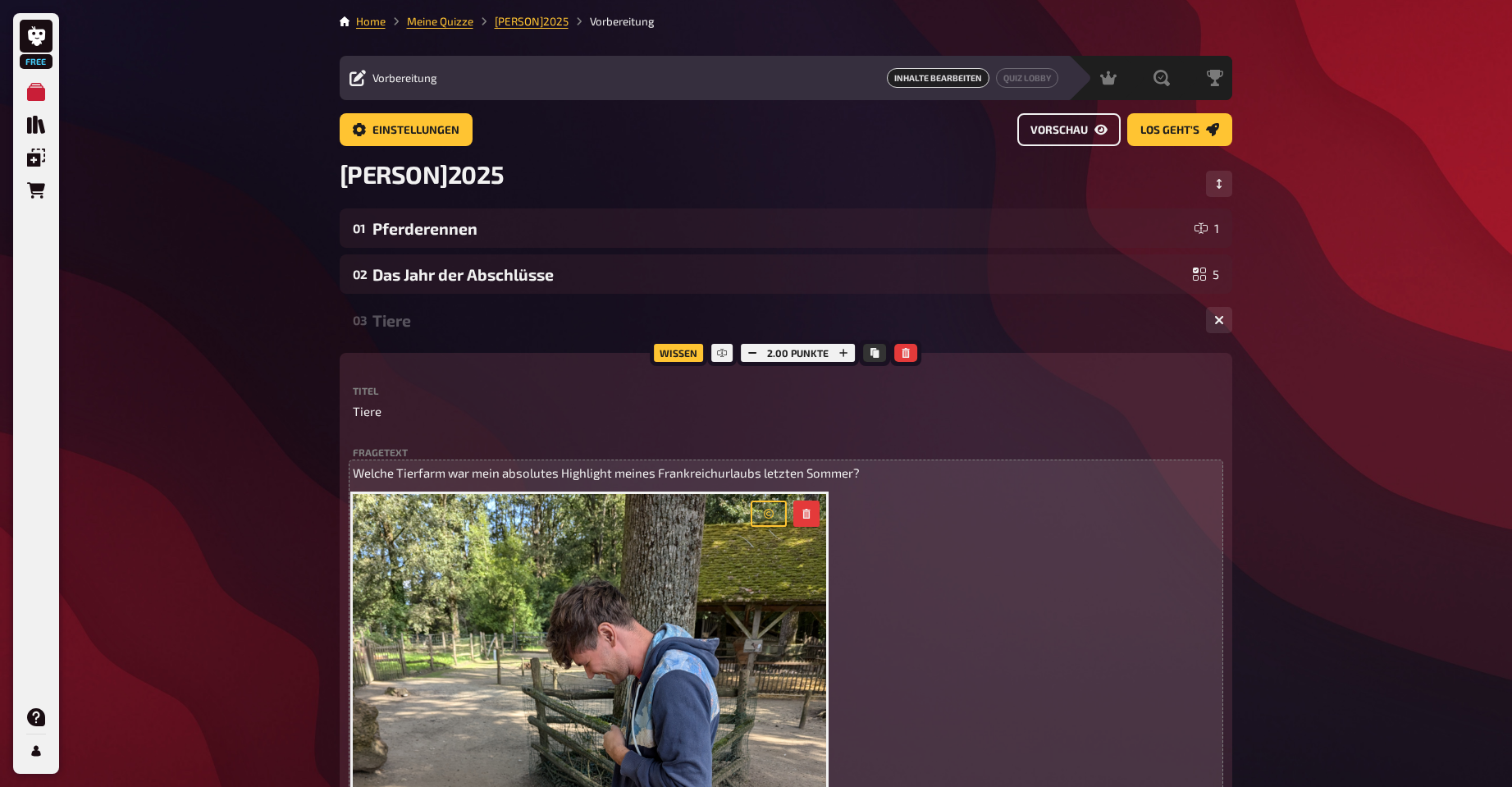 click on "Vorschau" at bounding box center [1059, 130] 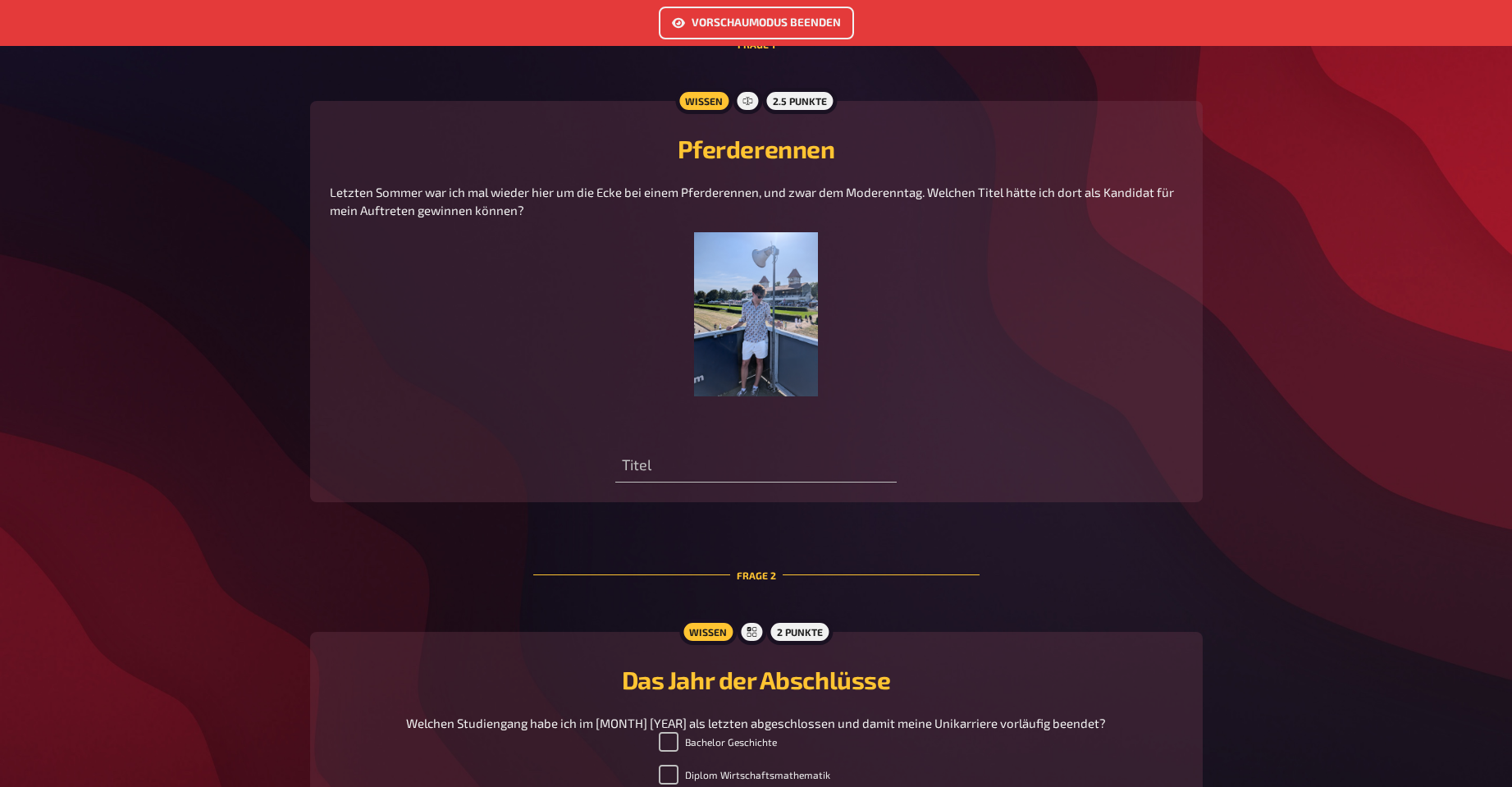 scroll, scrollTop: 246, scrollLeft: 0, axis: vertical 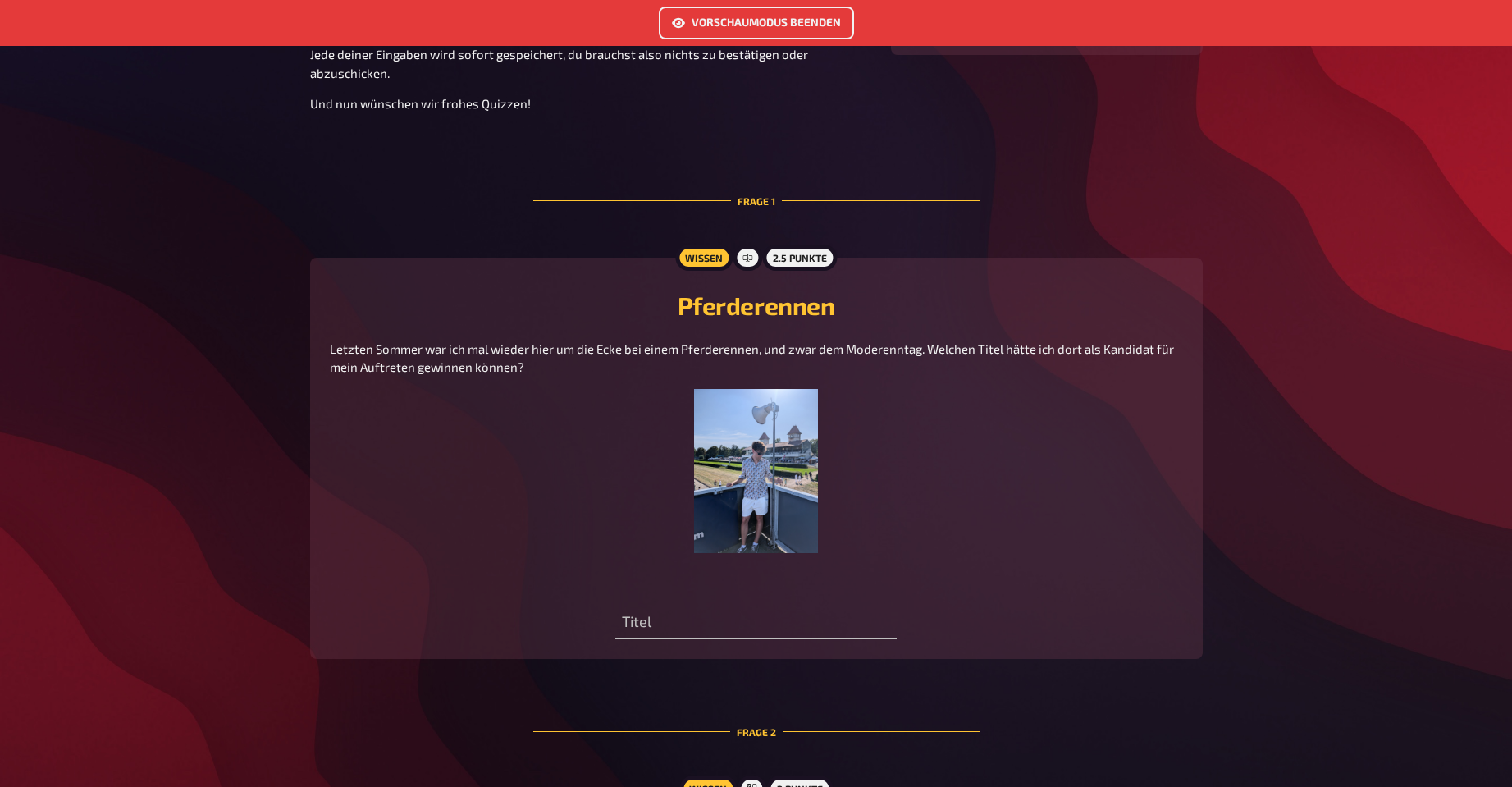 click on "Vorschaumodus beenden" at bounding box center (756, 23) 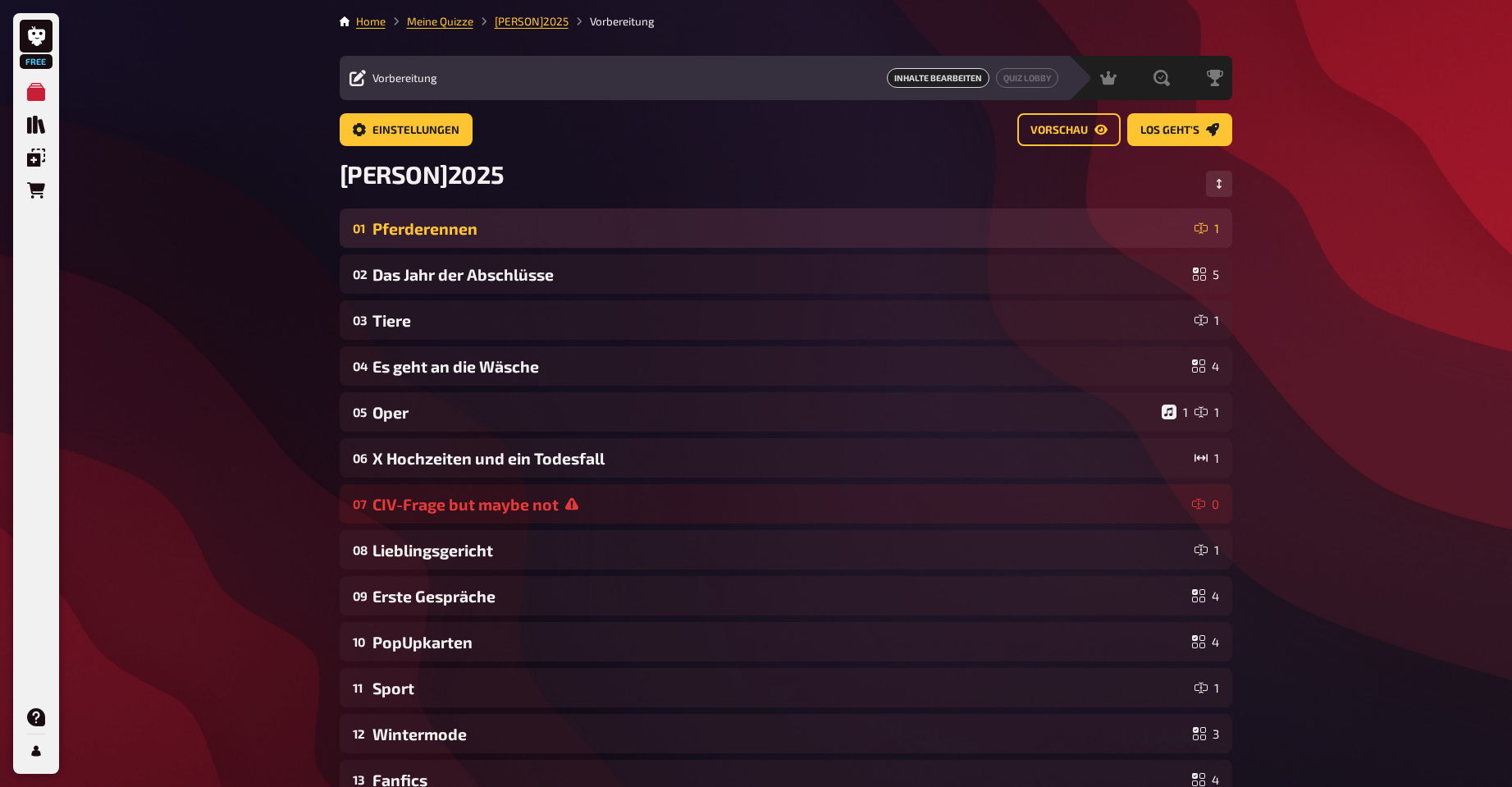 click on "Pferderennen" at bounding box center [780, 228] 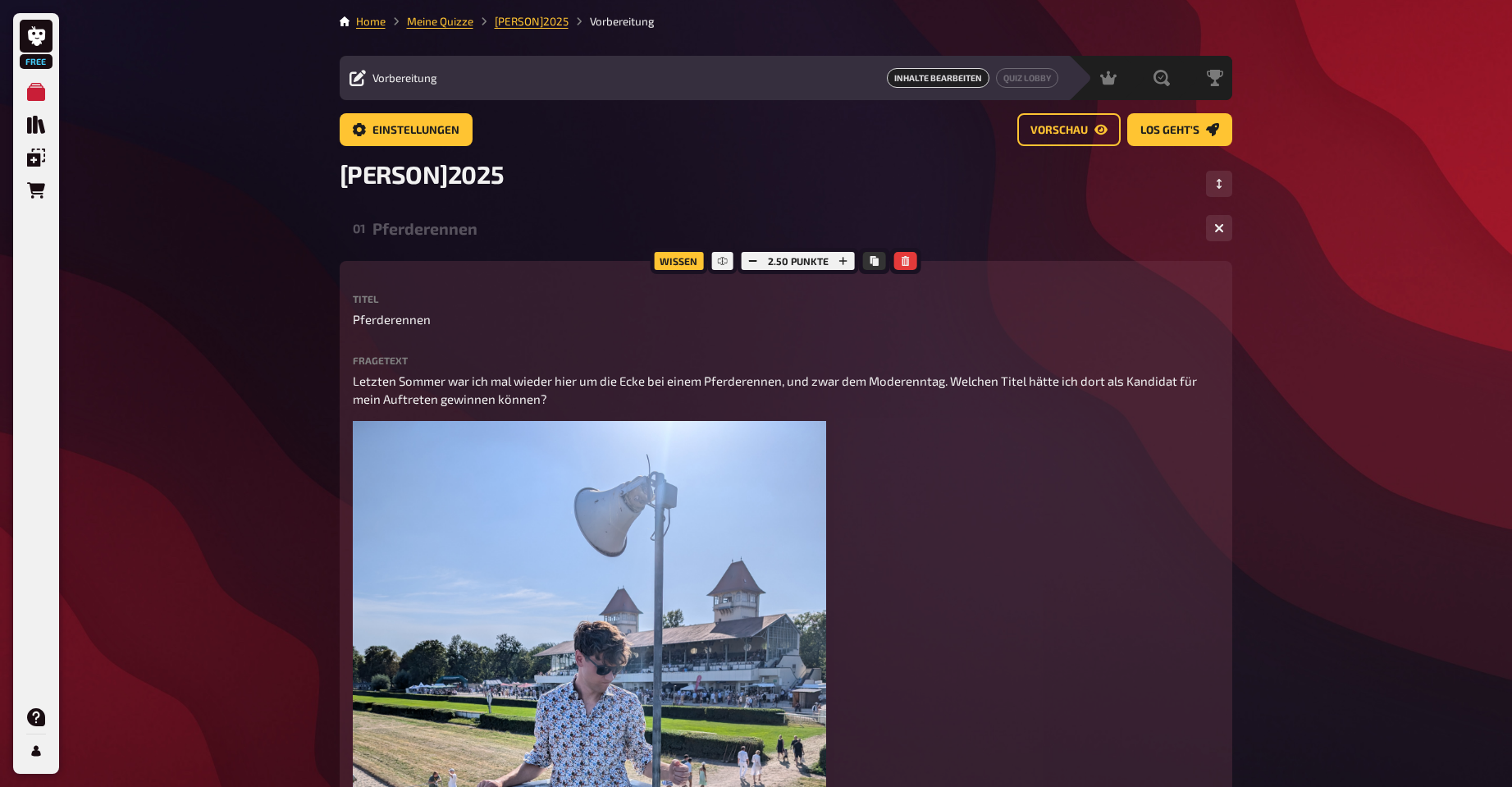 click on "Pferderennen" at bounding box center (783, 228) 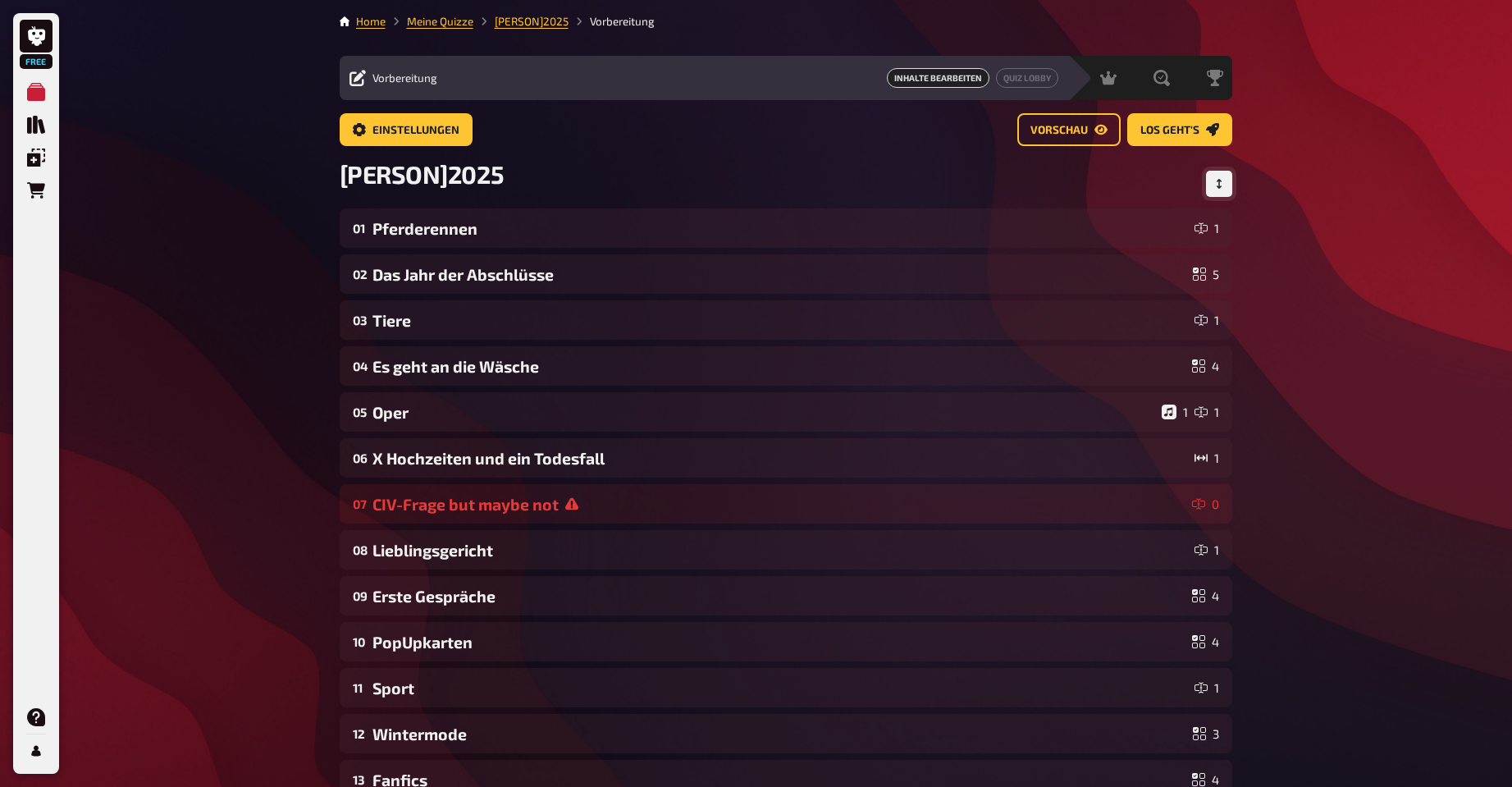 click at bounding box center (1219, 184) 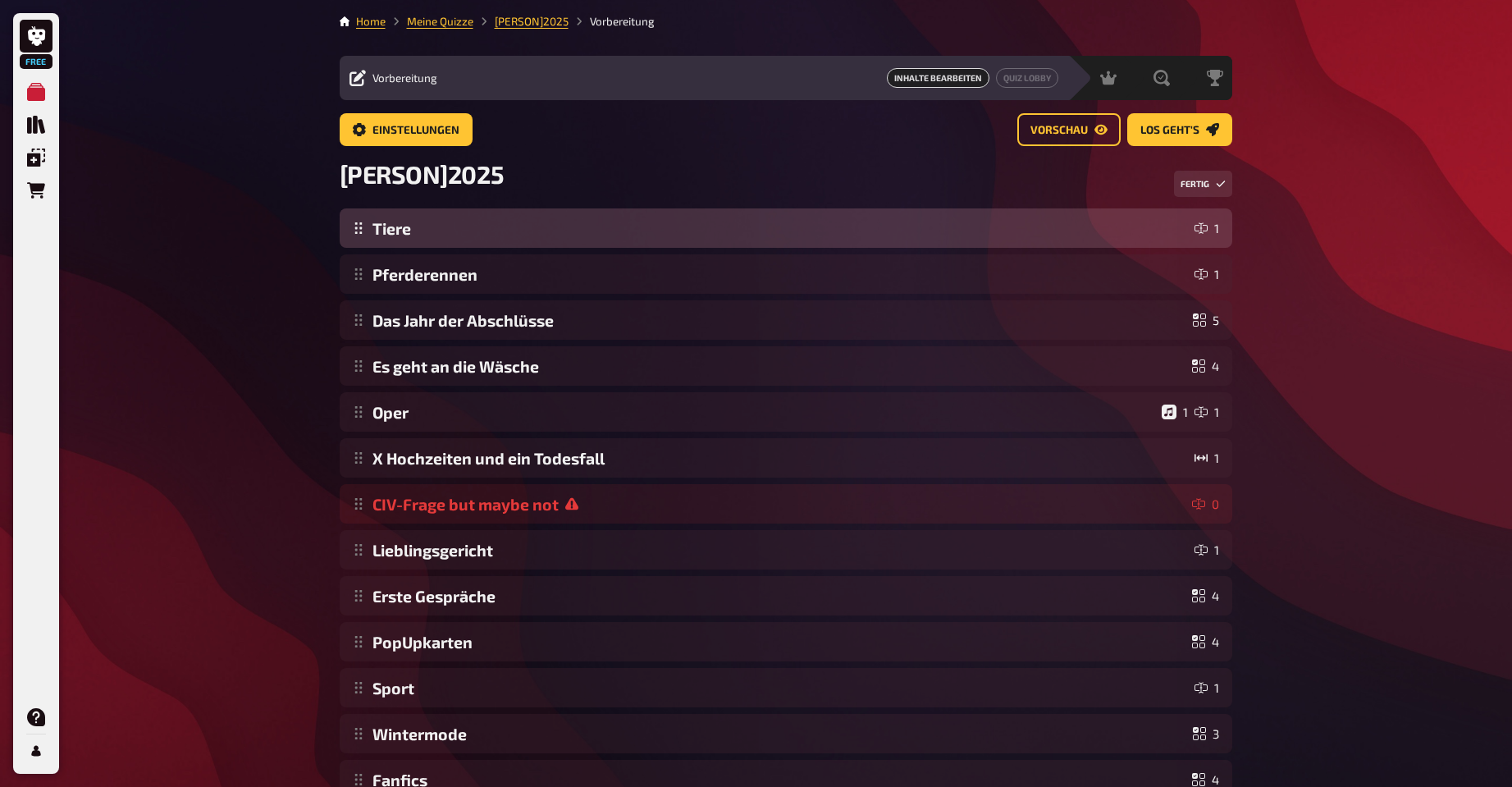 drag, startPoint x: 359, startPoint y: 323, endPoint x: 354, endPoint y: 235, distance: 88.14193 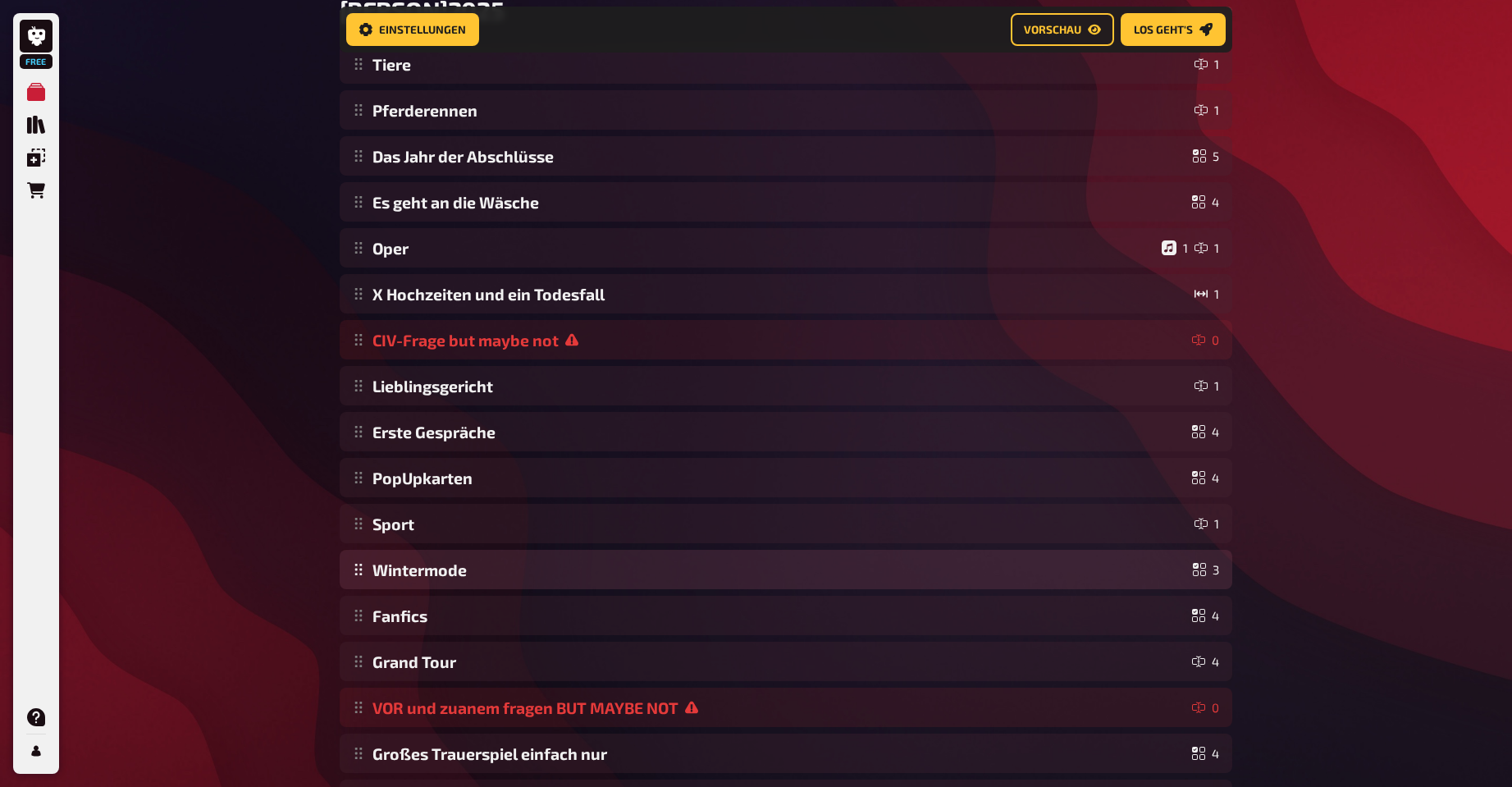 scroll, scrollTop: 259, scrollLeft: 0, axis: vertical 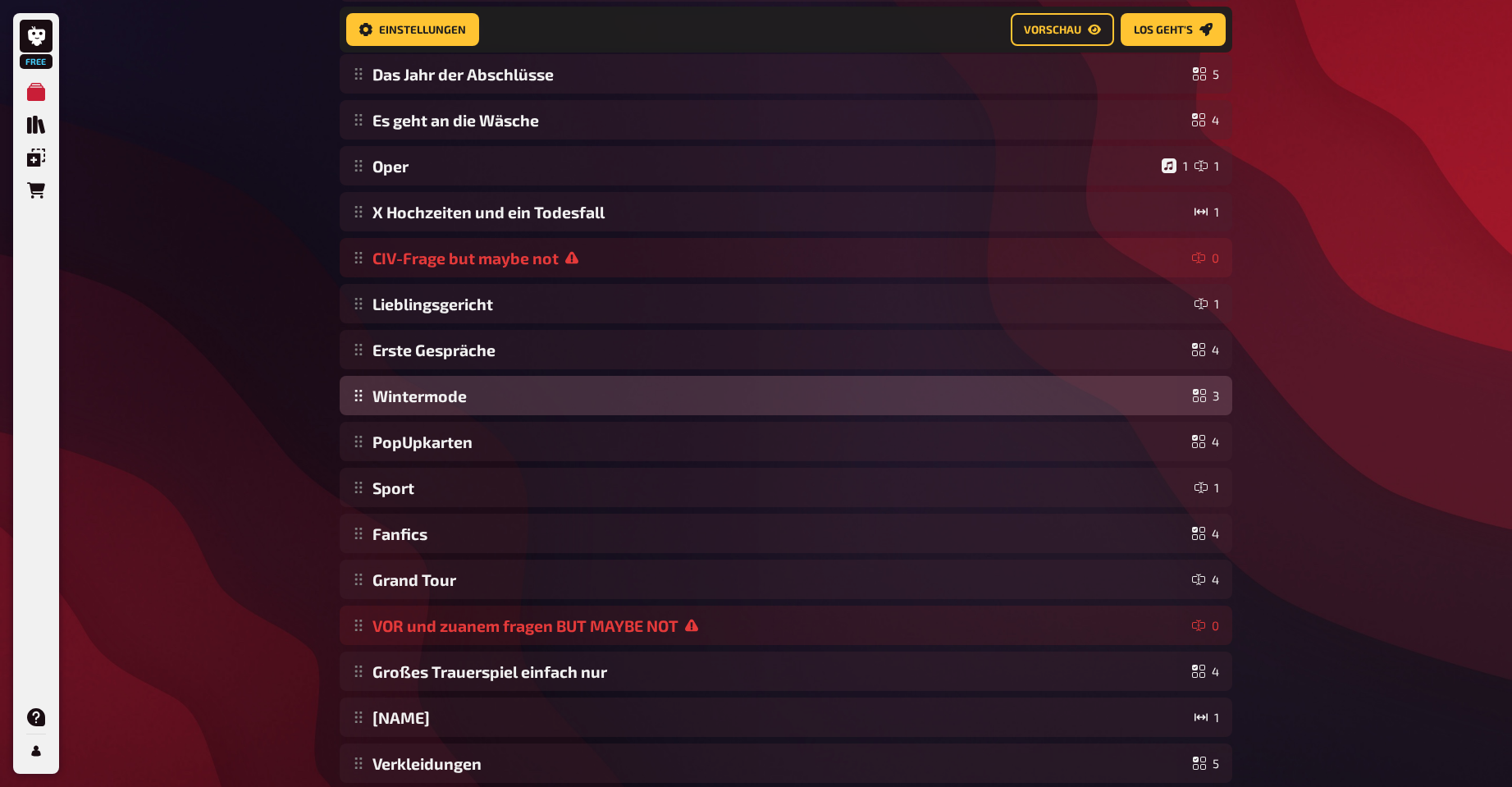 drag, startPoint x: 354, startPoint y: 487, endPoint x: 359, endPoint y: 394, distance: 93.1343 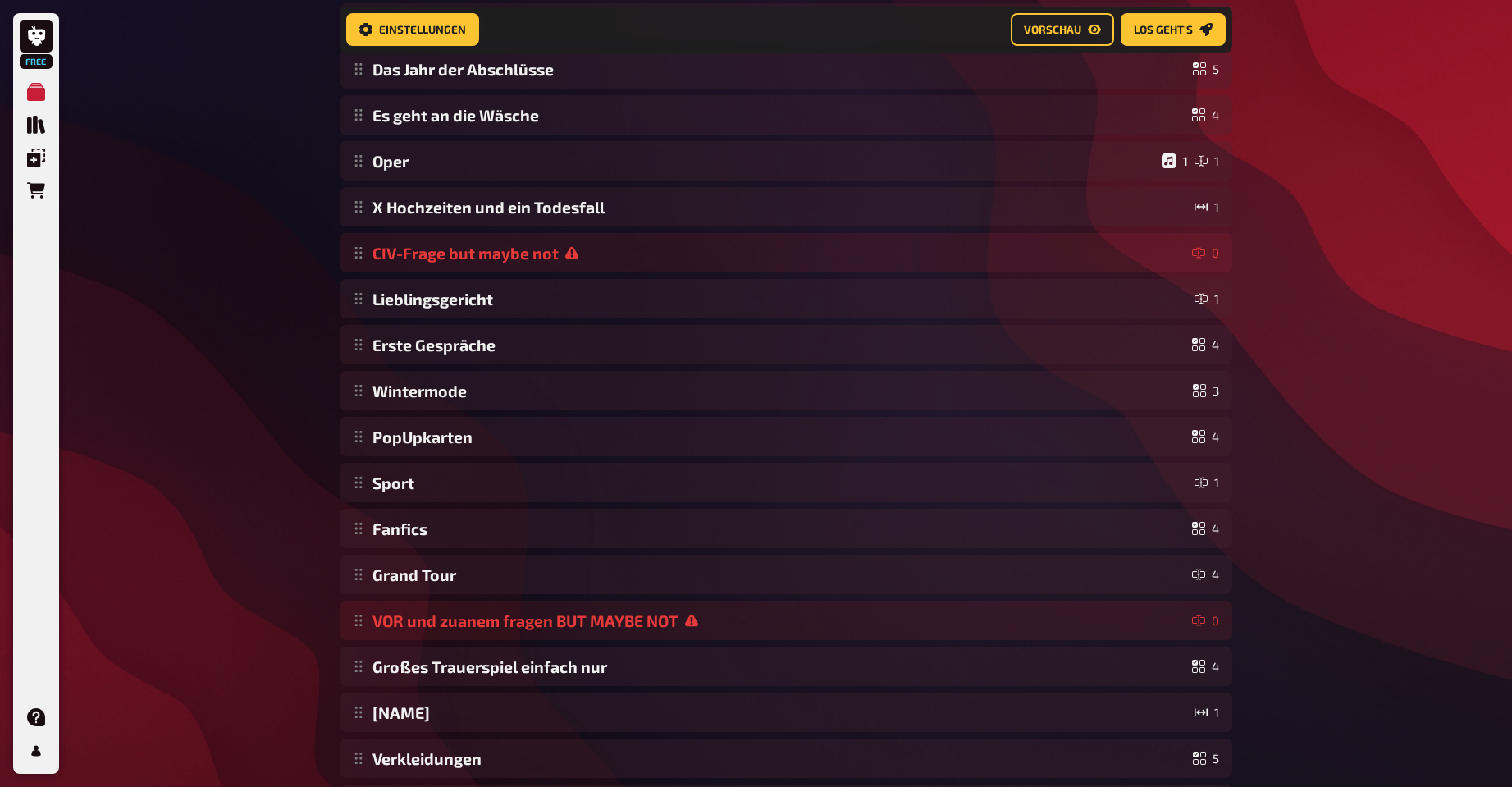 scroll, scrollTop: 0, scrollLeft: 0, axis: both 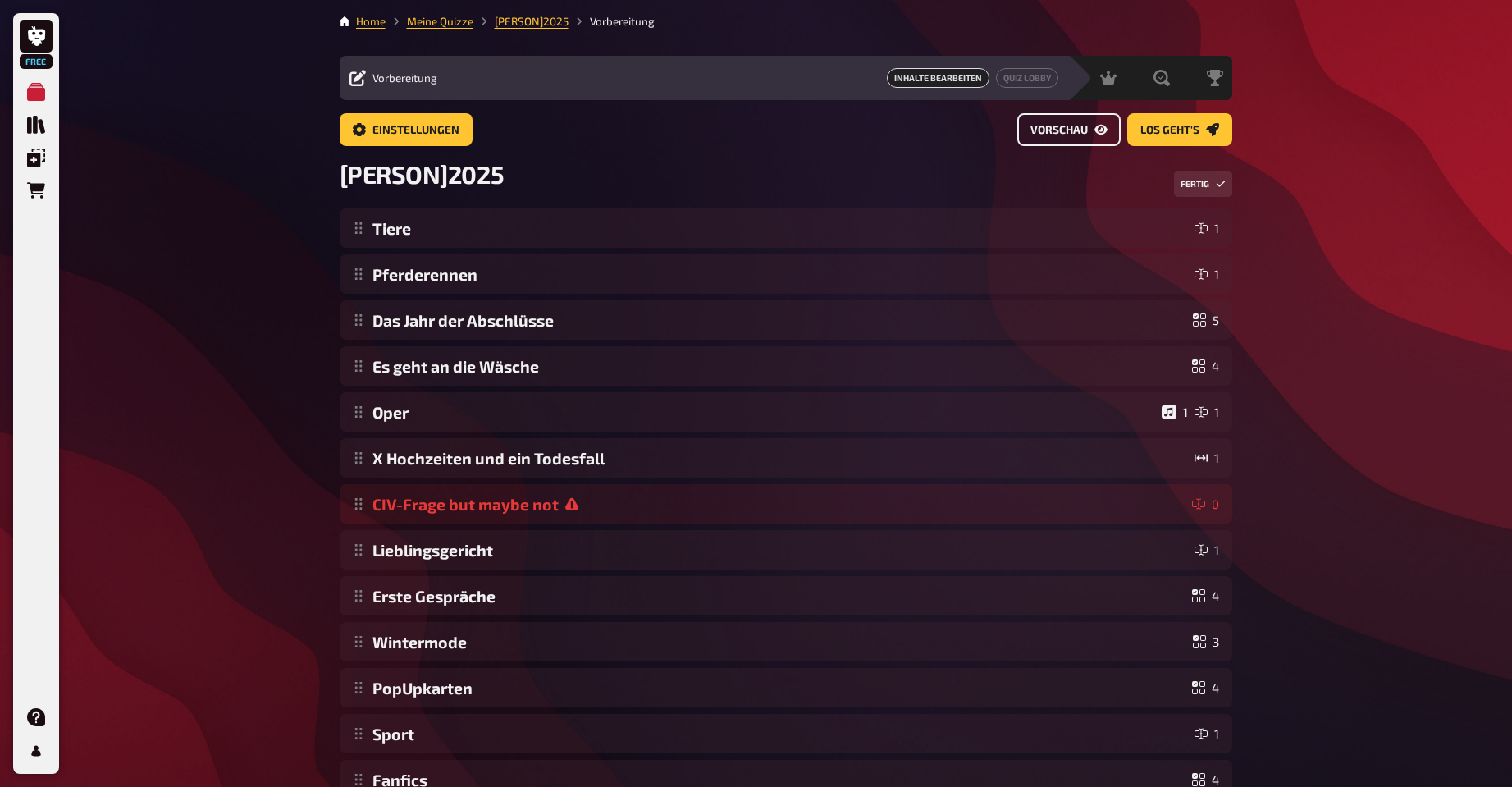 click on "Vorschau" at bounding box center [1059, 130] 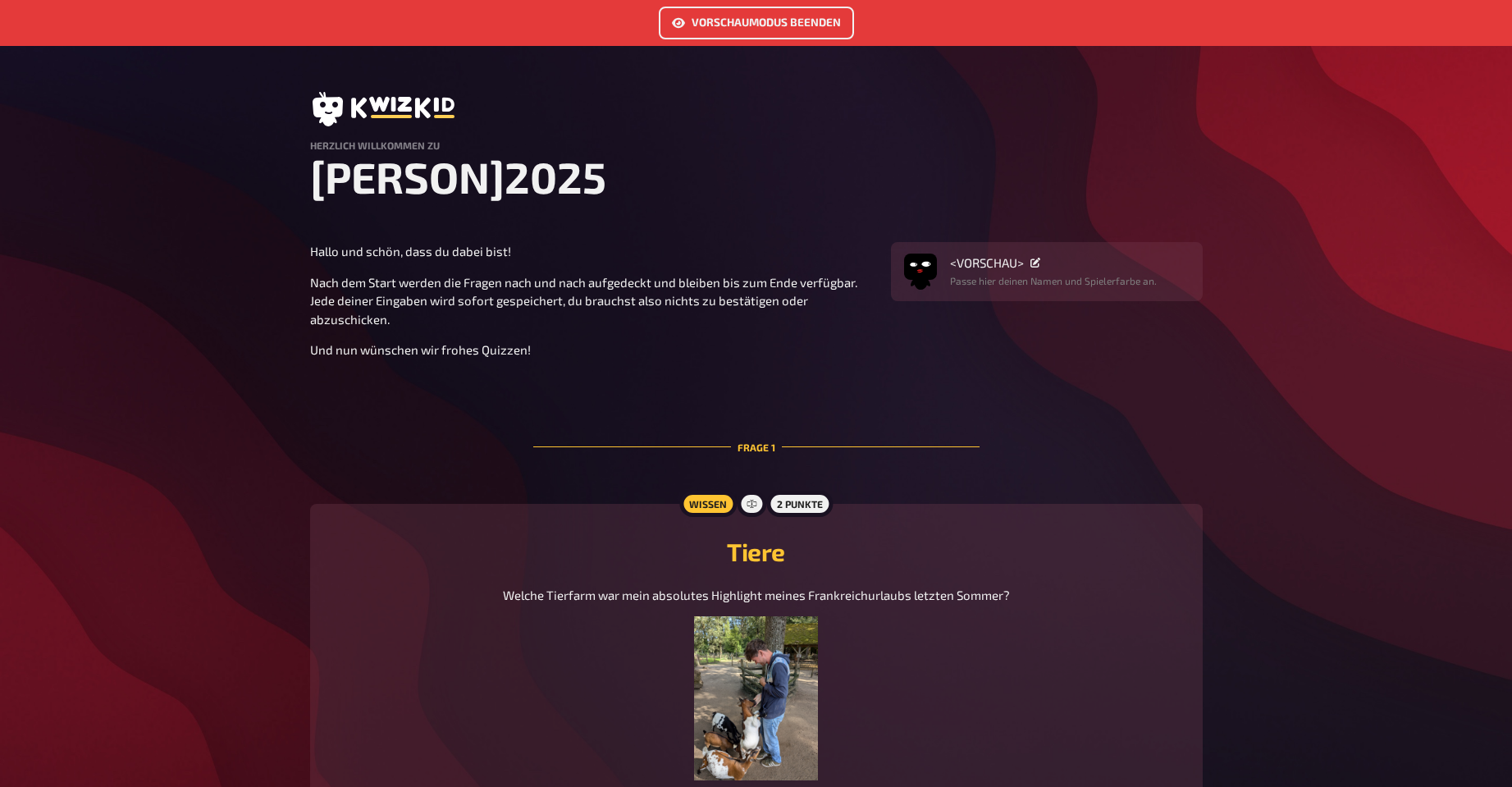click on "Vorschaumodus beenden" at bounding box center (756, 23) 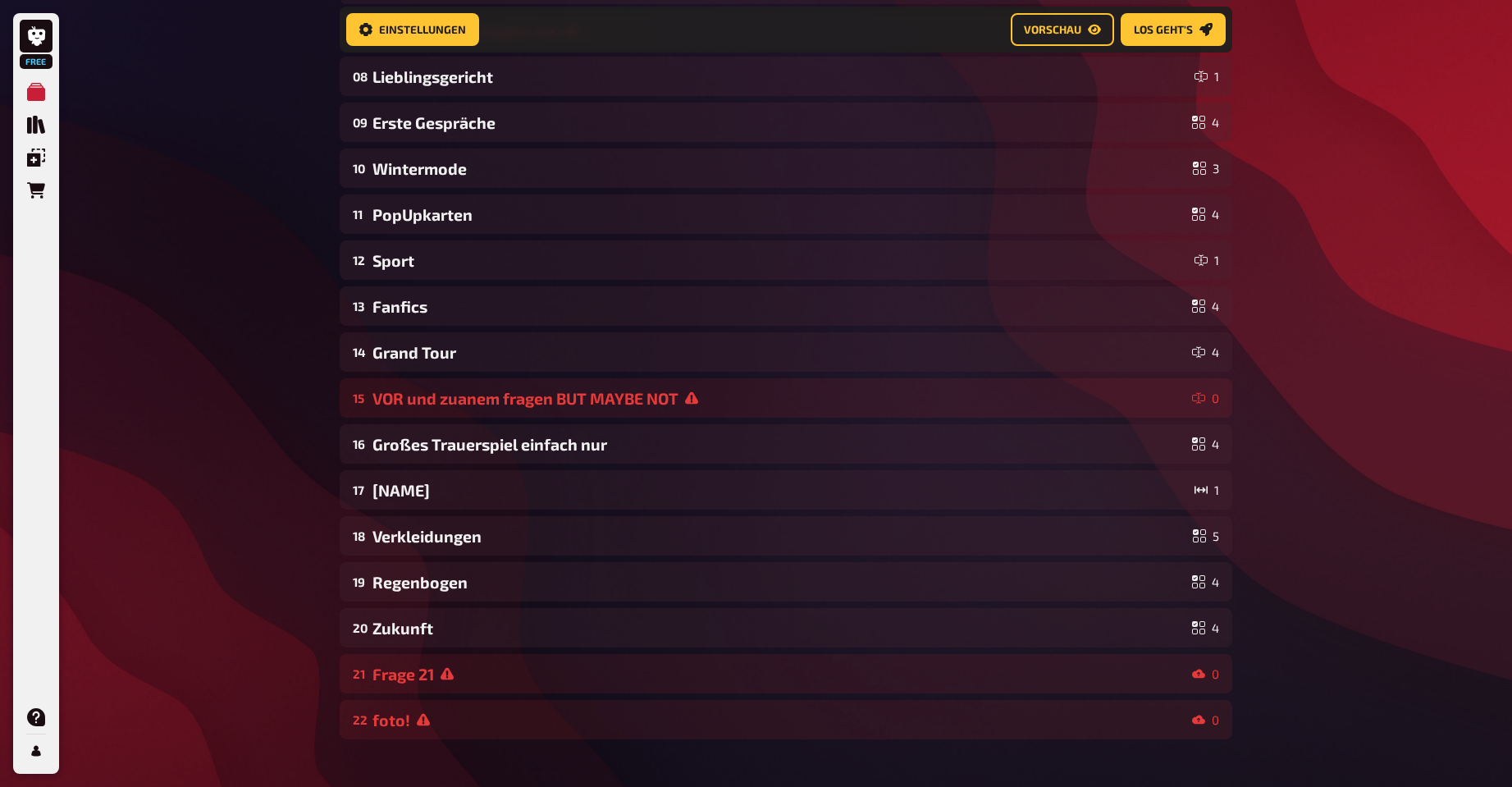 scroll, scrollTop: 95, scrollLeft: 0, axis: vertical 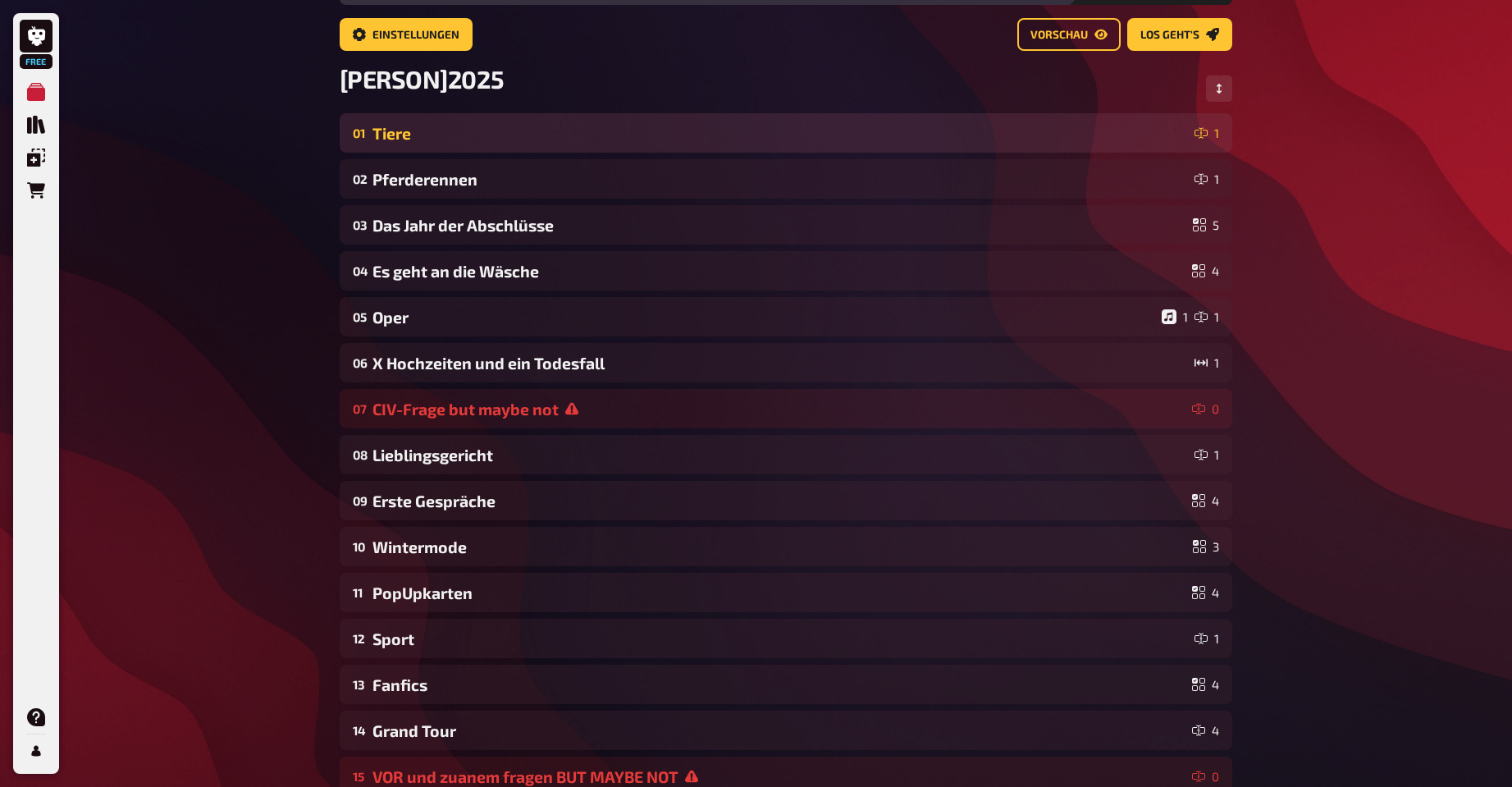 click on "Tiere" at bounding box center (780, 133) 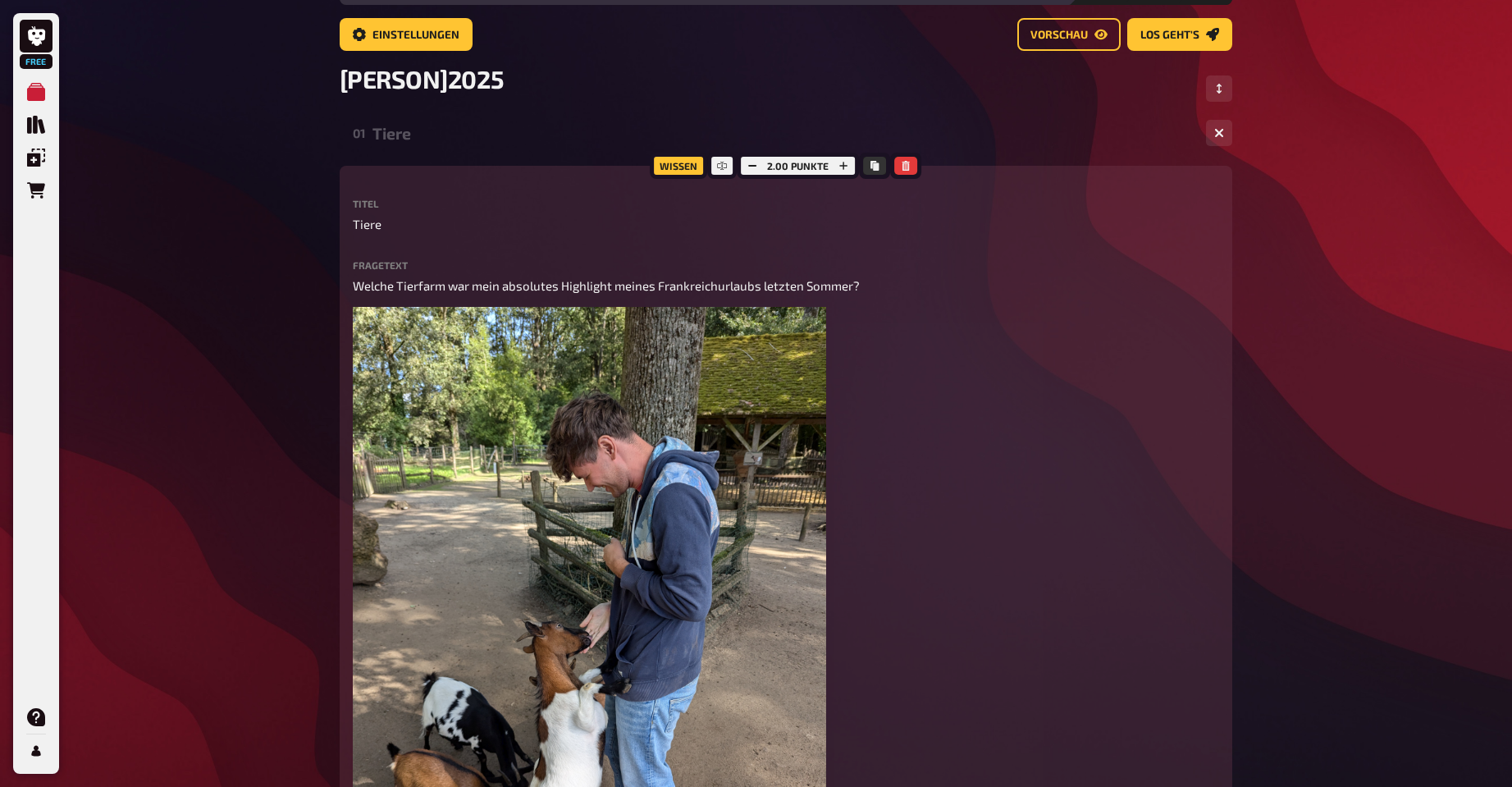 click on "Tiere" at bounding box center (783, 133) 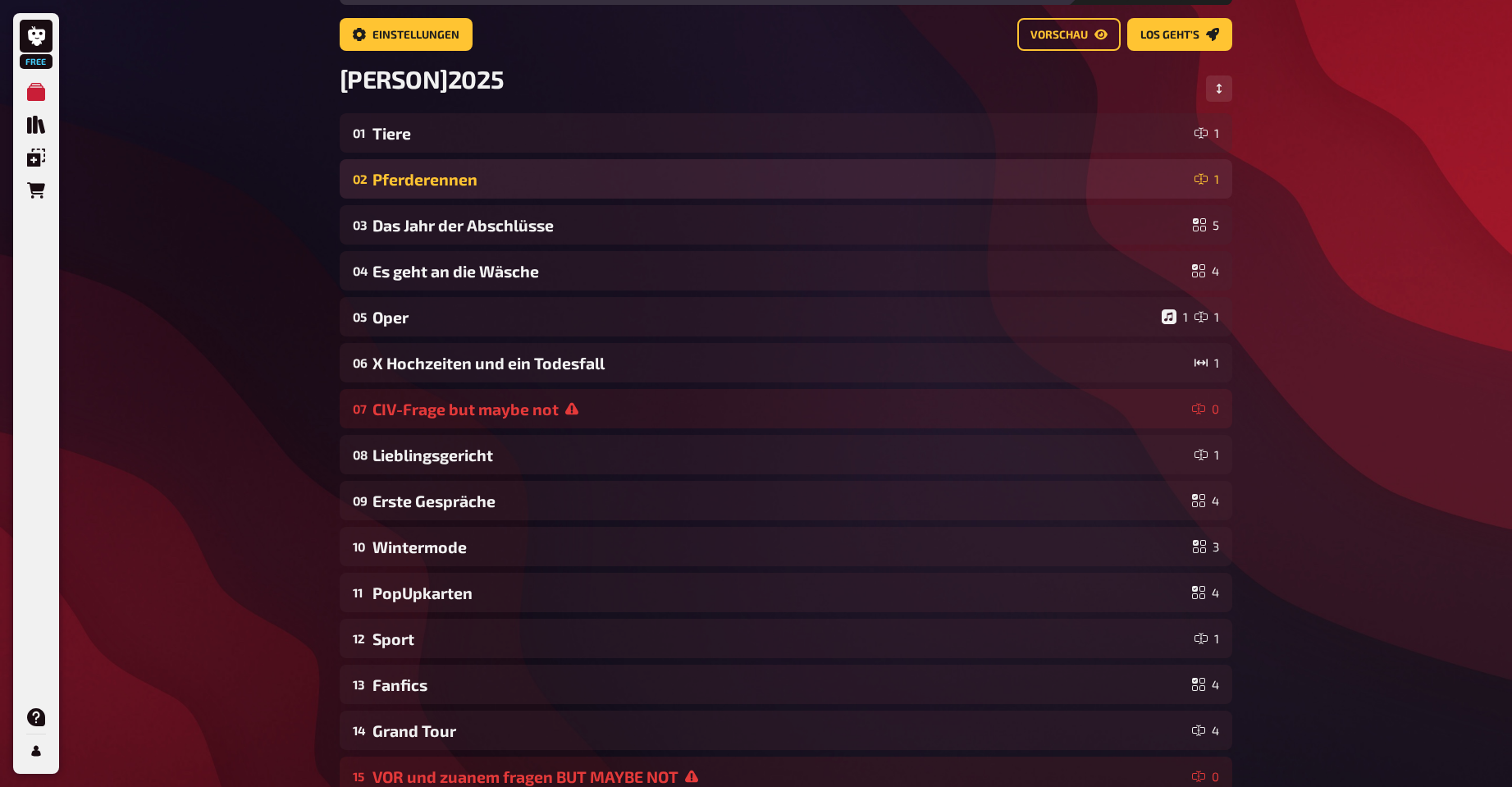 click on "Pferderennen" at bounding box center [780, 179] 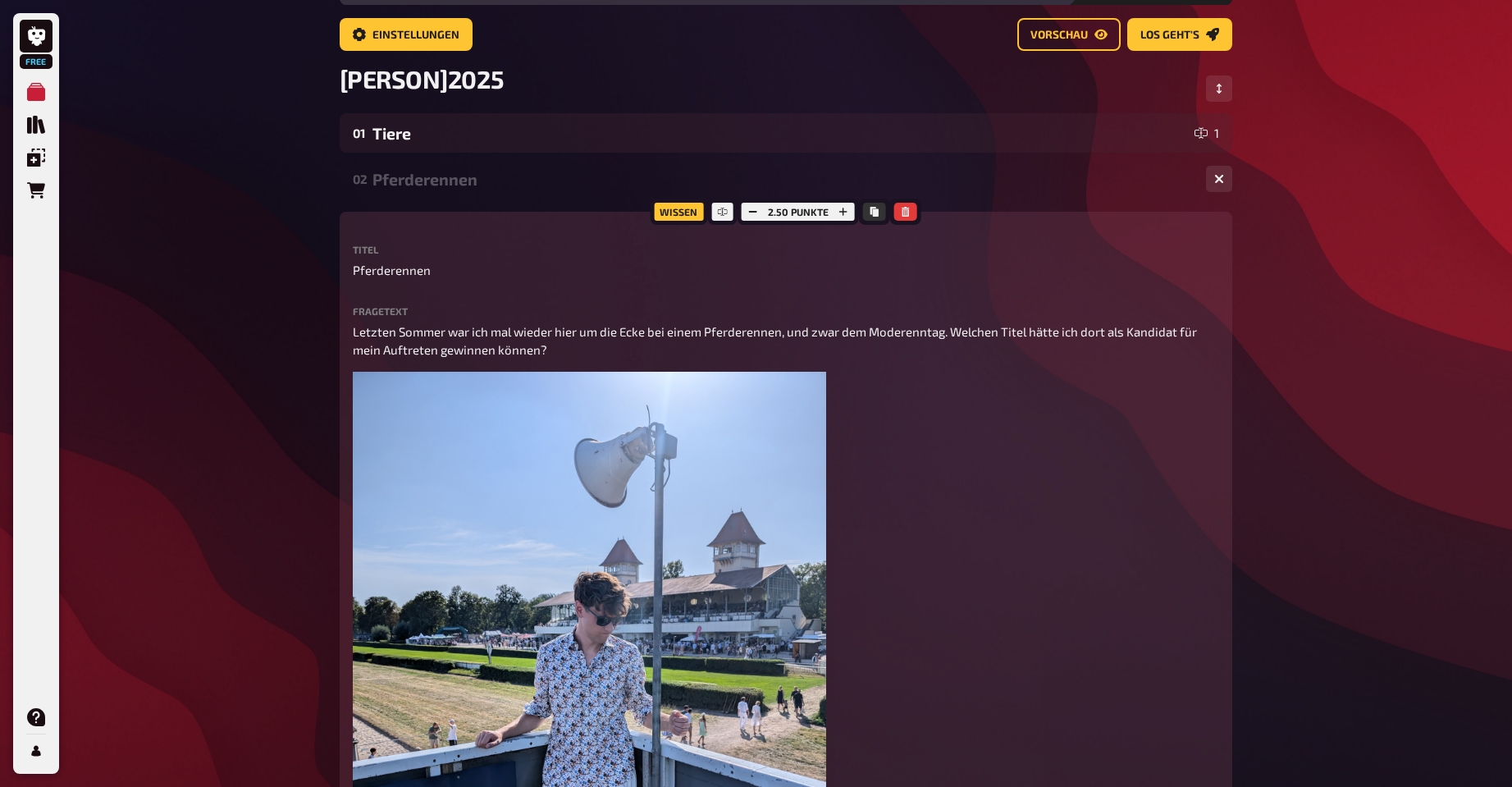 click on "Pferderennen" at bounding box center (783, 179) 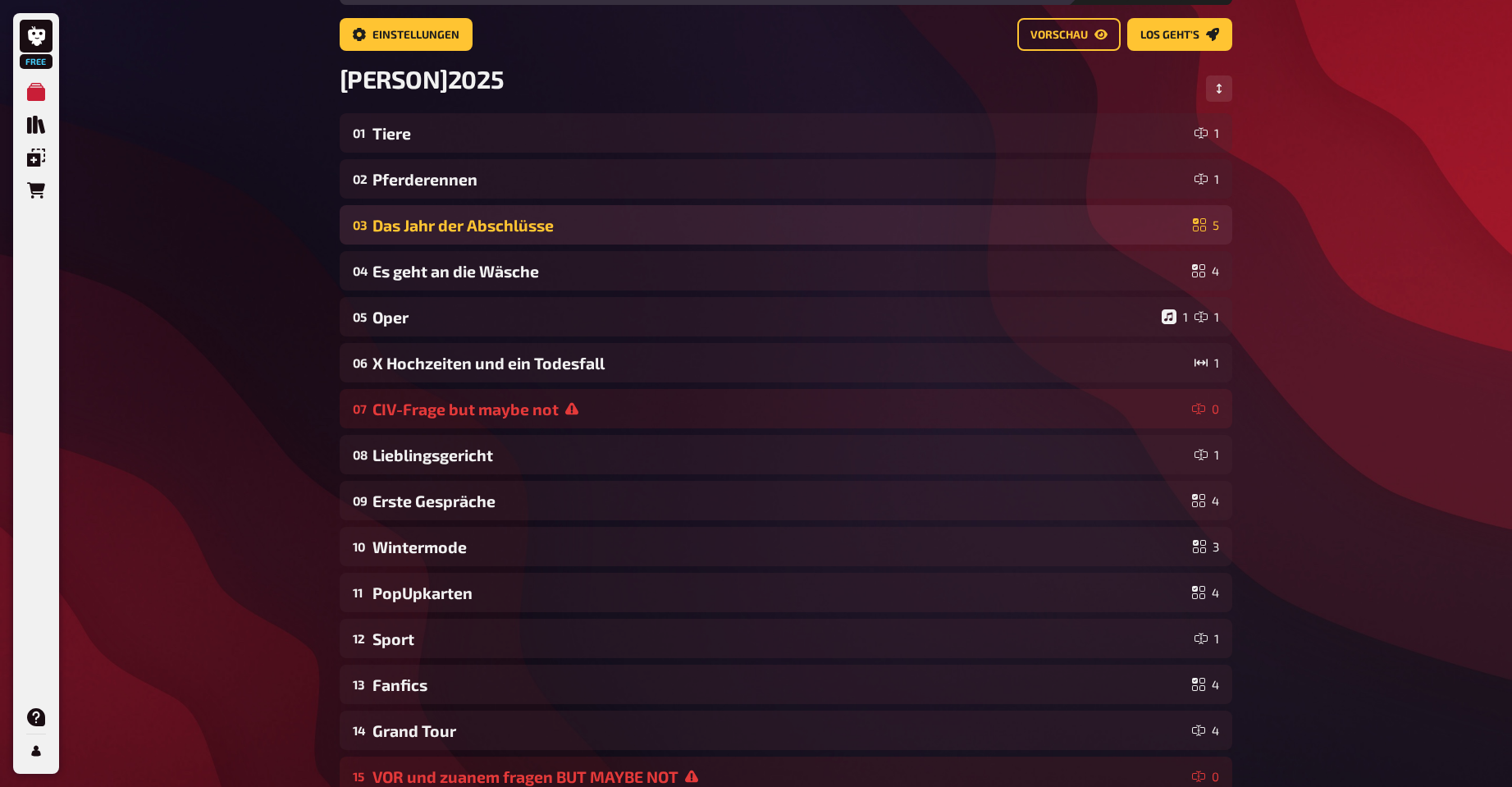 click on "Das Jahr der Abschlüsse" at bounding box center (779, 225) 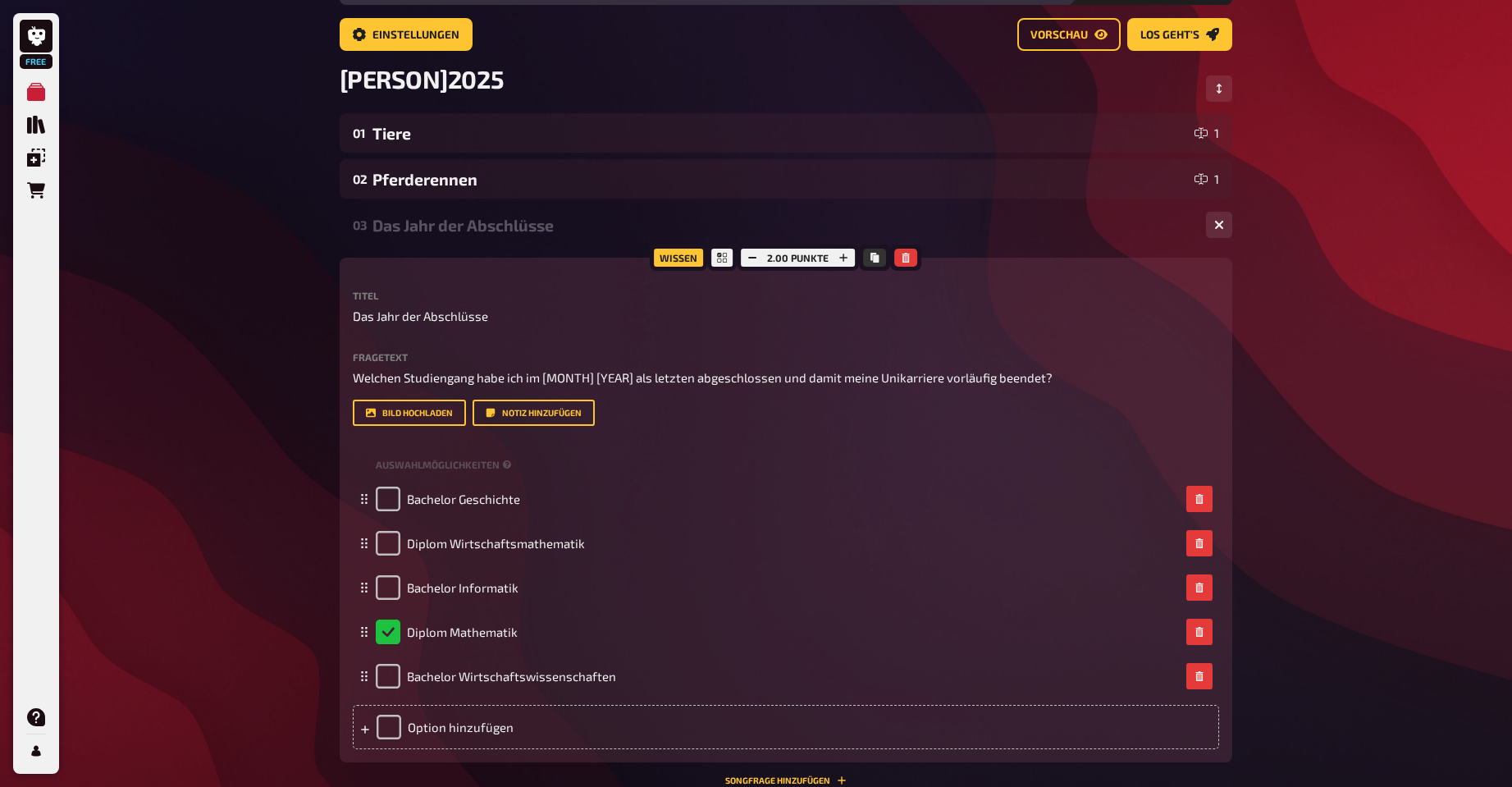 click on "Das Jahr der Abschlüsse" at bounding box center [783, 225] 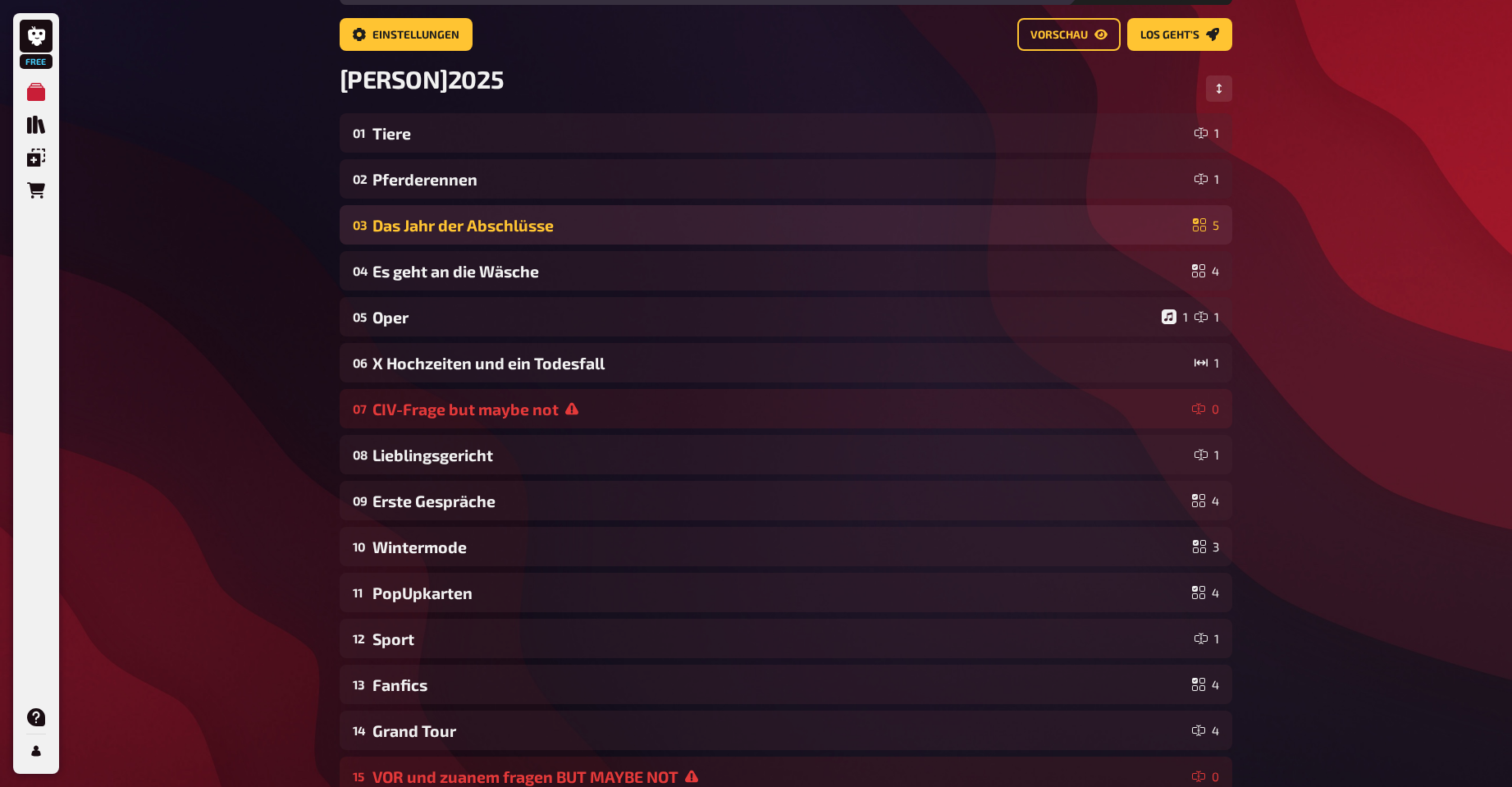 click on "Das Jahr der Abschlüsse" at bounding box center (779, 225) 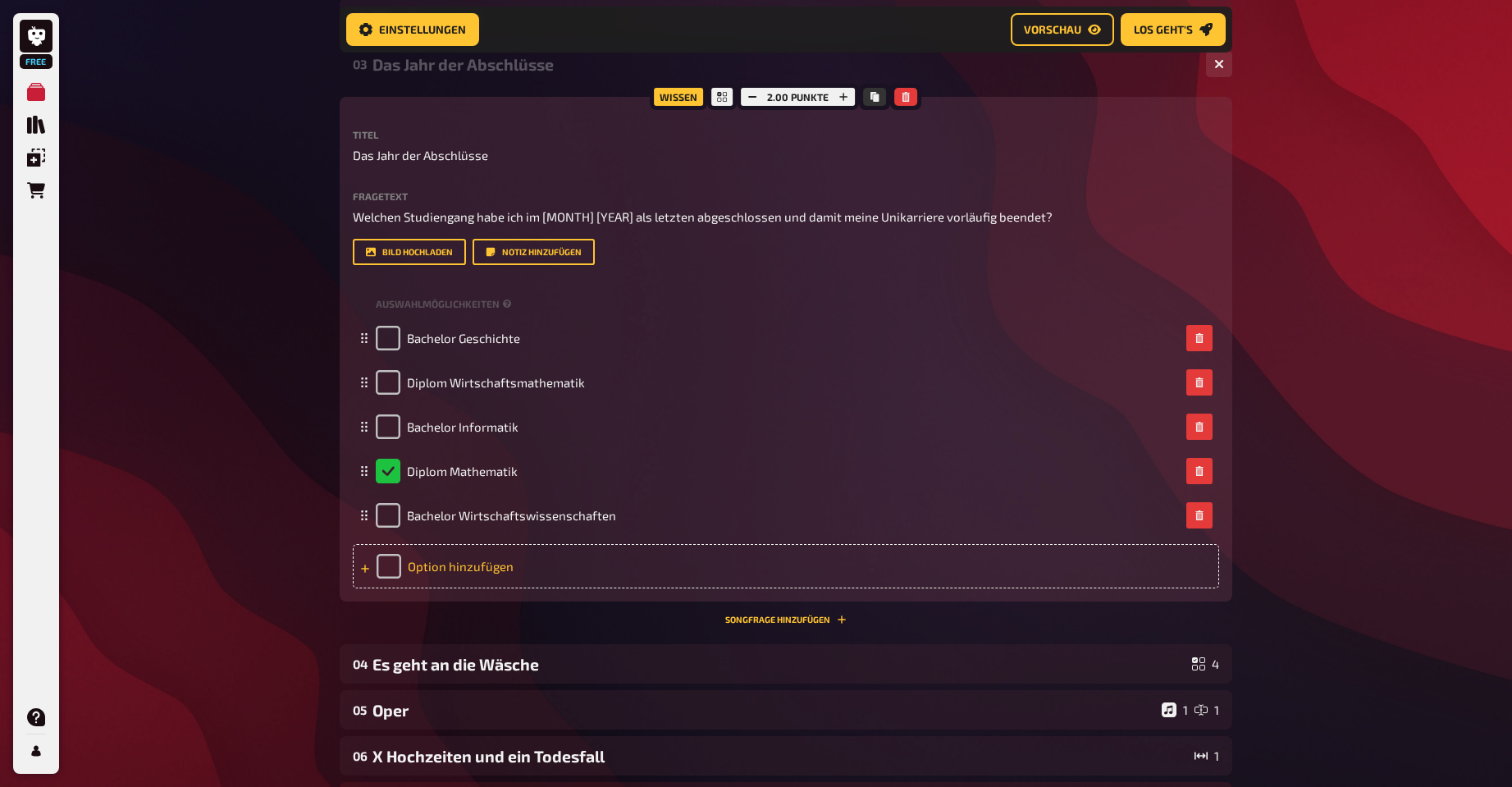 scroll, scrollTop: 272, scrollLeft: 0, axis: vertical 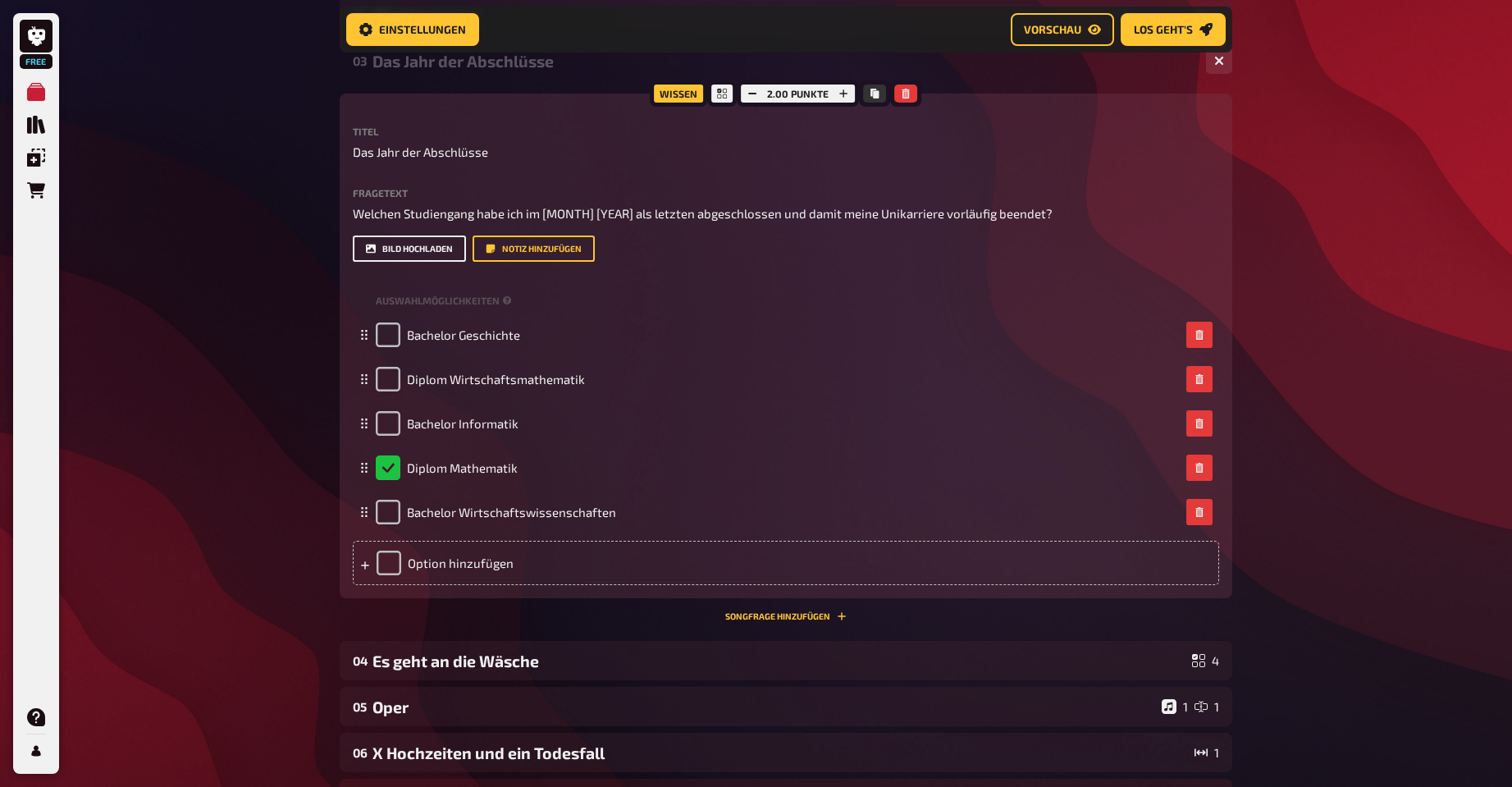 click on "Bild hochladen" at bounding box center (409, 249) 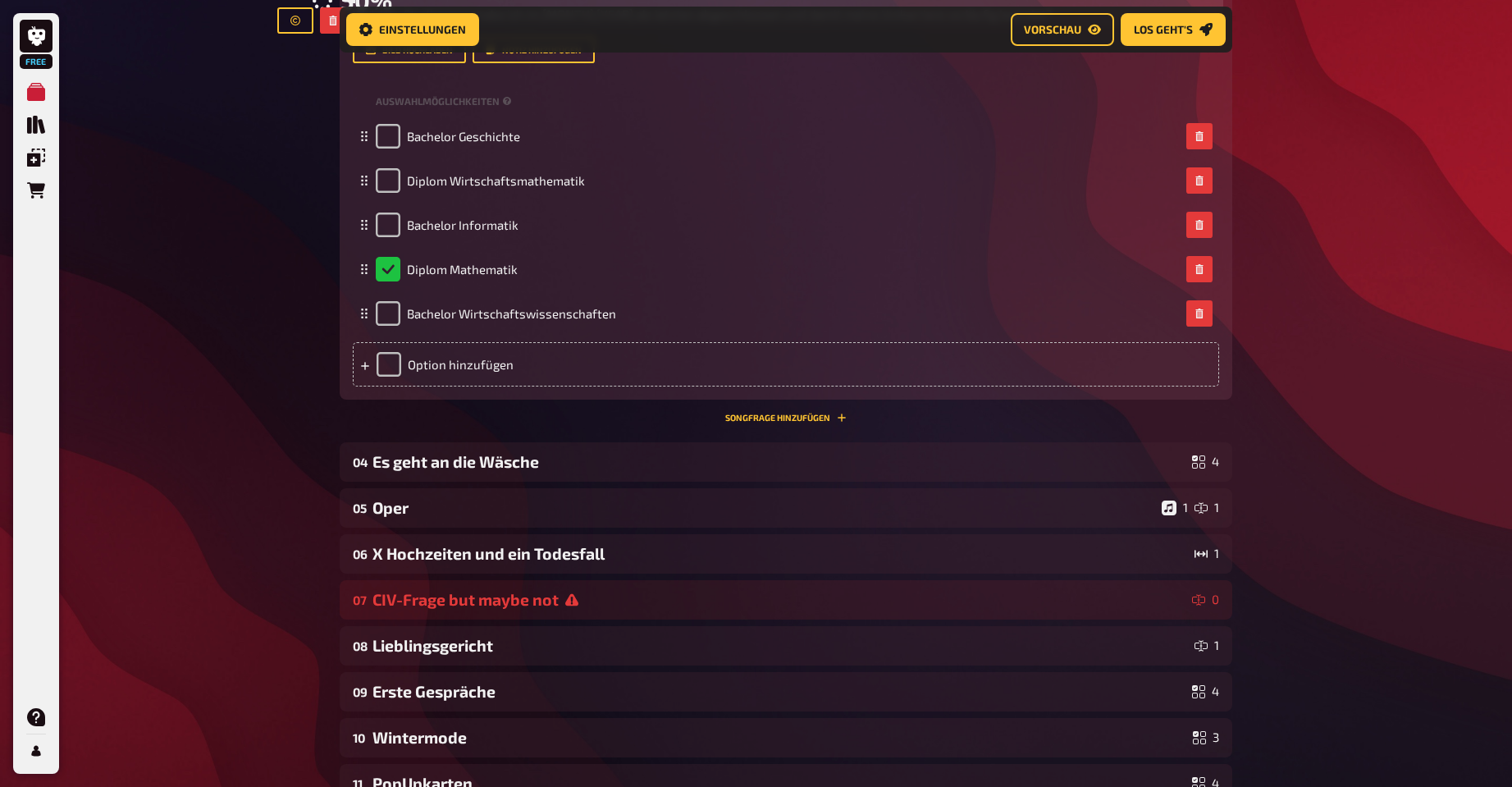 scroll, scrollTop: 601, scrollLeft: 0, axis: vertical 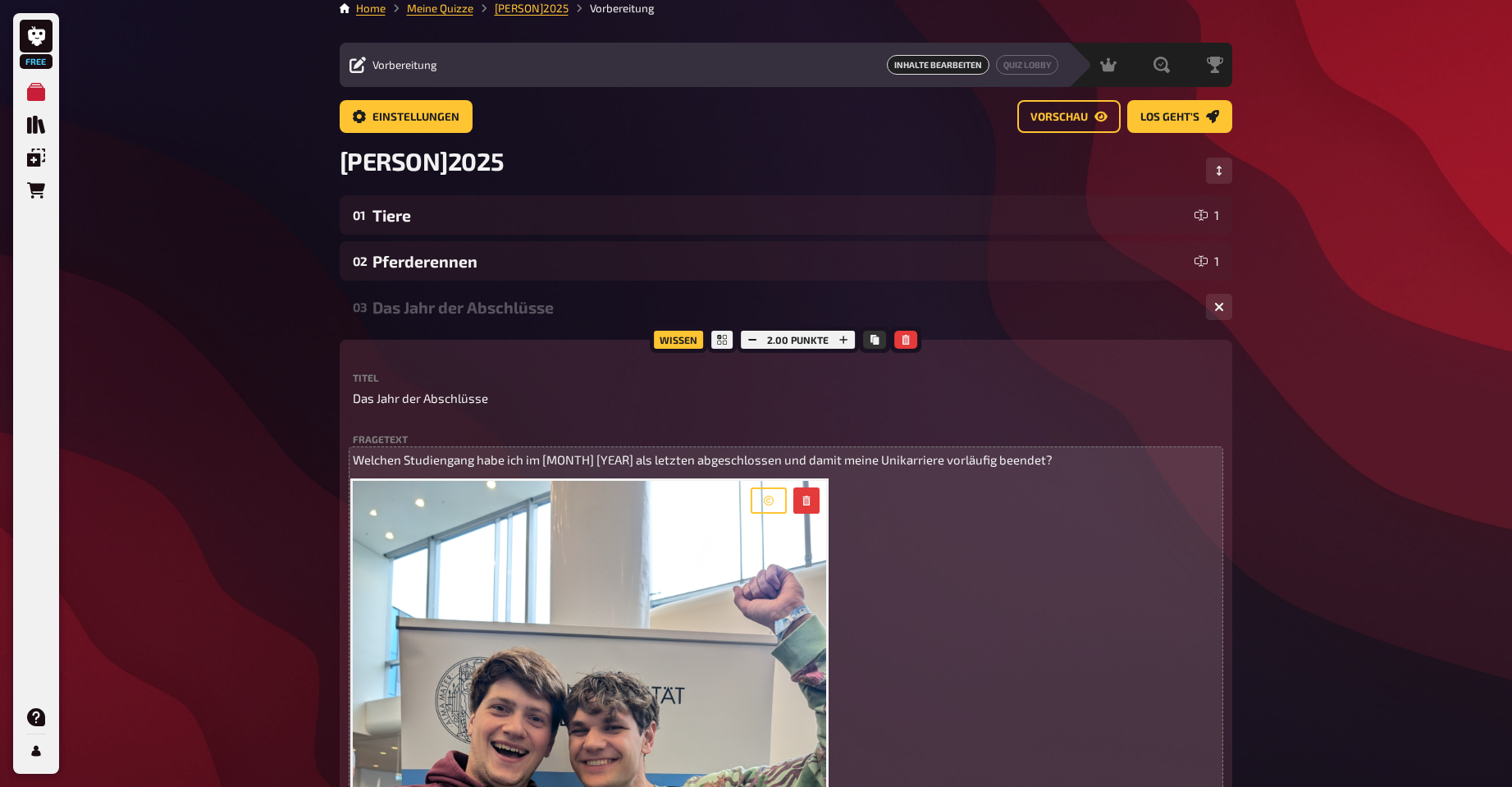 click on "Das Jahr der Abschlüsse" at bounding box center [783, 307] 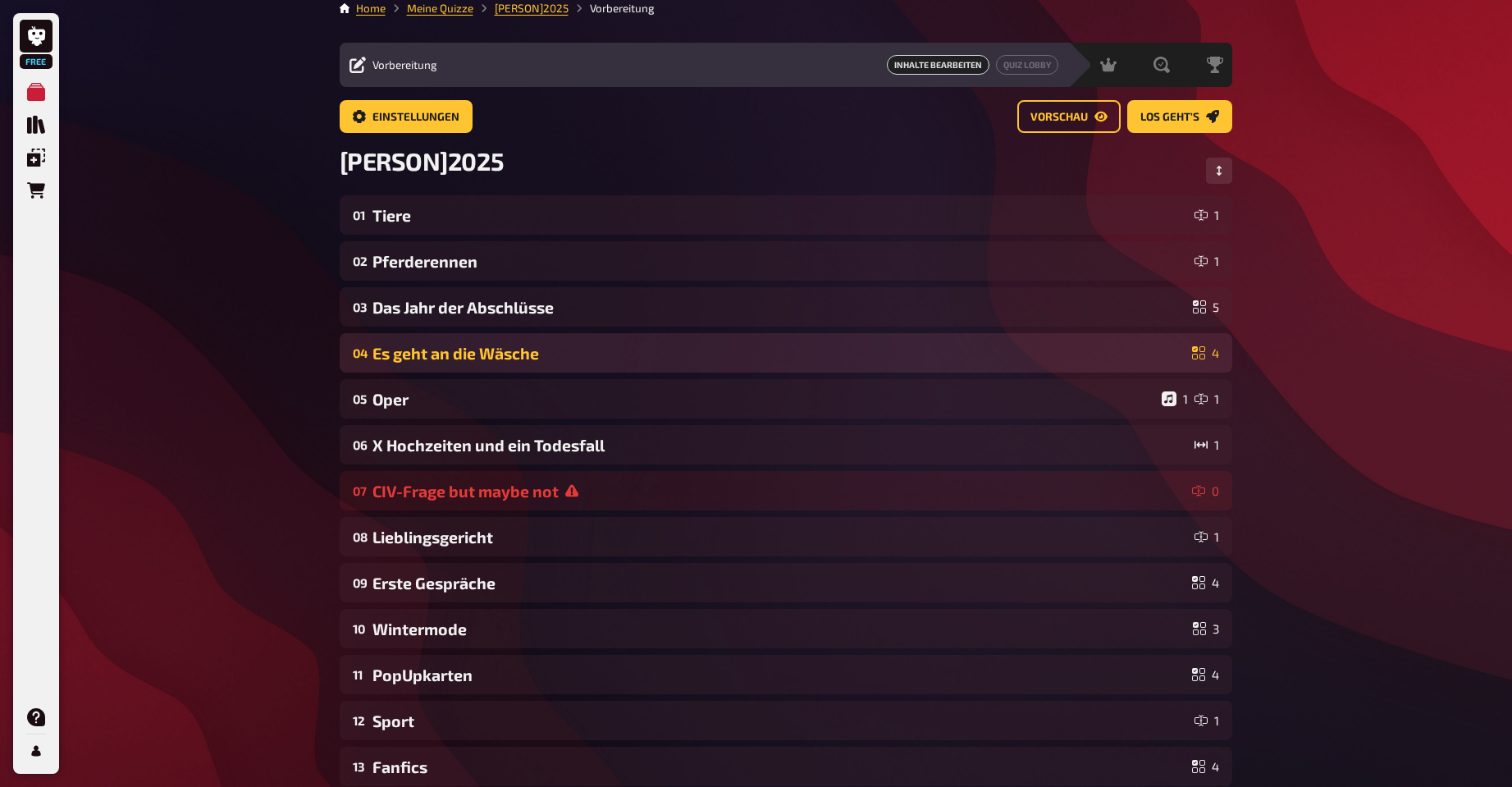 click on "Es geht an die Wäsche" at bounding box center [779, 353] 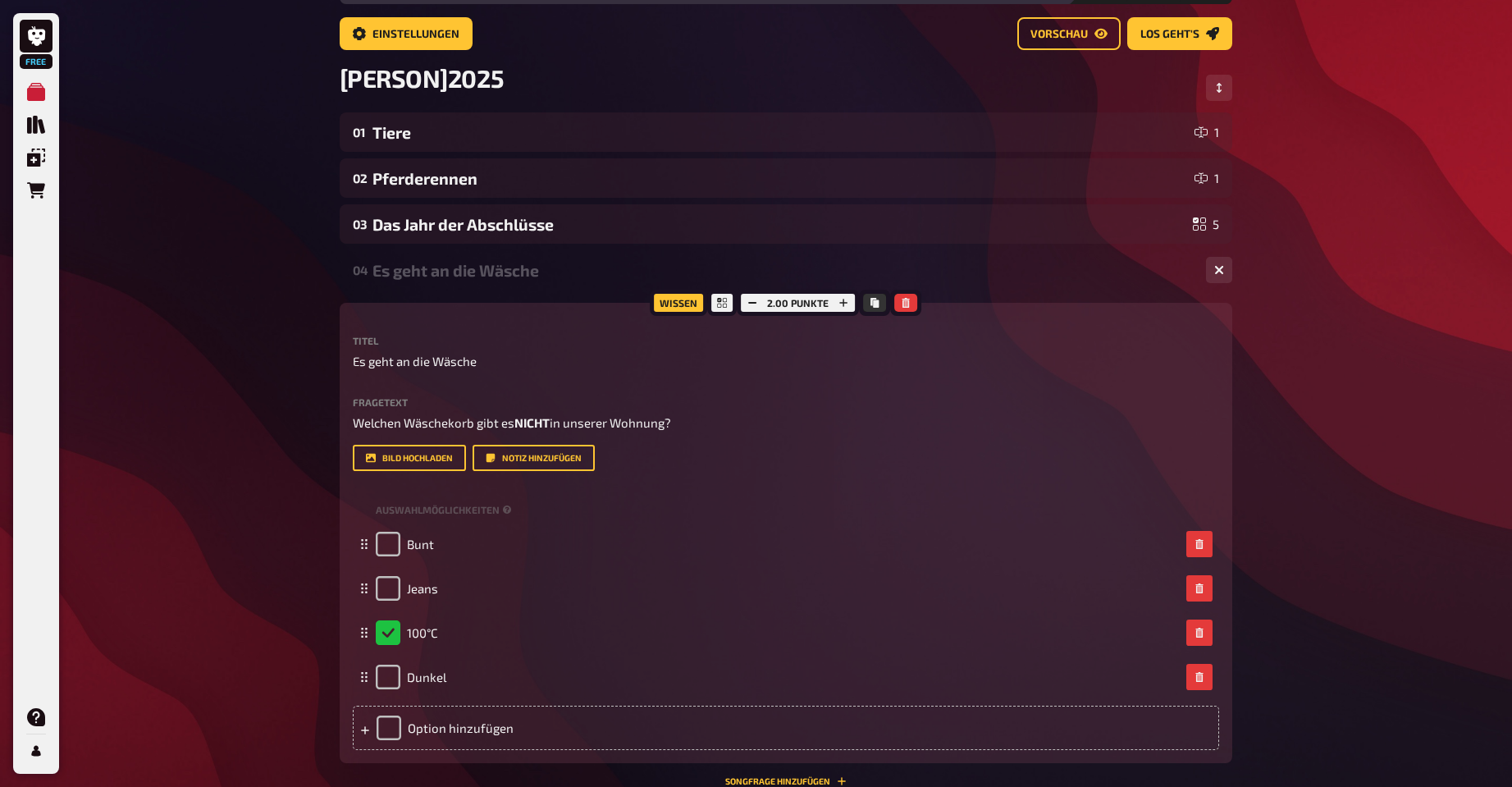 scroll, scrollTop: 26, scrollLeft: 0, axis: vertical 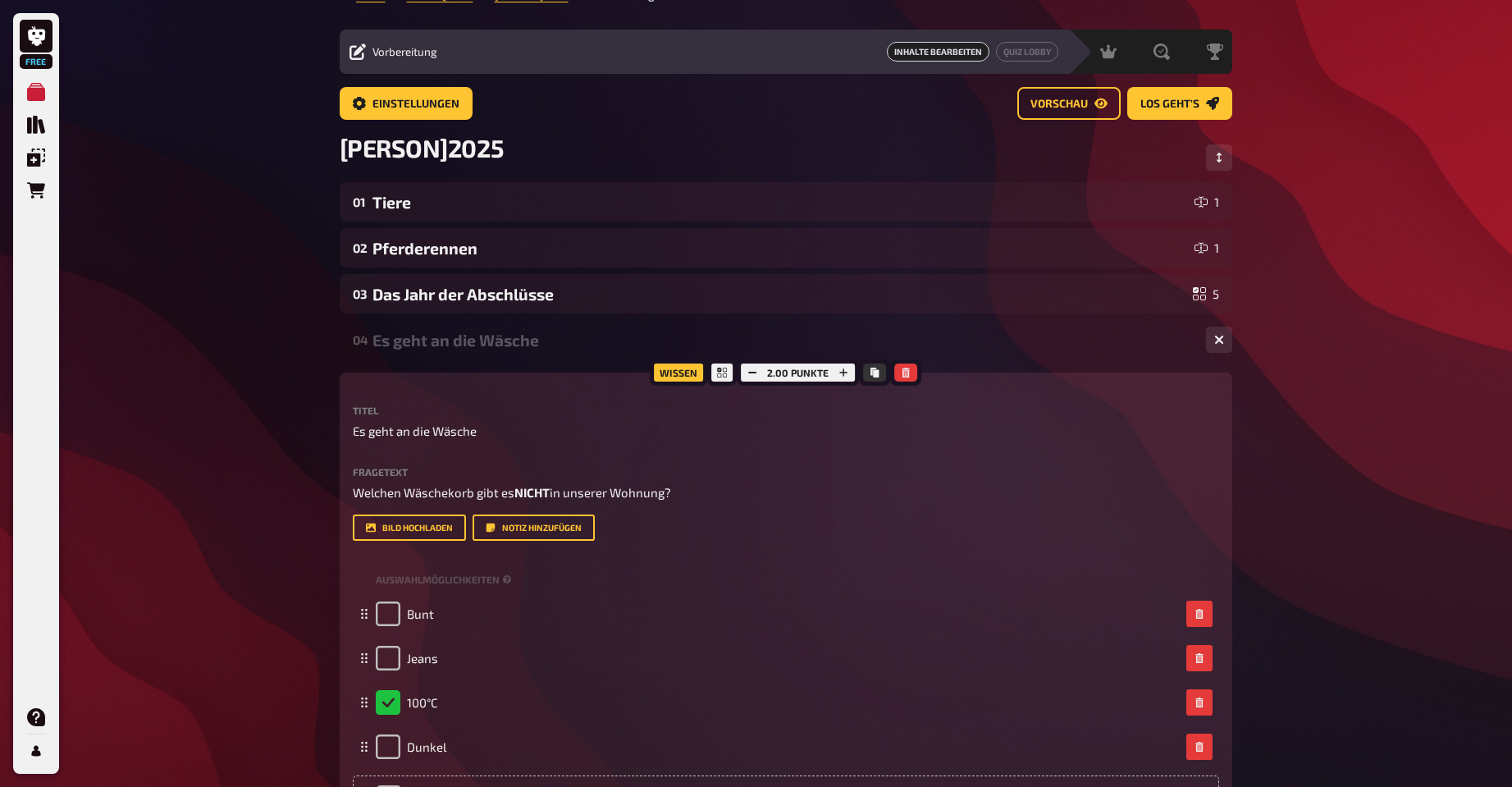 click on "Es geht an die Wäsche" at bounding box center (783, 340) 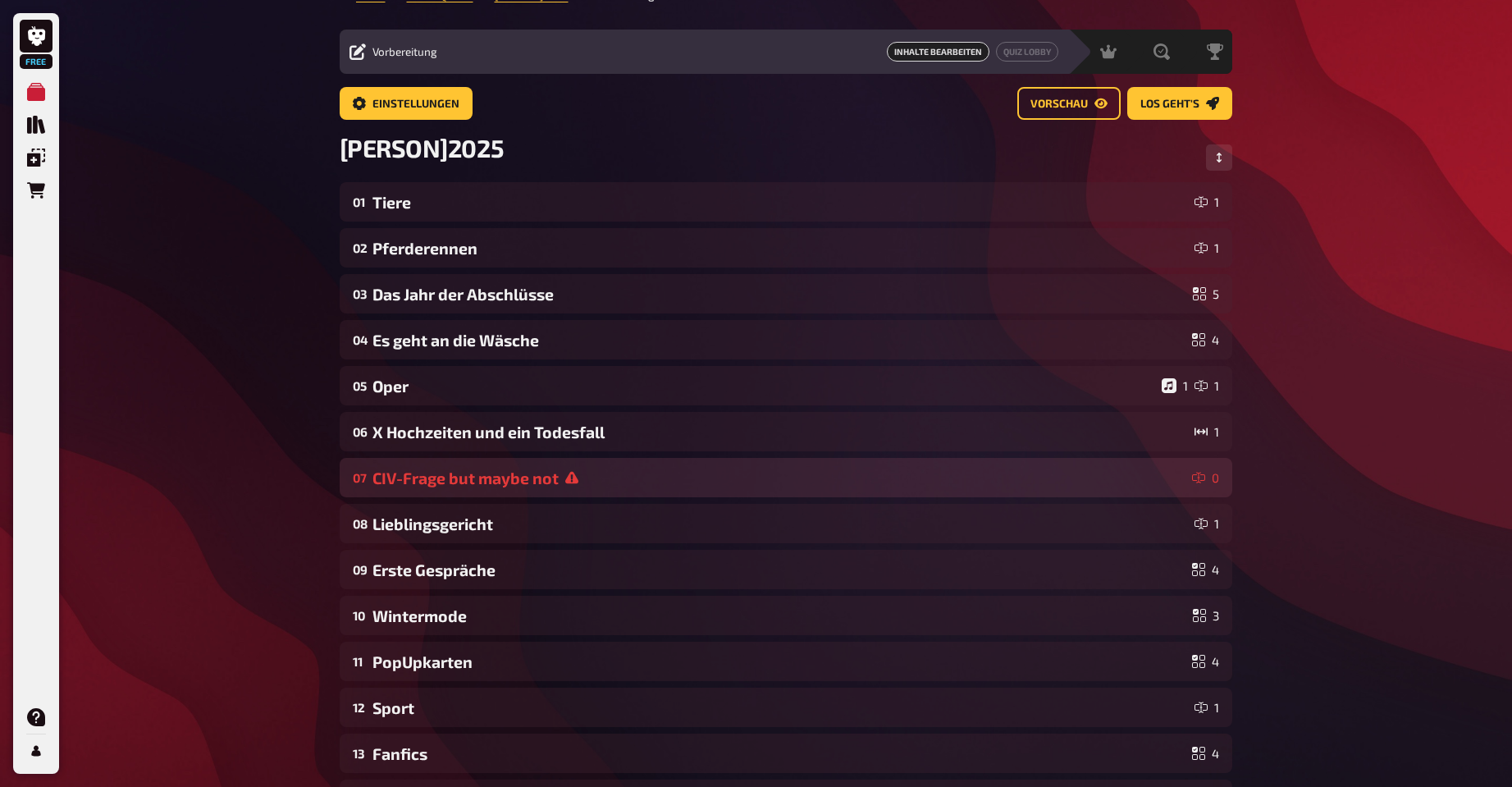 click on "CIV-Frage but maybe not" at bounding box center [779, 478] 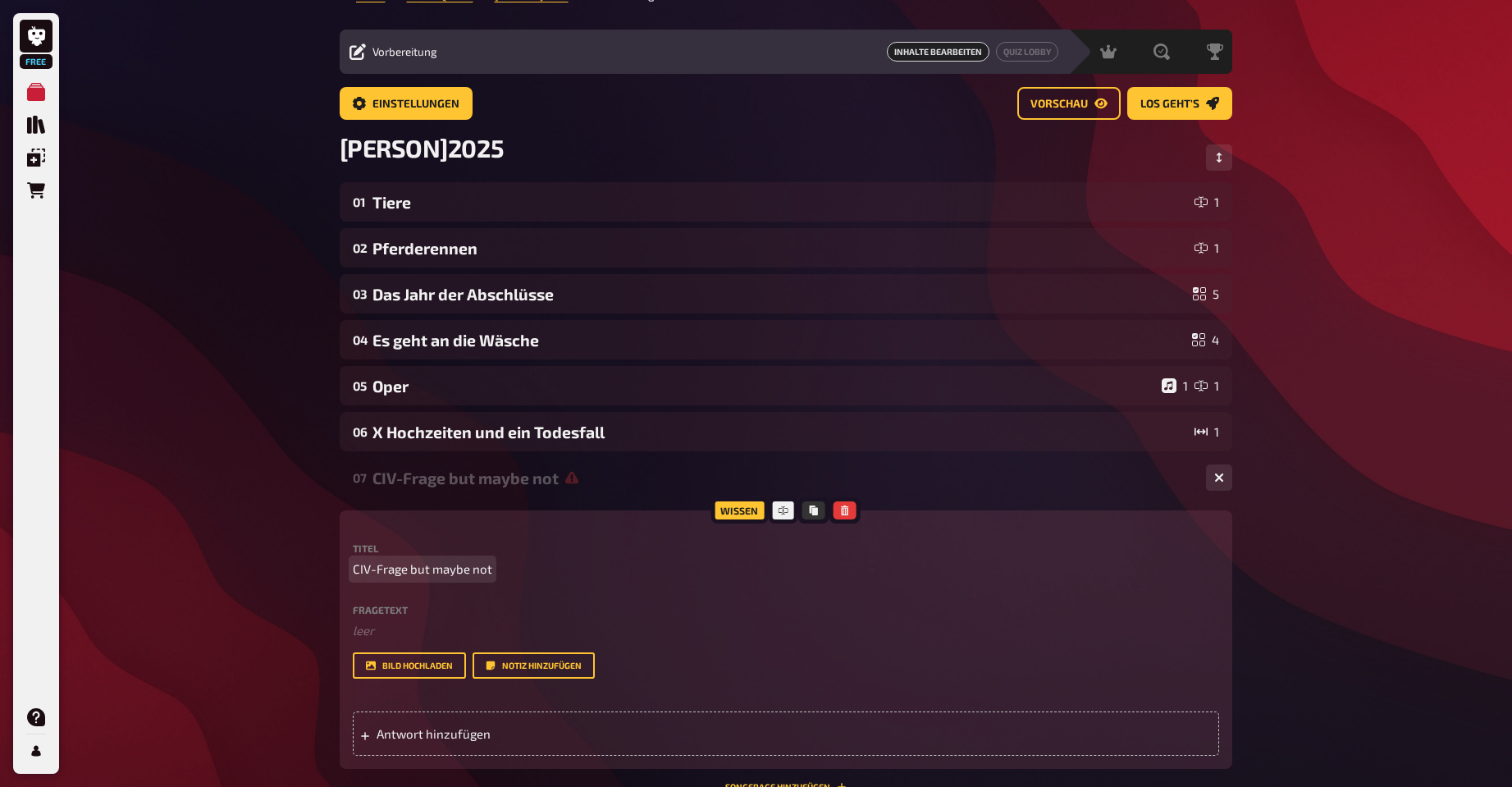 click on "CIV-Frage but maybe not" at bounding box center [423, 569] 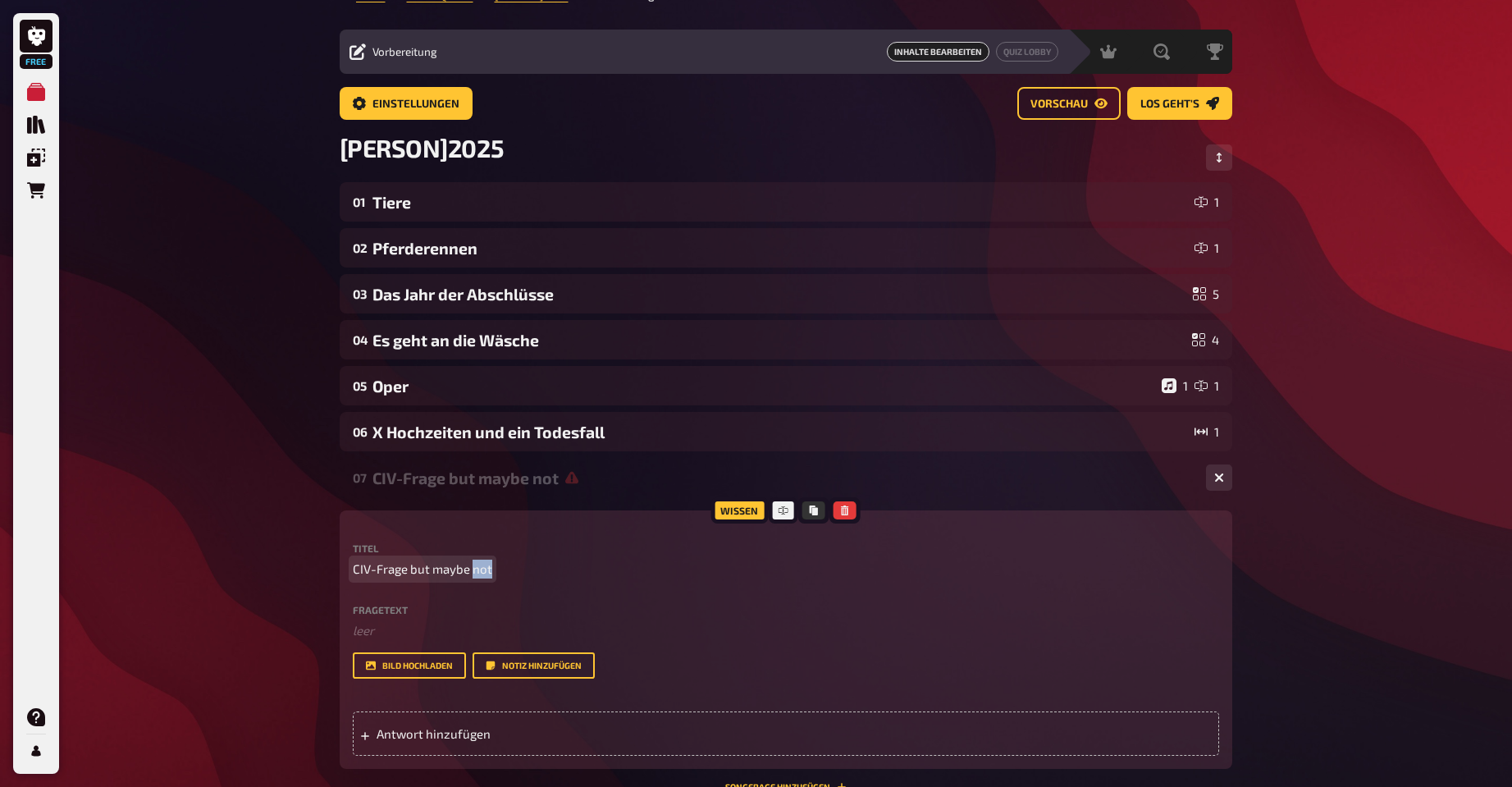 click on "CIV-Frage but maybe not" at bounding box center [423, 569] 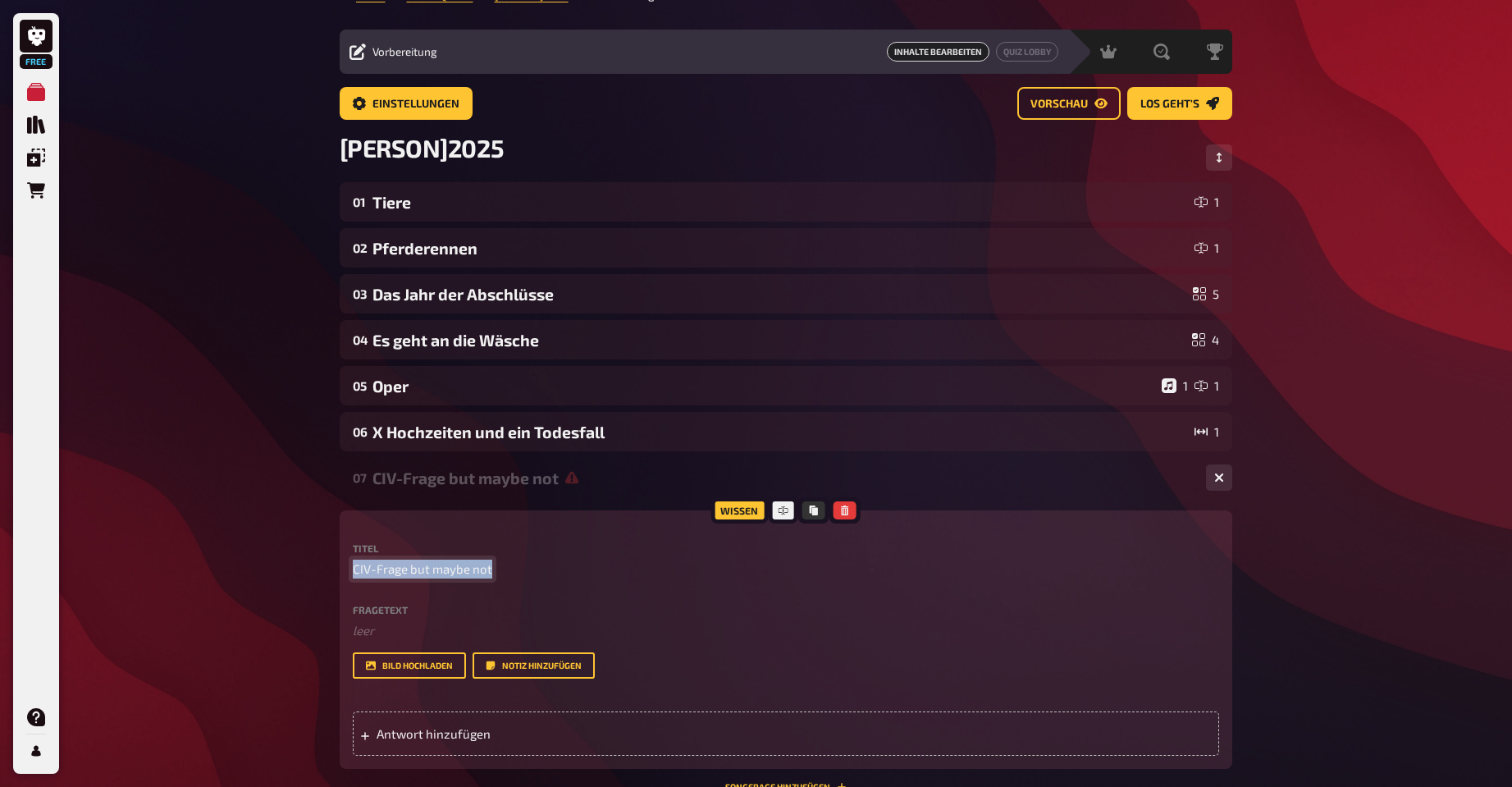 click on "CIV-Frage but maybe not" at bounding box center [423, 569] 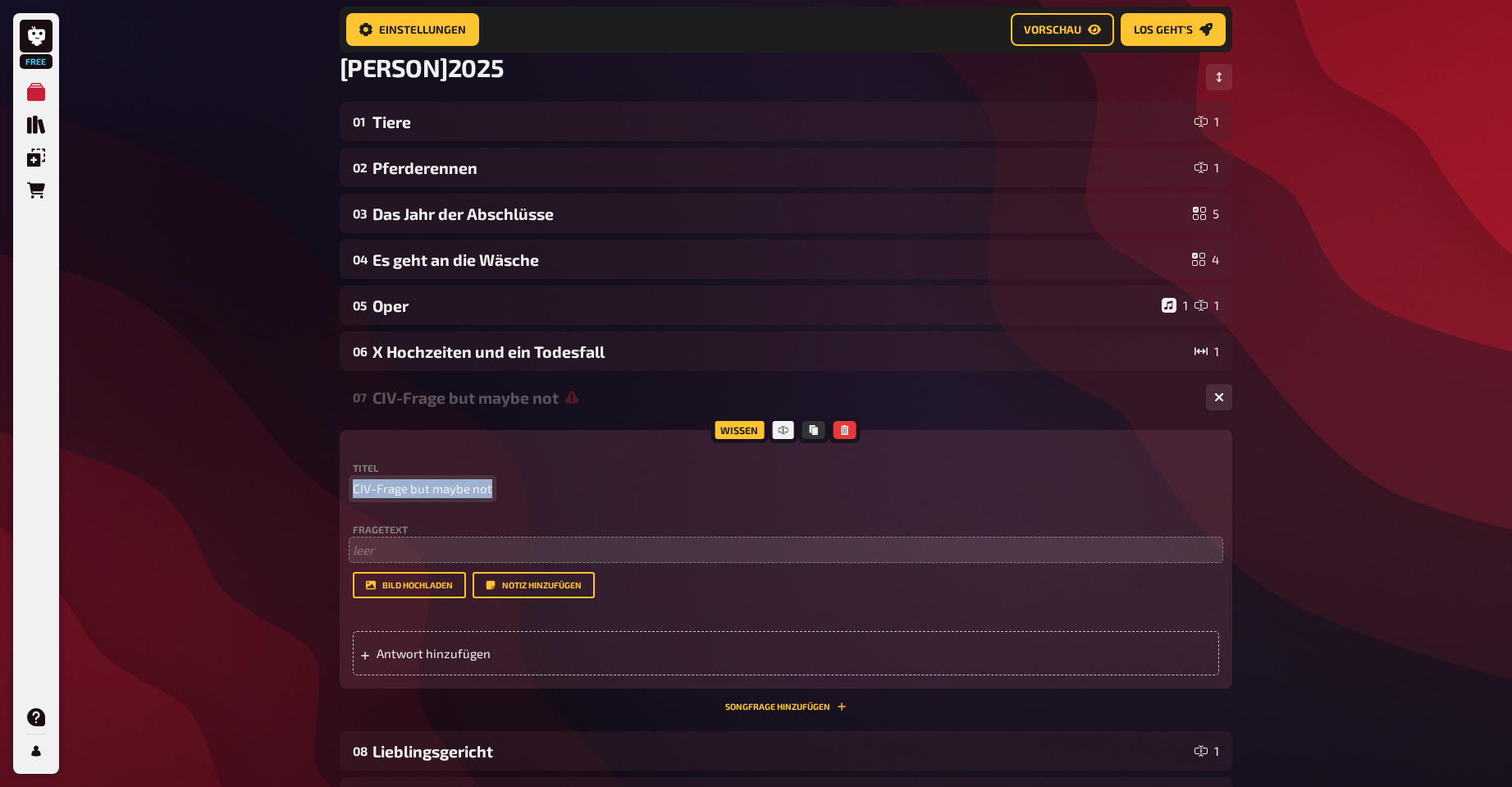 scroll, scrollTop: 121, scrollLeft: 0, axis: vertical 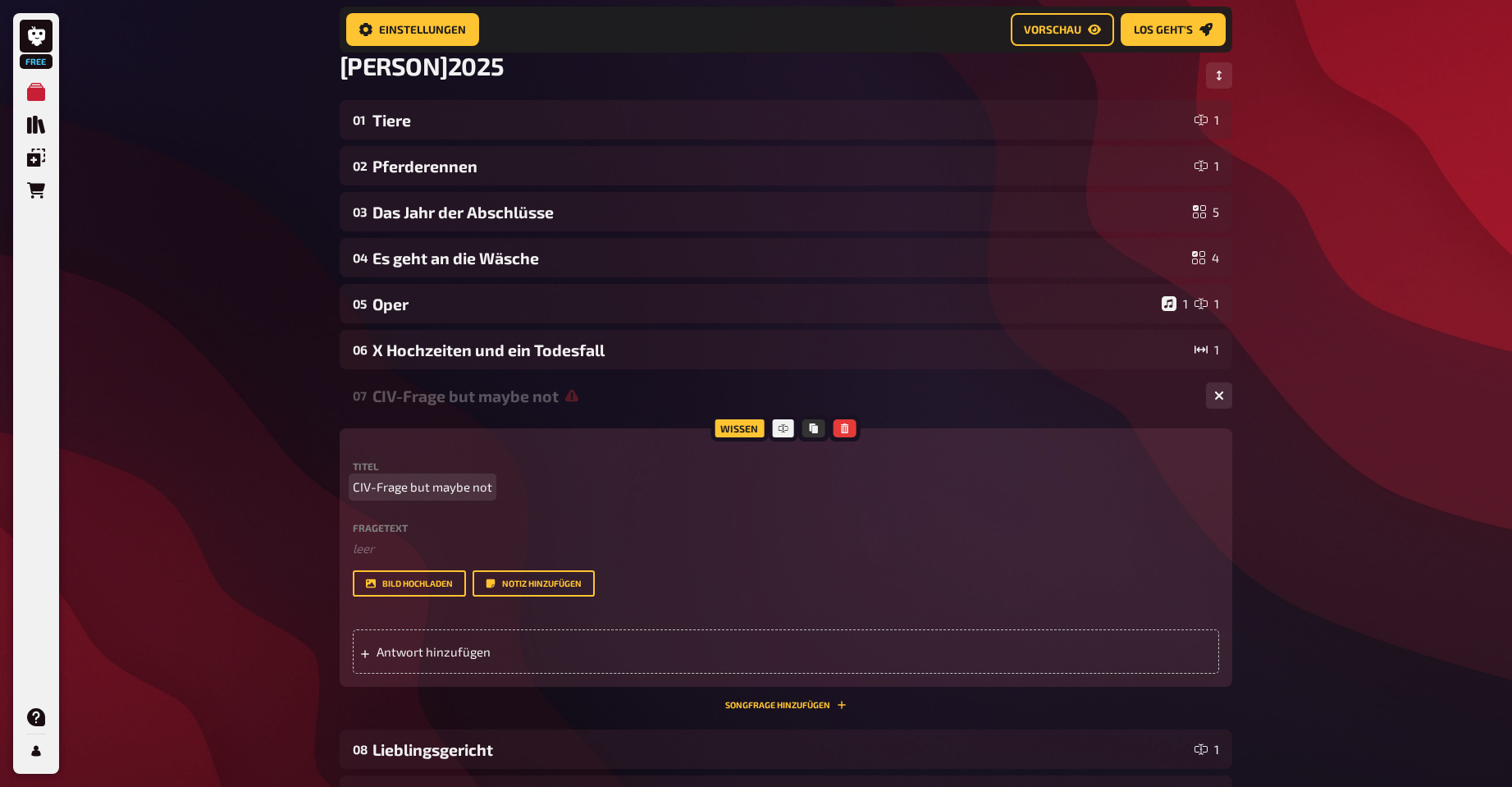 click on "CIV-Frage but maybe not" at bounding box center [423, 487] 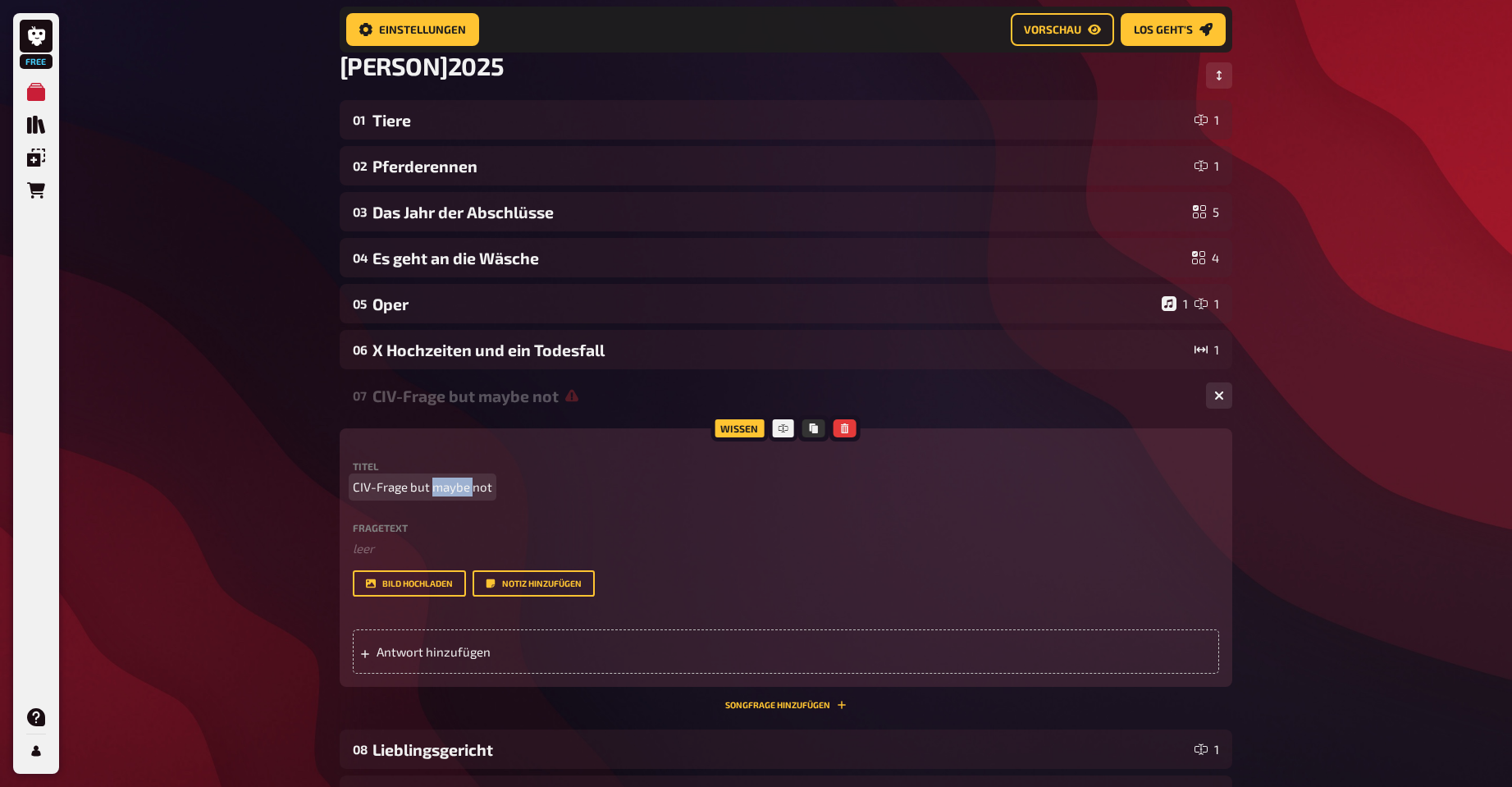 click on "CIV-Frage but maybe not" at bounding box center [423, 487] 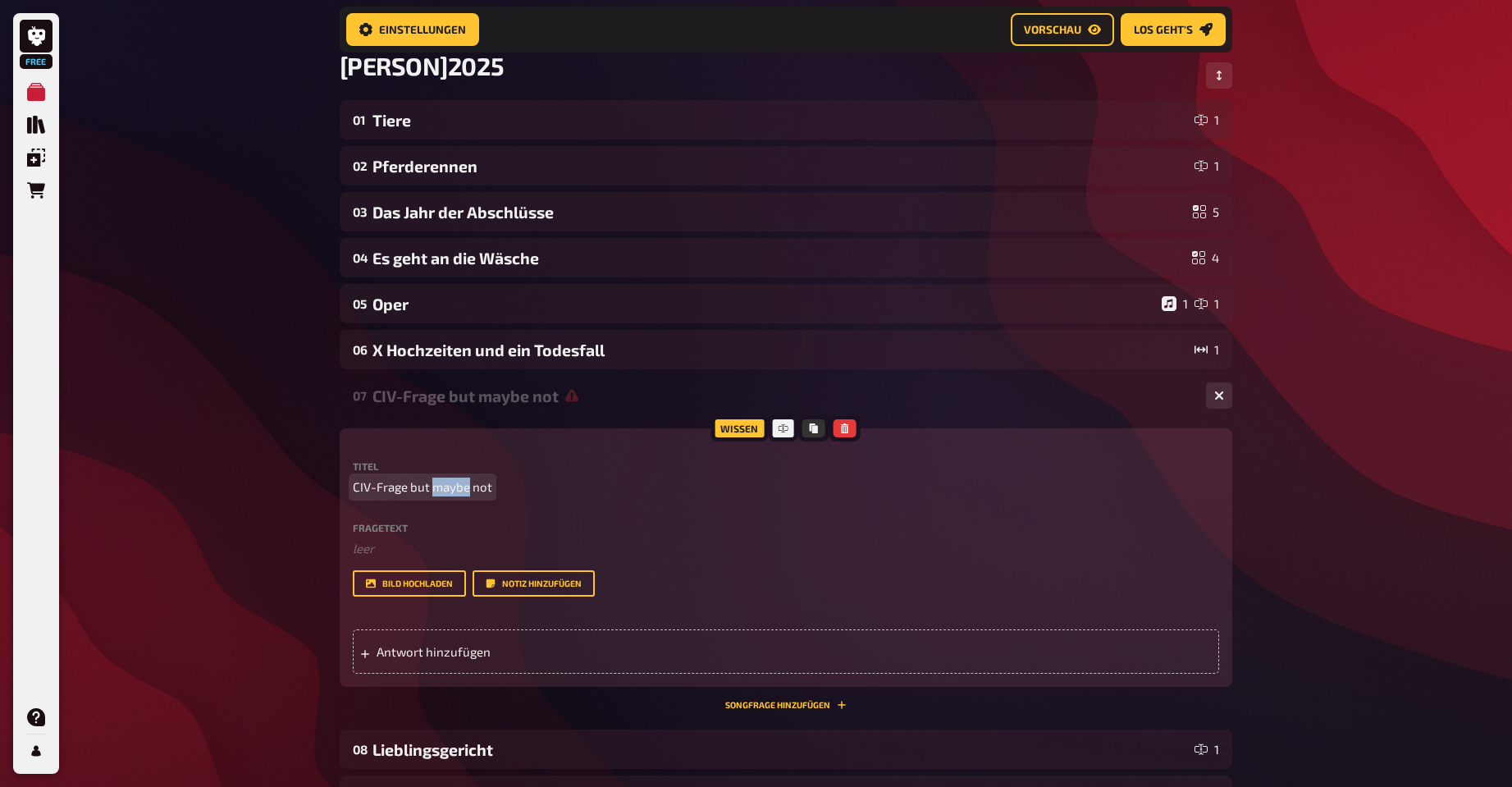 click on "CIV-Frage but maybe not" at bounding box center [423, 487] 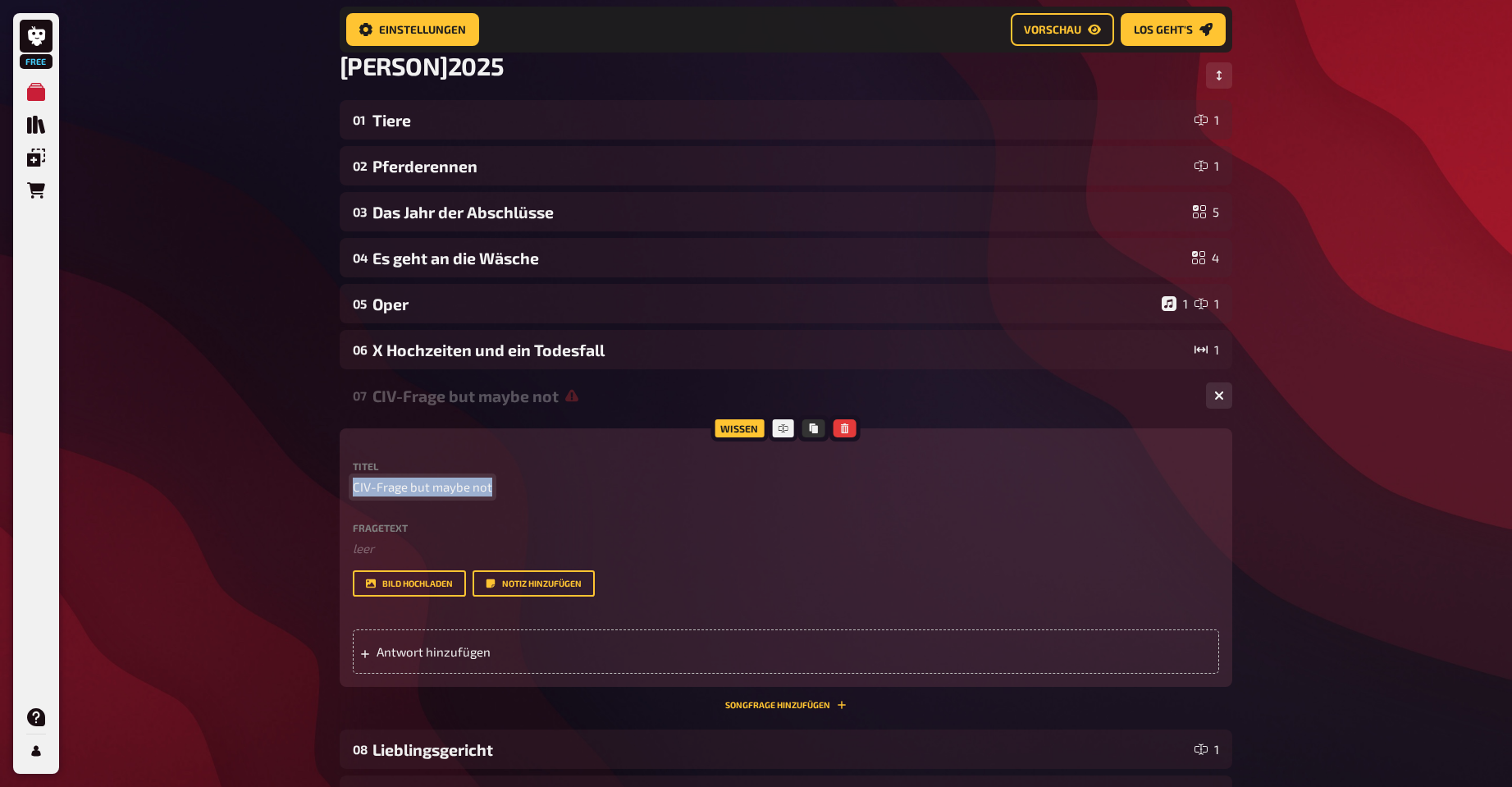 drag, startPoint x: 493, startPoint y: 486, endPoint x: 317, endPoint y: 474, distance: 176.40862 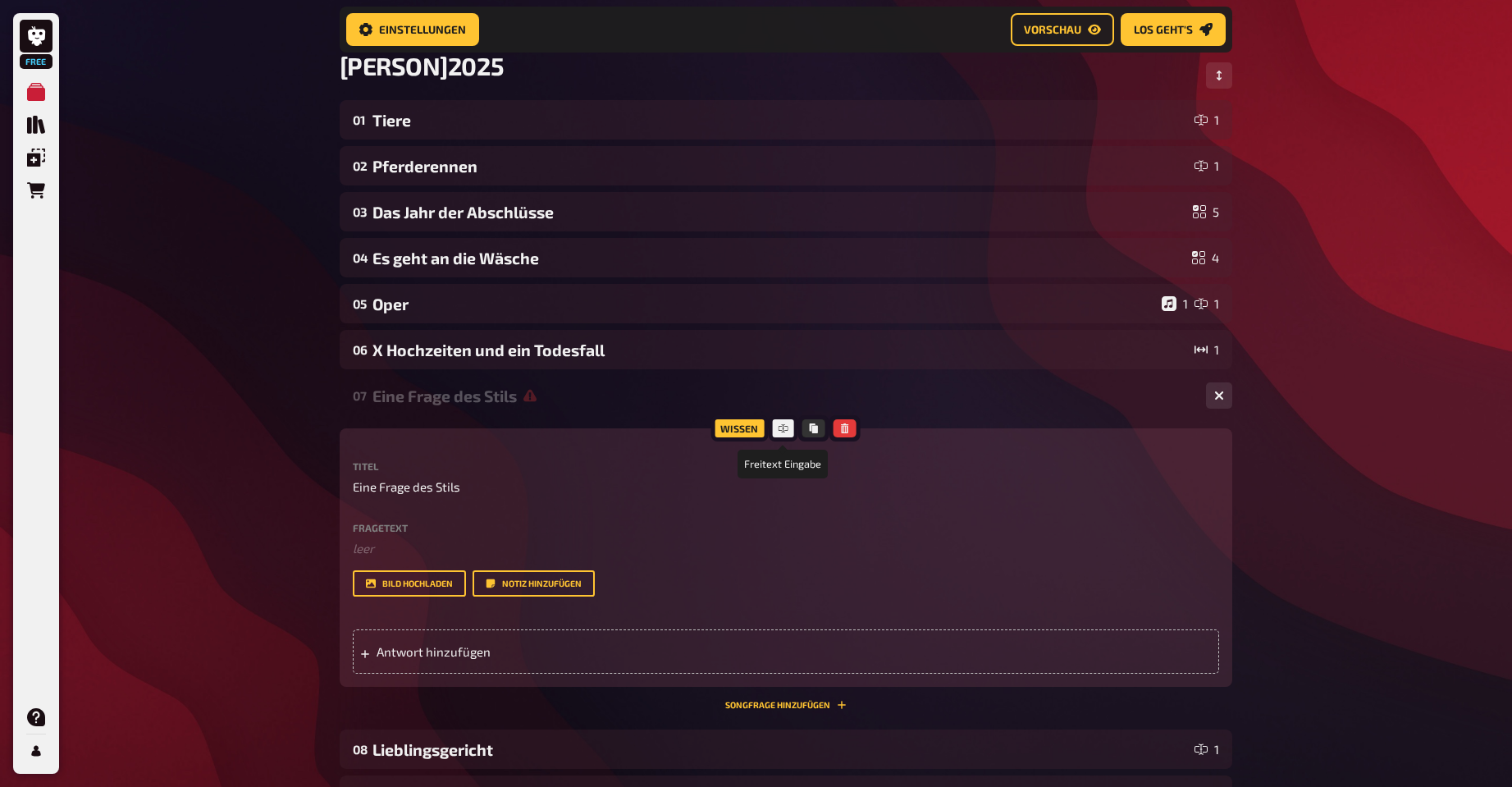 click 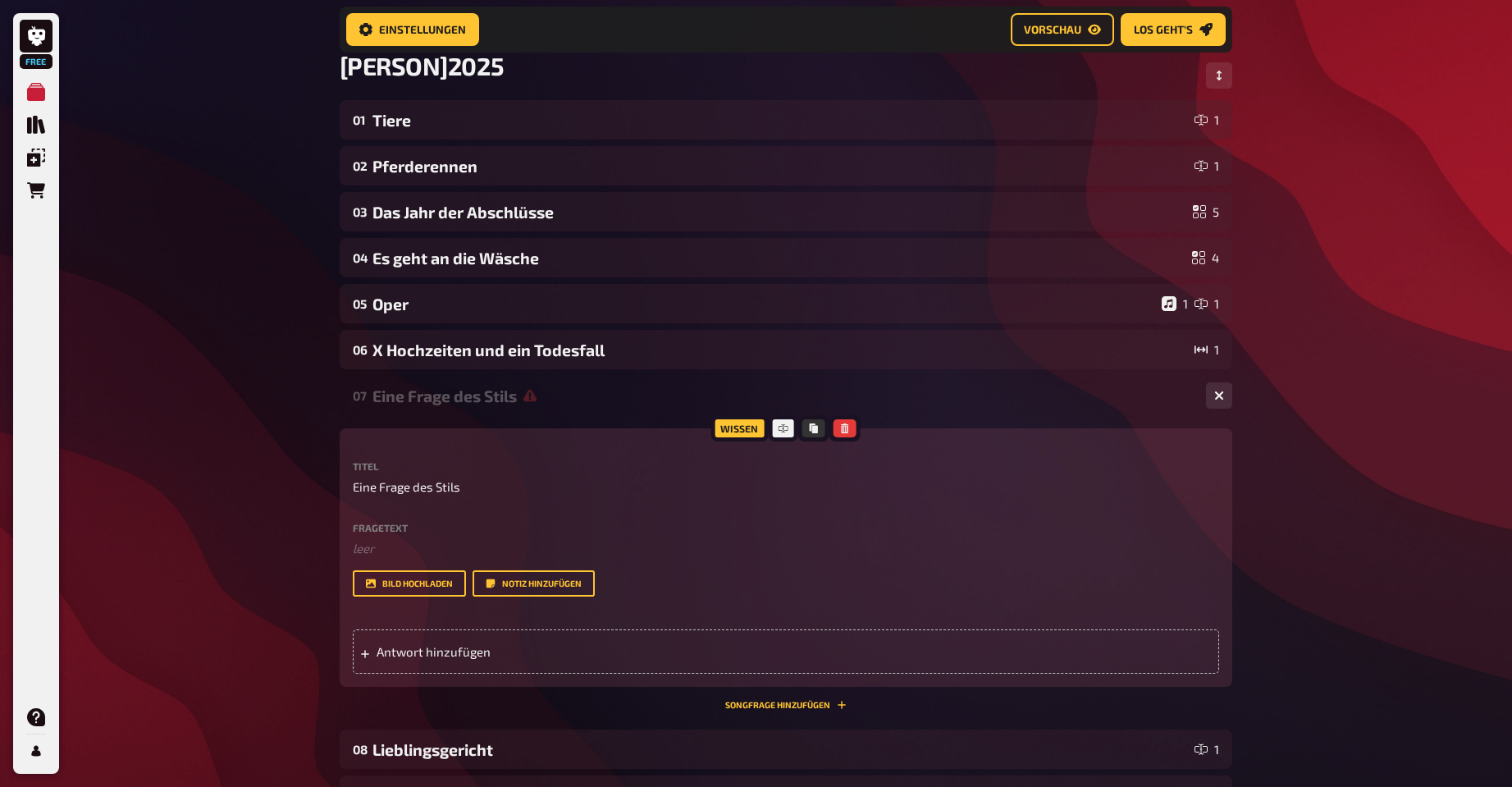 click on "Wissen" at bounding box center (739, 428) 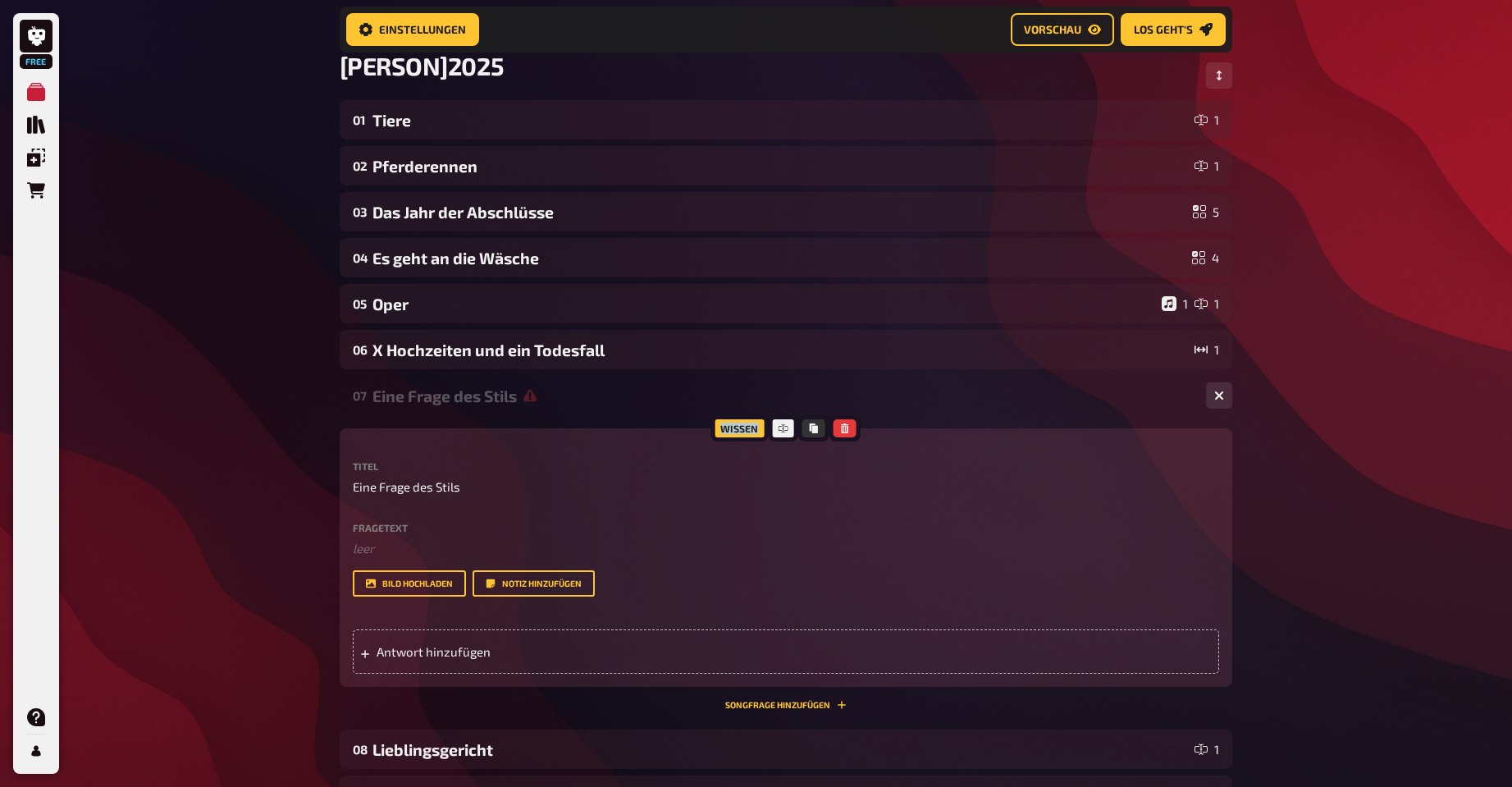 drag, startPoint x: 726, startPoint y: 427, endPoint x: 791, endPoint y: 421, distance: 65.27634 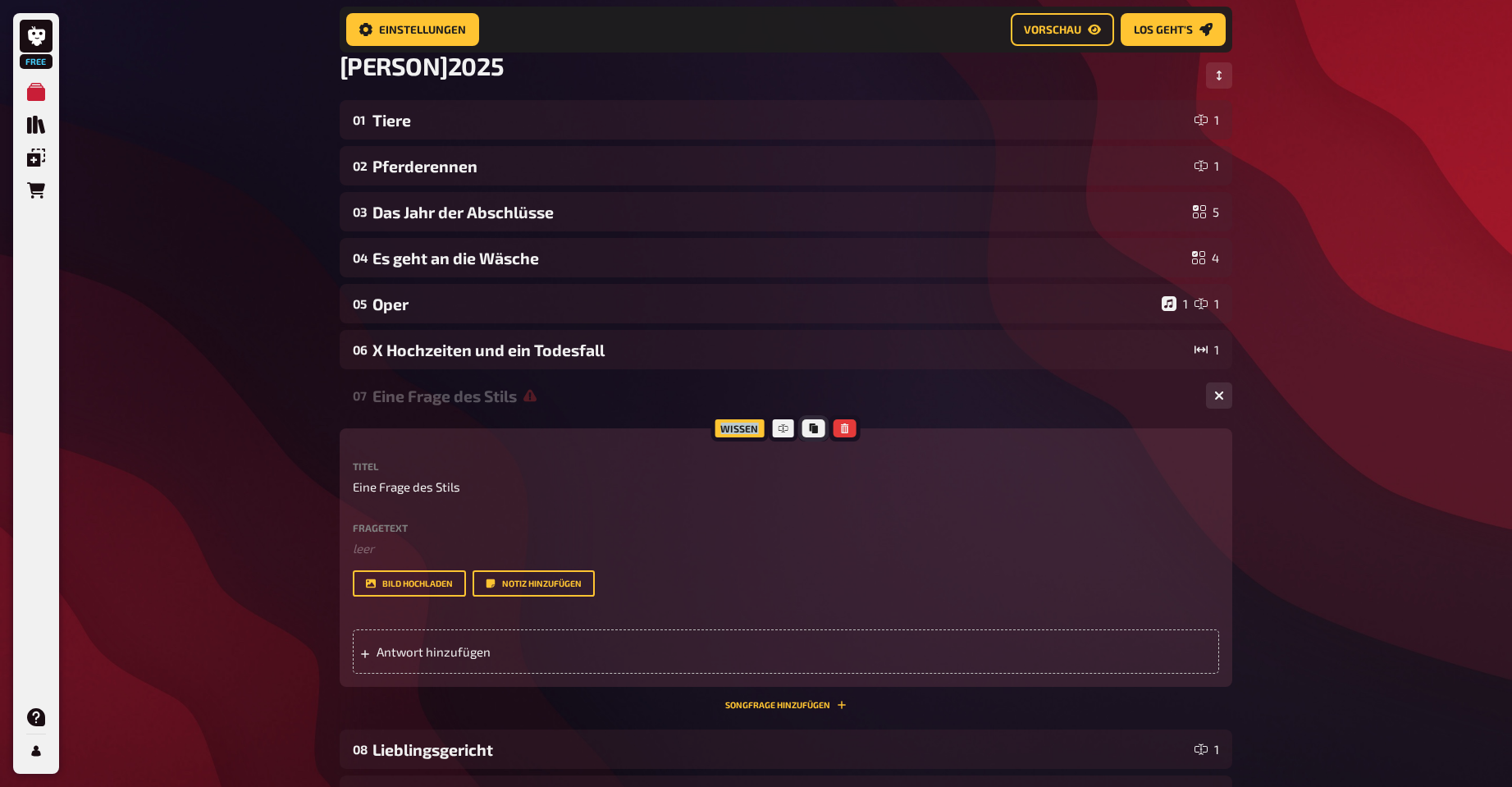 click 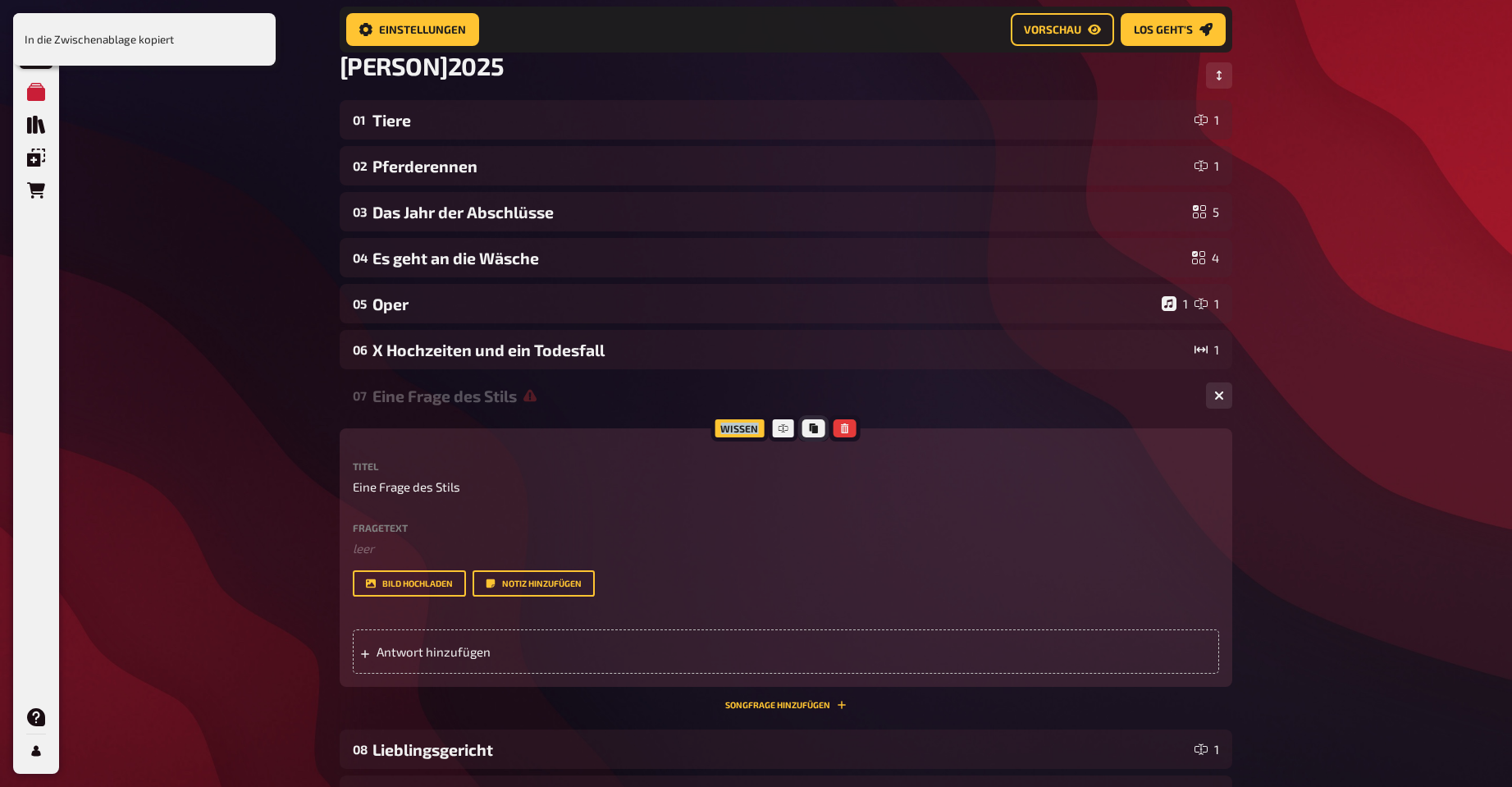 click 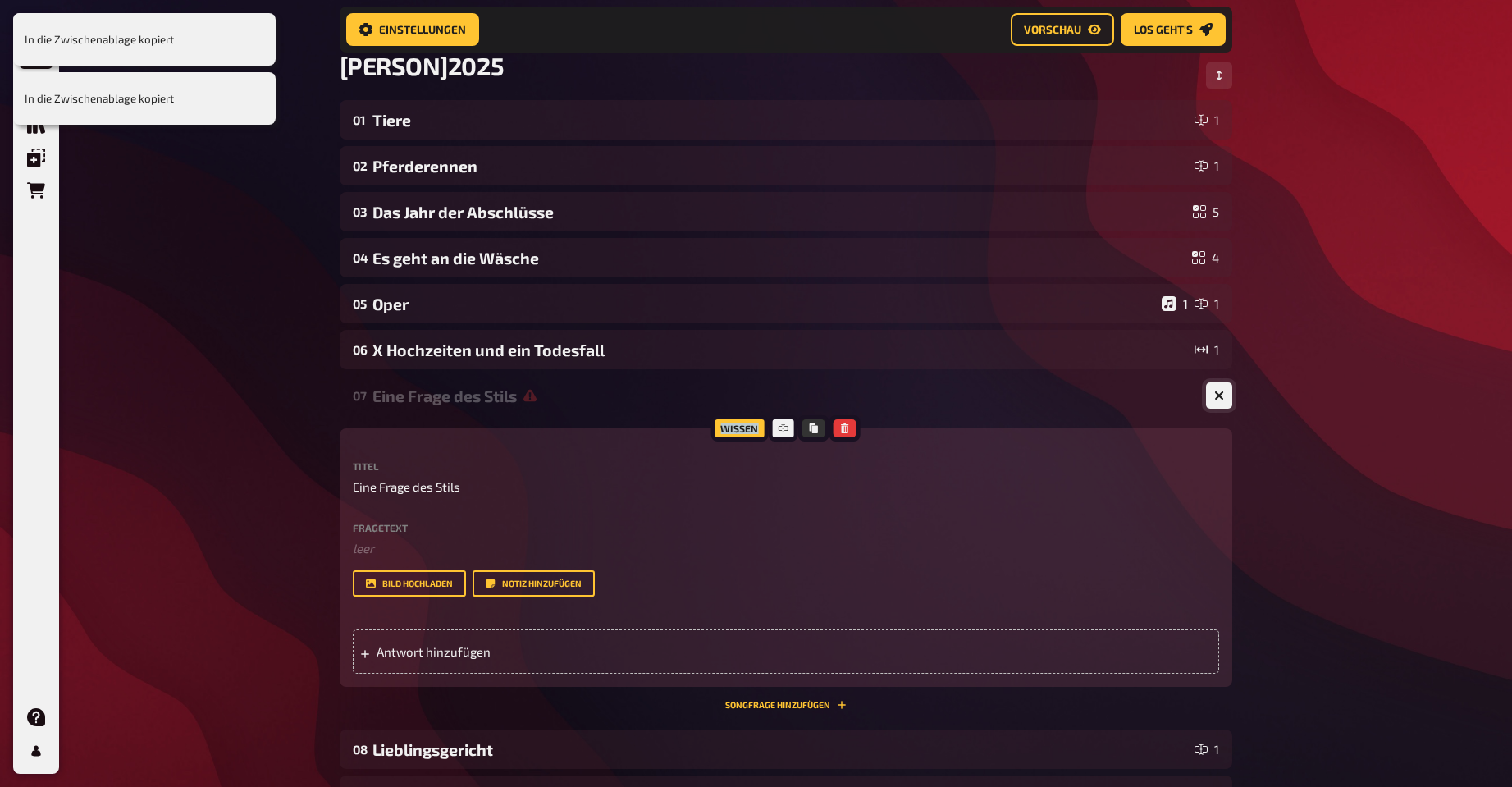 click 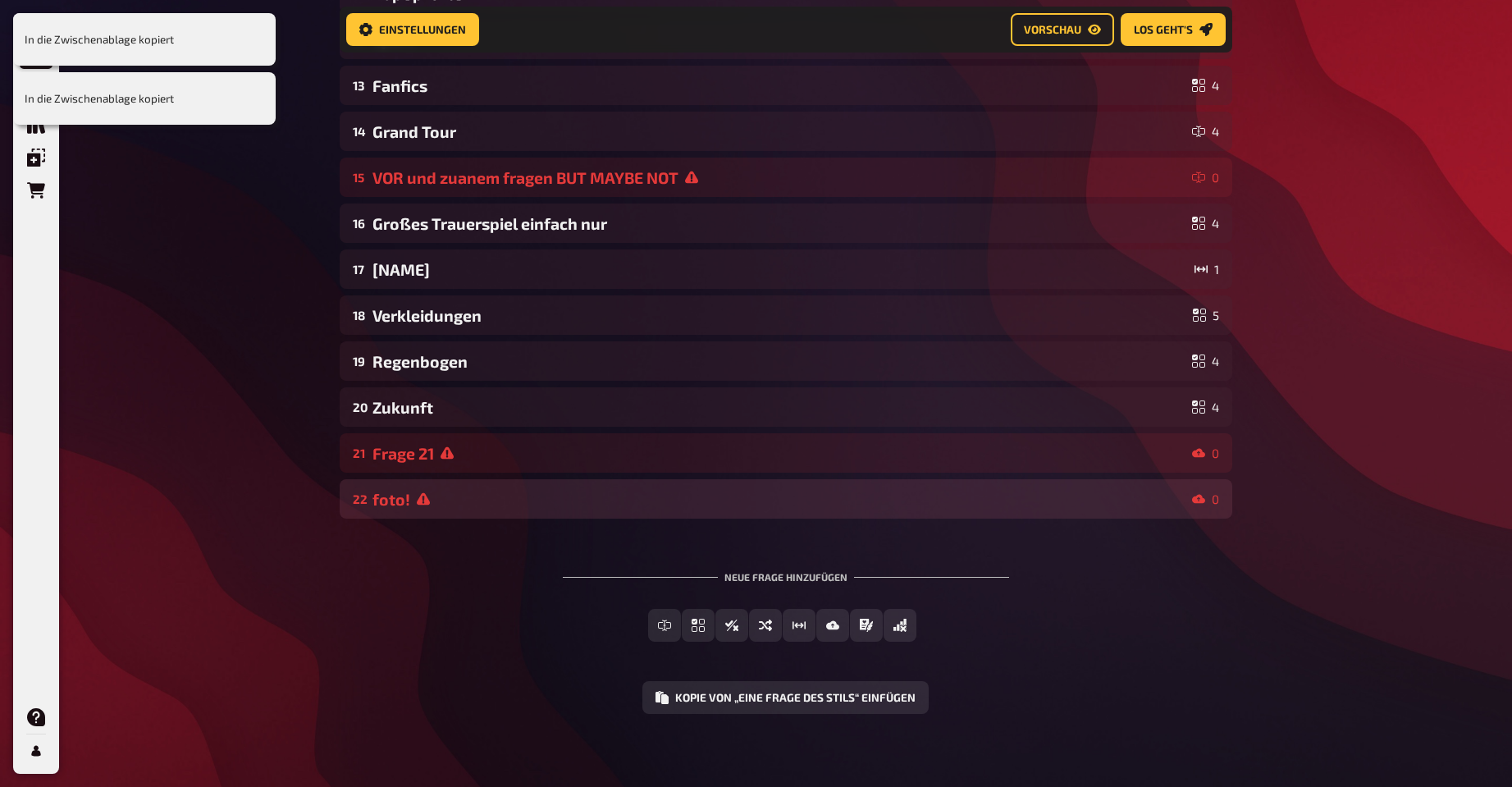scroll, scrollTop: 713, scrollLeft: 0, axis: vertical 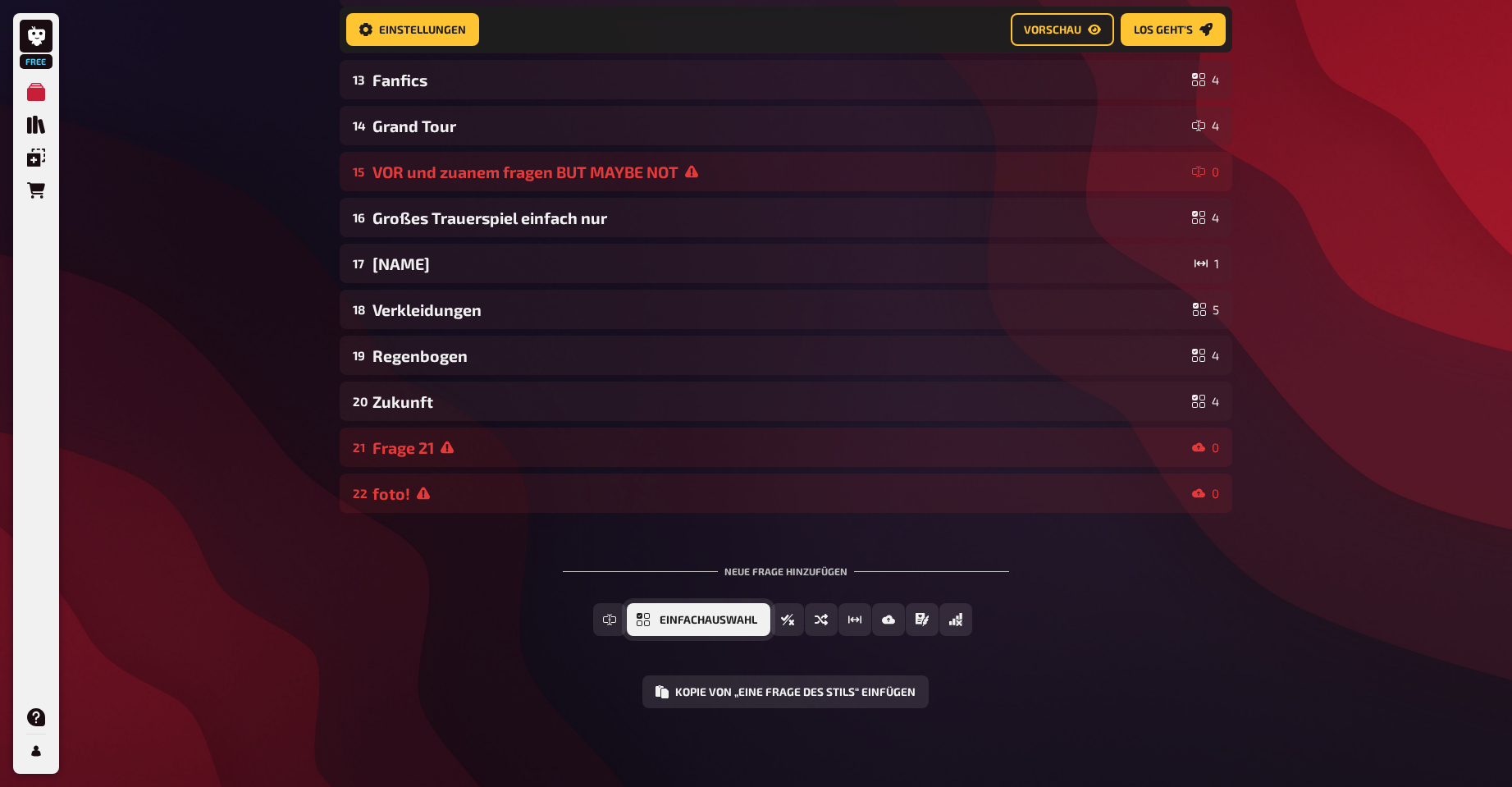 click on "Einfachauswahl" at bounding box center [708, 620] 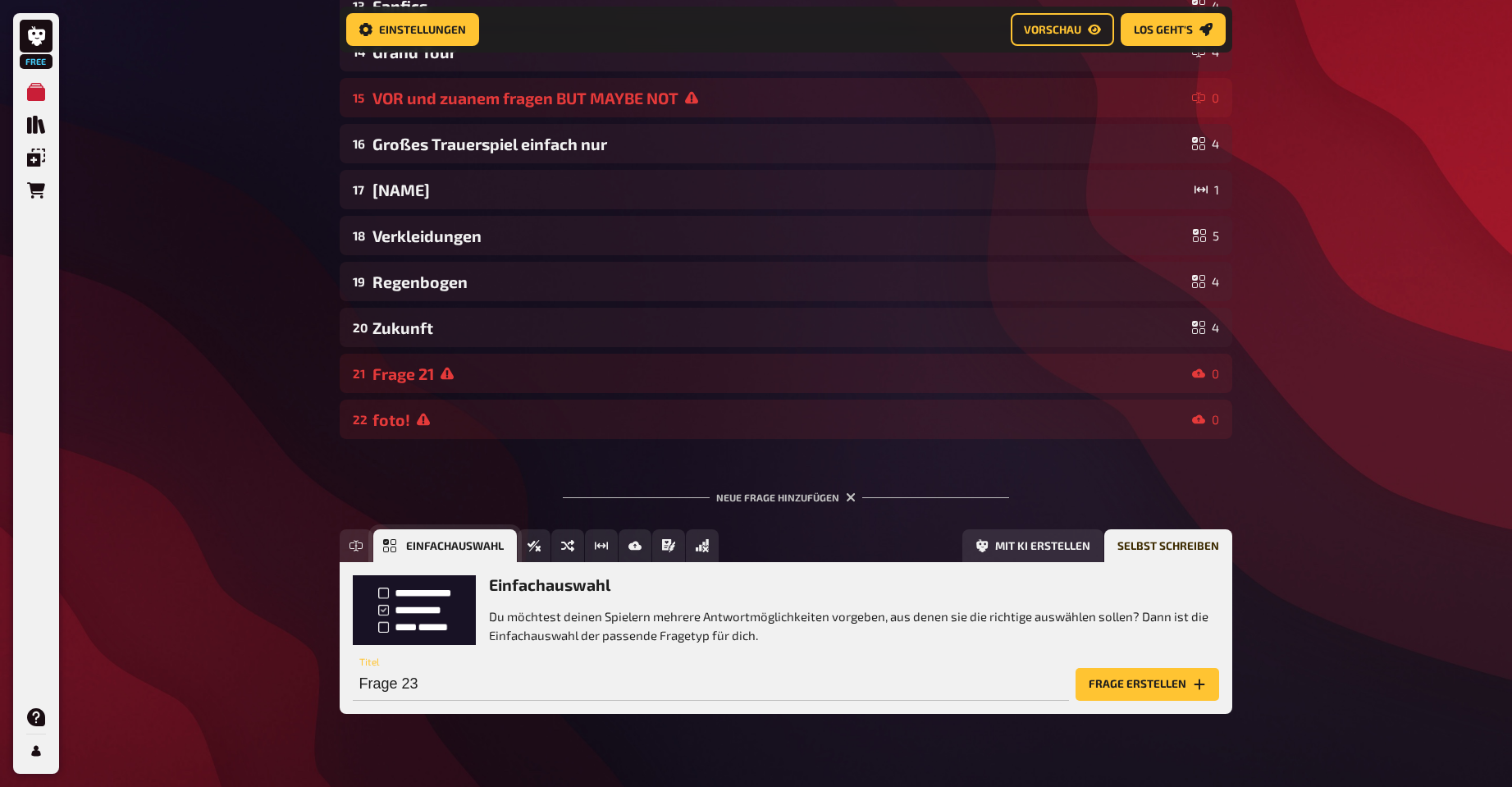scroll, scrollTop: 819, scrollLeft: 0, axis: vertical 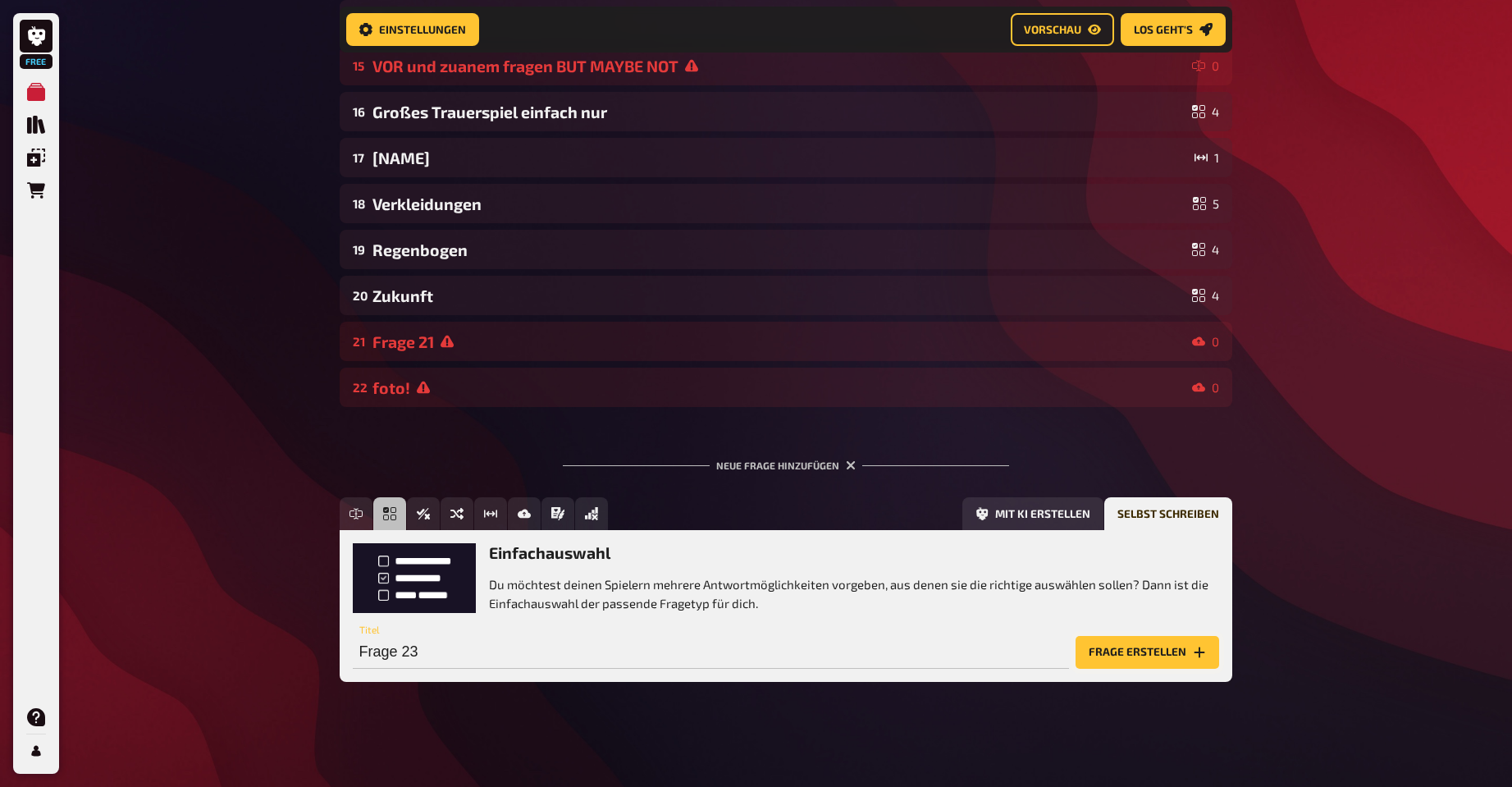 click on "Frage erstellen" at bounding box center [1147, 652] 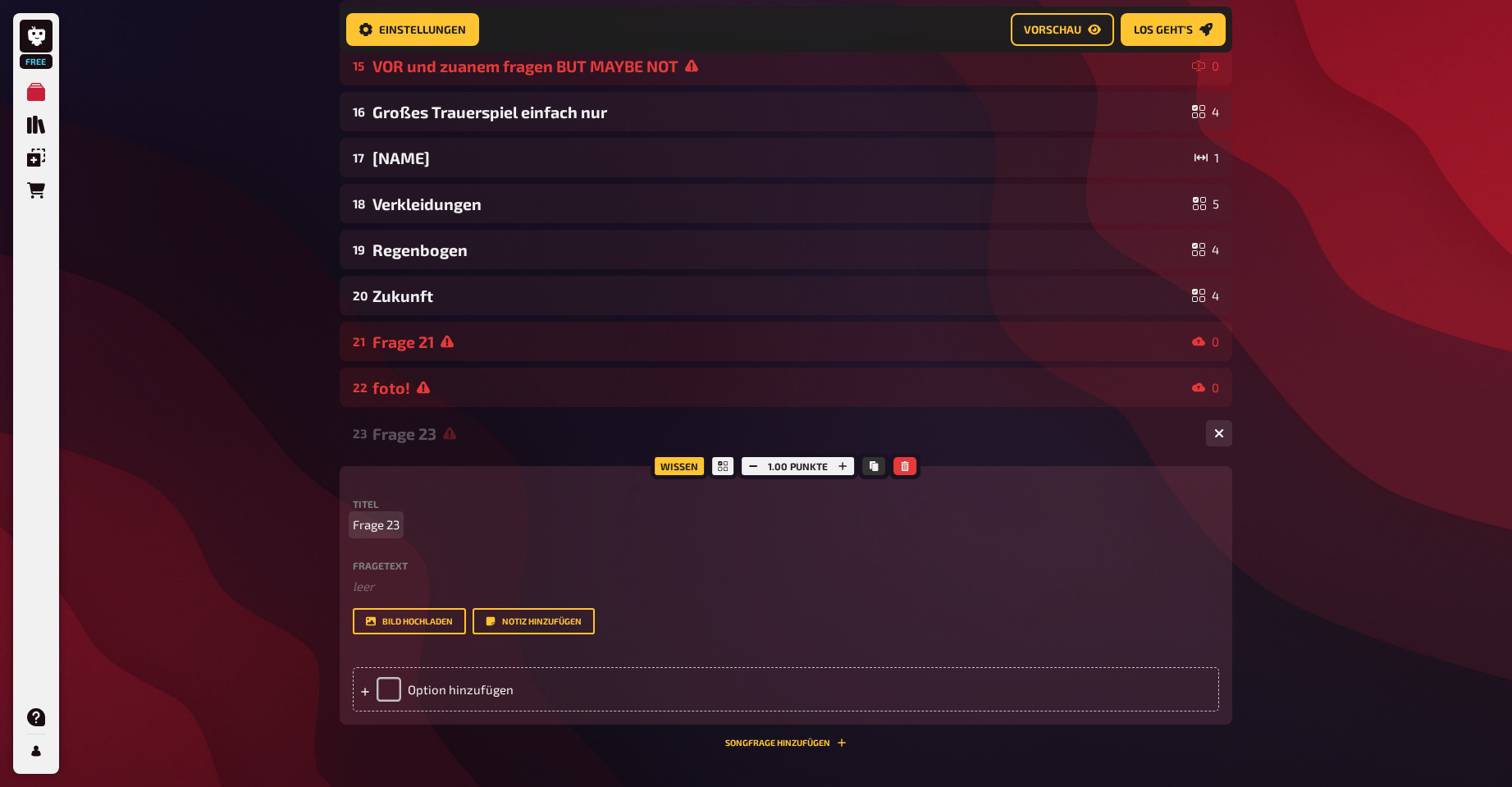 click on "Frage 23" at bounding box center [376, 524] 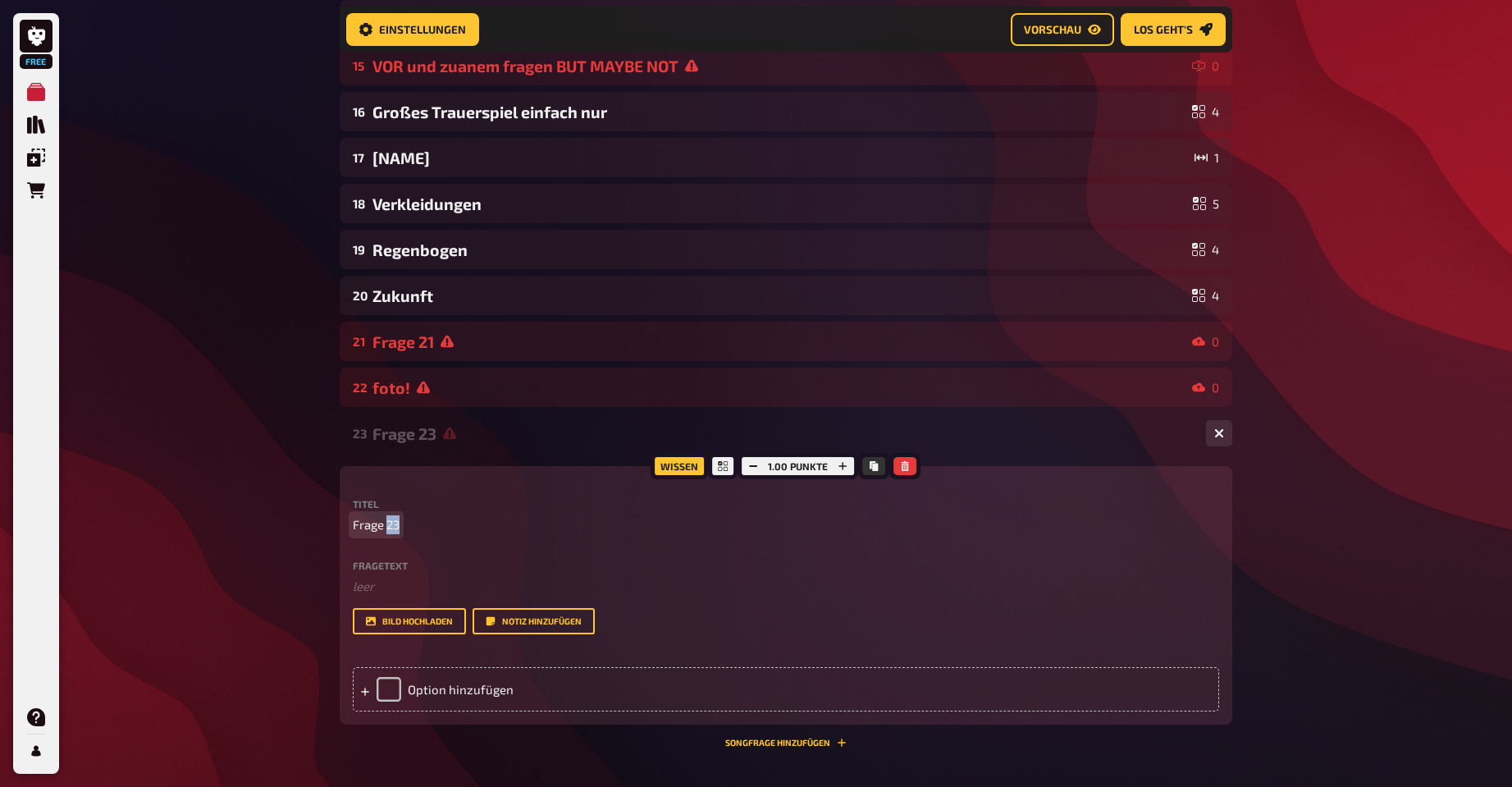 click on "Frage 23" at bounding box center [376, 524] 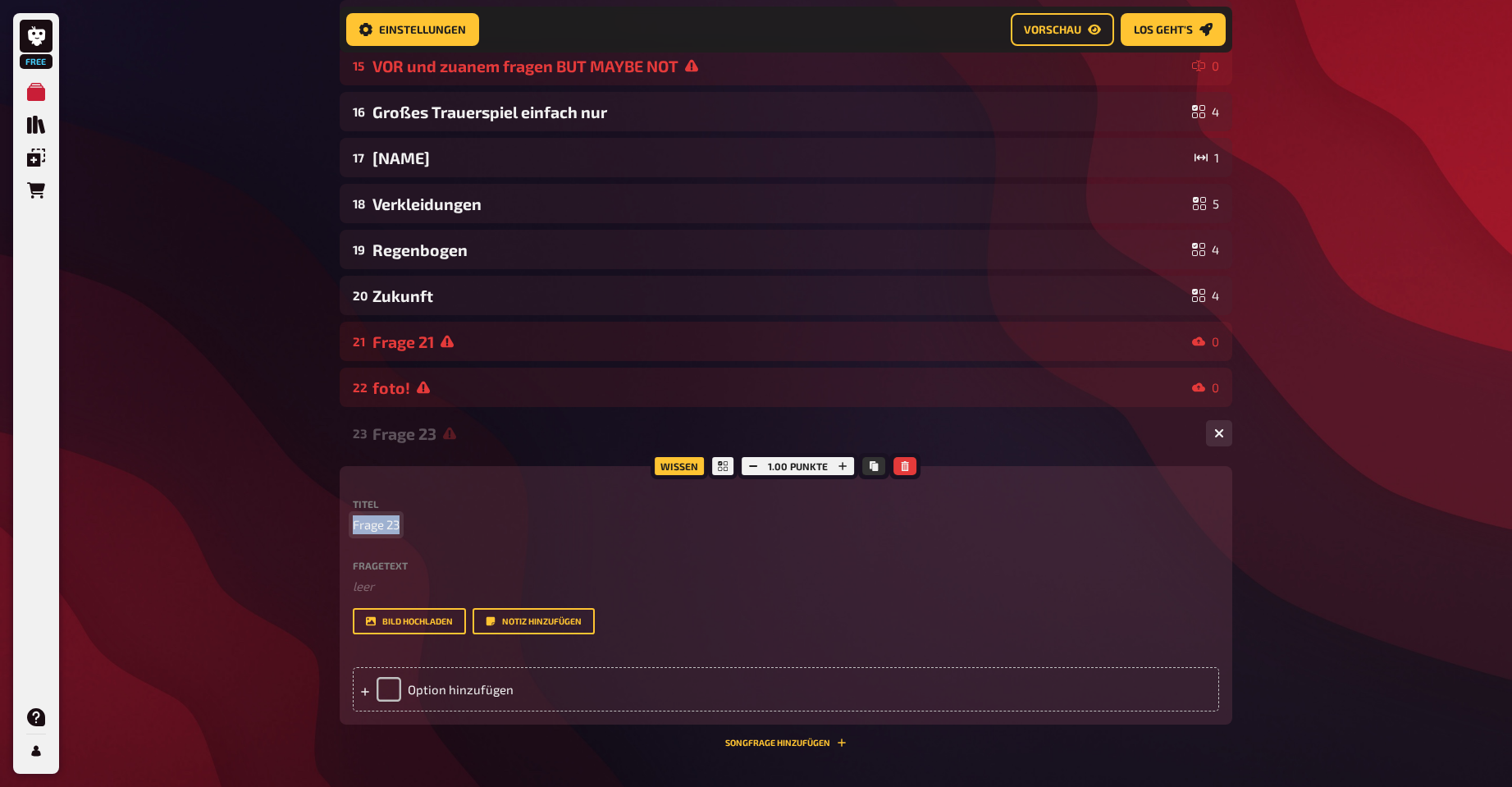 click on "Frage 23" at bounding box center [376, 524] 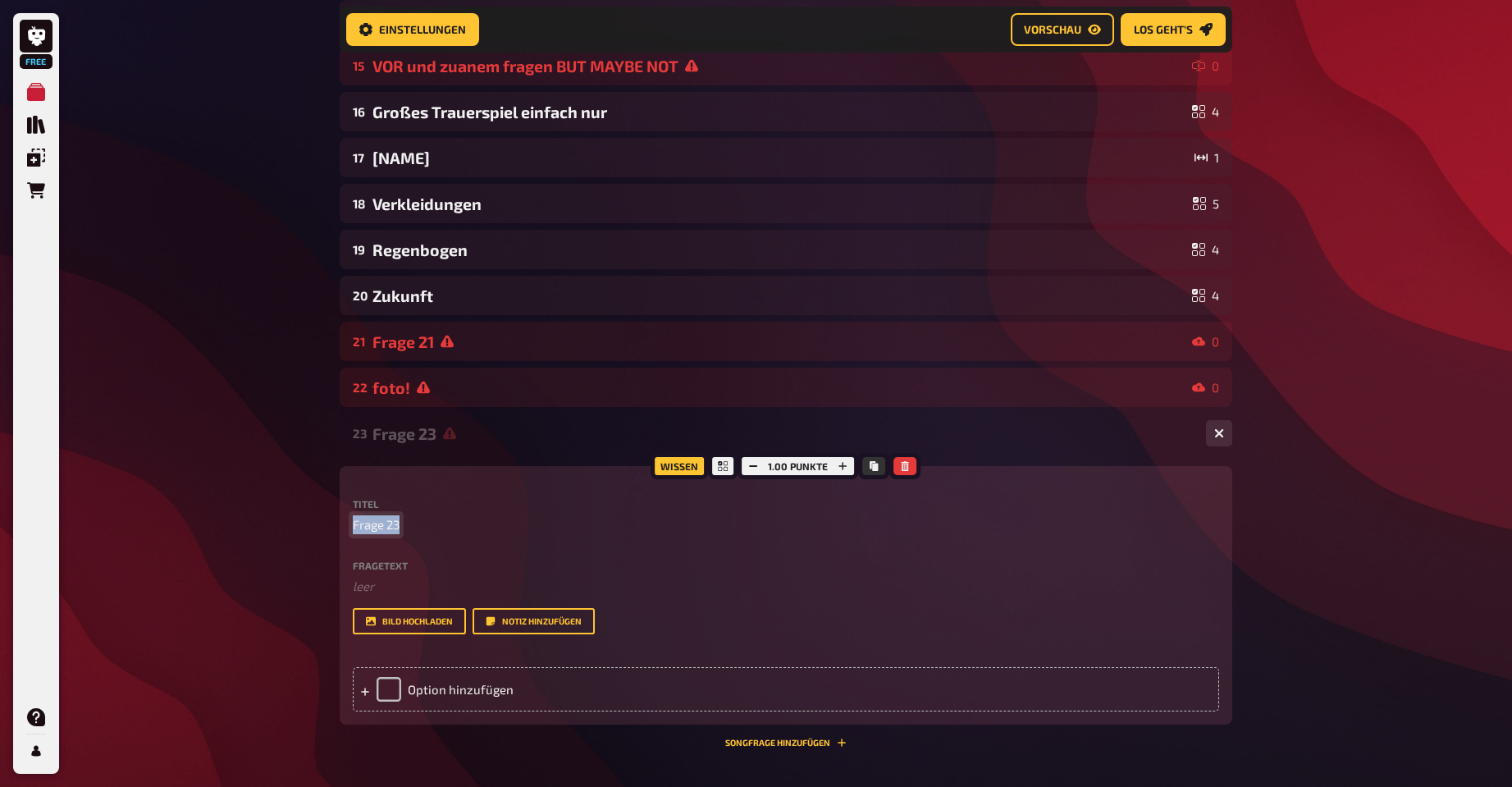 type 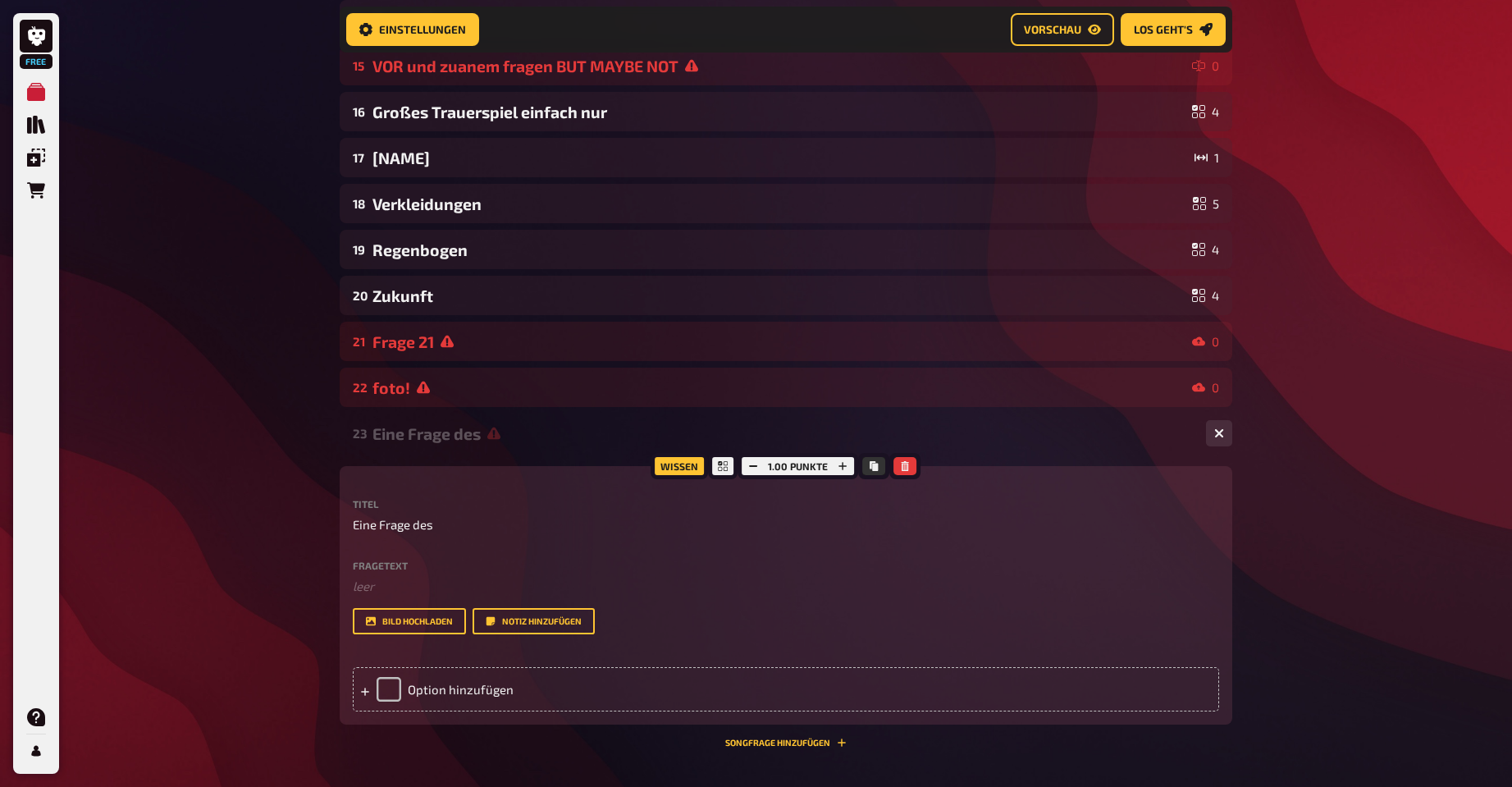 click on "Eine Frage des" at bounding box center [786, 524] 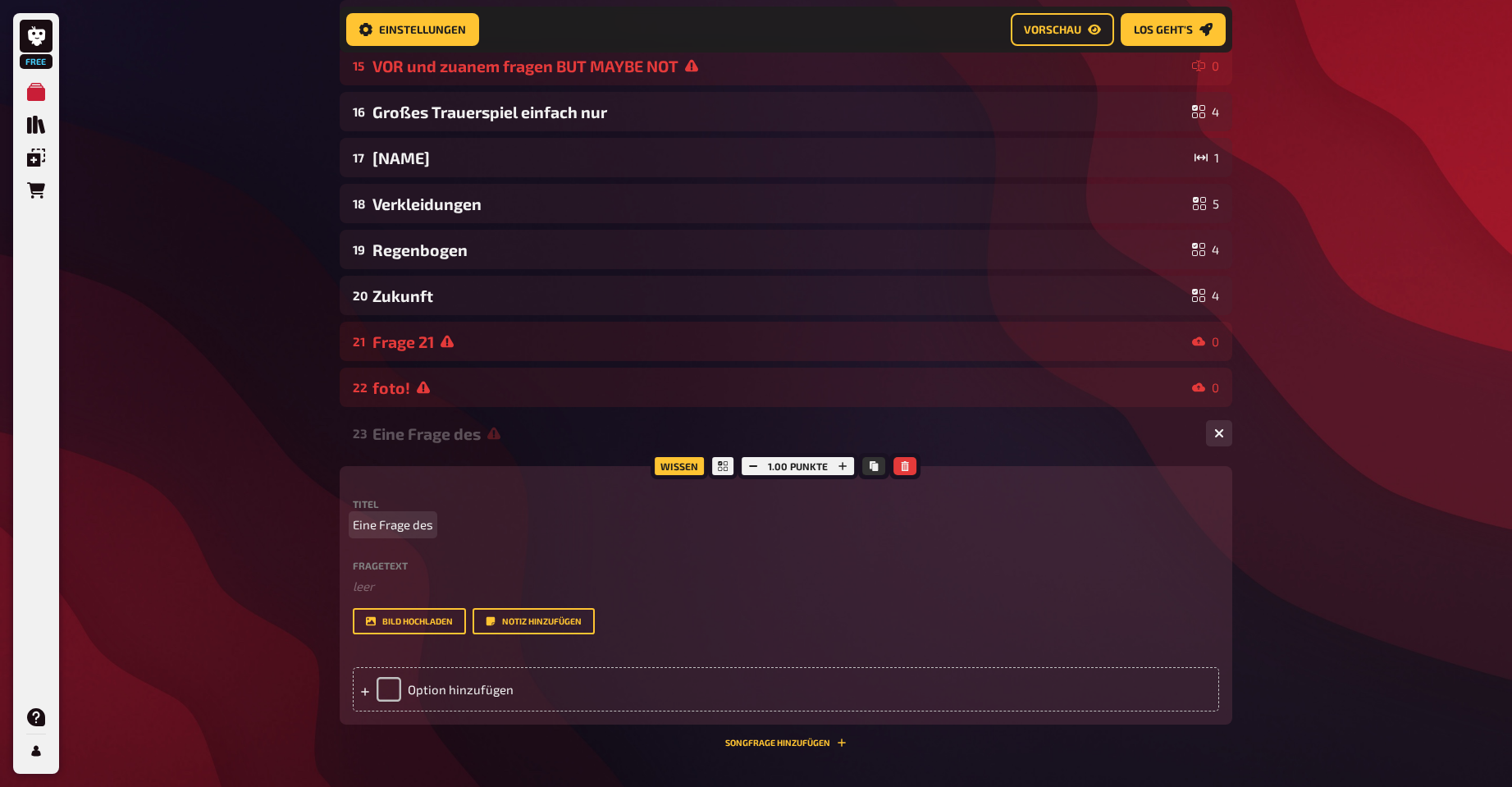 click on "Eine Frage des" at bounding box center (393, 524) 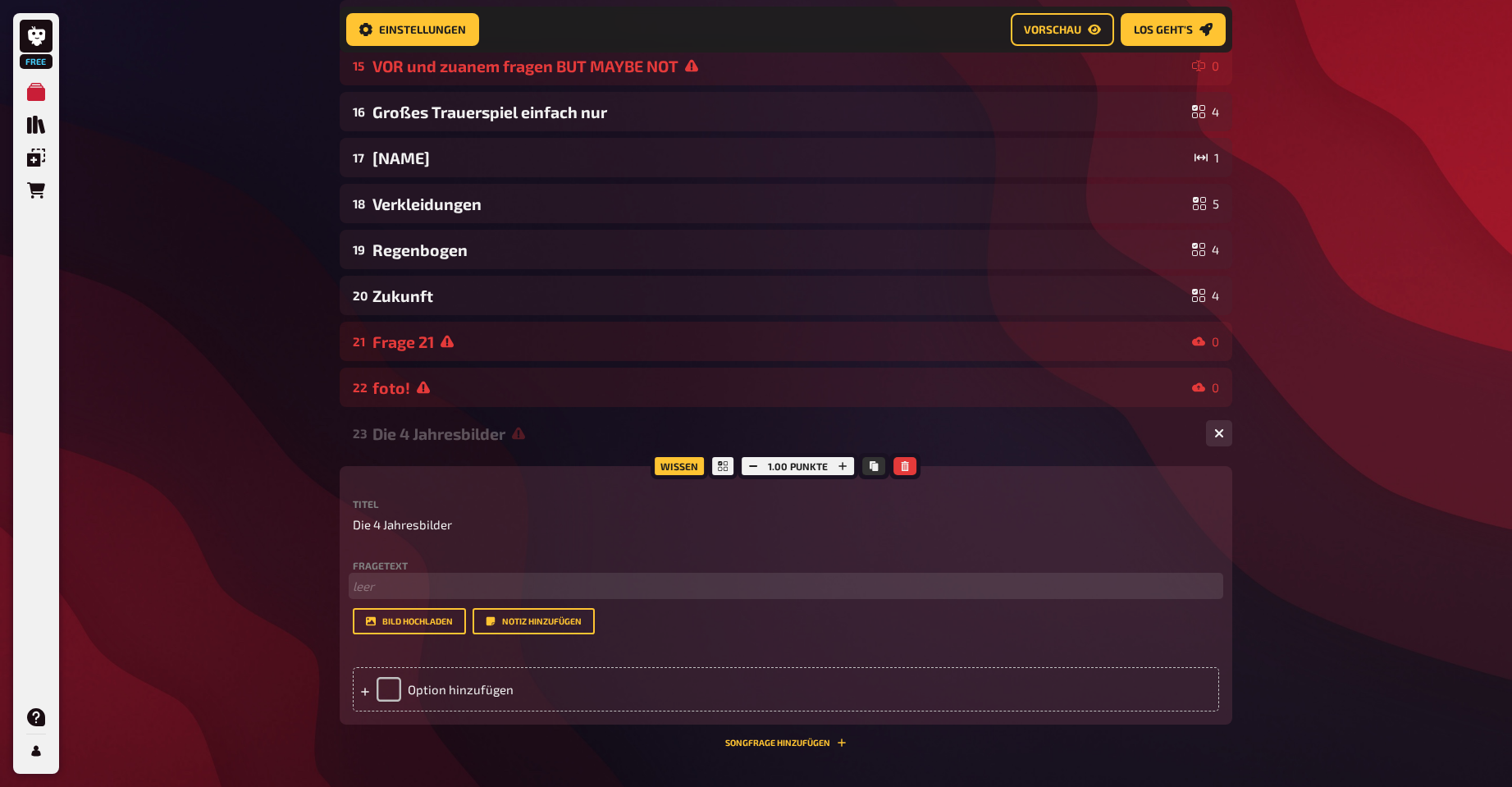 click on "﻿ leer" at bounding box center [786, 586] 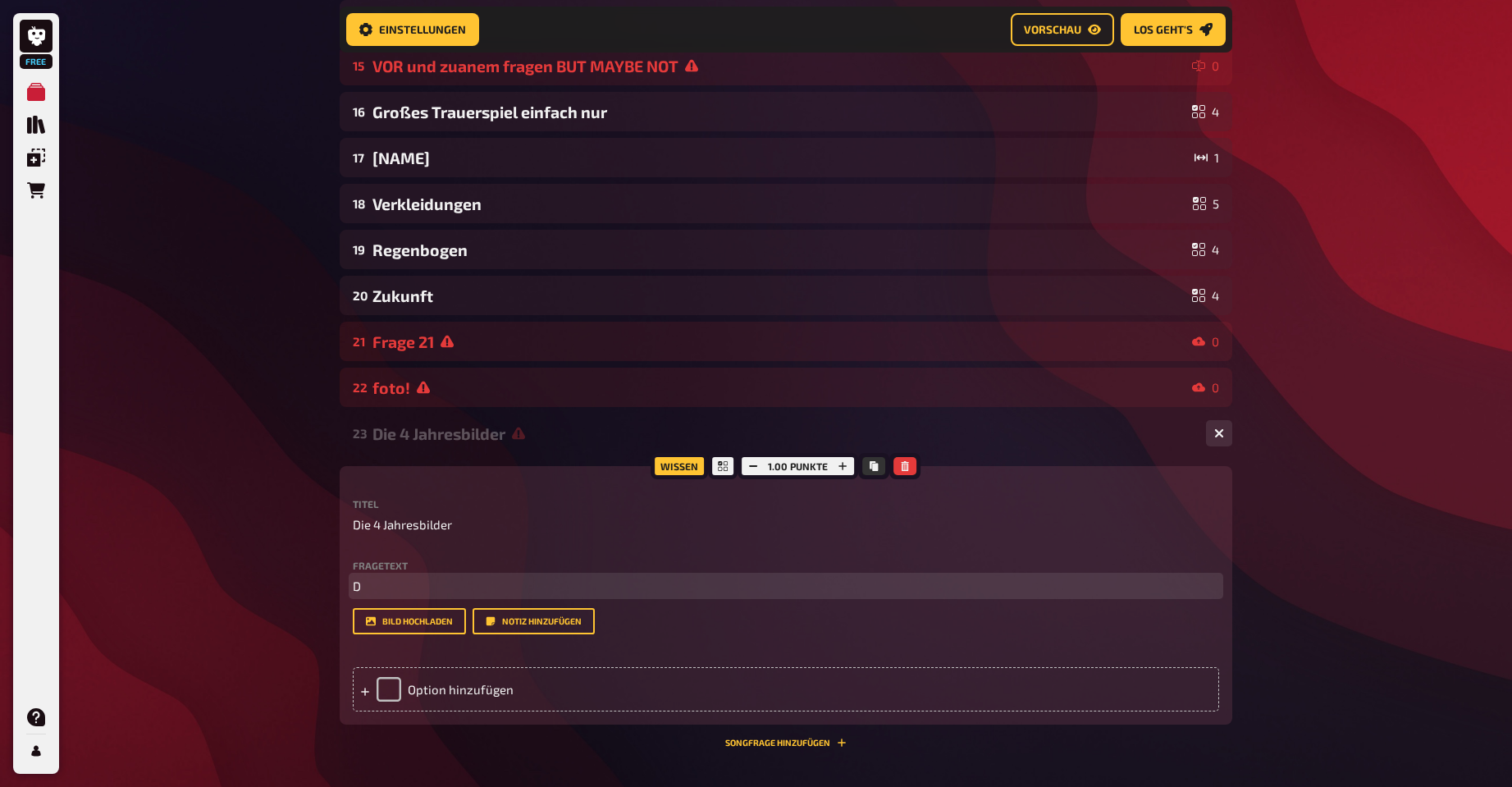 type 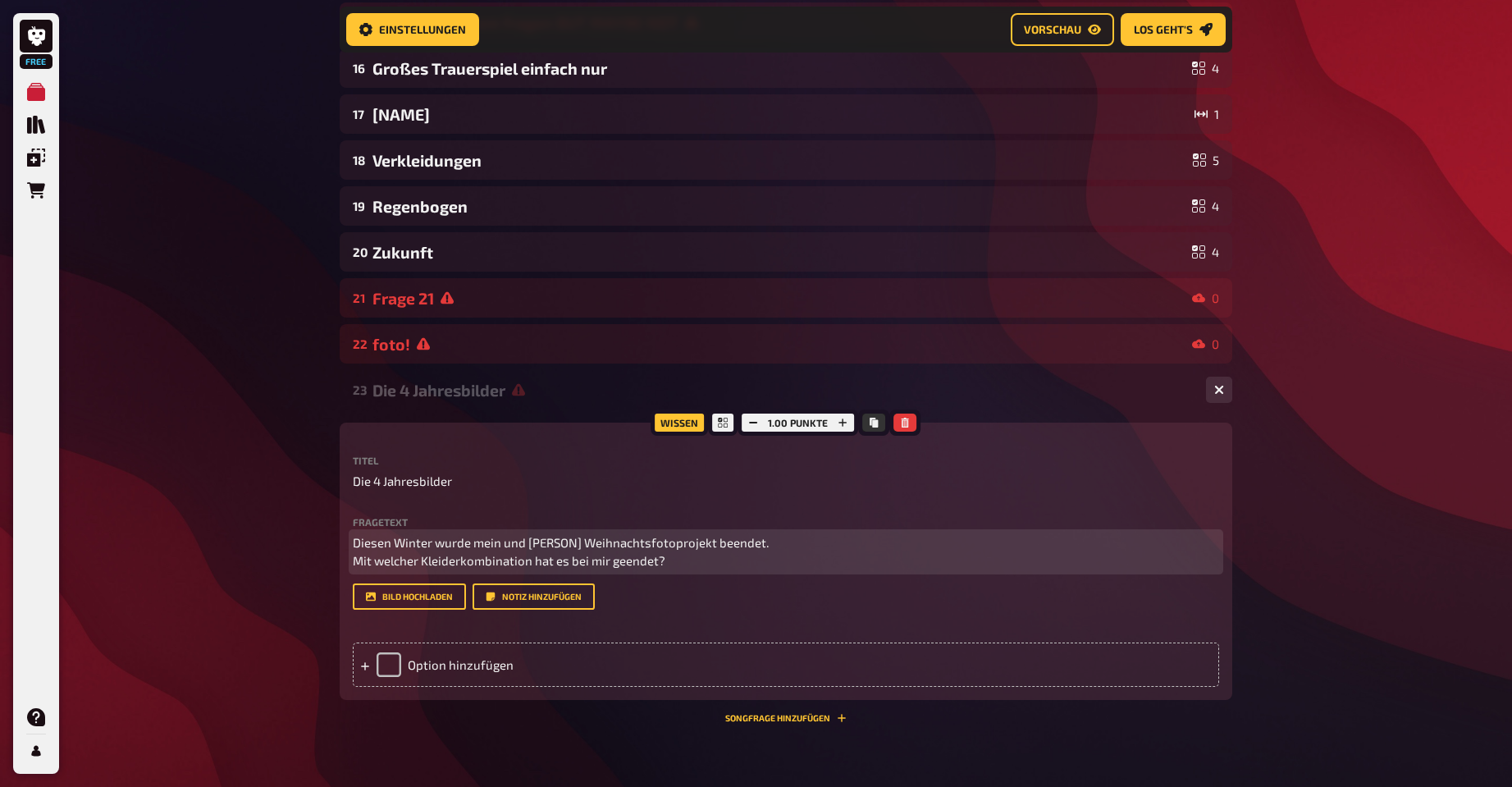 scroll, scrollTop: 983, scrollLeft: 0, axis: vertical 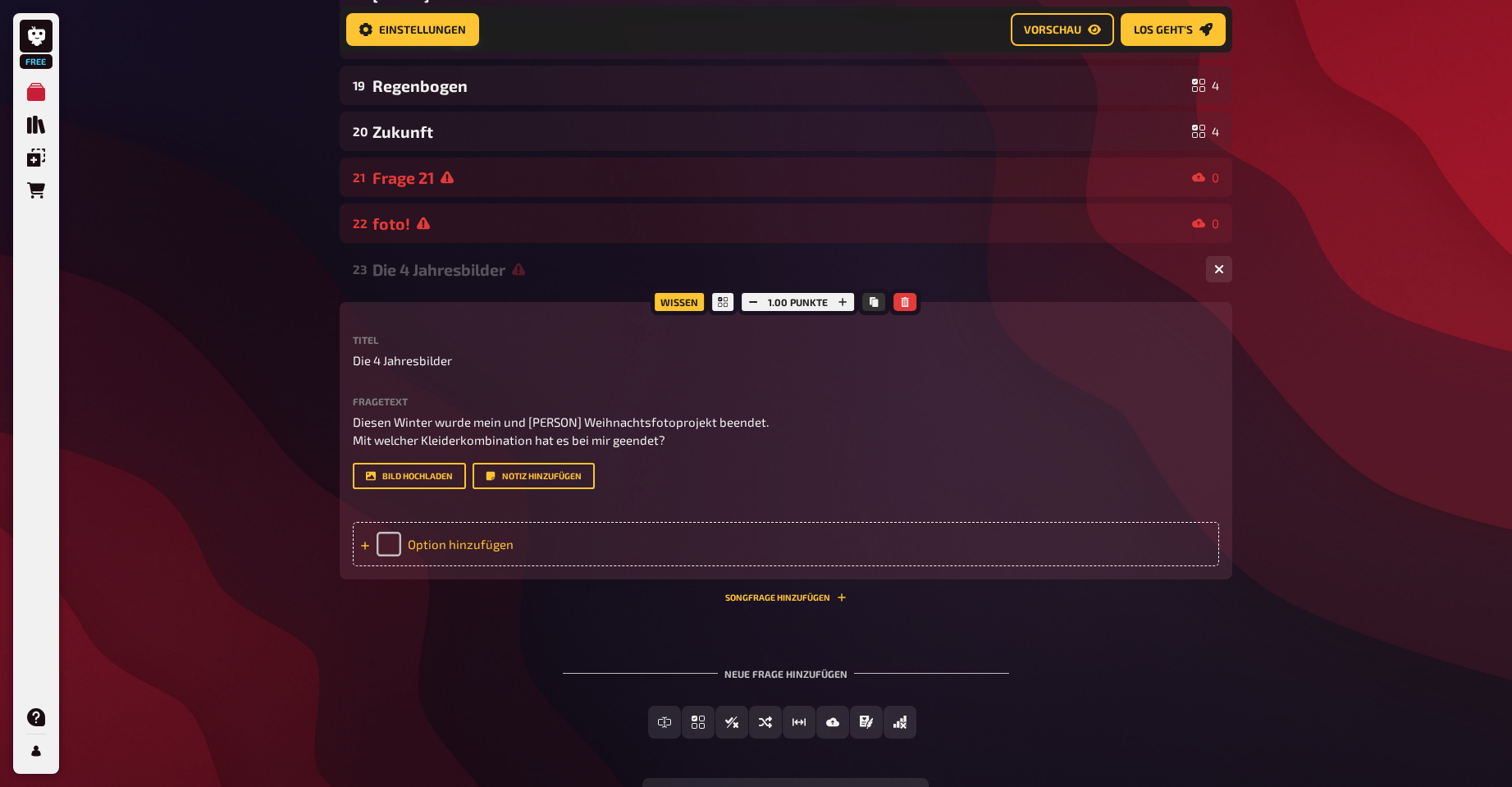 click on "Option hinzufügen" at bounding box center [786, 544] 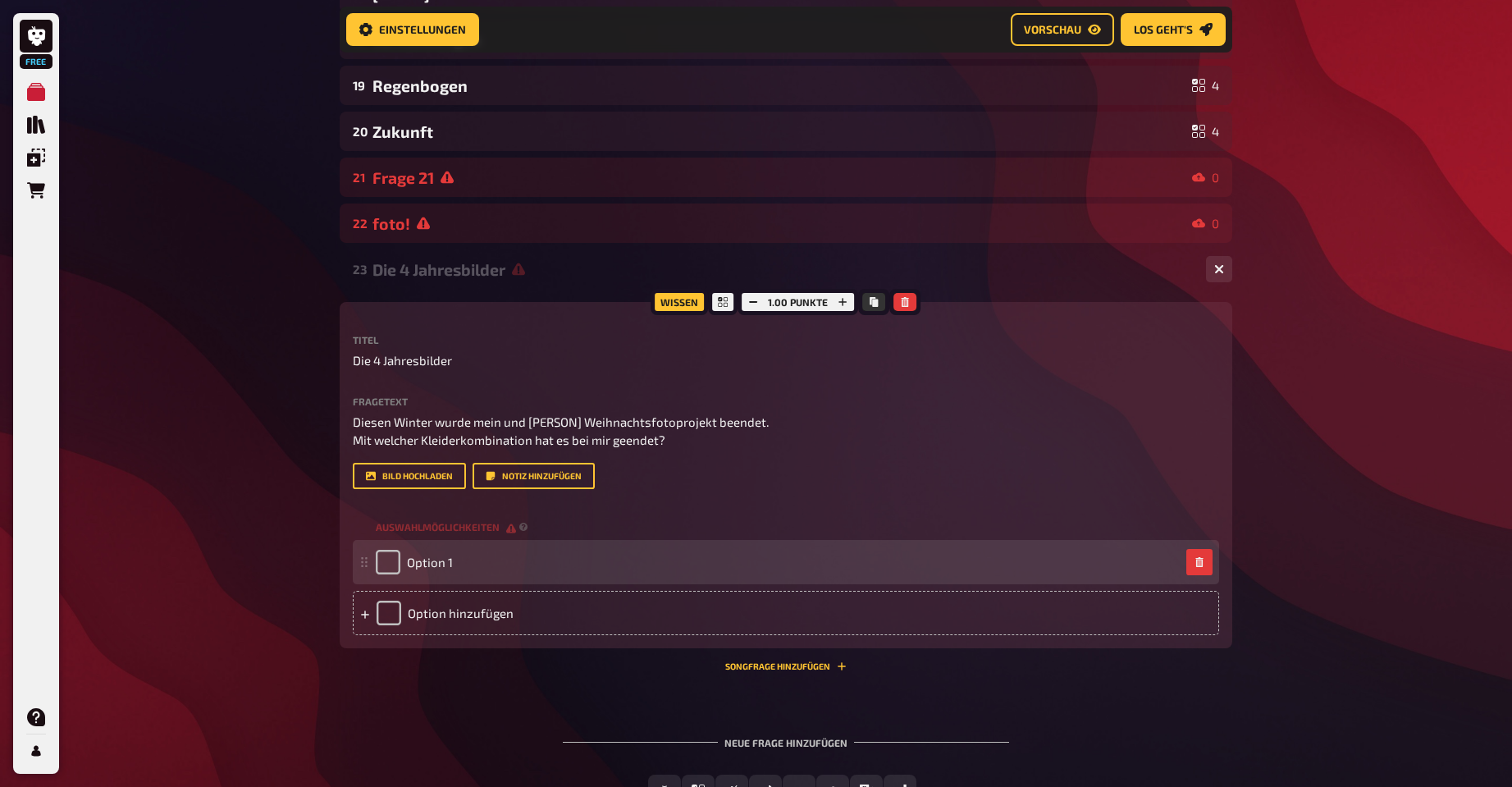 type 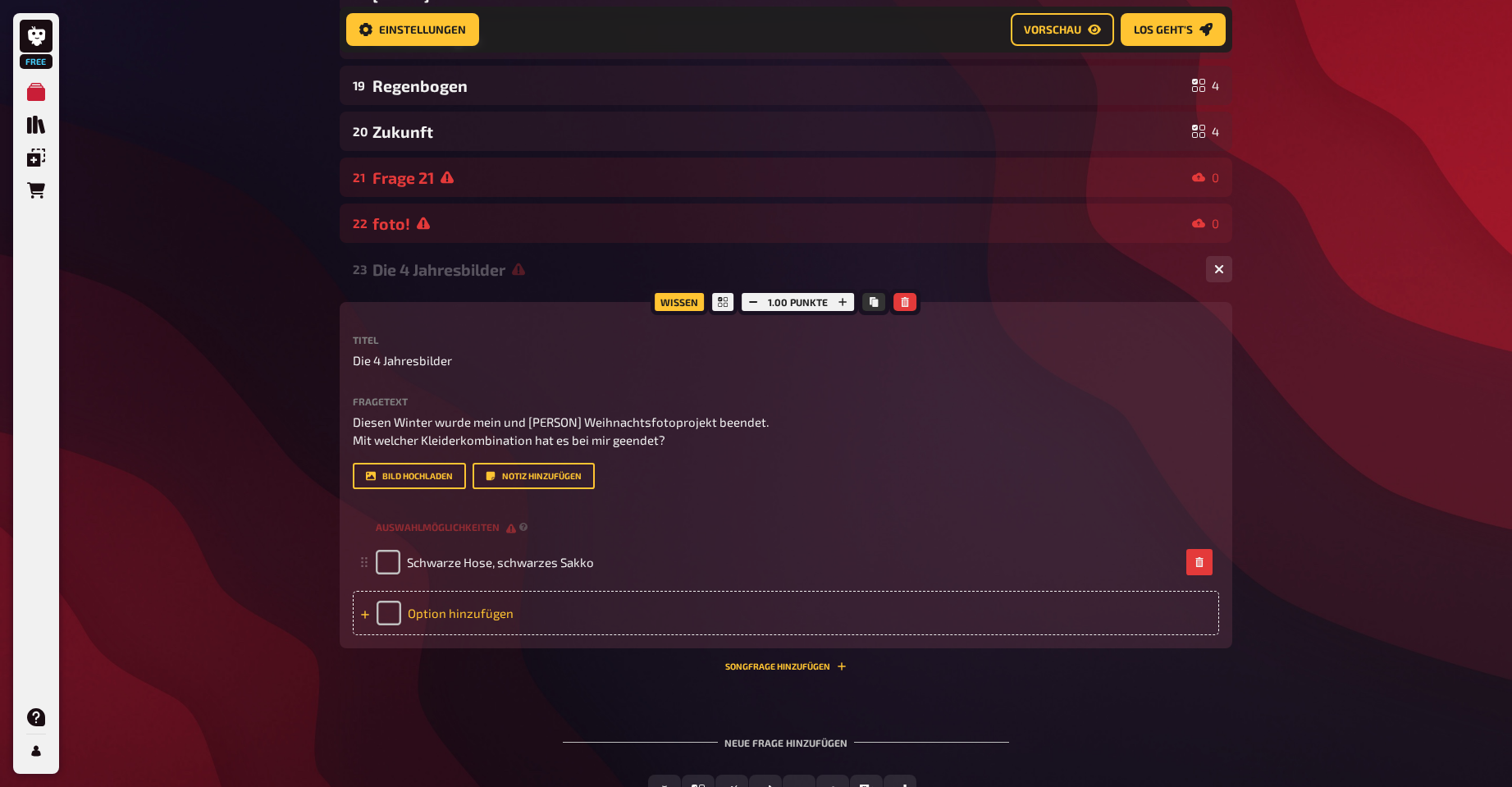 click on "Option hinzufügen" at bounding box center (786, 613) 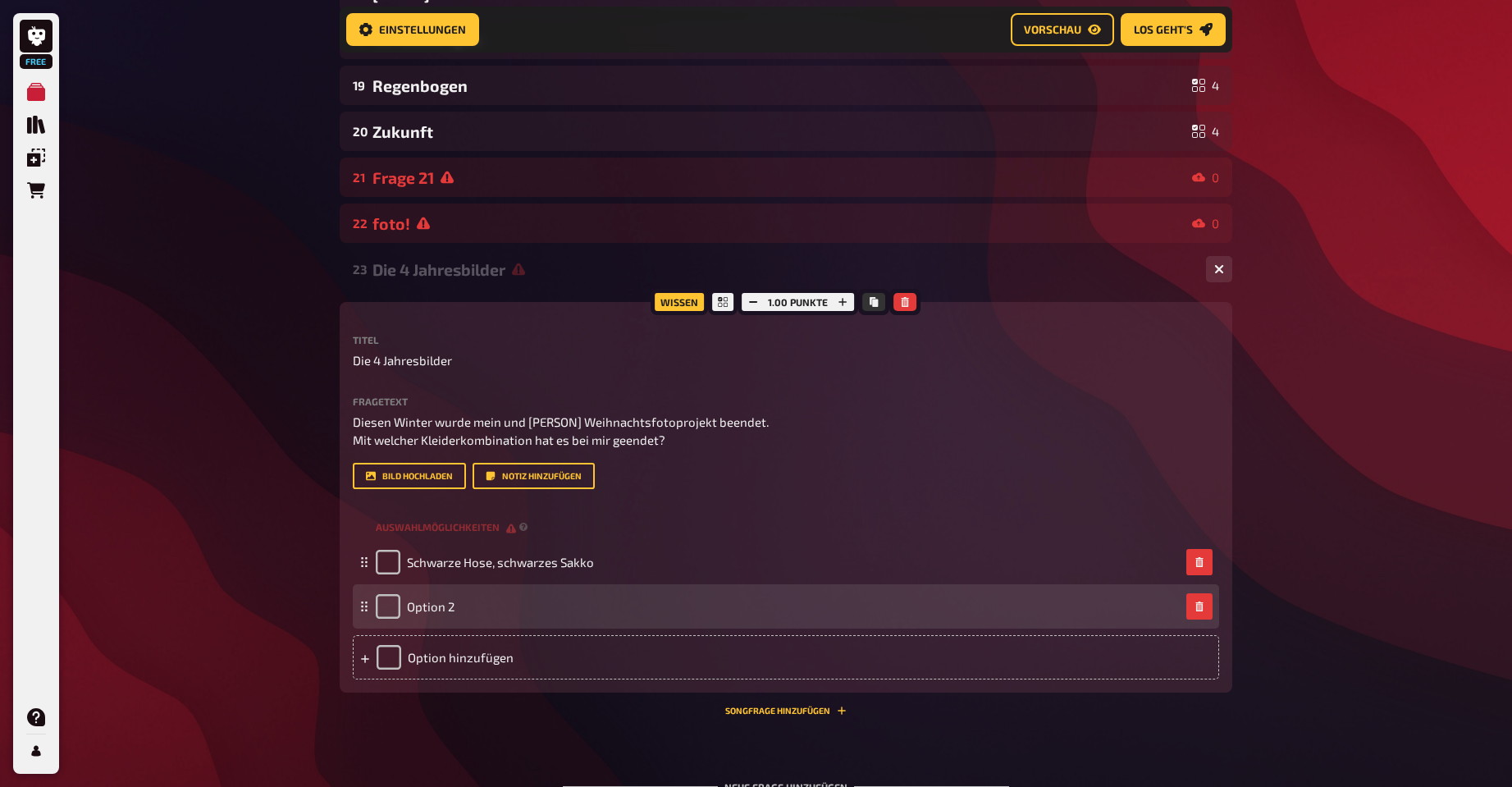 type 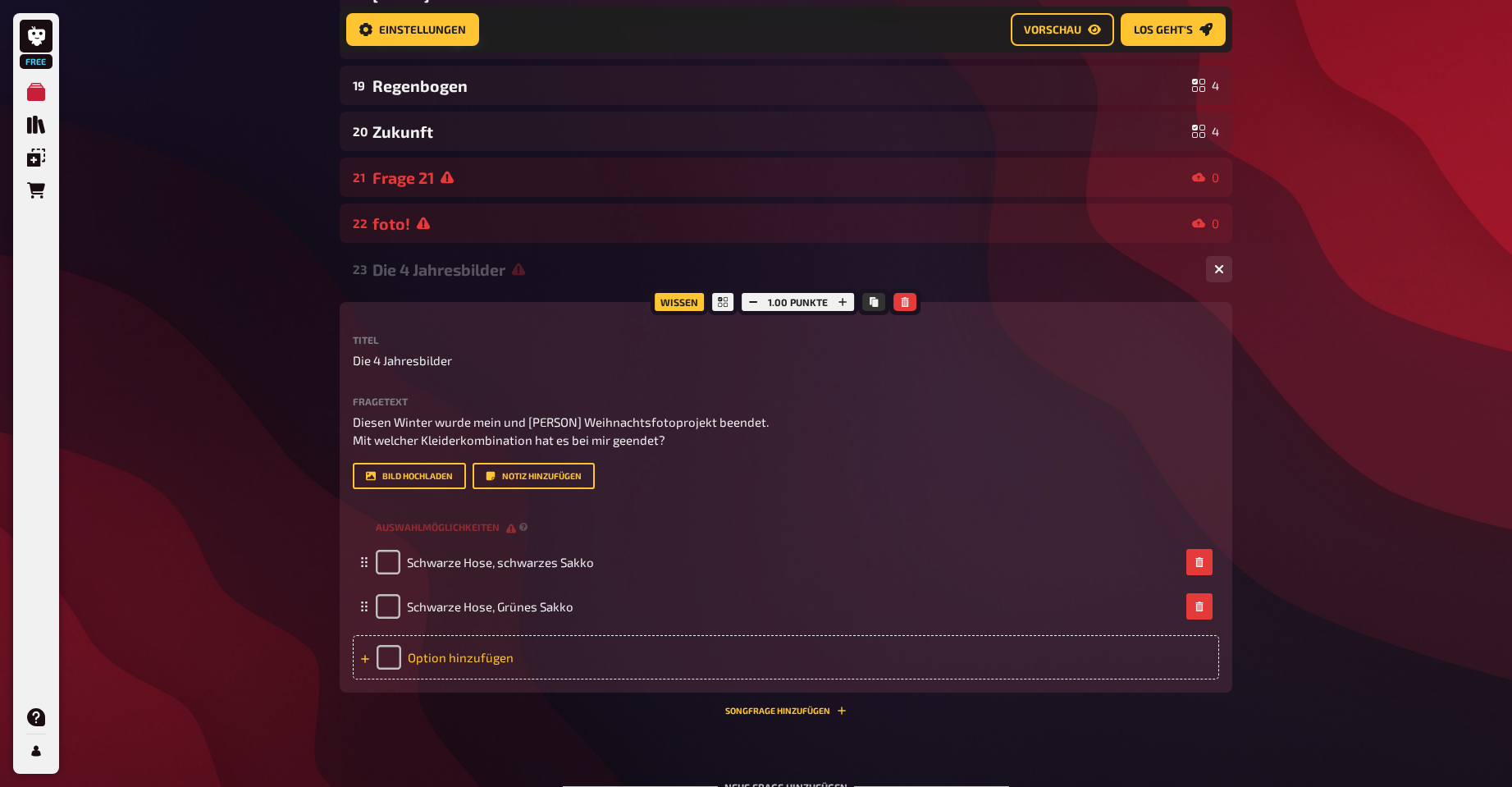 click on "Option hinzufügen" at bounding box center [786, 657] 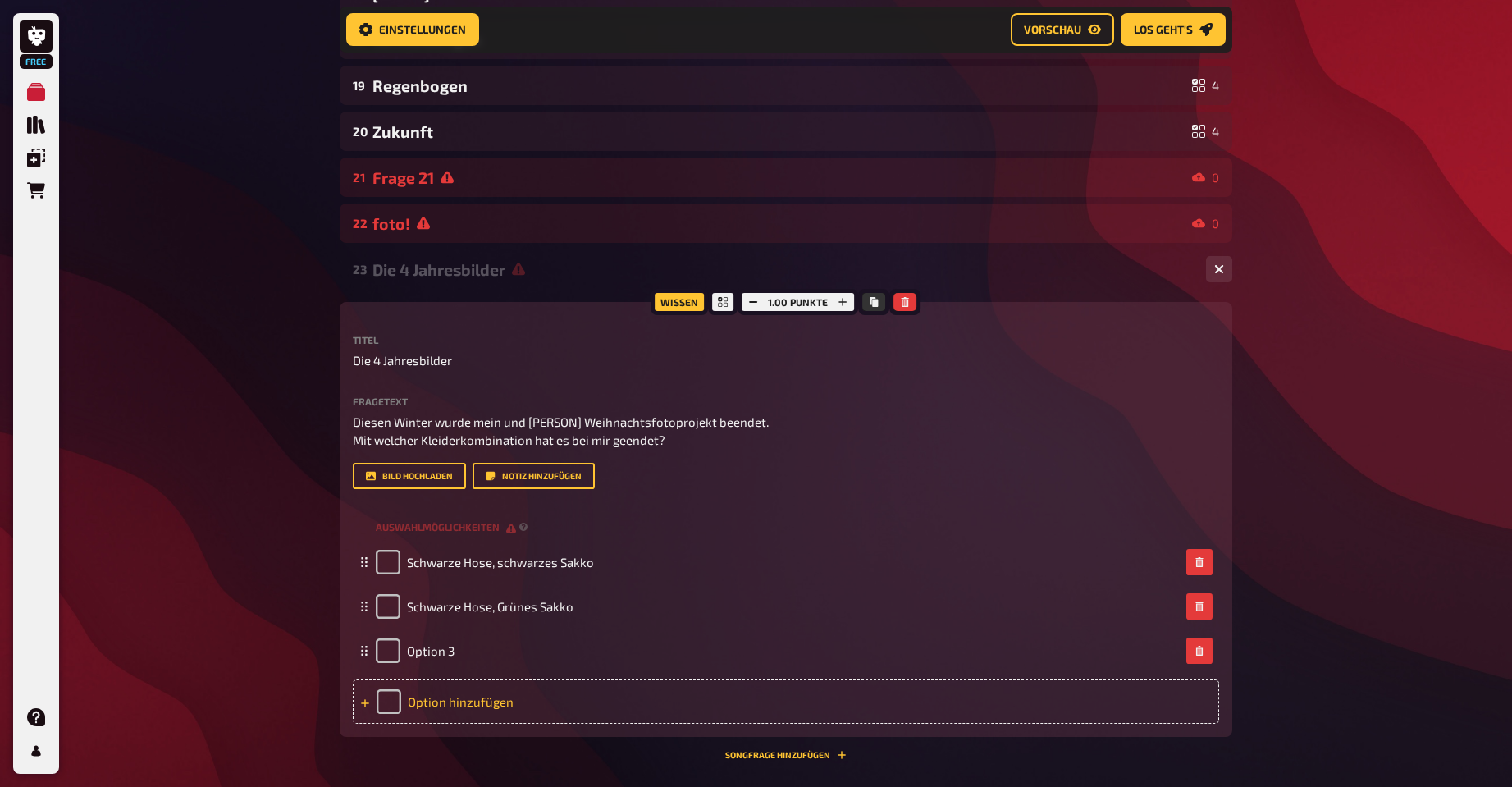 type 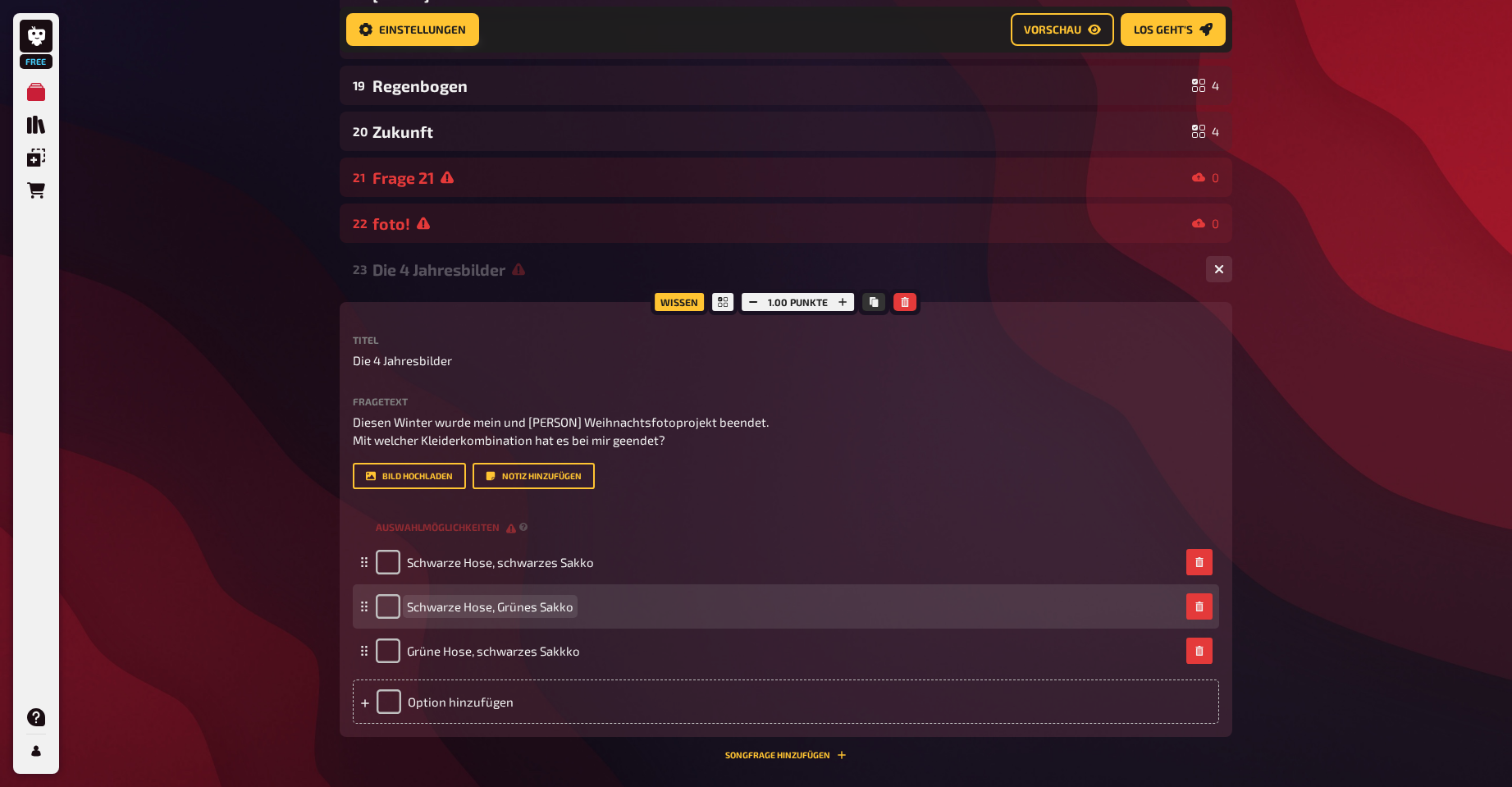 click on "Schwarze Hose, Grünes Sakko" at bounding box center (490, 606) 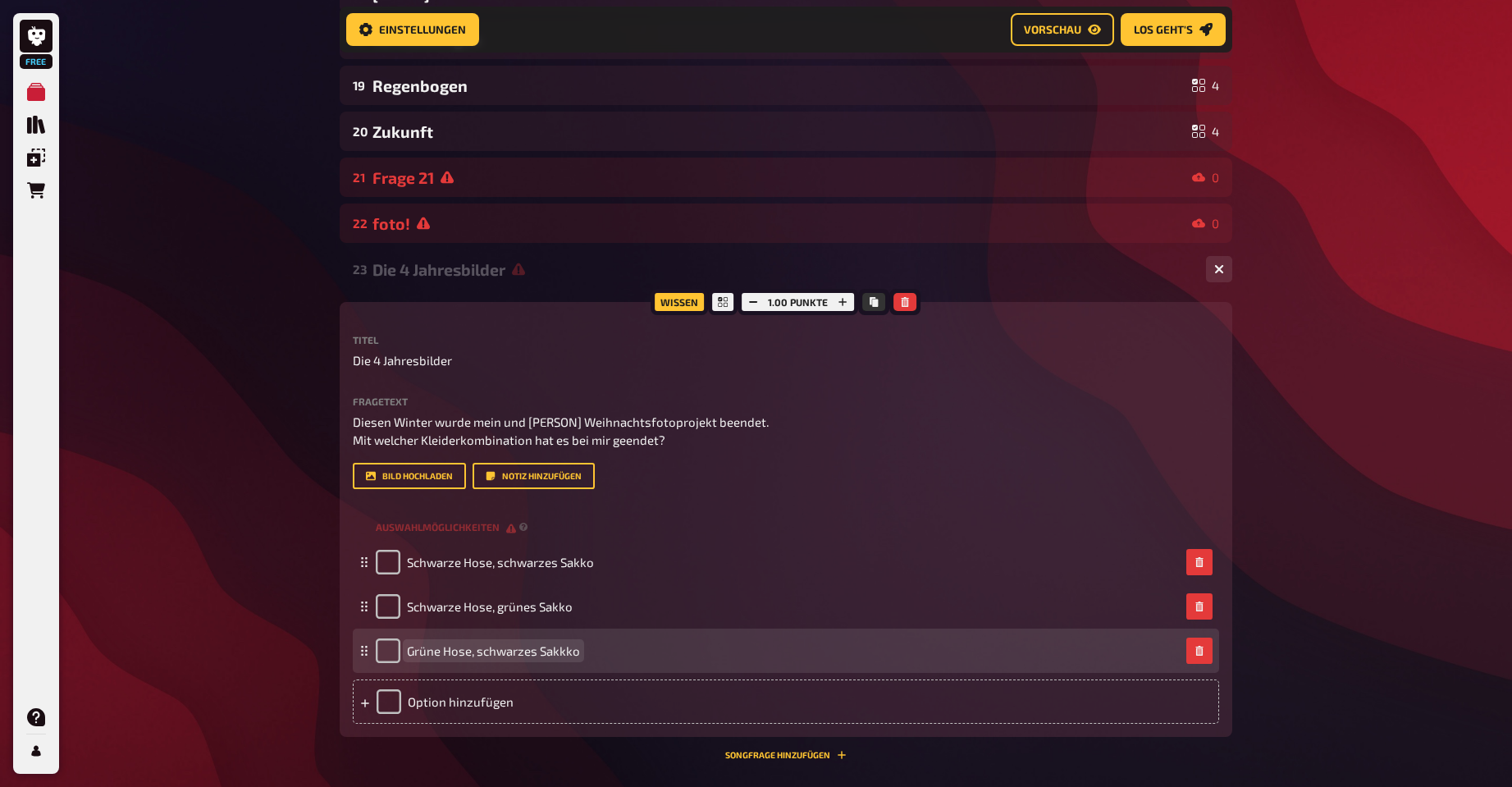 click on "Grüne Hose, schwarzes Sakkko" at bounding box center [493, 651] 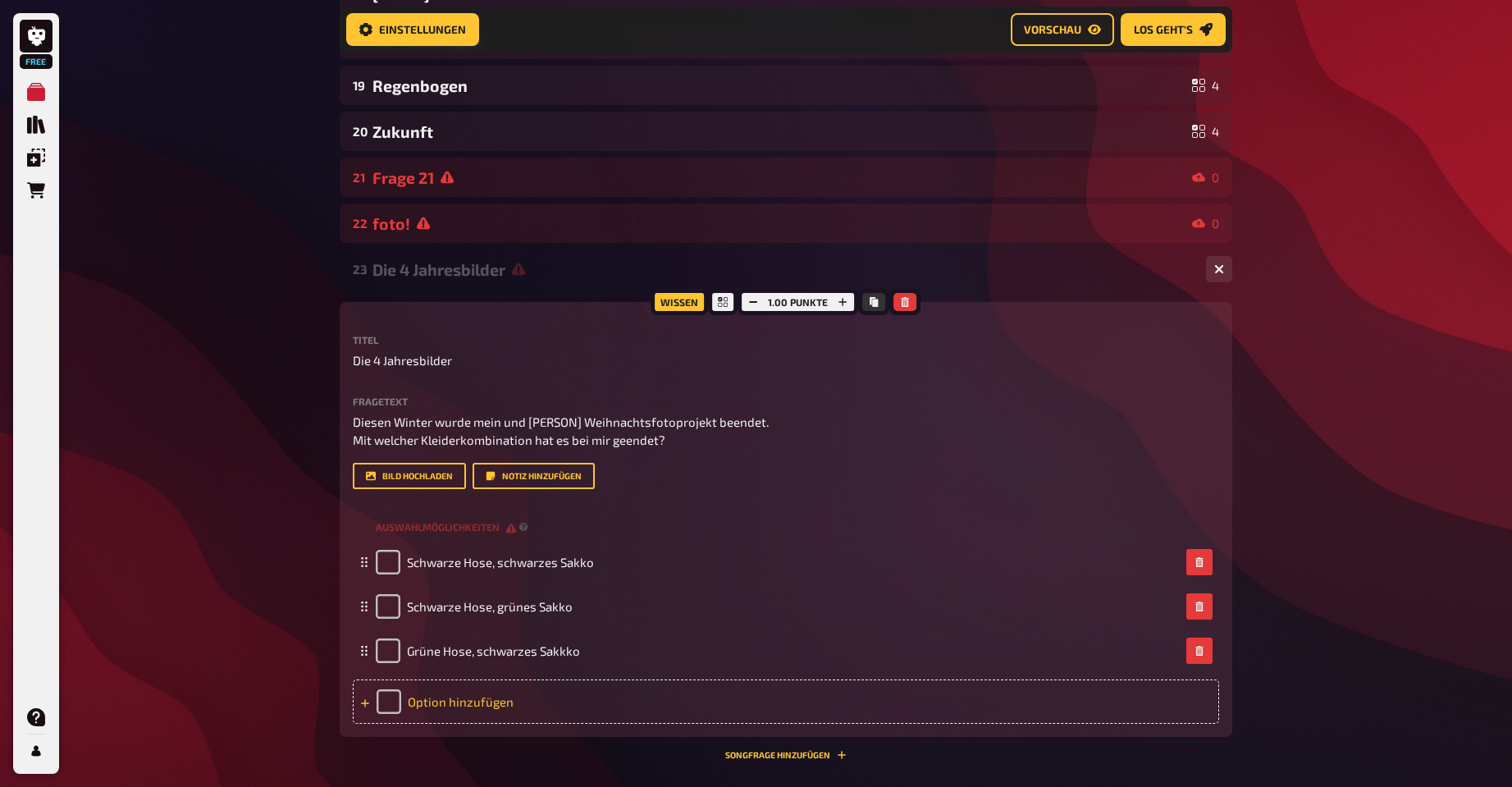 click on "Option hinzufügen" at bounding box center [786, 702] 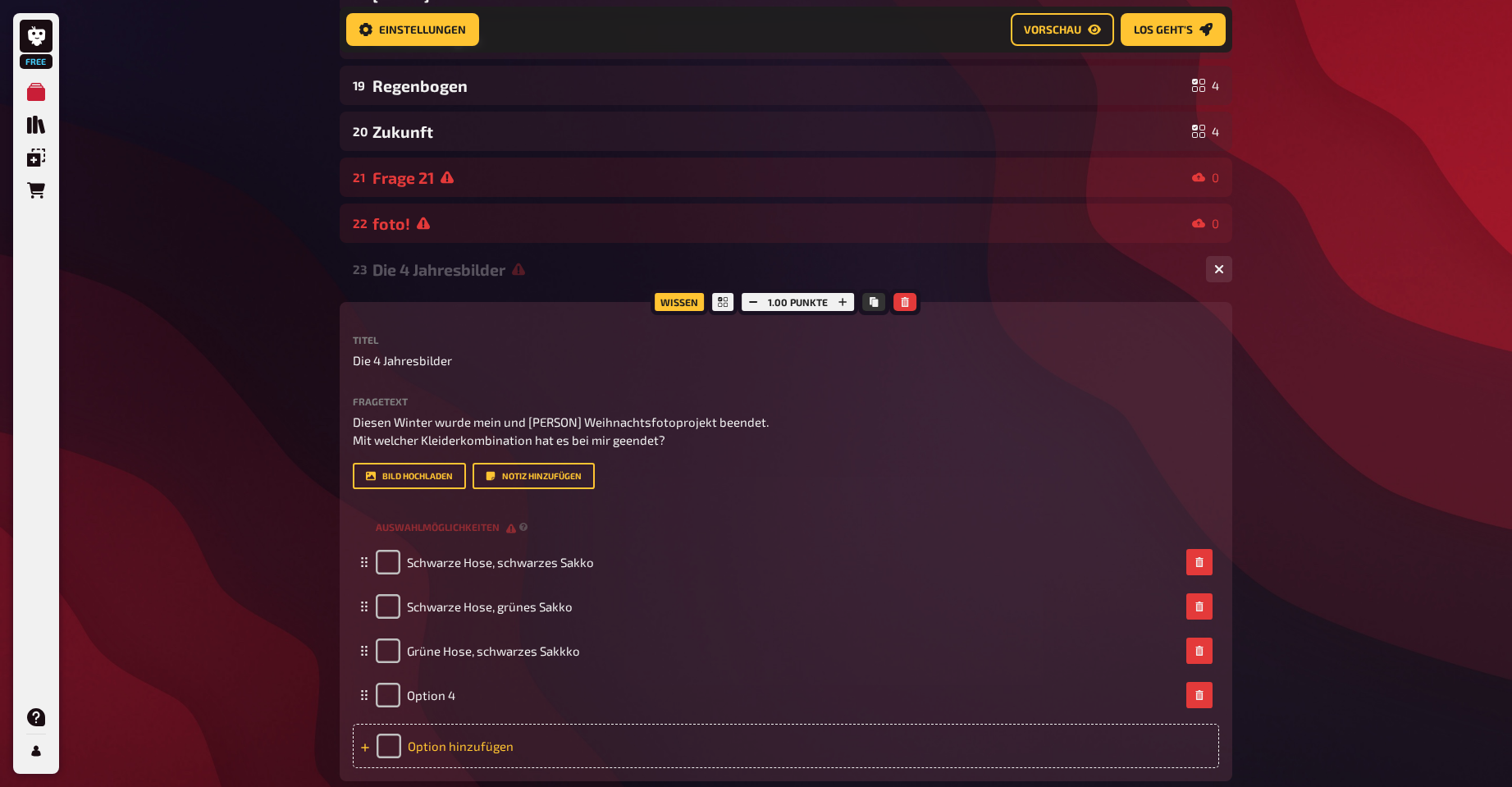 type 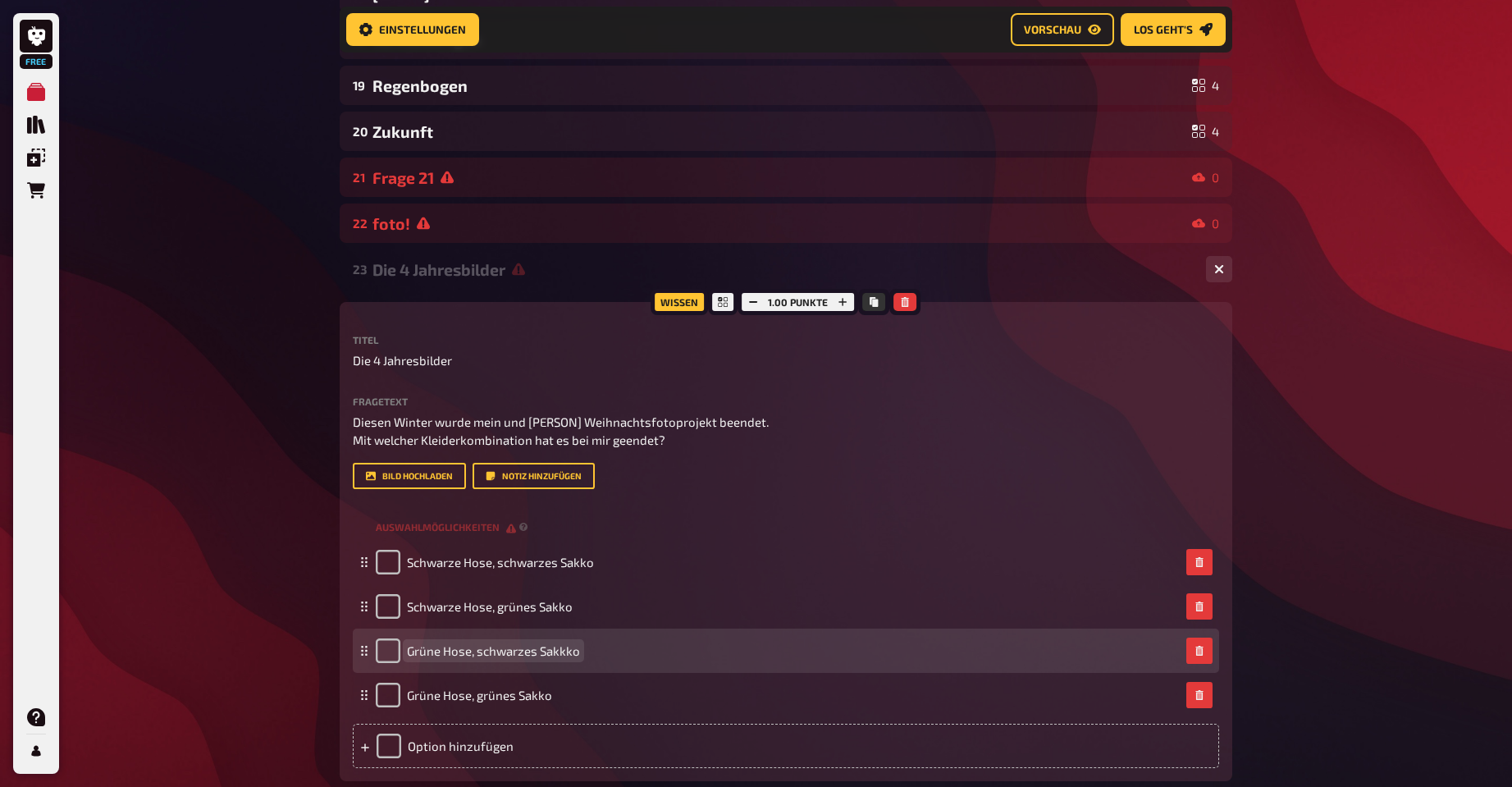 click on "Grüne Hose, schwarzes Sakkko" at bounding box center (493, 651) 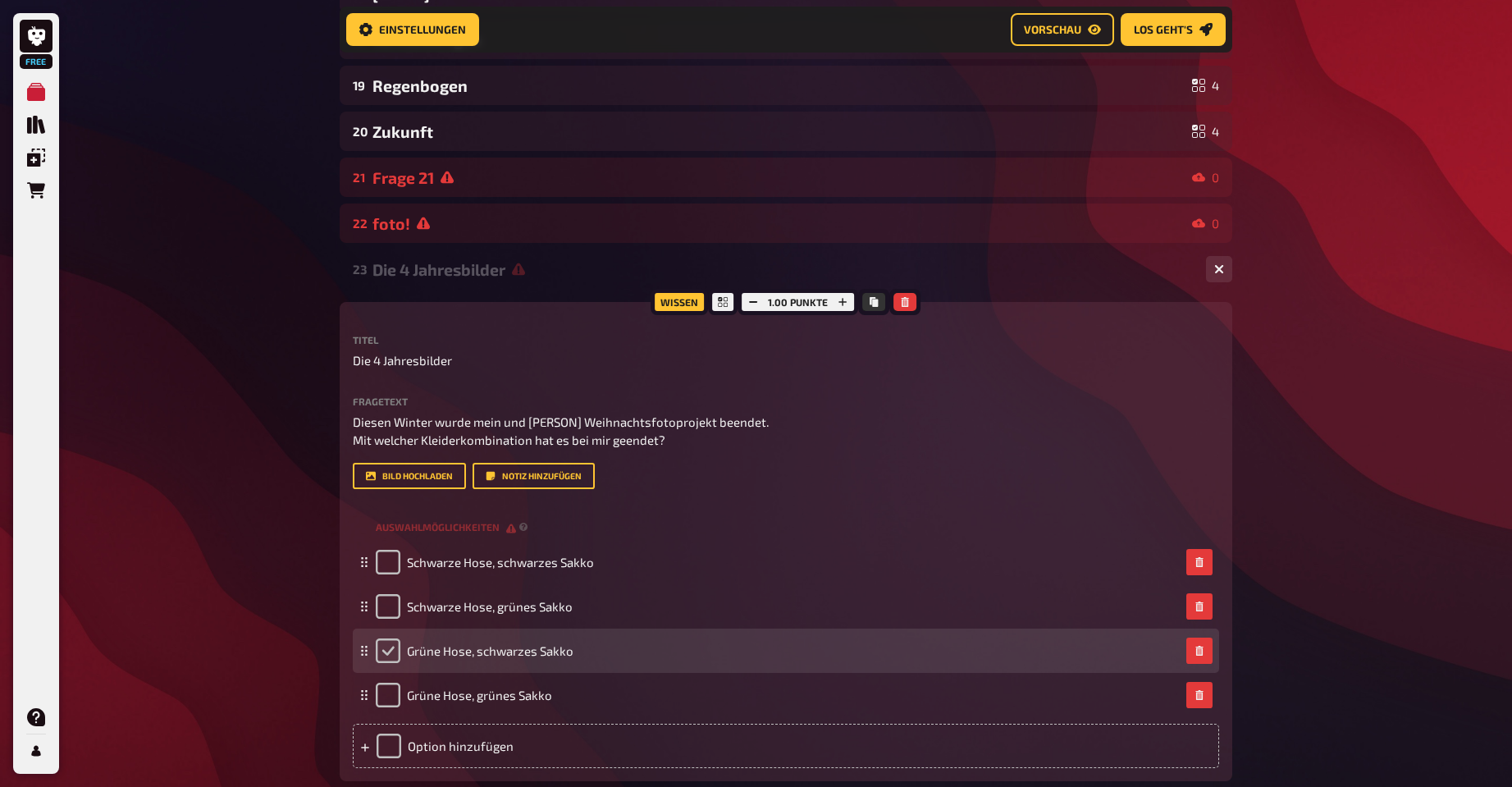 click at bounding box center [388, 651] 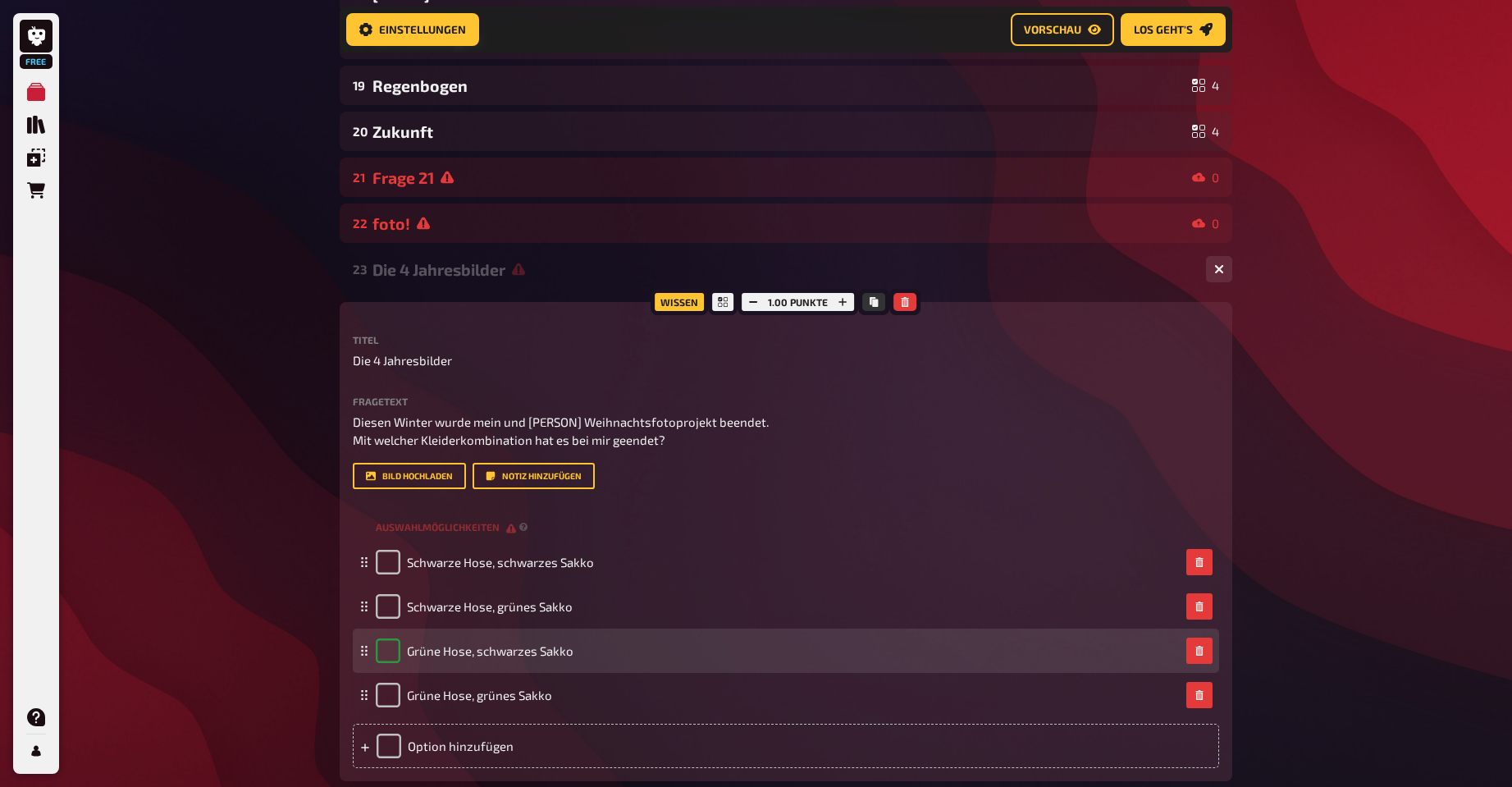 checkbox on "true" 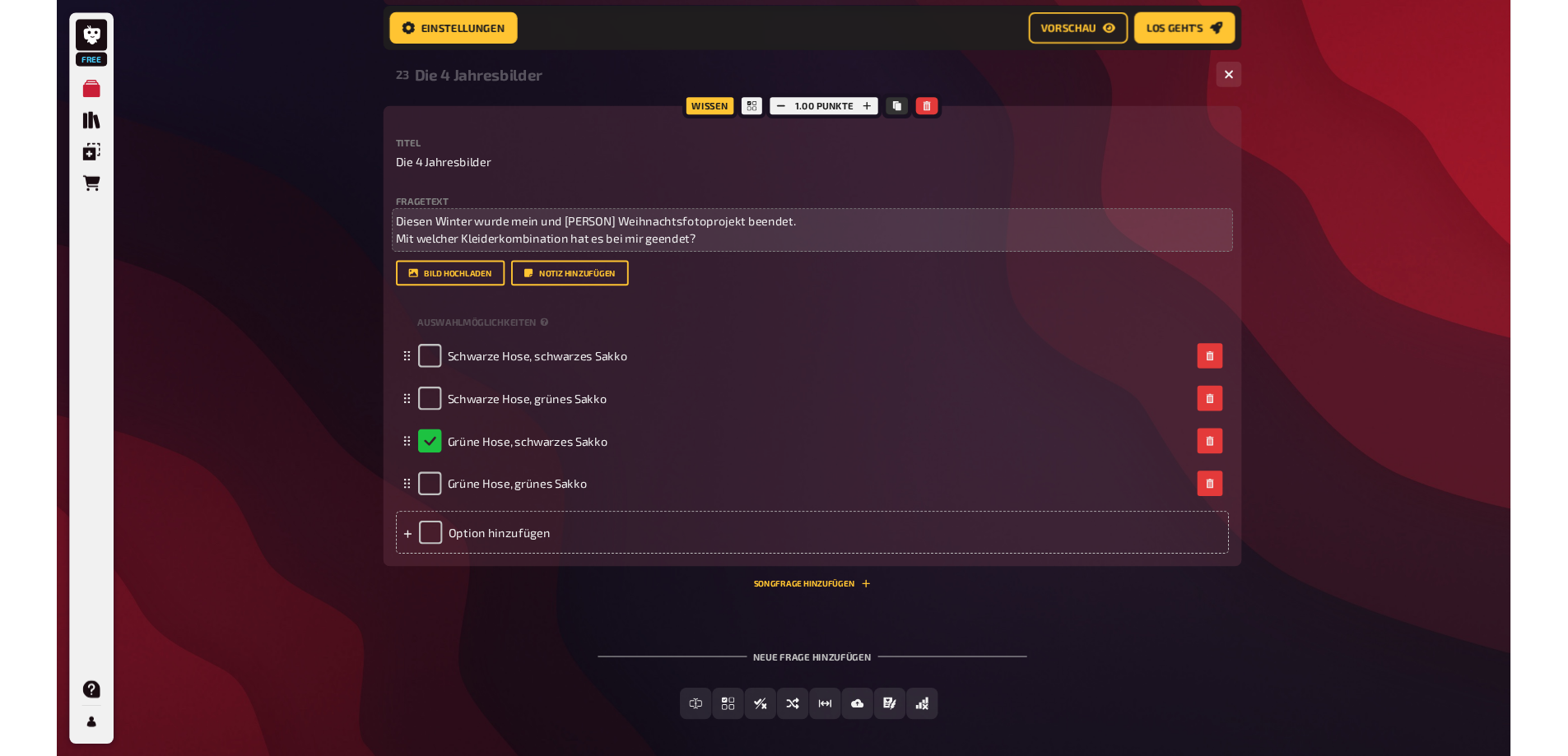 scroll, scrollTop: 1068, scrollLeft: 0, axis: vertical 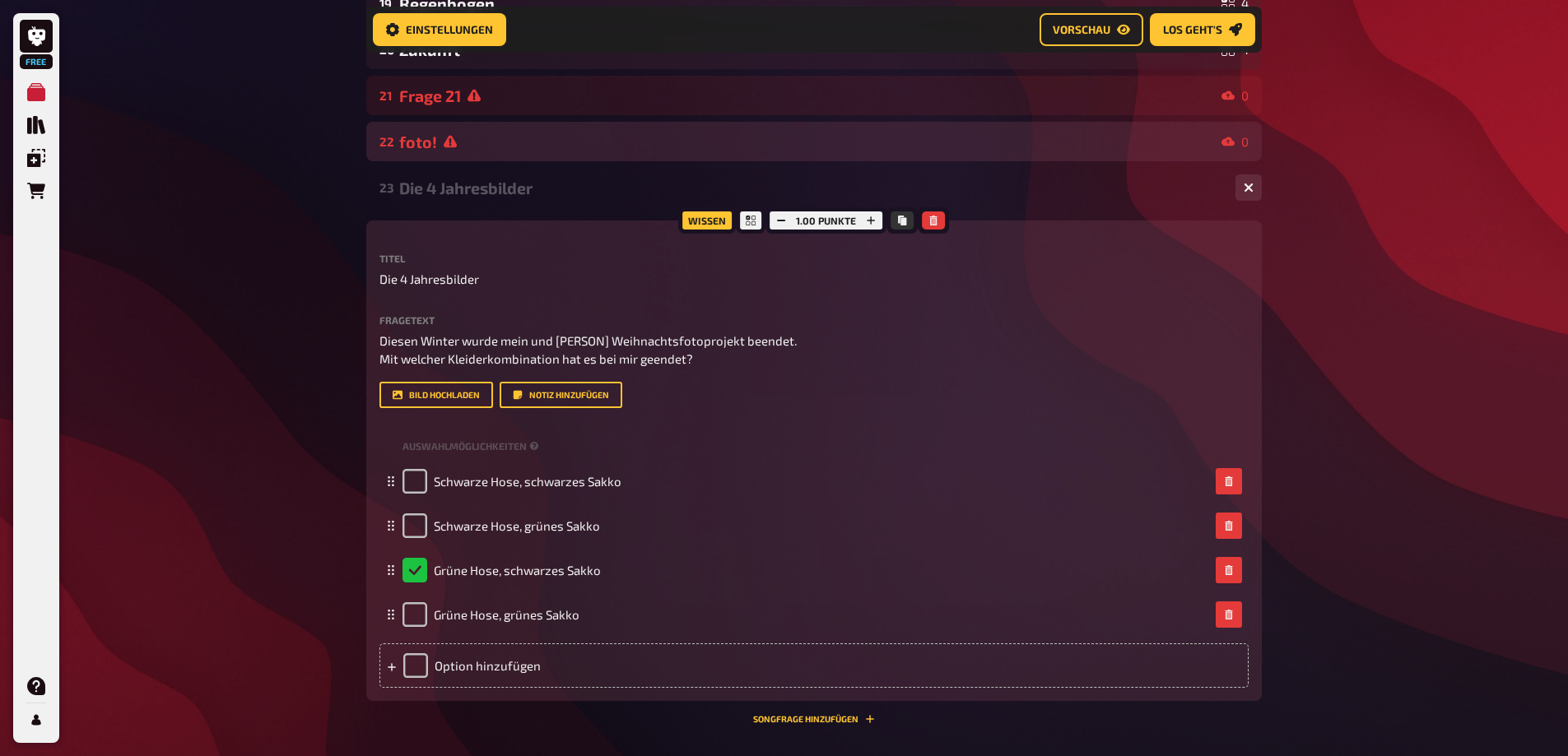 click on "foto!" at bounding box center [807, 141] 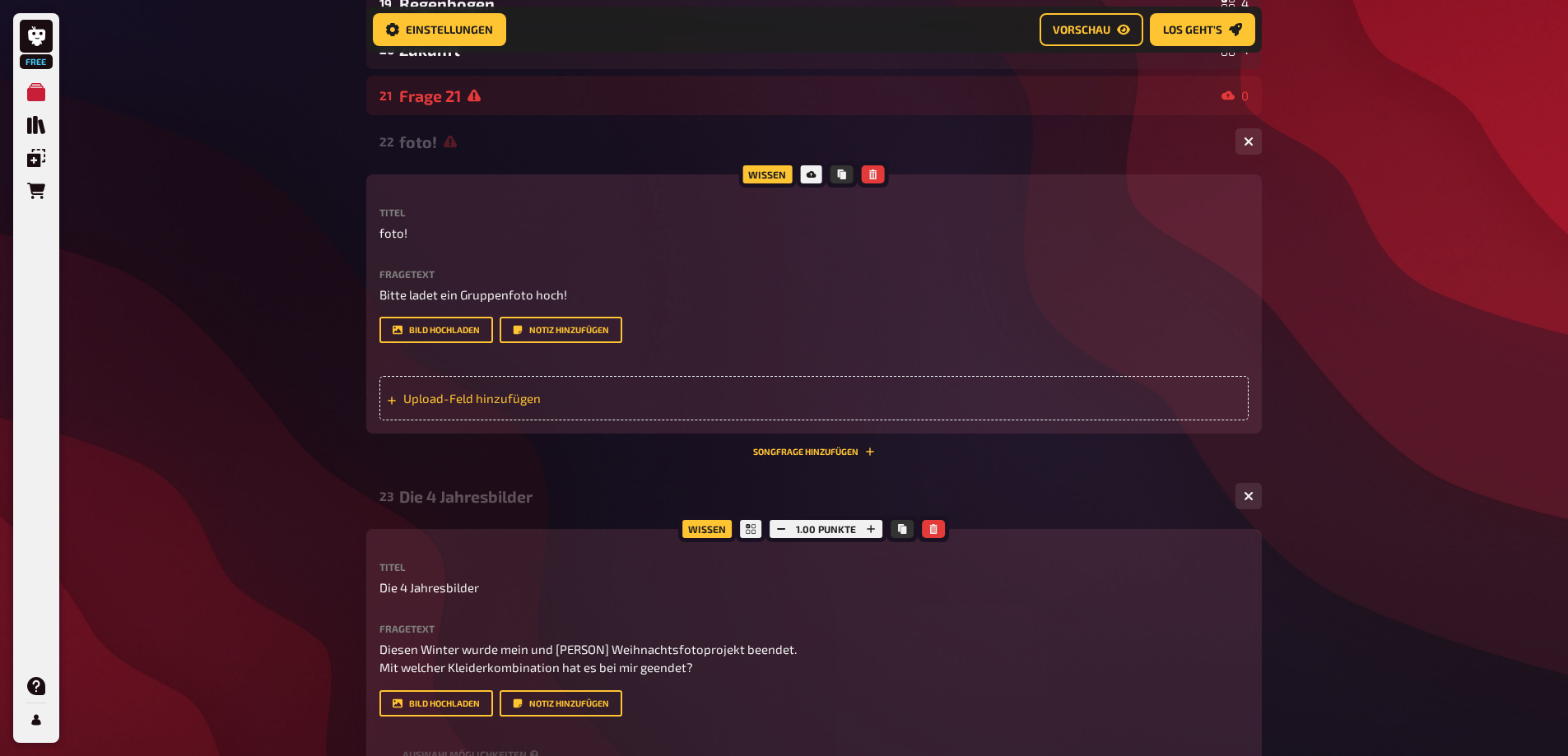 click on "Upload-Feld hinzufügen" at bounding box center [531, 398] 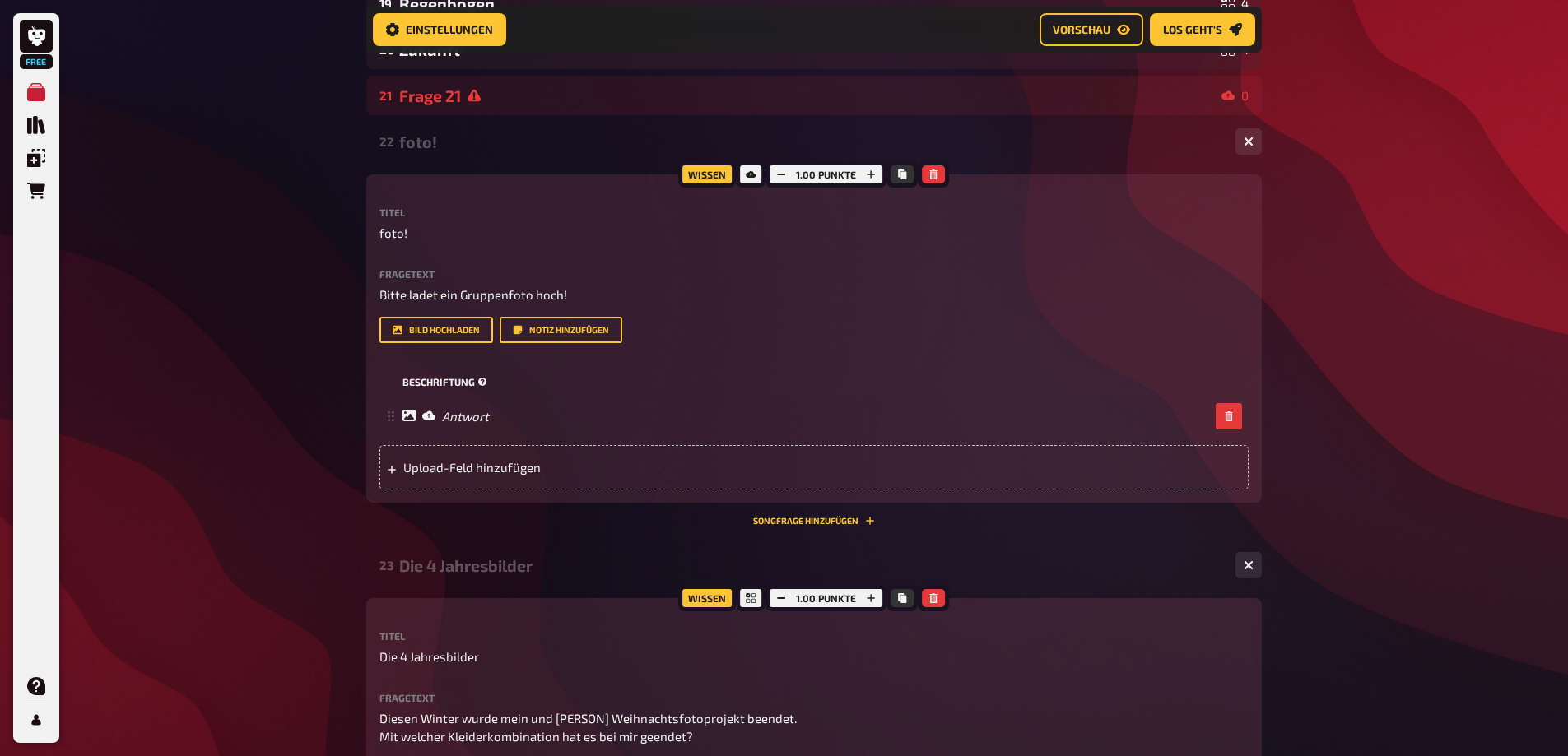 click on "Beschriftung" at bounding box center [446, 382] 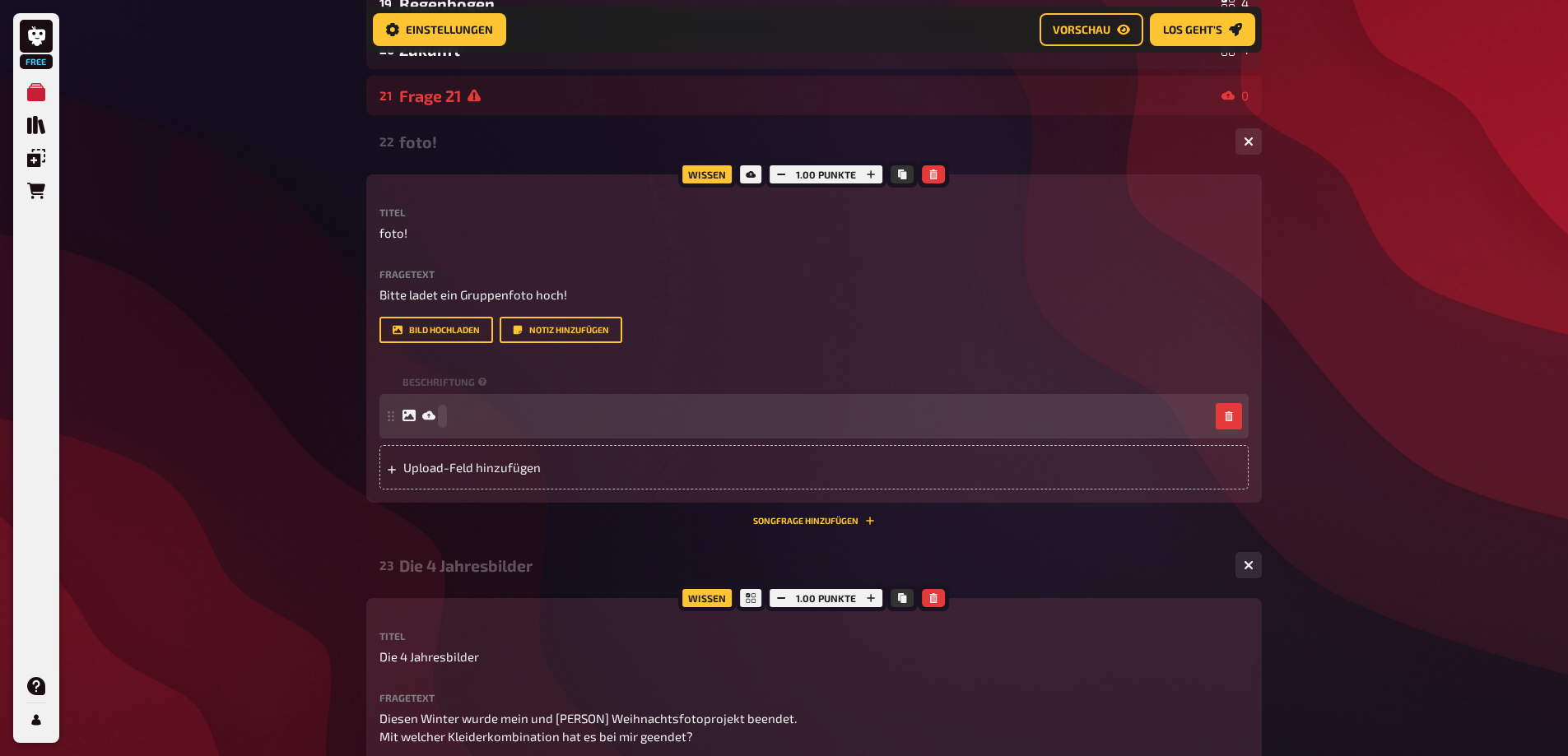 type 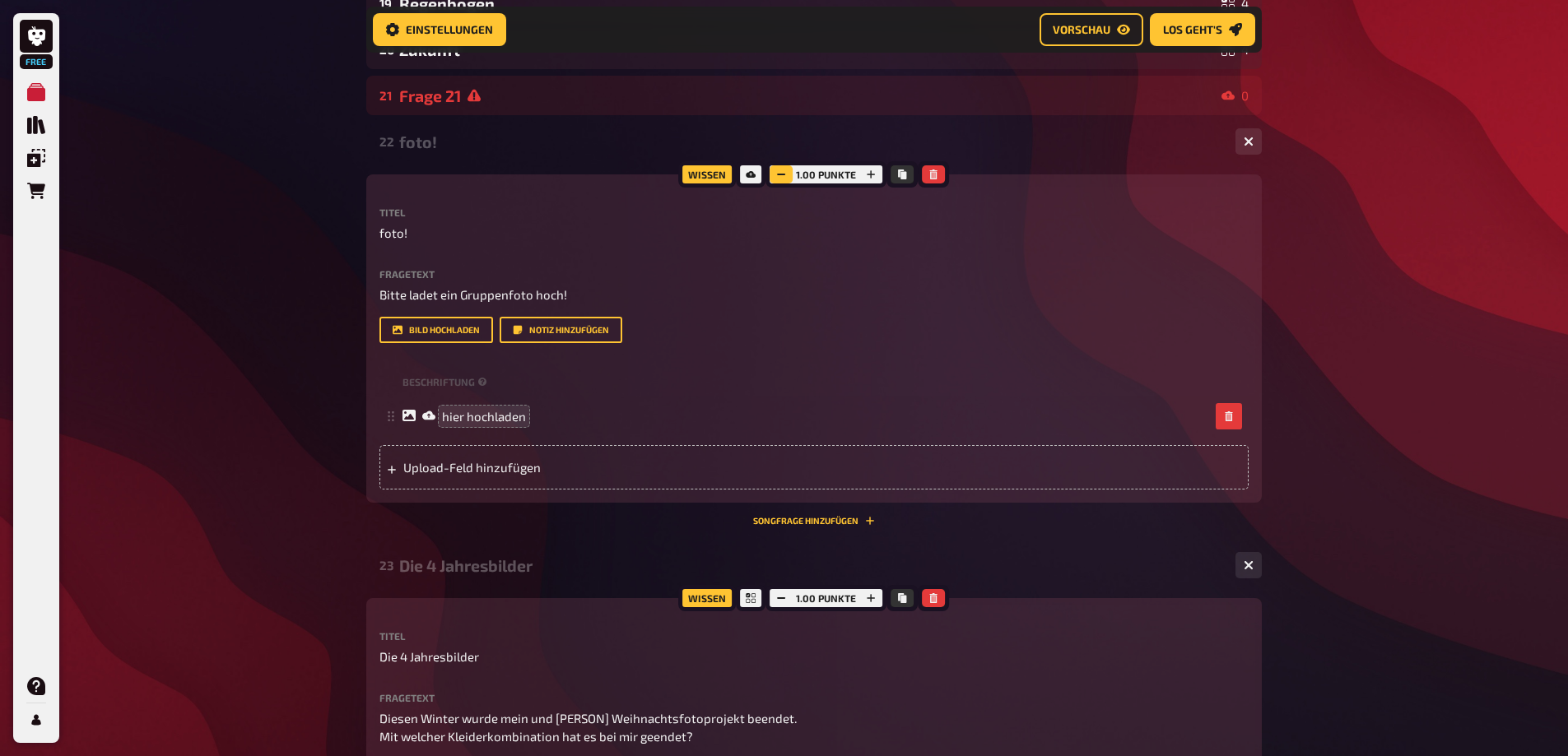 click 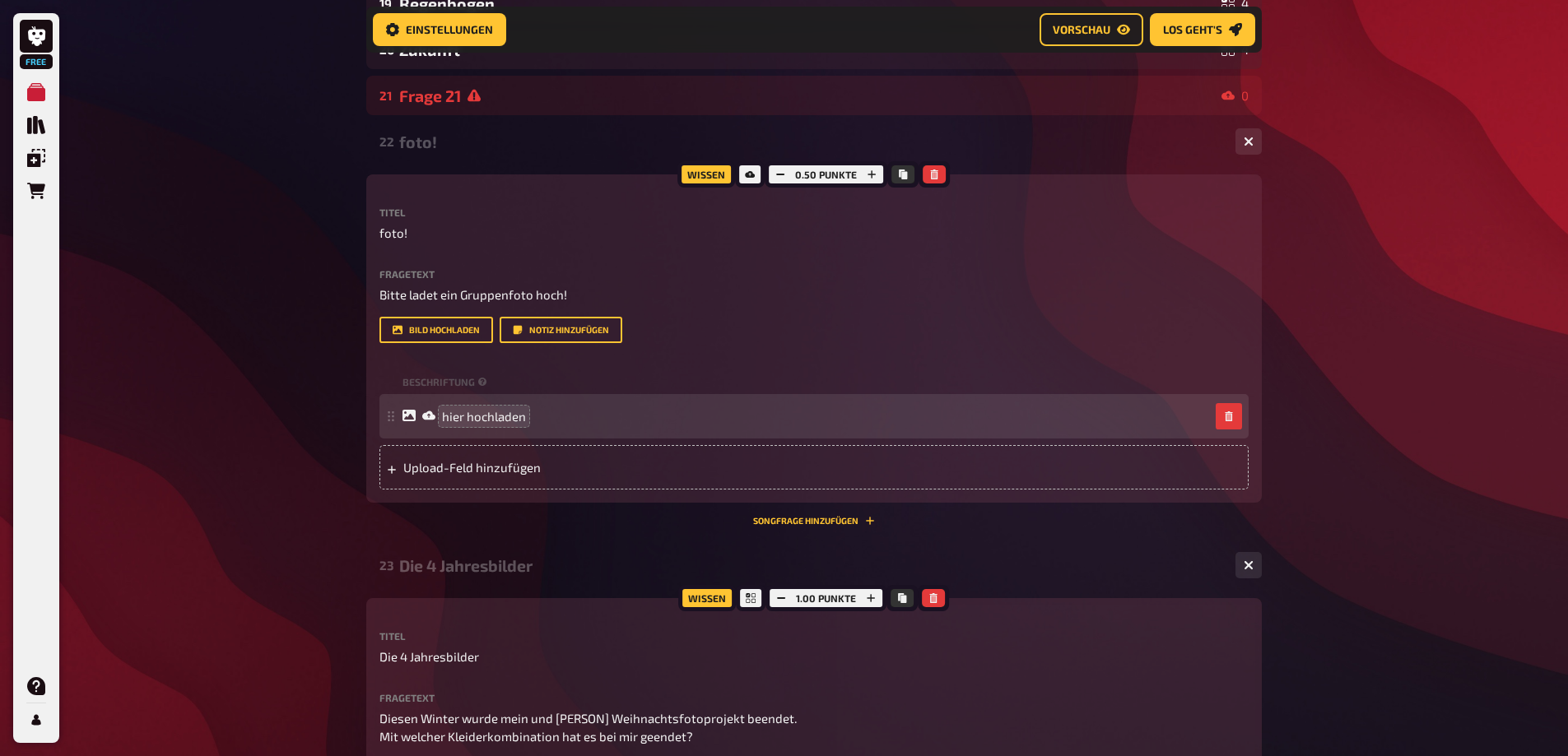 click on "hier hochladen" at bounding box center [806, 416] 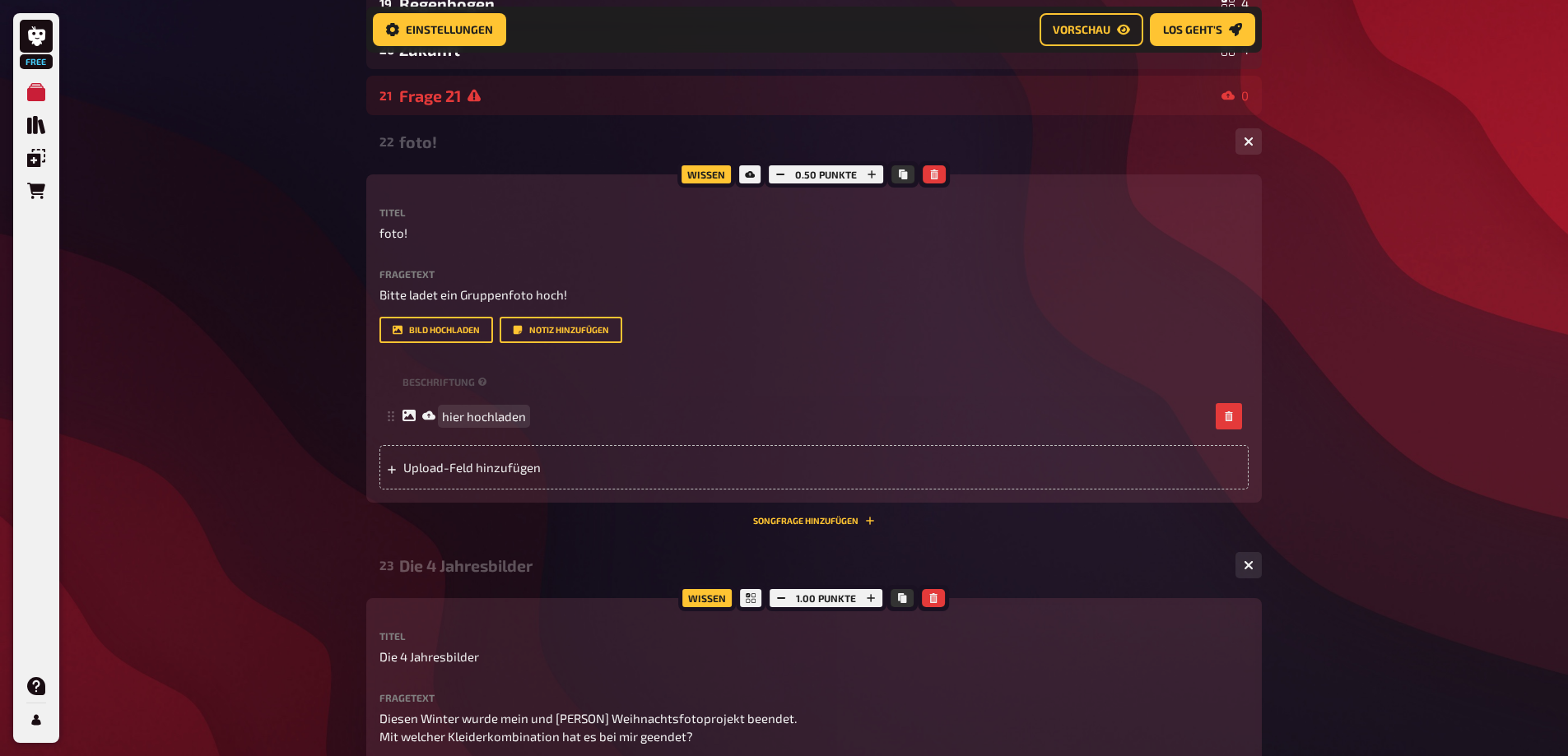 click on "hier hochladen" at bounding box center (484, 416) 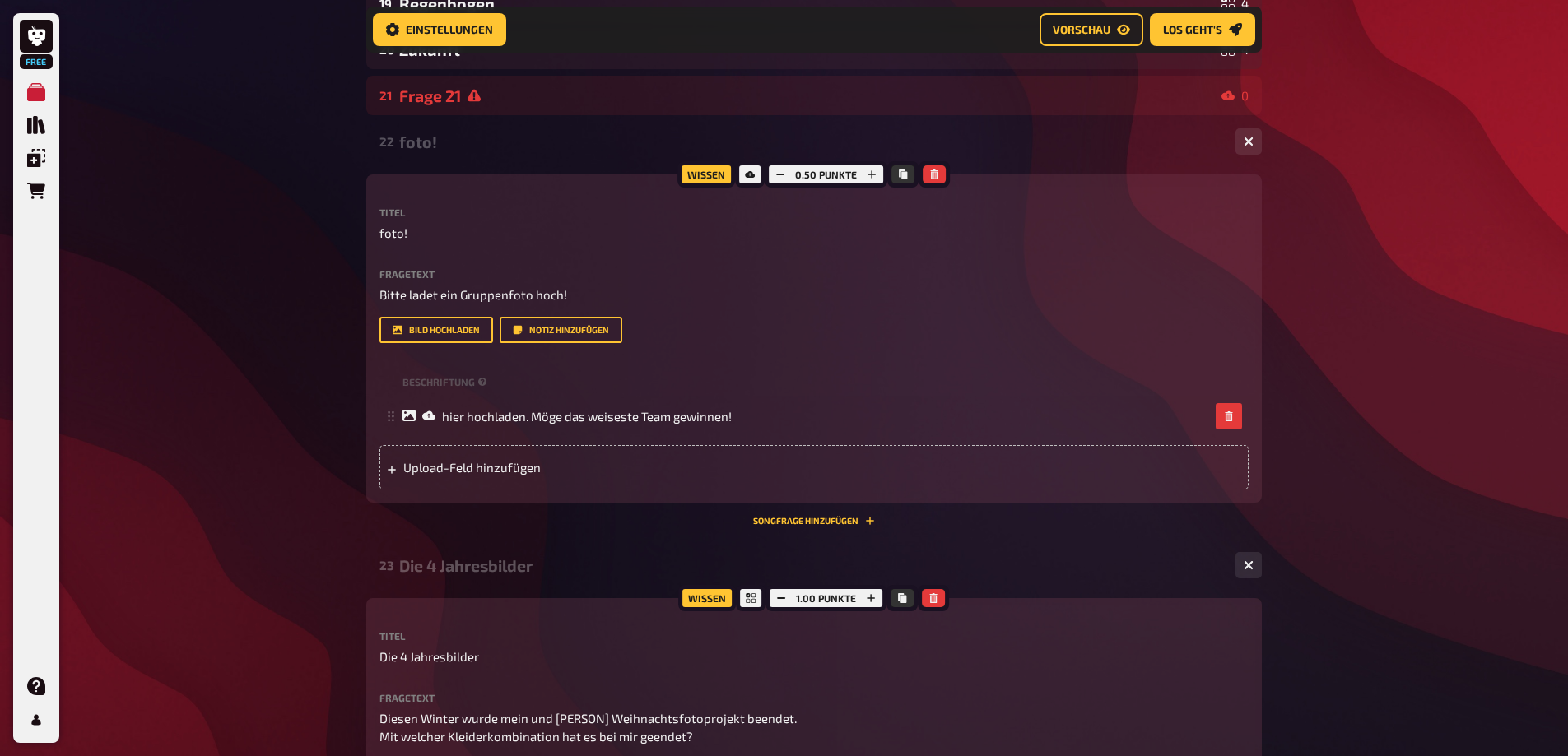 click on "hier hochladen. Möge das weiseste Team gewinnen!" at bounding box center (567, 416) 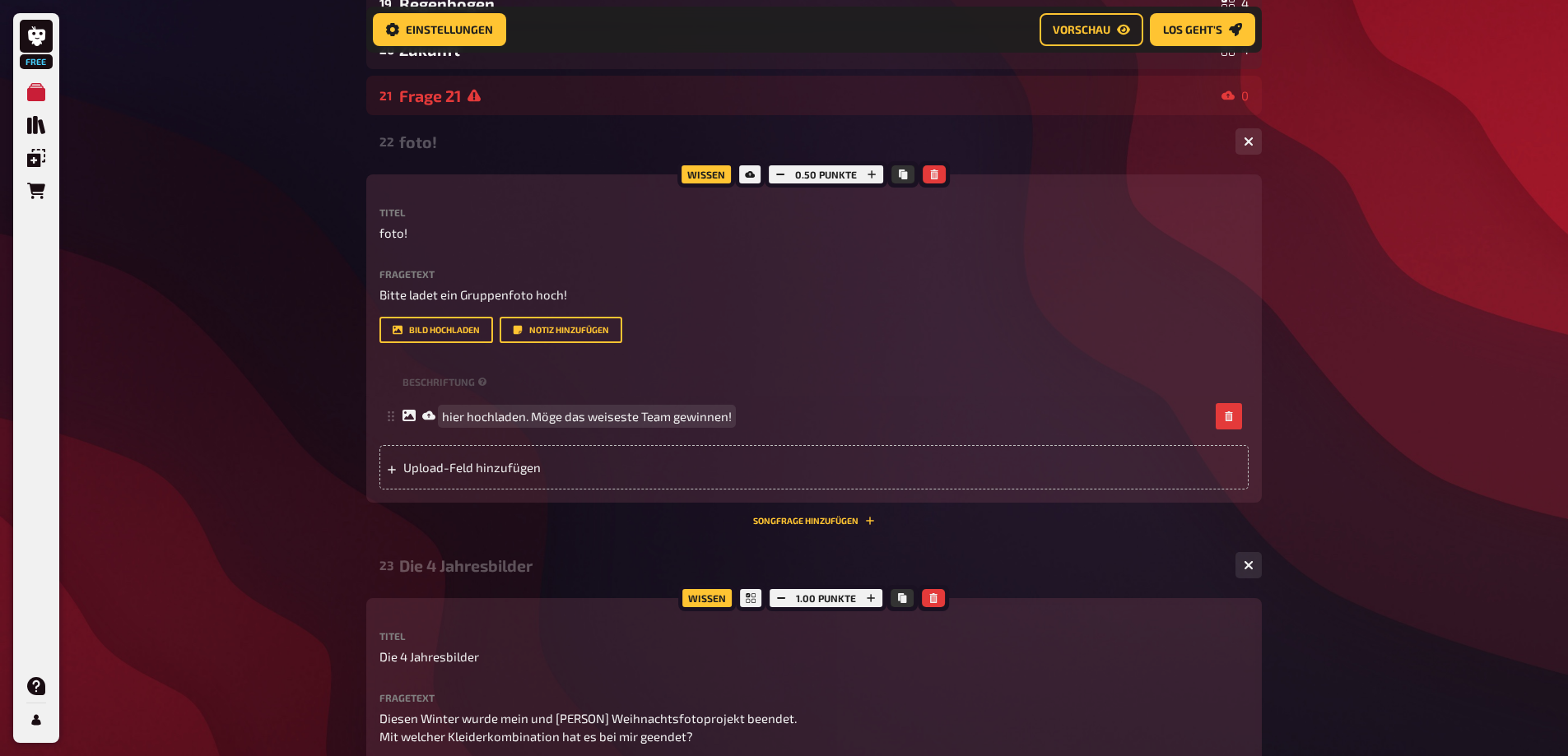 click on "hier hochladen. Möge das weiseste Team gewinnen!" at bounding box center (587, 416) 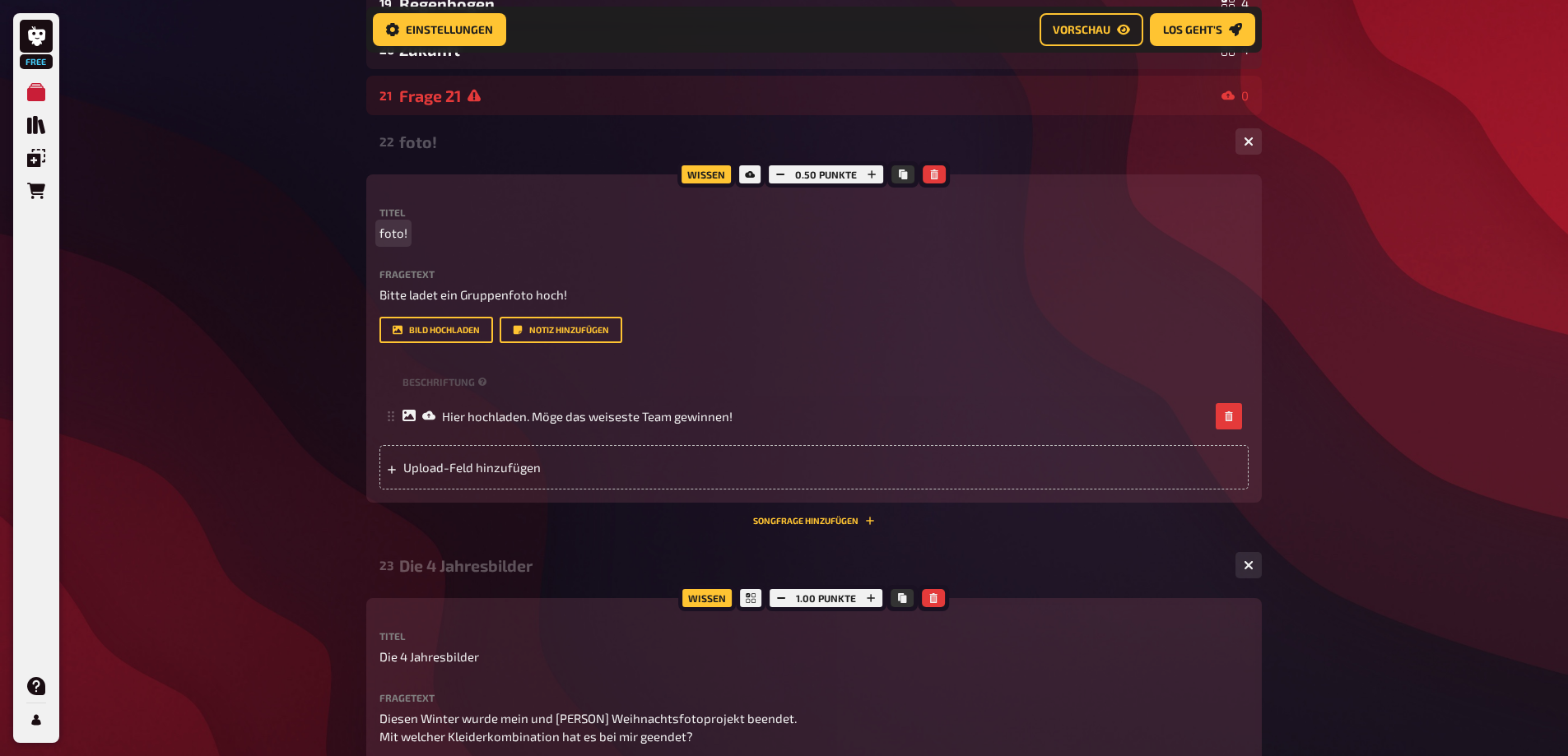 click on "foto!" at bounding box center (393, 233) 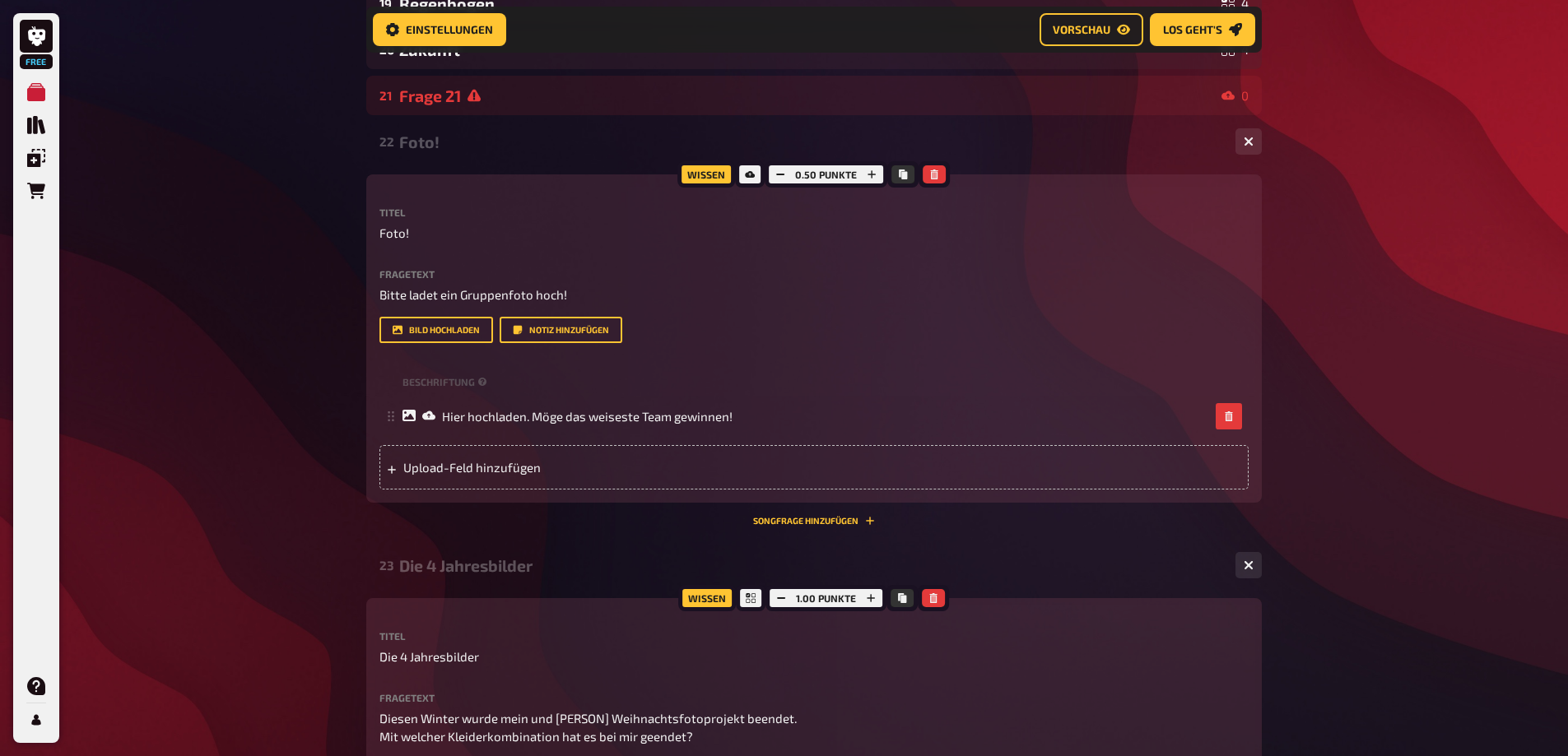 click on "Free Meine Quizze Quiz Sammlung Einblendungen Bestellungen Hilfe Profil Home Meine Quizze AldoQuiz2025 Vorbereitung Vorbereitung Inhalte Bearbeiten Quiz Lobby Moderation undefined Auswertung Siegerehrung Einstellungen Vorschau Los geht's Los geht's AldoQuiz2025 01 Tiere 1 02 Pferderennen 1 03 Das Jahr der Abschlüsse 5 04 Es geht an die Wäsche  4 05 Oper   1 1 06 X Hochzeiten und ein Todesfall 1 07 Eine Frage des Stils 0 08 Lieblingsgericht 1 09 Erste Gespräche 4 10 Wintermode 3 11 PopUpkarten 4 12 Sport 1 13 Fanfics 4 14 Grand Tour 4 15 VOR und zuanem fragen BUT MAYBE NOT 0 16 Großes Trauerspiel einfach nur 4 17 Wilma 1 18 Verkleidungen 5 19 Regenbogen 4 20 Zukunft 4 21 Frage 21 0 22 Foto! 1 Wissen 0.50 Punkte Titel Foto! Fragetext Bitte ladet ein Gruppenfoto hoch! Hier hinziehen für Dateiupload Bild hochladen   Notiz hinzufügen Beschriftung Hier hochladen. Möge das weiseste Team gewinnen! Upload-Feld hinzufügen Songfrage hinzufügen   23 Die 4 Jahresbilder 4 Wissen 1.00 Punkte Titel Fragetext" at bounding box center (784, 160) 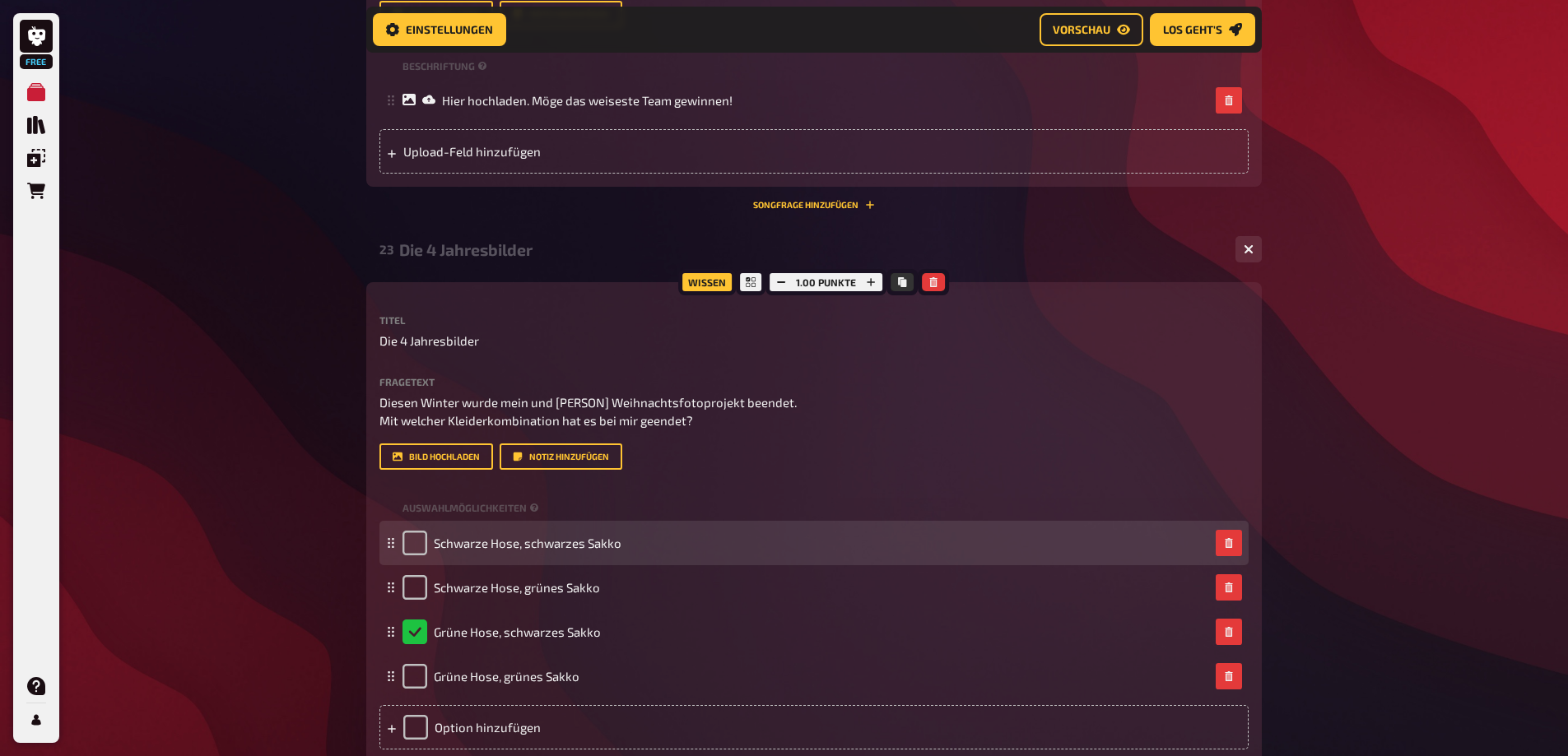 scroll, scrollTop: 1397, scrollLeft: 0, axis: vertical 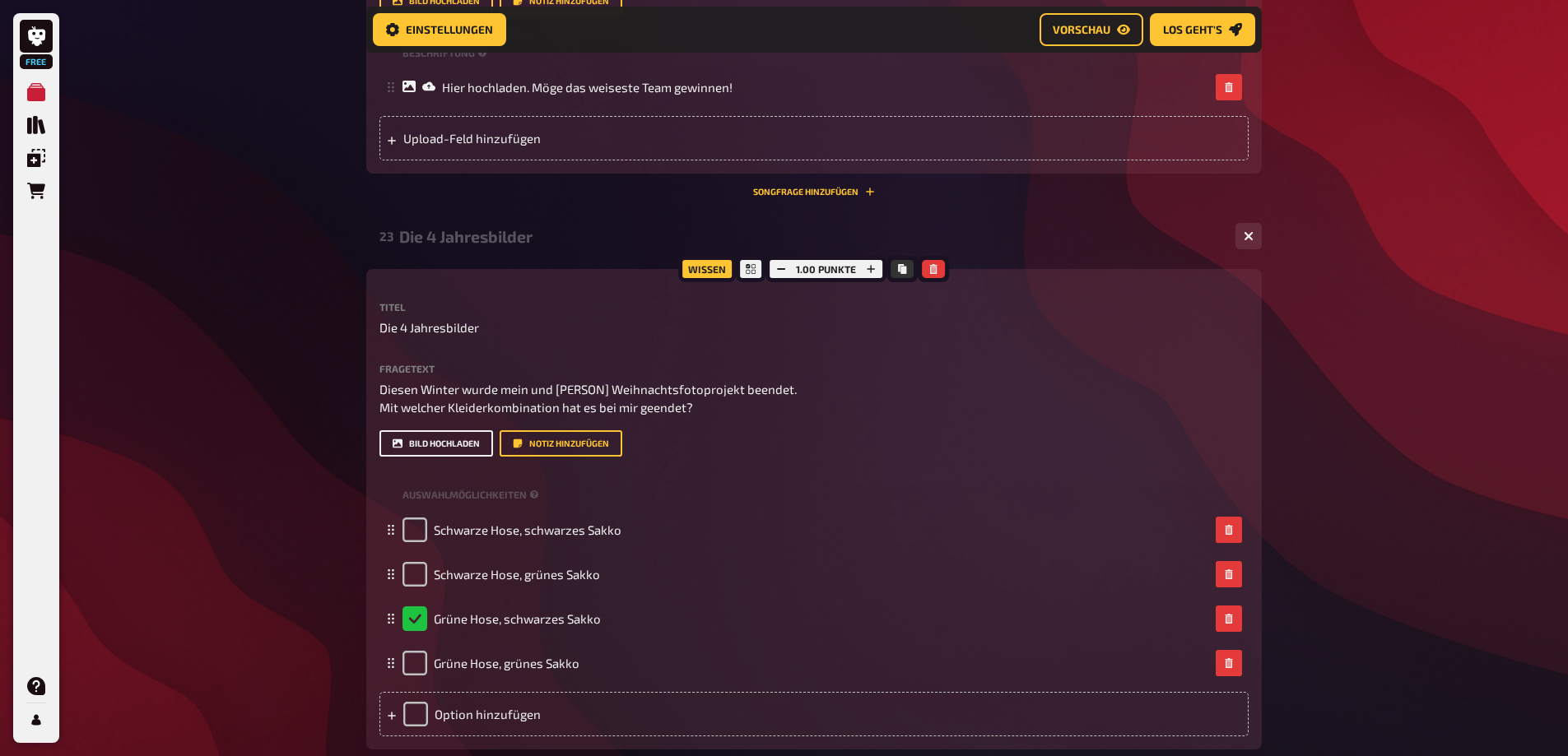 click on "Bild hochladen" at bounding box center [436, 443] 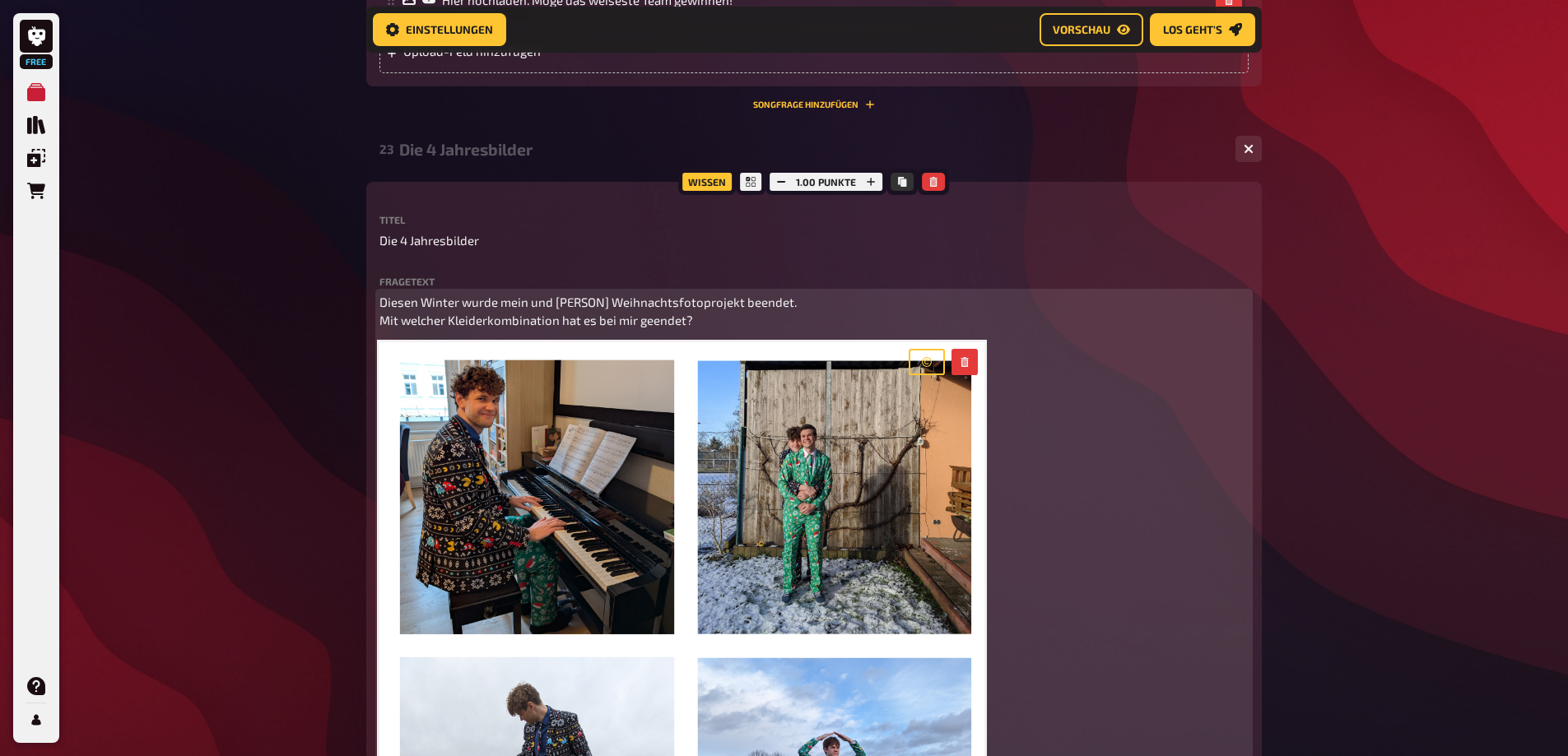 scroll, scrollTop: 1397, scrollLeft: 0, axis: vertical 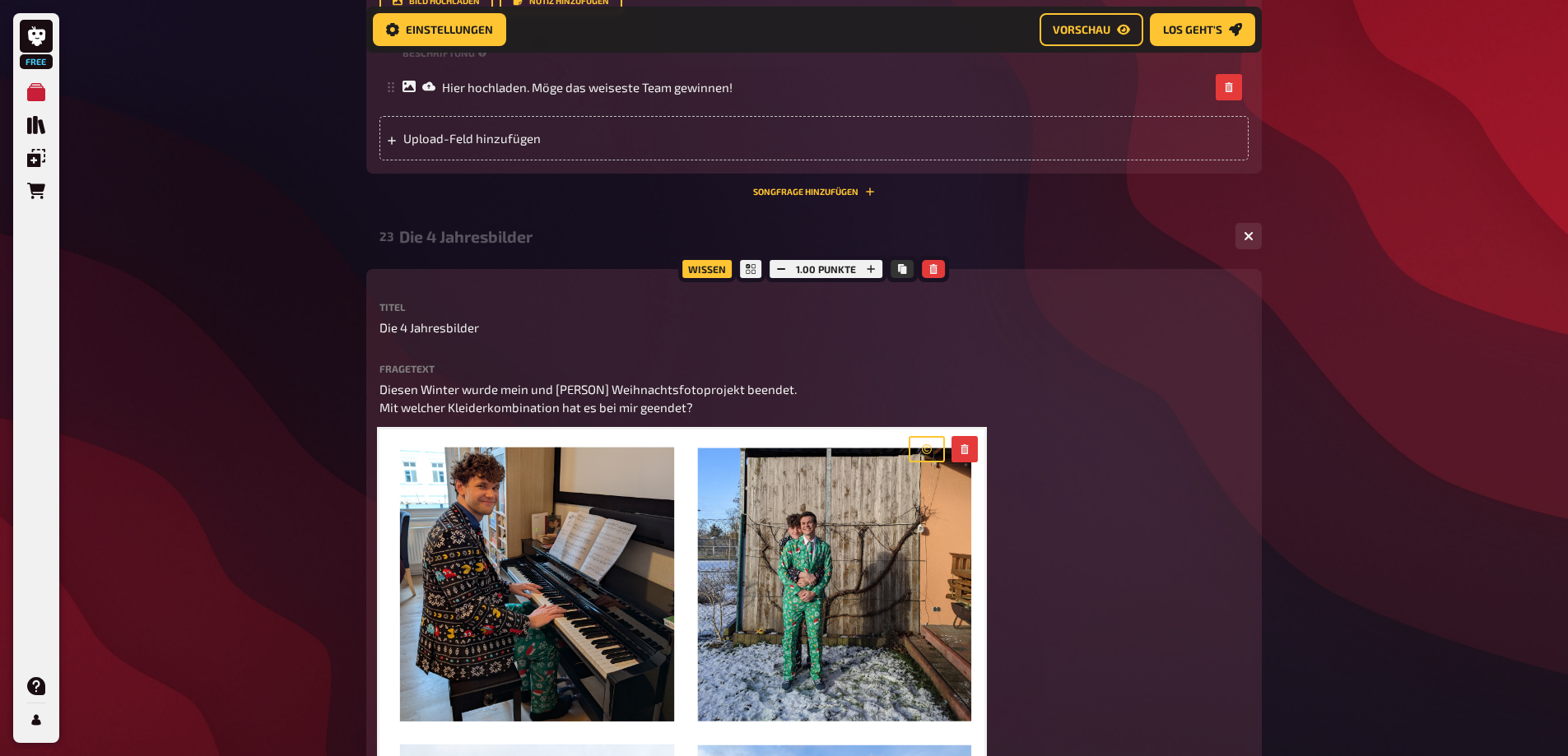 click on "Die 4 Jahresbilder" at bounding box center [811, 236] 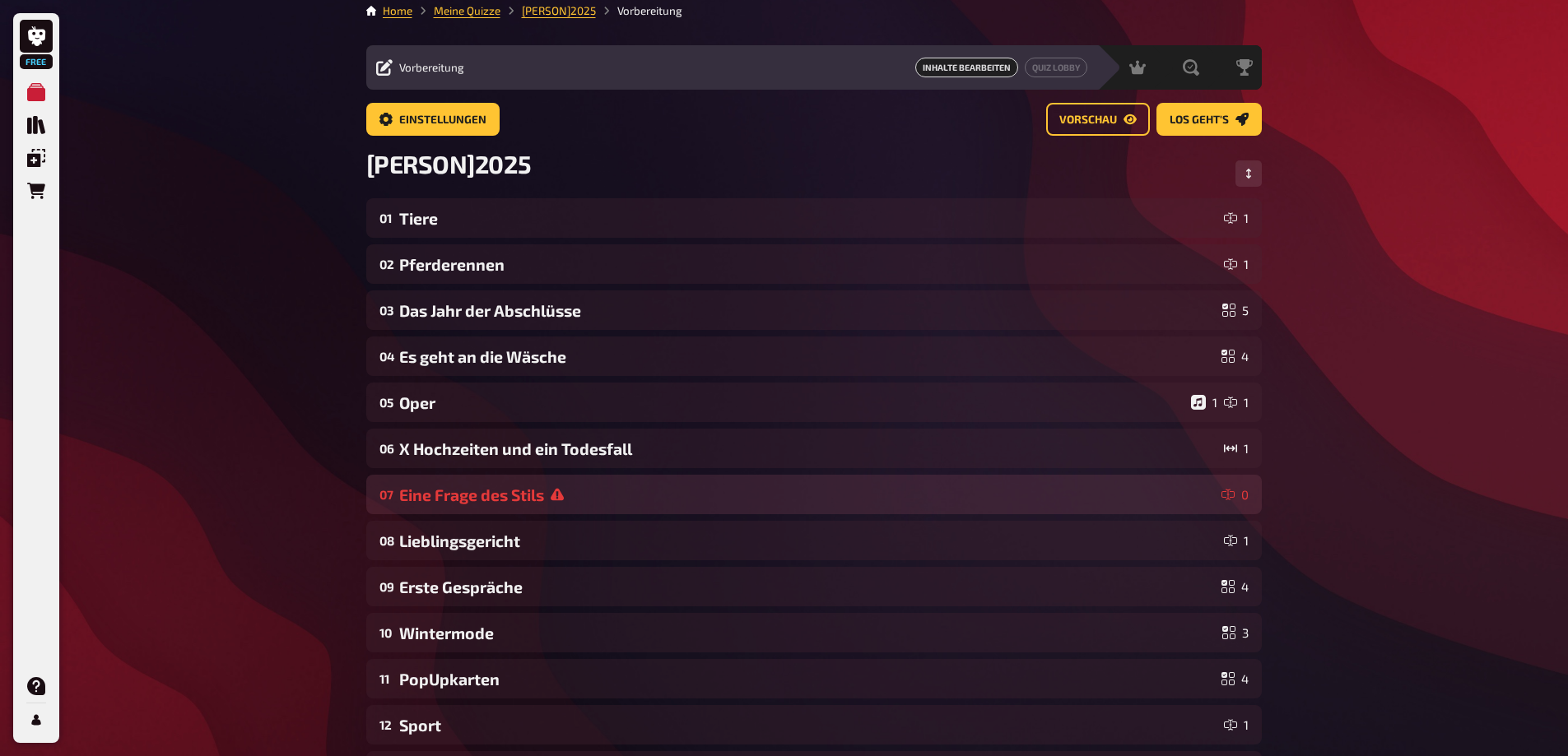 scroll, scrollTop: 0, scrollLeft: 0, axis: both 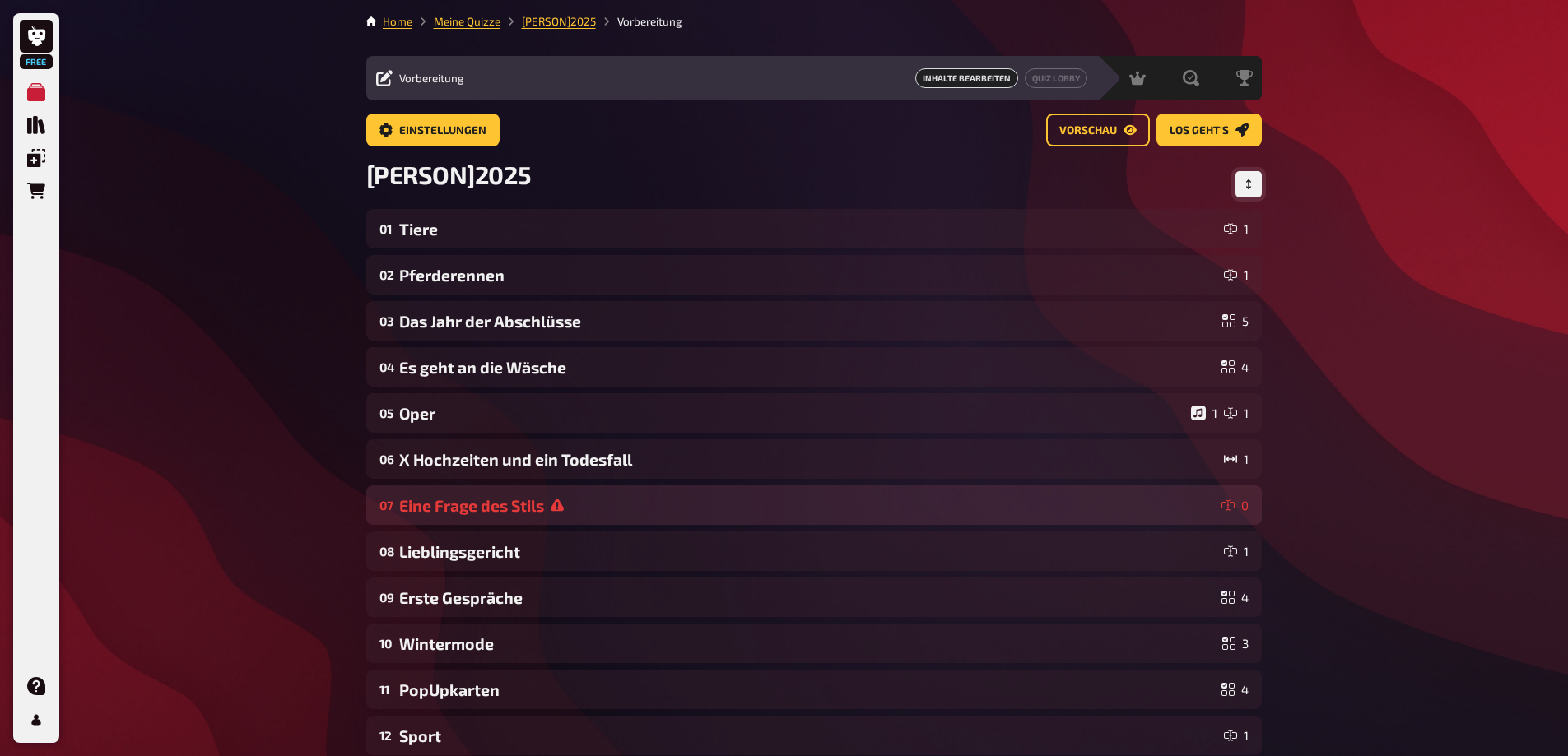 click 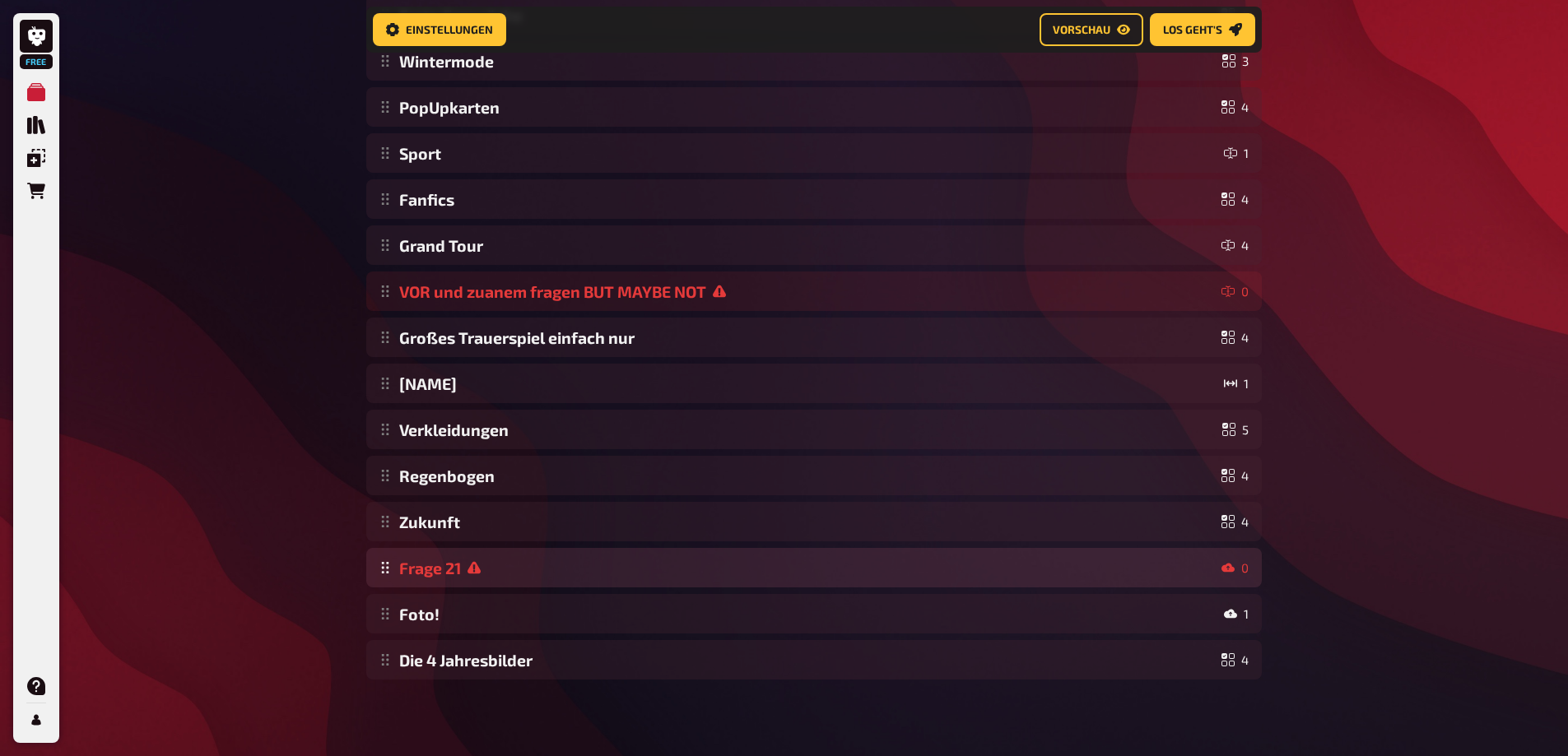 scroll, scrollTop: 598, scrollLeft: 0, axis: vertical 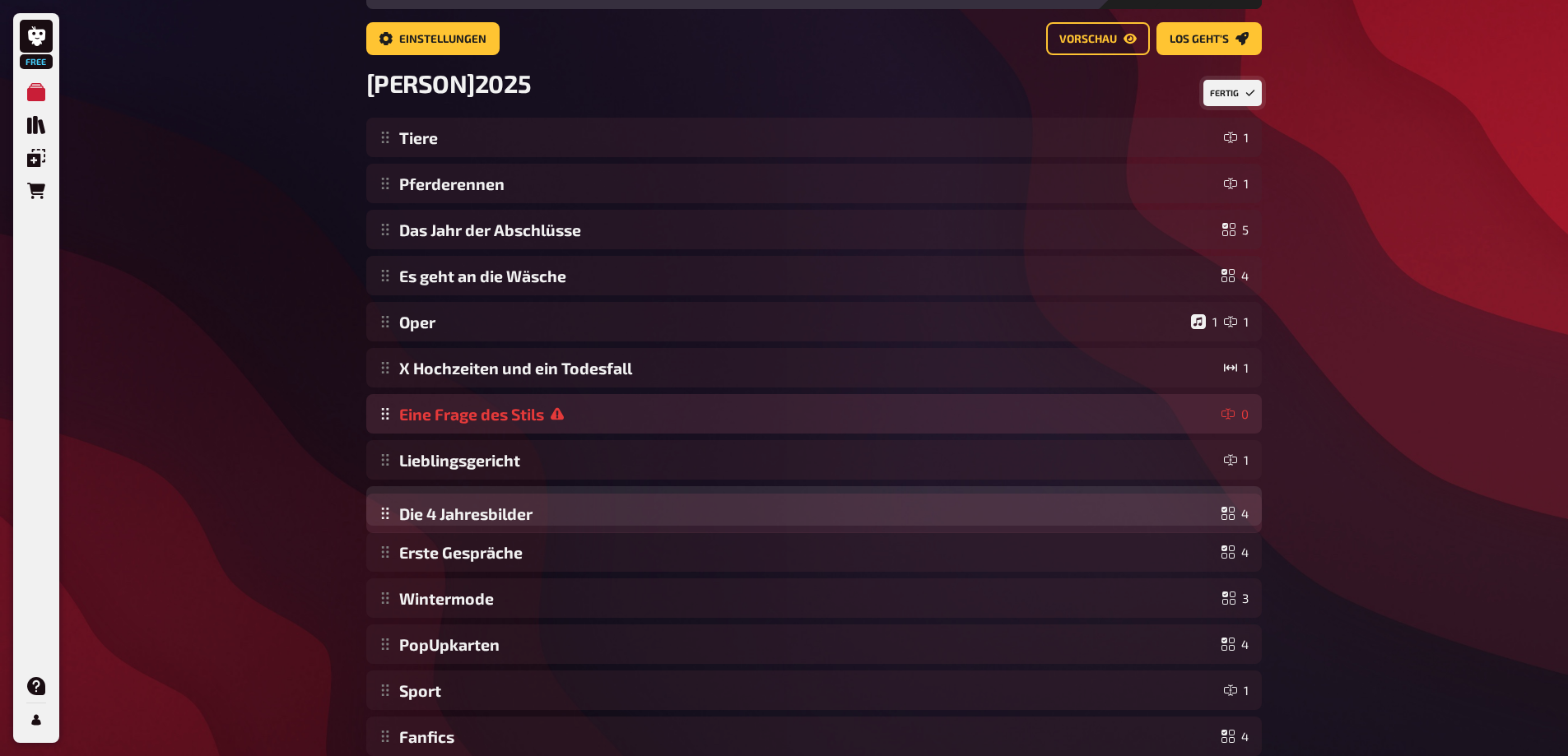 drag, startPoint x: 500, startPoint y: 672, endPoint x: 575, endPoint y: 528, distance: 162.36071 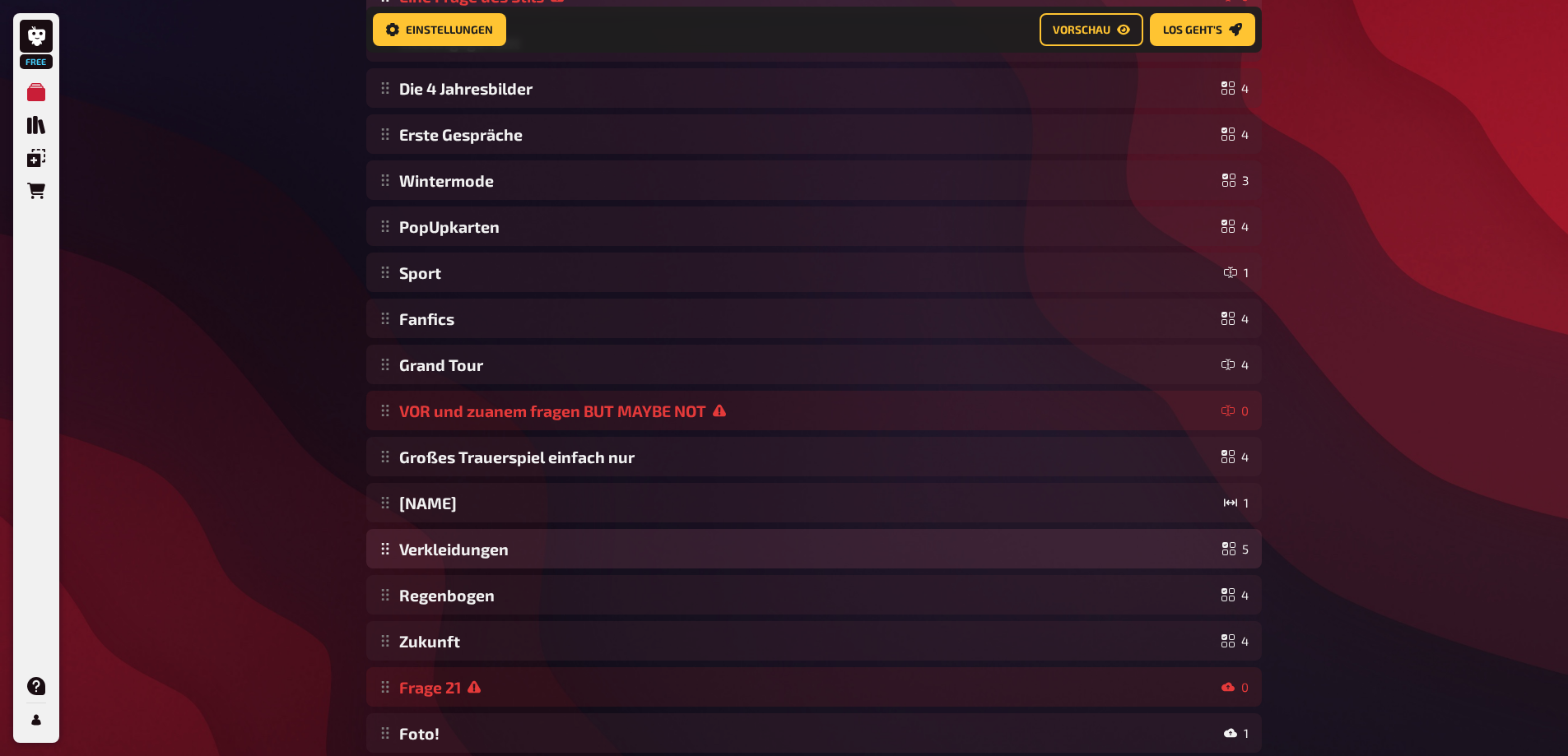 scroll, scrollTop: 598, scrollLeft: 0, axis: vertical 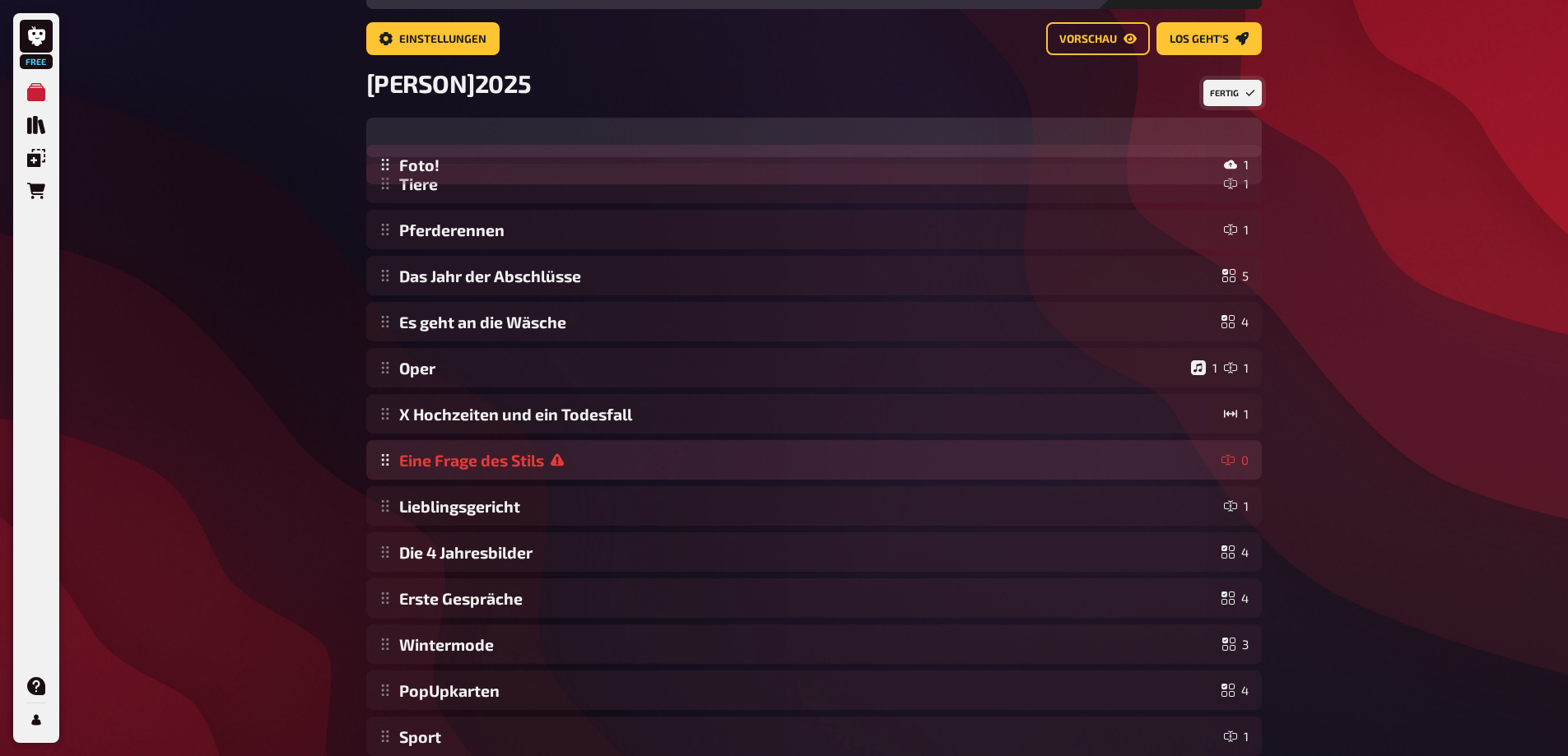 drag, startPoint x: 385, startPoint y: 659, endPoint x: 441, endPoint y: 166, distance: 496.1703 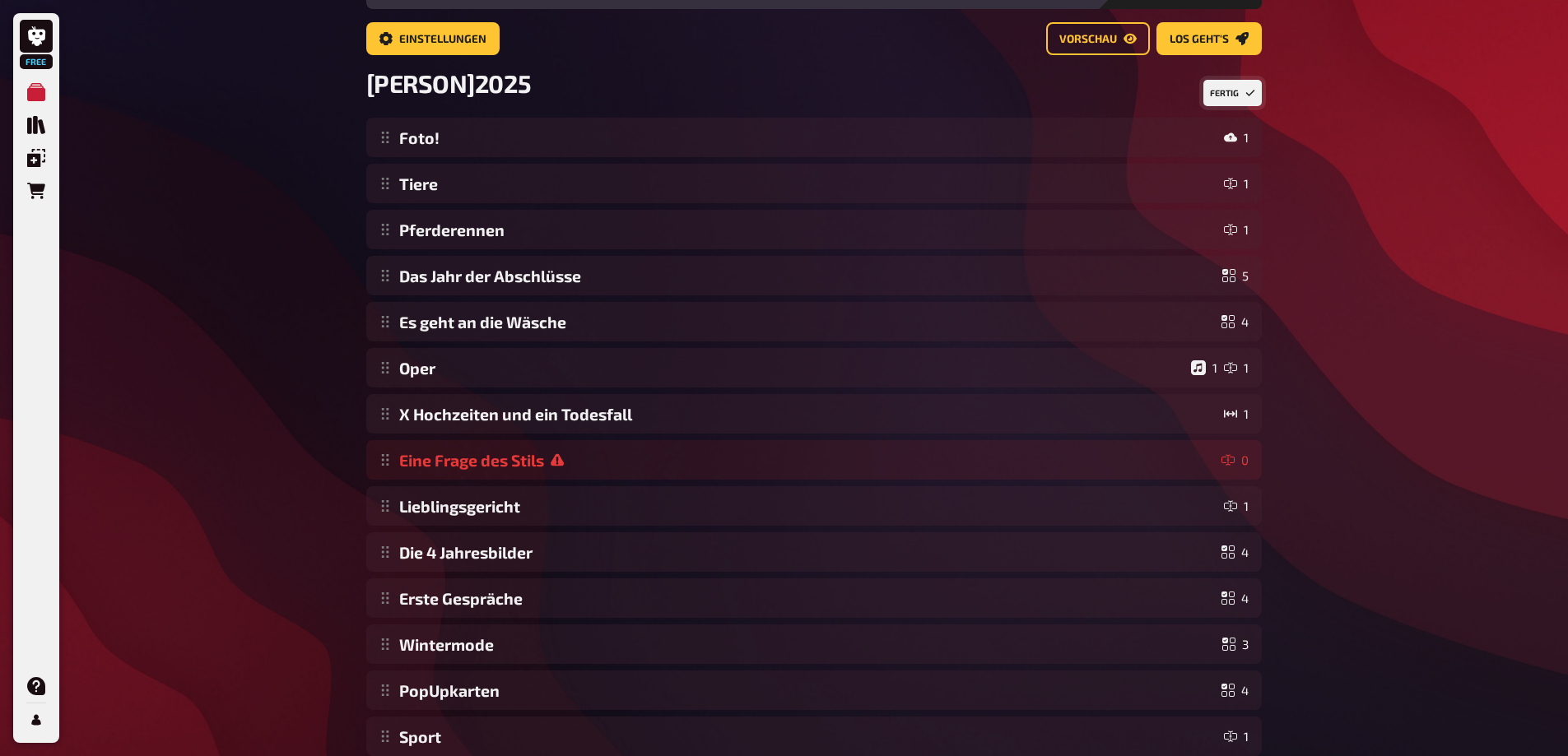 click on "Fertig" at bounding box center (1232, 93) 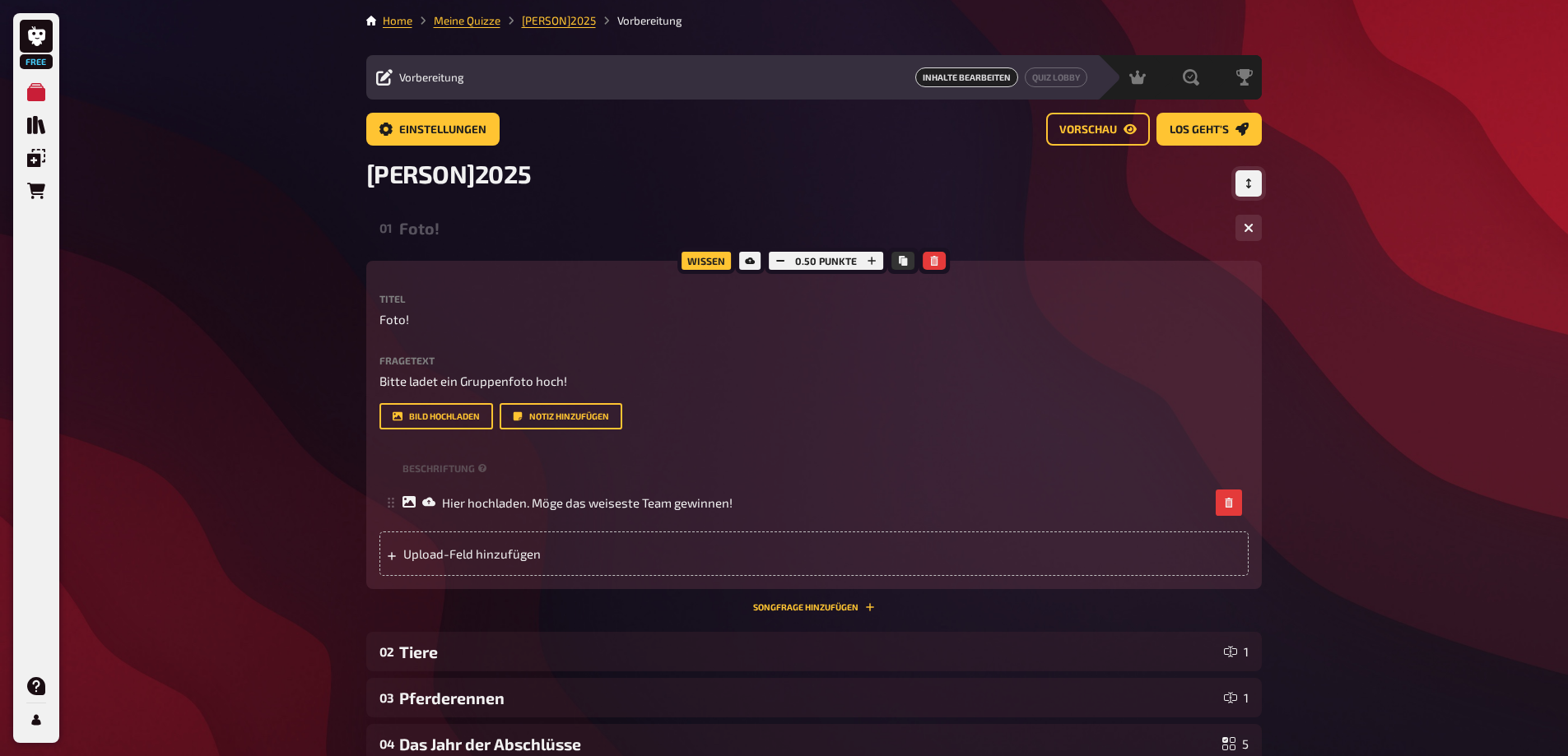 scroll, scrollTop: 0, scrollLeft: 0, axis: both 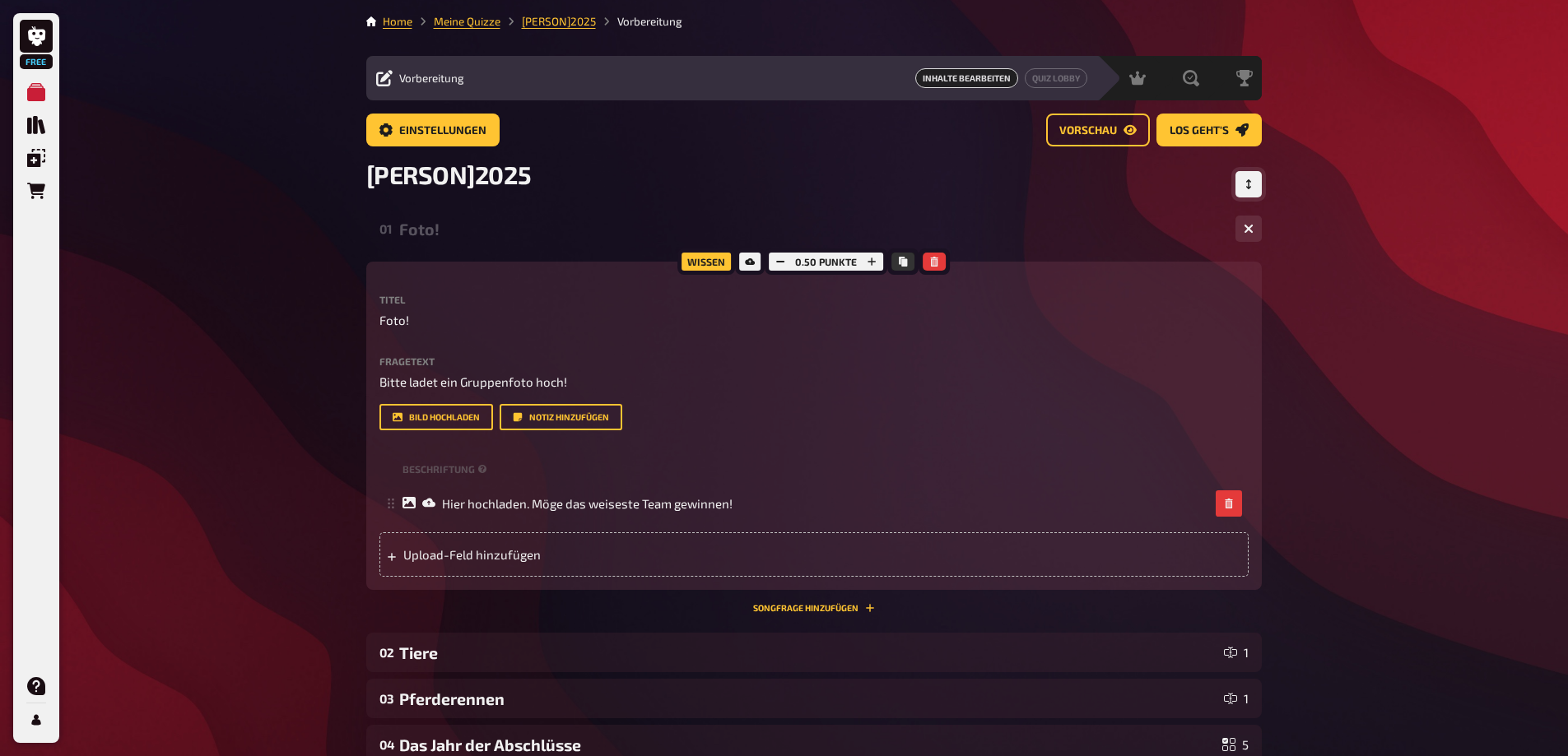 click 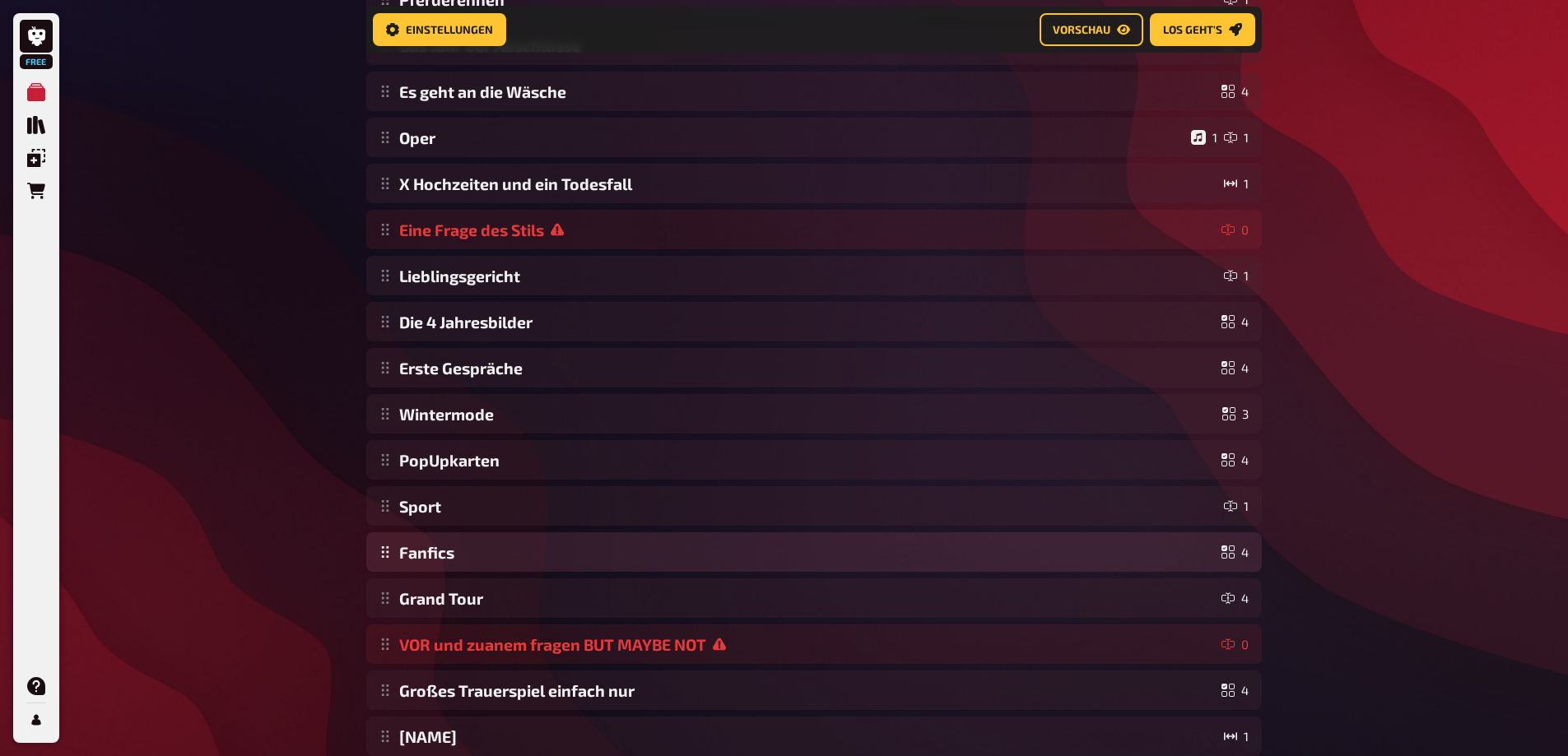 scroll, scrollTop: 343, scrollLeft: 0, axis: vertical 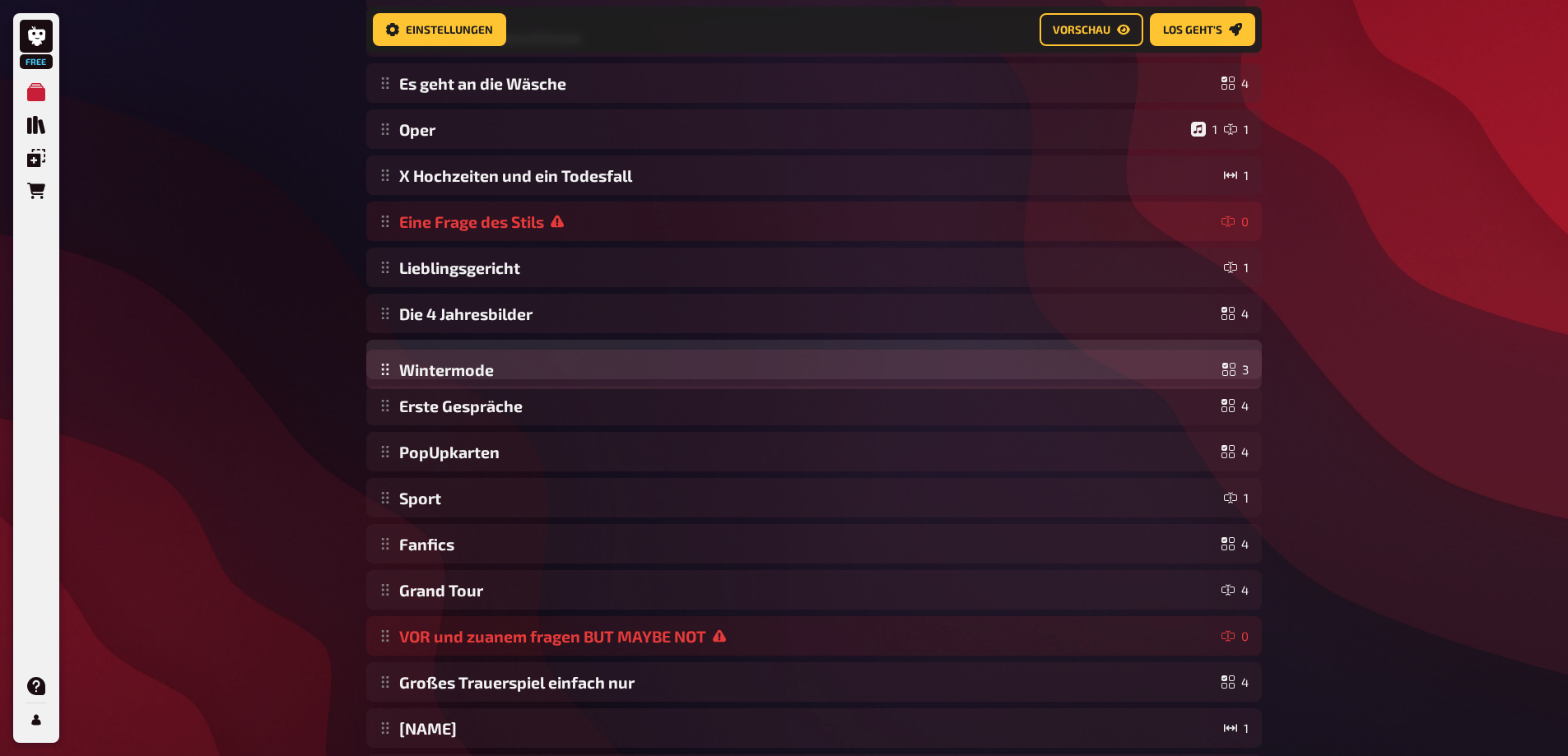 drag, startPoint x: 393, startPoint y: 414, endPoint x: 397, endPoint y: 373, distance: 41.19466 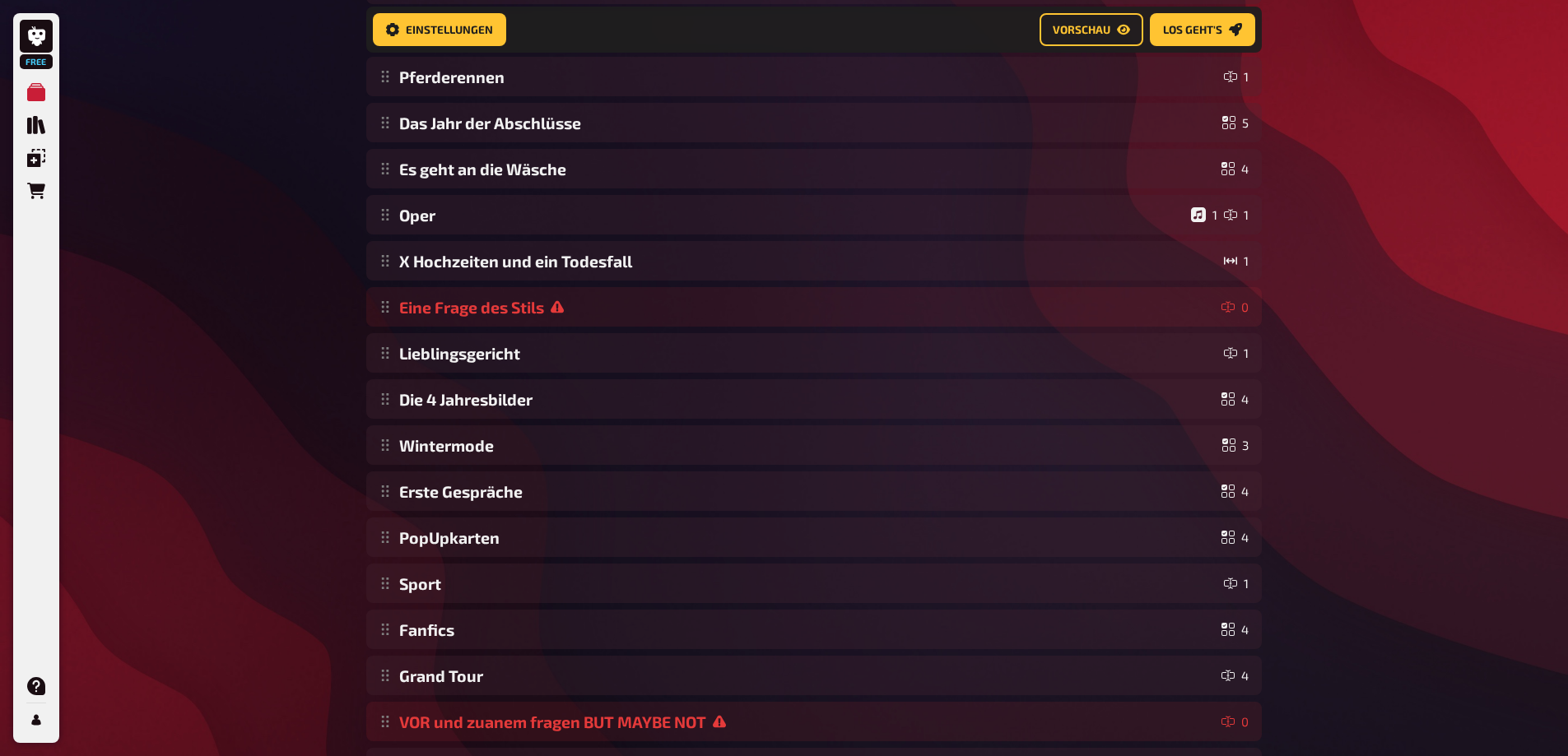 scroll, scrollTop: 14, scrollLeft: 0, axis: vertical 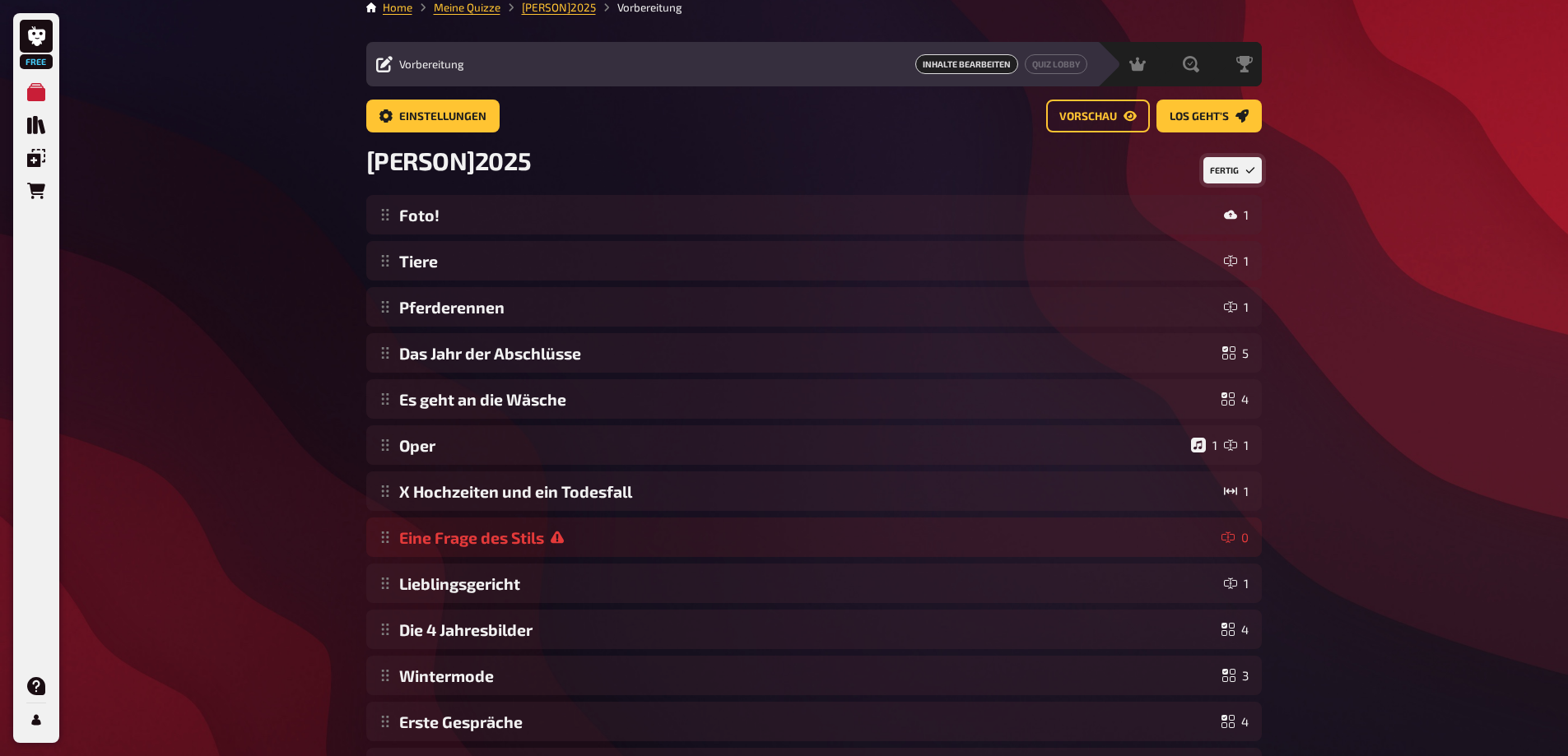 click 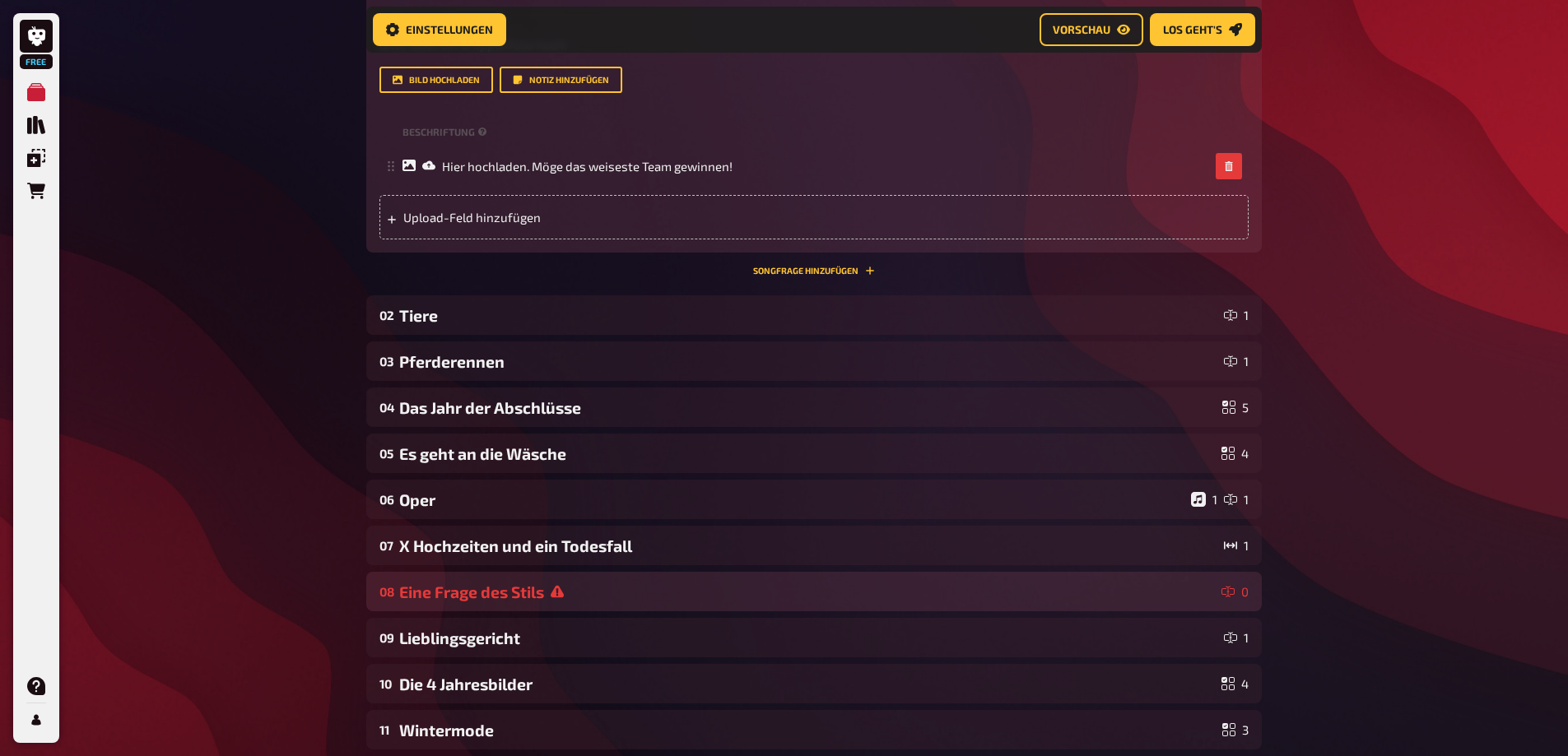scroll, scrollTop: 357, scrollLeft: 0, axis: vertical 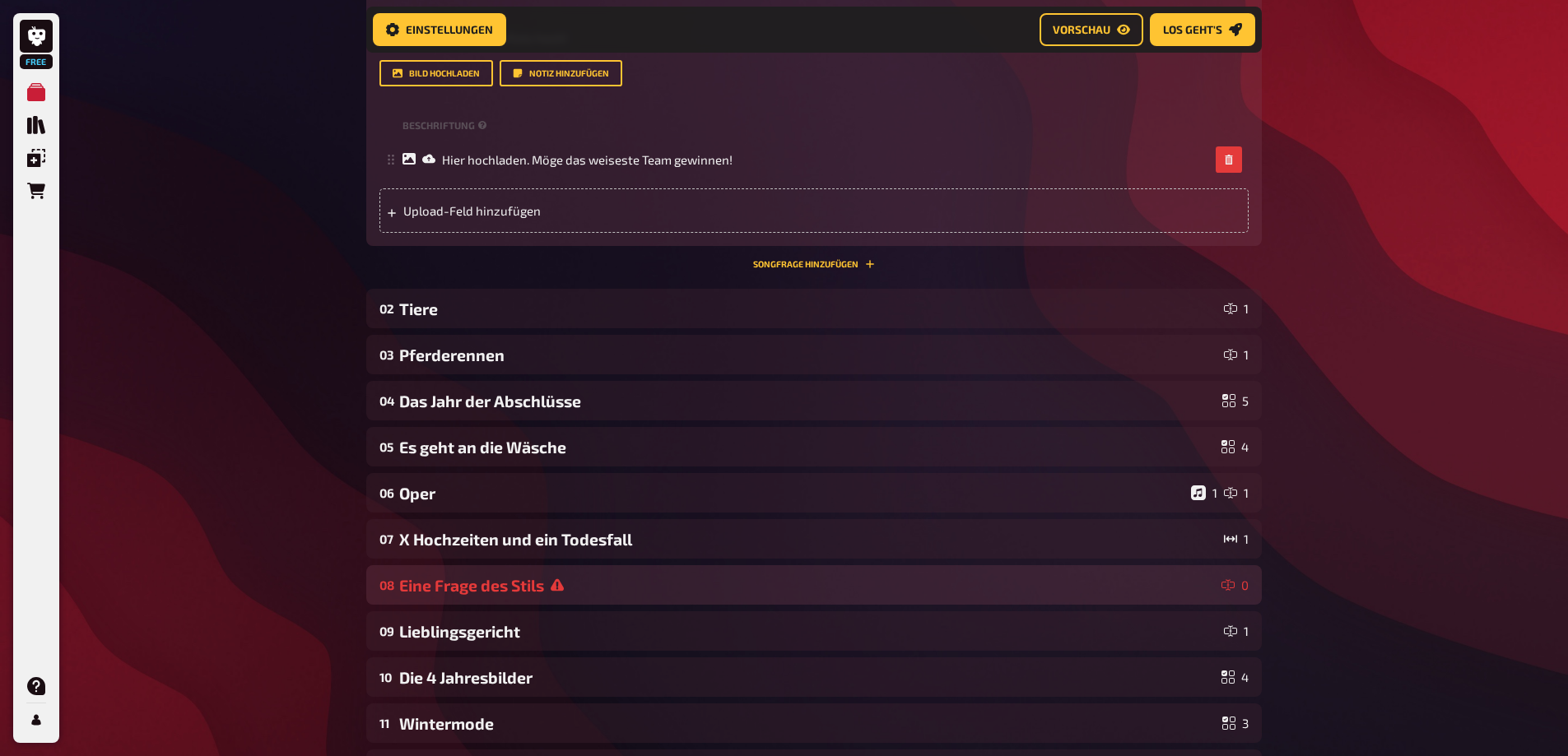 click on "Eine Frage des Stils" at bounding box center (807, 585) 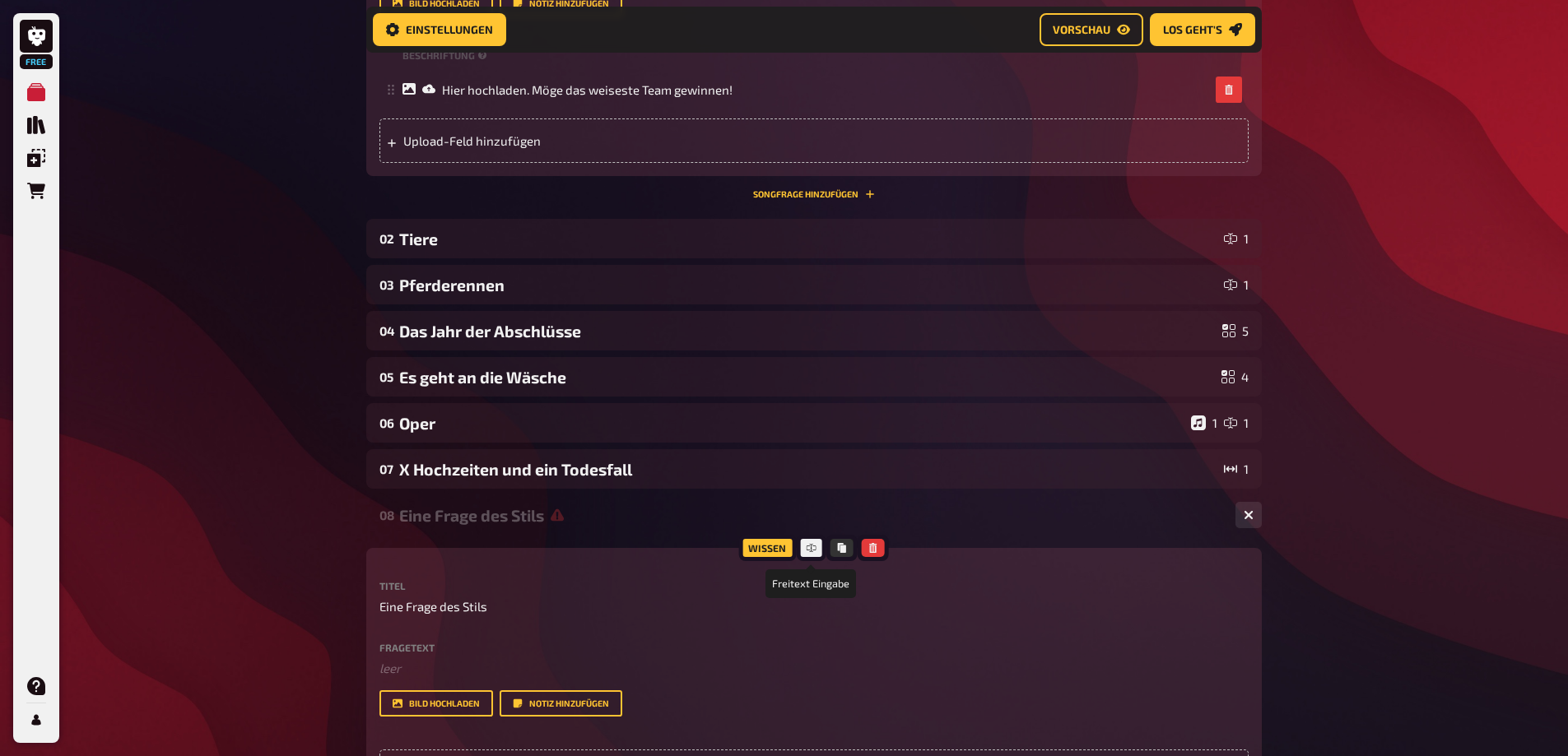 scroll, scrollTop: 522, scrollLeft: 0, axis: vertical 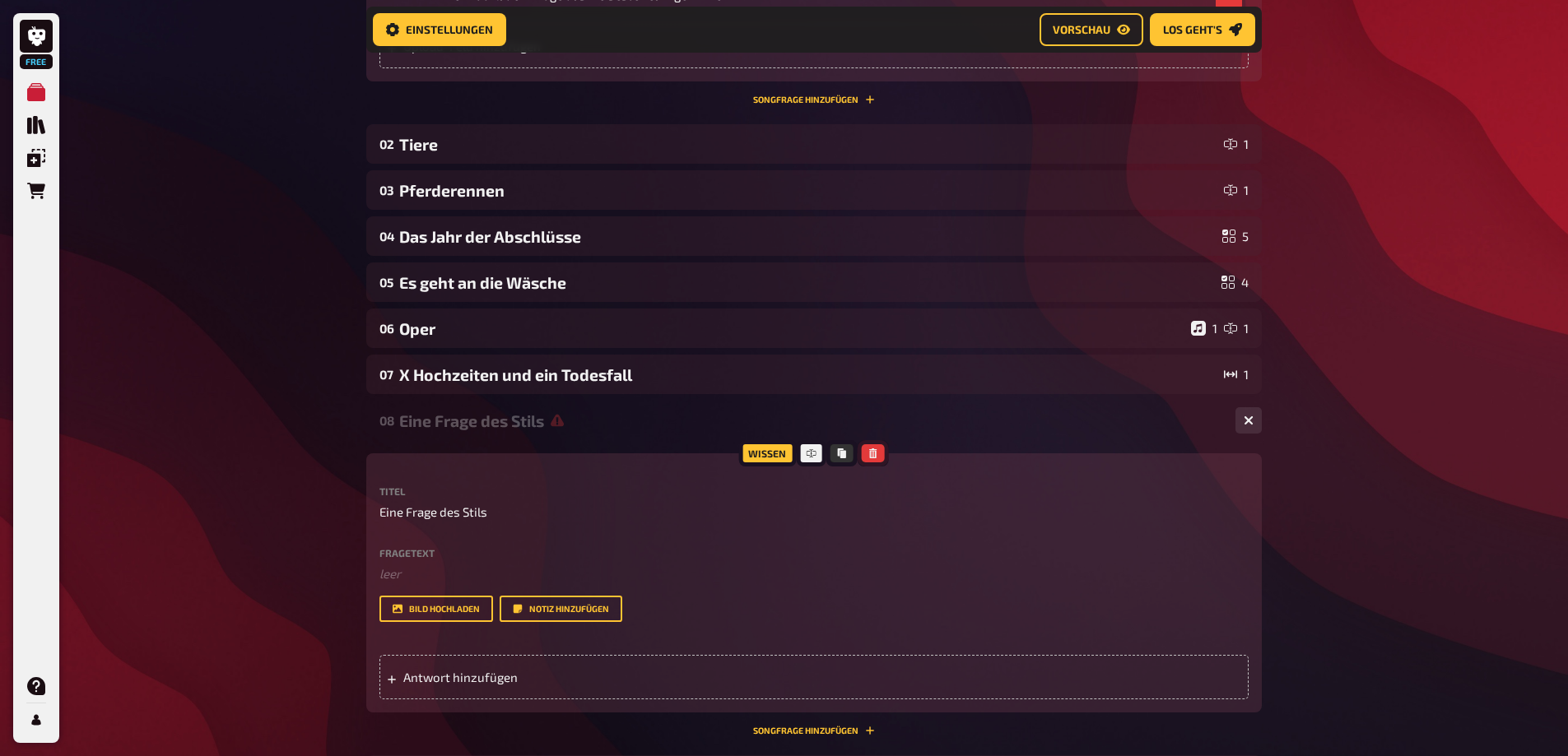 click at bounding box center (873, 453) 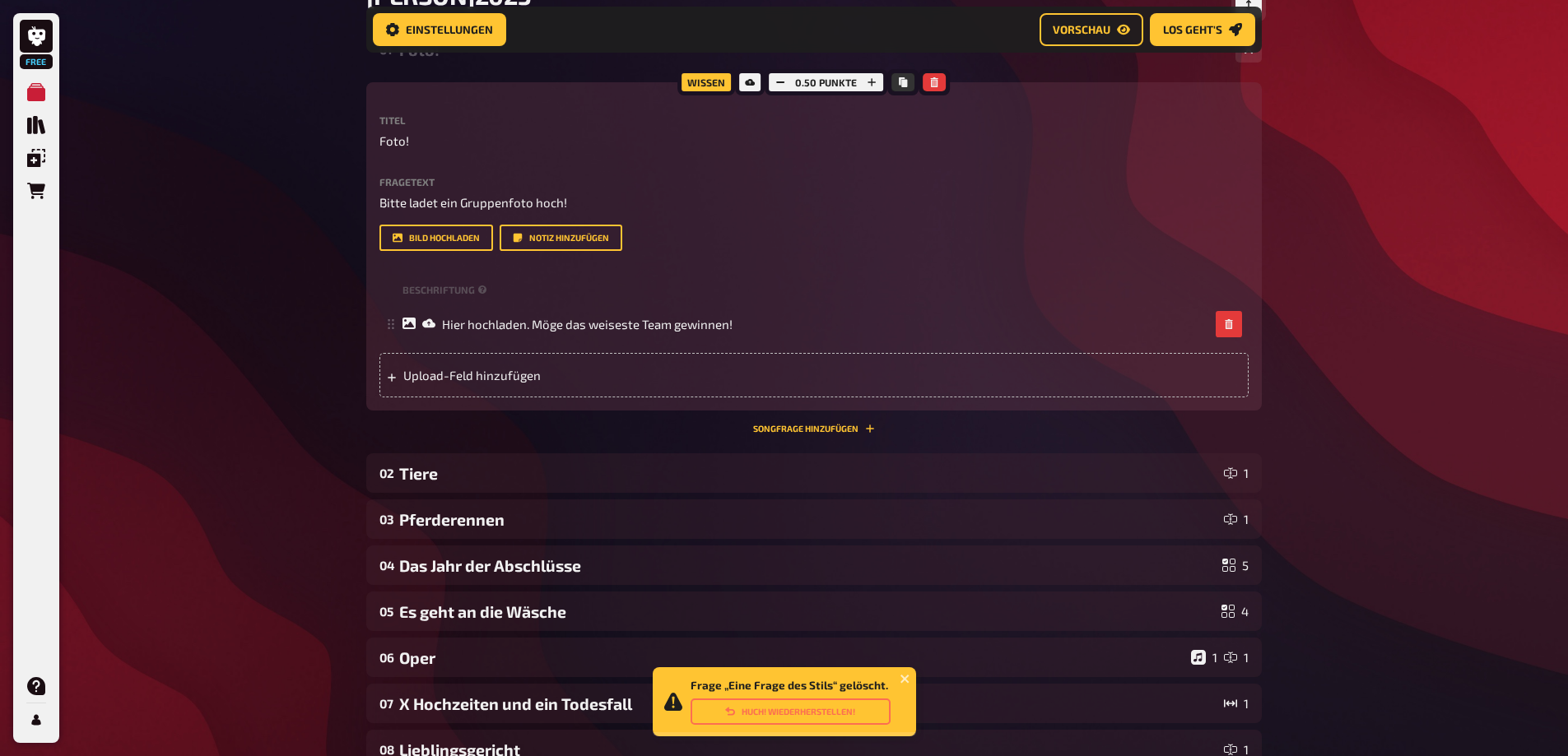 scroll, scrollTop: 28, scrollLeft: 0, axis: vertical 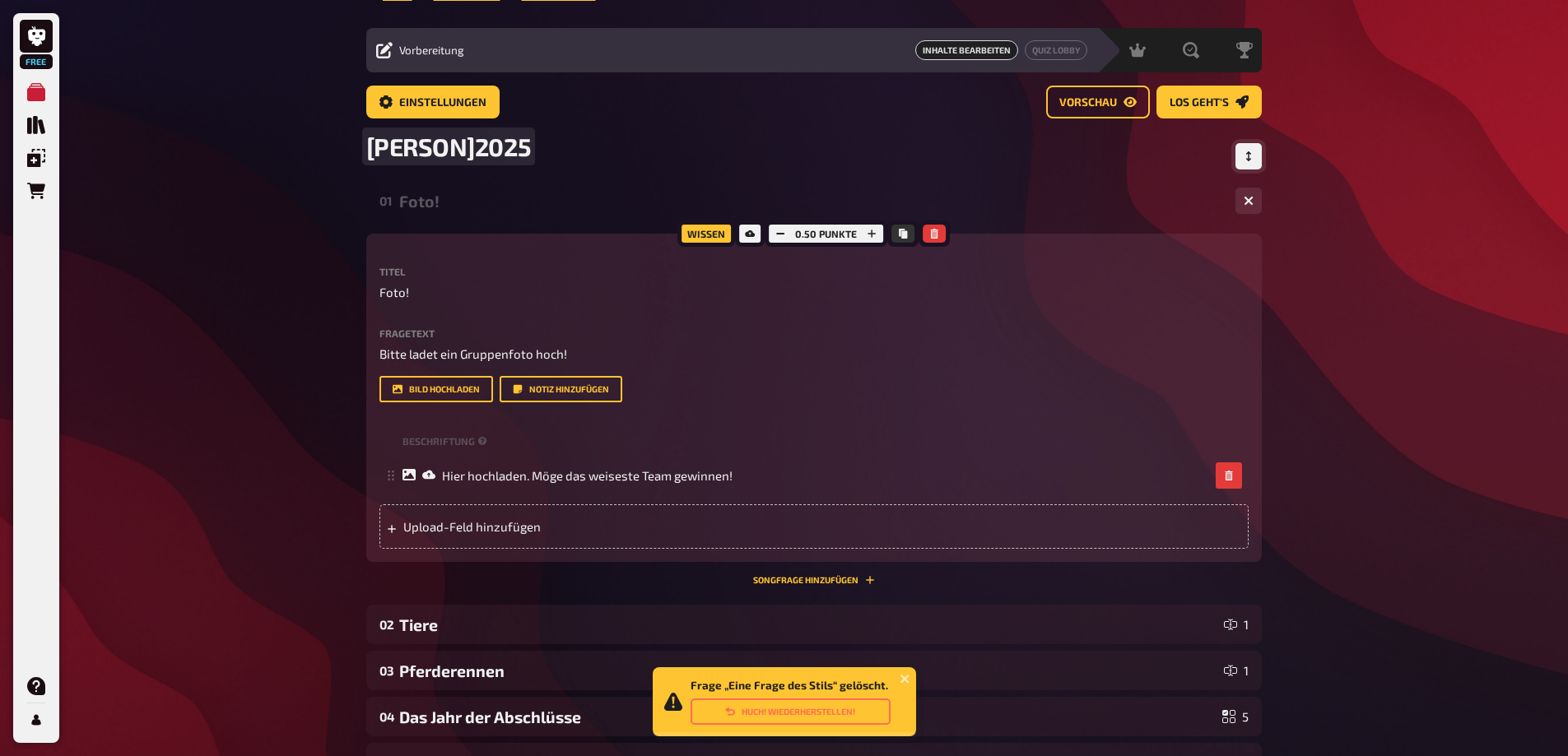 click on "[PERSON]2025" at bounding box center [814, 156] 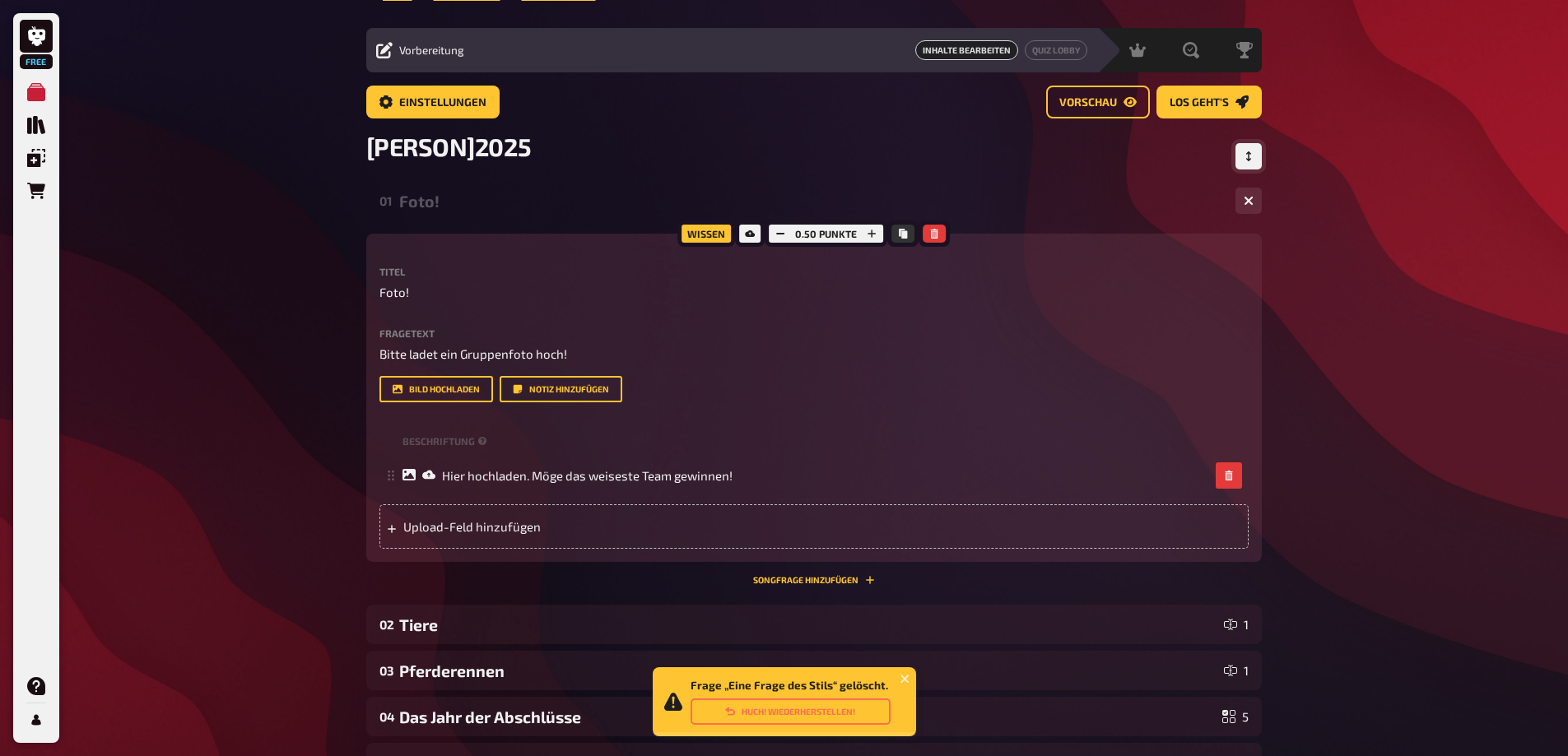 click on "01 Foto! 1" at bounding box center (814, 201) 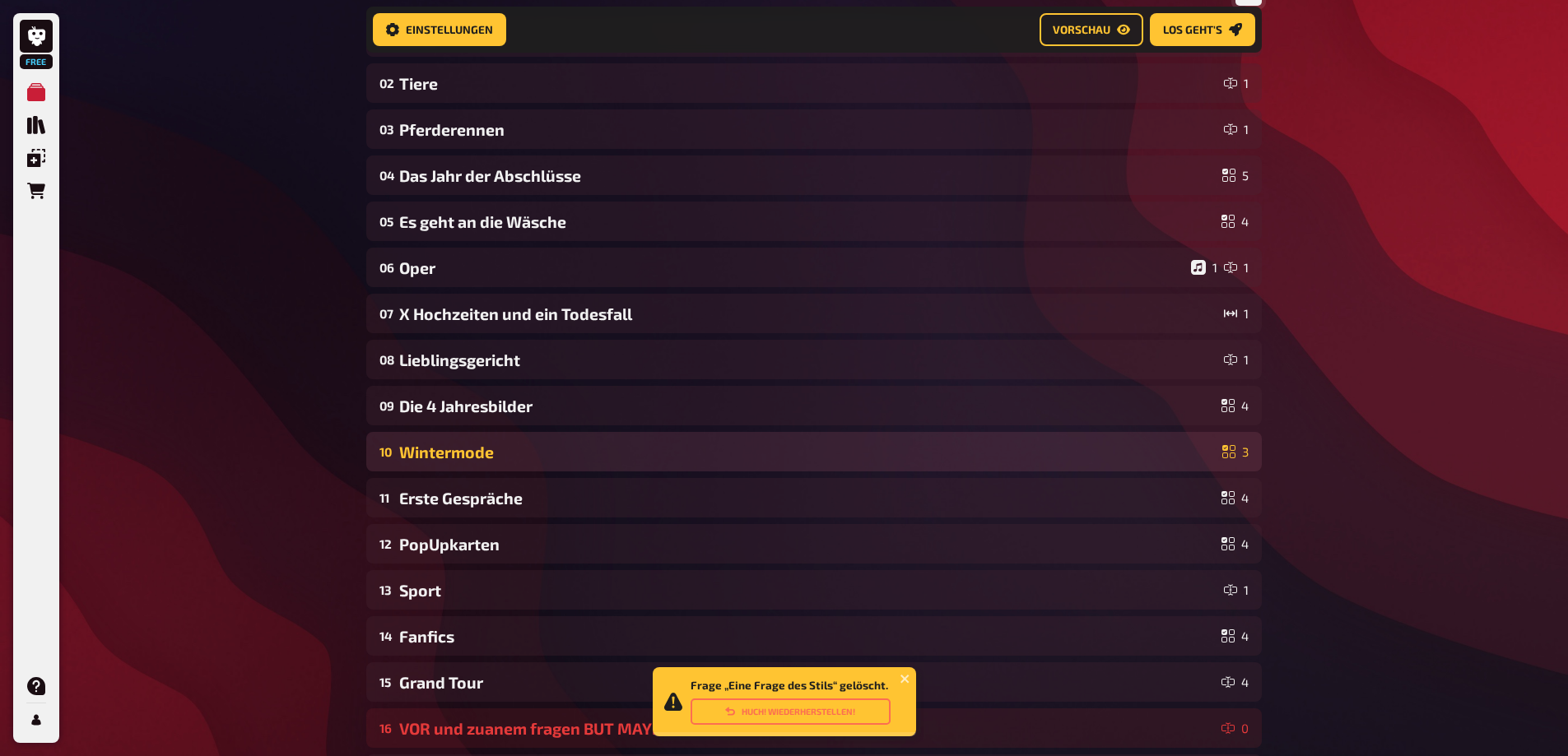 scroll, scrollTop: 206, scrollLeft: 0, axis: vertical 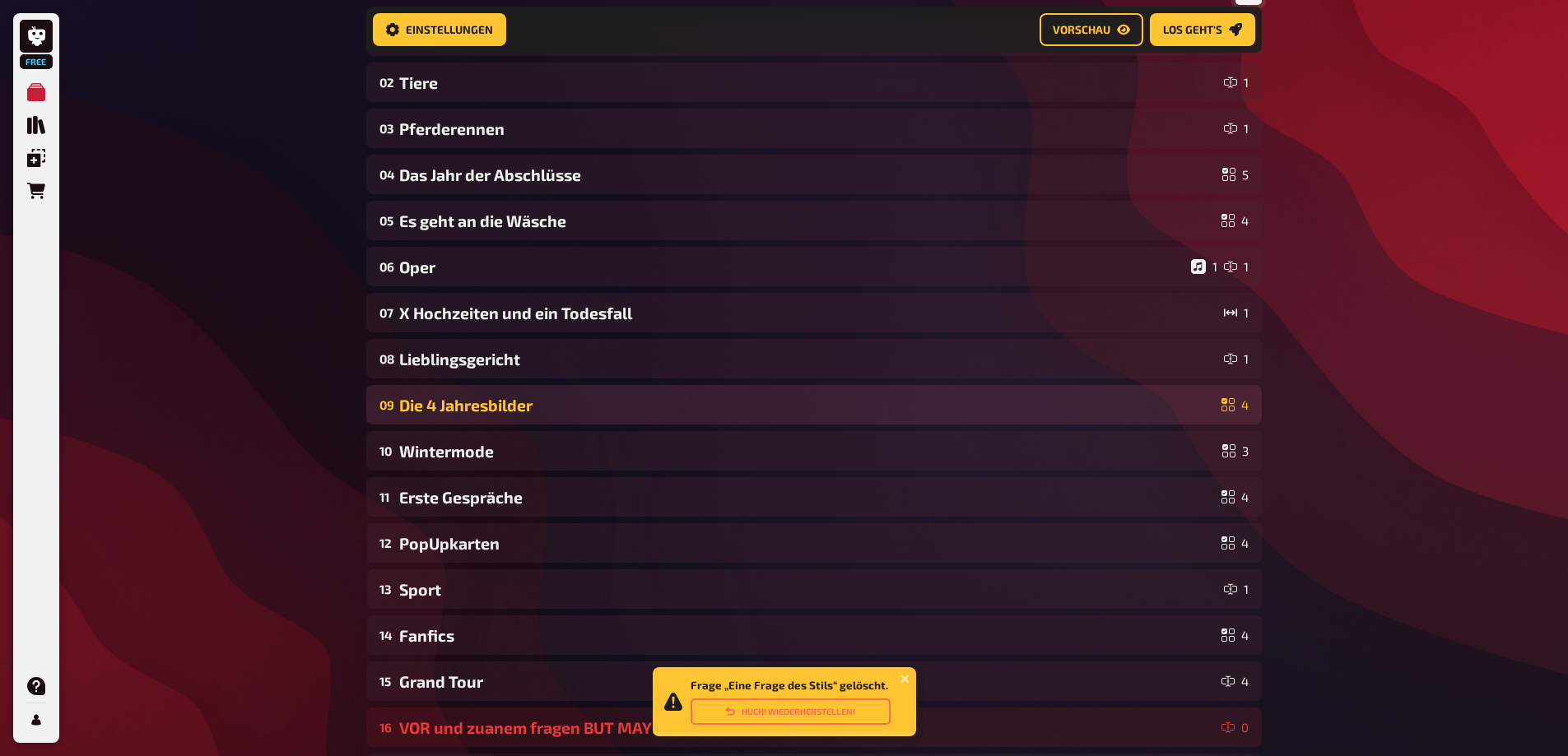 click on "Die 4 Jahresbilder" at bounding box center [807, 405] 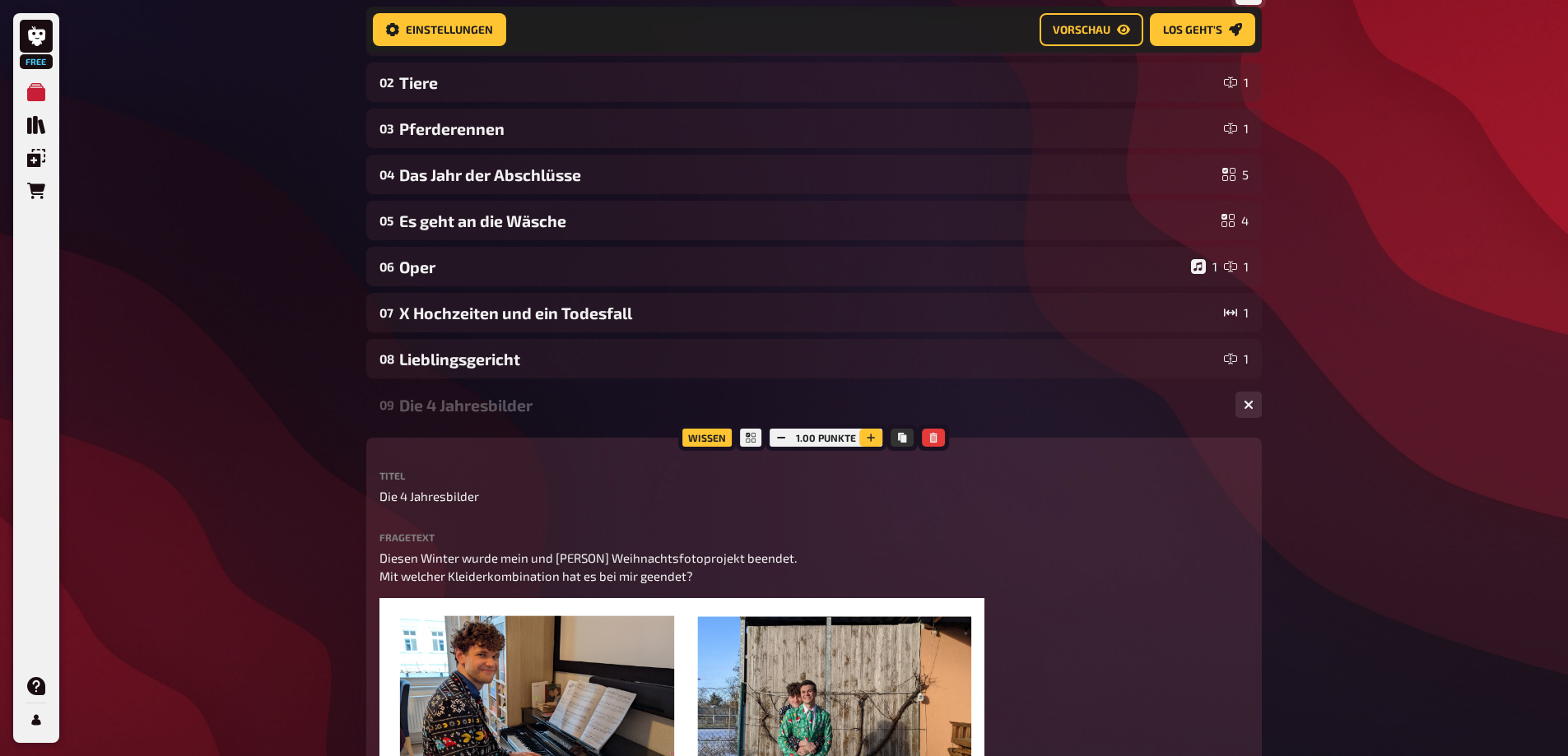 click 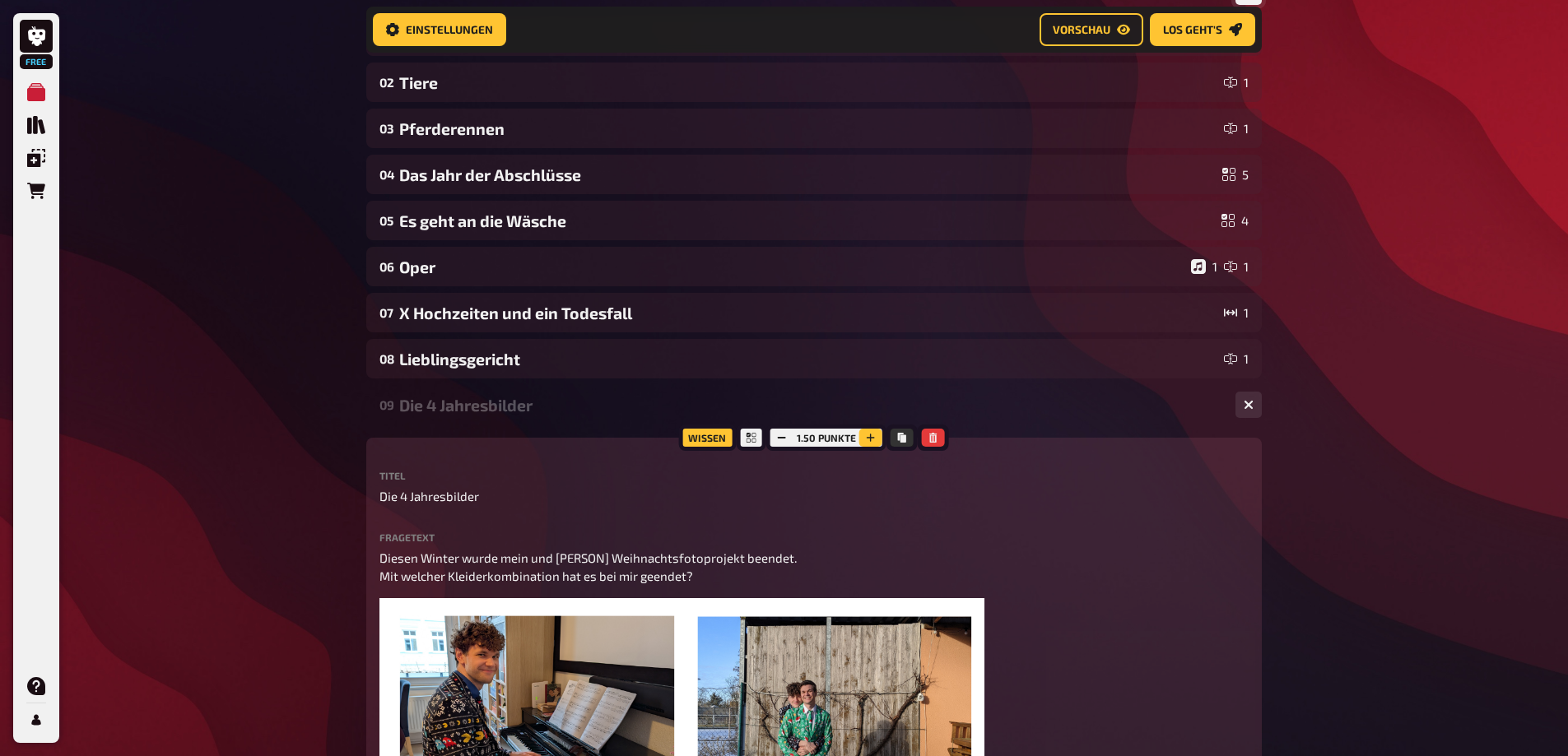 click 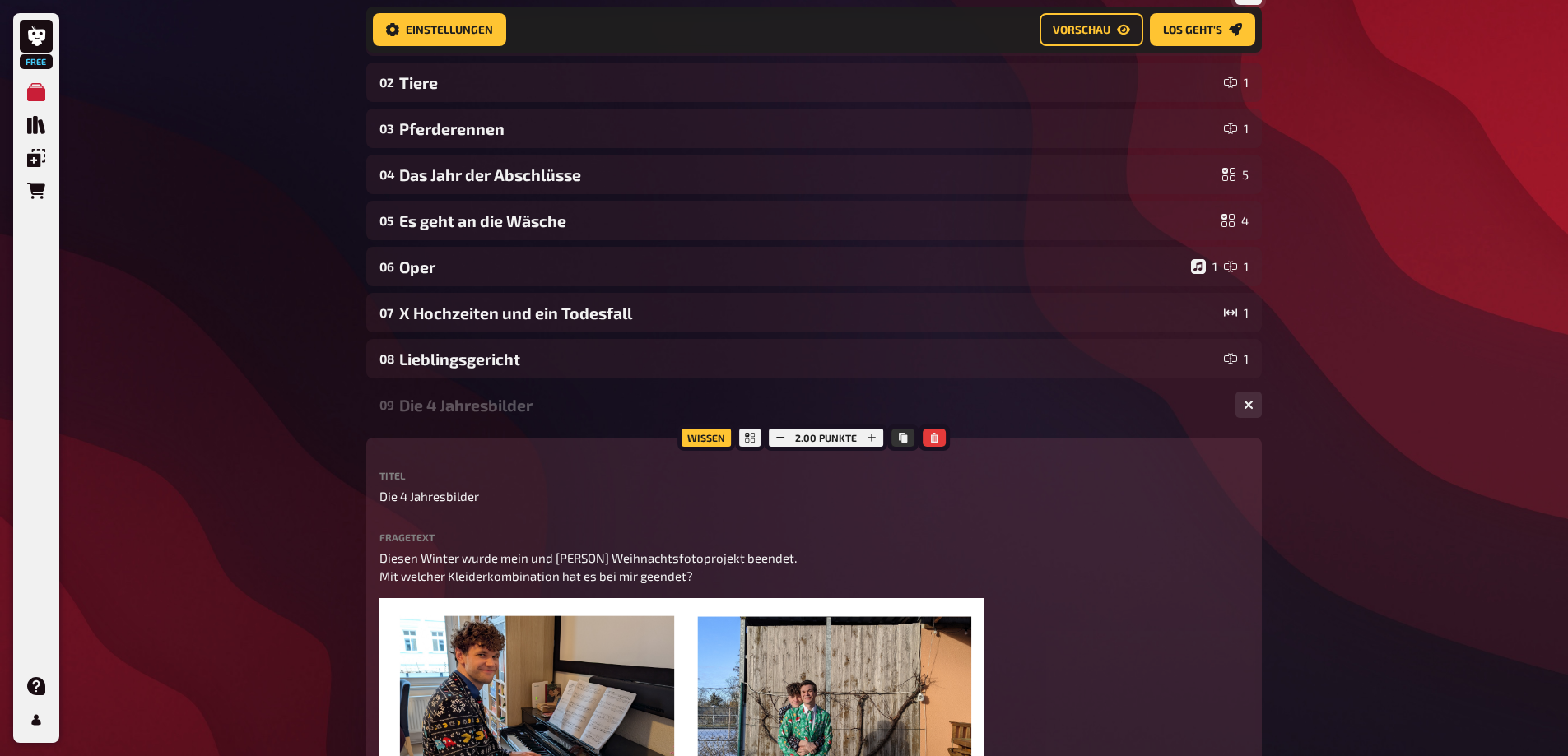 click on "09 Die 4 Jahresbilder 4" at bounding box center (814, 405) 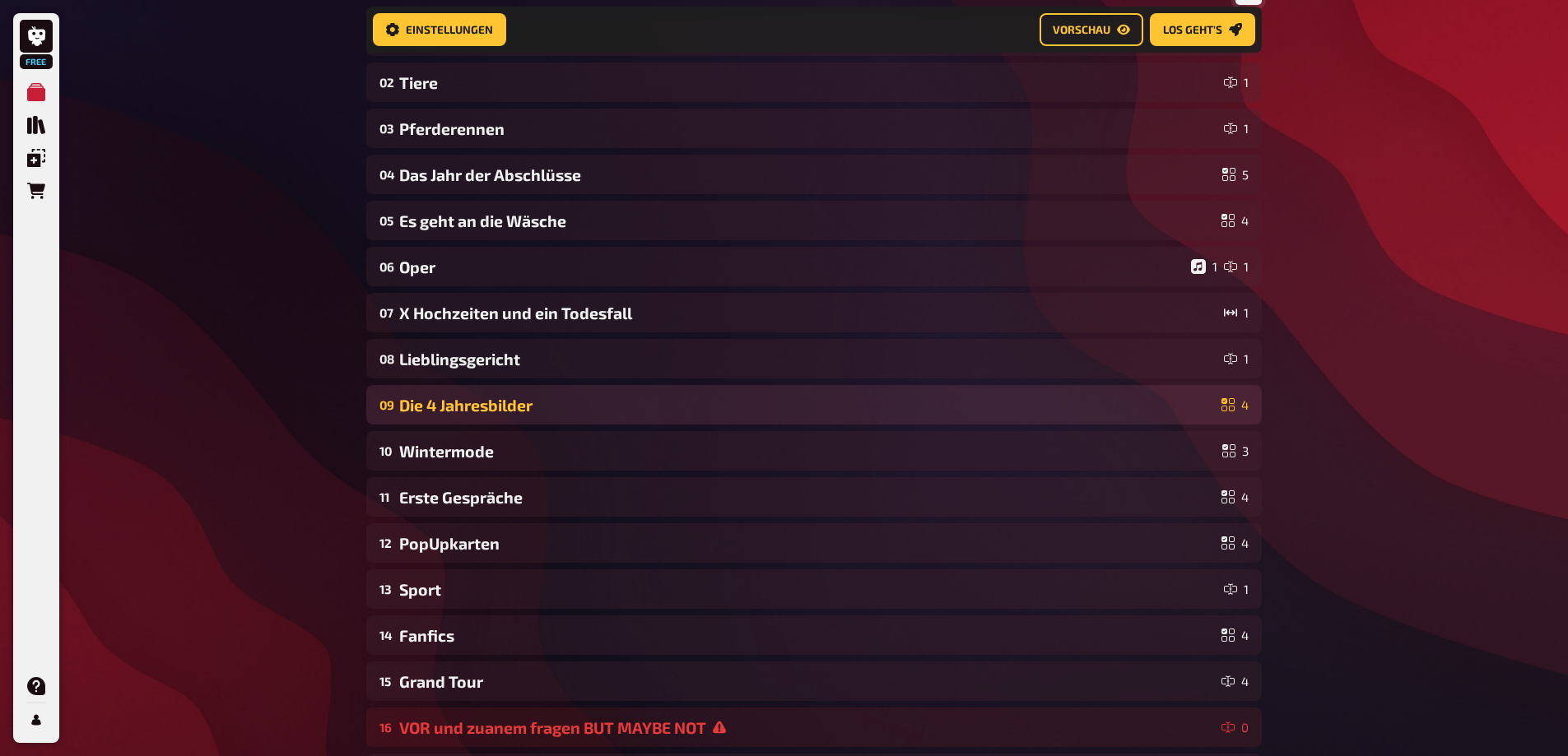 click on "Die 4 Jahresbilder" at bounding box center (807, 405) 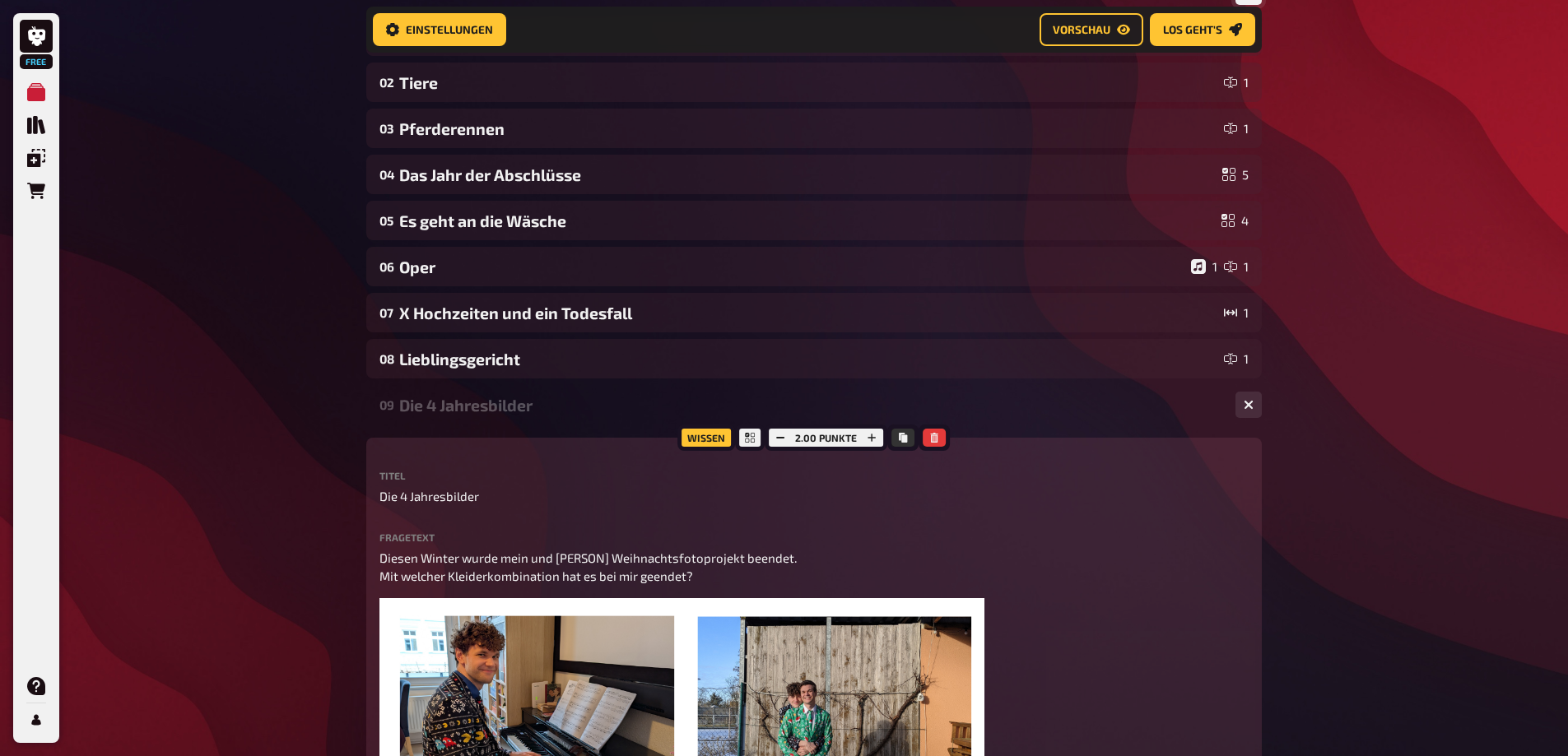 click on "Die 4 Jahresbilder" at bounding box center (811, 405) 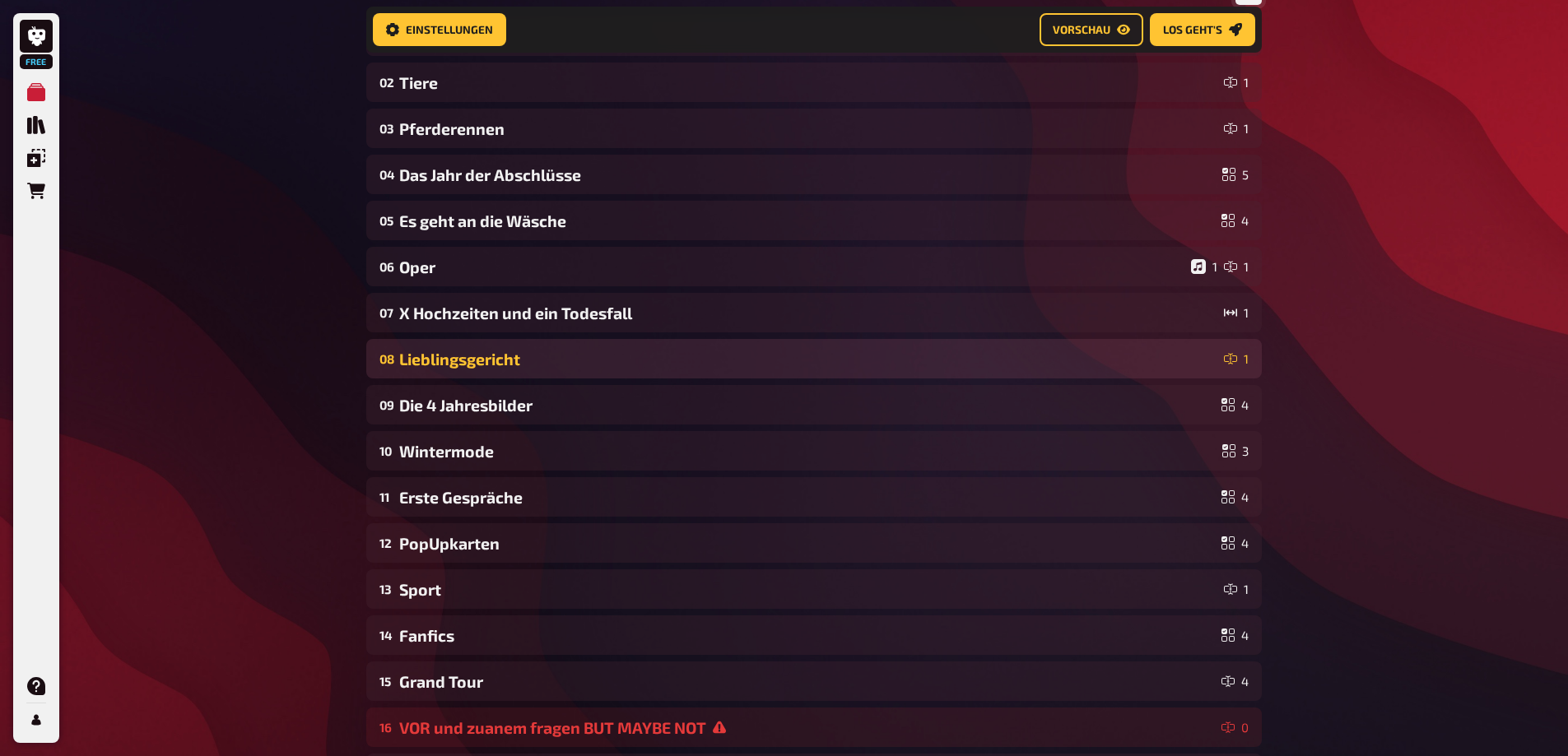 click on "Lieblingsgericht" at bounding box center [808, 359] 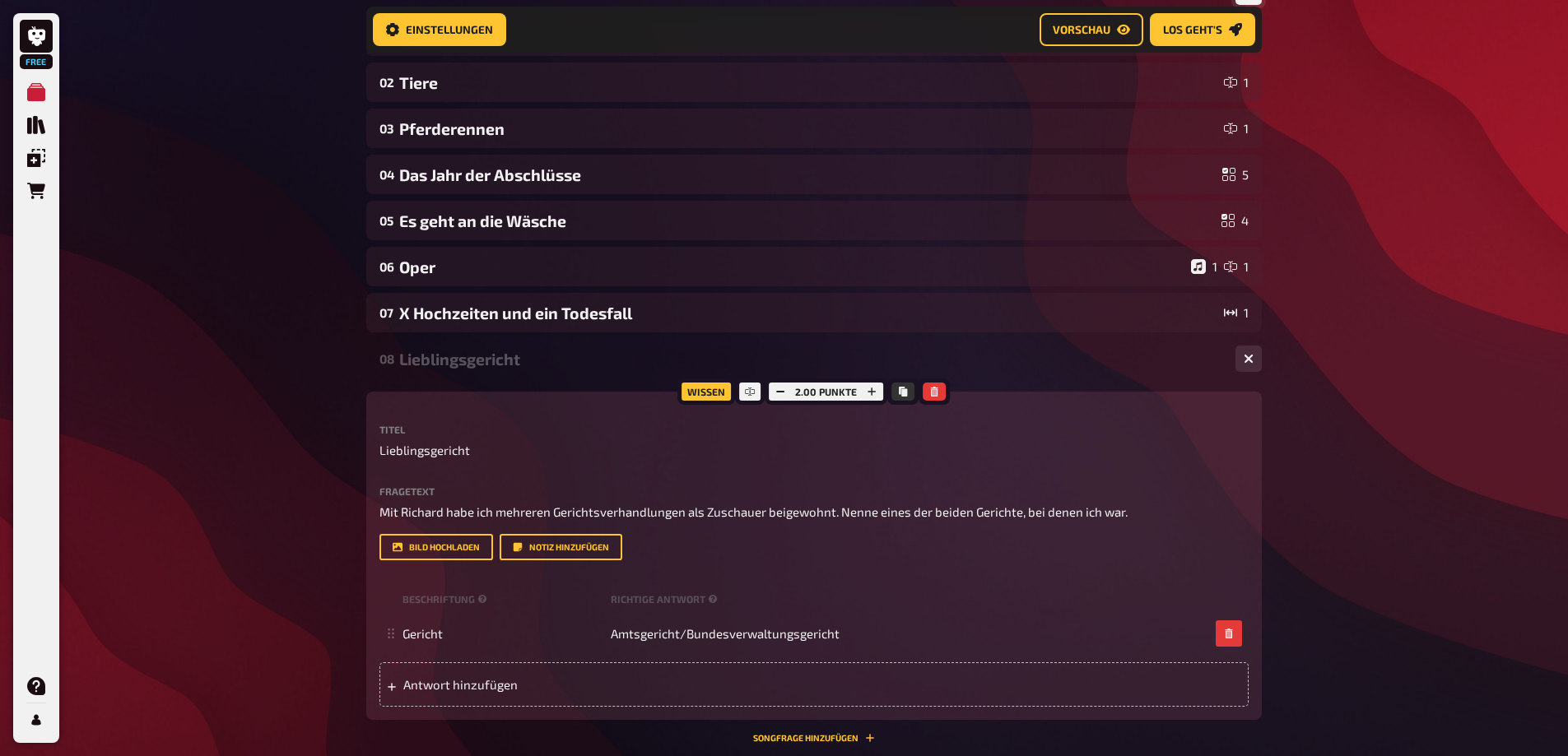 click on "Lieblingsgericht" at bounding box center [811, 359] 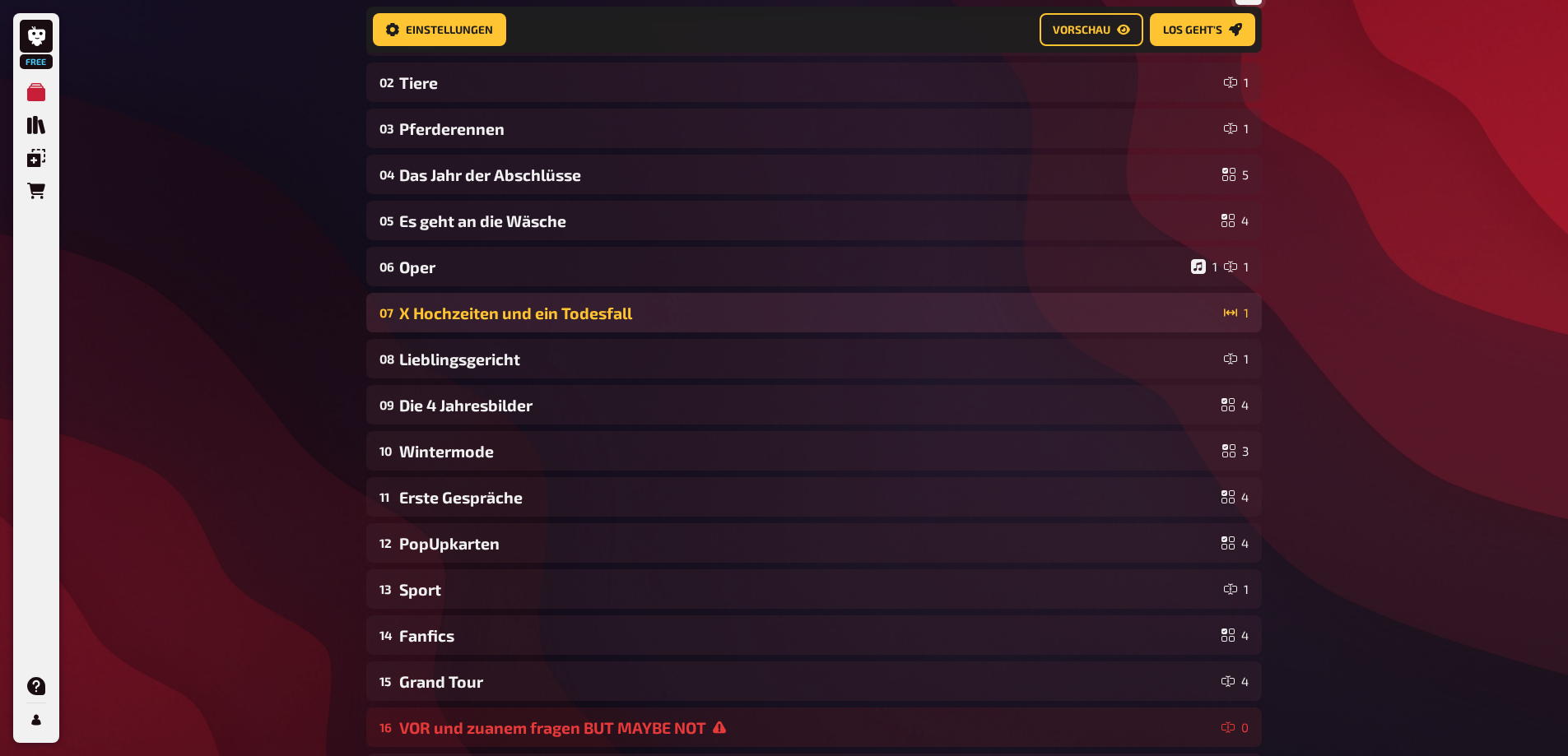 click on "X Hochzeiten und ein Todesfall" at bounding box center [808, 313] 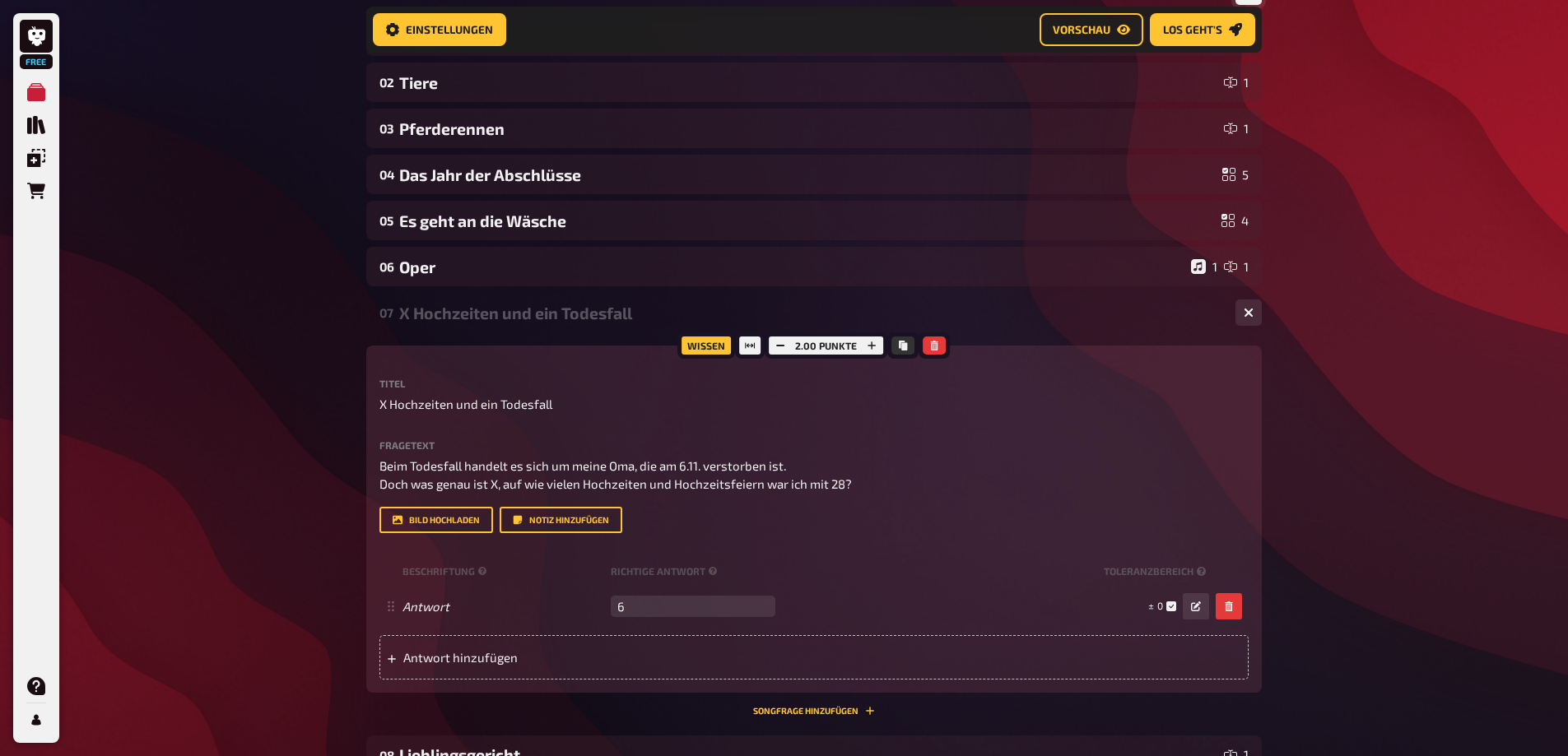 click on "X Hochzeiten und ein Todesfall" at bounding box center [811, 313] 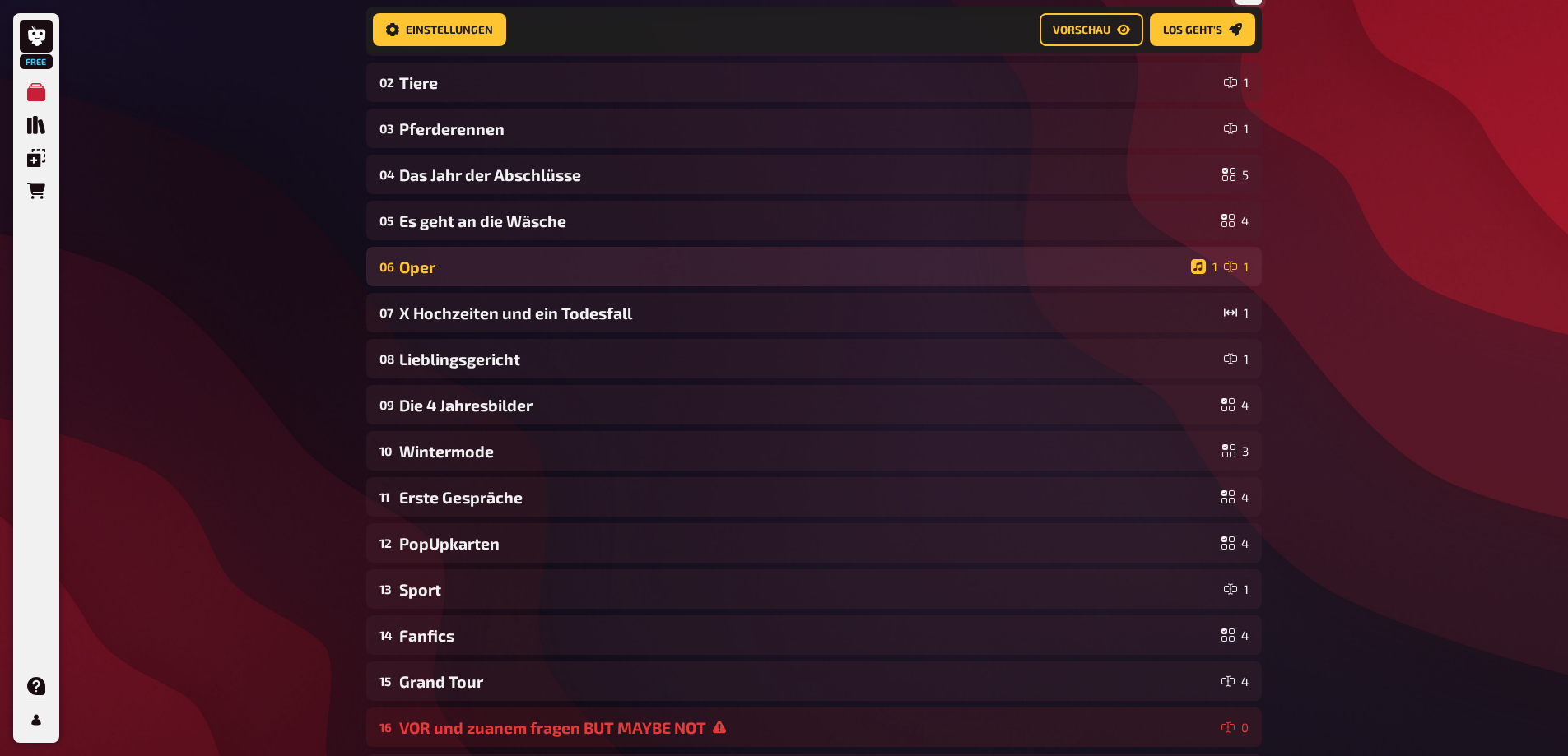 click on "Oper" at bounding box center [792, 267] 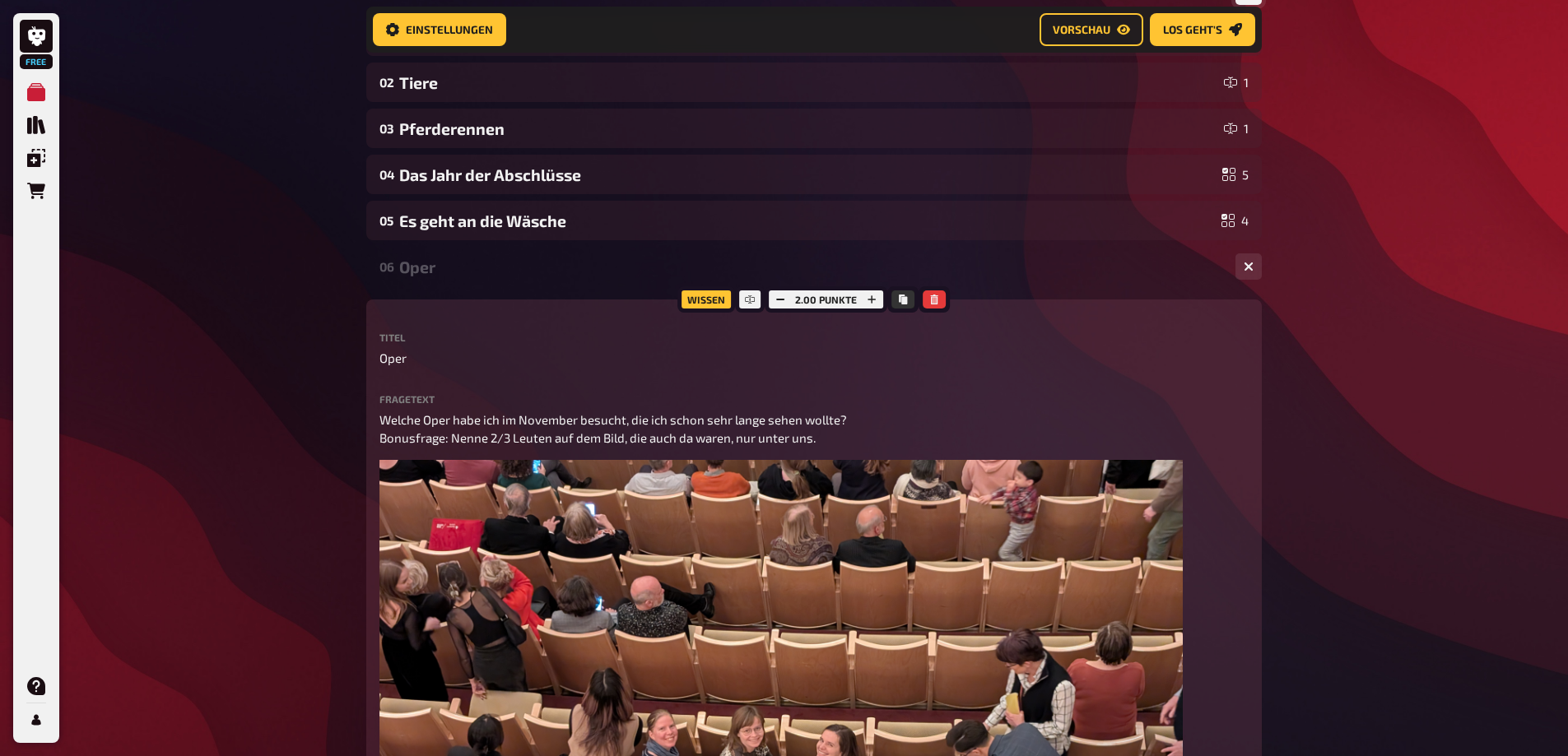 click on "Oper" at bounding box center [811, 267] 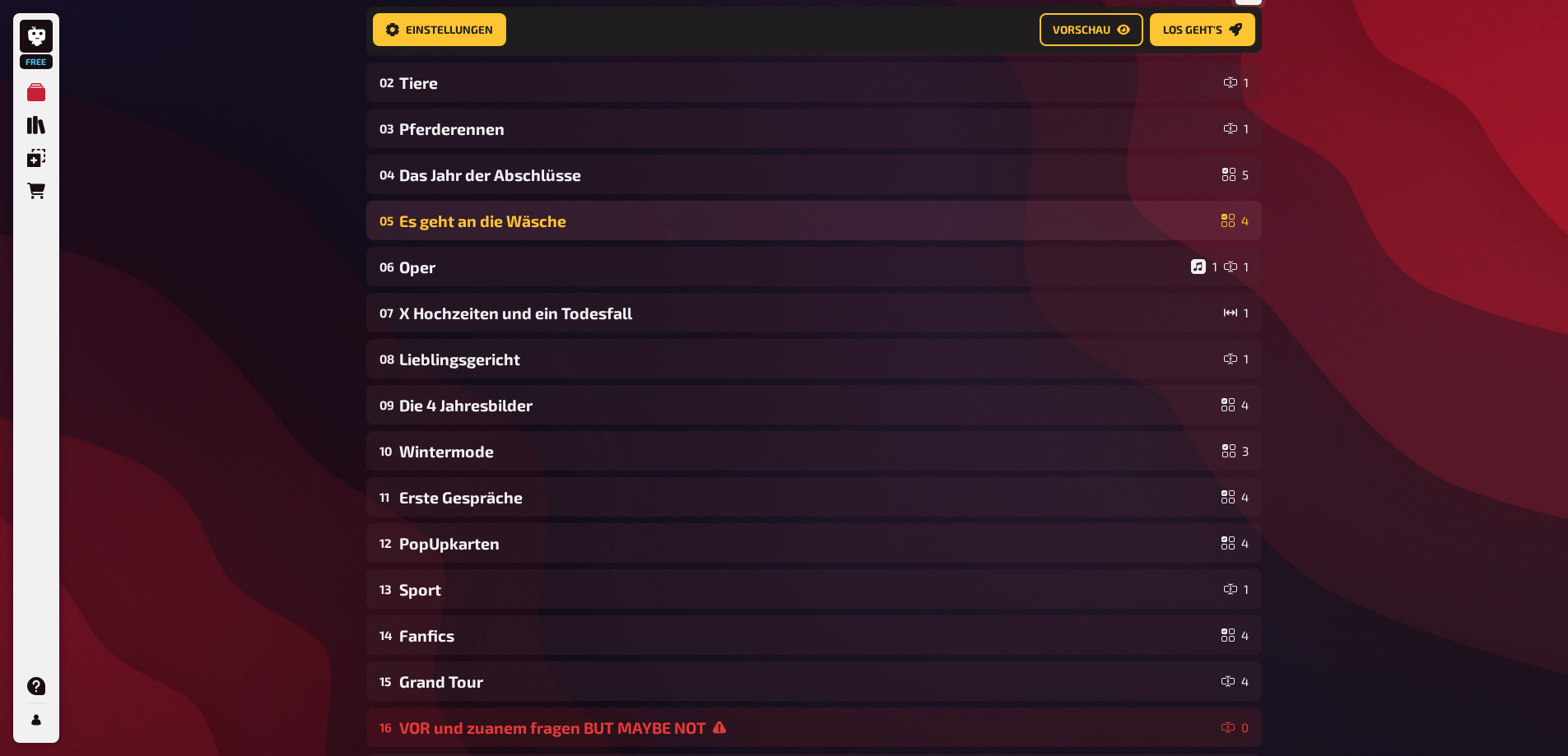 click on "Es geht an die Wäsche" at bounding box center [807, 220] 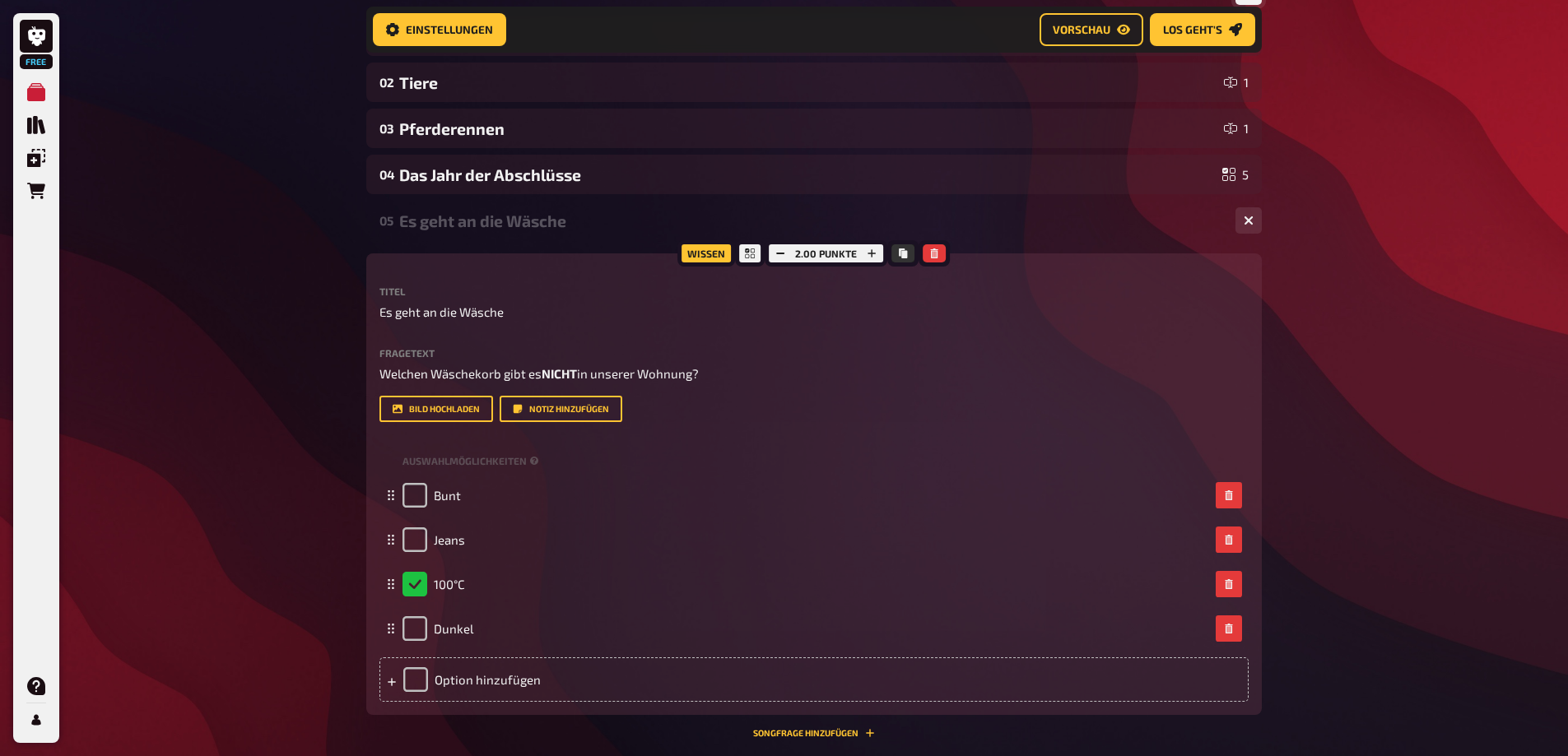 click on "Es geht an die Wäsche" at bounding box center (811, 220) 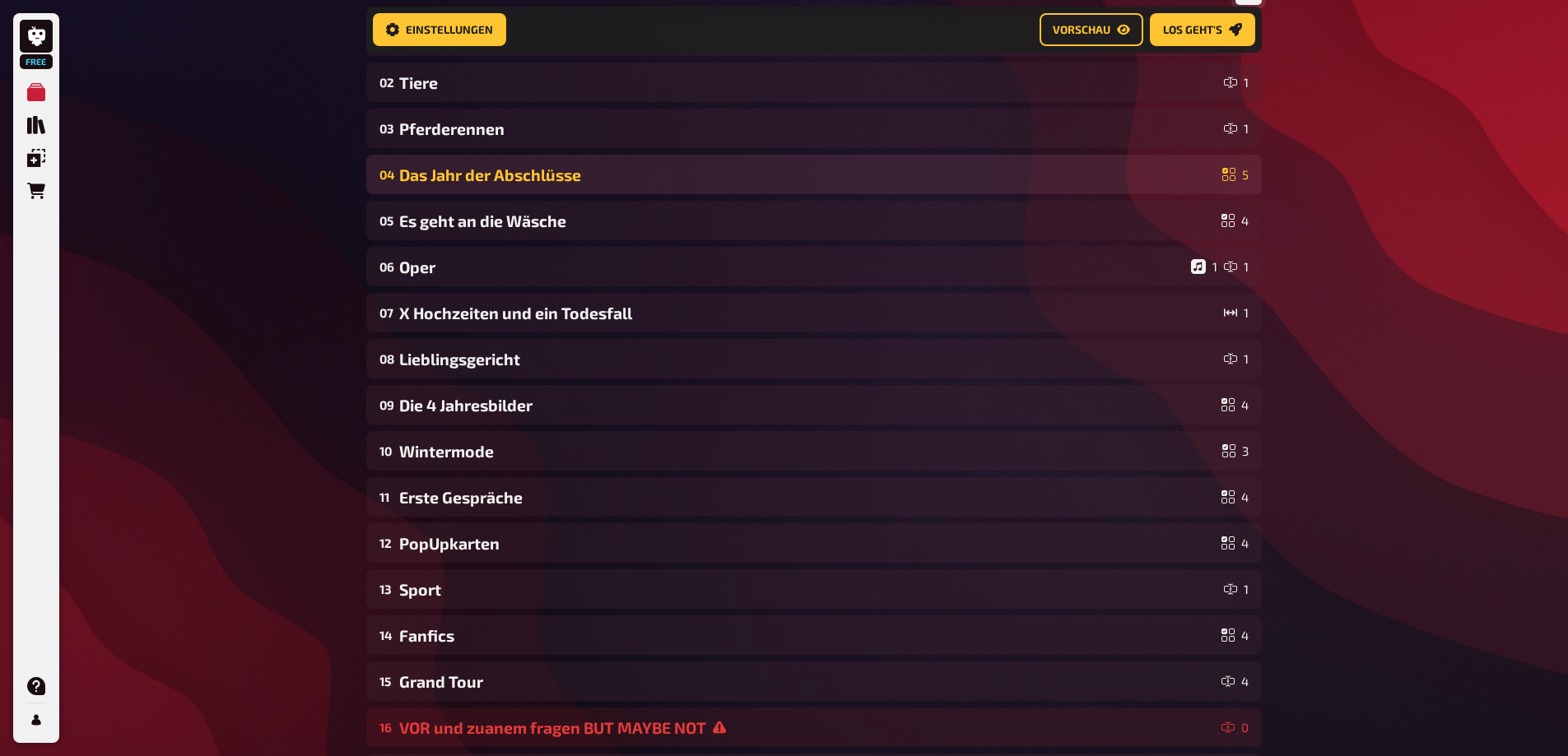 click on "Das Jahr der Abschlüsse" at bounding box center (807, 174) 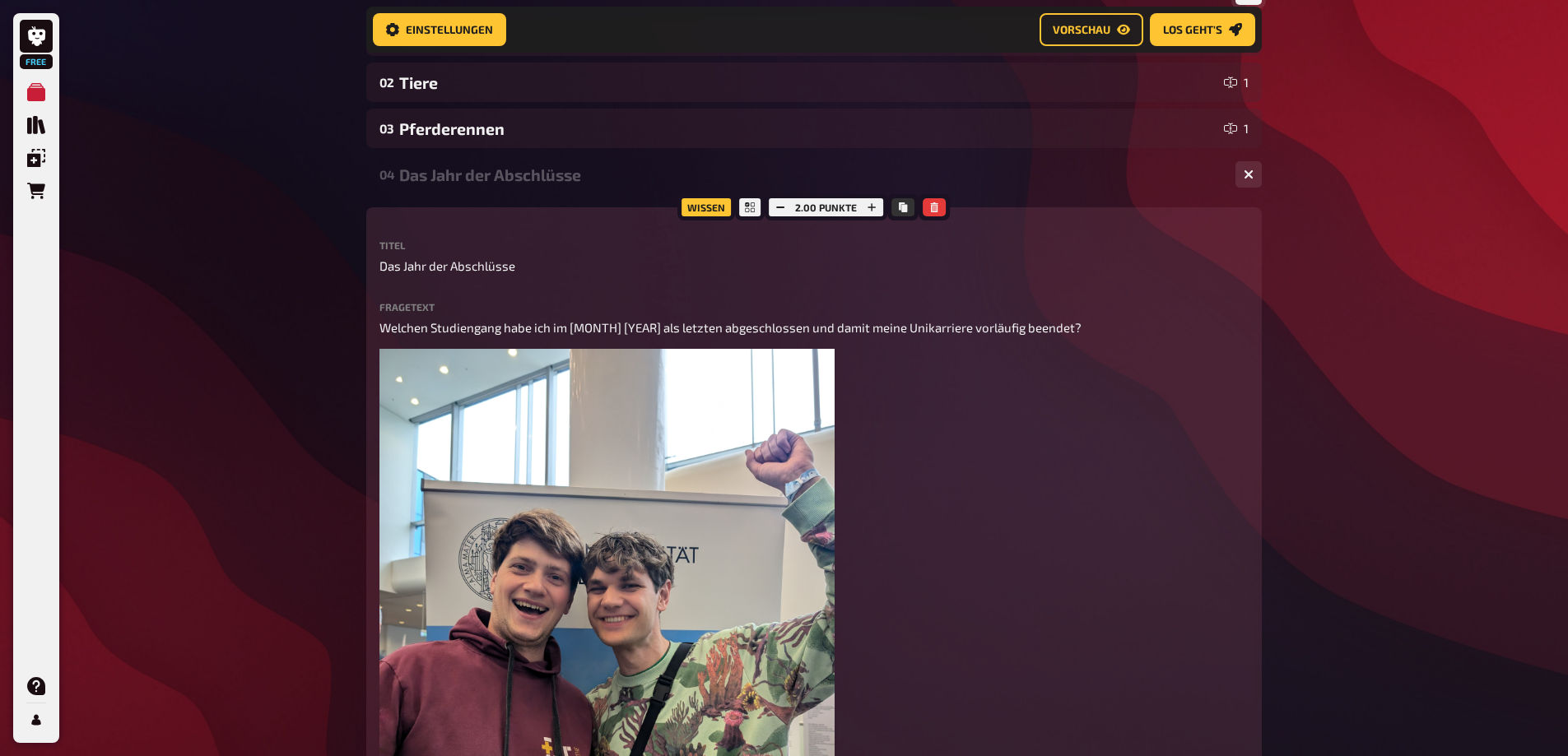 click on "Das Jahr der Abschlüsse" at bounding box center (811, 174) 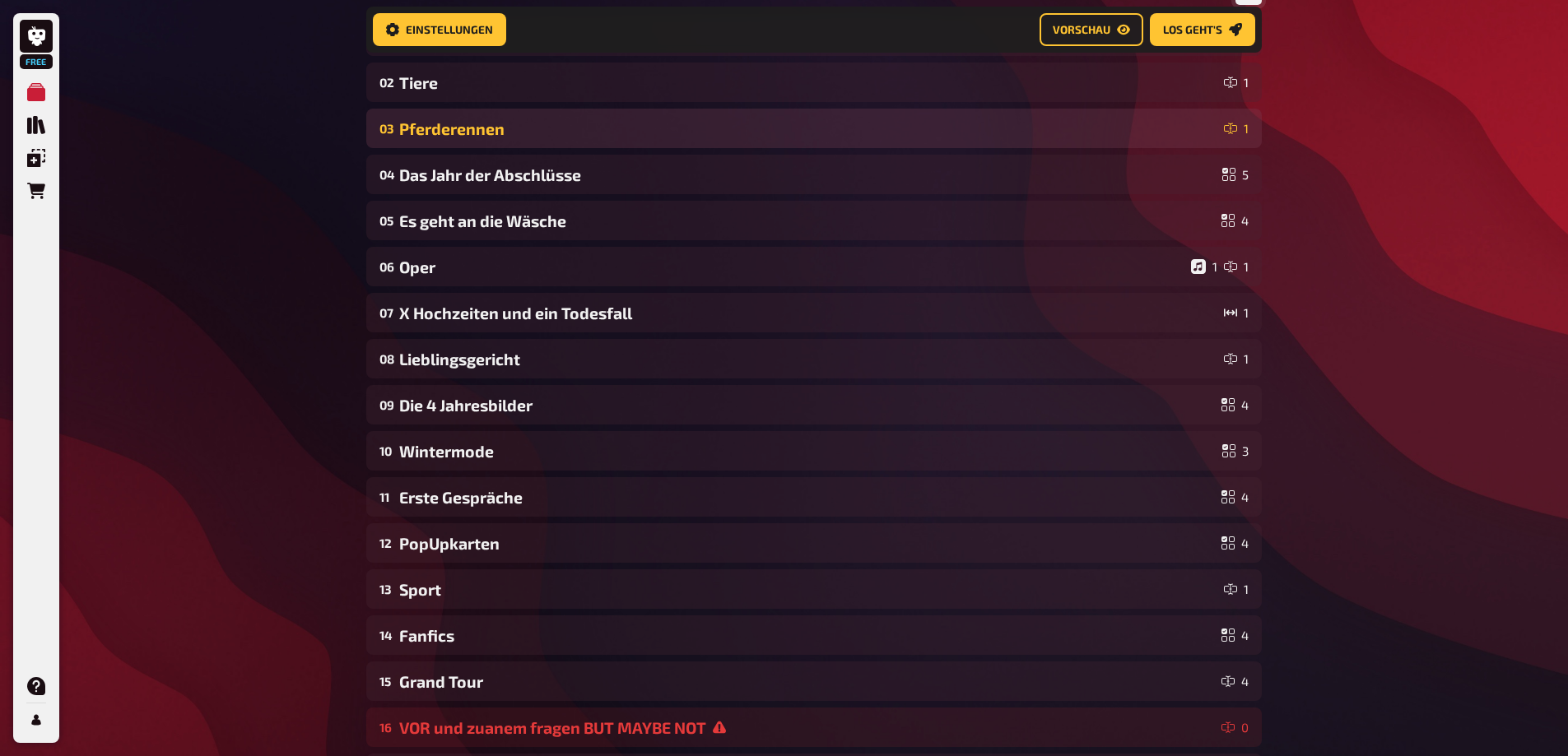 click on "Pferderennen" at bounding box center [808, 128] 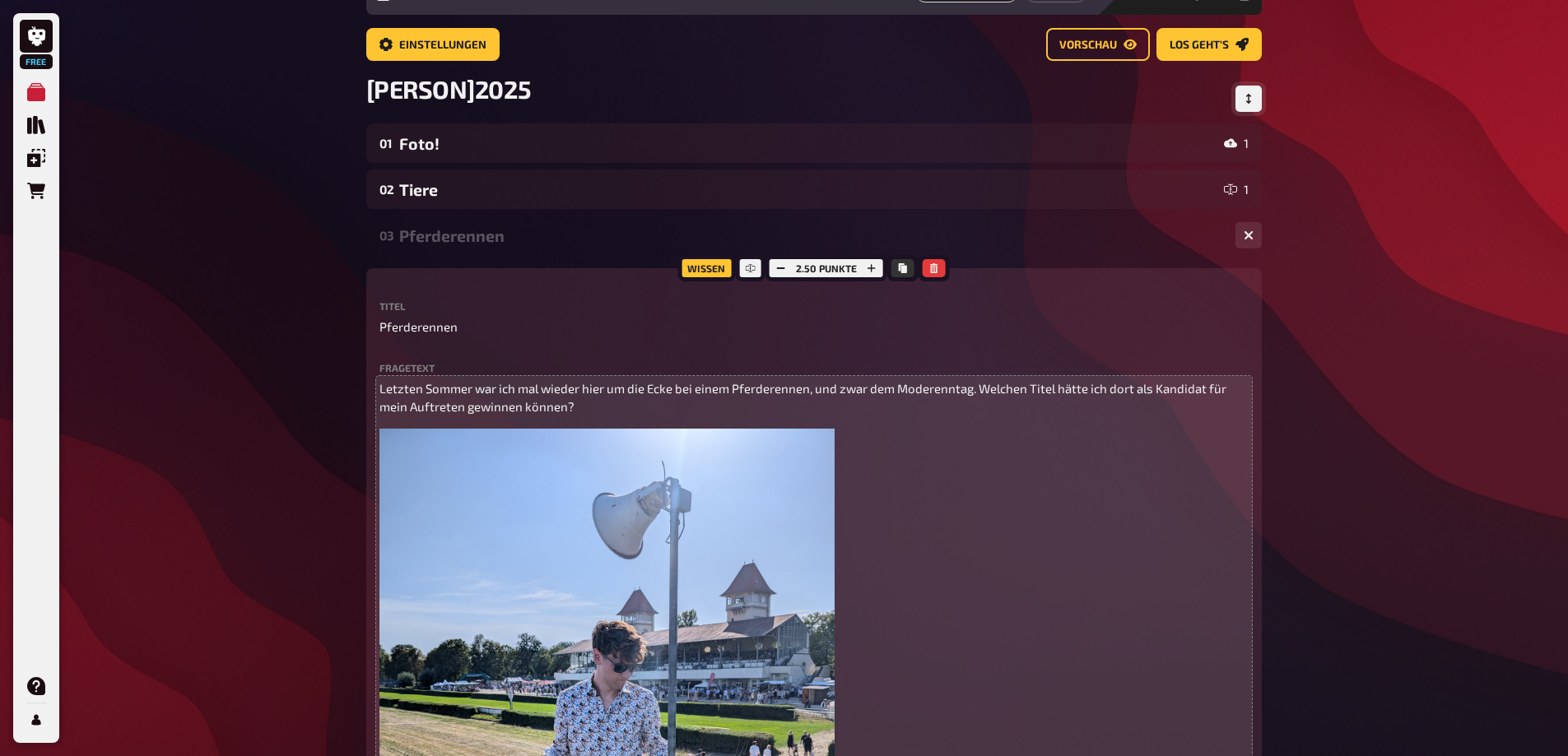 scroll, scrollTop: 41, scrollLeft: 0, axis: vertical 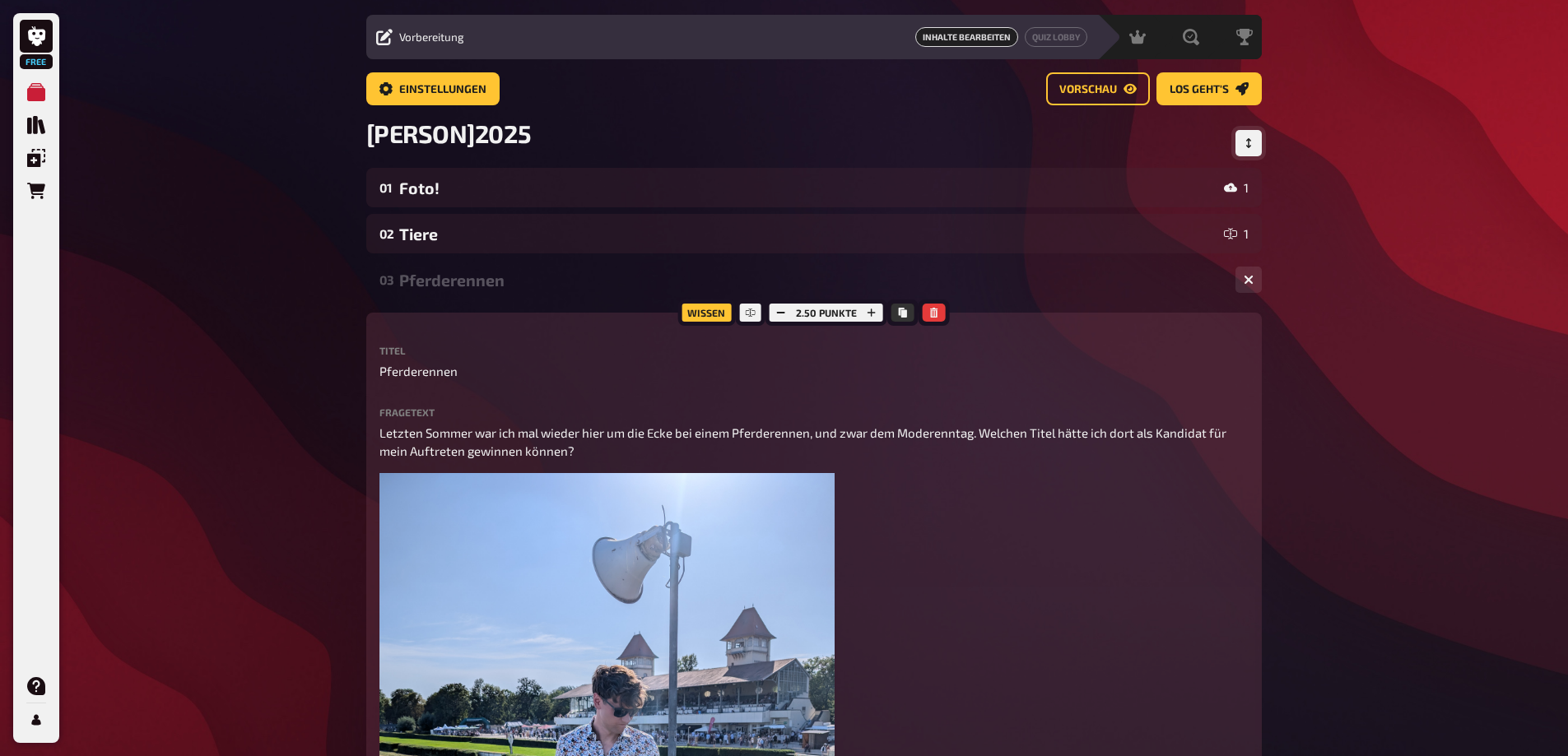 click on "Pferderennen" at bounding box center (811, 280) 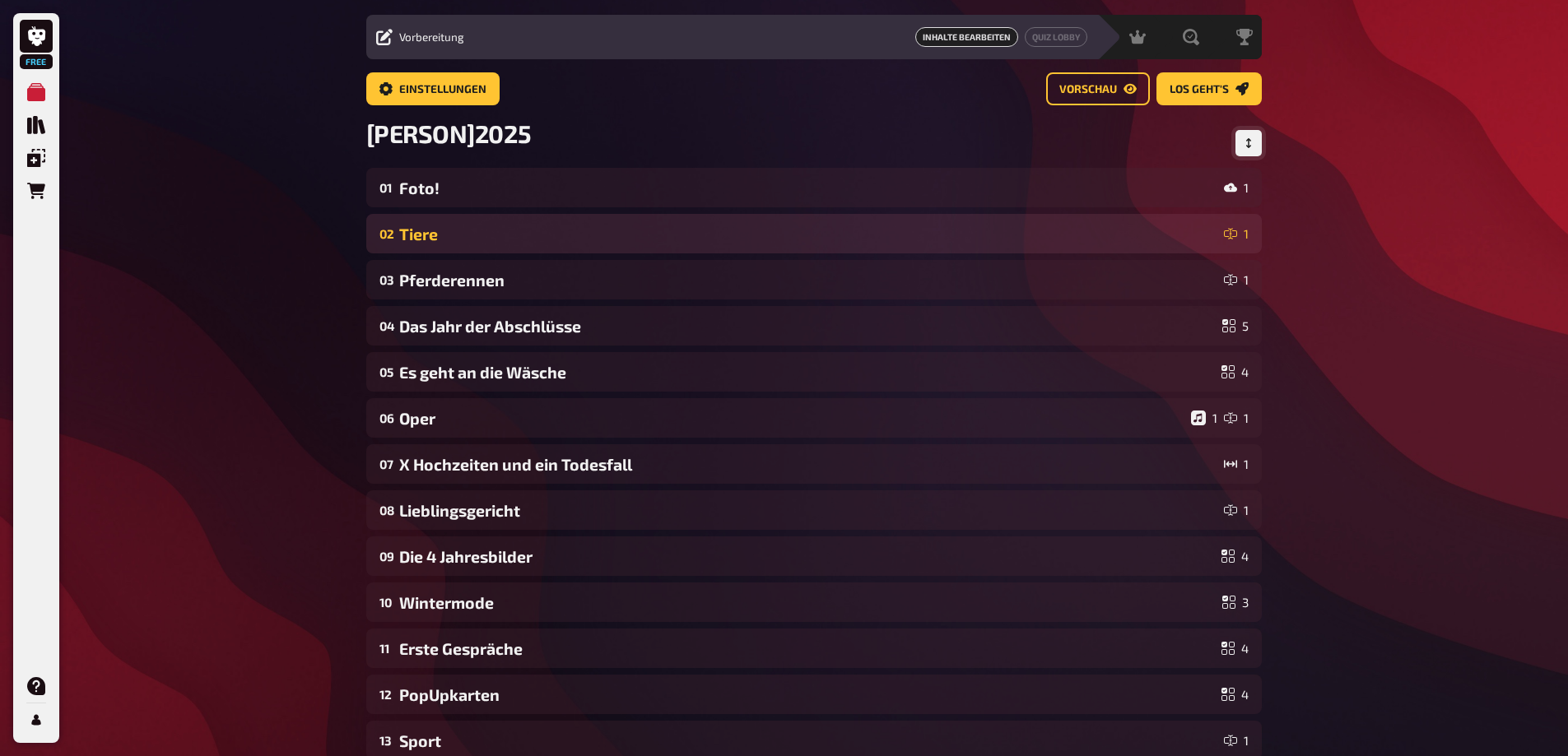 click on "Tiere" at bounding box center (808, 234) 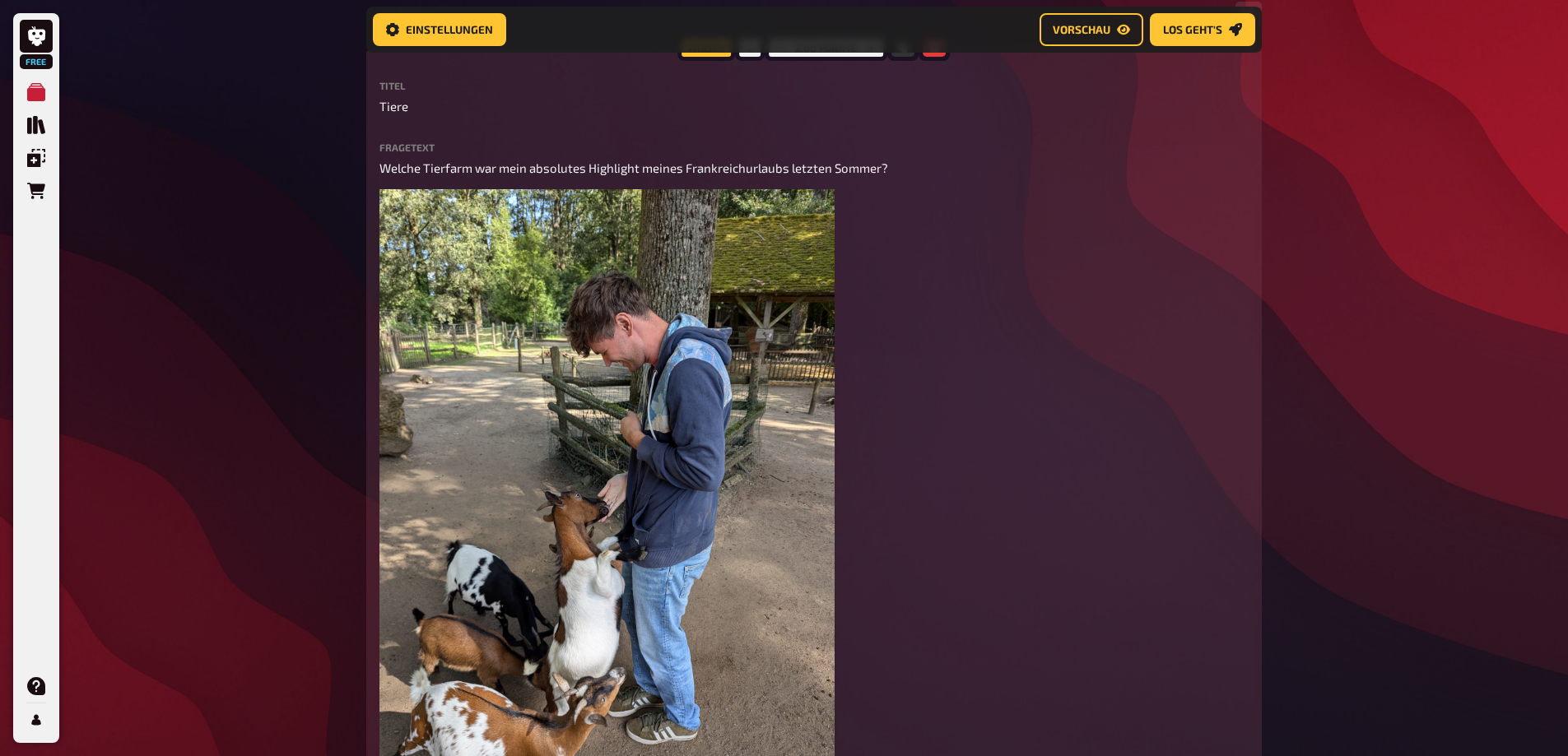scroll, scrollTop: 219, scrollLeft: 0, axis: vertical 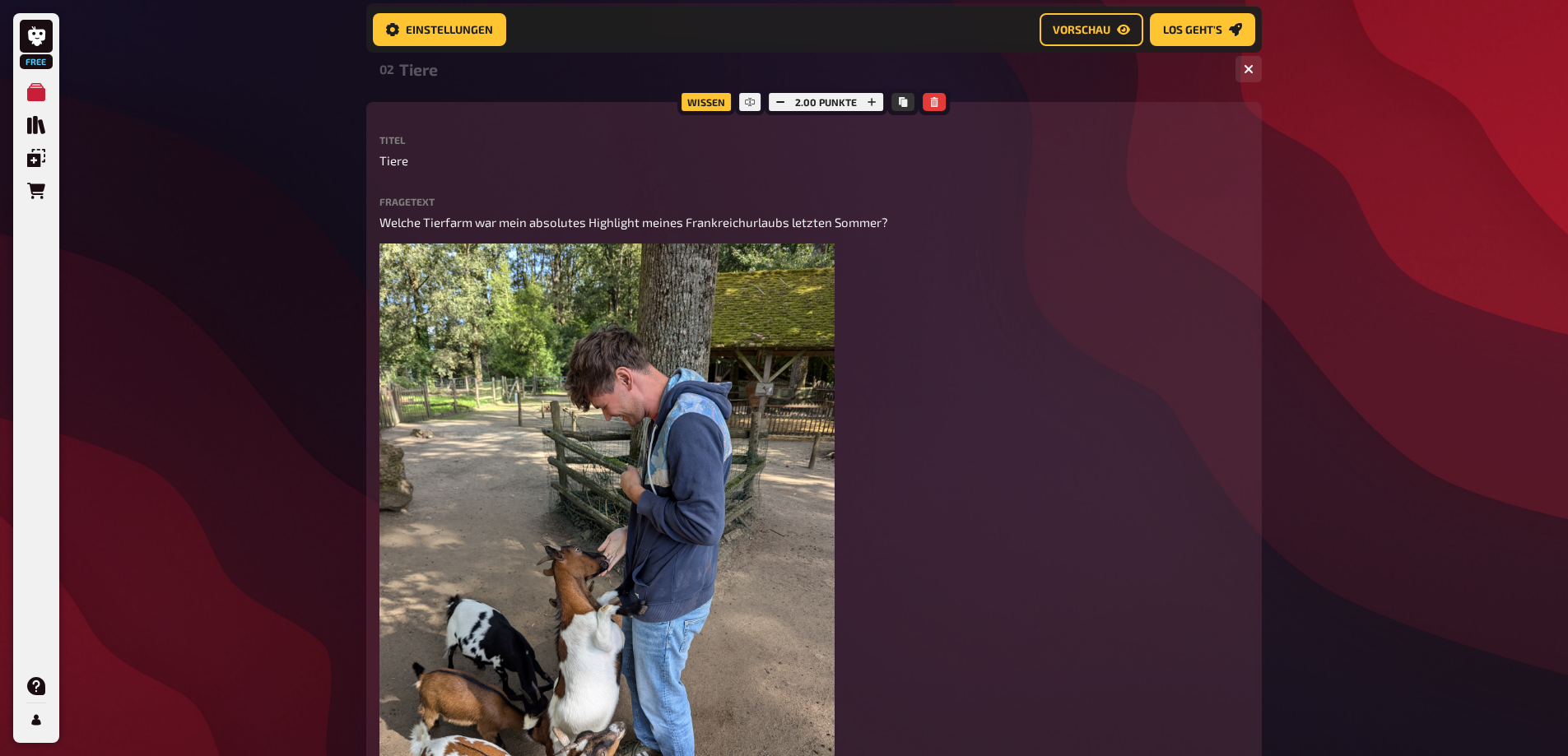 click on "Tiere" at bounding box center (811, 69) 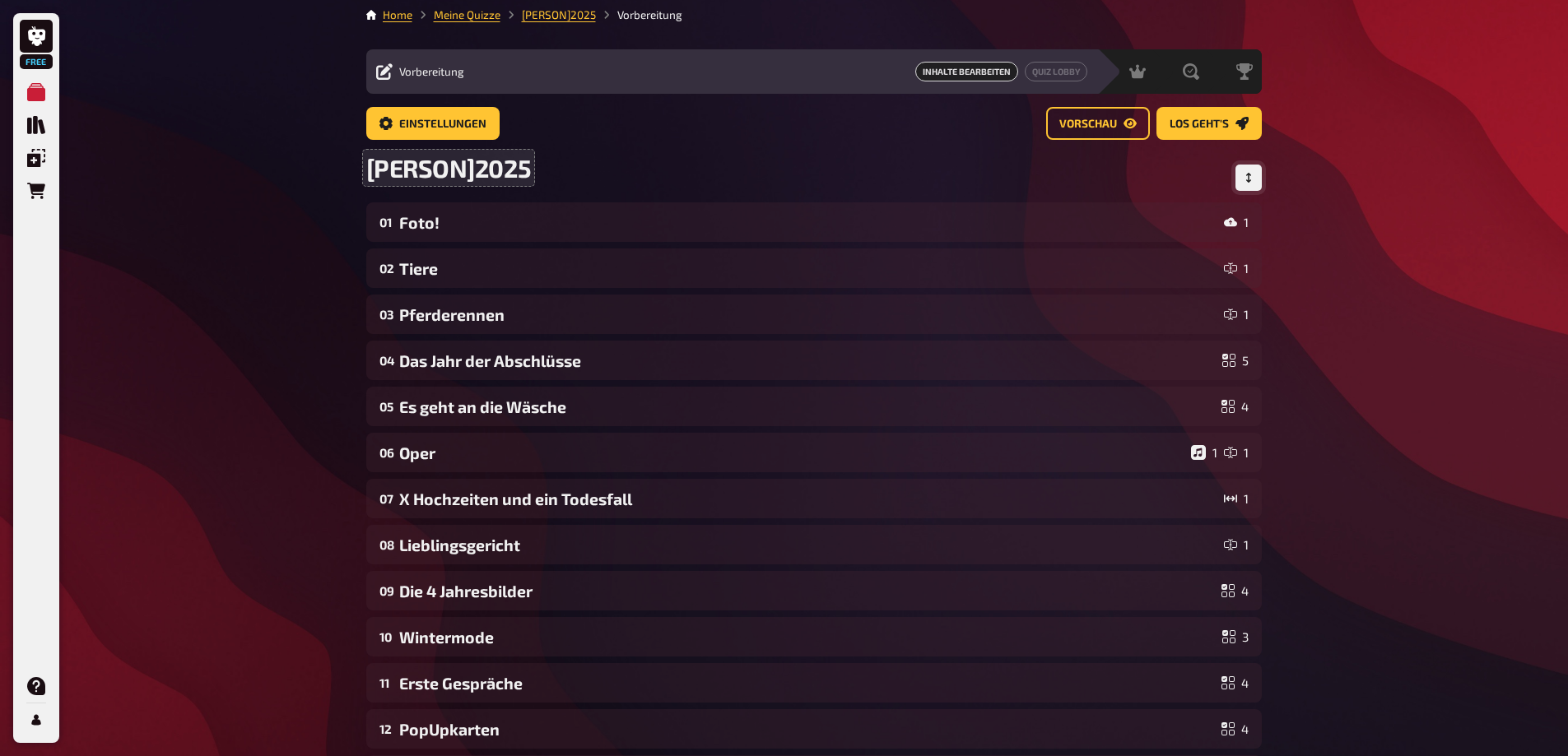 scroll, scrollTop: 0, scrollLeft: 0, axis: both 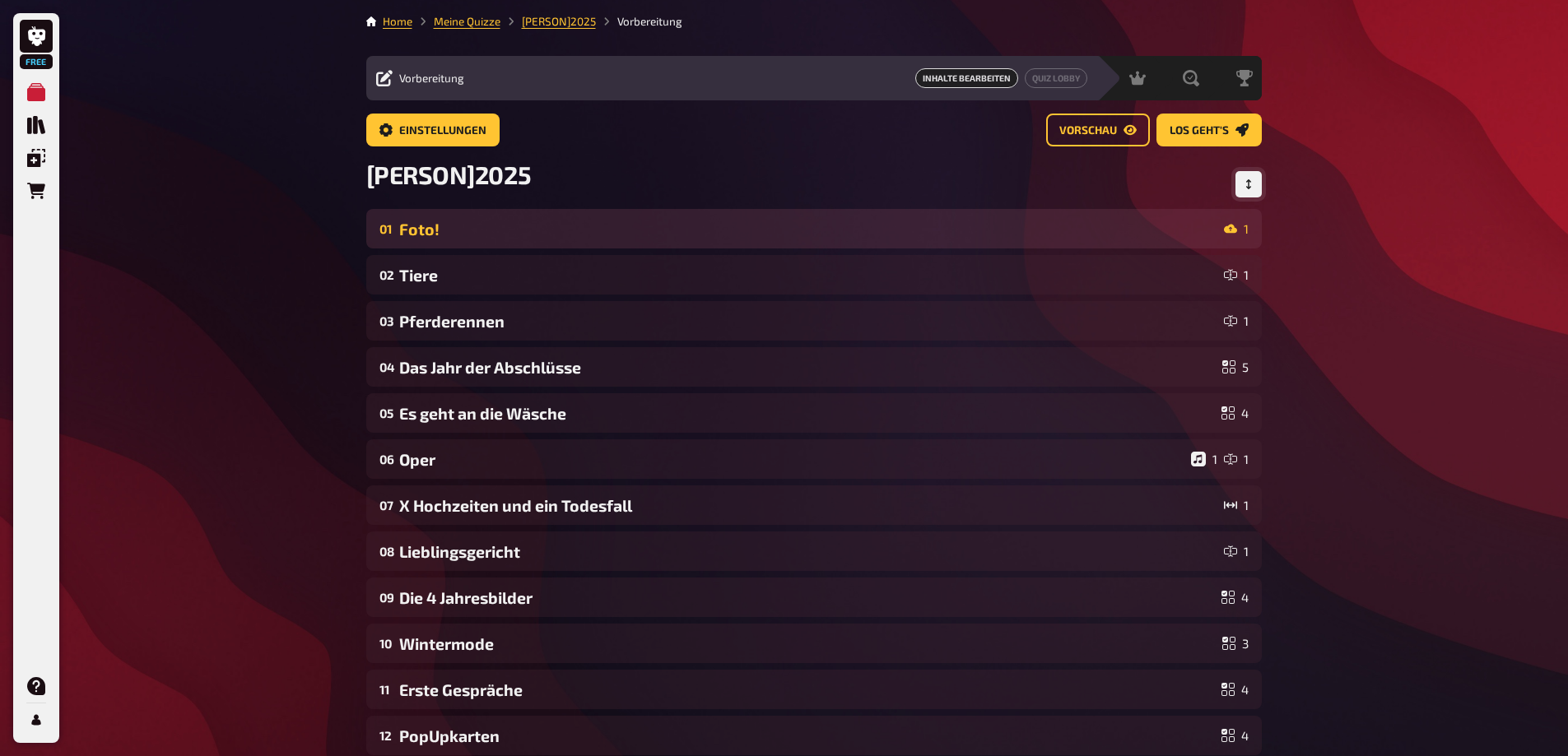 click on "Foto!" at bounding box center [808, 229] 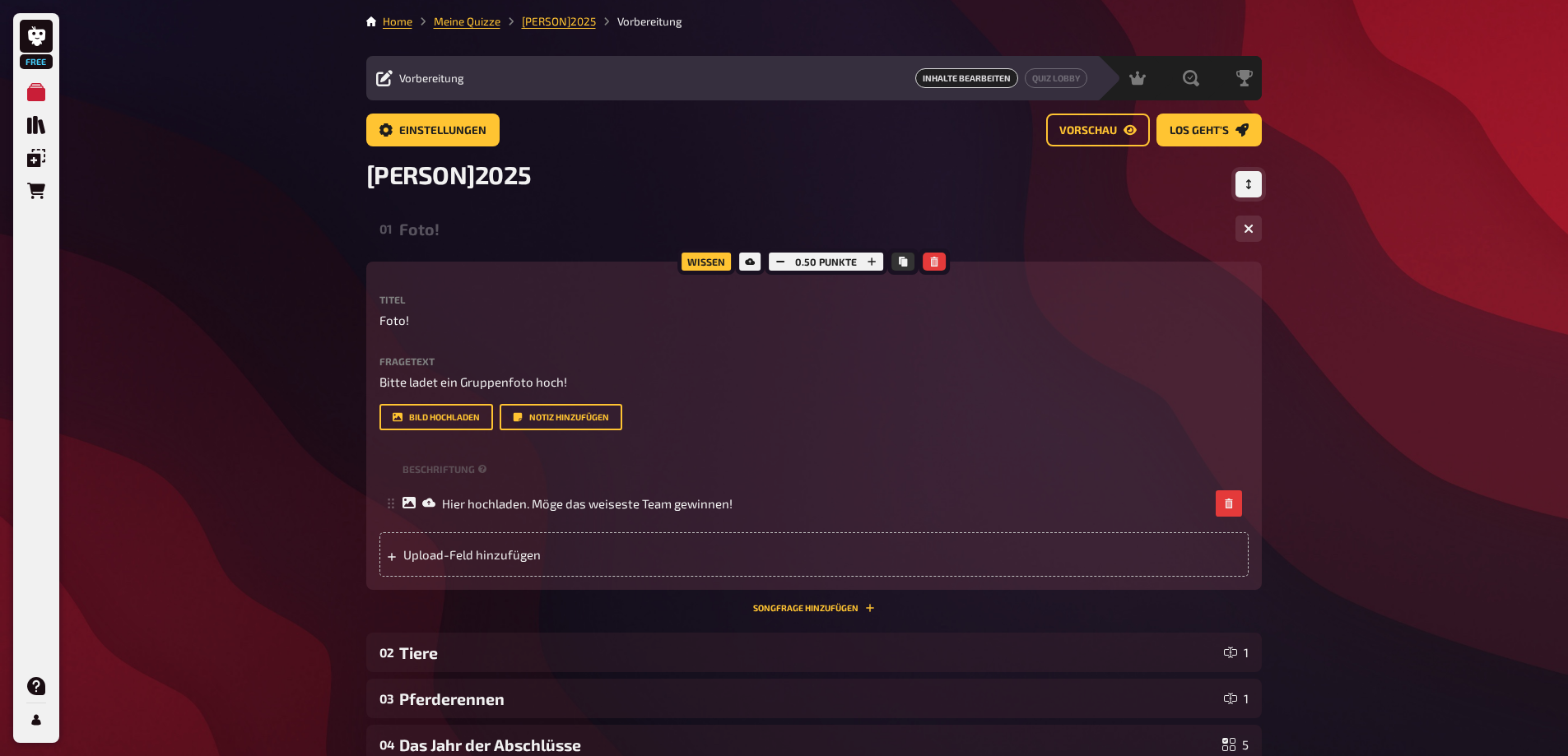 click on "Foto!" at bounding box center [811, 229] 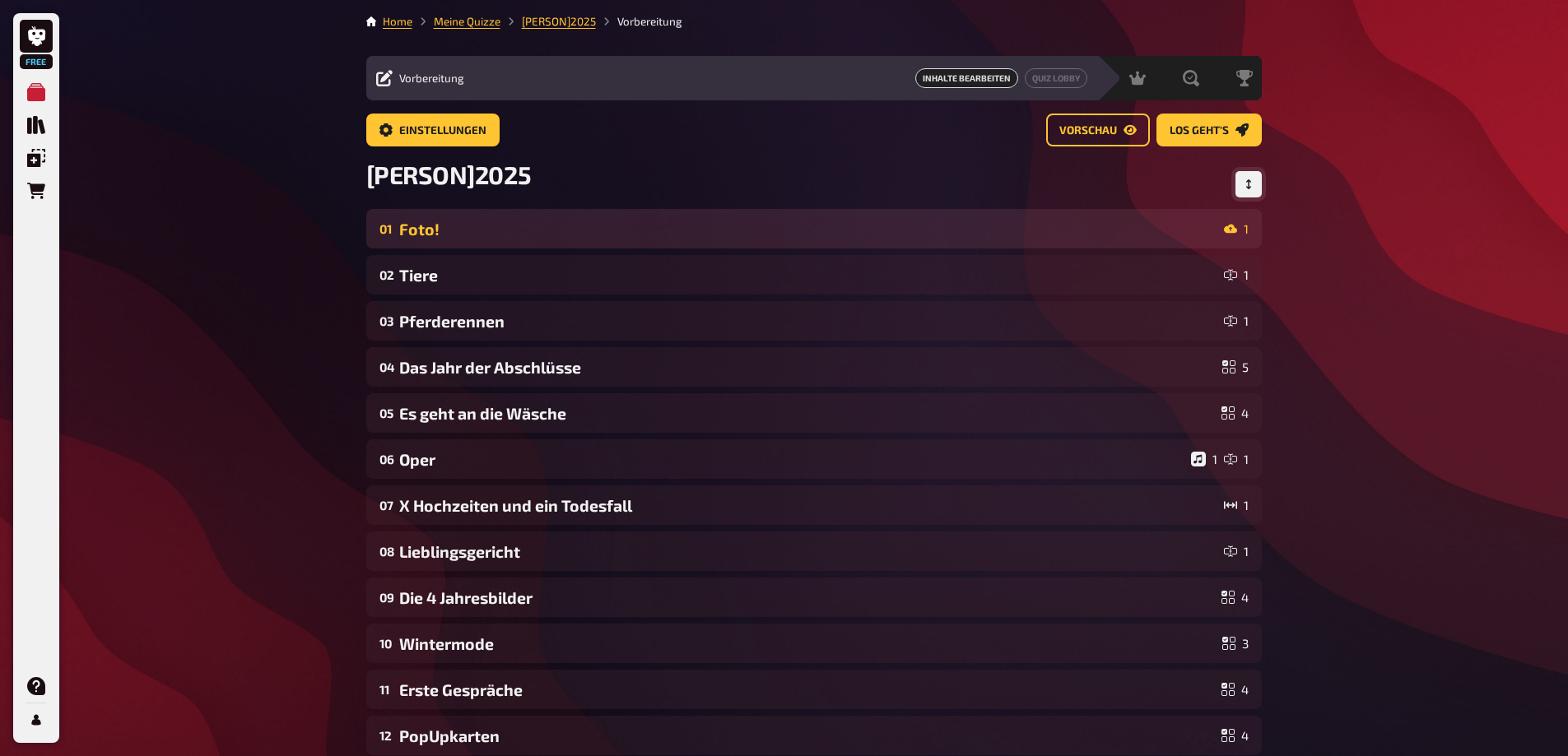 click on "Foto!" at bounding box center [808, 229] 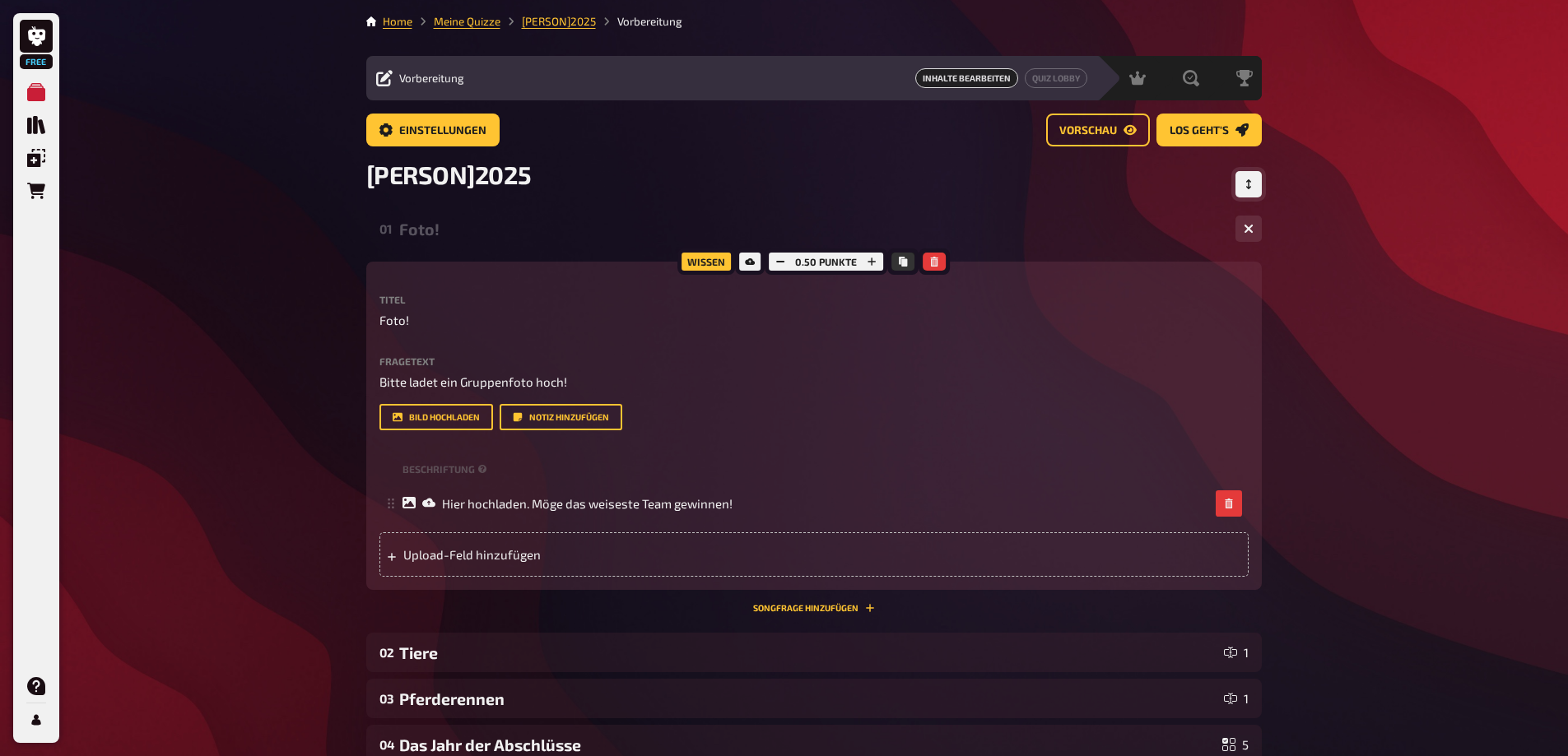 click on "Foto!" at bounding box center (811, 229) 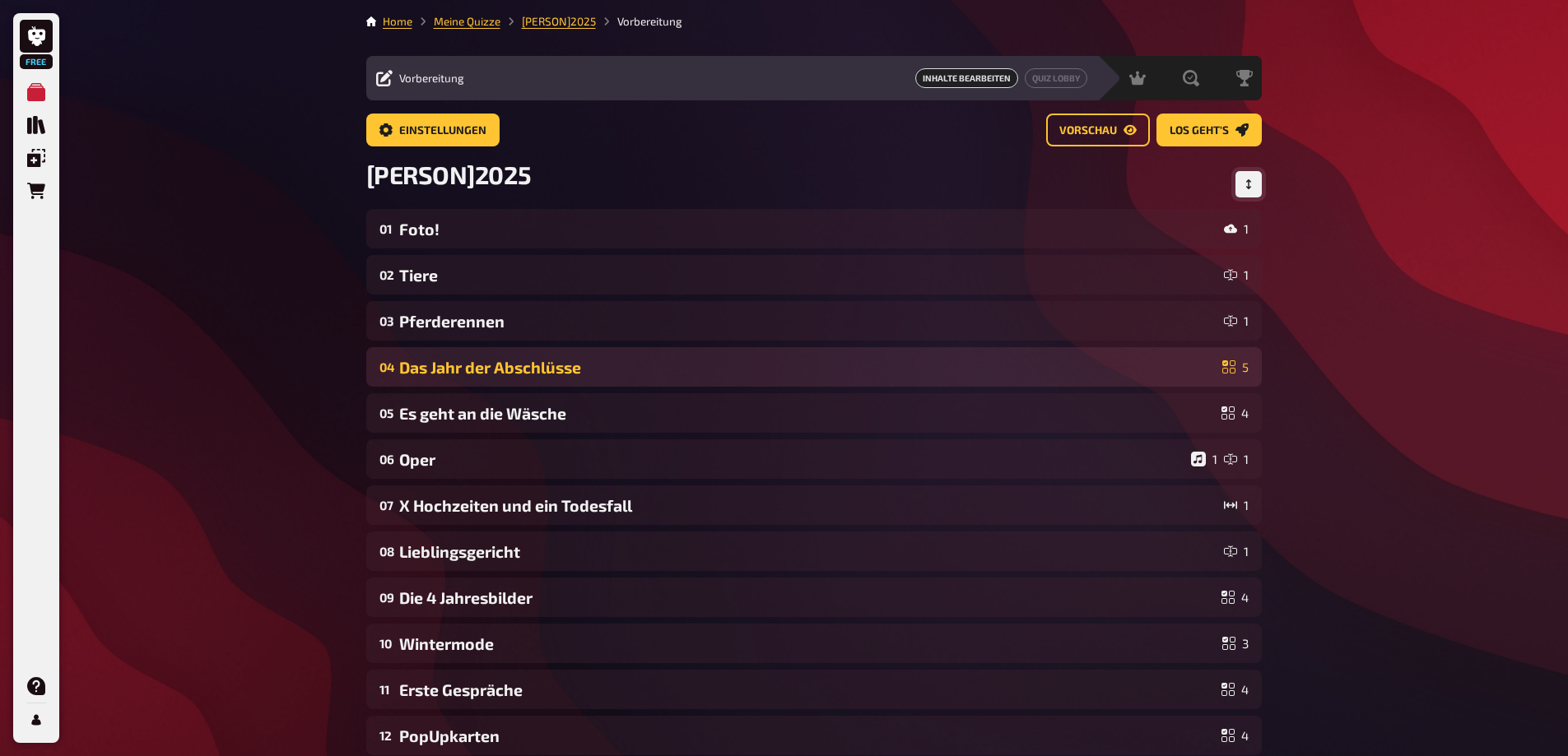 click on "Das Jahr der Abschlüsse" at bounding box center (807, 367) 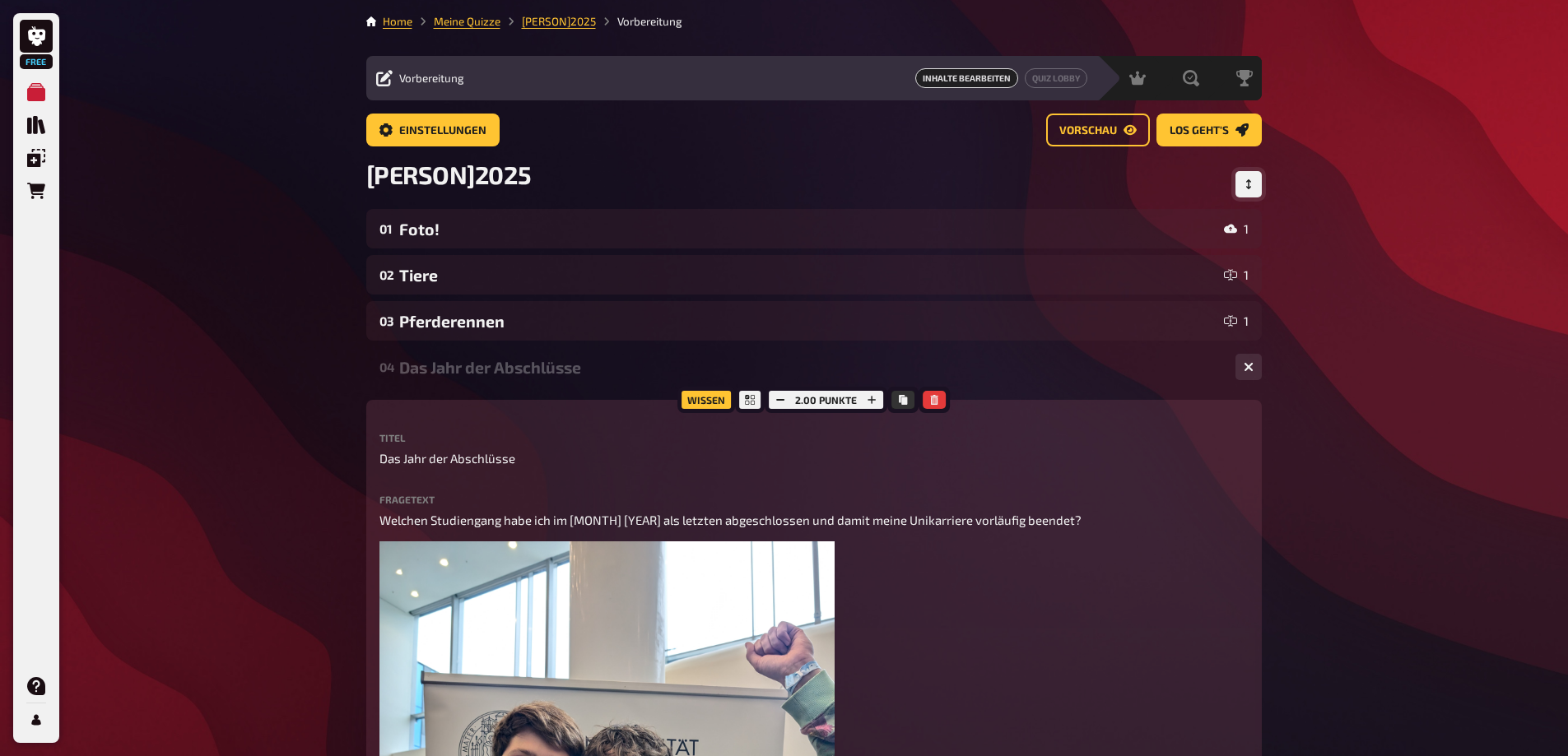 click on "Das Jahr der Abschlüsse" at bounding box center [811, 367] 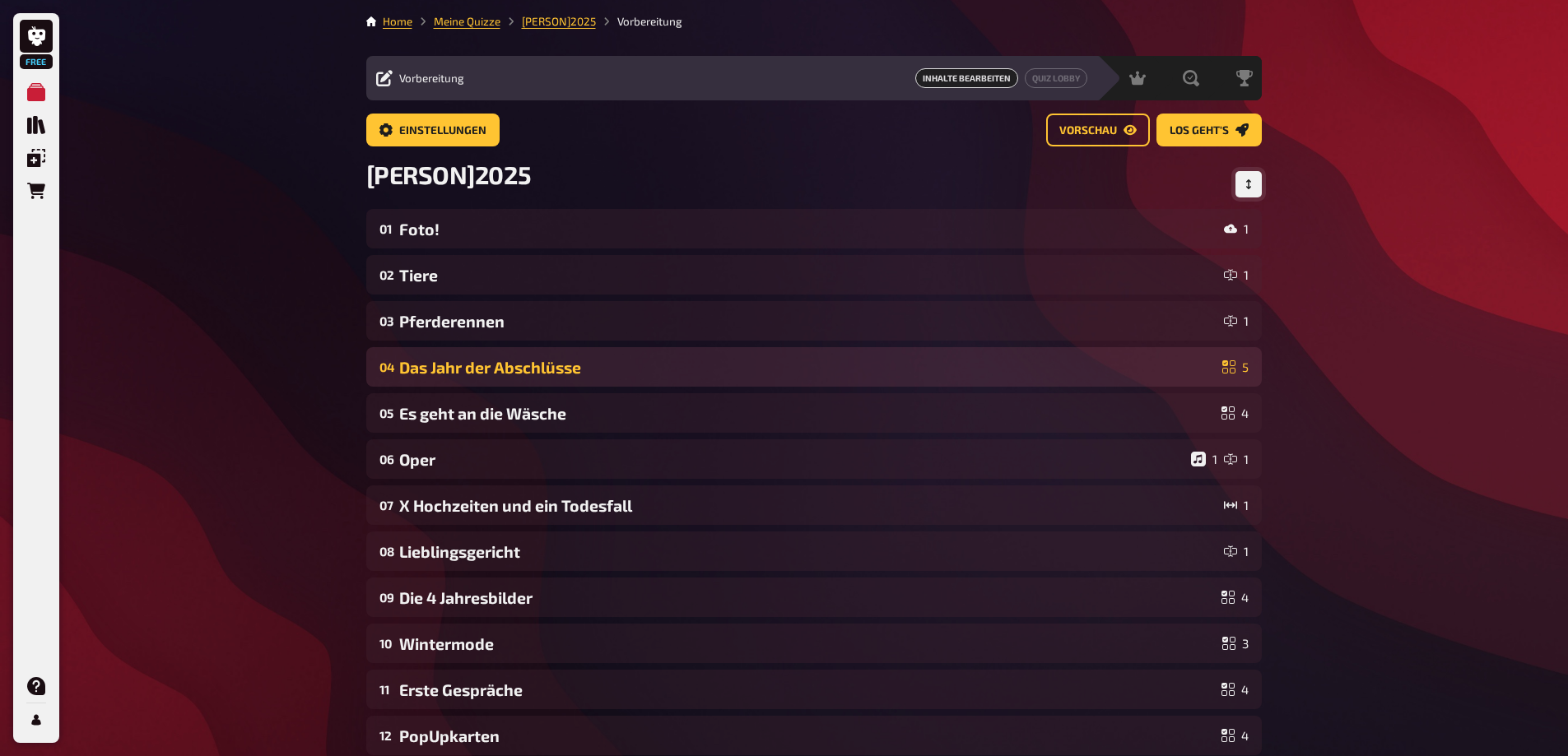 click on "Das Jahr der Abschlüsse" at bounding box center [807, 367] 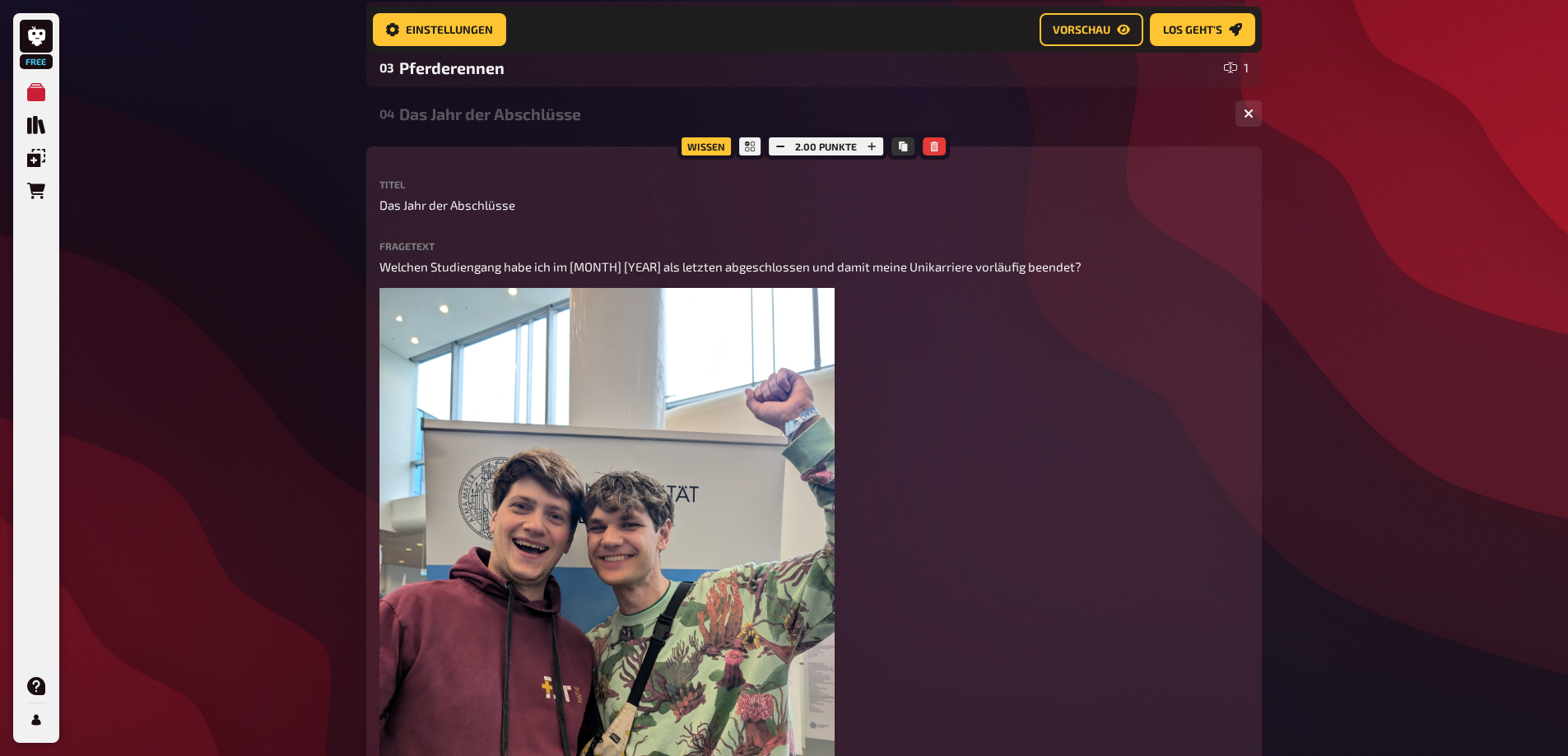 scroll, scrollTop: 253, scrollLeft: 0, axis: vertical 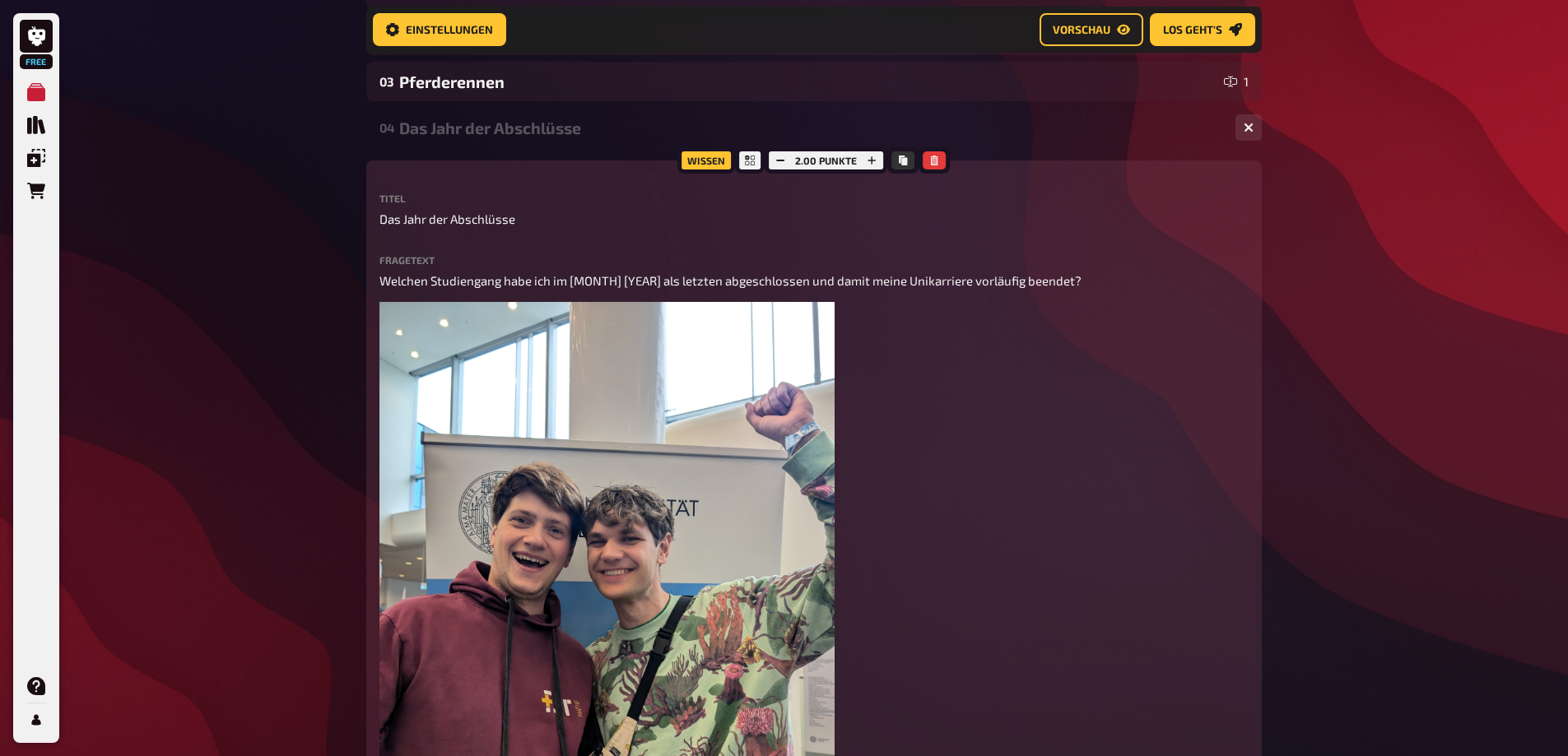 click on "Das Jahr der Abschlüsse" at bounding box center [811, 128] 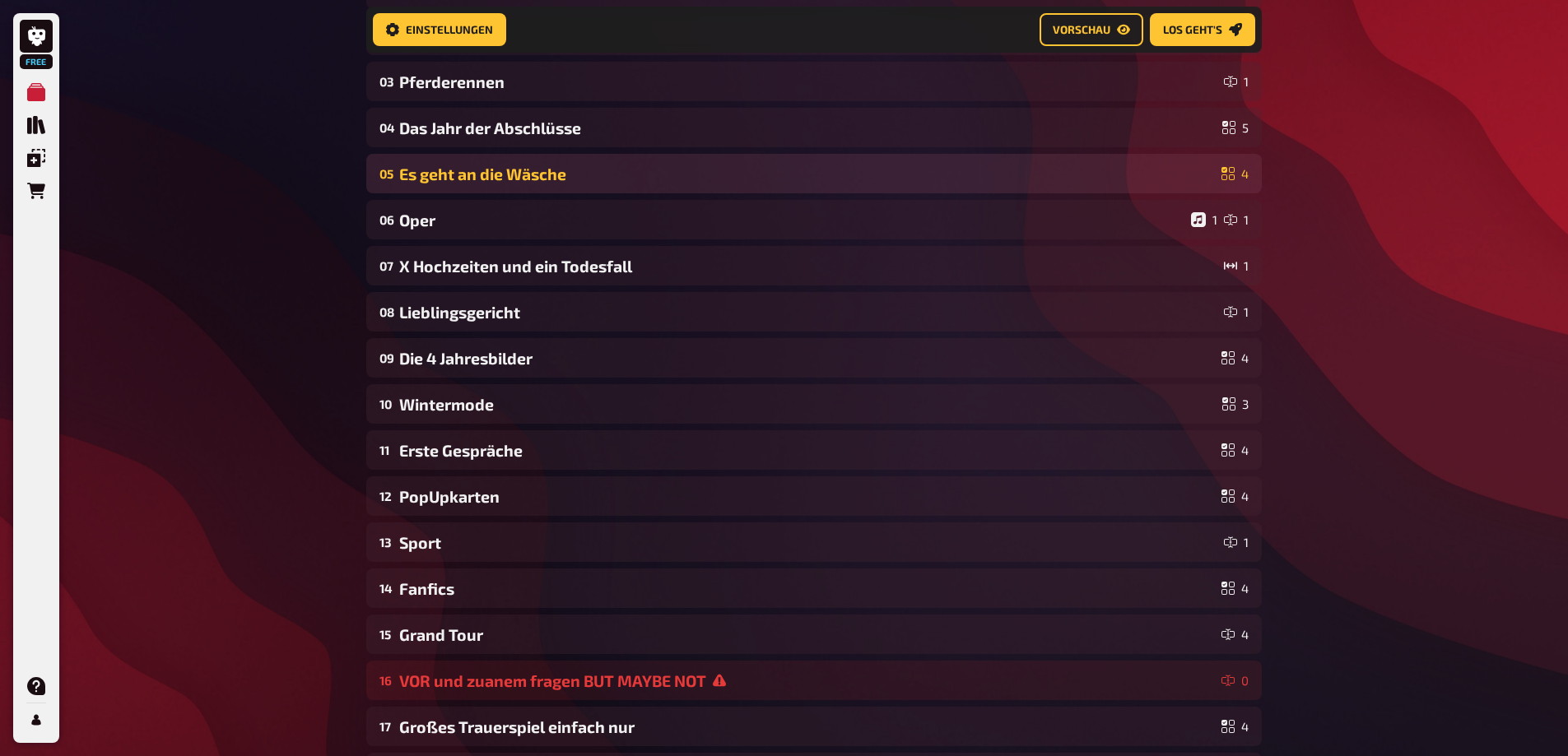 click on "Es geht an die Wäsche" at bounding box center [807, 174] 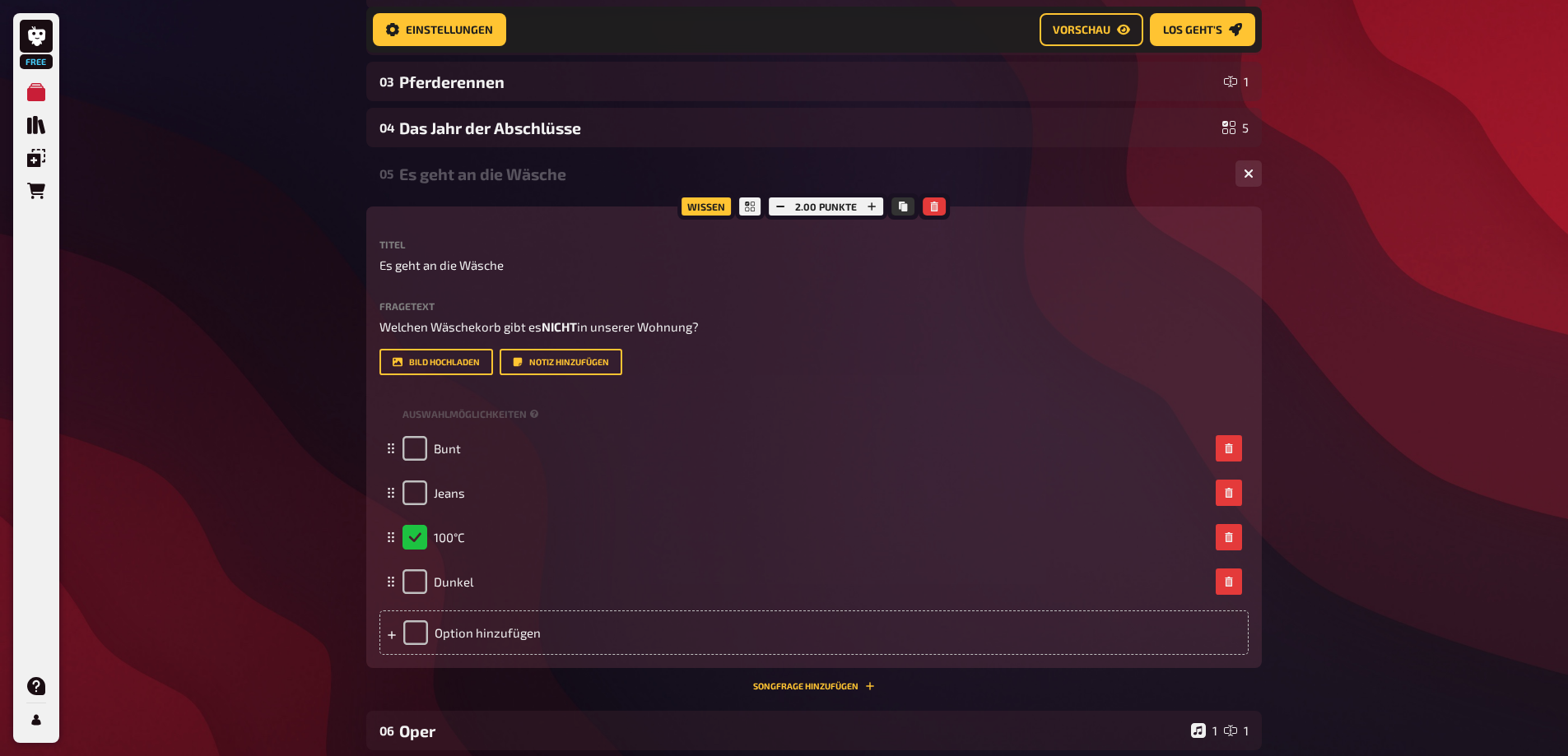click on "Es geht an die Wäsche" at bounding box center (811, 174) 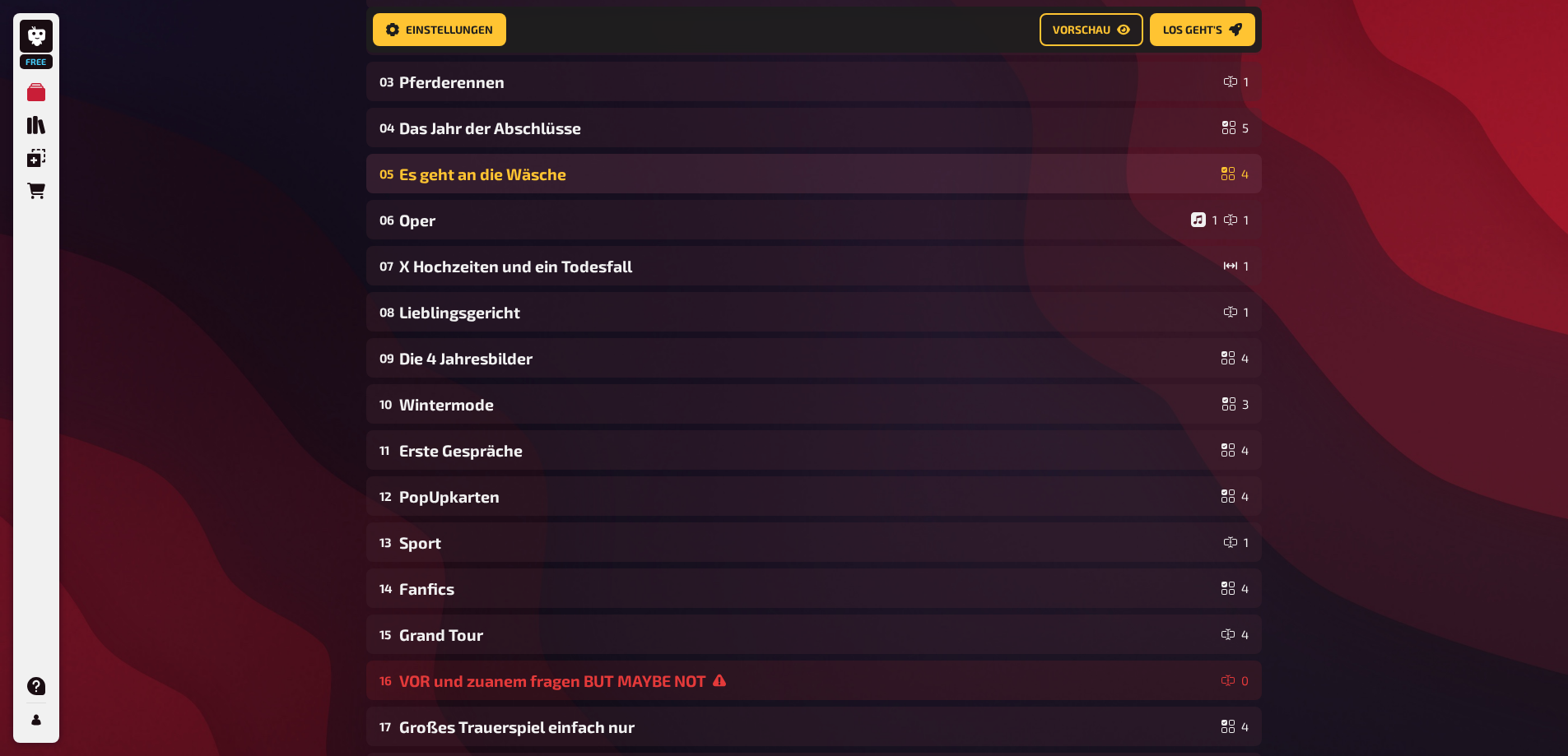 click on "Es geht an die Wäsche" at bounding box center (807, 174) 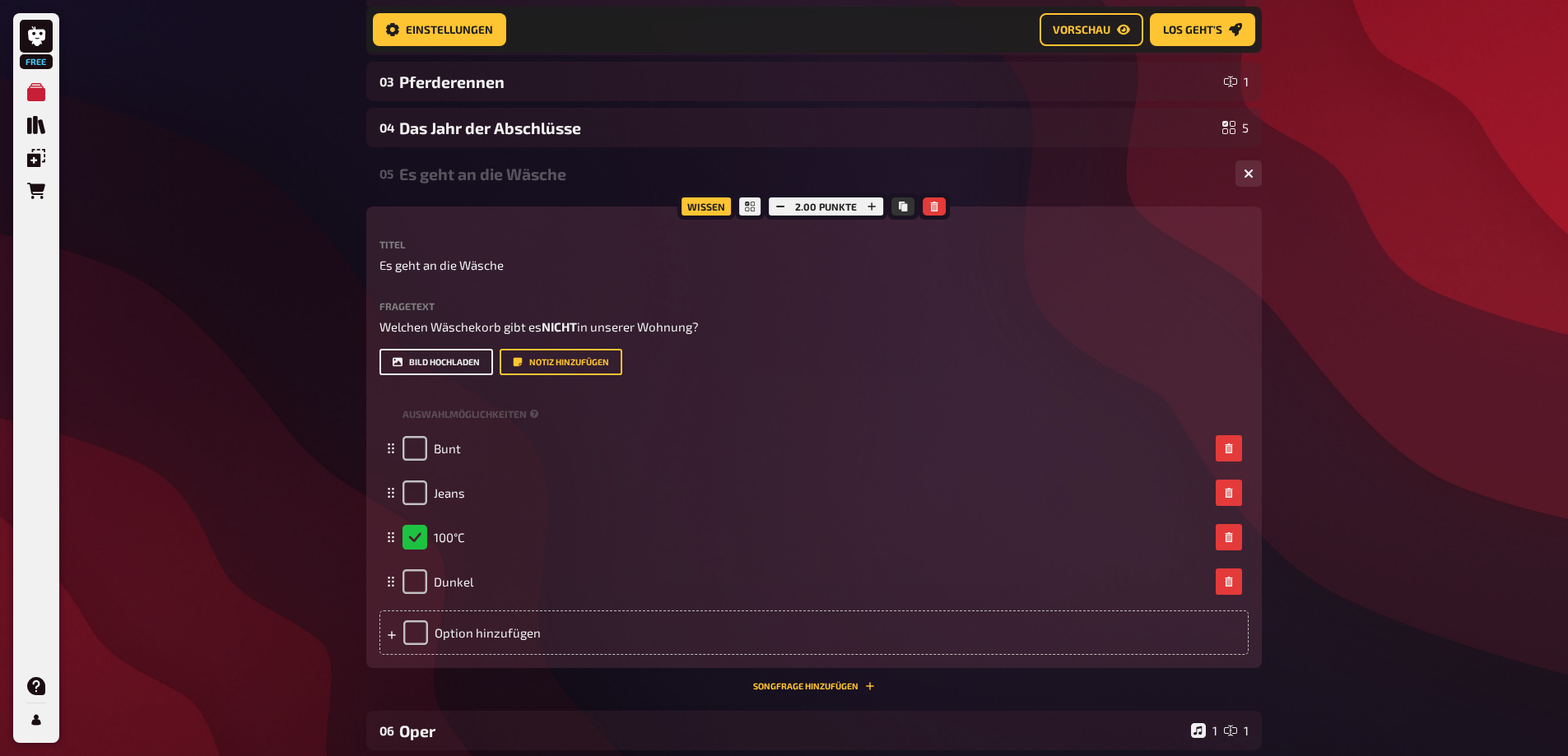 click on "Bild hochladen" at bounding box center [436, 362] 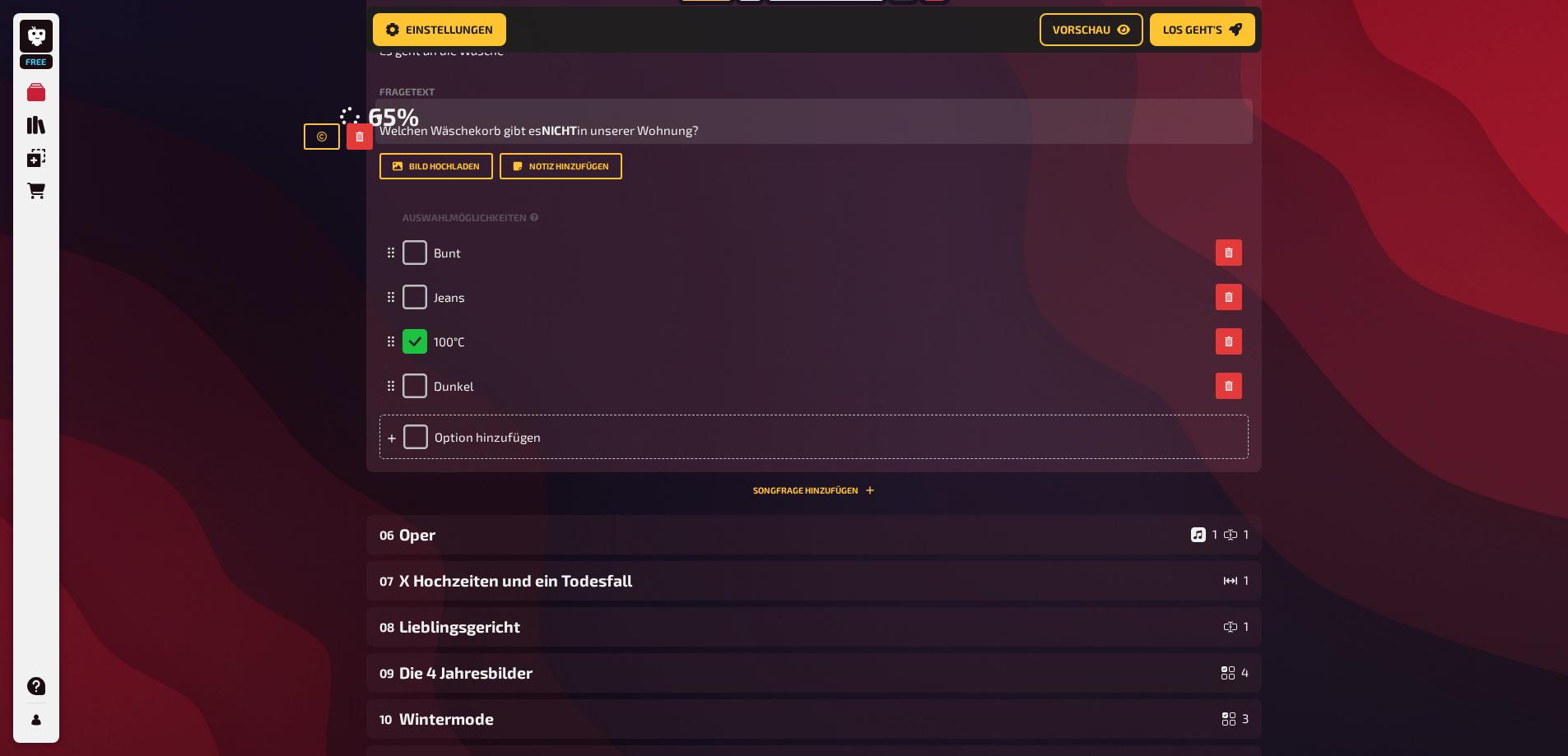 scroll, scrollTop: 582, scrollLeft: 0, axis: vertical 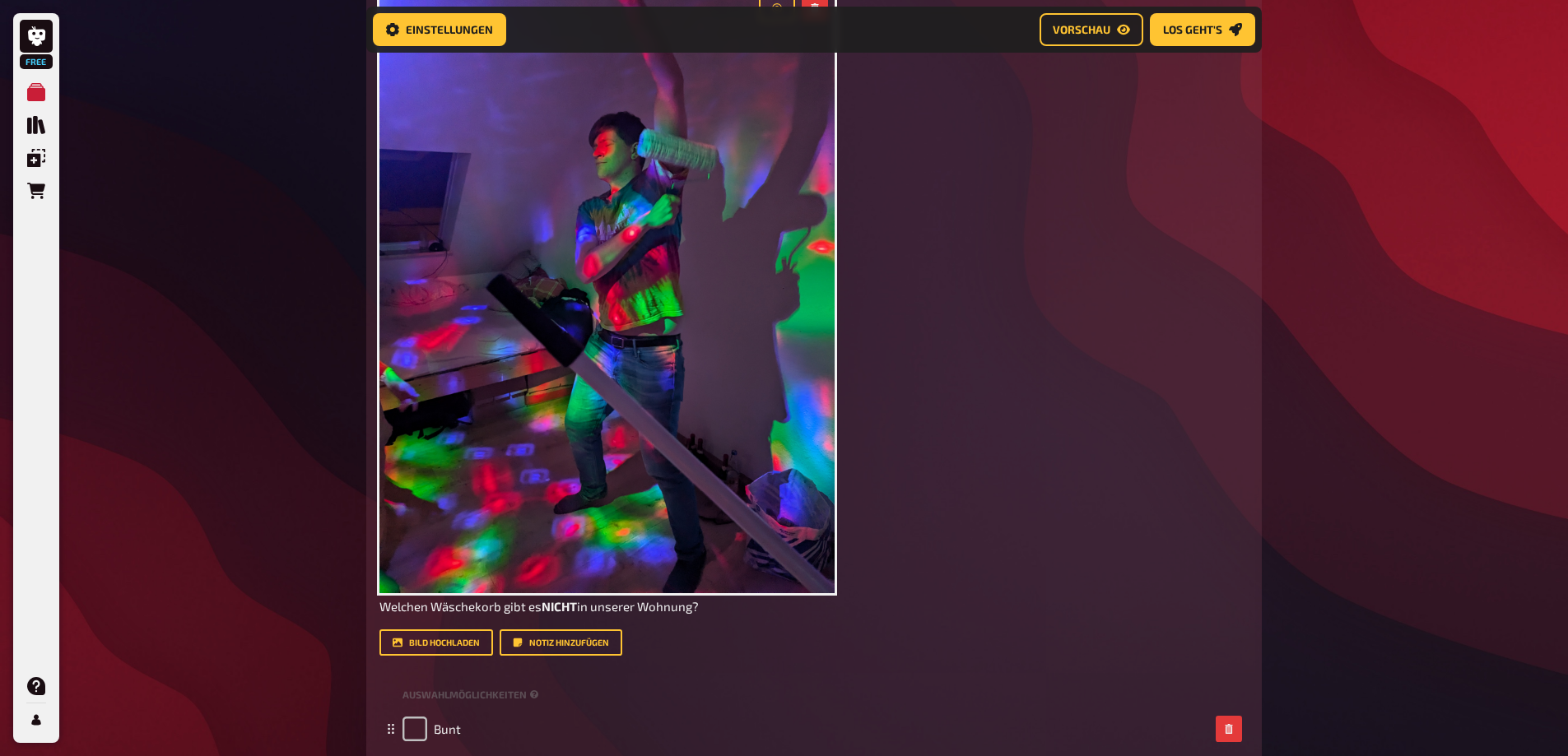 click on "Free Meine Quizze Quiz Sammlung Einblendungen Bestellungen Hilfe Profil Home Meine Quizze AldoQuiz2025 Vorbereitung Vorbereitung Inhalte Bearbeiten Quiz Lobby Moderation undefined Auswertung Siegerehrung Einstellungen Vorschau Los geht's Los geht's AldoQuiz2025 01 Foto! 1 02 Tiere 1 03 Pferderennen 1 04 Das Jahr der Abschlüsse 5 05 Es geht an die Wäsche  4 Wissen 2.00 Punkte Titel Es geht an die Wäsche  Fragetext ﻿ Welchen Wäschekorb gibt es  NICHT  in unserer Wohnung? Hier hinziehen für Dateiupload Bild hochladen   Notiz hinzufügen Auswahlmöglichkeiten Bunt Jeans 100°C Dunkel
To pick up a draggable item, press the space bar.
While dragging, use the arrow keys to move the item.
Press space again to drop the item in its new position, or press escape to cancel.
Option hinzufügen Songfrage hinzufügen   06 Oper   1 1 07 X Hochzeiten und ein Todesfall 1 08 Lieblingsgericht 1 09 Die 4 Jahresbilder 4 10 Wintermode 3 11 Erste Gespräche 4 12 PopUpkarten 4 13 Sport 1 14 Fanfics 4 15 4 16 0" at bounding box center [784, 730] 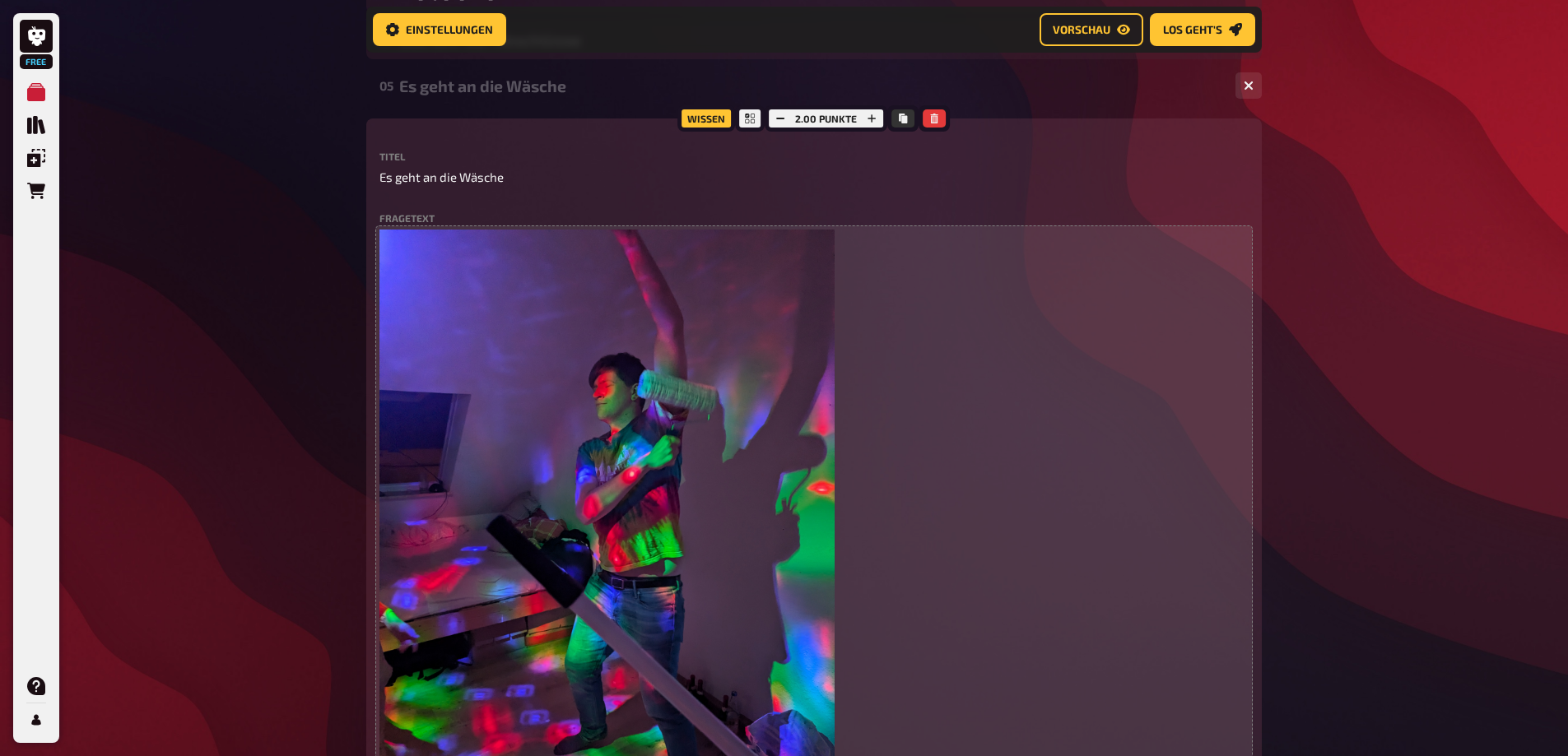 scroll, scrollTop: 335, scrollLeft: 0, axis: vertical 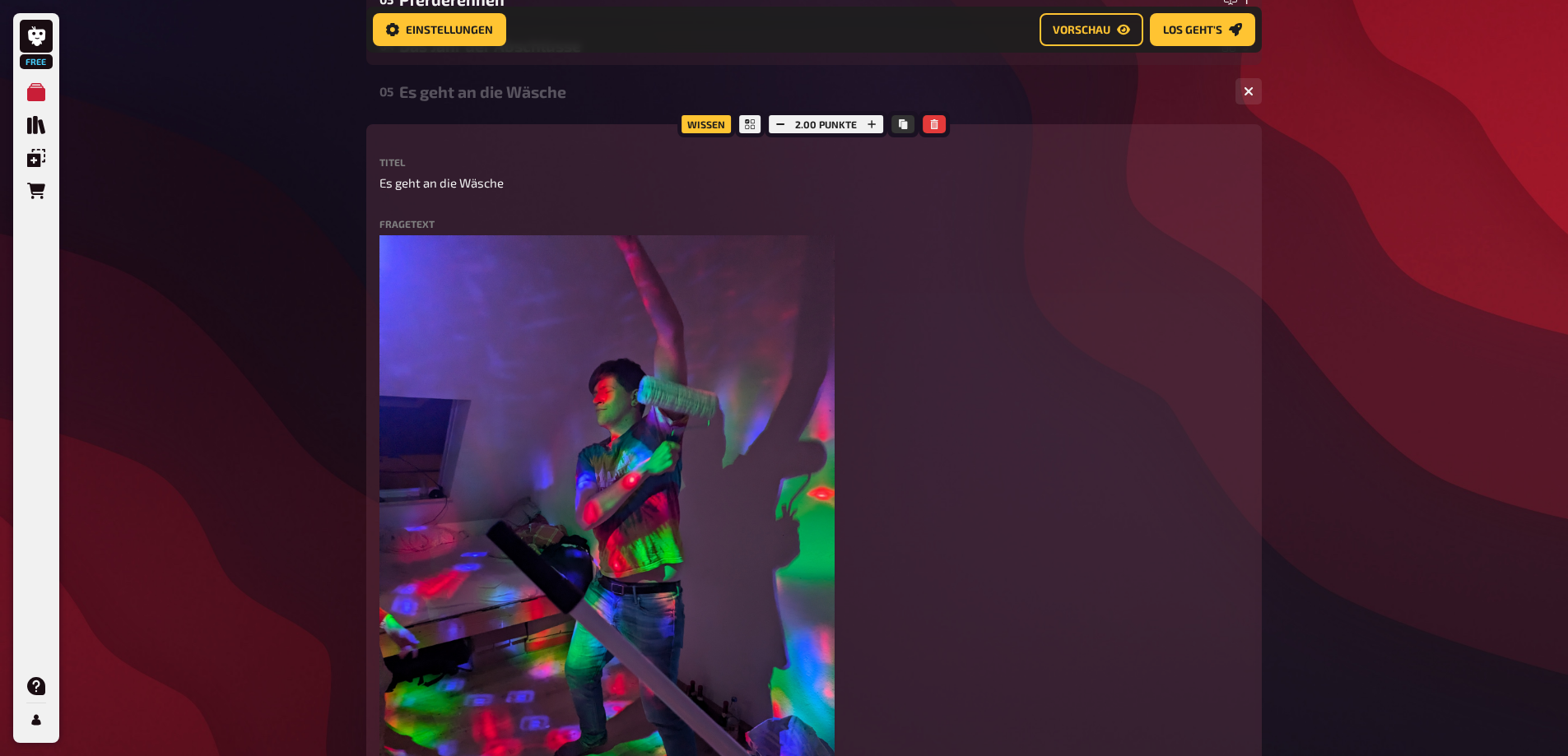 click on "Es geht an die Wäsche" at bounding box center [811, 91] 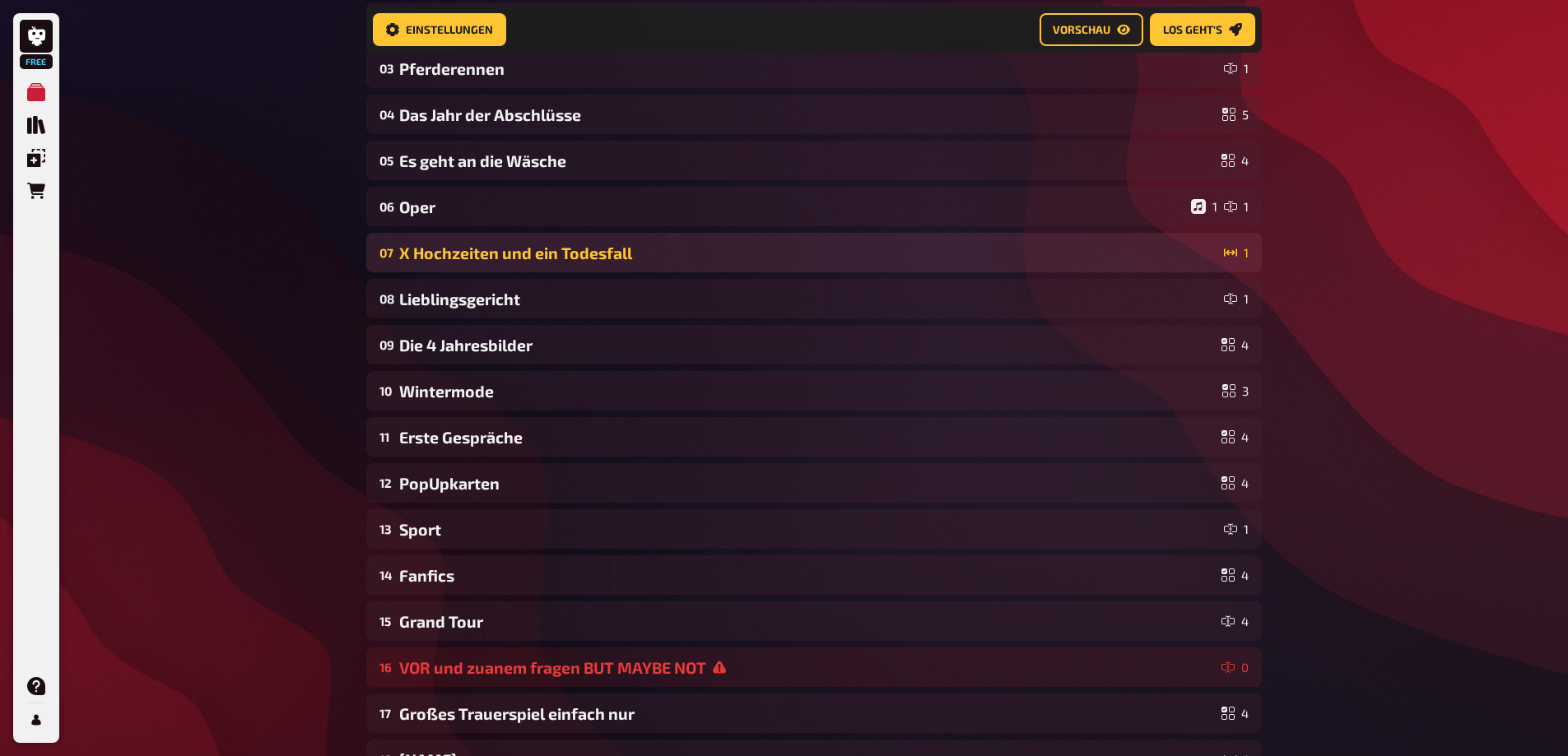 scroll, scrollTop: 88, scrollLeft: 0, axis: vertical 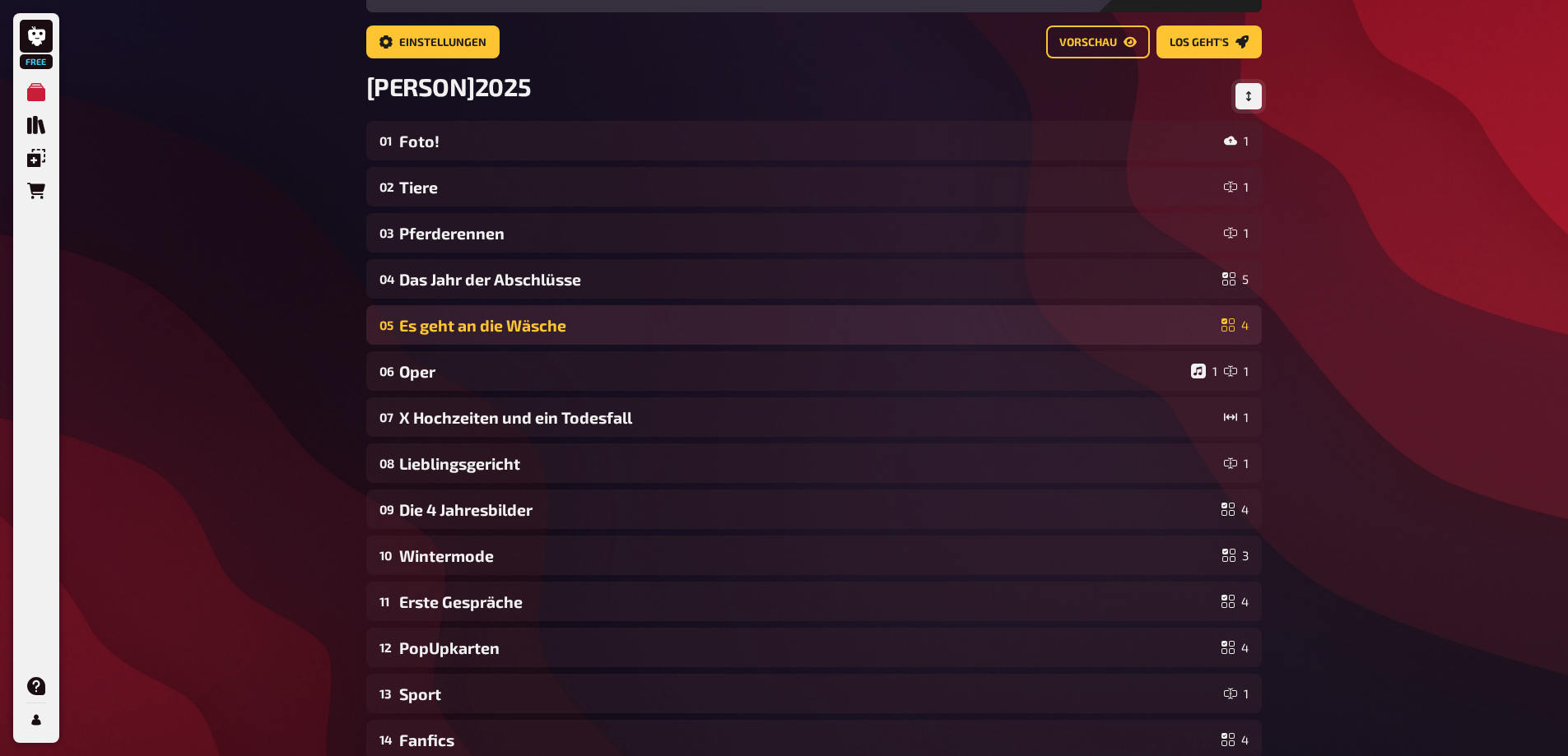 click on "Es geht an die Wäsche" at bounding box center (807, 325) 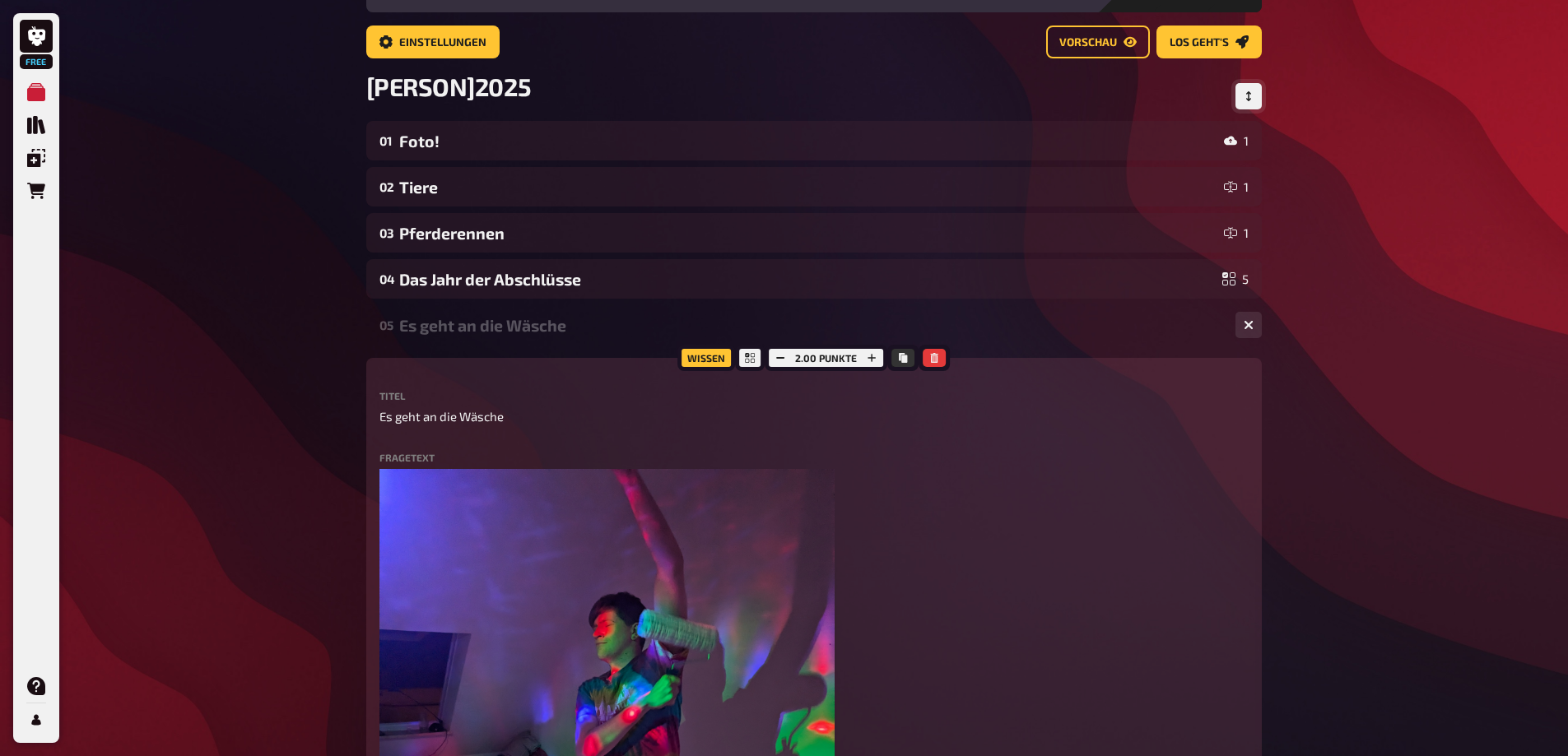 click on "Es geht an die Wäsche" at bounding box center (811, 325) 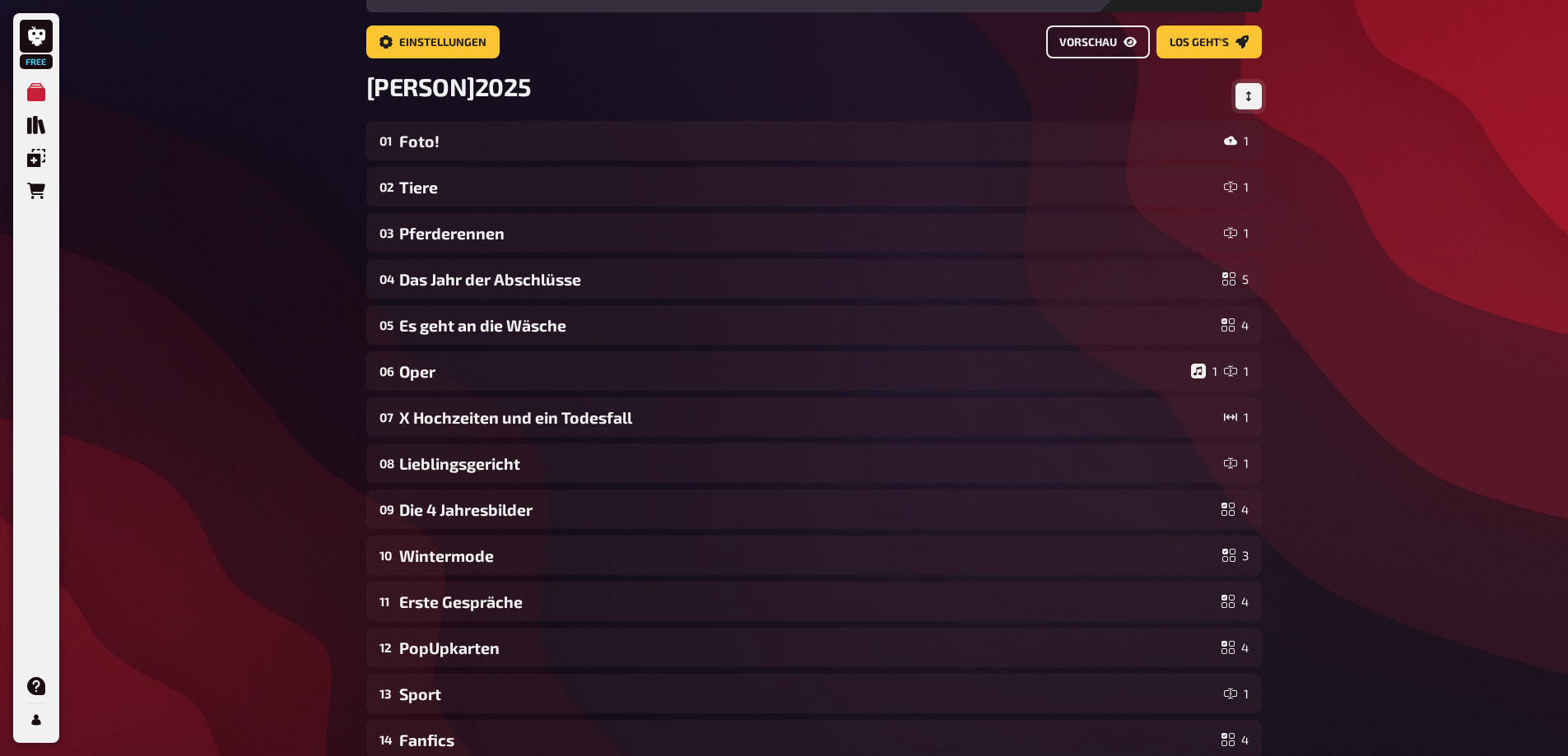 click on "Vorschau" at bounding box center [1088, 43] 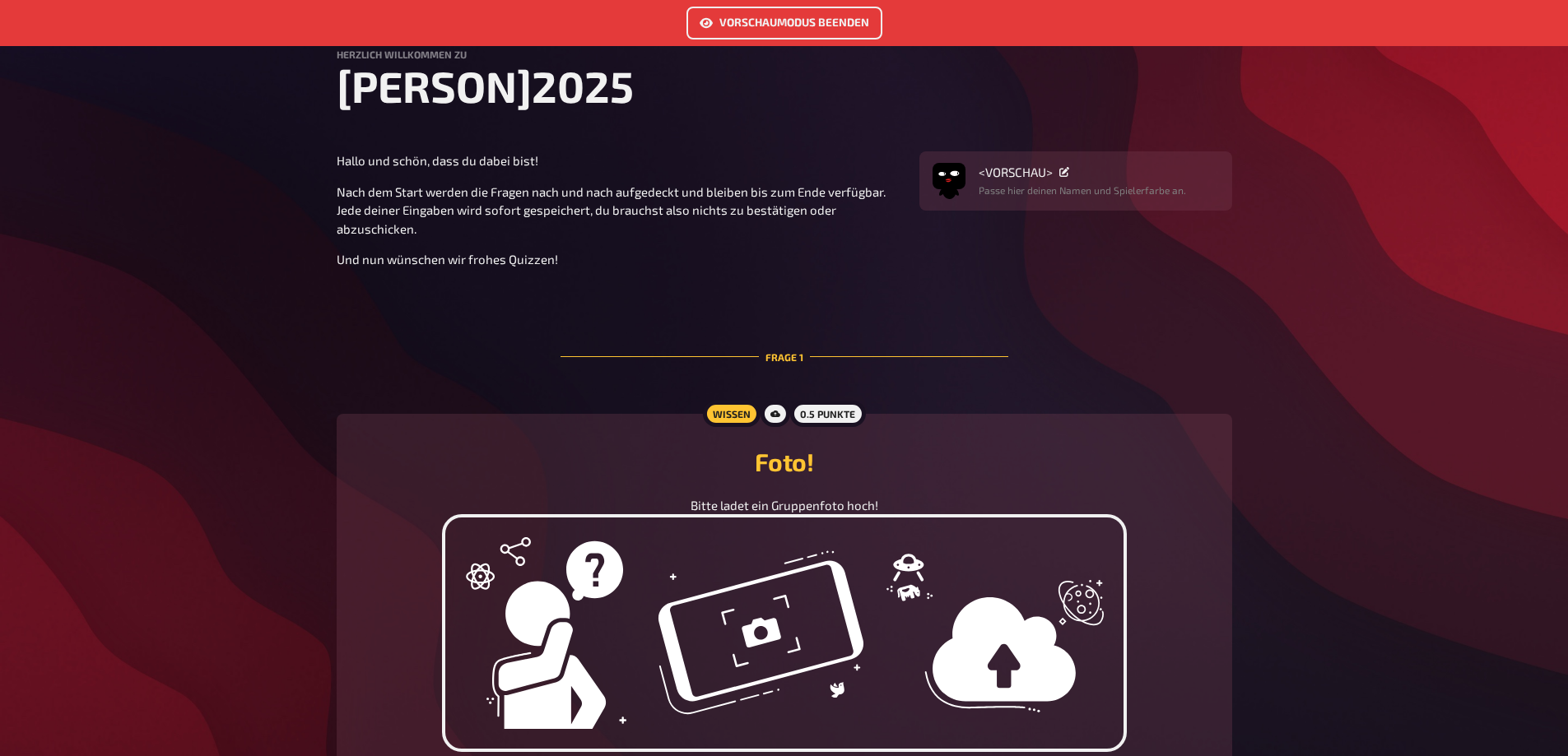 scroll, scrollTop: 0, scrollLeft: 0, axis: both 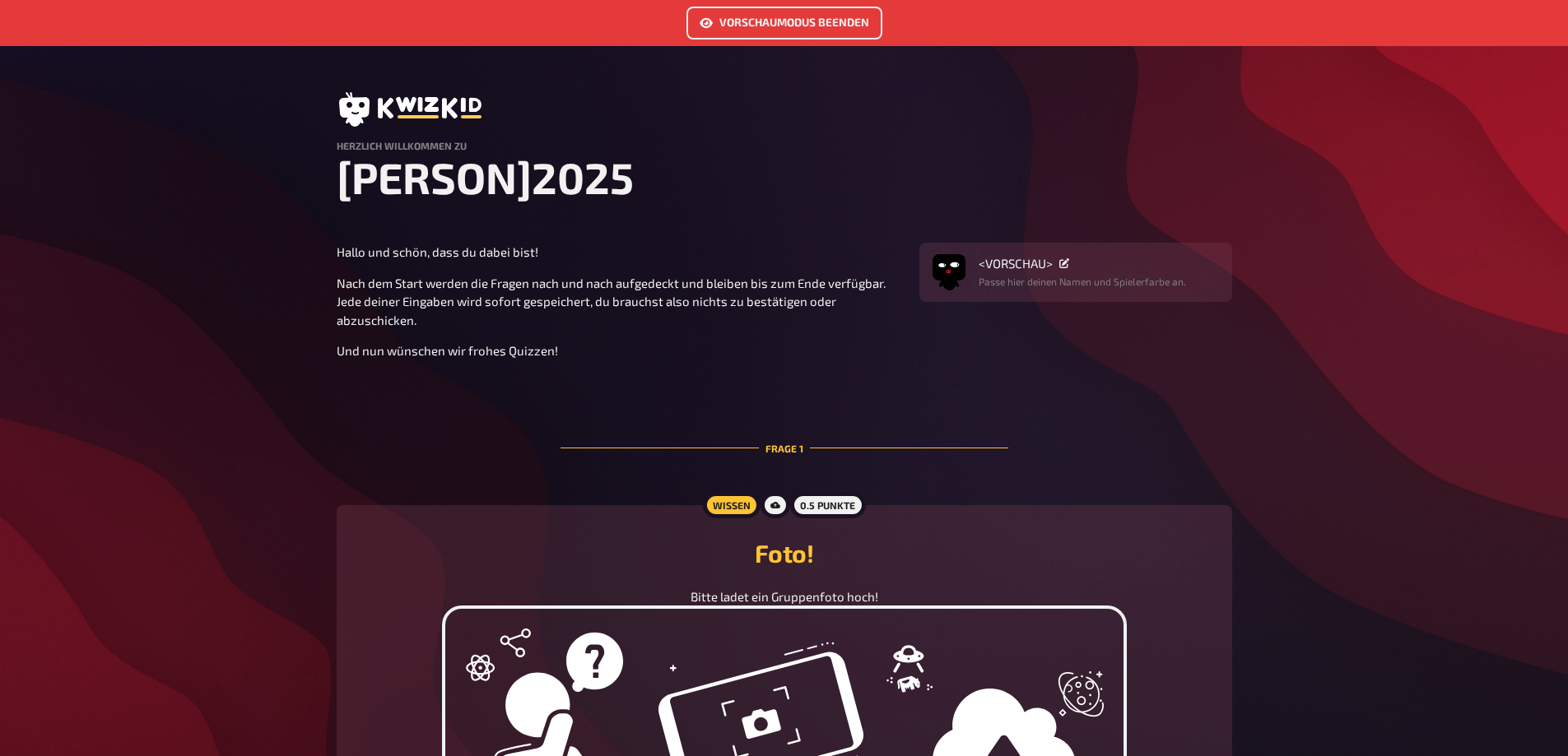 click on "Vorschaumodus beenden" at bounding box center [784, 23] 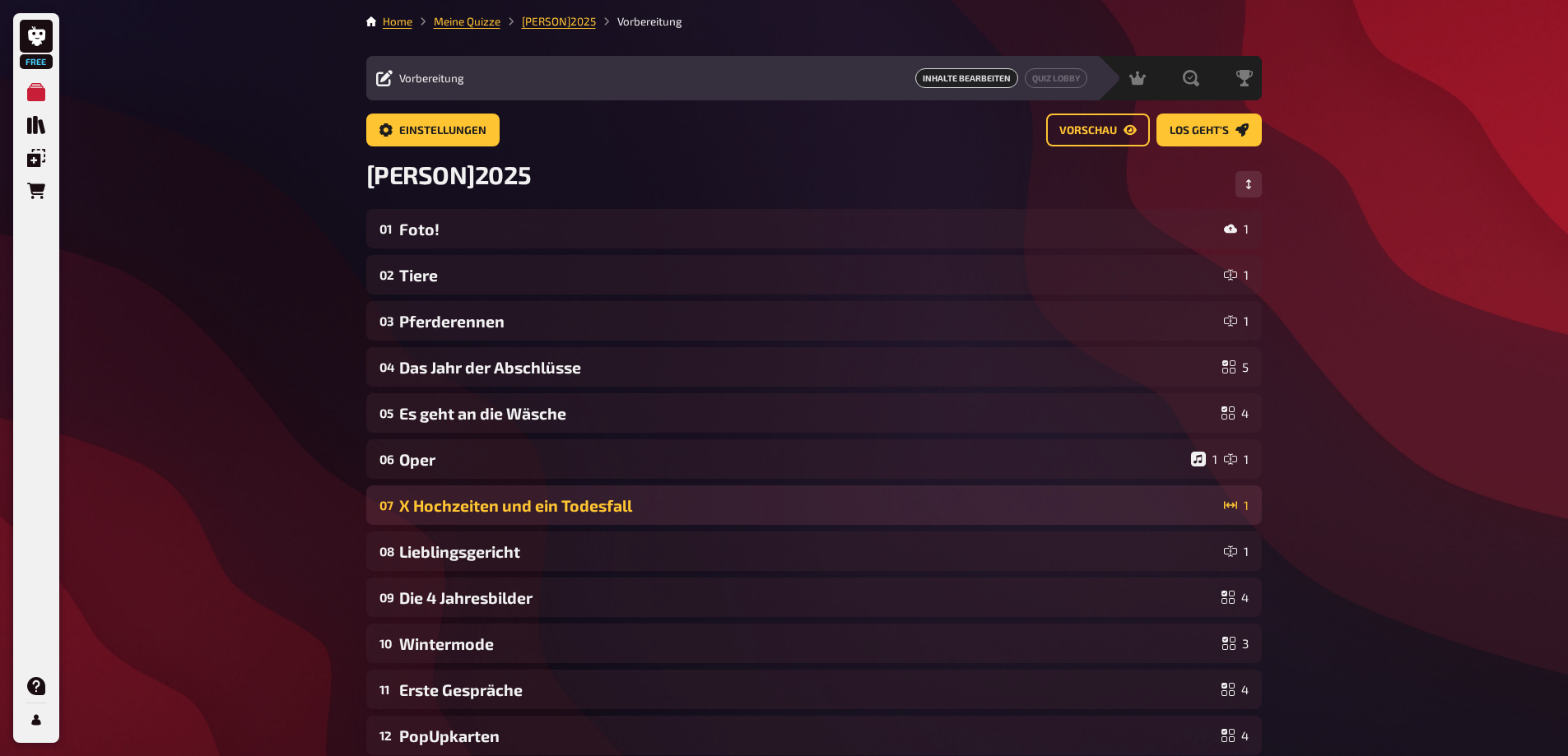 click on "X Hochzeiten und ein Todesfall" at bounding box center (808, 505) 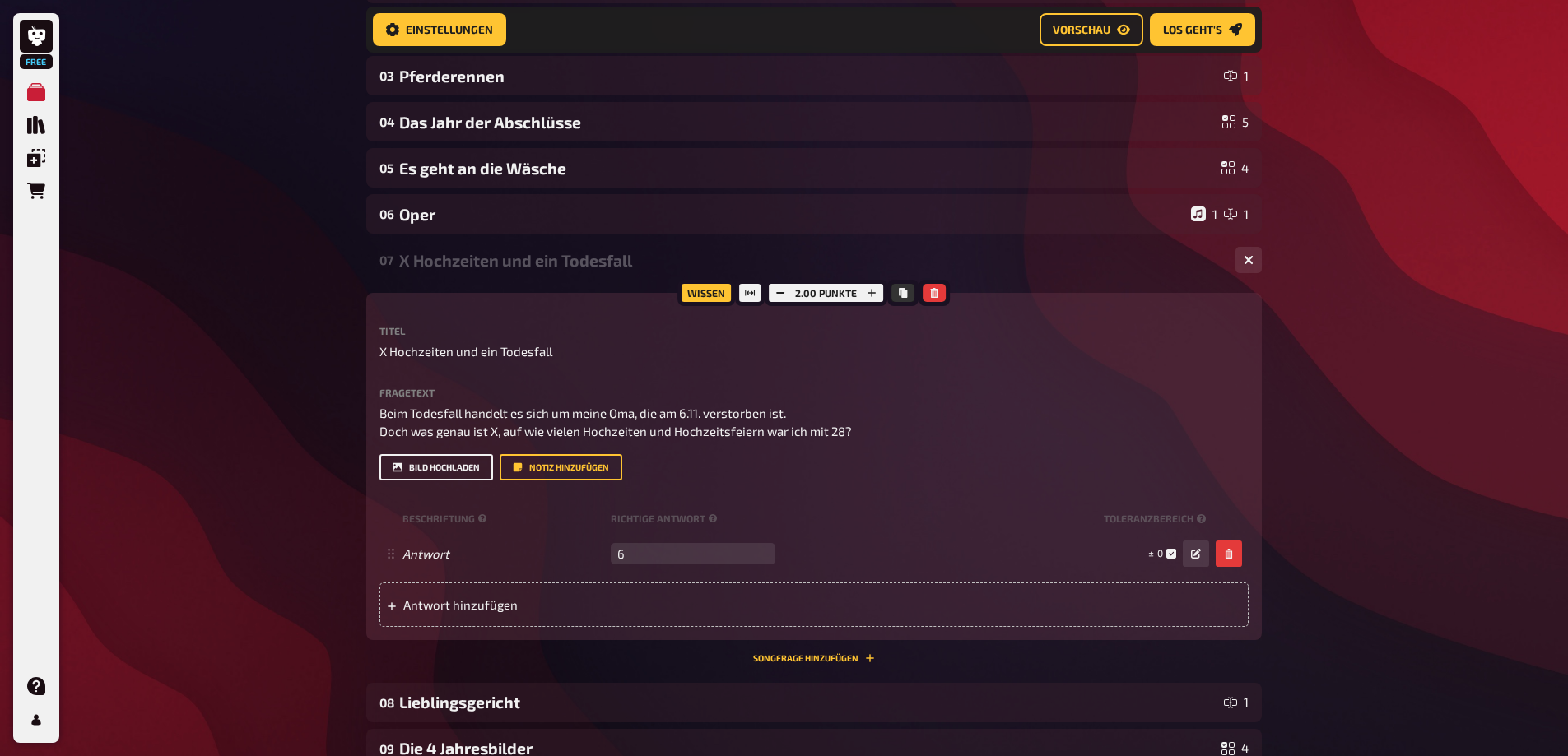 scroll, scrollTop: 260, scrollLeft: 0, axis: vertical 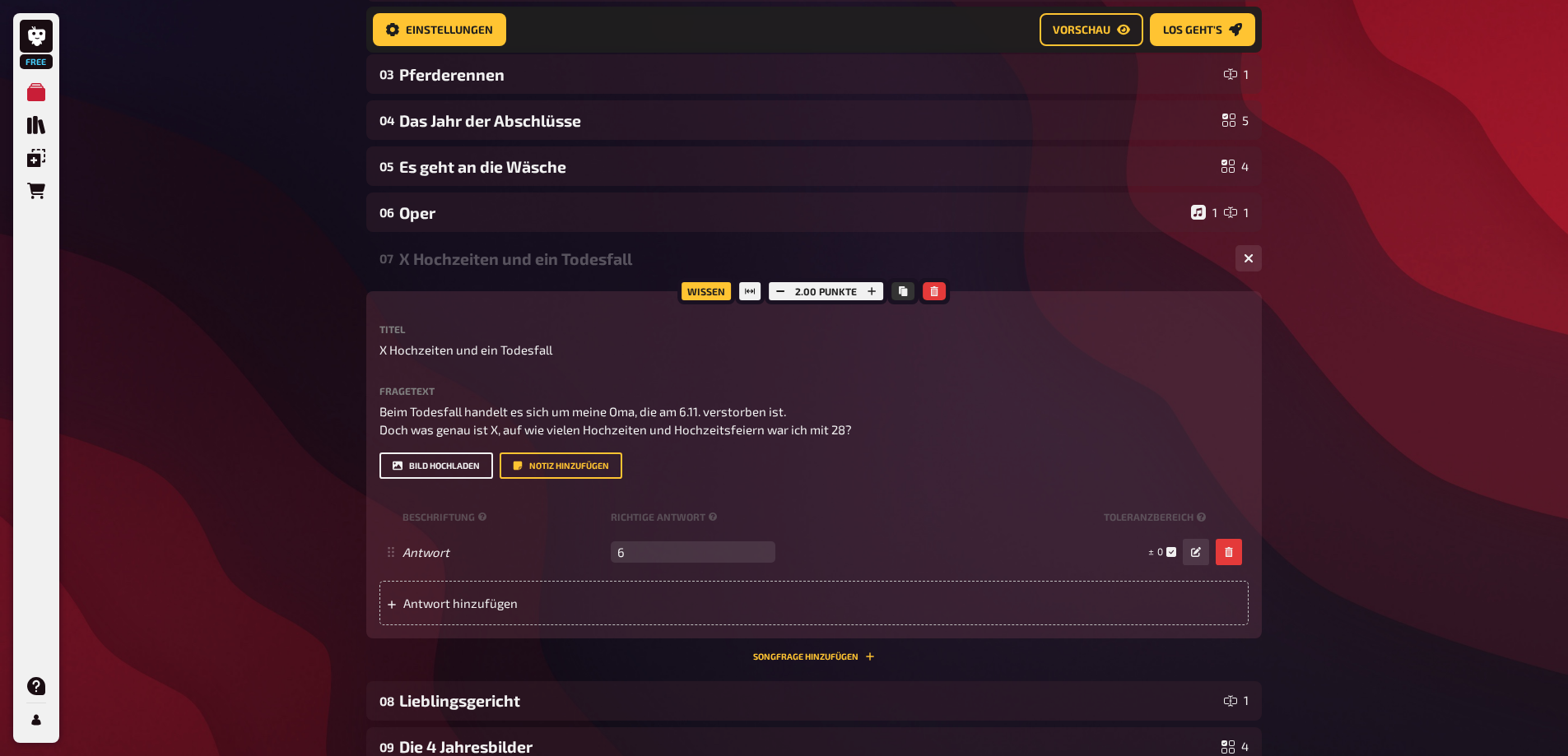 click on "Bild hochladen" at bounding box center (436, 466) 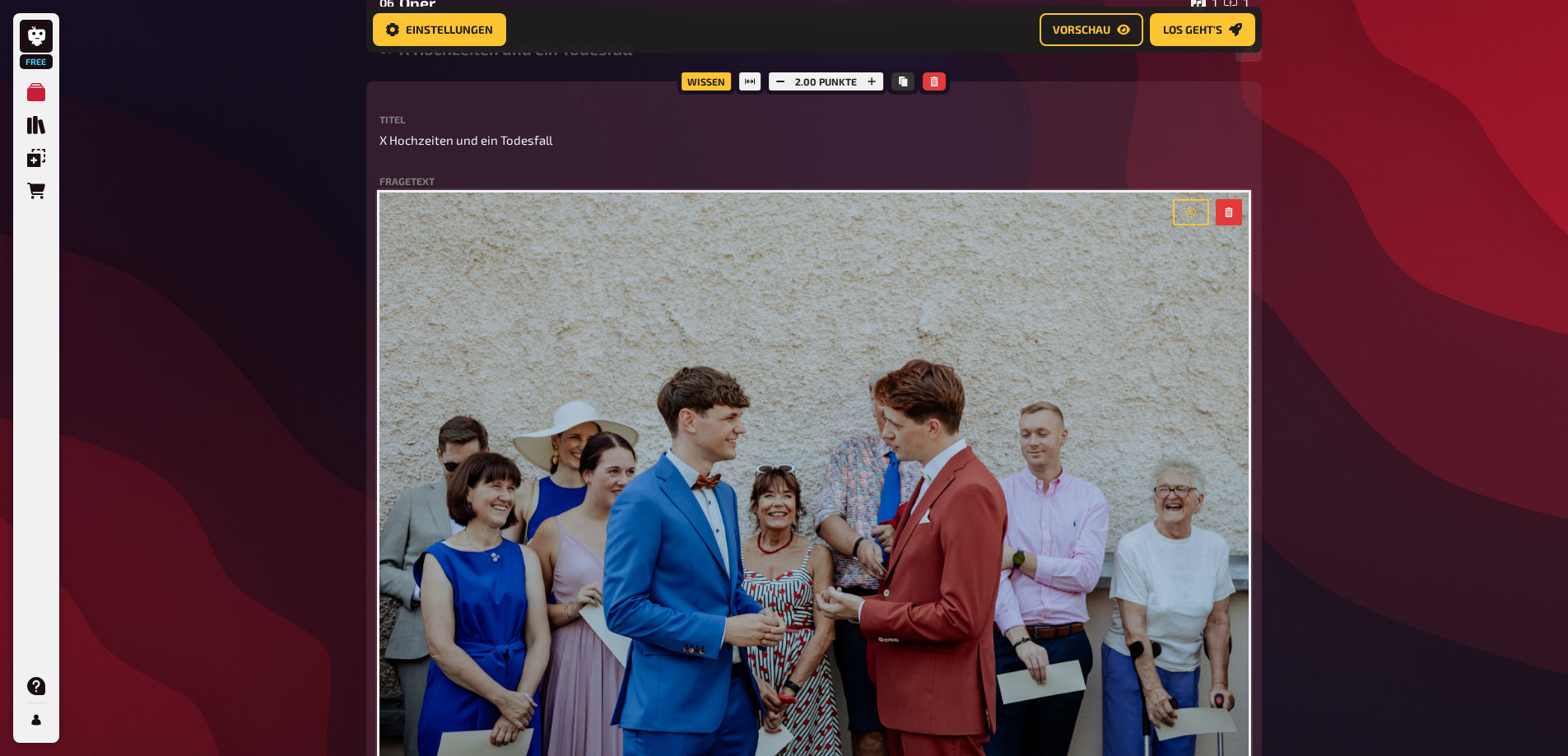 scroll, scrollTop: 342, scrollLeft: 0, axis: vertical 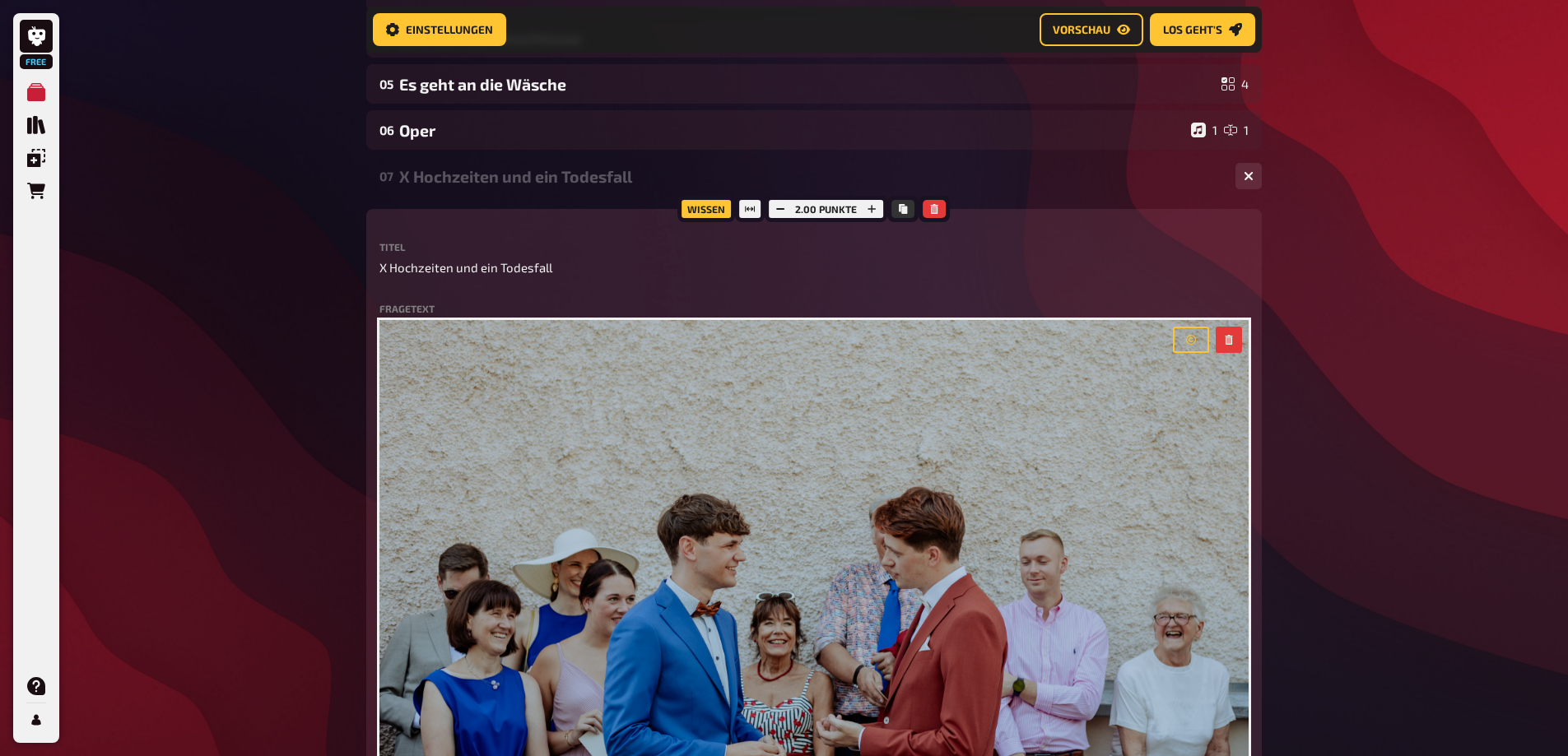 click on "X Hochzeiten und ein Todesfall" at bounding box center [811, 176] 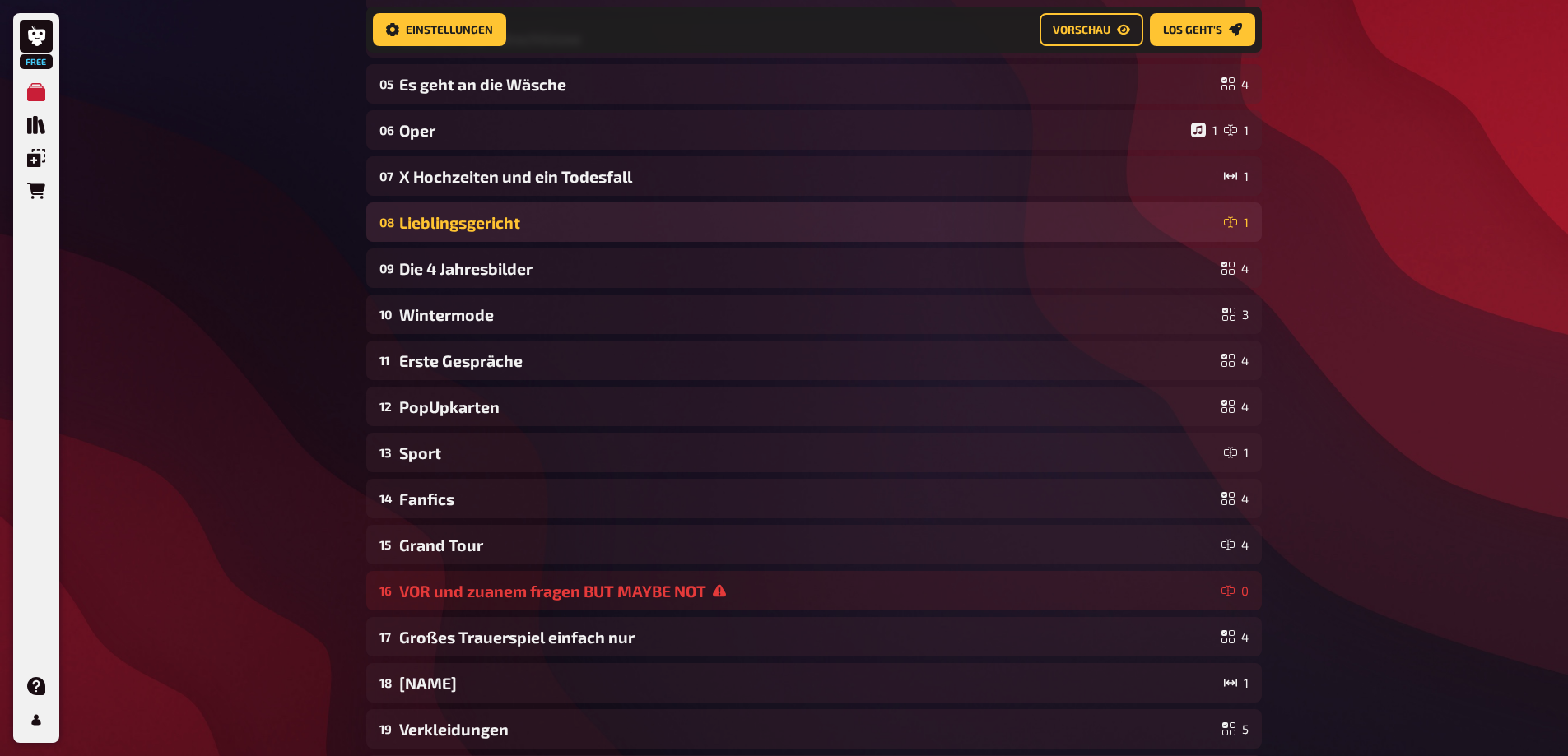 click on "Lieblingsgericht" at bounding box center (808, 222) 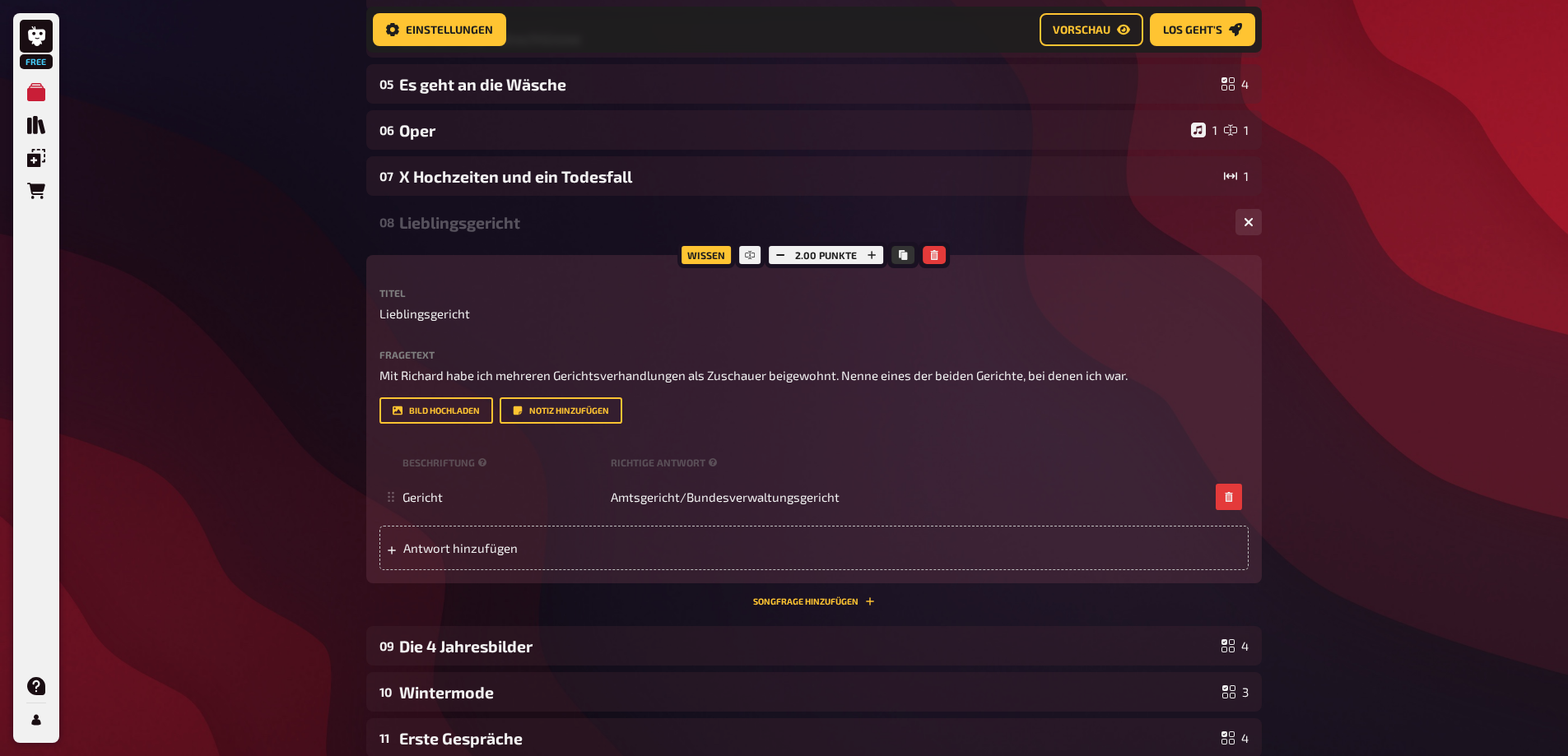 click on "Lieblingsgericht" at bounding box center [811, 222] 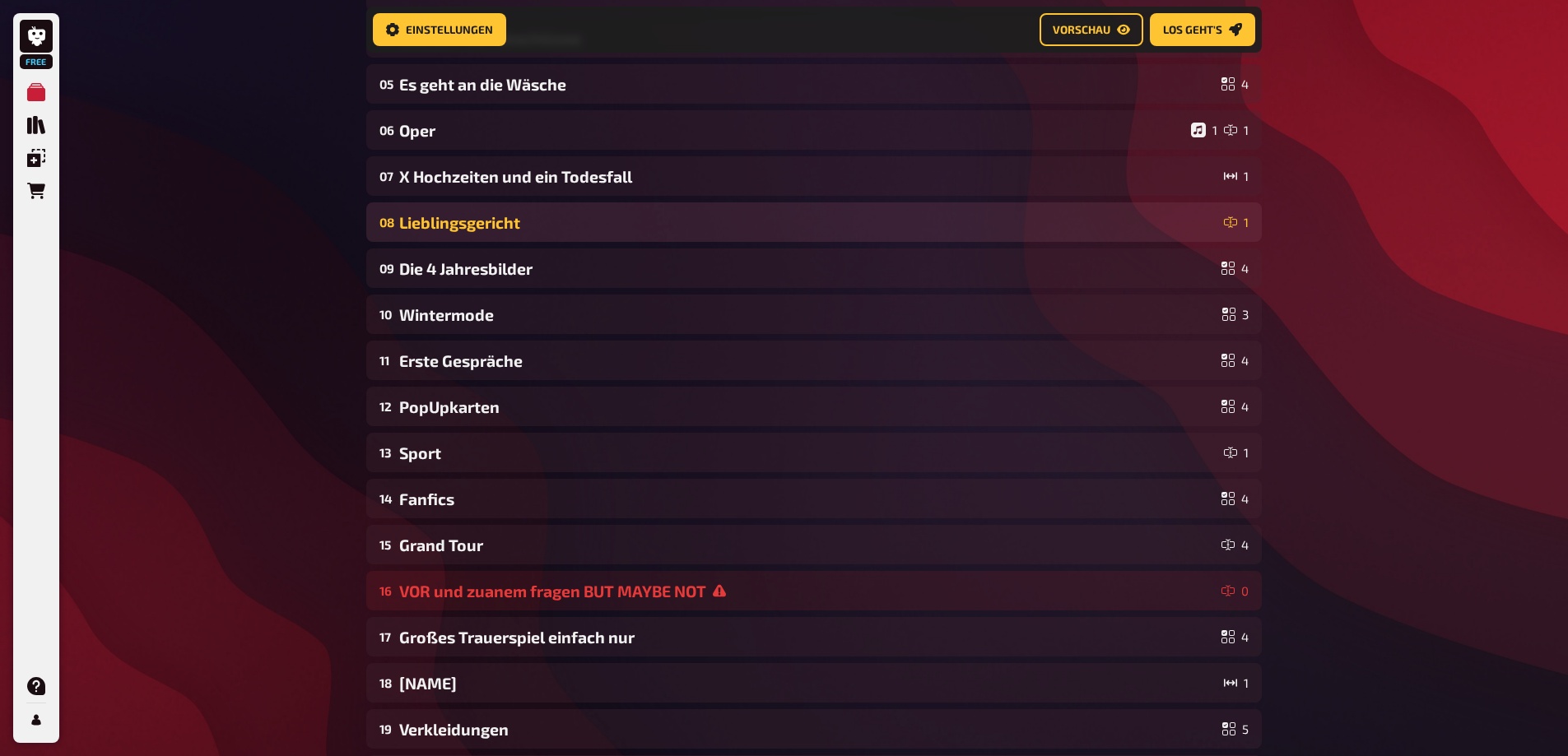 click on "Lieblingsgericht" at bounding box center (808, 222) 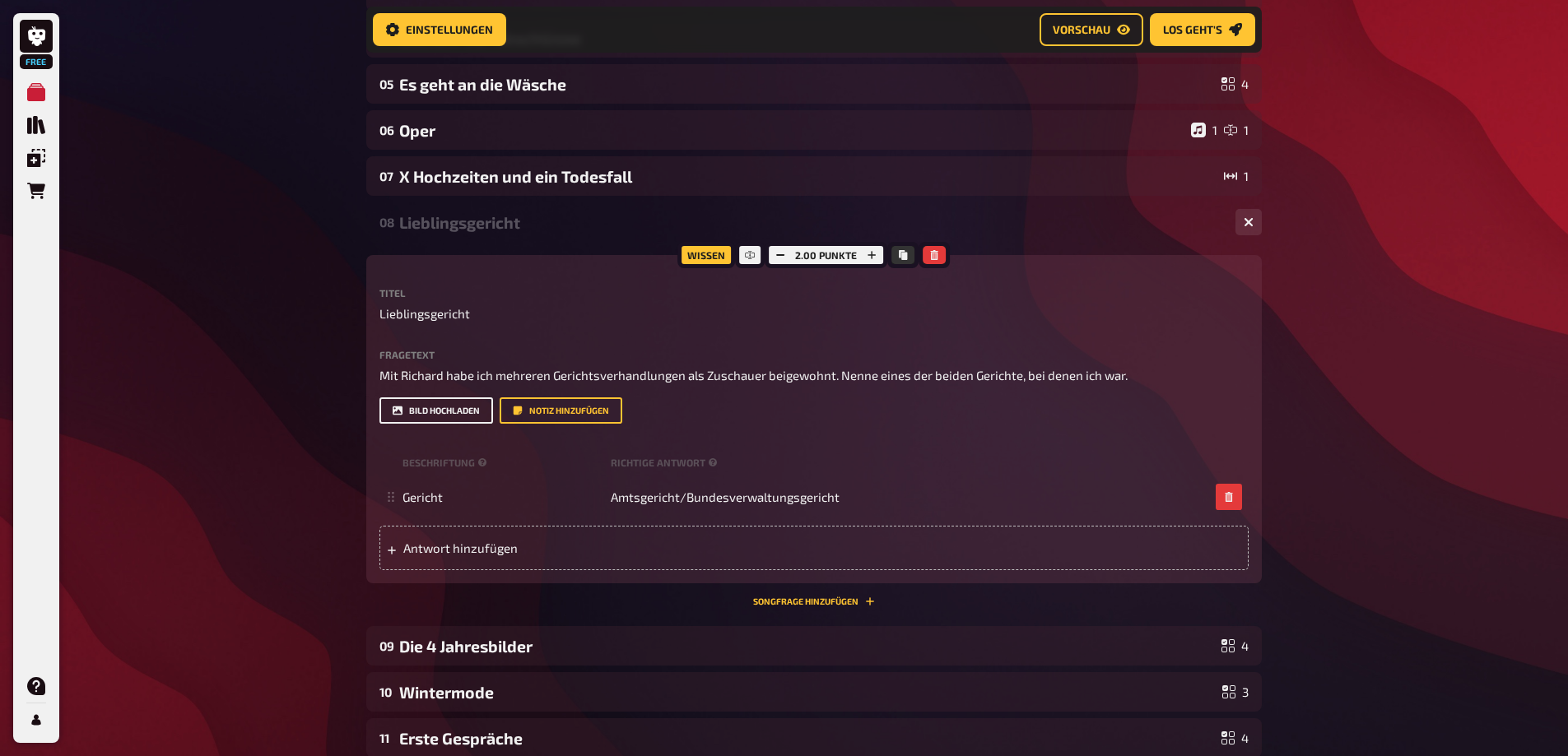 click on "Bild hochladen" at bounding box center (436, 410) 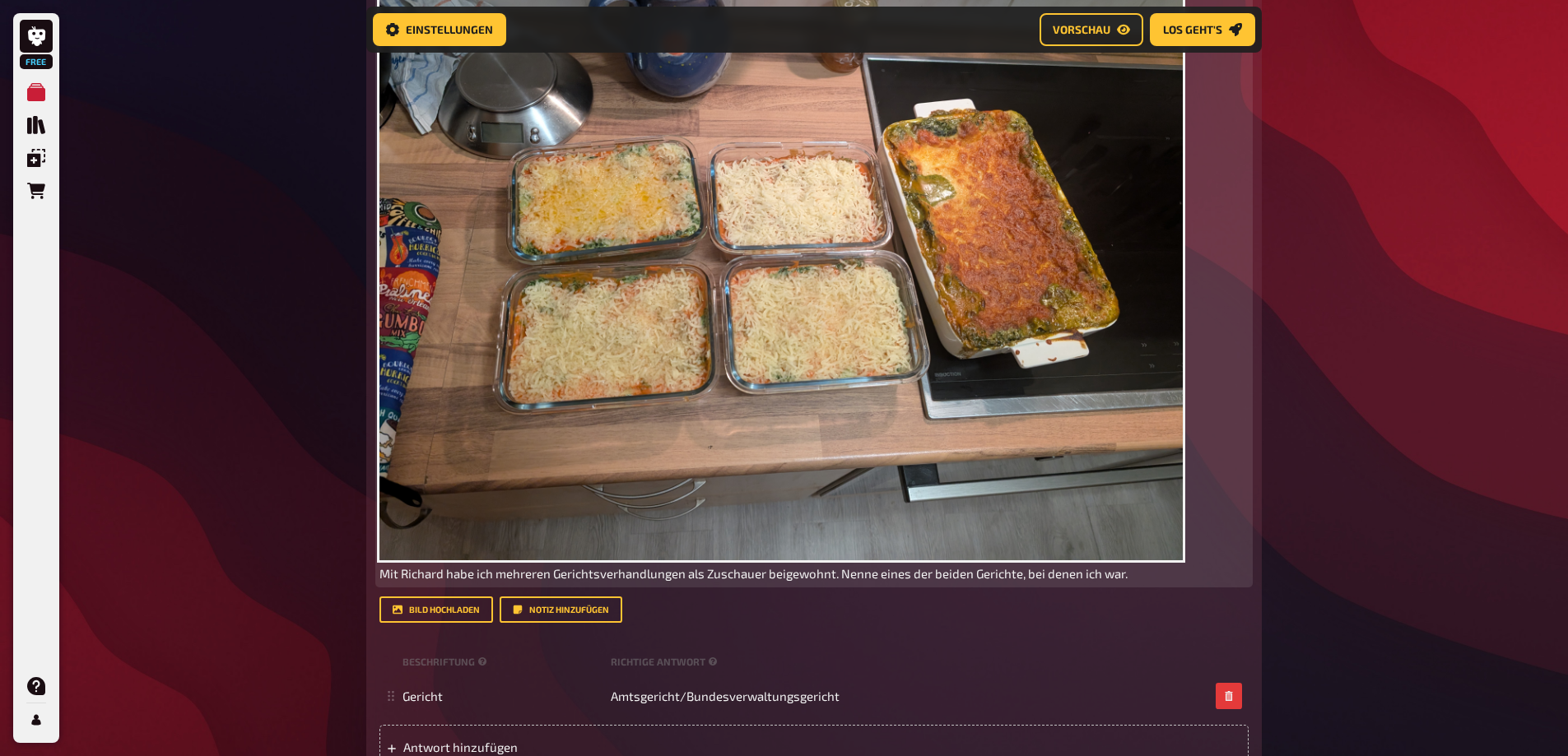 scroll, scrollTop: 754, scrollLeft: 0, axis: vertical 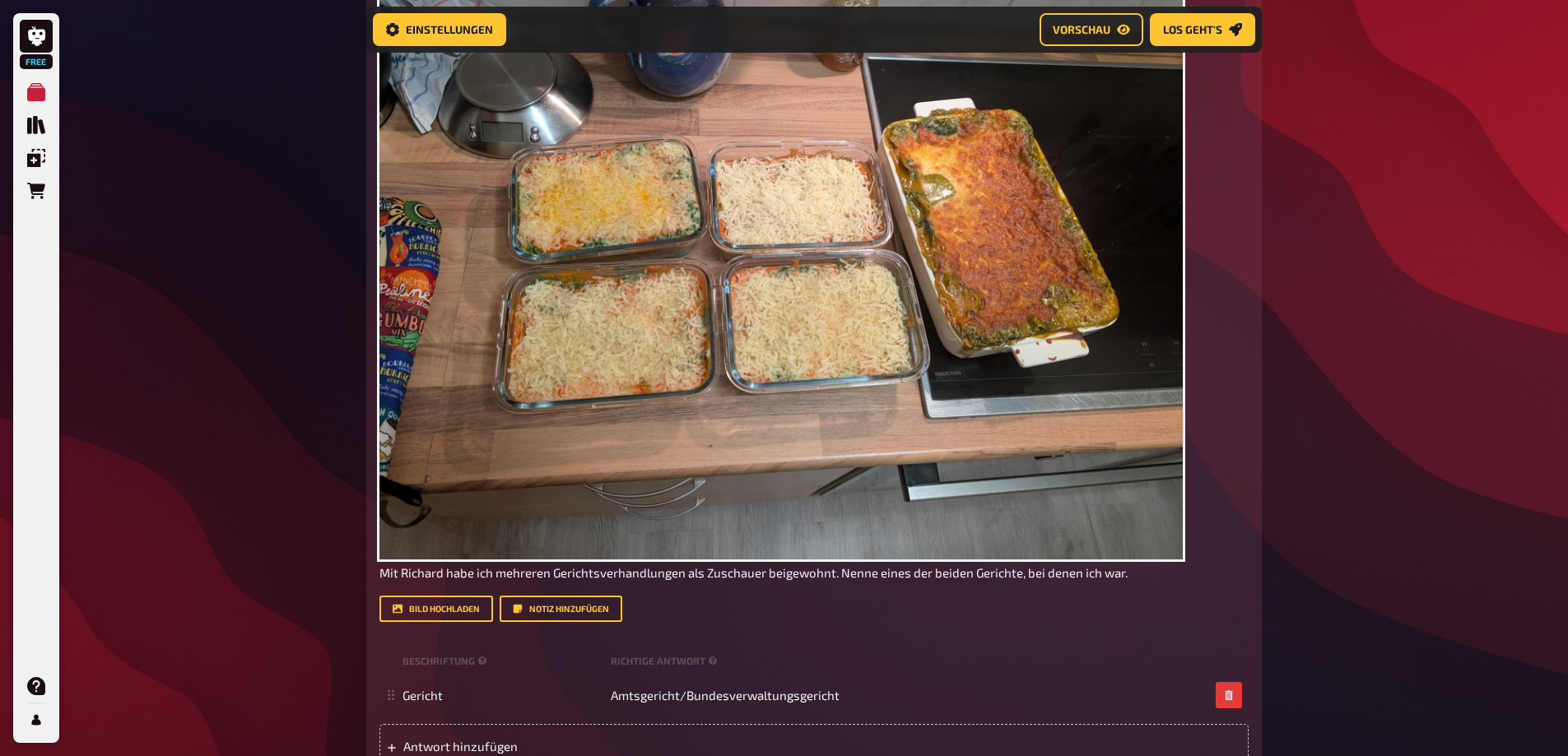 click on "Free Meine Quizze Quiz Sammlung Einblendungen Bestellungen Hilfe Profil Home Meine Quizze AldoQuiz2025 Vorbereitung Vorbereitung Inhalte Bearbeiten Quiz Lobby Moderation undefined Auswertung Siegerehrung Einstellungen Vorschau Los geht's Los geht's AldoQuiz2025 01 Pferderennen 1 02 Das Jahr der Abschlüsse 5 03 Tiere 1 04 Es geht an die Wäsche  4 05 Oper   1 1 06 X Hochzeiten und ein Todesfall 1 07 CIV-Frage but maybe not 0 08 Lieblingsgericht 1 09 Erste Gespräche 4 10 PopUpkarten 4 11 Sport 1 12 Wintermode 3 13 Fanfics 4 14 Grand Tour 4 15 VOR und zuanem fragen BUT MAYBE NOT 0 16 Großes Trauerspiel einfach nur 4 17 Wilma 1 18 Verkleidungen 5 19 Regenbogen 4 20 Zukunft 4 21 Frage 21 0 22 foto! 0 Wissen Titel foto! Fragetext Bitte ladet ein Gruppenfoto hoch! Hier hinziehen für Dateiupload Bild hochladen   Notiz hinzufügen Upload-Feld hinzufügen Songfrage hinzufügen   Neue Frage hinzufügen   Freitext Eingabe Einfachauswahl Wahr / Falsch Sortierfrage Schätzfrage Bild-Antwort Prosa (Langtext) Offline Frage" at bounding box center (784, 492) 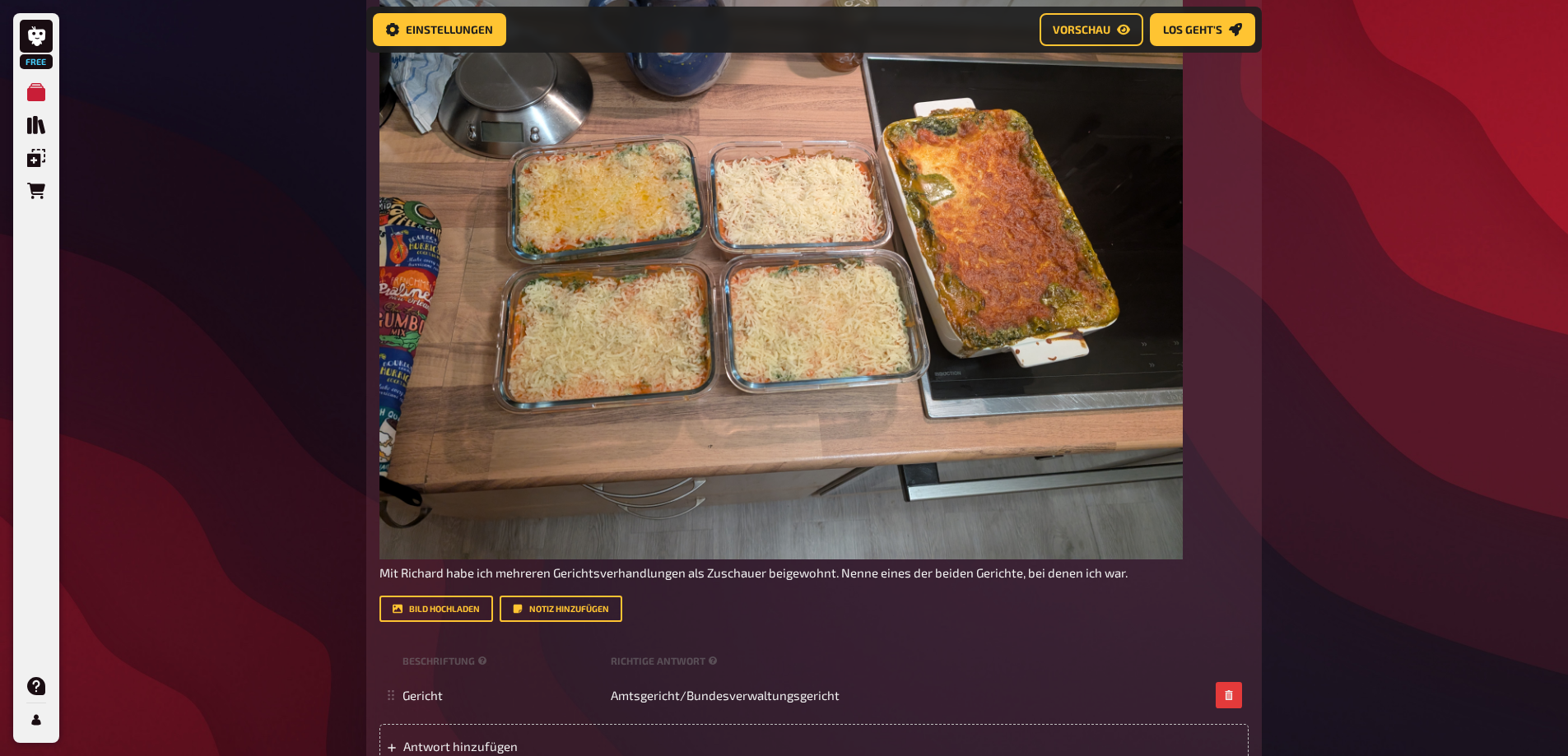 scroll, scrollTop: 424, scrollLeft: 0, axis: vertical 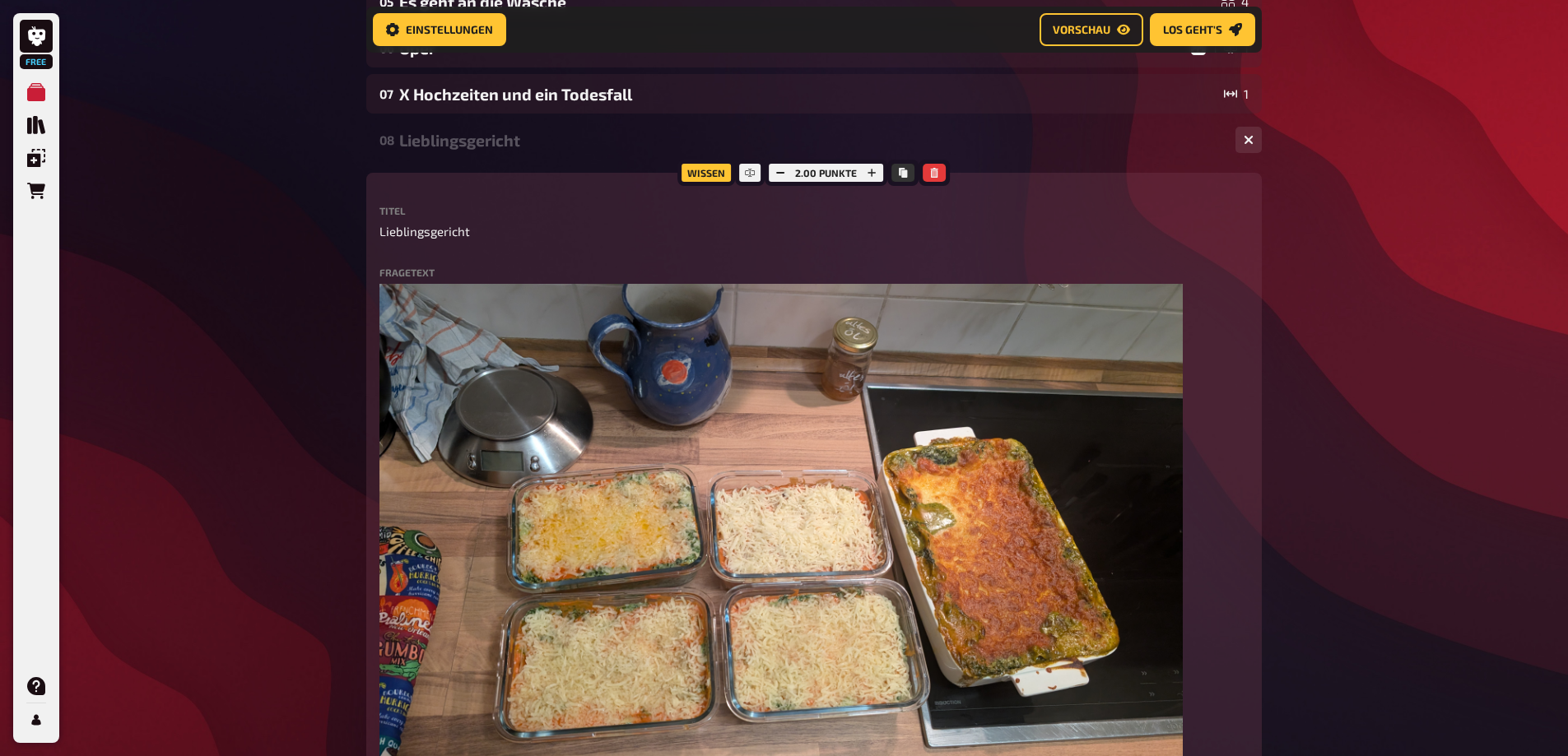 click on "Lieblingsgericht" at bounding box center [811, 140] 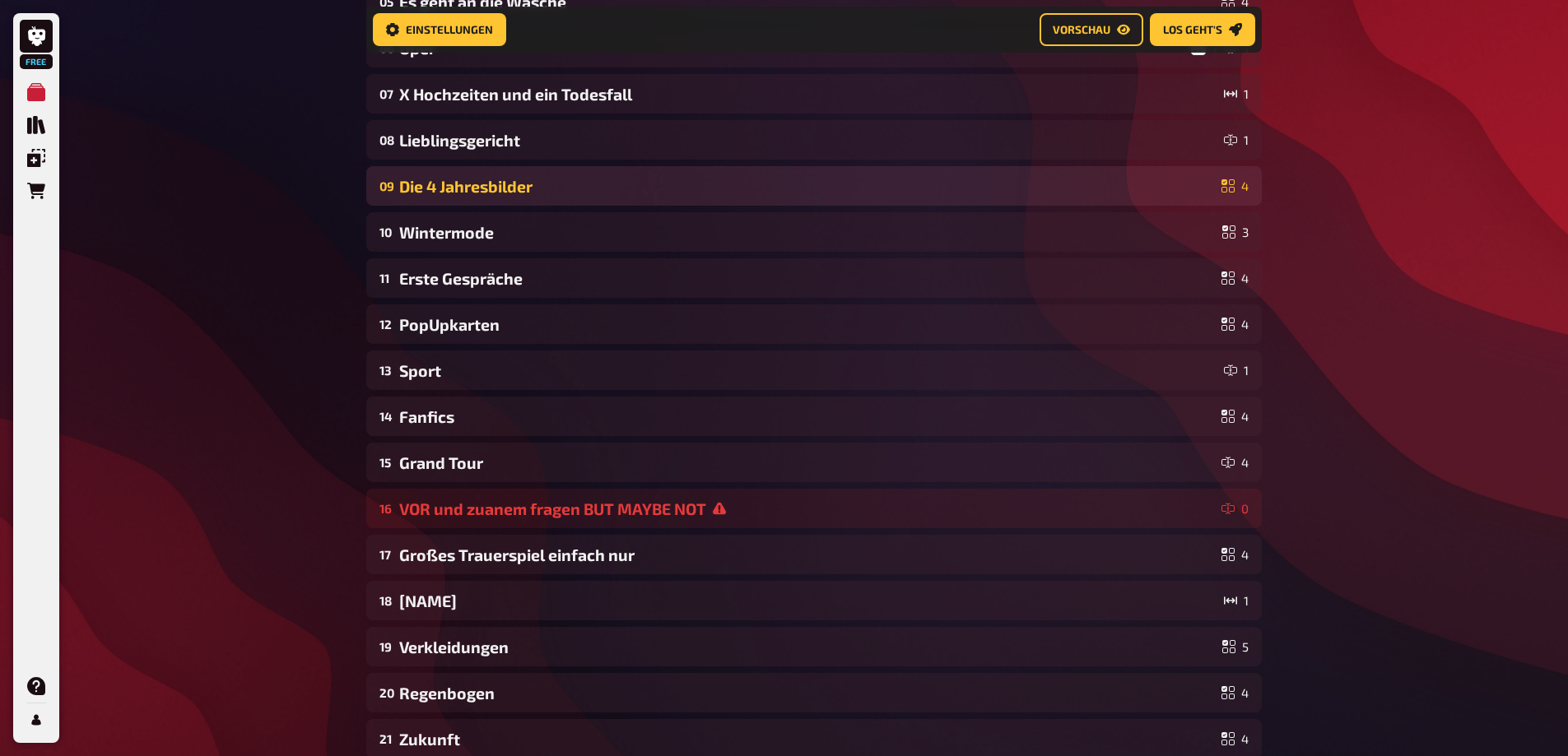 click on "Die 4 Jahresbilder" at bounding box center (807, 186) 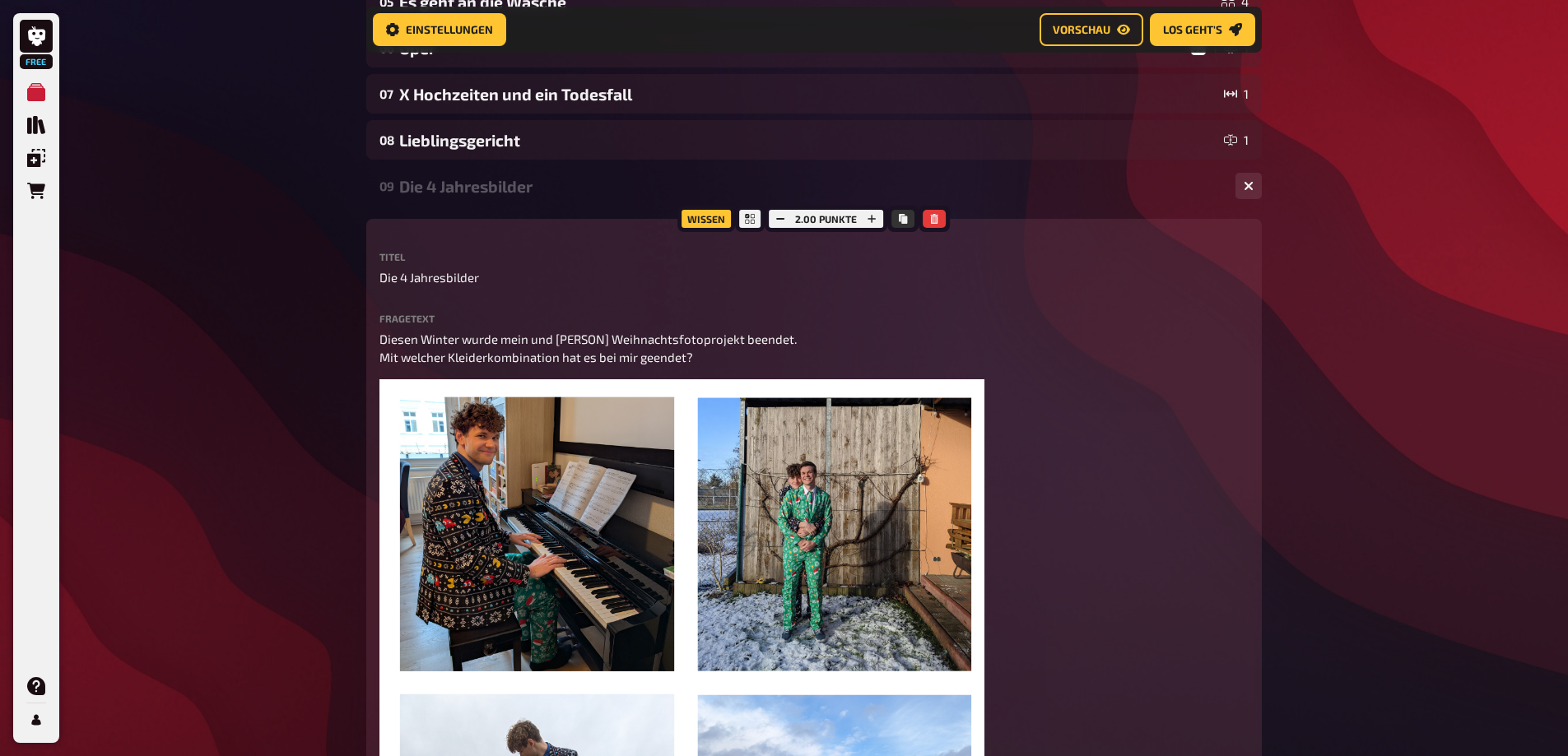 click on "Die 4 Jahresbilder" at bounding box center (811, 186) 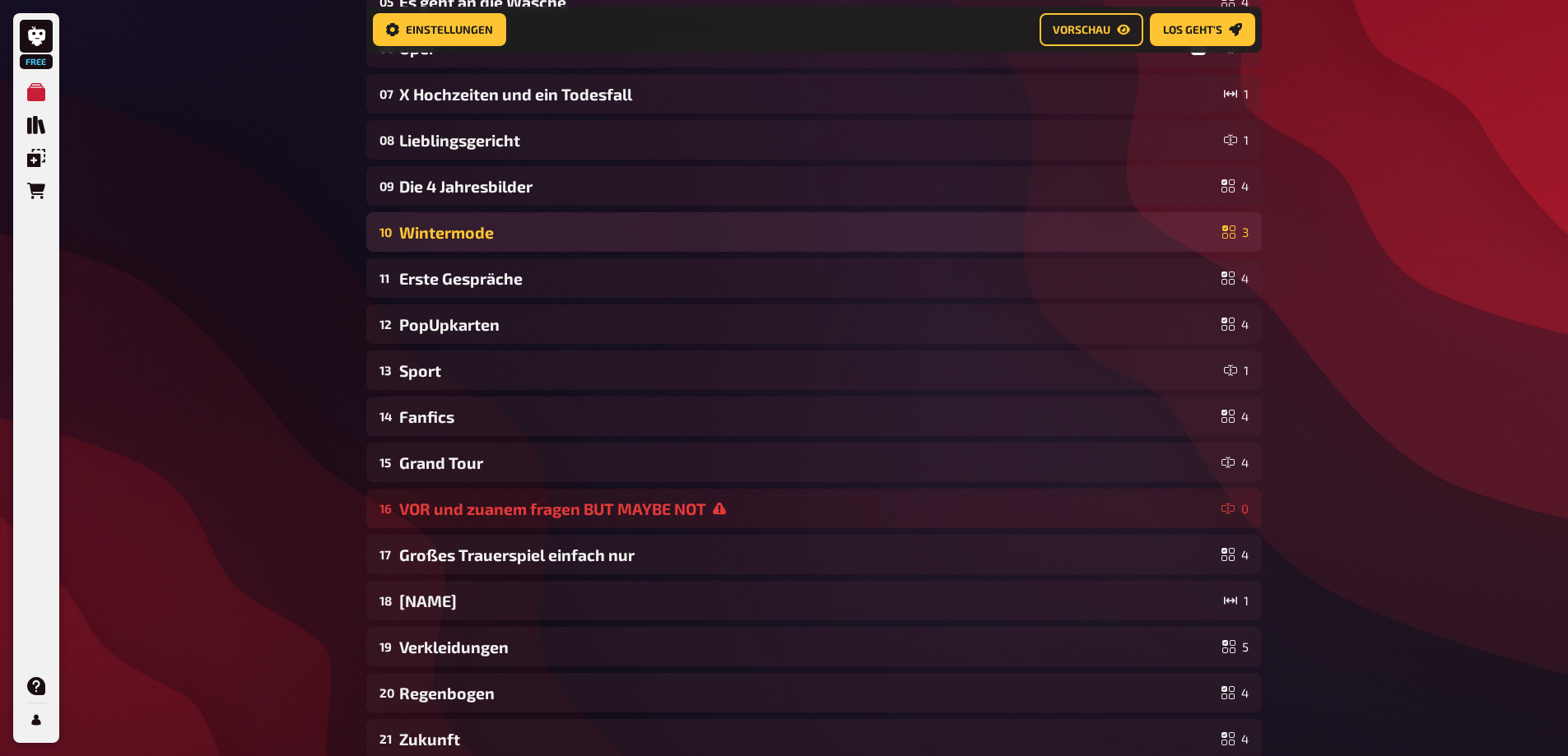 click on "Wintermode" at bounding box center (807, 232) 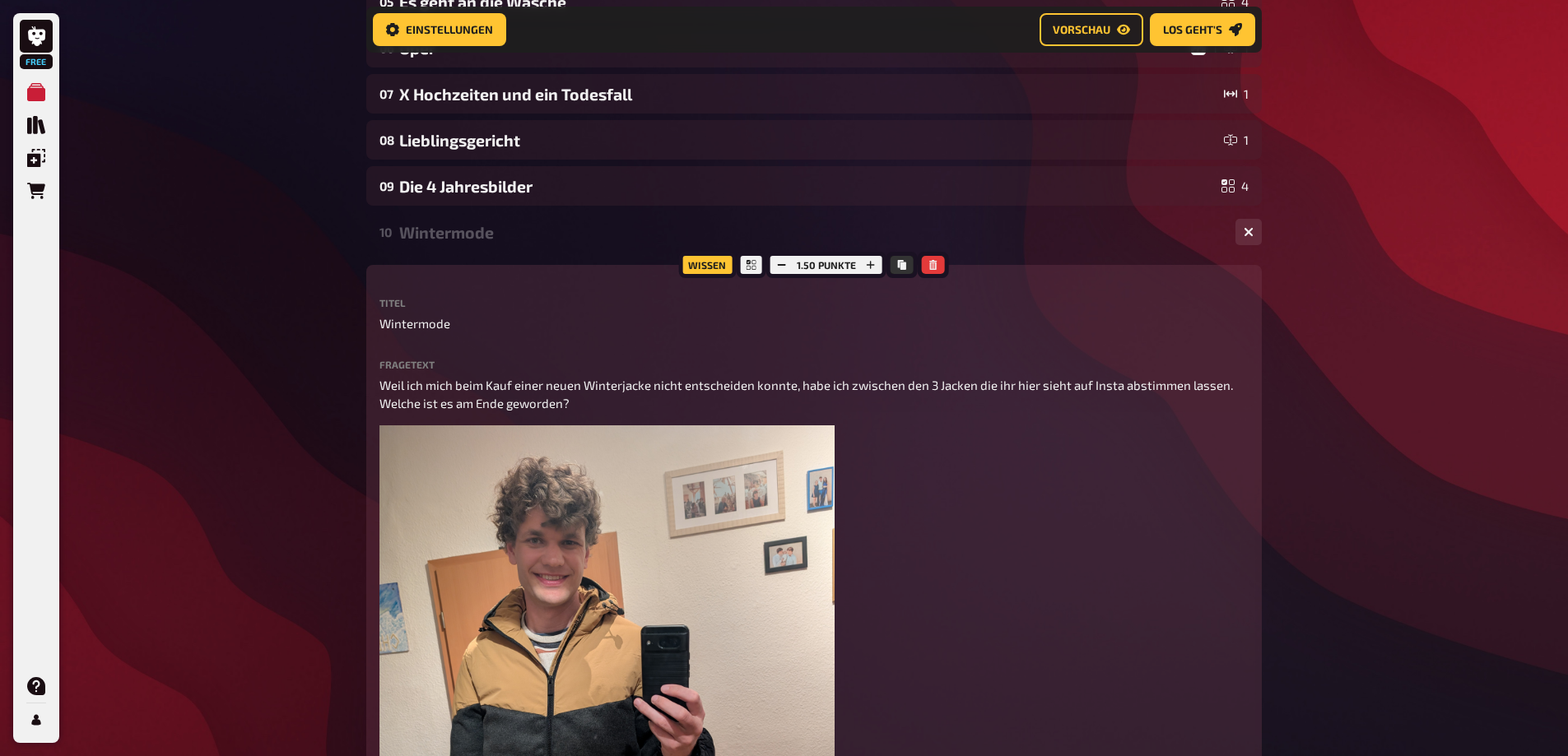 click on "Wintermode" at bounding box center [811, 232] 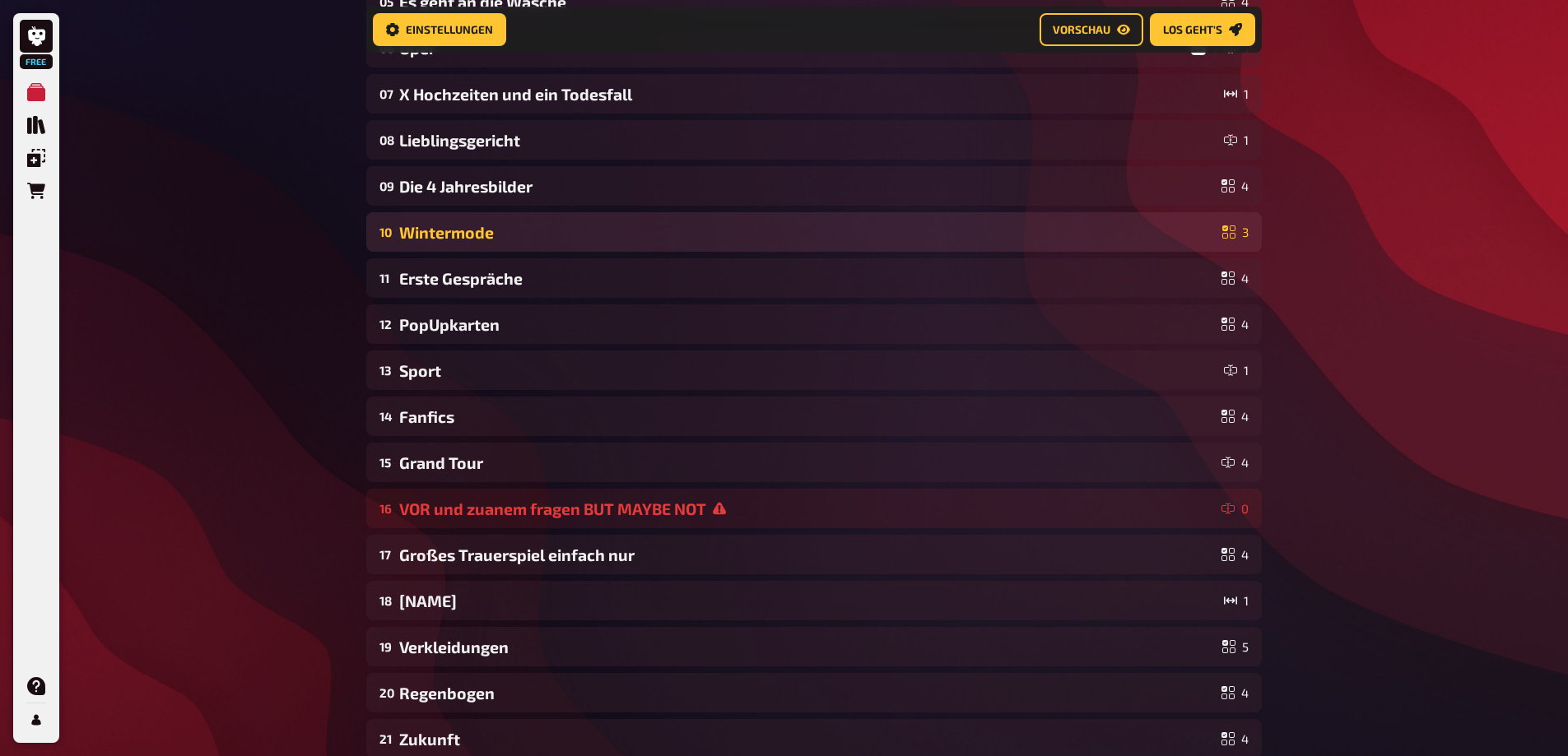 click on "Wintermode" at bounding box center [807, 232] 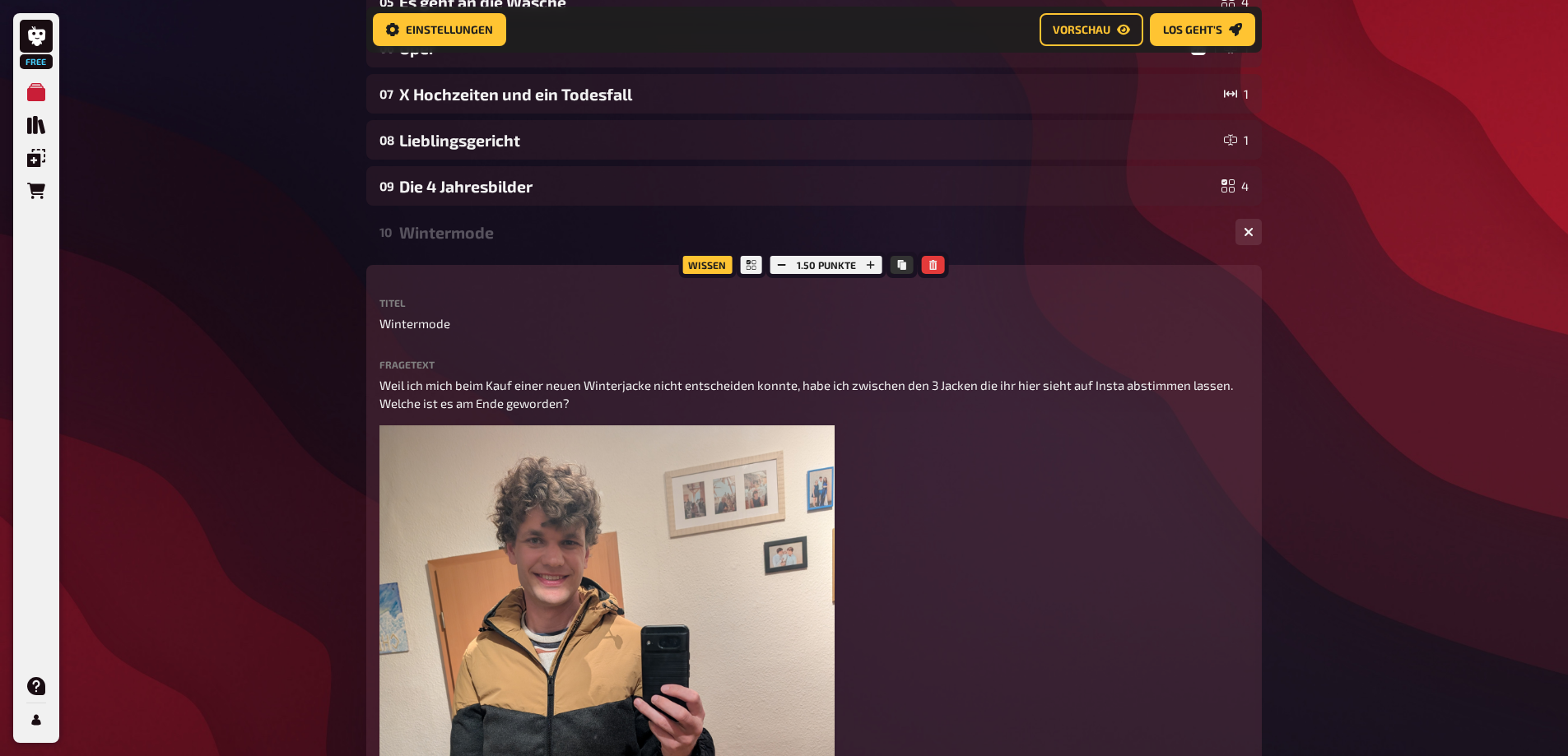click on "Wintermode" at bounding box center (811, 232) 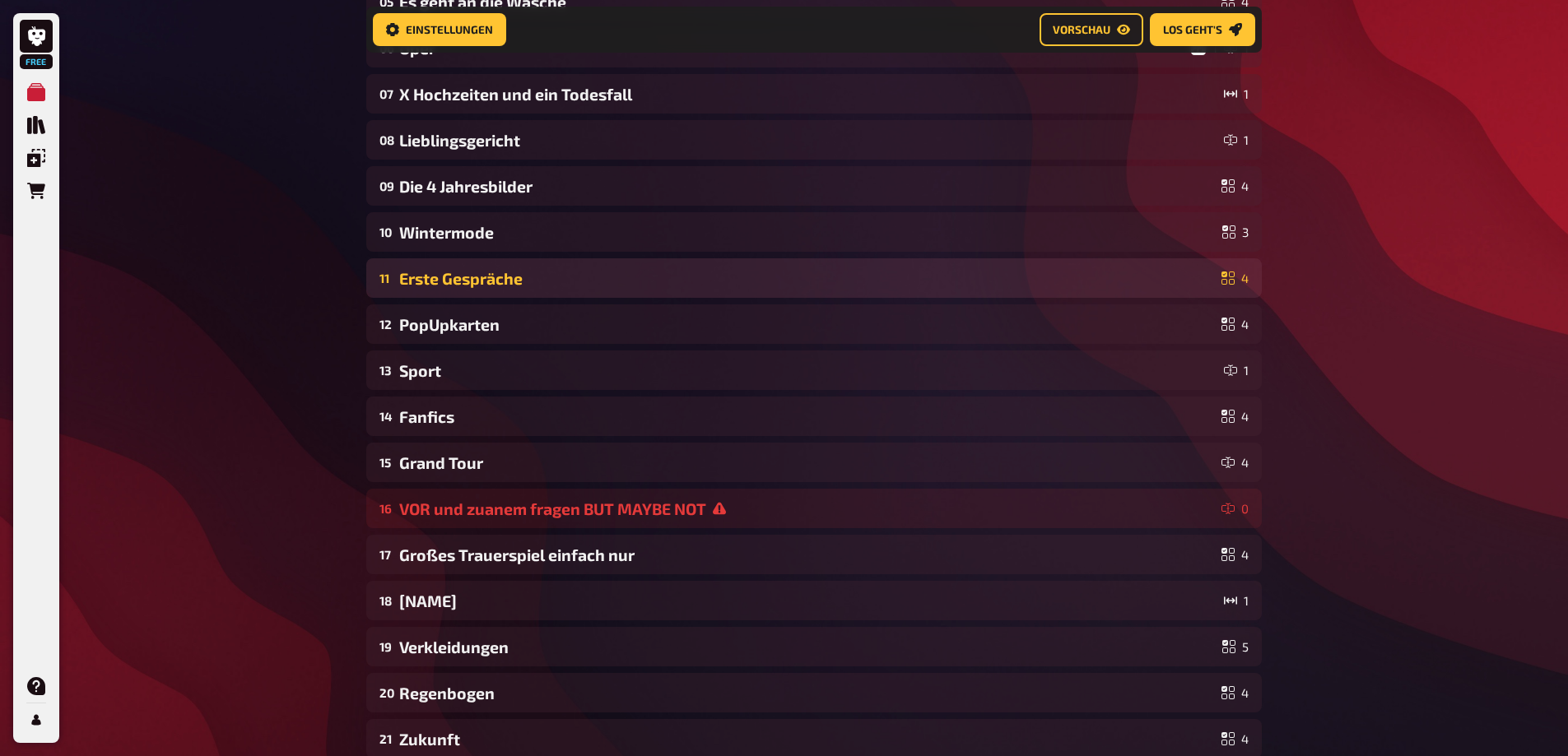 click on "Erste Gespräche" at bounding box center (807, 278) 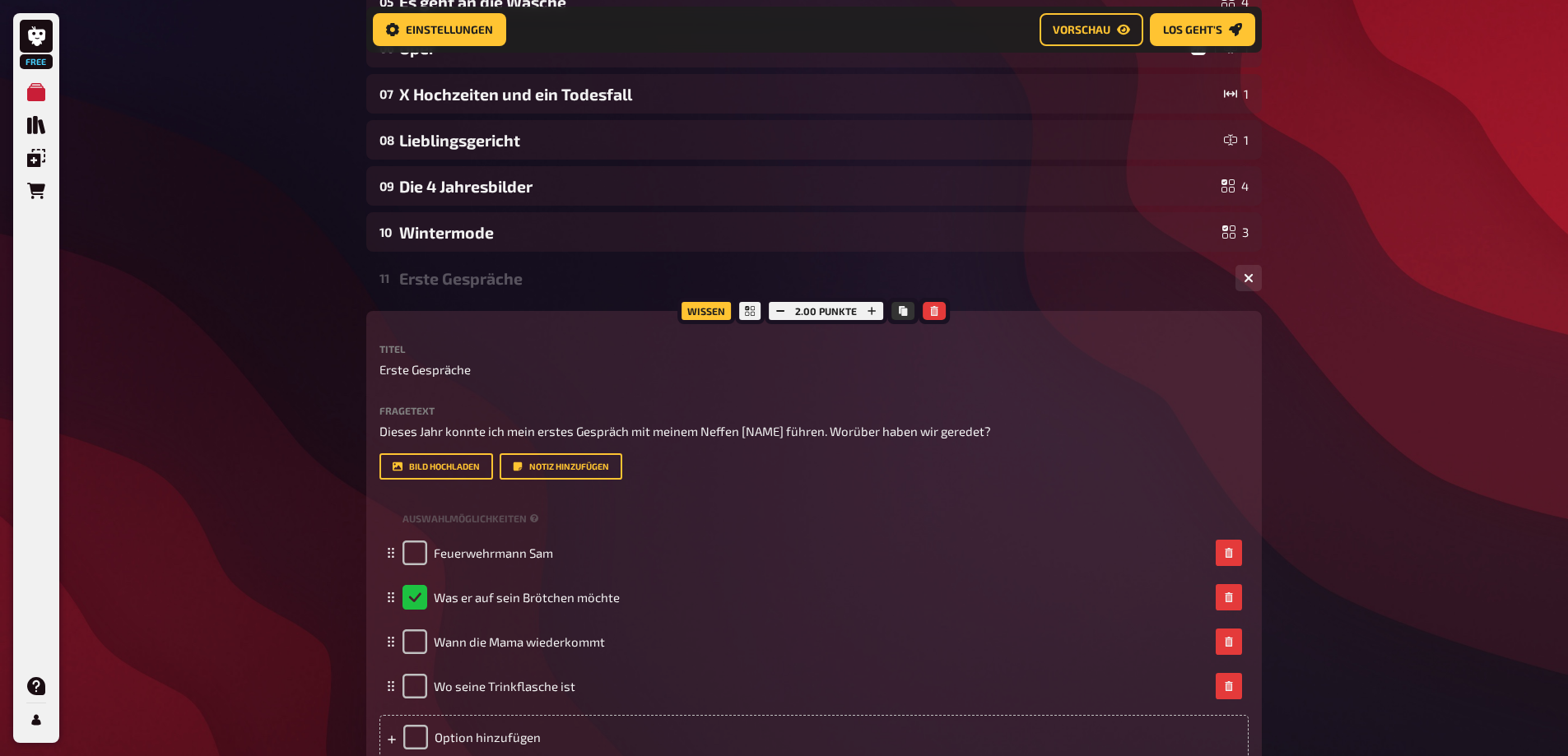 click on "Erste Gespräche" at bounding box center (811, 278) 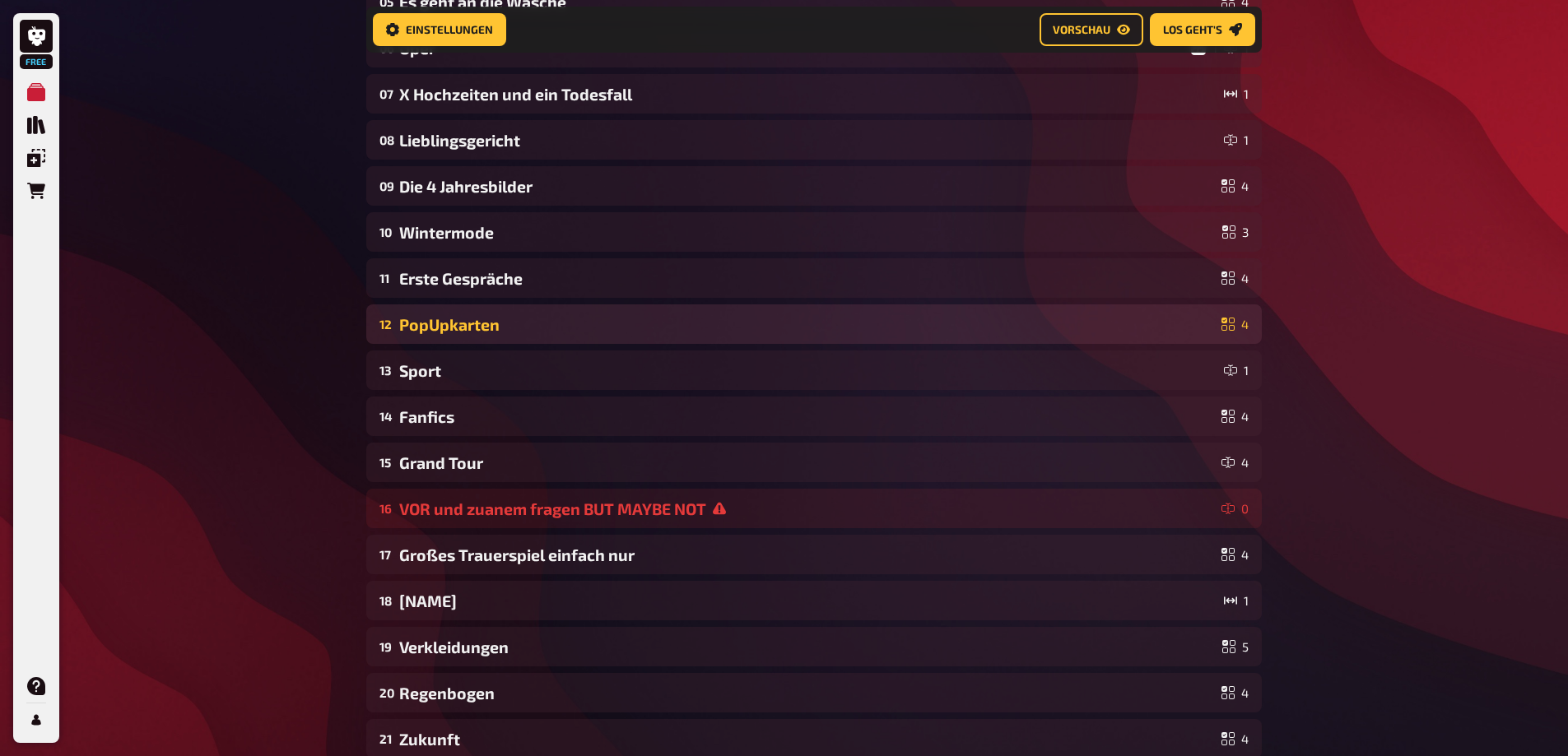 click on "PopUpkarten" at bounding box center [807, 324] 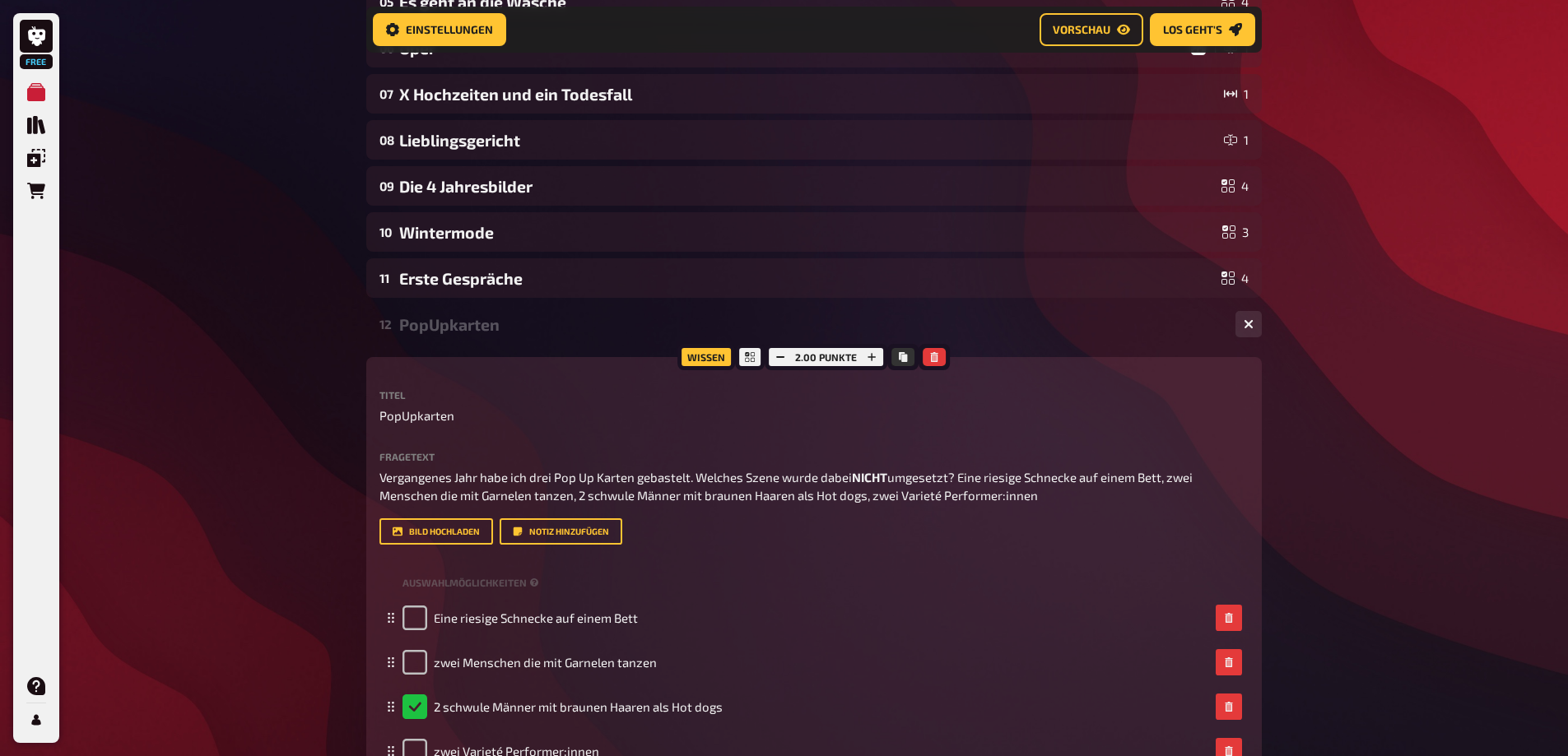 click on "PopUpkarten" at bounding box center [811, 324] 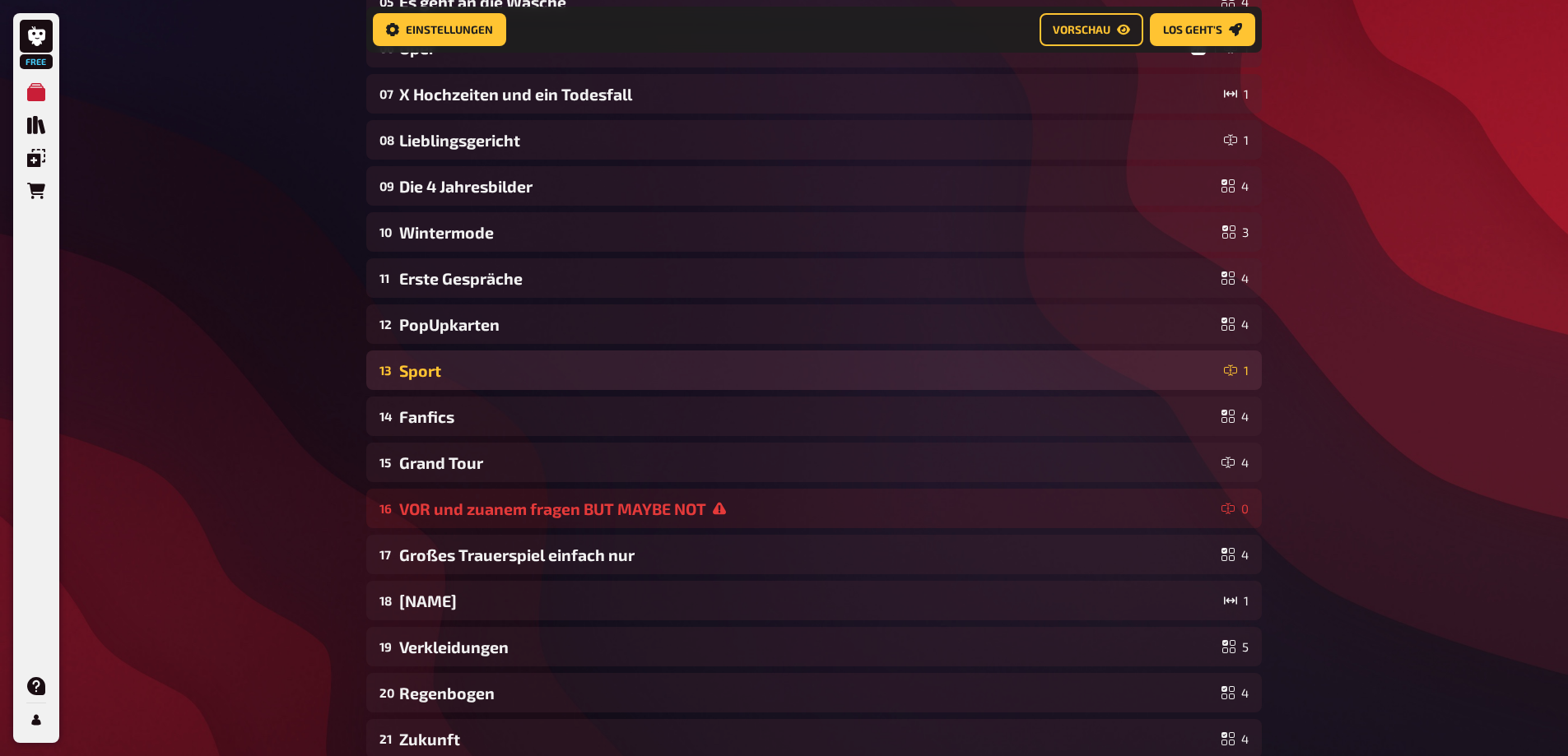 click on "Sport" at bounding box center (808, 370) 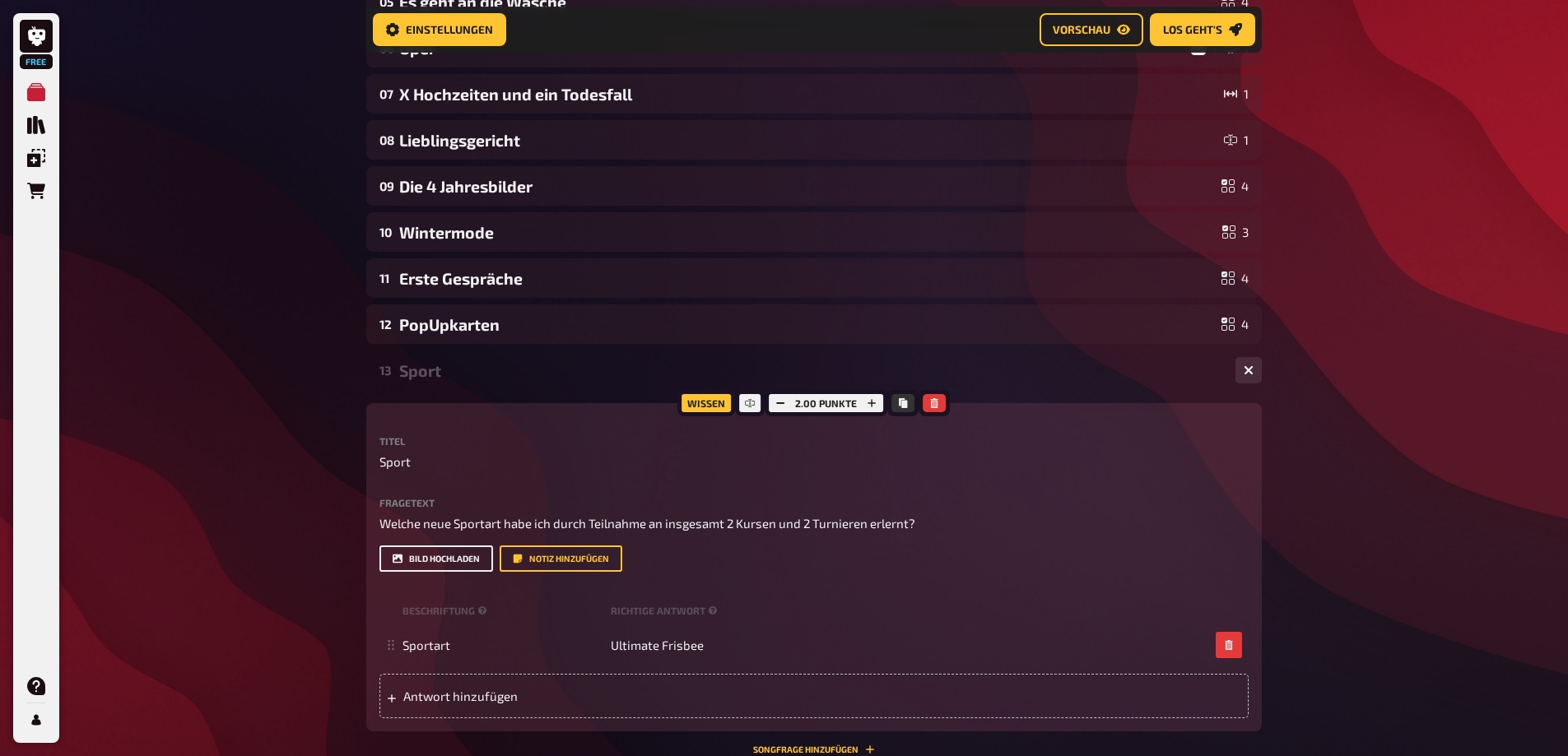 click on "Bild hochladen" at bounding box center [436, 559] 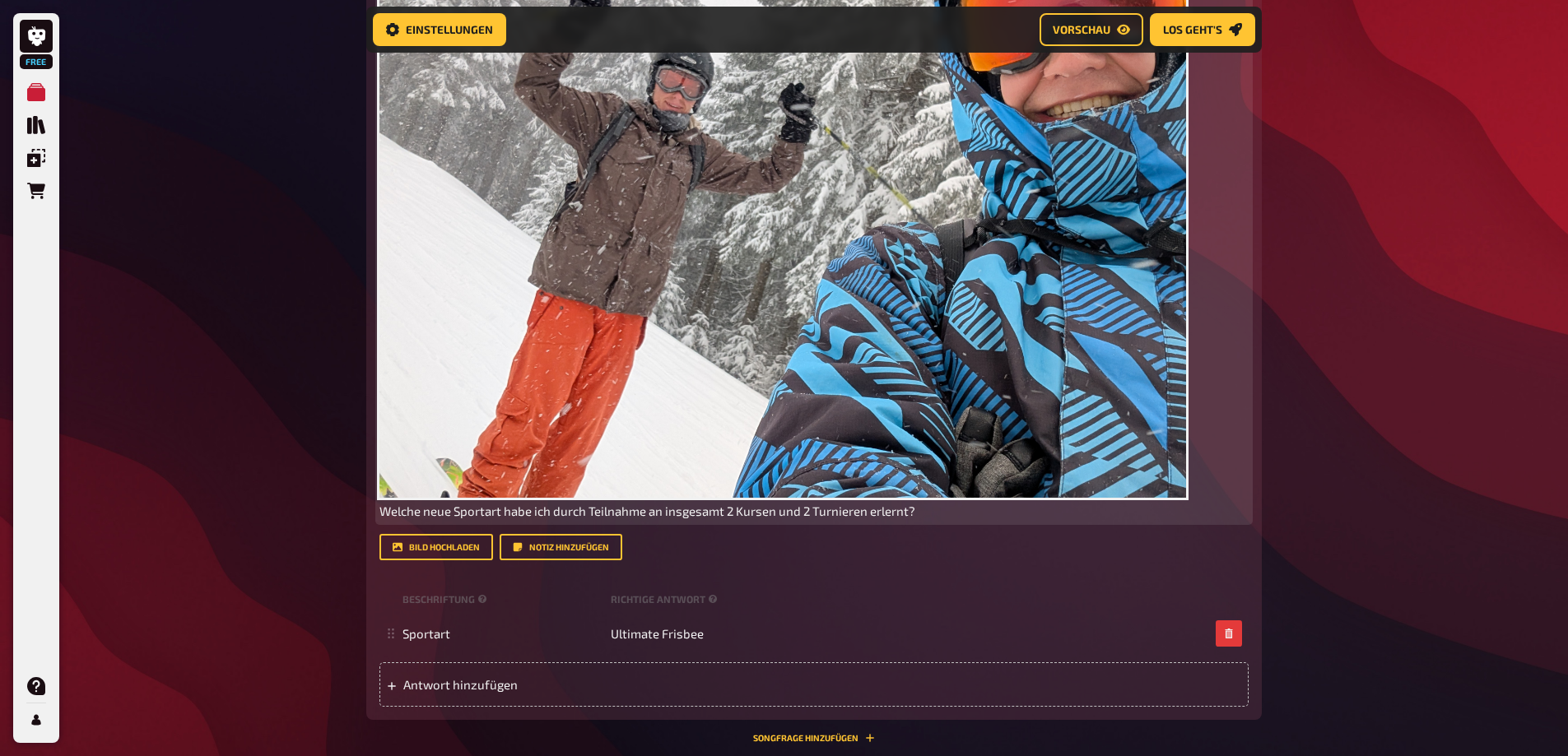 scroll, scrollTop: 918, scrollLeft: 0, axis: vertical 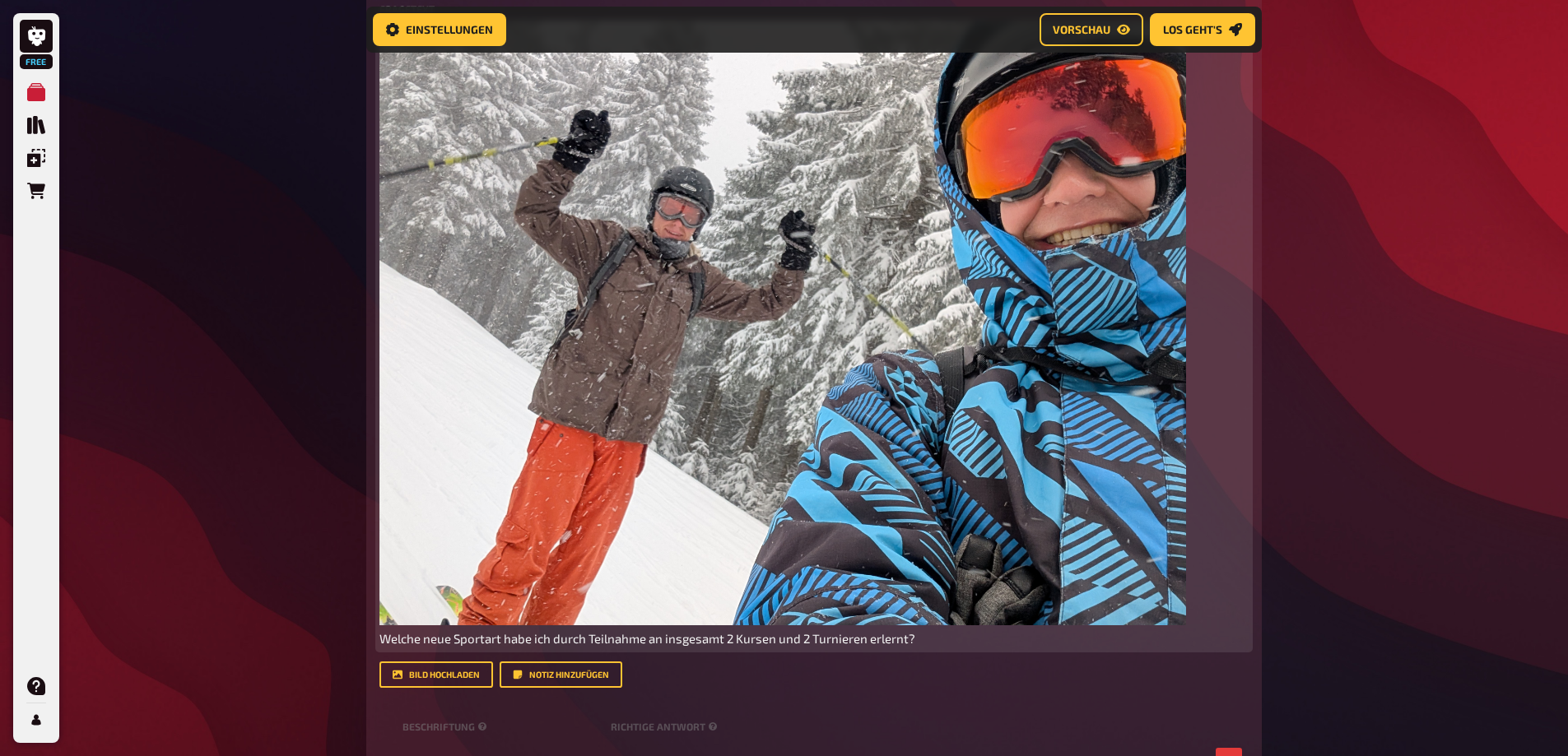click on "Welche neue Sportart habe ich durch Teilnahme an insgesamt 2 Kursen und 2 Turnieren erlernt?" at bounding box center (647, 638) 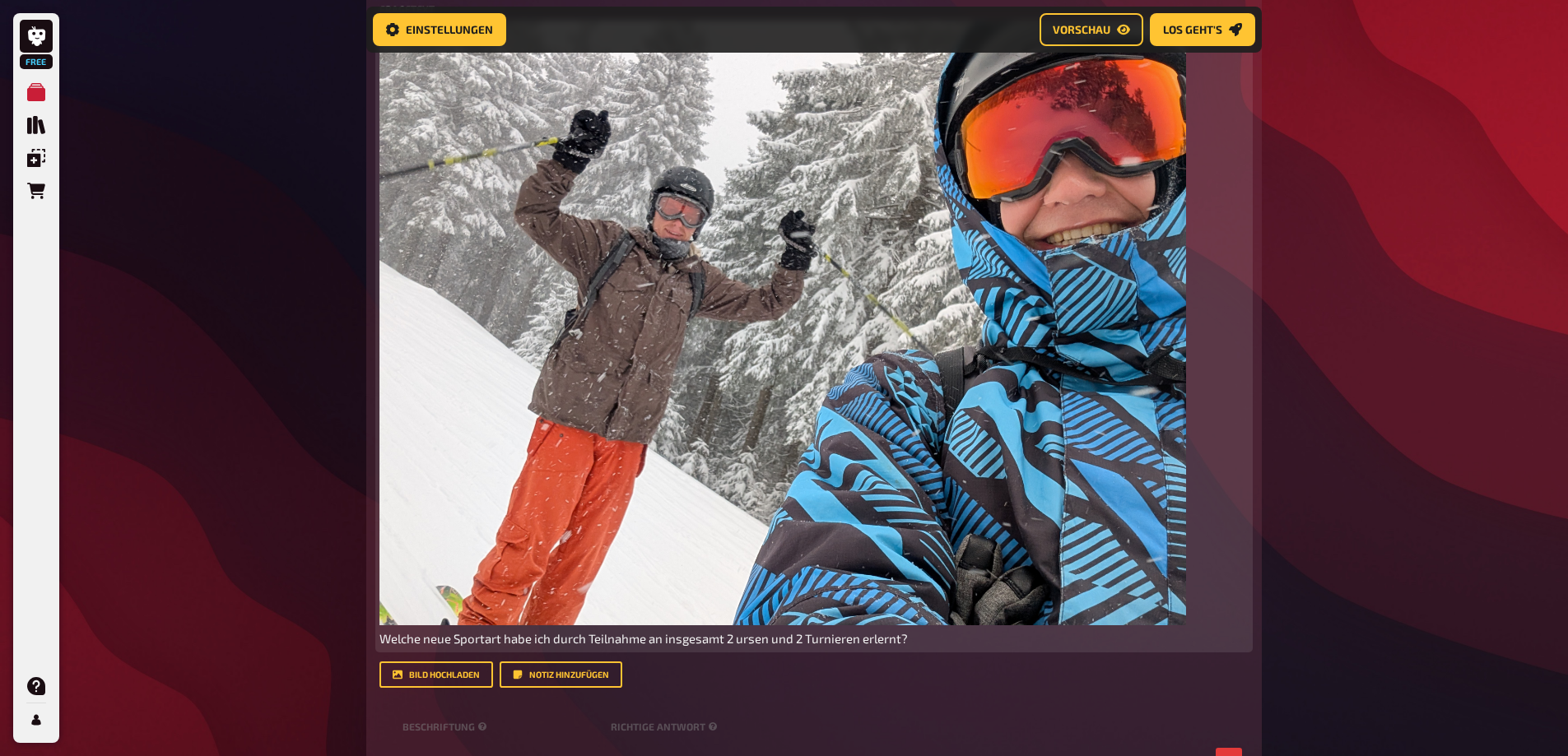 type 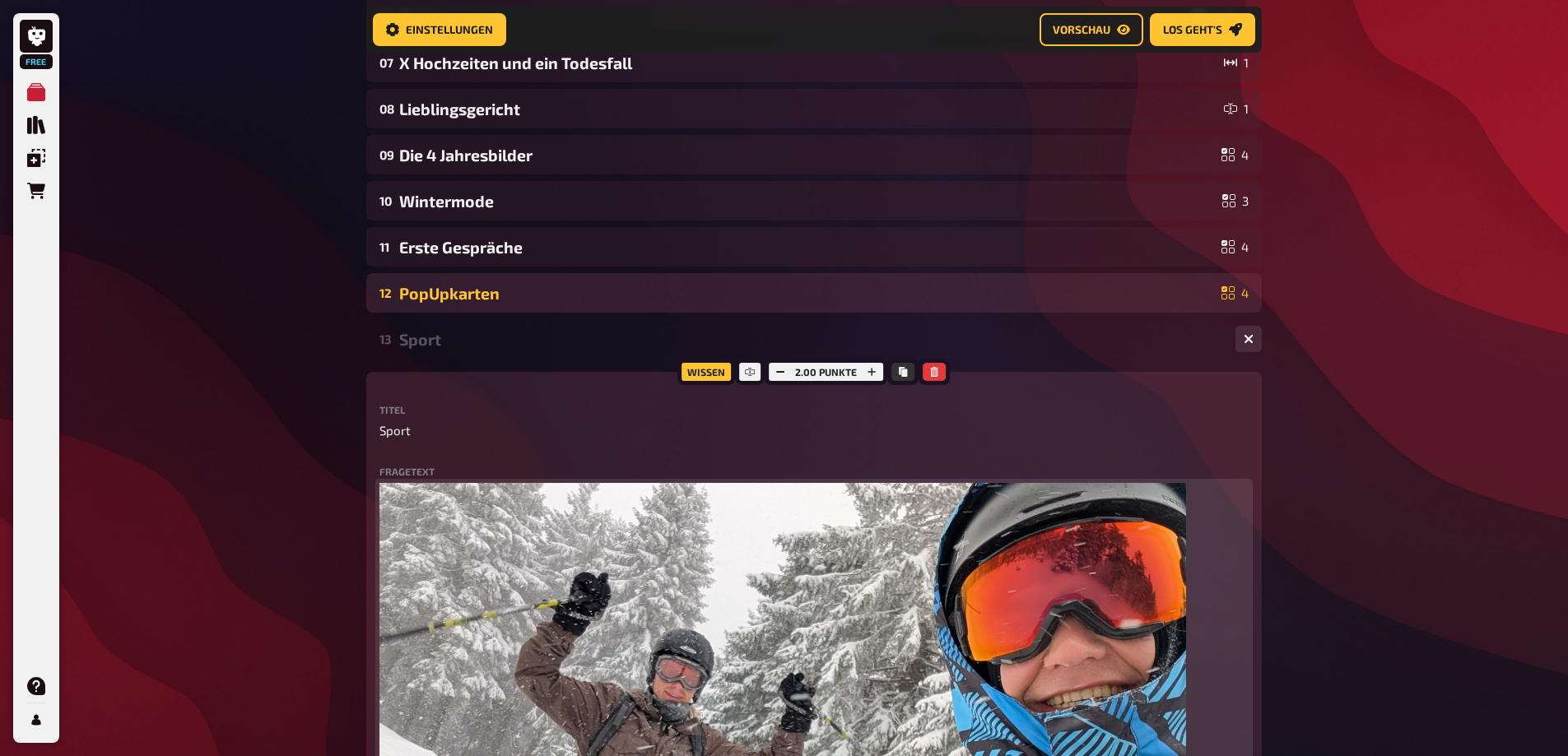 scroll, scrollTop: 424, scrollLeft: 0, axis: vertical 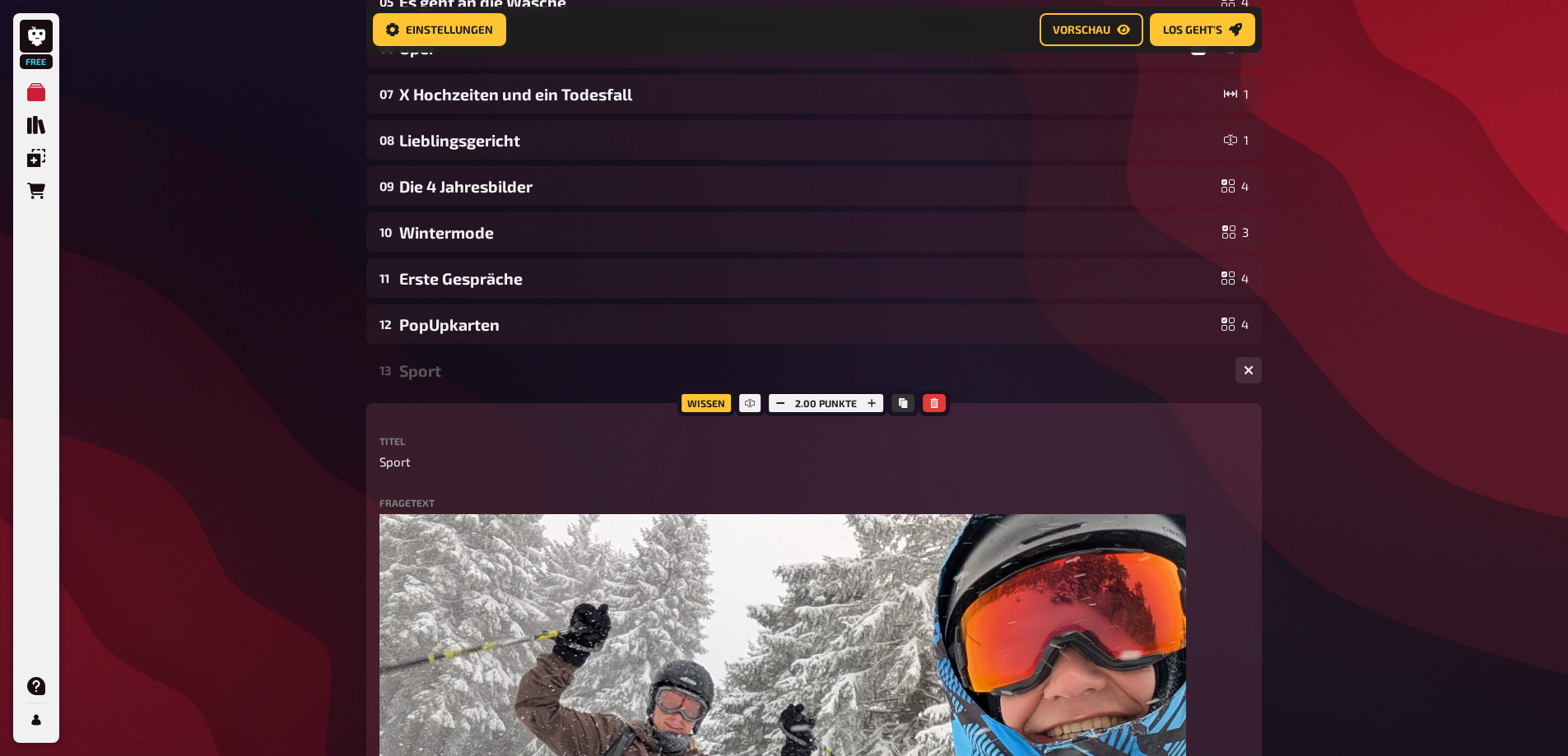 click on "Sport" at bounding box center [811, 370] 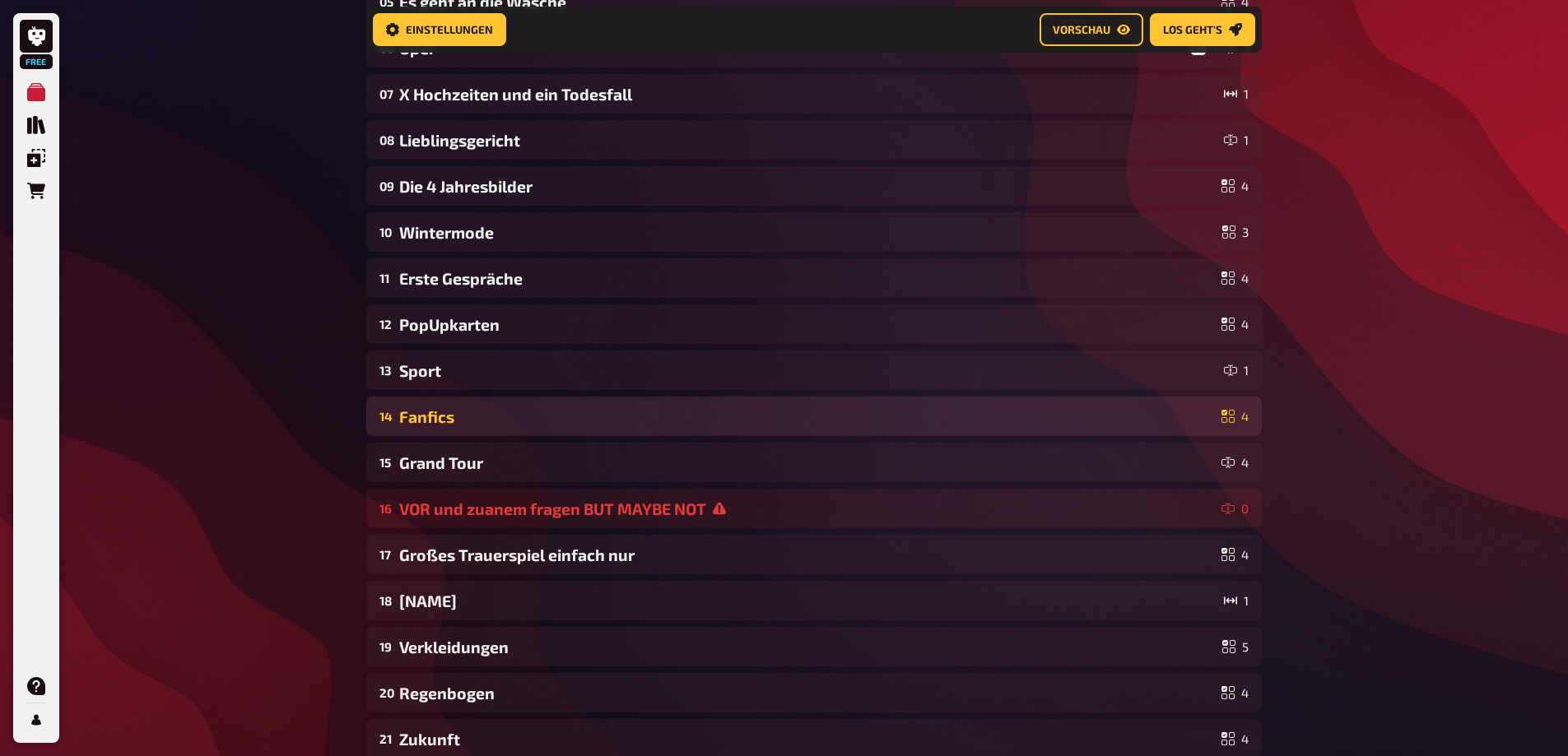 click on "14 Fanfics 4" at bounding box center (814, 416) 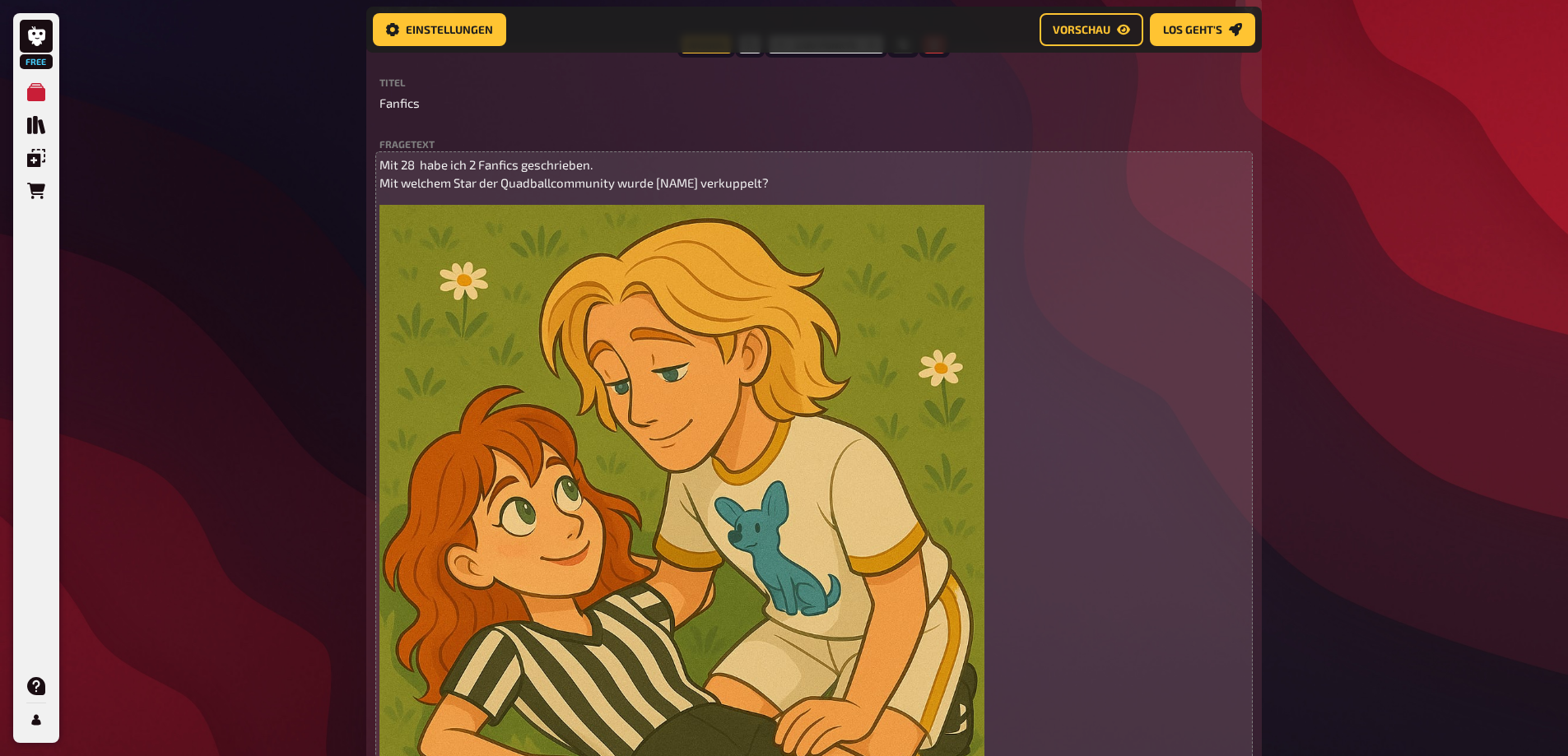 scroll, scrollTop: 754, scrollLeft: 0, axis: vertical 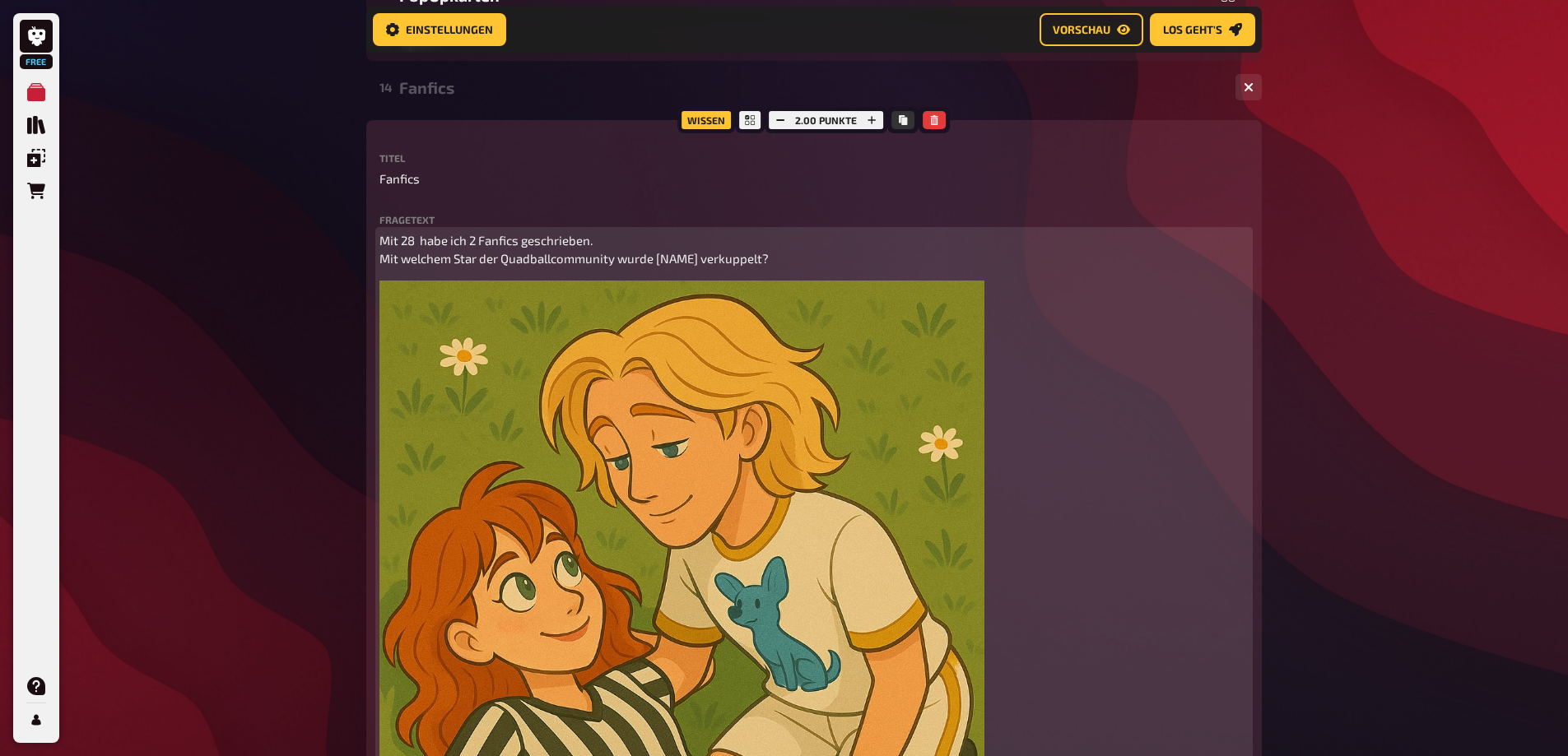 click on "Mit 28  habe ich 2 Fanfics geschrieben.
Mit welchem Star der Quadballcommunity wurde [NAME] verkuppelt?" at bounding box center [574, 249] 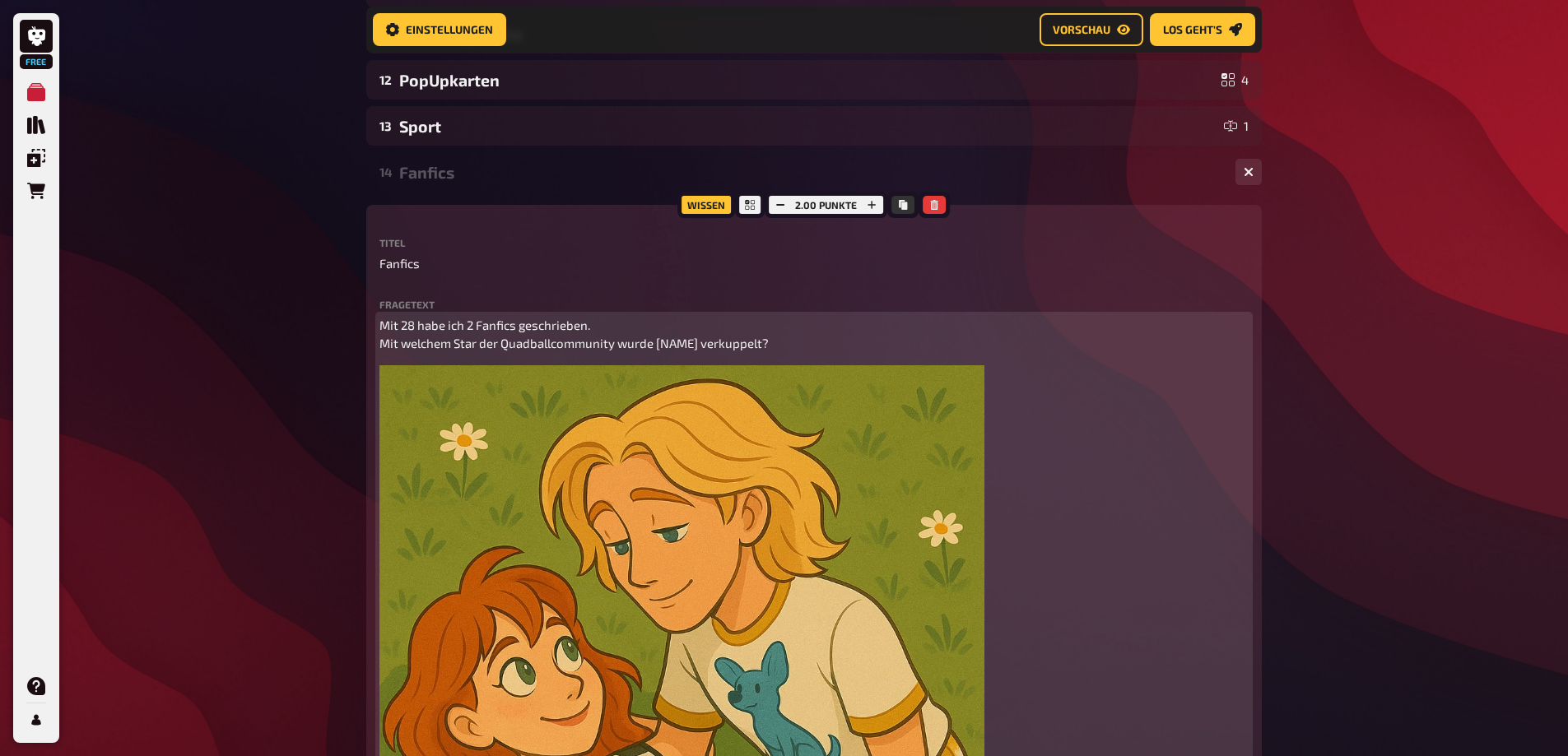scroll, scrollTop: 589, scrollLeft: 0, axis: vertical 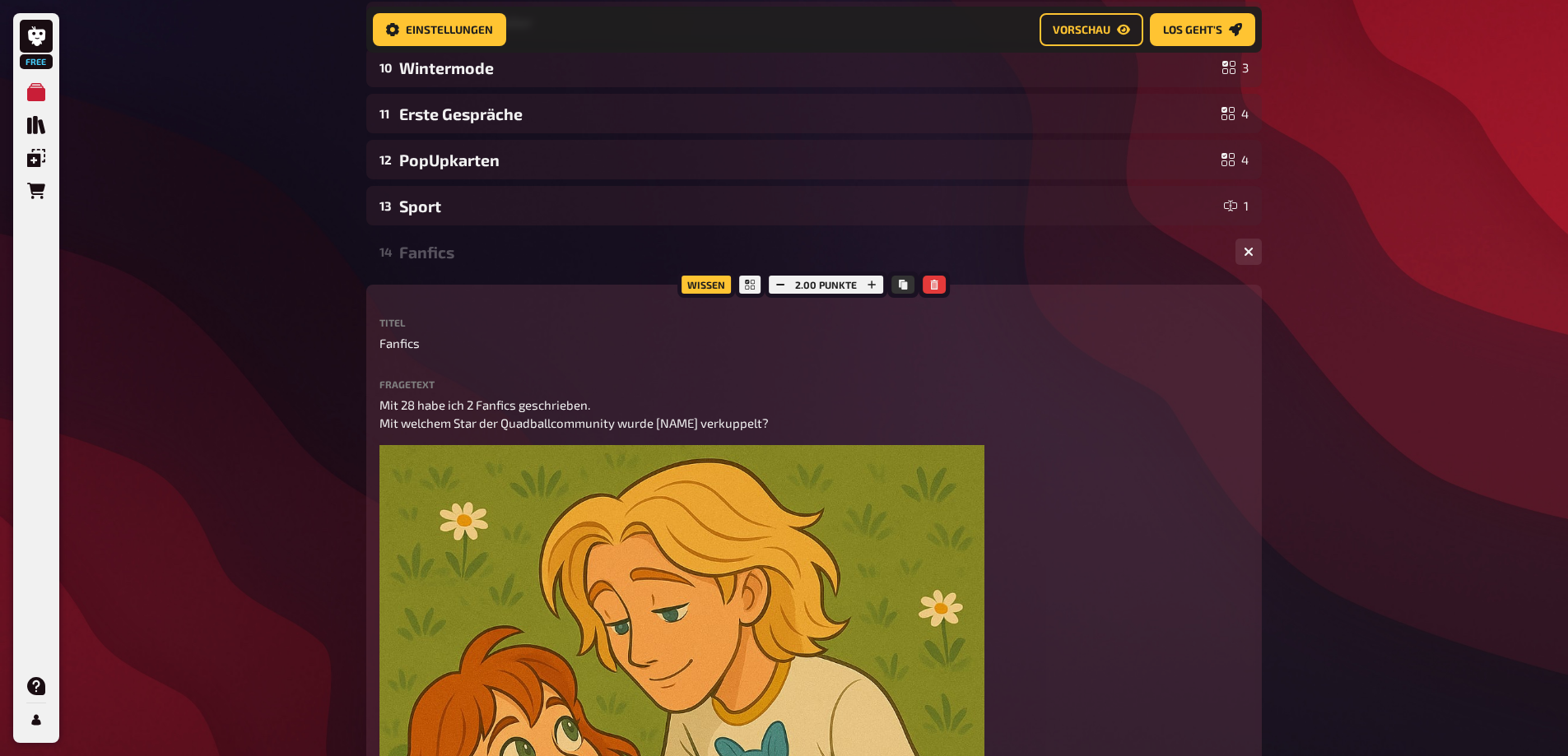 click on "14 Fanfics 4" at bounding box center (814, 252) 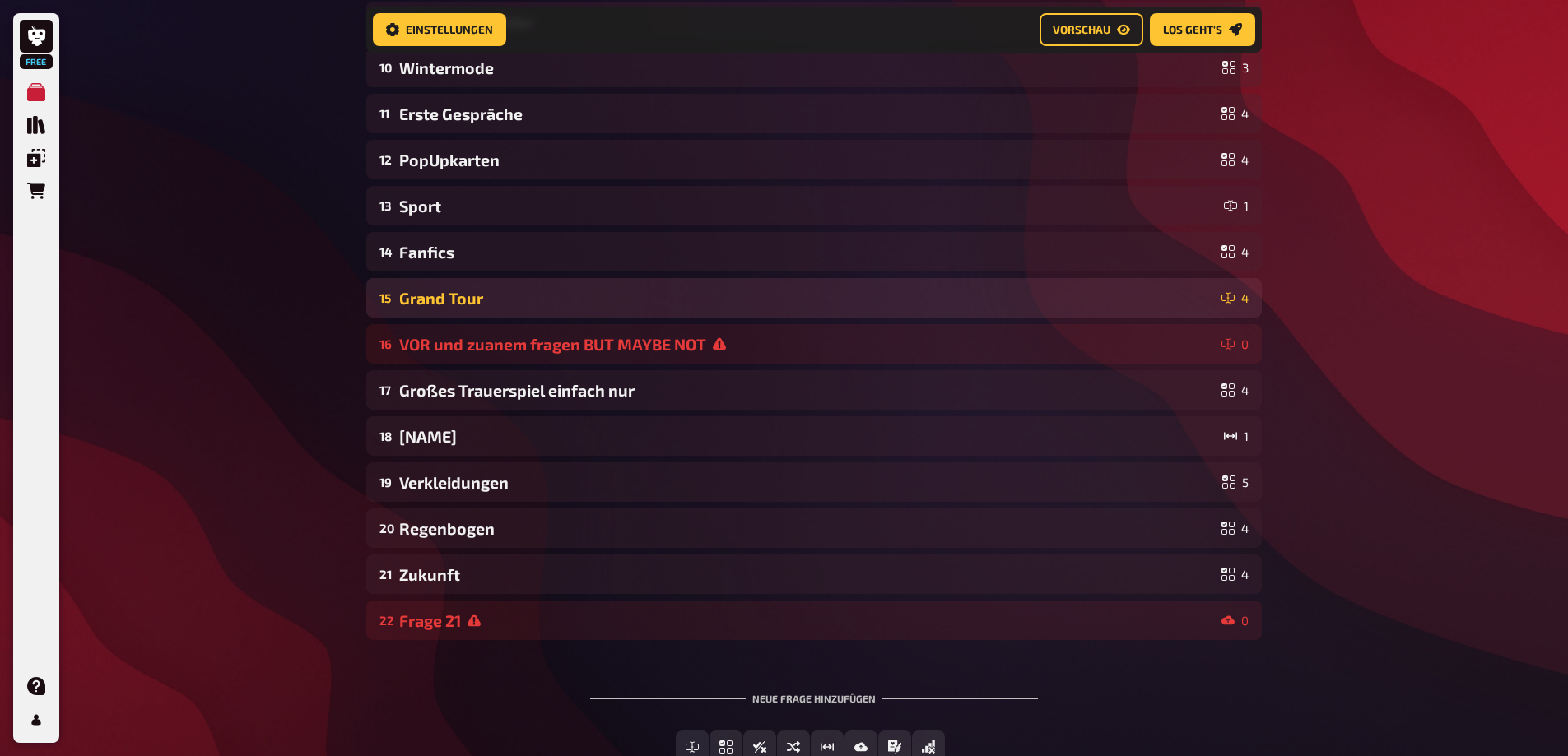 click on "Grand Tour" at bounding box center (807, 298) 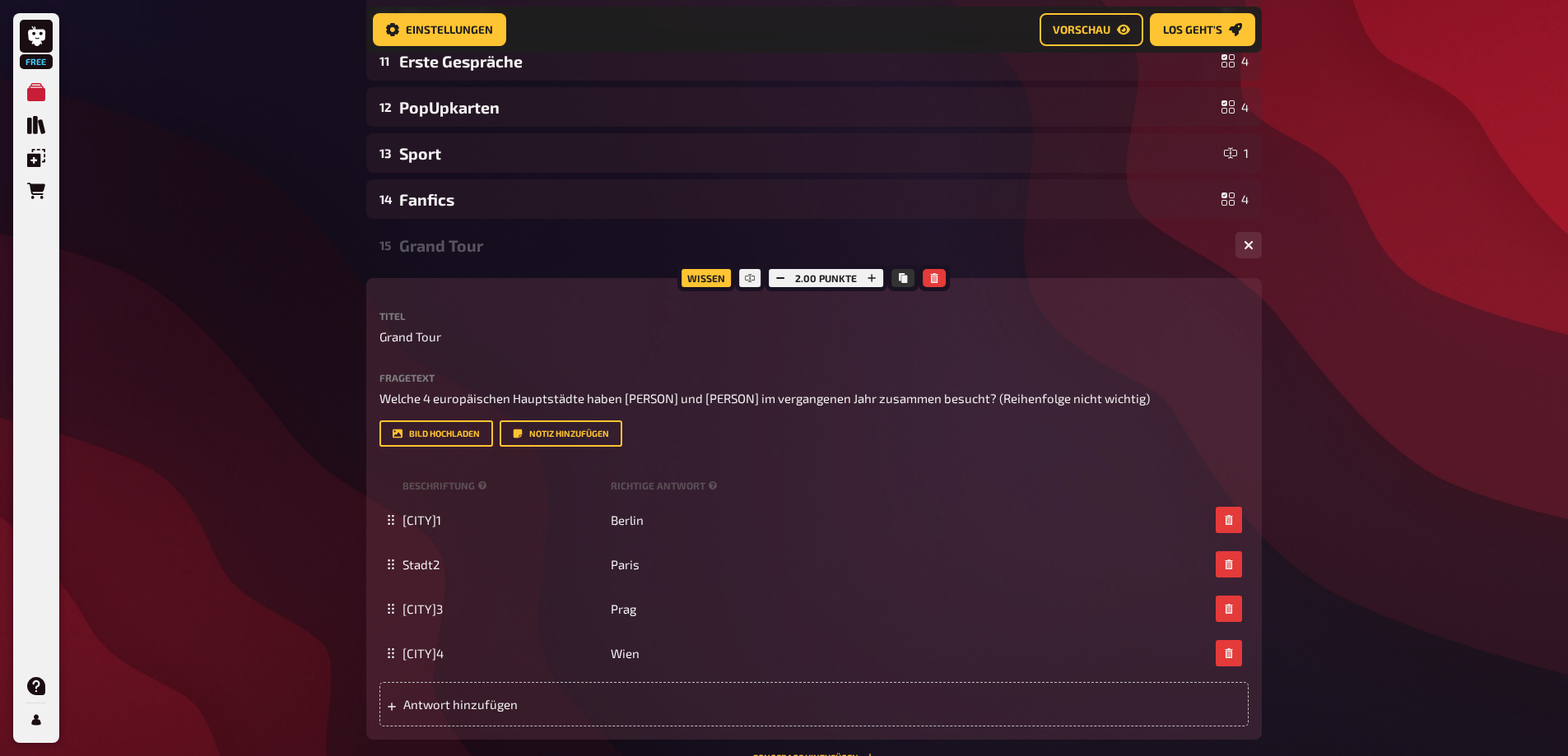scroll, scrollTop: 671, scrollLeft: 0, axis: vertical 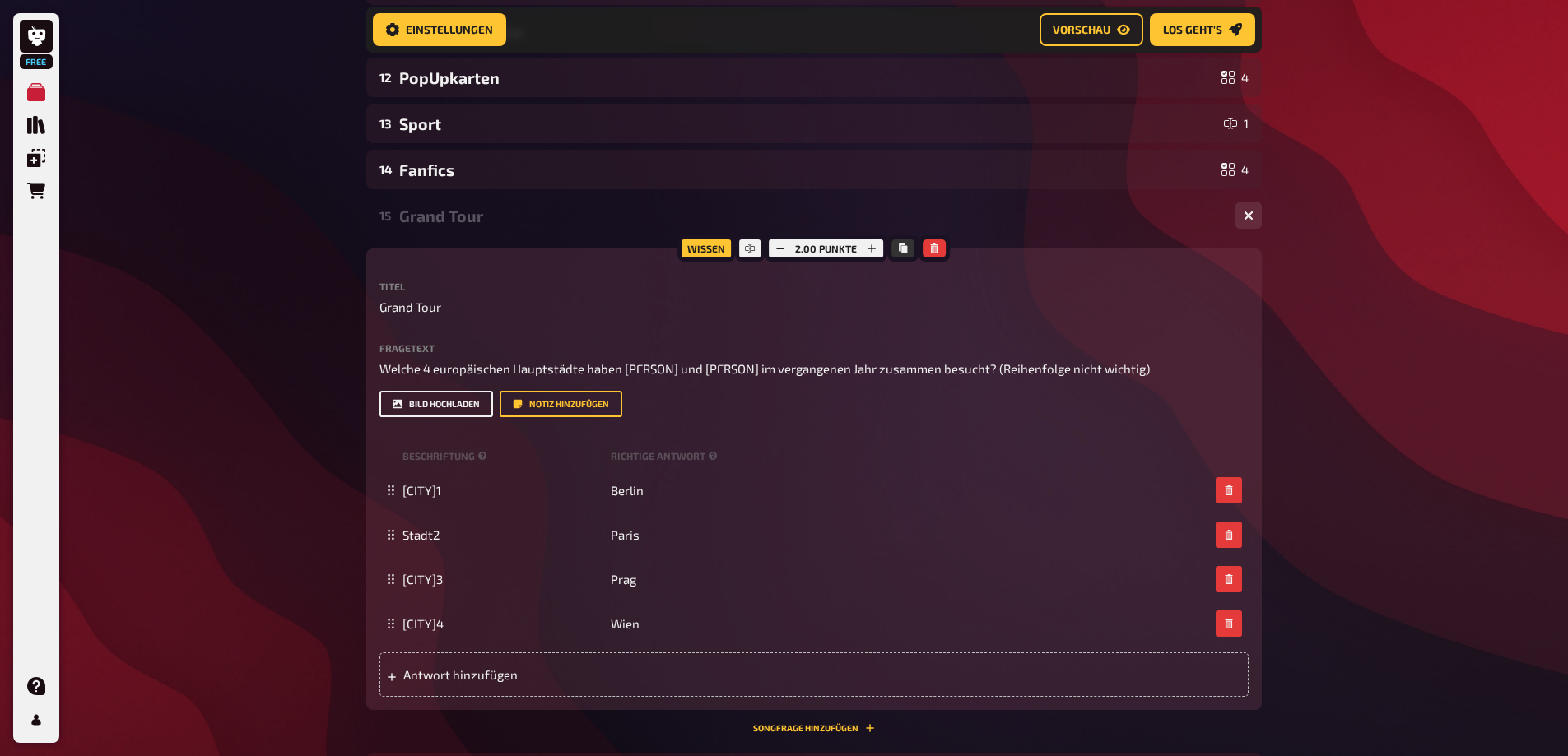 click on "Bild hochladen" at bounding box center (436, 404) 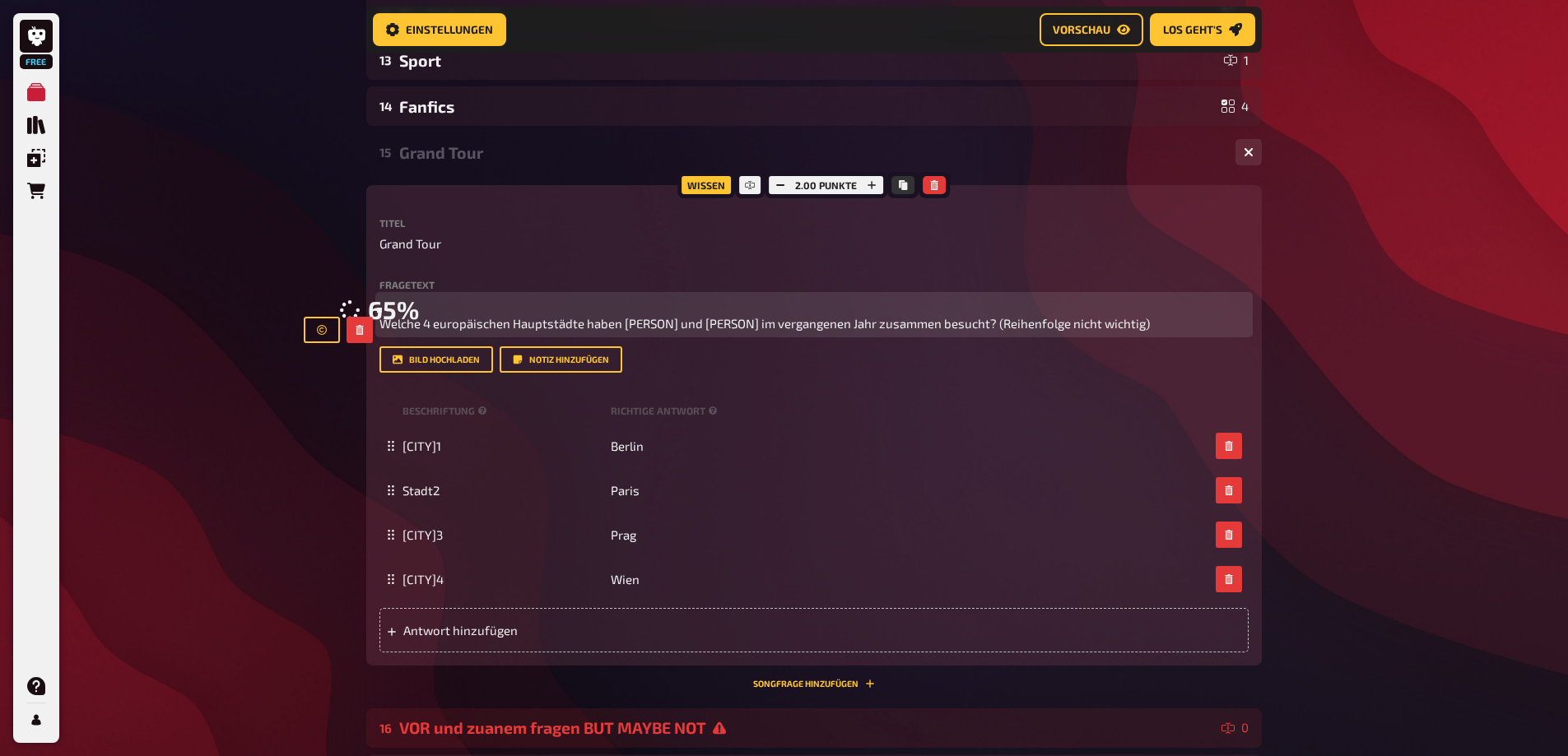 scroll, scrollTop: 754, scrollLeft: 0, axis: vertical 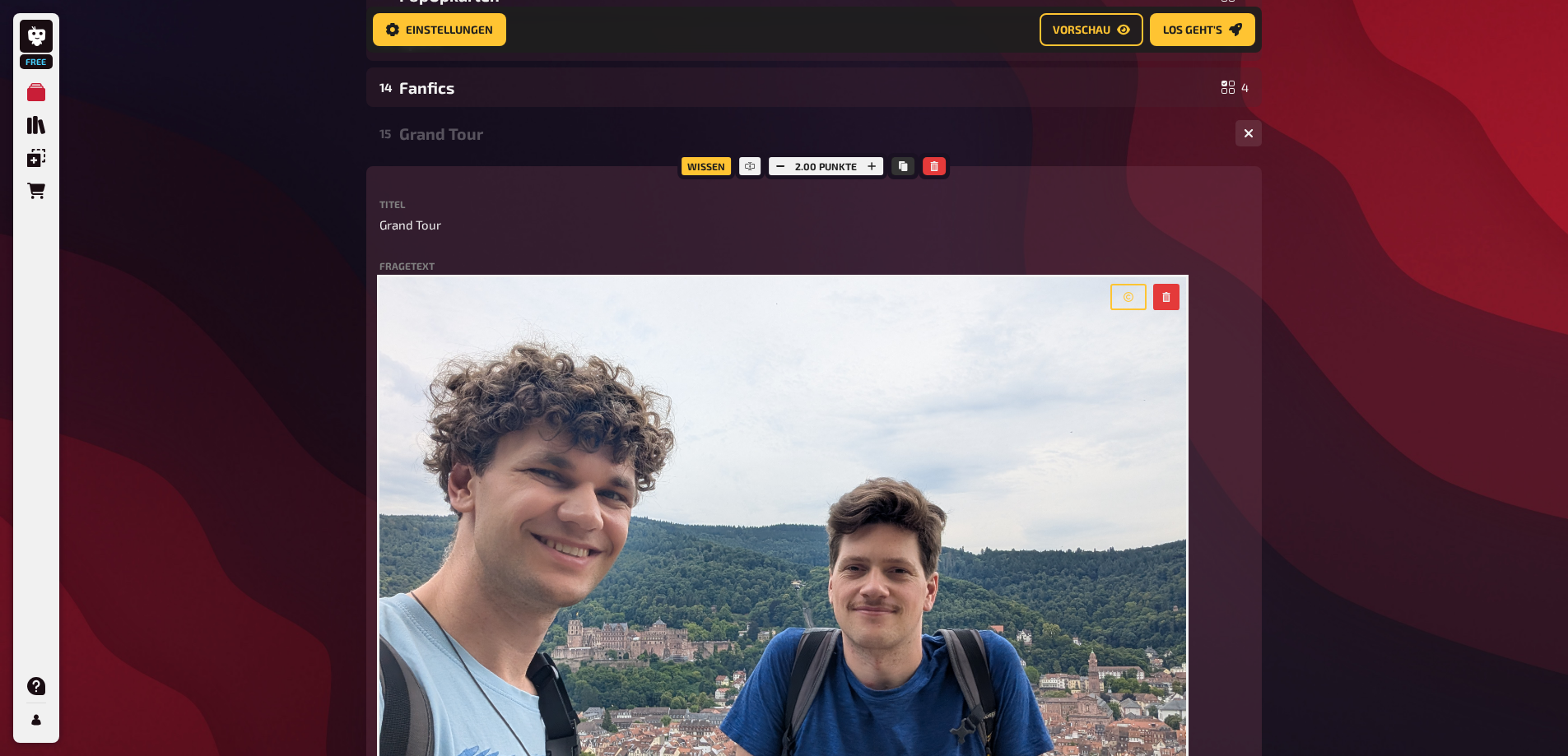 click on "Free Meine Quizze Quiz Sammlung Einblendungen Bestellungen Hilfe Profil Home Meine Quizze AldoQuiz2025 Vorbereitung Vorbereitung Inhalte Bearbeiten Quiz Lobby Moderation undefined Auswertung Siegerehrung Einstellungen Vorschau Los geht's Los geht's AldoQuiz2025 01 Foto! 1 02 Tiere 1 03 Pferderennen 1 04 Das Jahr der Abschlüsse 5 05 Es geht an die Wäsche  4 06 Oper   1 1 07 X Hochzeiten und ein Todesfall 1 08 Lieblingsgericht 1 09 Die 4 Jahresbilder 4 10 Wintermode 3 11 Erste Gespräche 4 12 PopUpkarten 4 13 Sport 1 14 Fanfics 4 15 Grand Tour 4 Wissen 2.00 Punkte Titel Grand Tour Fragetext ﻿ Welche 4 europäischen Hauptstädte haben Fabi und Aldo im vergangenen Jahr zusammen besucht? (Reihenfolge nicht wichtig) Hier hinziehen für Dateiupload Bild hochladen   Notiz hinzufügen Beschriftung Richtige Antwort Stadt1 Berlin Stadt2 Paris Stadt3 Prag Stadt4 Wien Antwort hinzufügen Songfrage hinzufügen   16 VOR und zuanem fragen BUT MAYBE NOT 0 17 Großes Trauerspiel einfach nur 4 18 Wilma 1 19 Verkleidungen 5" at bounding box center (784, 559) 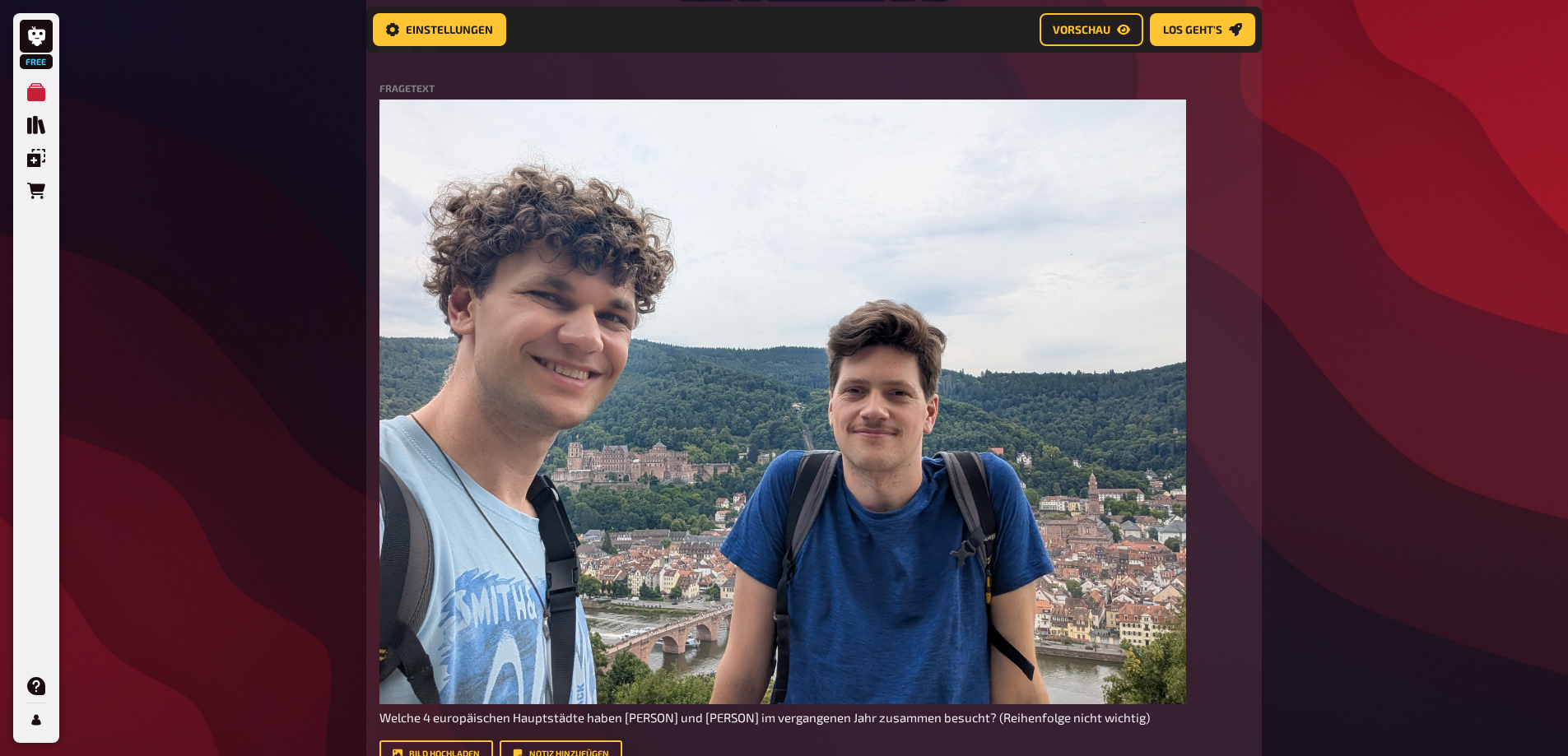 scroll, scrollTop: 671, scrollLeft: 0, axis: vertical 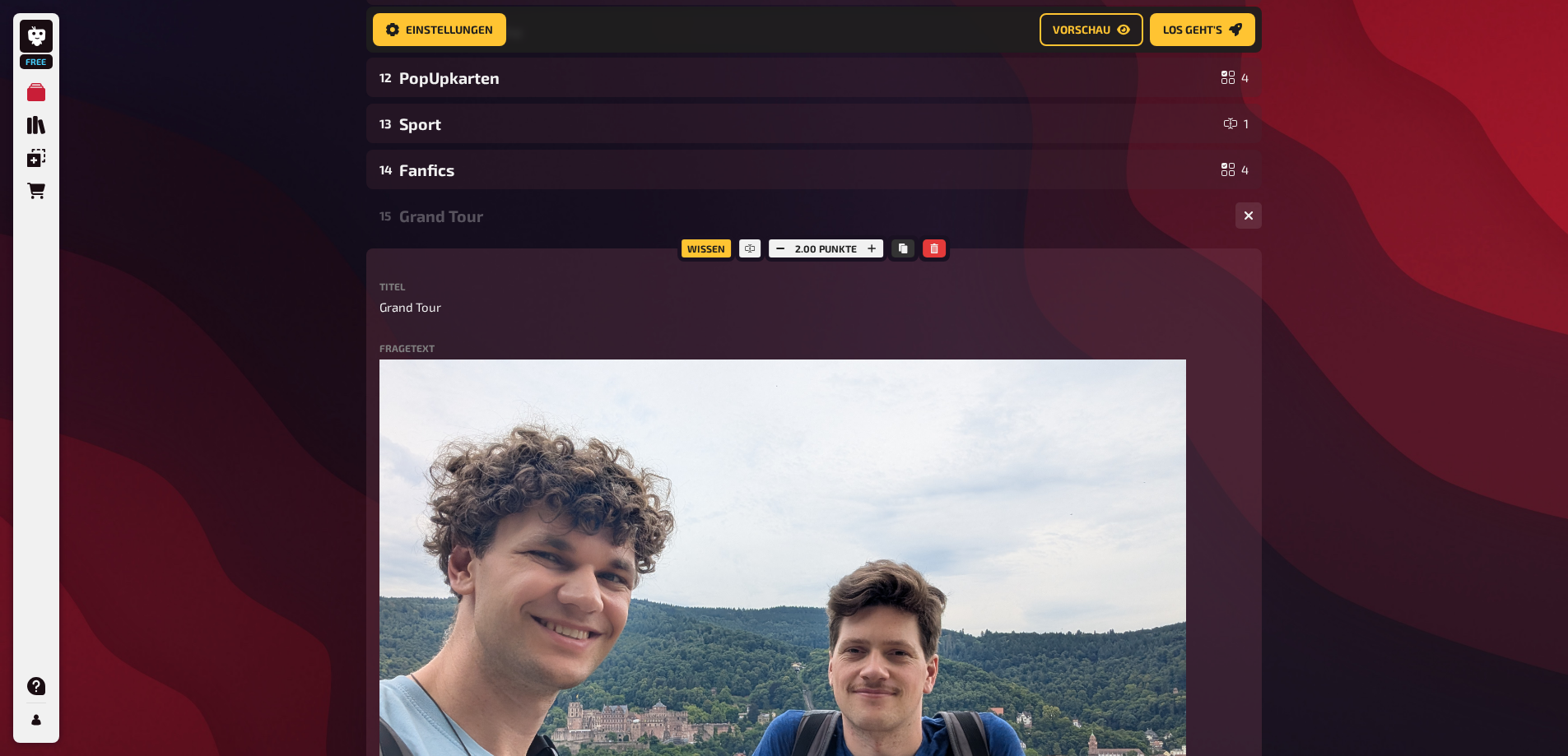 click on "15 Grand Tour 4" at bounding box center (814, 216) 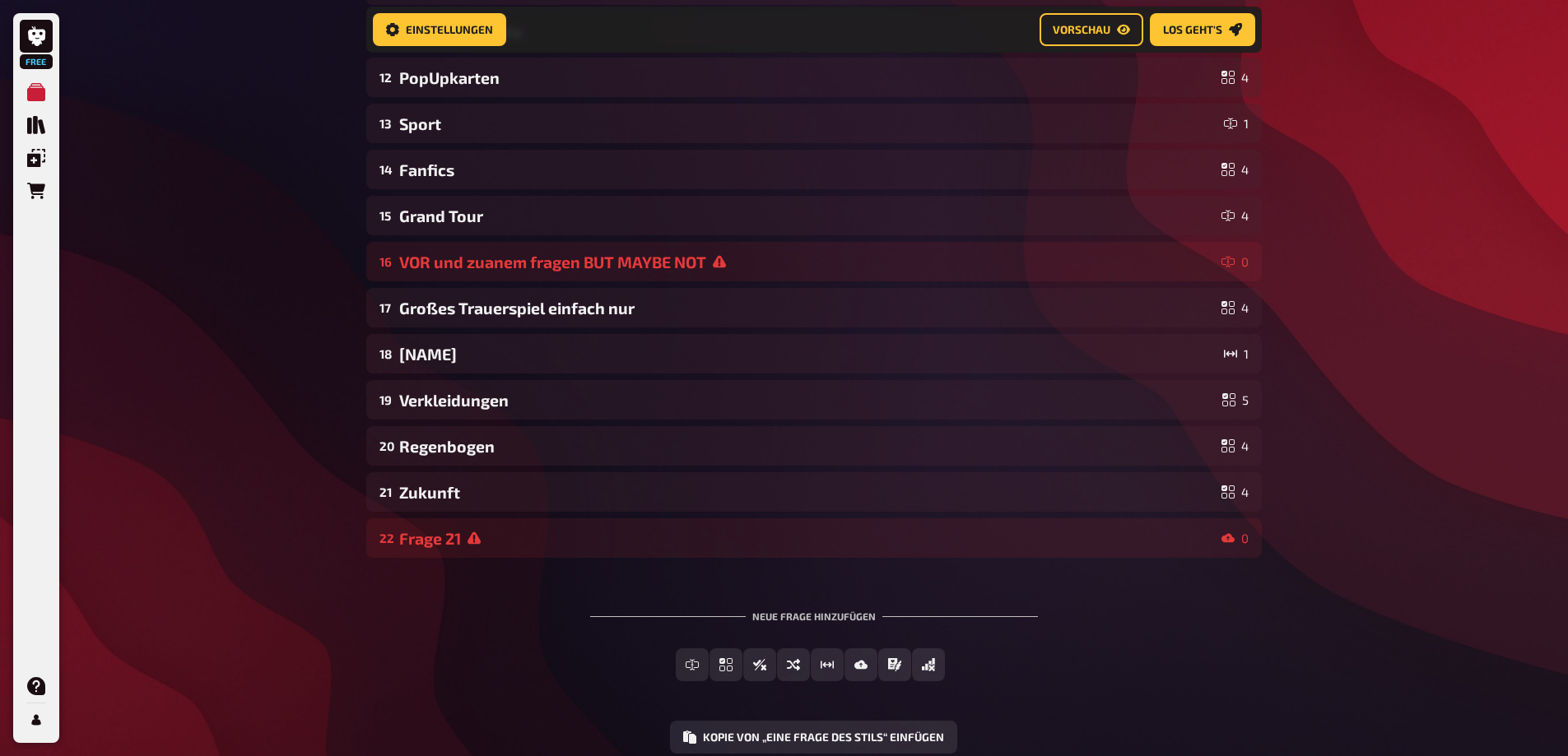 click on "01 Foto! 1 02 Tiere 1 03 Pferderennen 1 04 Das Jahr der Abschlüsse 5 05 Es geht an die Wäsche  4 06 Oper   1 1 07 X Hochzeiten und ein Todesfall 1 08 Lieblingsgericht 1 09 Die 4 Jahresbilder 4 10 Wintermode 3 11 Erste Gespräche 4 12 PopUpkarten 4 13 Sport 1 14 Fanfics 4 15 Grand Tour 4 16 VOR und zuanem fragen BUT MAYBE NOT 0 17 Großes Trauerspiel einfach nur 4 18 Wilma 1 19 Verkleidungen 5 20 Regenbogen 4 21 Zukunft 4 22 Frage 21 0
To pick up a draggable item, press the space bar.
While dragging, use the arrow keys to move the item.
Press space again to drop the item in its new position, or press escape to cancel." at bounding box center (814, 54) 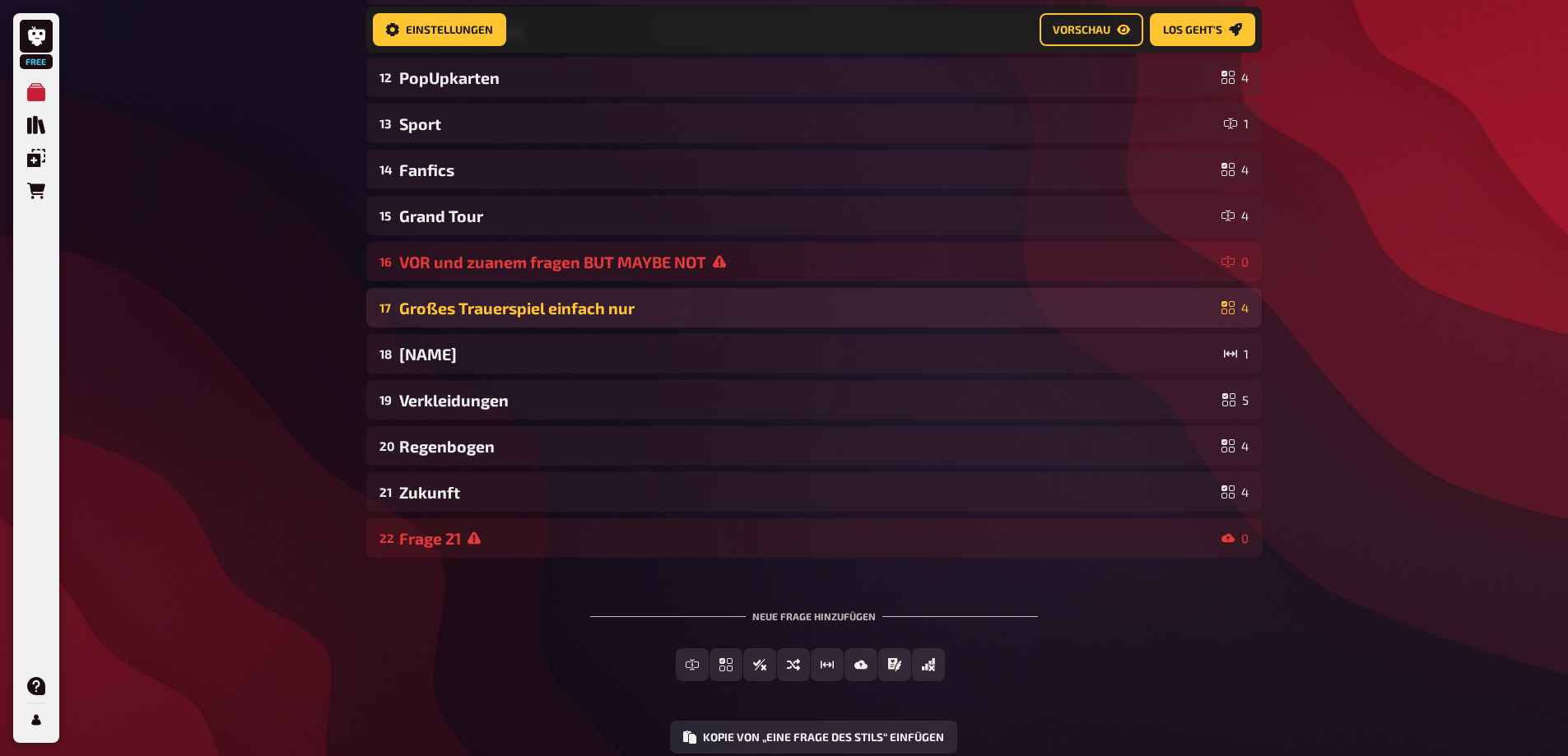 click on "17 Großes Trauerspiel einfach nur 4" at bounding box center (814, 308) 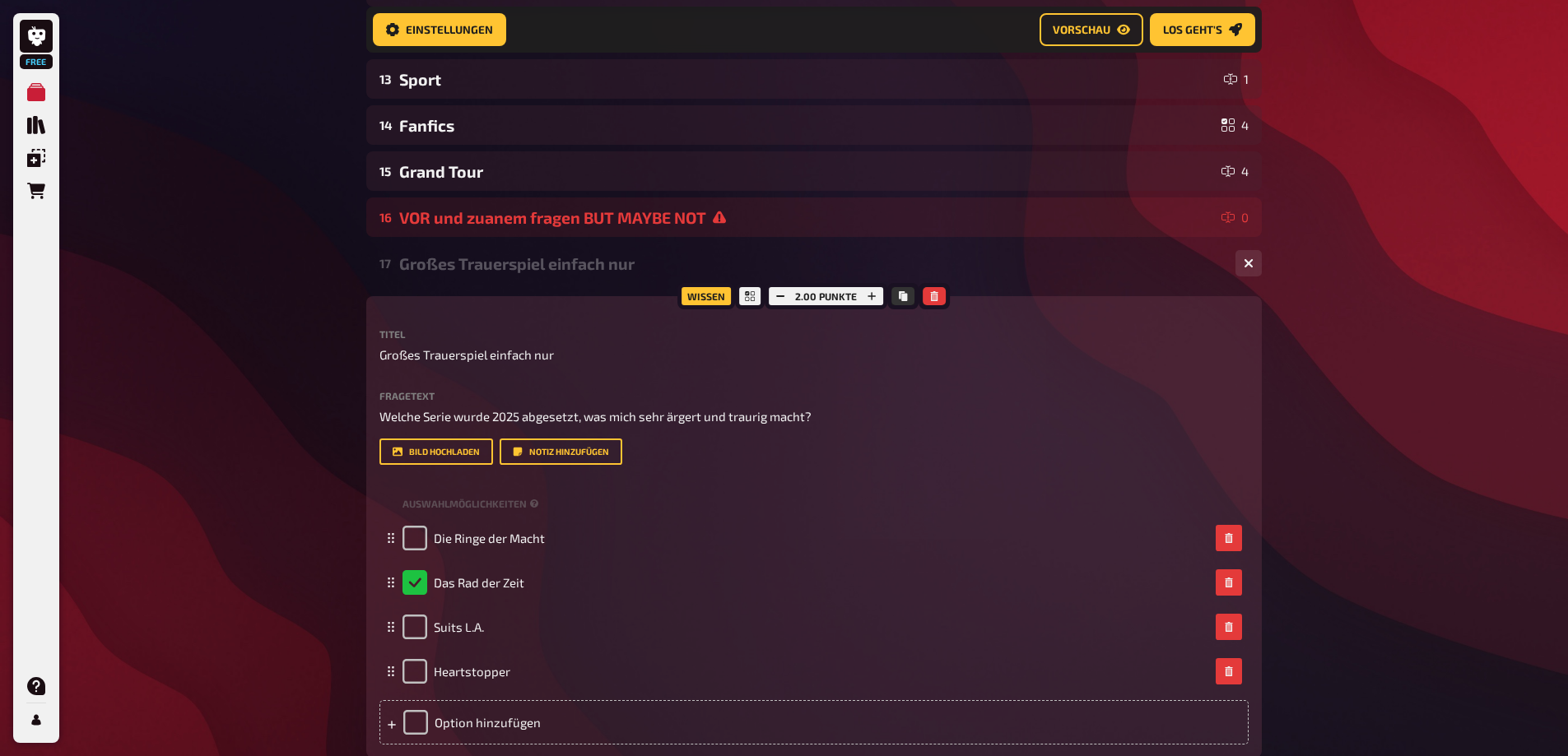 scroll, scrollTop: 754, scrollLeft: 0, axis: vertical 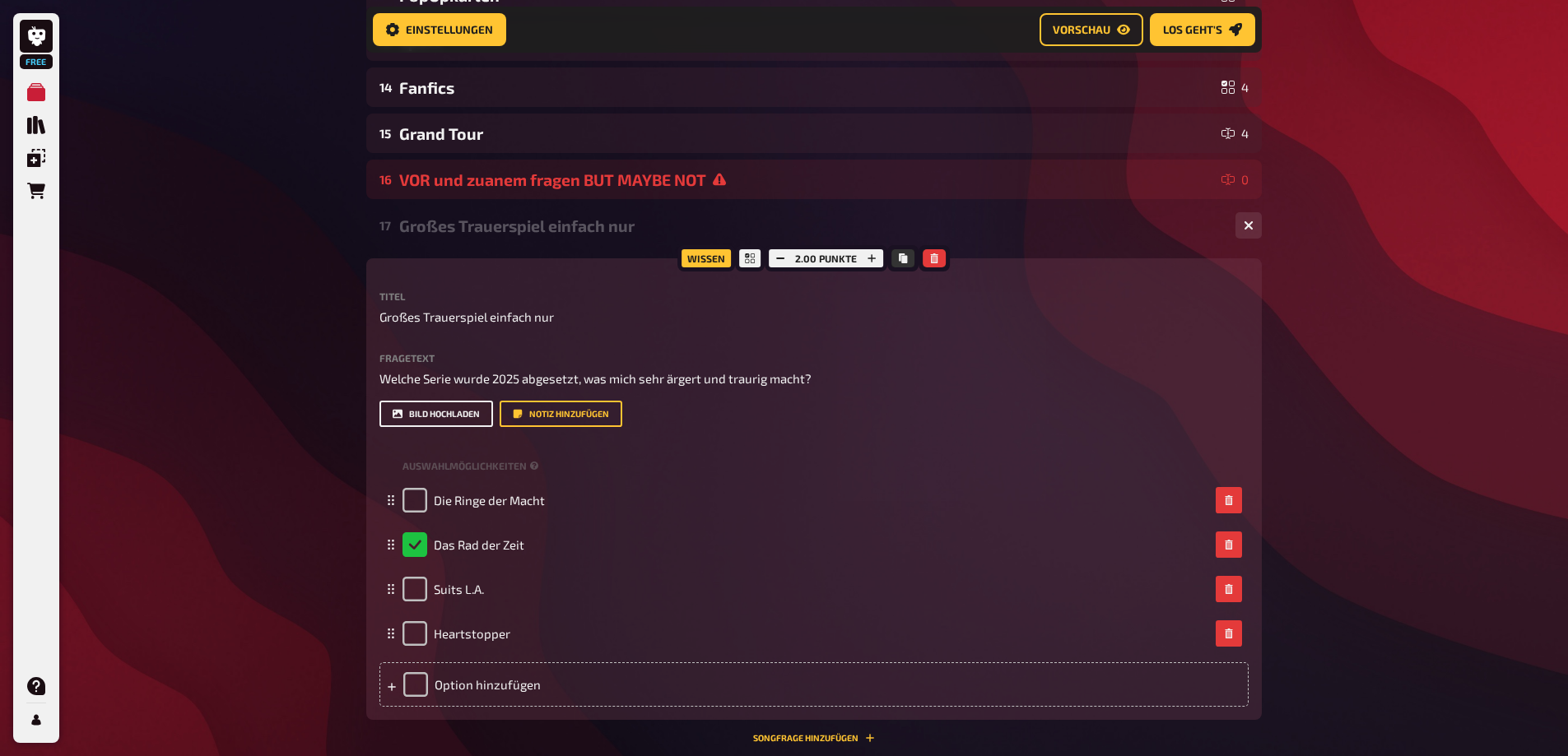 click on "Bild hochladen" at bounding box center [436, 414] 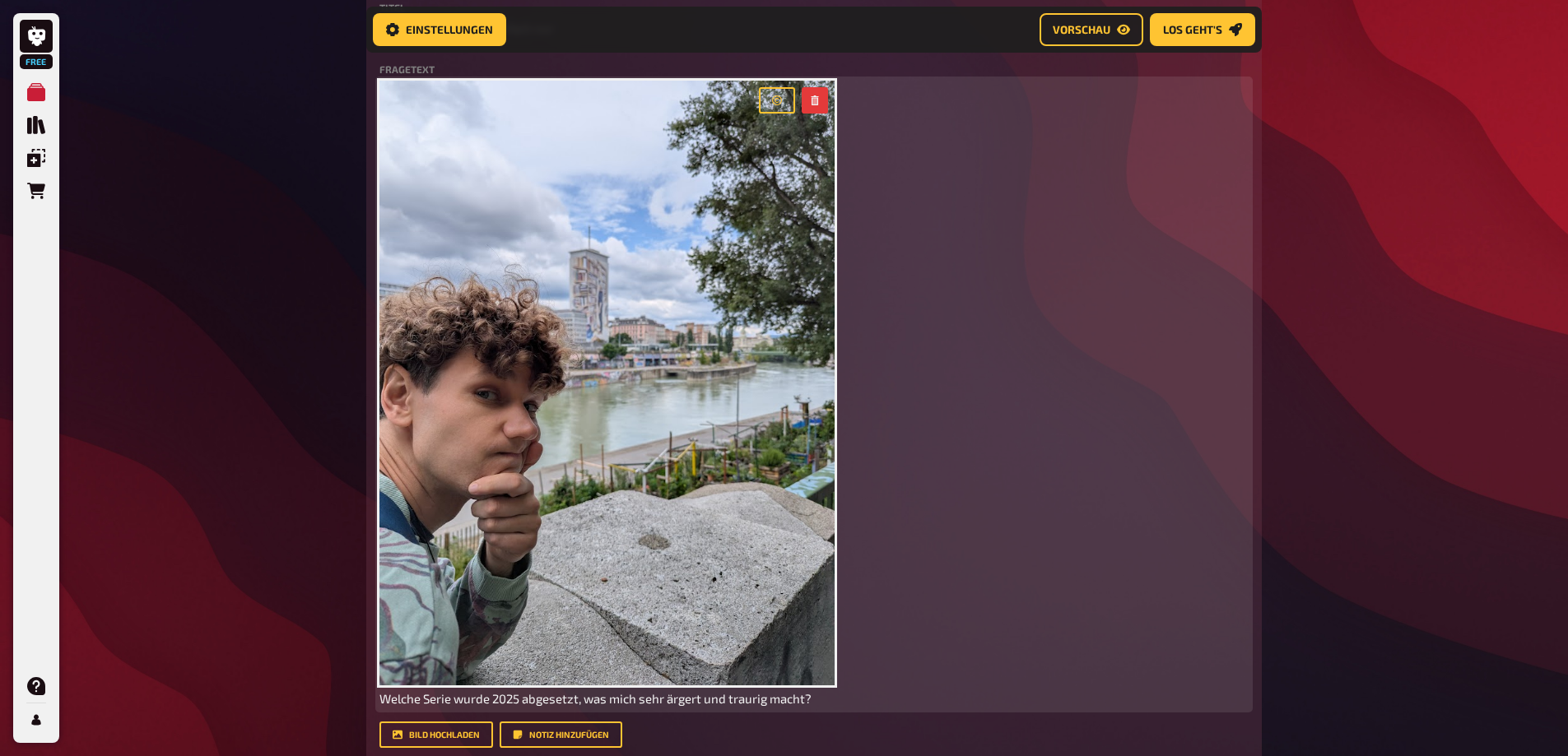 scroll, scrollTop: 1083, scrollLeft: 0, axis: vertical 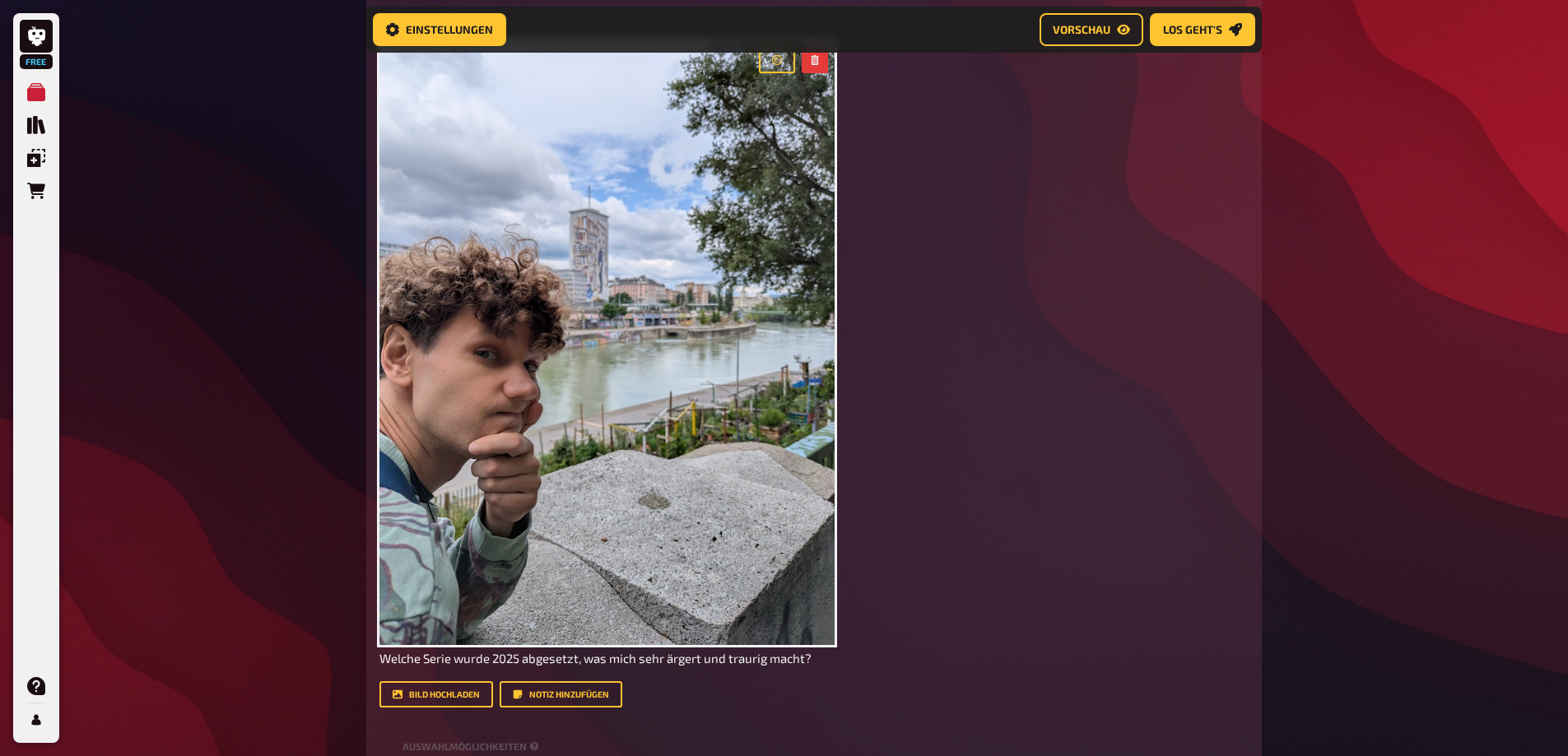 click on "Free Meine Quizze Quiz Sammlung Einblendungen Bestellungen Hilfe Profil Home Meine Quizze AldoQuiz2025 Vorbereitung Vorbereitung Inhalte Bearbeiten Quiz Lobby Moderation undefined Auswertung Siegerehrung Einstellungen Vorschau Los geht's Los geht's AldoQuiz2025 01 Foto! 1 02 Tiere 1 03 Pferderennen 1 04 Das Jahr der Abschlüsse 5 05 Es geht an die Wäsche  4 06 Oper   1 1 07 X Hochzeiten und ein Todesfall 1 08 Lieblingsgericht 1 09 Die 4 Jahresbilder 4 10 Wintermode 3 11 Erste Gespräche 4 12 PopUpkarten 4 13 Sport 1 14 Fanfics 4 15 Grand Tour 4 16 VOR und zuanem fragen BUT MAYBE NOT 0 17 Großes Trauerspiel einfach nur 4 Wissen 2.00 Punkte Titel Großes Trauerspiel einfach nur Fragetext ﻿ Welche Serie wurde 2025 abgesetzt, was mich sehr ärgert und traurig macht?  Hier hinziehen für Dateiupload Bild hochladen   Notiz hinzufügen Auswahlmöglichkeiten Die Ringe der Macht Das Rad der Zeit Suits L.A. Heartstopper Option hinzufügen Songfrage hinzufügen   18 Wilma 1 19 Verkleidungen 5 20 Regenbogen 4 21 4 22" at bounding box center (784, 230) 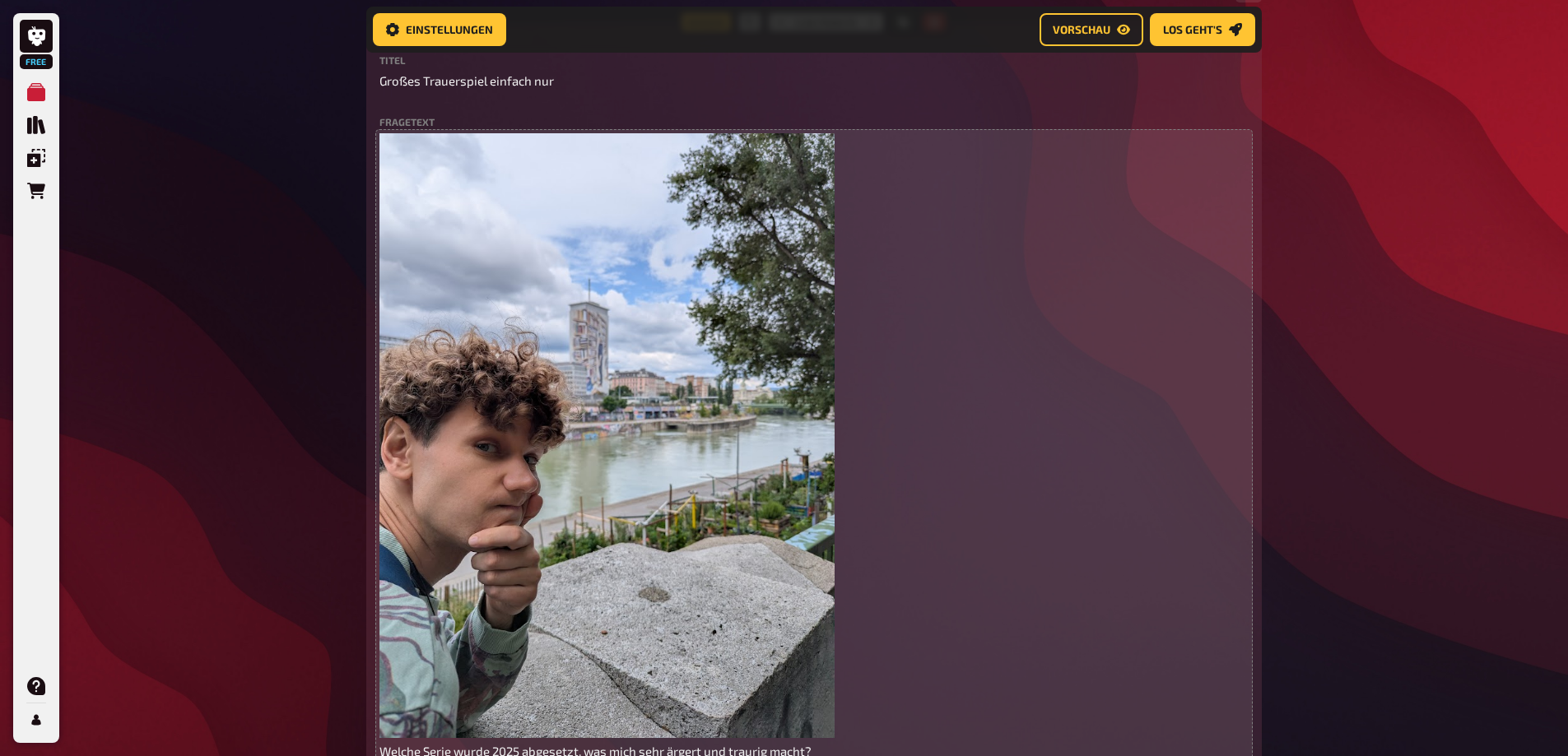 scroll, scrollTop: 918, scrollLeft: 0, axis: vertical 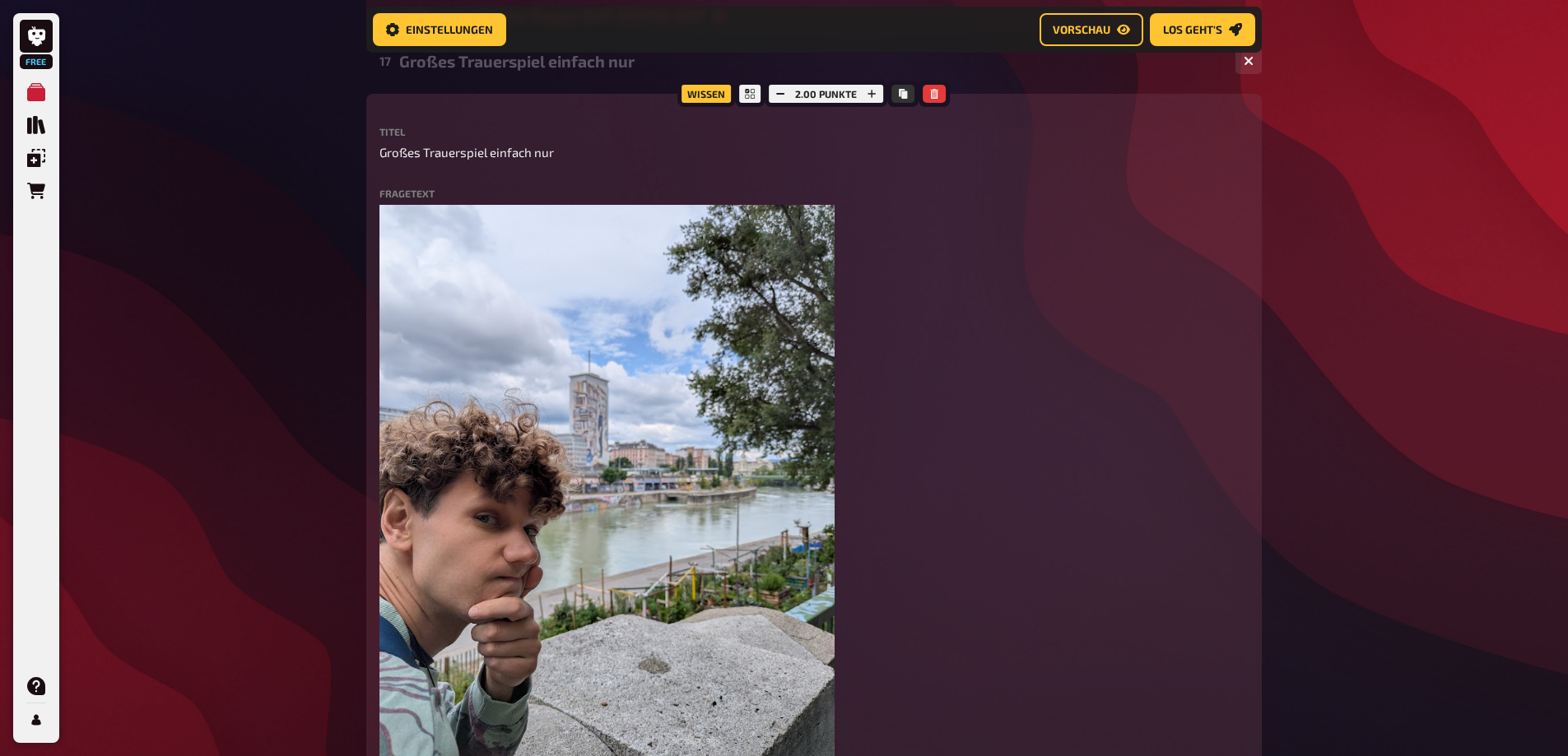 click on "Großes Trauerspiel einfach nur" at bounding box center [811, 61] 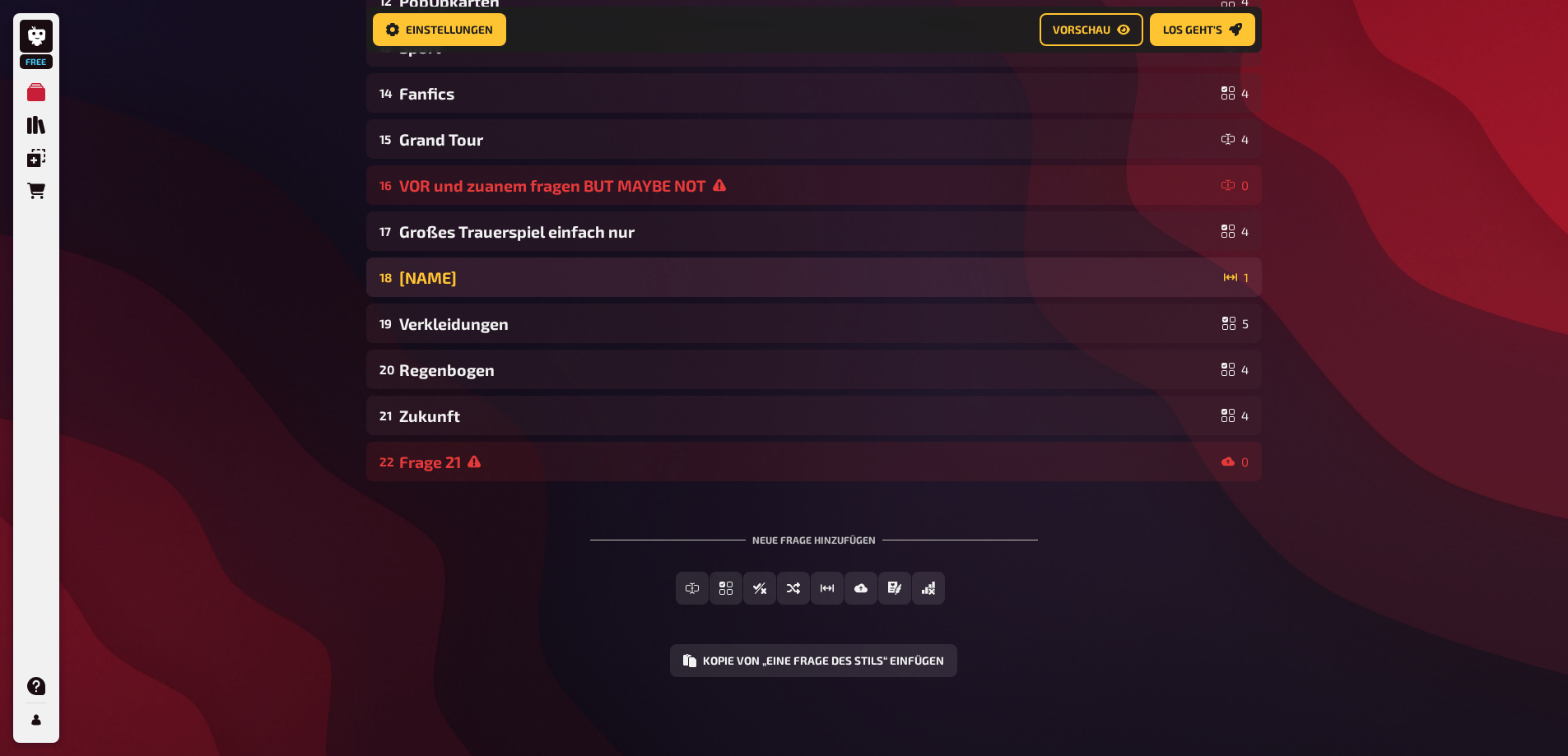 click on "[NAME]" at bounding box center [808, 277] 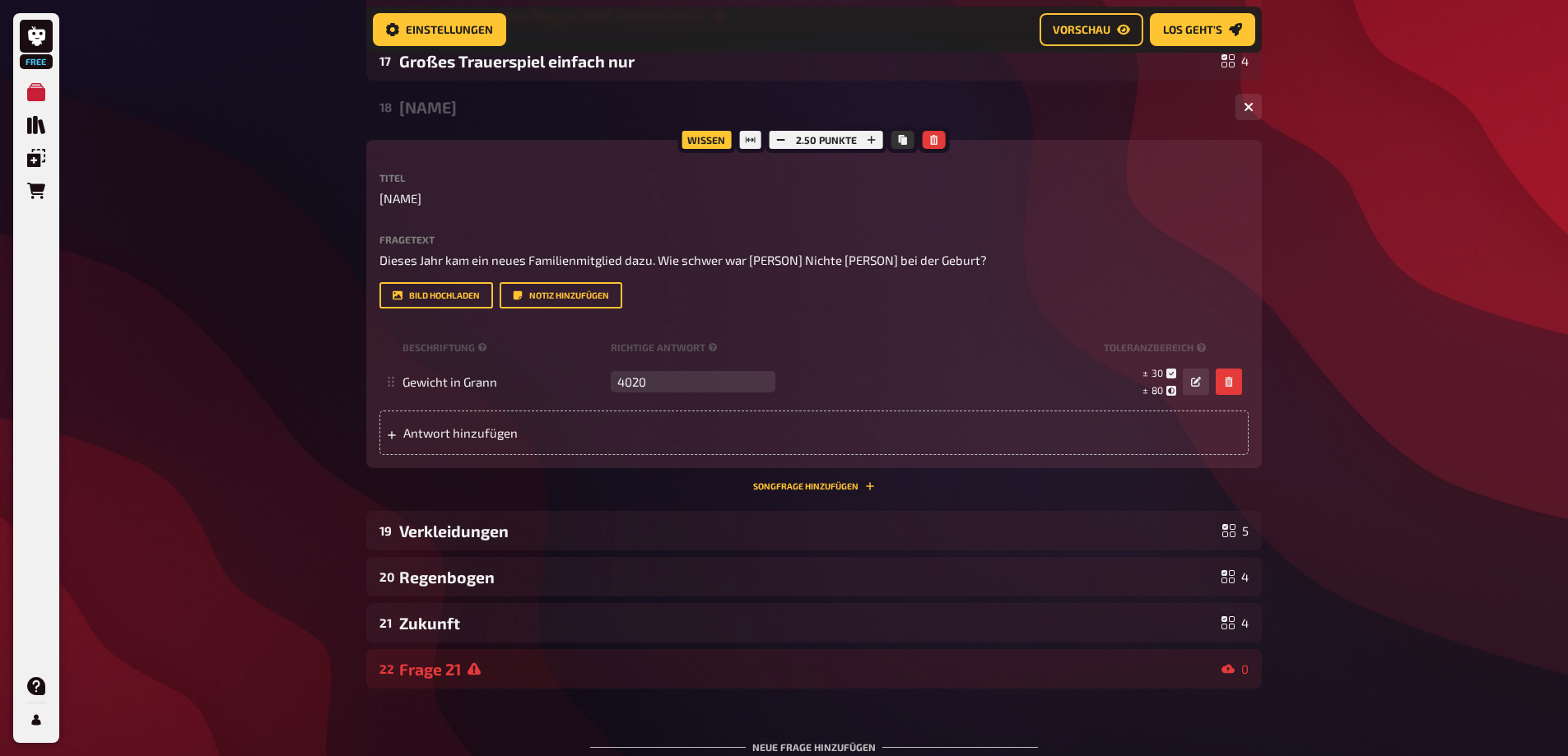 click on "[NAME]" at bounding box center (811, 107) 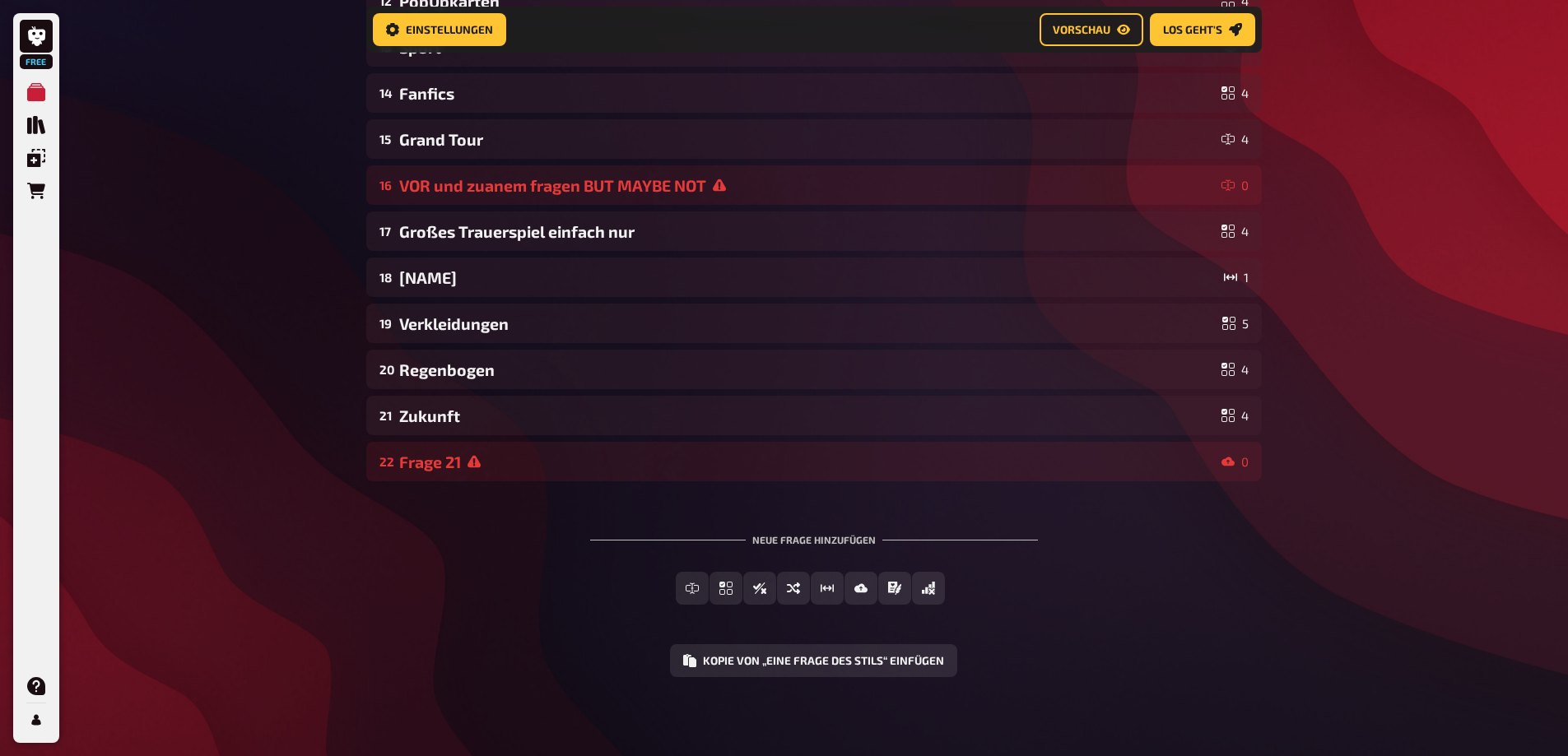 scroll, scrollTop: 748, scrollLeft: 0, axis: vertical 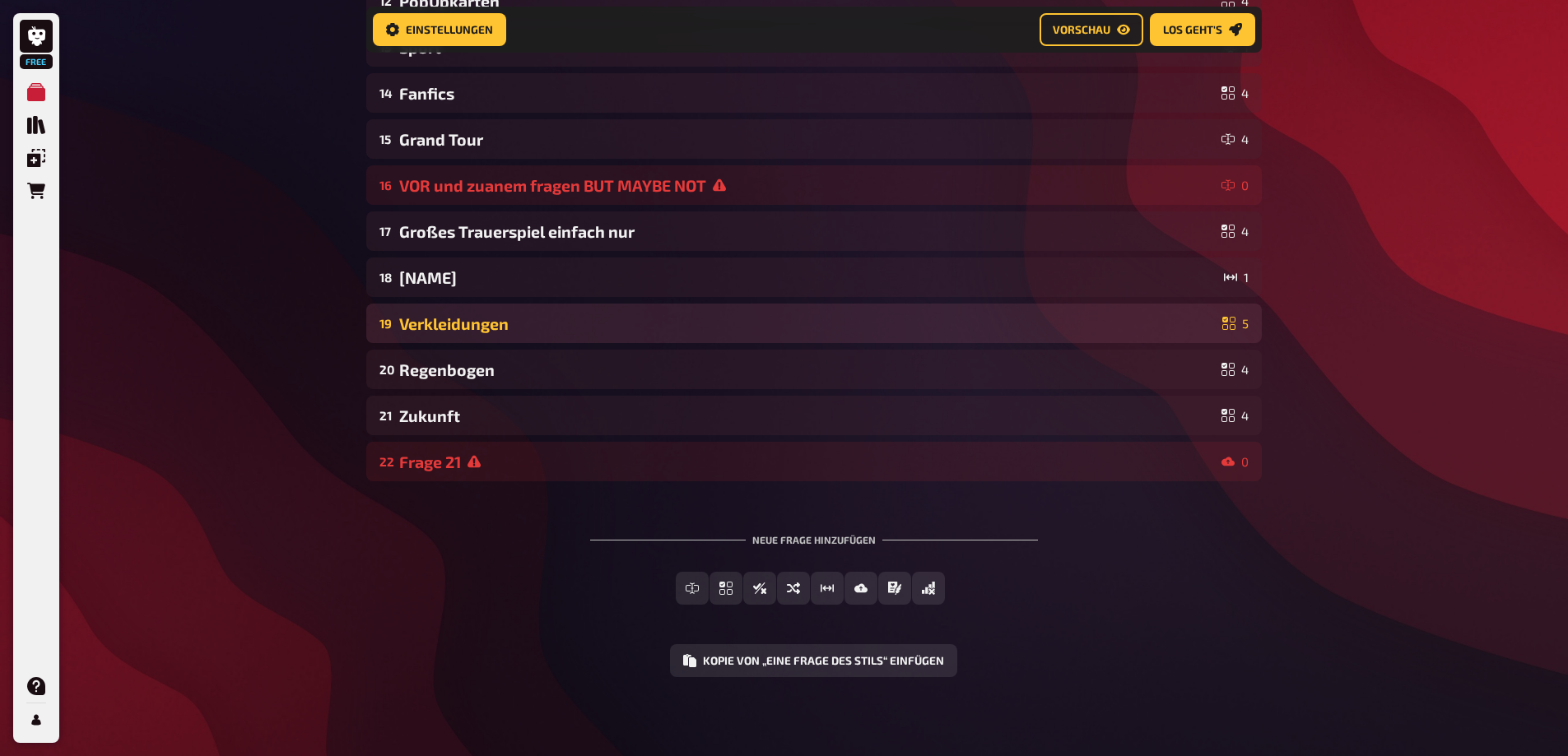 click on "Verkleidungen" at bounding box center [807, 323] 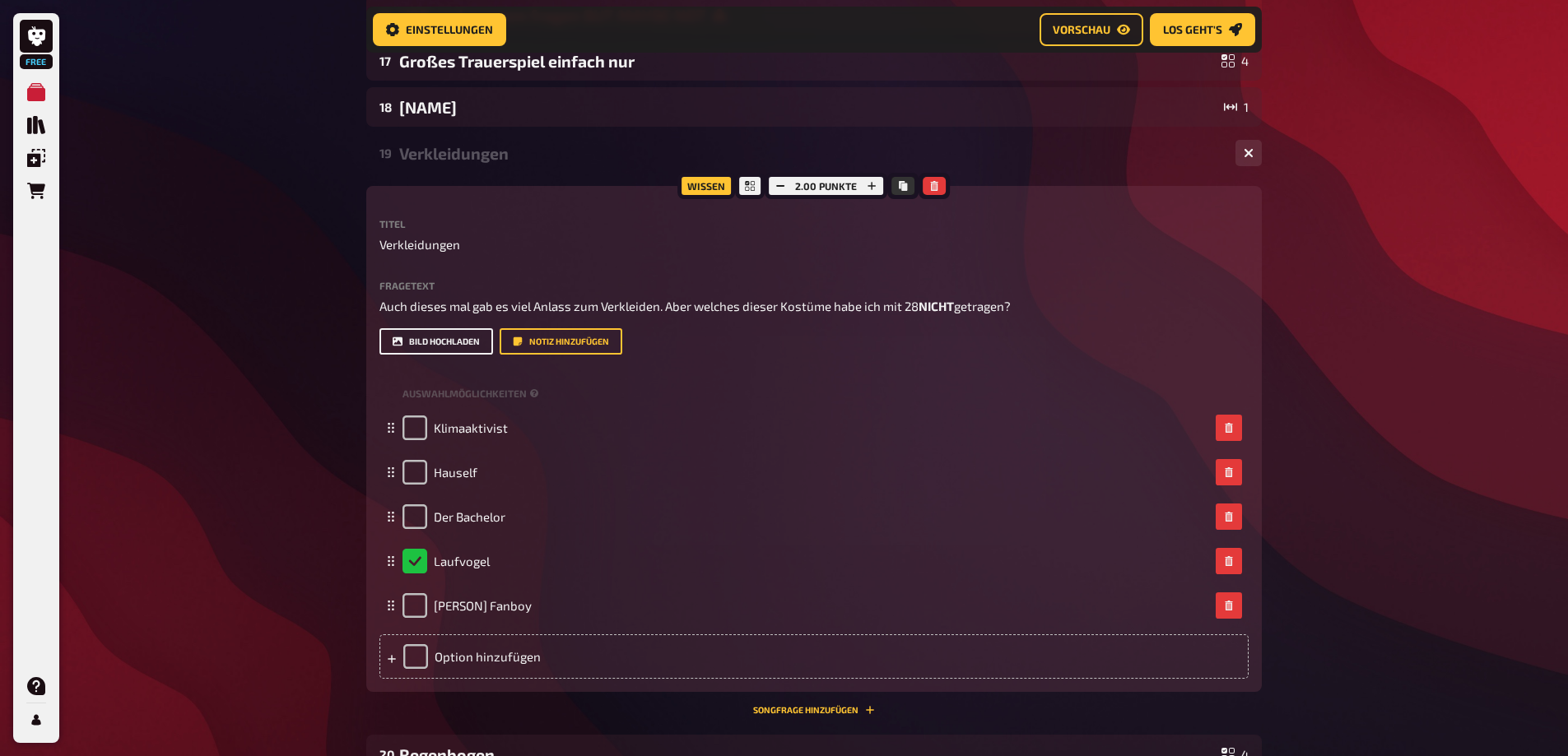 click on "Bild hochladen" at bounding box center [436, 341] 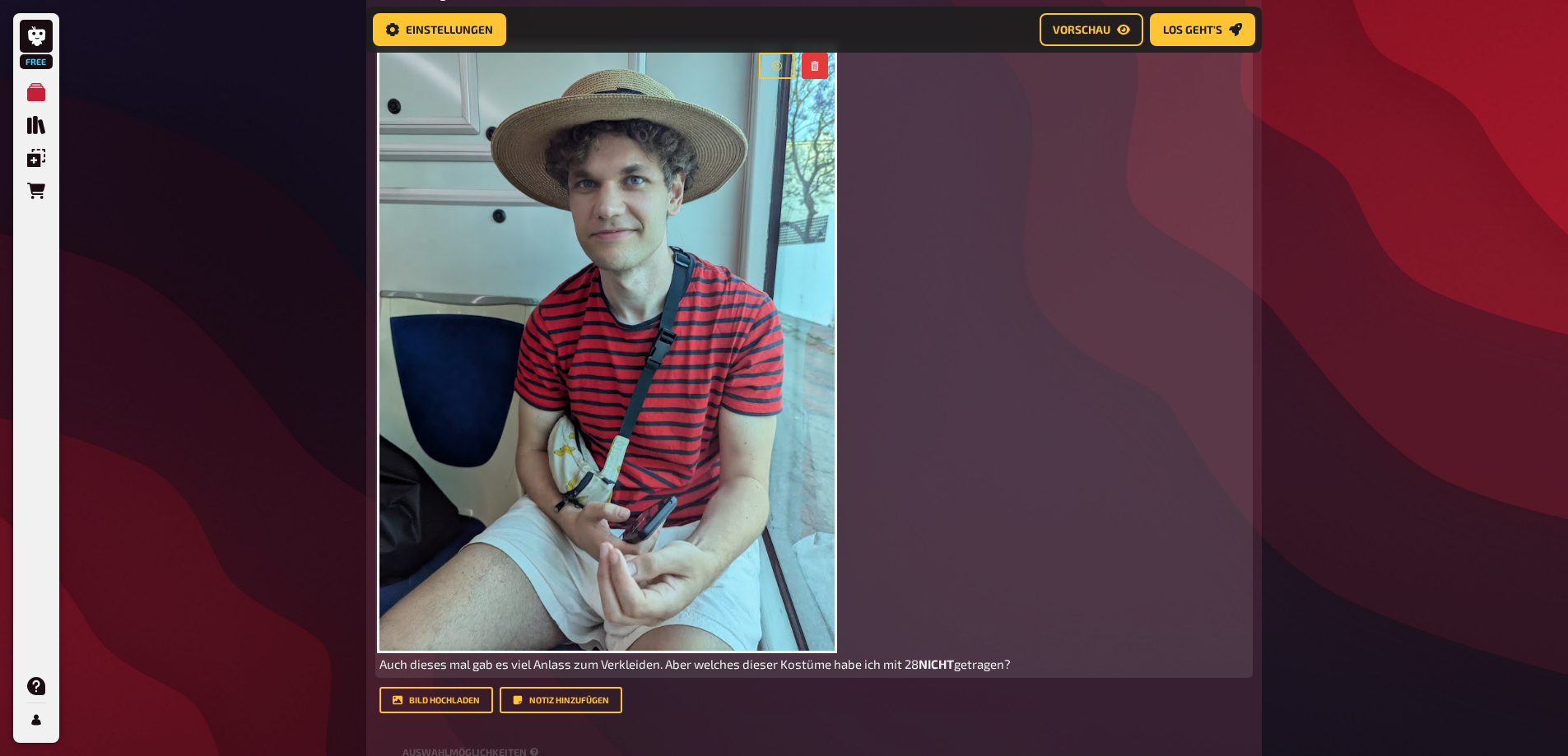 scroll, scrollTop: 1165, scrollLeft: 0, axis: vertical 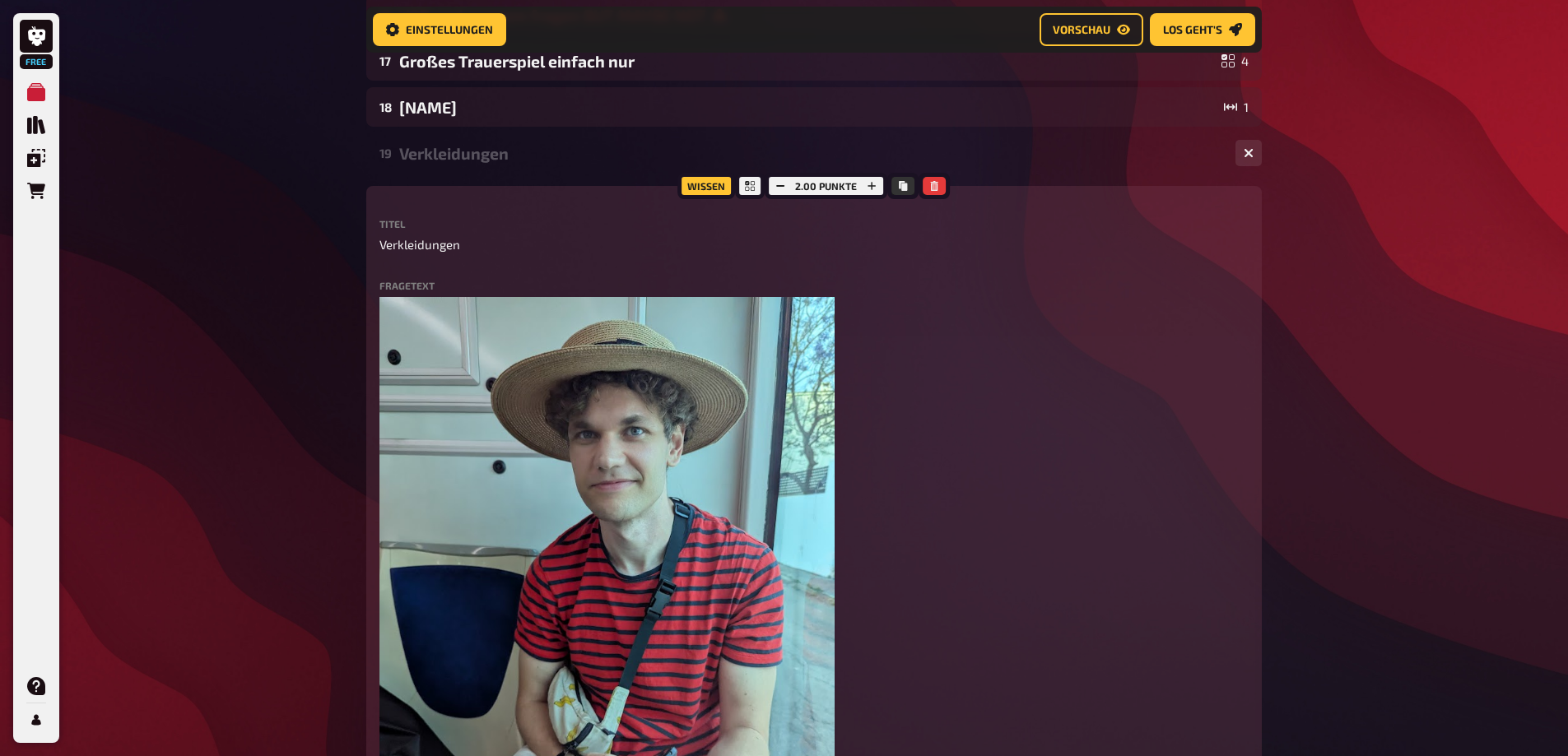 click on "19 Verkleidungen 5" at bounding box center [814, 153] 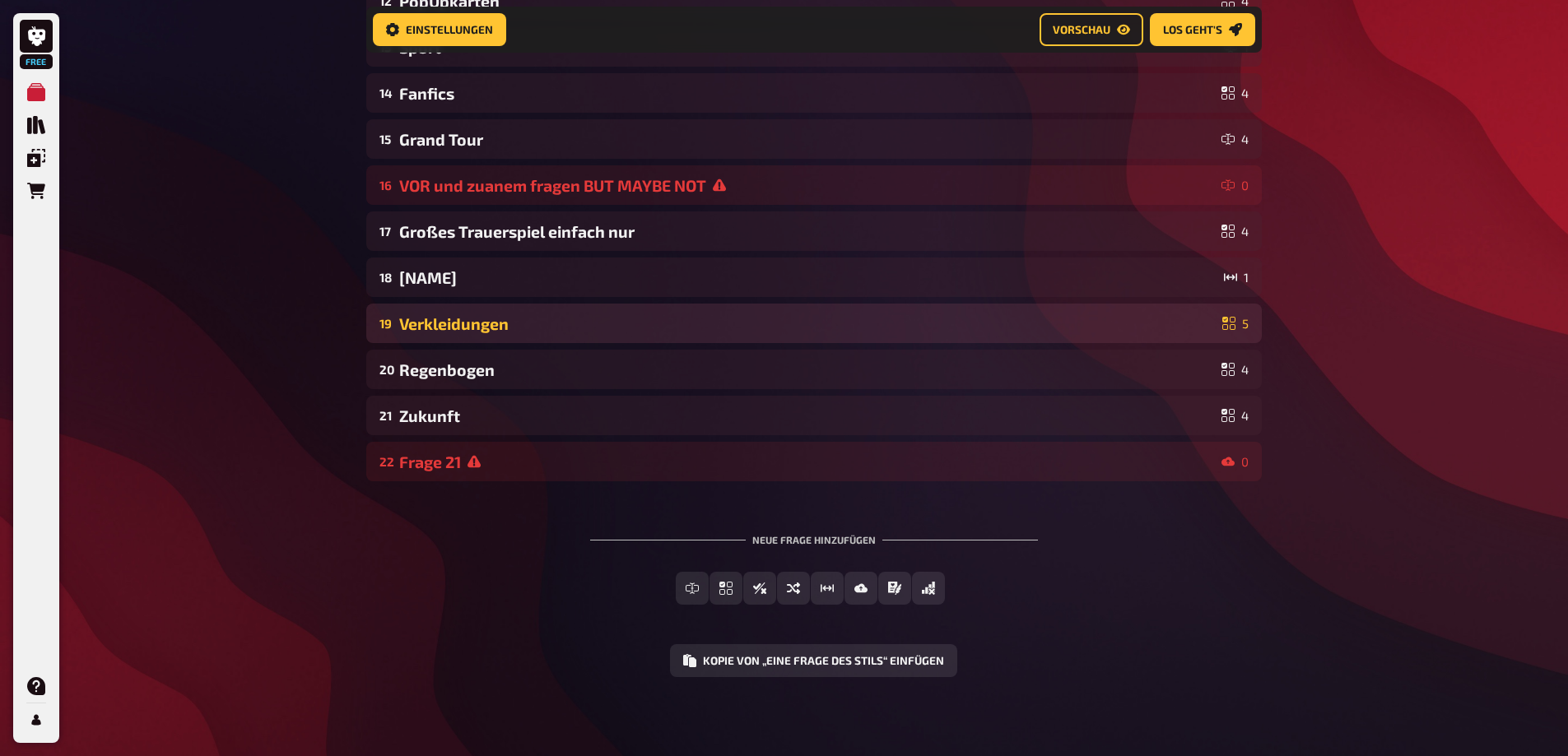 scroll, scrollTop: 748, scrollLeft: 0, axis: vertical 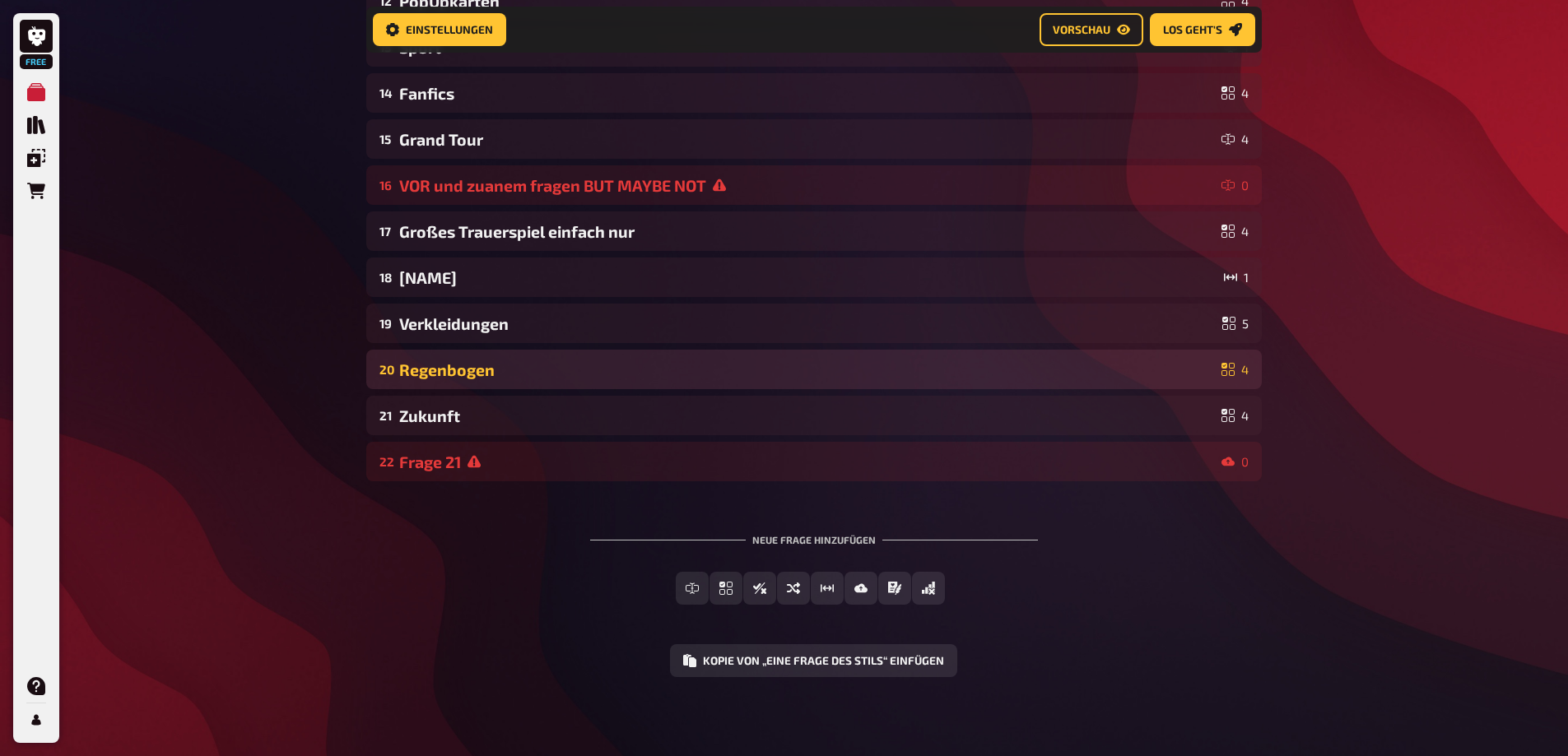 click on "Regenbogen" at bounding box center [807, 369] 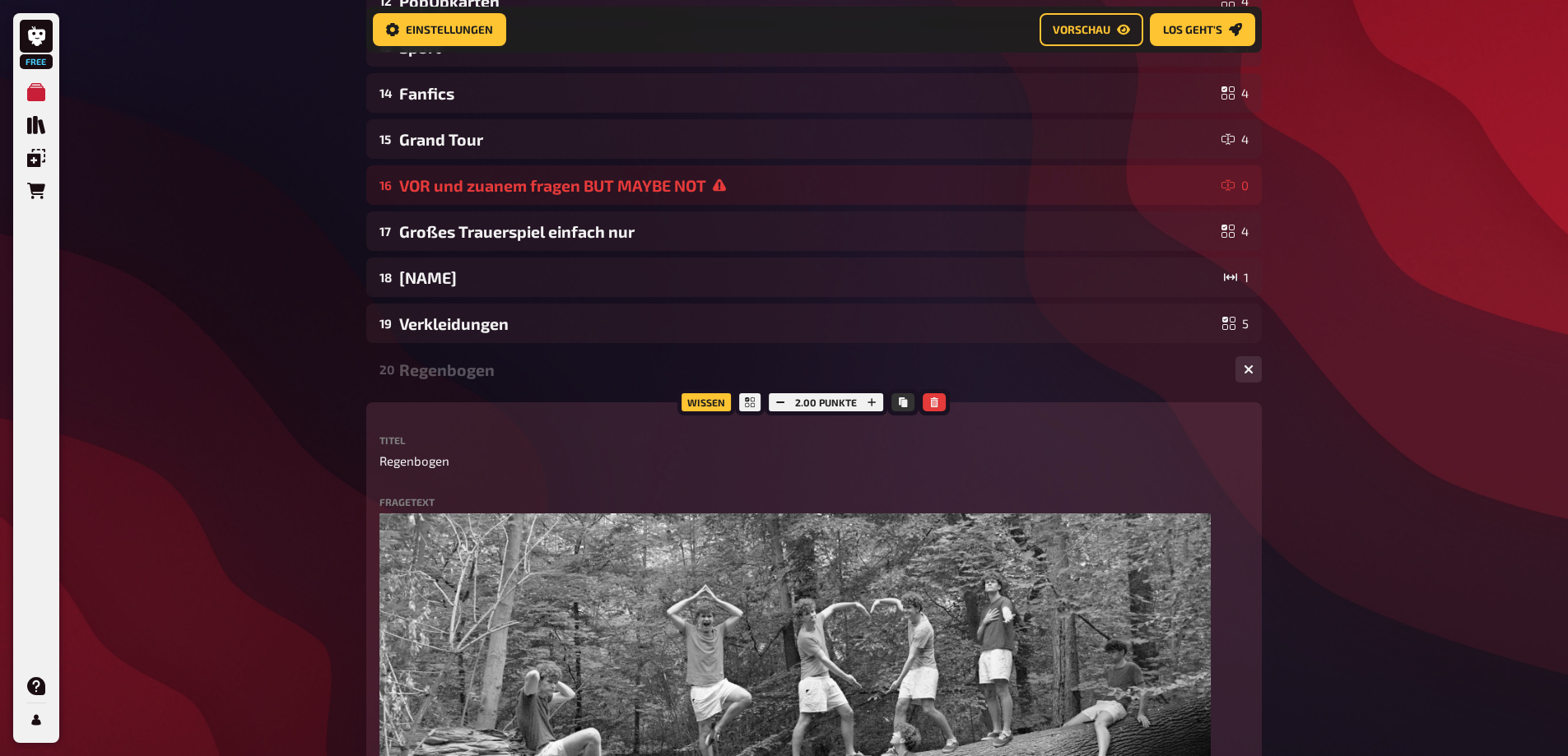 scroll, scrollTop: 918, scrollLeft: 0, axis: vertical 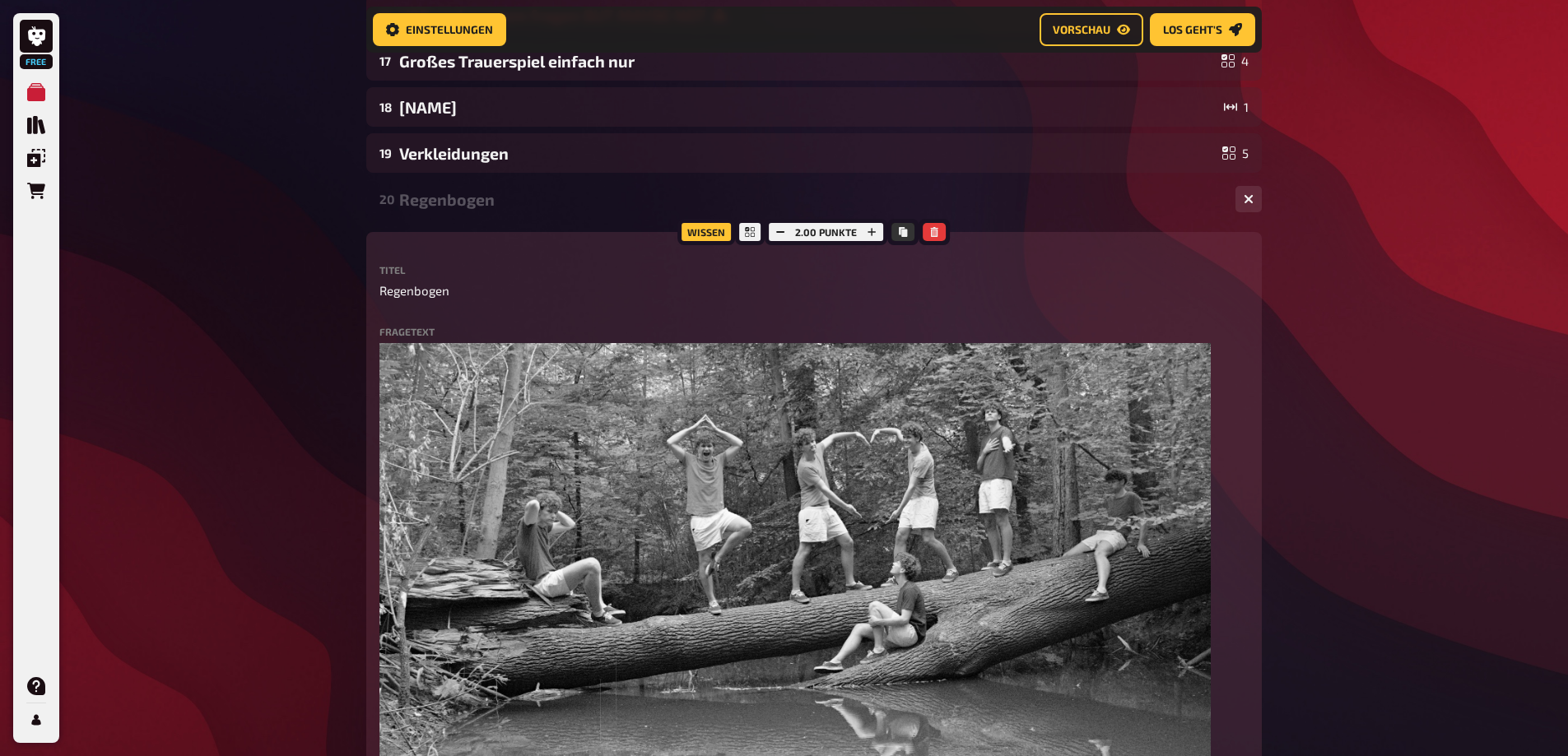 click on "Regenbogen" at bounding box center [811, 199] 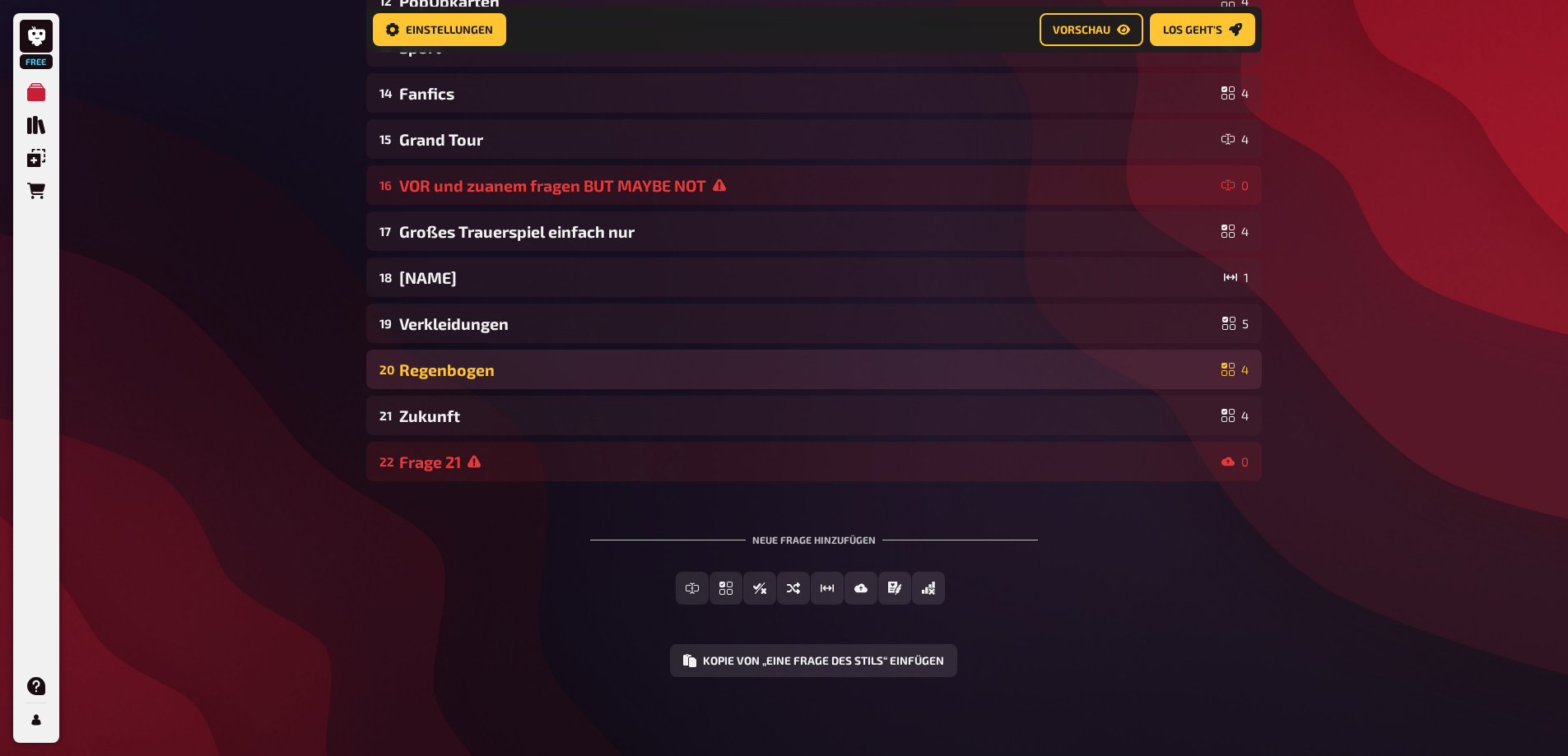 scroll, scrollTop: 748, scrollLeft: 0, axis: vertical 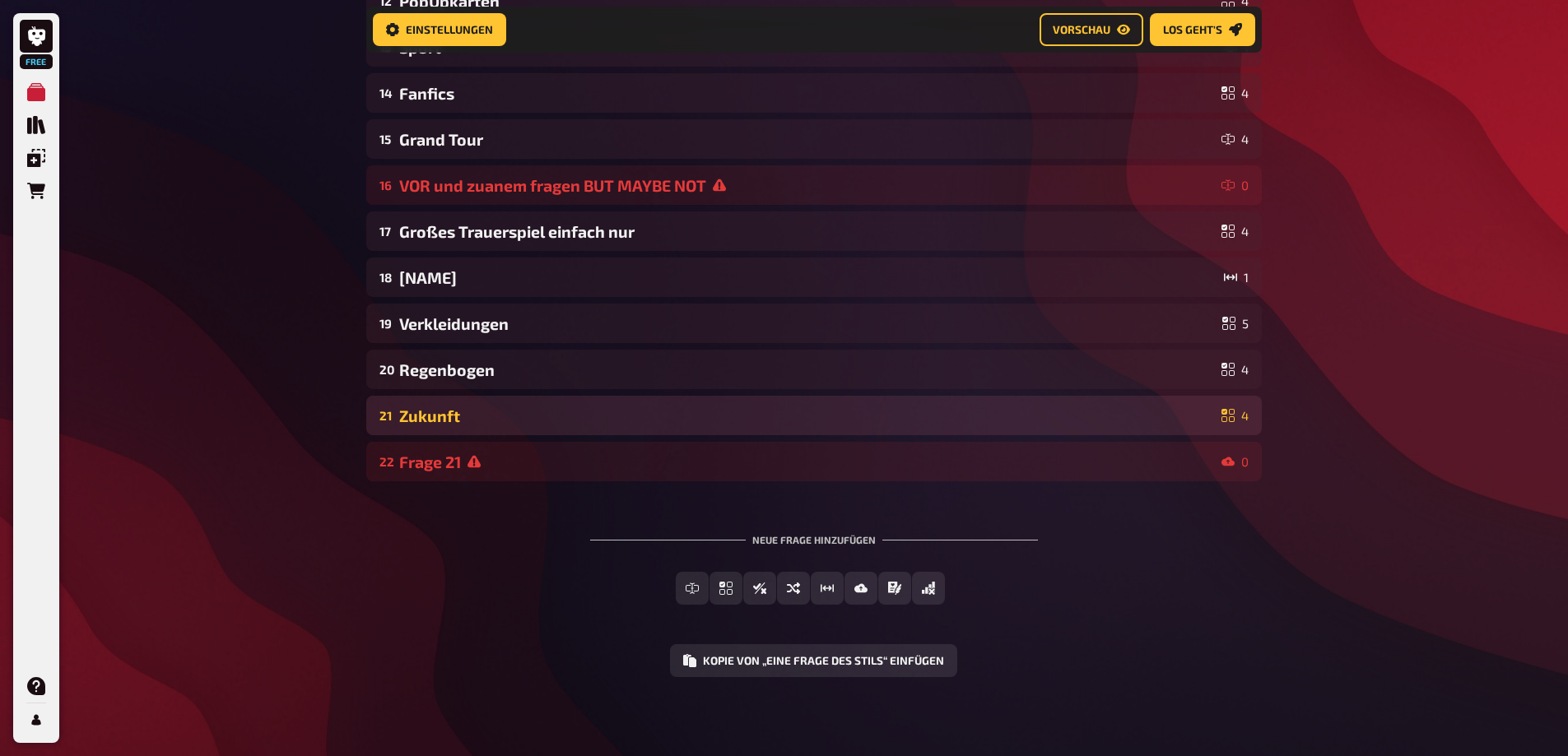 click on "Zukunft" at bounding box center [807, 415] 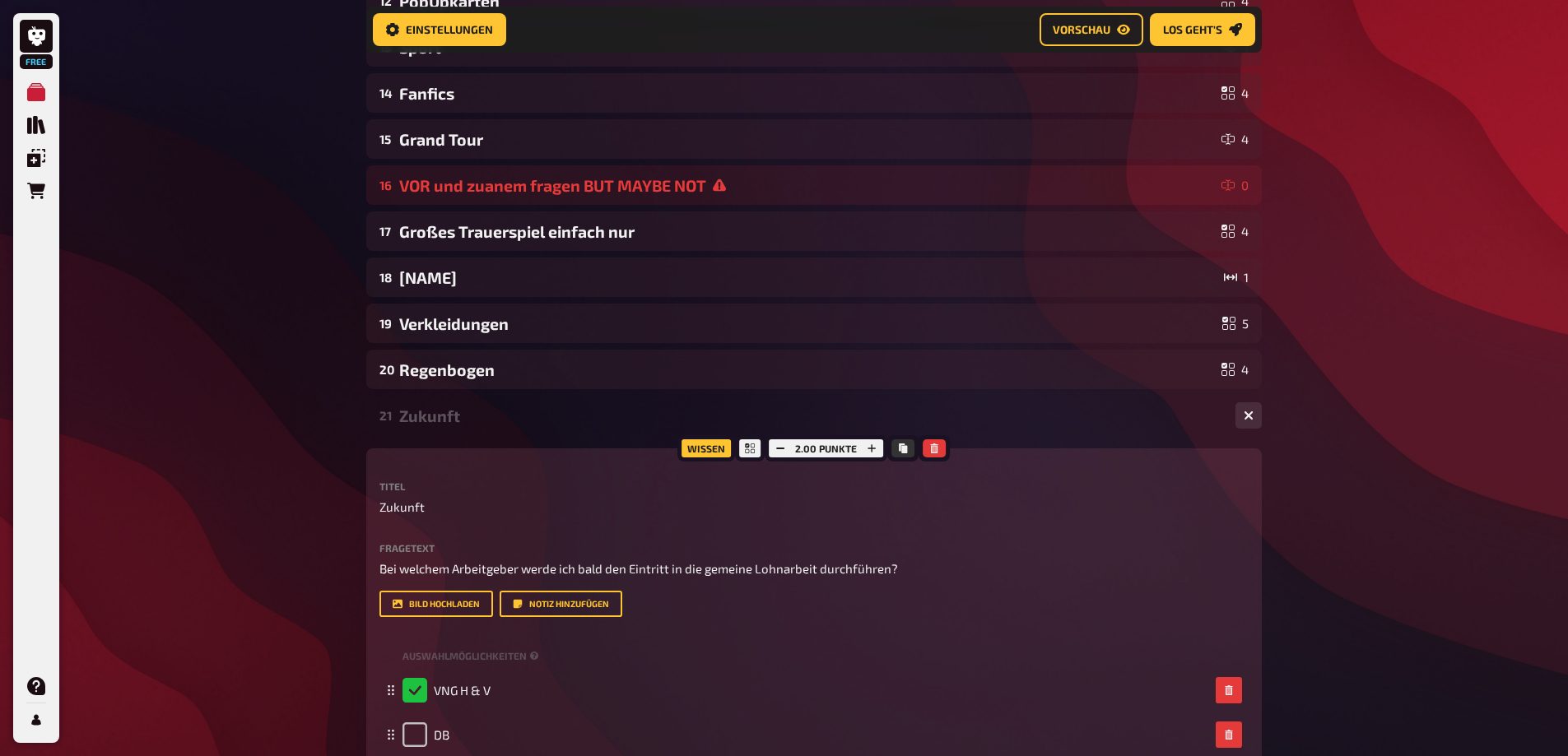 scroll, scrollTop: 918, scrollLeft: 0, axis: vertical 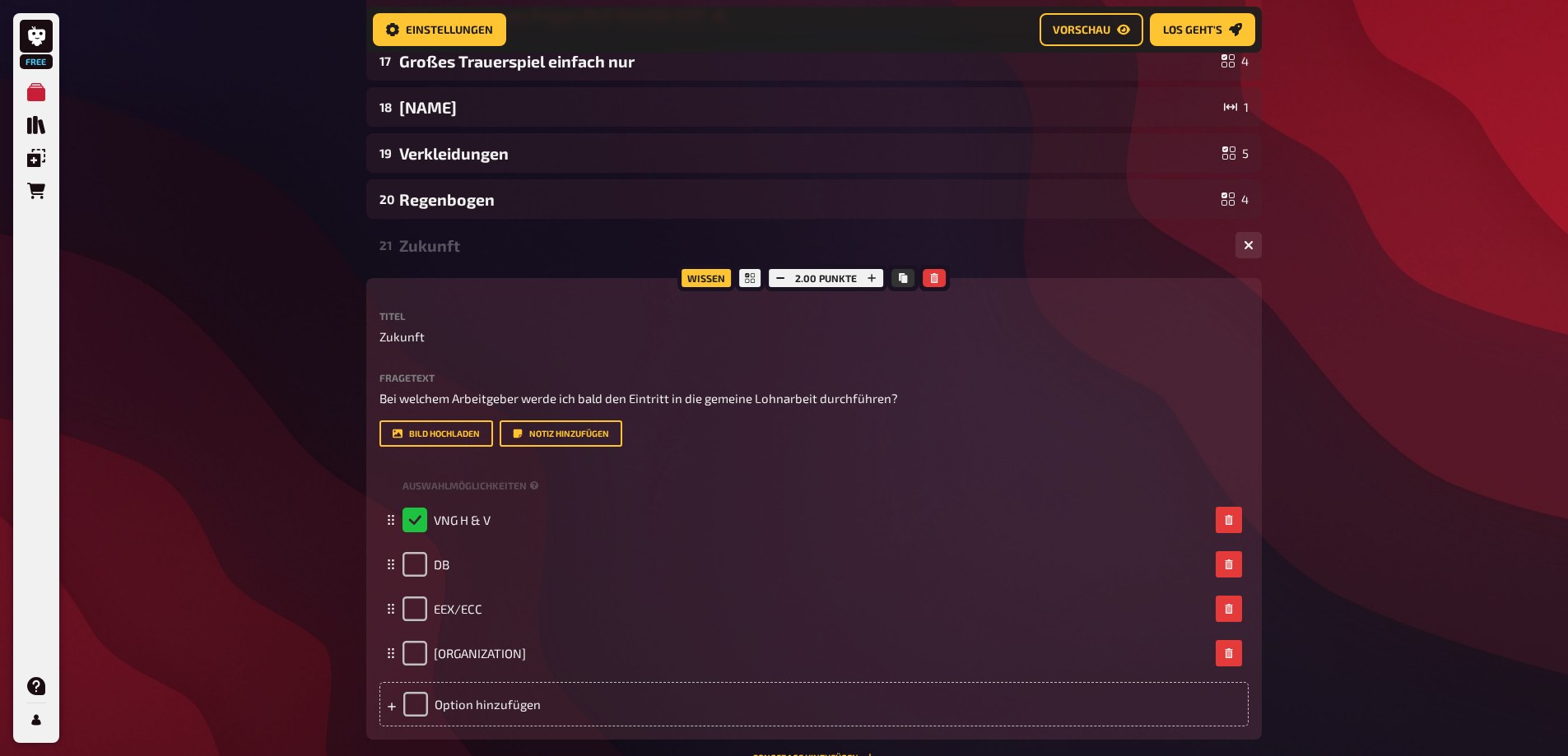 click on "Zukunft" at bounding box center (811, 245) 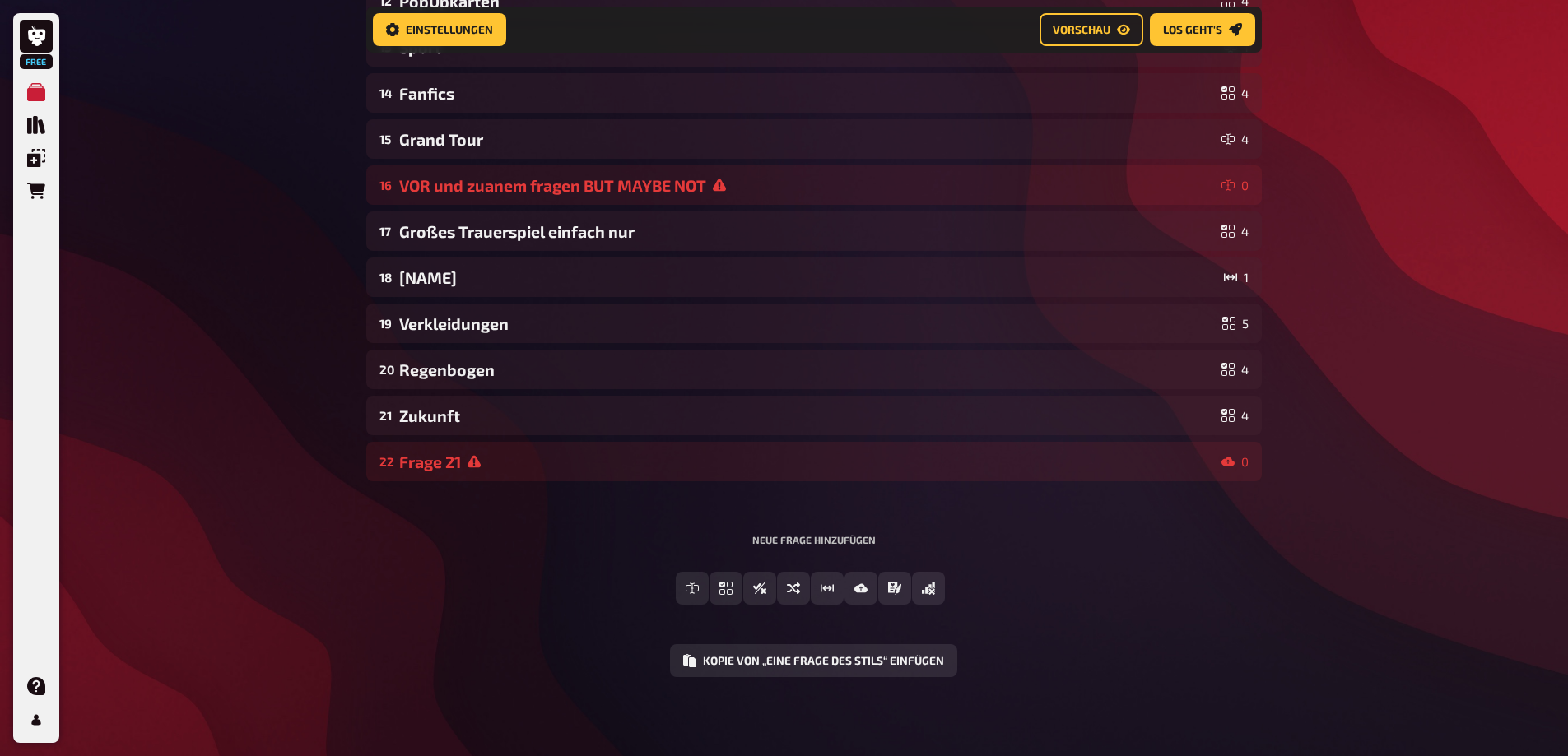scroll, scrollTop: 748, scrollLeft: 0, axis: vertical 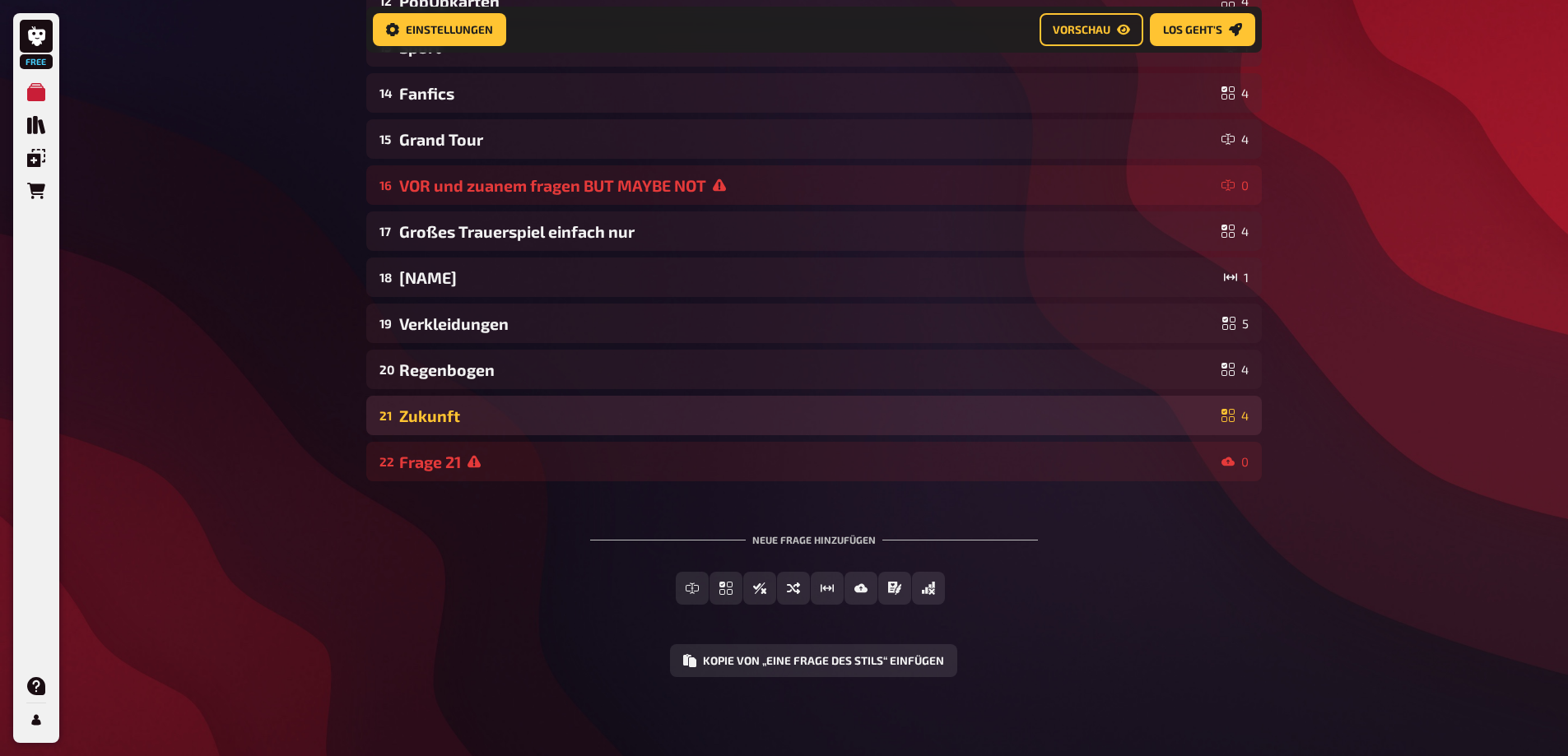 click on "Zukunft" at bounding box center (807, 415) 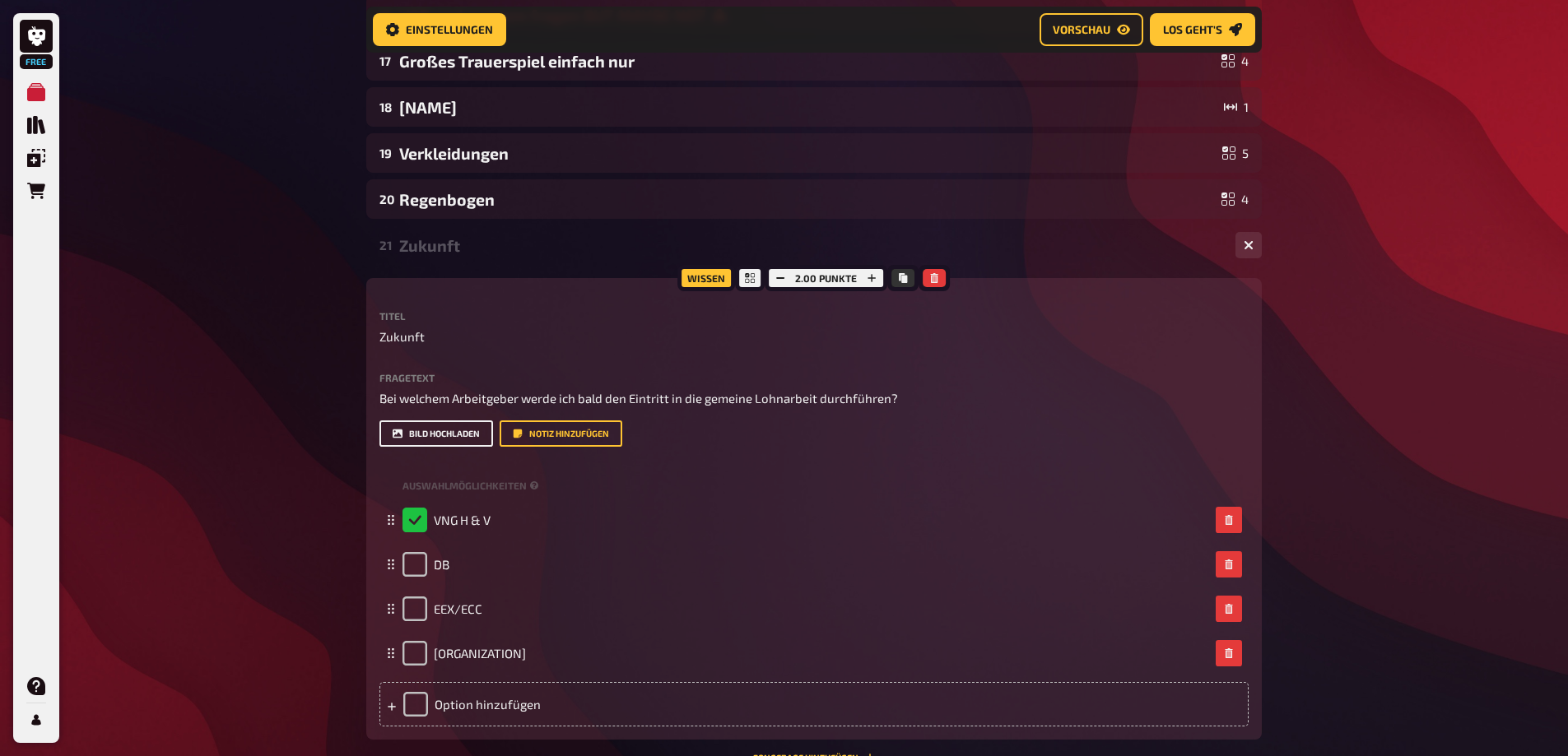 click on "Bild hochladen" at bounding box center [436, 434] 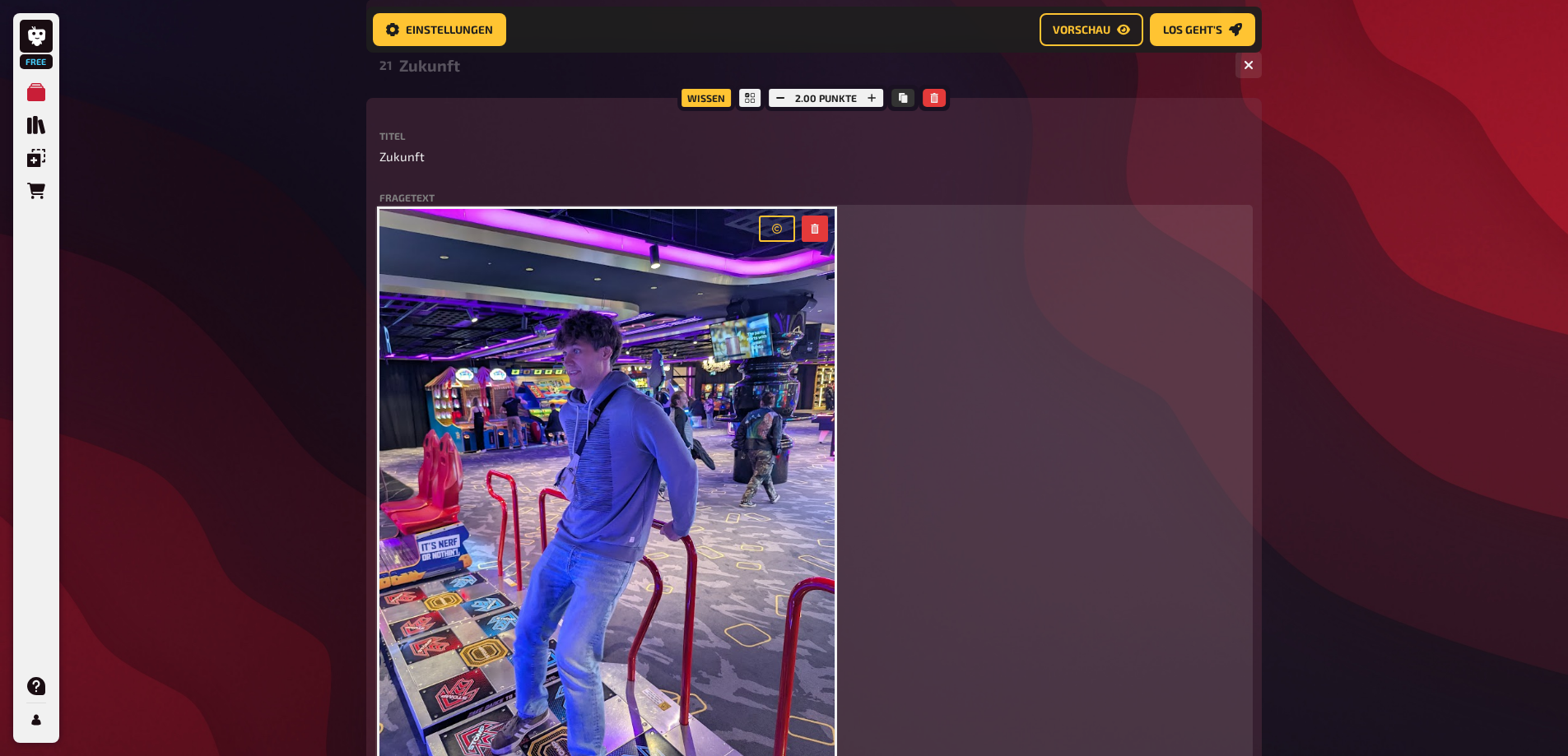 scroll, scrollTop: 1083, scrollLeft: 0, axis: vertical 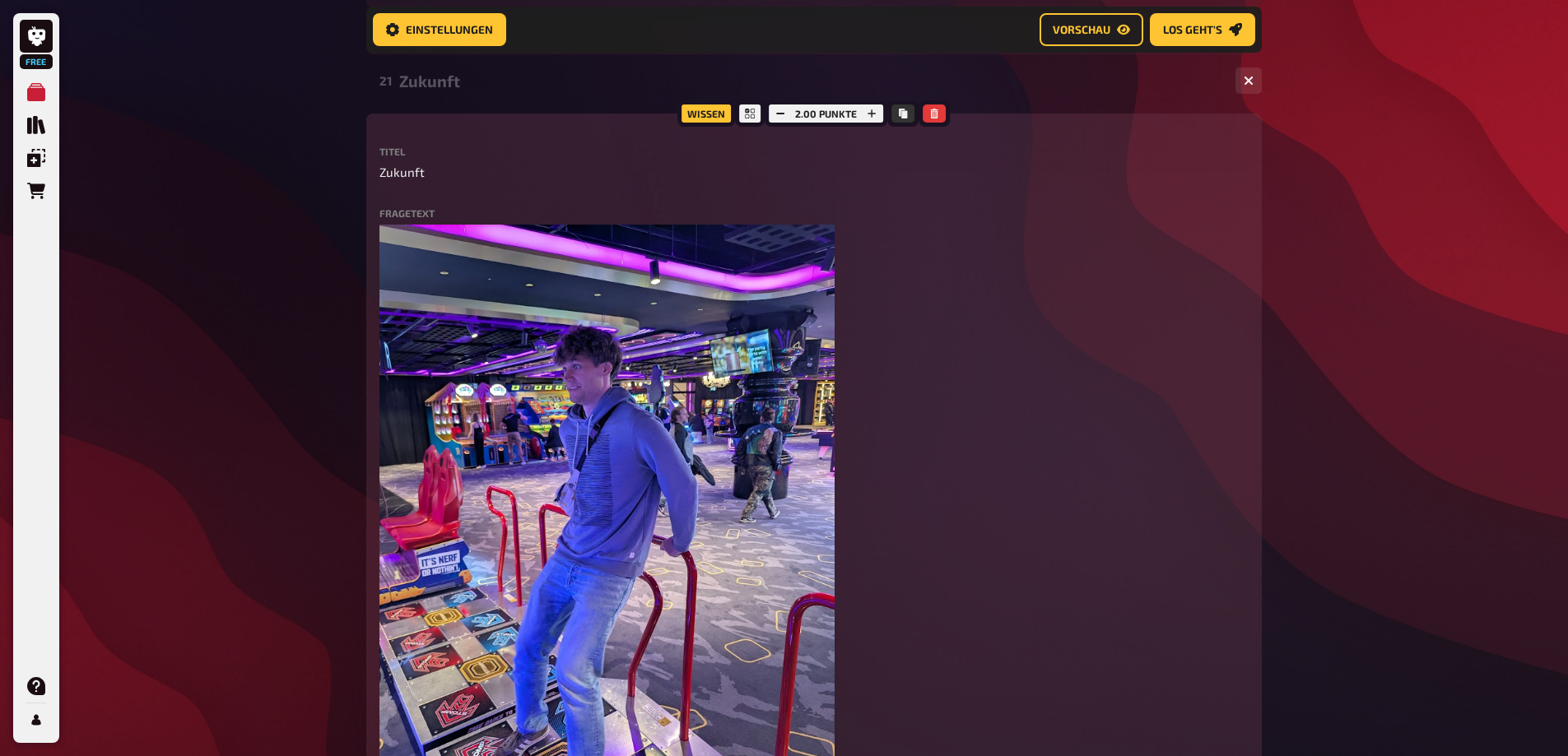 click on "21 Zukunft 4" at bounding box center [814, 81] 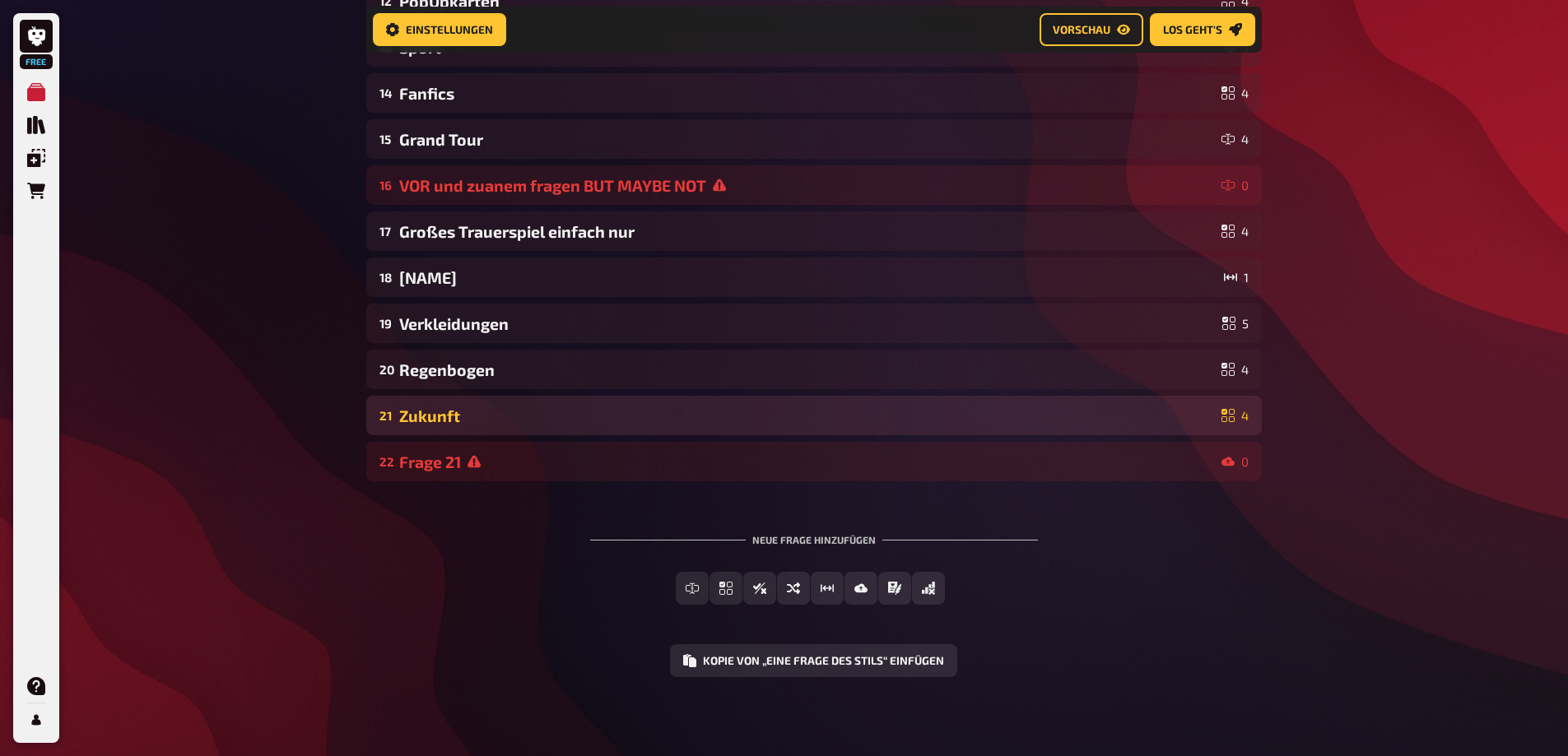 scroll, scrollTop: 748, scrollLeft: 0, axis: vertical 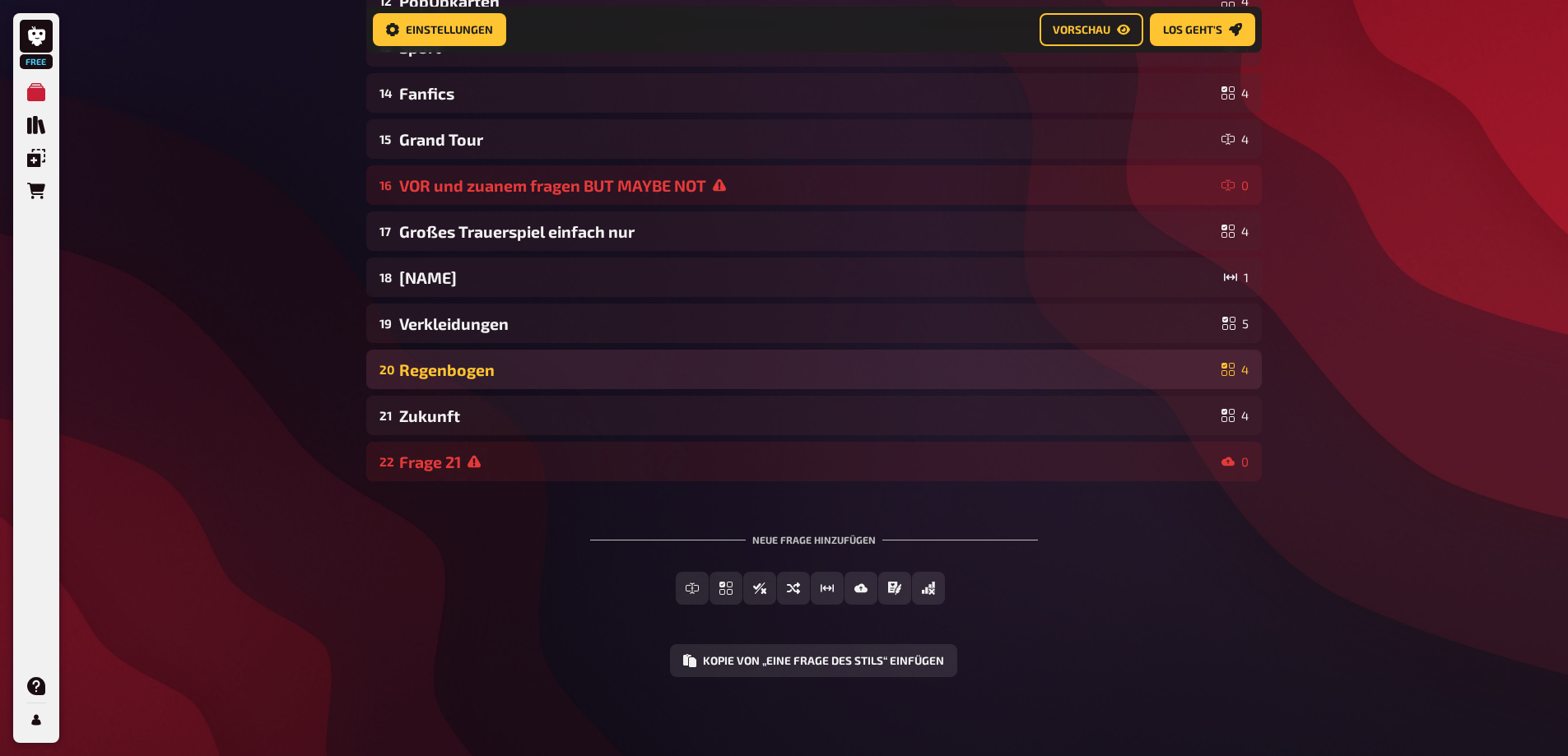 click on "Regenbogen" at bounding box center (807, 369) 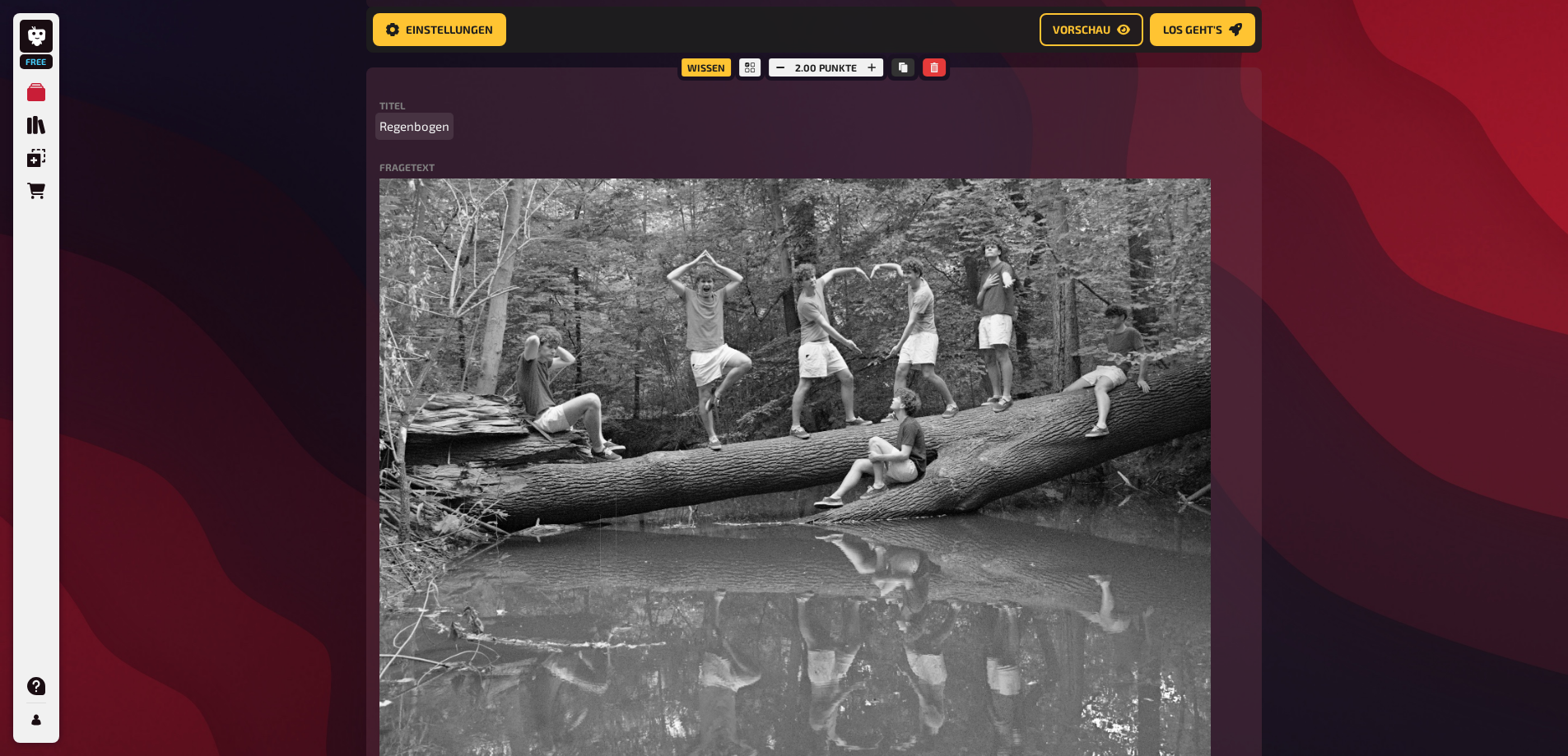 click on "Regenbogen" at bounding box center [814, 126] 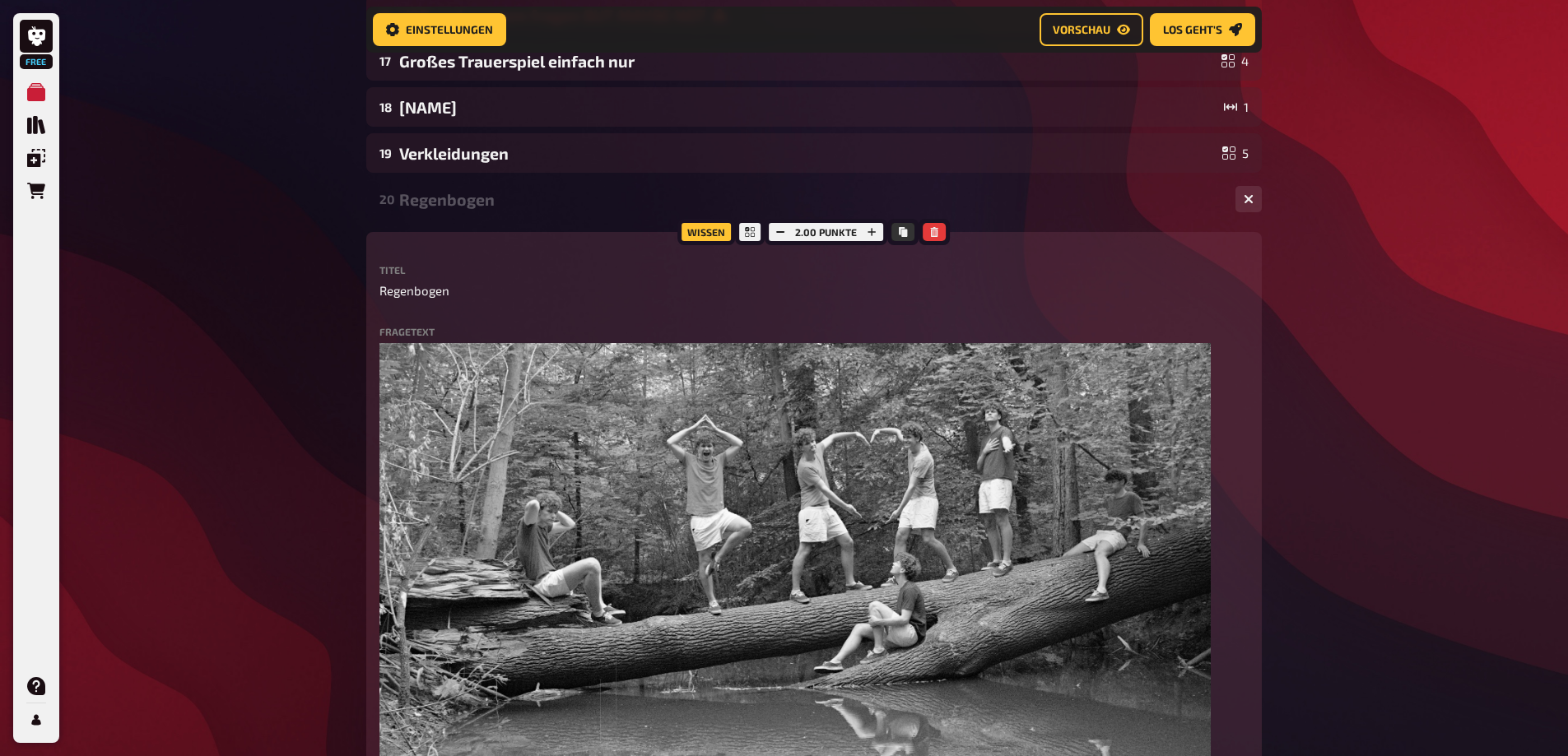 click on "Regenbogen" at bounding box center [811, 199] 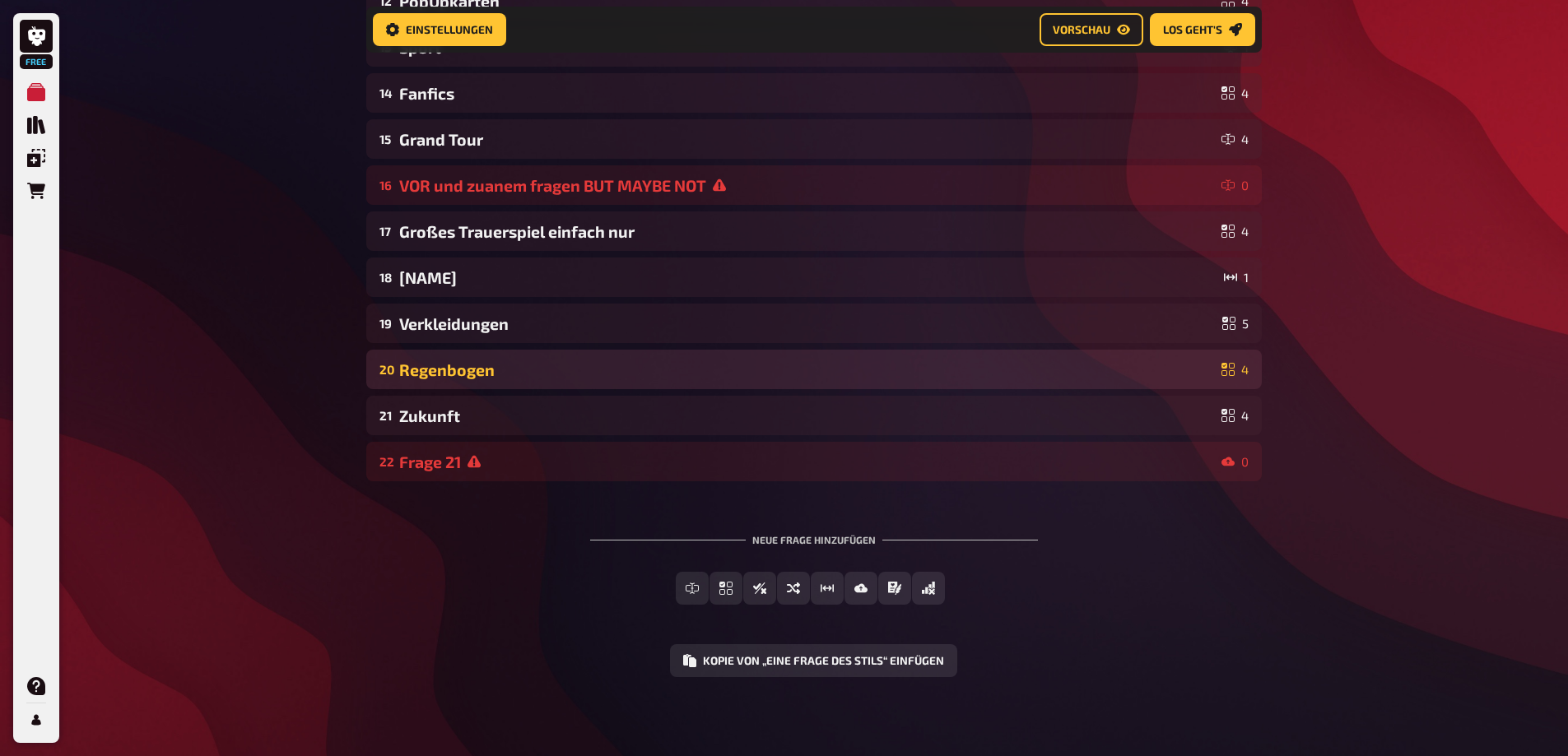 scroll, scrollTop: 748, scrollLeft: 0, axis: vertical 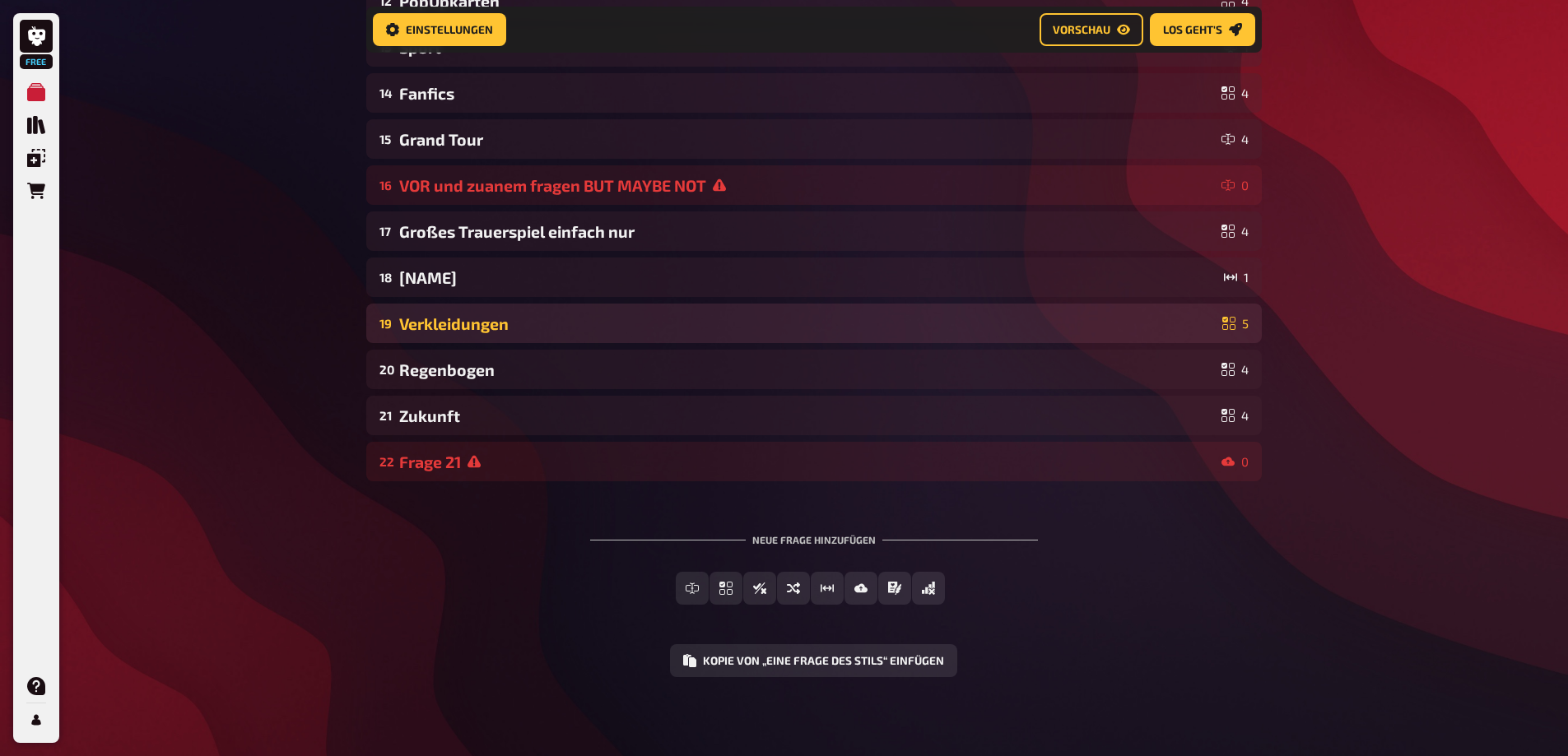 click on "Verkleidungen" at bounding box center (807, 323) 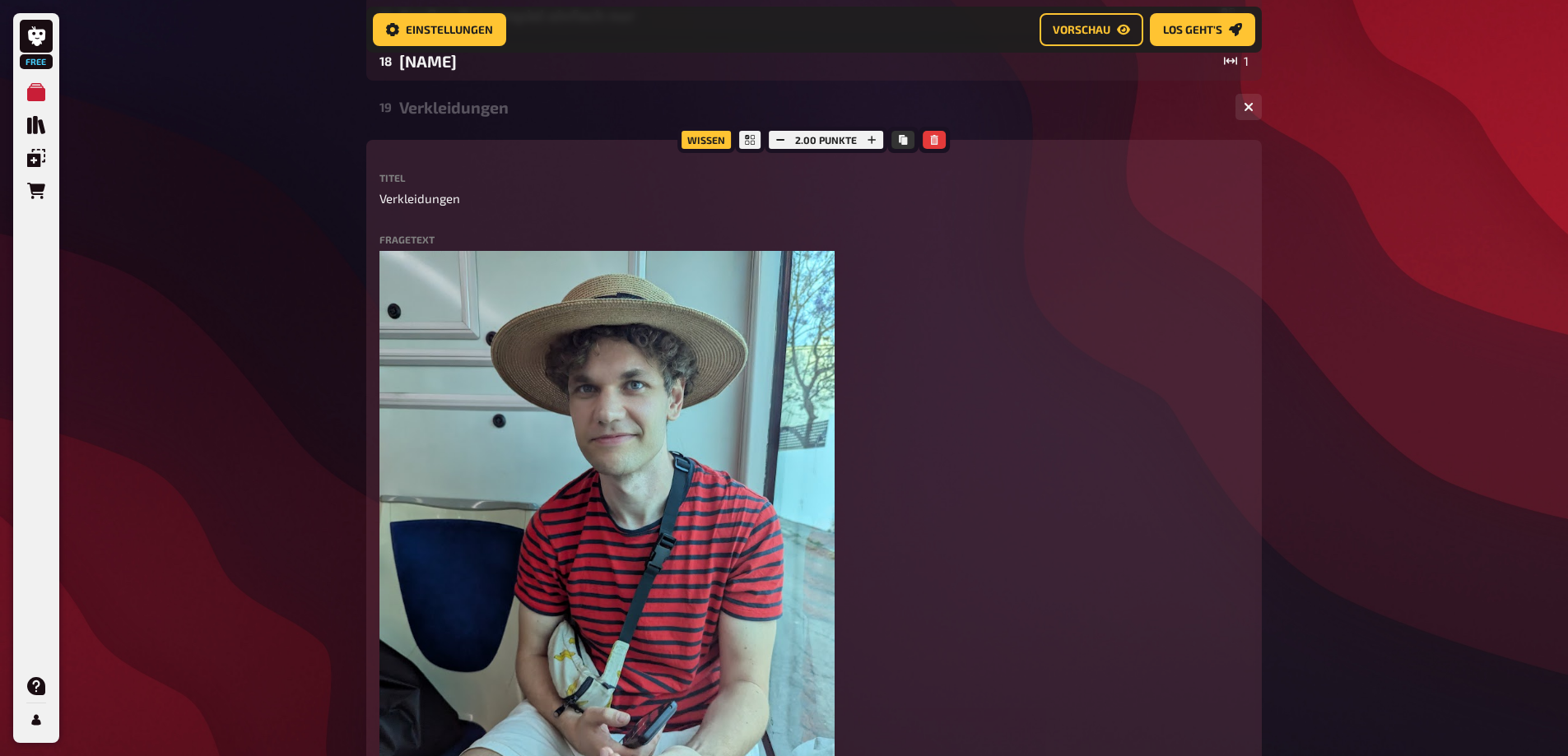 scroll, scrollTop: 671, scrollLeft: 0, axis: vertical 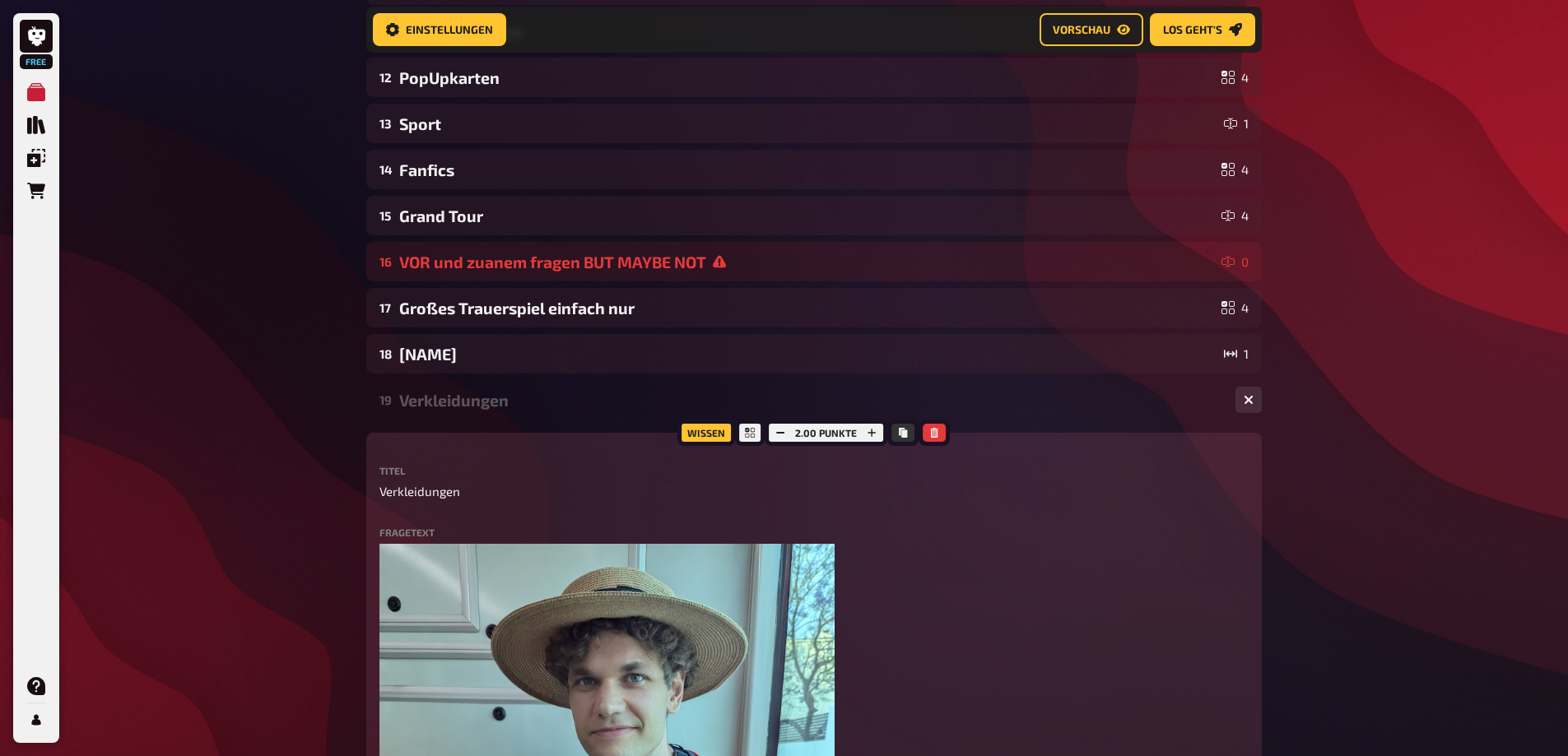 click on "Verkleidungen" at bounding box center [811, 400] 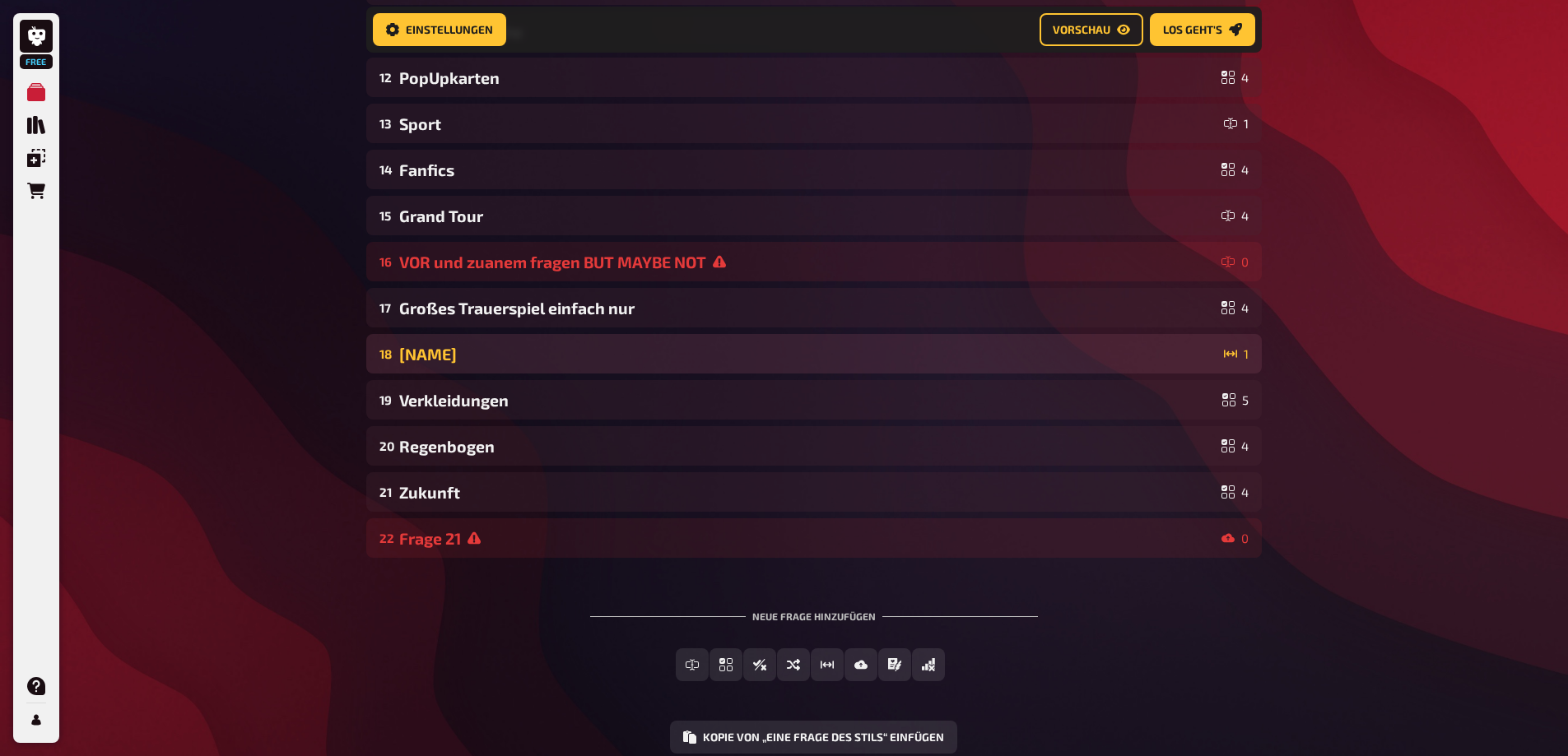 click on "[NAME]" at bounding box center (808, 354) 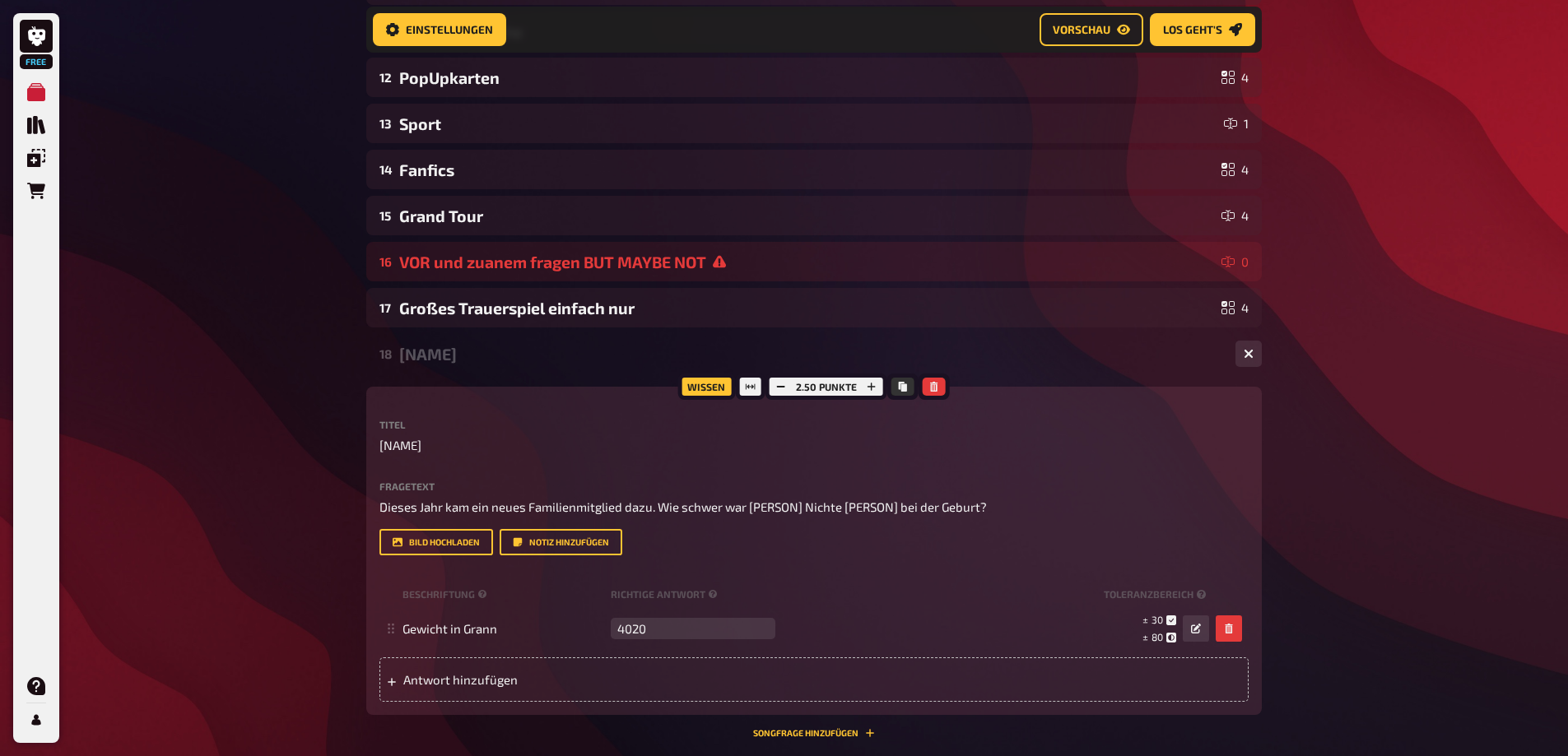 click on "[NAME]" at bounding box center (811, 354) 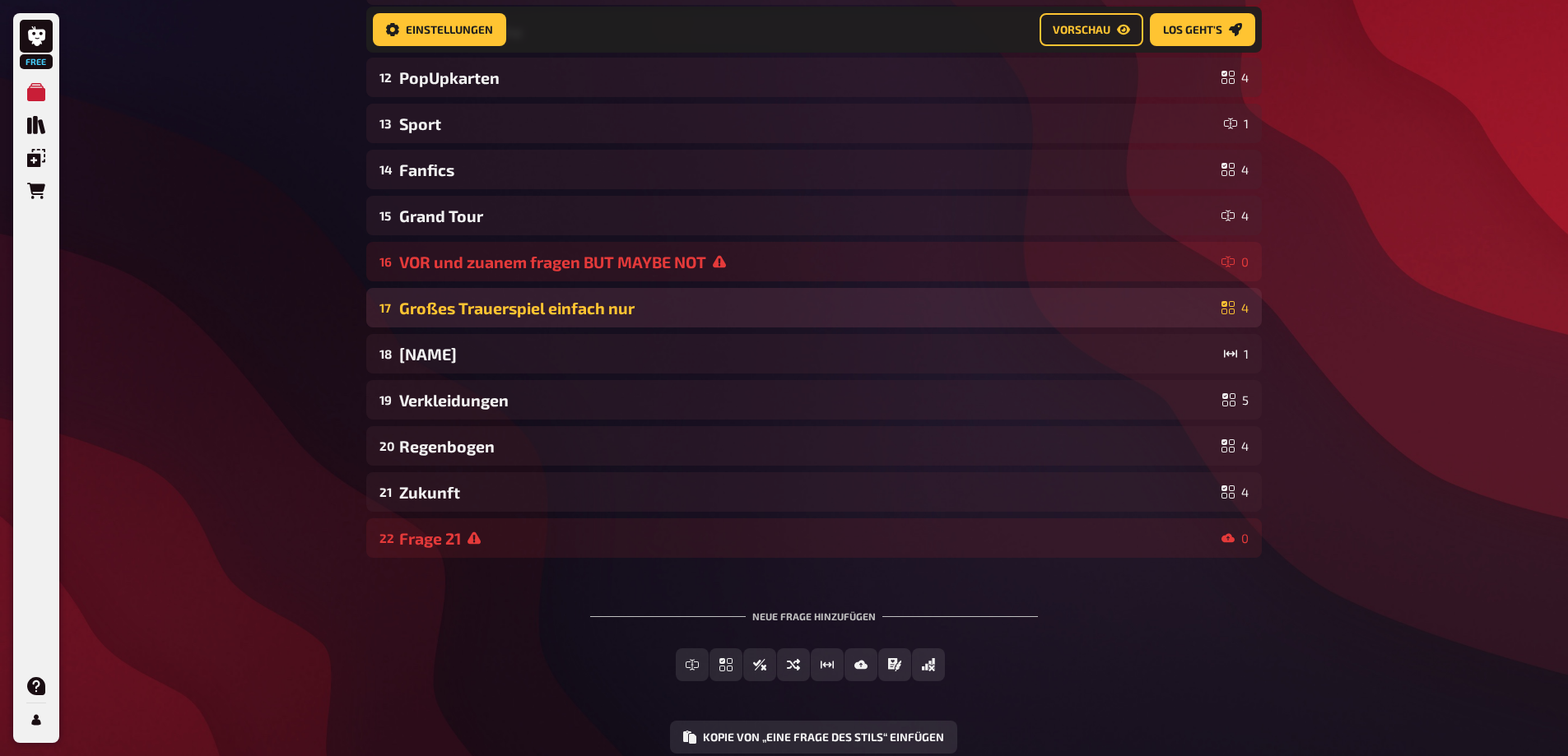 click on "Großes Trauerspiel einfach nur" at bounding box center (807, 308) 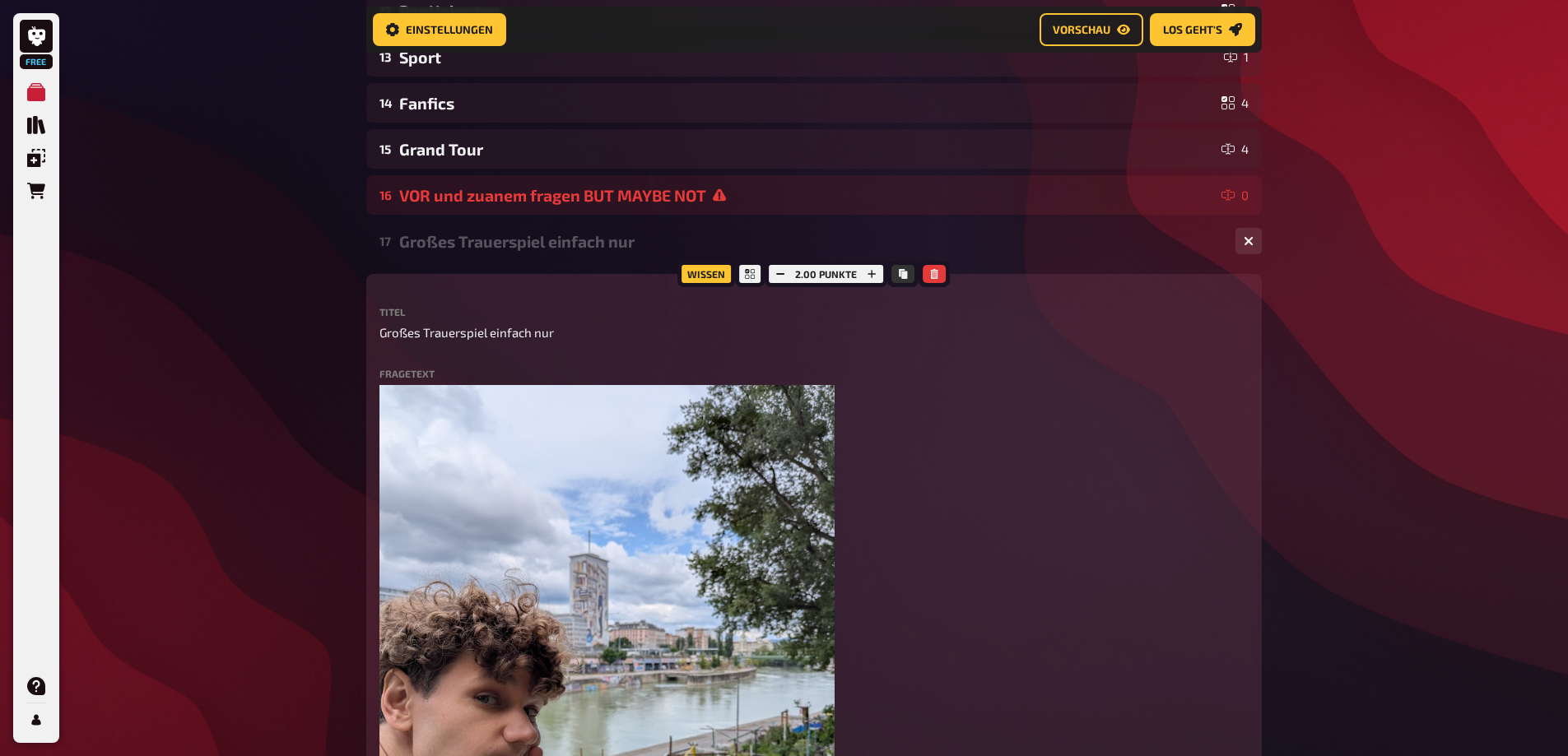 scroll, scrollTop: 671, scrollLeft: 0, axis: vertical 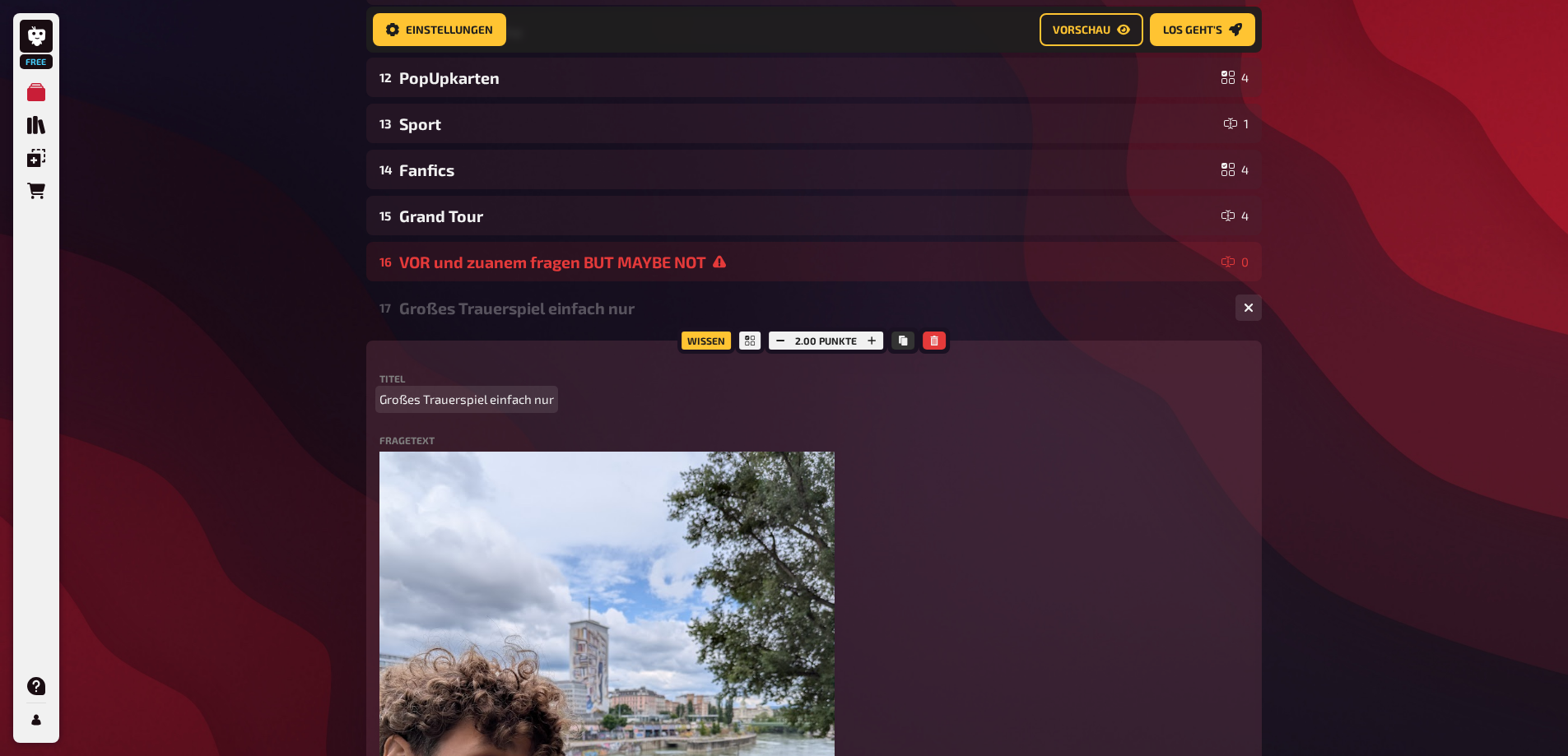 click on "Großes Trauerspiel einfach nur" at bounding box center (814, 399) 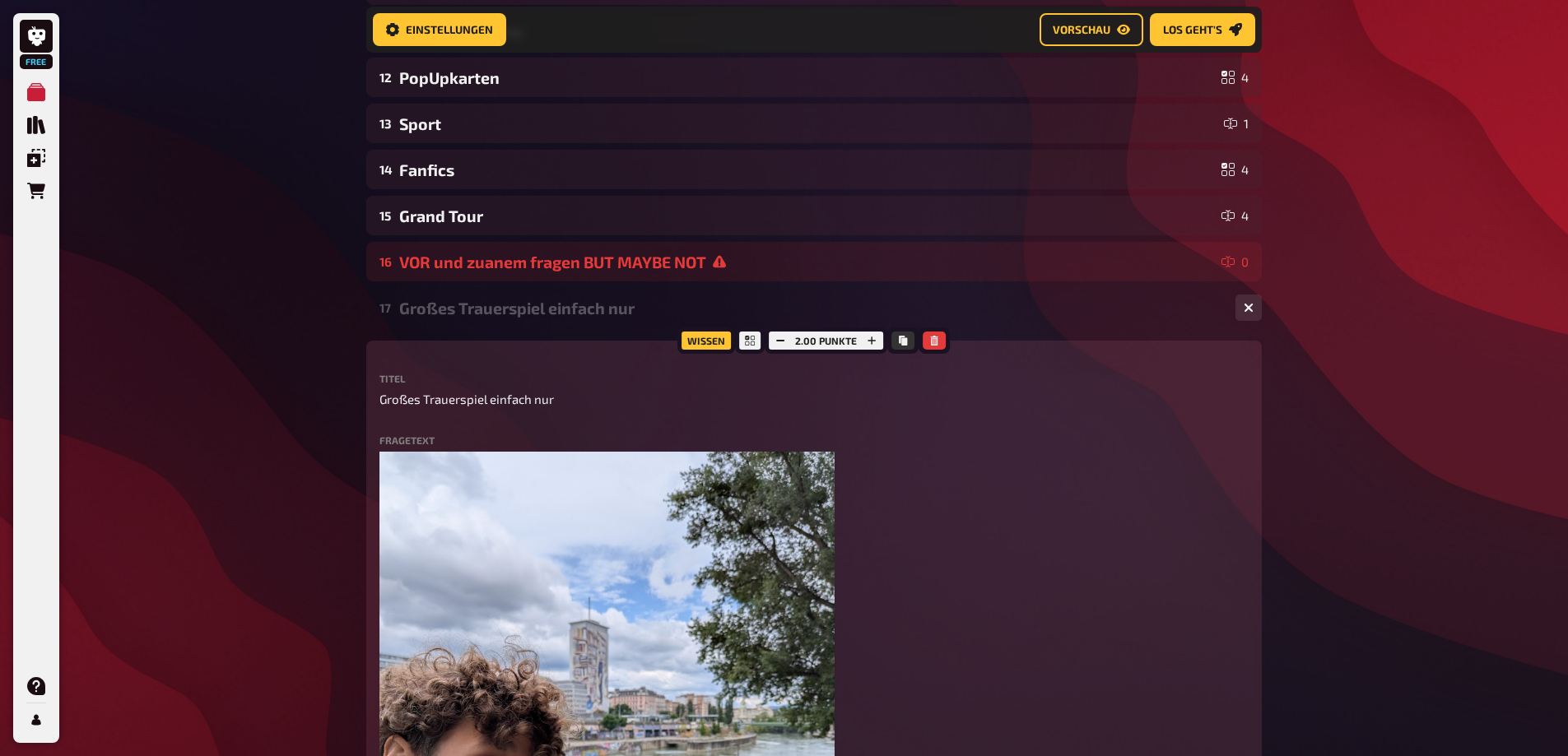 click on "Großes Trauerspiel einfach nur" at bounding box center [811, 308] 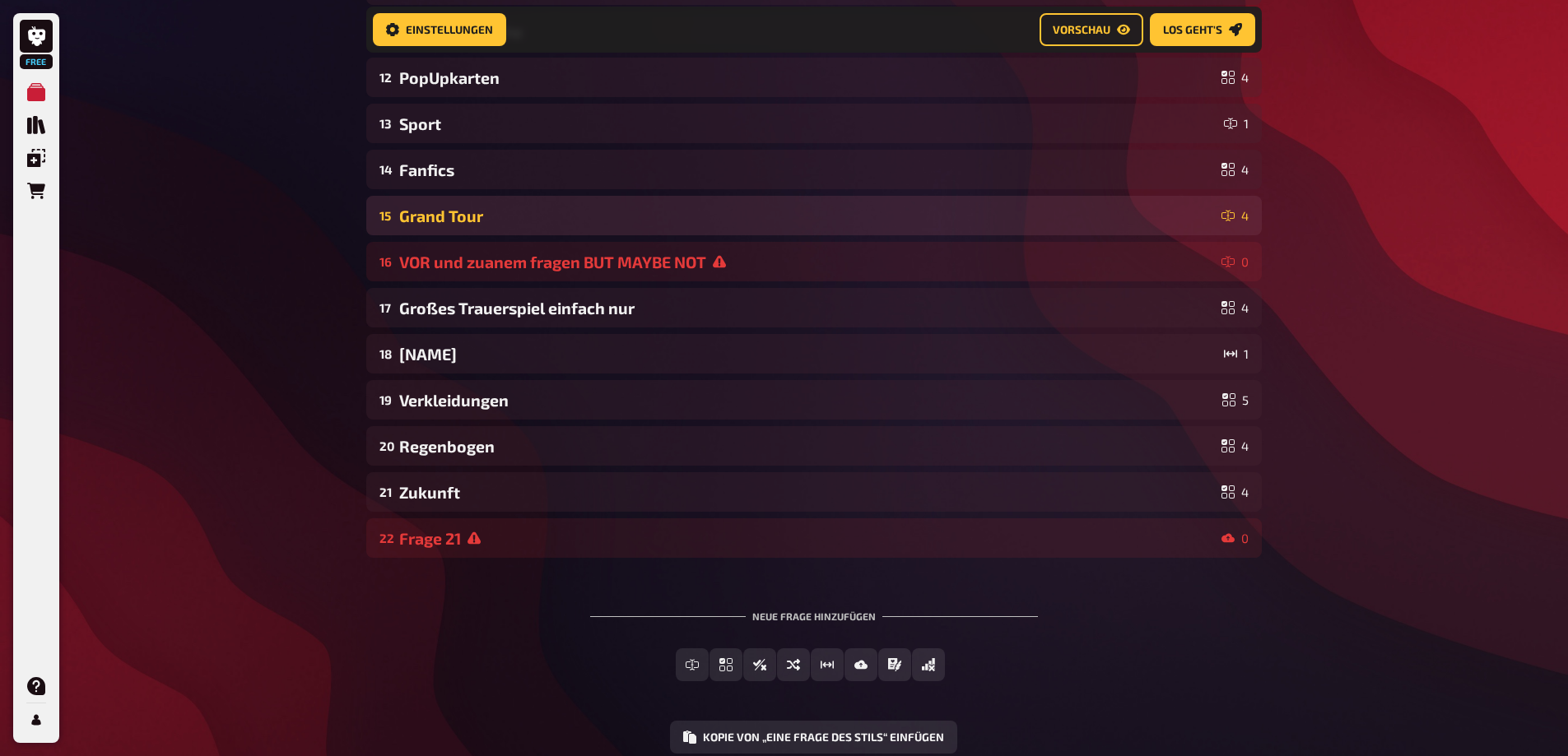 click on "Grand Tour" at bounding box center [807, 216] 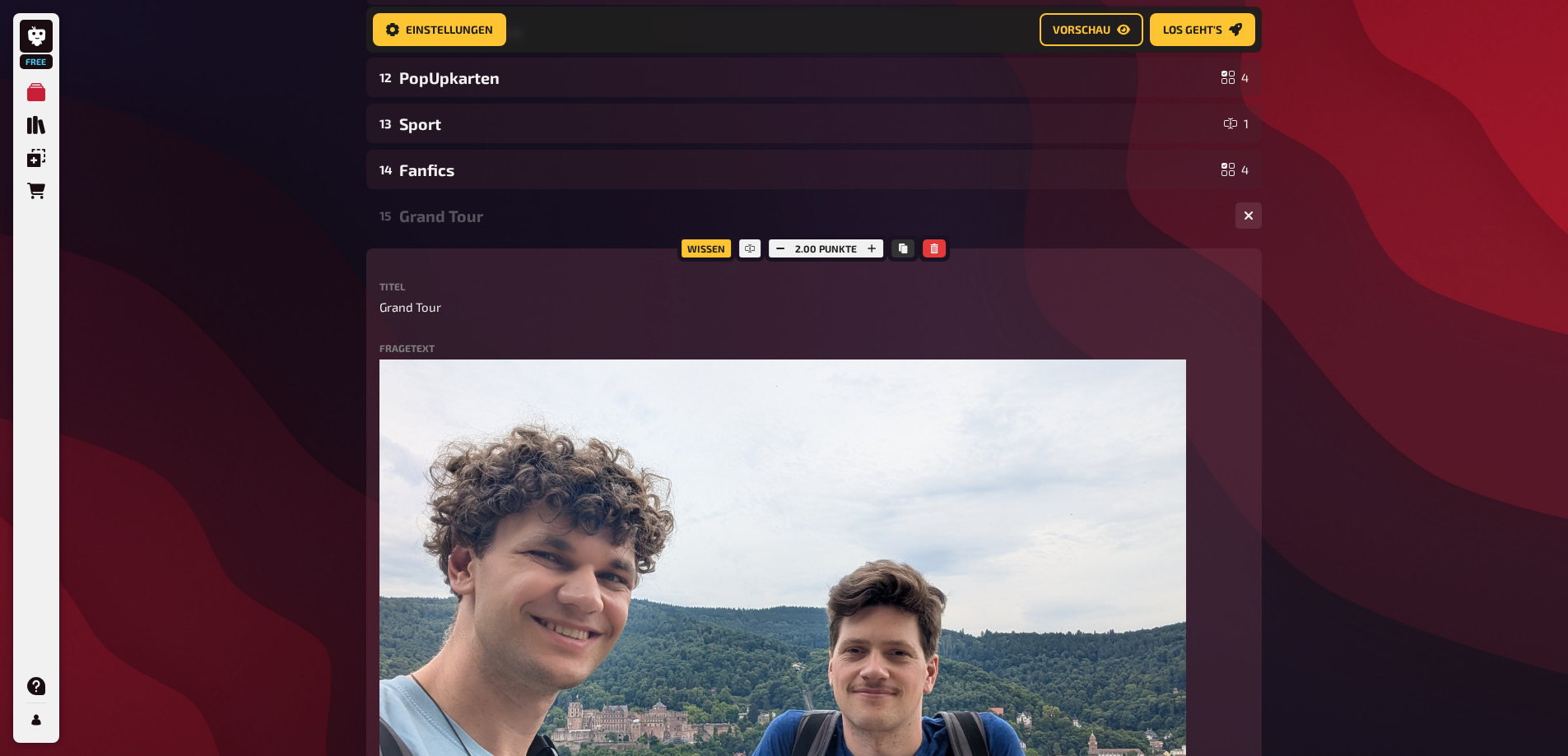 click on "Grand Tour" at bounding box center (811, 216) 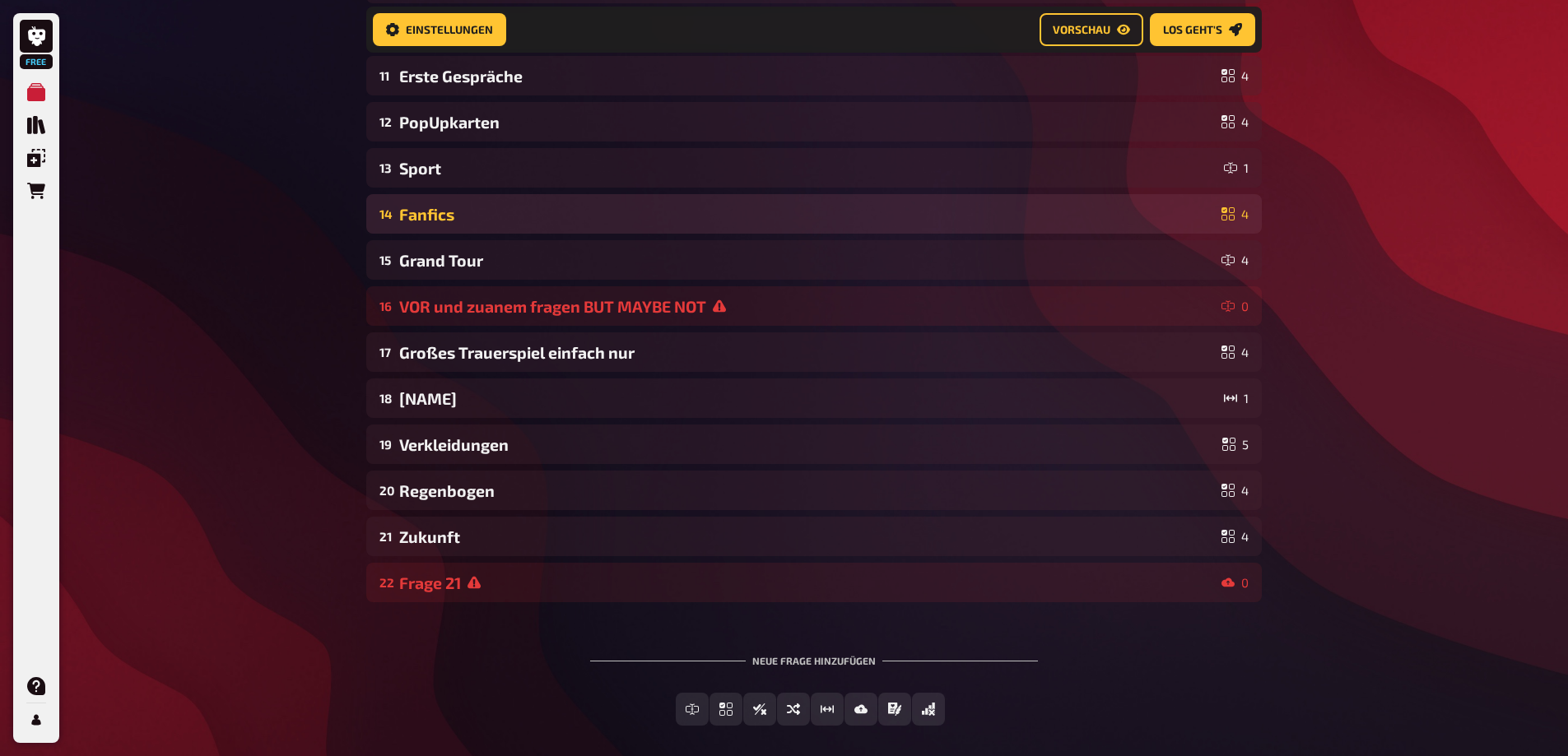 scroll, scrollTop: 589, scrollLeft: 0, axis: vertical 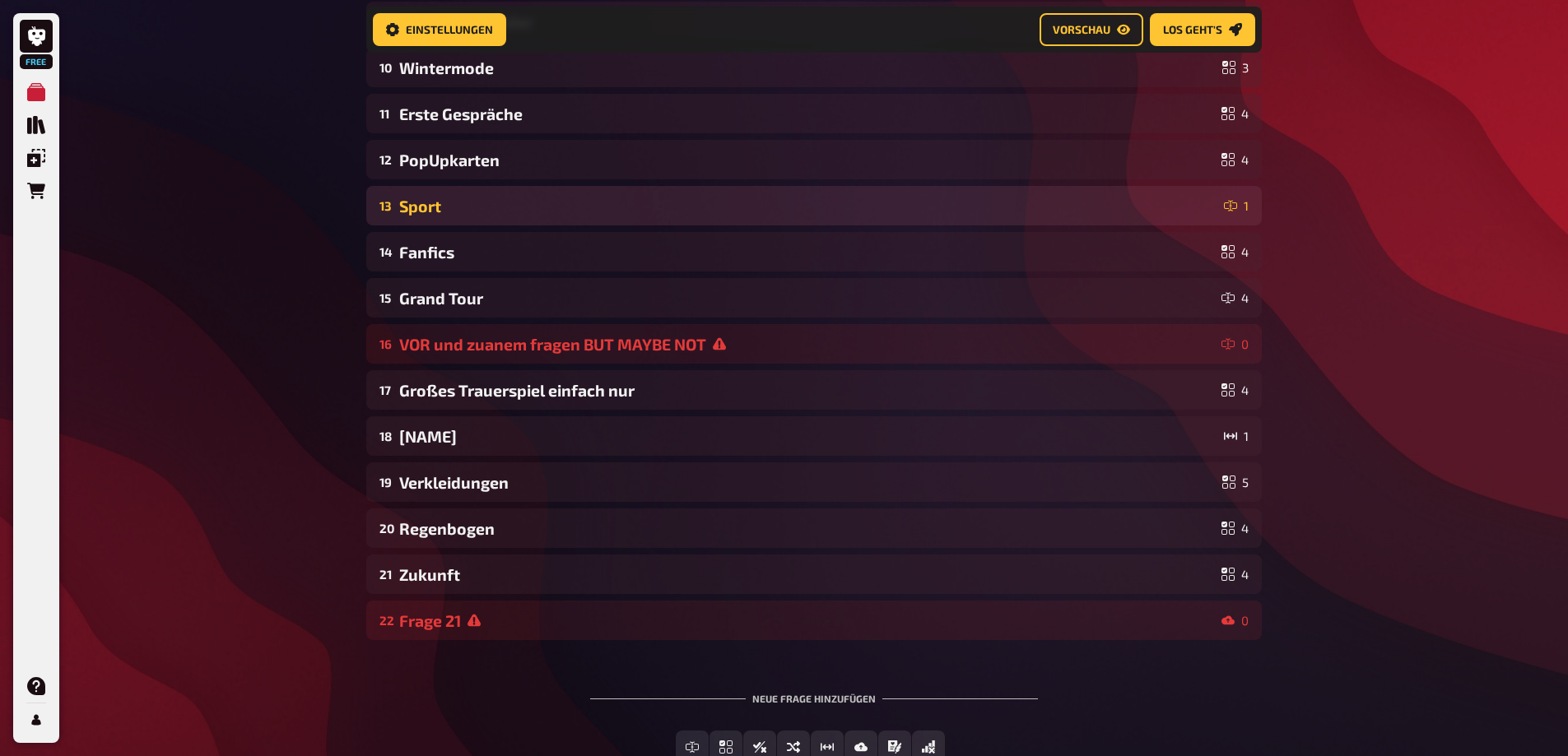 click on "Sport" at bounding box center [808, 206] 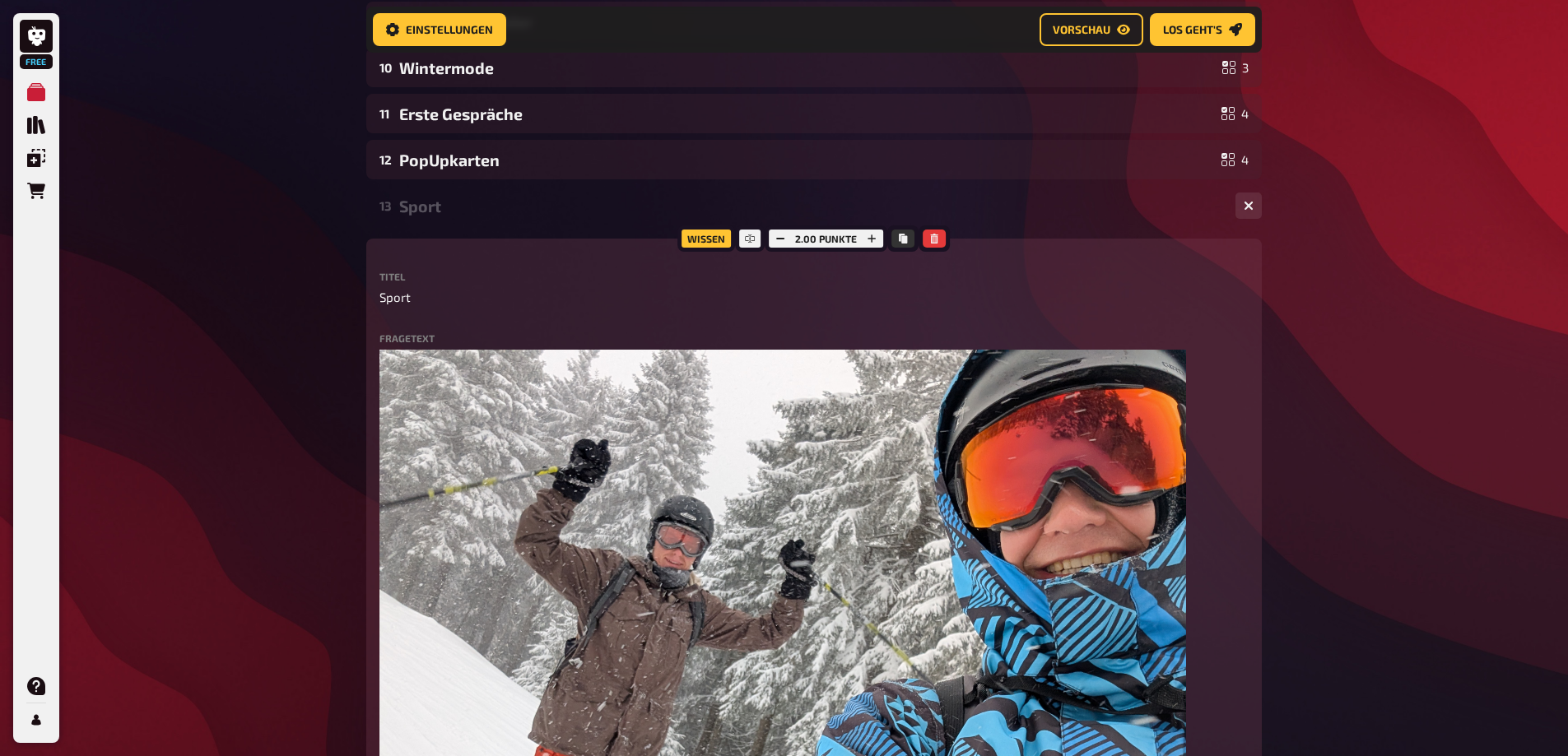 click on "Sport" at bounding box center (811, 206) 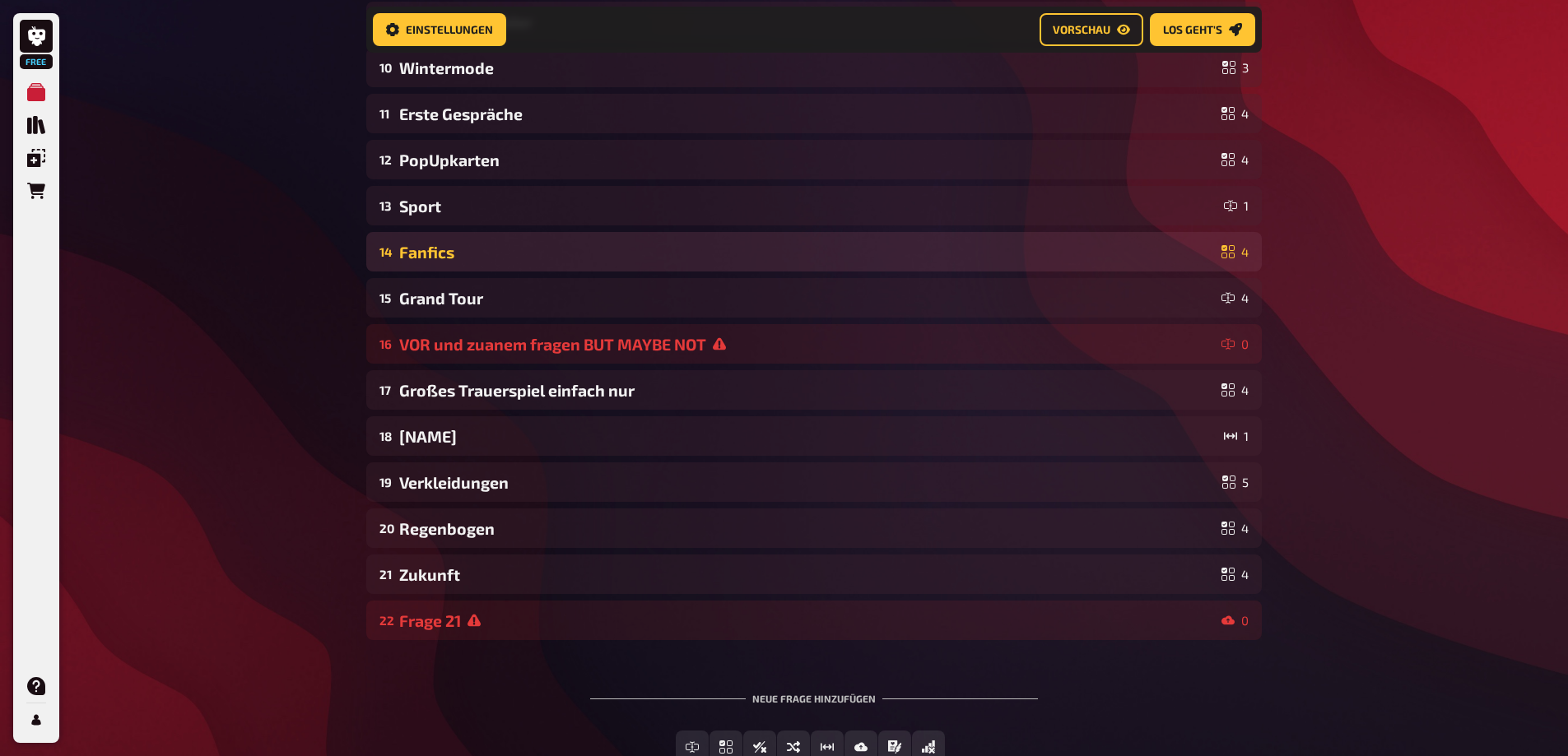 click on "14 Fanfics 4" at bounding box center [814, 252] 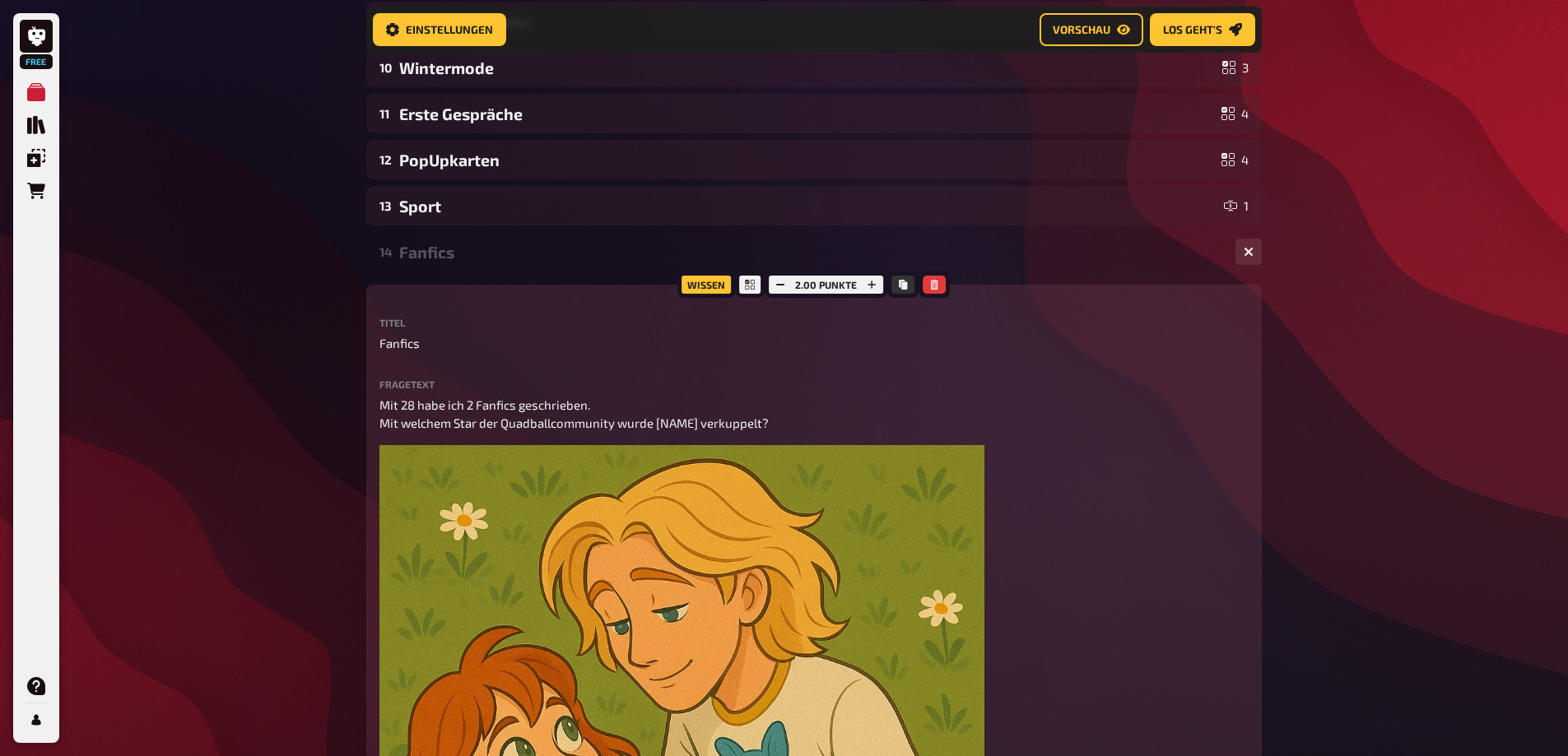 click on "14 Fanfics 4" at bounding box center [814, 252] 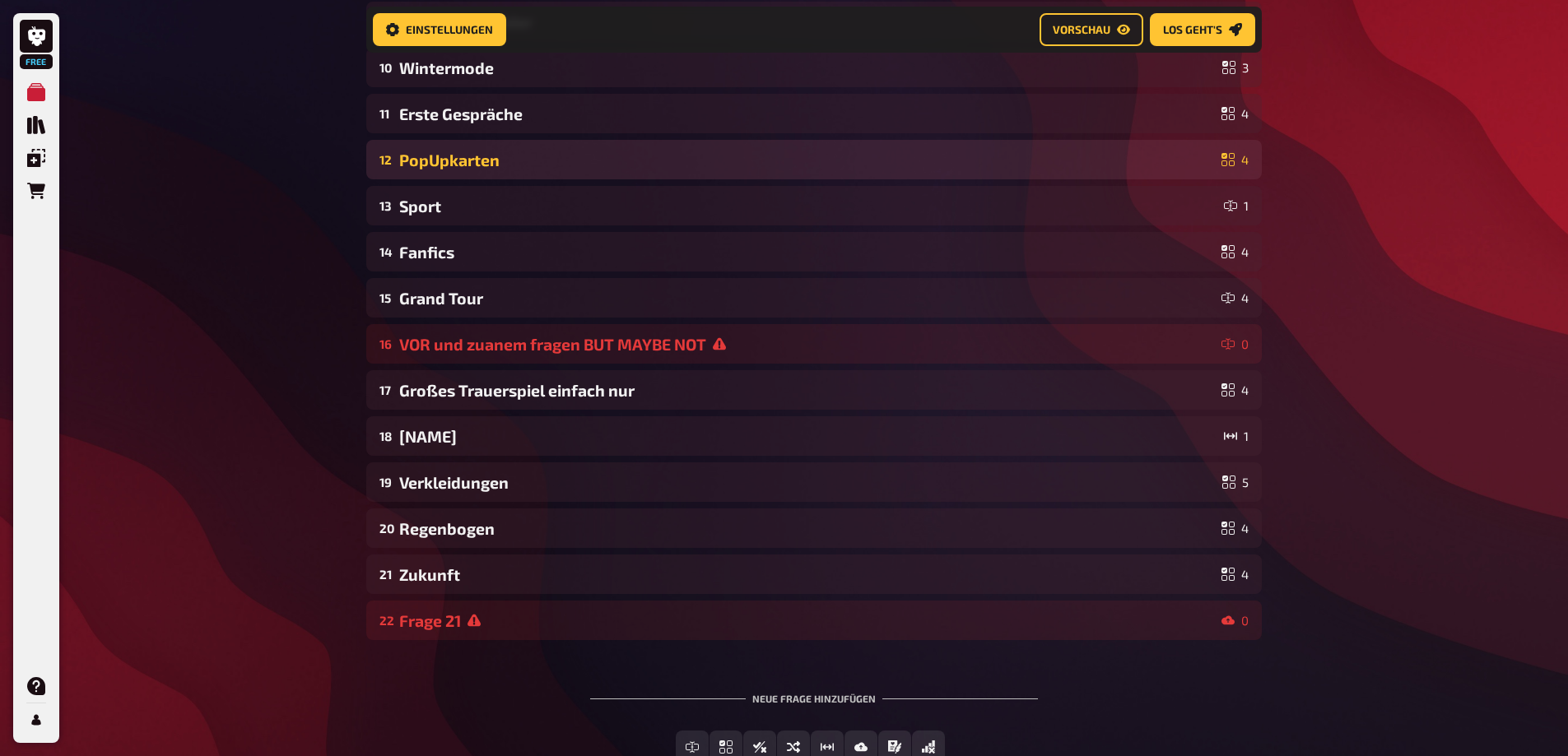 click on "PopUpkarten" at bounding box center (807, 160) 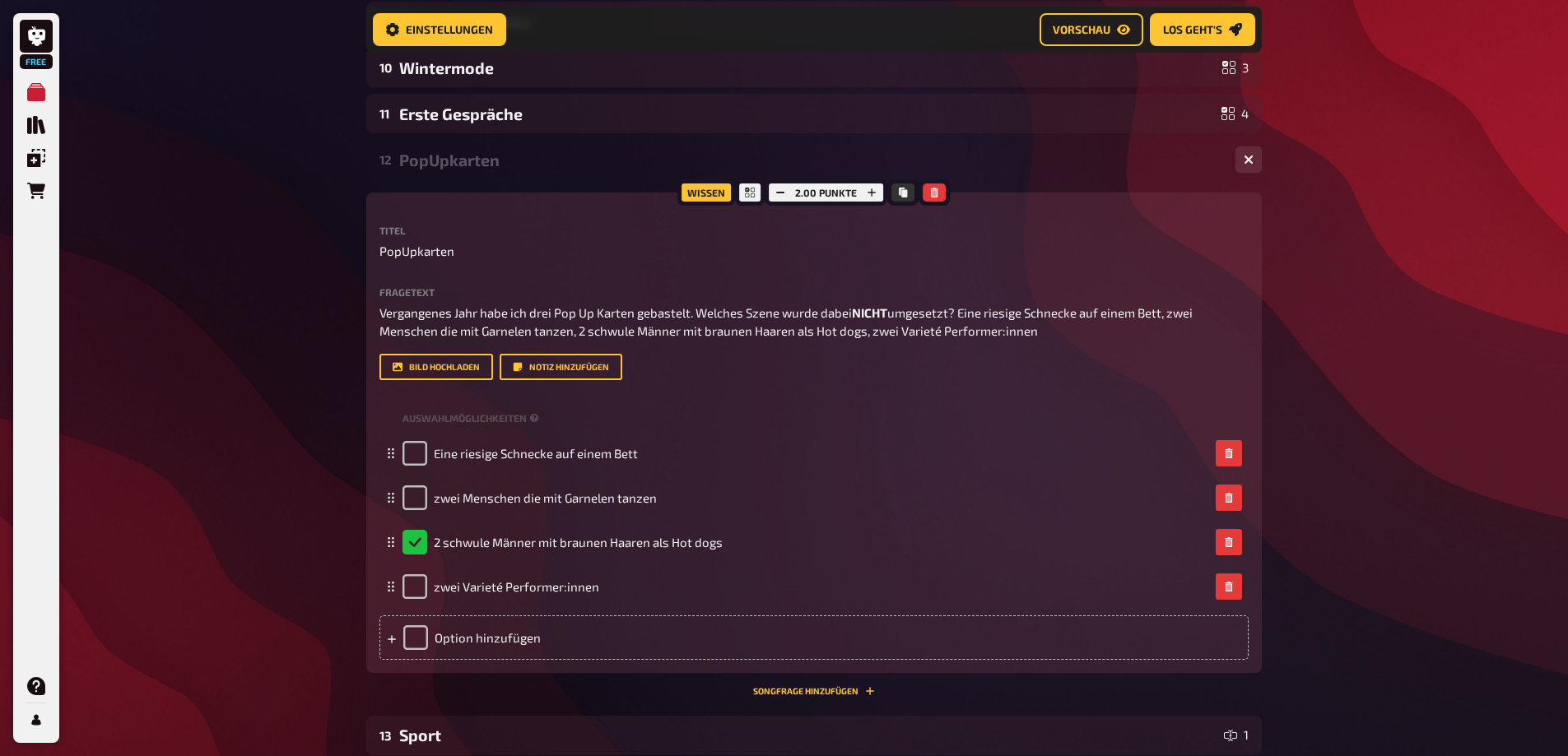 click on "PopUpkarten" at bounding box center (811, 160) 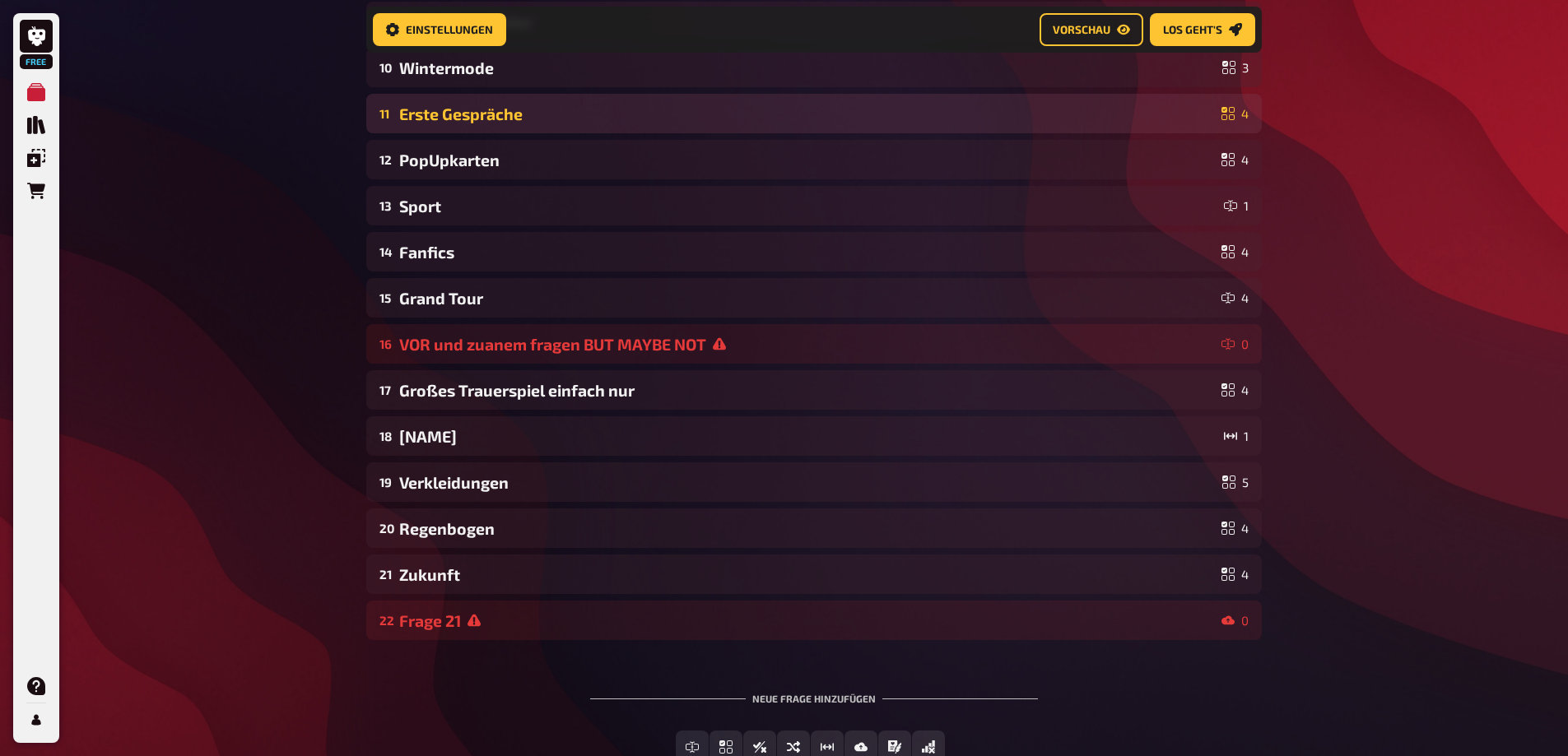 click on "Erste Gespräche" at bounding box center [807, 114] 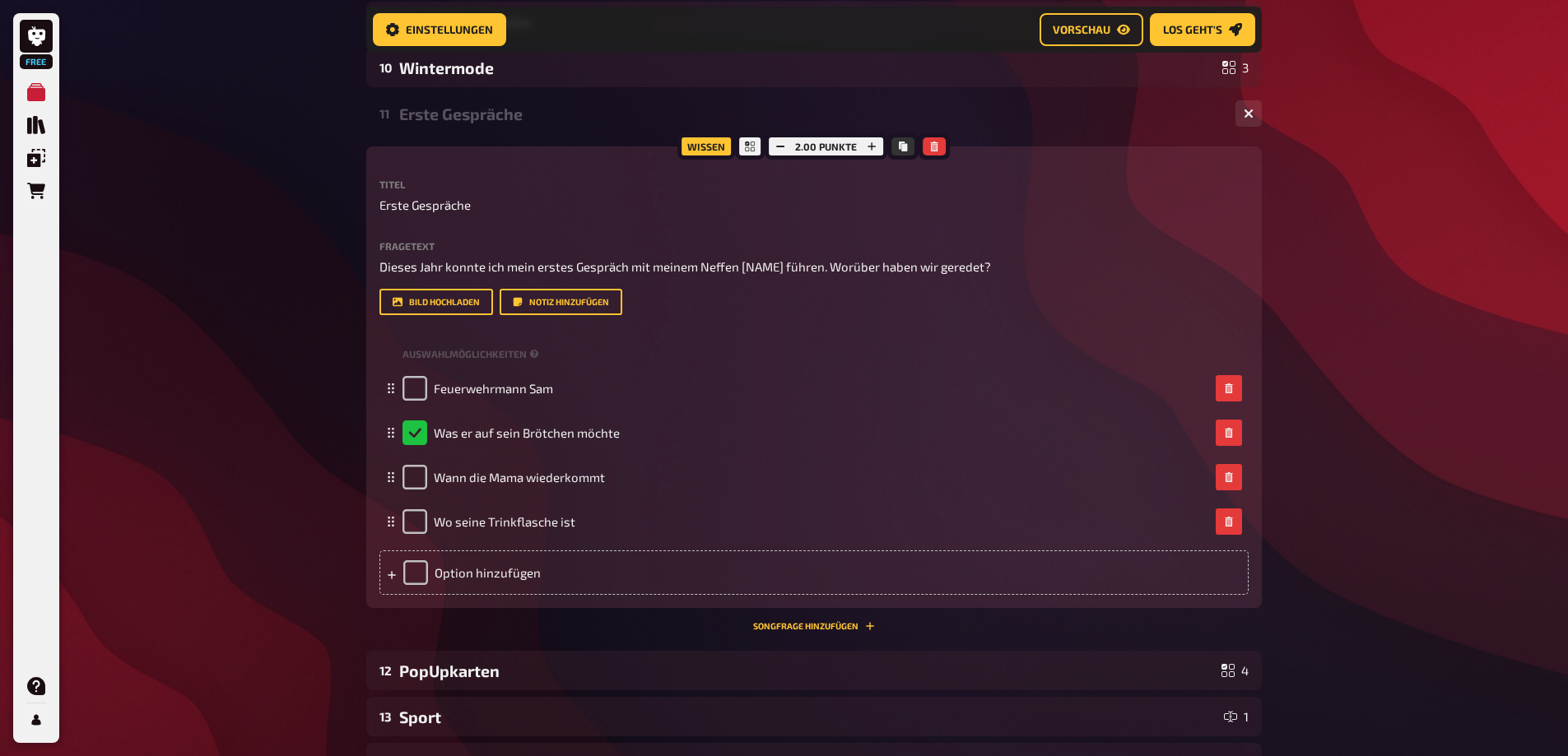 click on "Erste Gespräche" at bounding box center (811, 114) 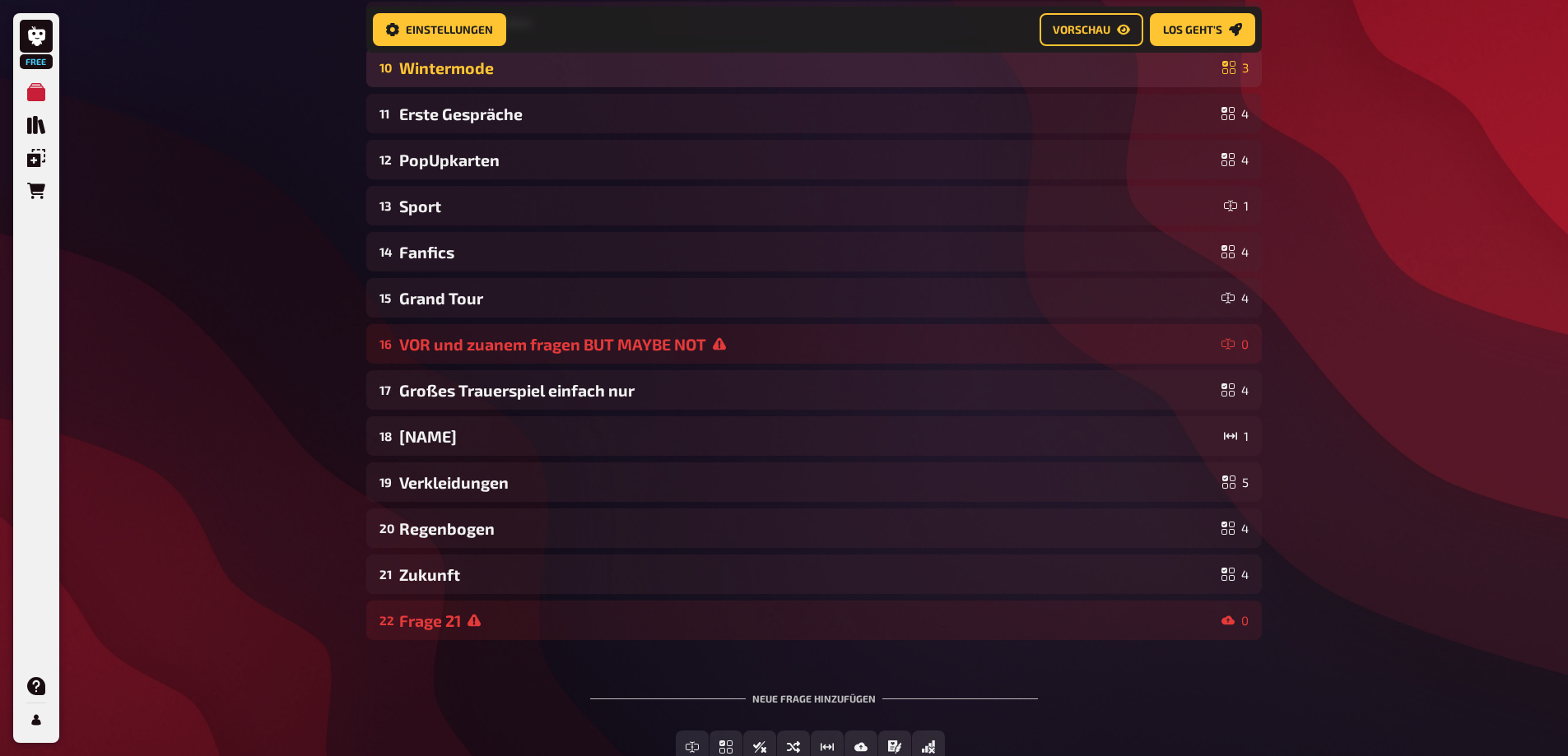 click on "10 Wintermode 3" at bounding box center (814, 67) 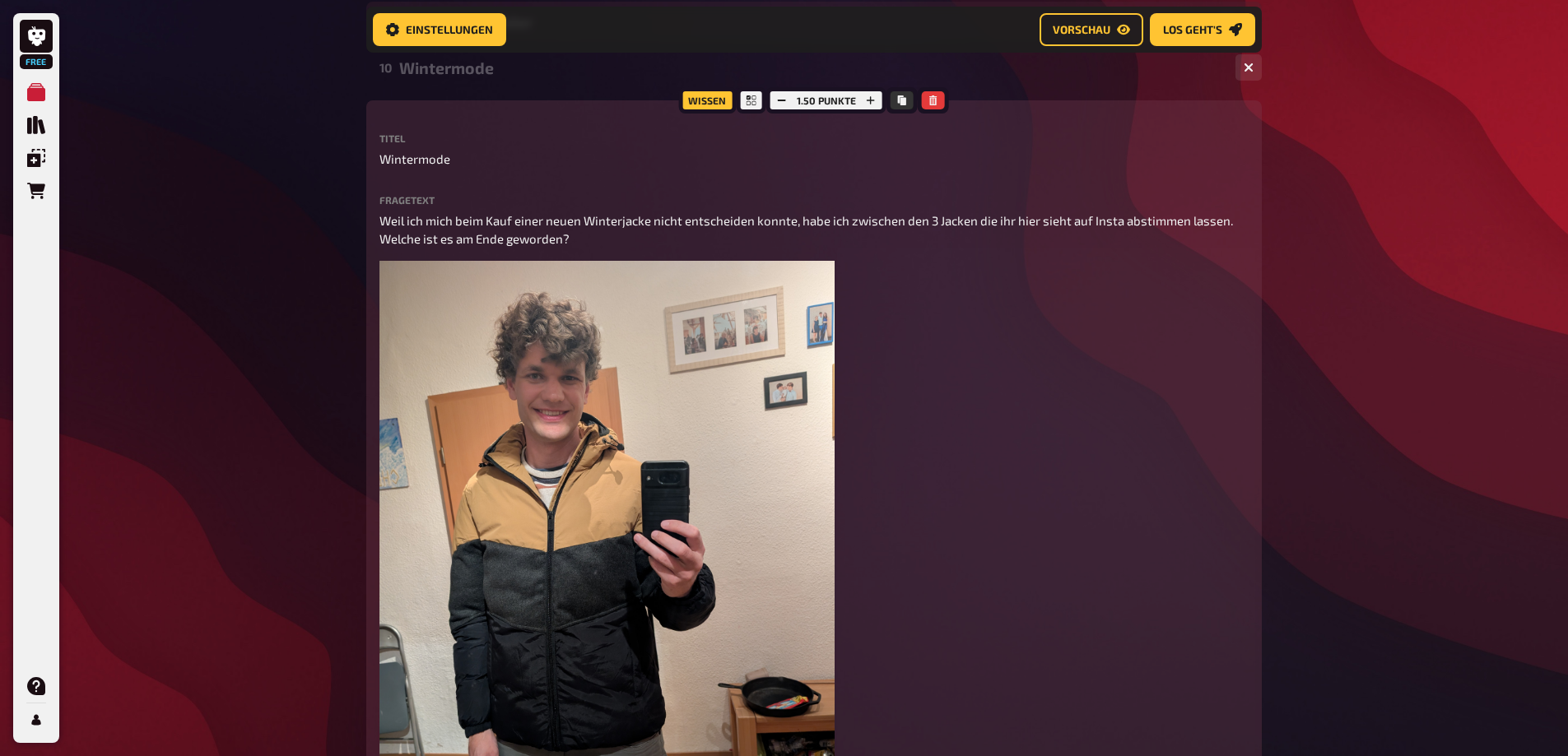 click on "10 Wintermode 3" at bounding box center (814, 67) 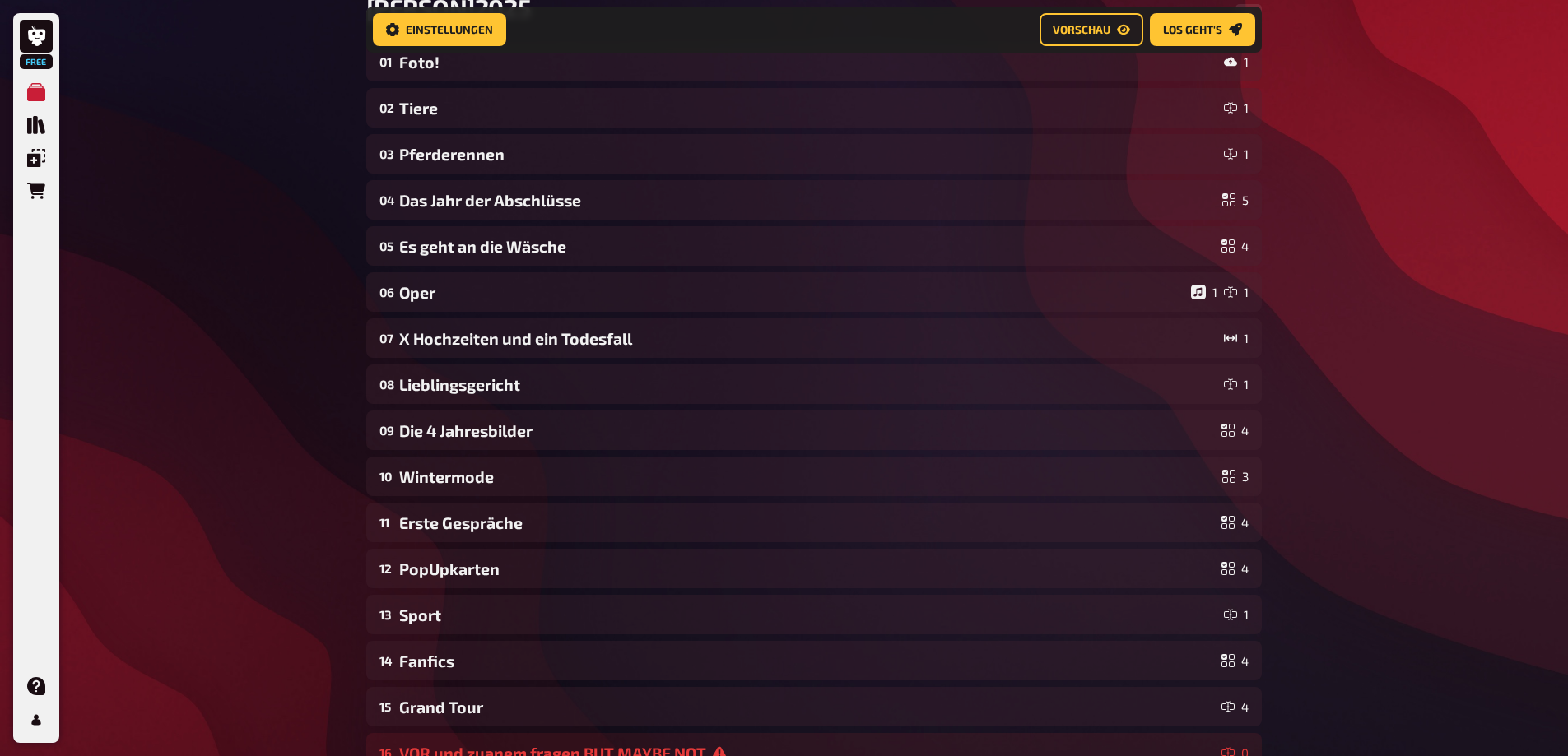 scroll, scrollTop: 95, scrollLeft: 0, axis: vertical 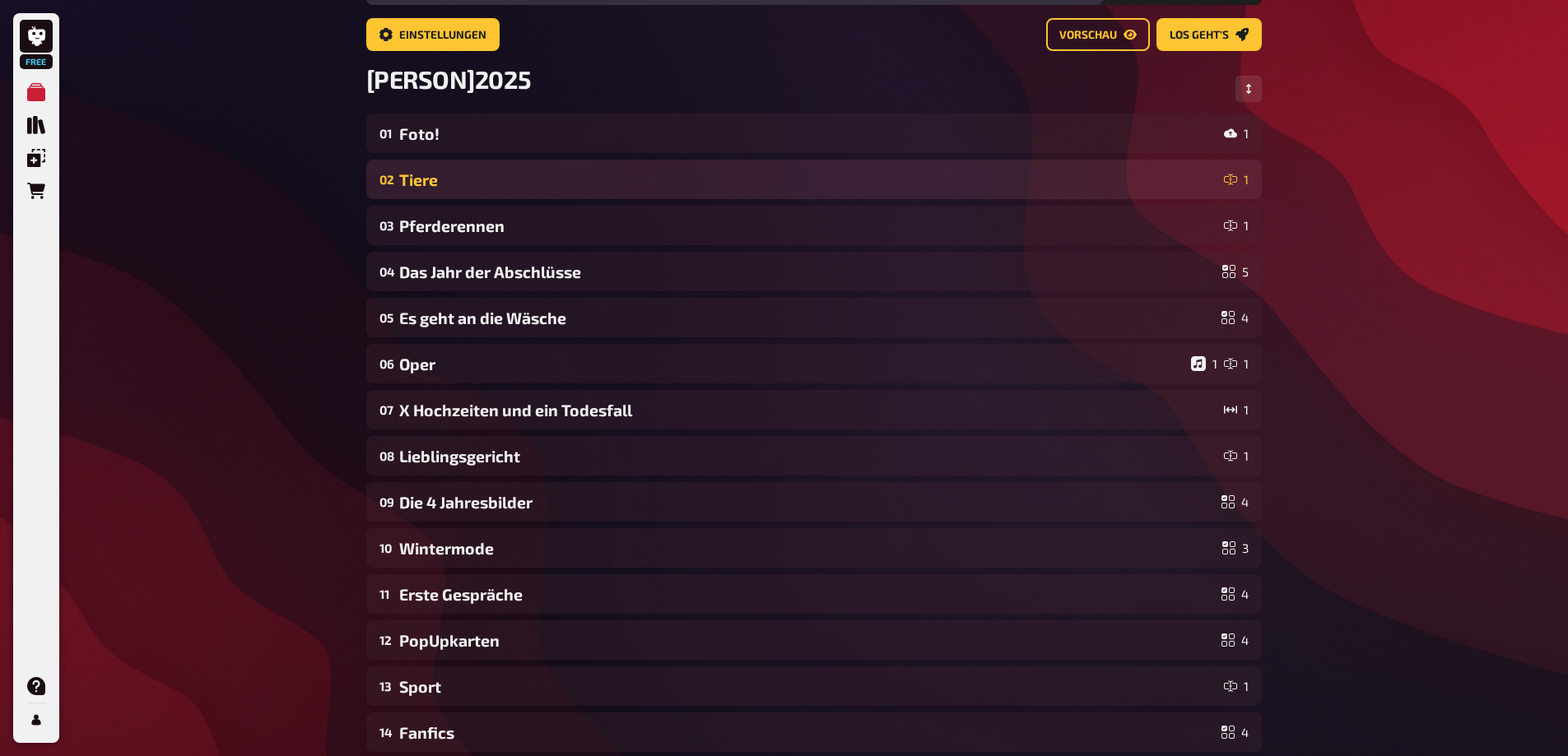 click on "Tiere" at bounding box center (808, 179) 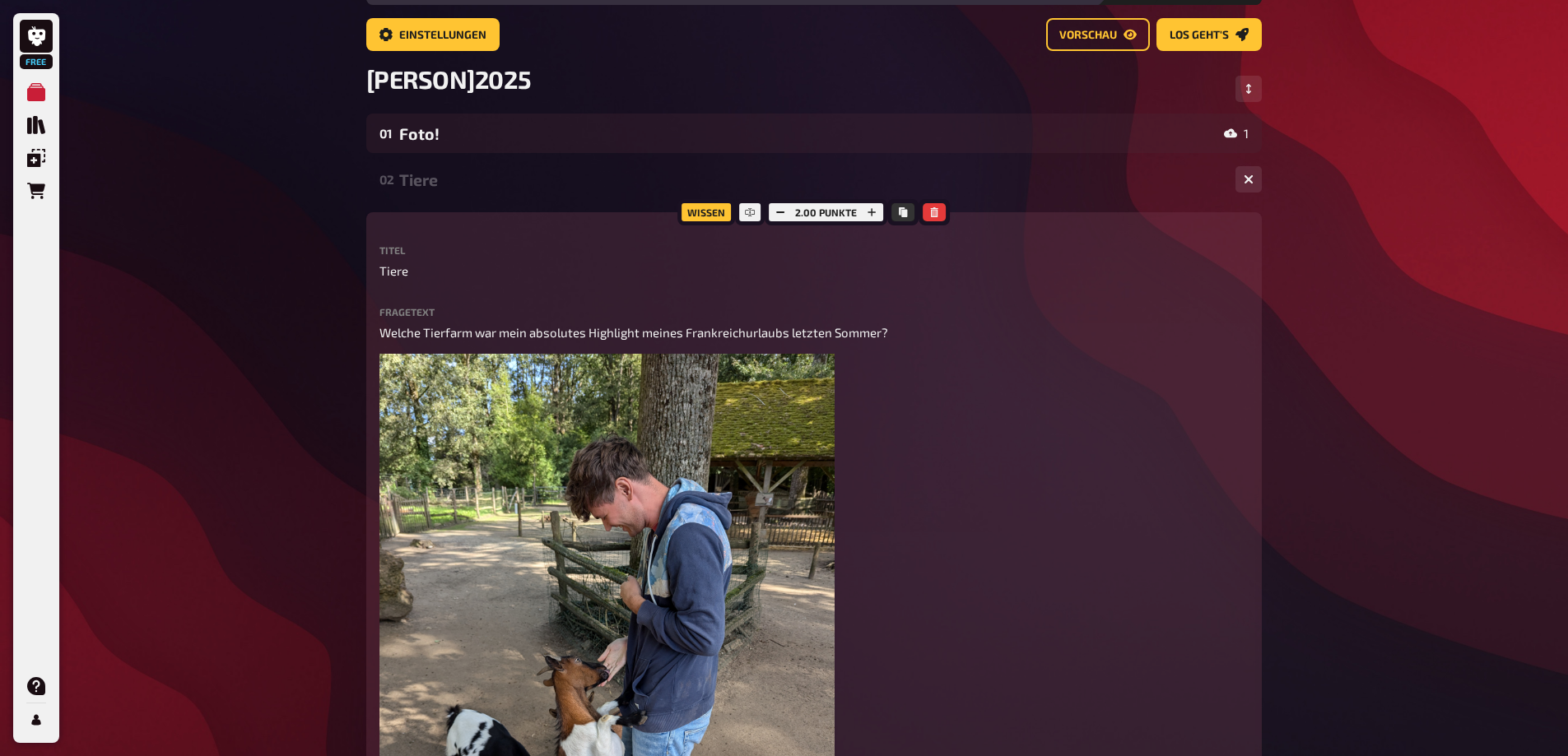 click on "Tiere" at bounding box center [811, 179] 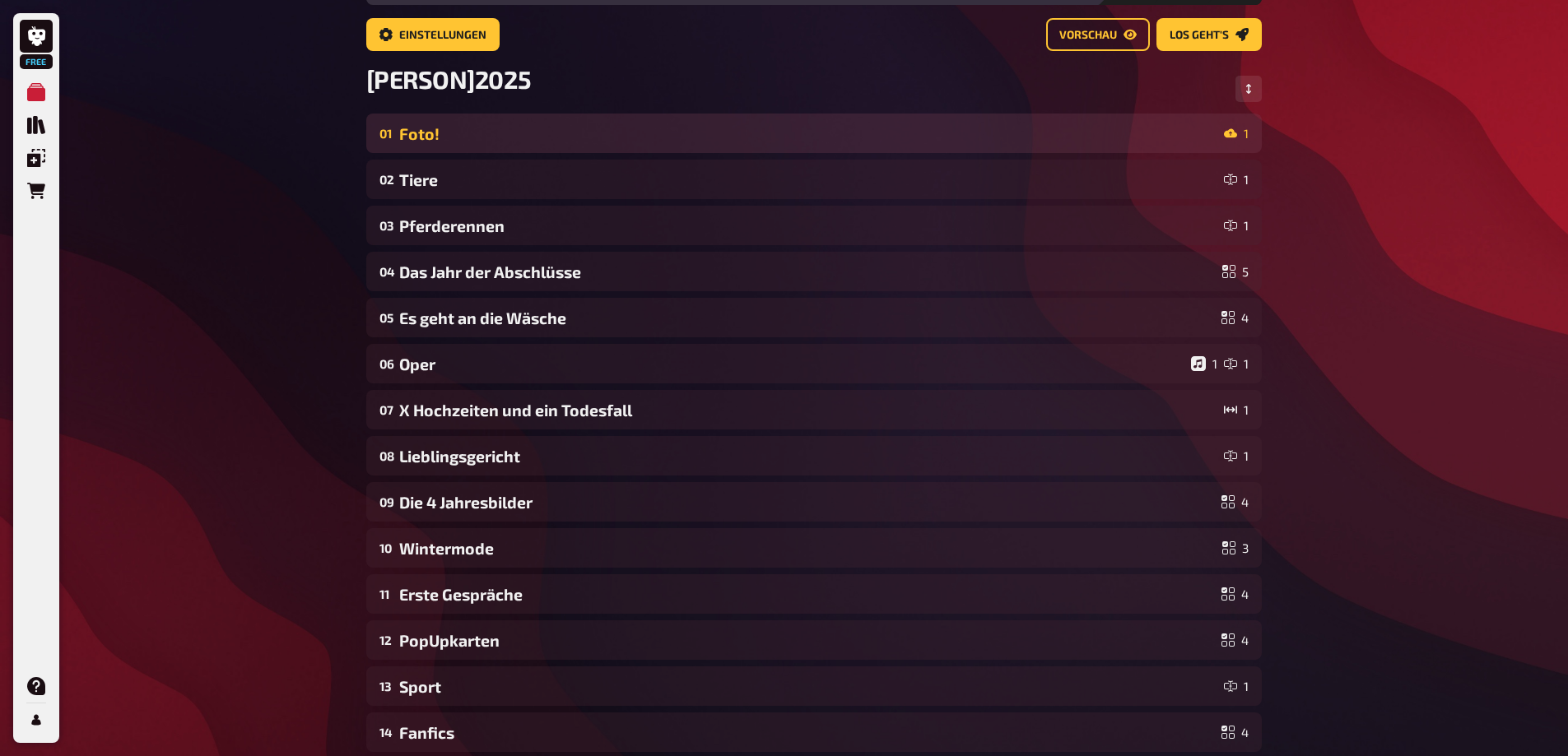 click on "Foto!" at bounding box center [808, 133] 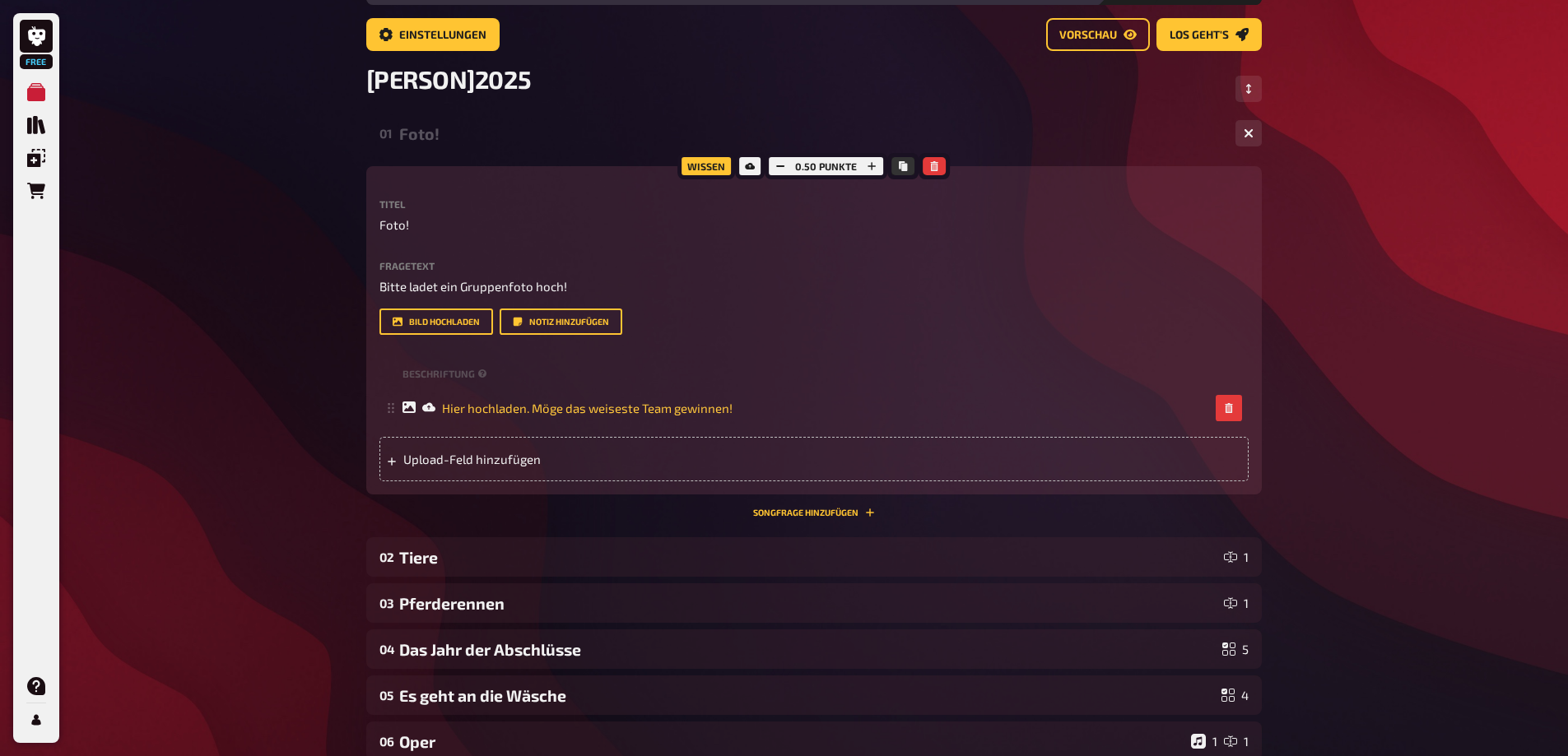 click on "Foto!" at bounding box center [811, 133] 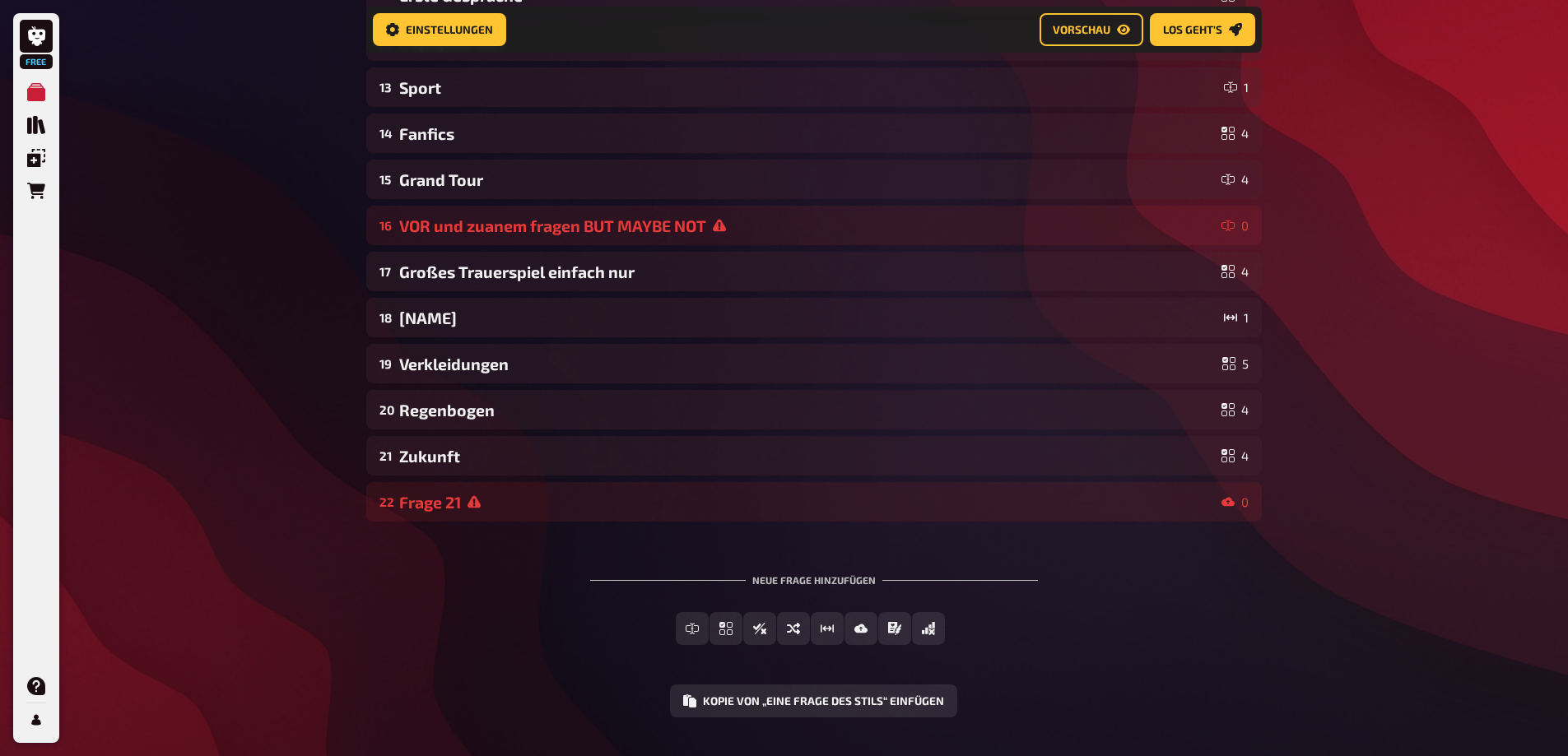 scroll, scrollTop: 748, scrollLeft: 0, axis: vertical 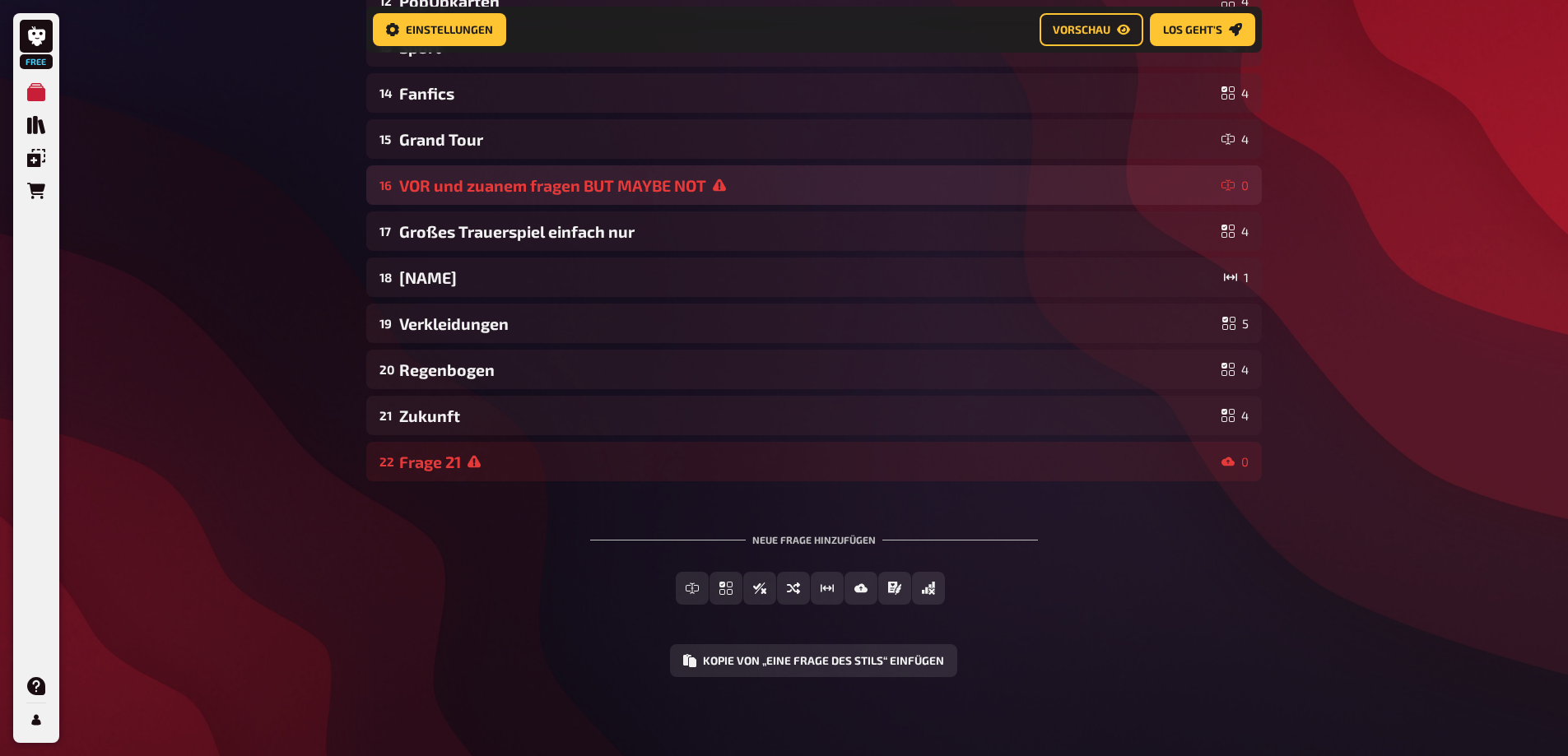 click on "VOR und zuanem fragen BUT MAYBE NOT" at bounding box center [807, 185] 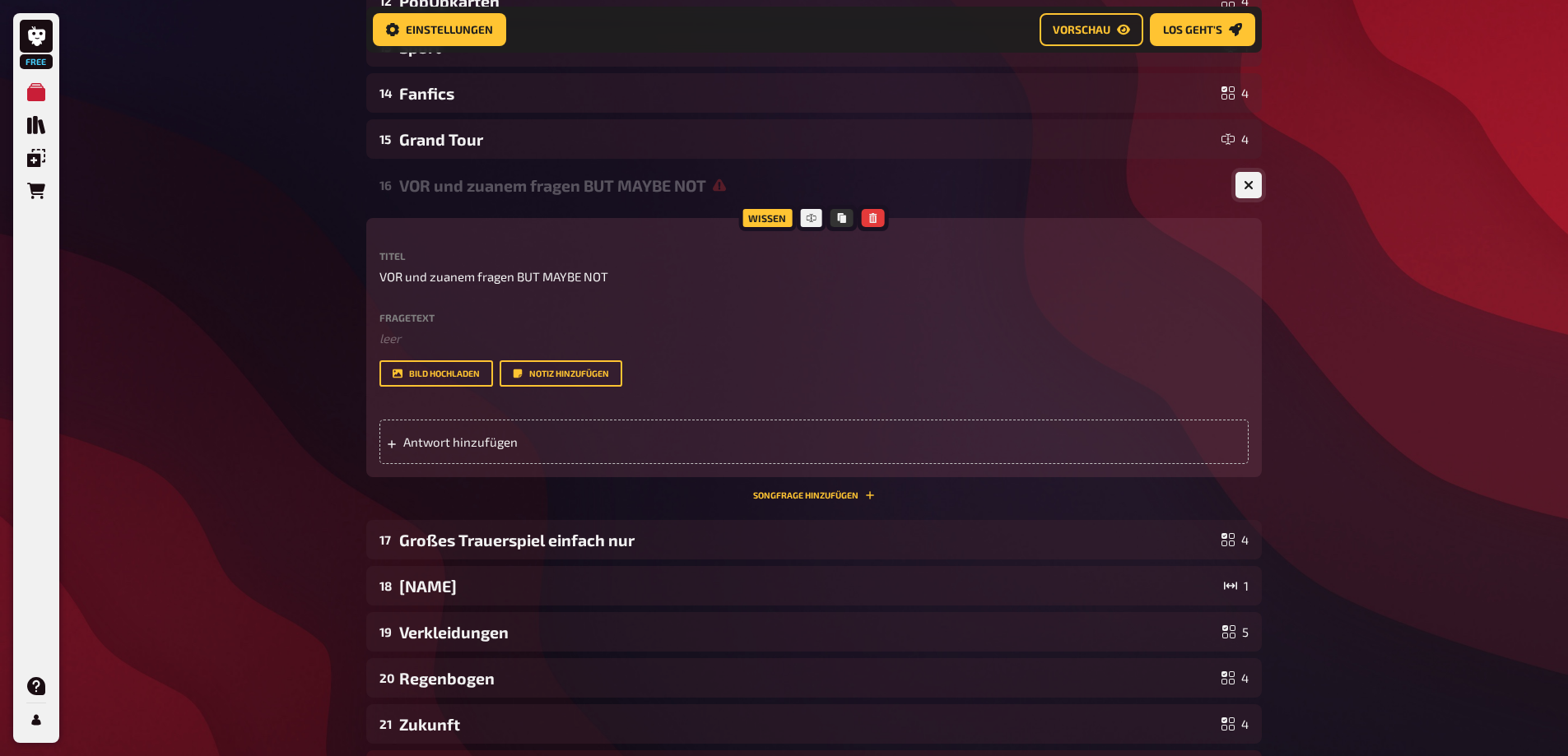 click at bounding box center [1249, 185] 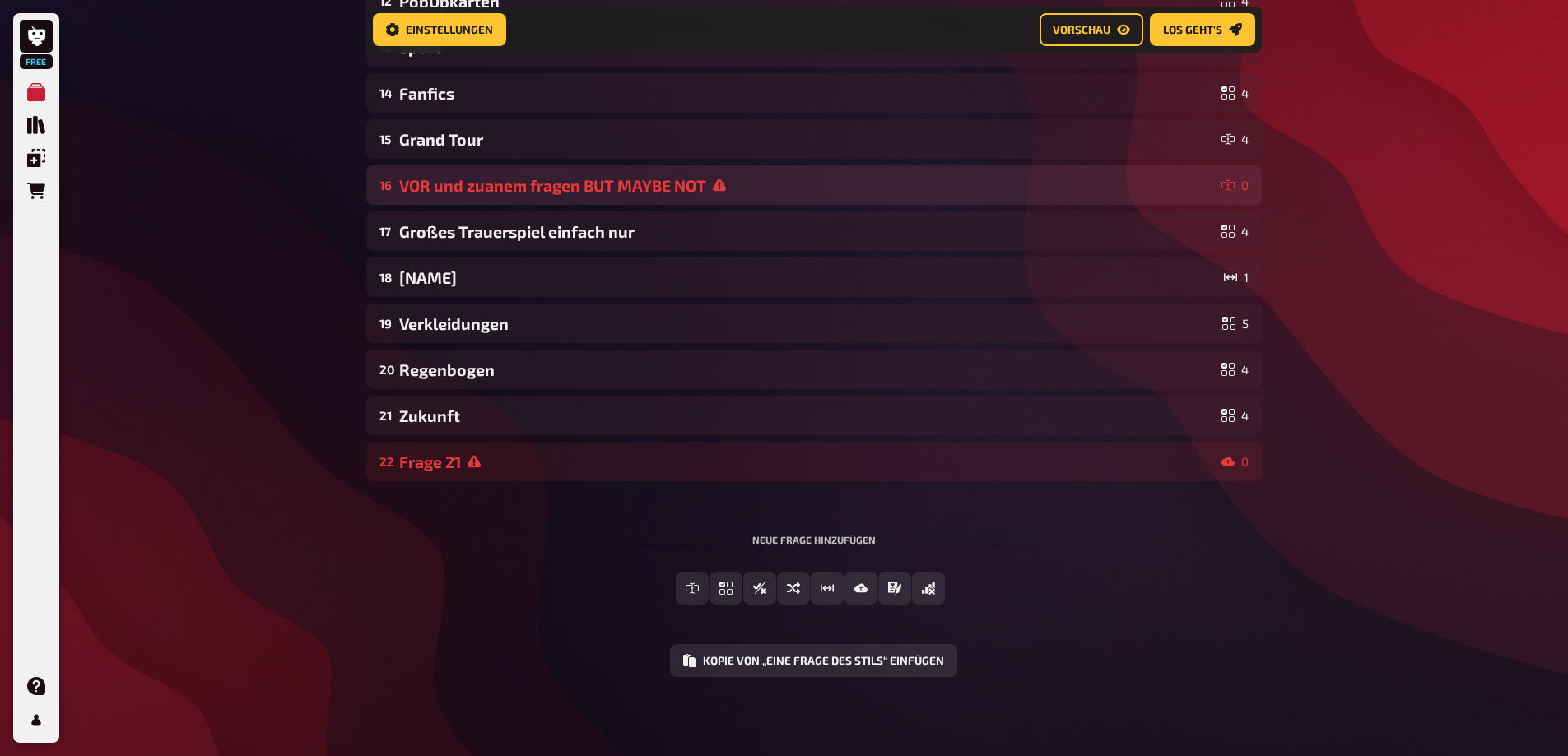click on "VOR und zuanem fragen BUT MAYBE NOT" at bounding box center [807, 185] 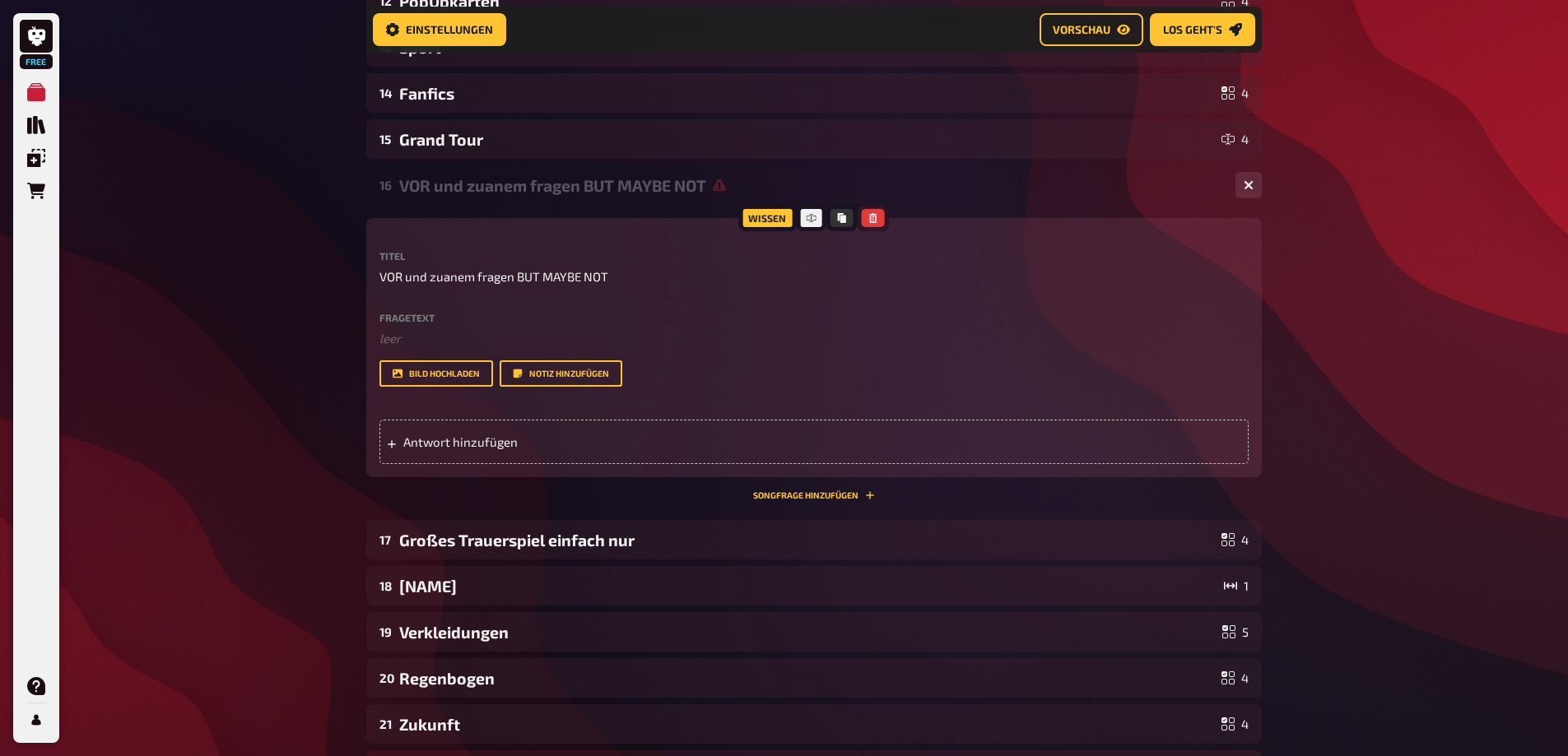 click 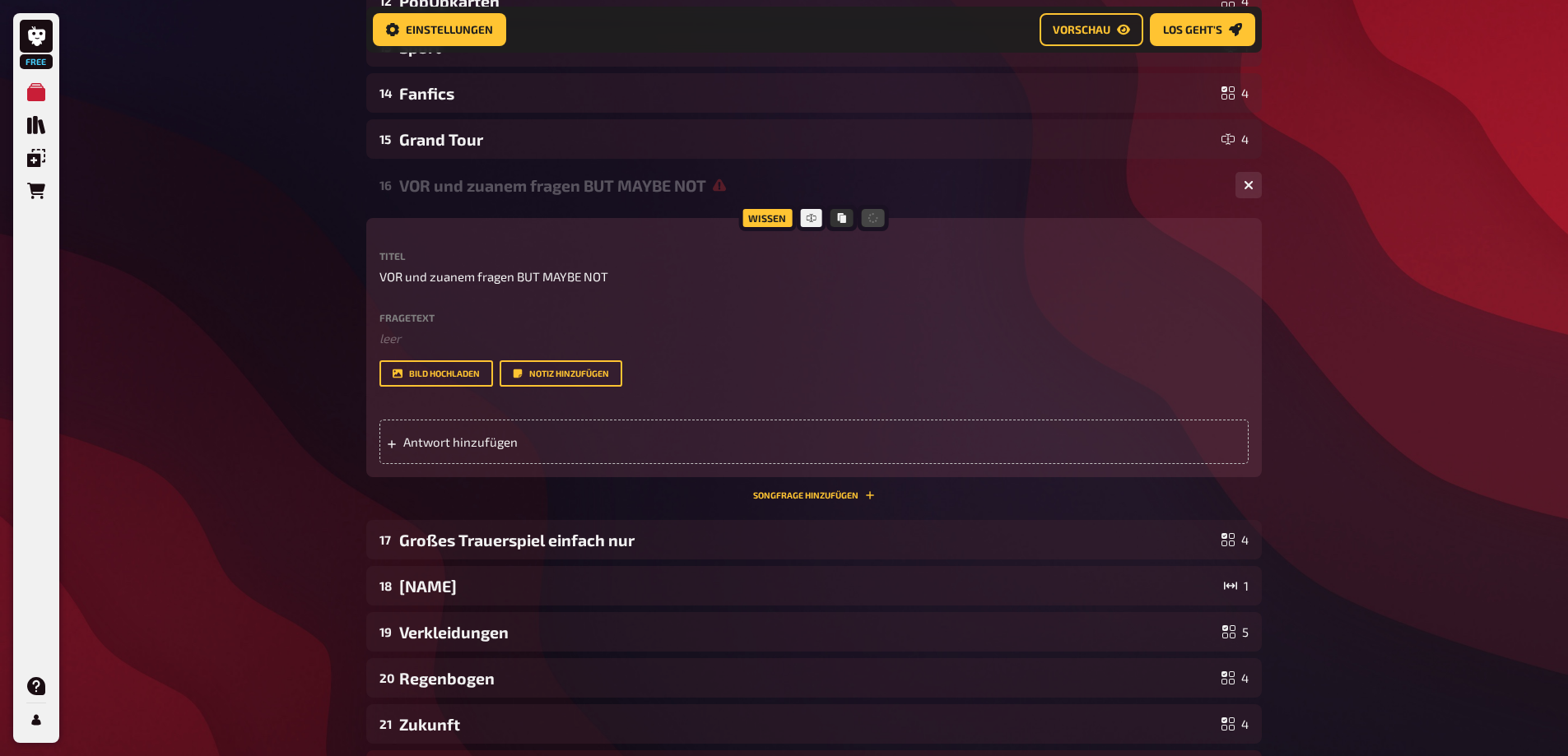 scroll, scrollTop: 702, scrollLeft: 0, axis: vertical 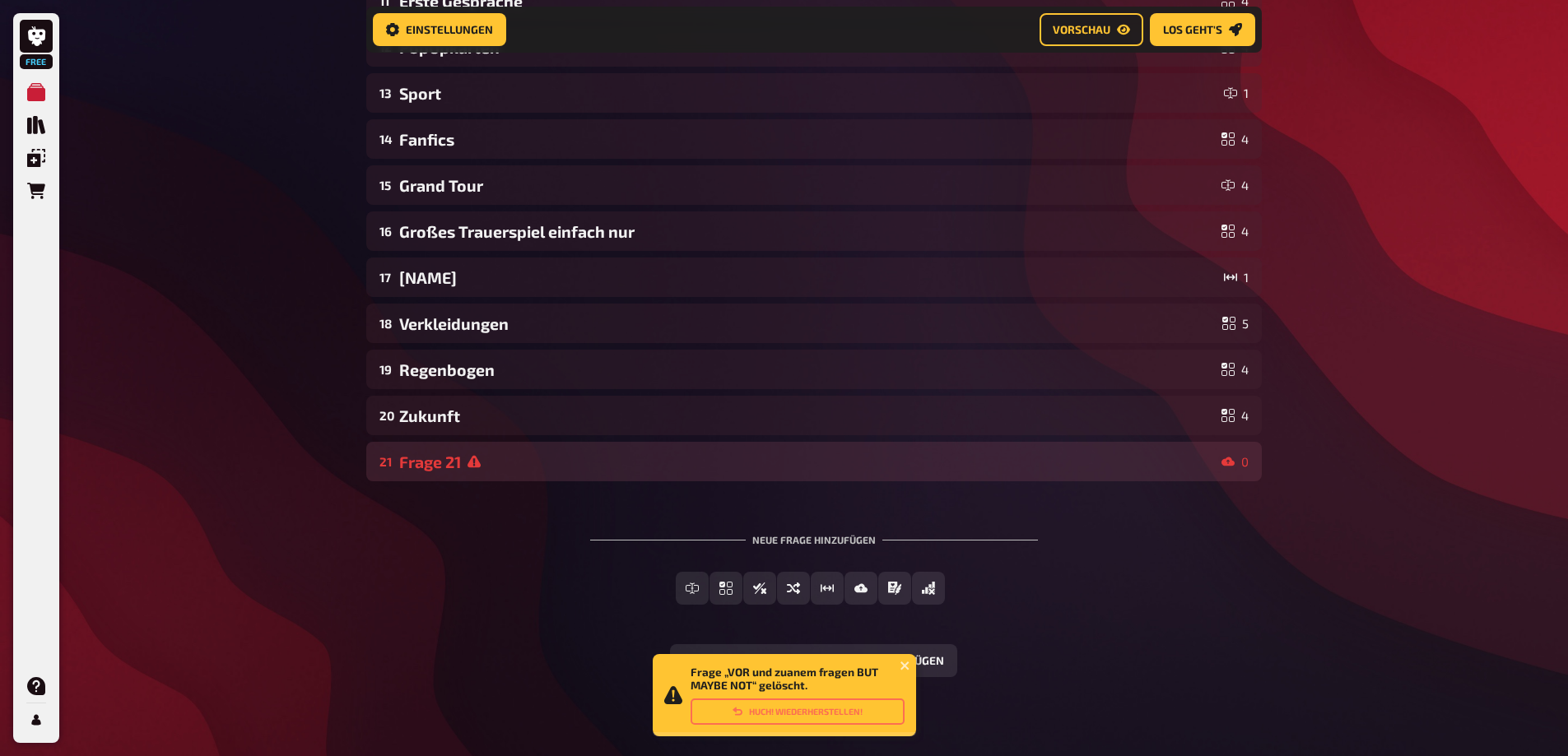 click on "Frage 21" at bounding box center [807, 461] 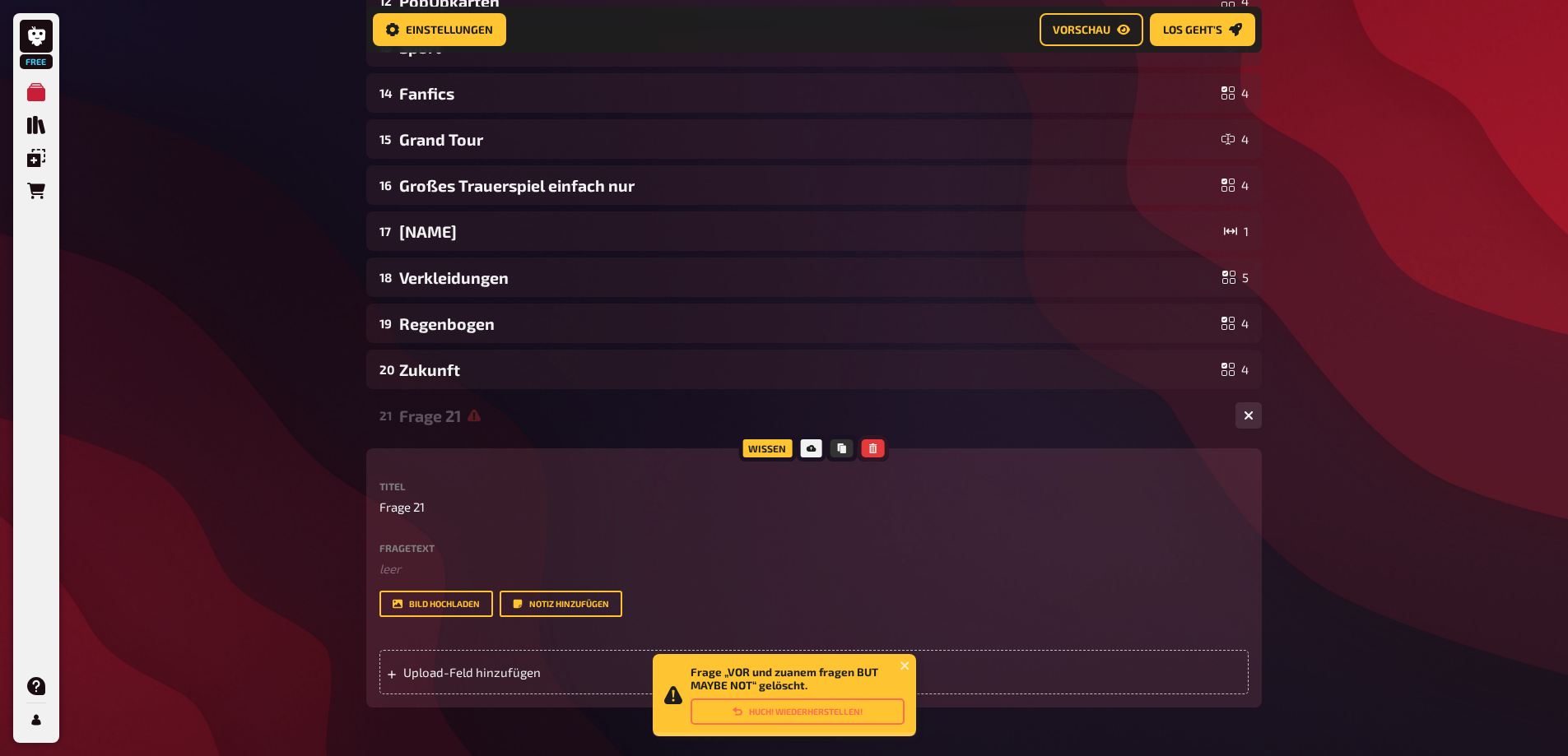 click 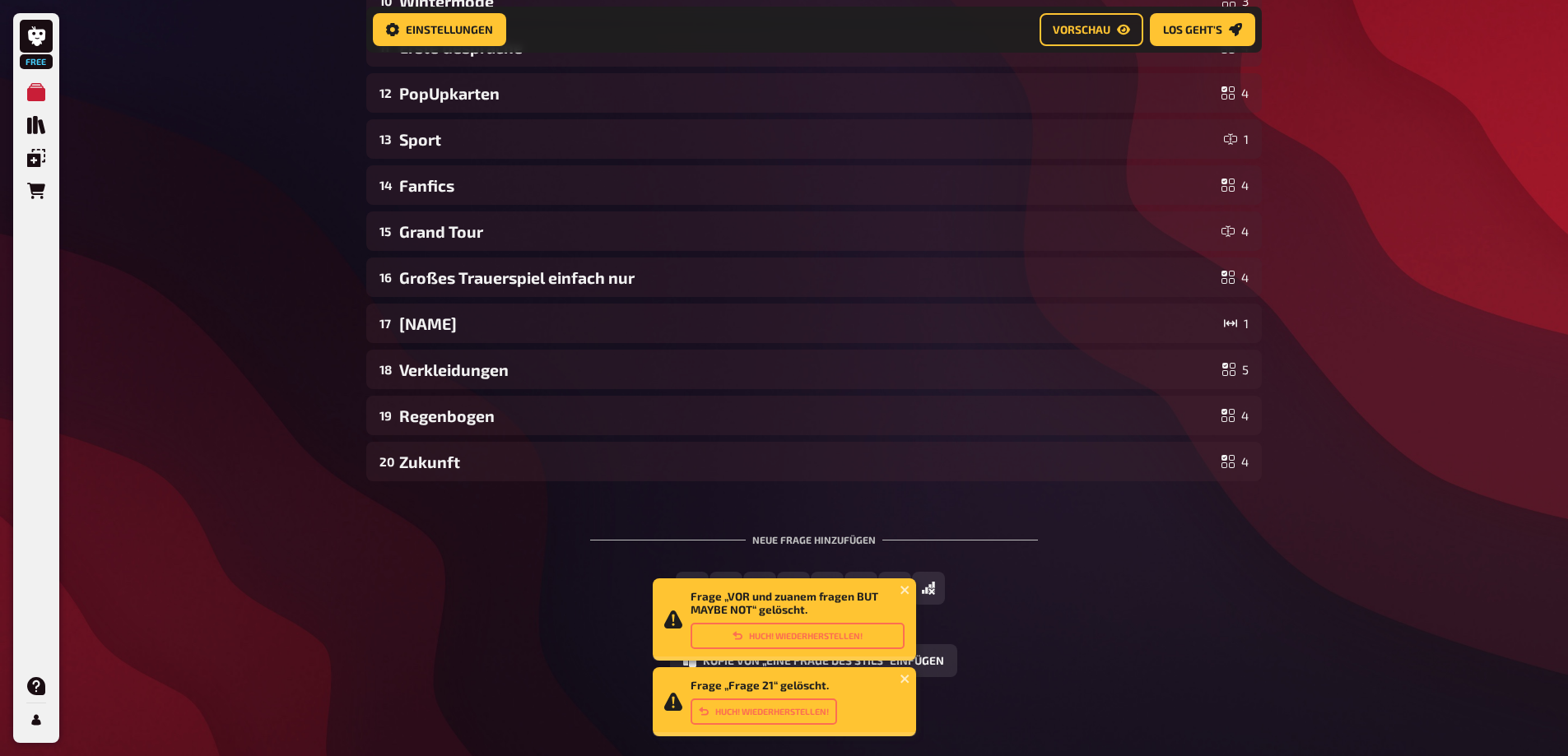 scroll, scrollTop: 656, scrollLeft: 0, axis: vertical 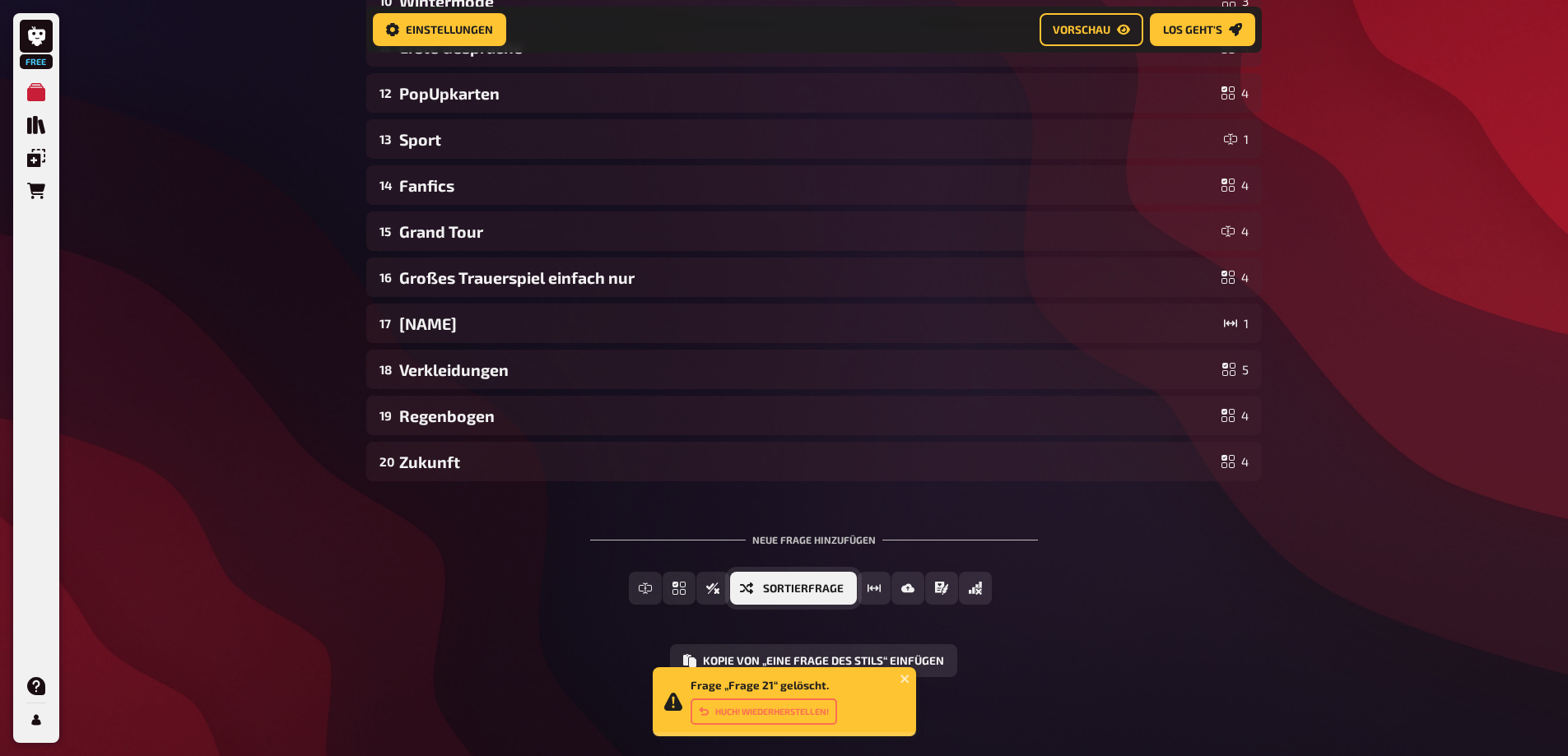 click on "Sortierfrage" at bounding box center [803, 589] 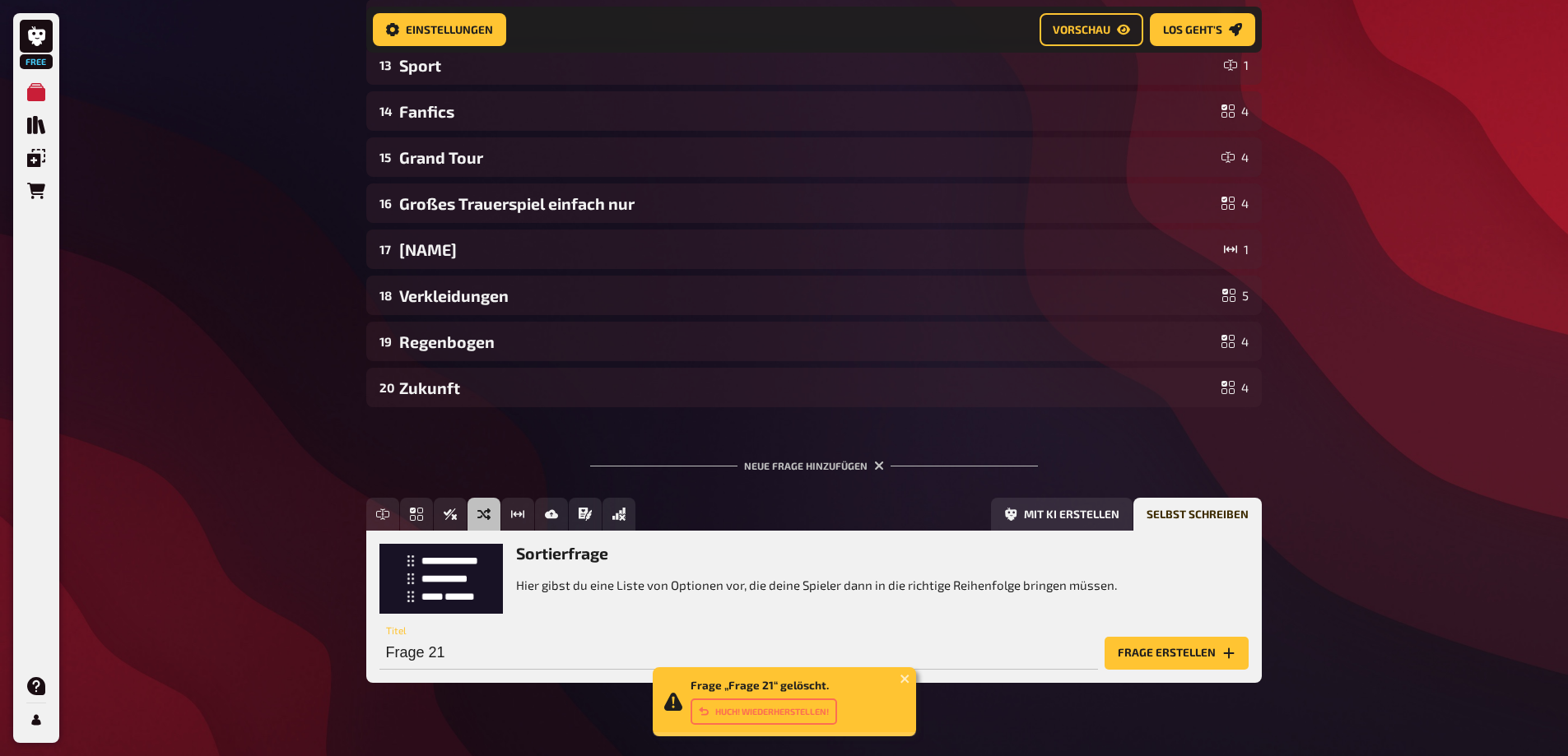 scroll, scrollTop: 762, scrollLeft: 0, axis: vertical 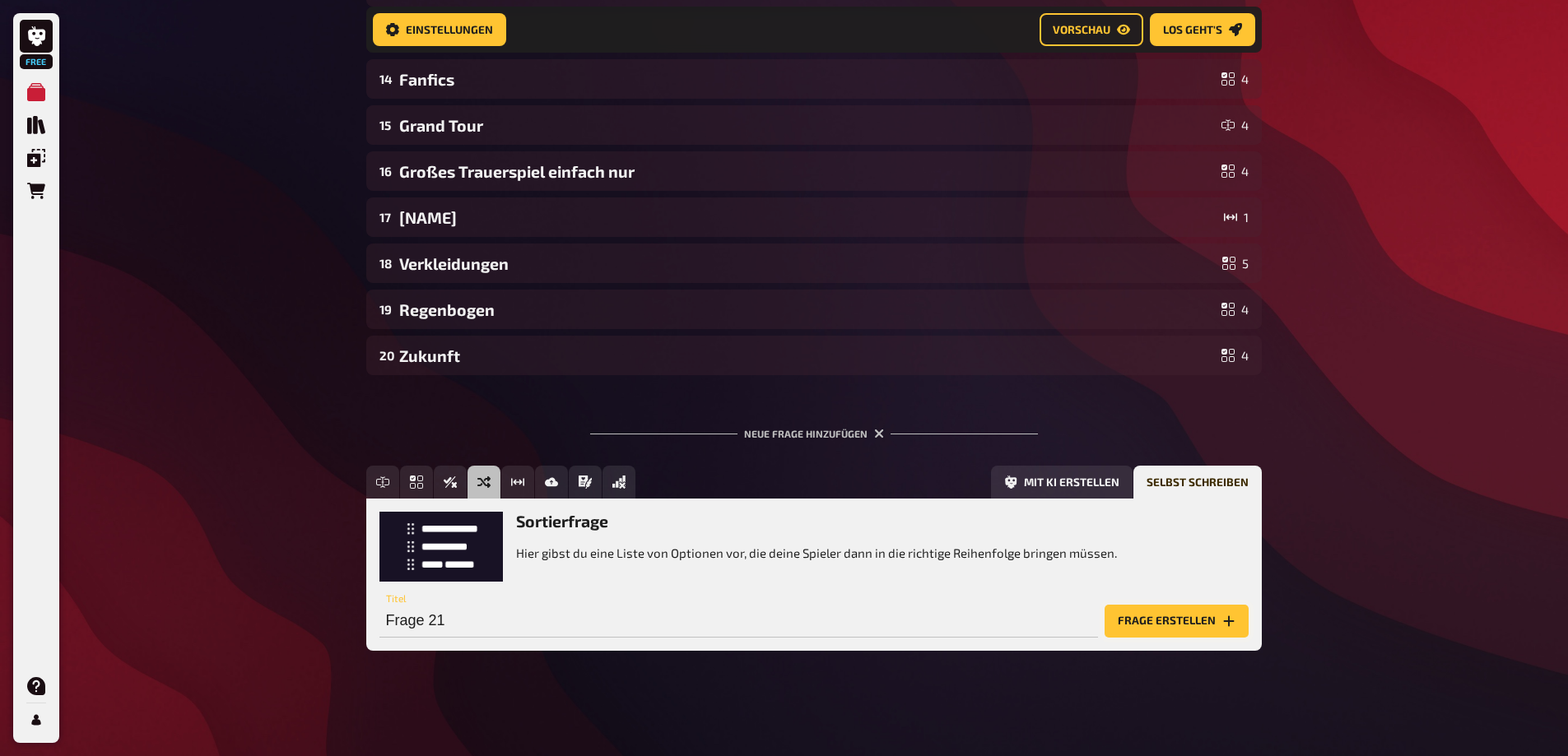 click on "Frage erstellen" at bounding box center (1176, 621) 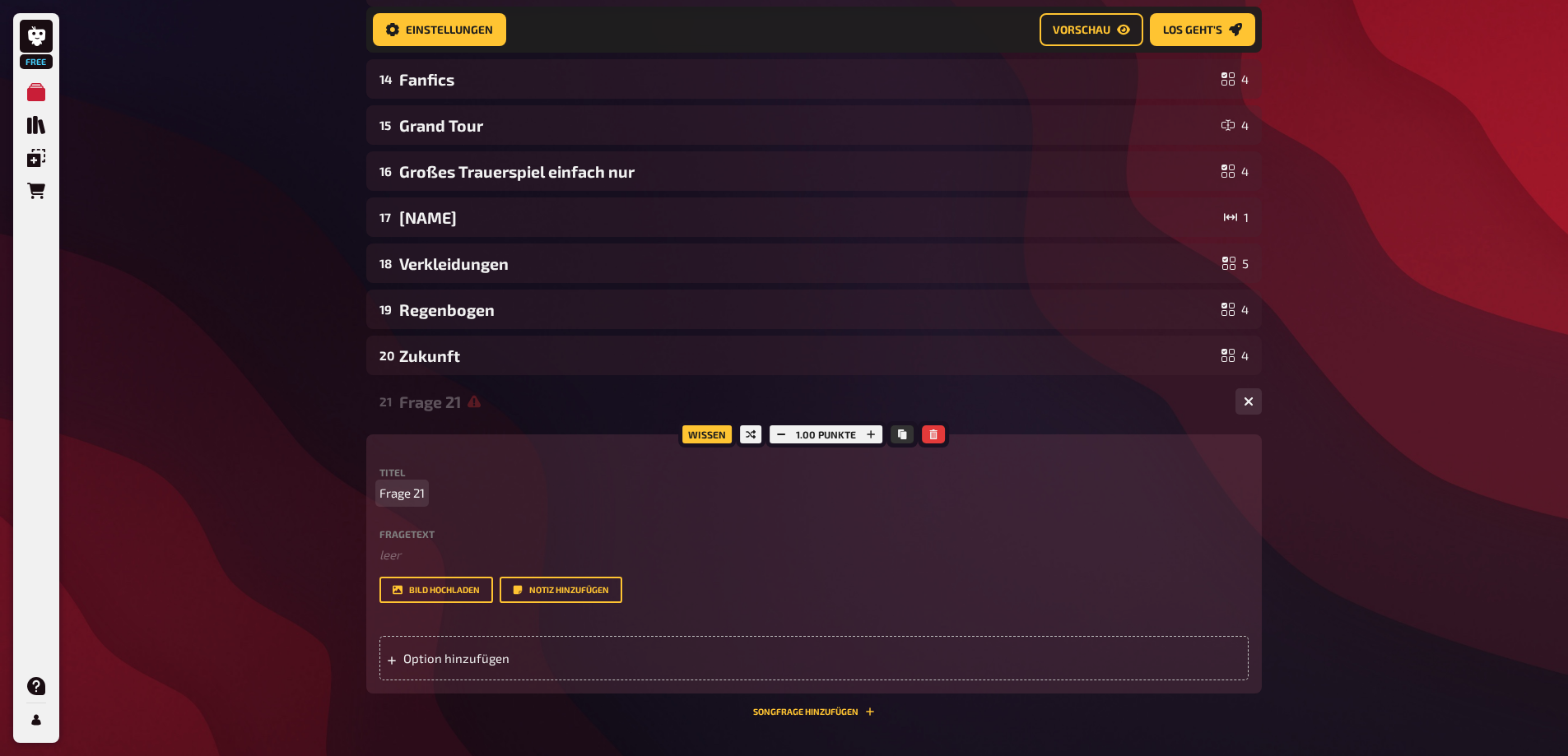 click on "Frage 21" at bounding box center (402, 493) 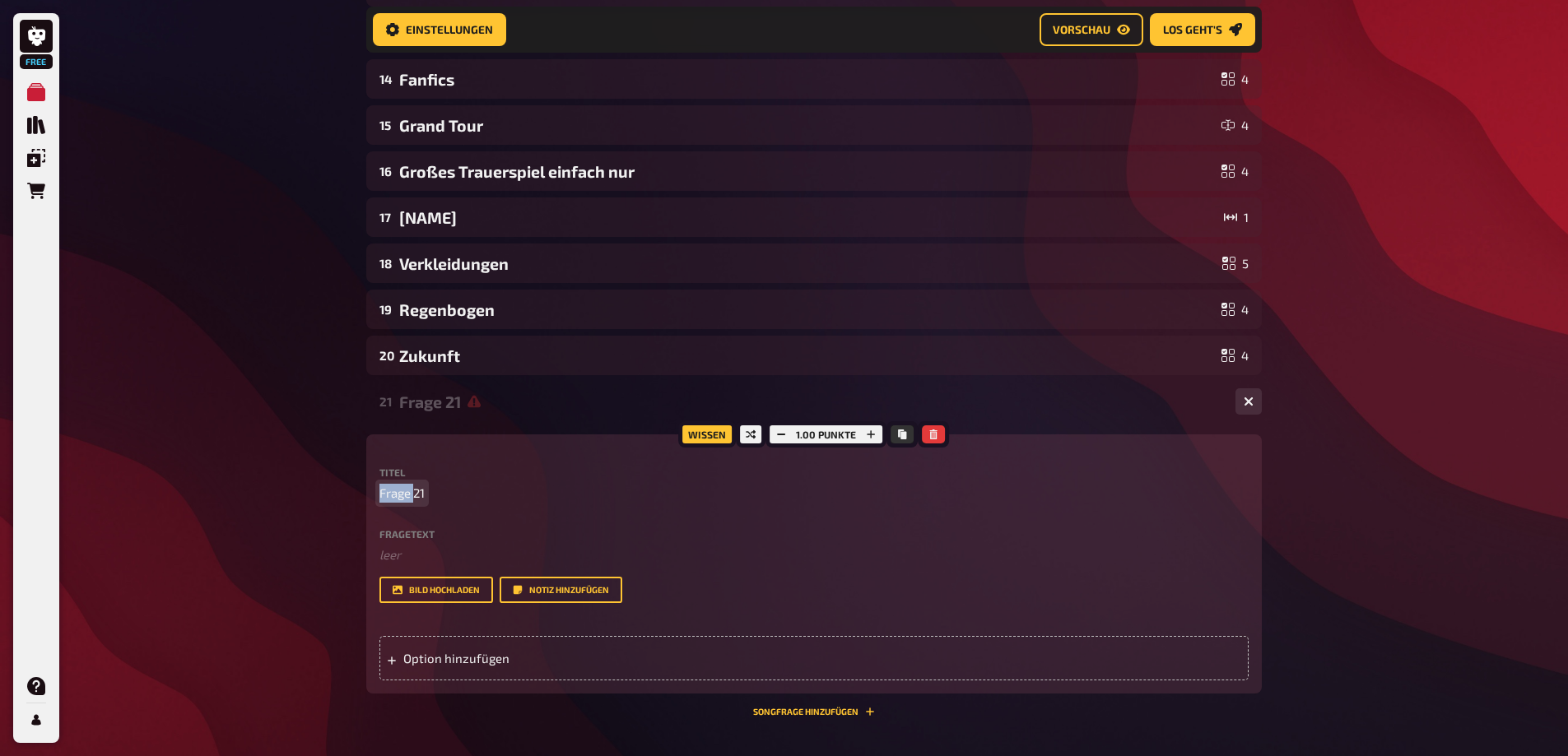 click on "Frage 21" at bounding box center (402, 493) 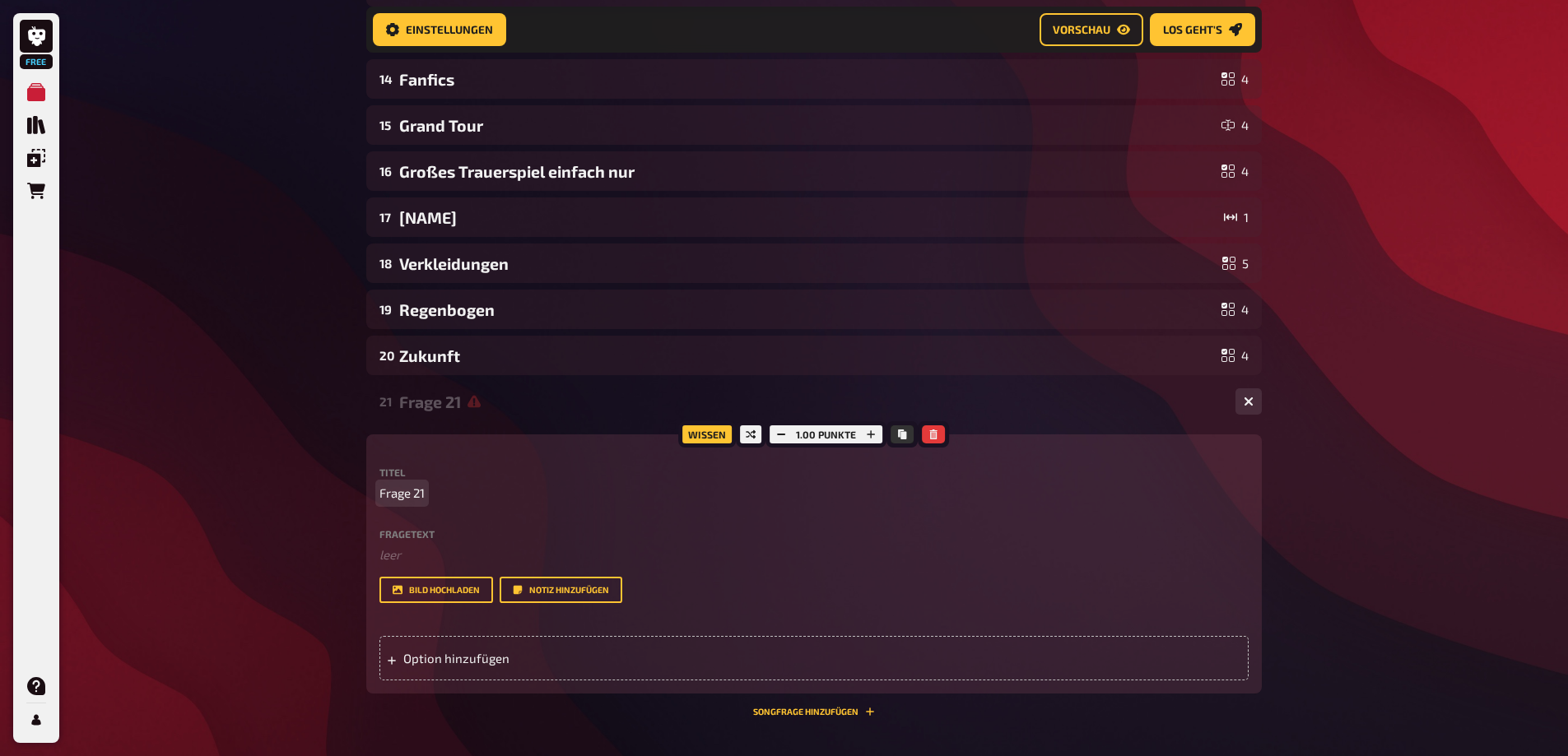 click on "Frage 21" at bounding box center (402, 493) 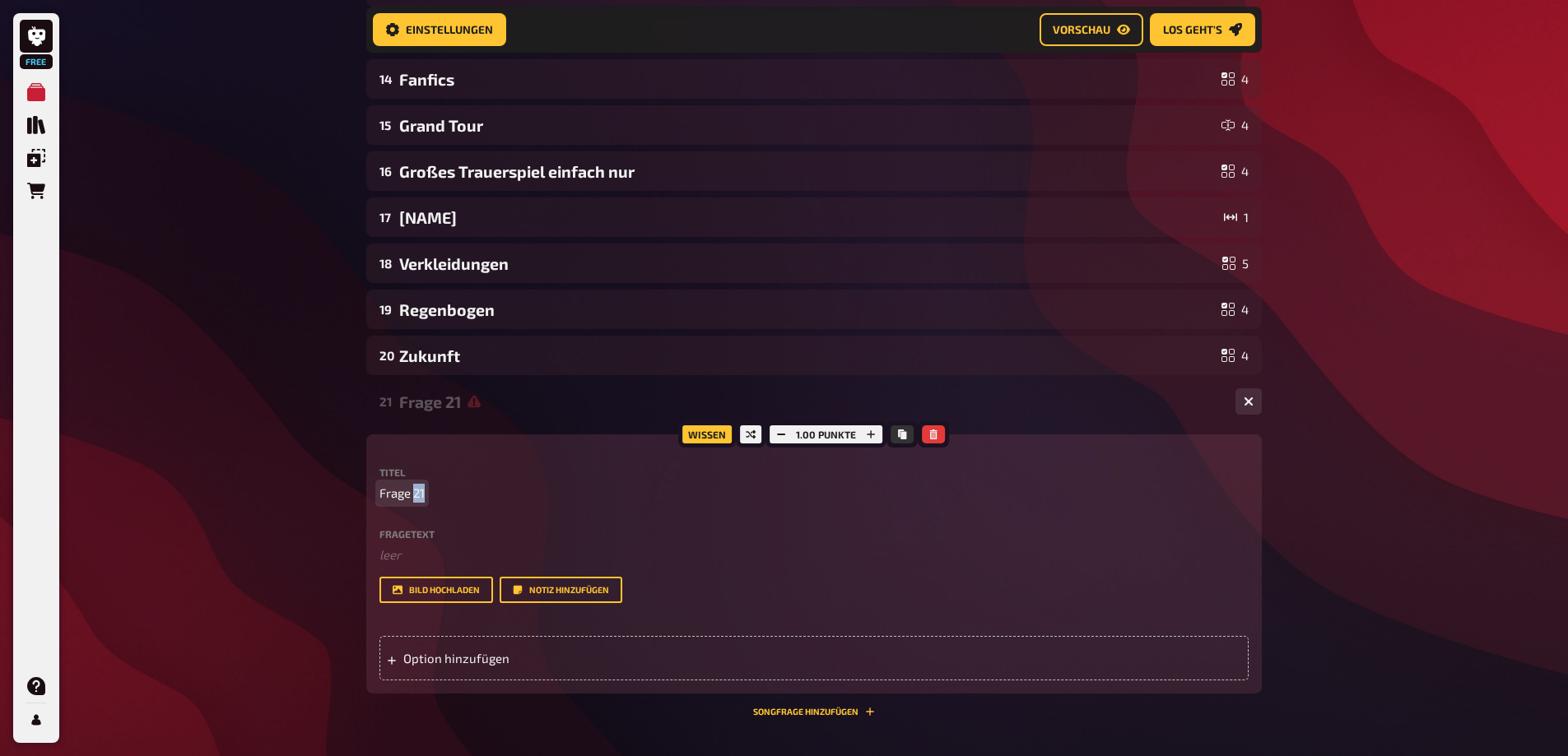 click on "Frage 21" at bounding box center (402, 493) 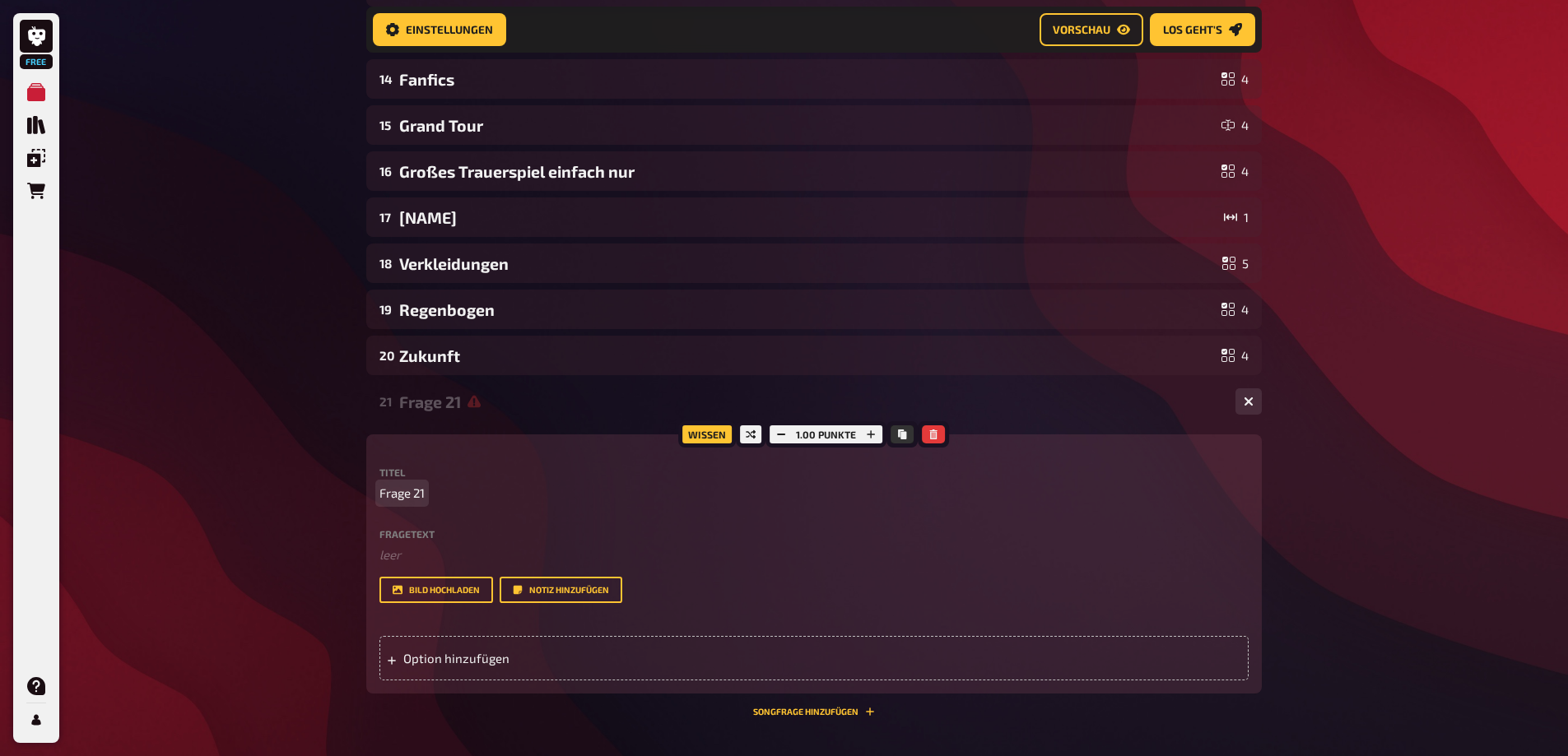 click on "Frage 21" at bounding box center [402, 493] 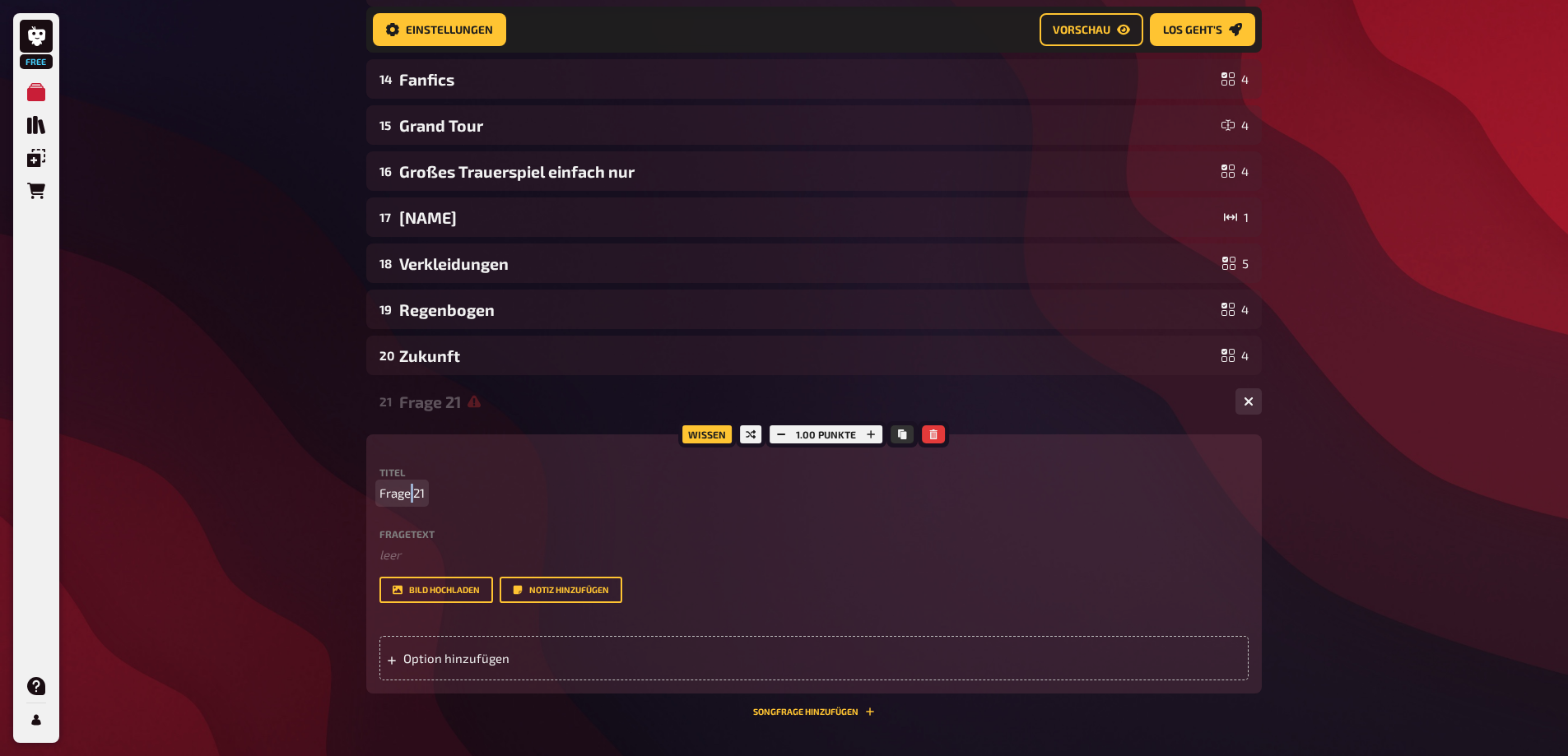 click on "Frage 21" at bounding box center [402, 493] 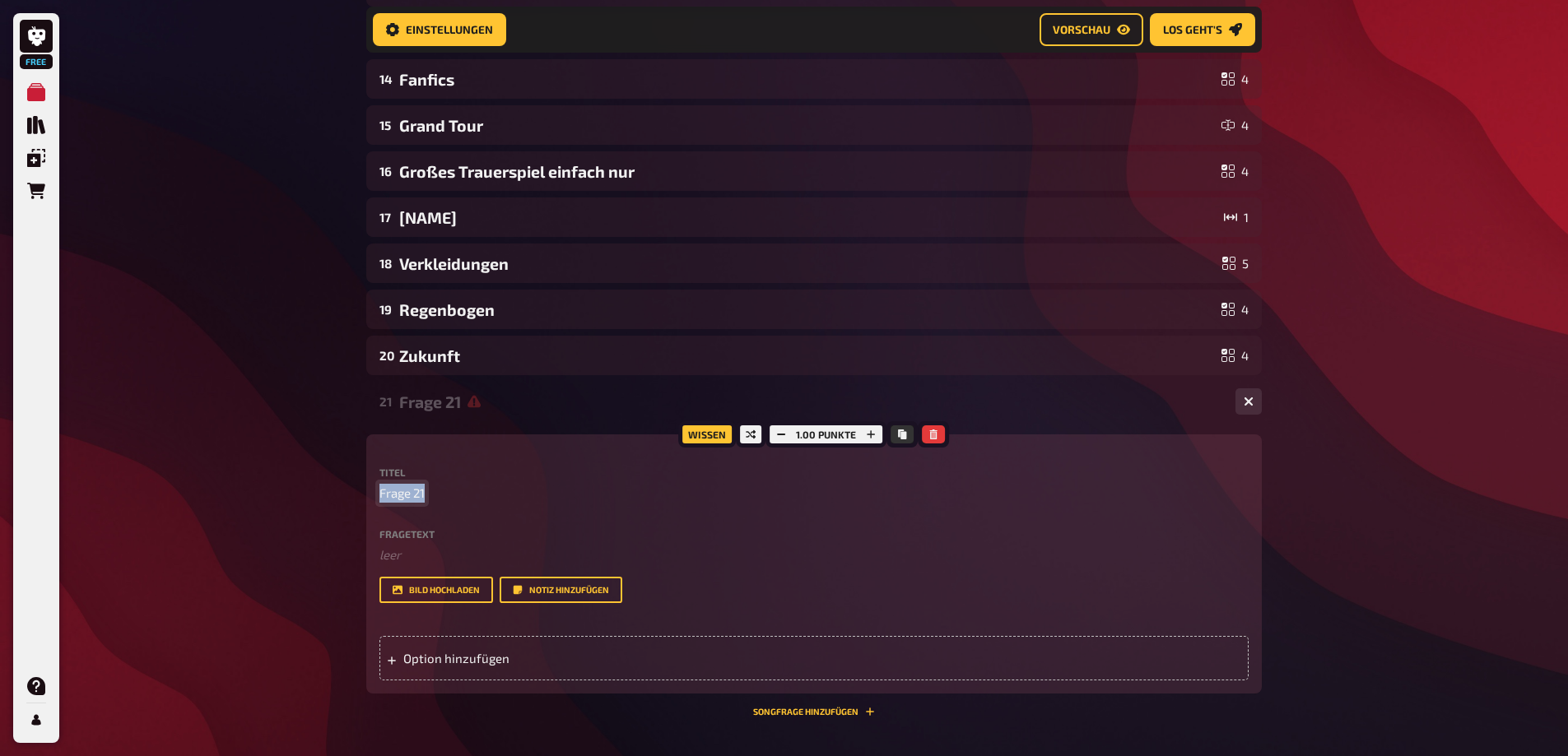 click on "Frage 21" at bounding box center [402, 493] 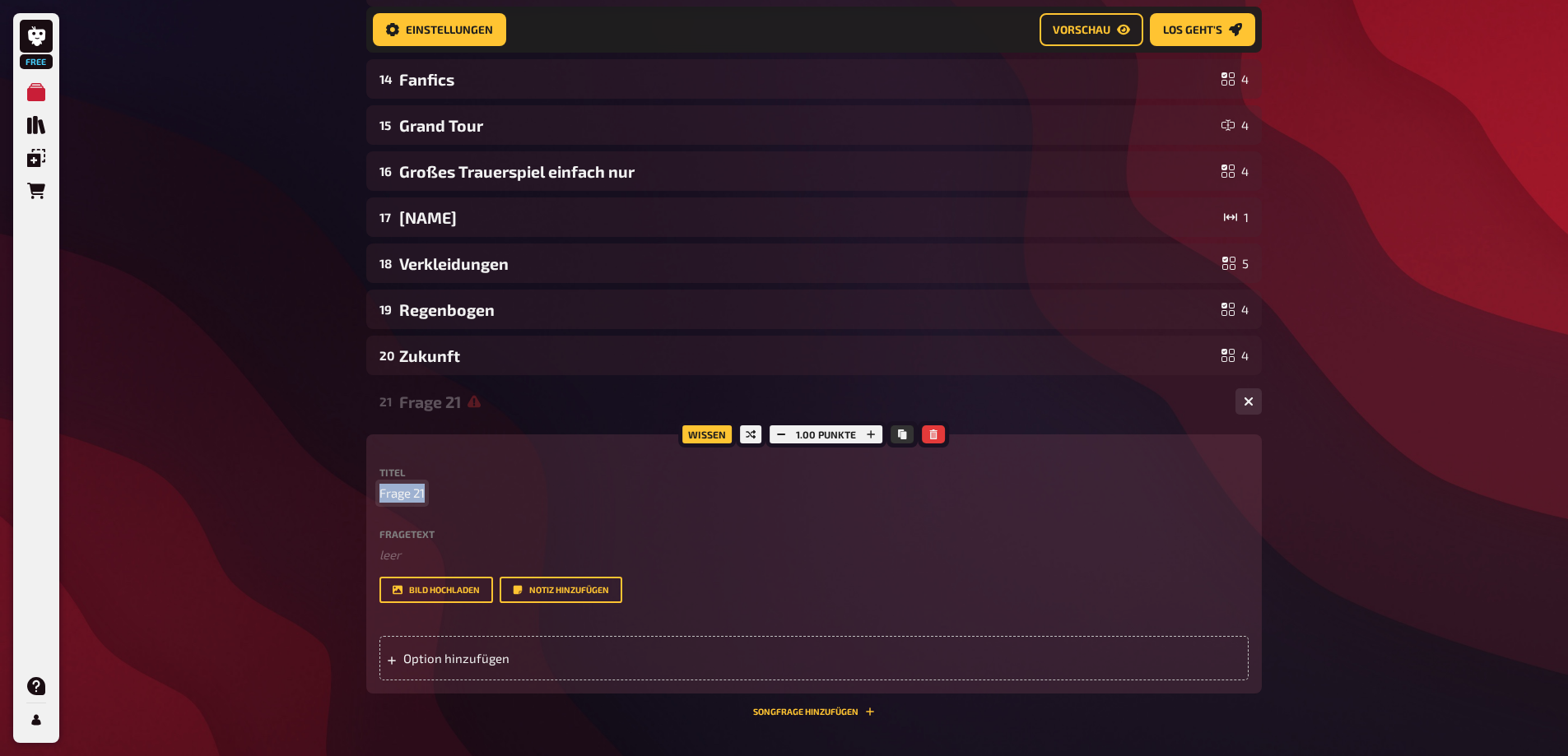 type 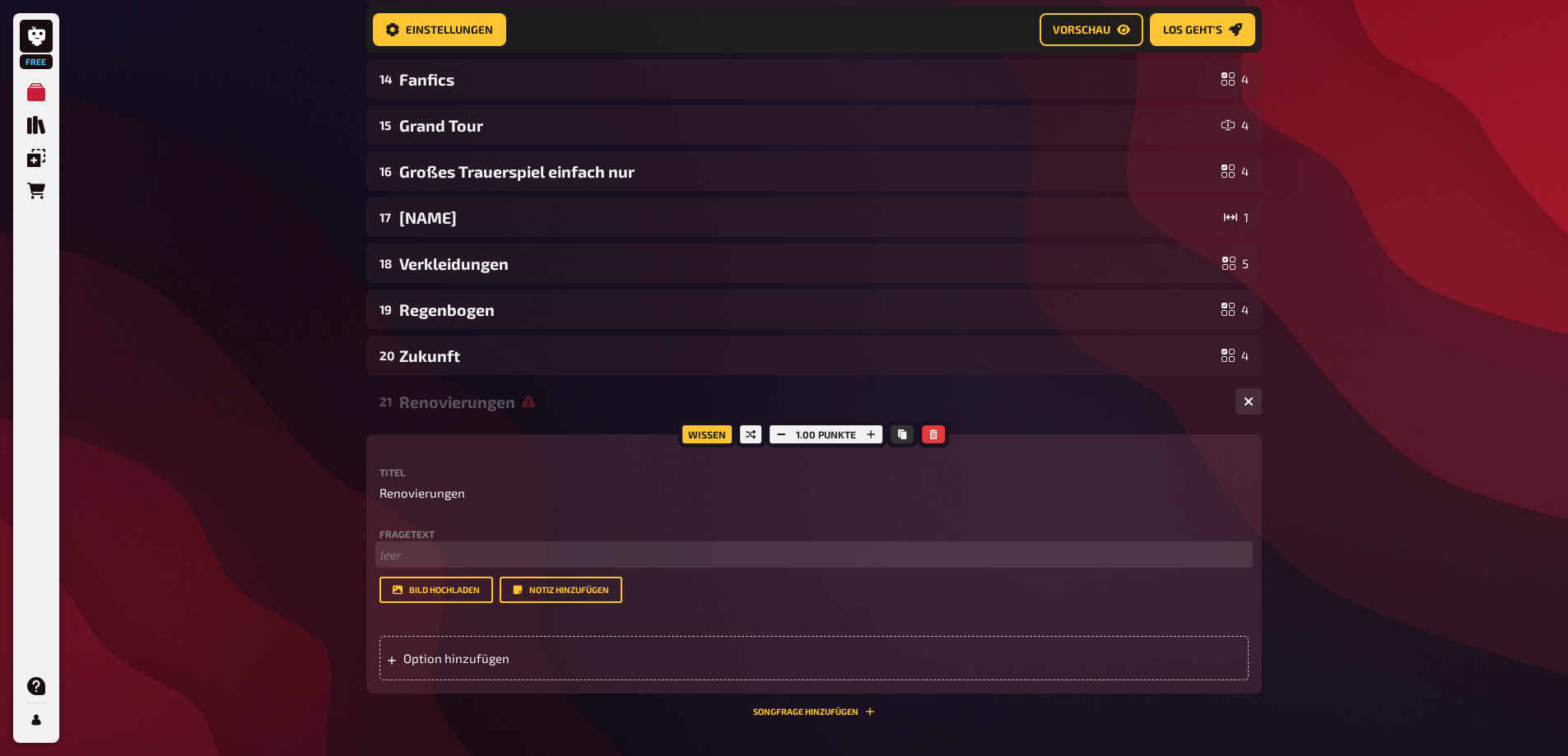 click on "﻿ leer" at bounding box center [814, 554] 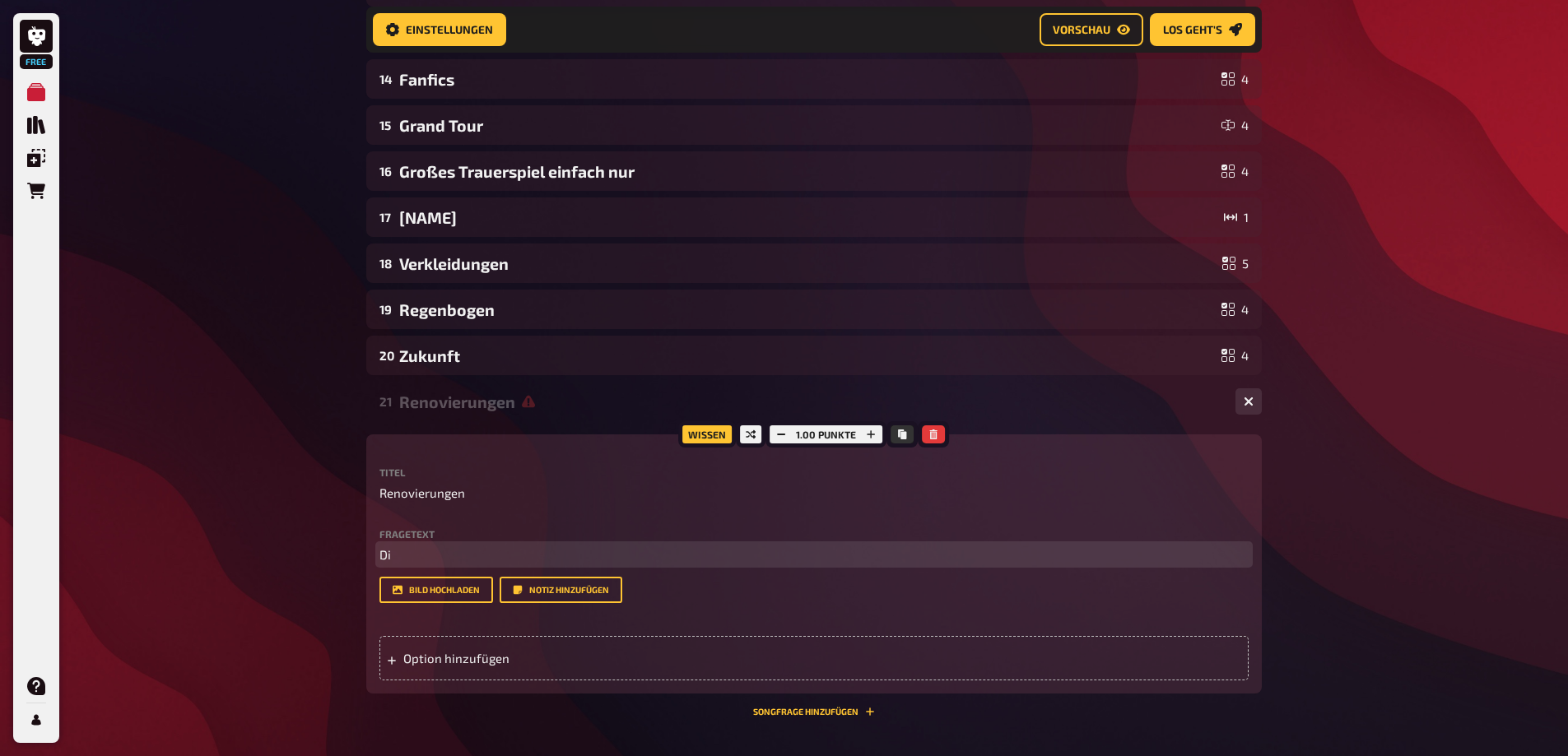 type 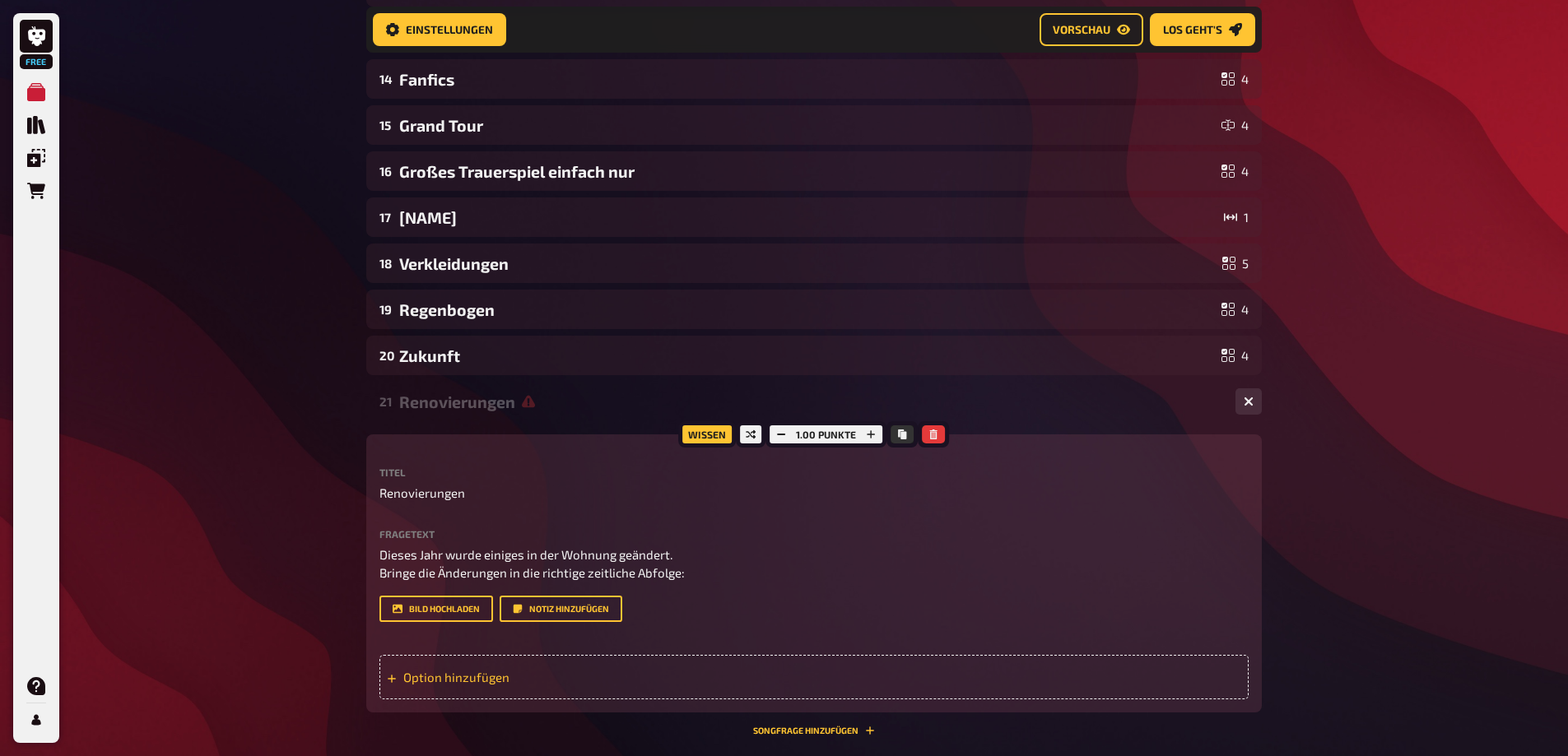 click on "Option hinzufügen" at bounding box center (814, 677) 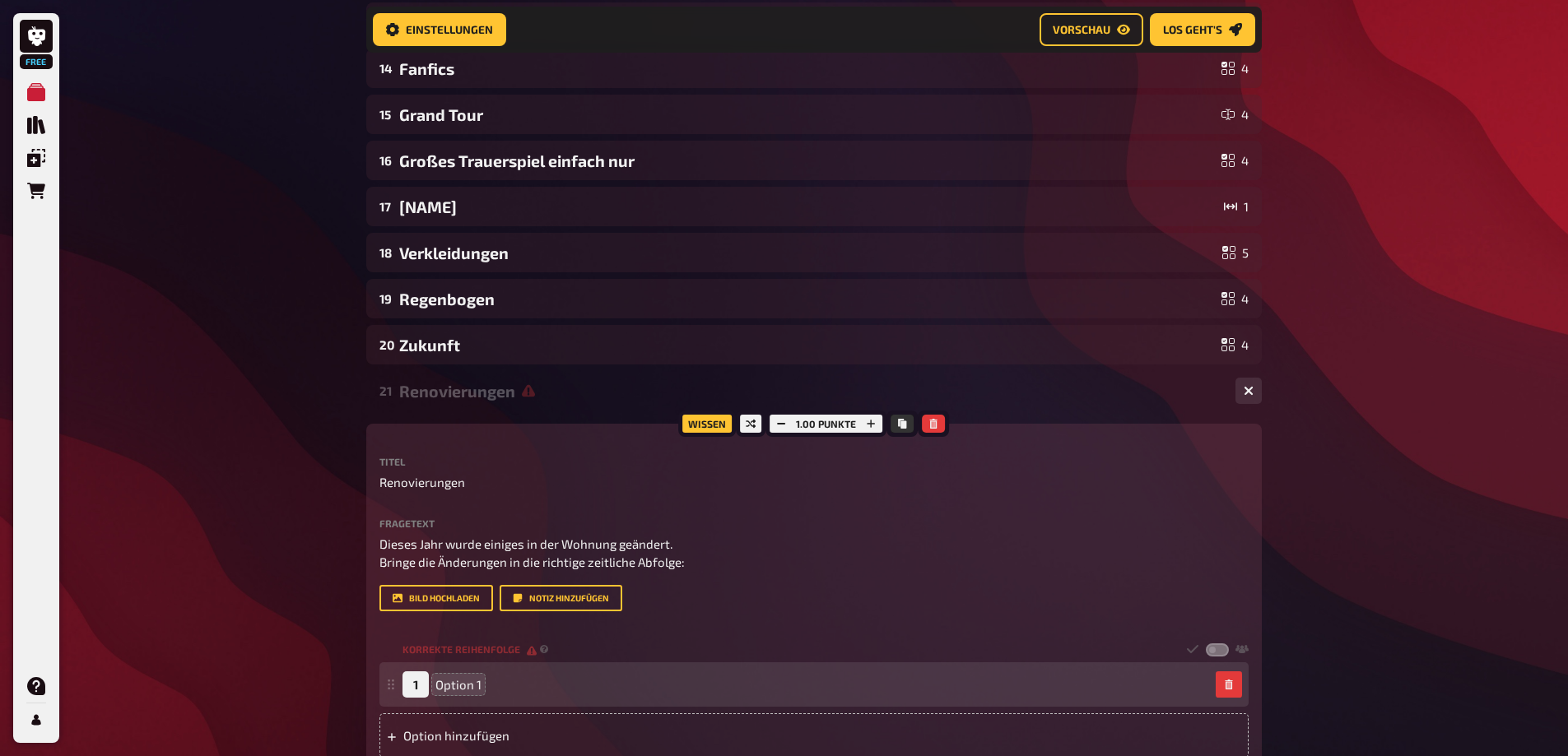 scroll, scrollTop: 926, scrollLeft: 0, axis: vertical 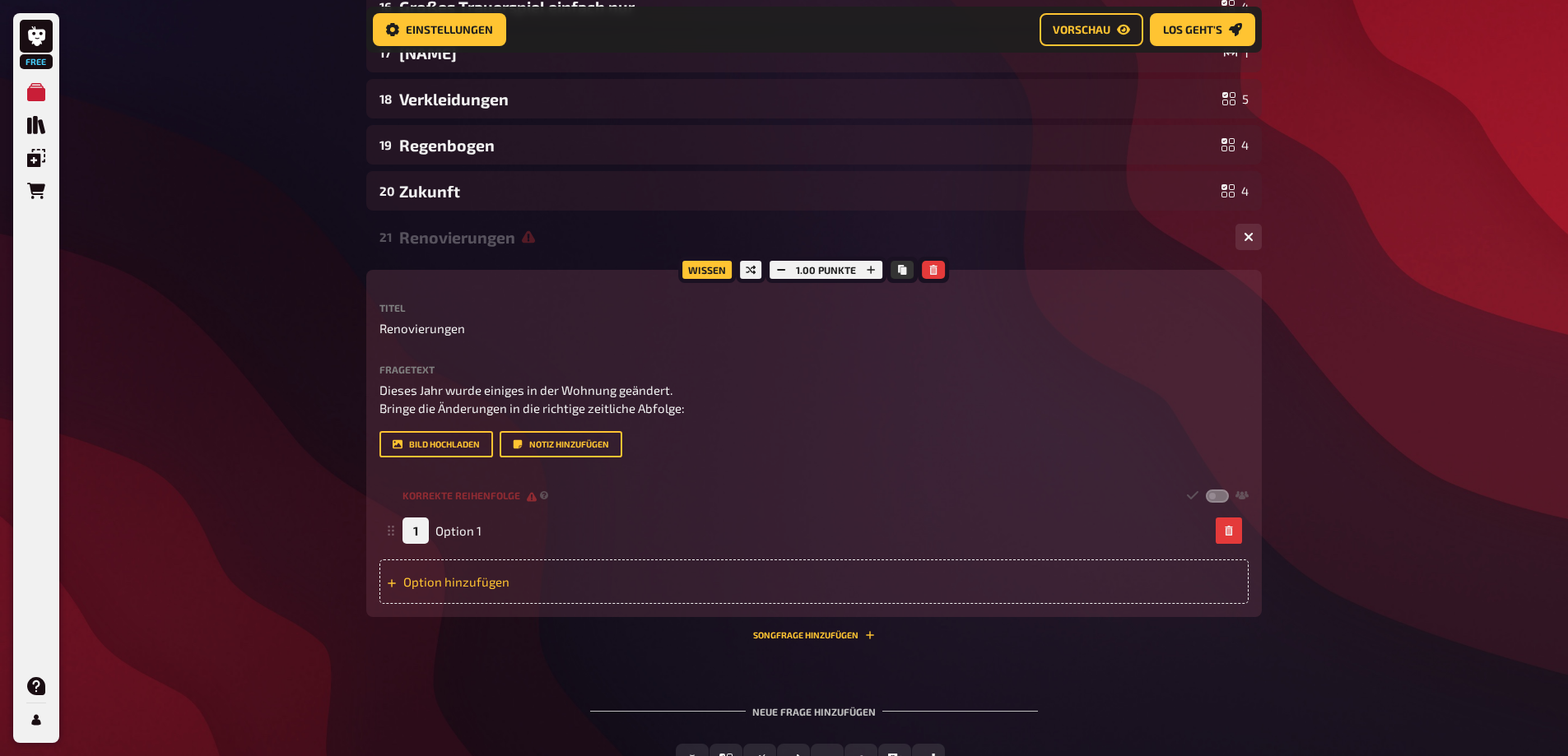 click on "Option hinzufügen" at bounding box center (814, 582) 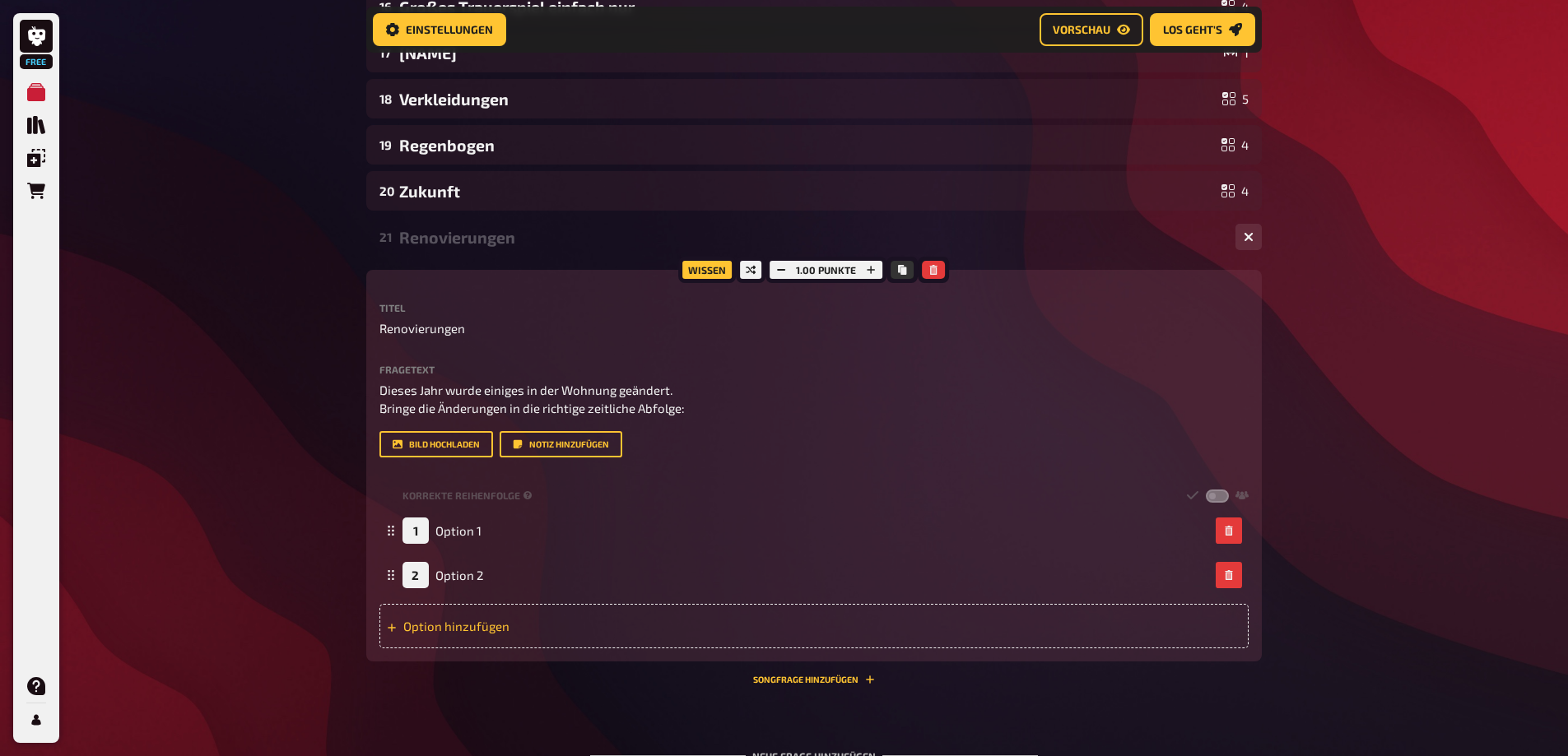 click on "Option hinzufügen" at bounding box center (814, 626) 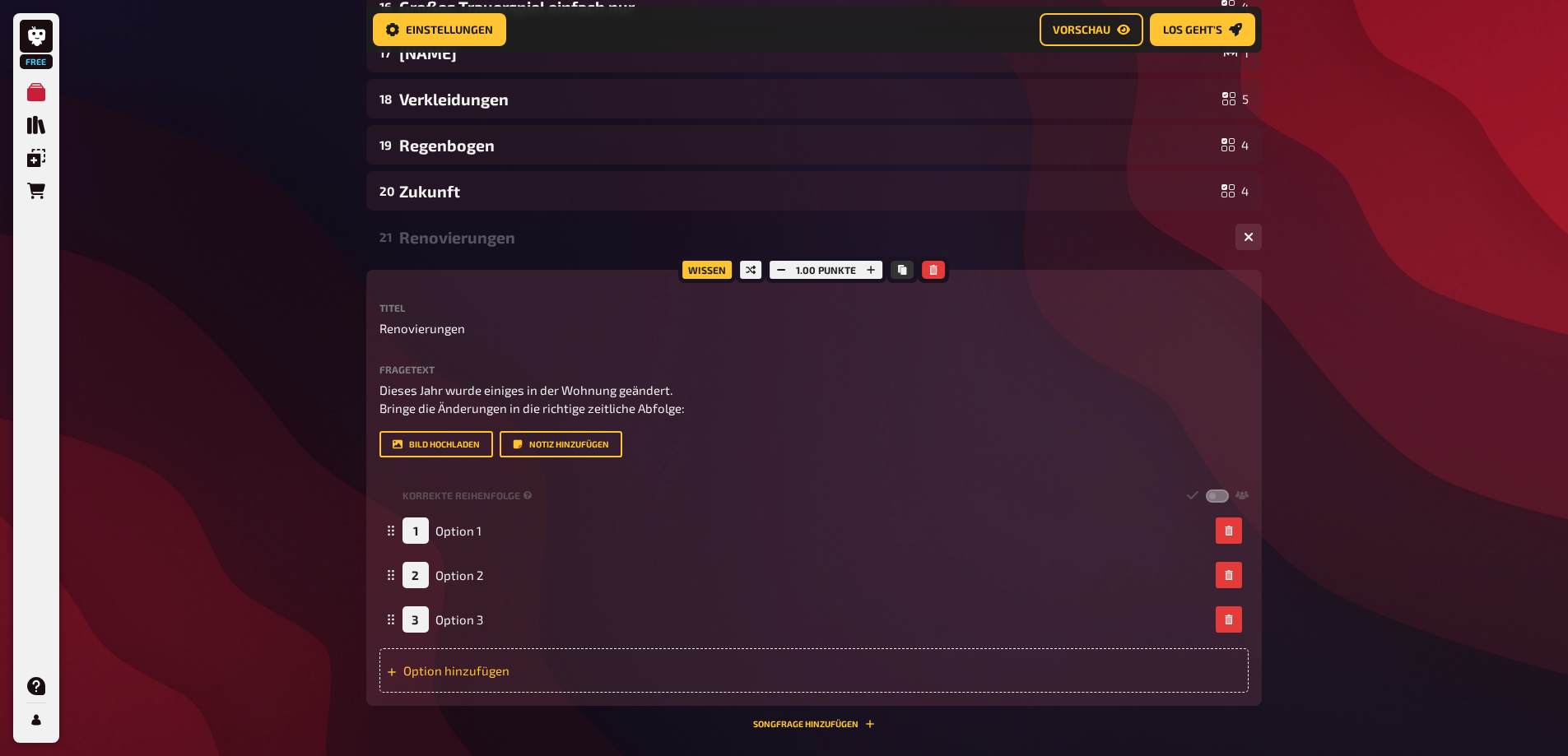 click on "Option hinzufügen" at bounding box center [814, 670] 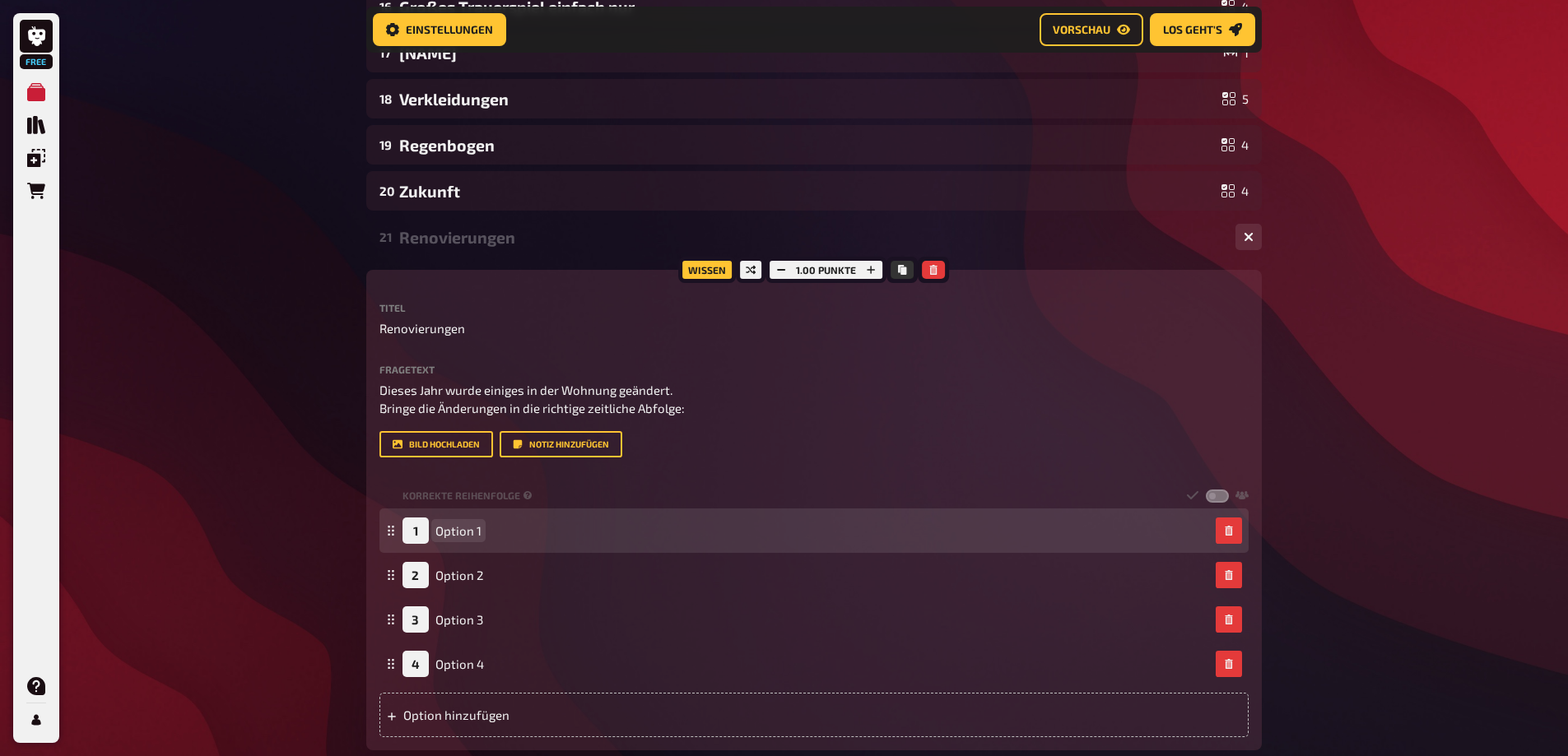 click on "1 Option 1" at bounding box center (442, 531) 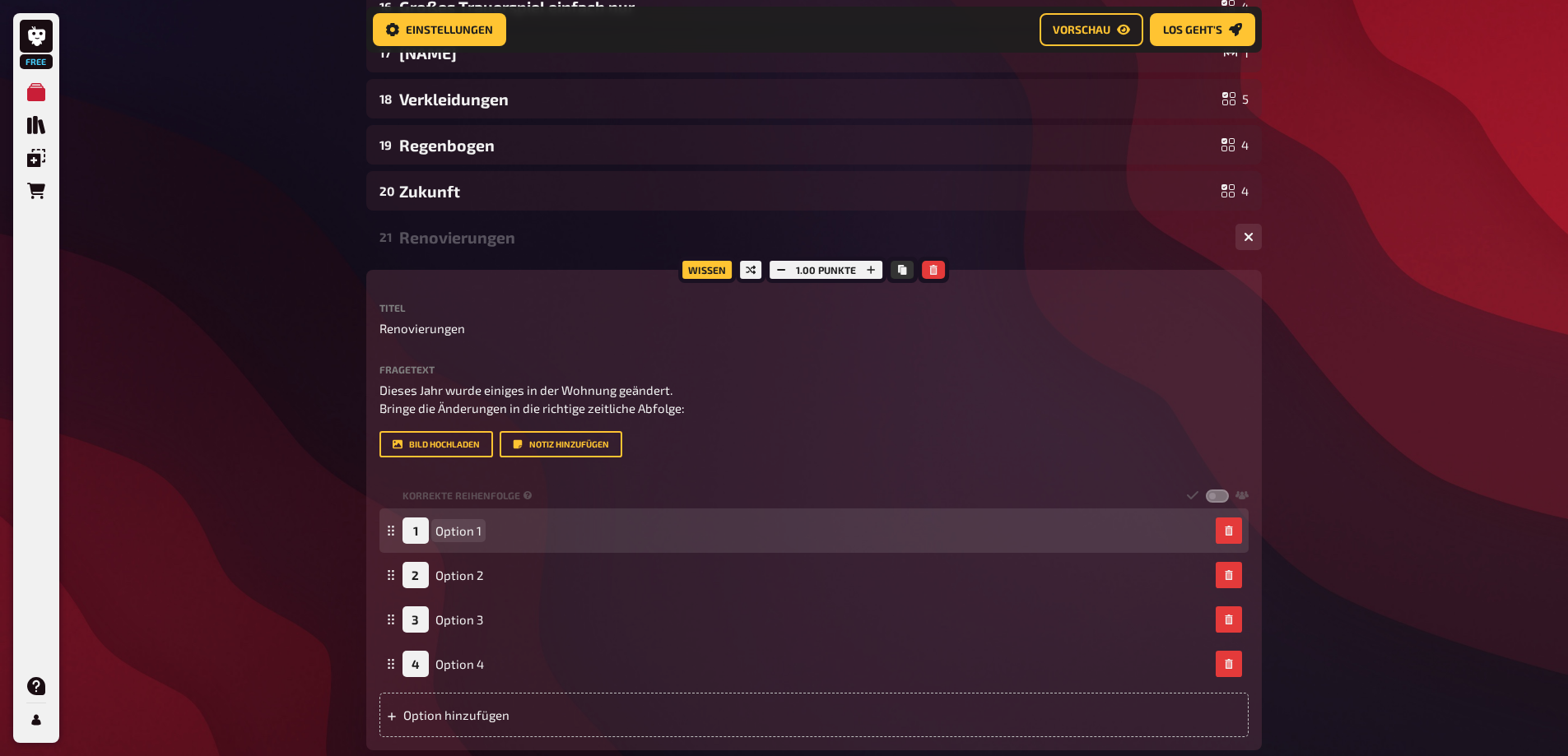 type 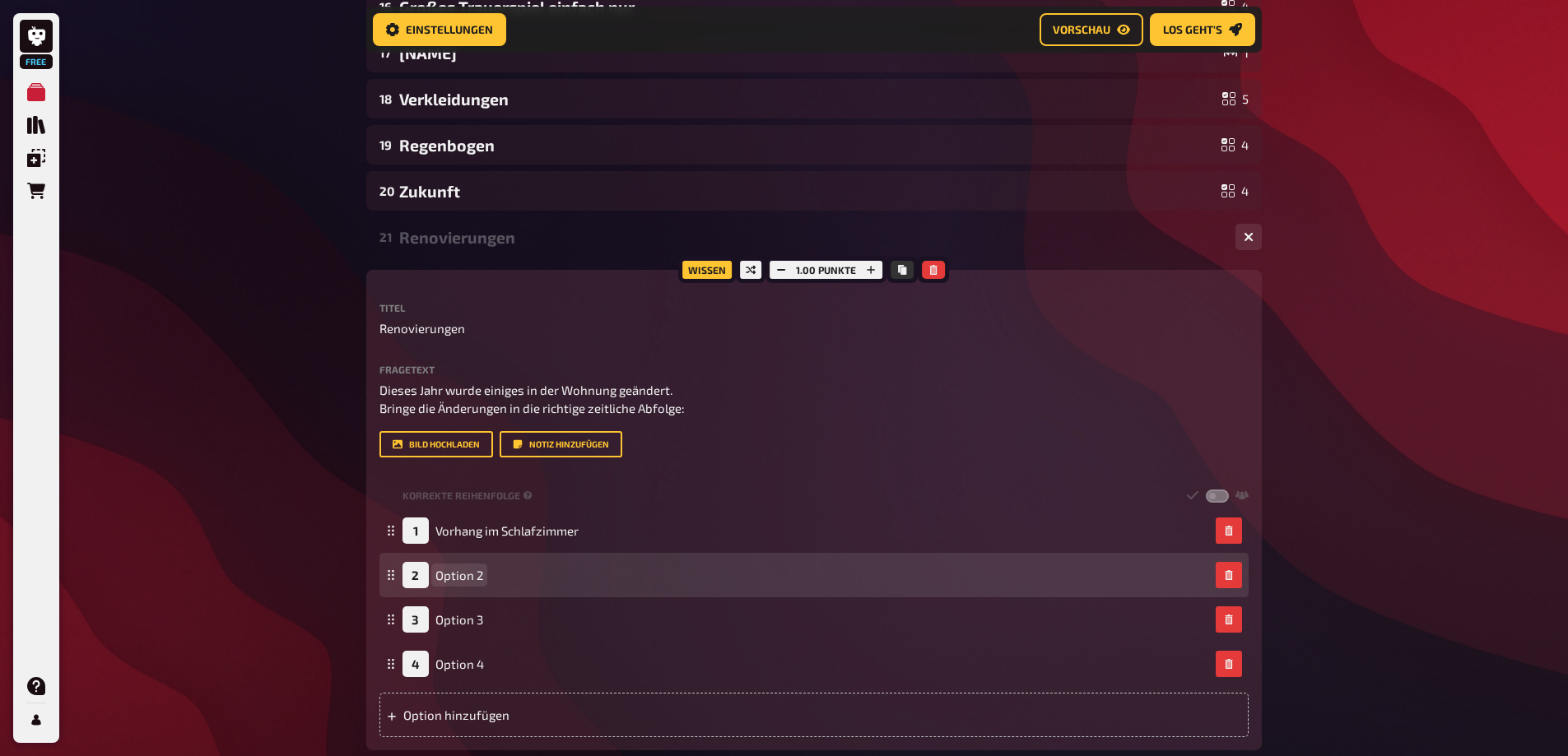 click on "Option 2" at bounding box center [459, 575] 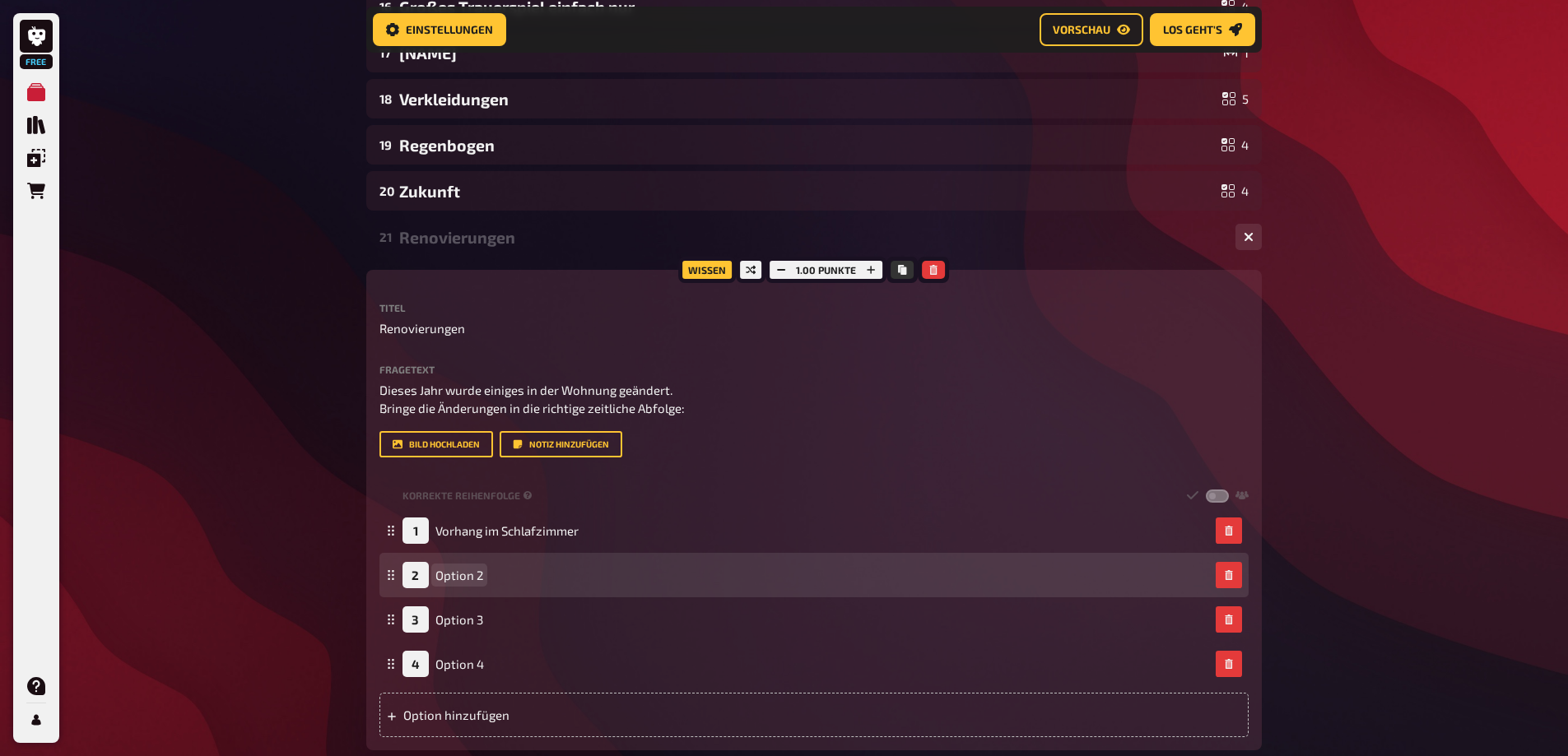 type 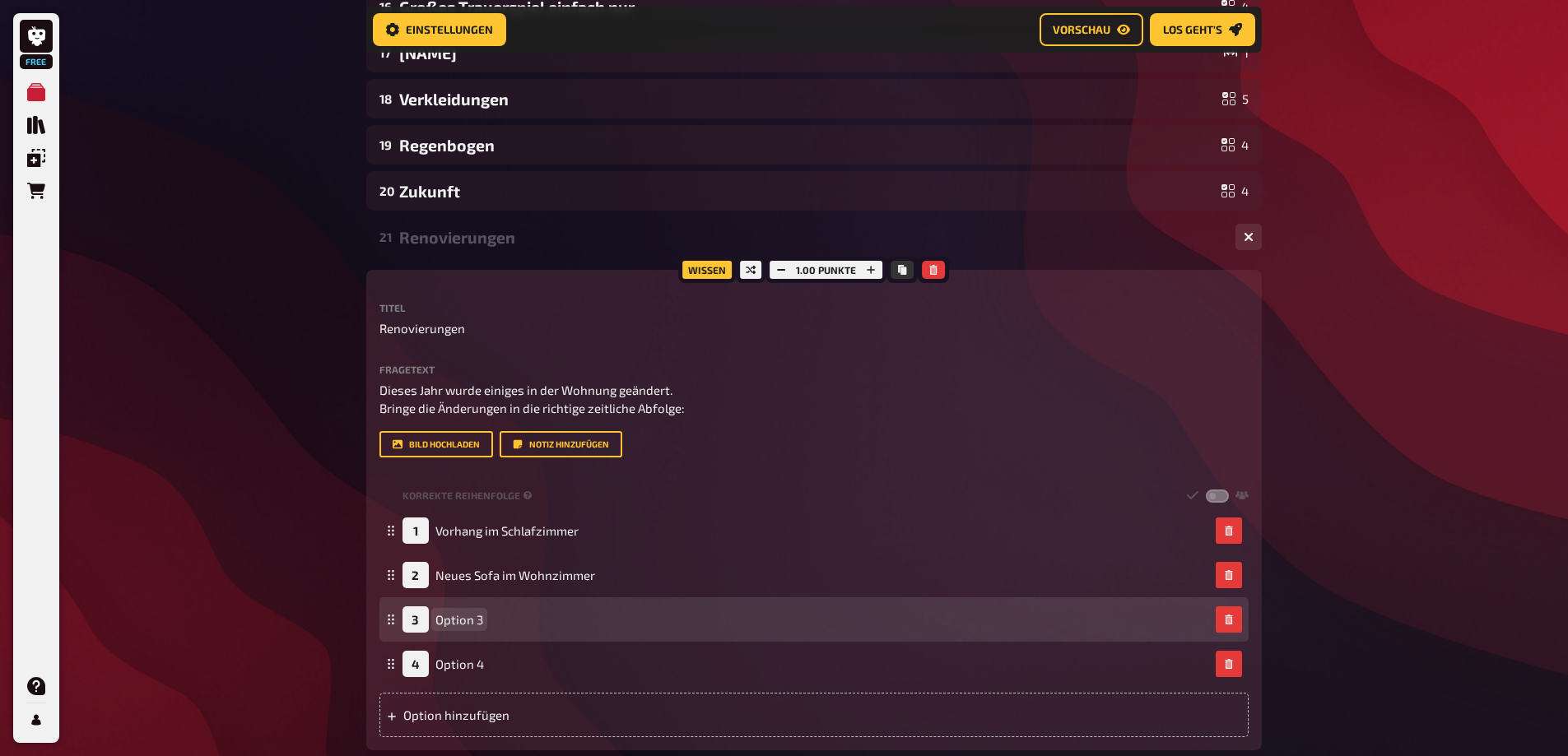 click on "Option 3" at bounding box center (459, 619) 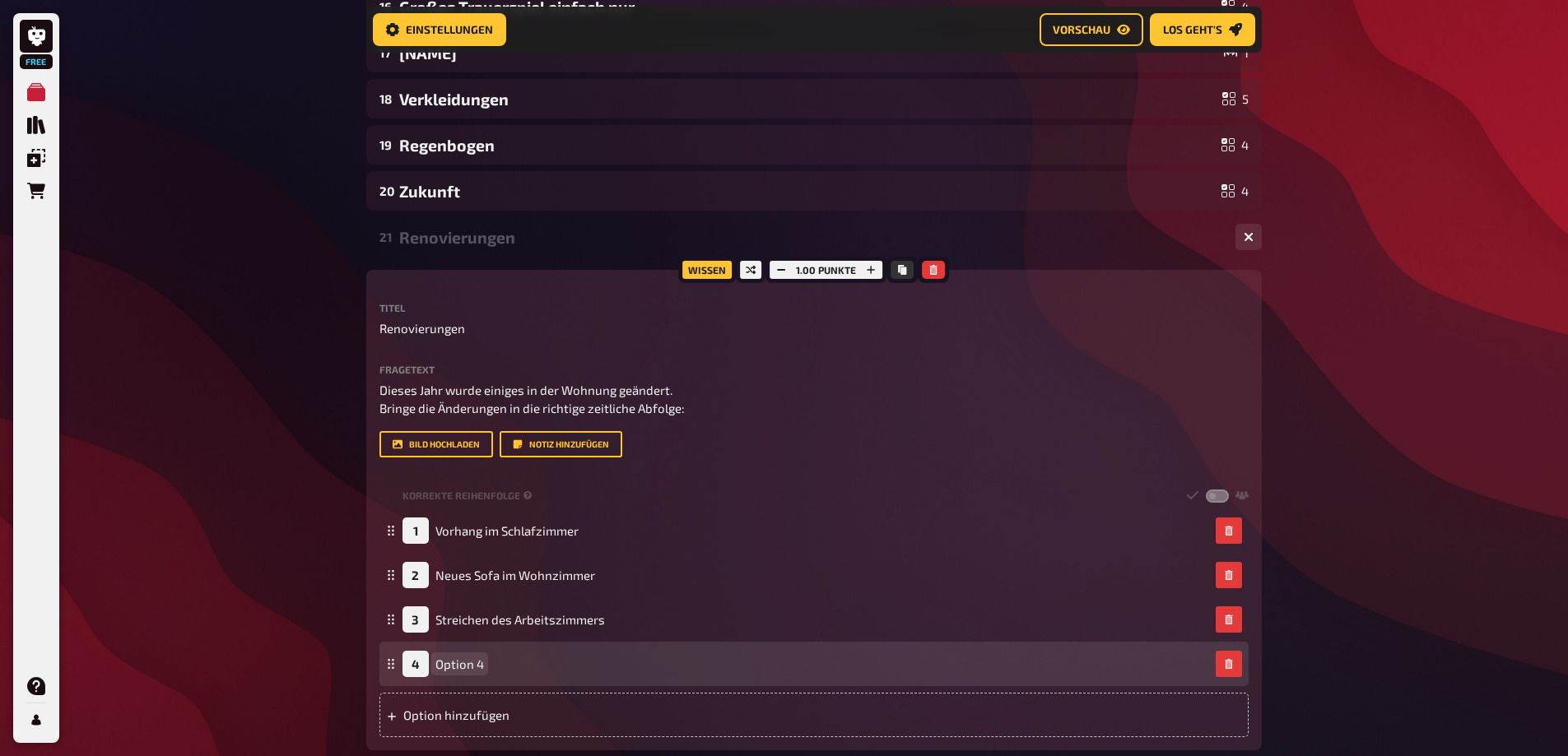 click on "Option 4" at bounding box center (459, 664) 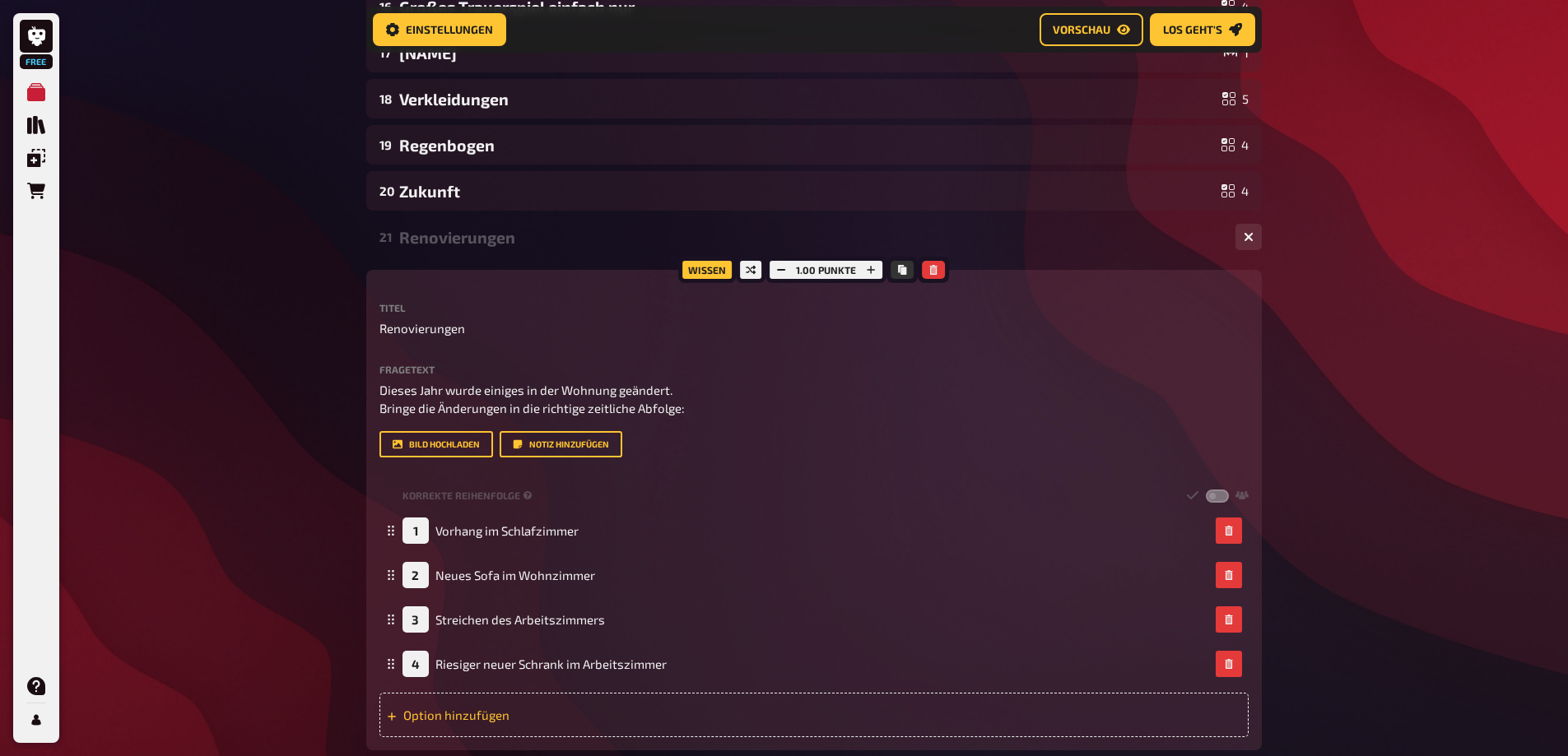 click on "Option hinzufügen" at bounding box center (814, 715) 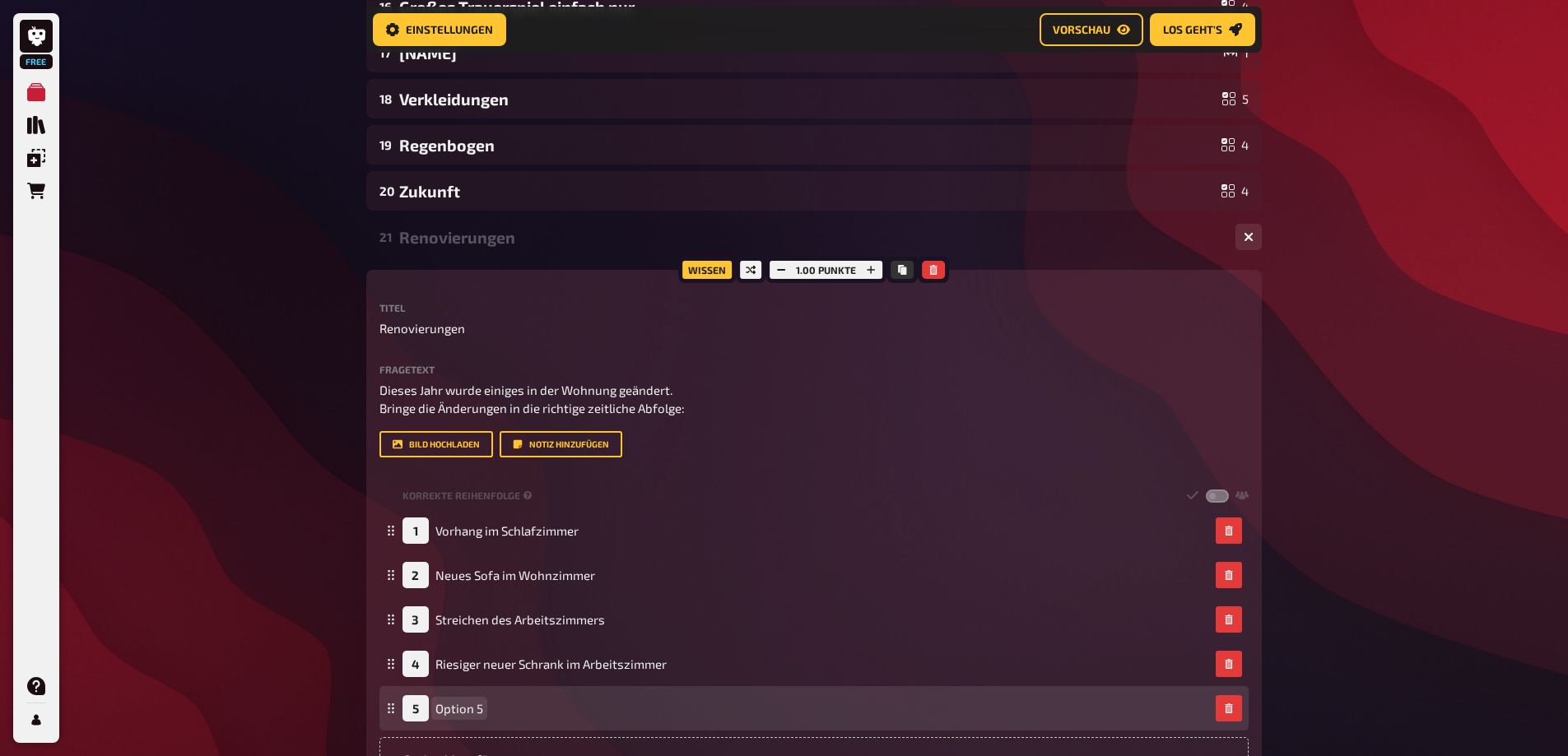 type 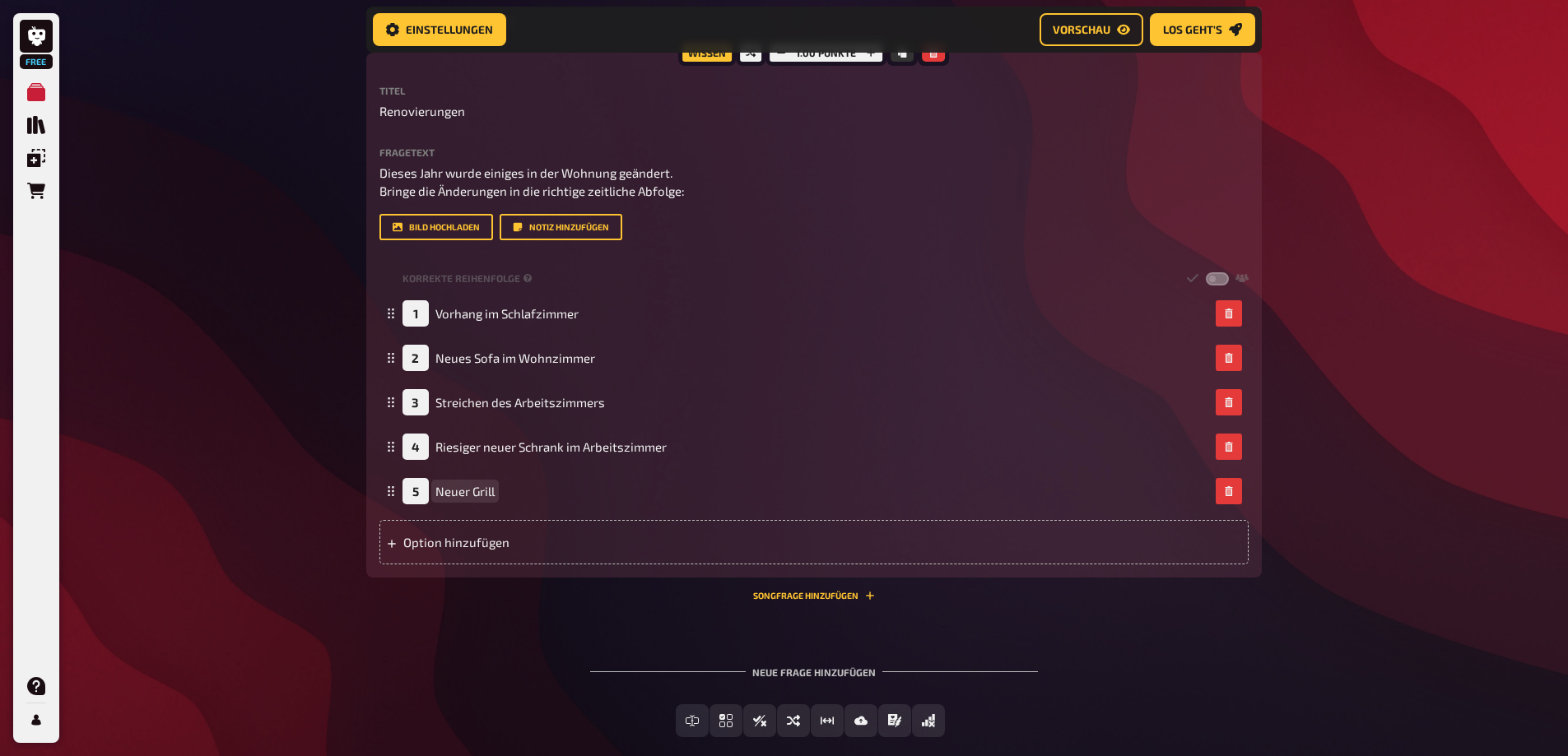 scroll, scrollTop: 1173, scrollLeft: 0, axis: vertical 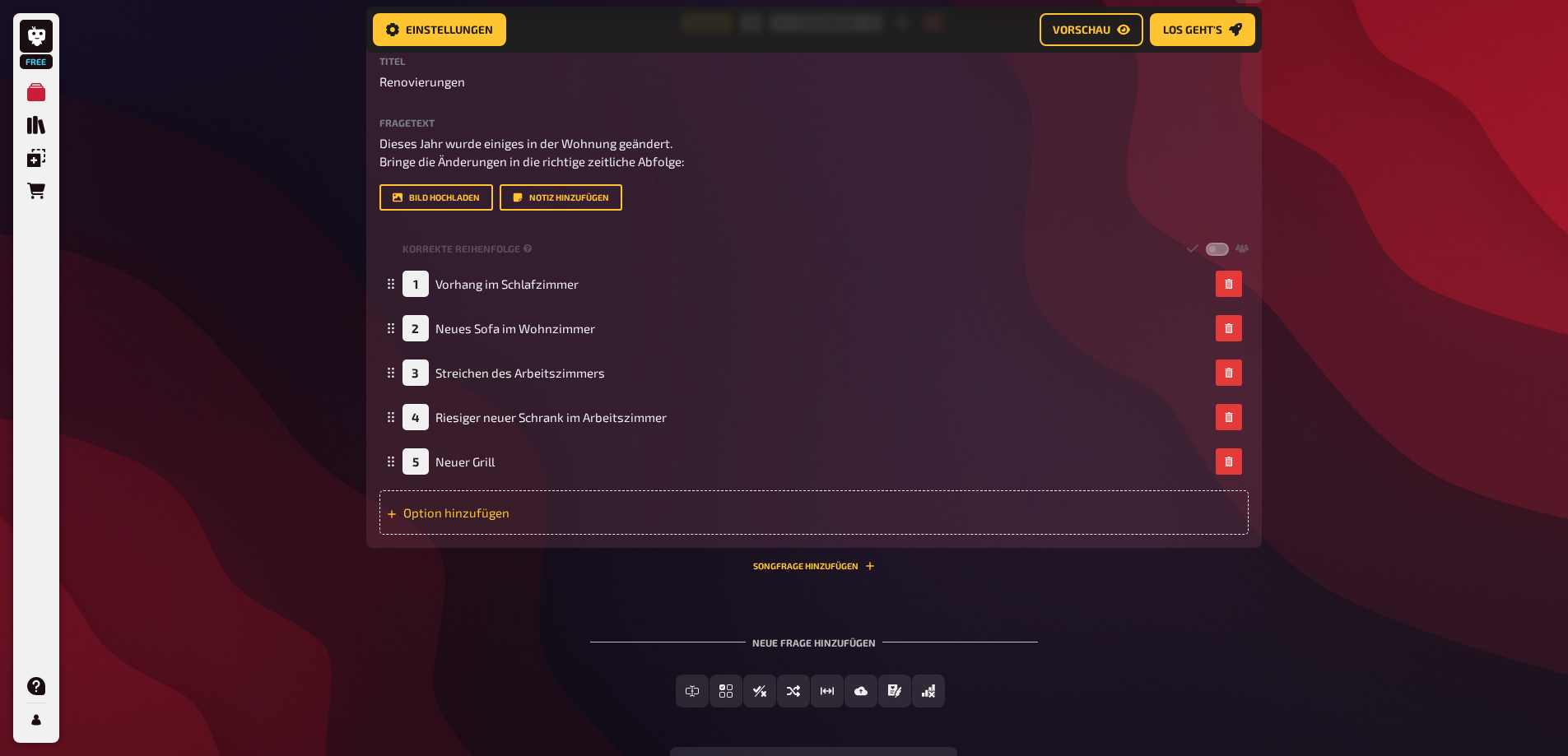 click on "Option hinzufügen" at bounding box center (814, 513) 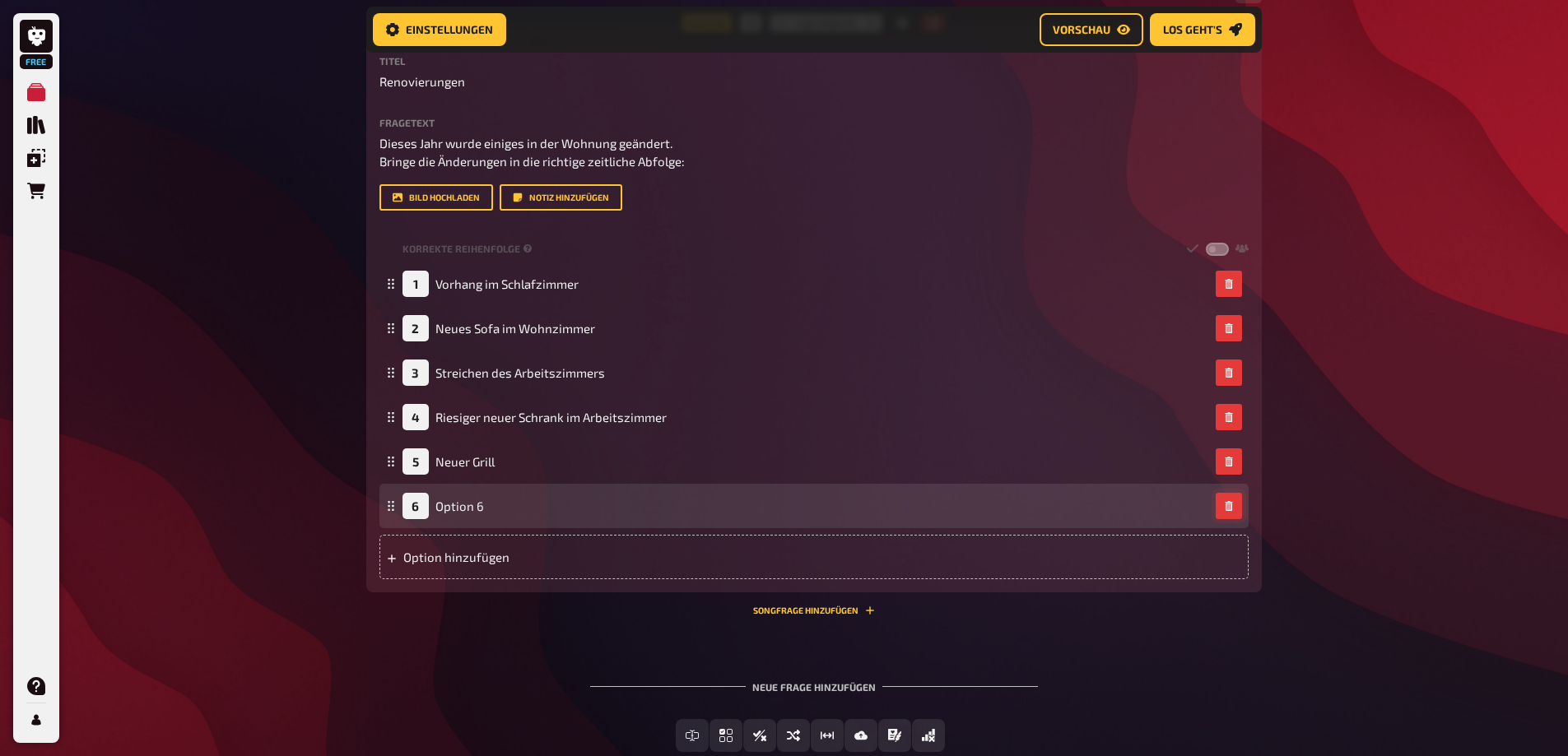 click at bounding box center (1229, 506) 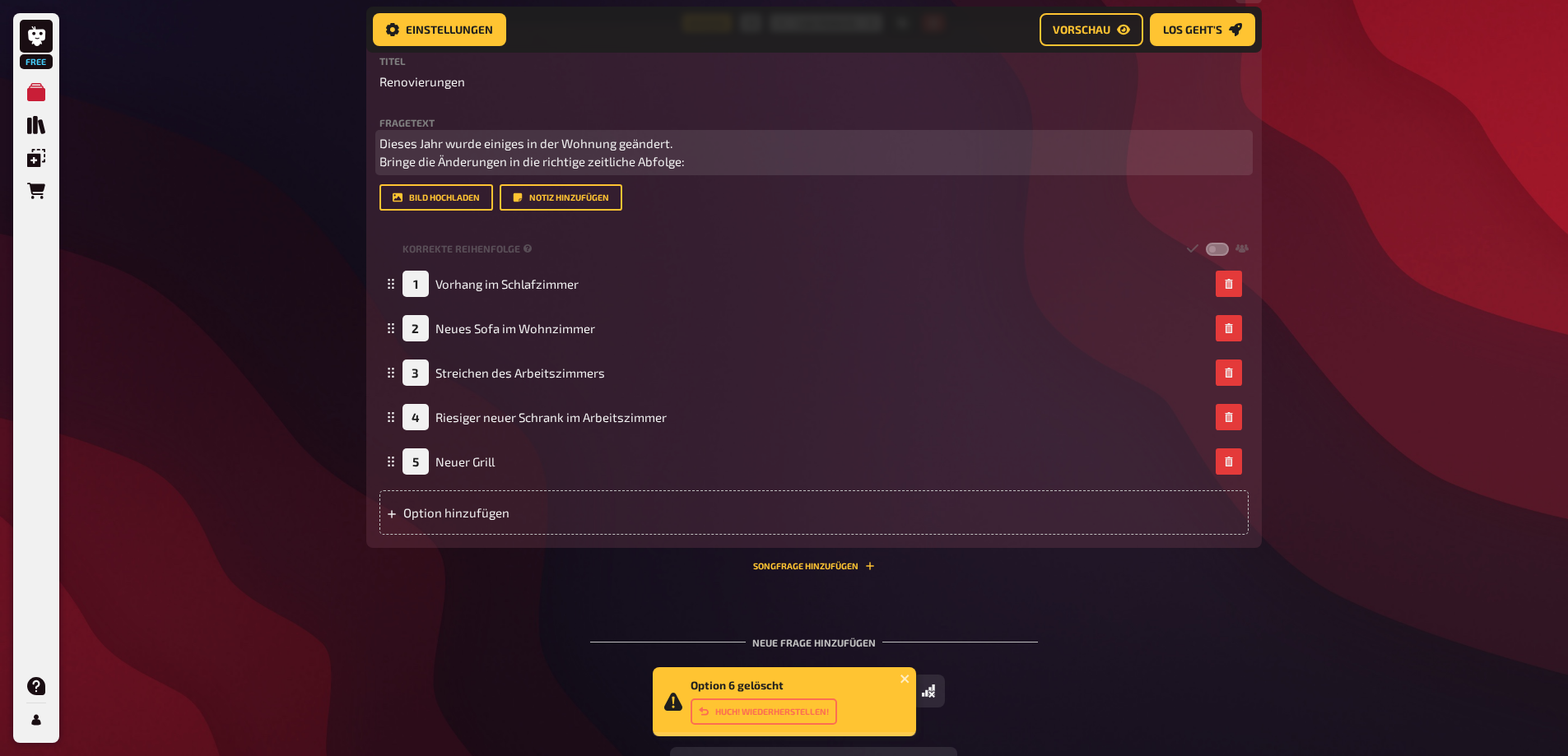 click on "Dieses Jahr wurde einiges in der Wohnung geändert.
Bringe die Änderungen in die richtige zeitliche Abfolge:" at bounding box center (814, 152) 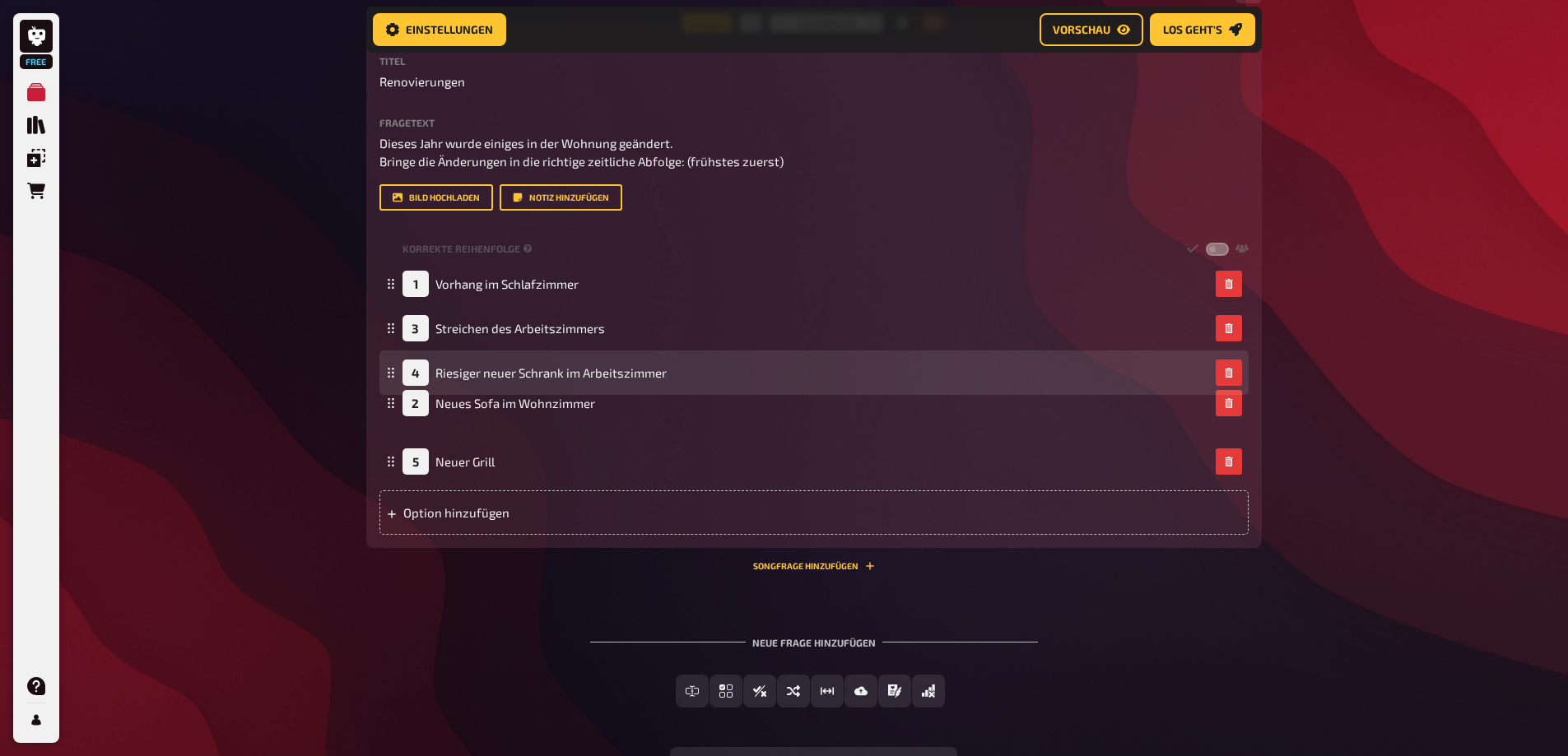 drag, startPoint x: 389, startPoint y: 324, endPoint x: 398, endPoint y: 399, distance: 75.53807 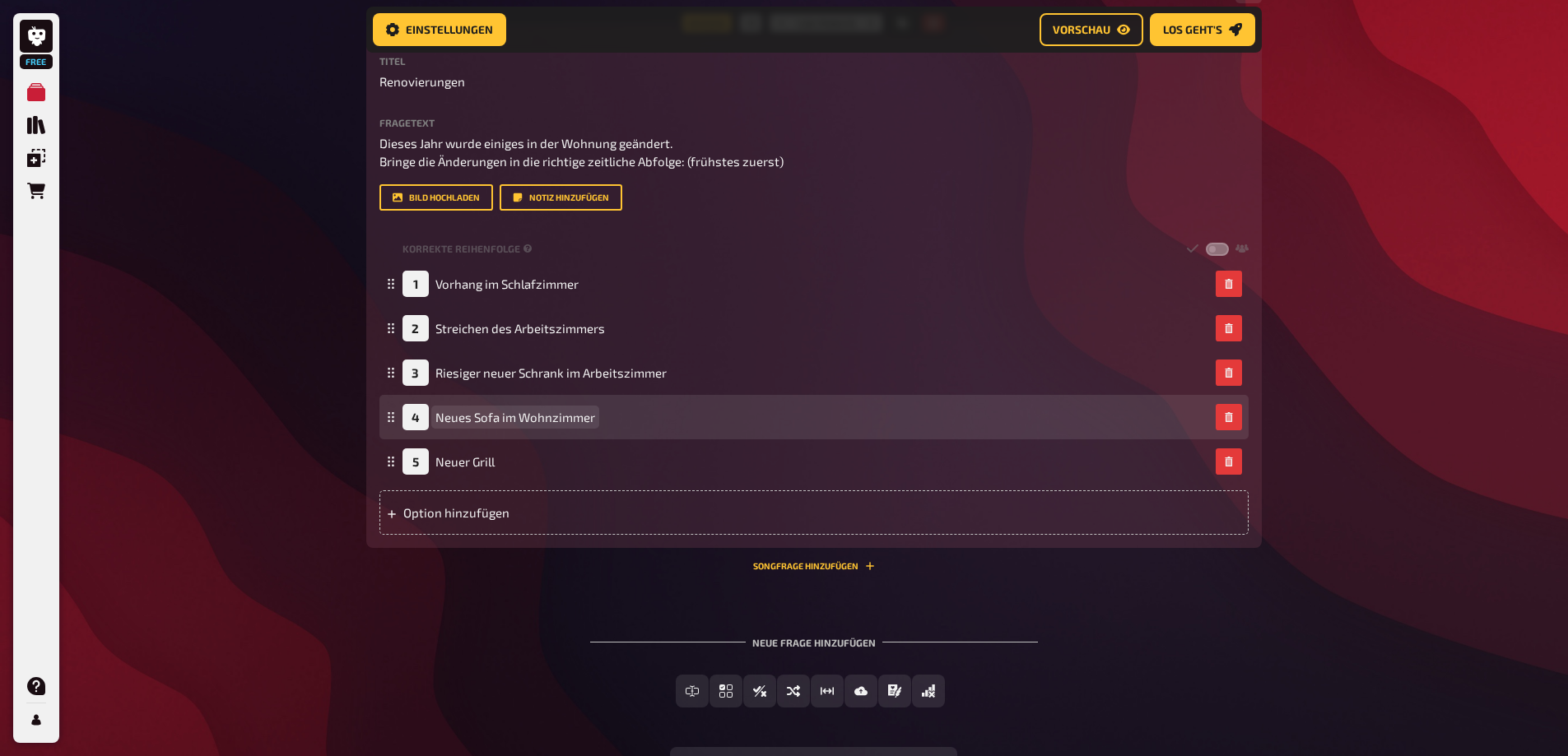click on "Neues Sofa im Wohnzimmer" at bounding box center (515, 417) 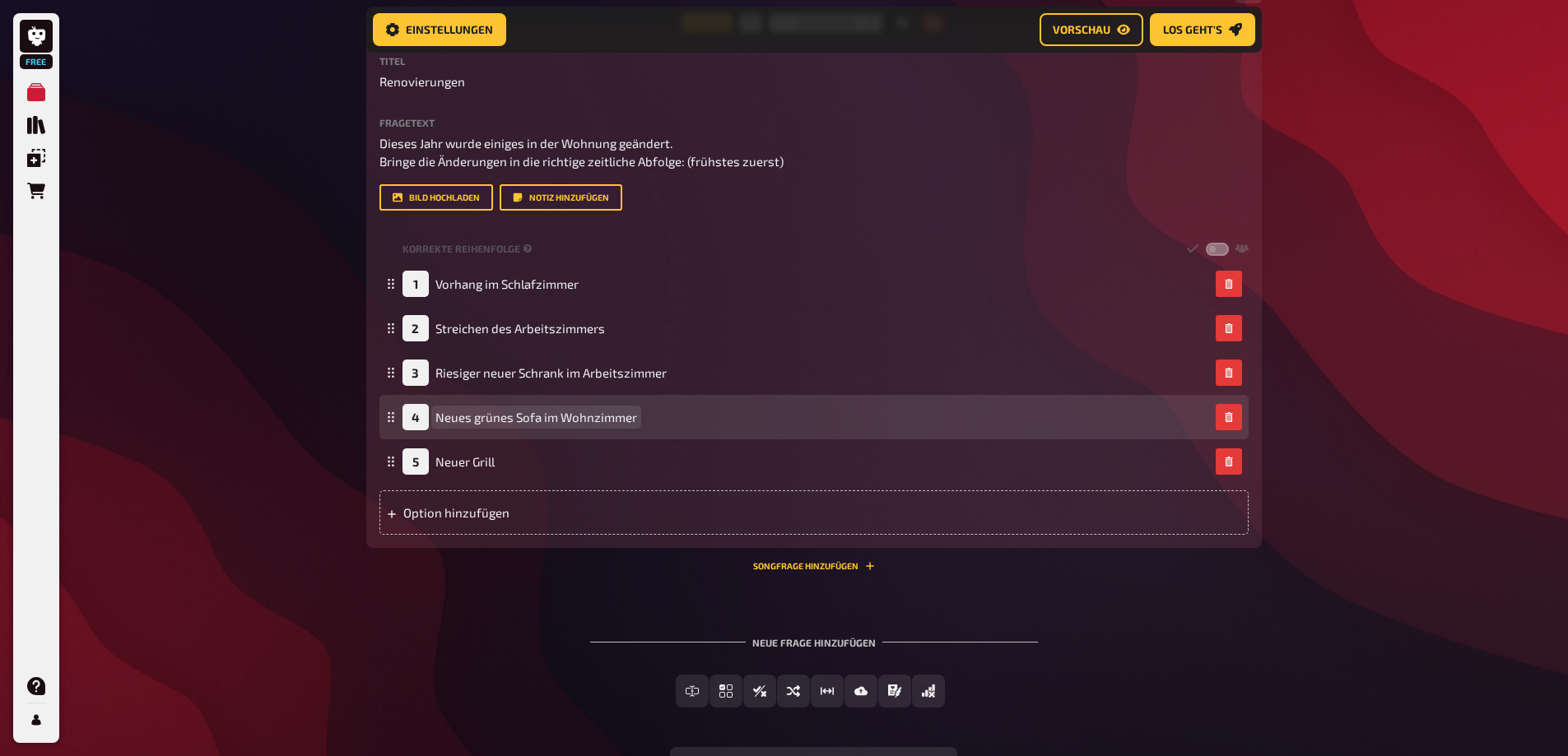 scroll, scrollTop: 1091, scrollLeft: 0, axis: vertical 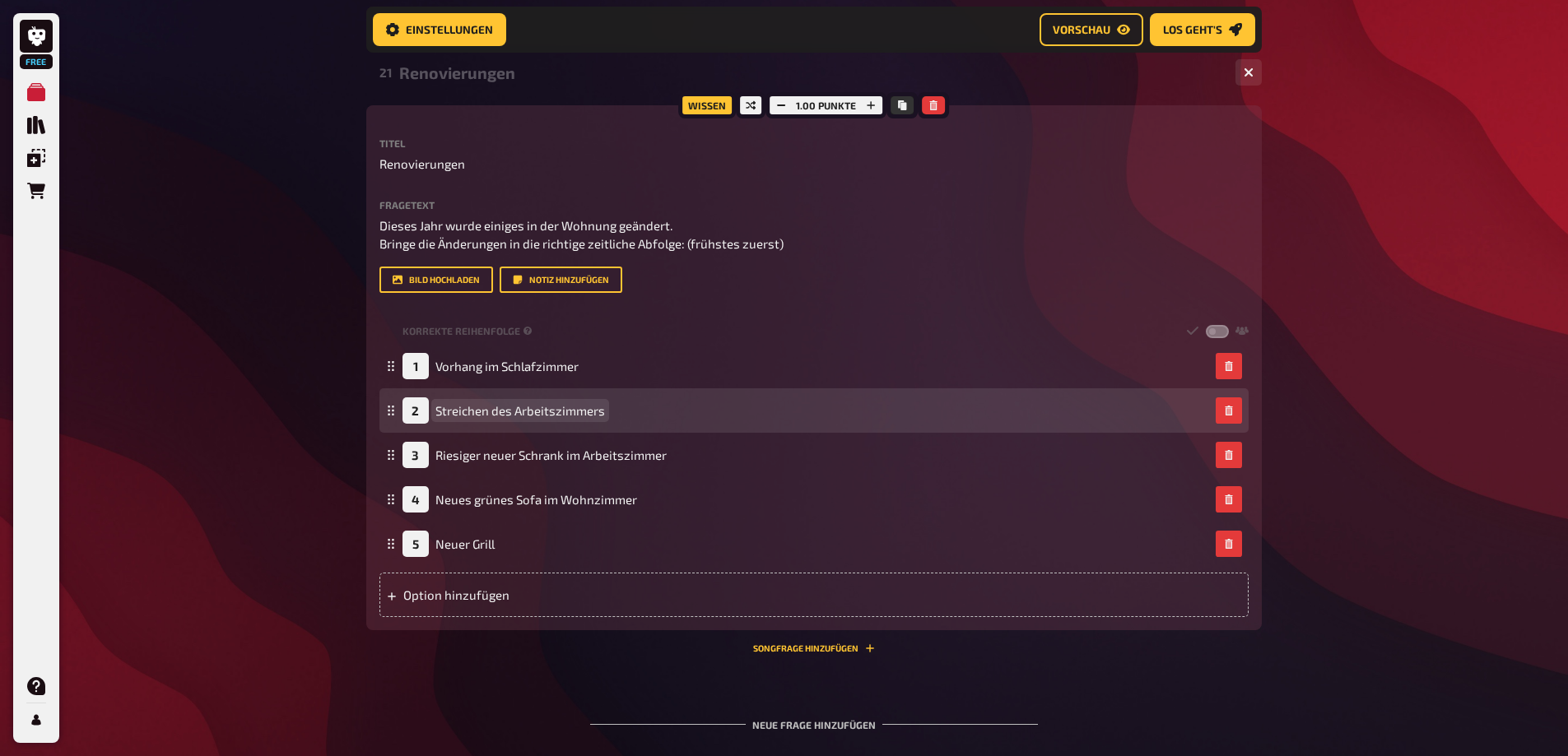click on "Streichen des Arbeitszimmers" at bounding box center [520, 410] 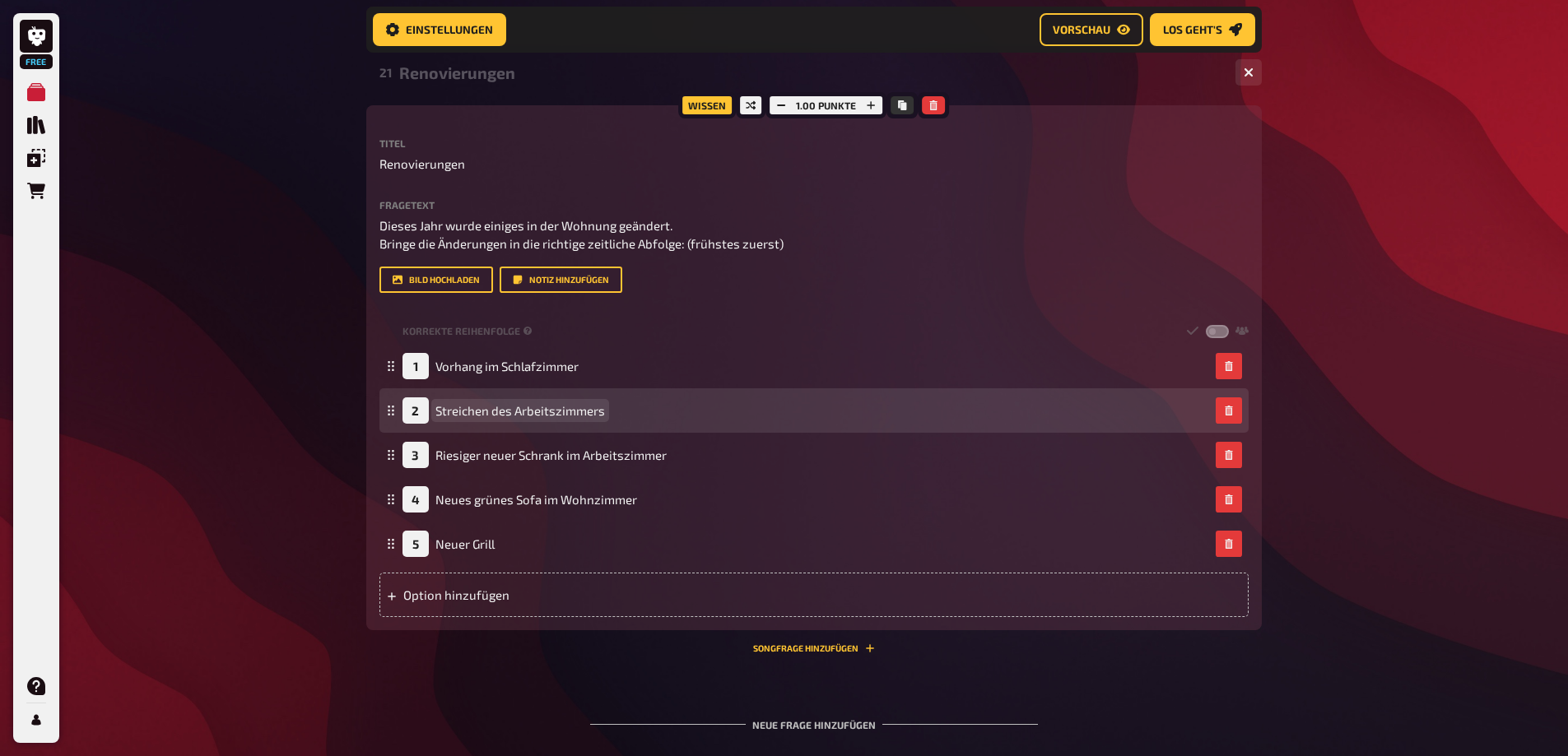 type 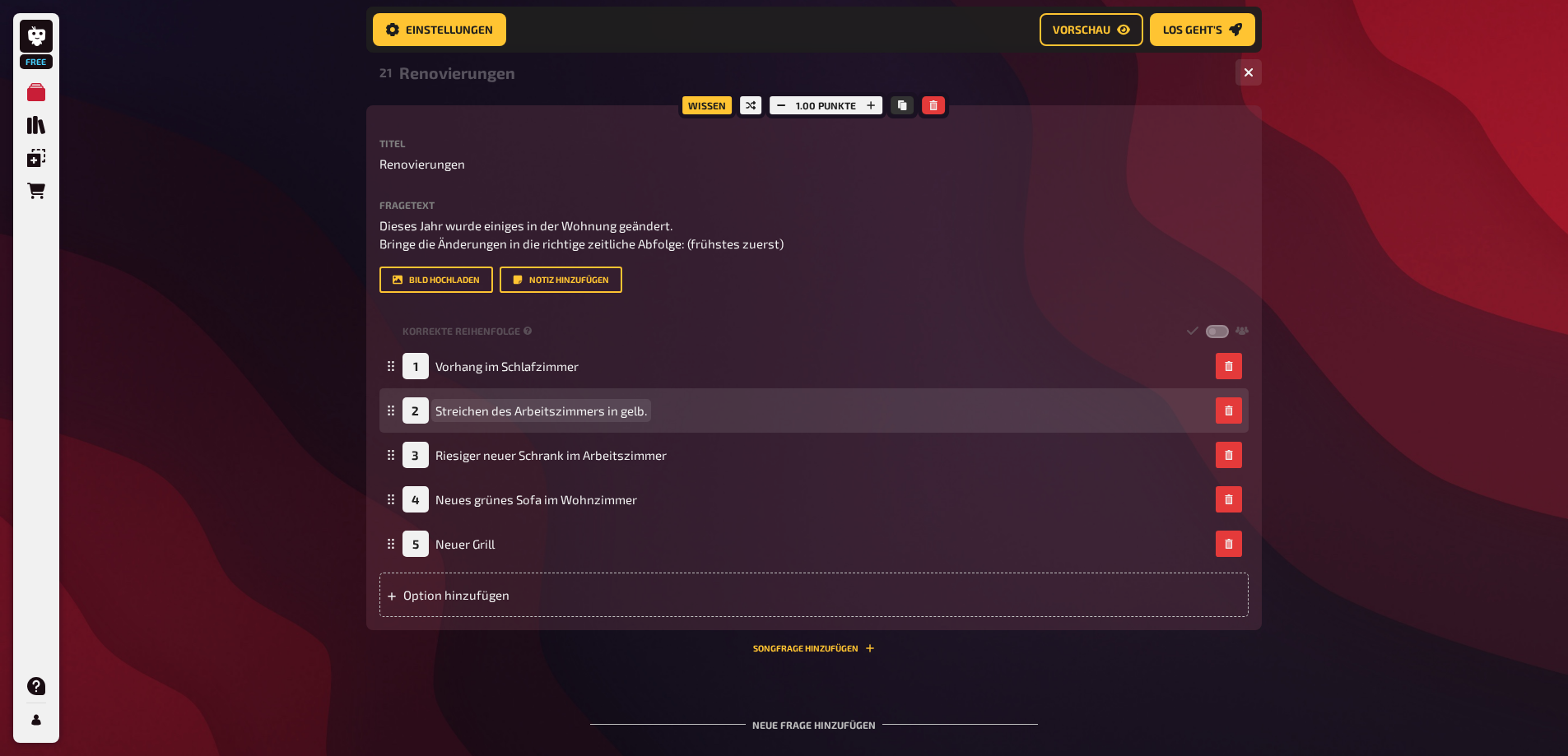 click on "Streichen des Arbeitszimmers in gelb." at bounding box center [541, 410] 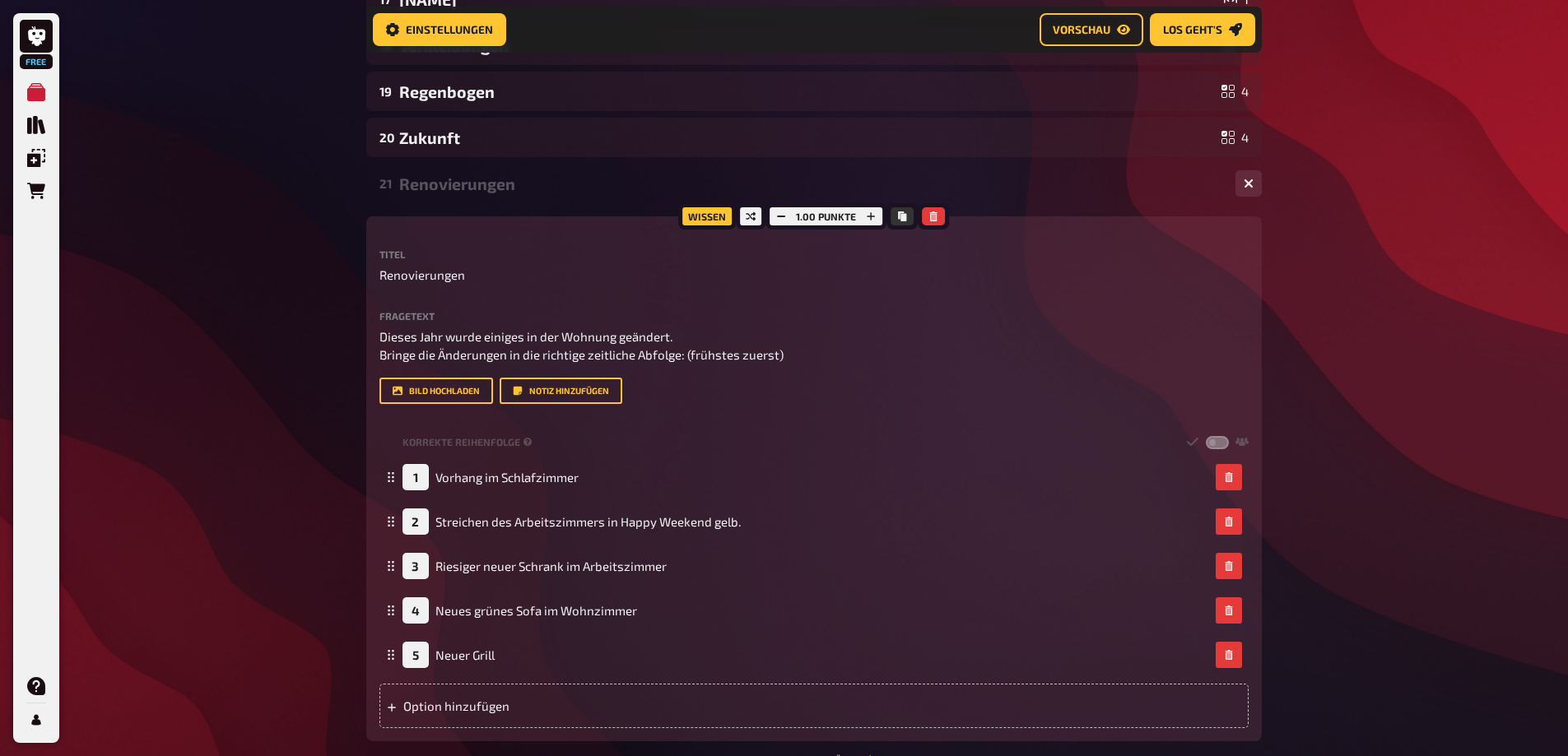 scroll, scrollTop: 1009, scrollLeft: 0, axis: vertical 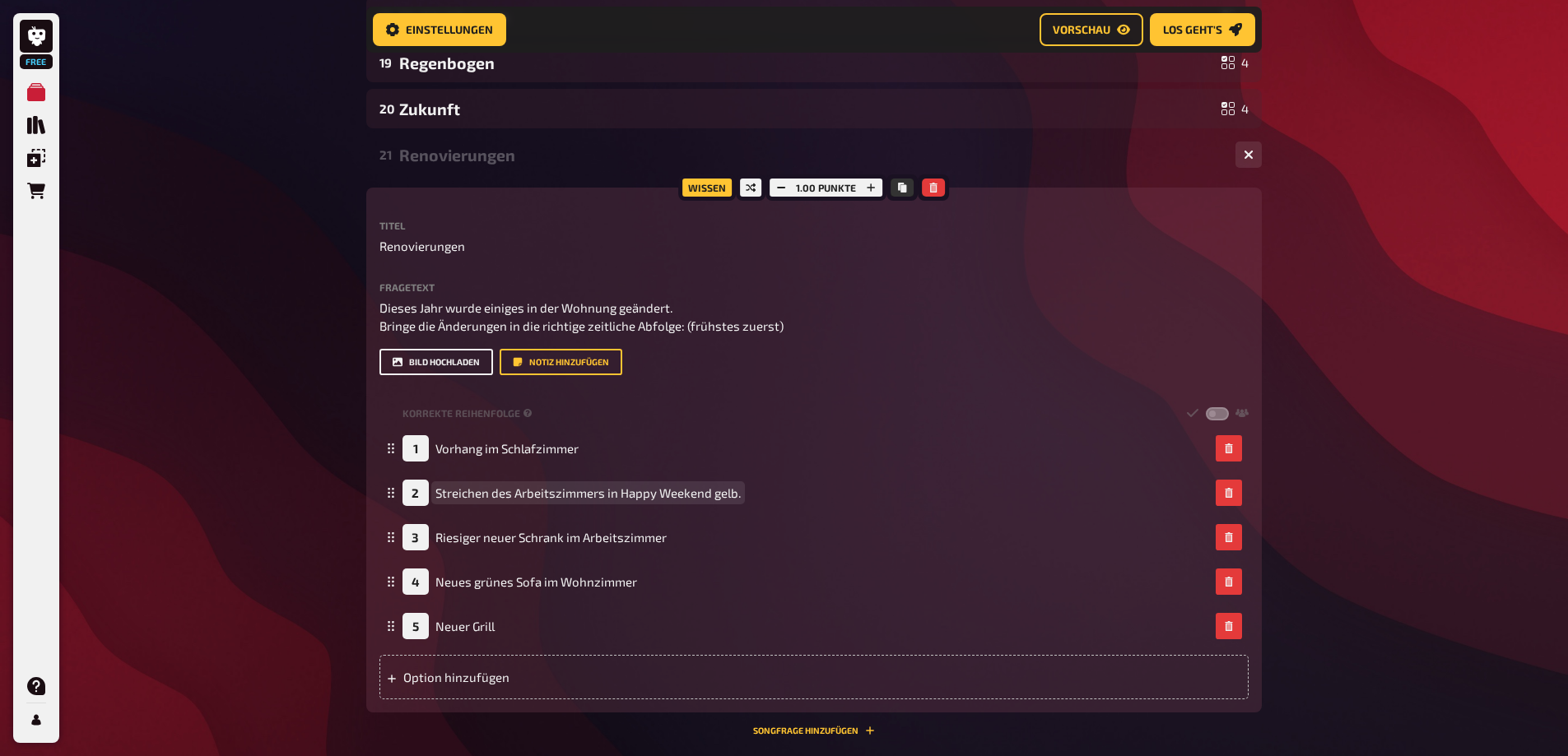 click on "Bild hochladen" at bounding box center [436, 362] 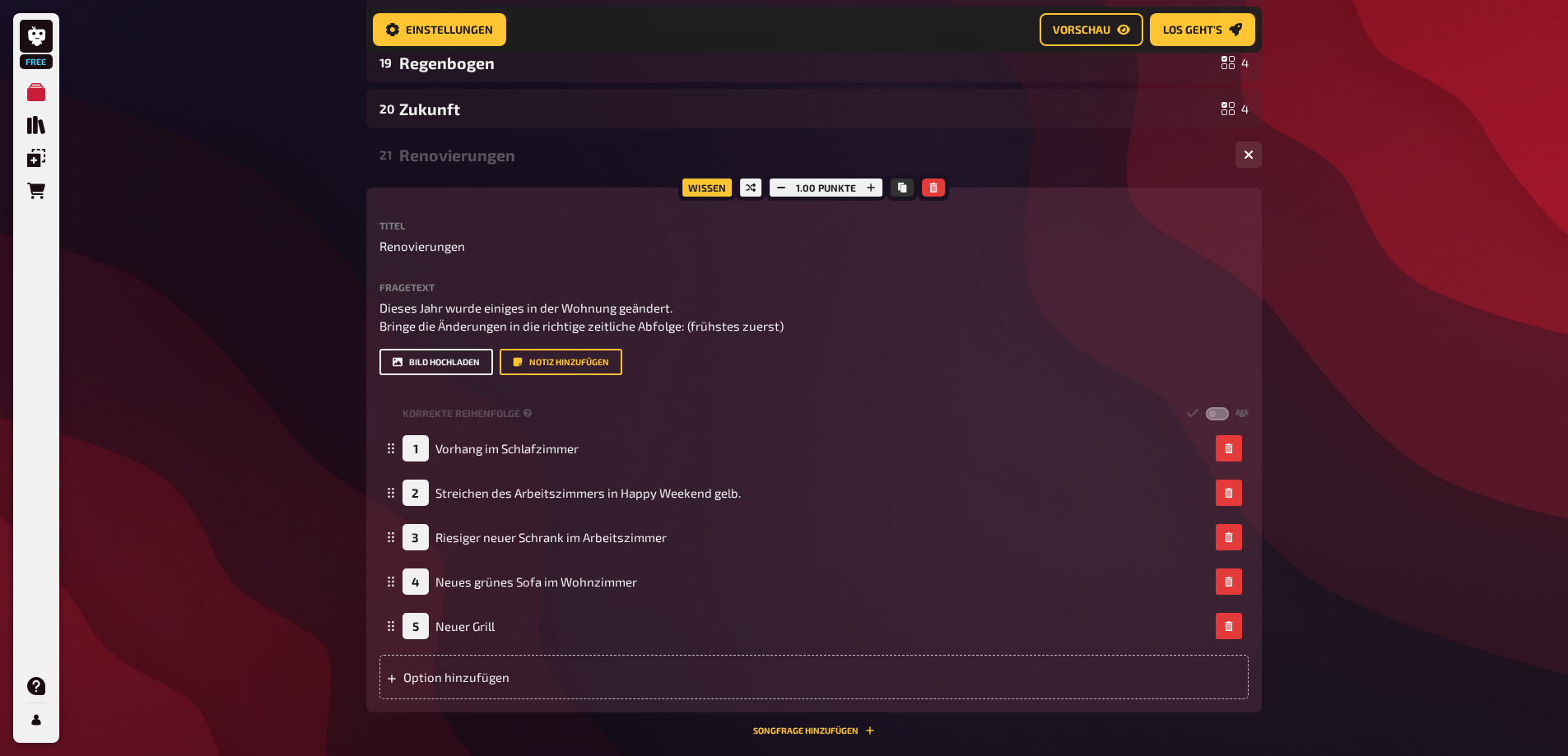 click on "Bild hochladen" at bounding box center [436, 362] 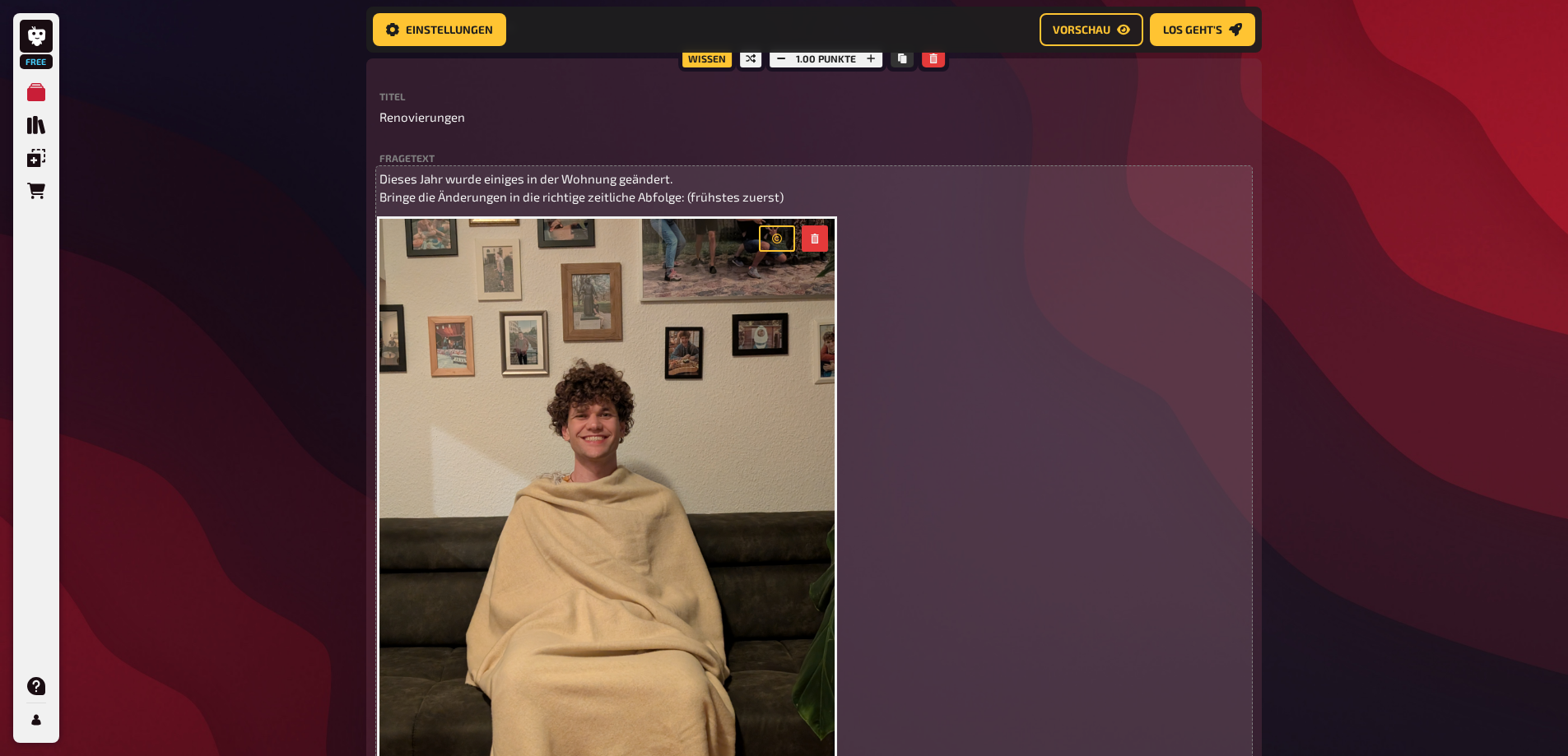 scroll, scrollTop: 1009, scrollLeft: 0, axis: vertical 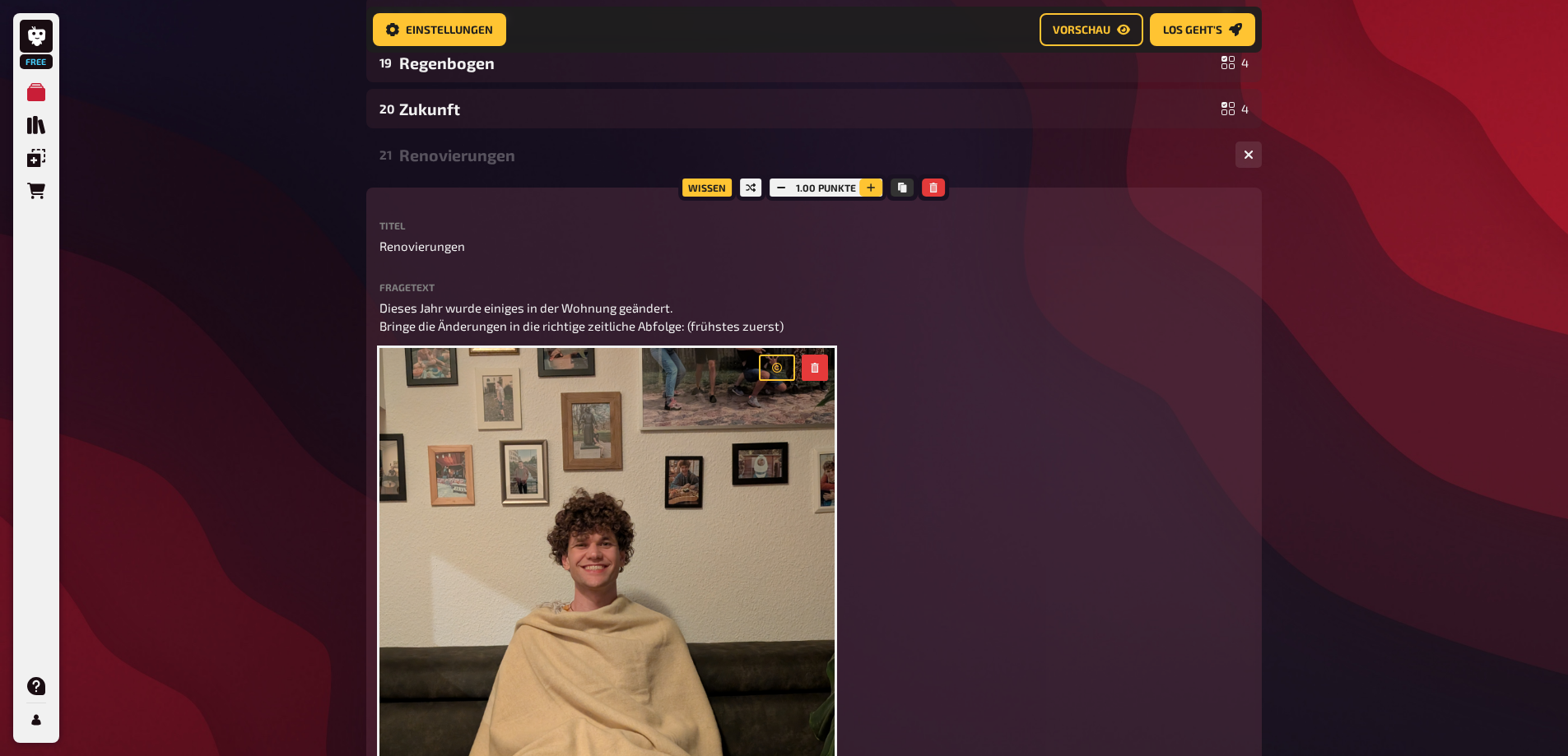 click 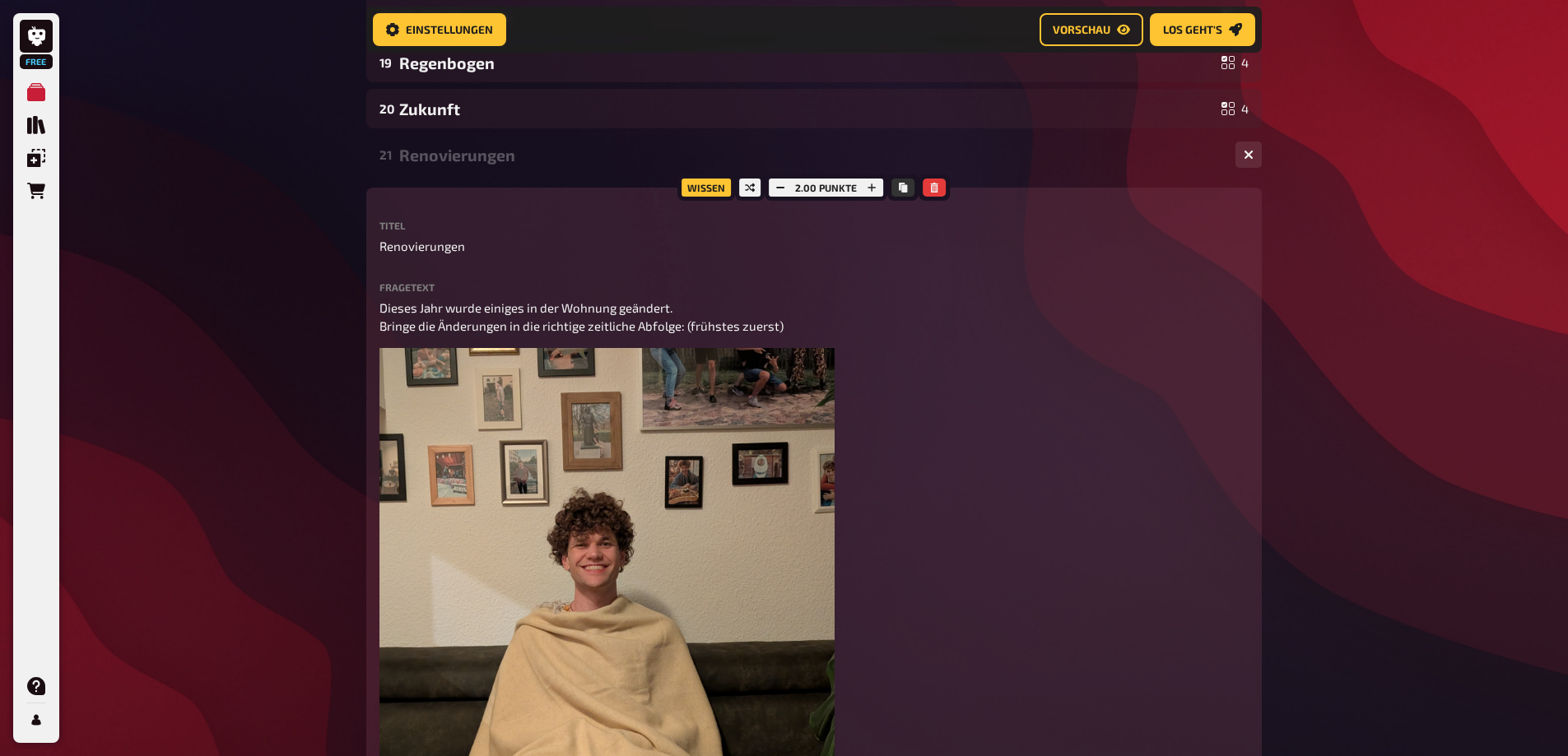 click on "Renovierungen" at bounding box center [811, 155] 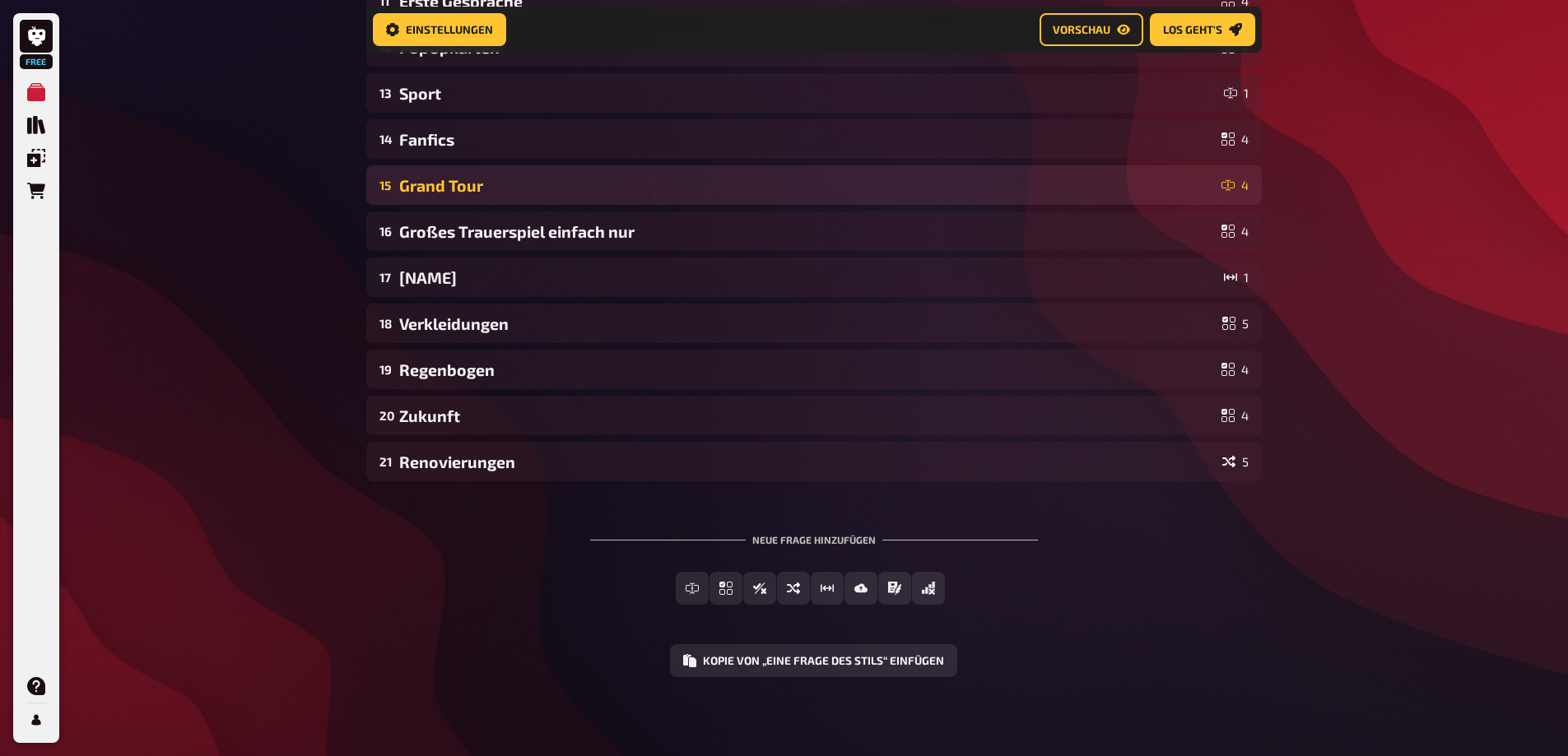 scroll, scrollTop: 702, scrollLeft: 0, axis: vertical 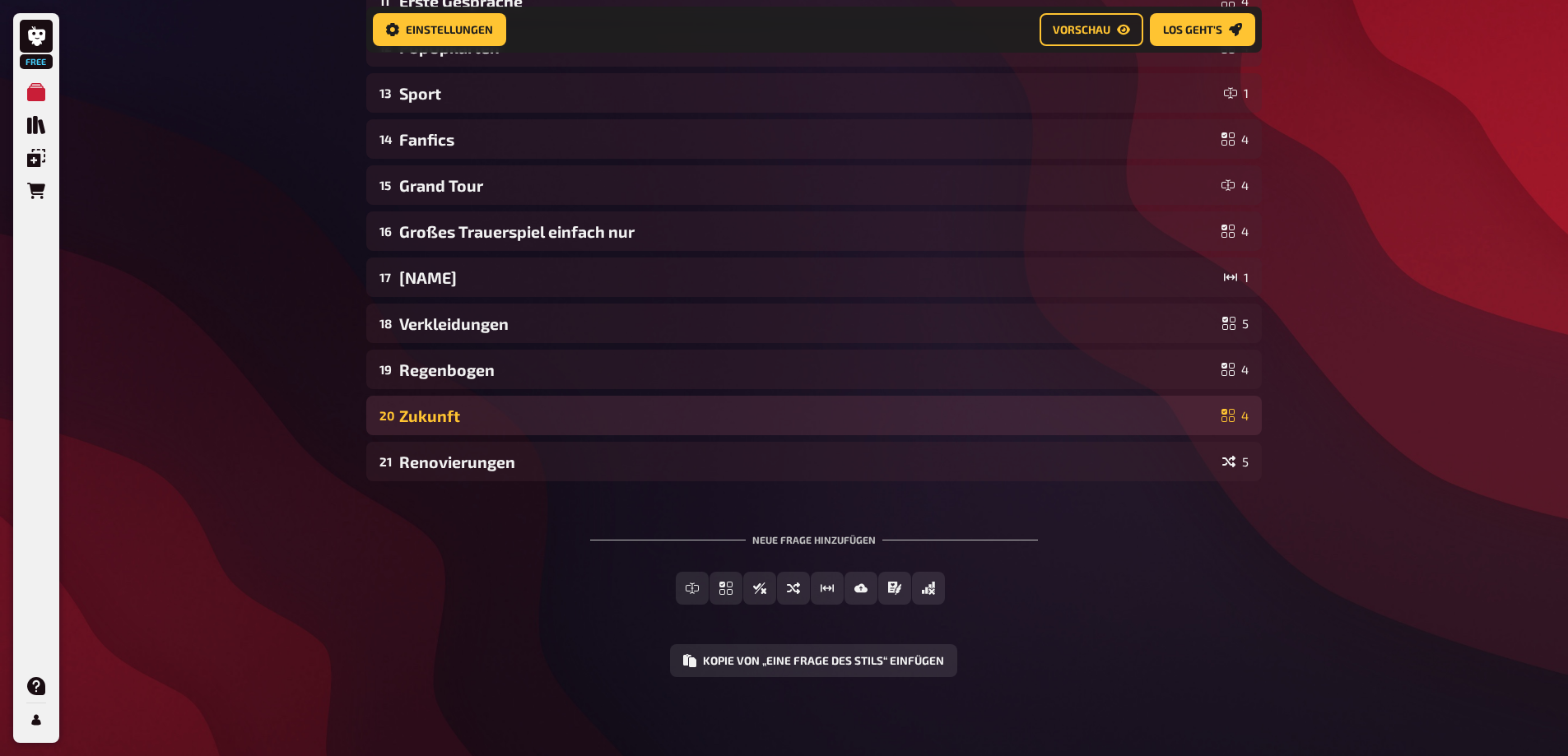 click on "Zukunft" at bounding box center [807, 415] 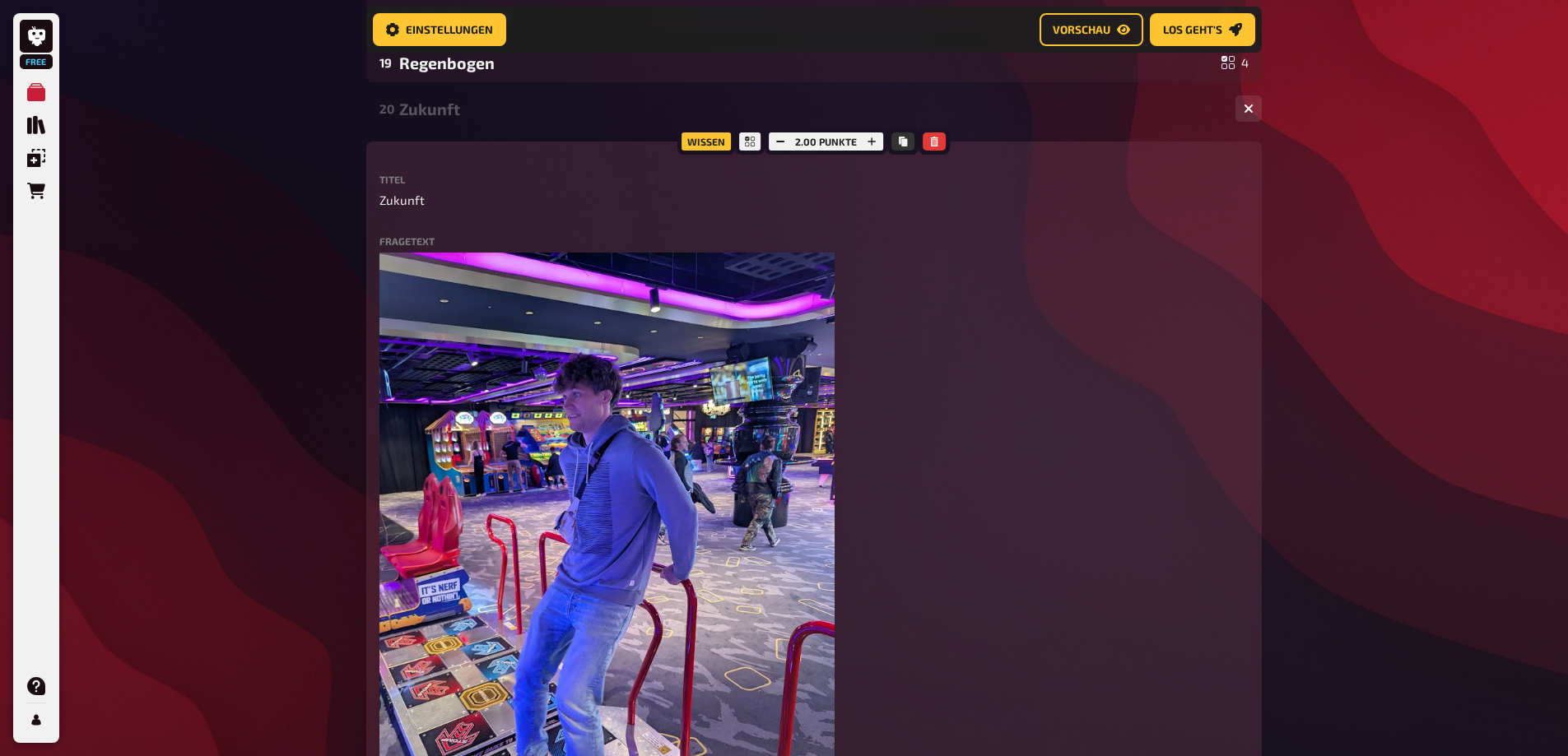 click on "Zukunft" at bounding box center [811, 109] 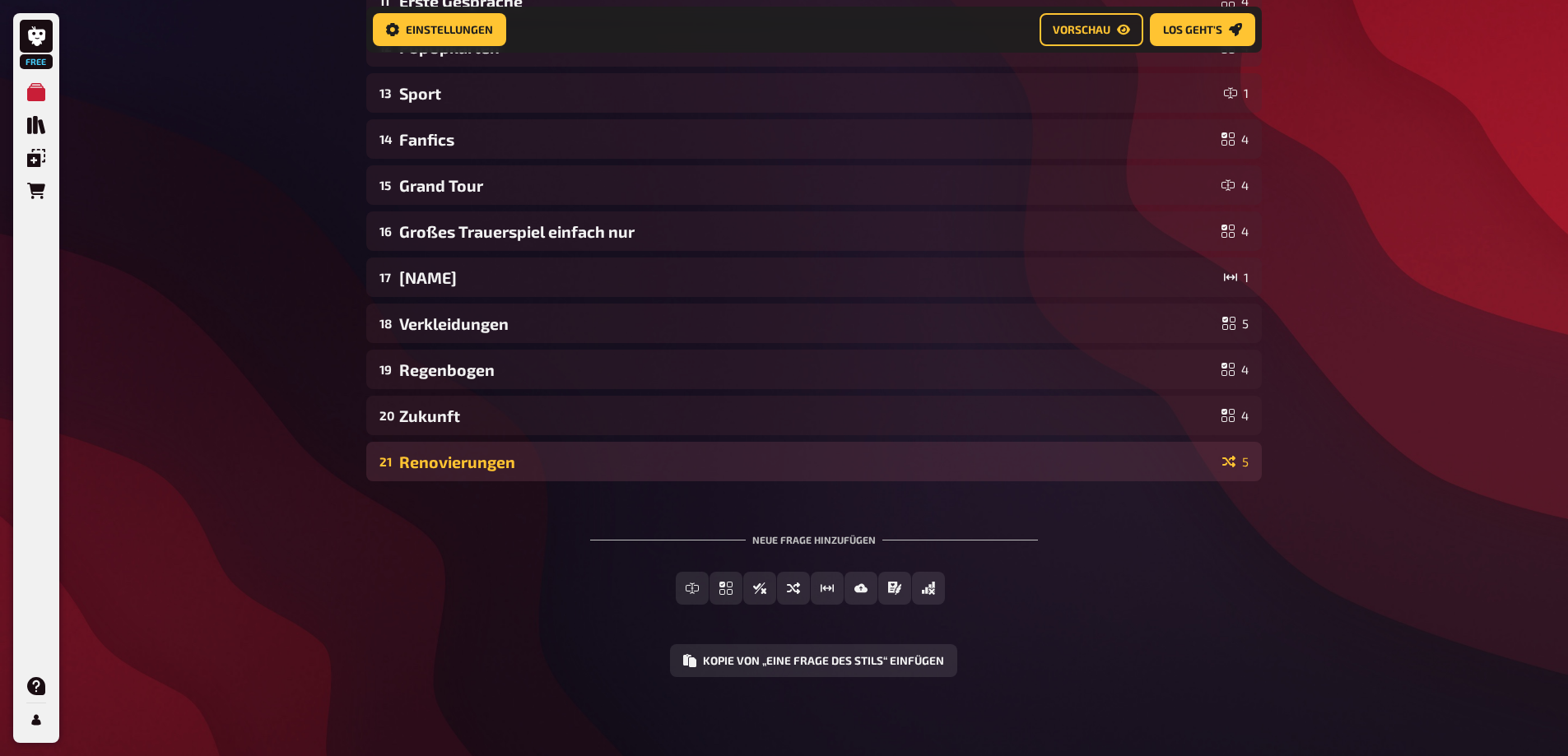 click on "Renovierungen" at bounding box center [807, 461] 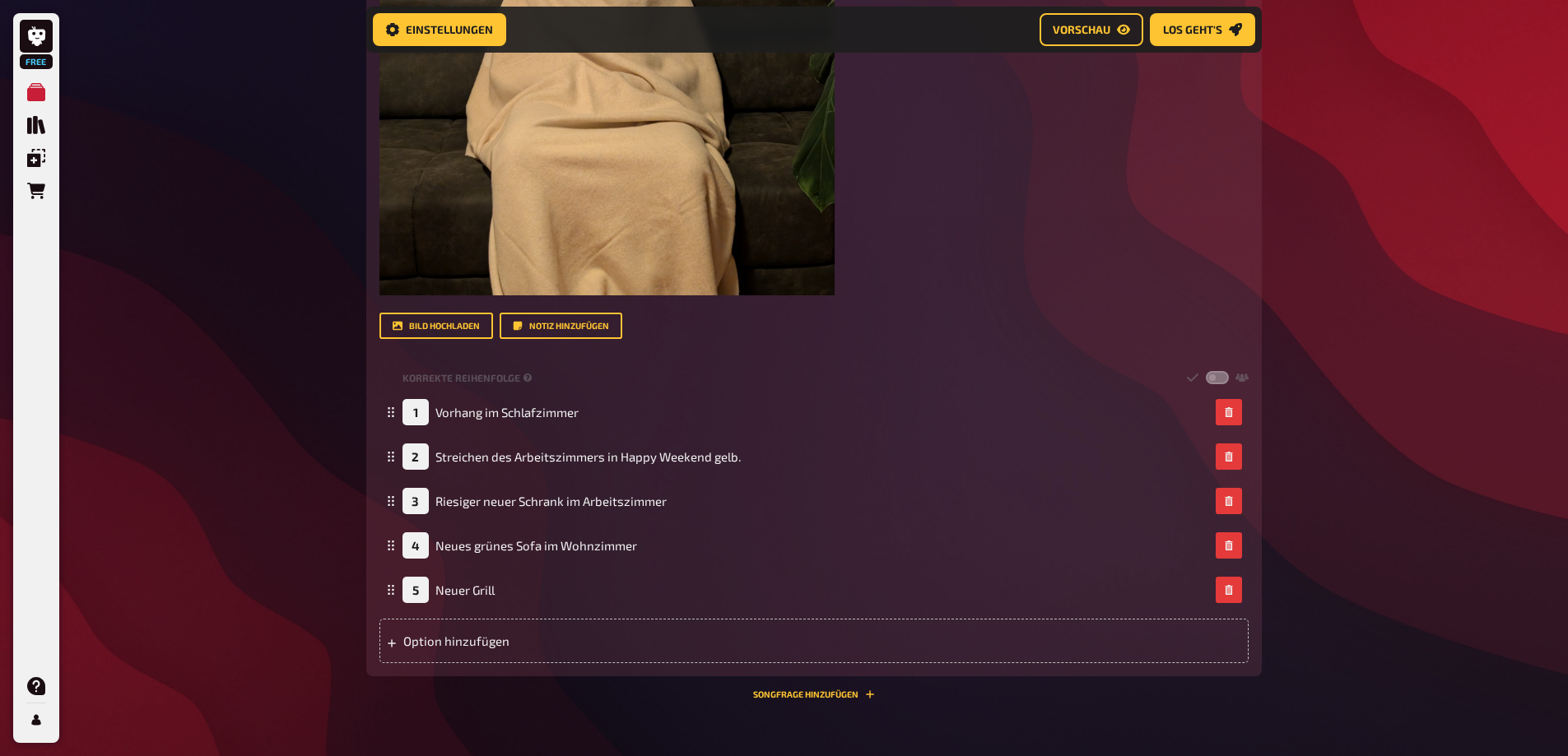 scroll, scrollTop: 1667, scrollLeft: 0, axis: vertical 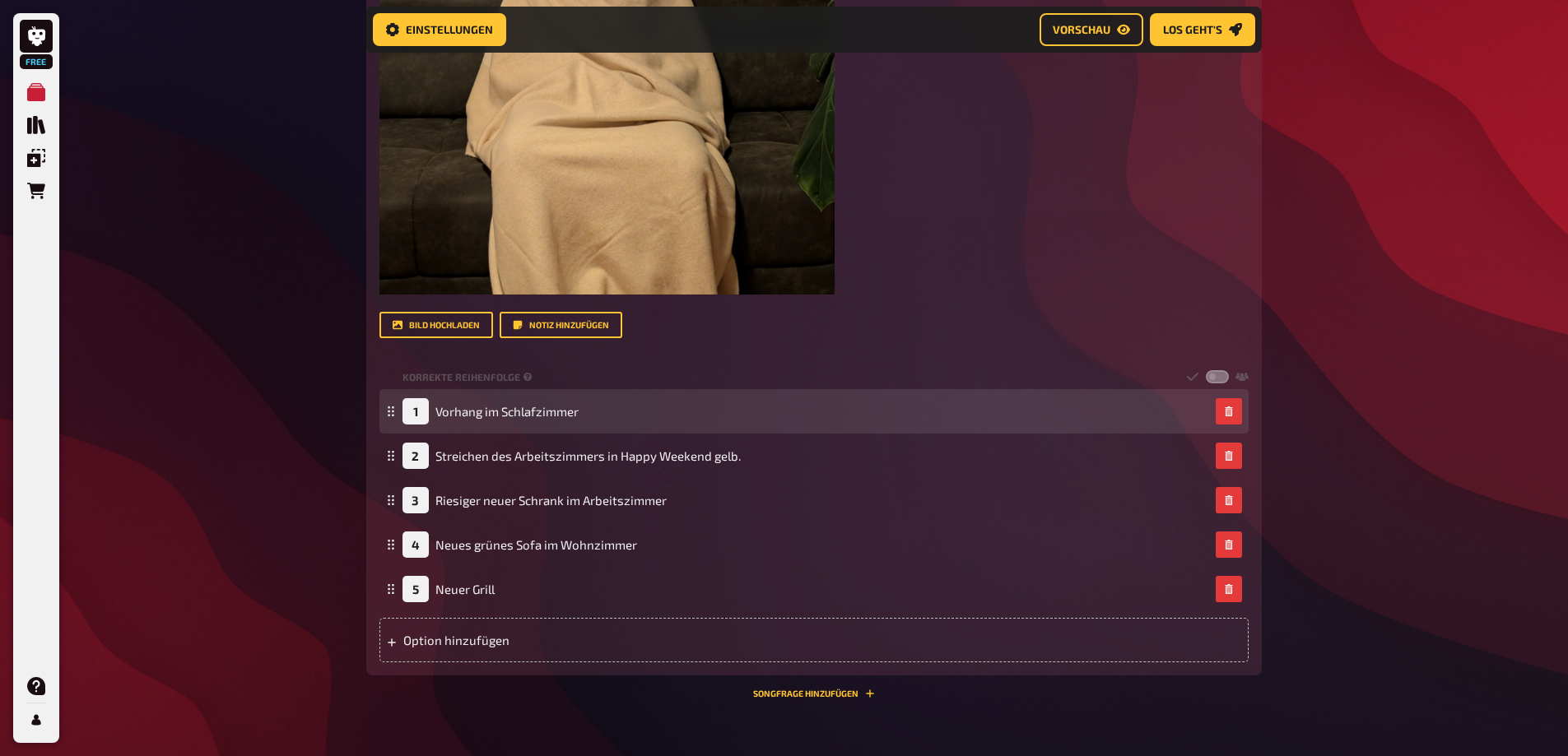 drag, startPoint x: 419, startPoint y: 410, endPoint x: 403, endPoint y: 415, distance: 16.763055 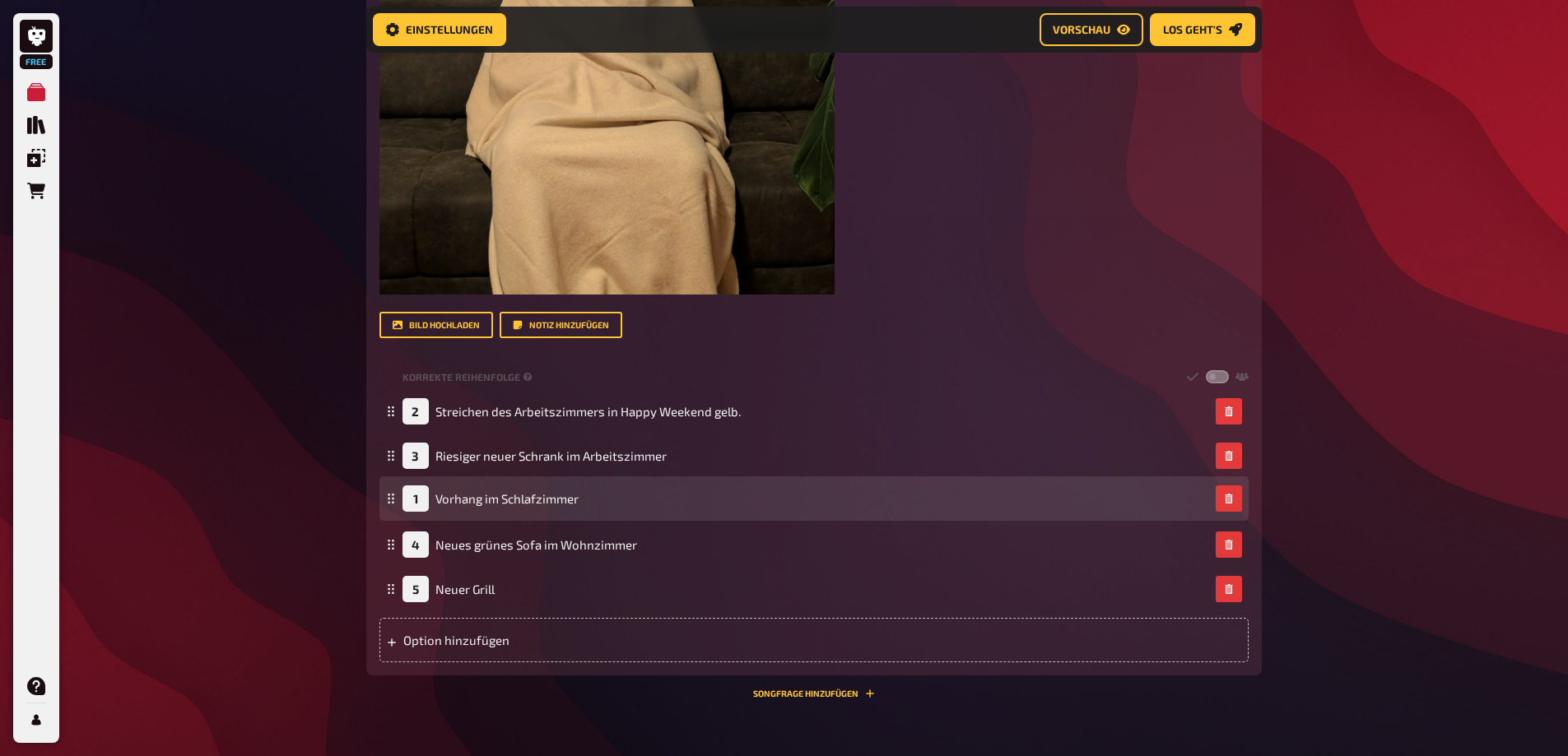 drag, startPoint x: 394, startPoint y: 411, endPoint x: 399, endPoint y: 499, distance: 88.14193 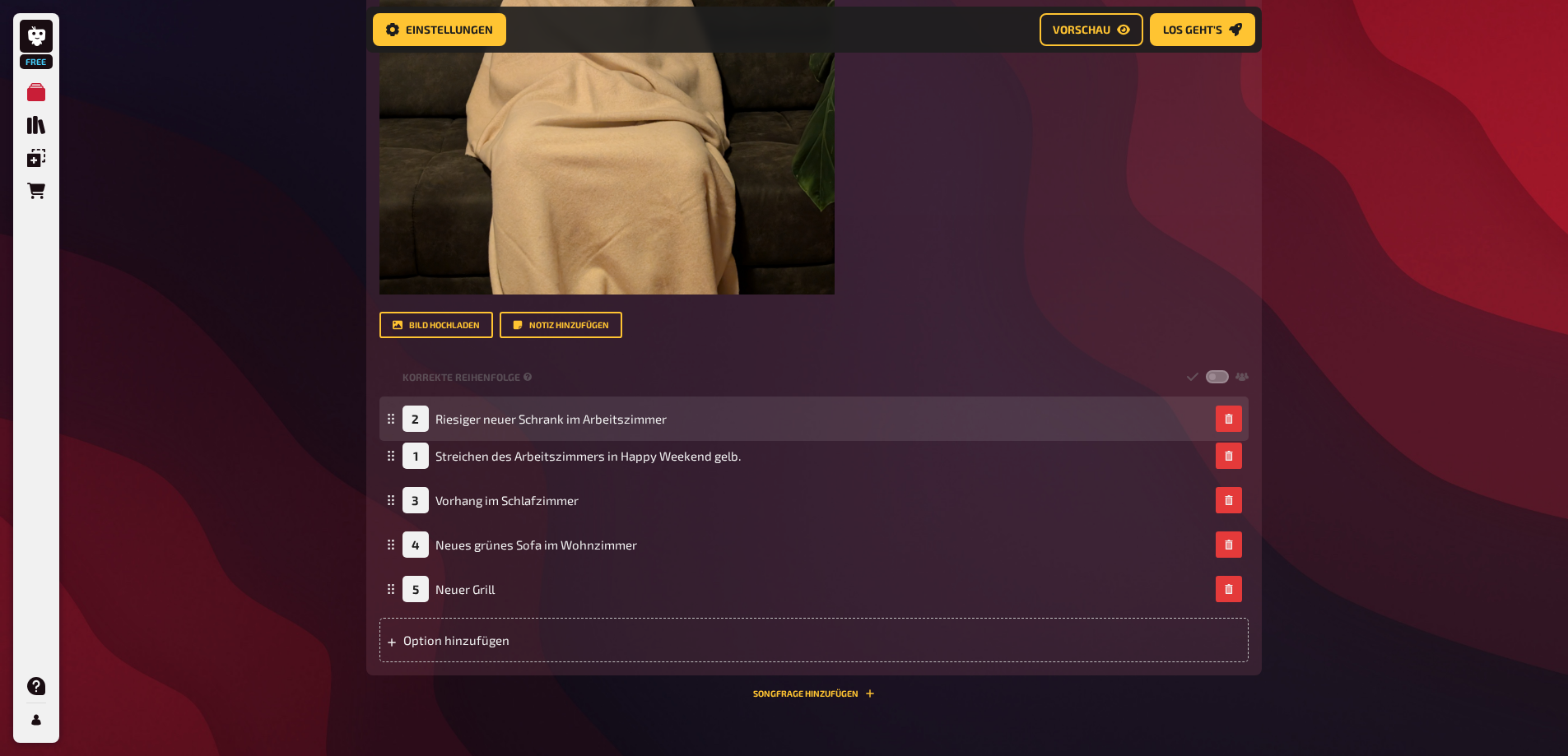 drag, startPoint x: 395, startPoint y: 454, endPoint x: 386, endPoint y: 409, distance: 45.891176 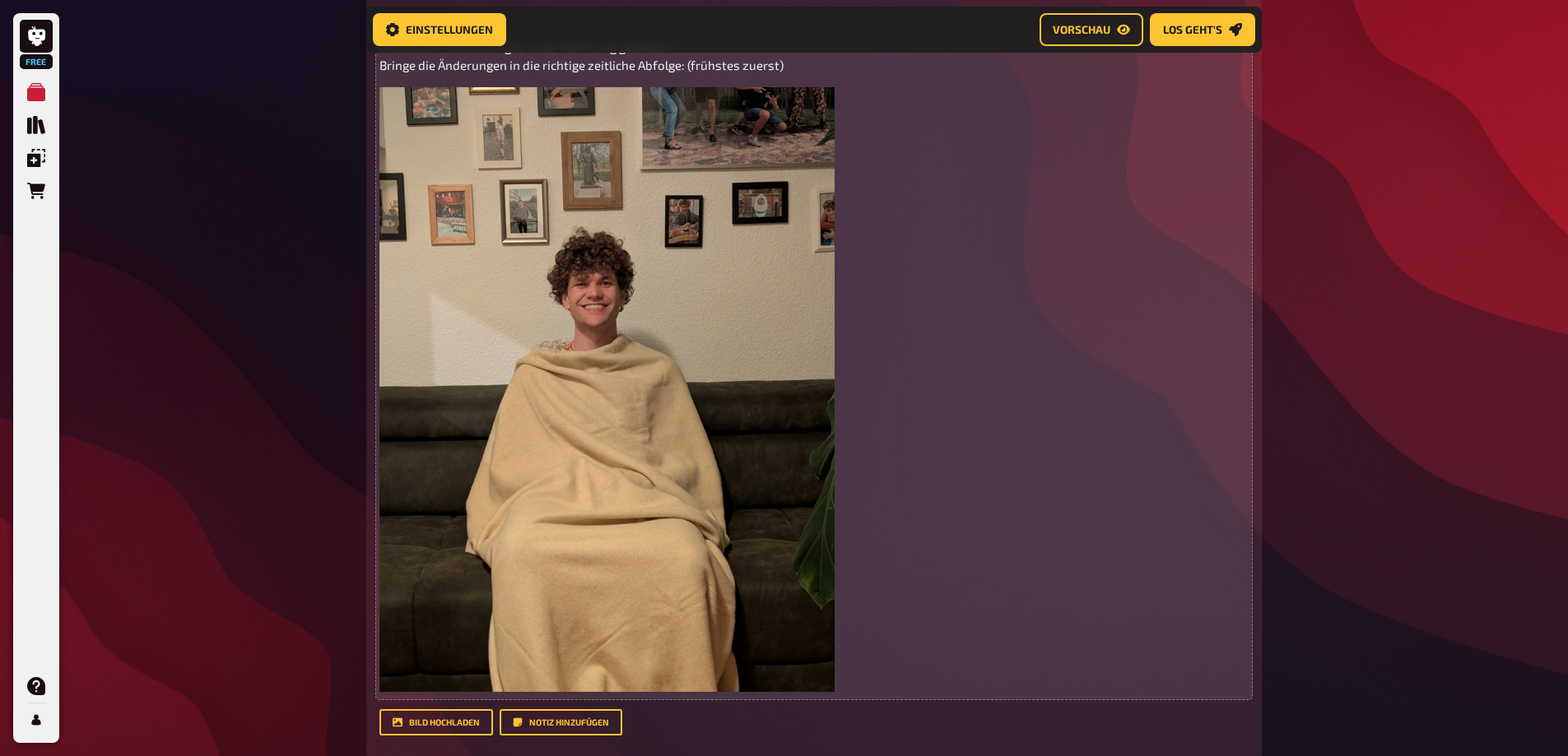 scroll, scrollTop: 1091, scrollLeft: 0, axis: vertical 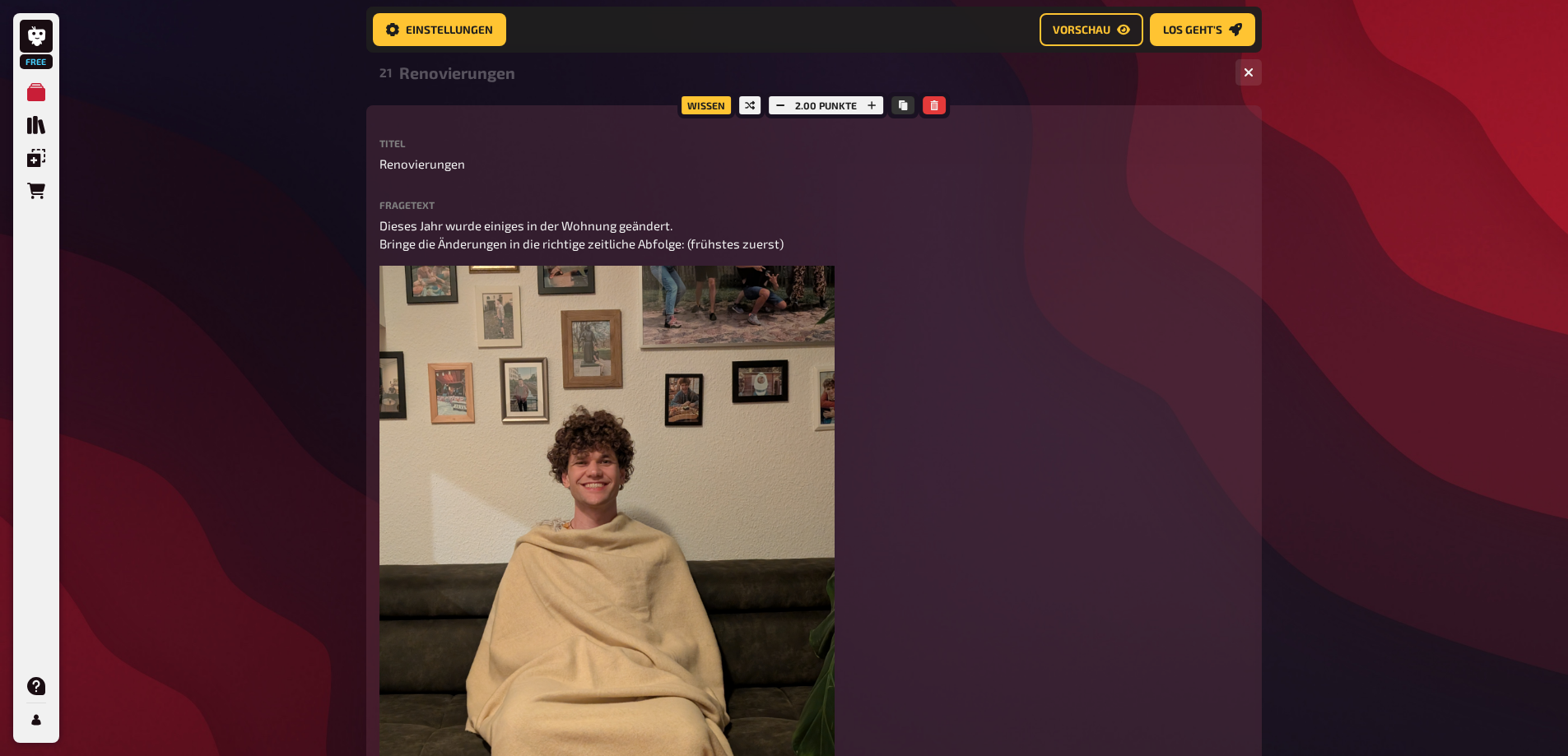 click on "Renovierungen" at bounding box center (811, 72) 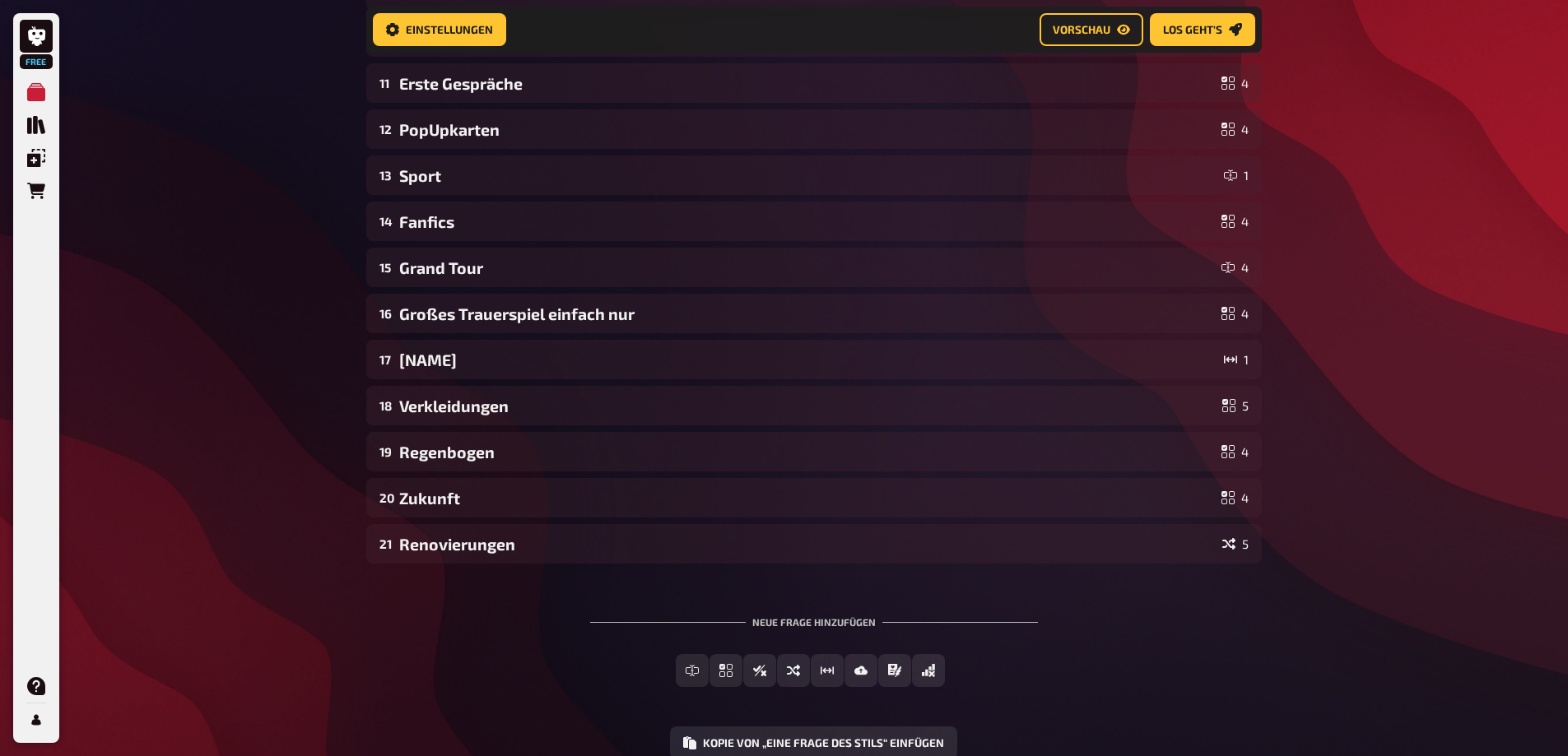 scroll, scrollTop: 537, scrollLeft: 0, axis: vertical 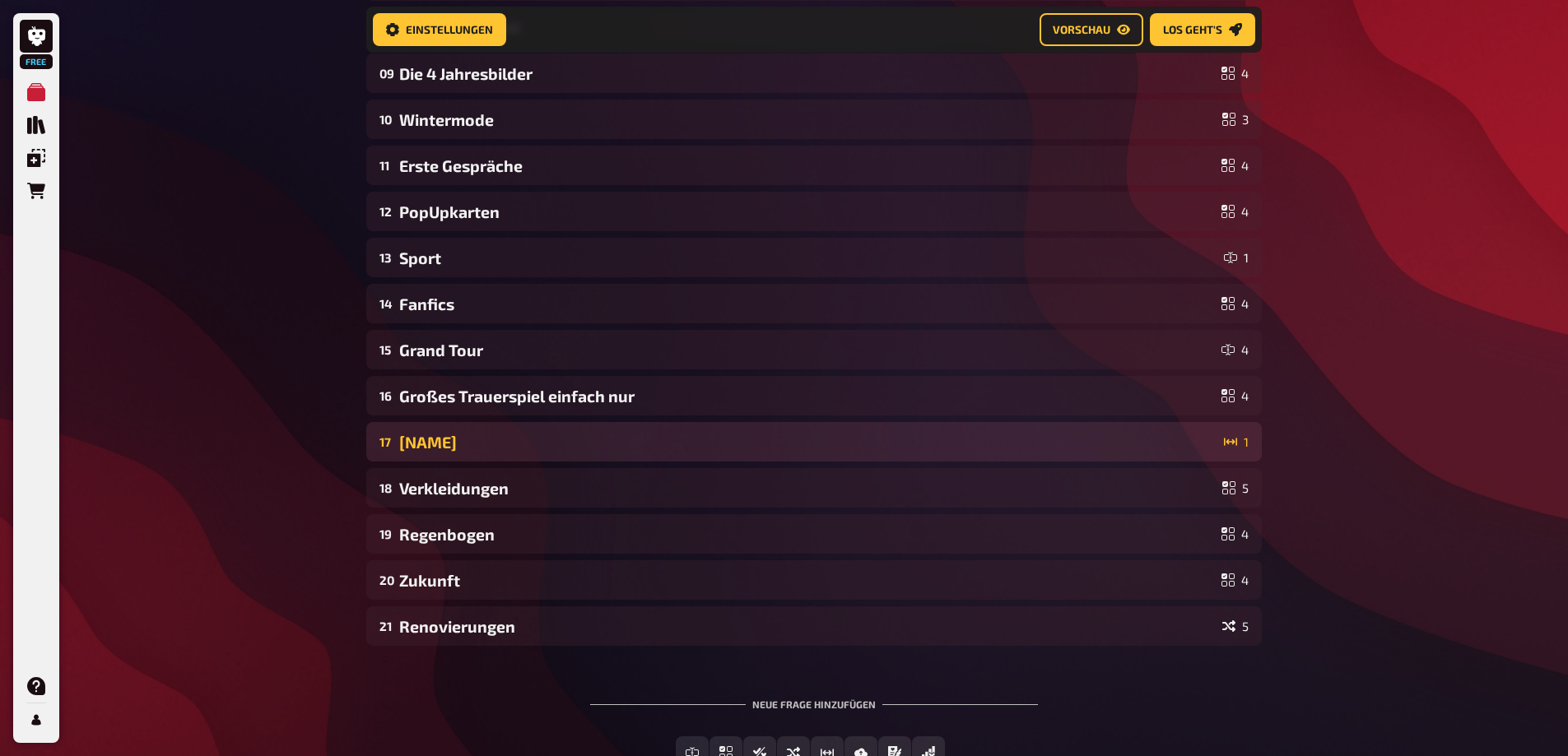 click on "[NAME]" at bounding box center [808, 442] 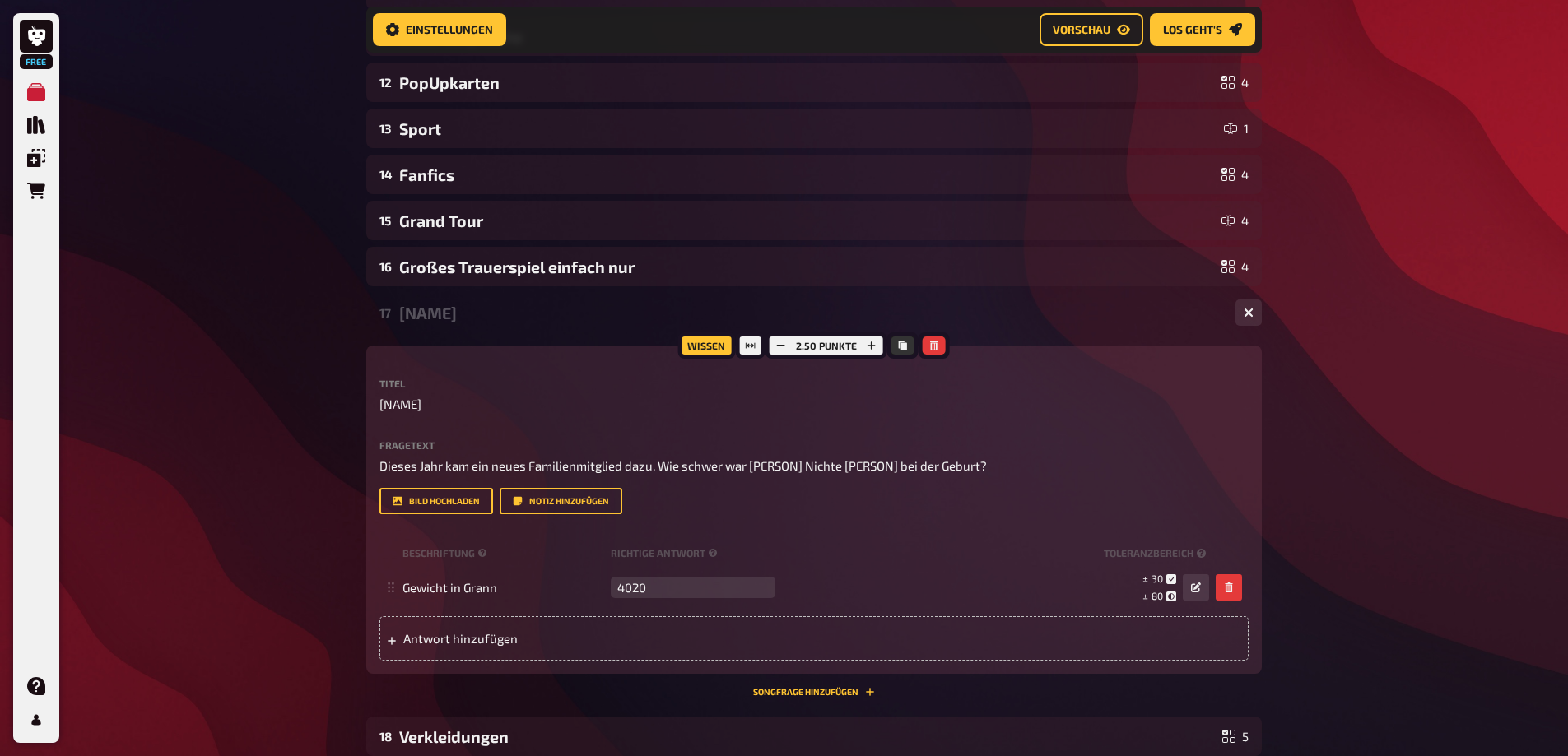 scroll, scrollTop: 784, scrollLeft: 0, axis: vertical 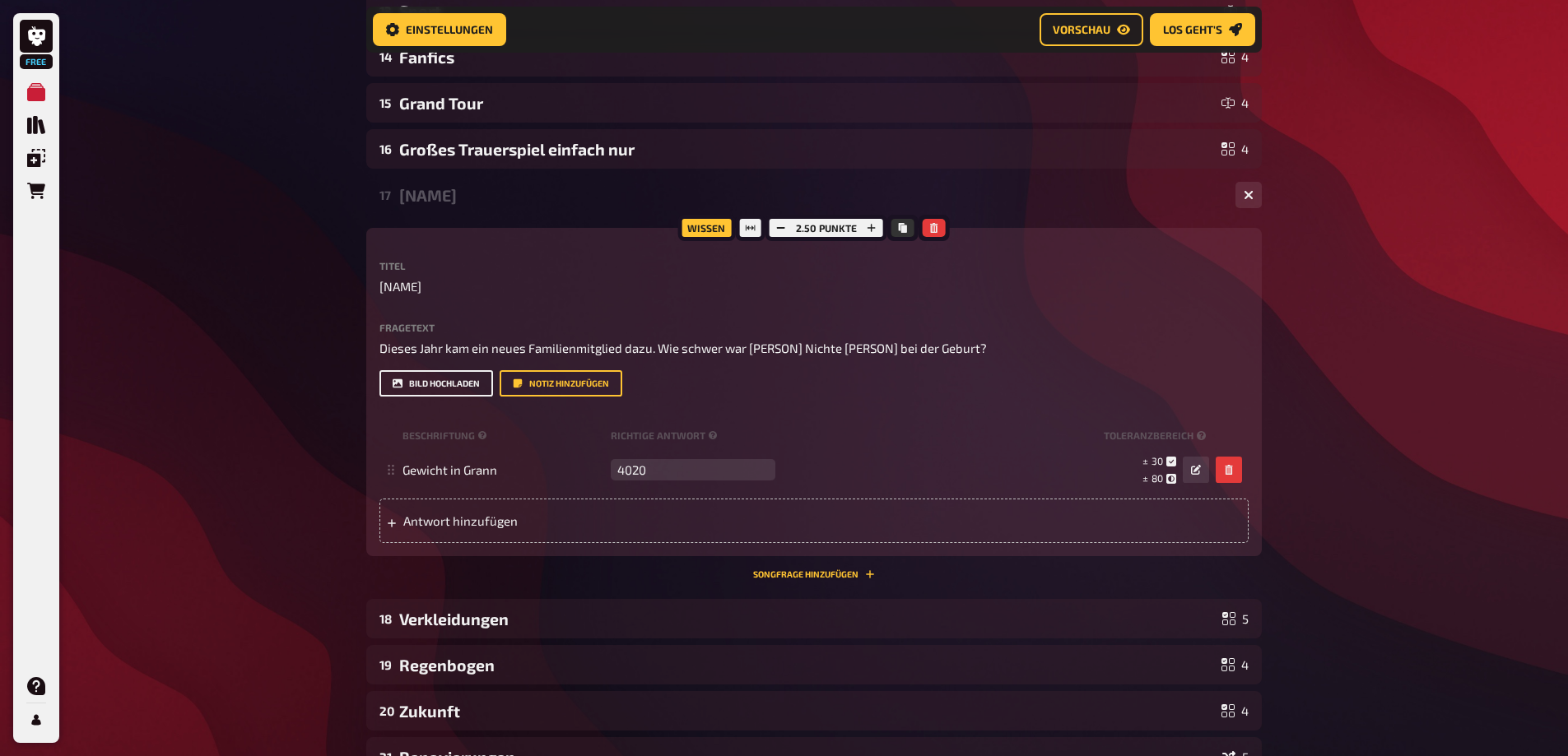 click on "Bild hochladen" at bounding box center (436, 383) 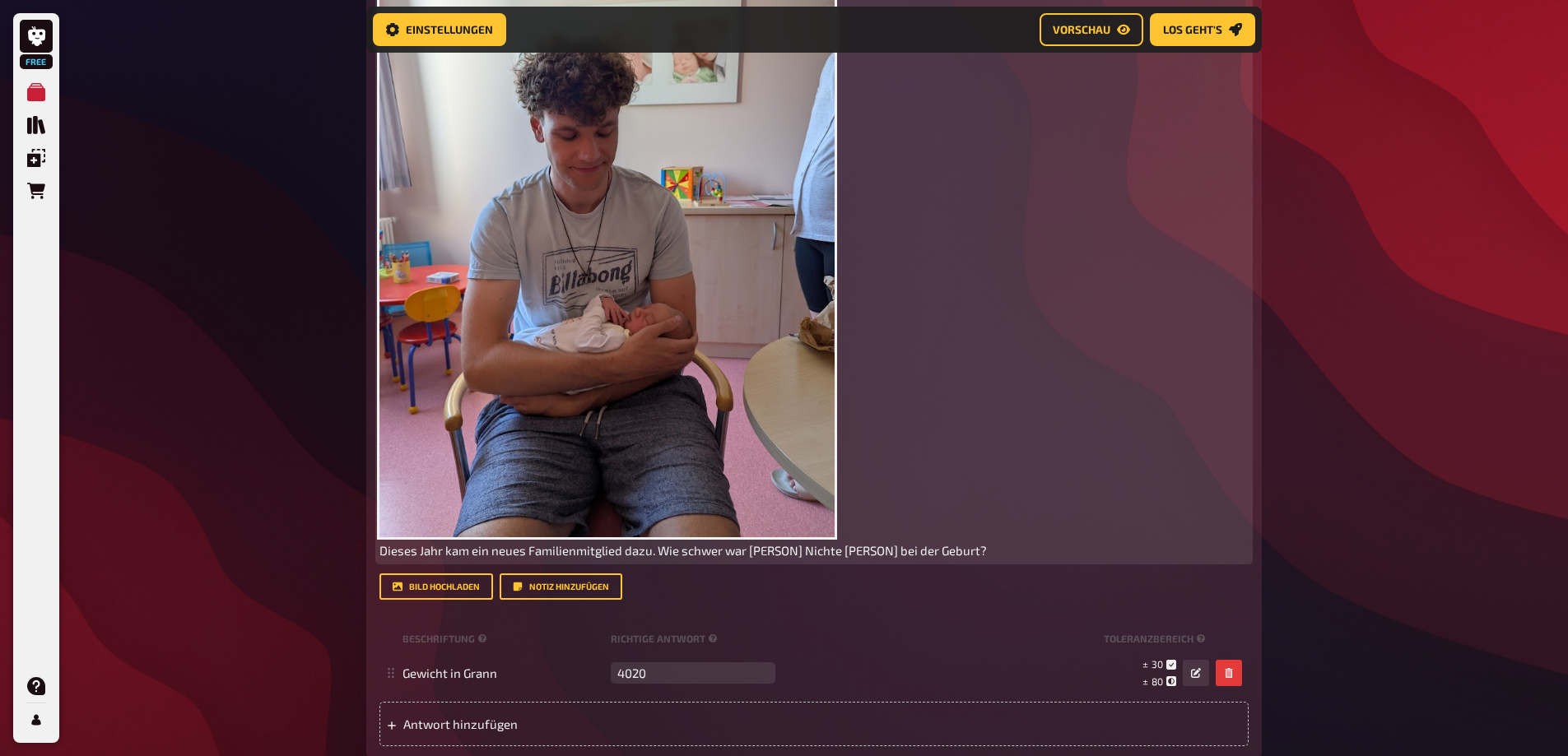 scroll, scrollTop: 1195, scrollLeft: 0, axis: vertical 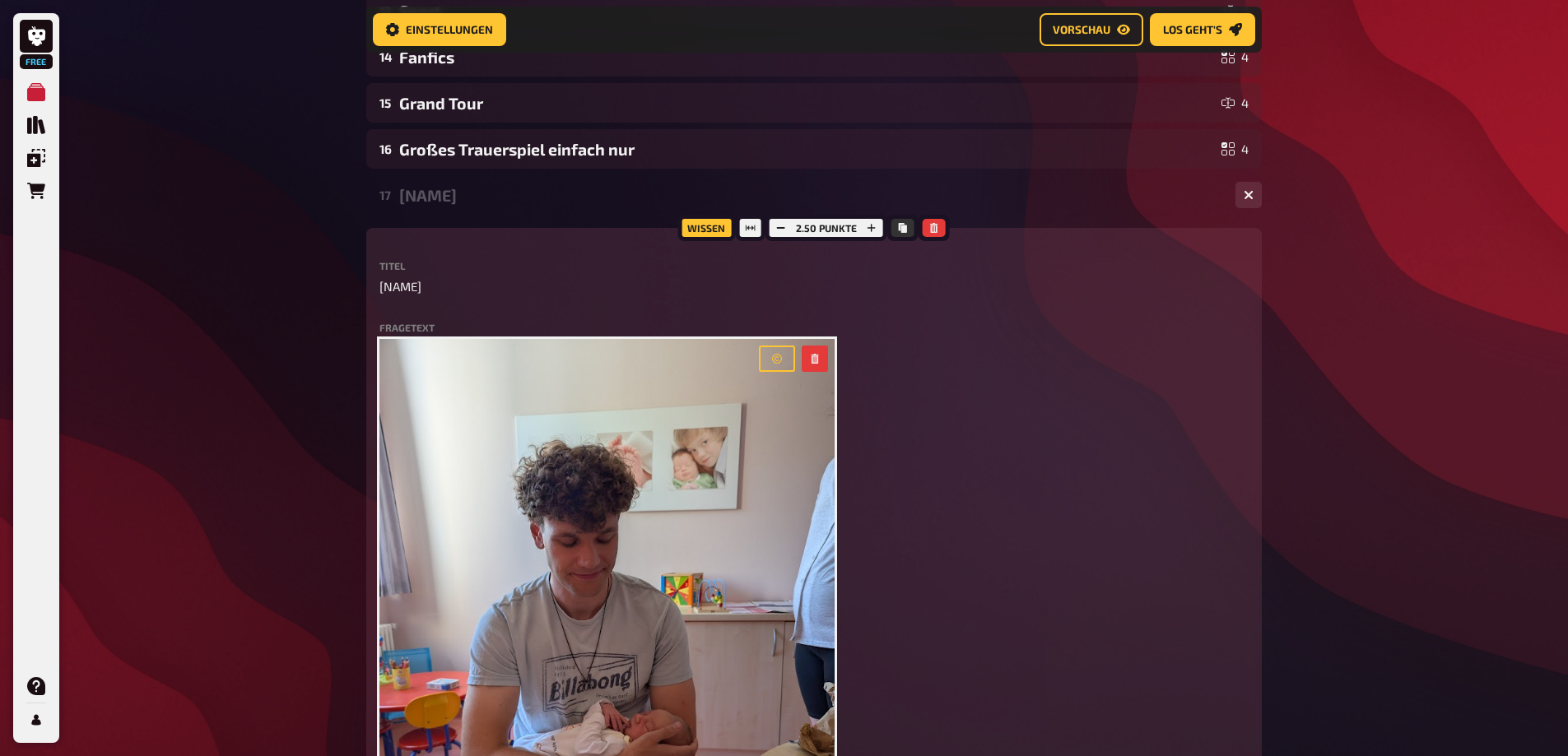 click on "[NAME]" at bounding box center [811, 195] 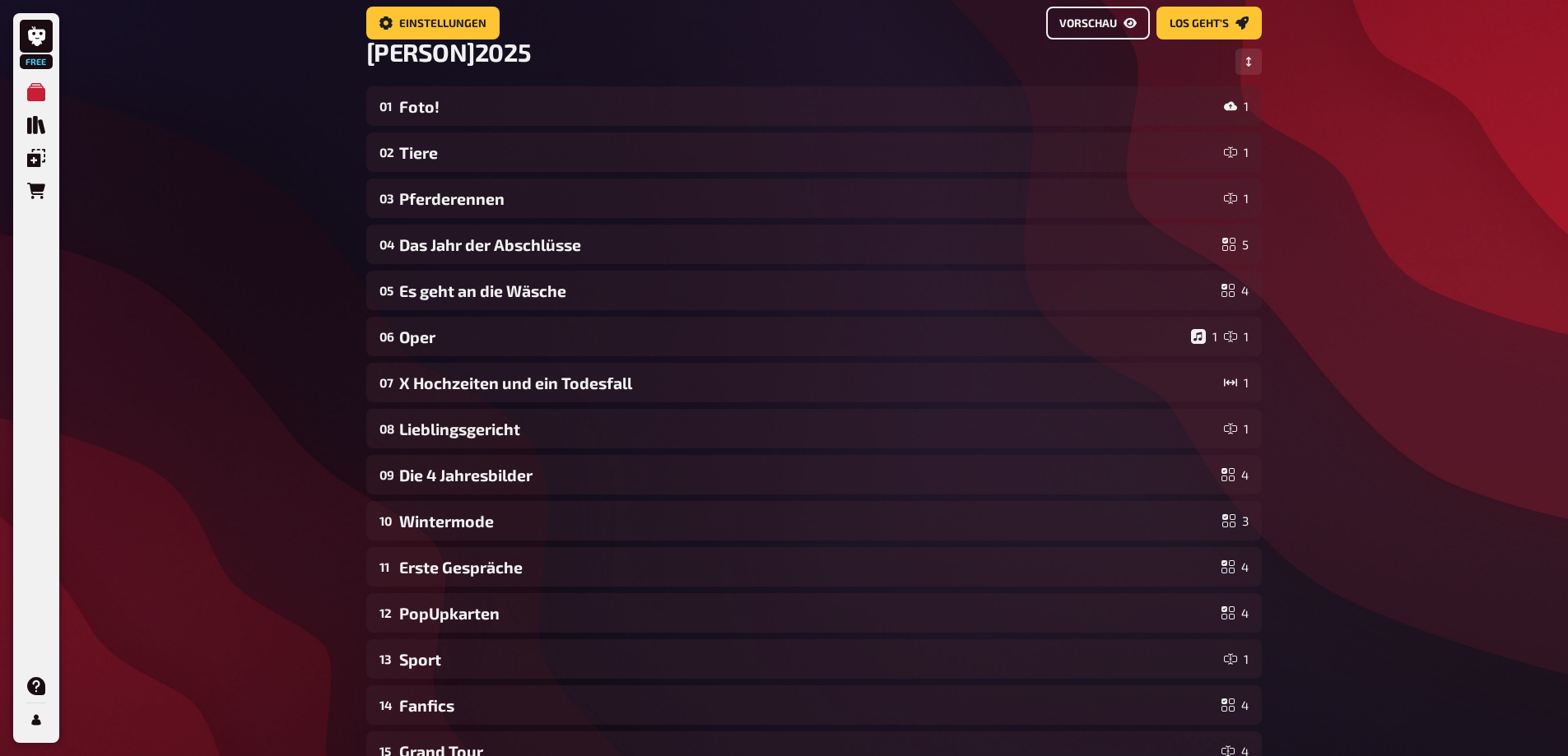 scroll, scrollTop: 0, scrollLeft: 0, axis: both 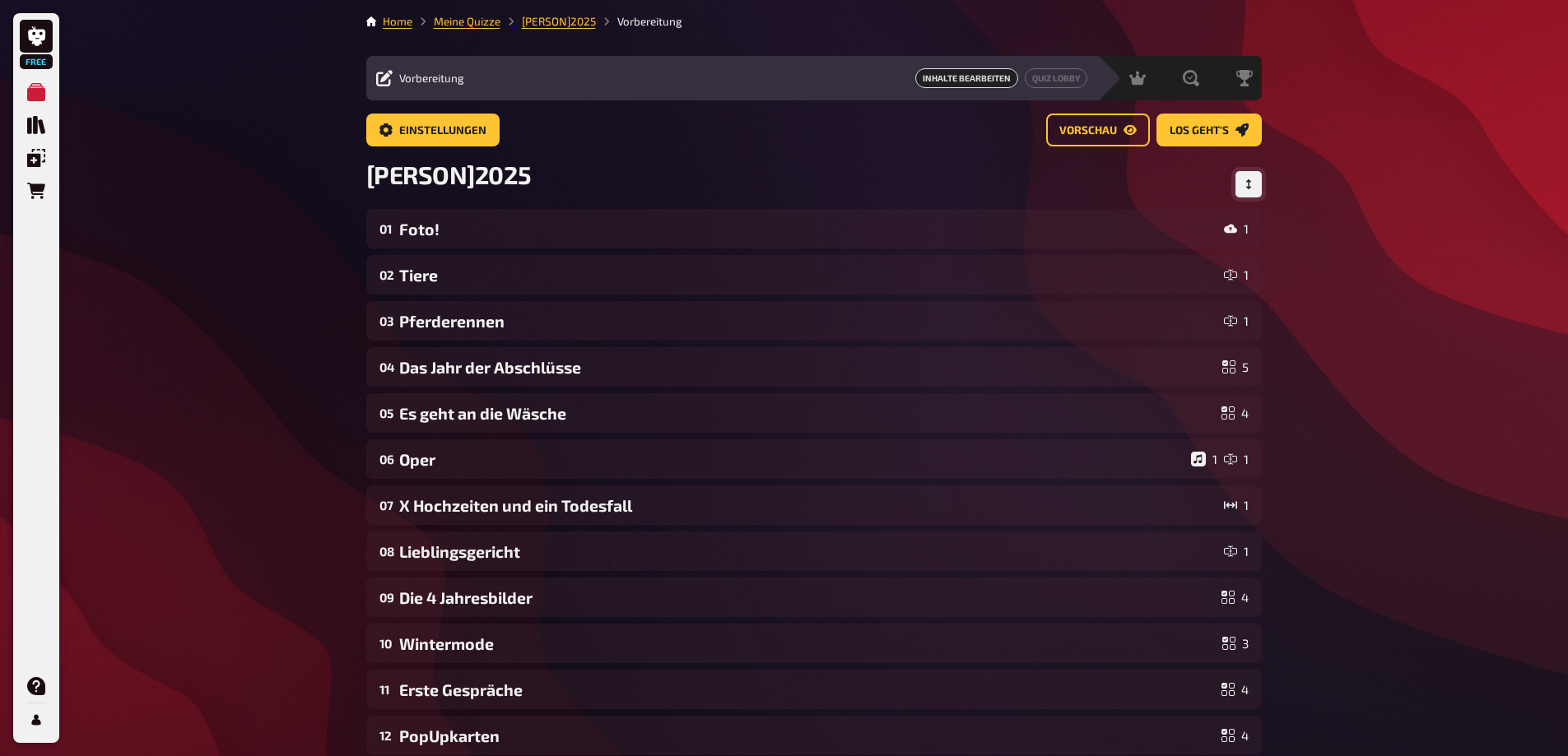 click 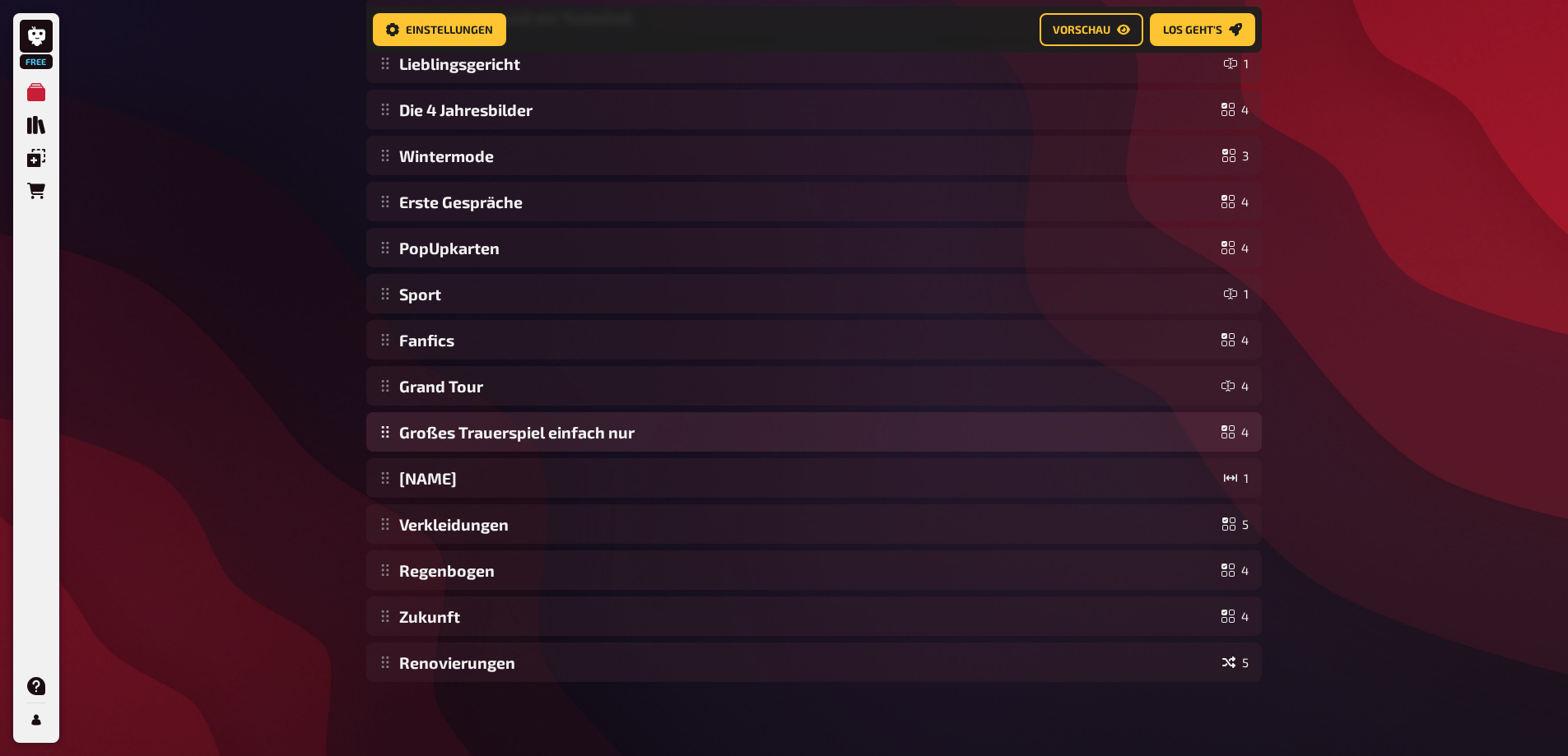 scroll, scrollTop: 506, scrollLeft: 0, axis: vertical 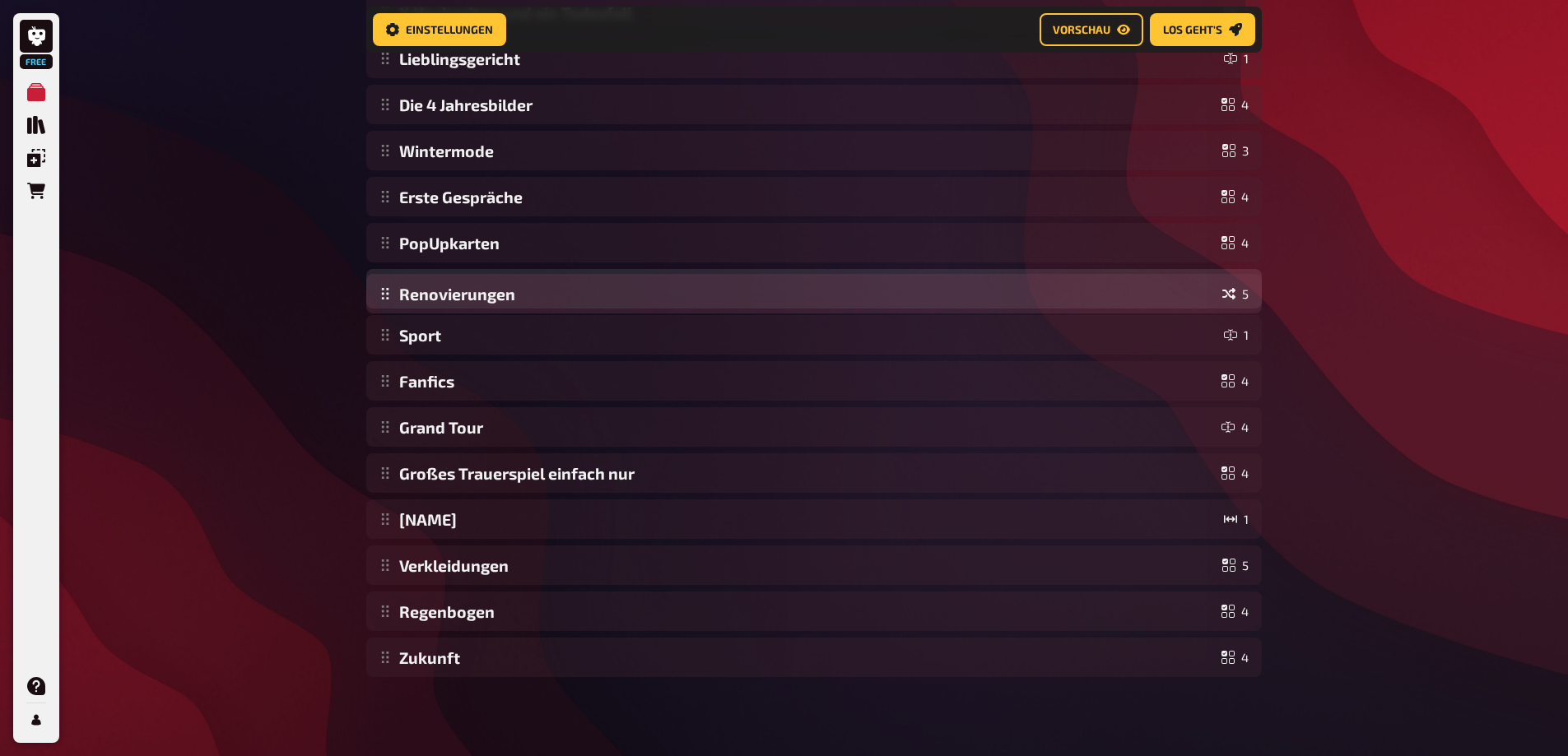 drag, startPoint x: 383, startPoint y: 663, endPoint x: 394, endPoint y: 299, distance: 364.16617 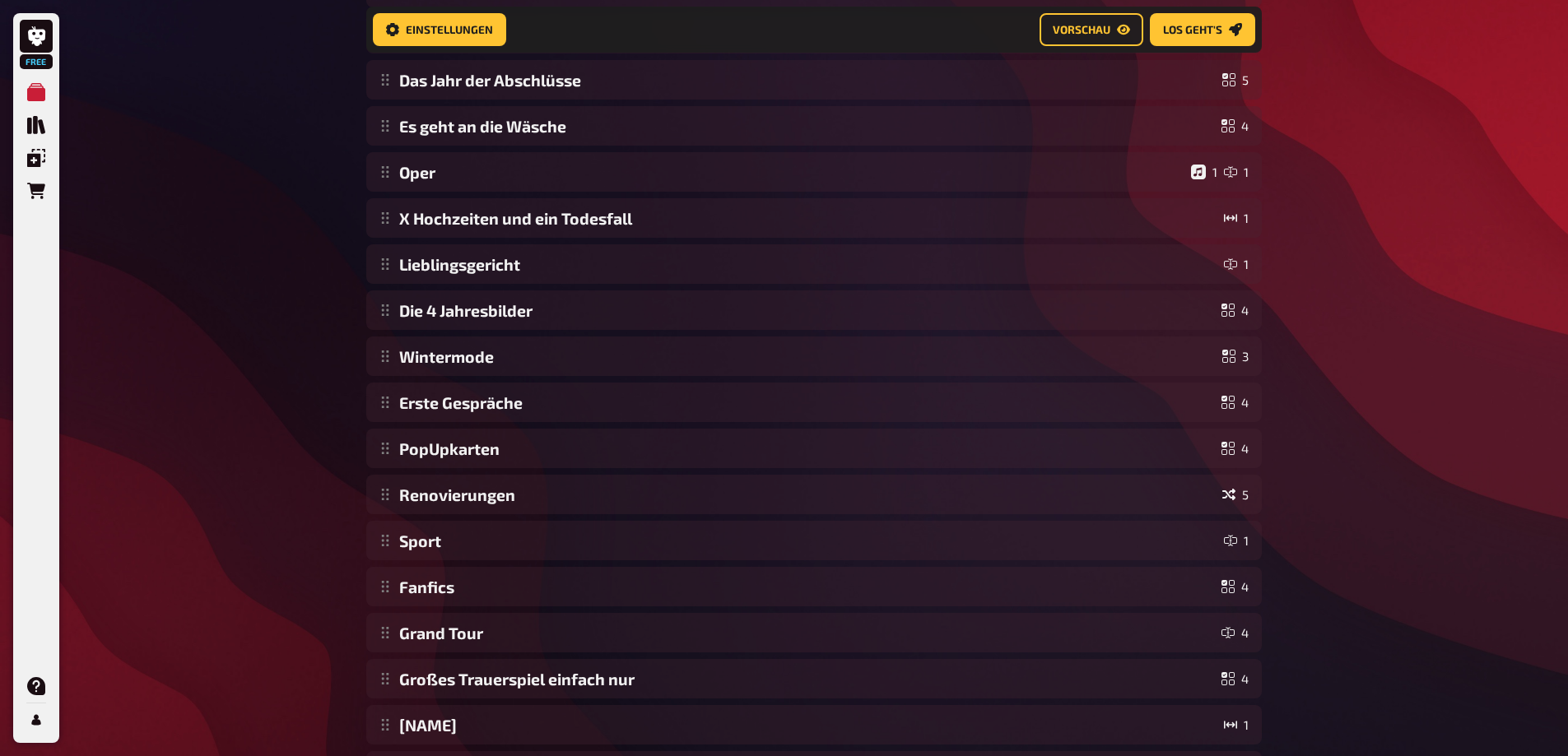 scroll, scrollTop: 12, scrollLeft: 0, axis: vertical 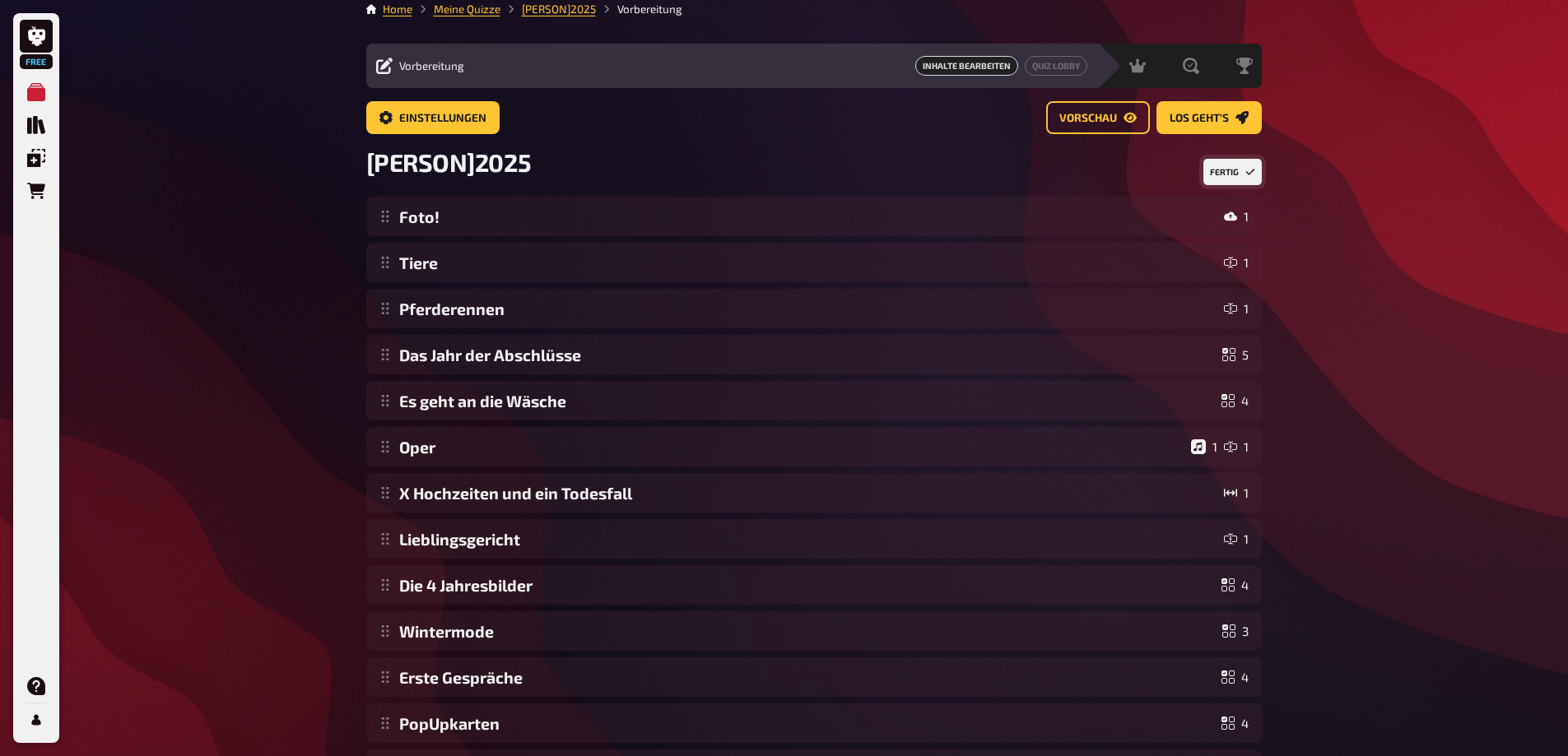click on "AldoQuiz2025 Fertig" at bounding box center [814, 172] 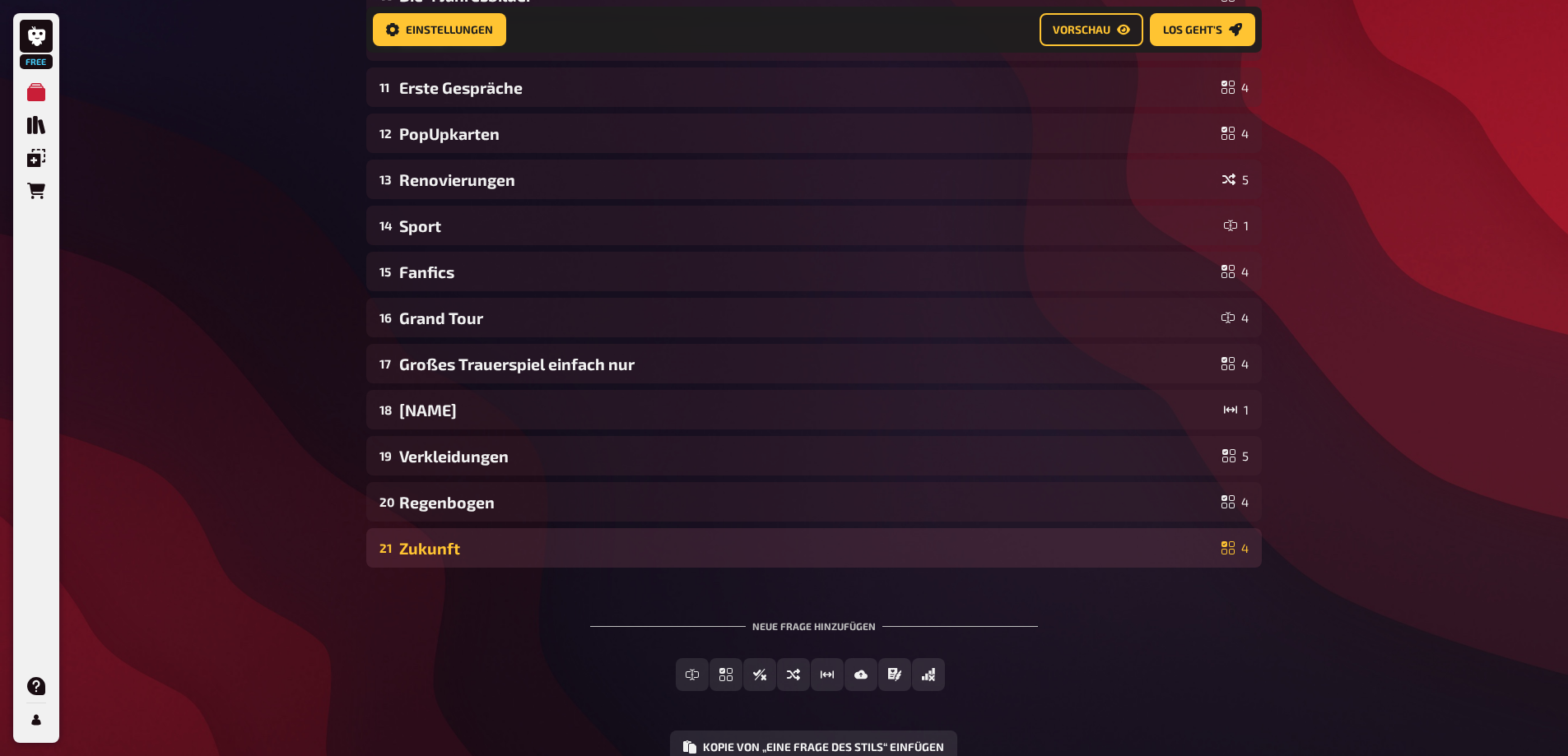 scroll, scrollTop: 702, scrollLeft: 0, axis: vertical 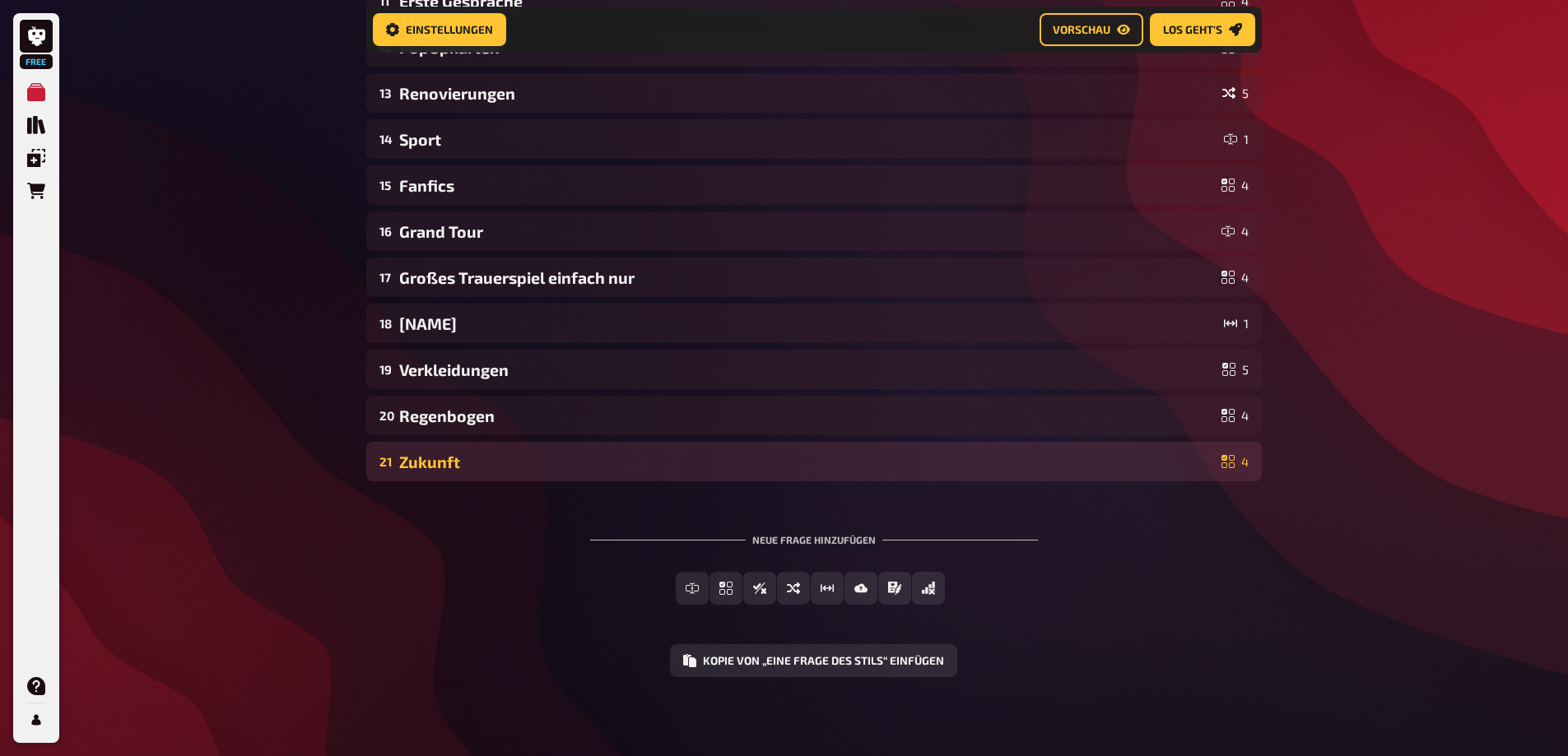 click on "21 Zukunft 4" at bounding box center [814, 461] 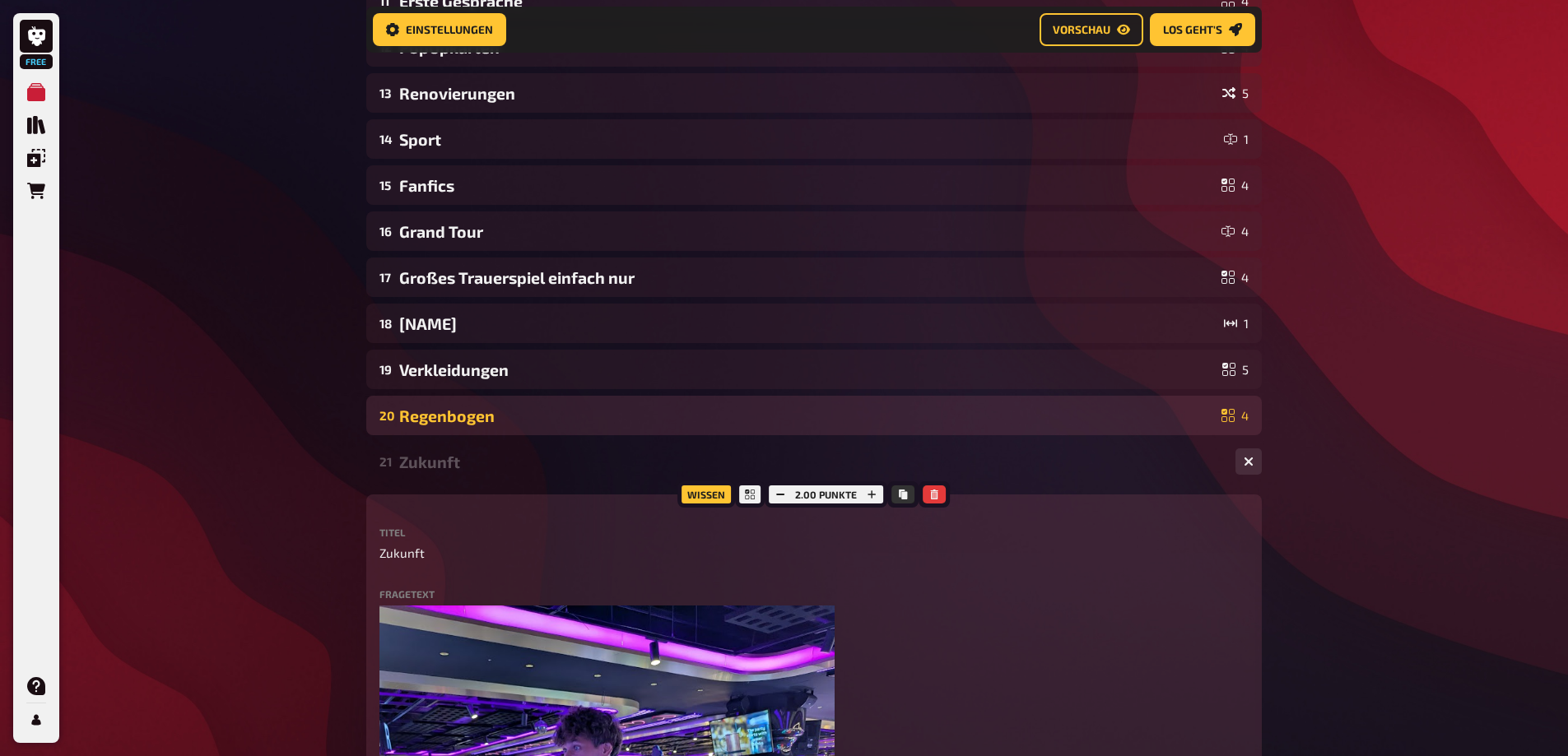 click on "Regenbogen" at bounding box center (807, 415) 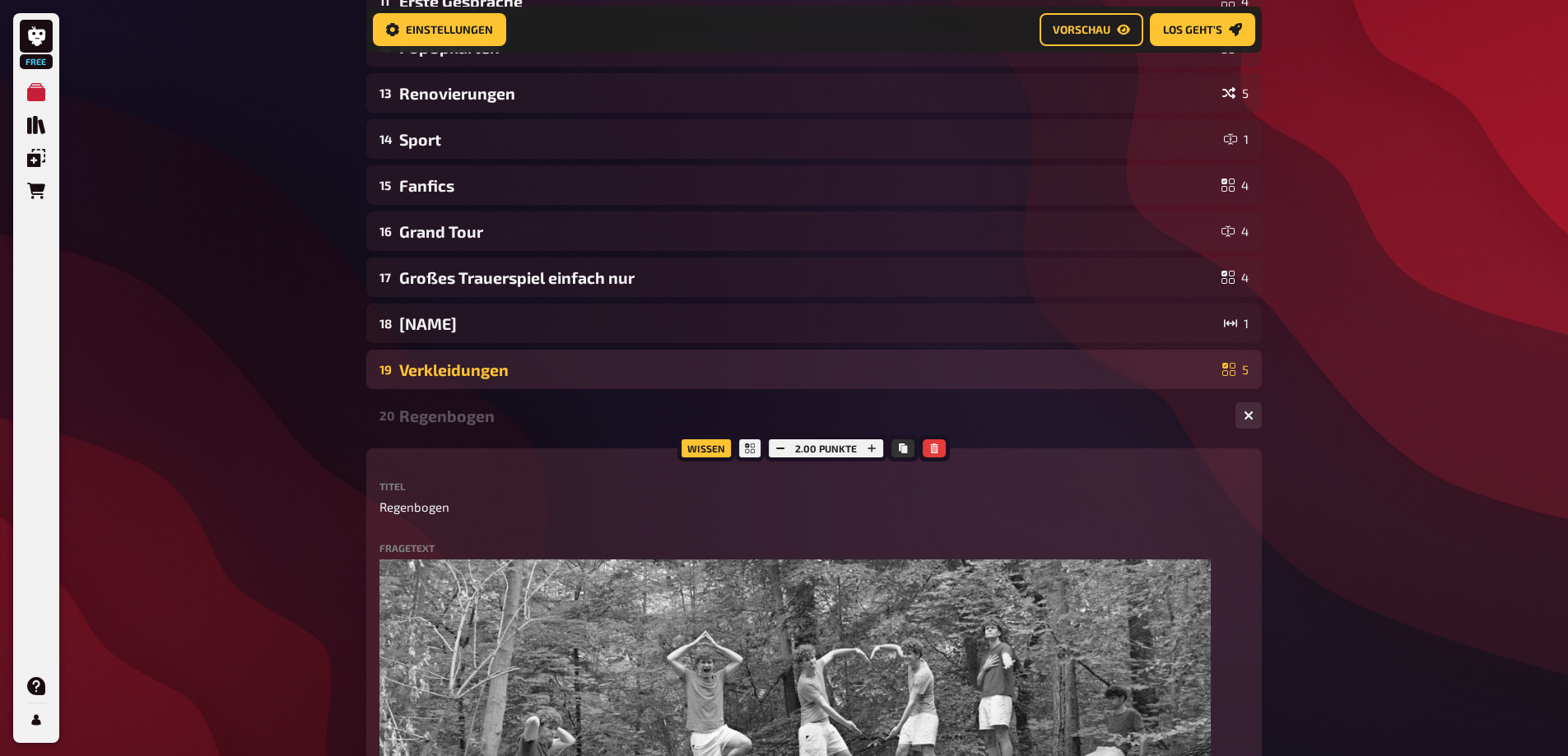 click on "Verkleidungen" at bounding box center (807, 369) 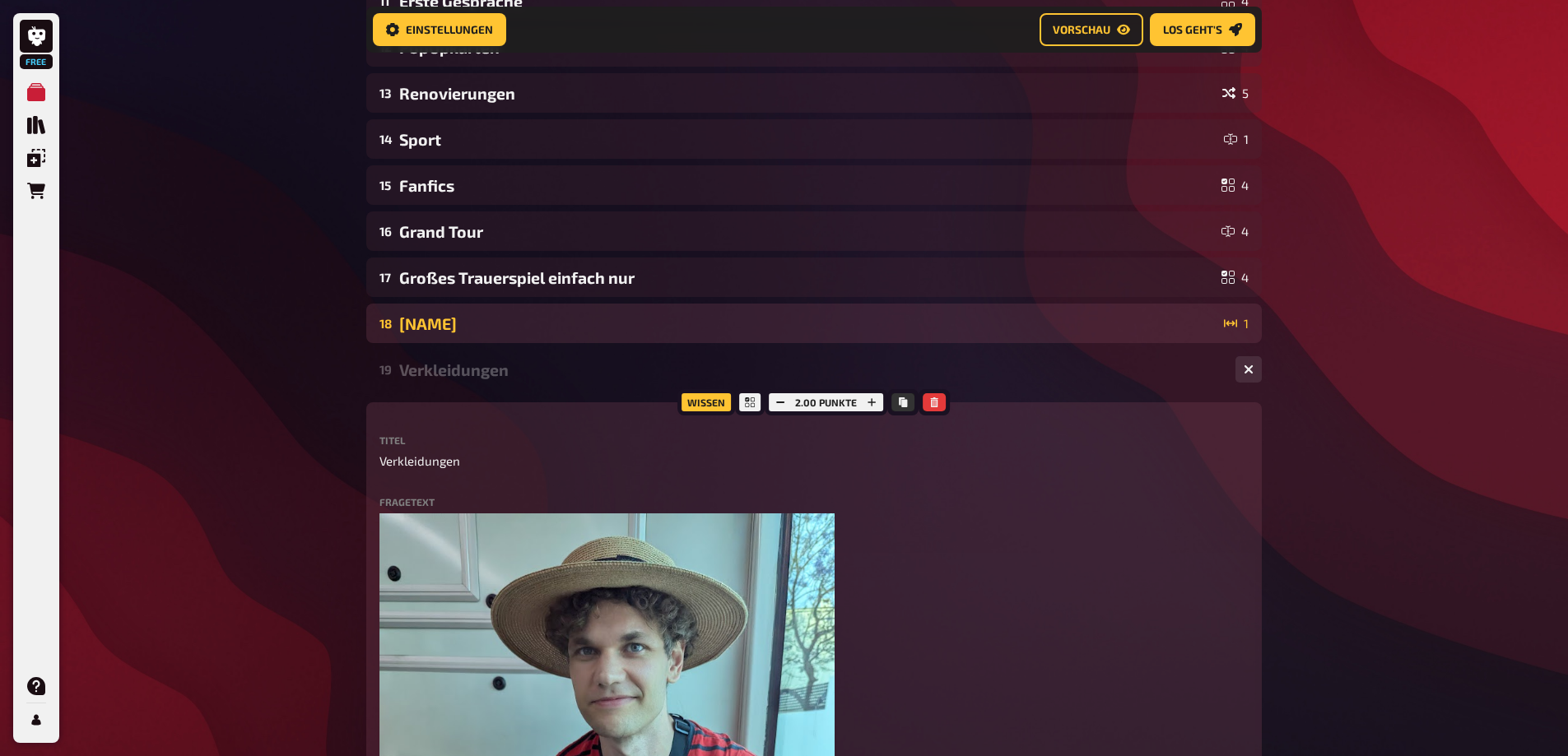 click on "[NAME]" at bounding box center [808, 323] 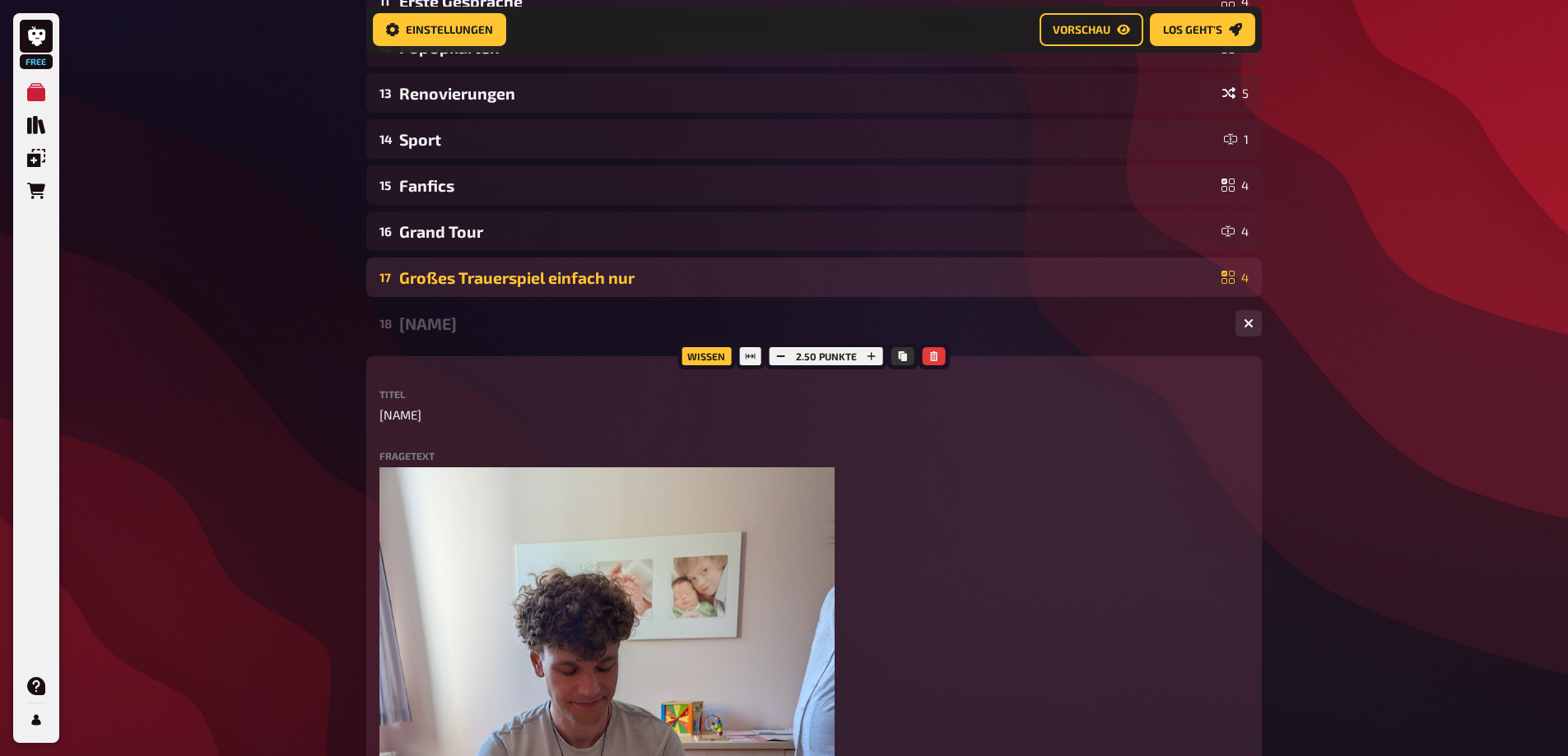 click on "Großes Trauerspiel einfach nur" at bounding box center (807, 277) 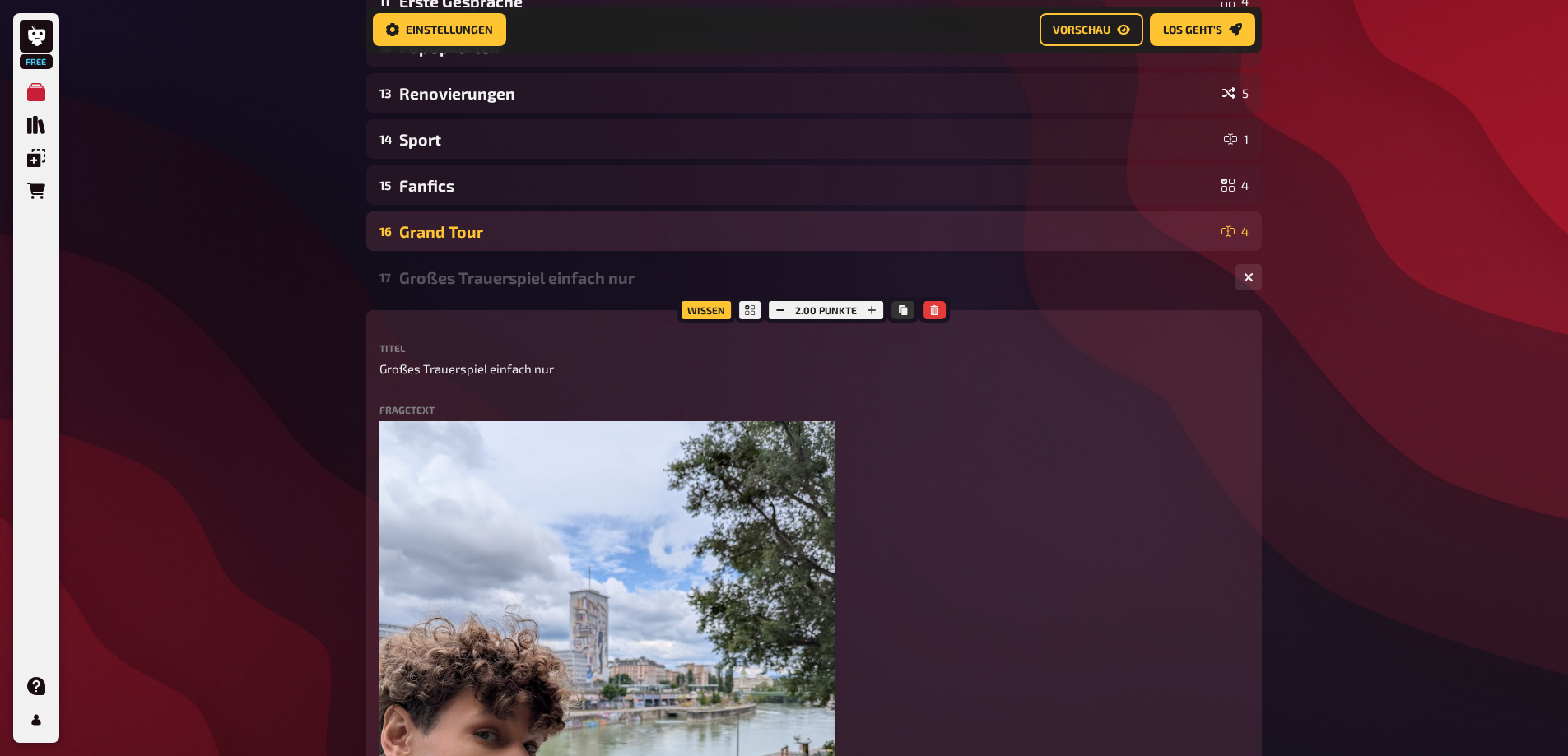 click on "Grand Tour" at bounding box center (807, 231) 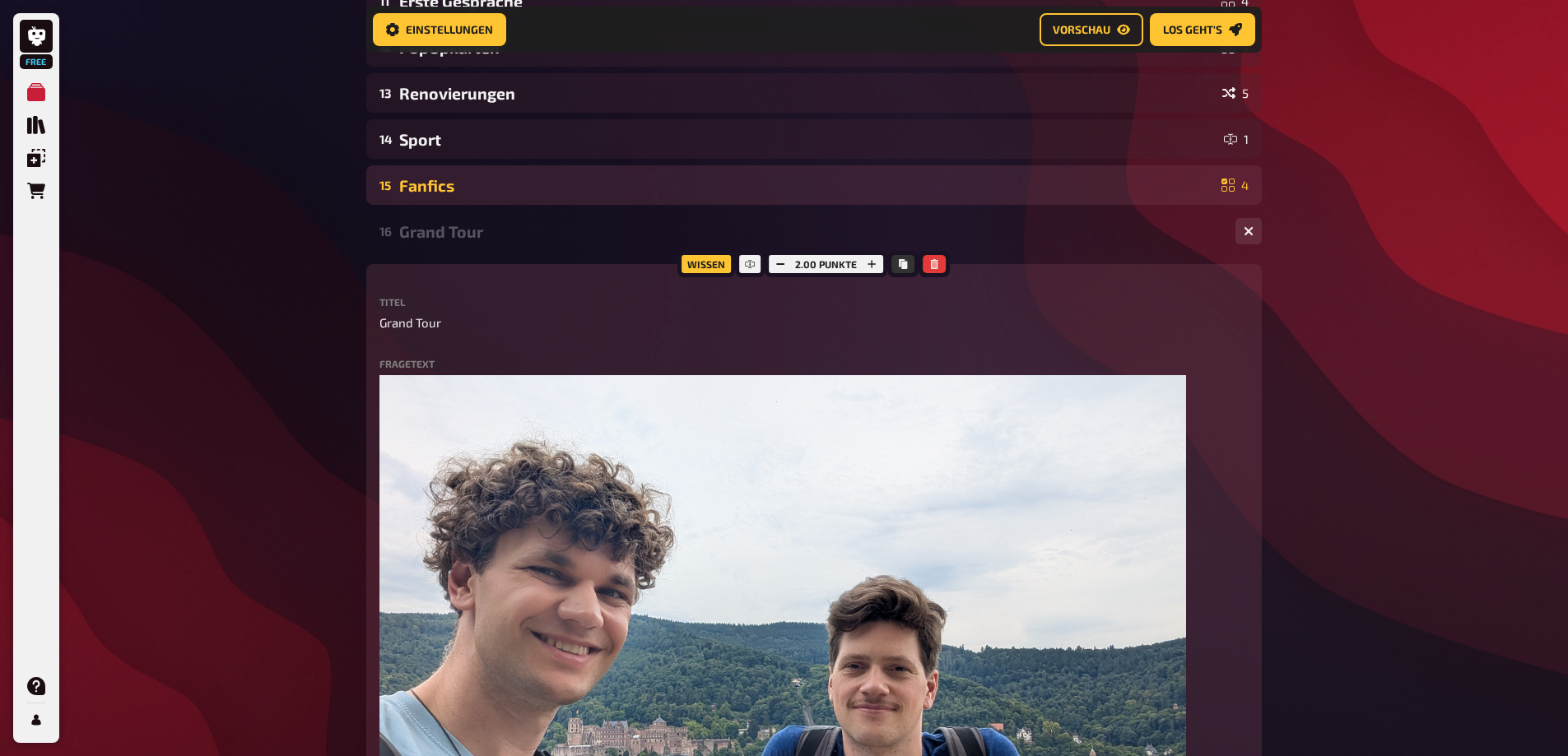 click on "Fanfics" at bounding box center [807, 185] 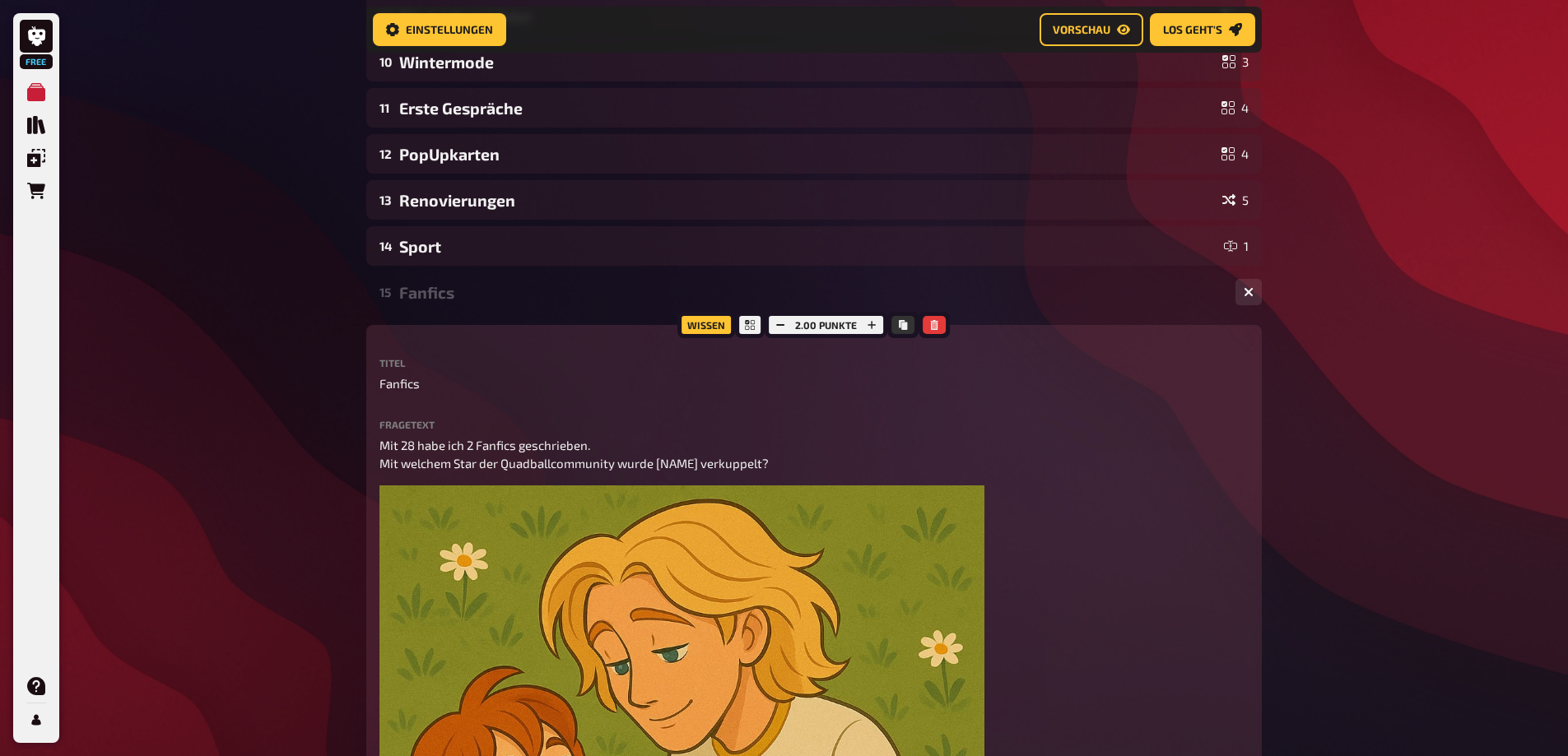 scroll, scrollTop: 373, scrollLeft: 0, axis: vertical 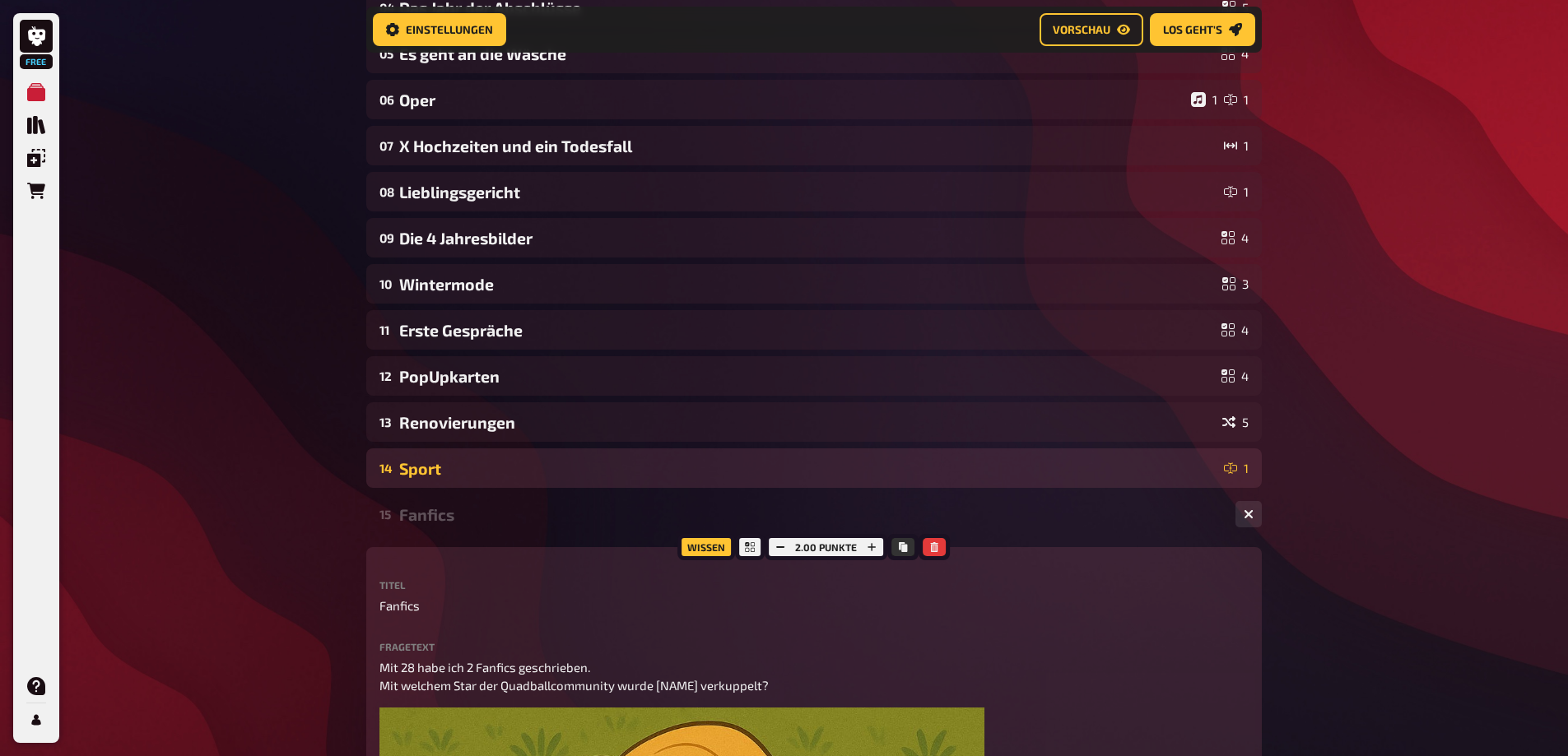 click on "14 Sport 1" at bounding box center (814, 468) 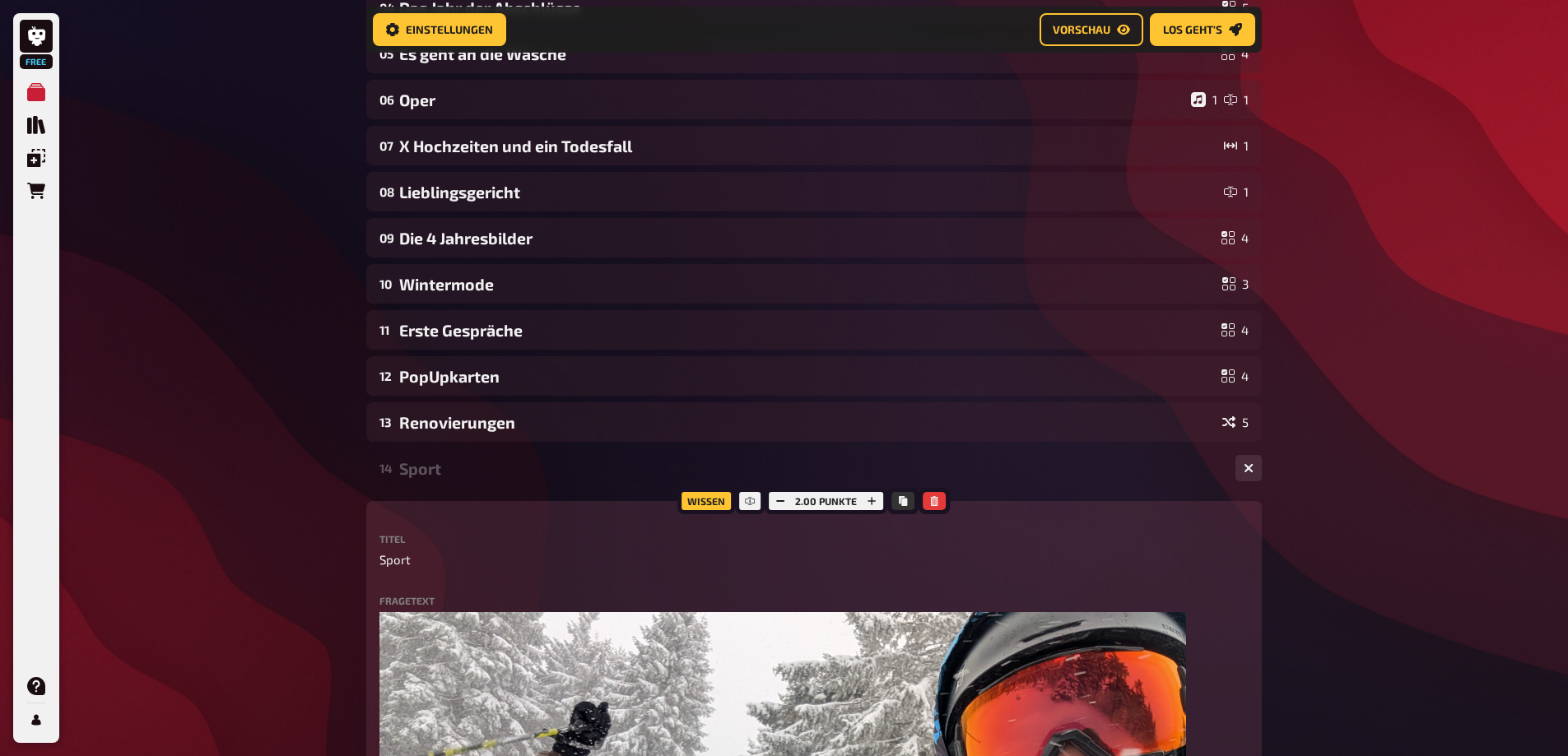 click on "Sport" at bounding box center [811, 468] 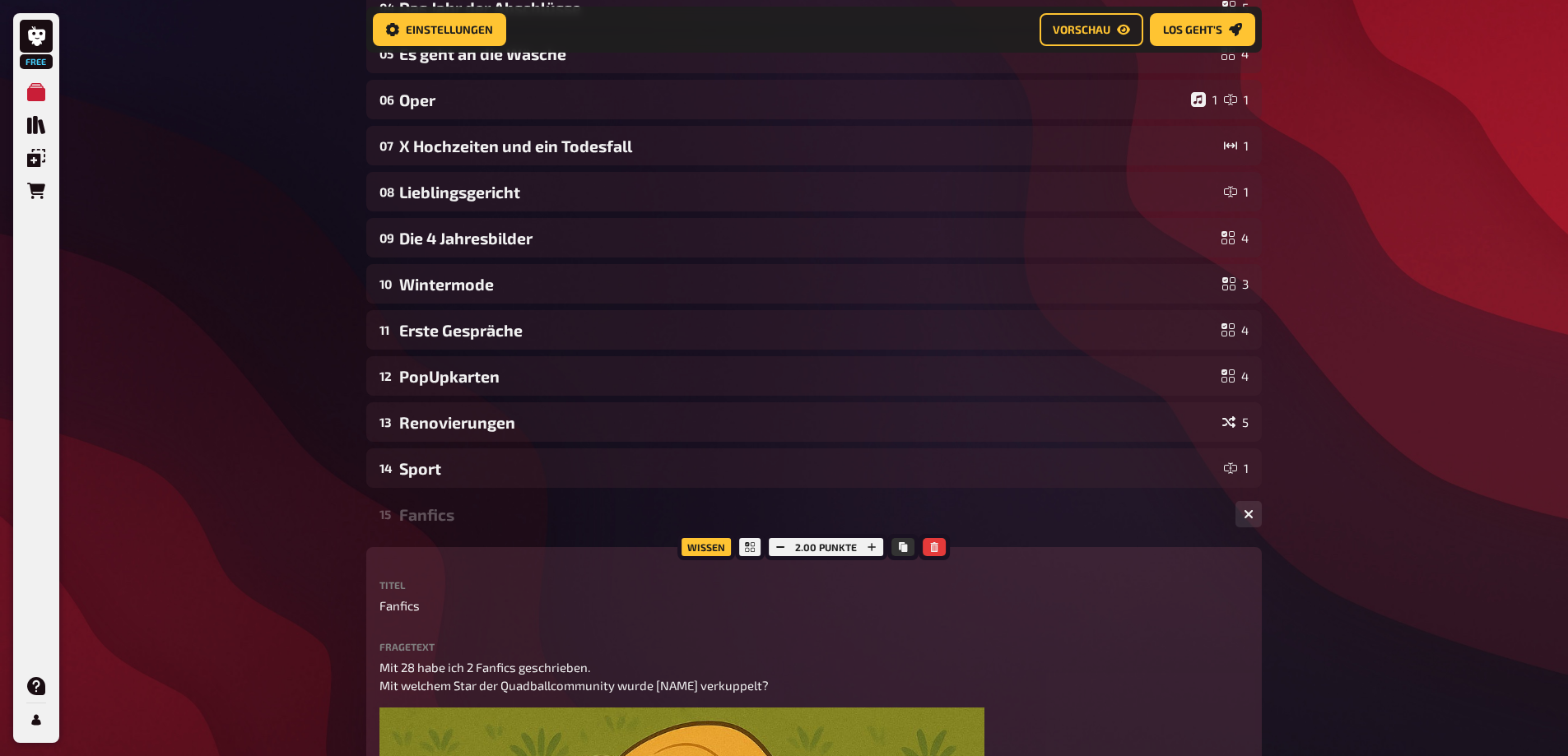 click on "15 Fanfics 4" at bounding box center (814, 514) 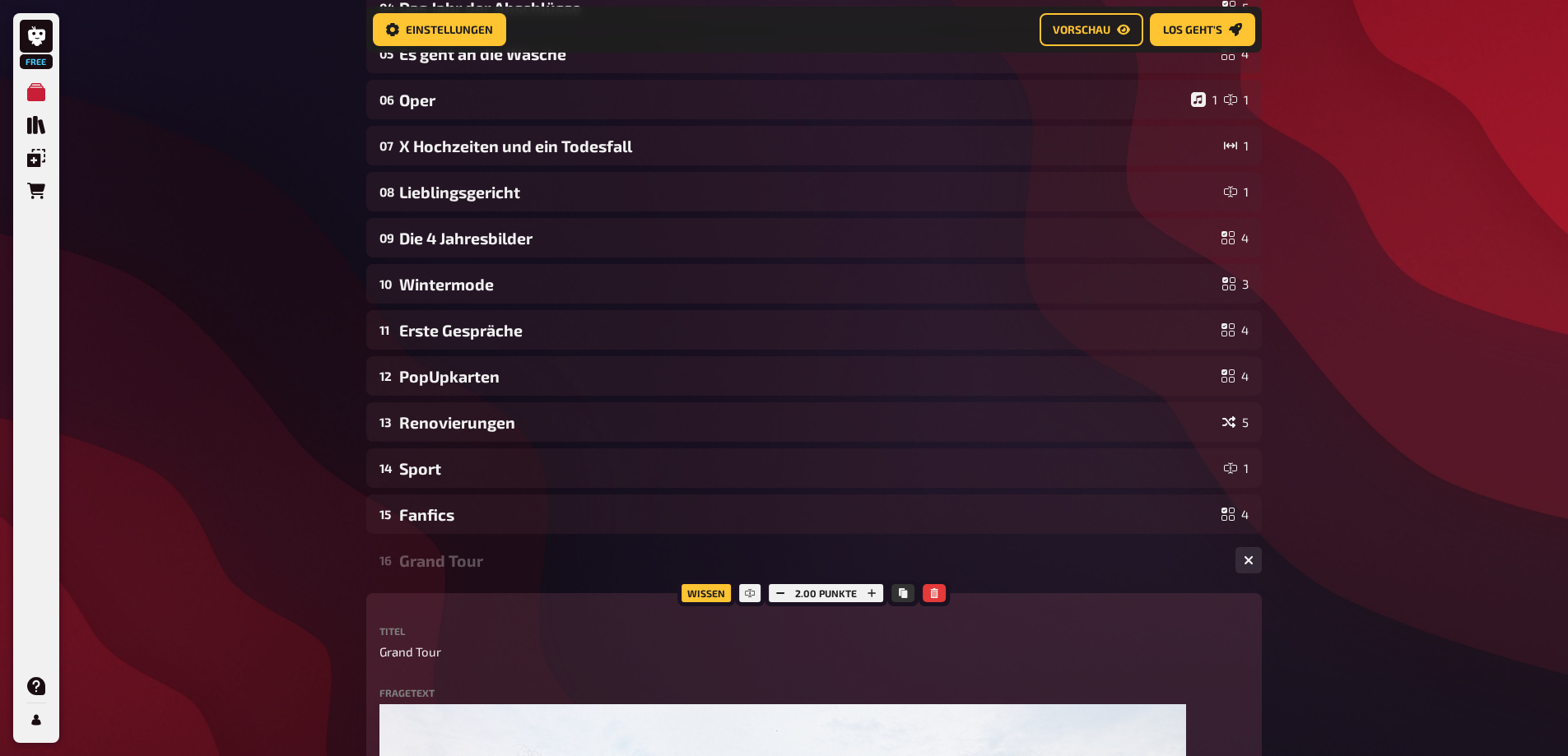 click on "Grand Tour" at bounding box center [811, 560] 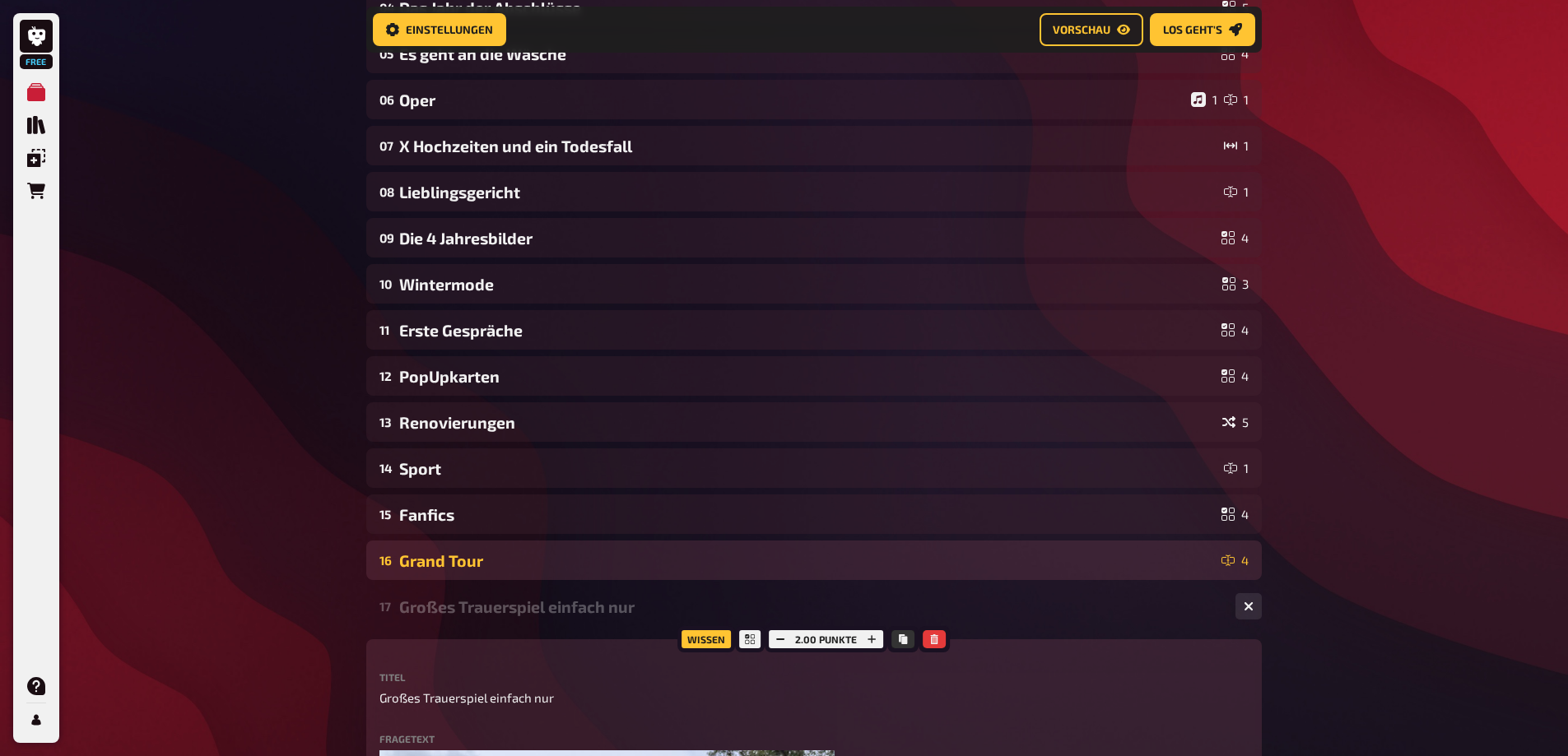 scroll, scrollTop: 784, scrollLeft: 0, axis: vertical 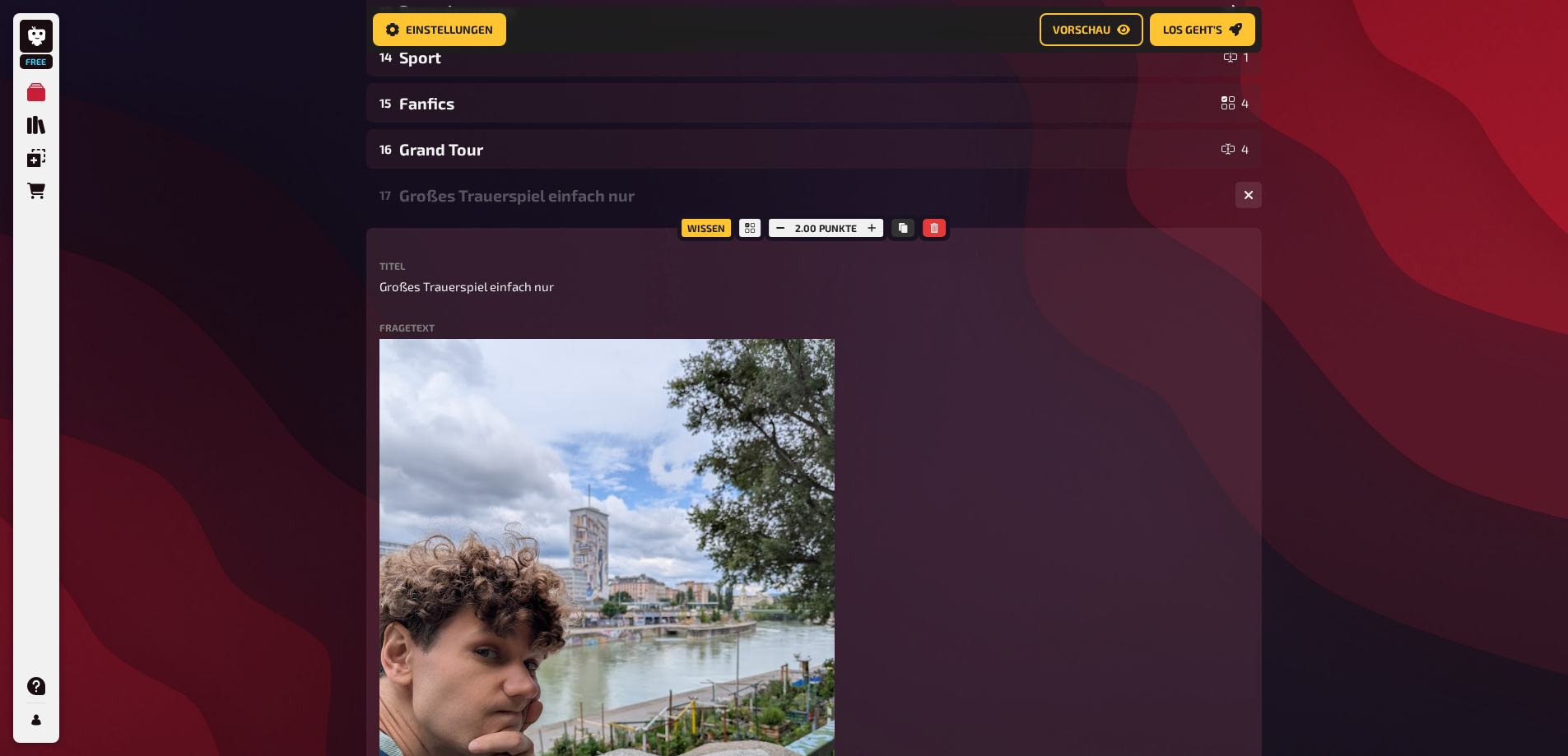click on "17 Großes Trauerspiel einfach nur 4" at bounding box center (814, 195) 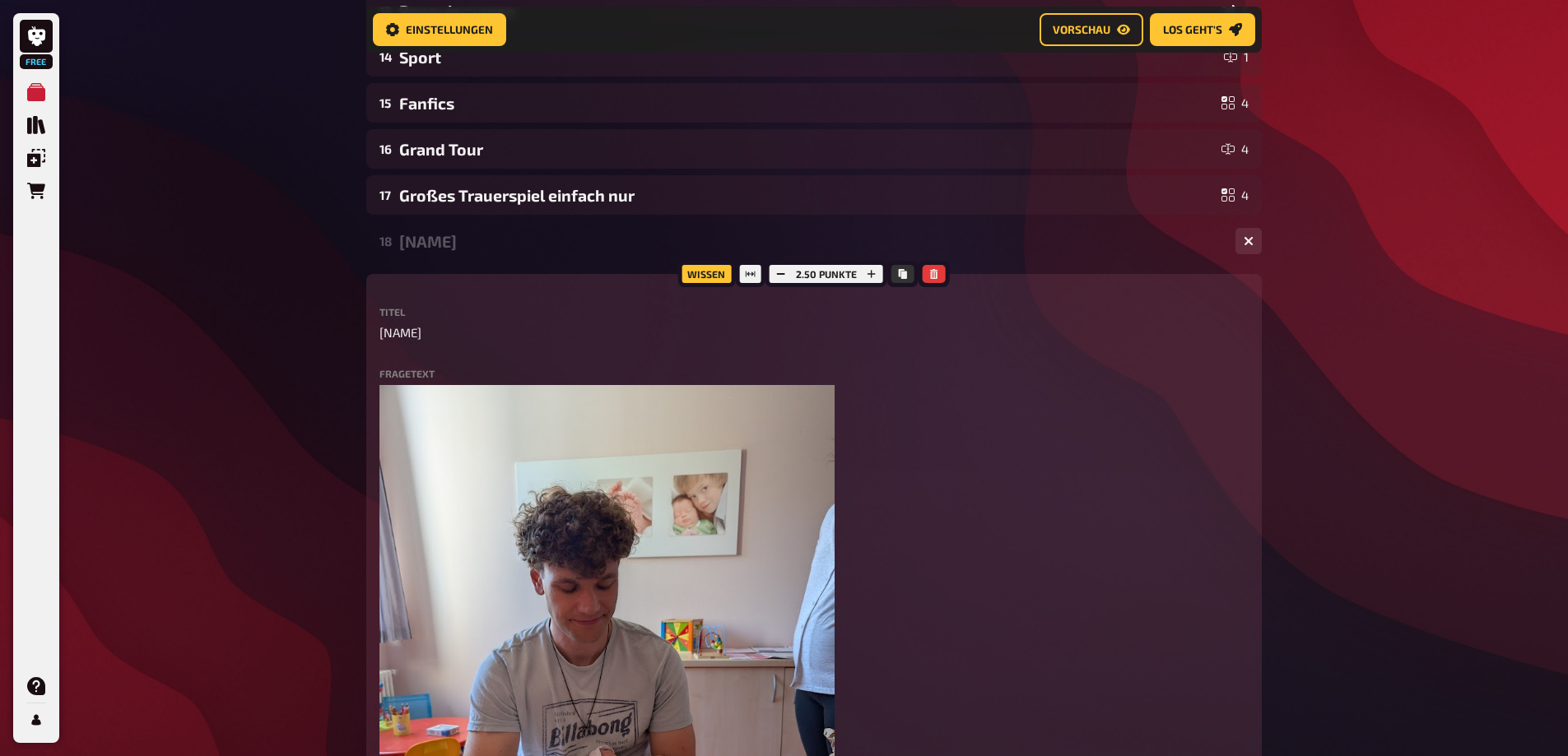 click on "18 Wilma 1" at bounding box center [814, 241] 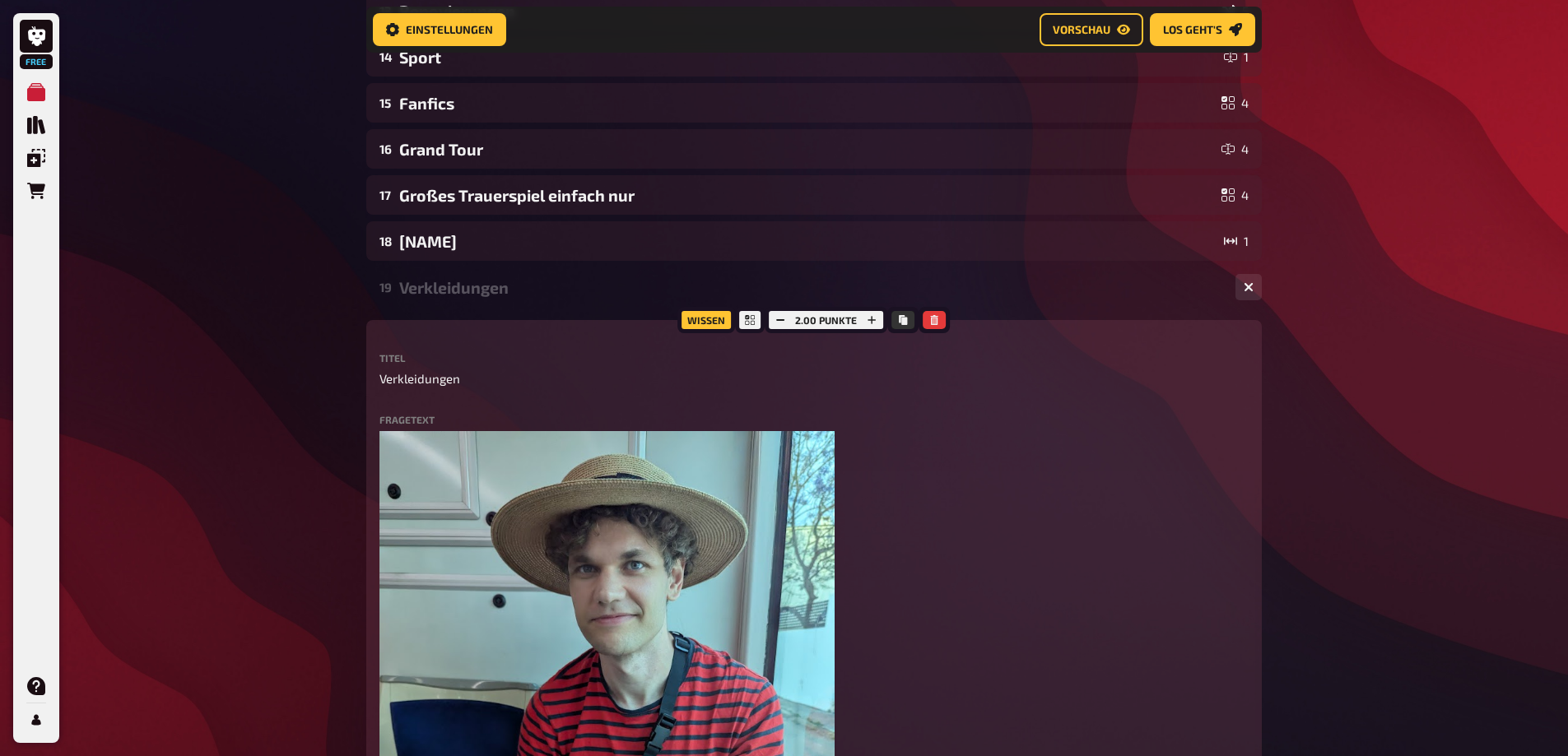 click on "Verkleidungen" at bounding box center (811, 287) 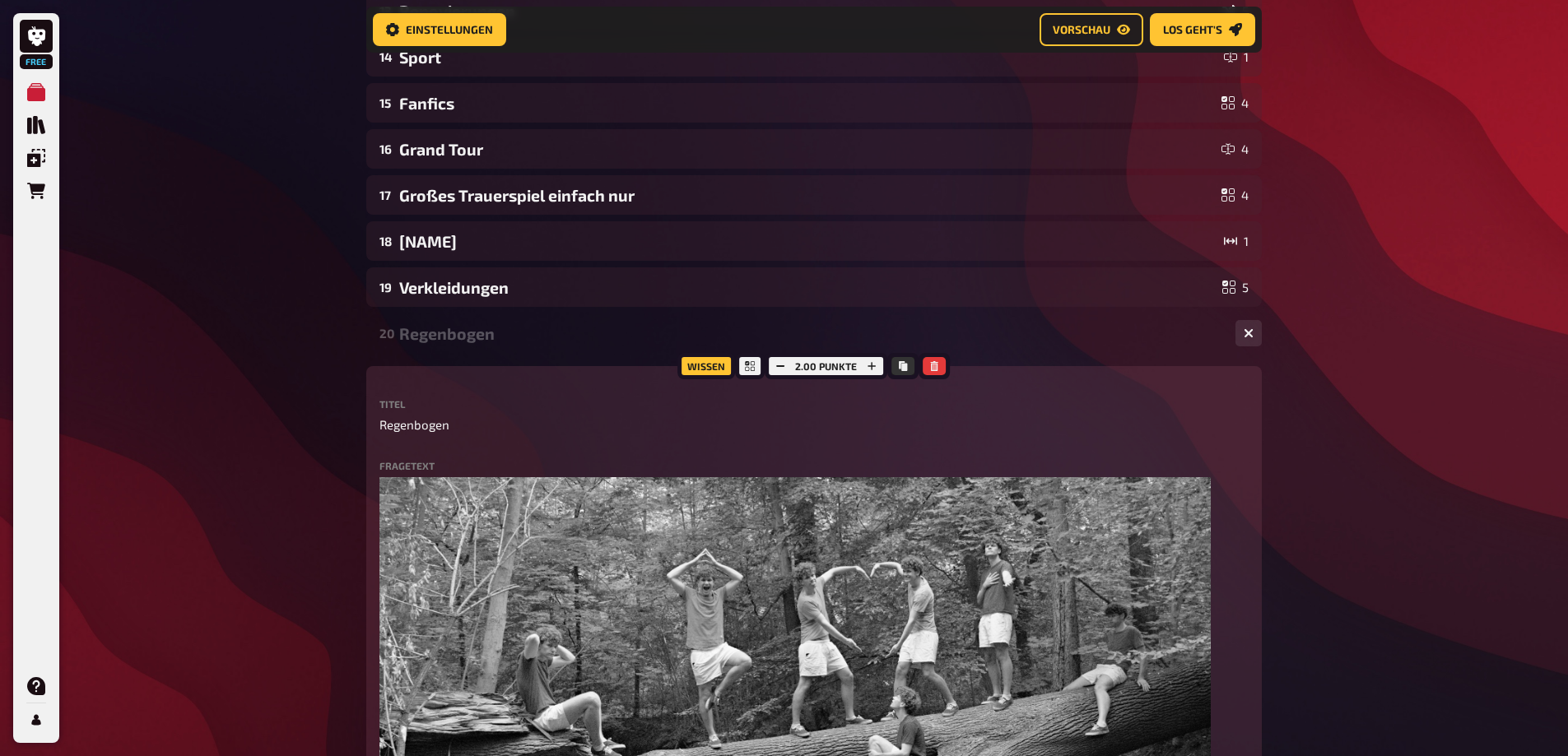 click on "Regenbogen" at bounding box center (811, 333) 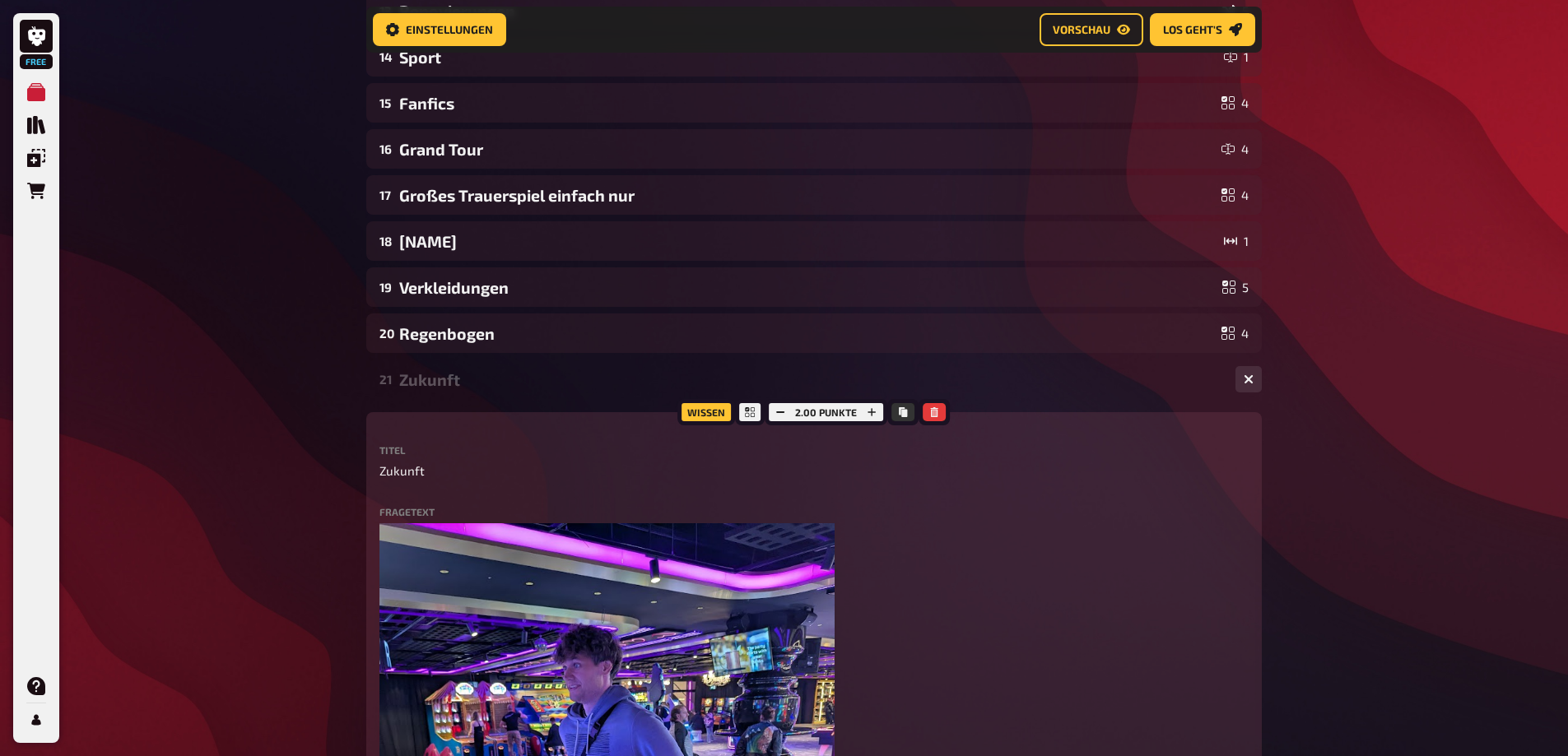 click on "21 Zukunft 4" at bounding box center [814, 379] 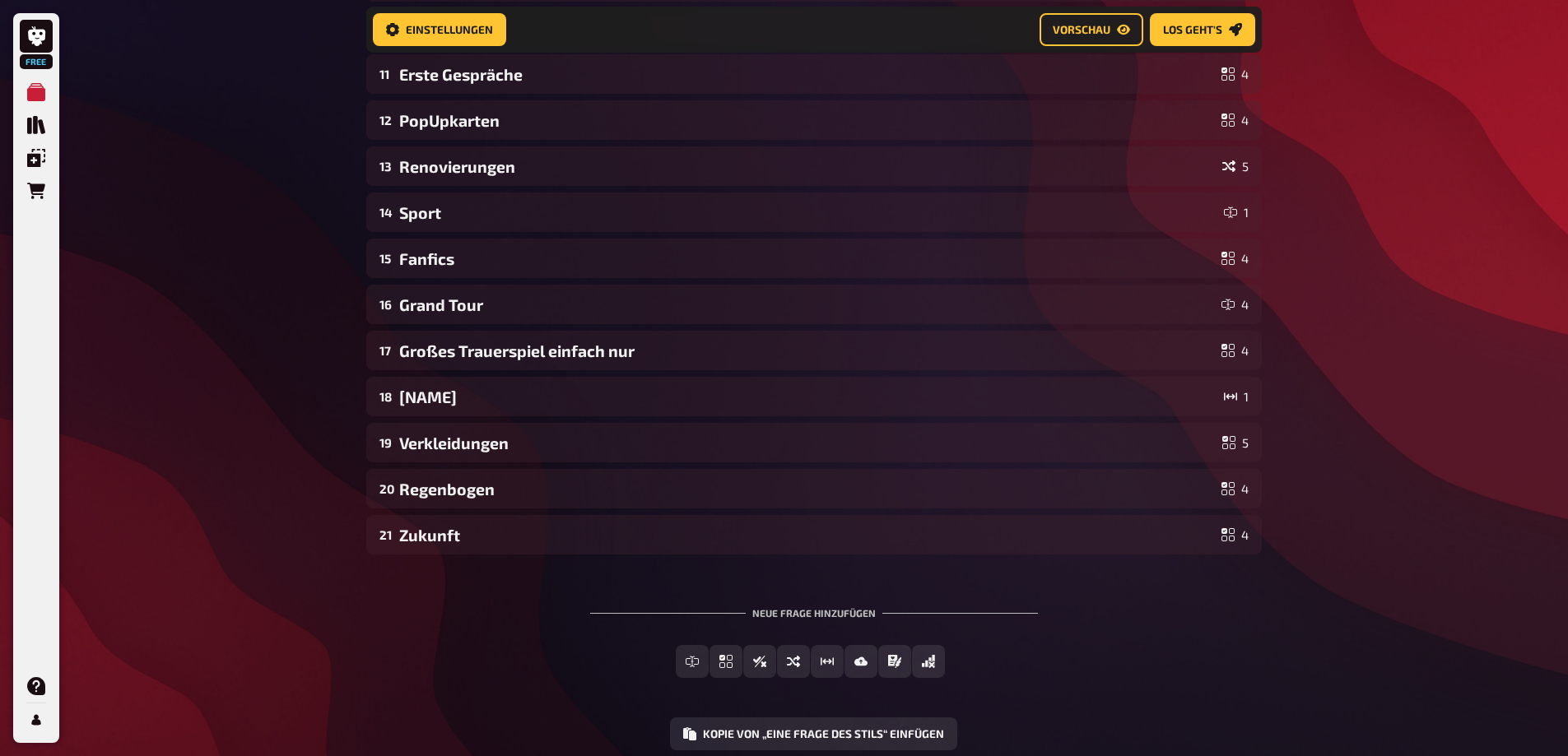 scroll, scrollTop: 702, scrollLeft: 0, axis: vertical 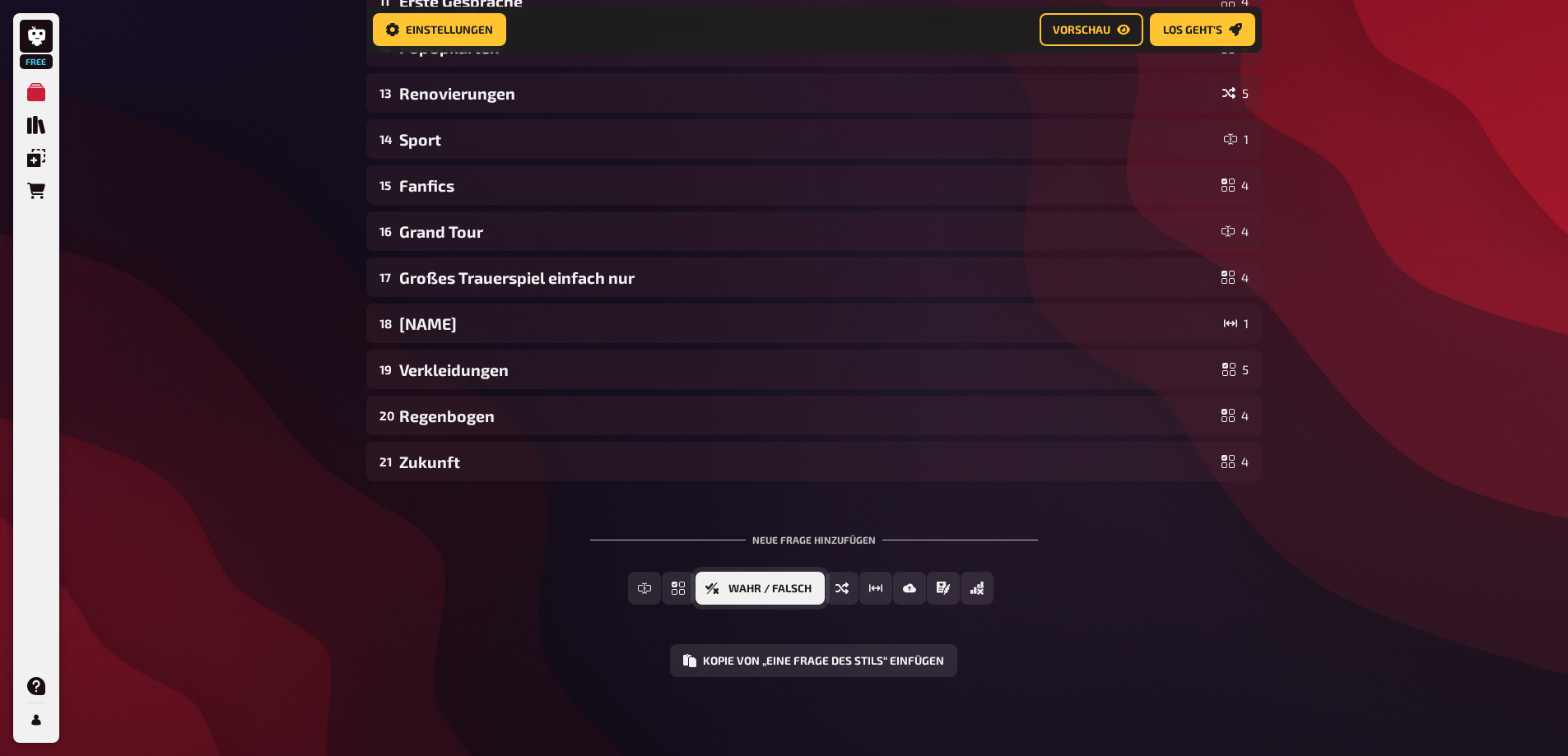 click on "Wahr / Falsch" at bounding box center [770, 589] 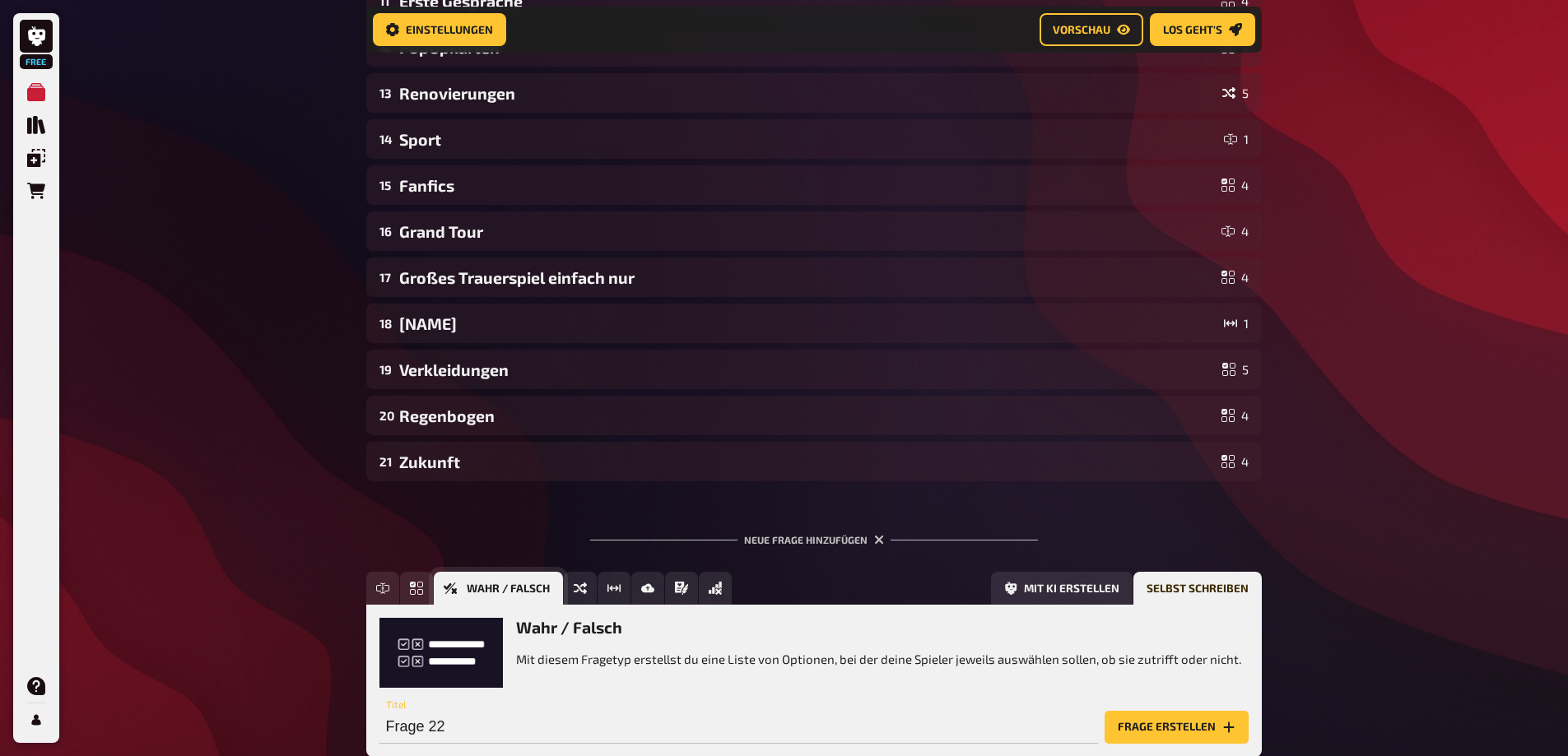 scroll, scrollTop: 808, scrollLeft: 0, axis: vertical 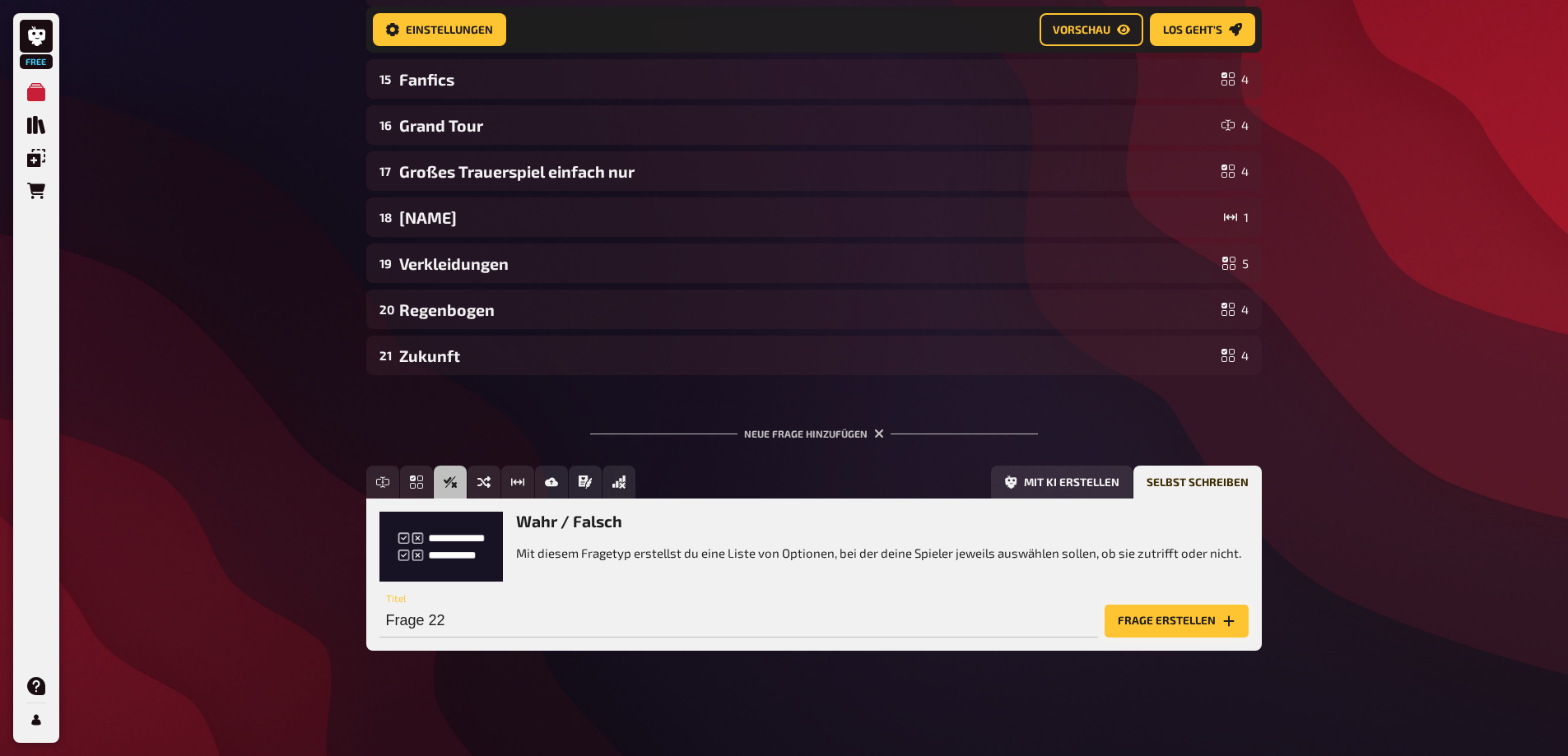 click 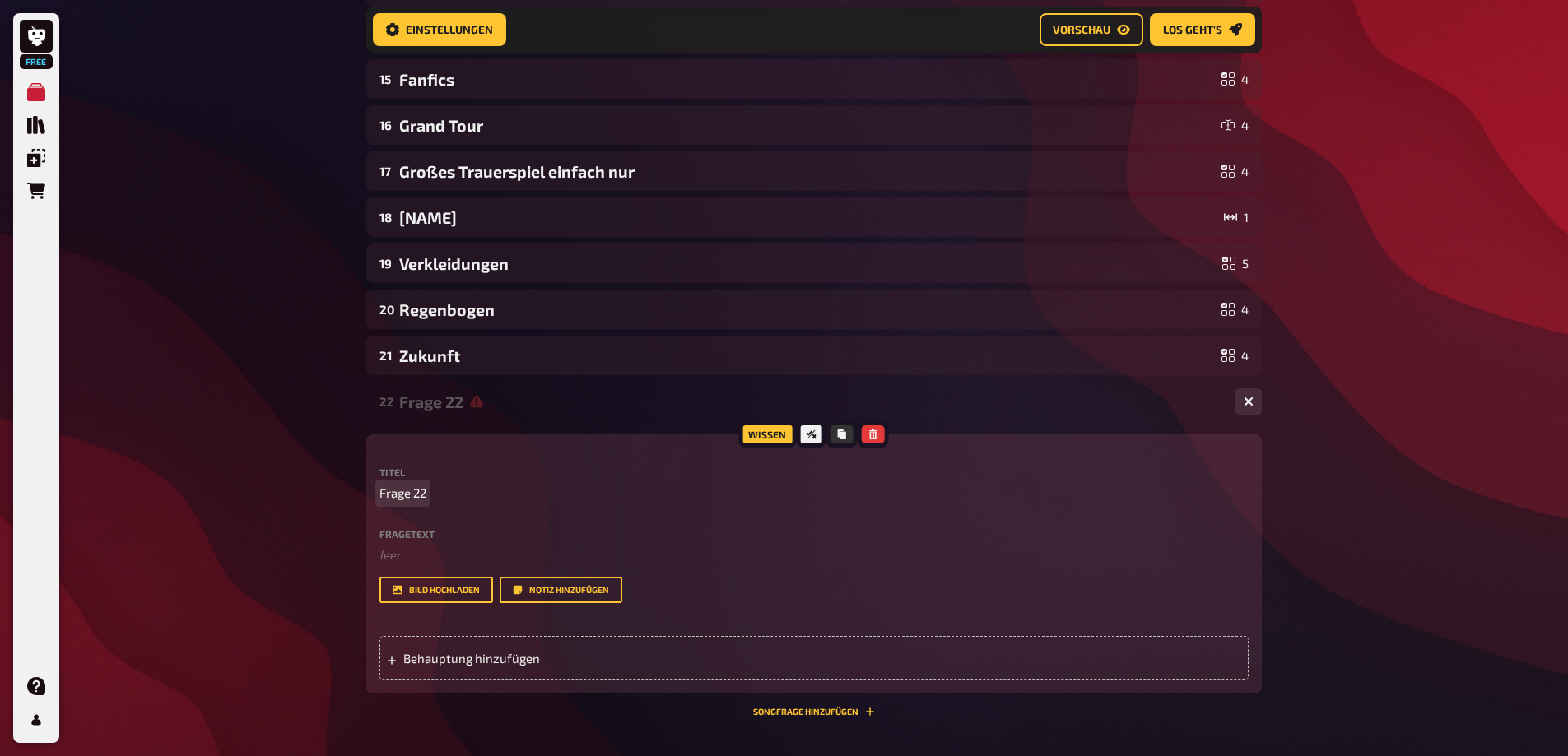 click on "Titel Frage 22 Fragetext ﻿ leer Hier hinziehen für Dateiupload Bild hochladen   Notiz hinzufügen" at bounding box center [814, 535] 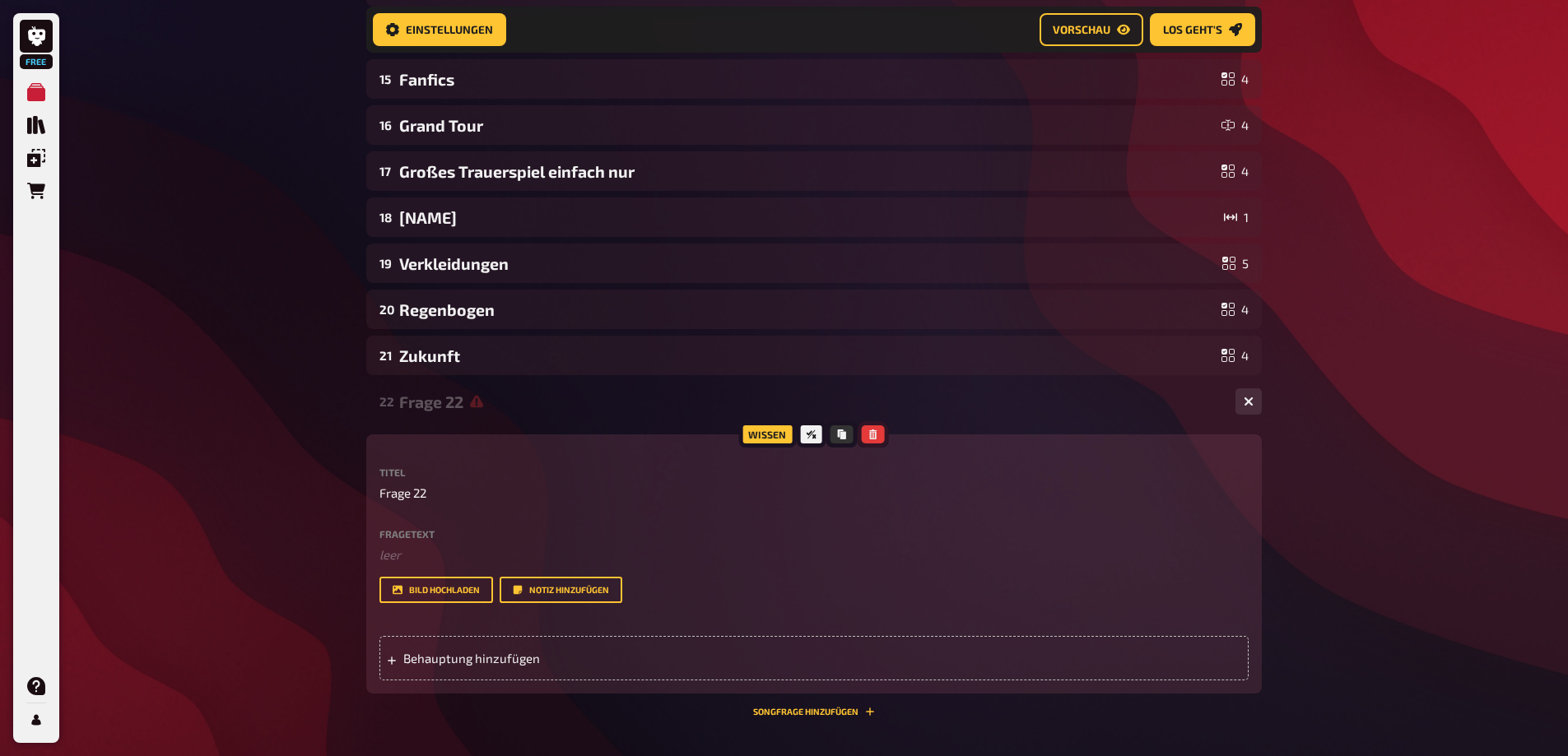 click 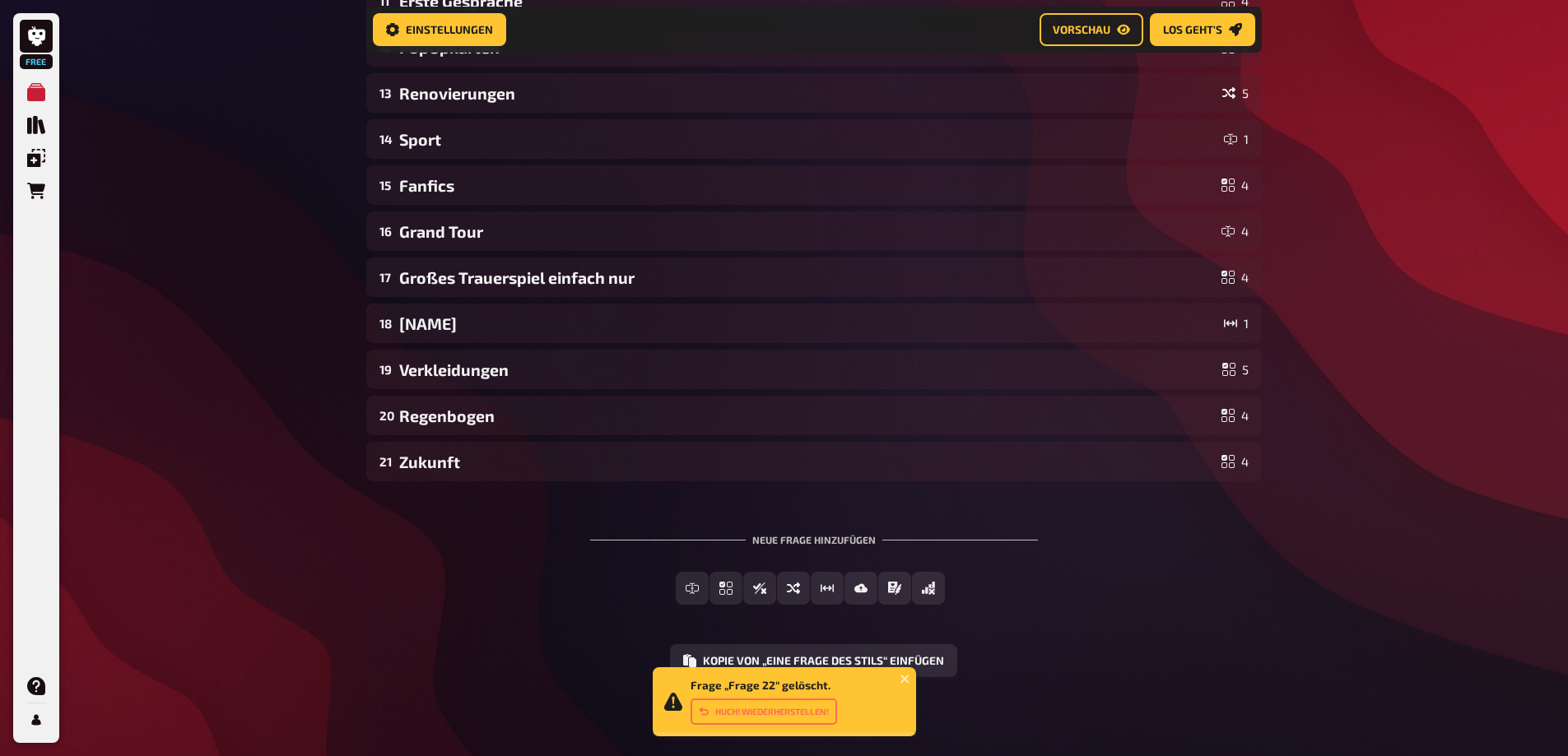 scroll, scrollTop: 702, scrollLeft: 0, axis: vertical 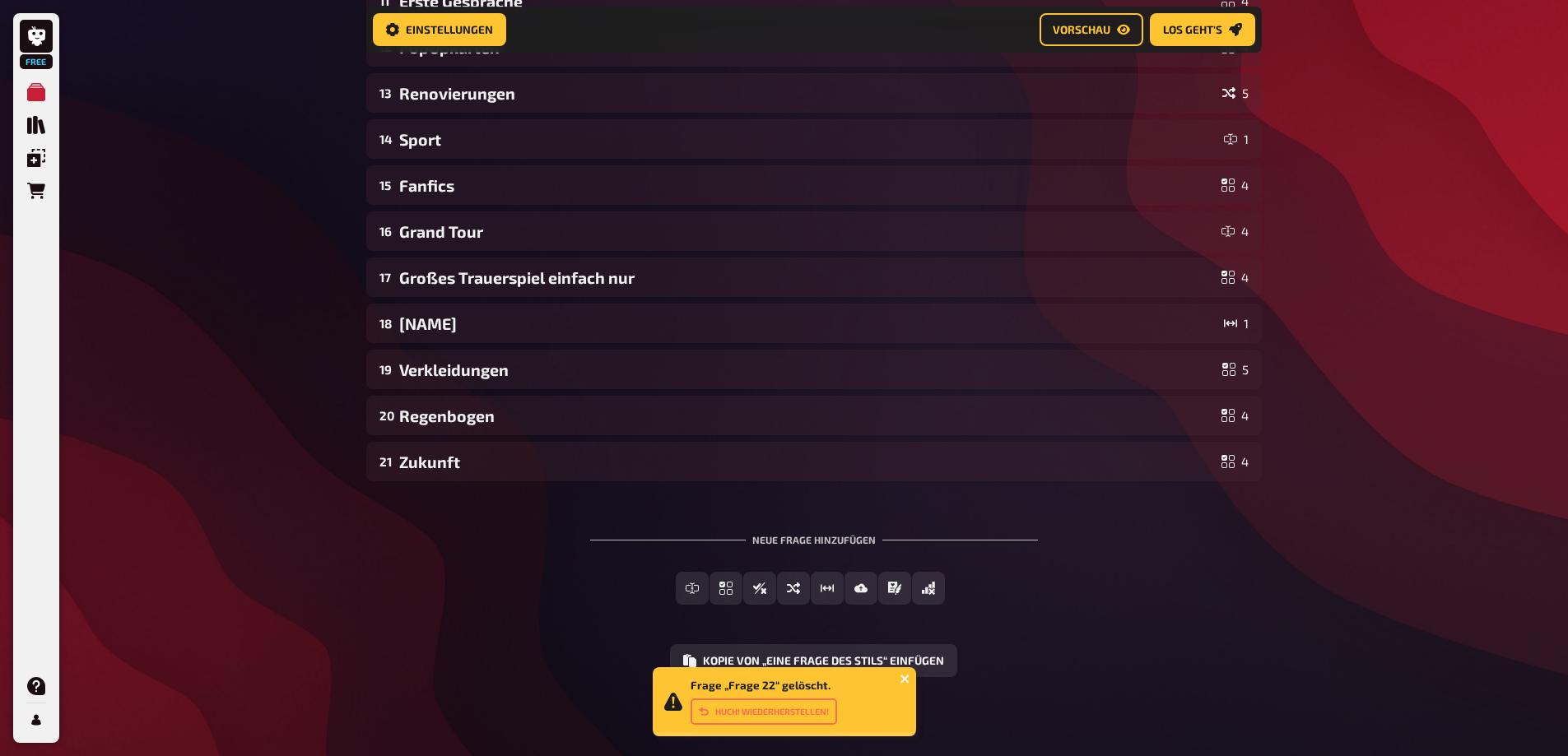 click 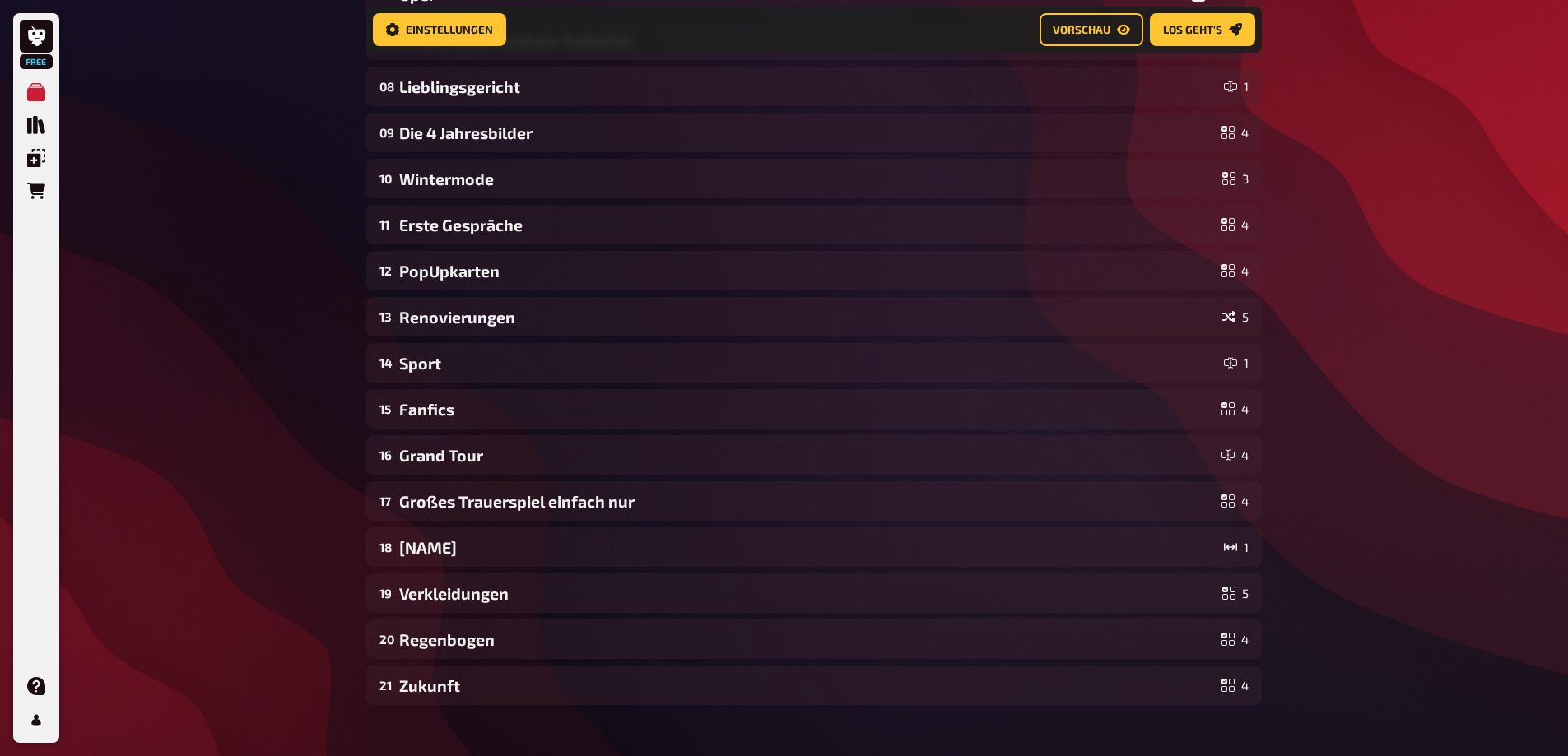 scroll, scrollTop: 507, scrollLeft: 0, axis: vertical 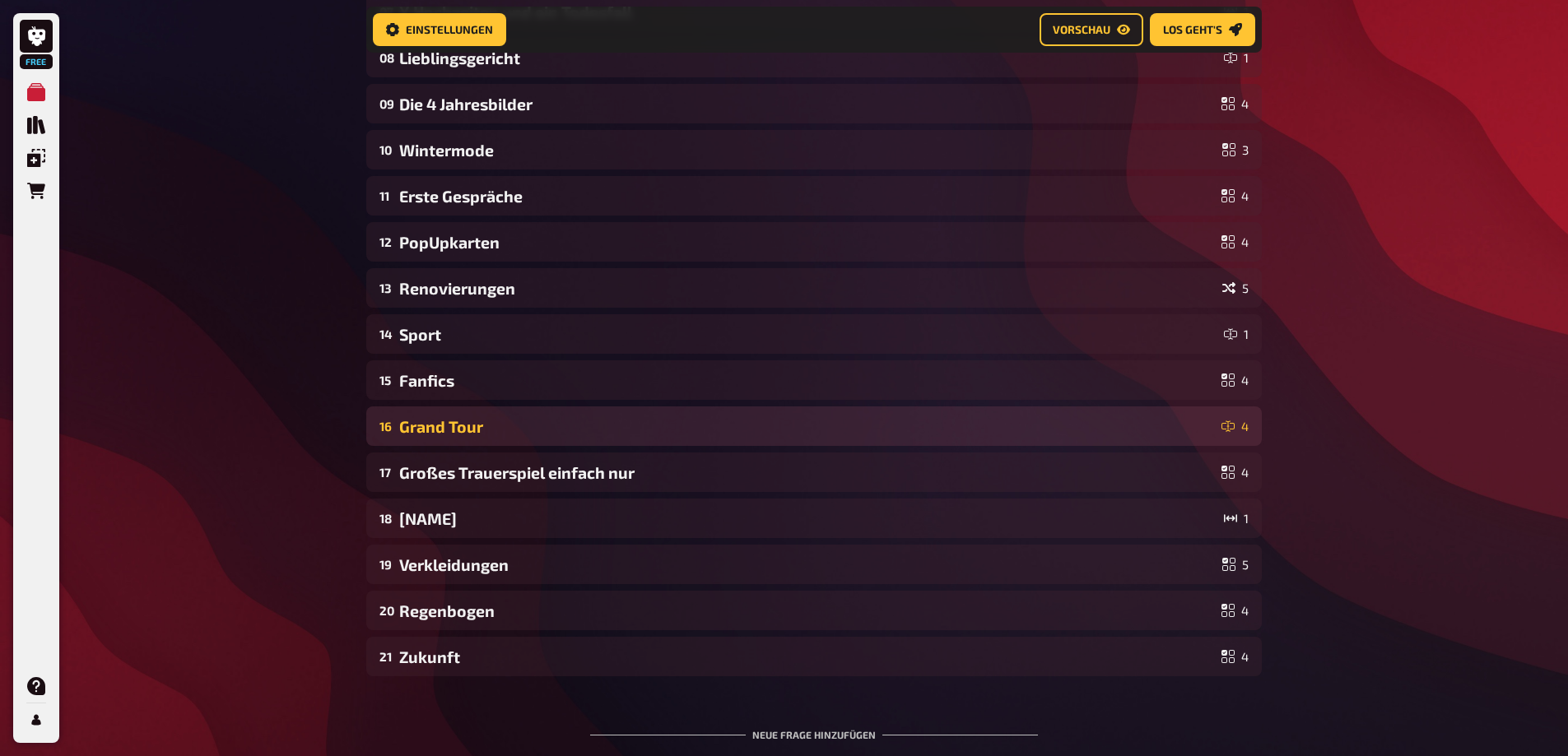 drag, startPoint x: 542, startPoint y: 419, endPoint x: 518, endPoint y: 429, distance: 26 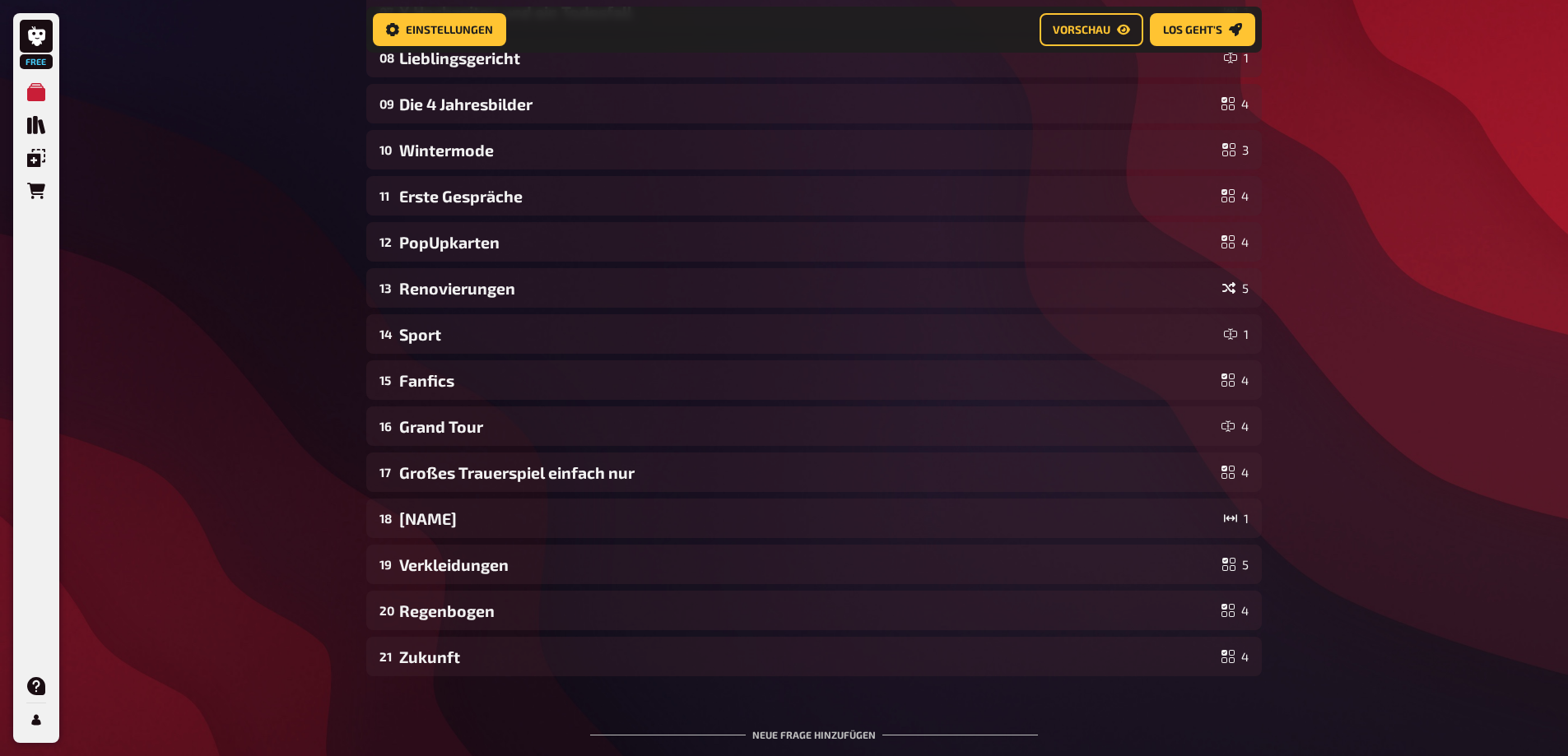drag, startPoint x: 518, startPoint y: 429, endPoint x: 246, endPoint y: 434, distance: 272.04595 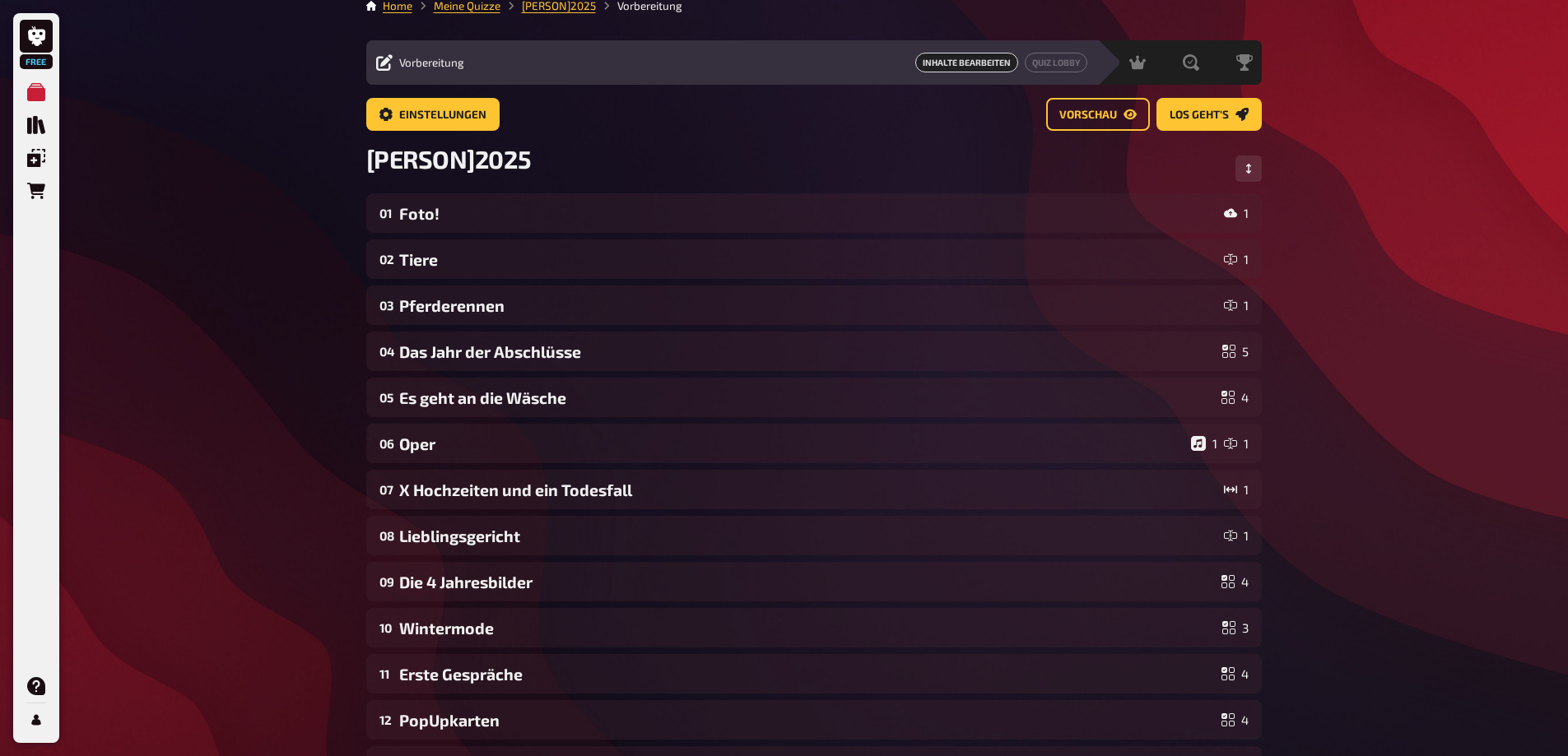 scroll, scrollTop: 0, scrollLeft: 0, axis: both 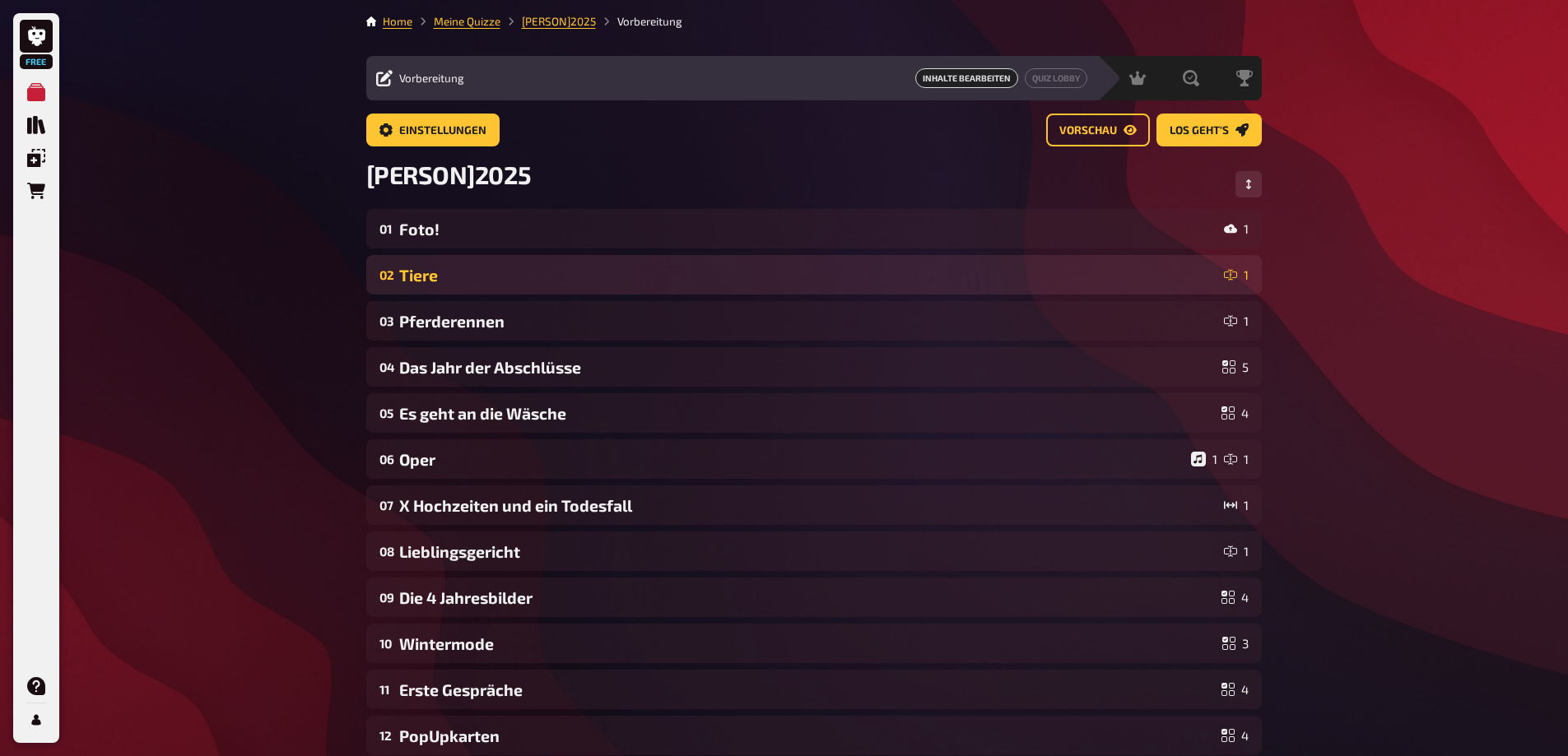 click on "Tiere" at bounding box center [808, 275] 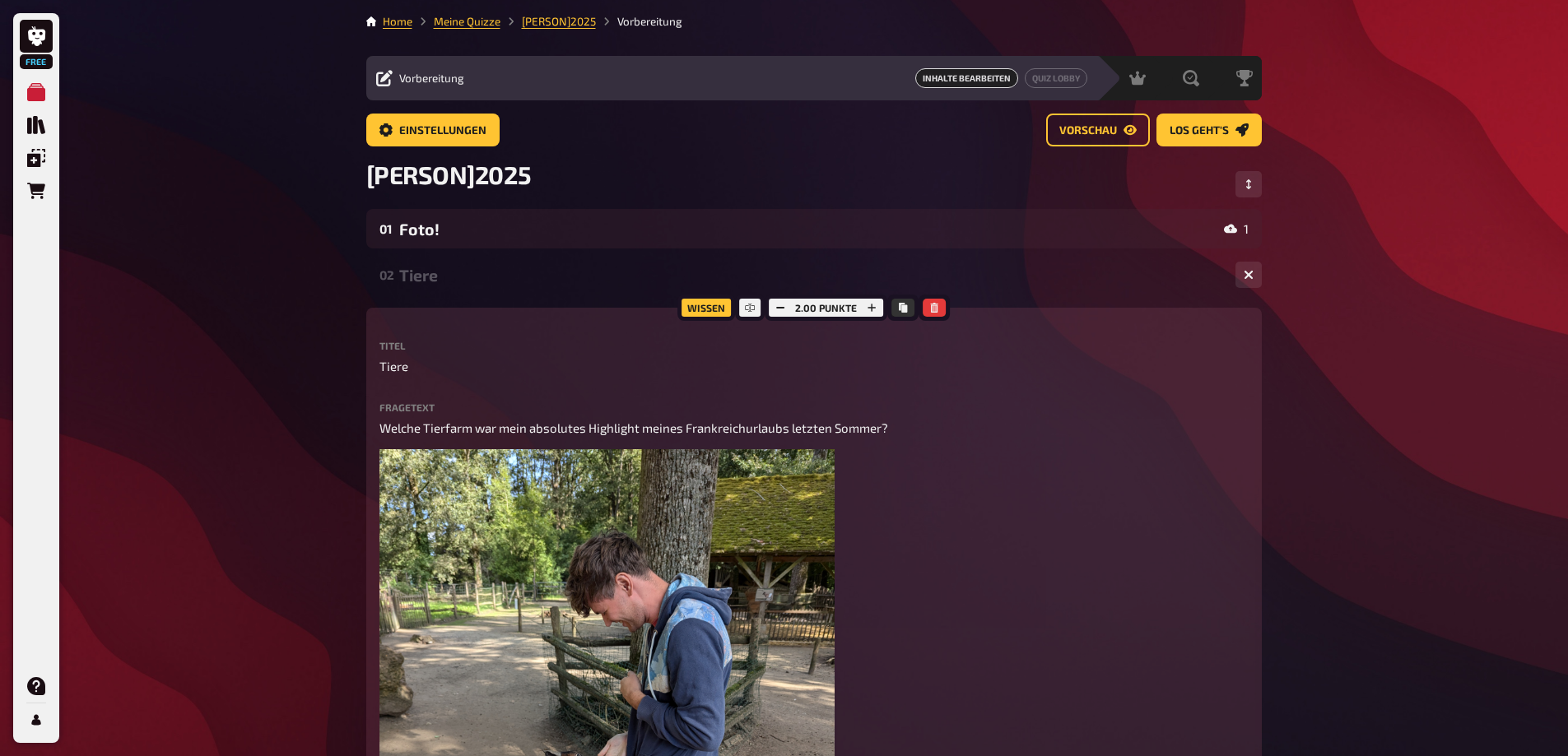 click on "Tiere" at bounding box center (811, 275) 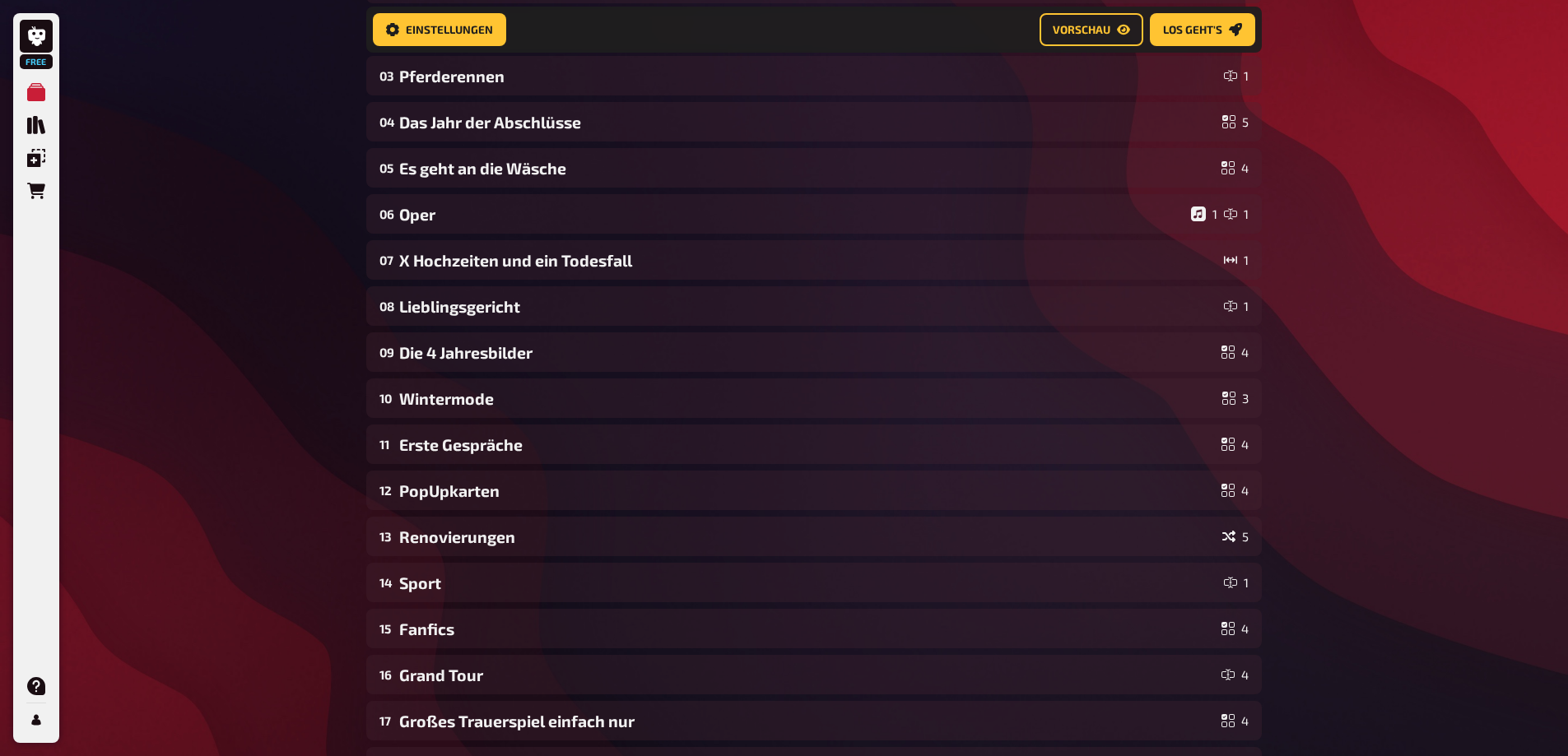 scroll, scrollTop: 259, scrollLeft: 0, axis: vertical 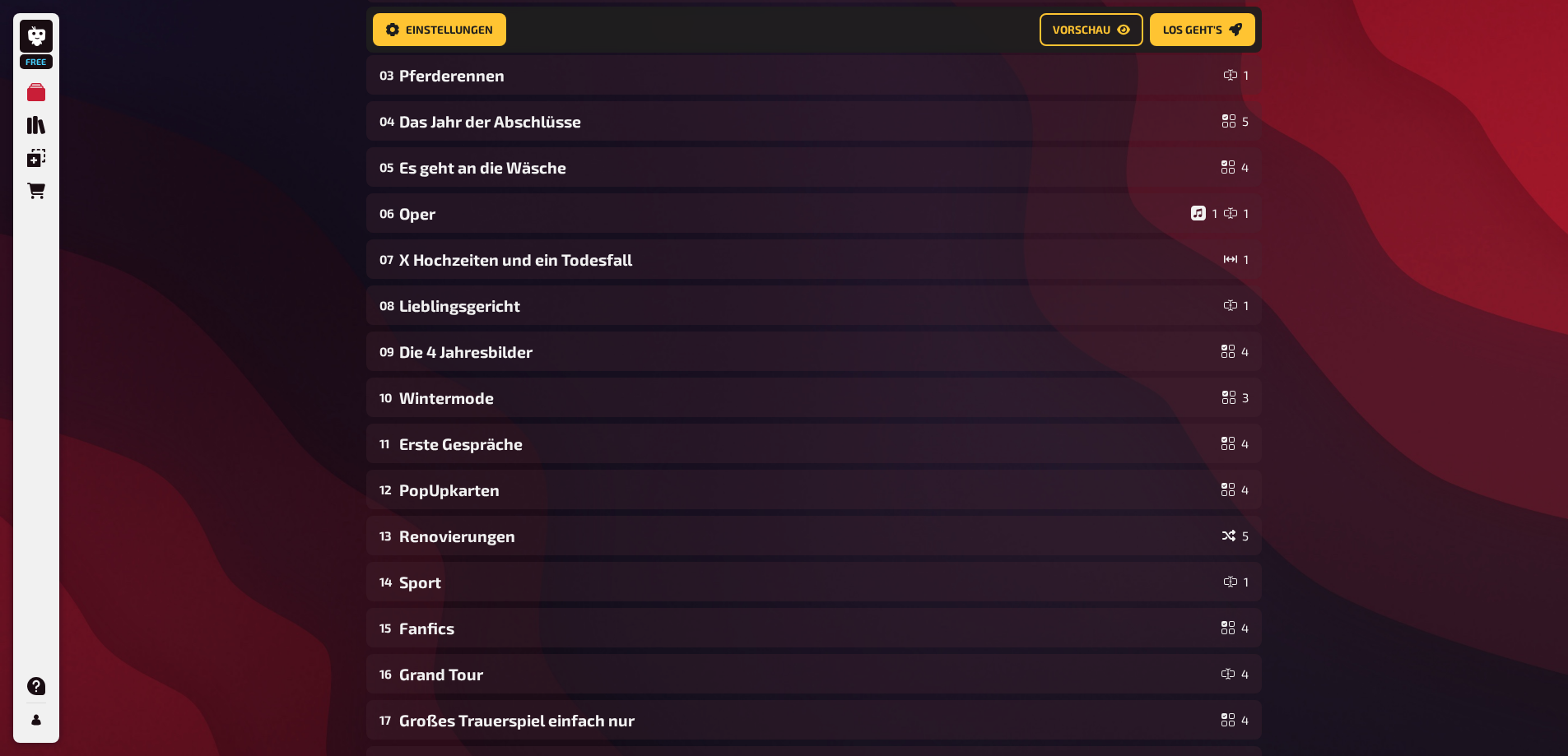 click on "01 Foto! 1 02 Tiere 1 03 Pferderennen 1 04 Das Jahr der Abschlüsse 5 05 Es geht an die Wäsche  4 06 Oper   1 1 07 X Hochzeiten und ein Todesfall 1 08 Lieblingsgericht 1 09 Die 4 Jahresbilder 4 10 Wintermode 3 11 Erste Gespräche 4 12 PopUpkarten 4 13 Renovierungen 5 14 Sport 1 15 Fanfics 4 16 Grand Tour 4 17 Großes Trauerspiel einfach nur 4 18 Wilma 1 19 Verkleidungen 5 20 Regenbogen 4 21 Zukunft 4
To pick up a draggable item, press the space bar.
While dragging, use the arrow keys to move the item.
Press space again to drop the item in its new position, or press escape to cancel.
Draggable item 2fd3 was dropped over droppable area ff9c" at bounding box center (814, 443) 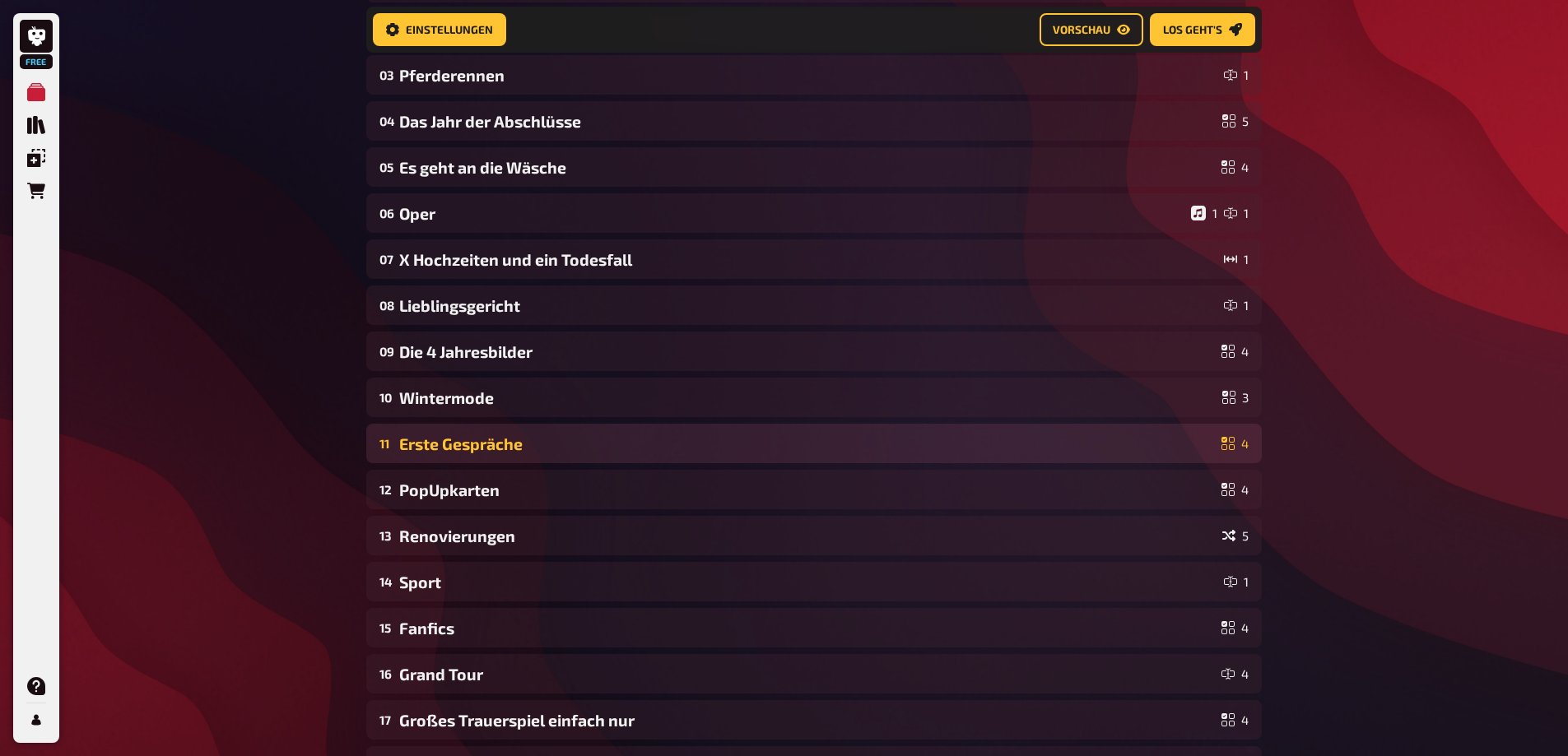 click on "Erste Gespräche" at bounding box center (807, 443) 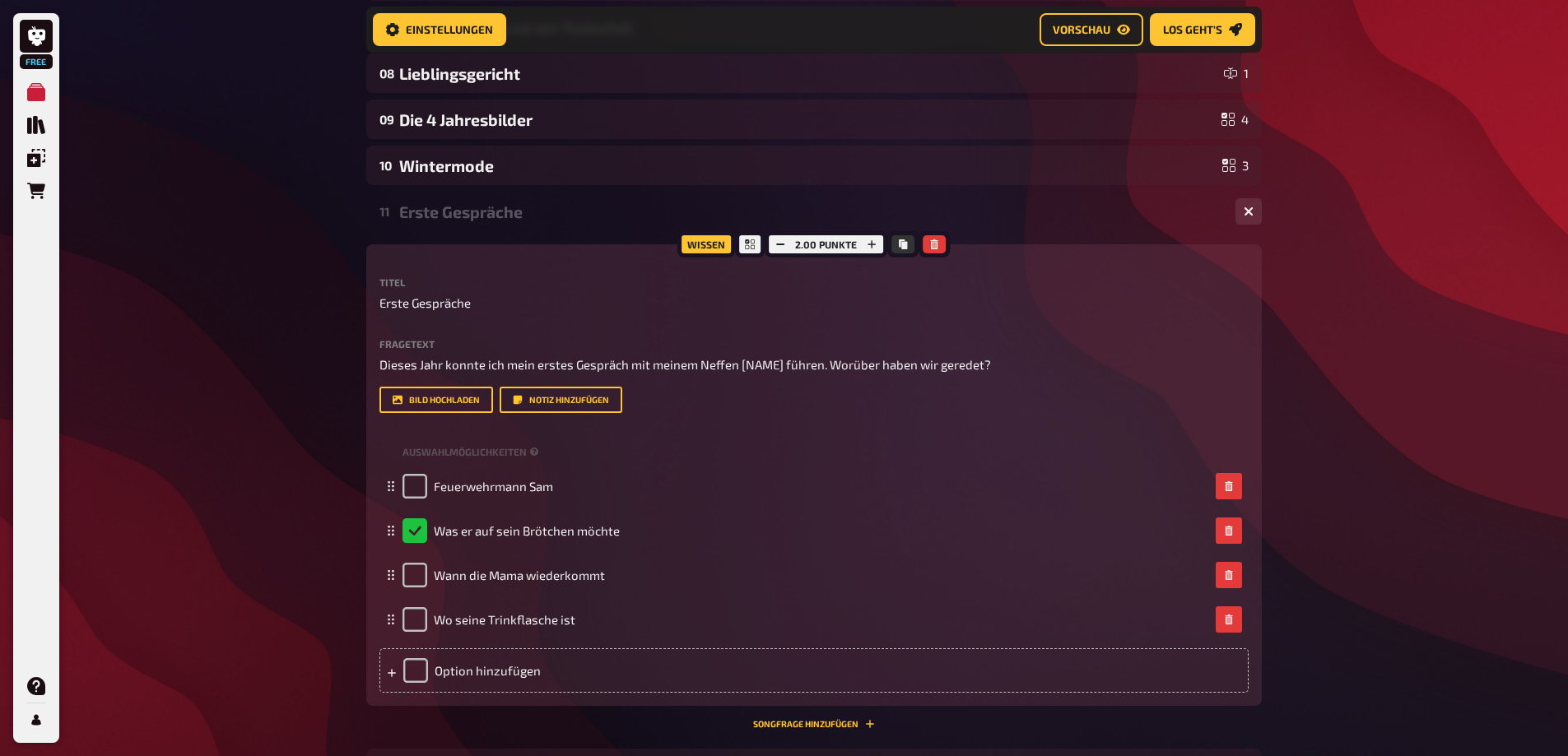 scroll, scrollTop: 506, scrollLeft: 0, axis: vertical 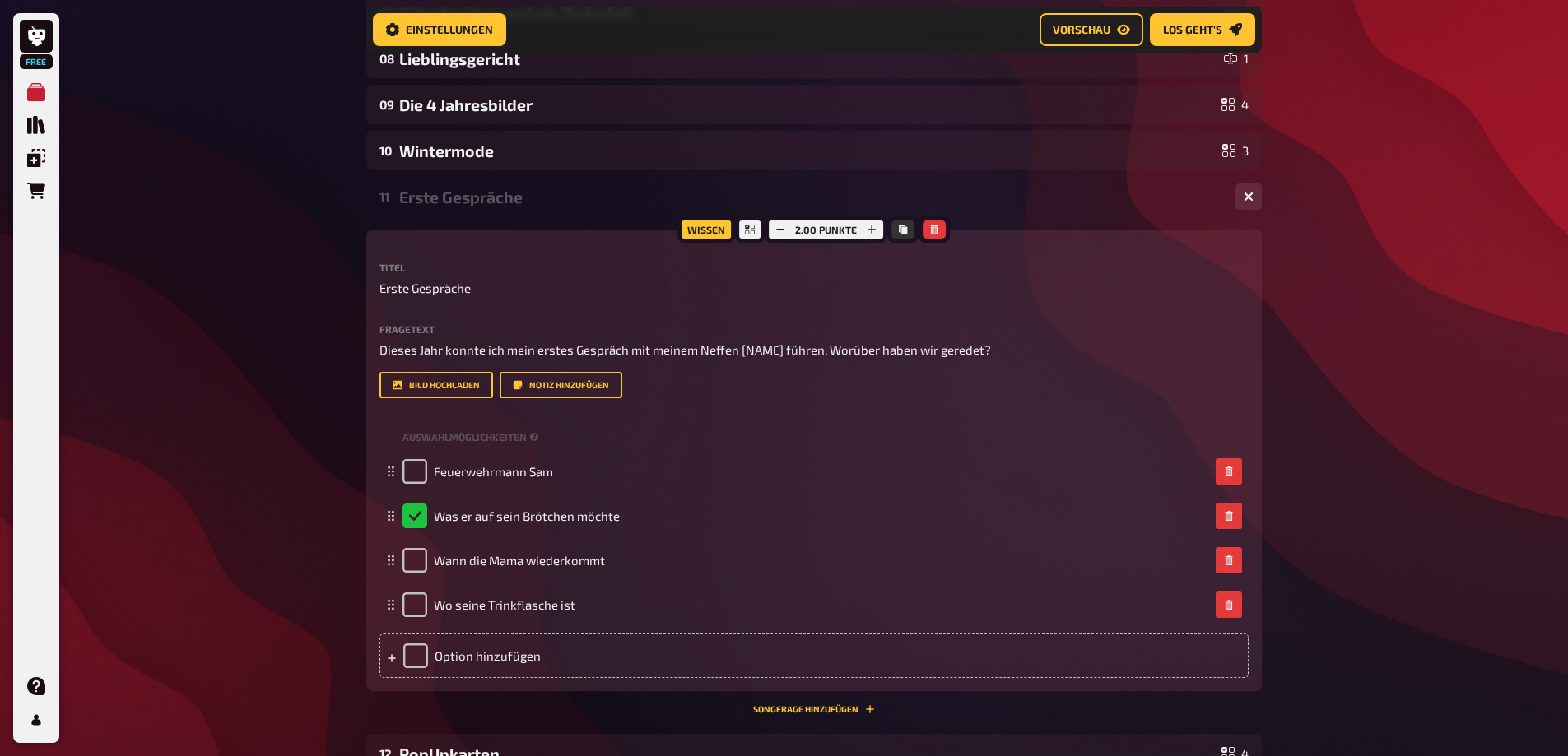 click on "11 Erste Gespräche 4" at bounding box center [814, 197] 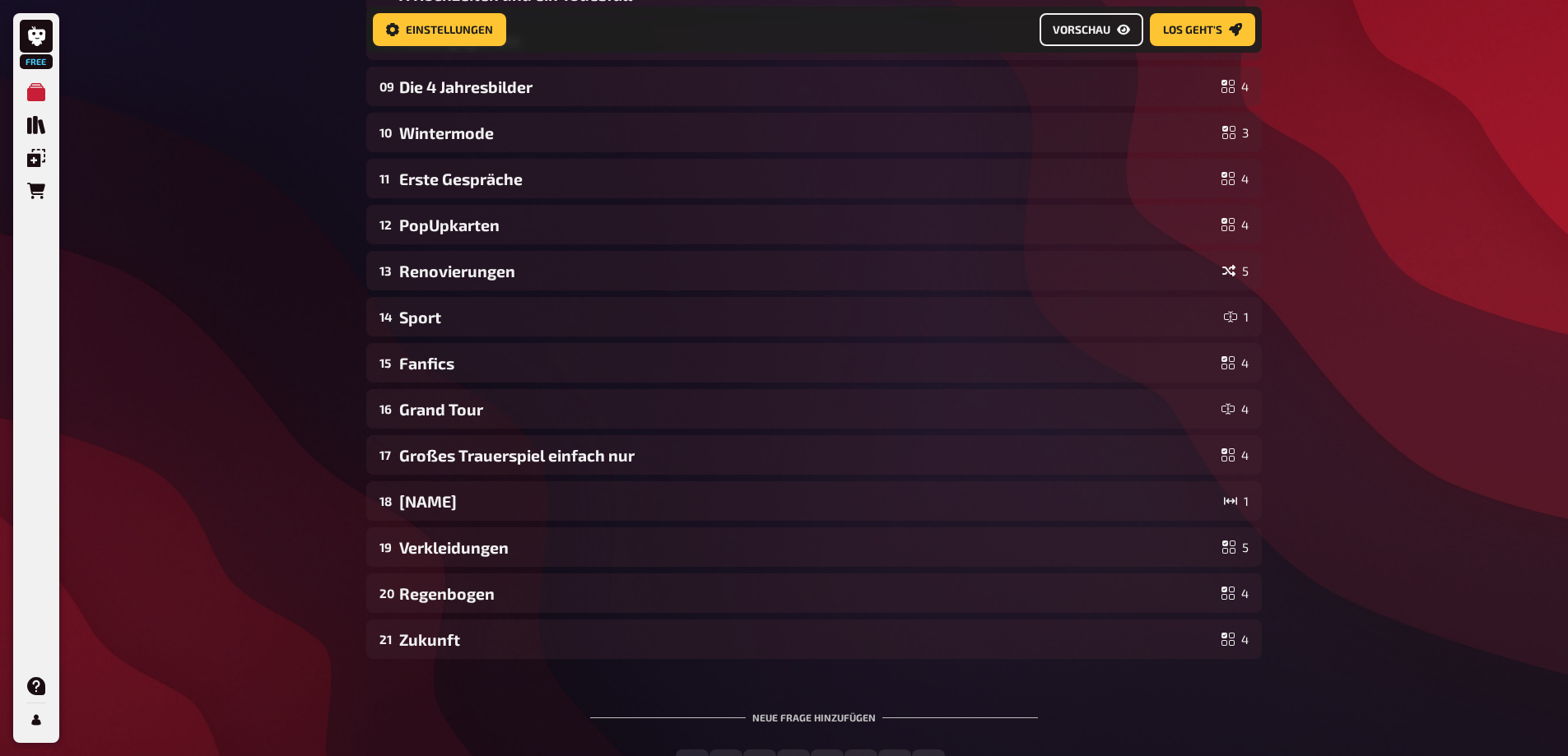 scroll, scrollTop: 290, scrollLeft: 0, axis: vertical 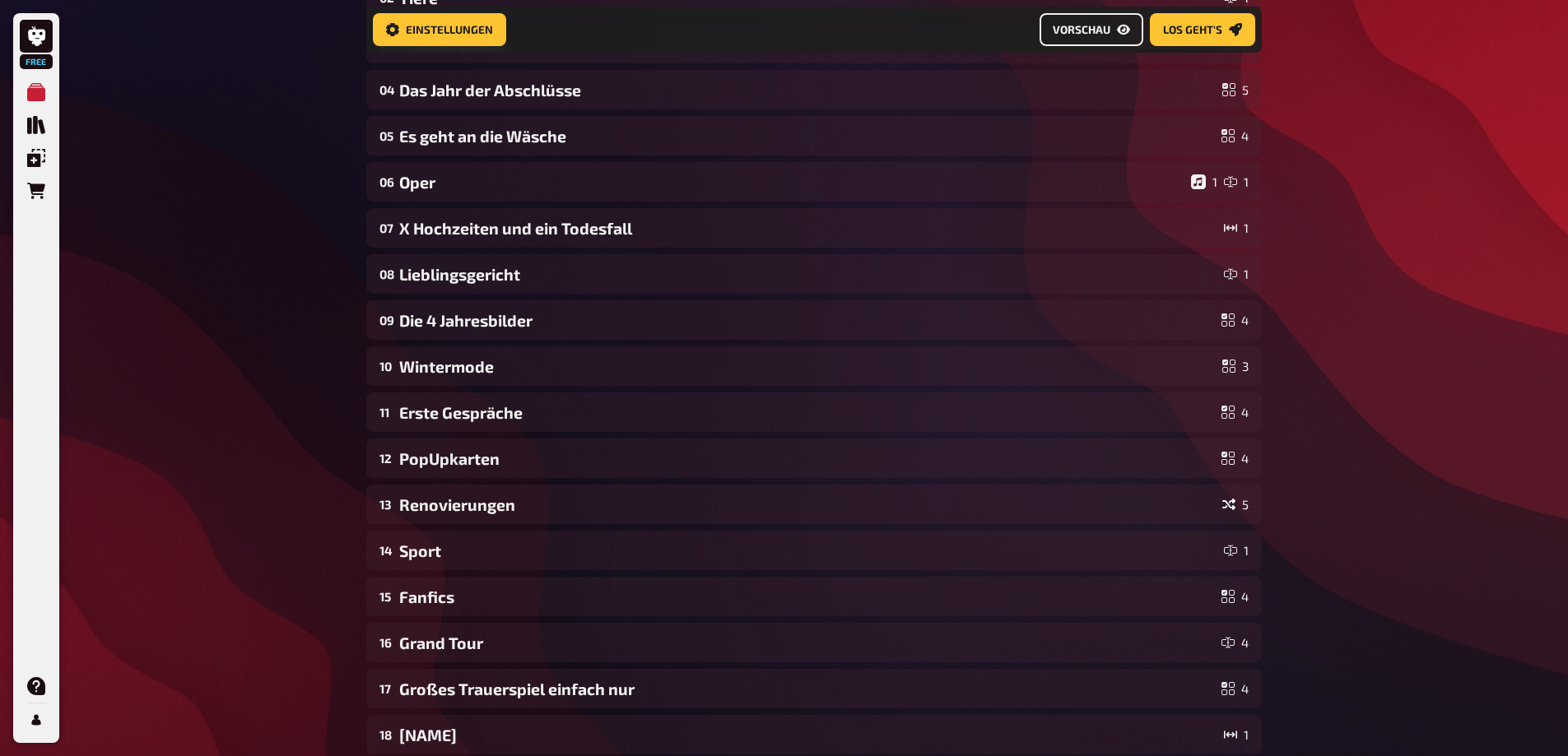 click on "Vorschau" at bounding box center (1082, 30) 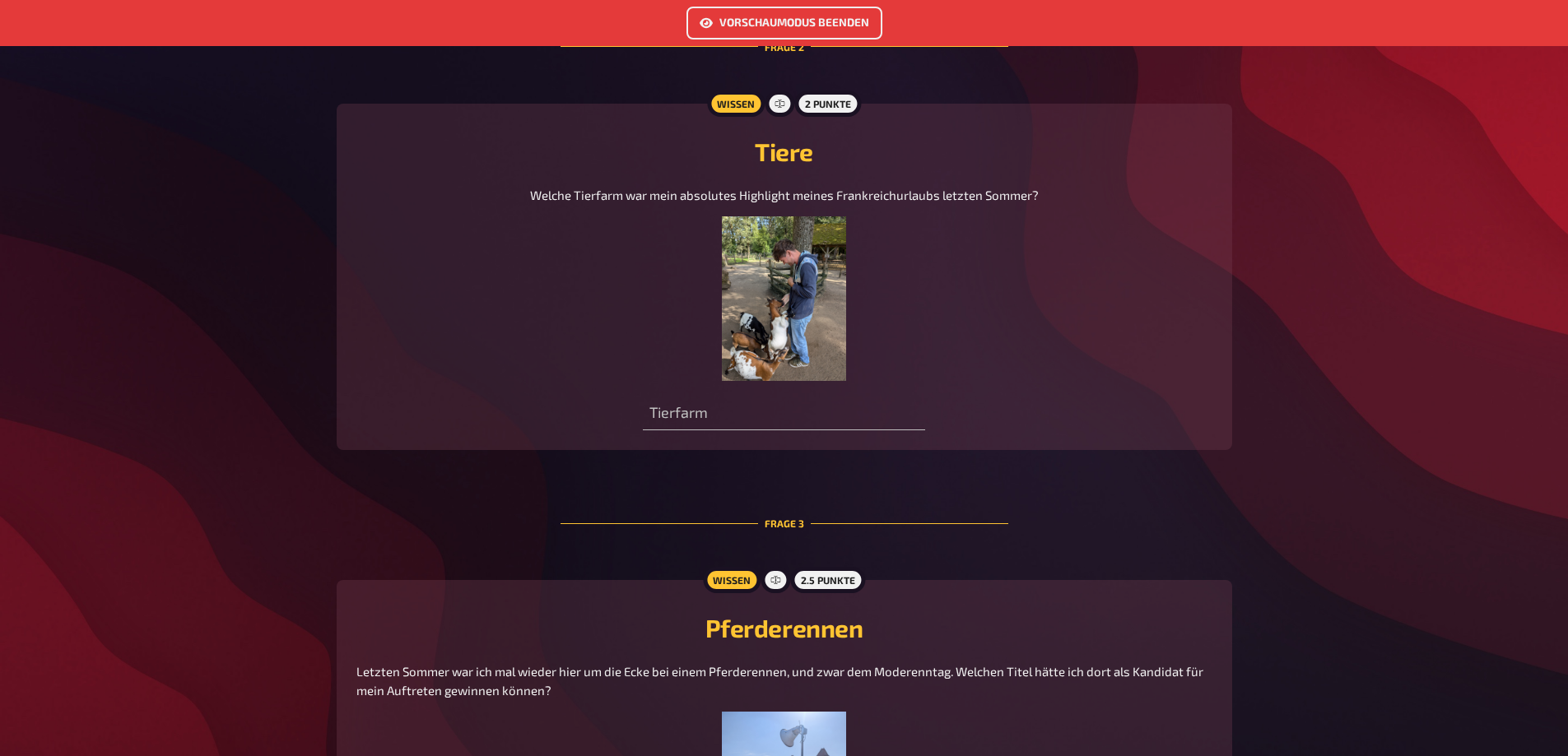 scroll, scrollTop: 987, scrollLeft: 0, axis: vertical 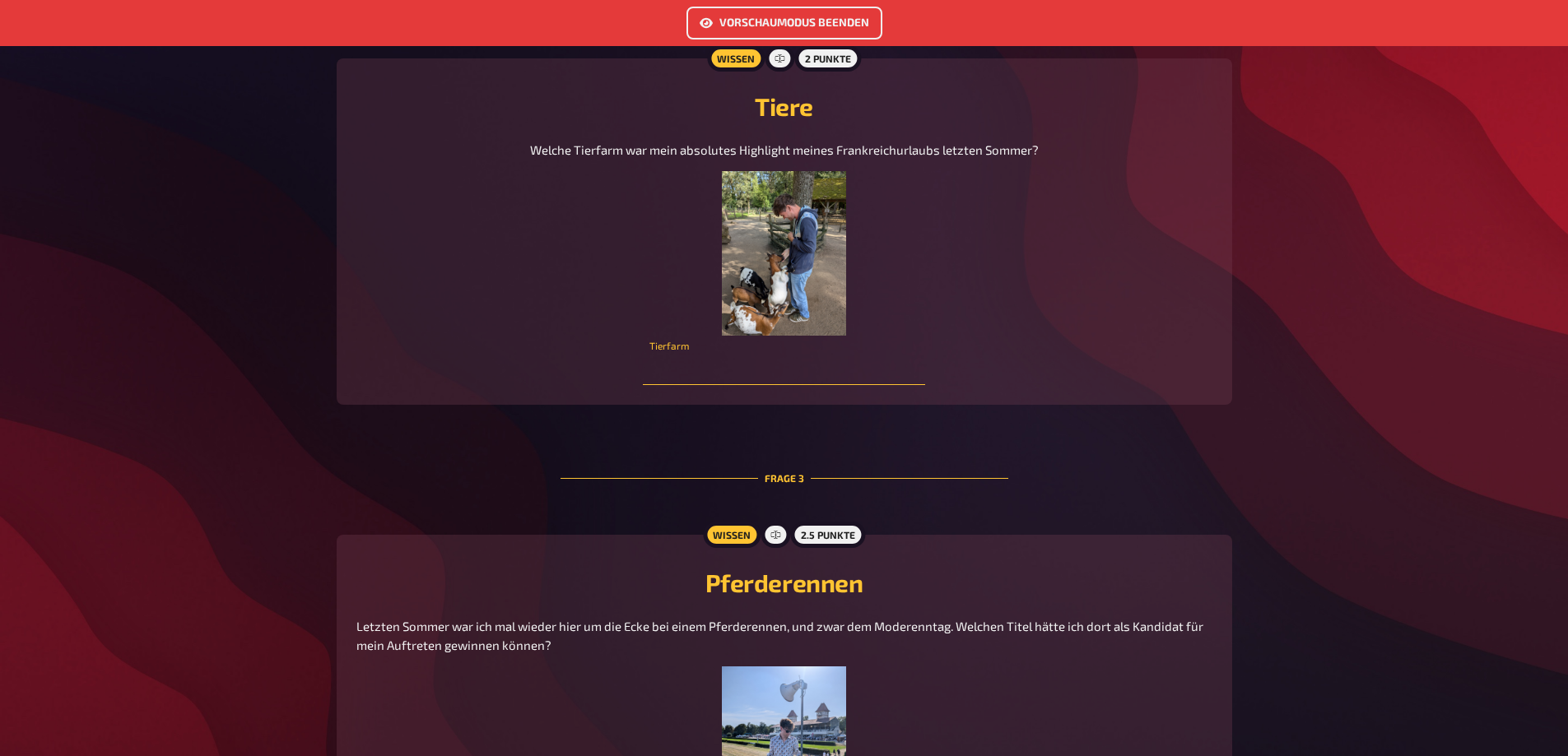 click at bounding box center [784, 369] 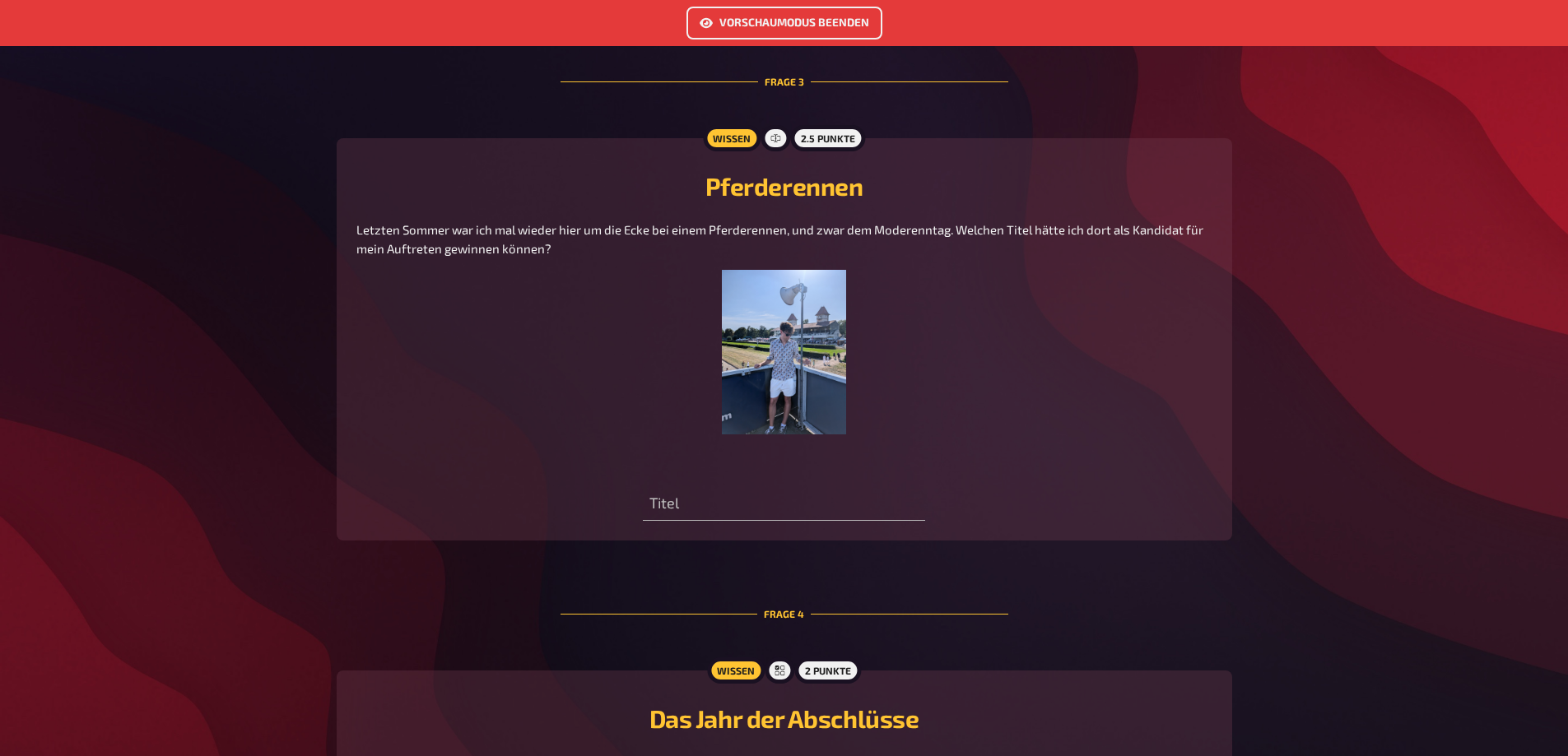 scroll, scrollTop: 1398, scrollLeft: 0, axis: vertical 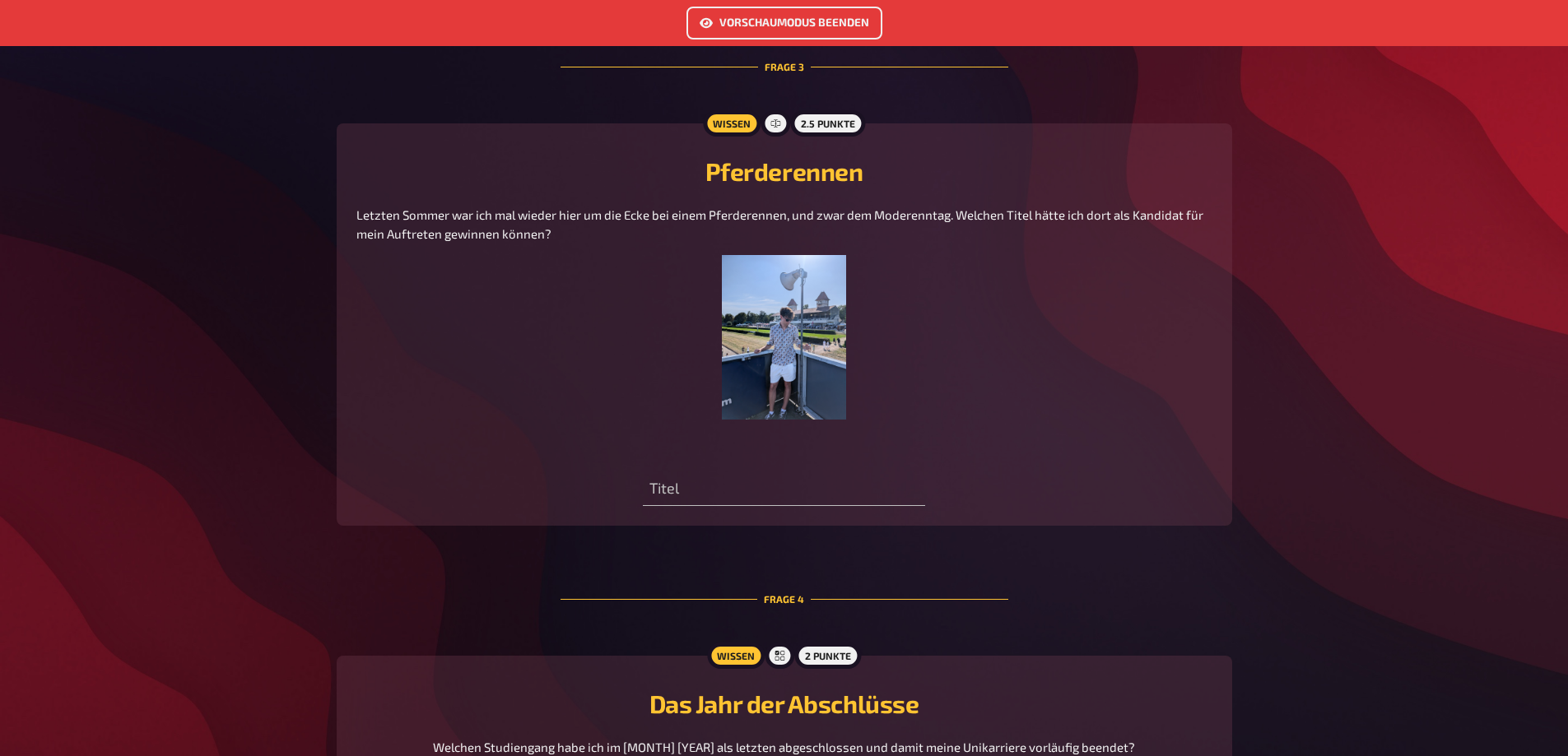 click on "Vorschaumodus beenden" at bounding box center (784, 23) 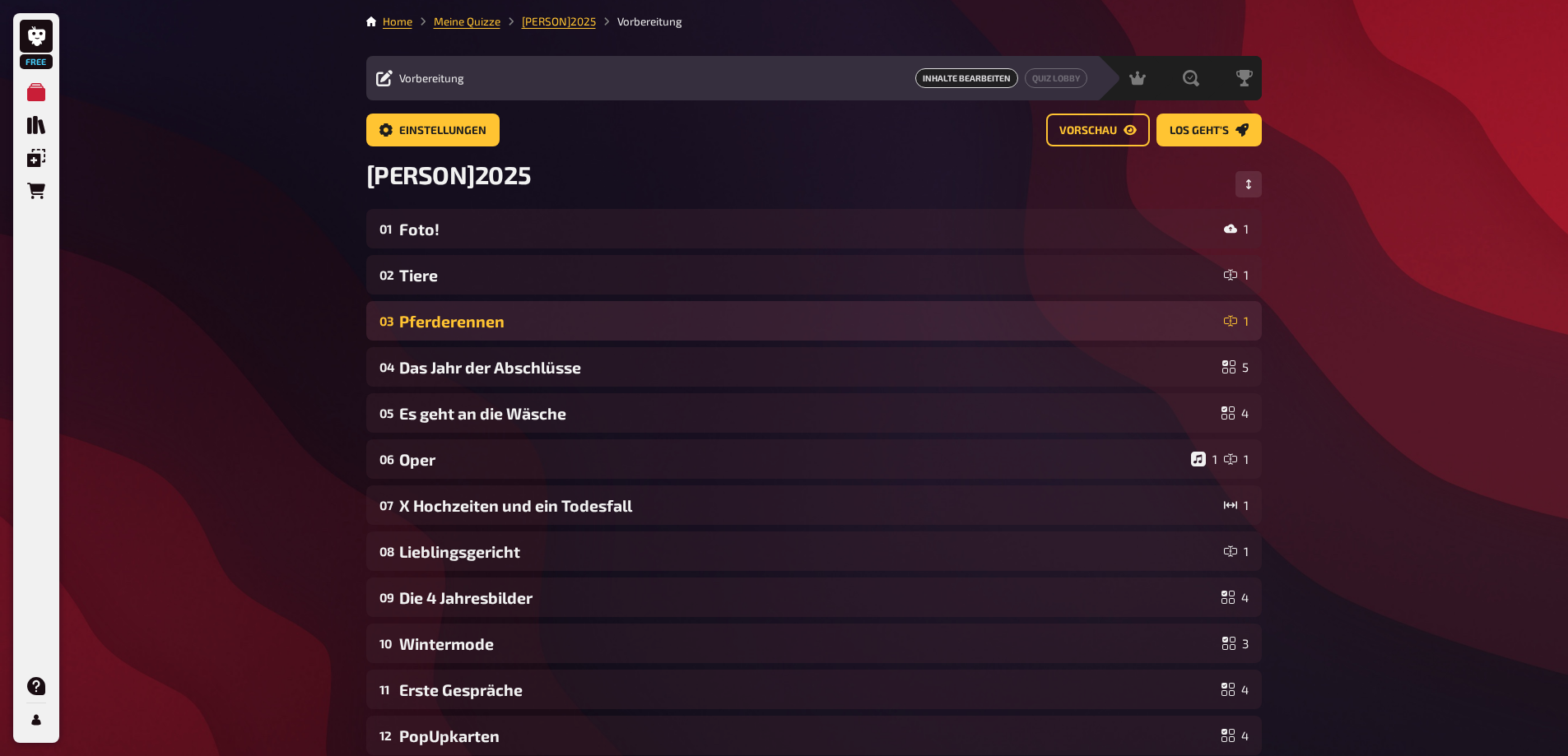 click on "Pferderennen" at bounding box center [808, 321] 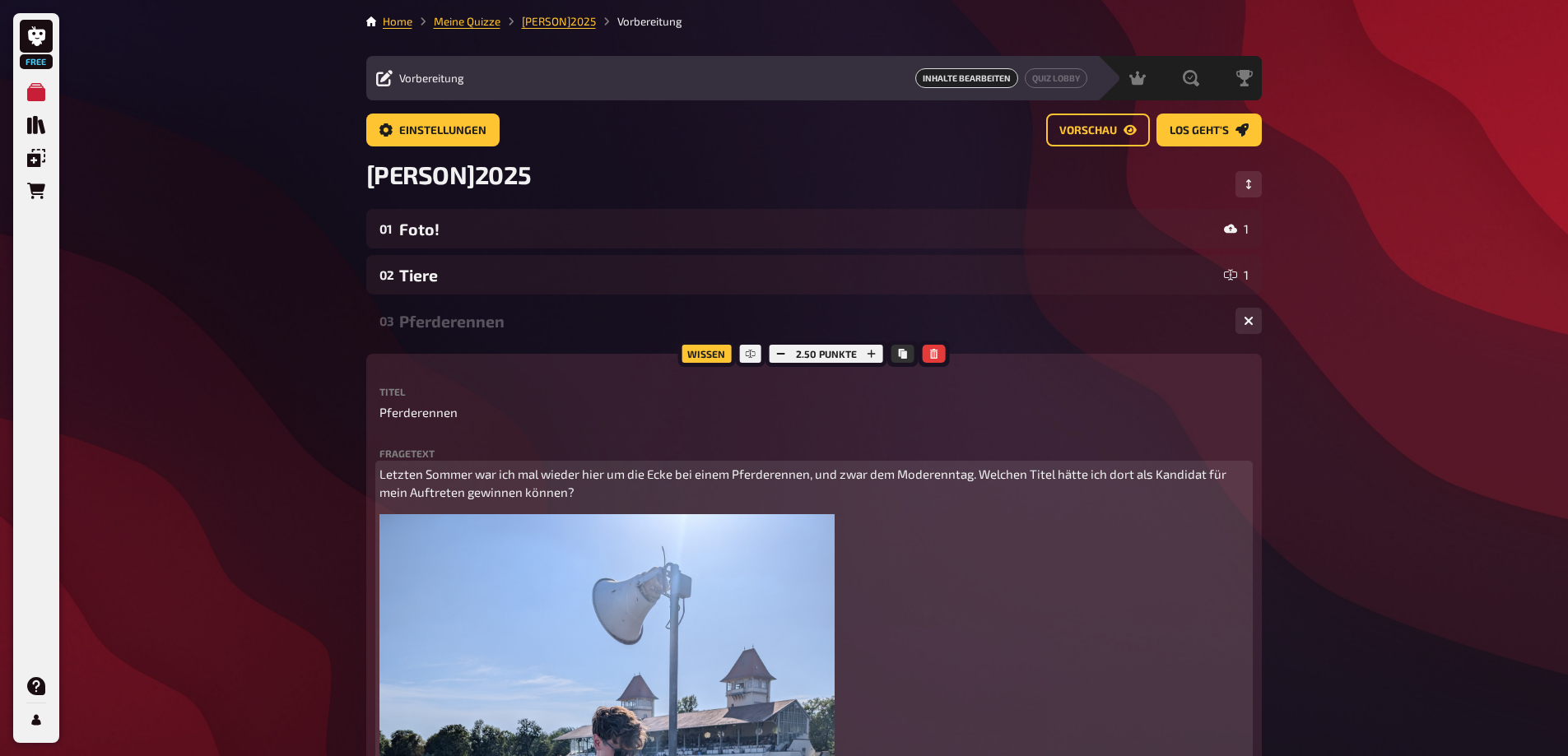 click on "Letzten Sommer war ich mal wieder hier um die Ecke bei einem Pferderennen, und zwar dem Moderenntag. Welchen Titel hätte ich dort als Kandidat für mein Auftreten gewinnen können?" at bounding box center [804, 483] 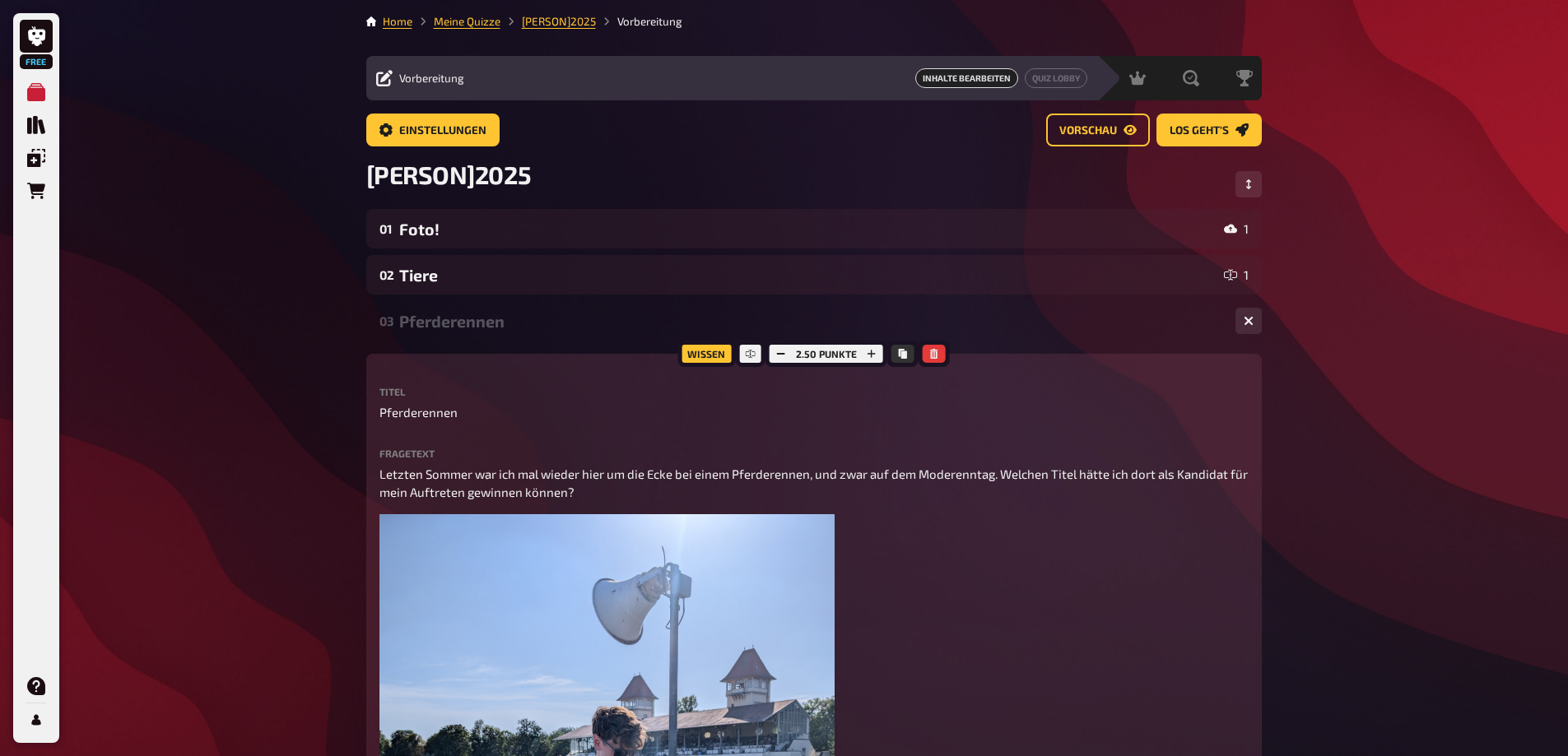 click on "Pferderennen" at bounding box center (811, 321) 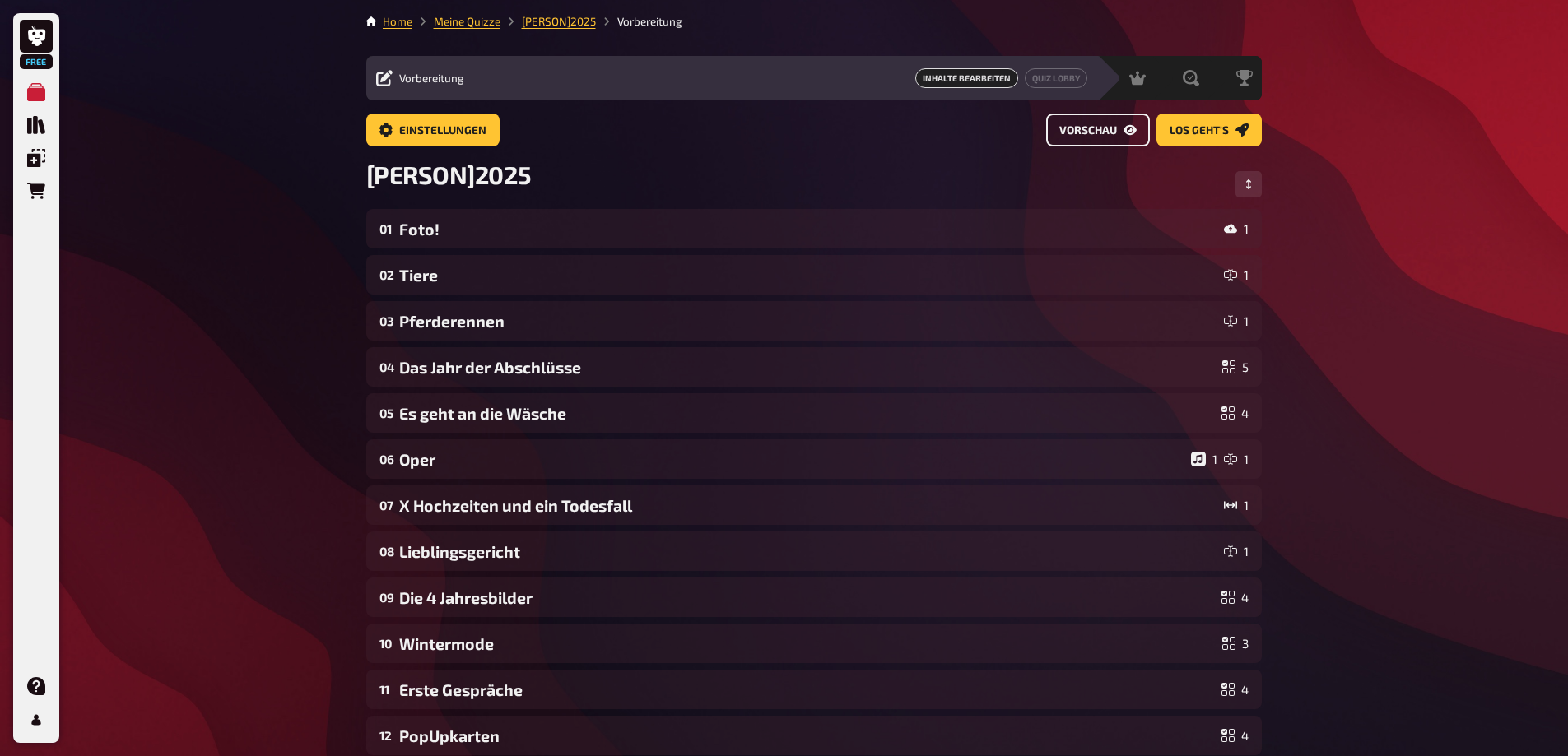 click on "Vorschau" at bounding box center (1088, 131) 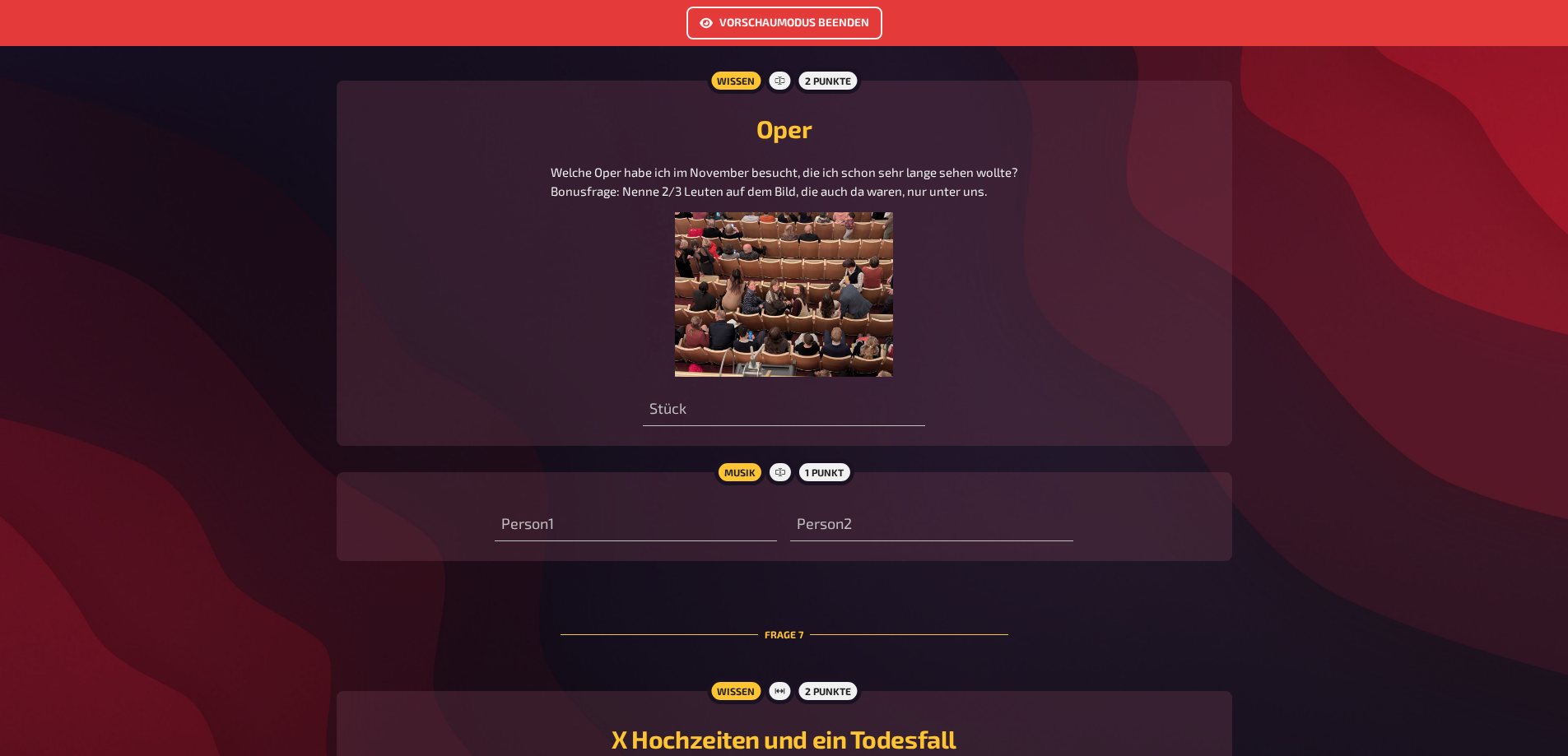 scroll, scrollTop: 3126, scrollLeft: 0, axis: vertical 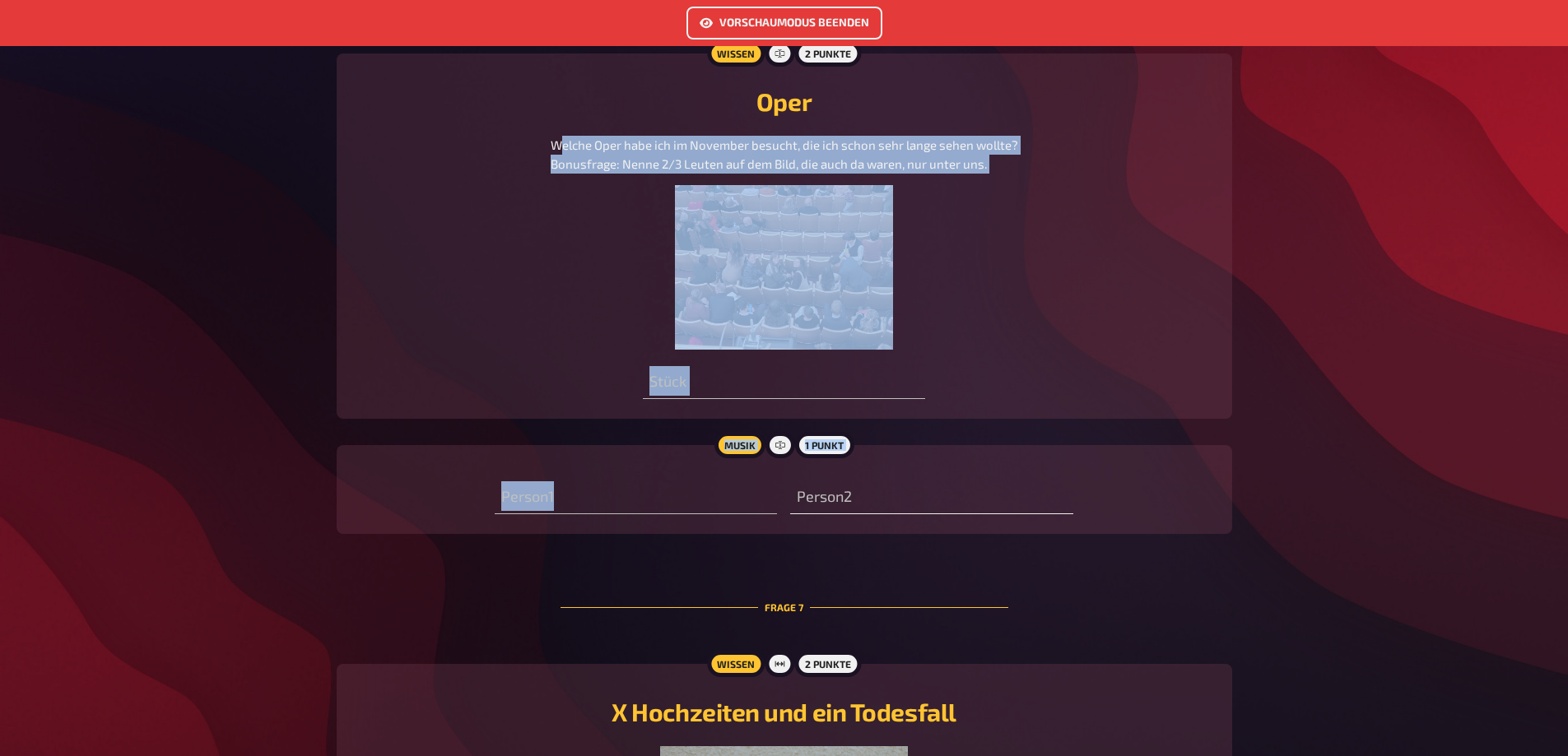 drag, startPoint x: 560, startPoint y: 178, endPoint x: 1001, endPoint y: 533, distance: 566.13249 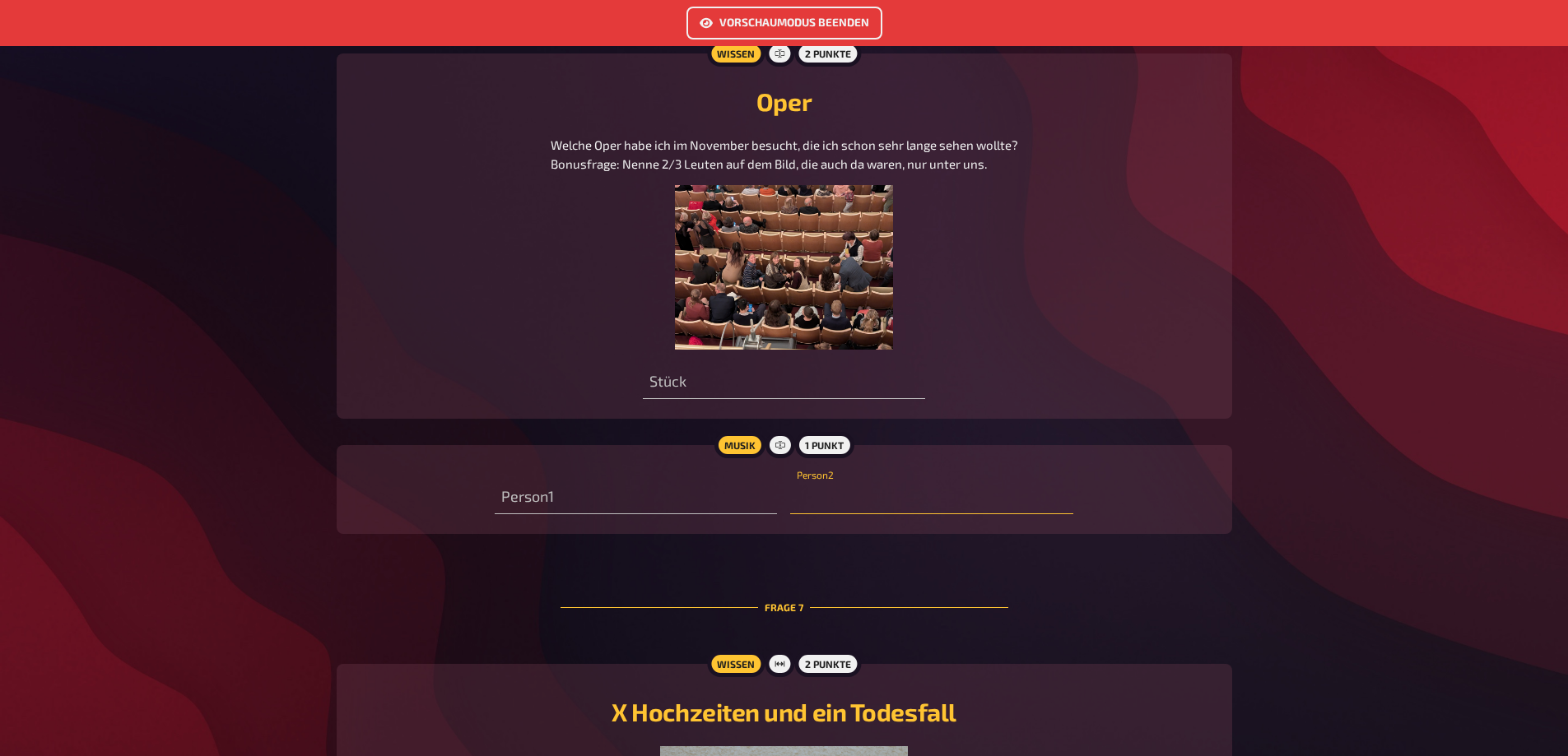 click at bounding box center [931, 498] 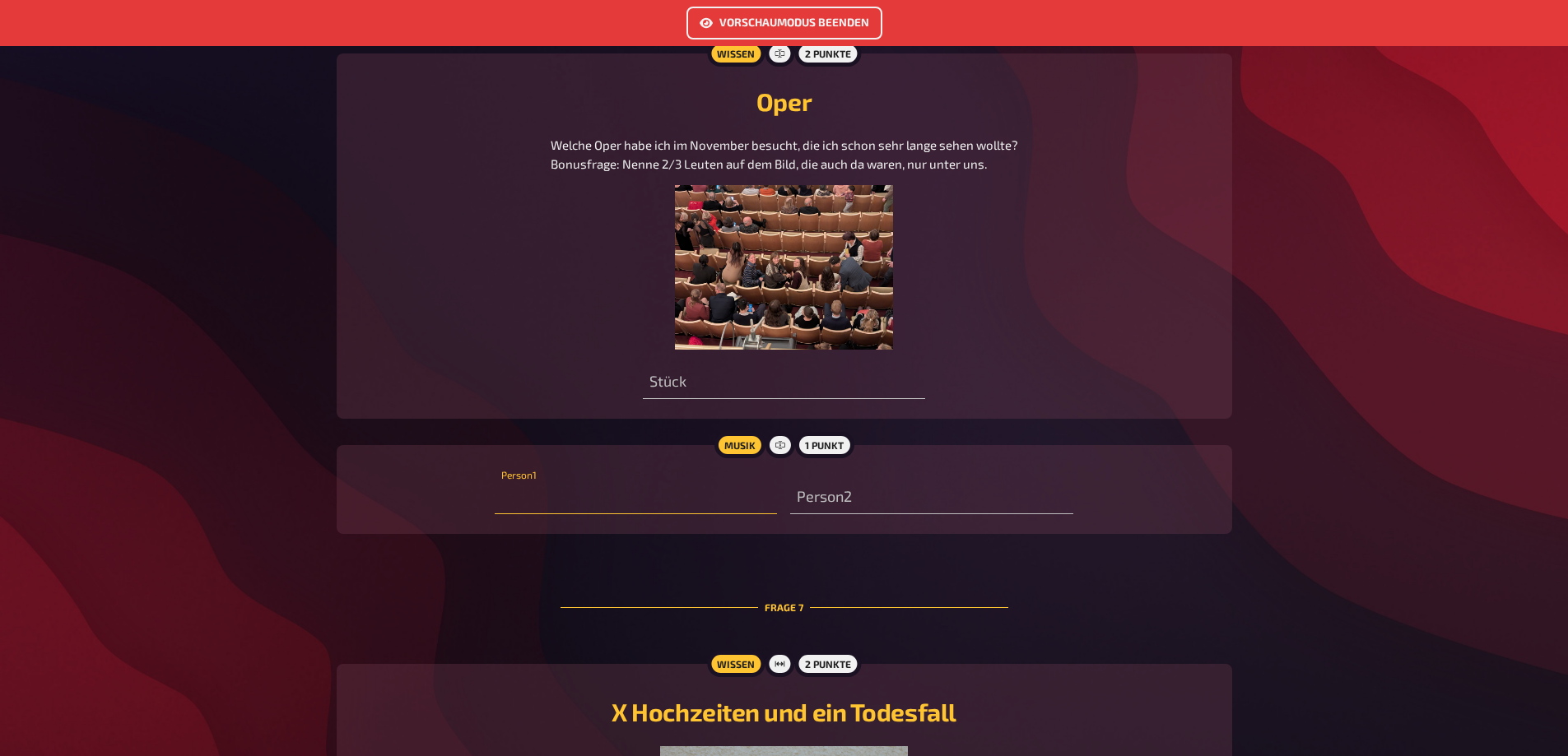click at bounding box center (635, 498) 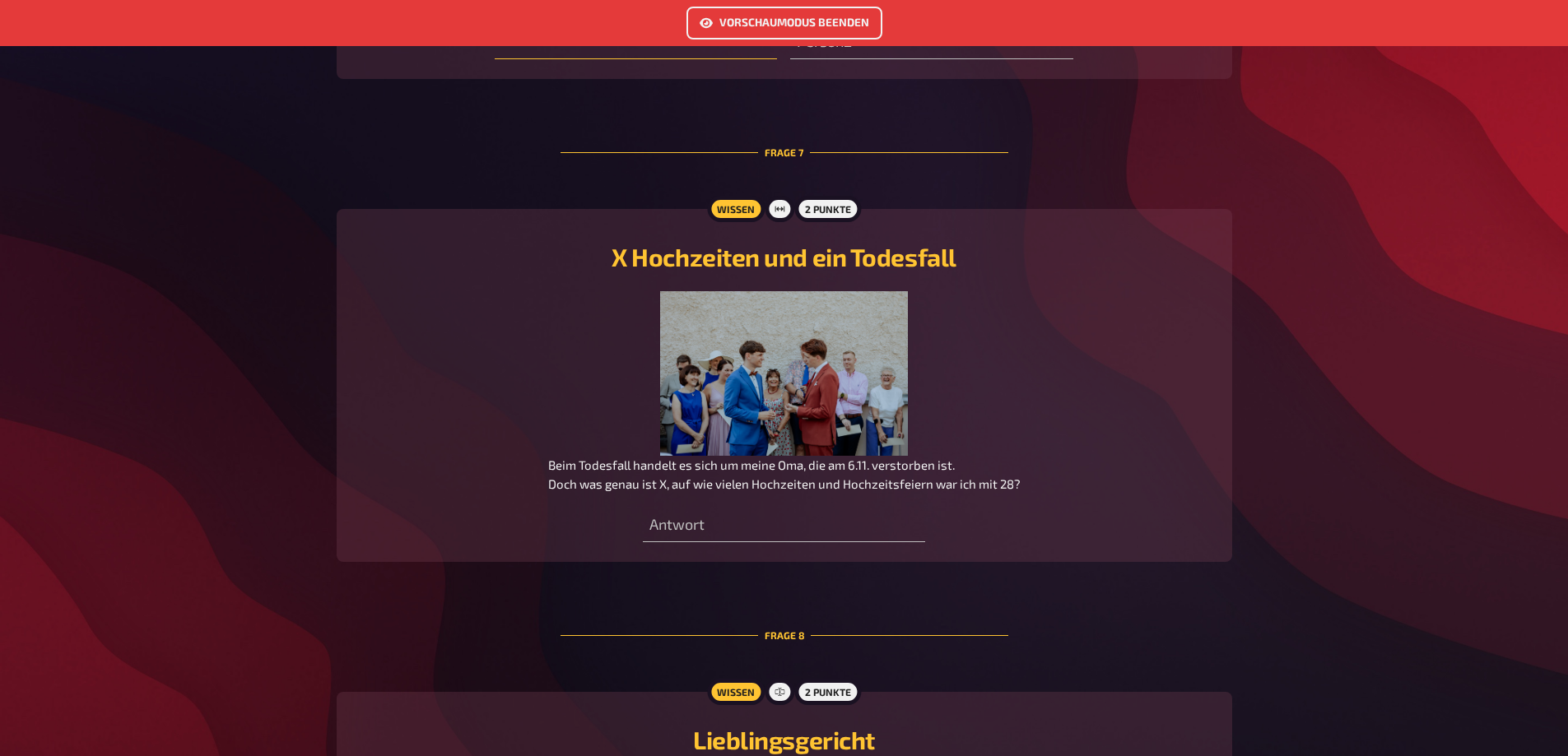 scroll, scrollTop: 3620, scrollLeft: 0, axis: vertical 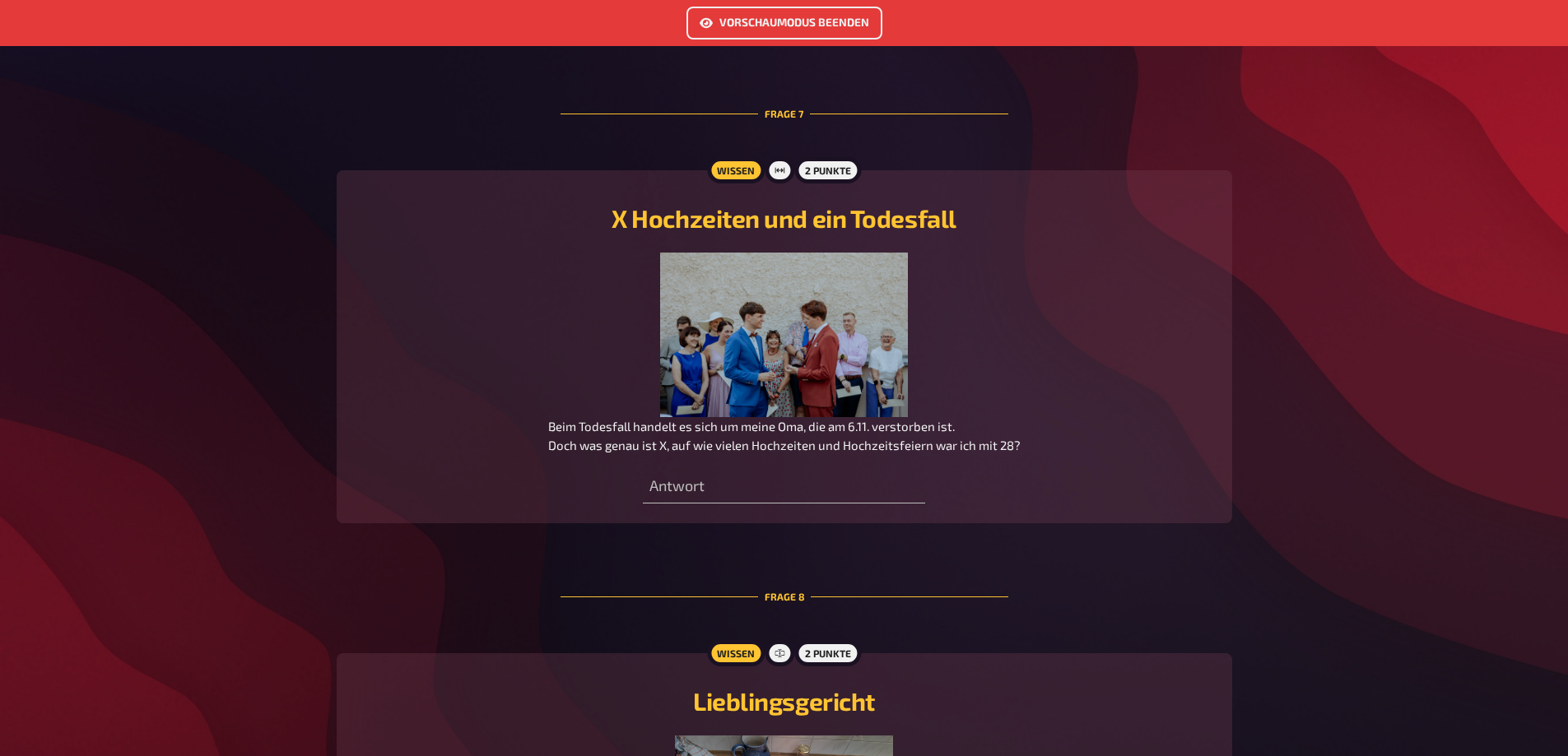 click on "Vorschaumodus beenden" at bounding box center (784, 23) 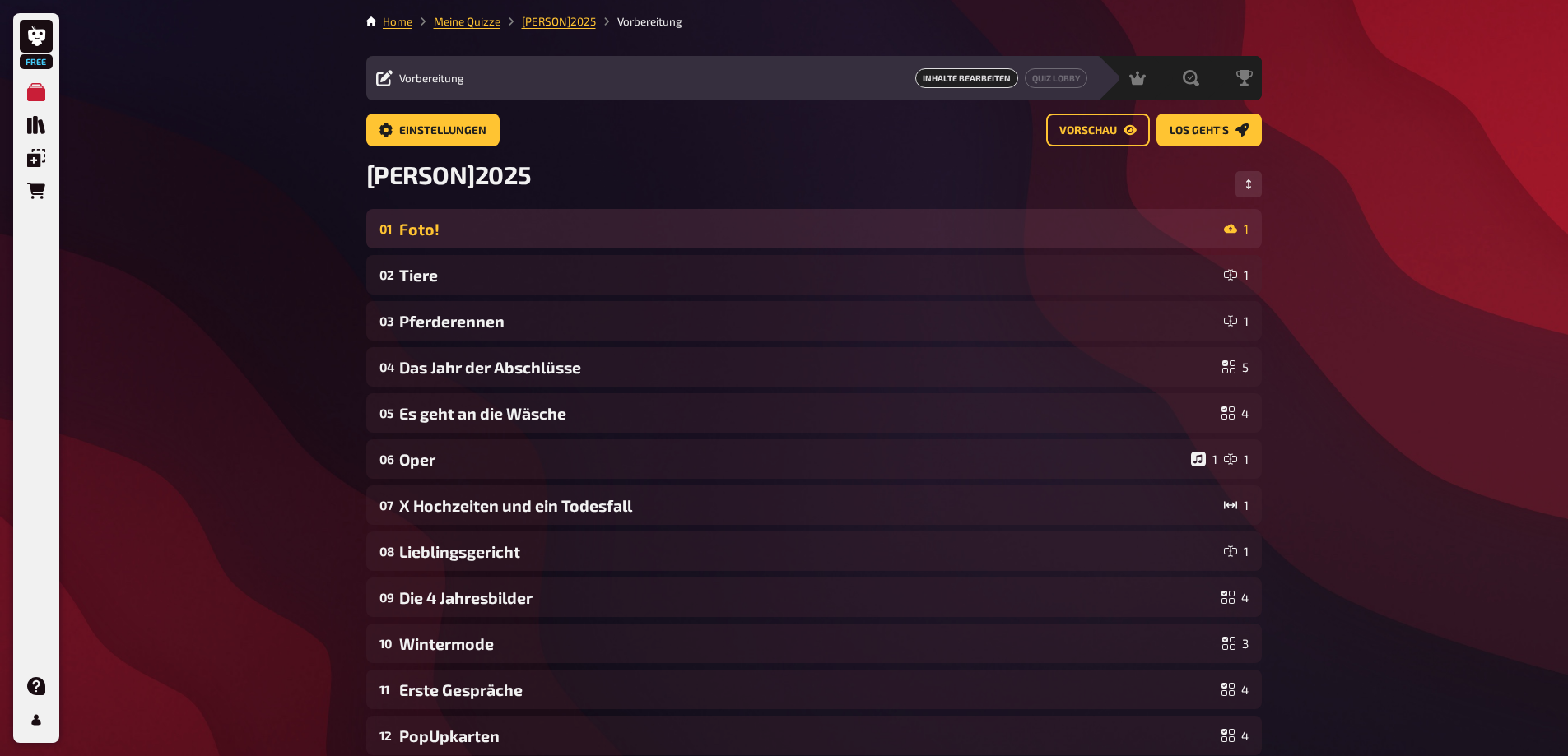 click on "Foto!" at bounding box center (808, 229) 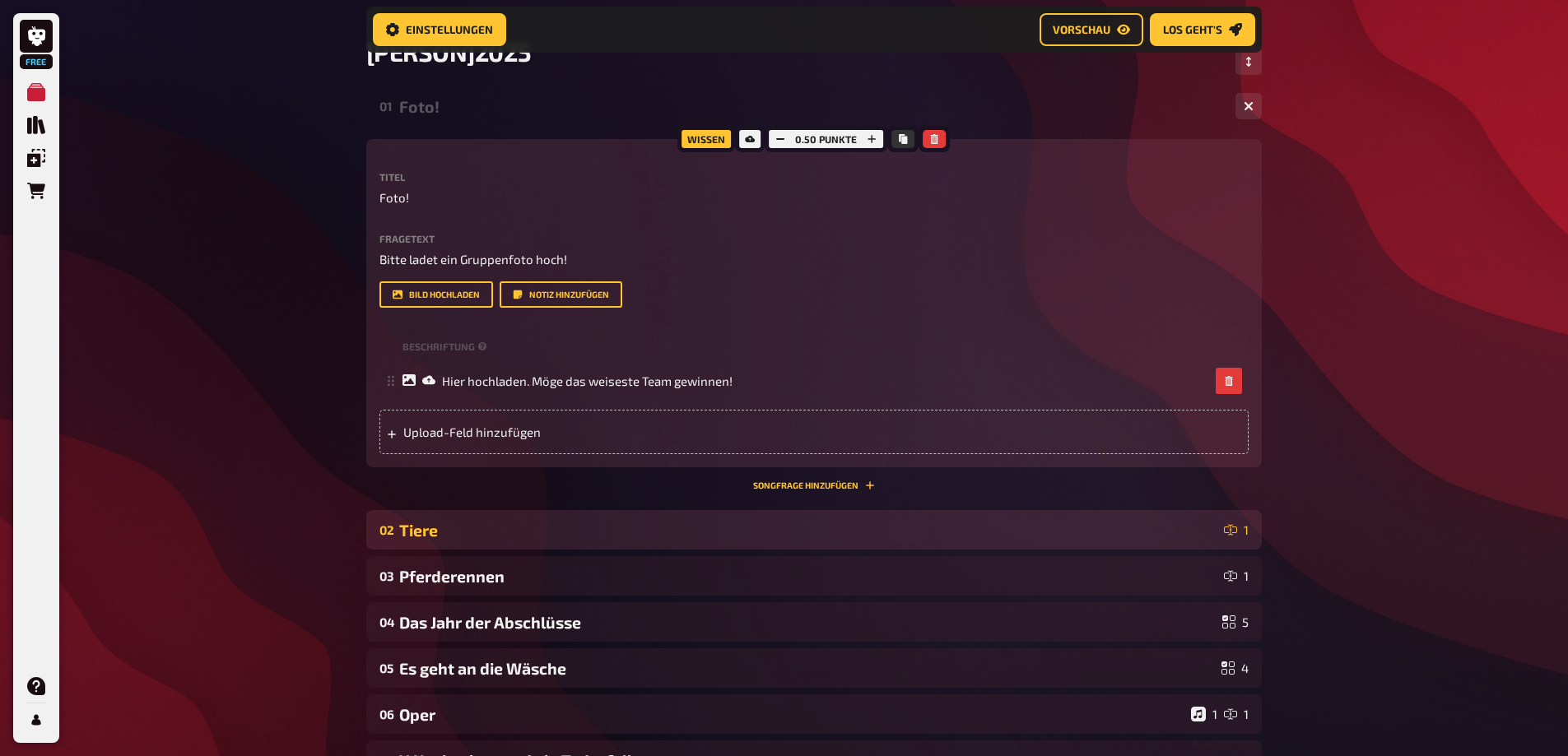 scroll, scrollTop: 178, scrollLeft: 0, axis: vertical 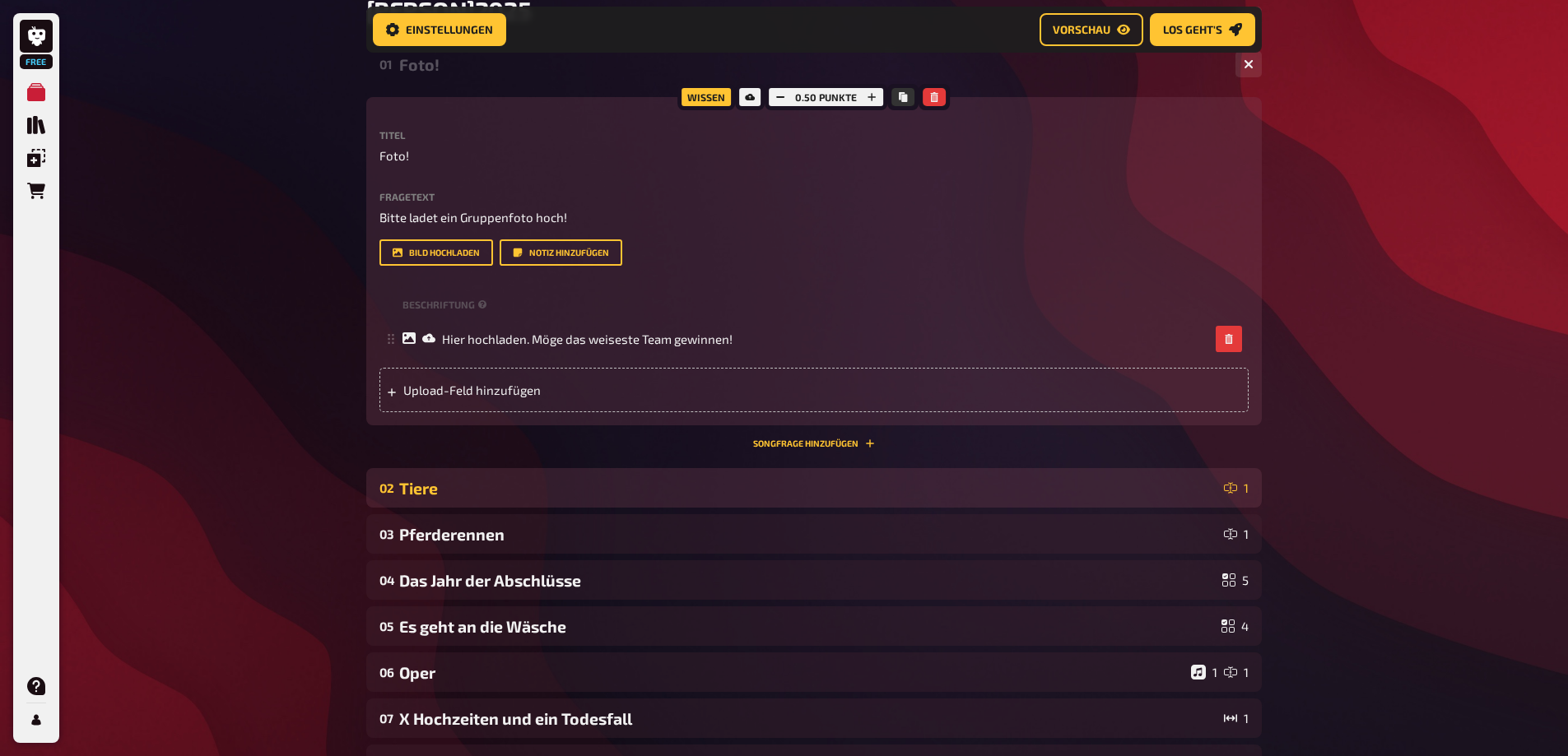click on "02 Tiere 1" at bounding box center [814, 488] 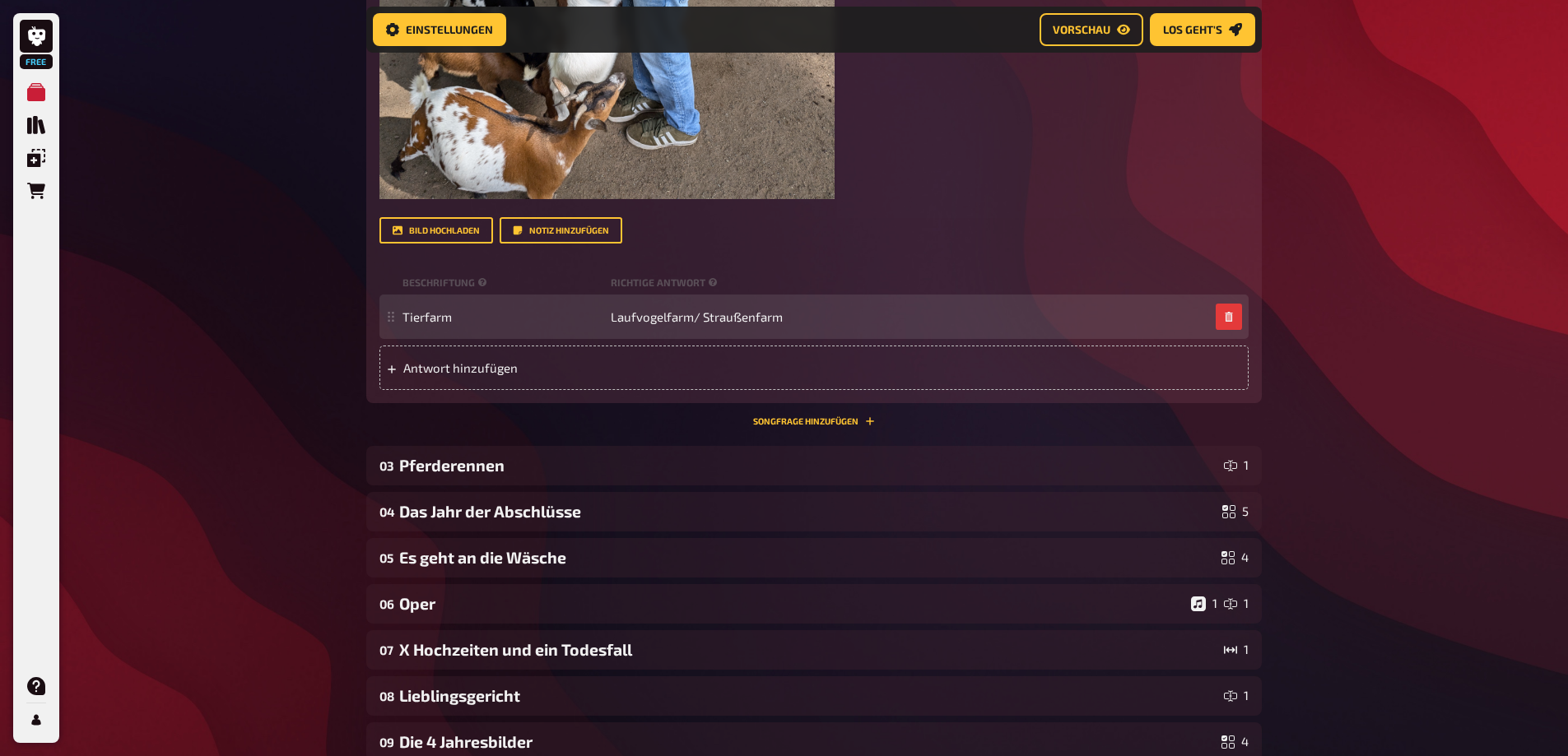 scroll, scrollTop: 1247, scrollLeft: 0, axis: vertical 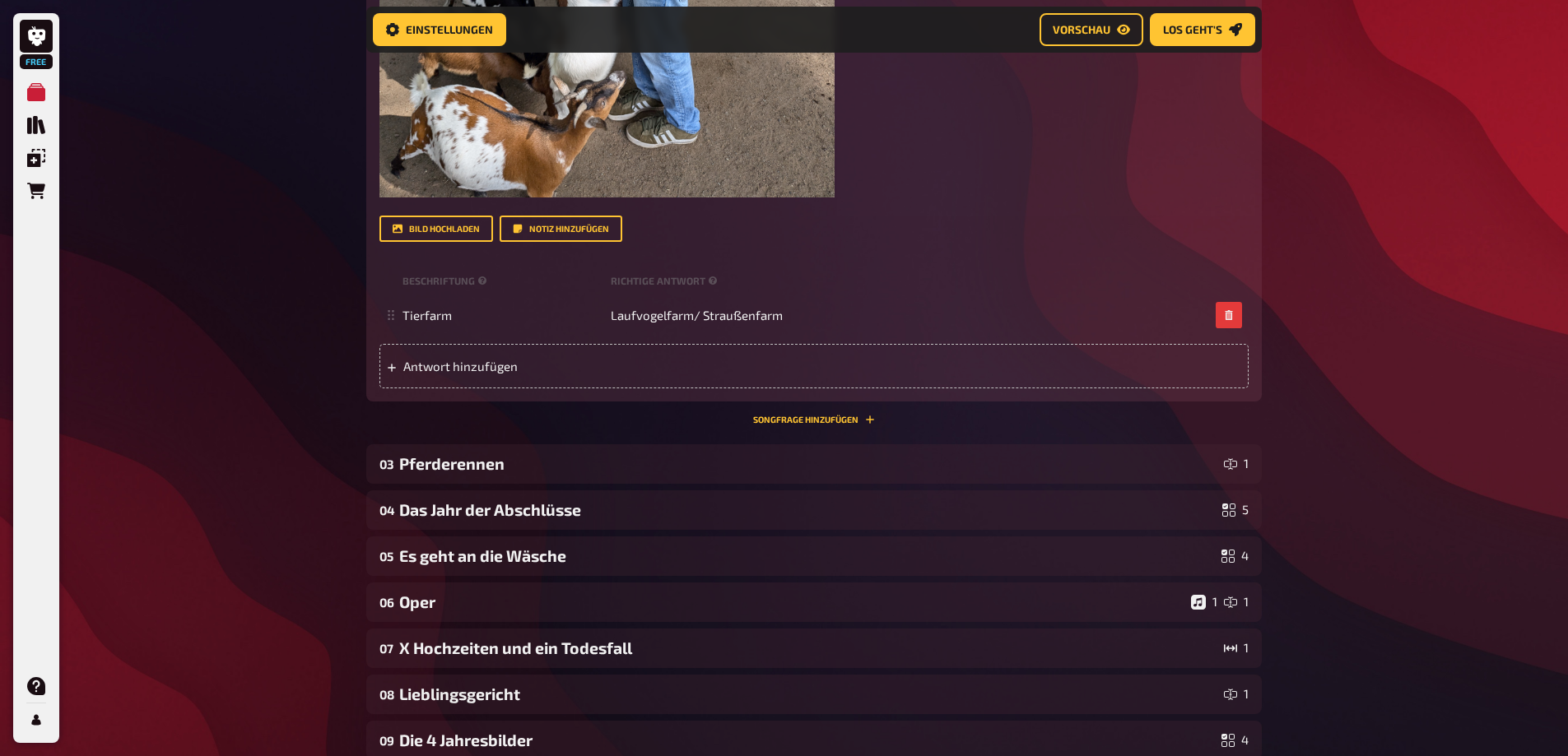click on "Free Meine Quizze Quiz Sammlung Einblendungen Bestellungen Hilfe Profil Home Meine Quizze AldoQuiz2025 Vorbereitung Vorbereitung Inhalte Bearbeiten Quiz Lobby Moderation undefined Auswertung Siegerehrung Einstellungen Vorschau Los geht's Los geht's AldoQuiz2025 01 Foto! 1 Wissen 0.50 Punkte Titel Foto! Fragetext Bitte ladet ein Gruppenfoto hoch! Hier hinziehen für Dateiupload Bild hochladen   Notiz hinzufügen Beschriftung Hier hochladen. Möge das weiseste Team gewinnen!
To pick up a draggable item, press the space bar.
While dragging, use the arrow keys to move the item.
Press space again to drop the item in its new position, or press escape to cancel.
Upload-Feld hinzufügen Songfrage hinzufügen   02 Tiere 1 Wissen 2.00 Punkte Titel Tiere Fragetext Welche Tierfarm war mein absolutes Highlight meines Frankreichurlaubs letzten Sommer? ﻿ Hier hinziehen für Dateiupload Bild hochladen   Notiz hinzufügen Beschriftung Richtige Antwort Tierfarm Laufvogelfarm/ Straußenfarm Antwort hinzufügen" at bounding box center [784, 170] 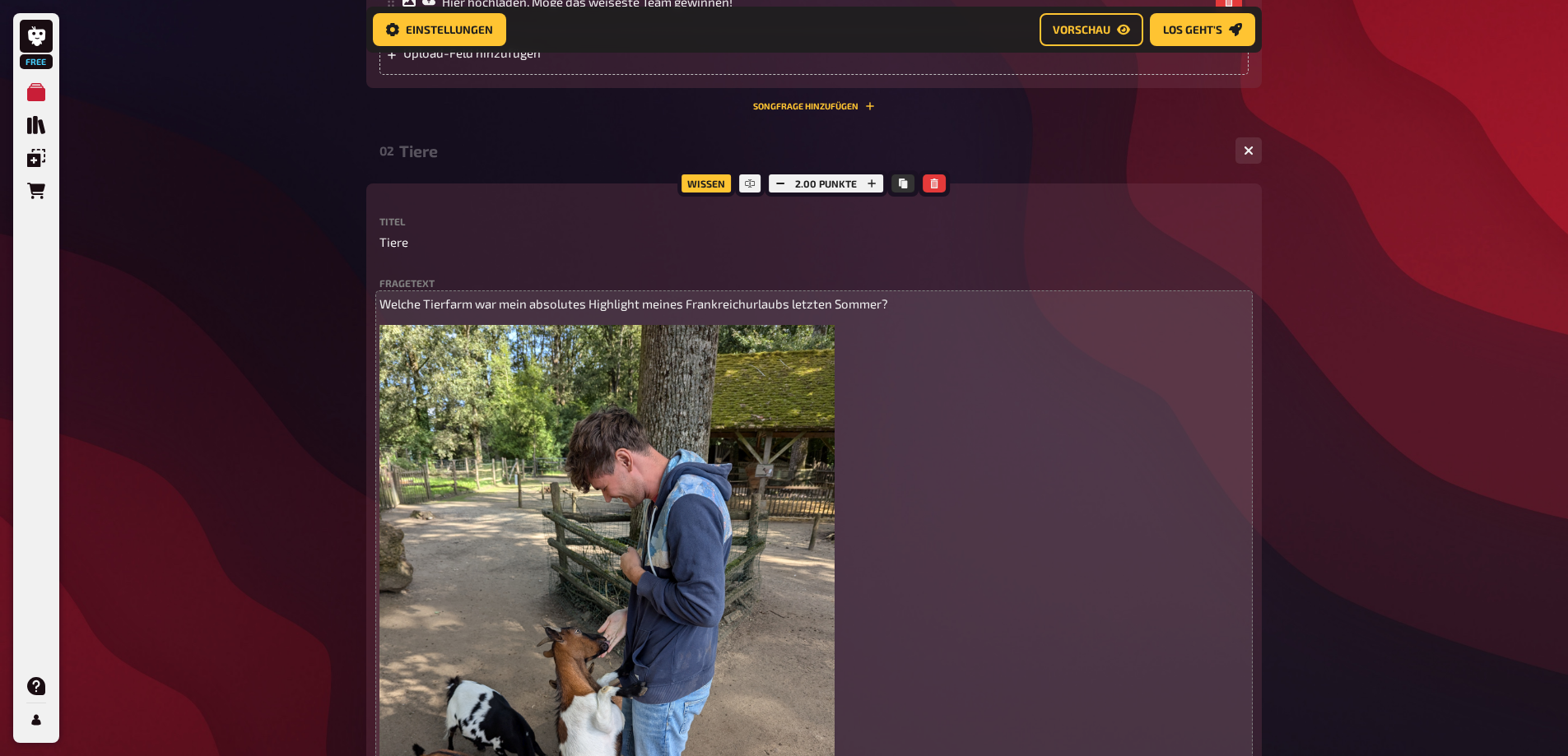 scroll, scrollTop: 507, scrollLeft: 0, axis: vertical 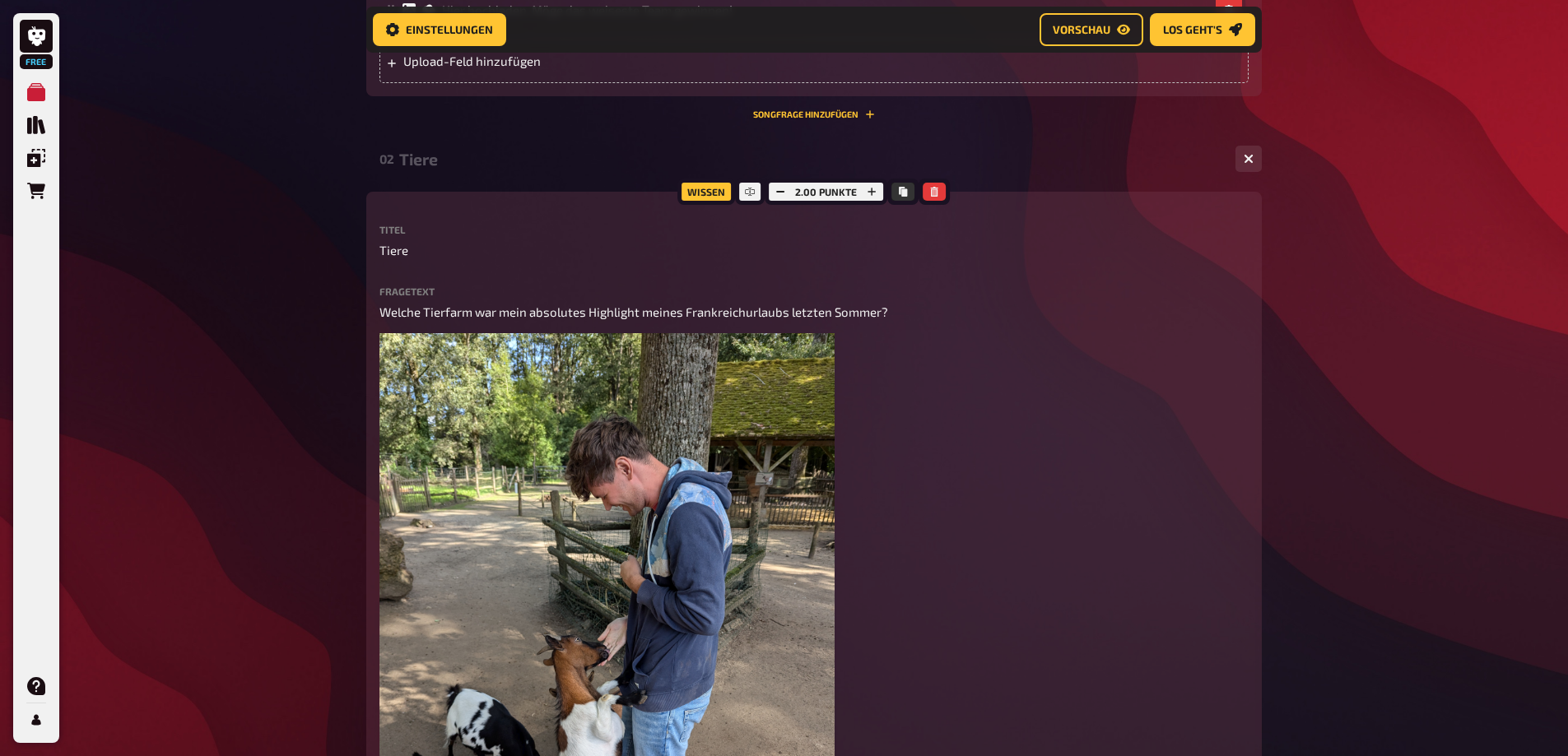 click on "Titel" at bounding box center (814, 230) 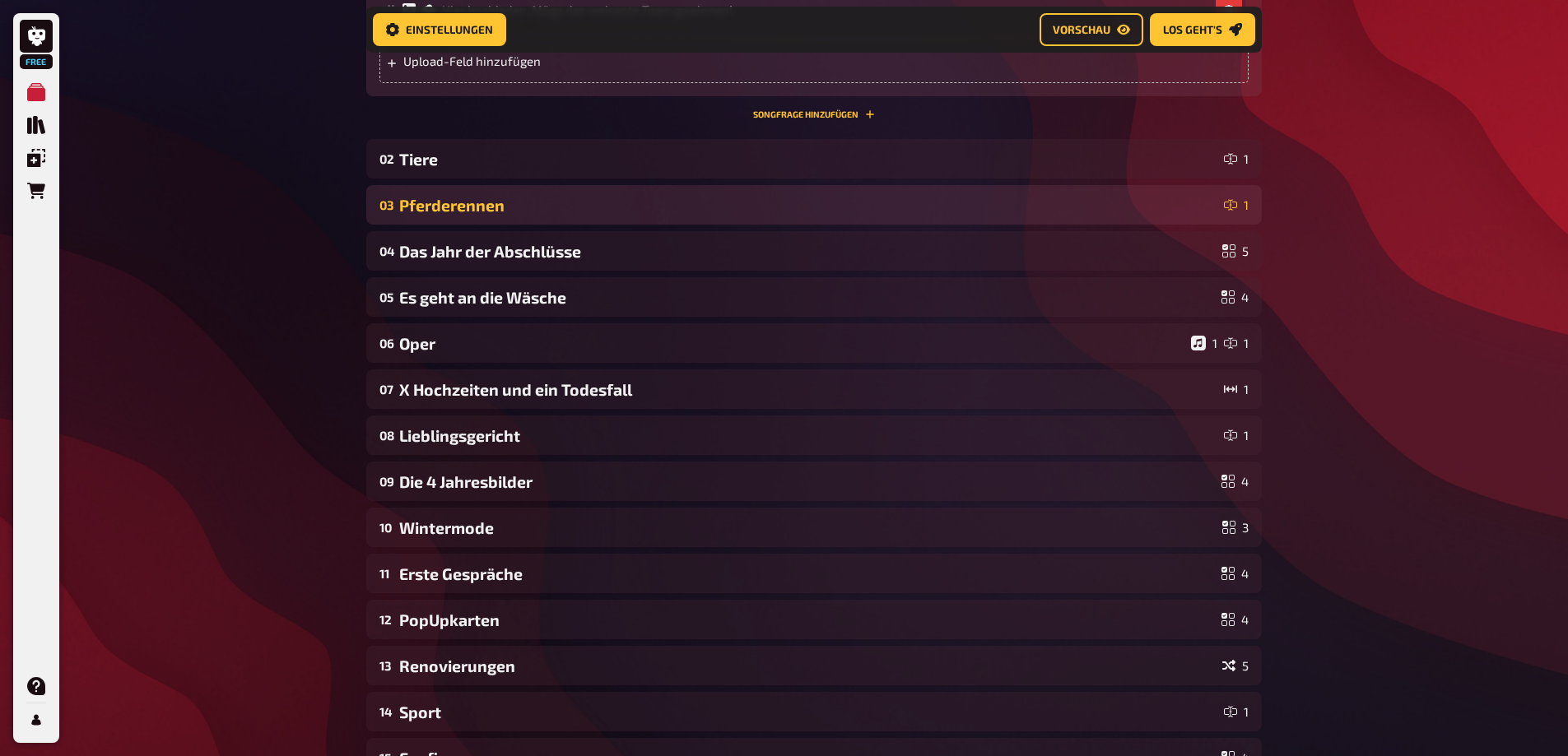 click on "Pferderennen" at bounding box center (808, 205) 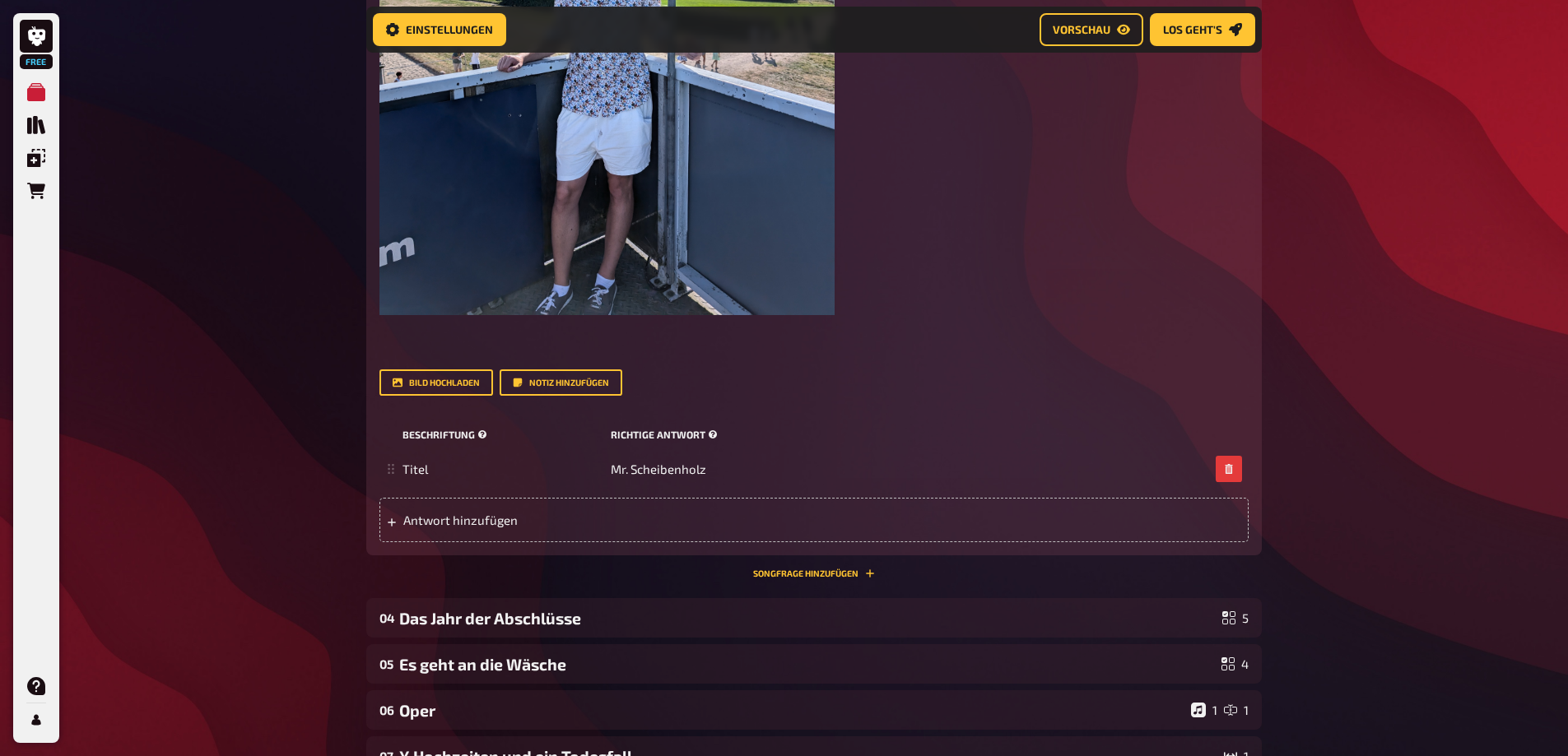 scroll, scrollTop: 1165, scrollLeft: 0, axis: vertical 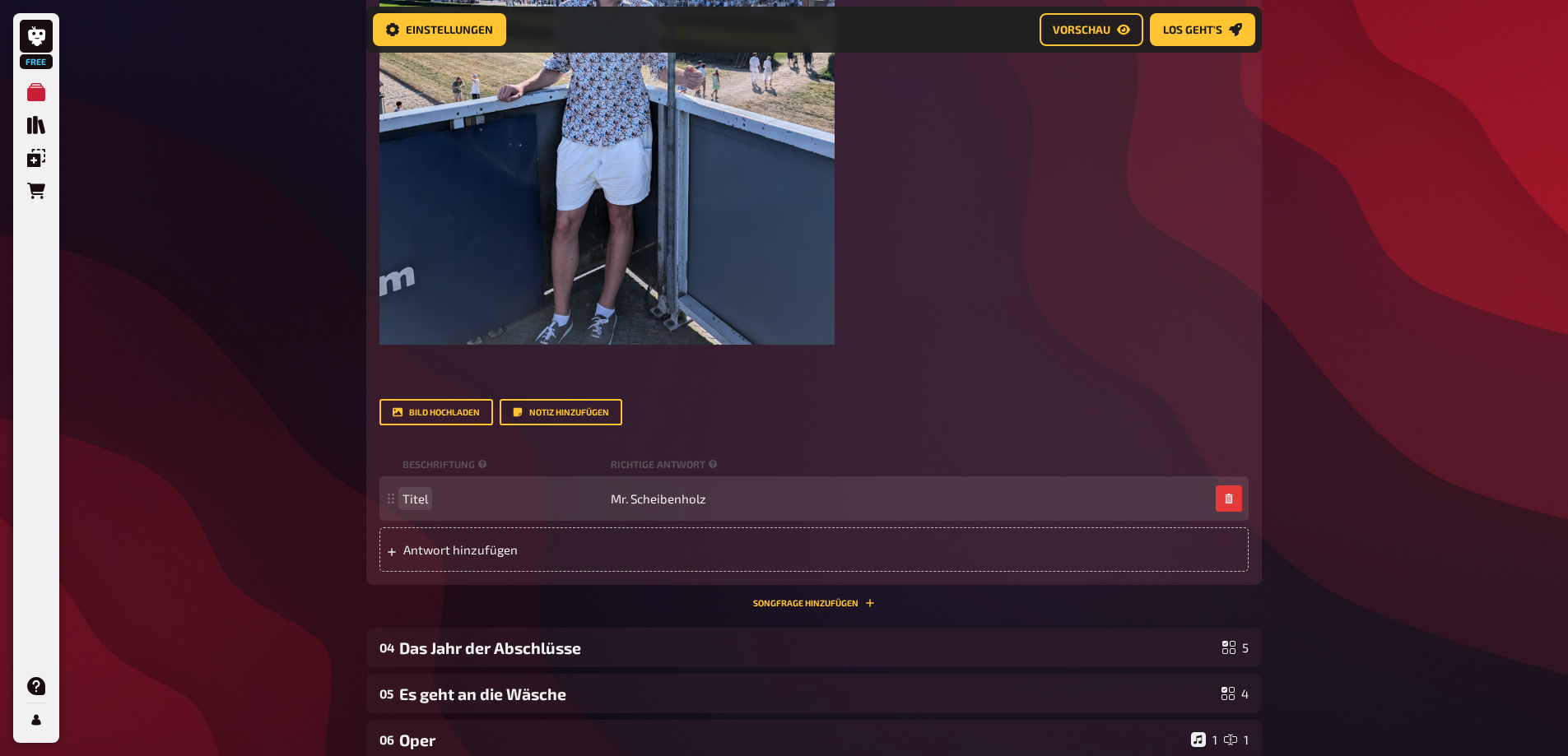 click on "Titel" at bounding box center (415, 499) 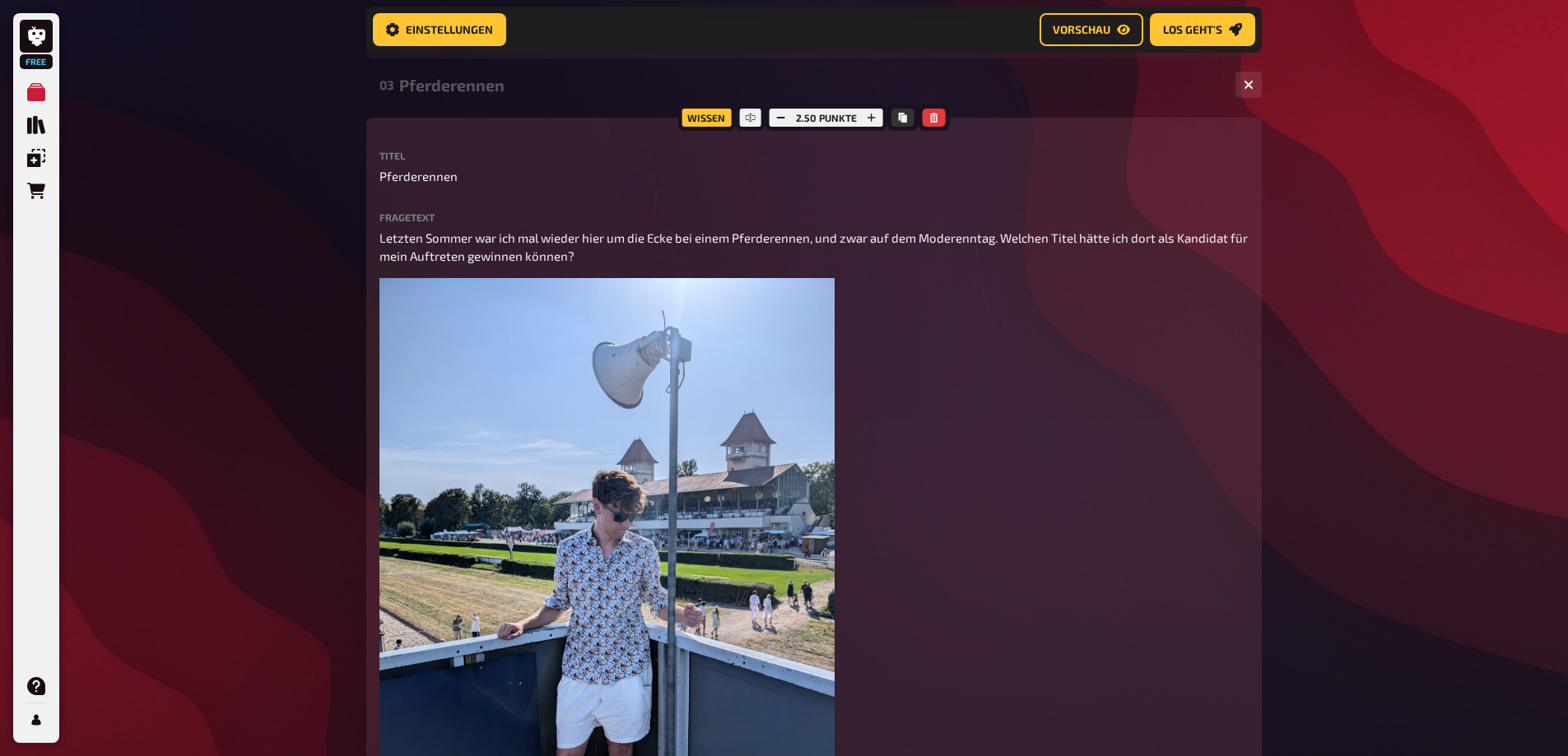 scroll, scrollTop: 589, scrollLeft: 0, axis: vertical 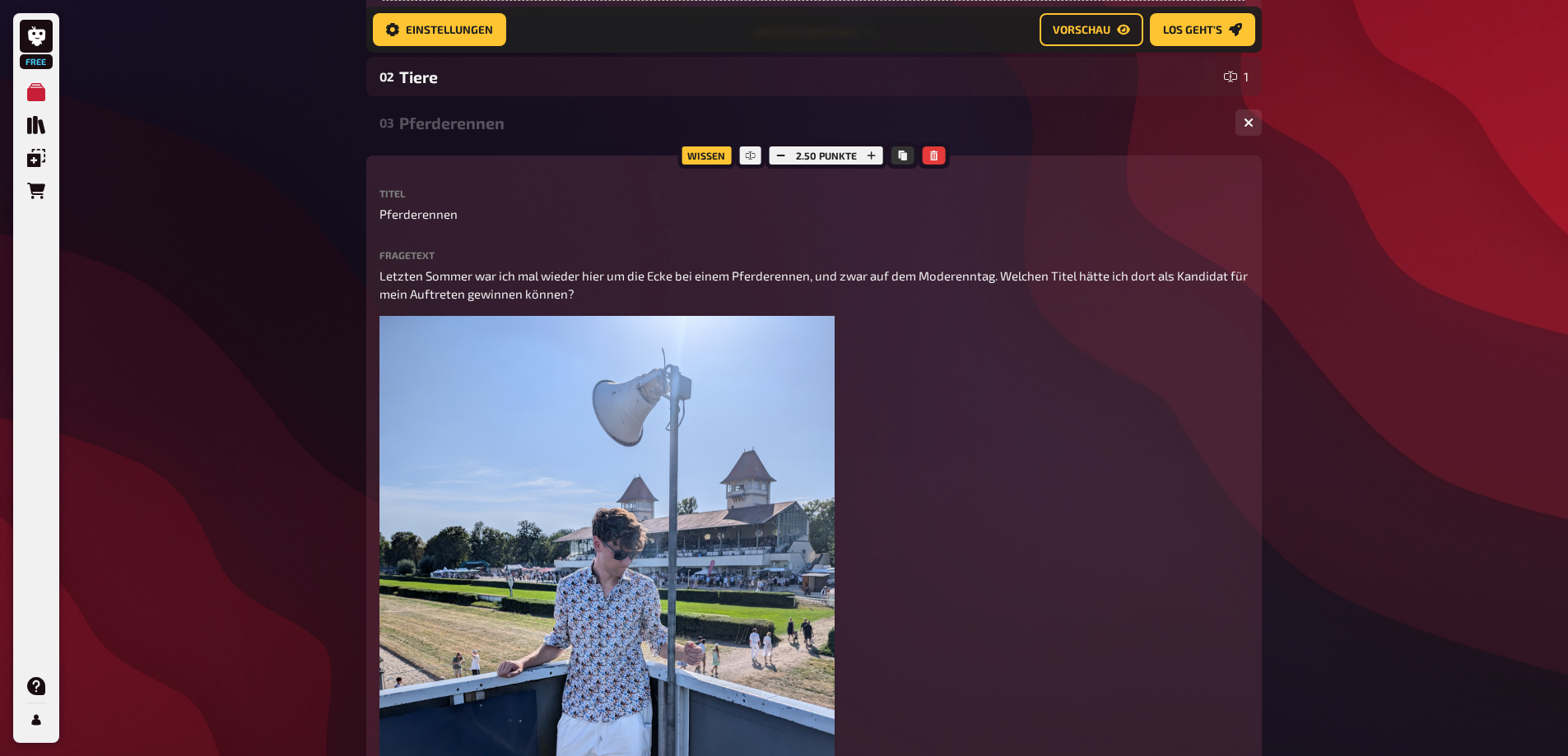 click on "03 Pferderennen 1" at bounding box center [814, 123] 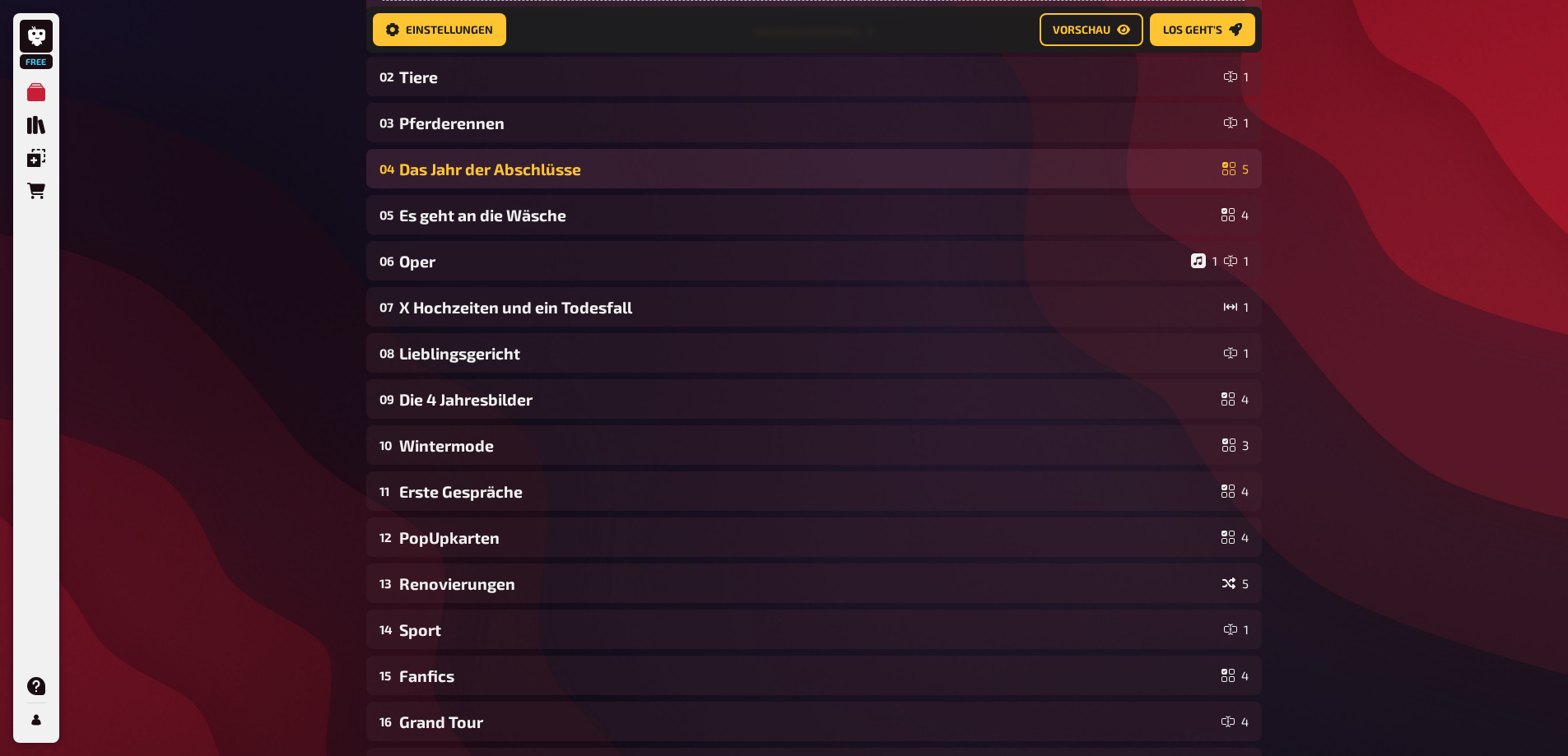click on "Das Jahr der Abschlüsse" at bounding box center [807, 169] 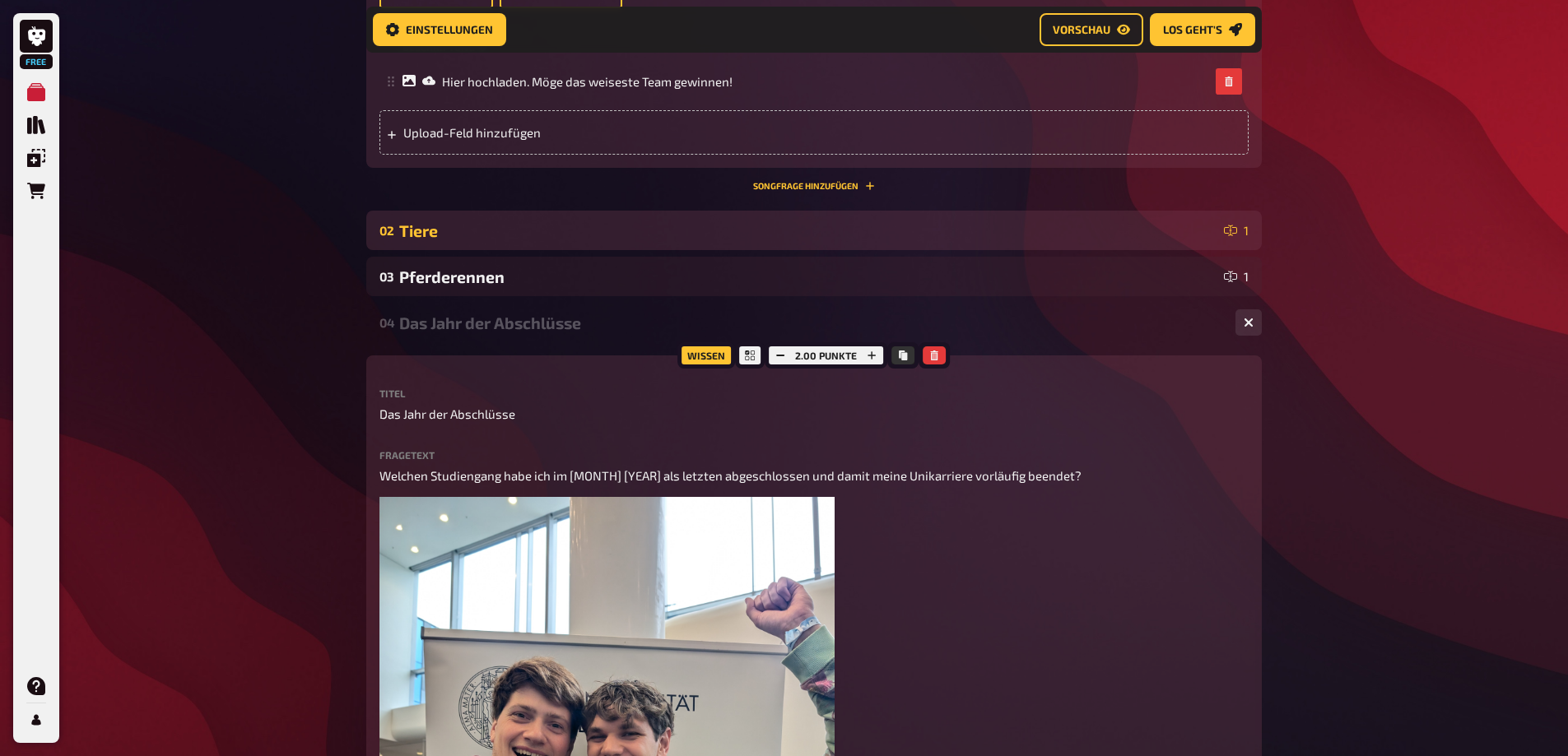 scroll, scrollTop: 424, scrollLeft: 0, axis: vertical 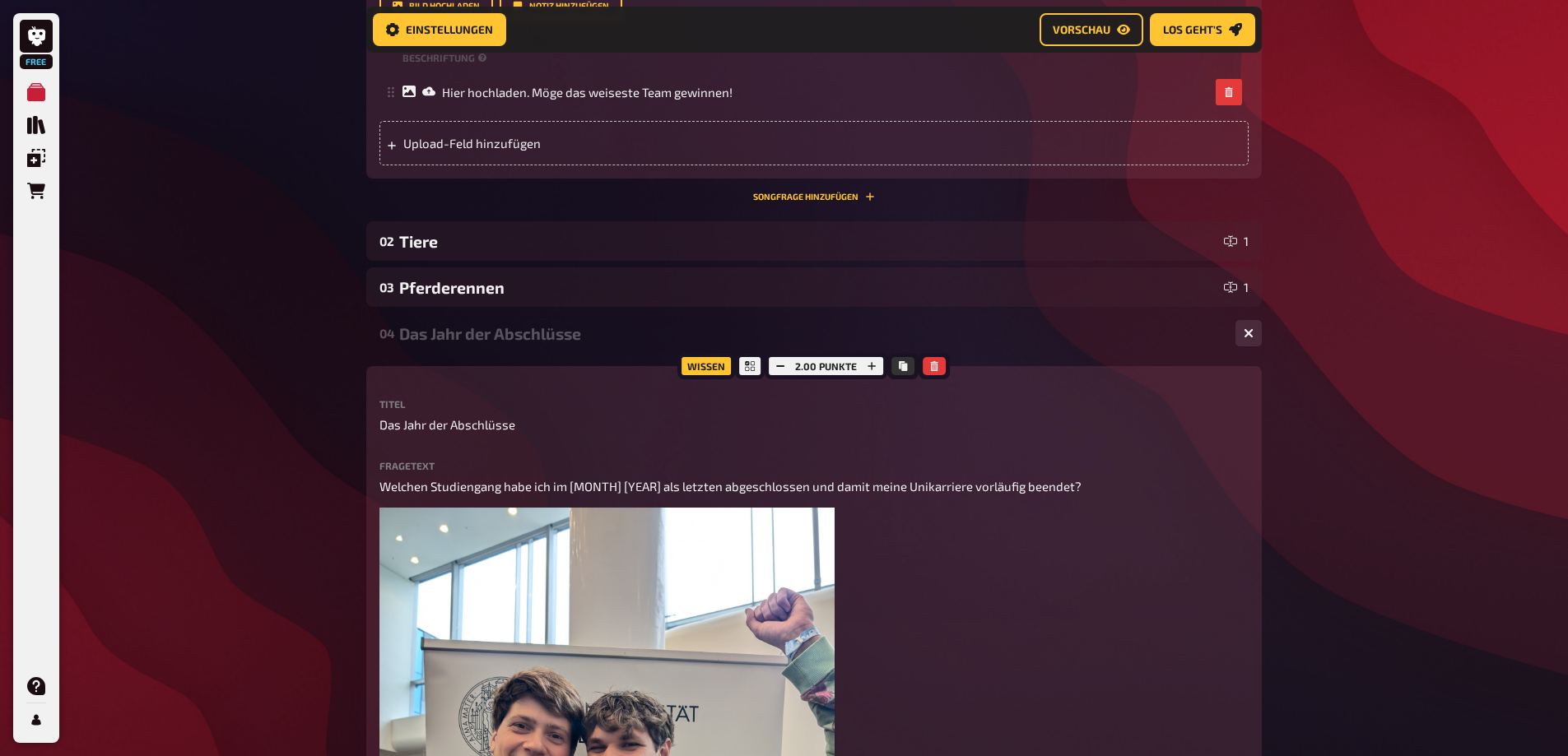 click on "Das Jahr der Abschlüsse" at bounding box center [811, 333] 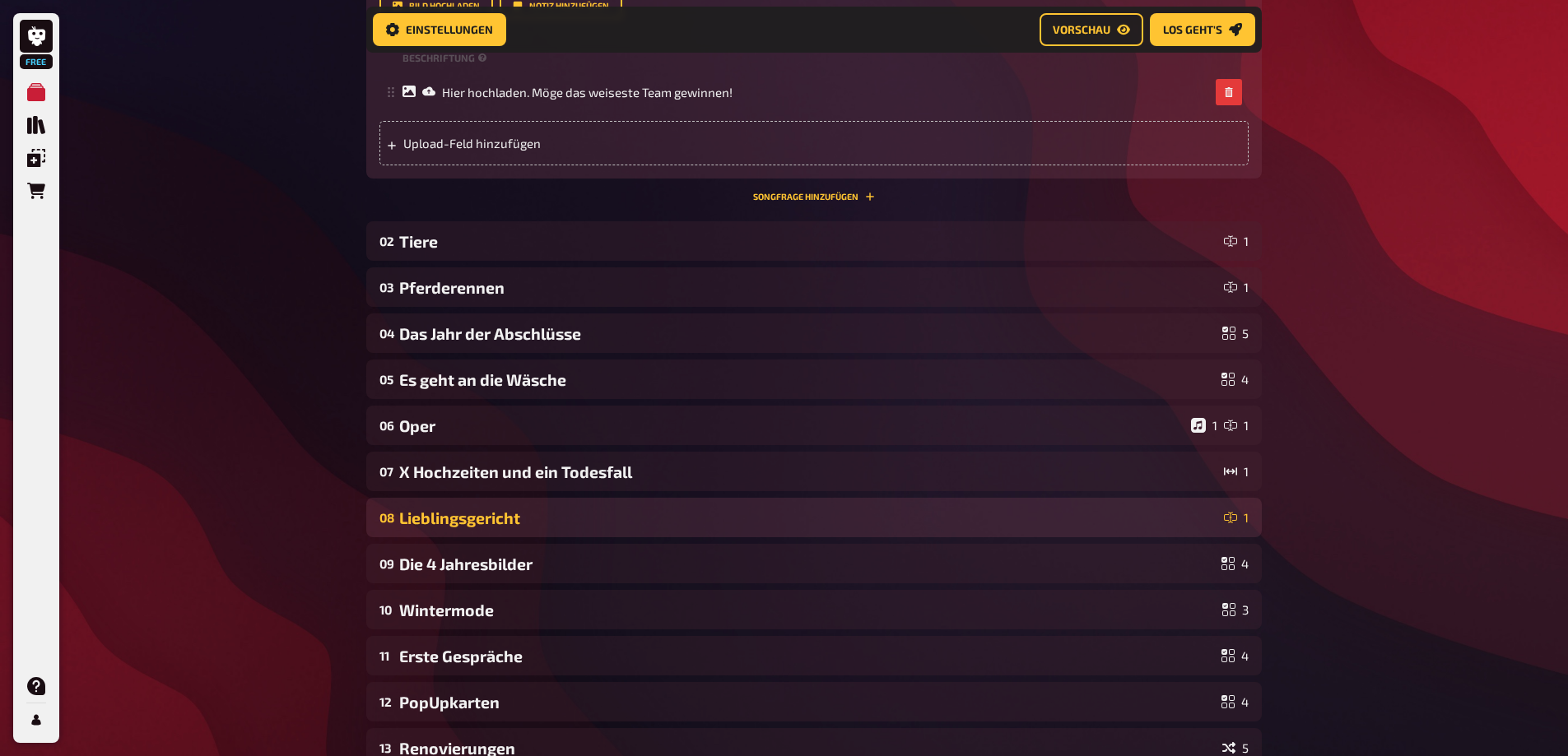 scroll, scrollTop: 589, scrollLeft: 0, axis: vertical 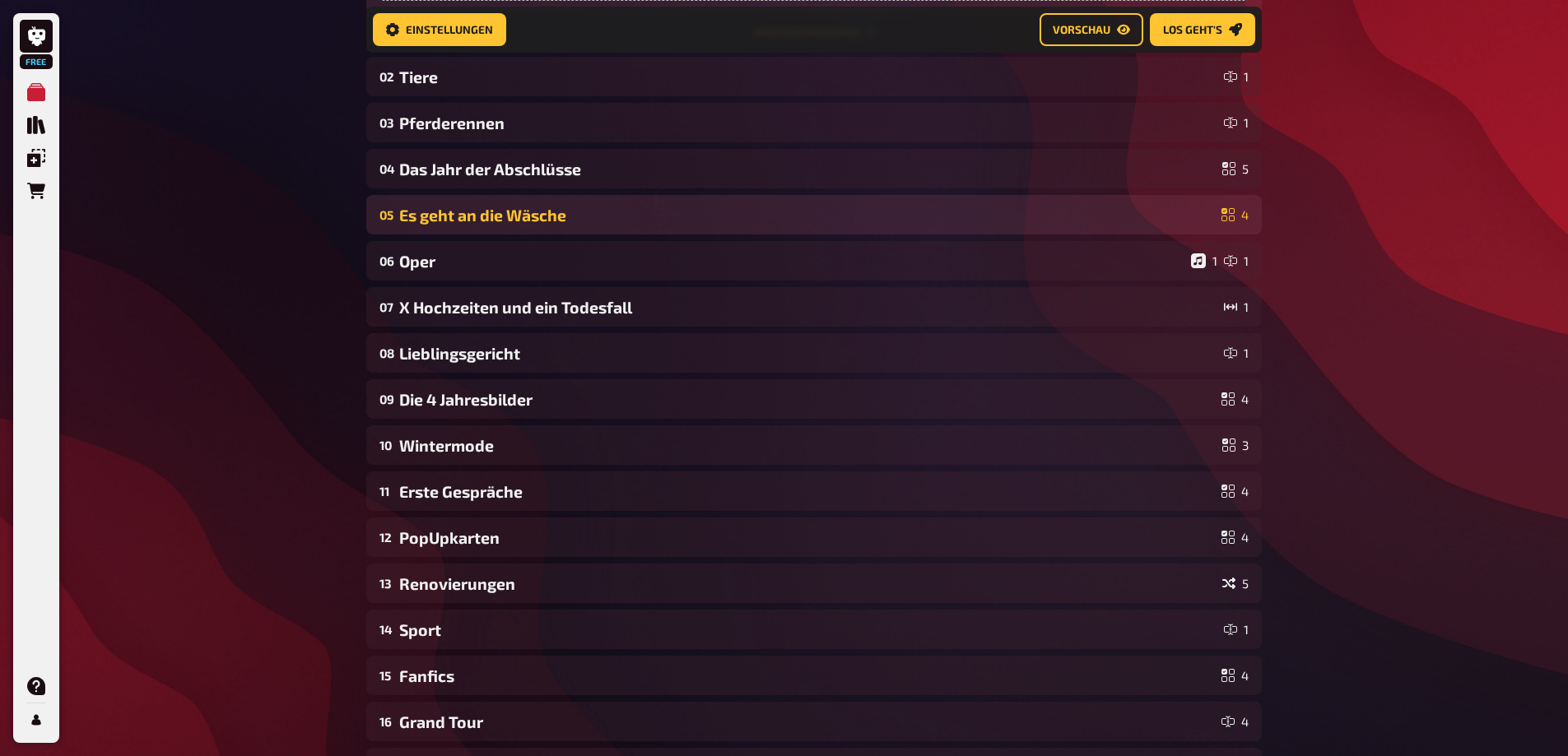 click on "Es geht an die Wäsche" at bounding box center [807, 215] 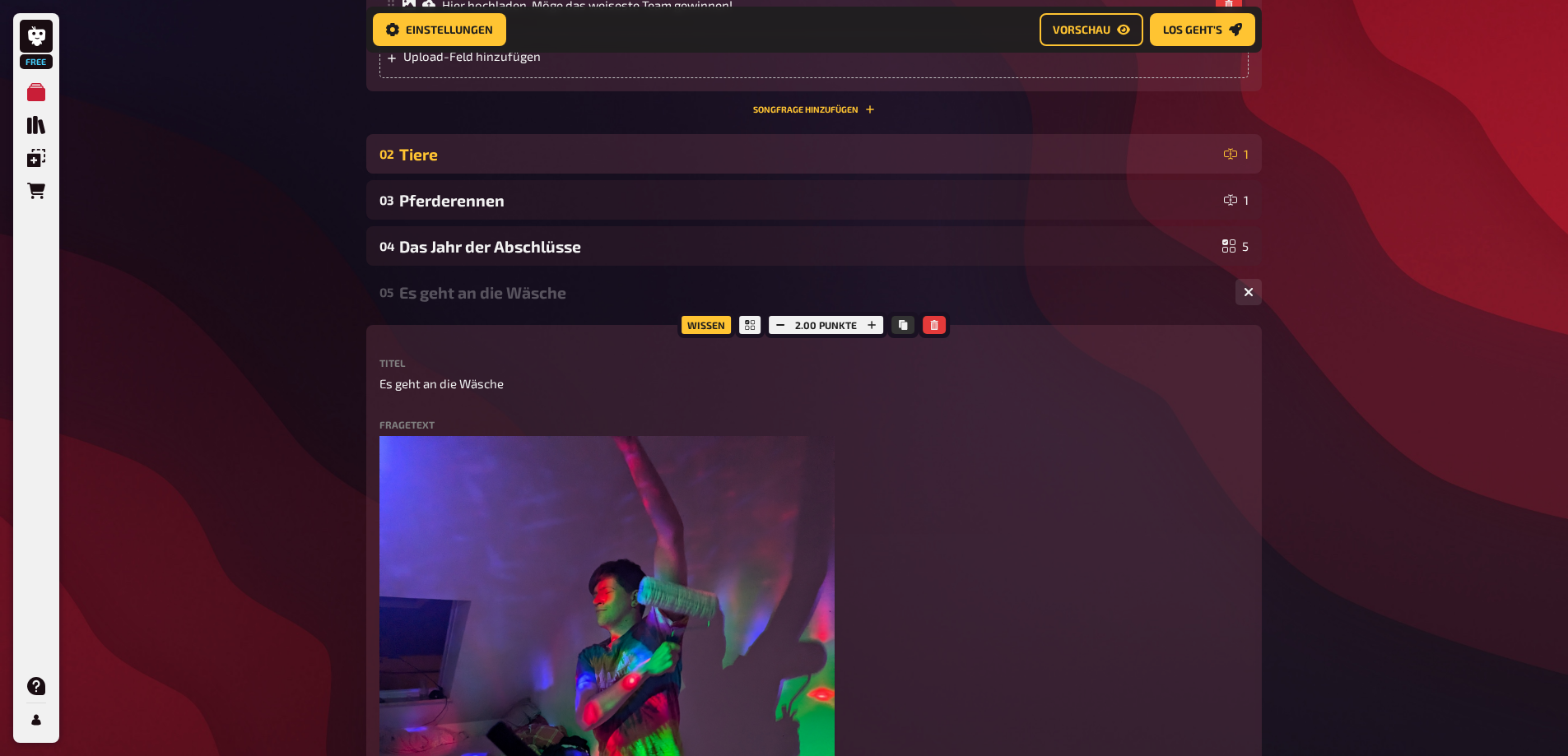 scroll, scrollTop: 260, scrollLeft: 0, axis: vertical 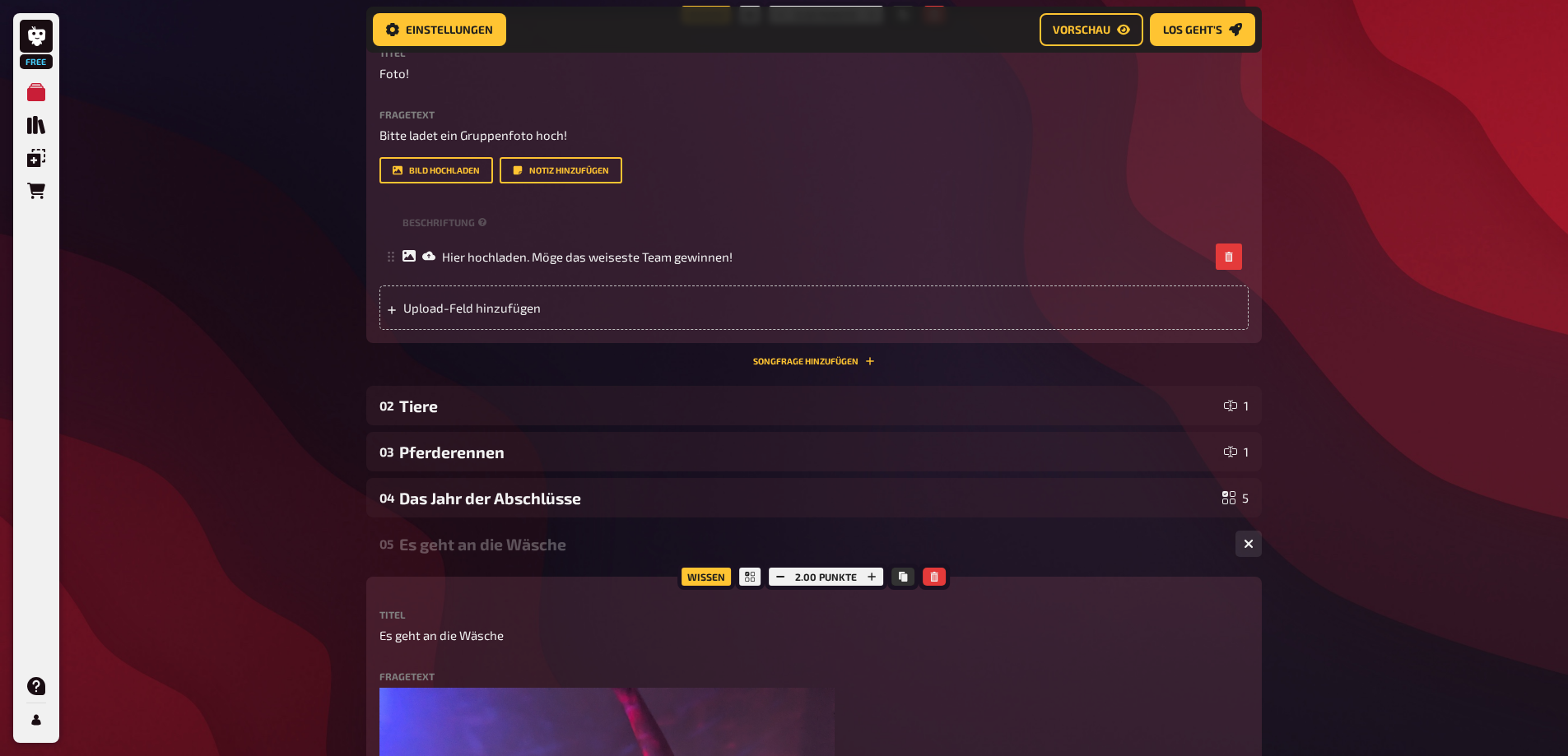 click on "Es geht an die Wäsche" at bounding box center (811, 544) 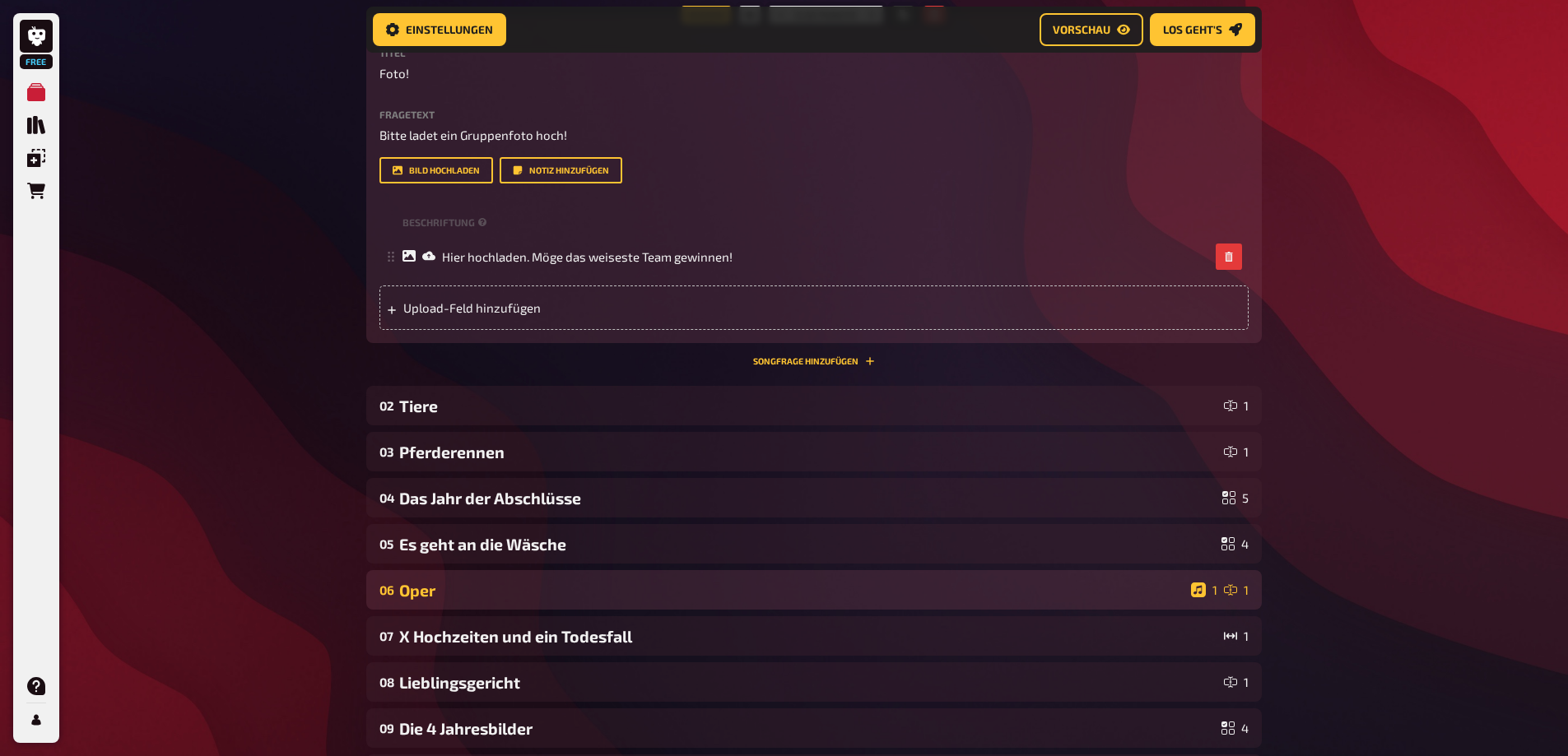 click on "Oper" at bounding box center (792, 590) 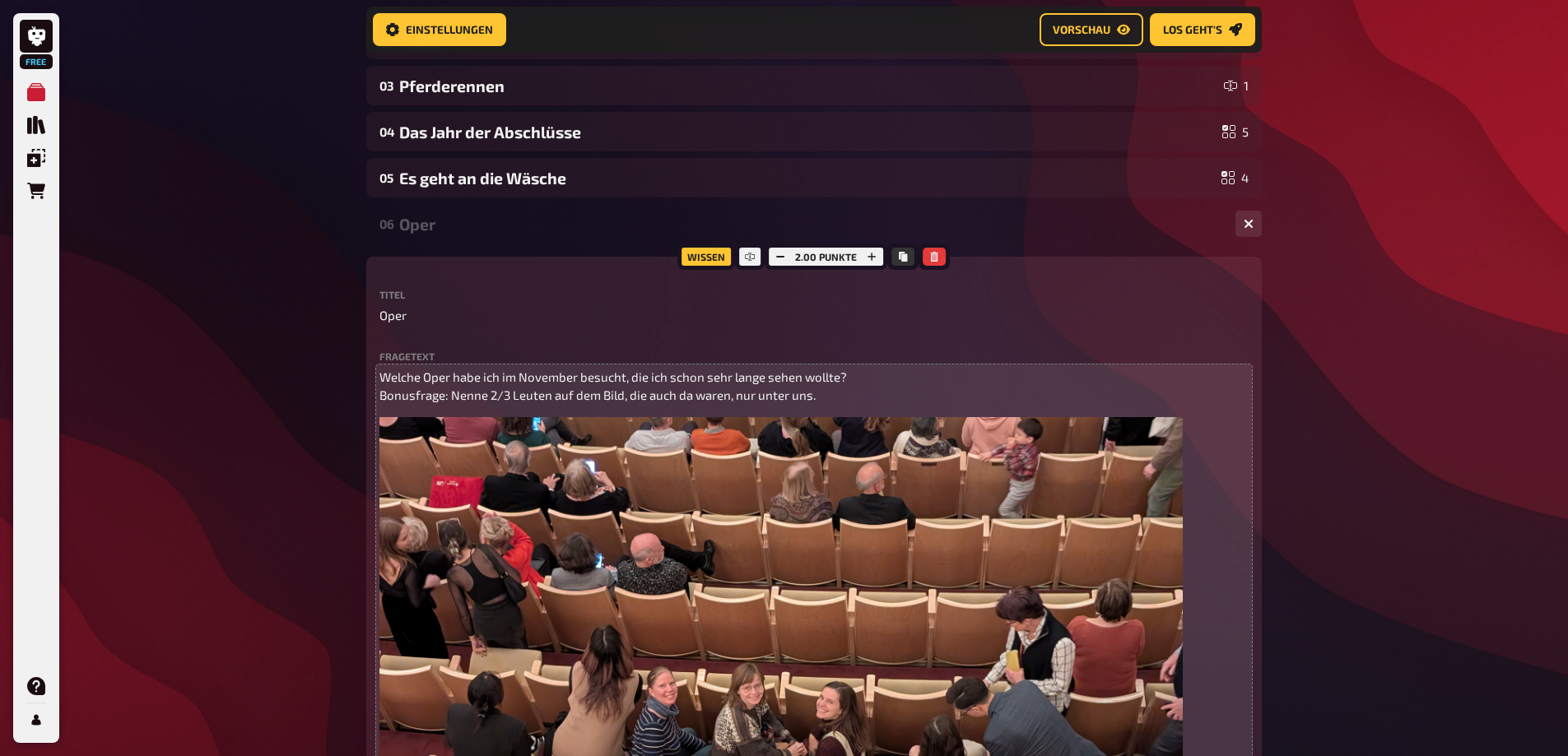 scroll, scrollTop: 836, scrollLeft: 0, axis: vertical 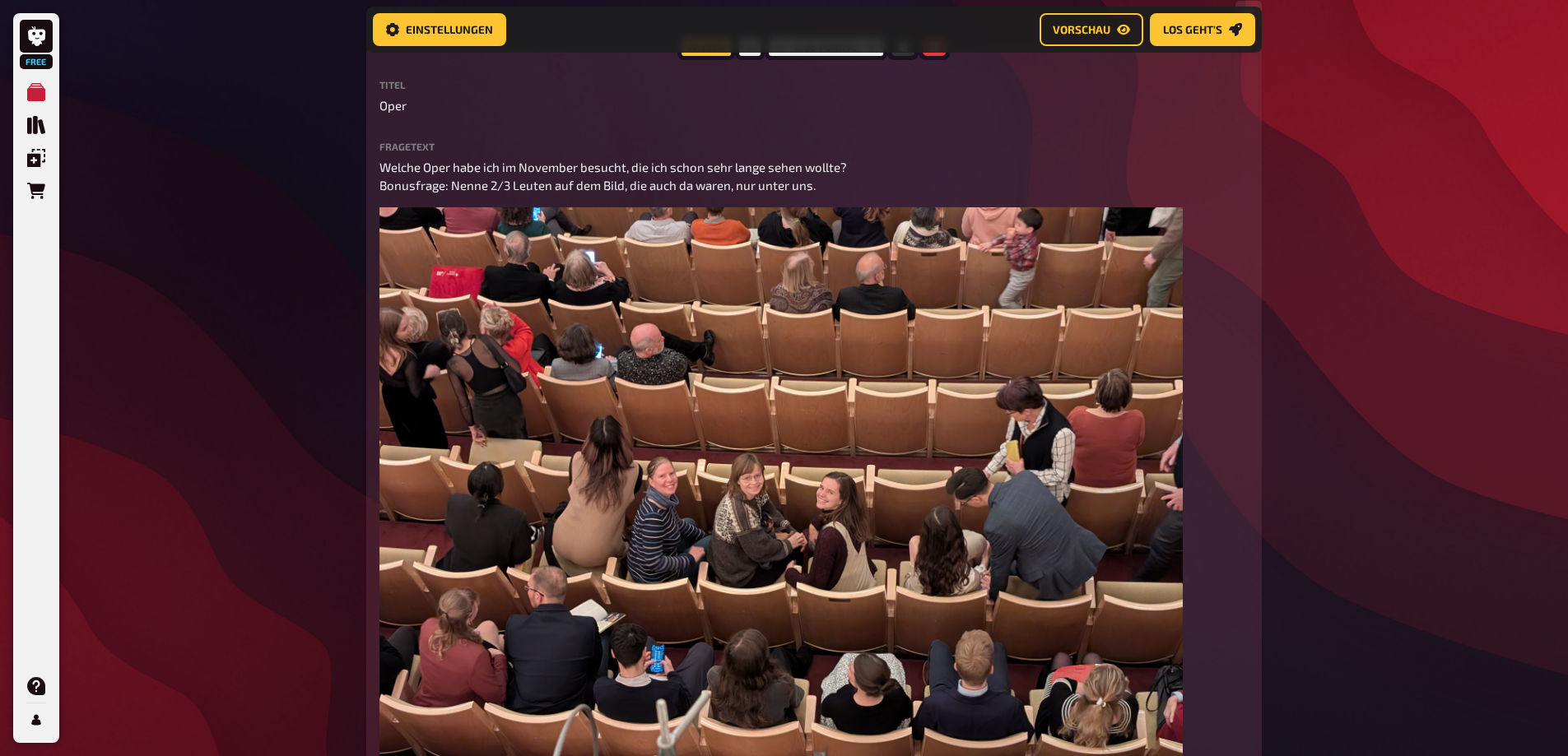 click on "Free Meine Quizze Quiz Sammlung Einblendungen Bestellungen Hilfe Profil Home Meine Quizze AldoQuiz2025 Vorbereitung Vorbereitung Inhalte Bearbeiten Quiz Lobby Moderation undefined Auswertung Siegerehrung Einstellungen Vorschau Los geht's Los geht's AldoQuiz2025 01 Foto! 1 Wissen 0.50 Punkte Titel Foto! Fragetext Bitte ladet ein Gruppenfoto hoch! Hier hinziehen für Dateiupload Bild hochladen   Notiz hinzufügen Beschriftung Hier hochladen. Möge das weiseste Team gewinnen!
To pick up a draggable item, press the space bar.
While dragging, use the arrow keys to move the item.
Press space again to drop the item in its new position, or press escape to cancel.
Upload-Feld hinzufügen Songfrage hinzufügen   02 Tiere 1 03 Pferderennen 1 04 Das Jahr der Abschlüsse 5 05 Es geht an die Wäsche  4 06 Oper   1 1 Wissen 2.00 Punkte Titel Oper Fragetext ﻿ Hier hinziehen für Dateiupload Bild hochladen   Notiz hinzufügen Beschriftung Richtige Antwort Stück Die Zauberflöte Antwort hinzufügen Musik 07" at bounding box center [784, 679] 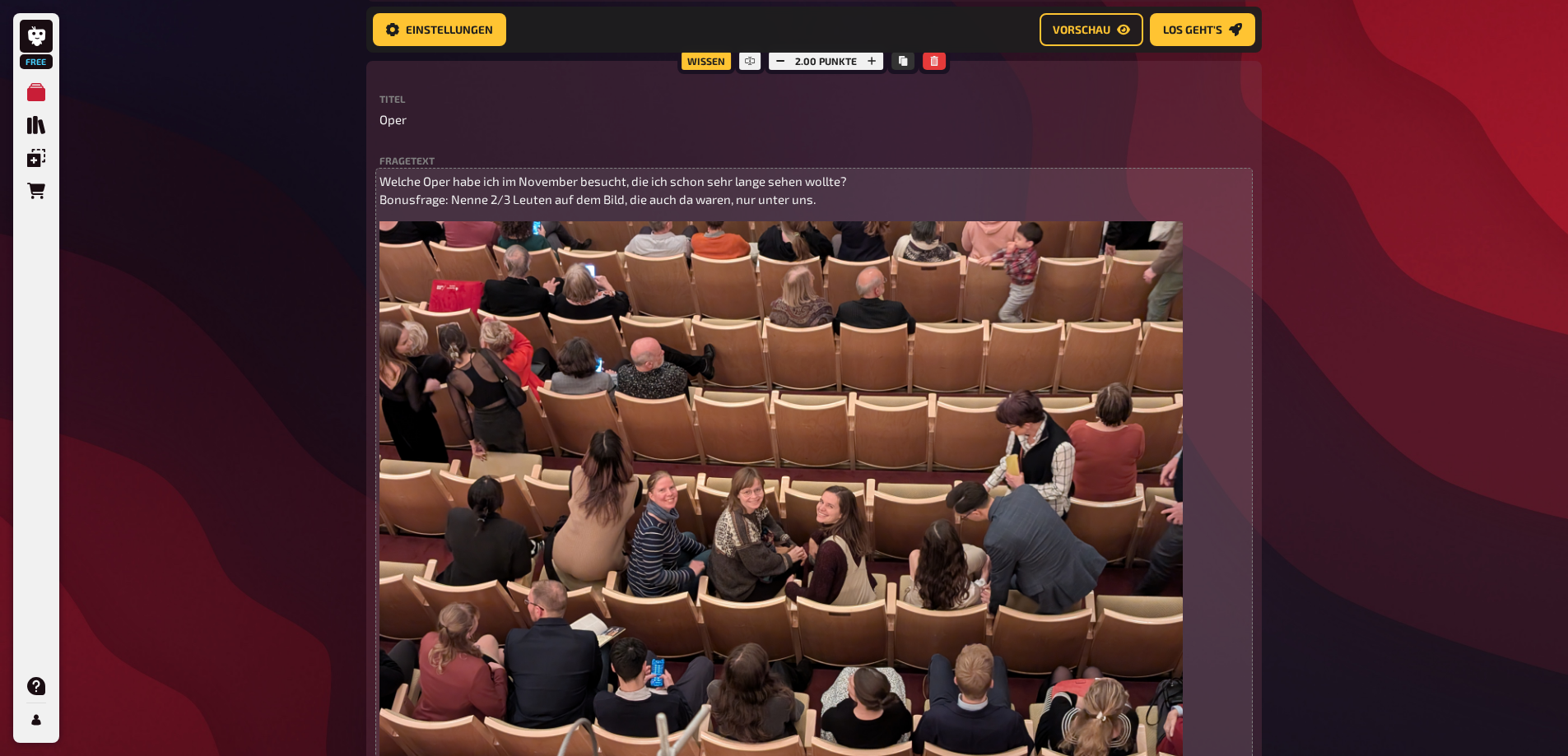 scroll, scrollTop: 671, scrollLeft: 0, axis: vertical 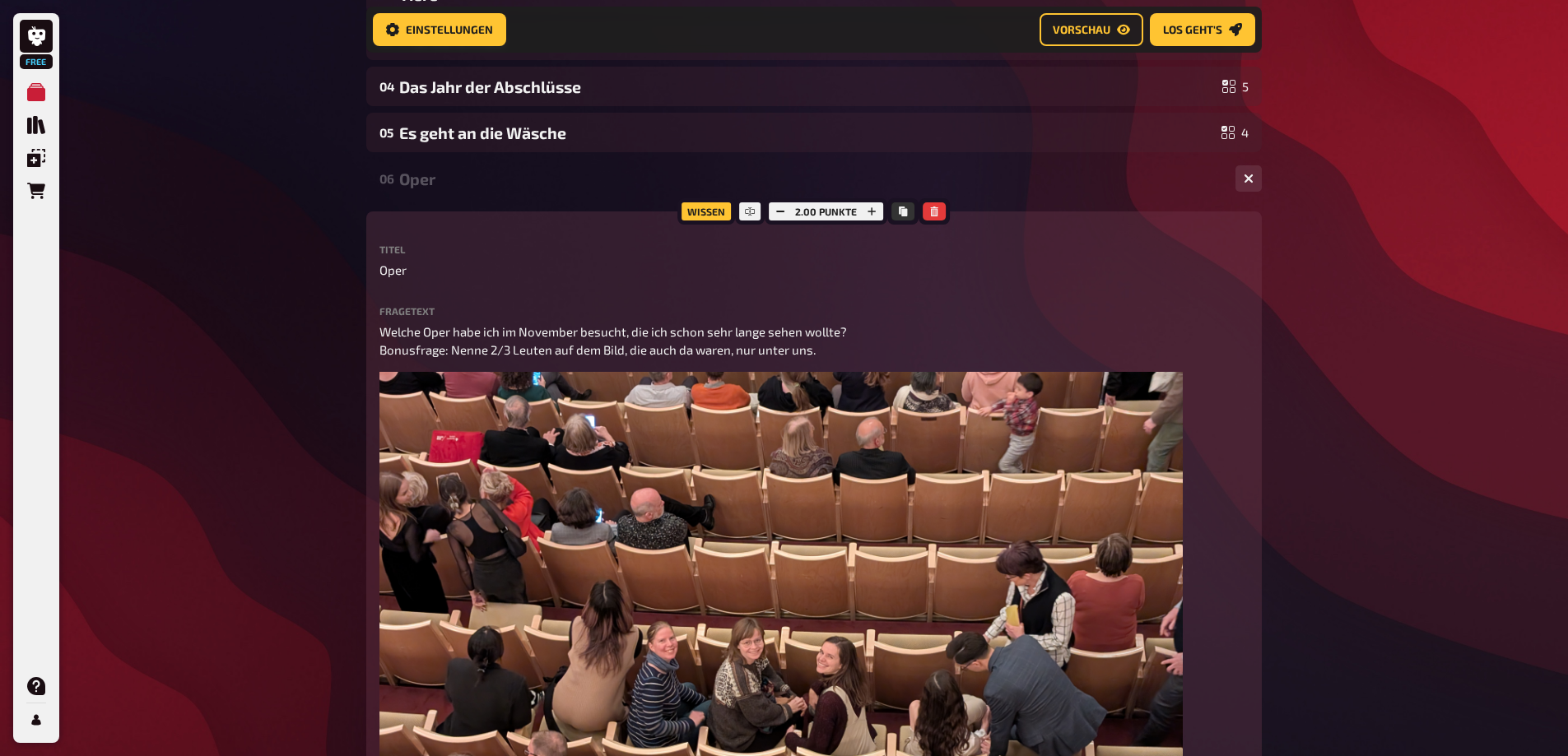 click on "06 Oper   1 1" at bounding box center (814, 179) 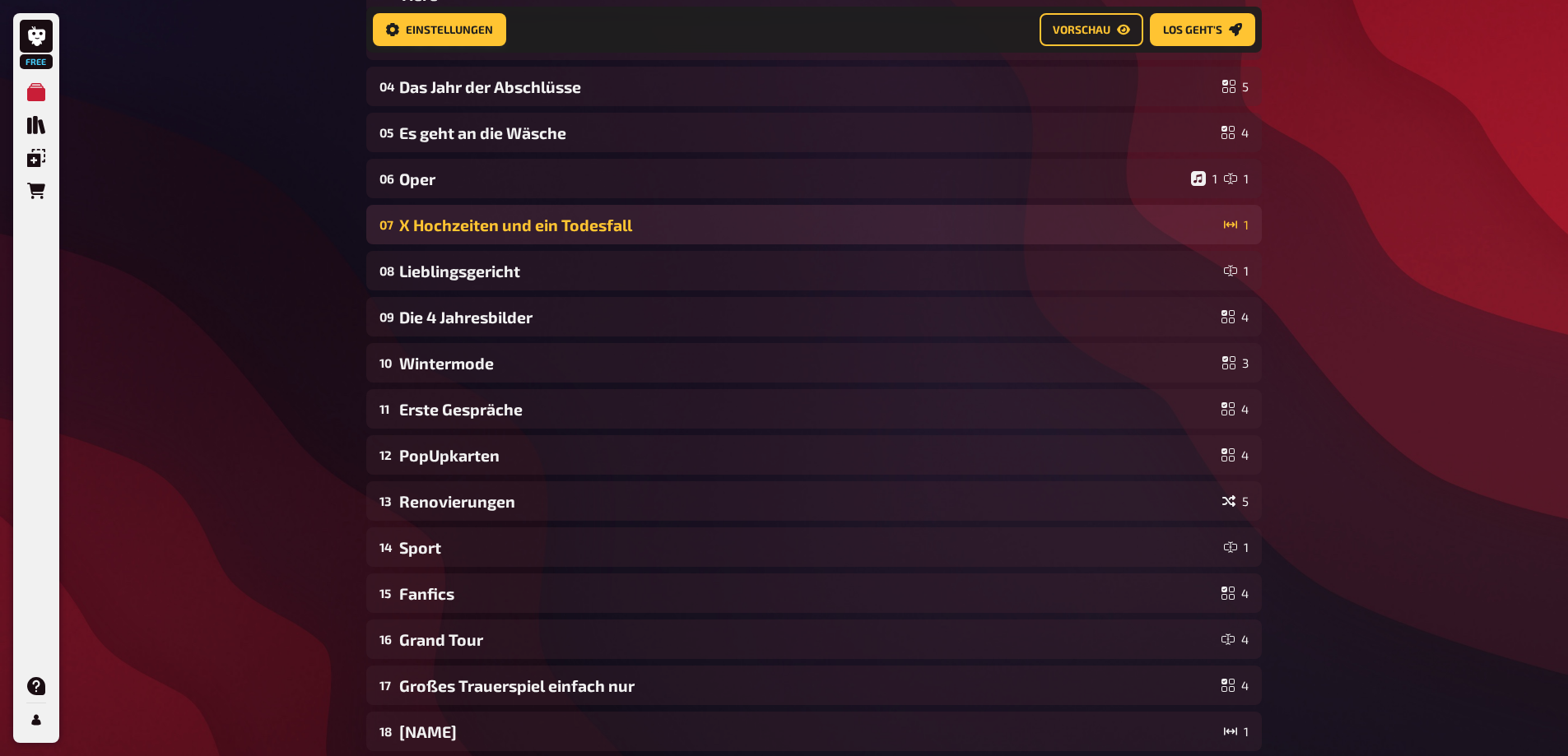 click on "X Hochzeiten und ein Todesfall" at bounding box center [808, 225] 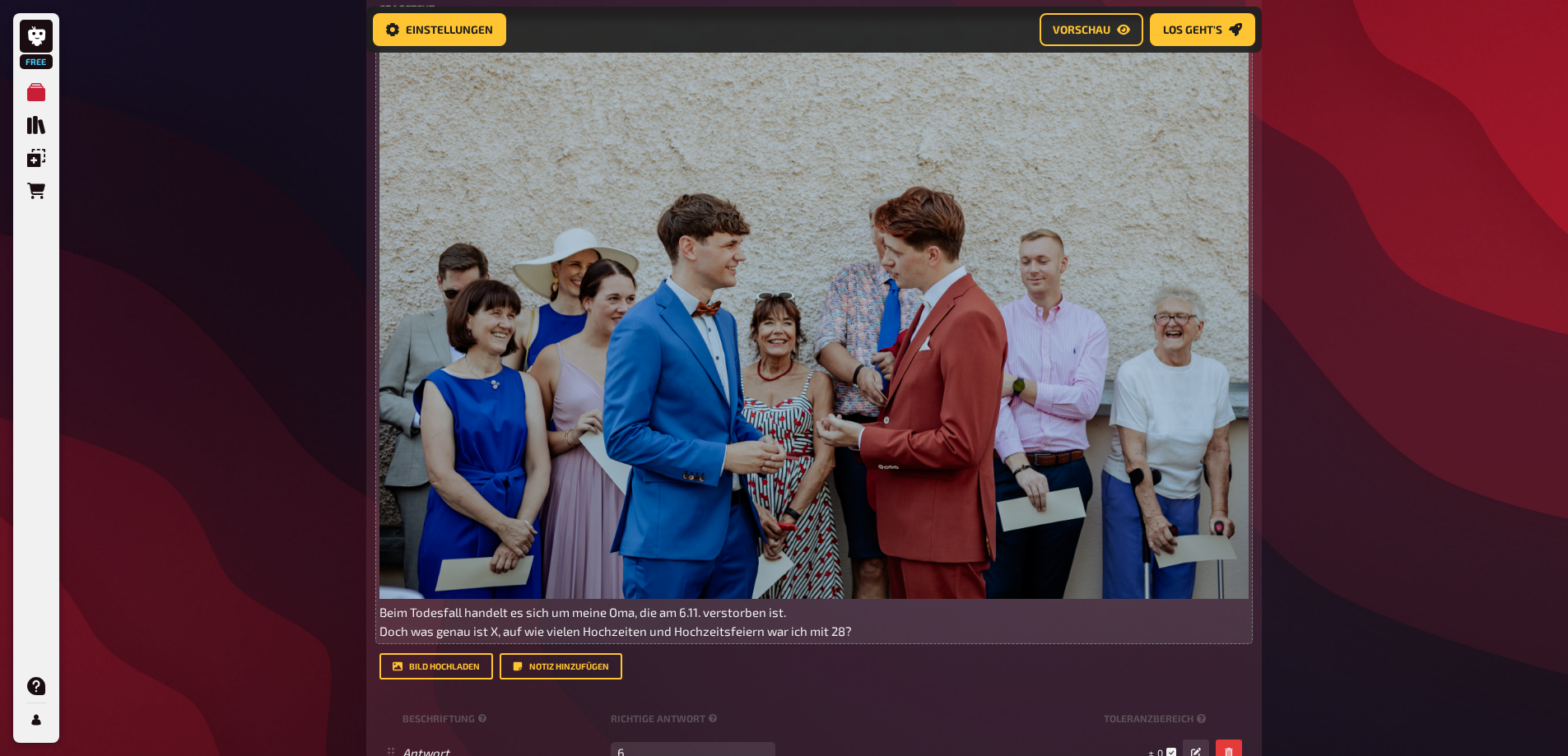 scroll, scrollTop: 1165, scrollLeft: 0, axis: vertical 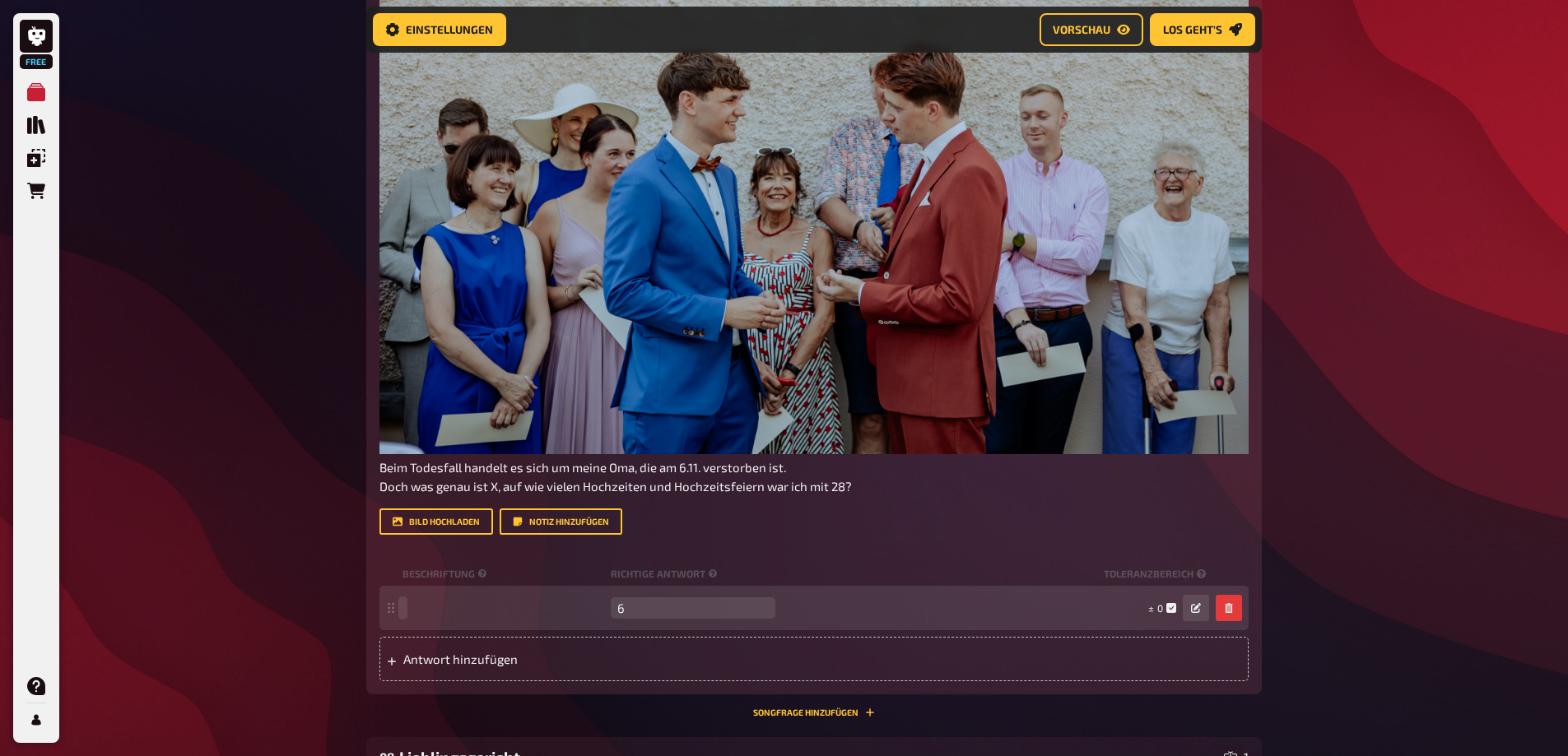 type 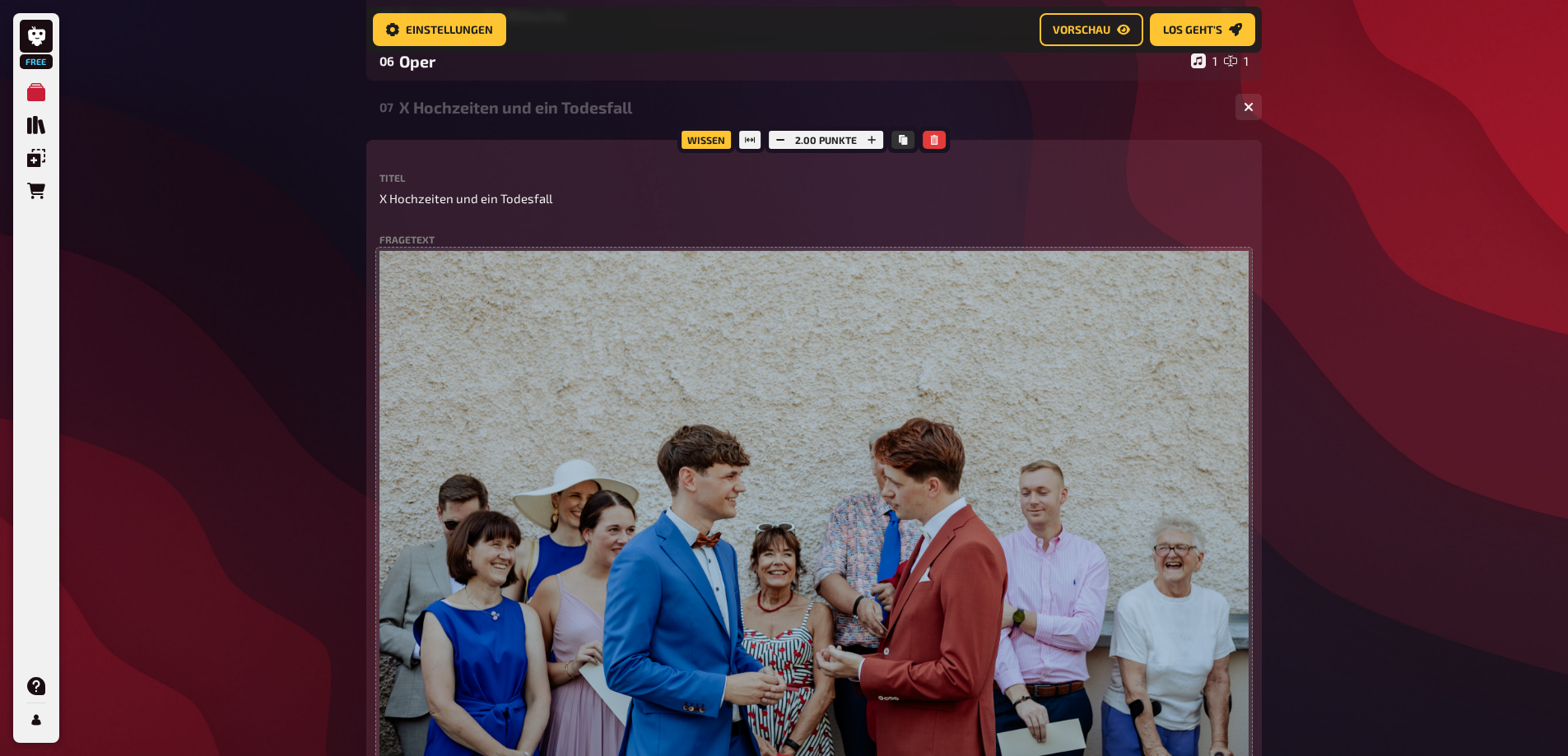 scroll, scrollTop: 754, scrollLeft: 0, axis: vertical 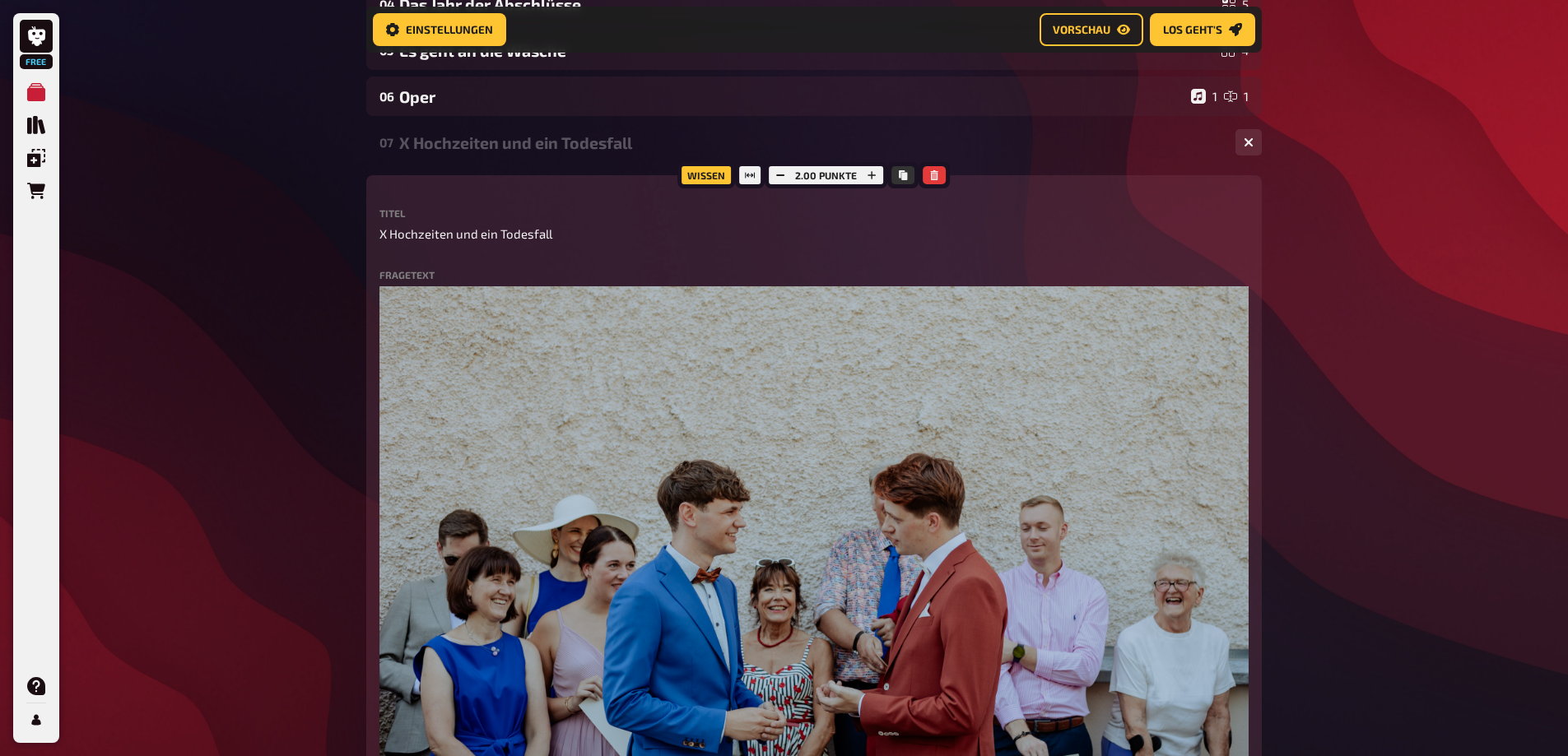 click on "X Hochzeiten und ein Todesfall" at bounding box center (811, 142) 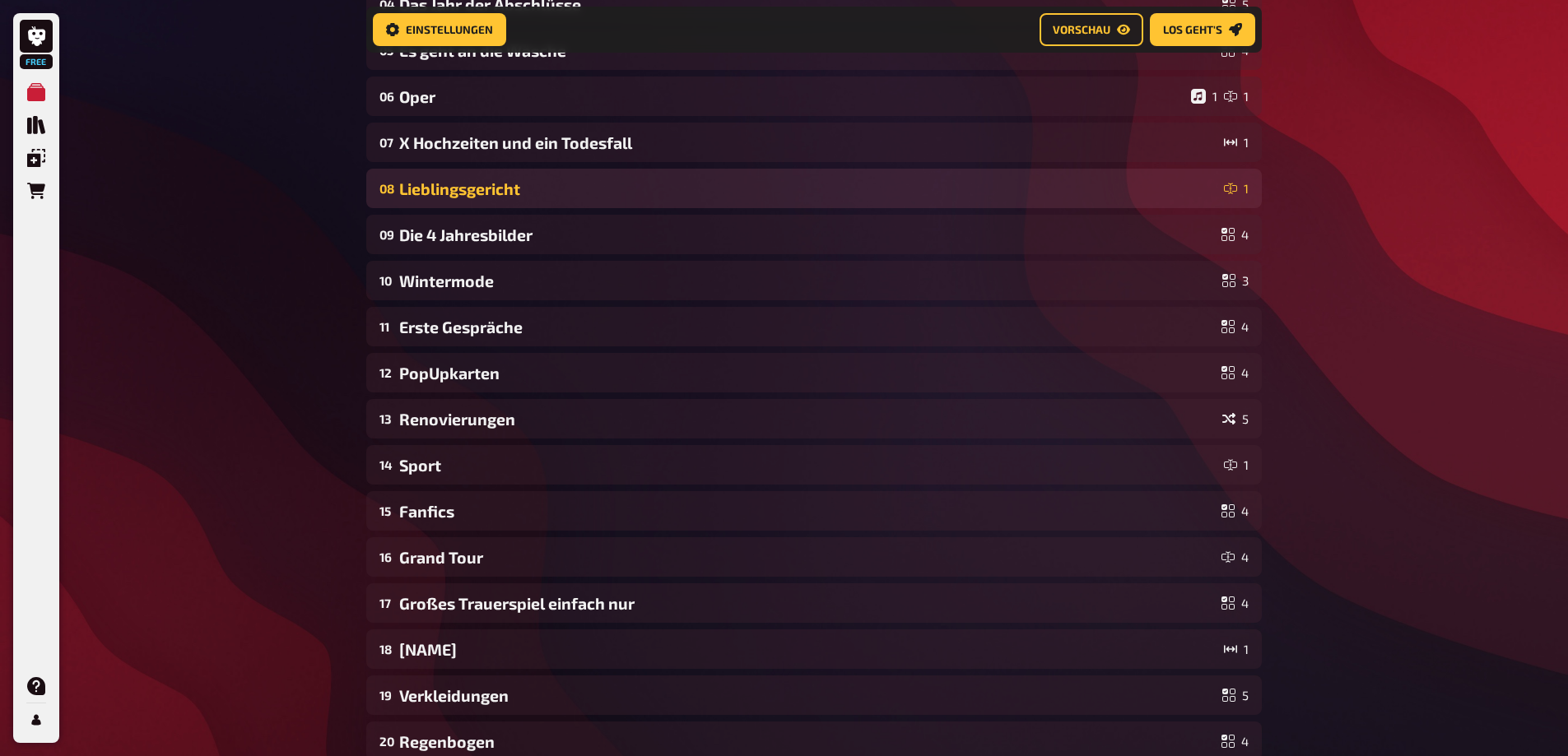 click on "Lieblingsgericht" at bounding box center (808, 188) 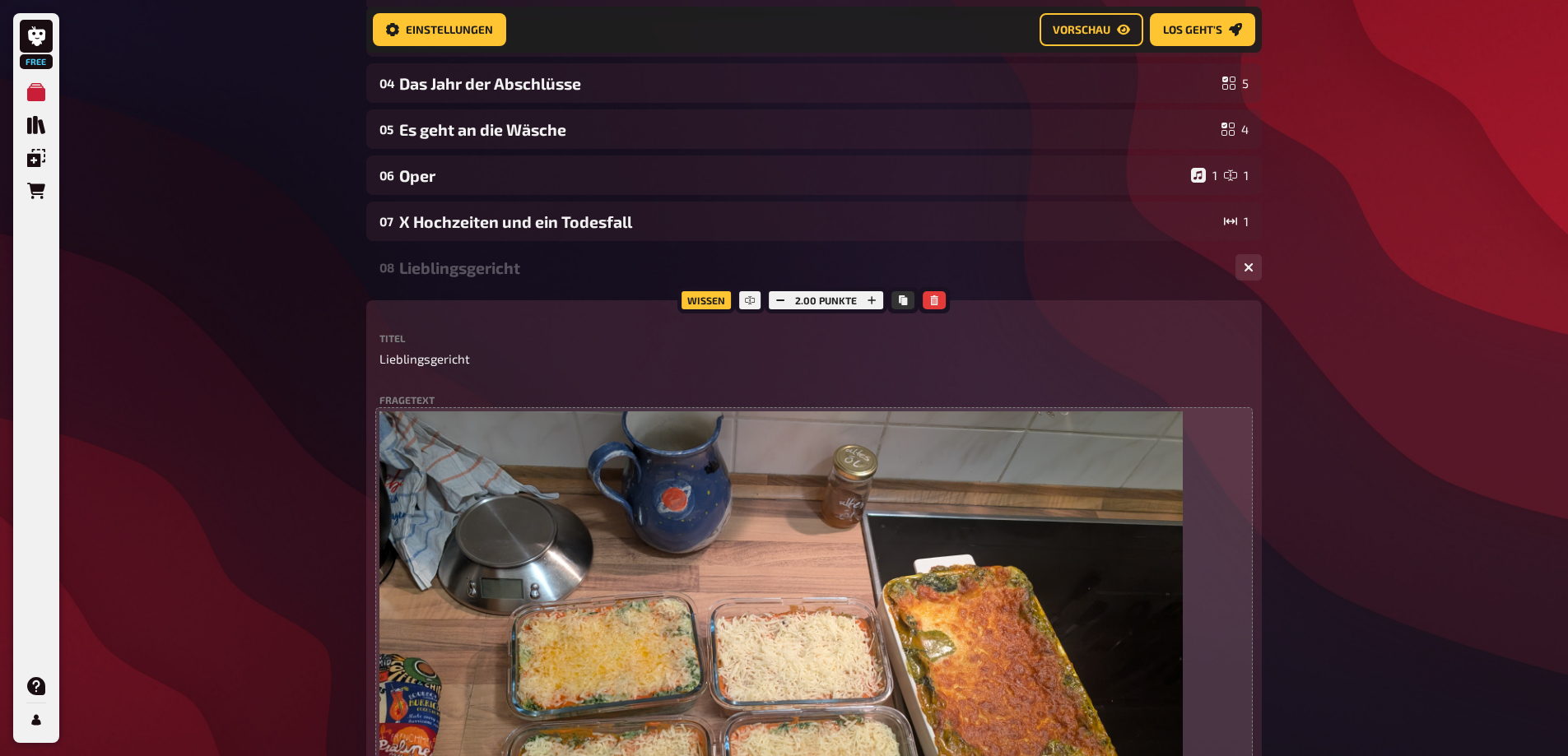 scroll, scrollTop: 671, scrollLeft: 0, axis: vertical 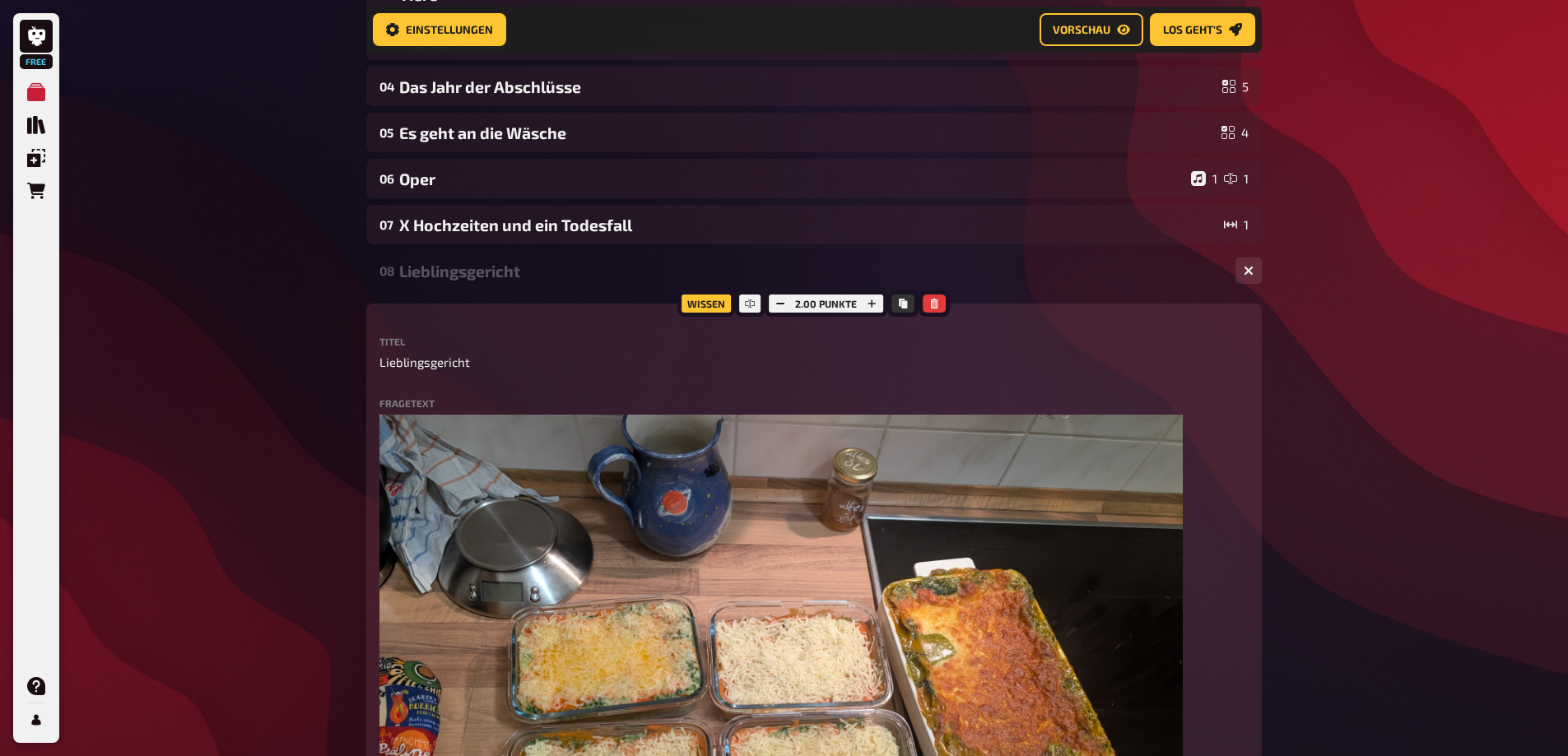 click on "Lieblingsgericht" at bounding box center [811, 271] 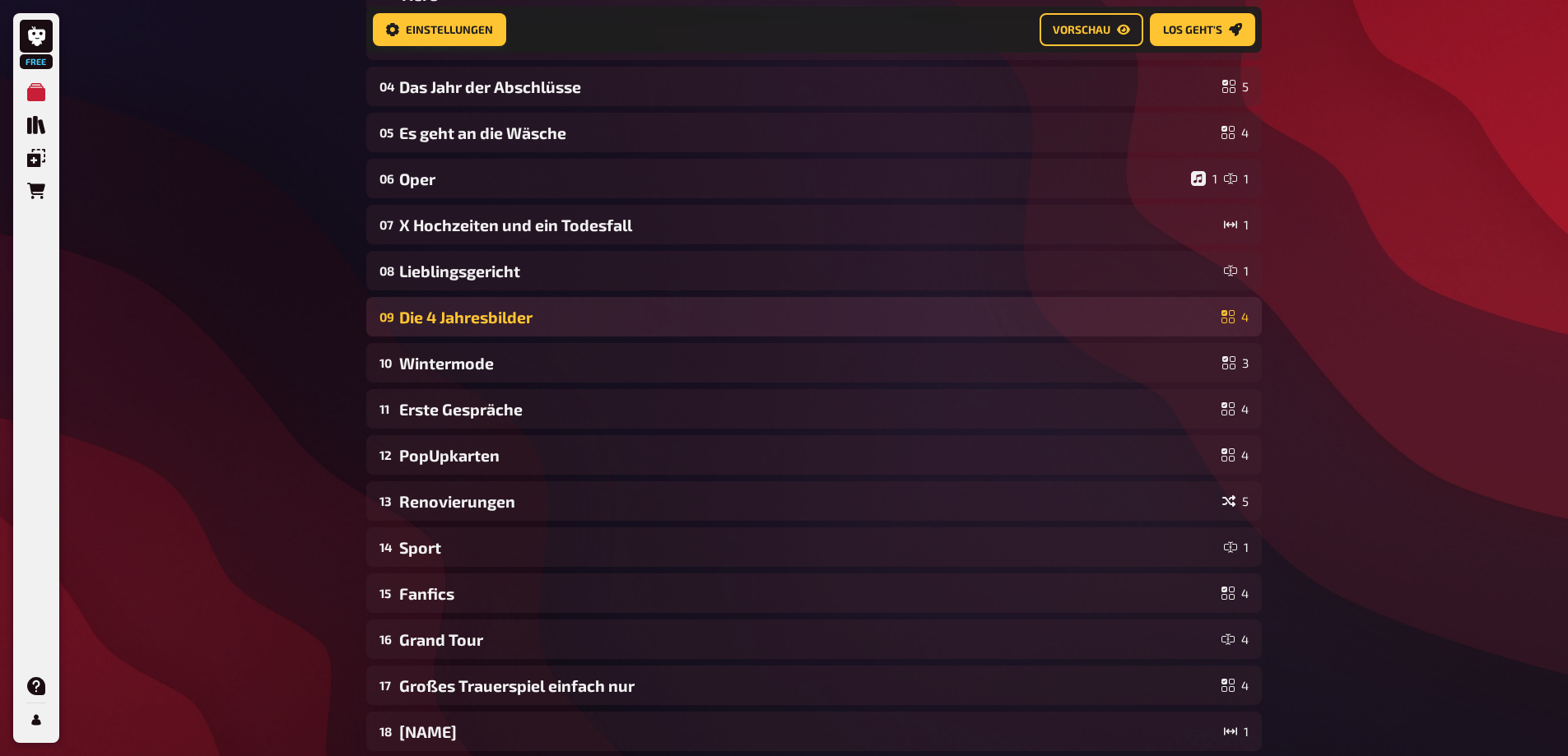 click on "Die 4 Jahresbilder" at bounding box center (807, 317) 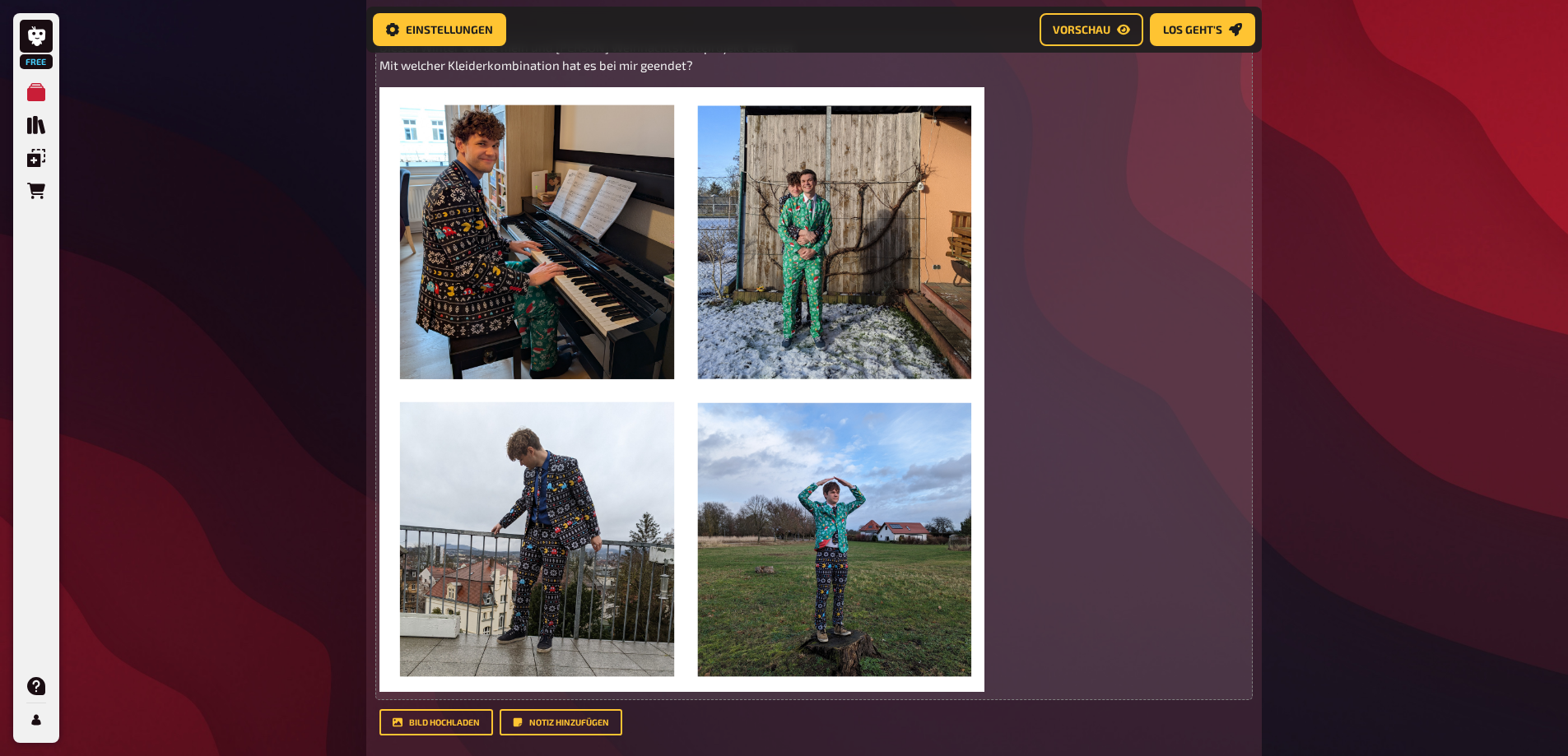 scroll, scrollTop: 1000, scrollLeft: 0, axis: vertical 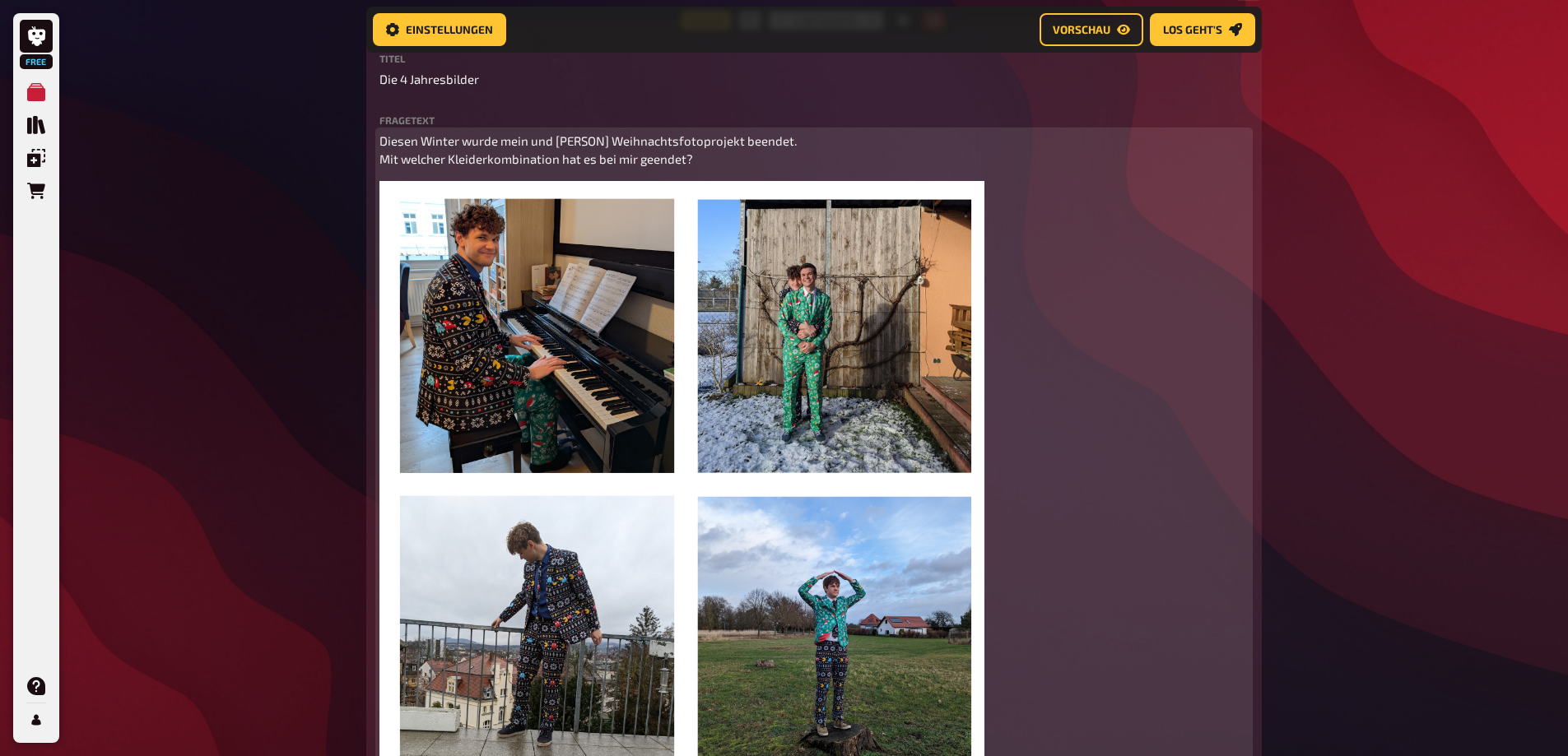 click on "Diesen Winter wurde mein und [PERSON] Weihnachtsfotoprojekt beendet.
Mit welcher Kleiderkombination hat es bei mir geendet?" at bounding box center (588, 150) 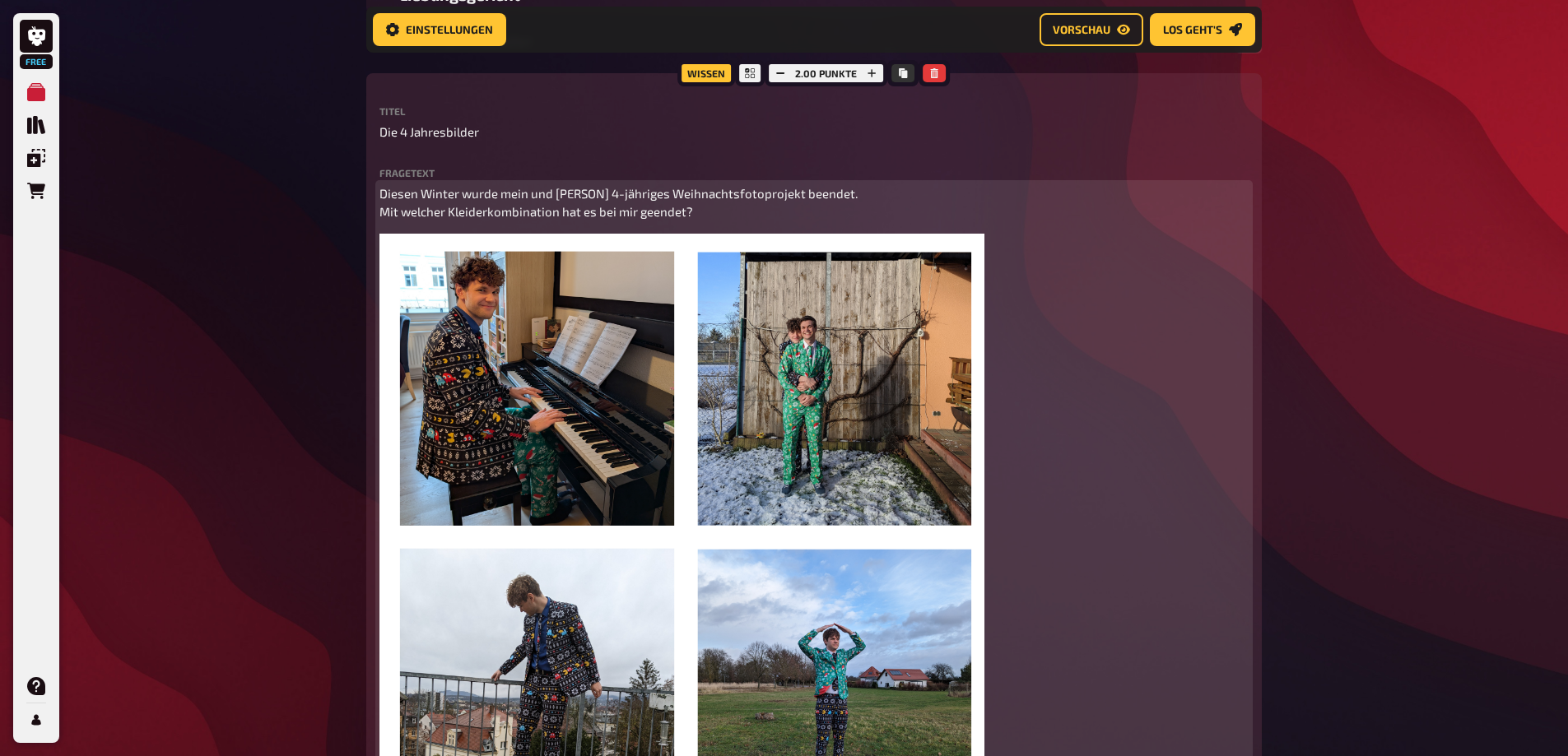 scroll, scrollTop: 918, scrollLeft: 0, axis: vertical 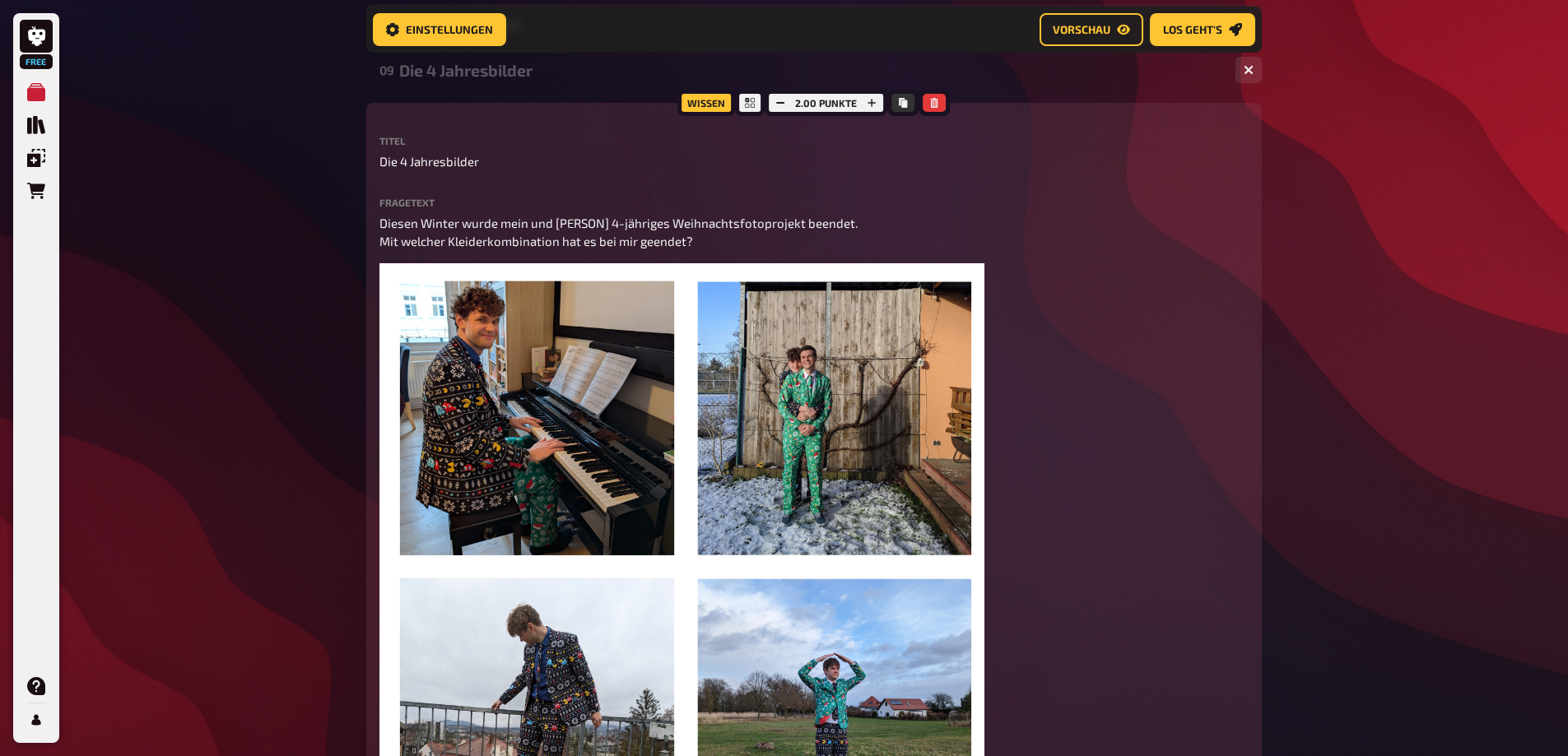 click on "09 Die 4 Jahresbilder 4" at bounding box center (814, 70) 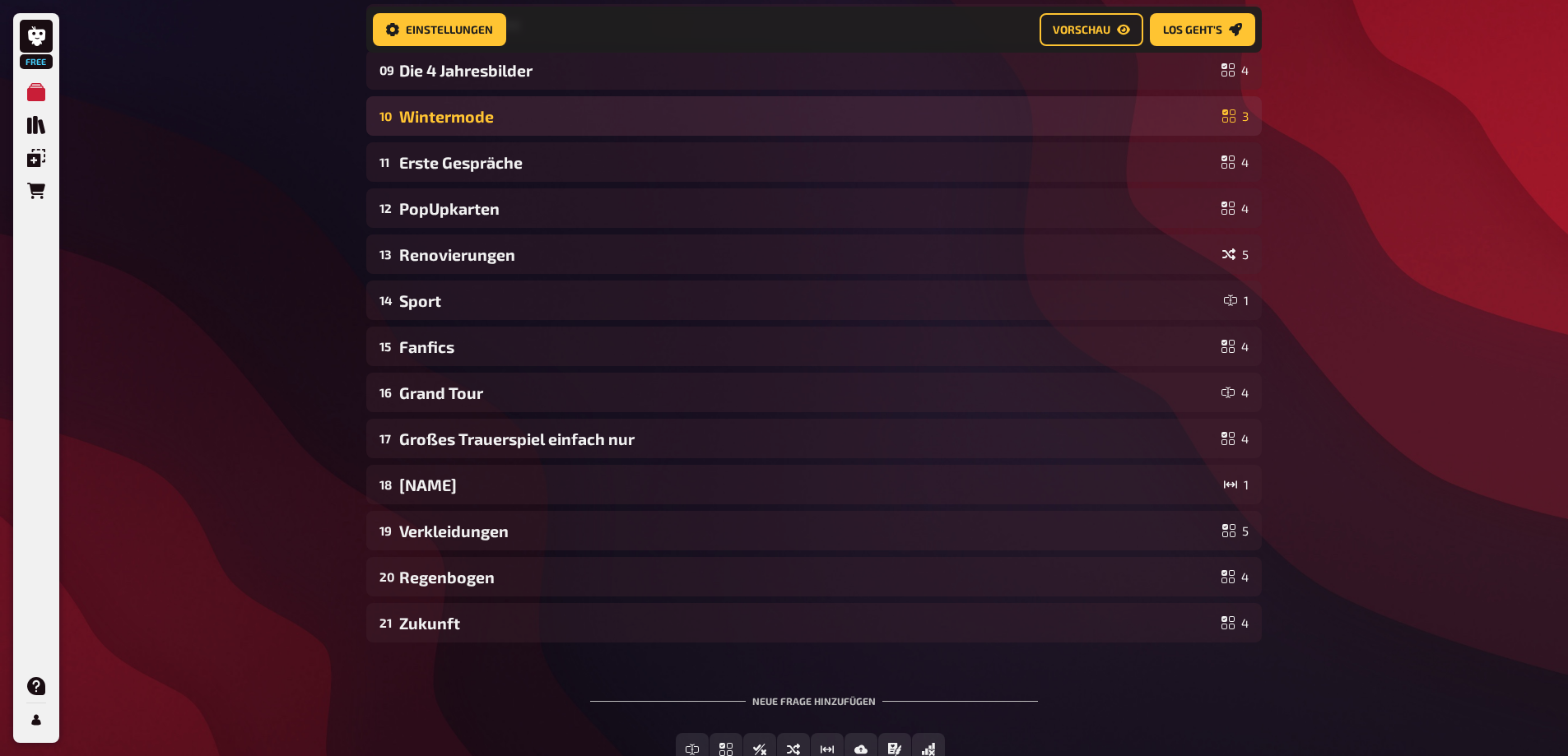 click on "10 Wintermode 3" at bounding box center (814, 116) 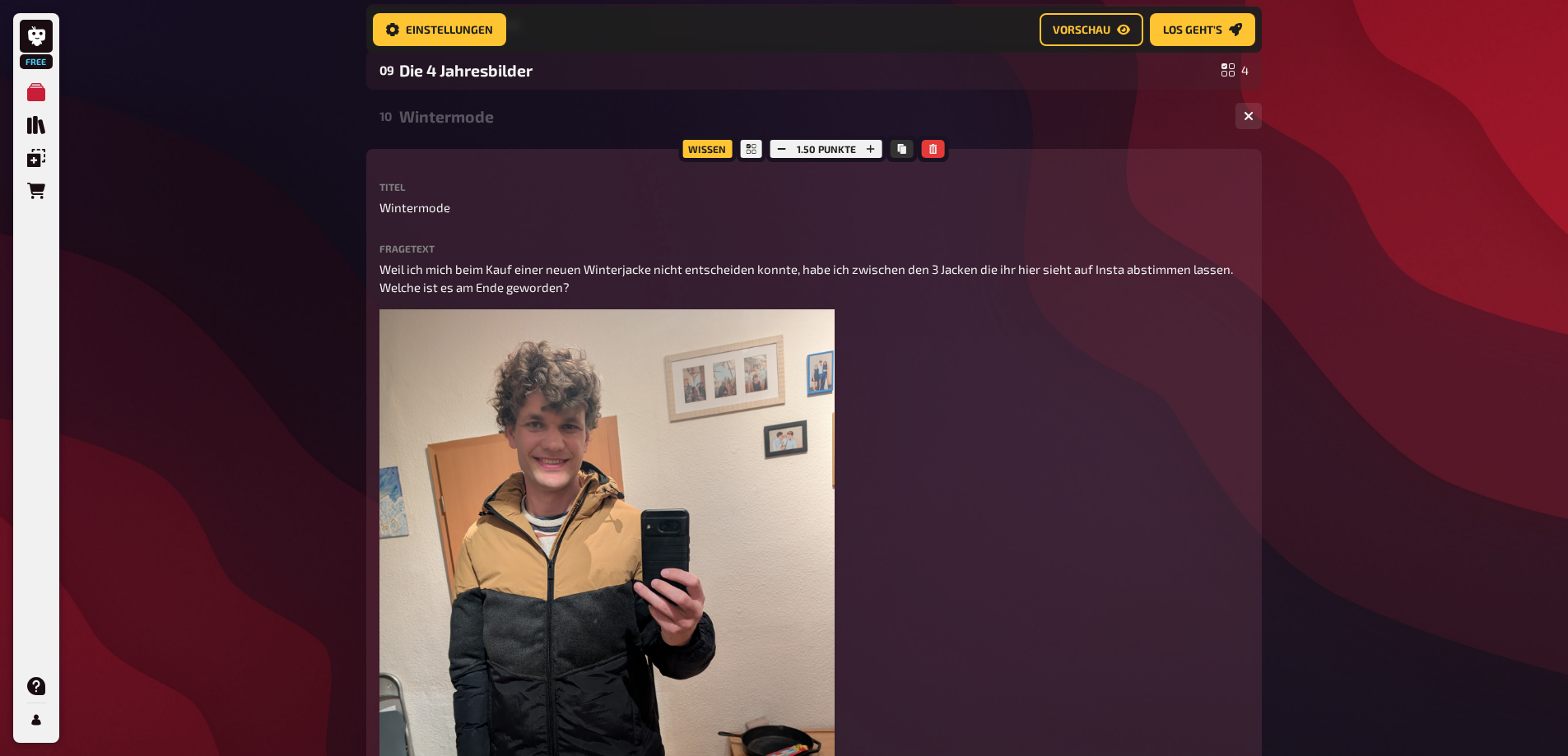 scroll, scrollTop: 1000, scrollLeft: 0, axis: vertical 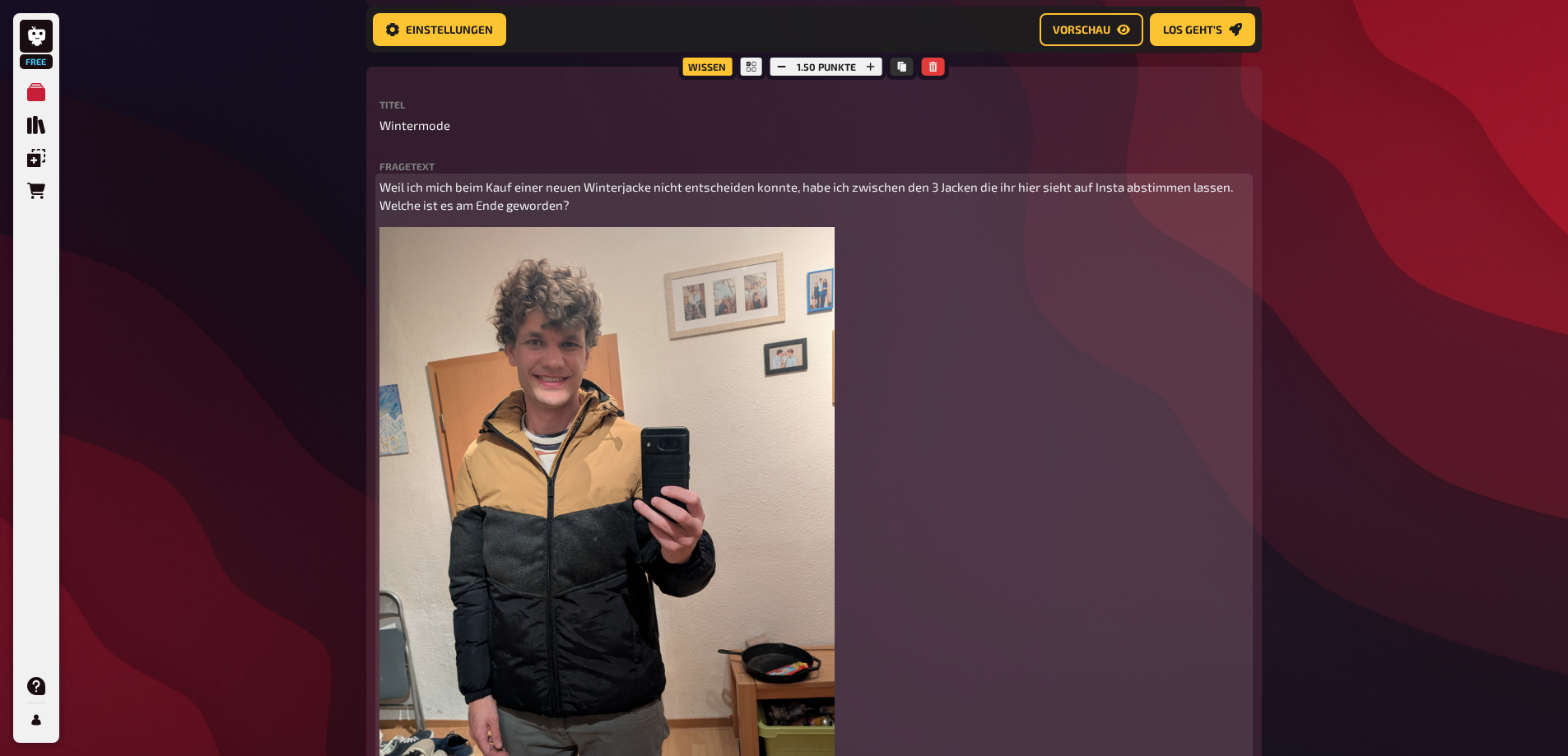 click on "Weil ich mich beim Kauf einer neuen Winterjacke nicht entscheiden konnte, habe ich zwischen den 3 Jacken die ihr hier sieht auf Insta abstimmen lassen. Welche ist es am Ende geworden?" at bounding box center (807, 196) 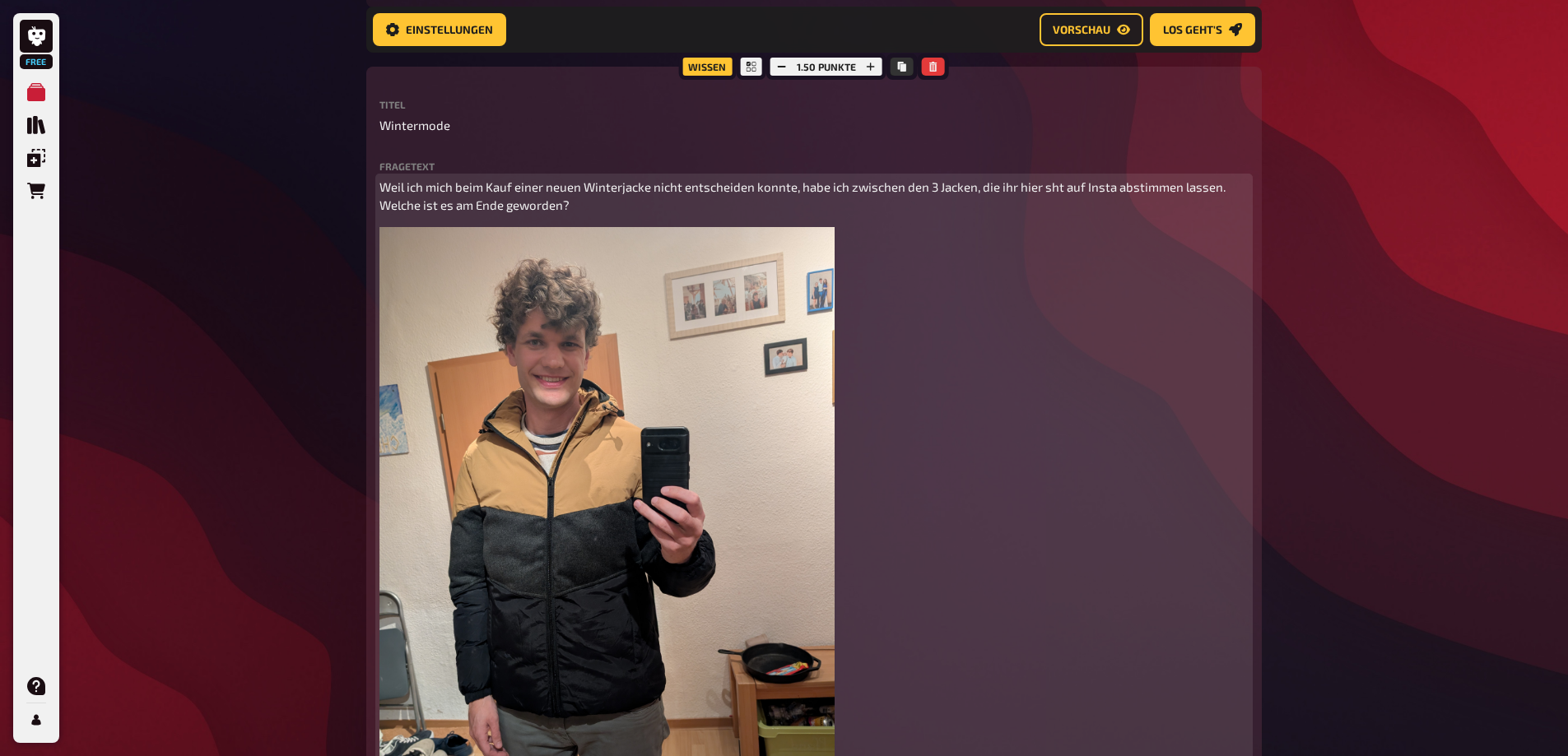 type 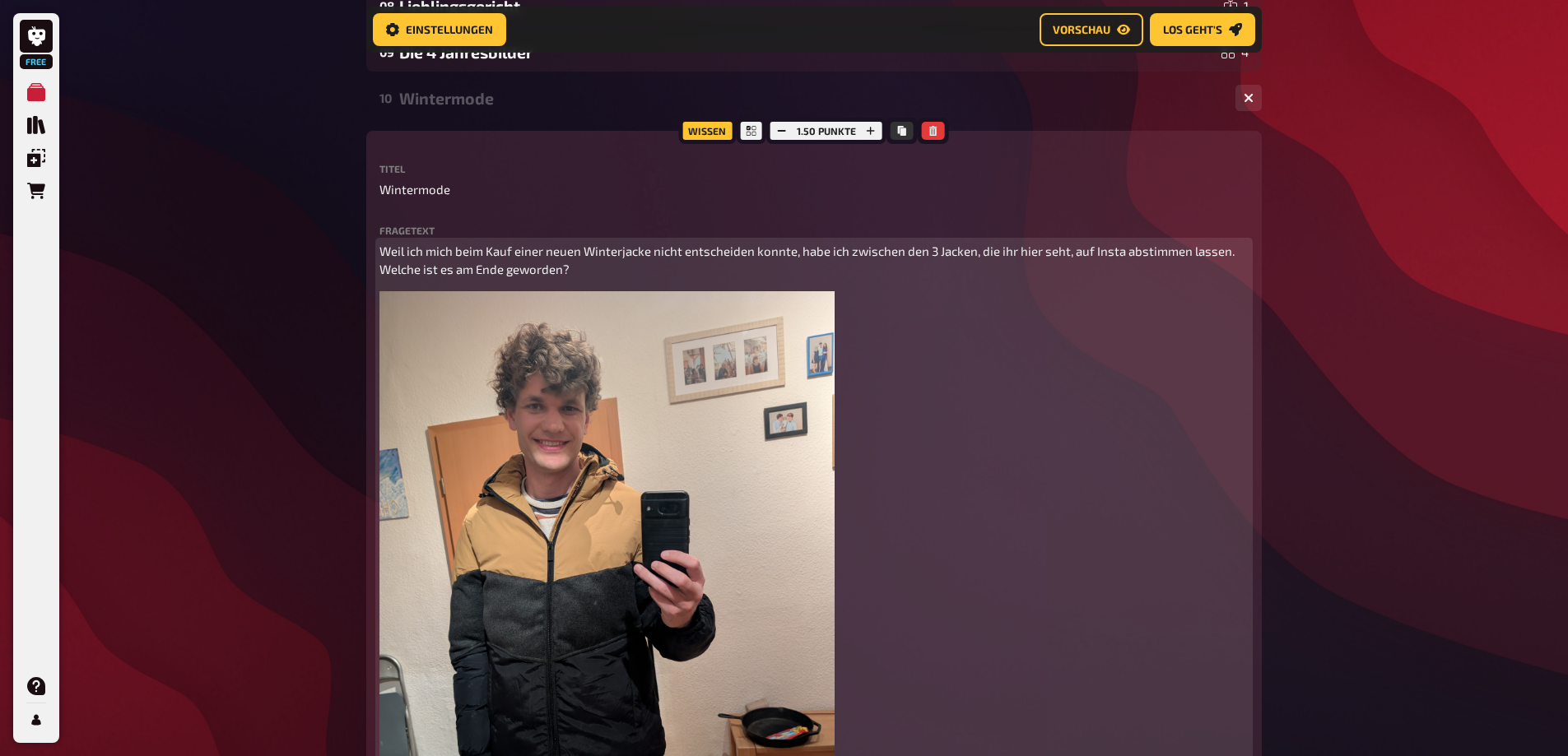 scroll, scrollTop: 836, scrollLeft: 0, axis: vertical 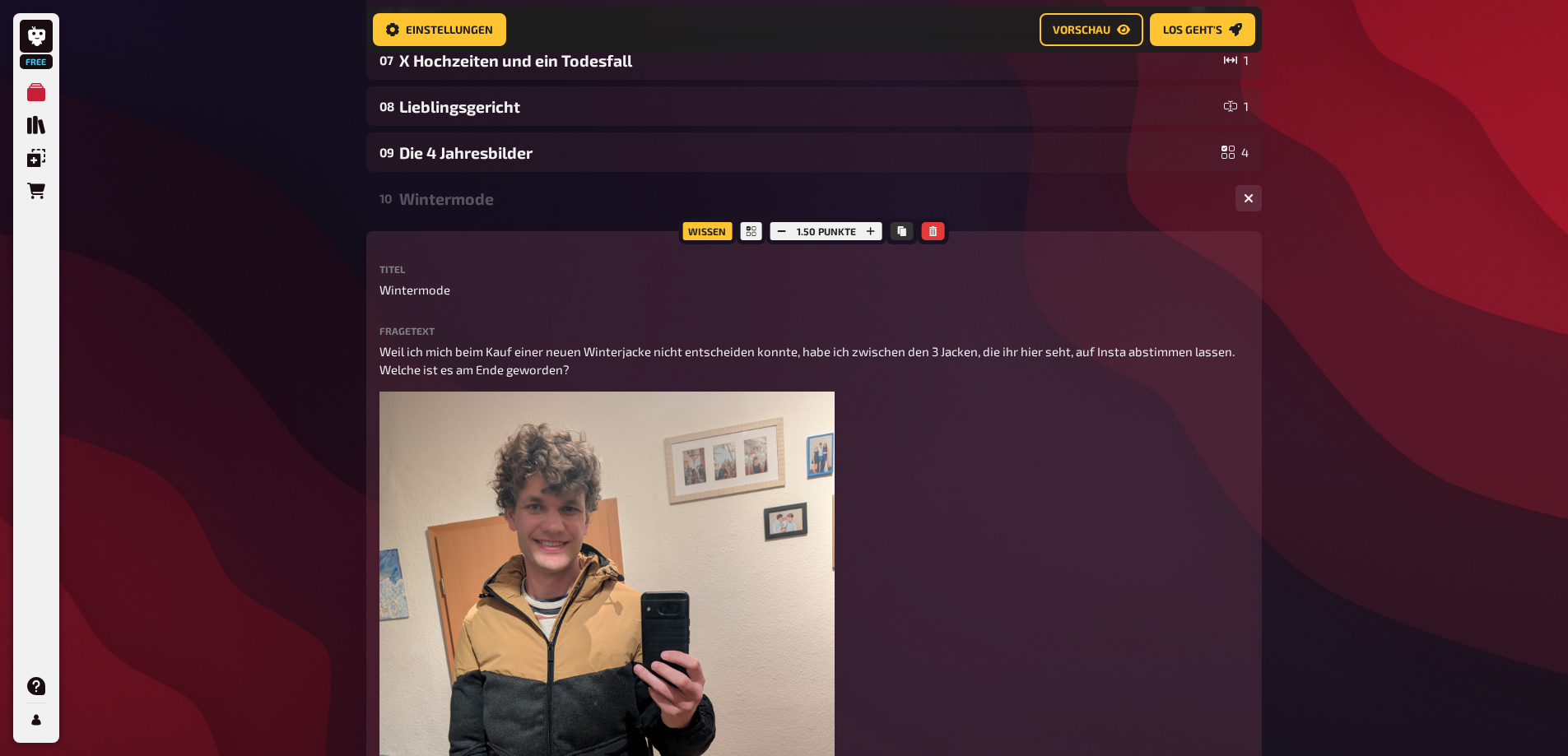 click on "Wintermode" at bounding box center (811, 198) 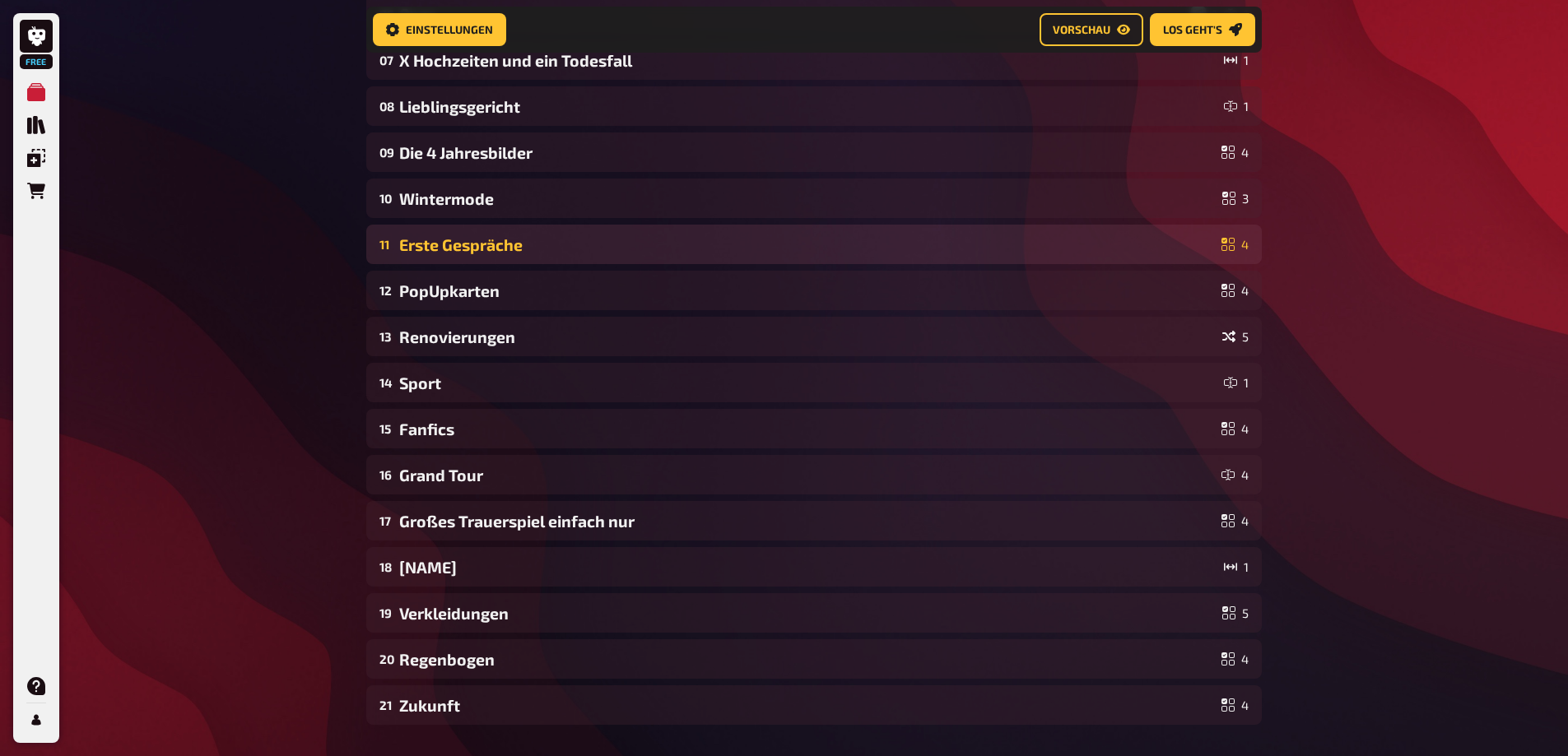click on "Erste Gespräche" at bounding box center [807, 244] 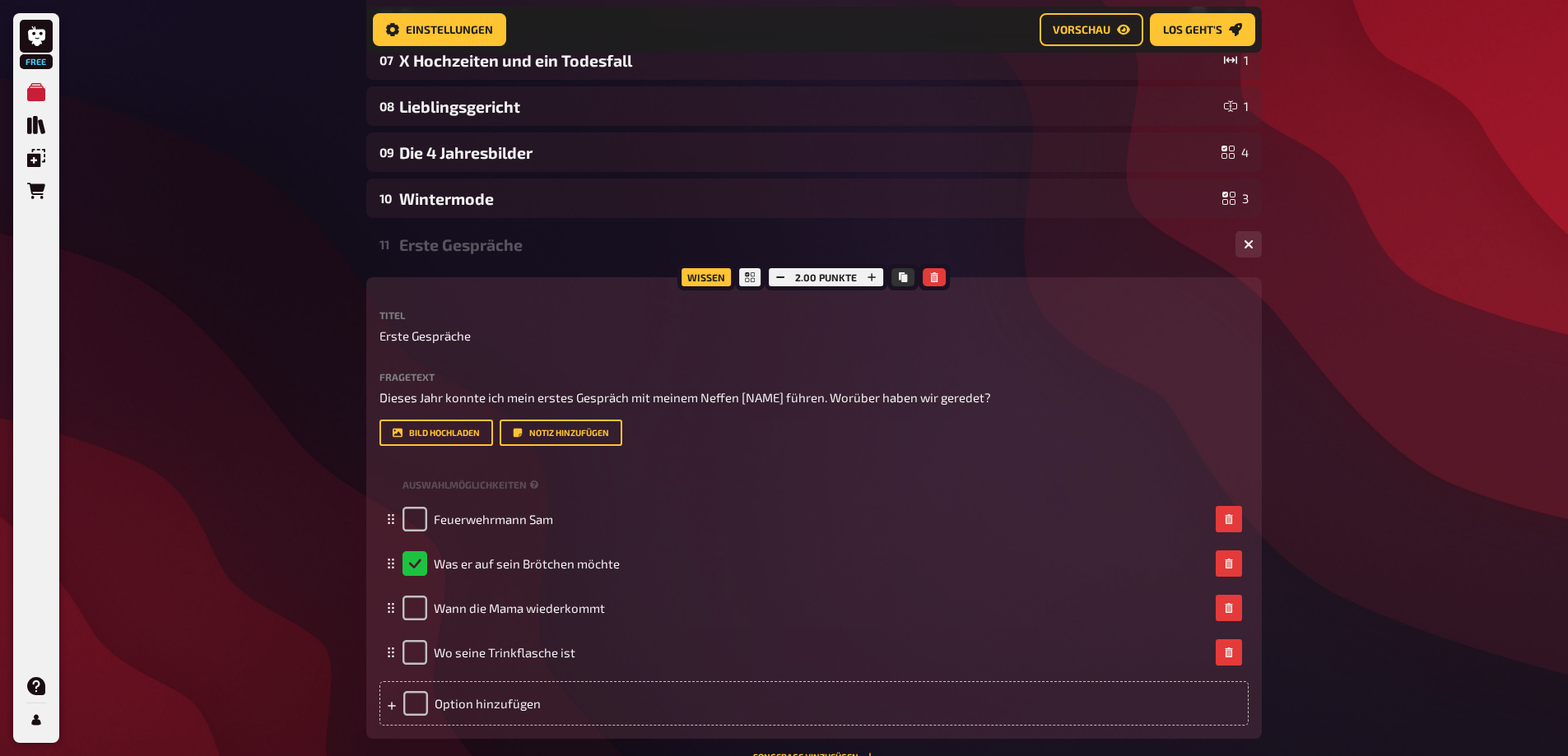 click on "Erste Gespräche" at bounding box center [811, 244] 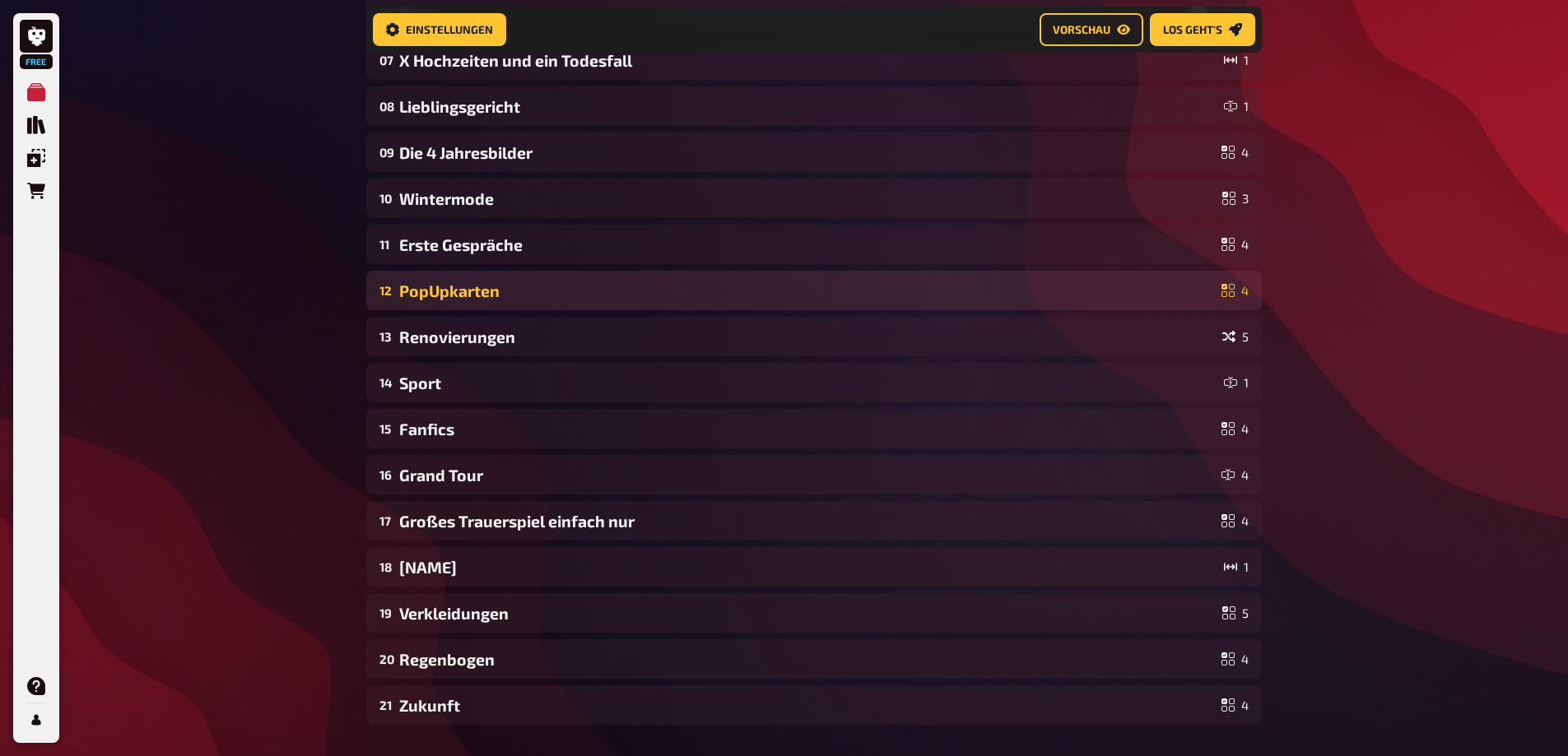 click on "12 PopUpkarten 4" at bounding box center [814, 290] 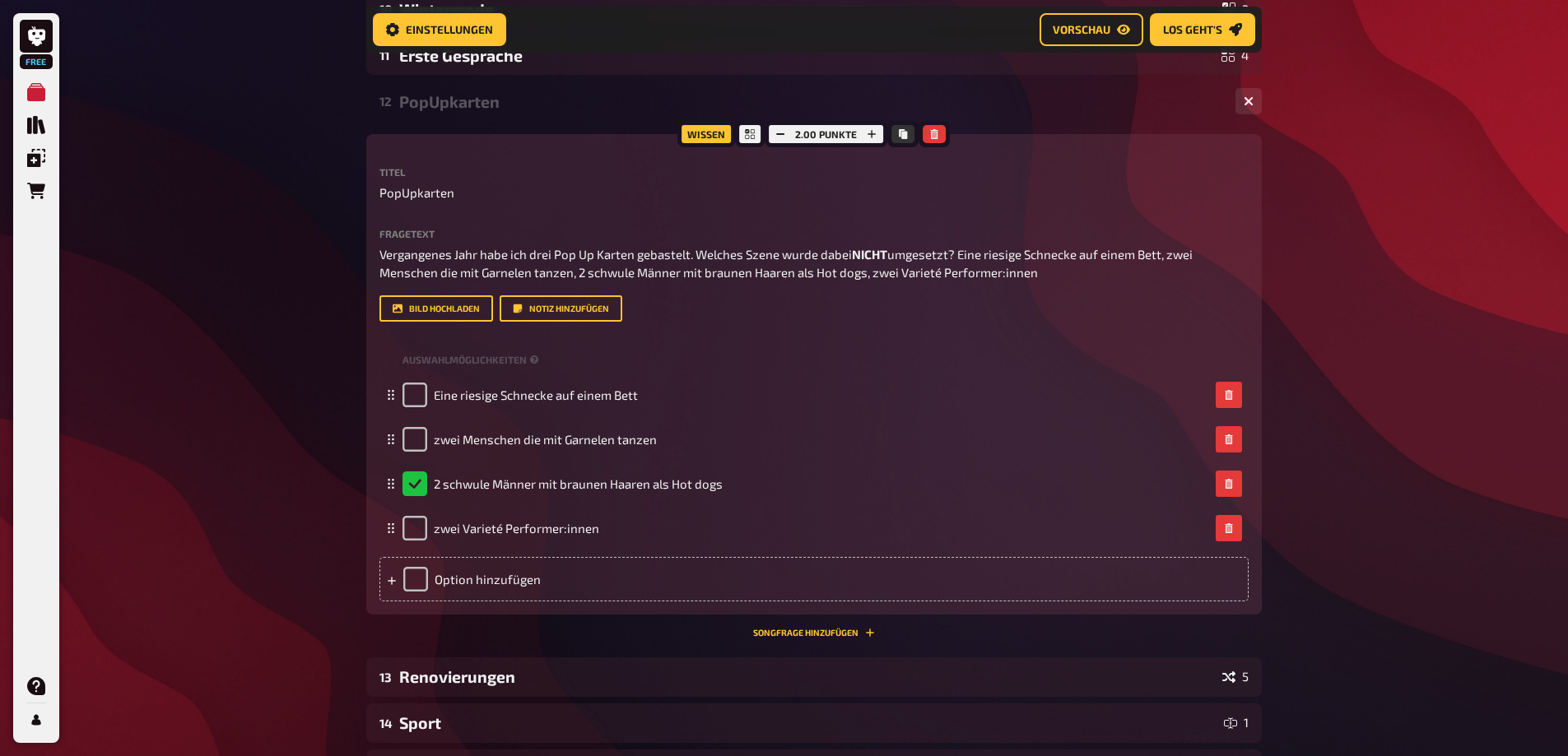 scroll, scrollTop: 1000, scrollLeft: 0, axis: vertical 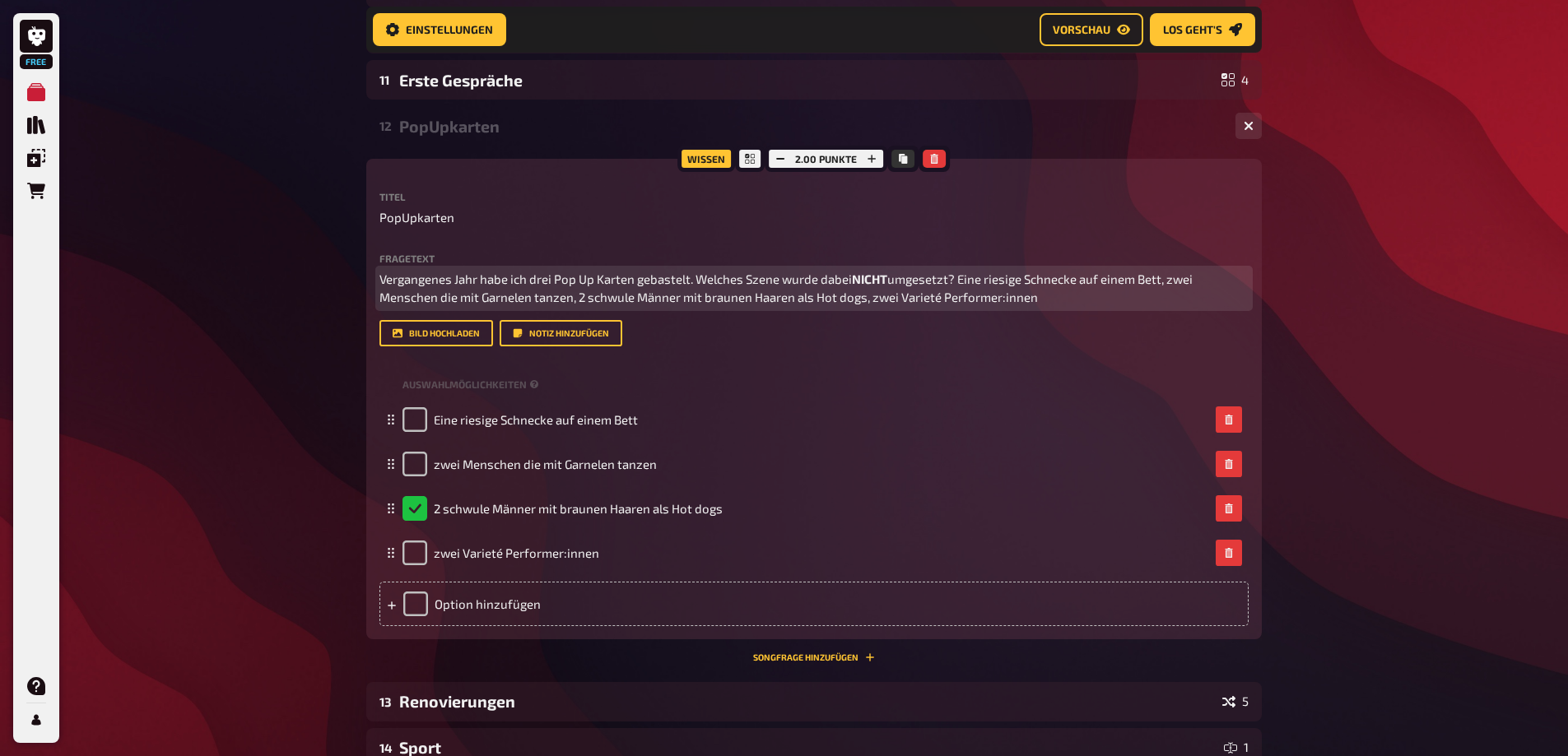 click on "Vergangenes Jahr habe ich drei Pop Up Karten gebastelt. Welches Szene wurde dabei  NICHT  umgesetzt? Eine riesige Schnecke auf einem Bett, zwei Menschen die mit Garnelen tanzen, 2 schwule Männer mit braunen Haaren als Hot dogs, zwei Varieté Performer:innen" at bounding box center (814, 288) 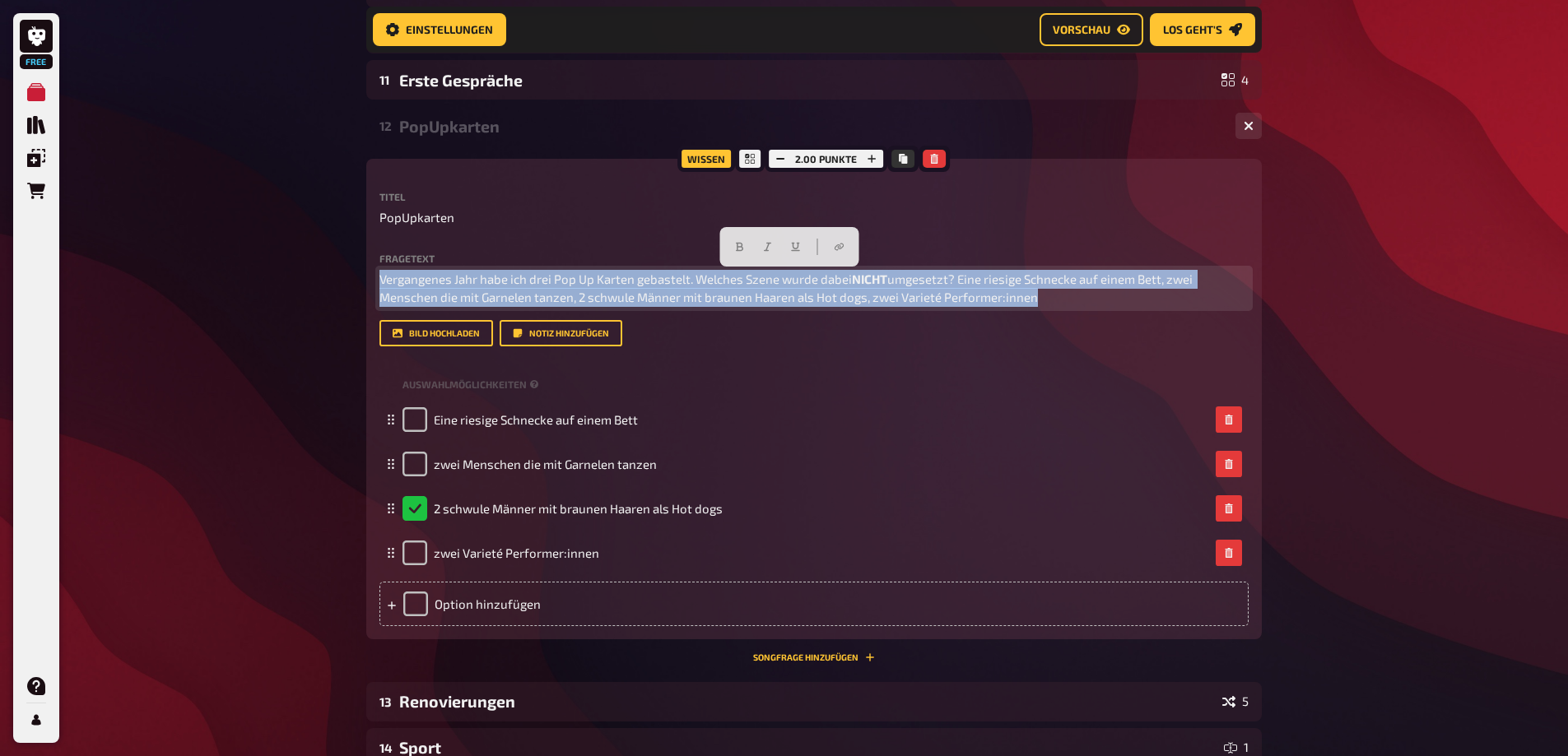 drag, startPoint x: 1053, startPoint y: 296, endPoint x: 983, endPoint y: 278, distance: 72.27724 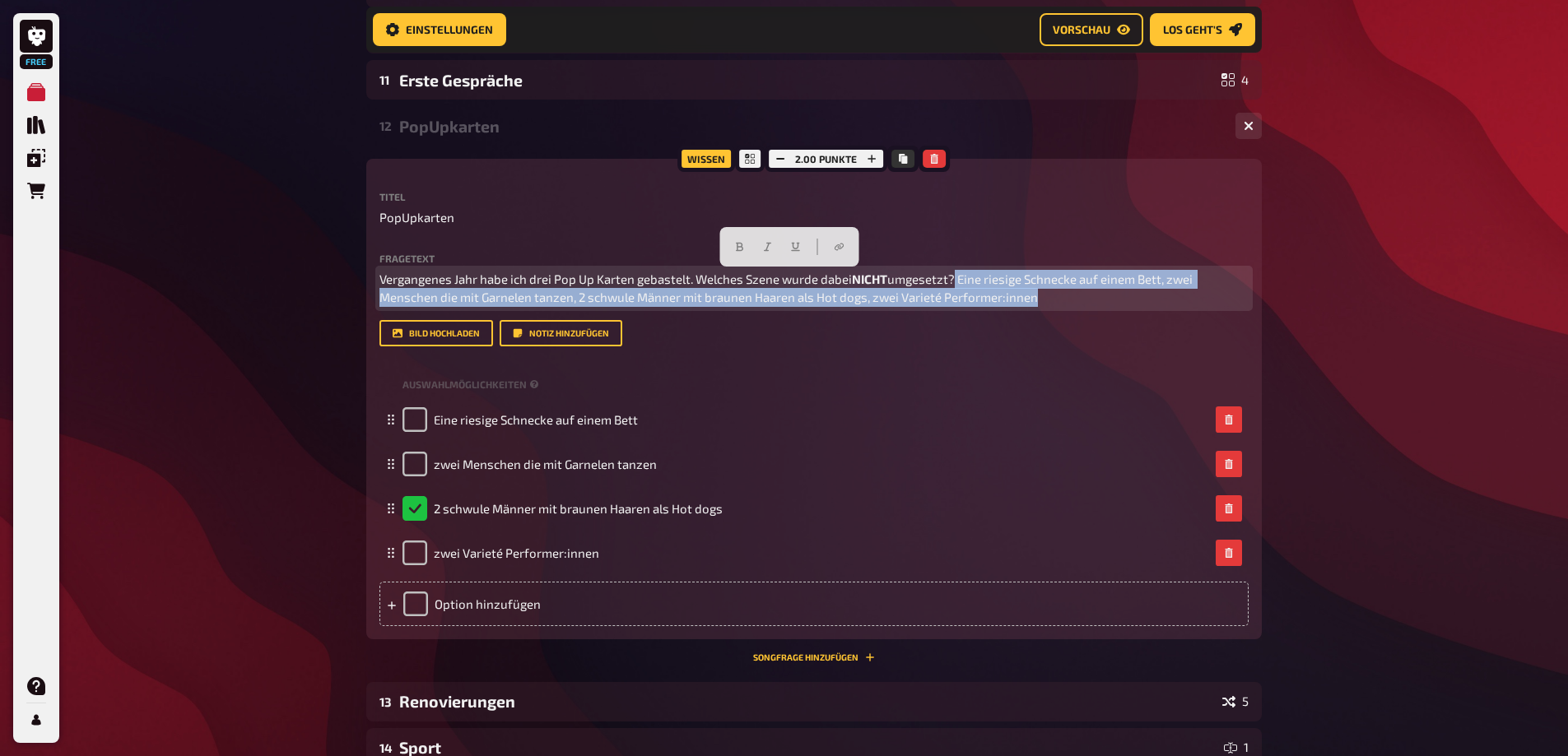 drag, startPoint x: 959, startPoint y: 278, endPoint x: 1049, endPoint y: 294, distance: 91.41116 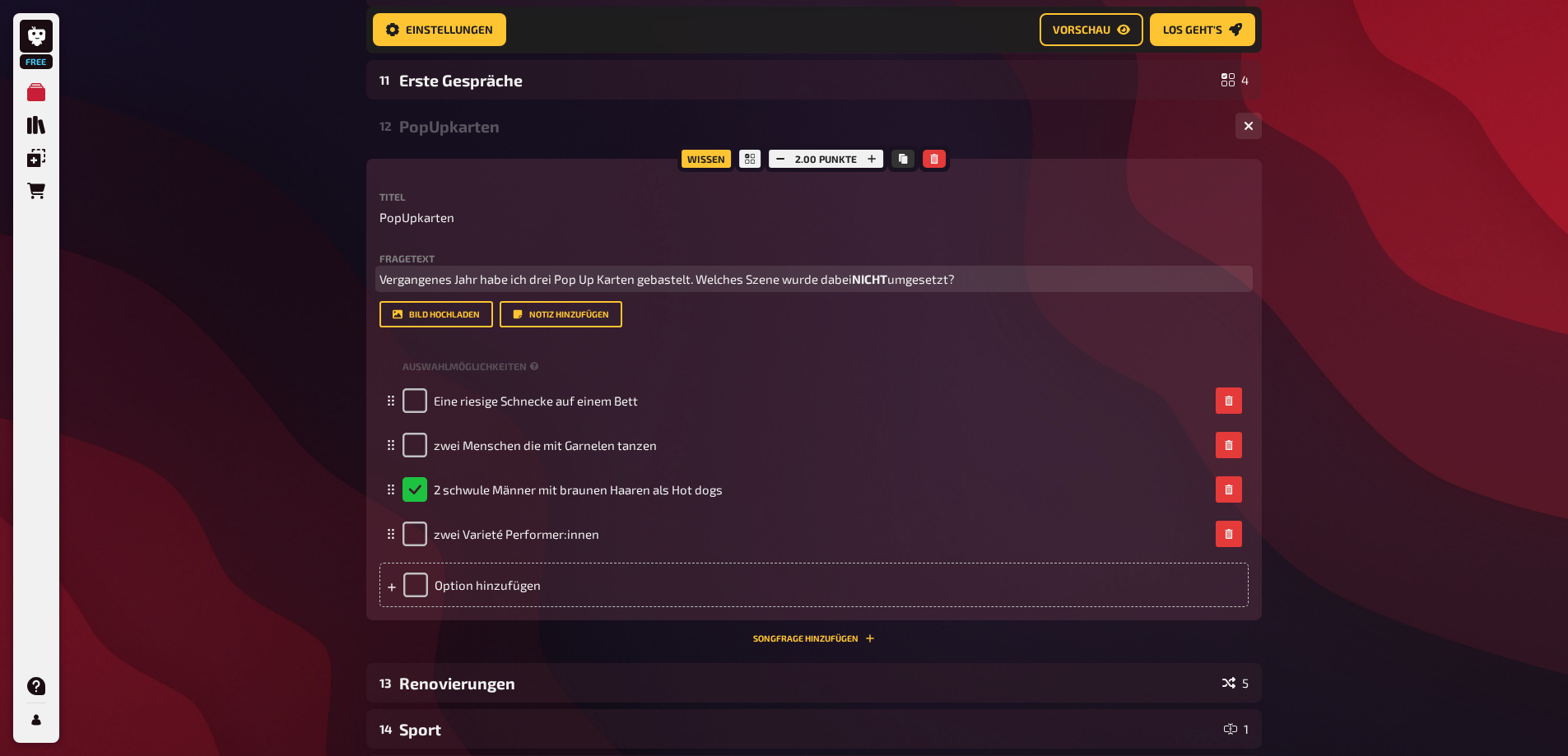 click on "Vergangenes Jahr habe ich drei Pop Up Karten gebastelt. Welches Szene wurde dabei" at bounding box center [616, 279] 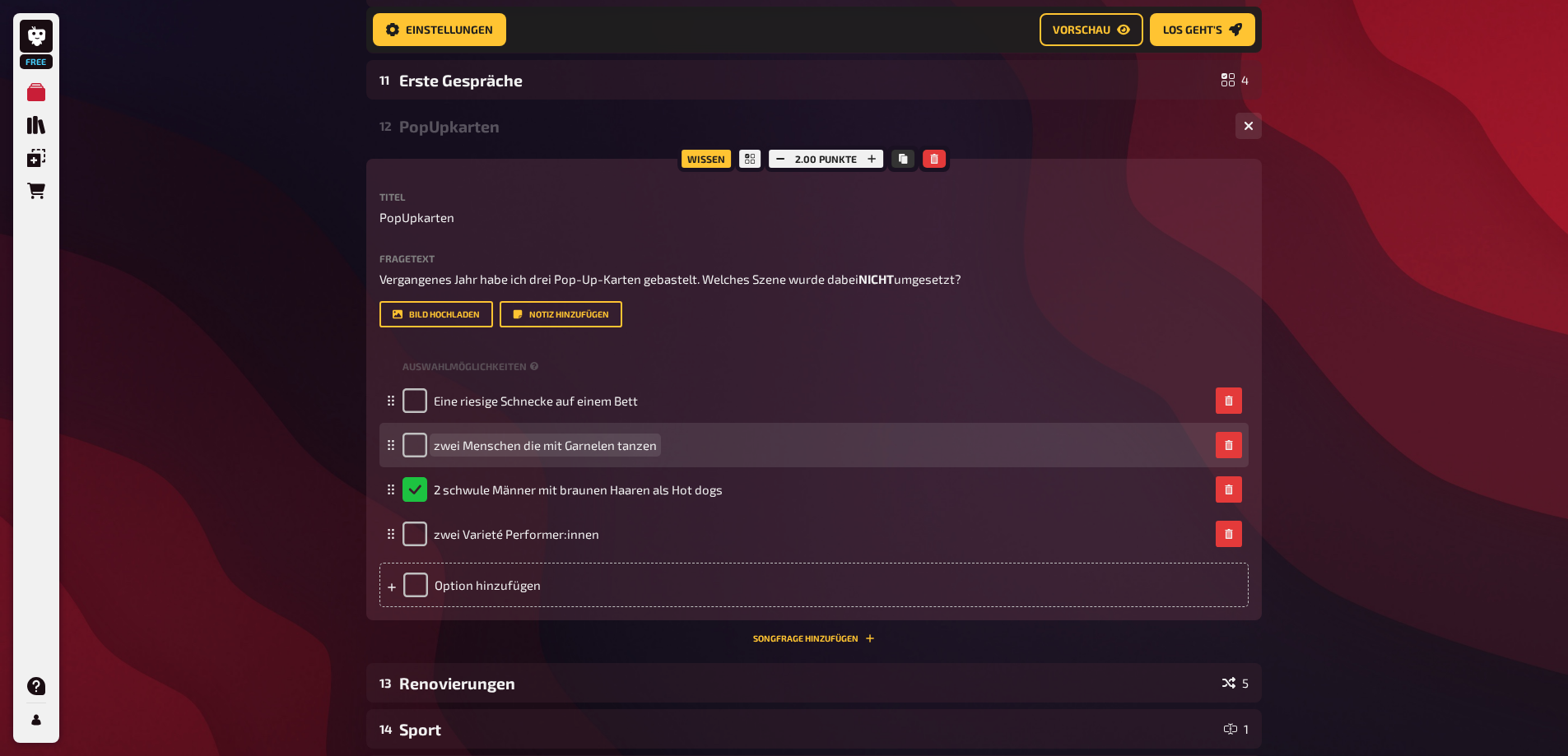 click on "zwei Menschen die mit Garnelen tanzen" at bounding box center [545, 445] 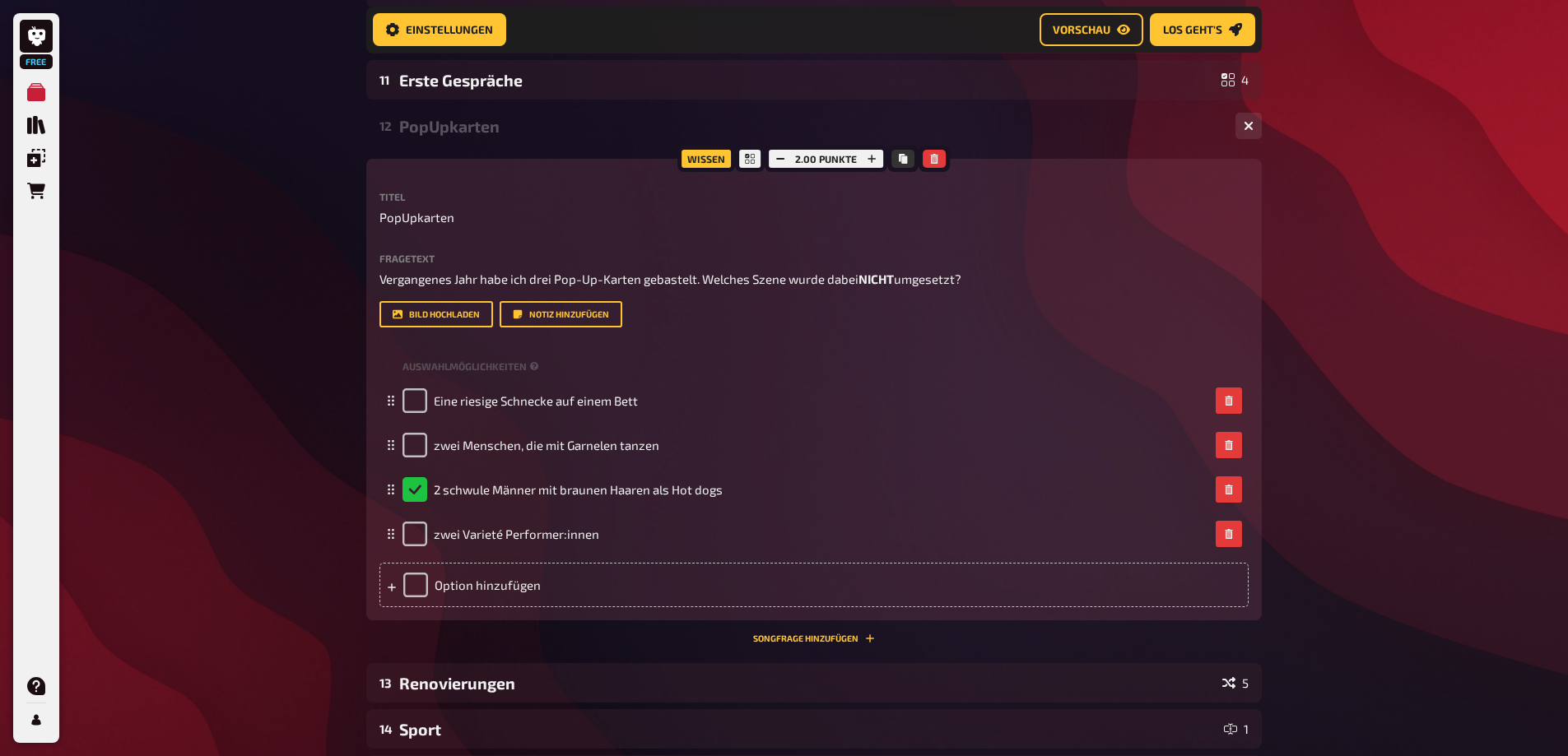 click on "PopUpkarten" at bounding box center (811, 126) 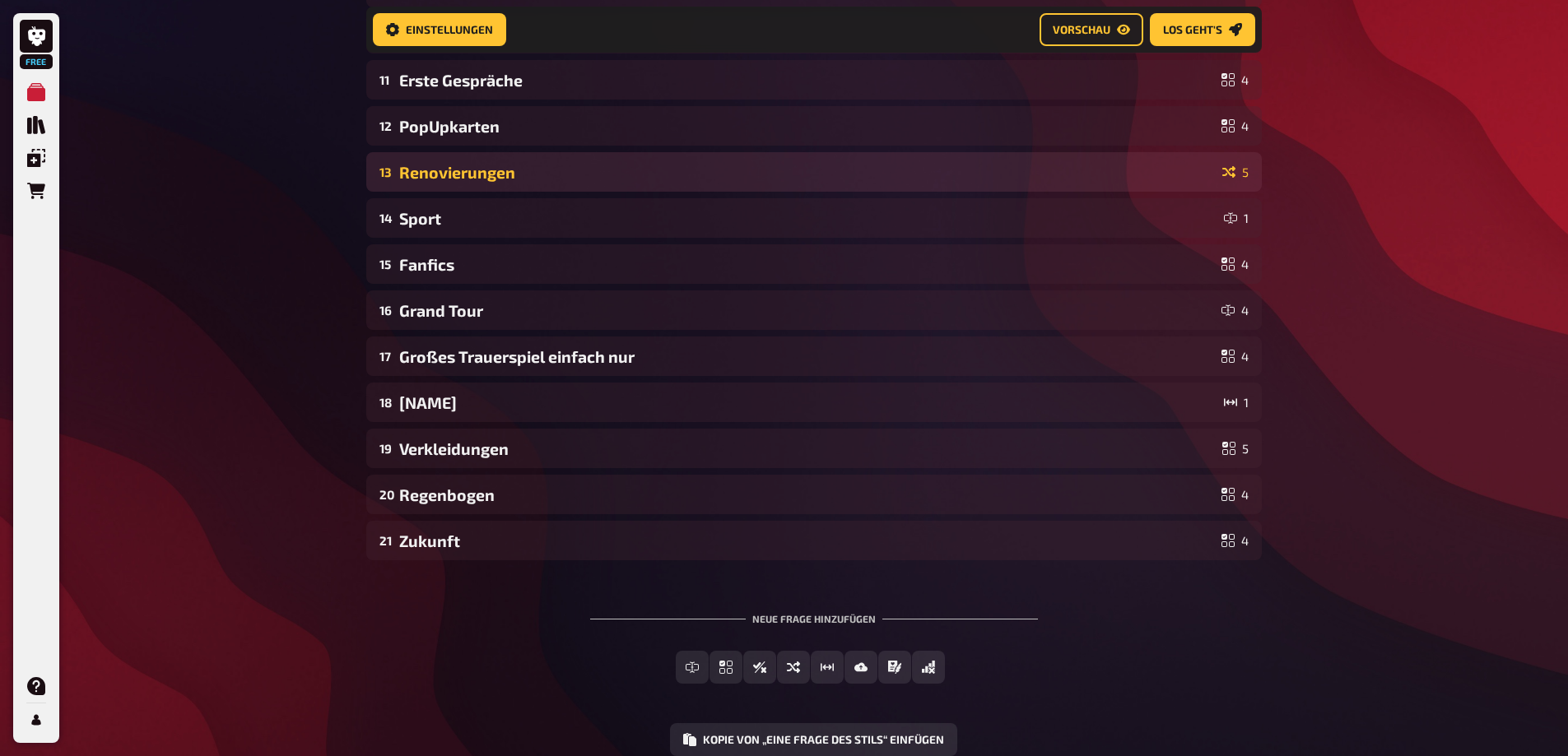 click on "Renovierungen" at bounding box center [807, 172] 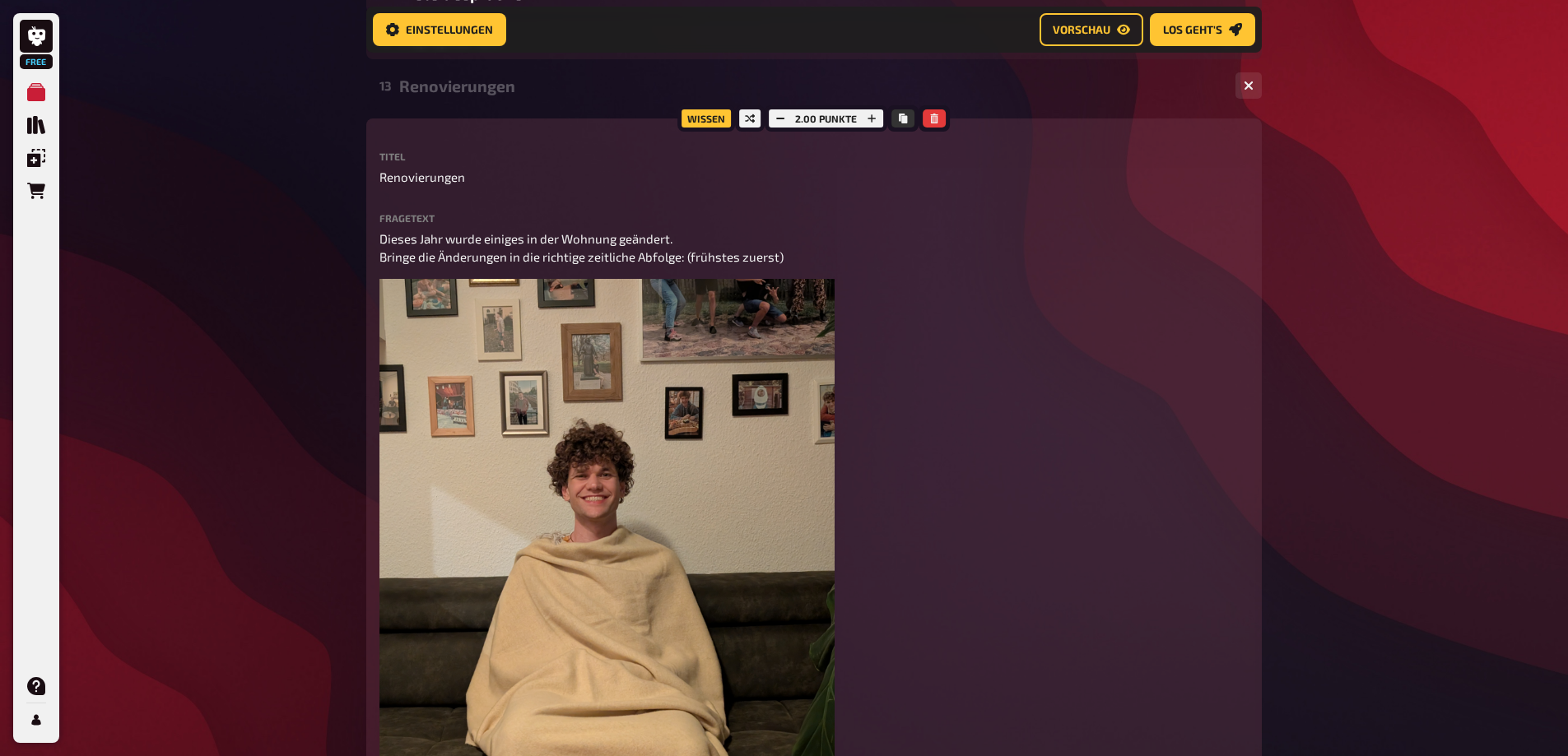 scroll, scrollTop: 1000, scrollLeft: 0, axis: vertical 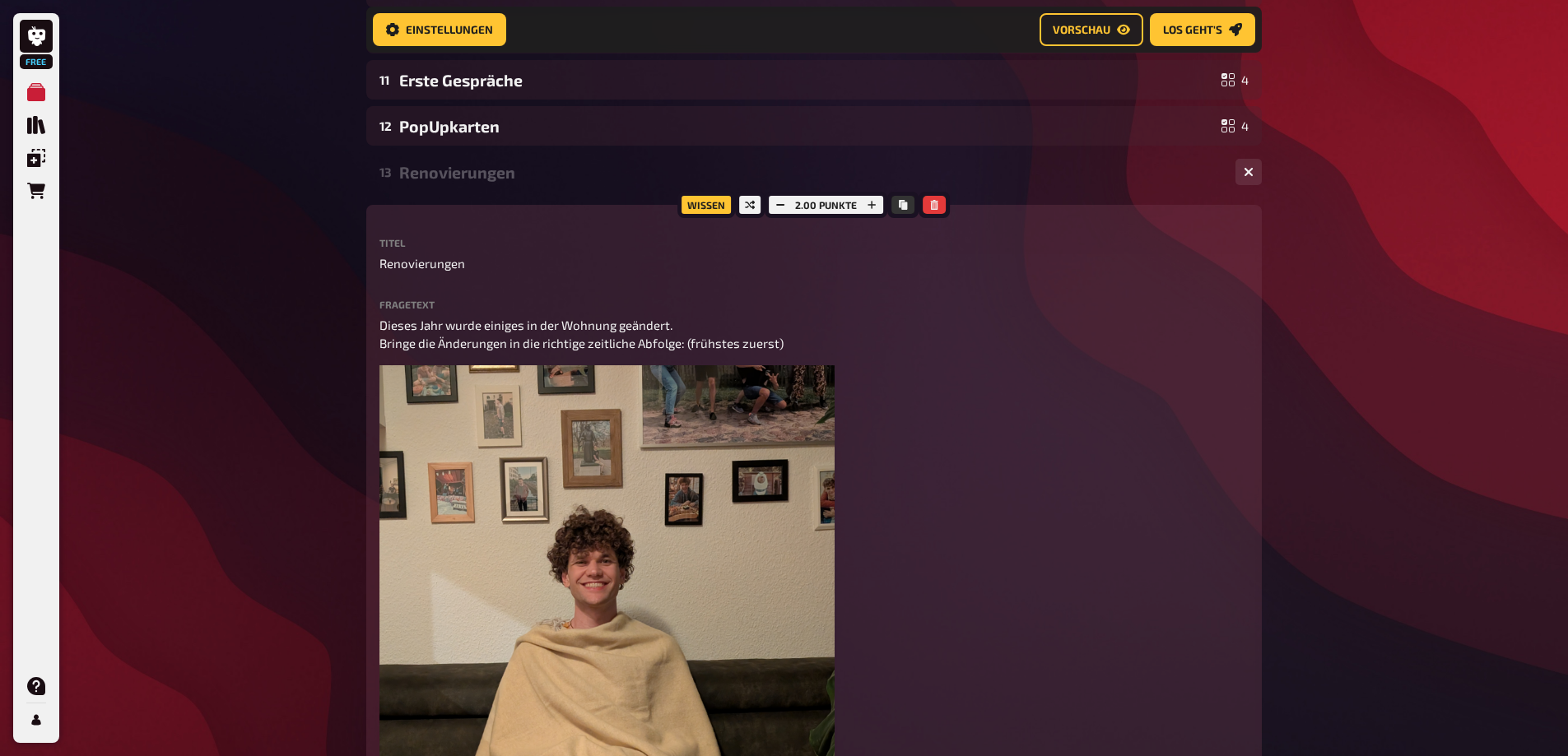 click on "Renovierungen" at bounding box center (811, 172) 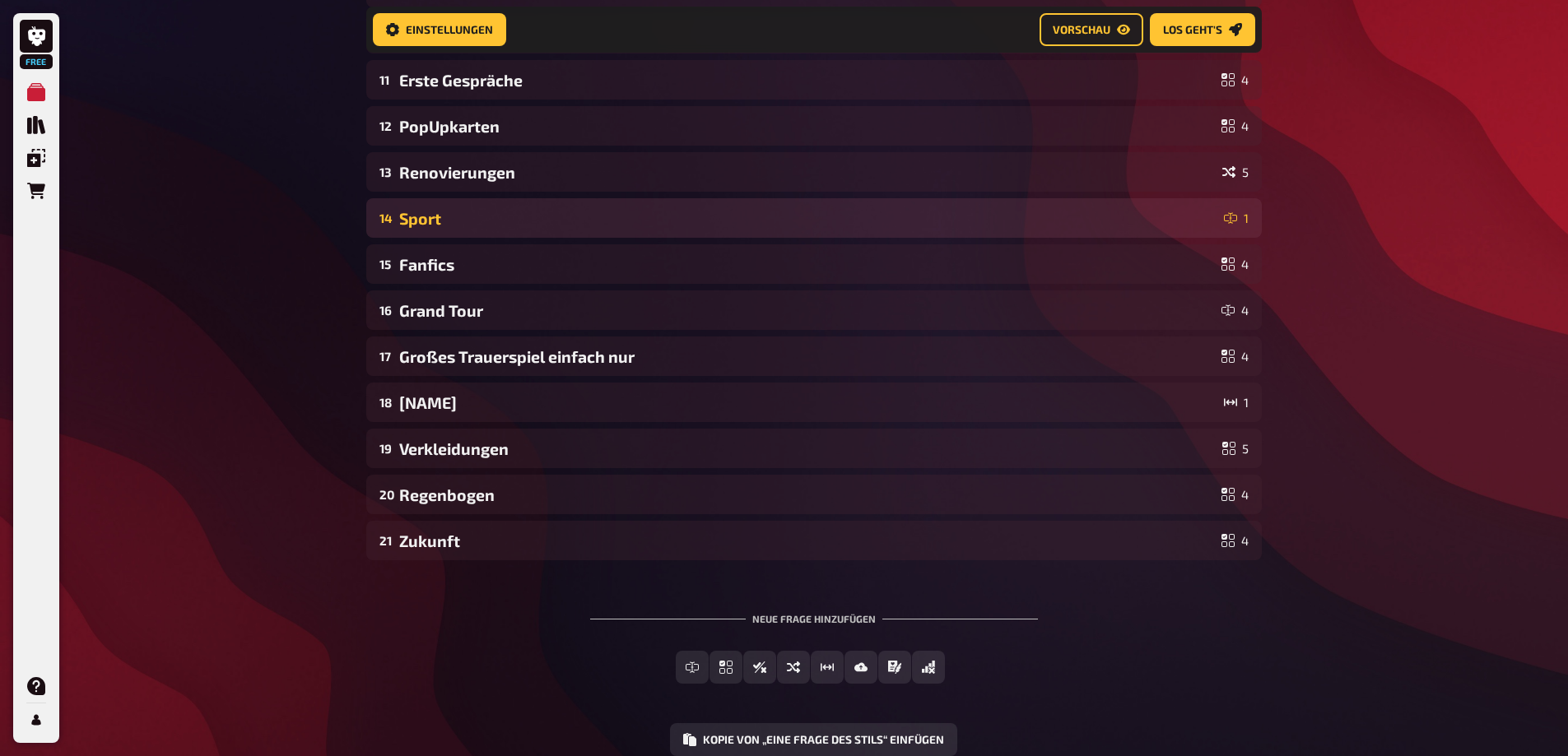 click on "Sport" at bounding box center (808, 218) 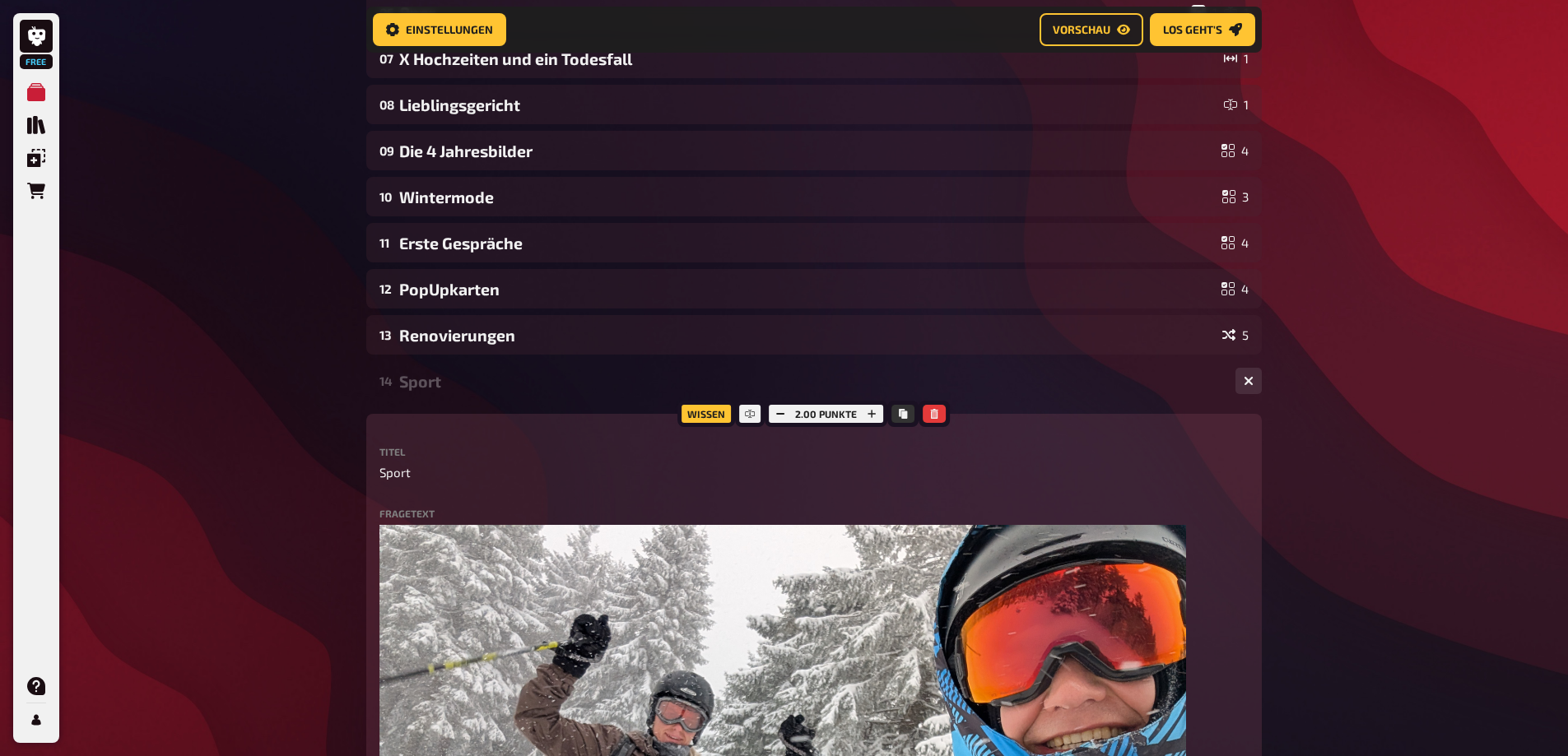 scroll, scrollTop: 836, scrollLeft: 0, axis: vertical 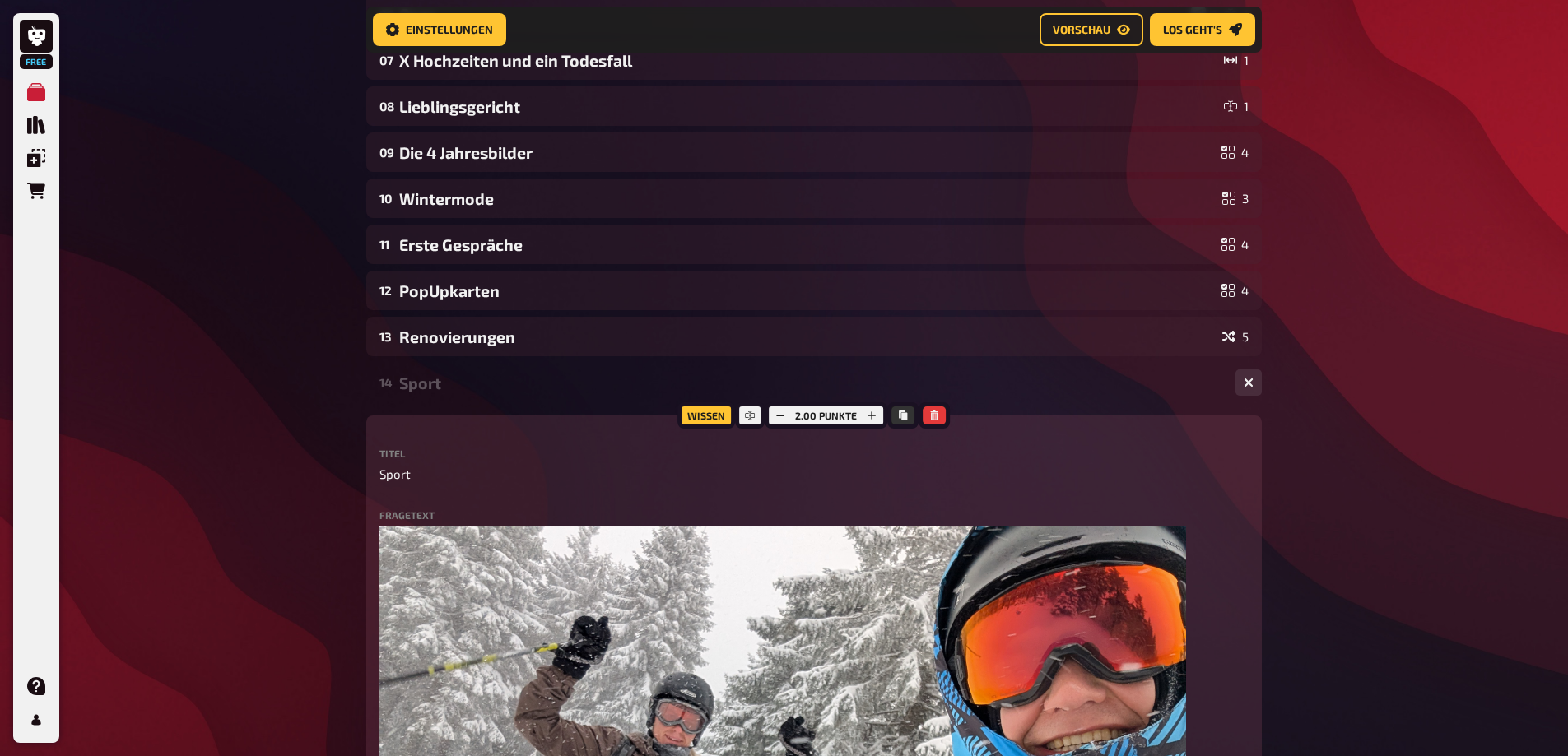 click on "Sport" at bounding box center (811, 383) 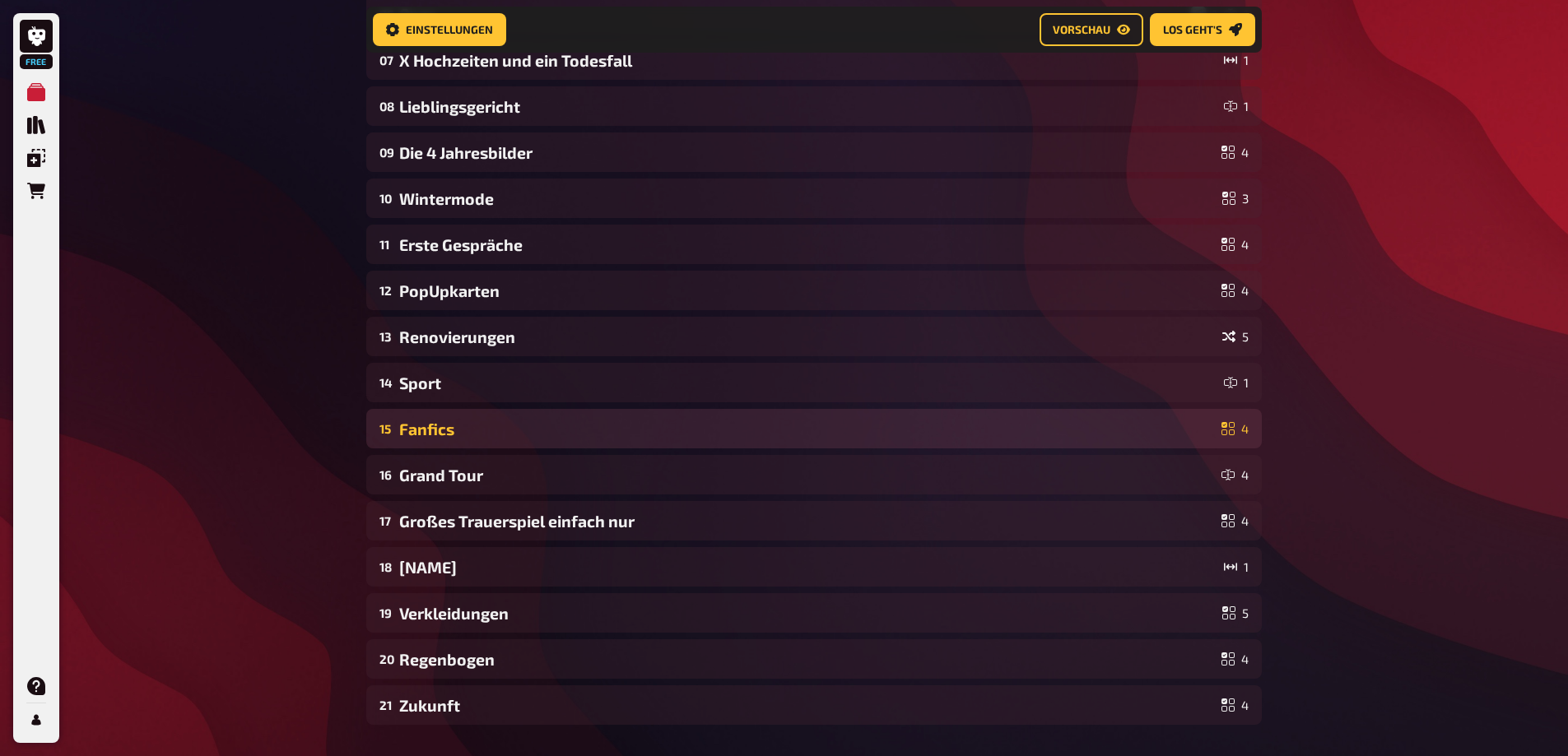 click on "Fanfics" at bounding box center (807, 429) 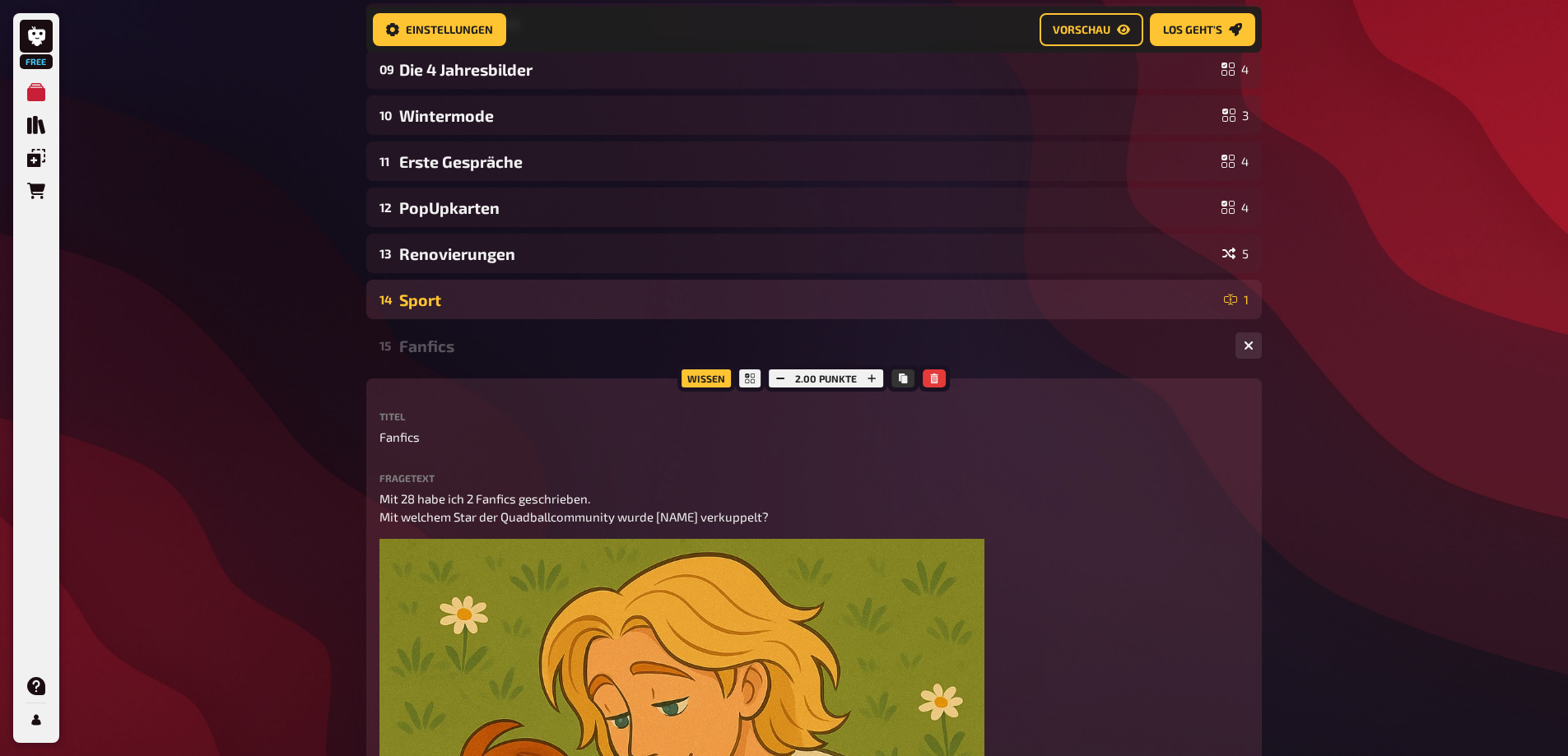 scroll, scrollTop: 918, scrollLeft: 0, axis: vertical 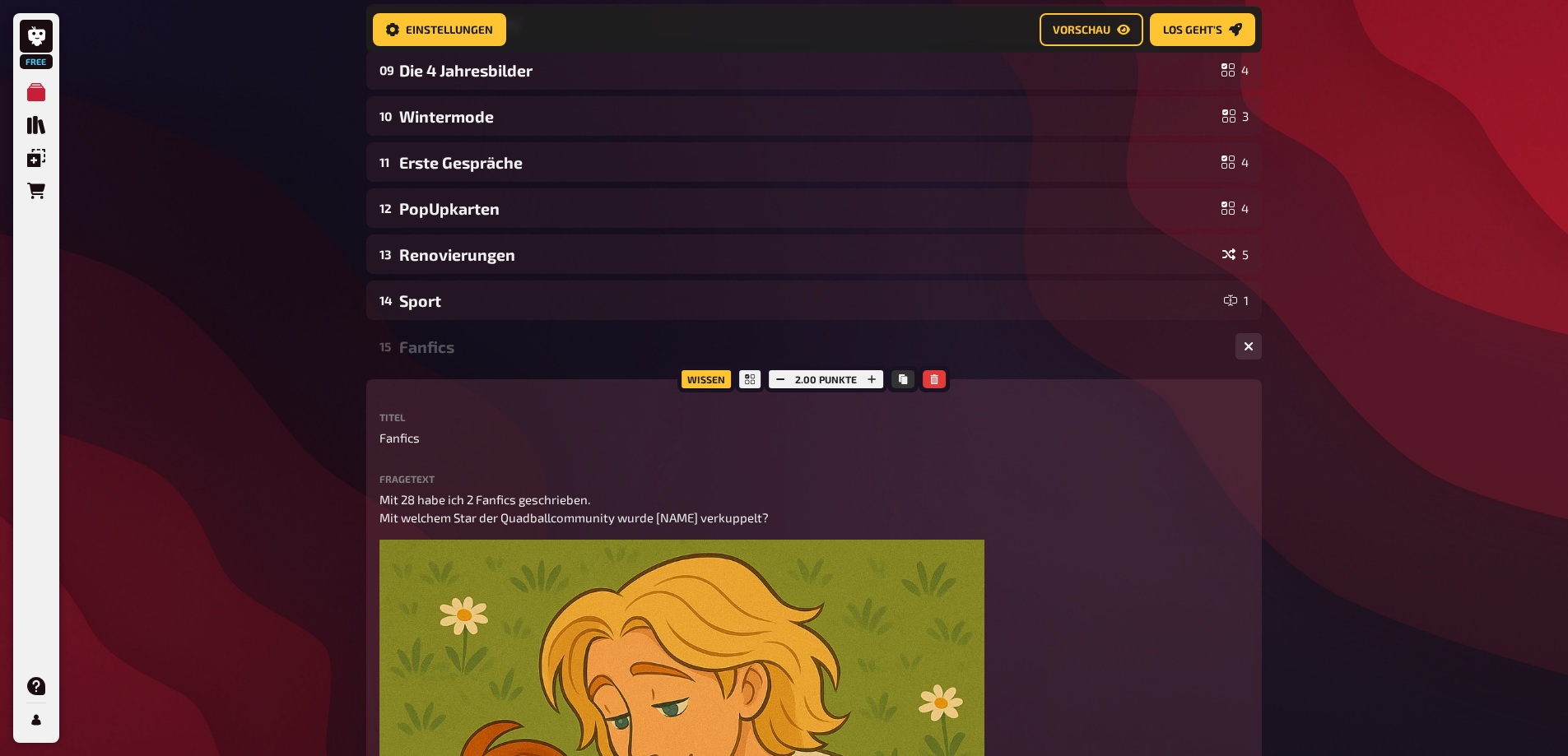 click on "Fanfics" at bounding box center [811, 346] 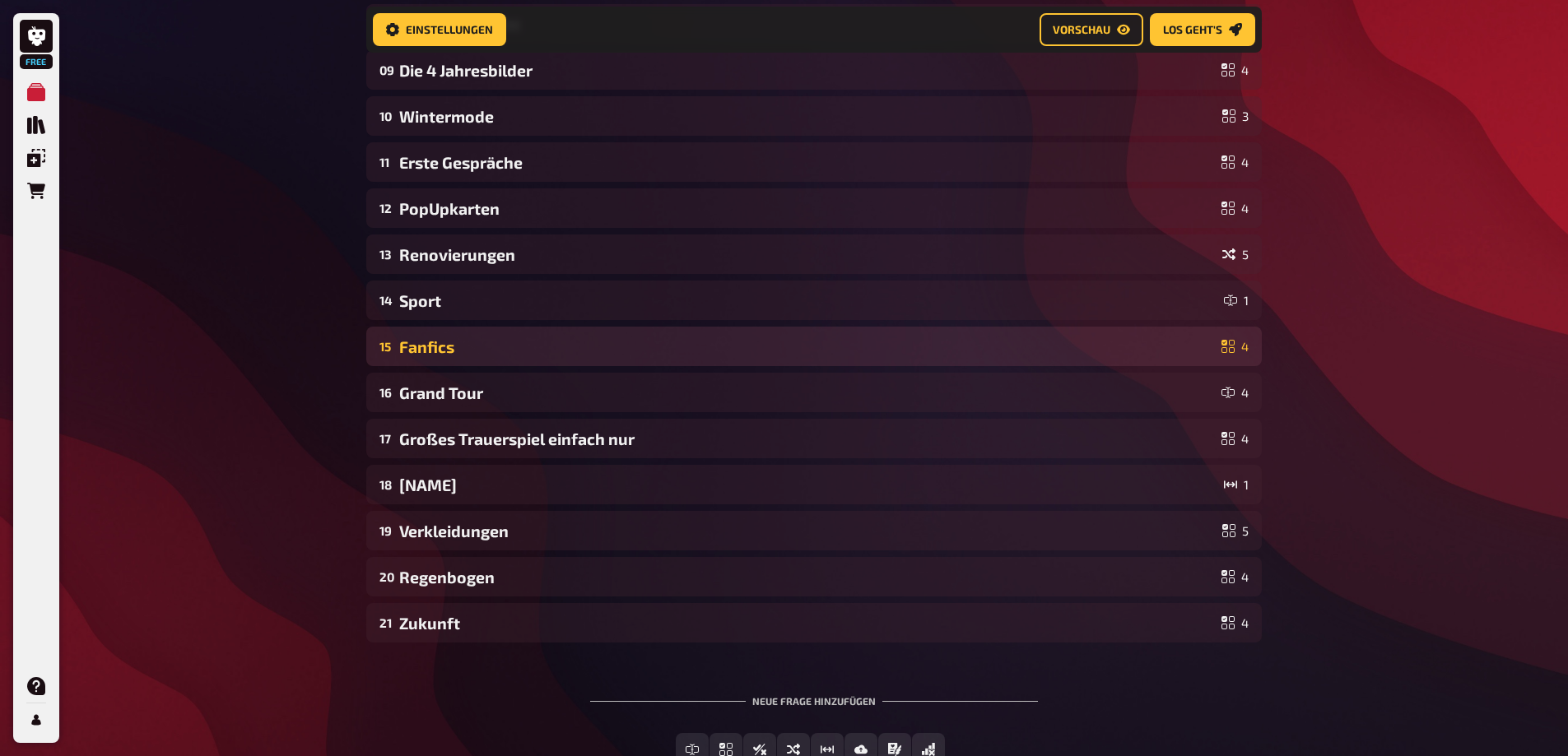 click on "Fanfics" at bounding box center (807, 346) 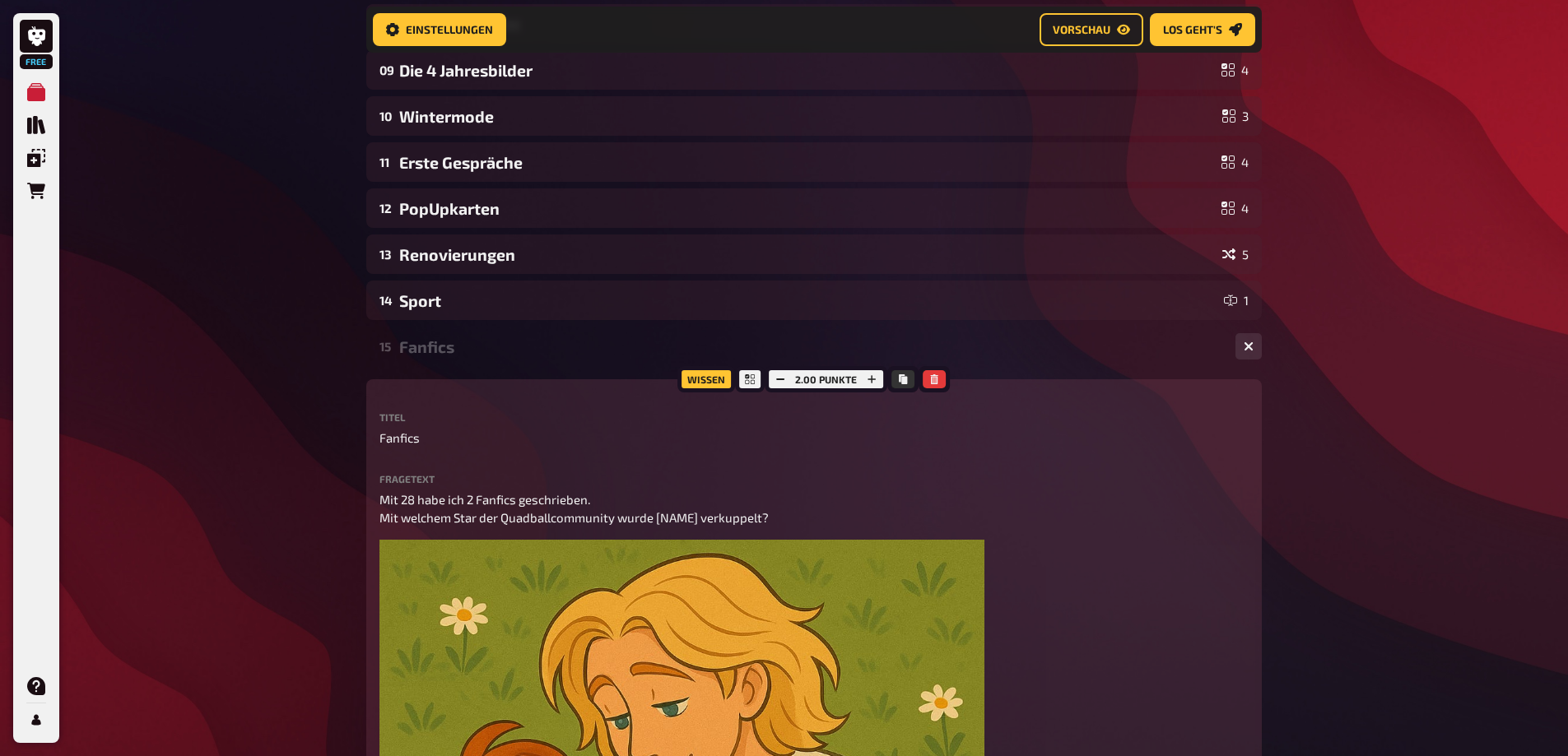 click on "Fanfics" at bounding box center [811, 346] 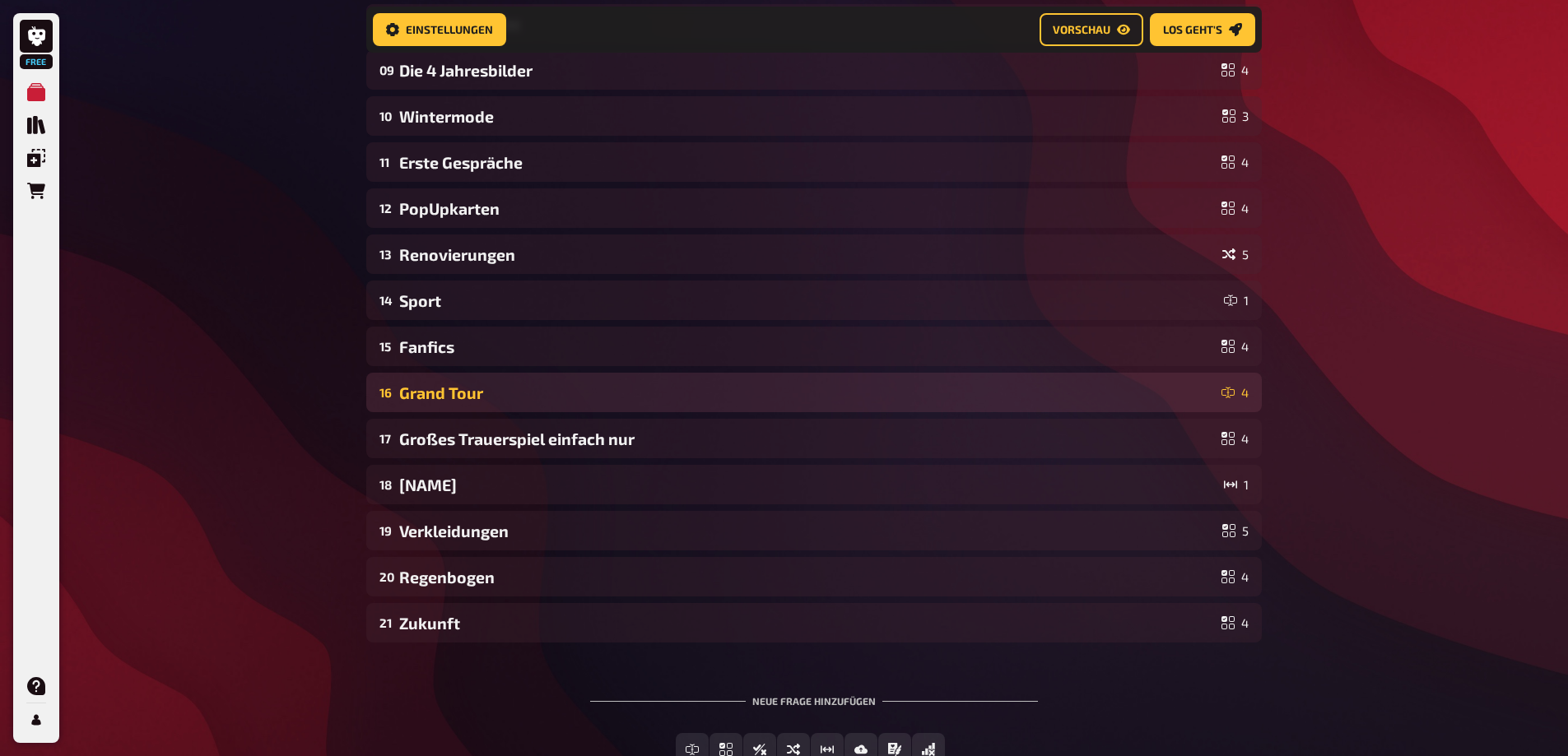 click on "Grand Tour" at bounding box center [807, 392] 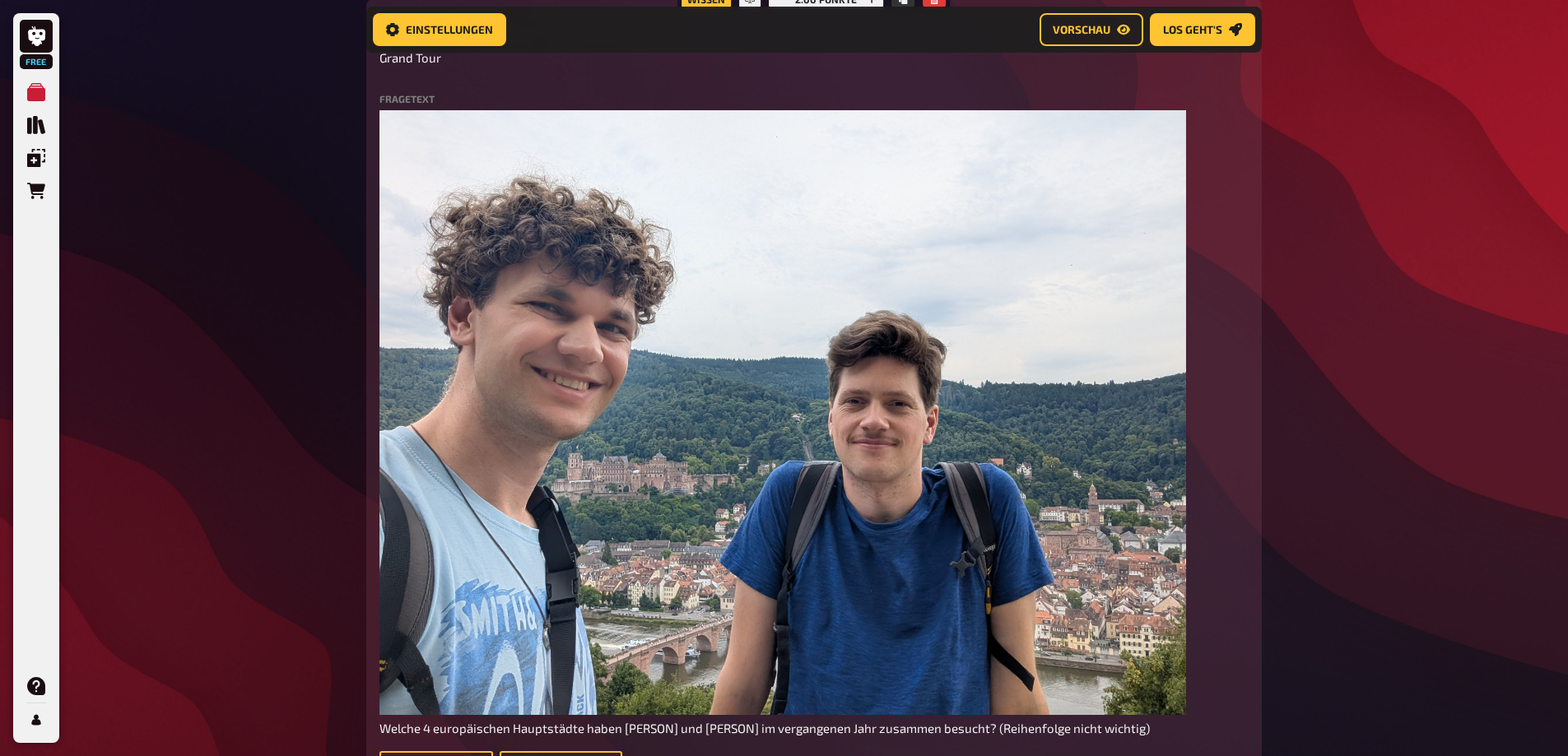 scroll, scrollTop: 1165, scrollLeft: 0, axis: vertical 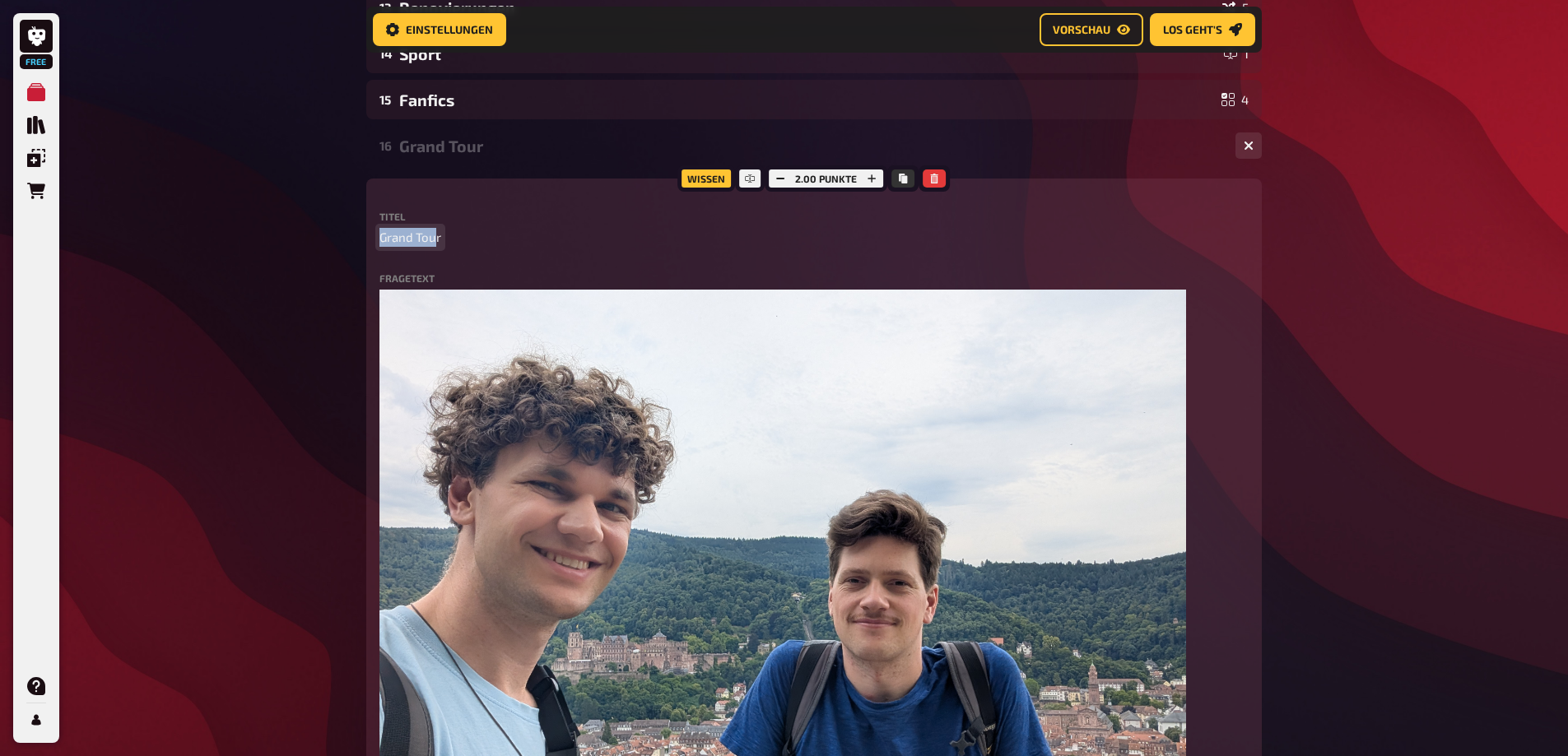 drag, startPoint x: 435, startPoint y: 239, endPoint x: 354, endPoint y: 236, distance: 81.0555 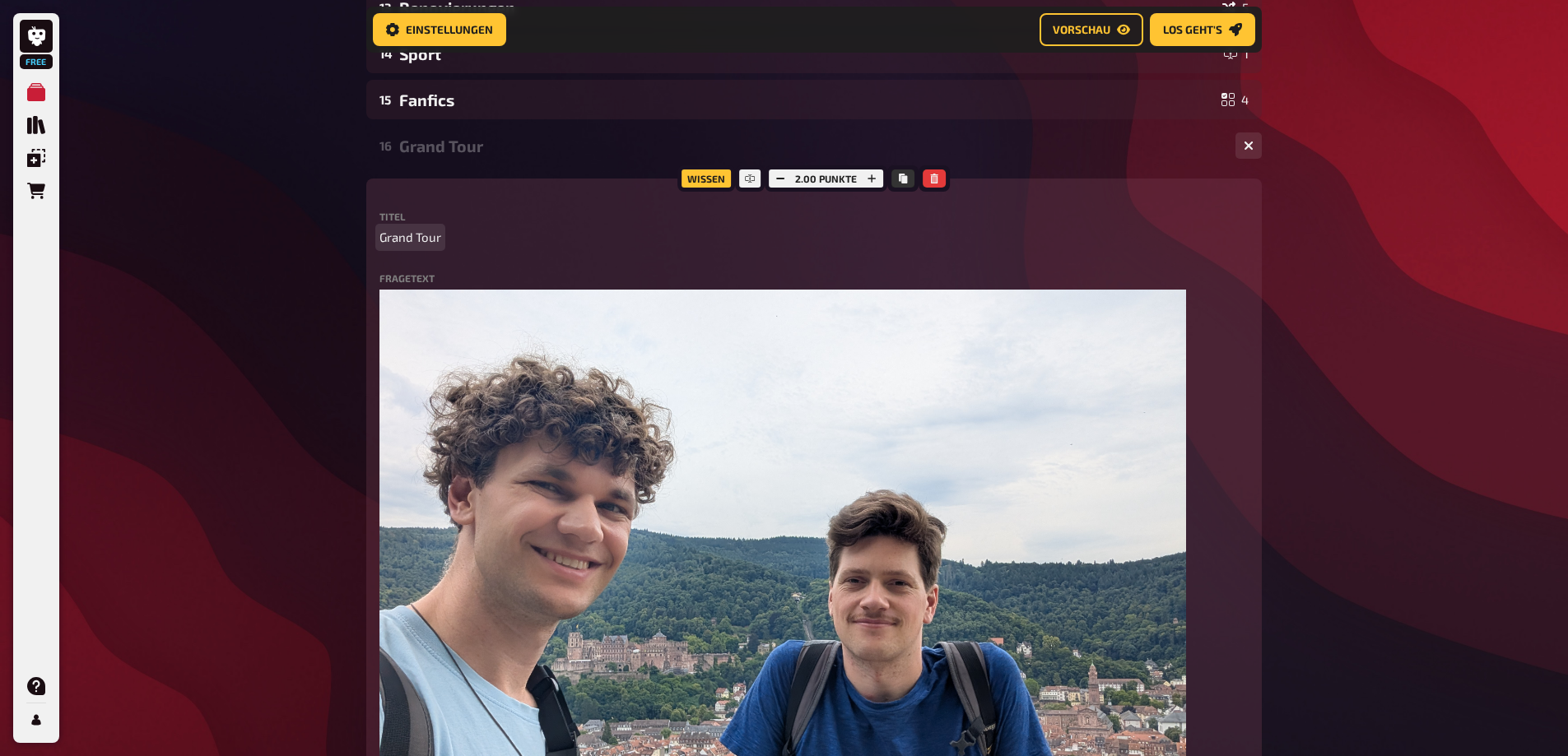 click on "Free Meine Quizze Quiz Sammlung Einblendungen Bestellungen Hilfe Profil Home Meine Quizze AldoQuiz2025 Vorbereitung Vorbereitung Inhalte Bearbeiten Quiz Lobby Moderation undefined Auswertung Siegerehrung Einstellungen Vorschau Los geht's Los geht's AldoQuiz2025 01 Foto! 1 Wissen 0.50 Punkte Titel Foto! Fragetext Bitte ladet ein Gruppenfoto hoch! Hier hinziehen für Dateiupload Bild hochladen   Notiz hinzufügen Beschriftung Hier hochladen. Möge das weiseste Team gewinnen!
To pick up a draggable item, press the space bar.
While dragging, use the arrow keys to move the item.
Press space again to drop the item in its new position, or press escape to cancel.
Upload-Feld hinzufügen Songfrage hinzufügen   02 Tiere 1 03 Pferderennen 1 04 Das Jahr der Abschlüsse 5 05 Es geht an die Wäsche  4 06 Oper   1 1 07 X Hochzeiten und ein Todesfall 1 08 Lieblingsgericht 1 09 Die 4 Jahresbilder 4 10 Wintermode 3 11 Erste Gespräche 4 12 PopUpkarten 4 13 Renovierungen 5 14 Sport 1 15 Fanfics 4 16 Grand Tour" at bounding box center (784, 313) 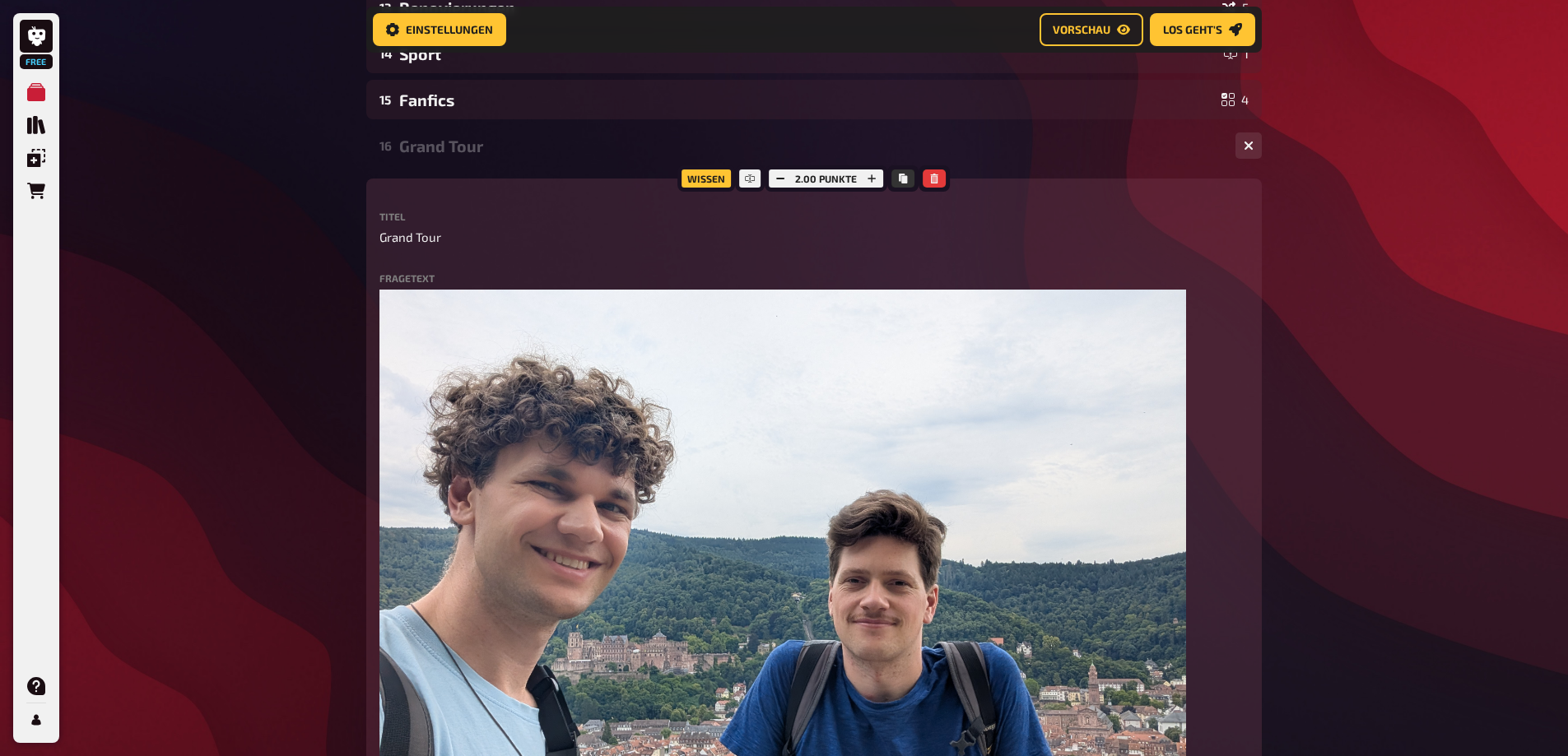 drag, startPoint x: 488, startPoint y: 236, endPoint x: 317, endPoint y: 224, distance: 171.42054 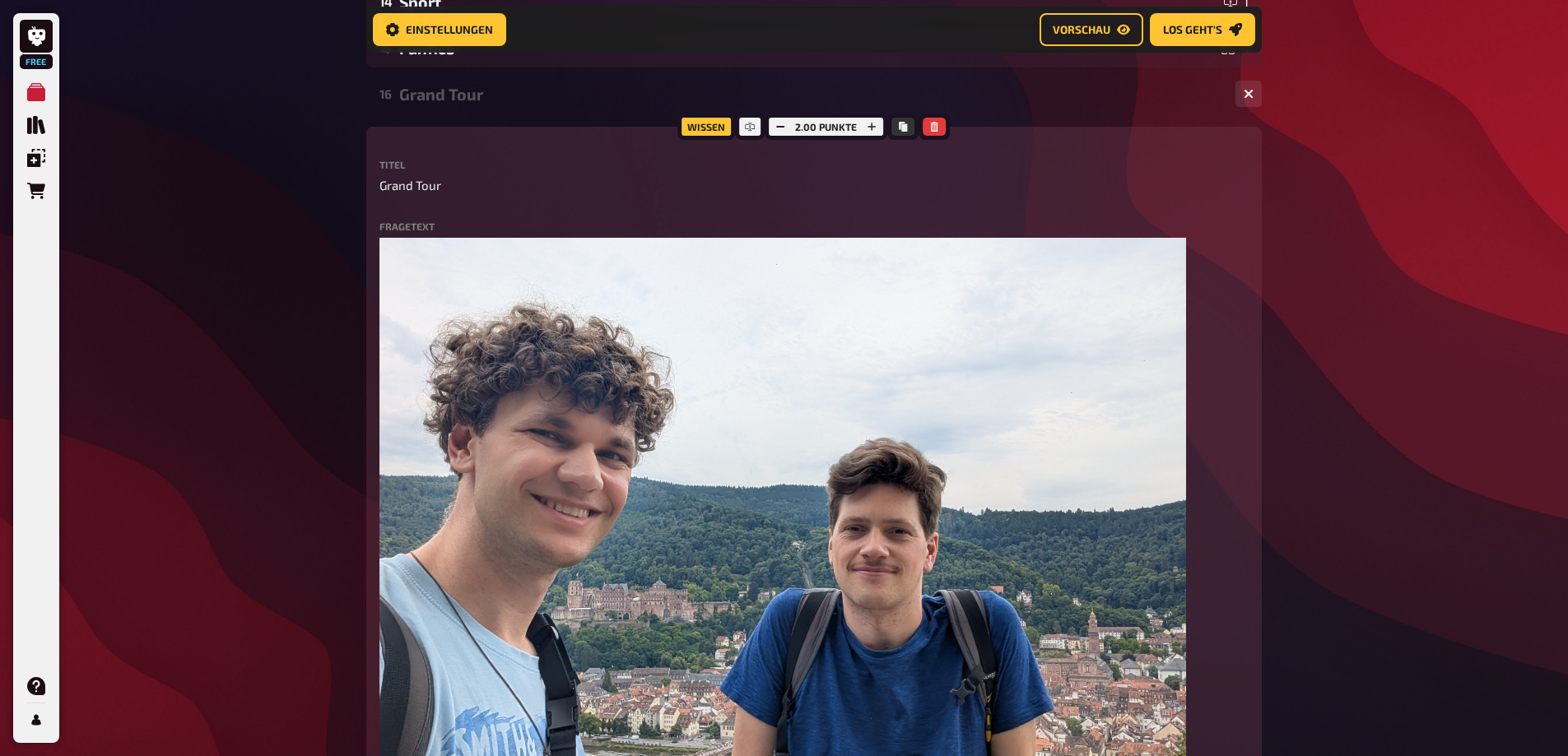 scroll, scrollTop: 1165, scrollLeft: 0, axis: vertical 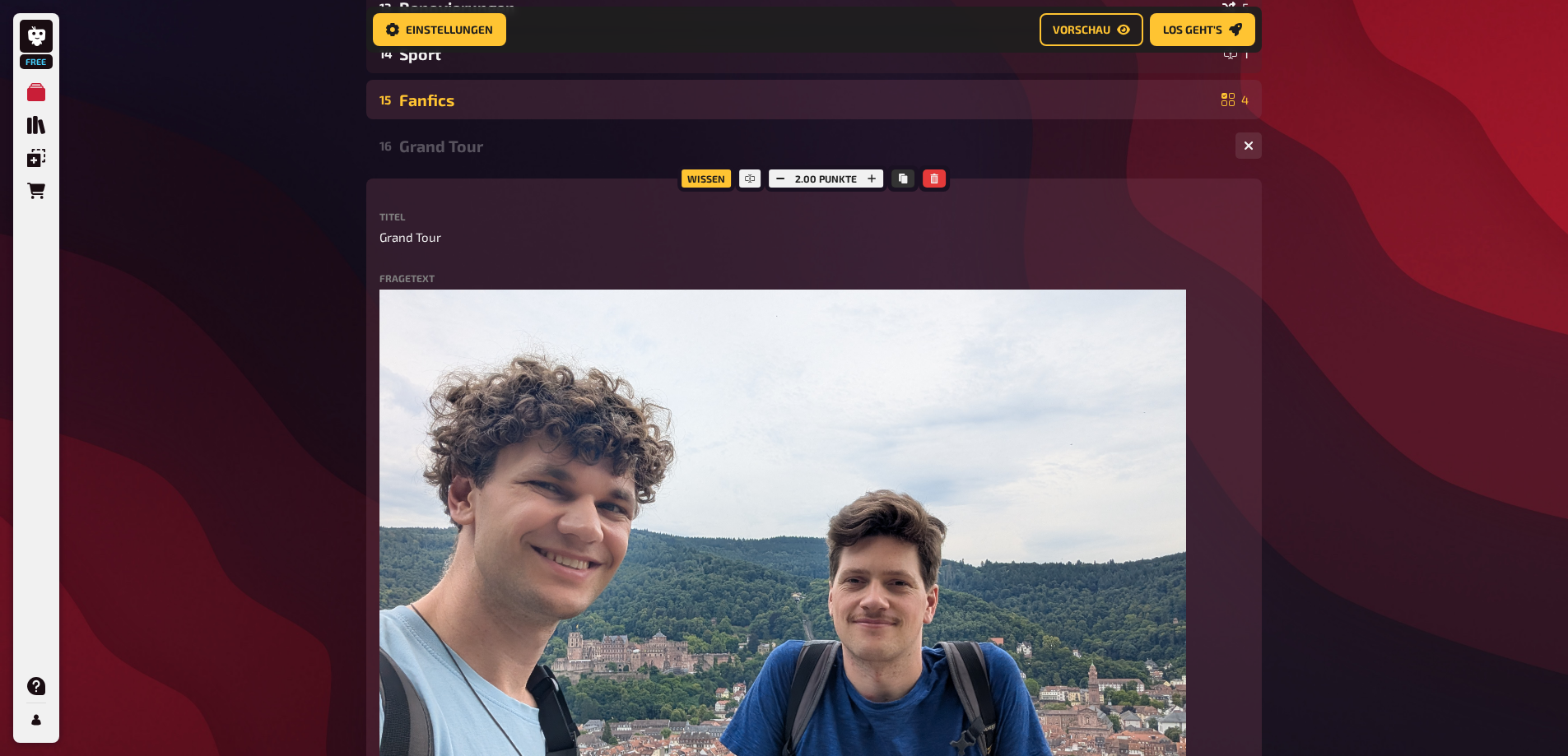 click on "Fanfics" at bounding box center (807, 100) 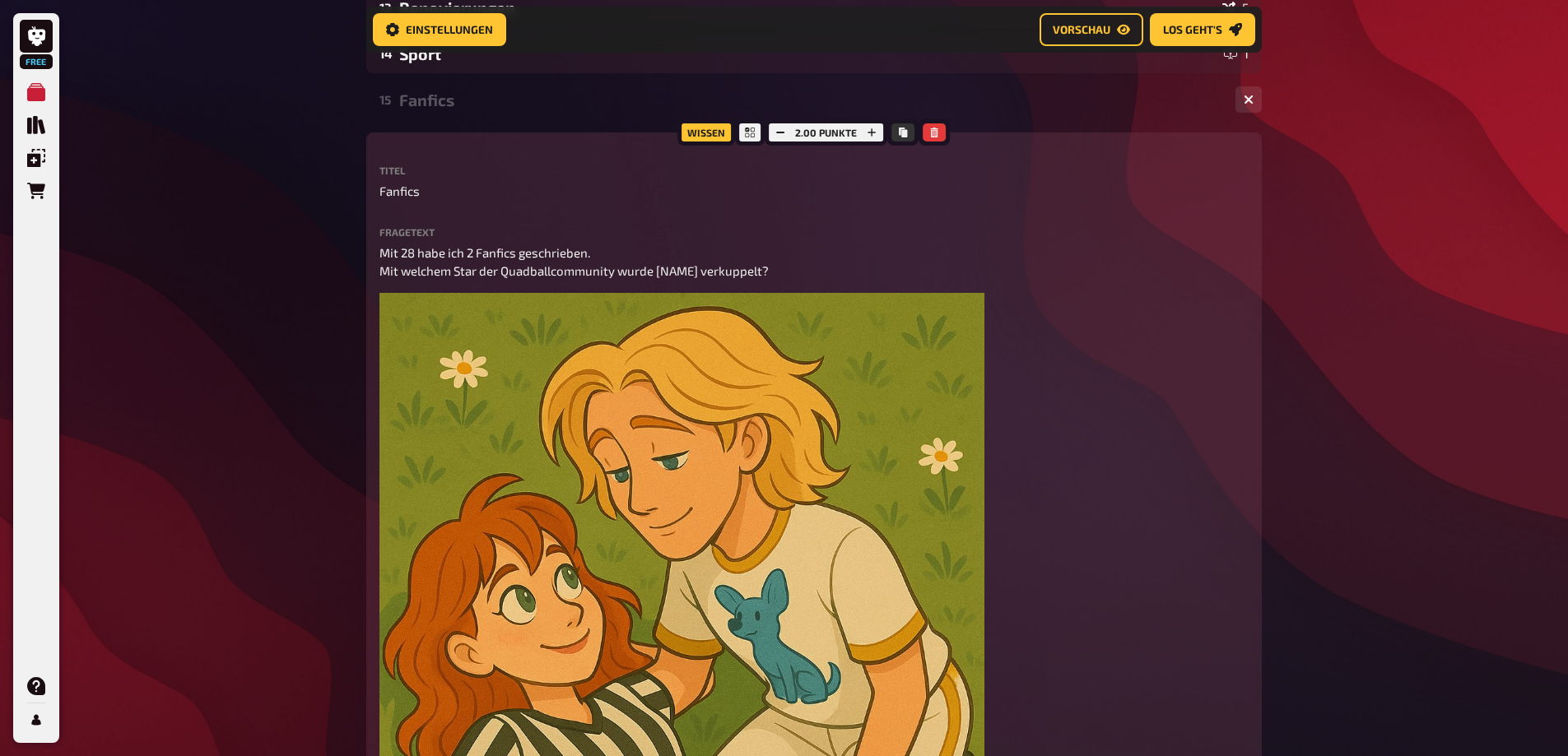 click on "Fanfics" at bounding box center (811, 100) 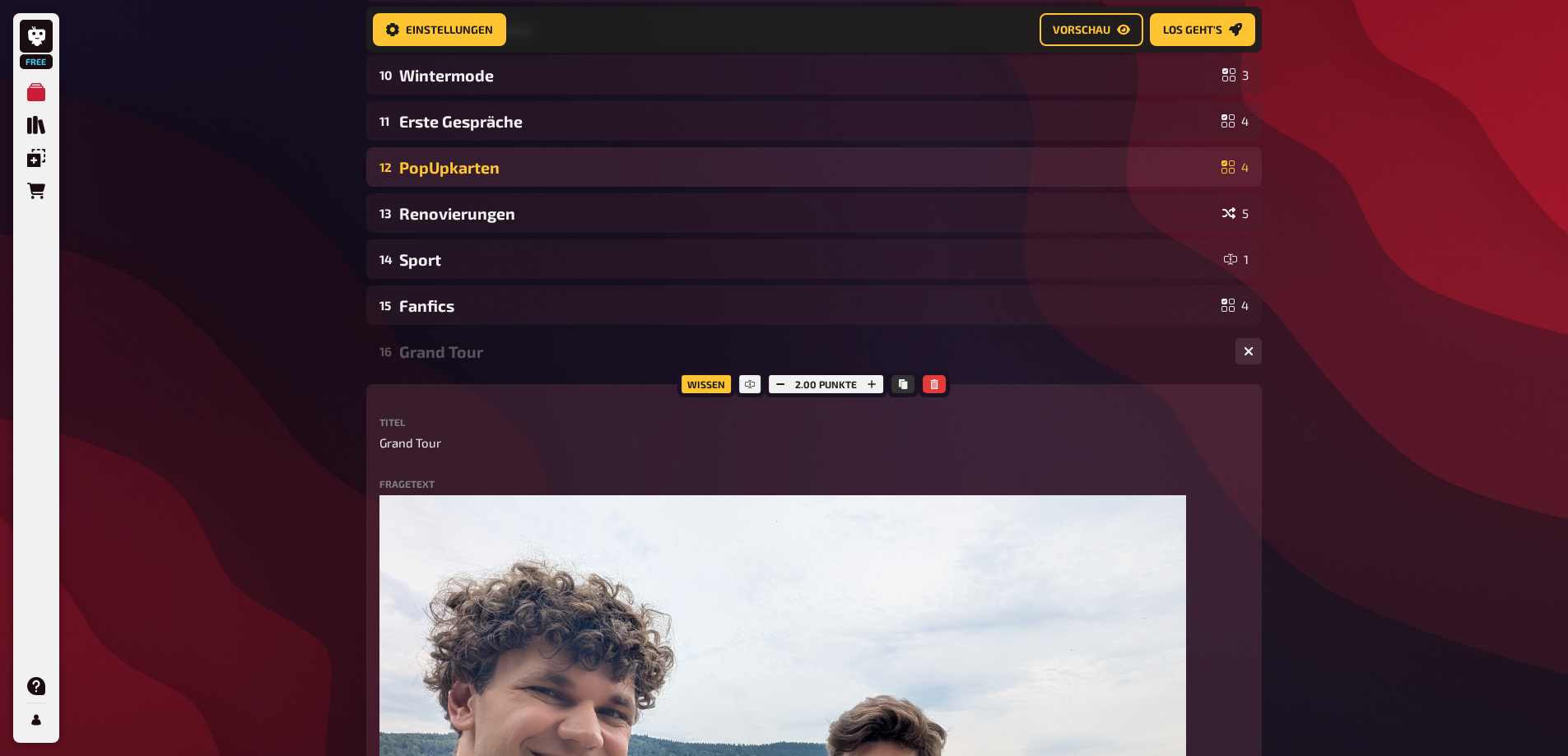 scroll, scrollTop: 918, scrollLeft: 0, axis: vertical 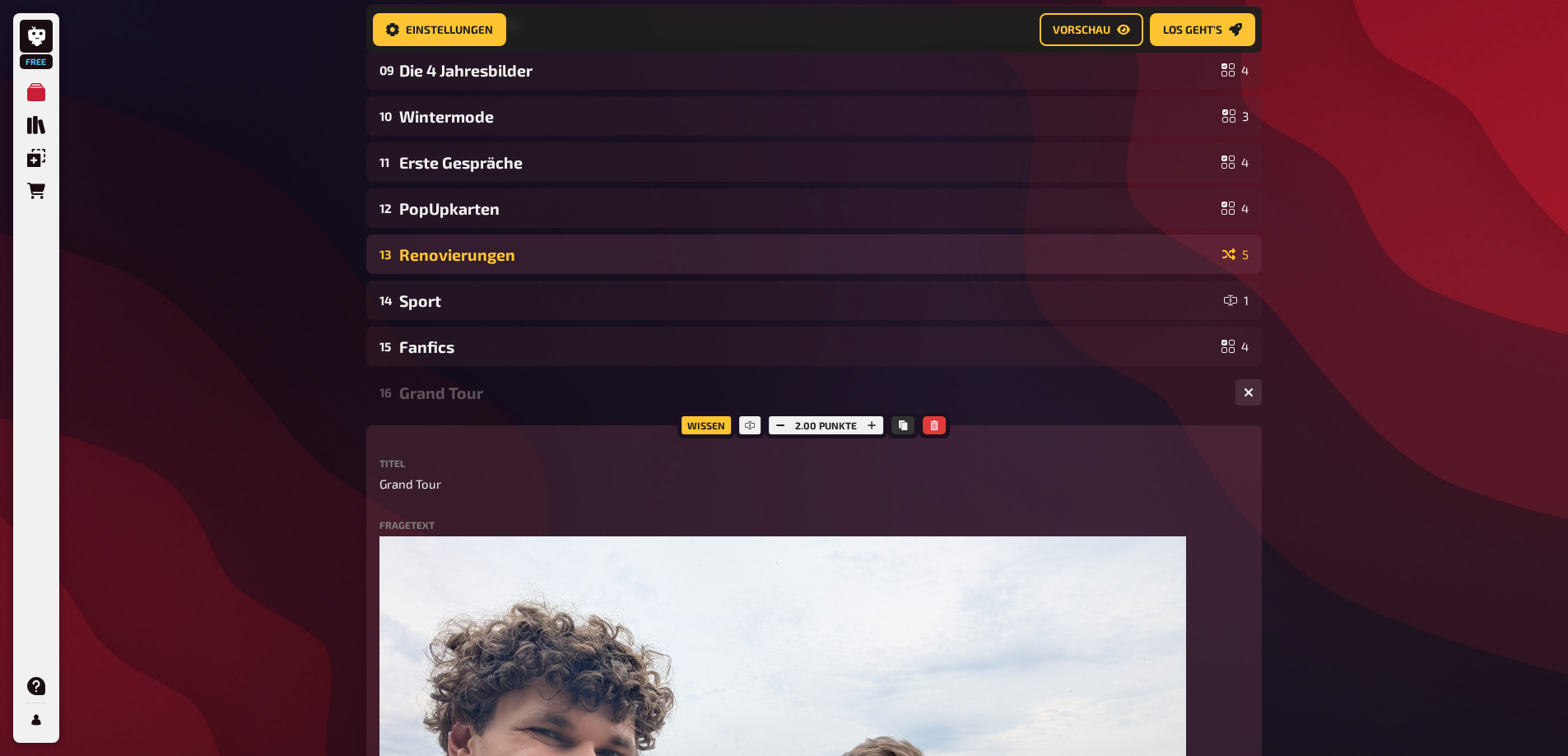 click on "13 Renovierungen 5" at bounding box center (814, 254) 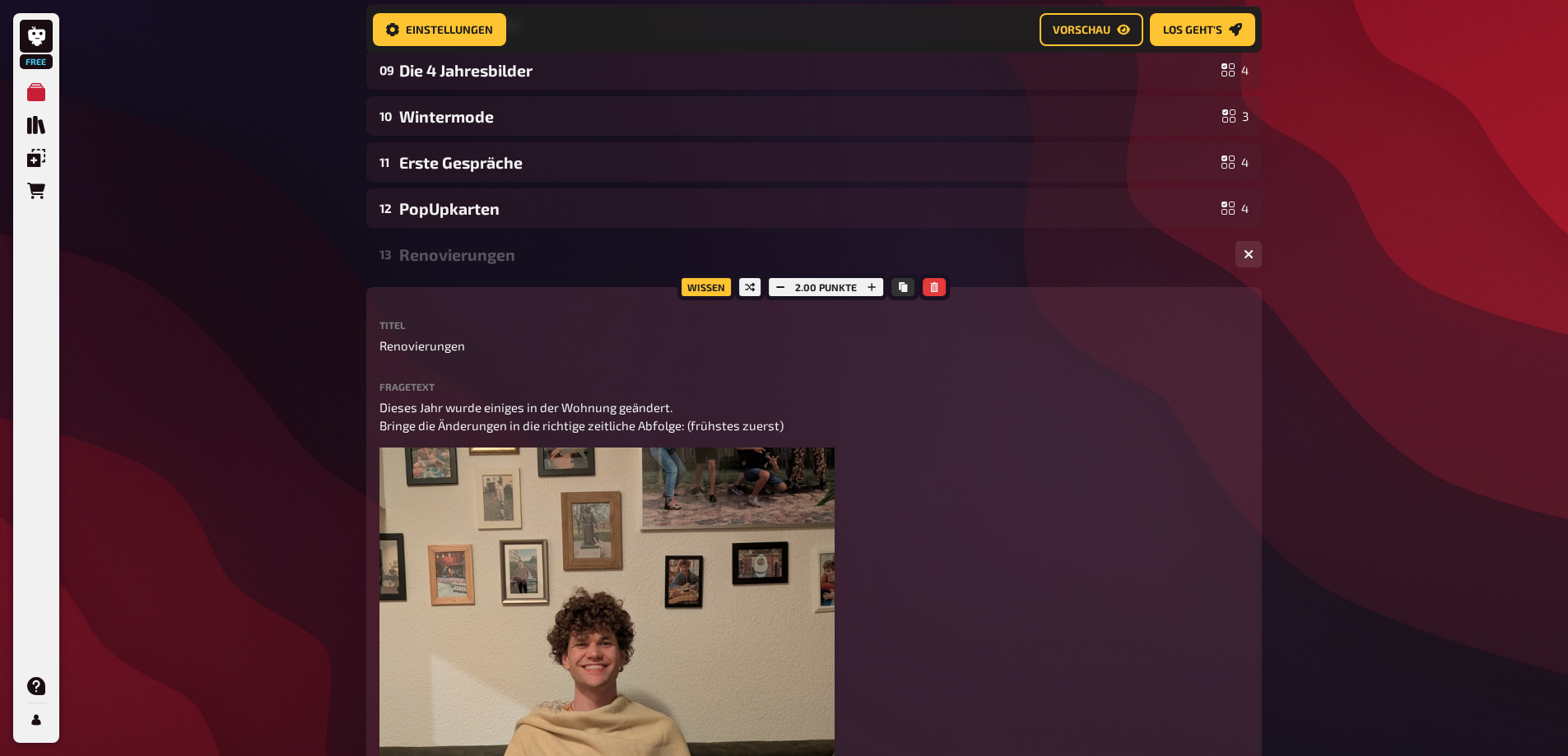 click on "Renovierungen" at bounding box center (811, 254) 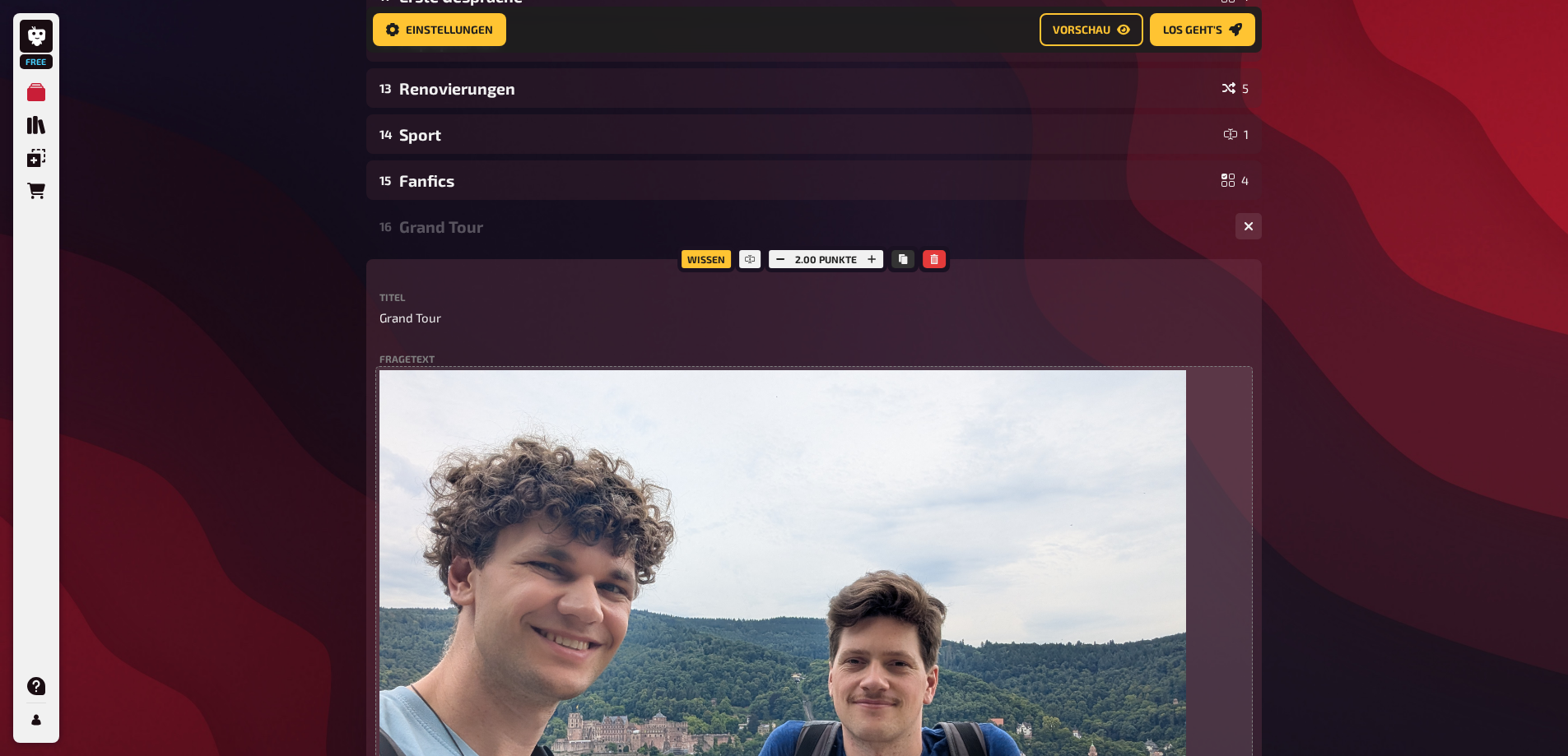 scroll, scrollTop: 1083, scrollLeft: 0, axis: vertical 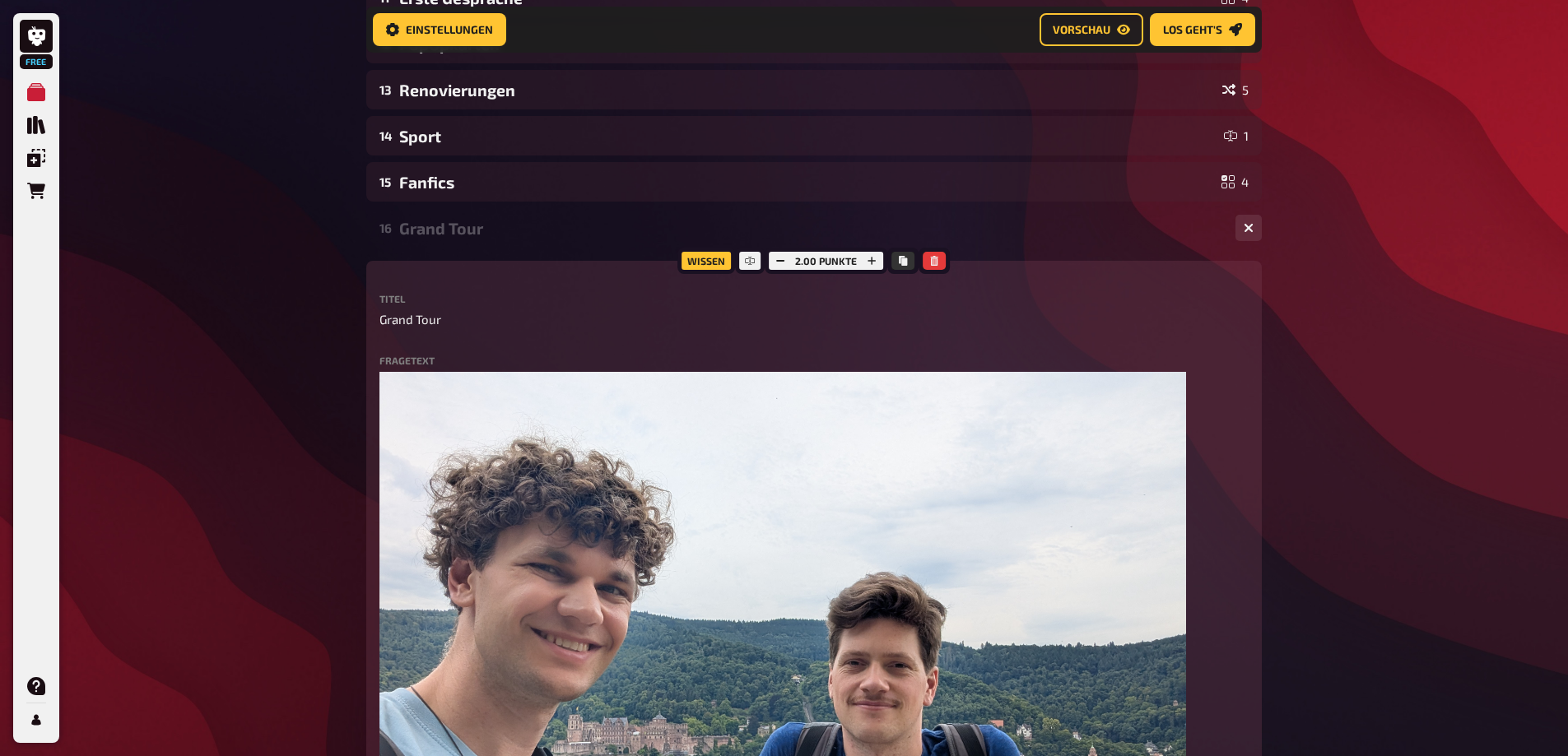 click on "Grand Tour" at bounding box center [811, 228] 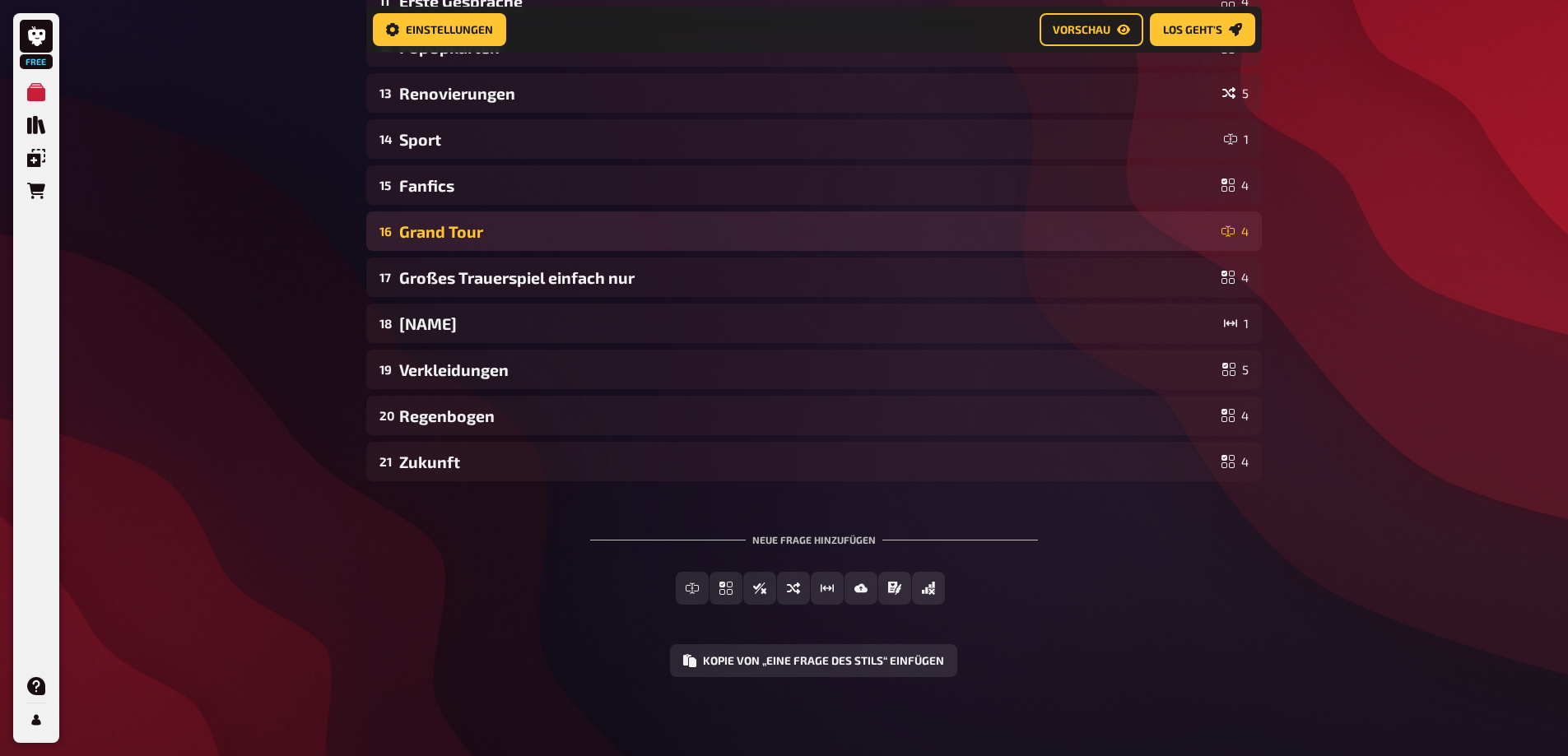 scroll, scrollTop: 1079, scrollLeft: 0, axis: vertical 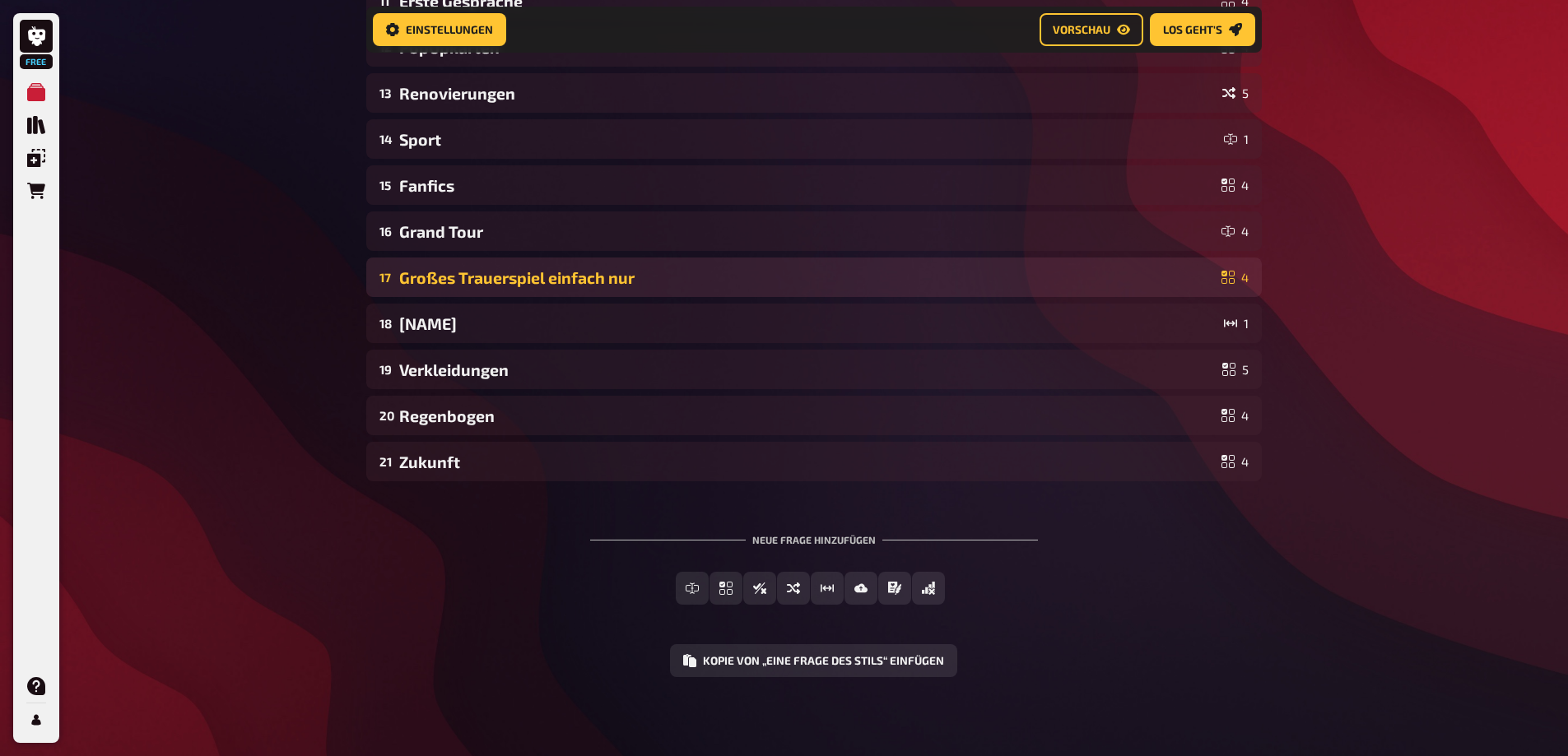 click on "Großes Trauerspiel einfach nur" at bounding box center [807, 277] 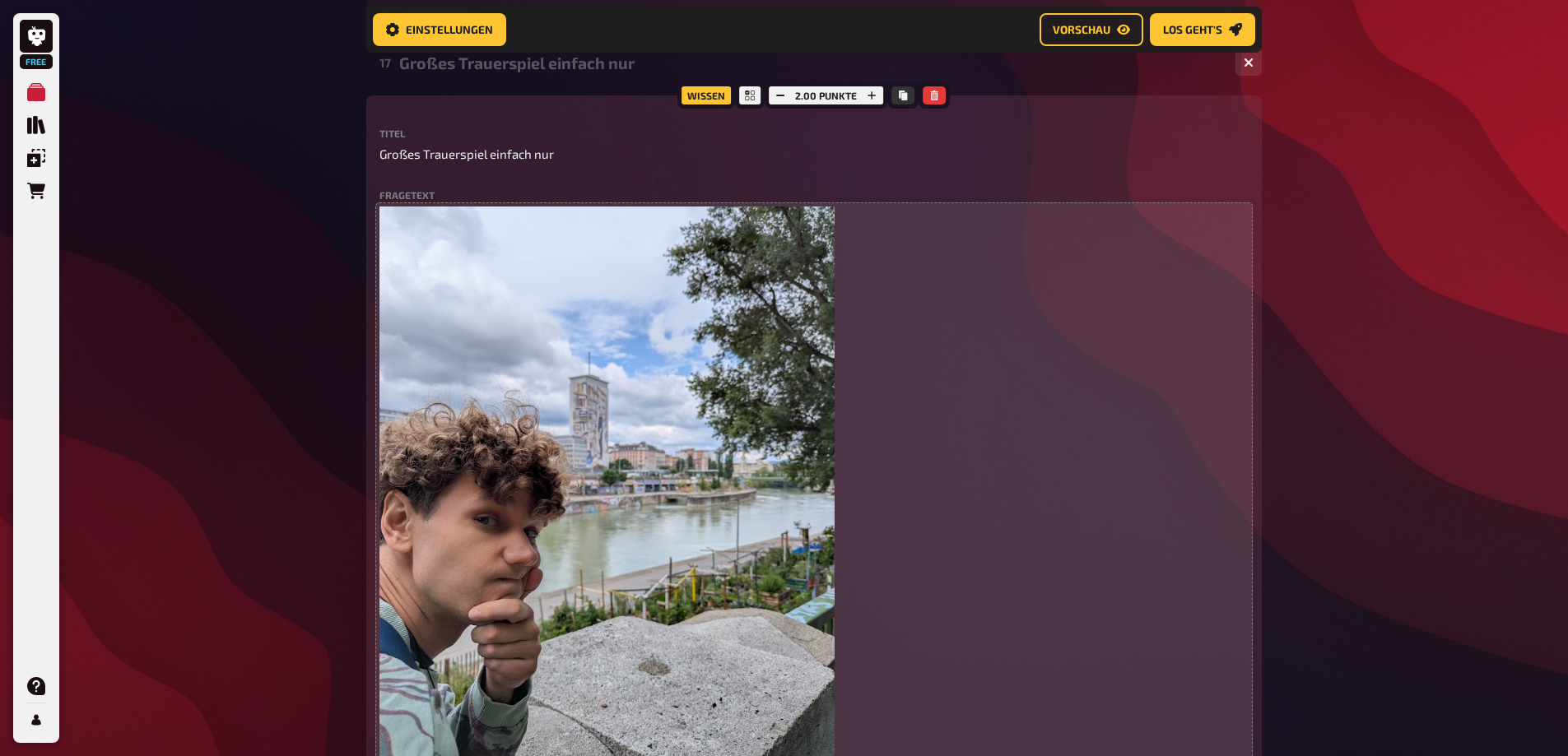 scroll, scrollTop: 1083, scrollLeft: 0, axis: vertical 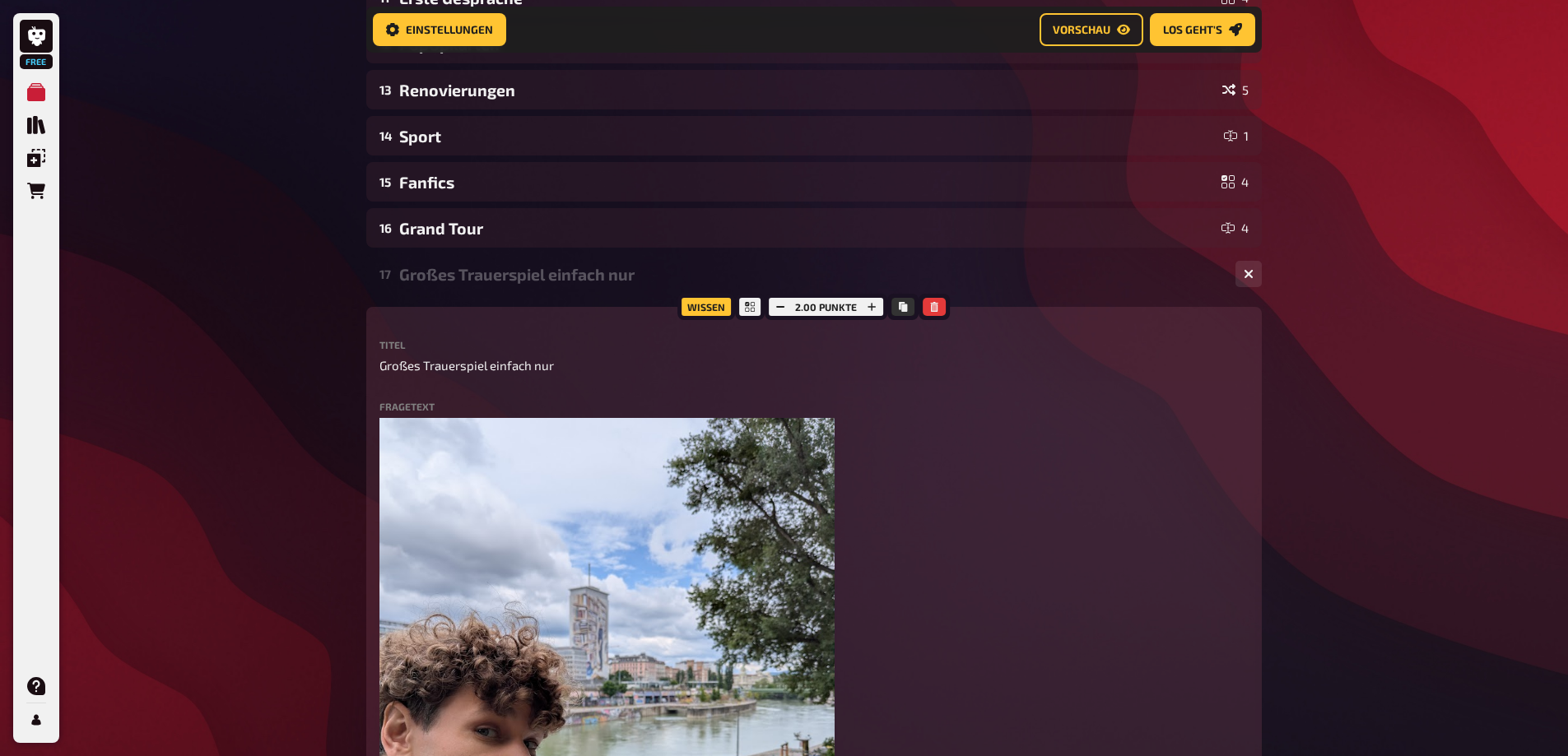 click on "Großes Trauerspiel einfach nur" at bounding box center [811, 274] 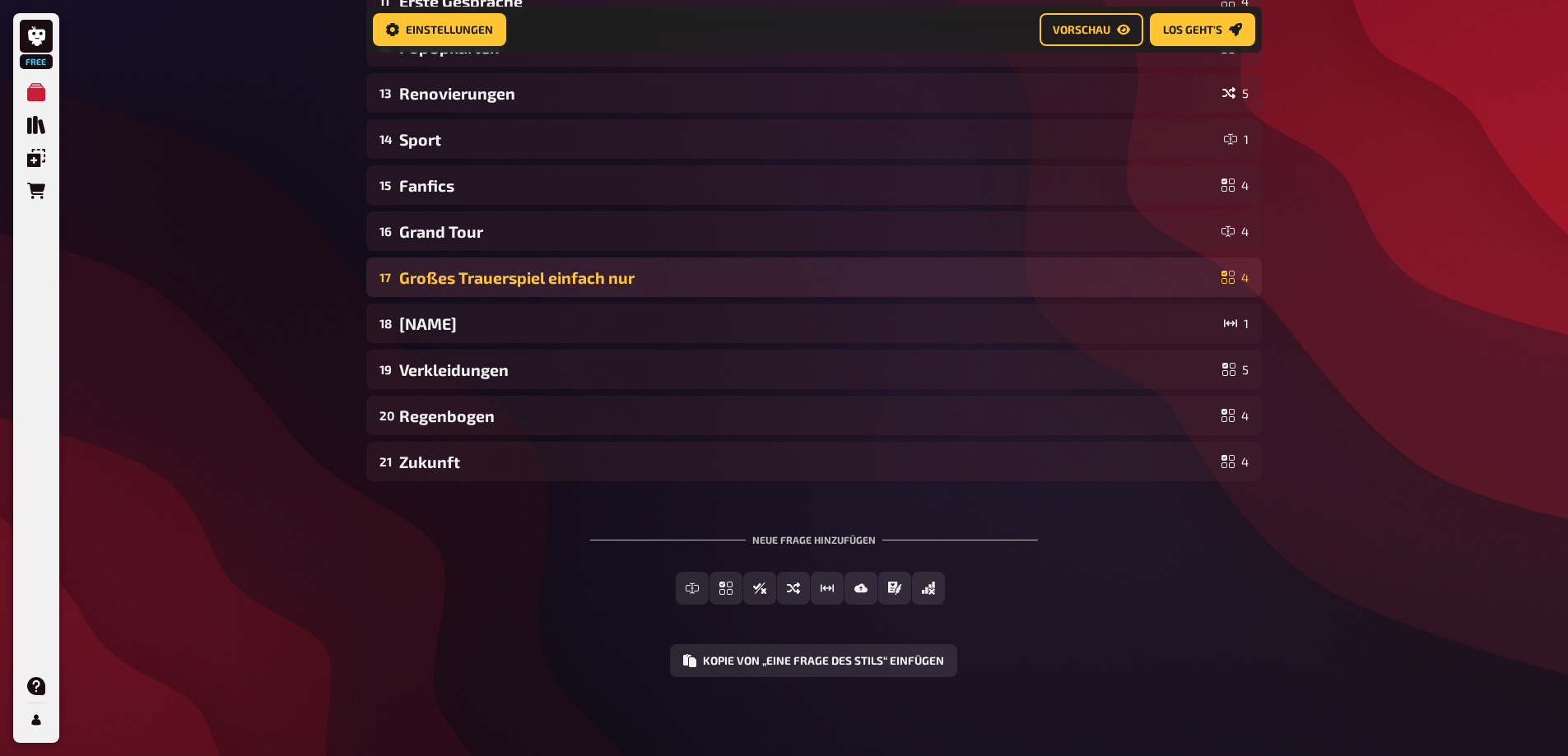 click on "Großes Trauerspiel einfach nur" at bounding box center [807, 277] 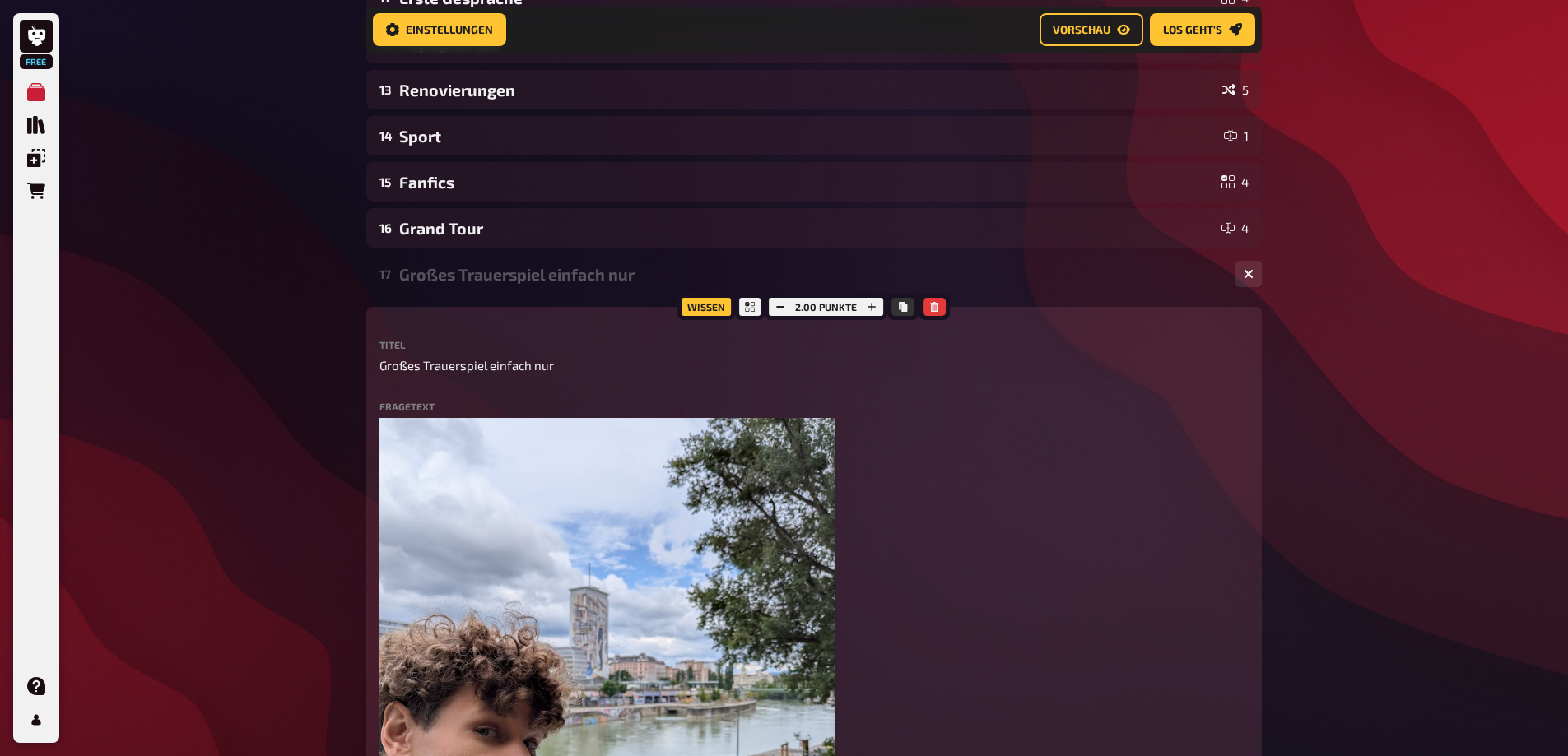 click on "Großes Trauerspiel einfach nur" at bounding box center (811, 274) 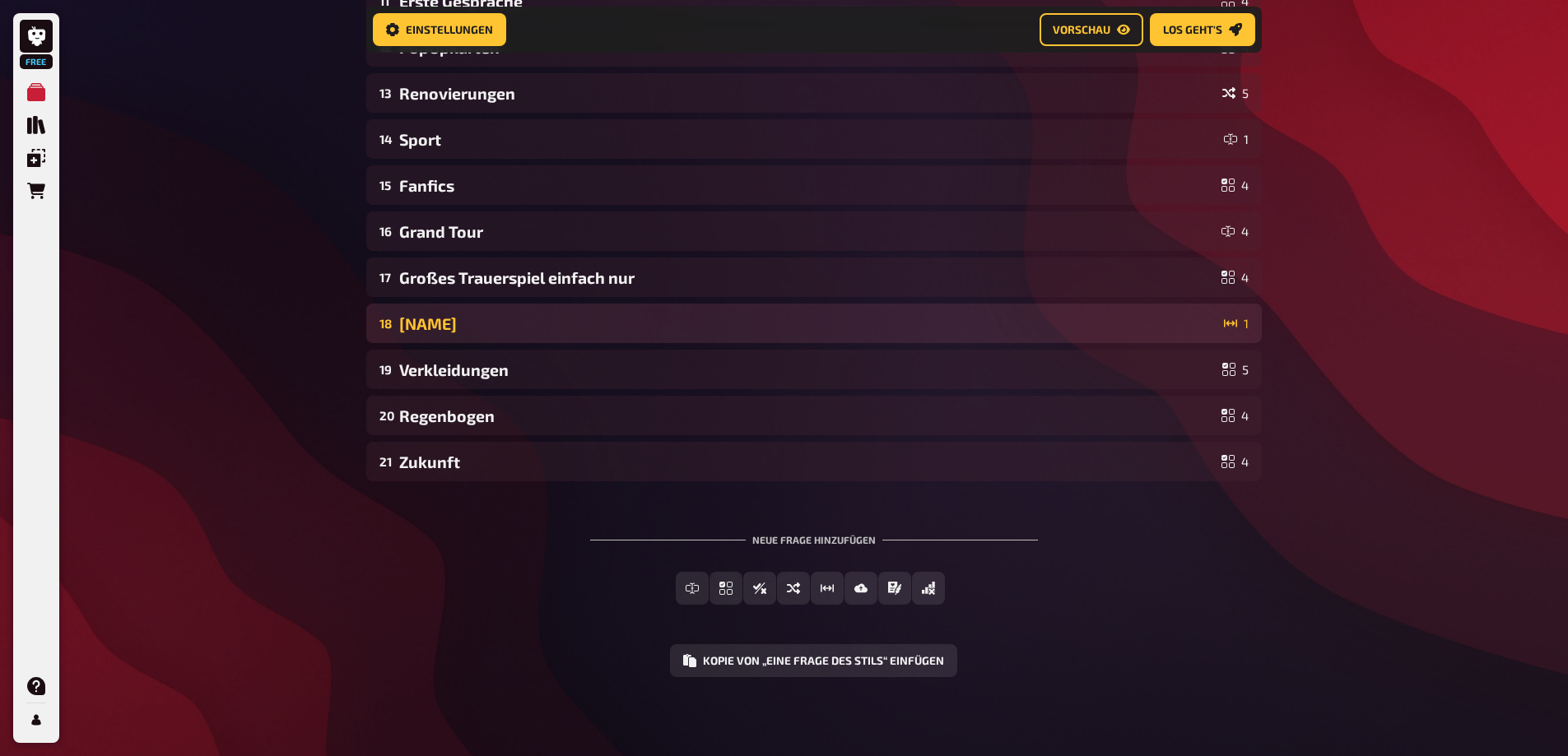 click on "[NAME]" at bounding box center (808, 323) 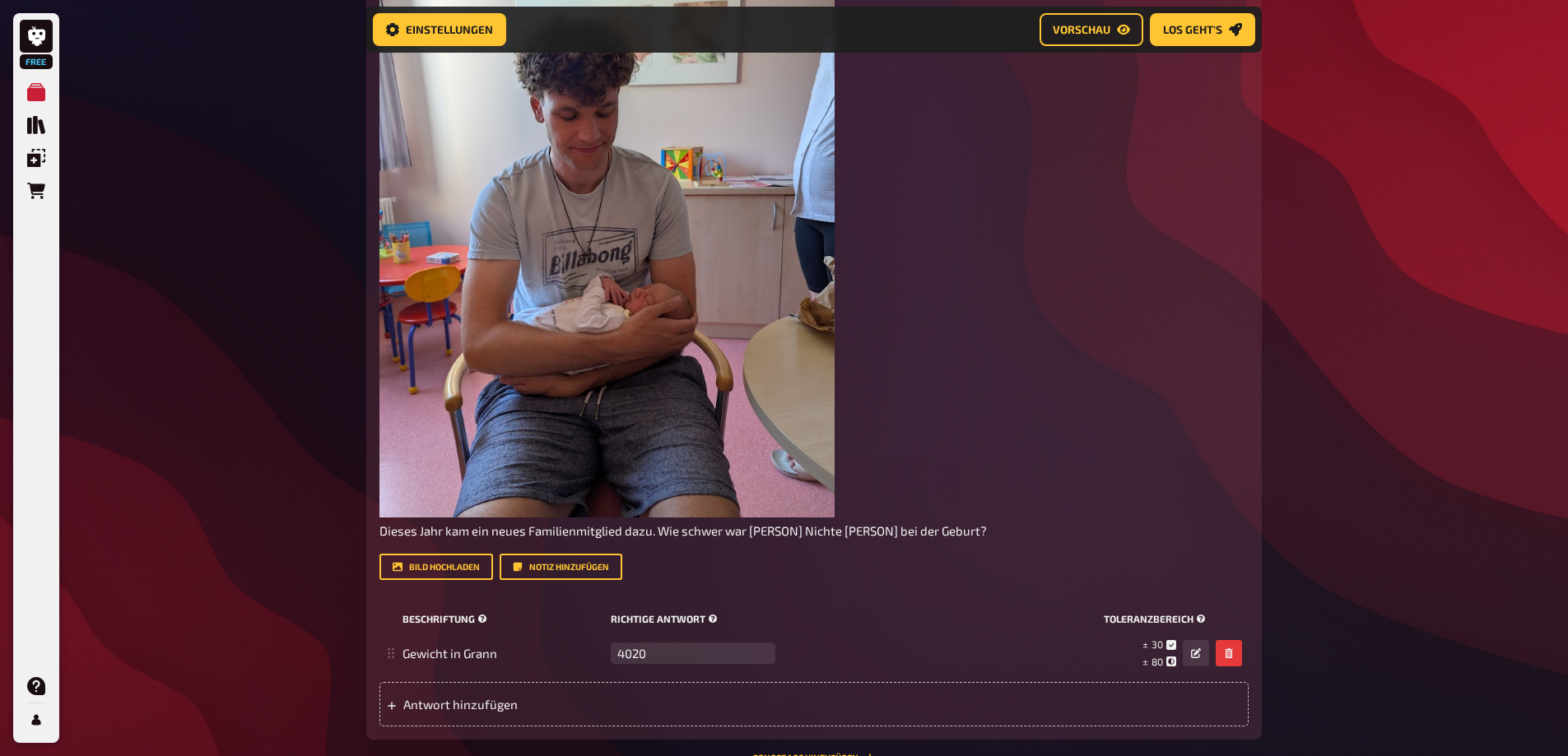 scroll, scrollTop: 1658, scrollLeft: 0, axis: vertical 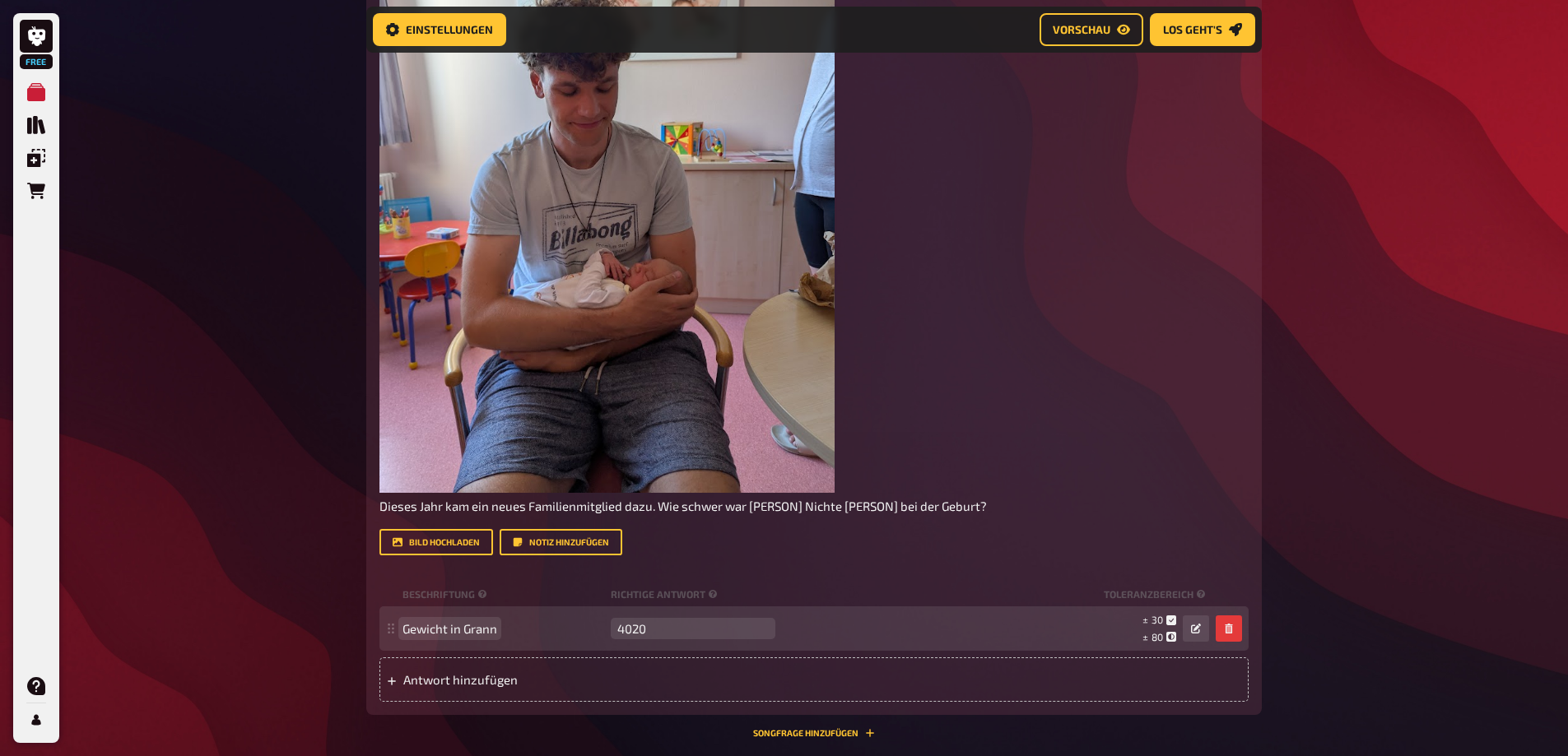 click on "Gewicht in Grann" at bounding box center [449, 628] 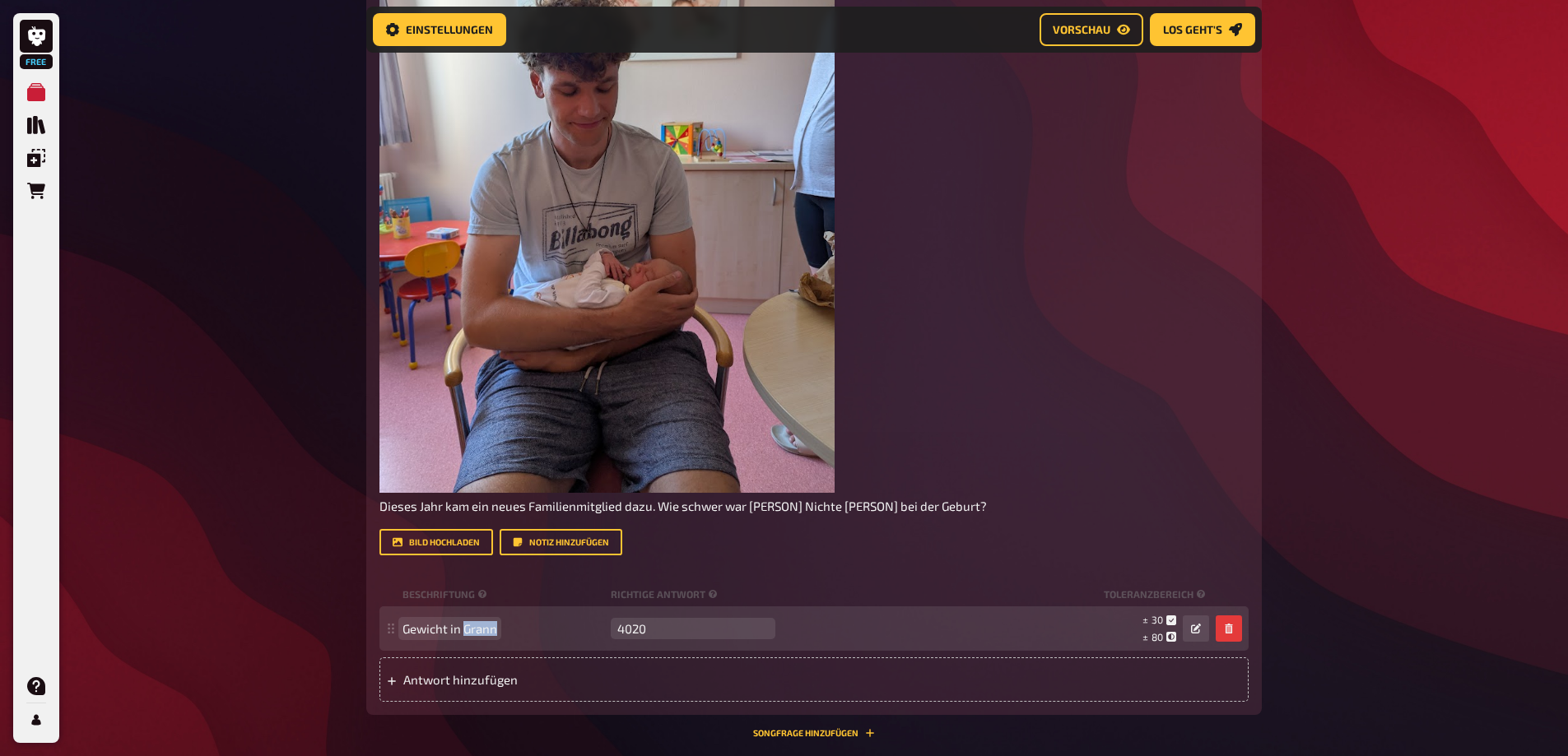 click on "Gewicht in Grann" at bounding box center [449, 628] 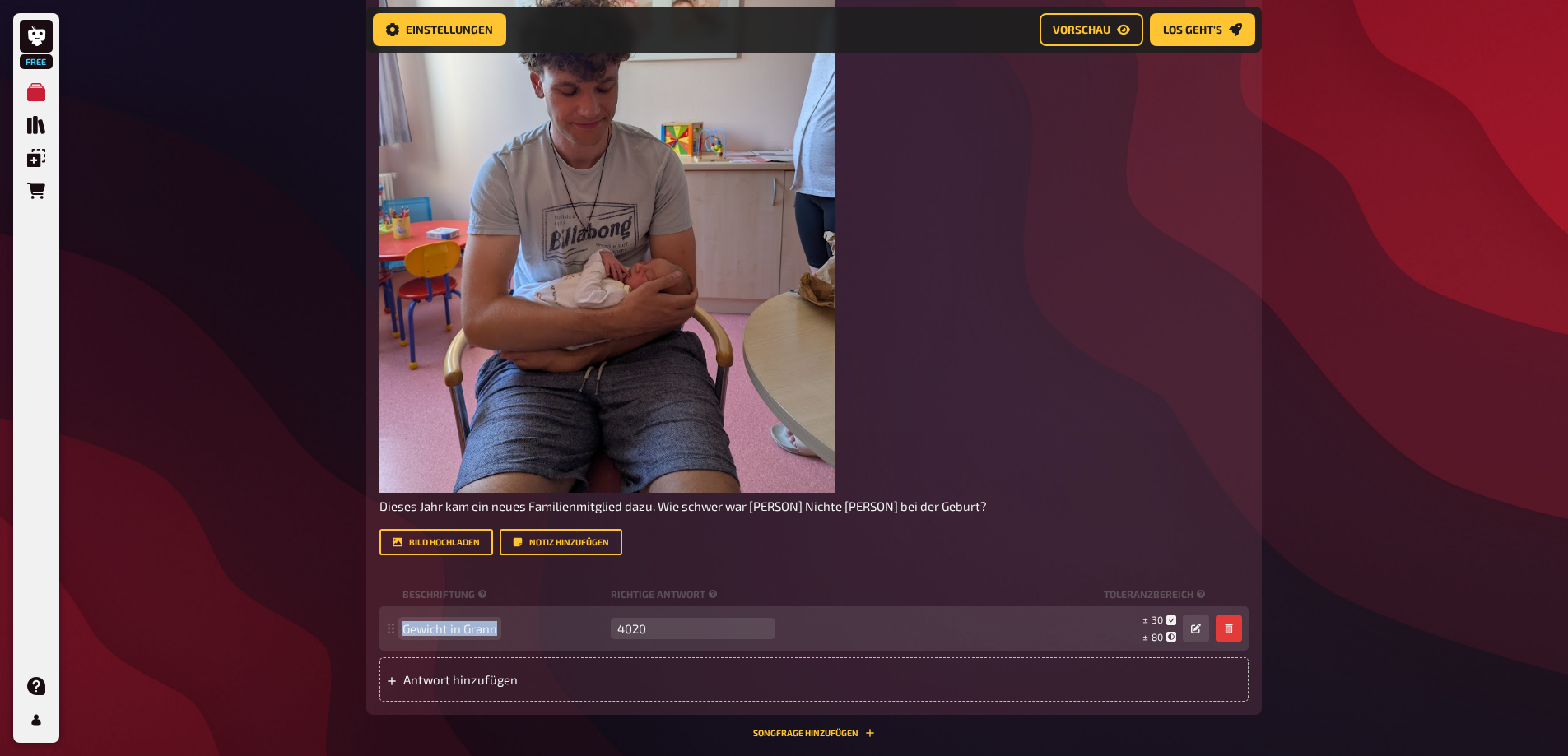 click on "Gewicht in Grann" at bounding box center [449, 628] 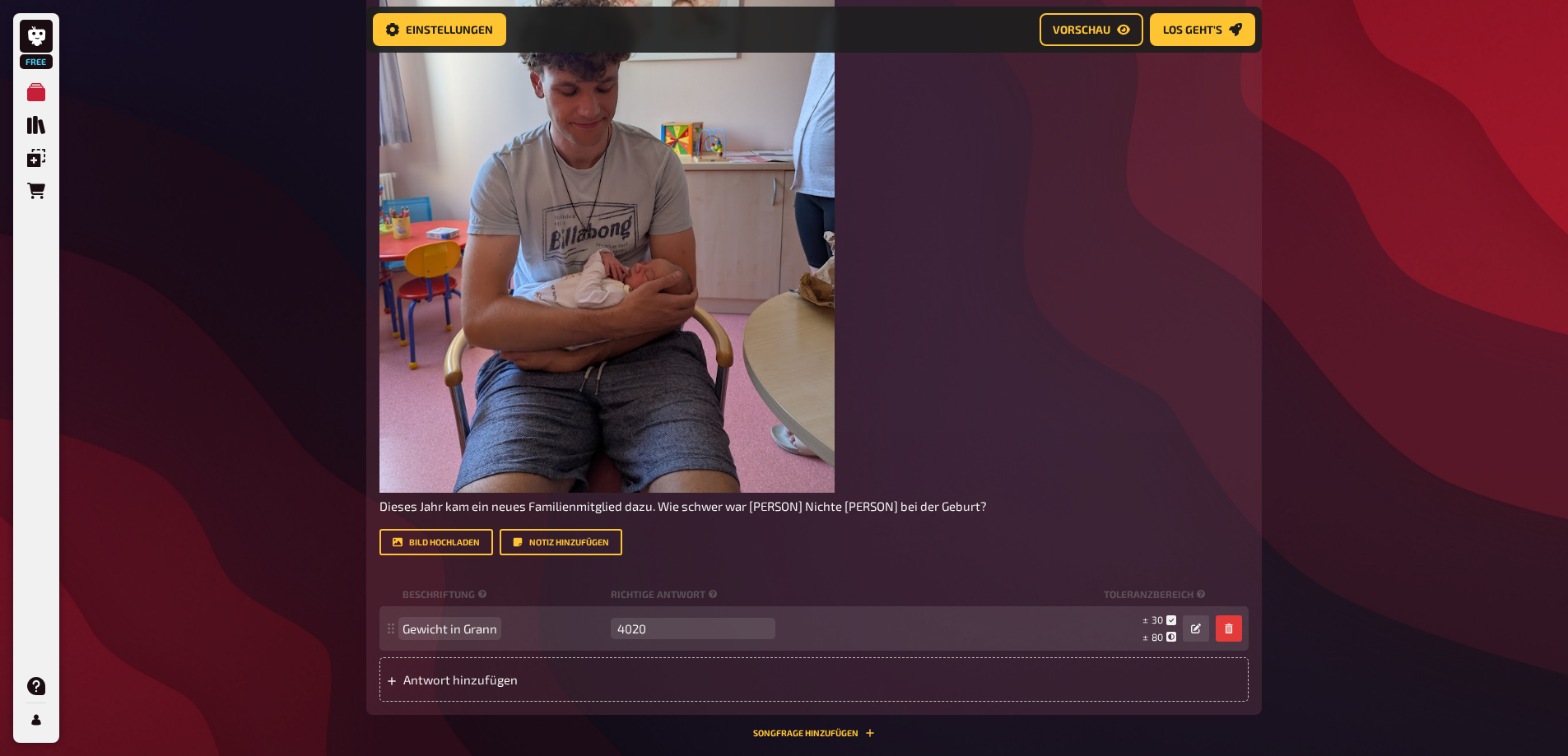 type 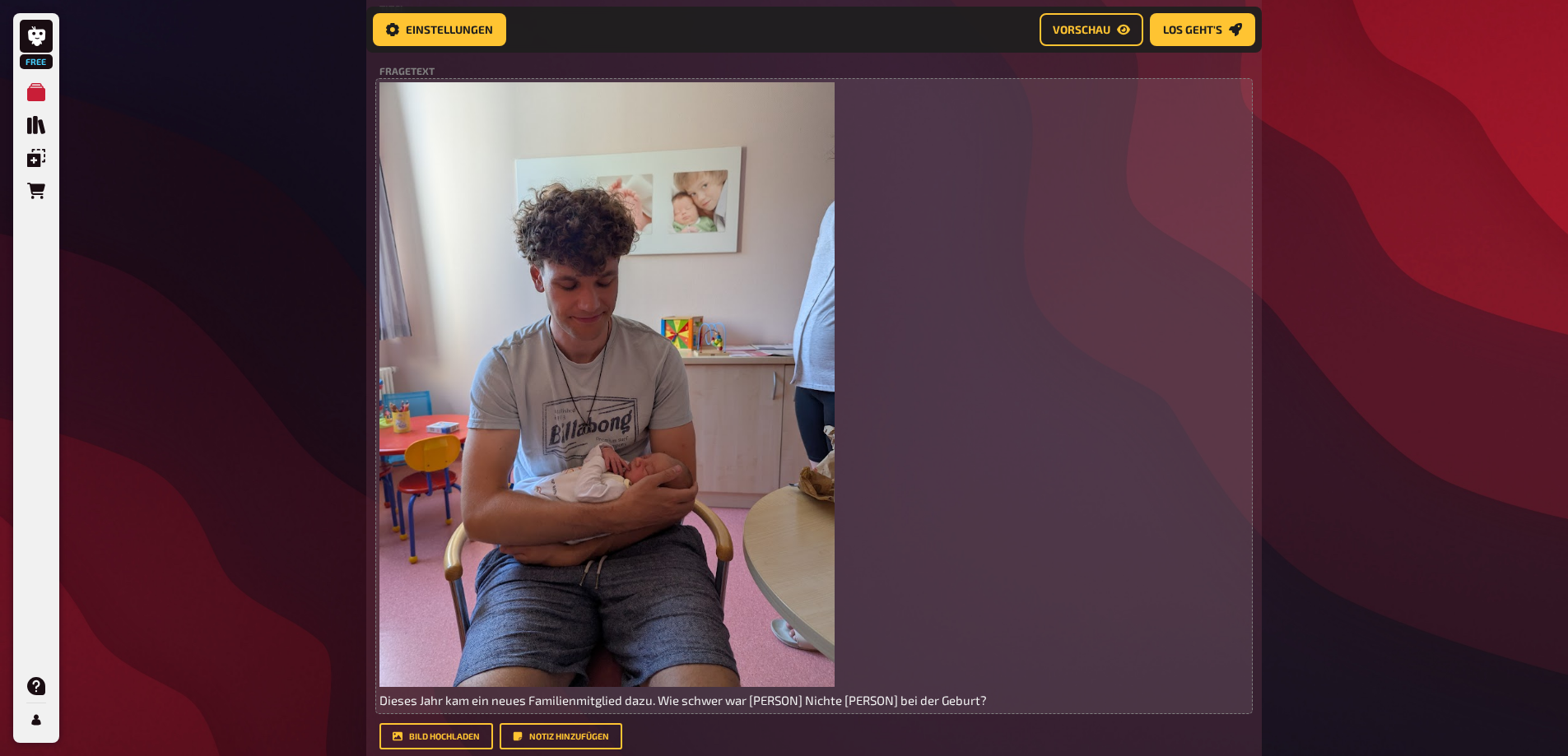 scroll, scrollTop: 1329, scrollLeft: 0, axis: vertical 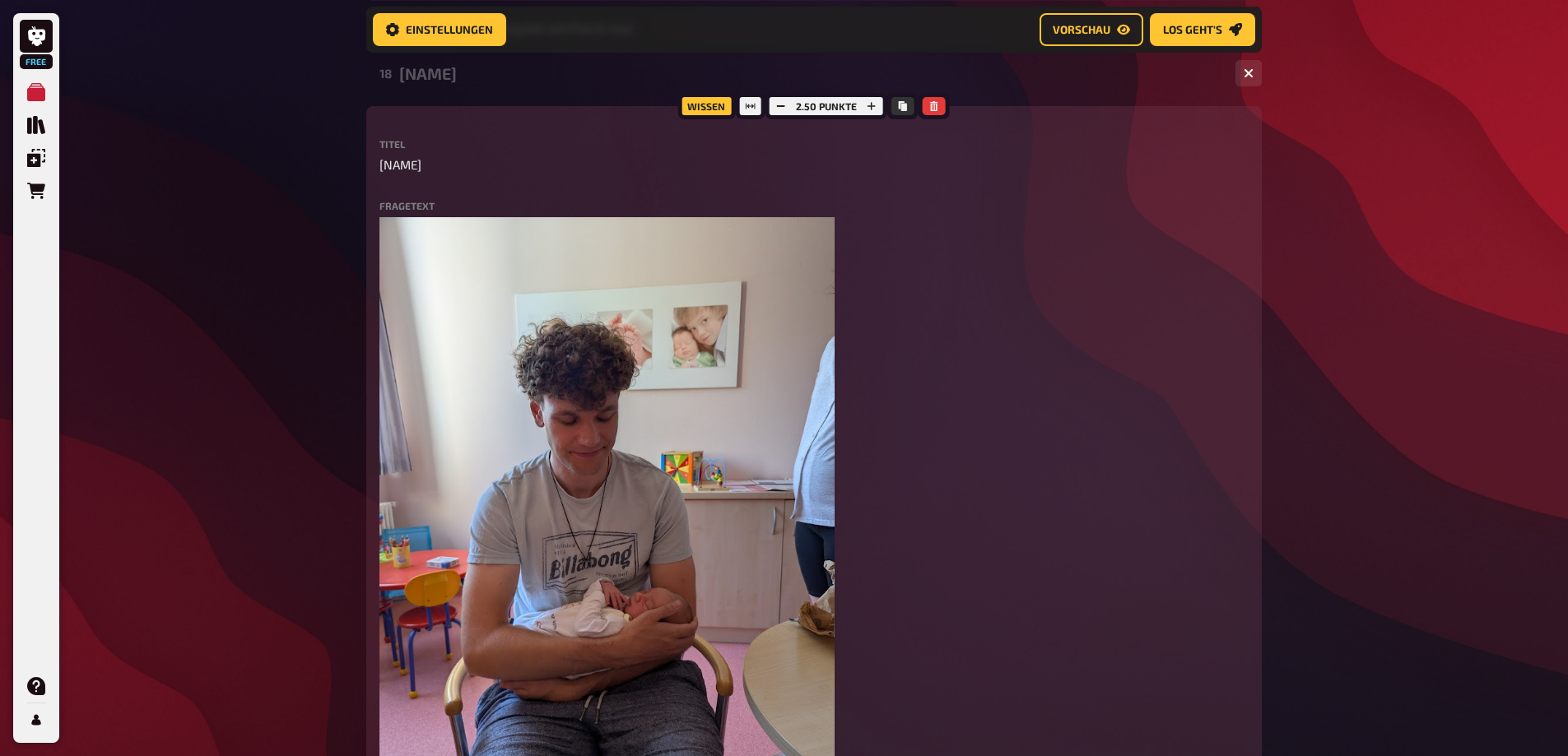 click on "Wissen 2.50 Punkte Titel Wilma Fragetext ﻿ Dieses Jahr kam ein neues Familienmitglied dazu. Wie schwer war Fabis Nichte Wilma bei der Geburt?  Hier hinziehen für Dateiupload Bild hochladen   Notiz hinzufügen Beschriftung Richtige Antwort Toleranzbereich Gewicht in Gramm 4020 leer ±   30 ±   80 ±   4.020
To pick up a draggable item, press the space bar.
While dragging, use the arrow keys to move the item.
Press space again to drop the item in its new position, or press escape to cancel.
Antwort hinzufügen" at bounding box center [814, 575] 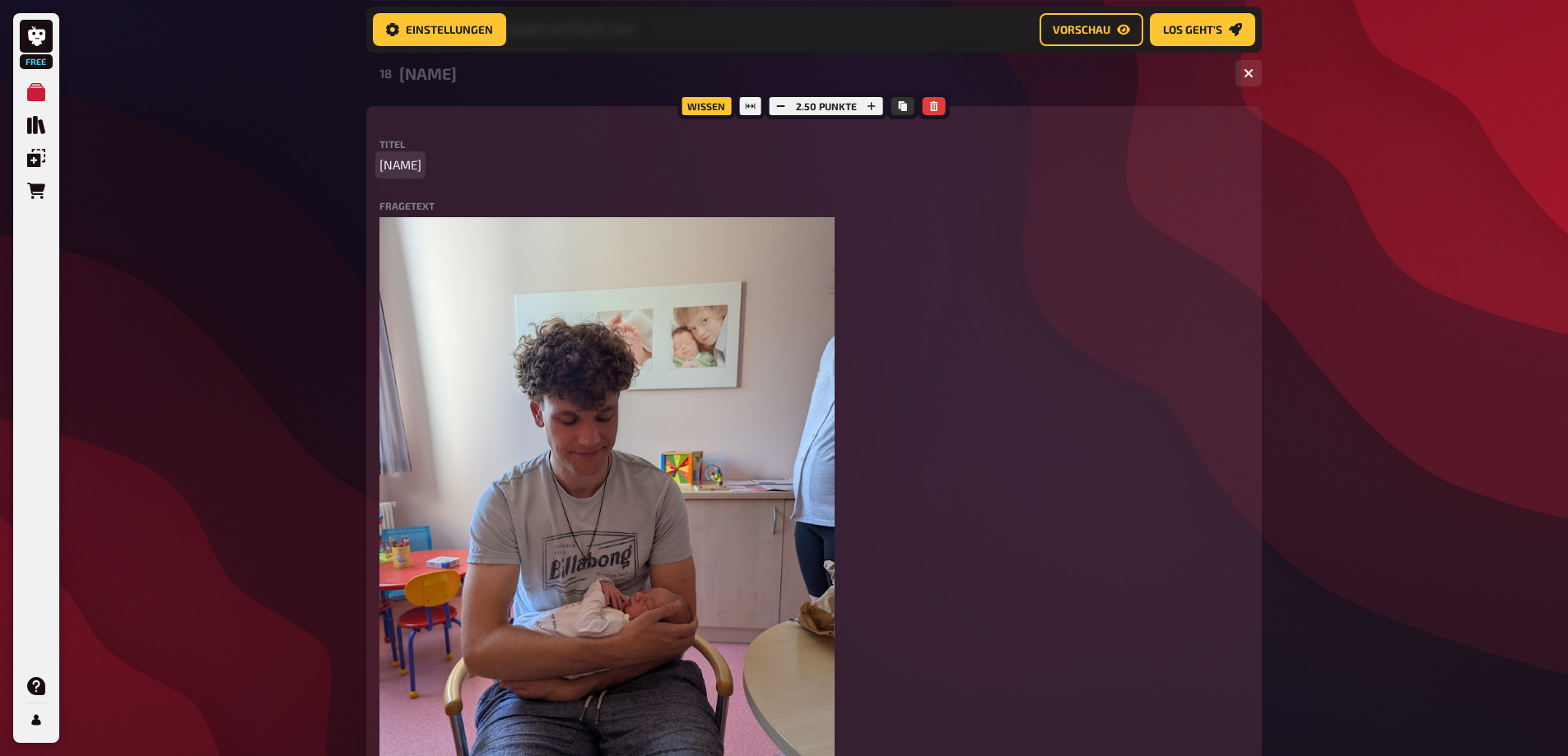 click on "Titel Wilma" at bounding box center [814, 156] 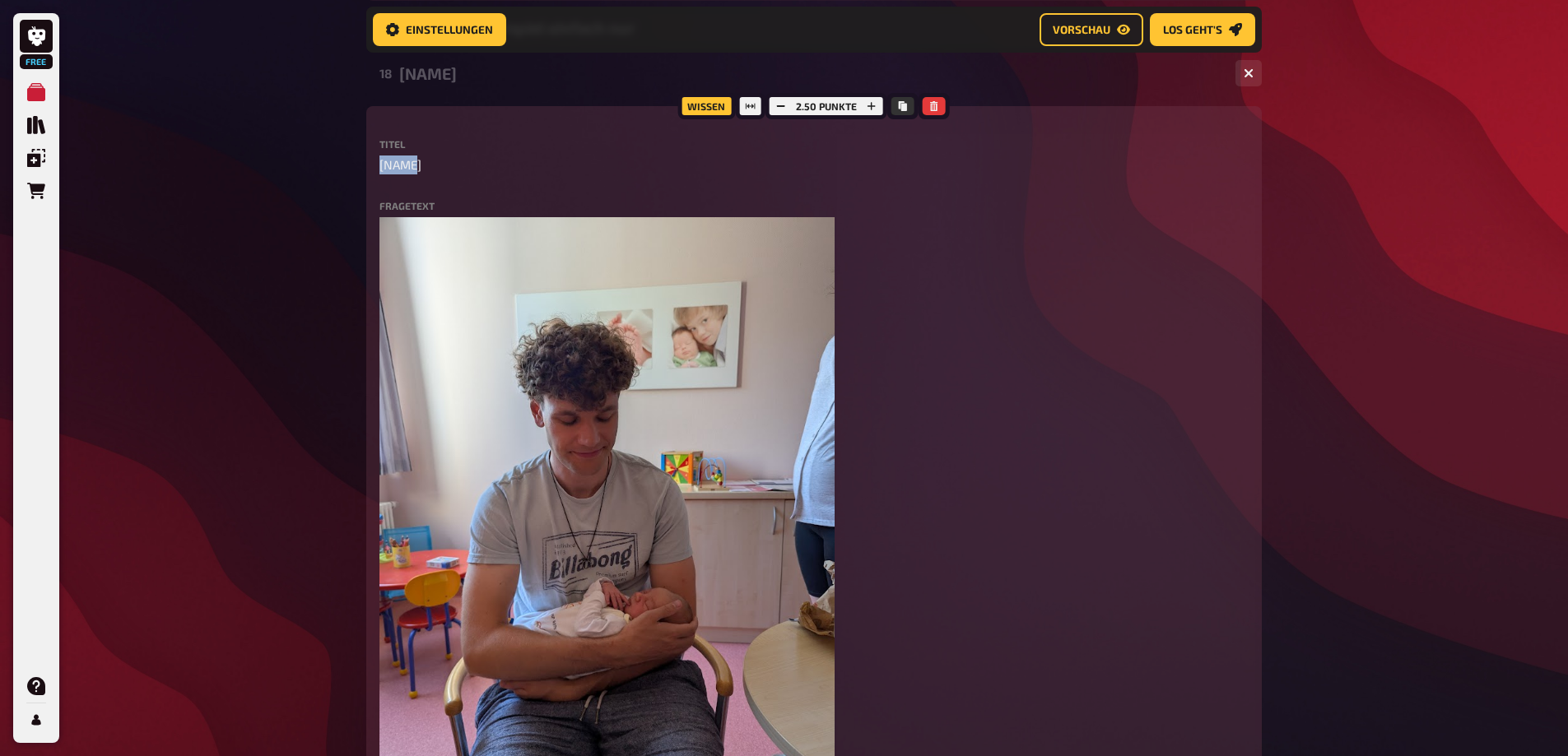 click on "[NAME]" at bounding box center [811, 73] 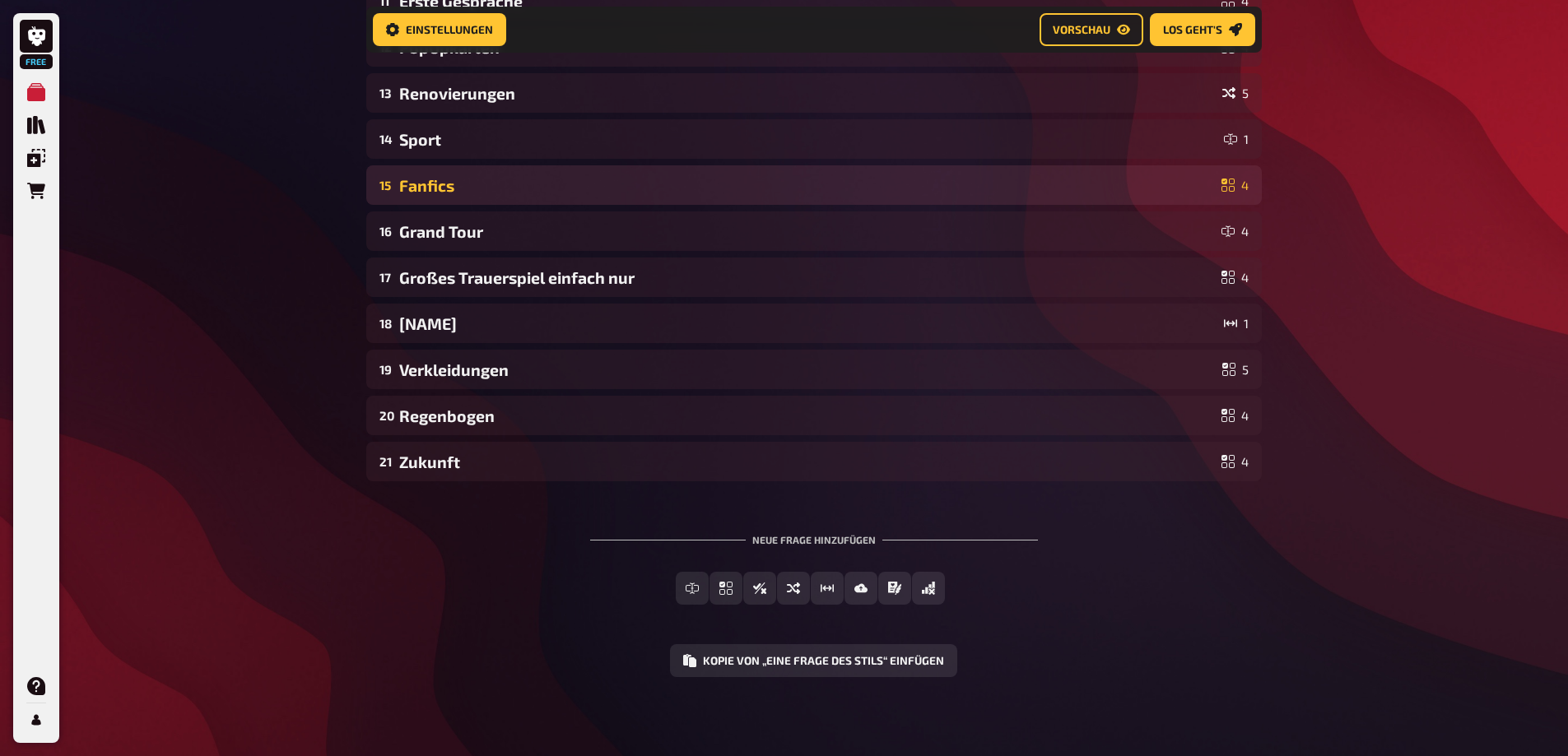 scroll, scrollTop: 1079, scrollLeft: 0, axis: vertical 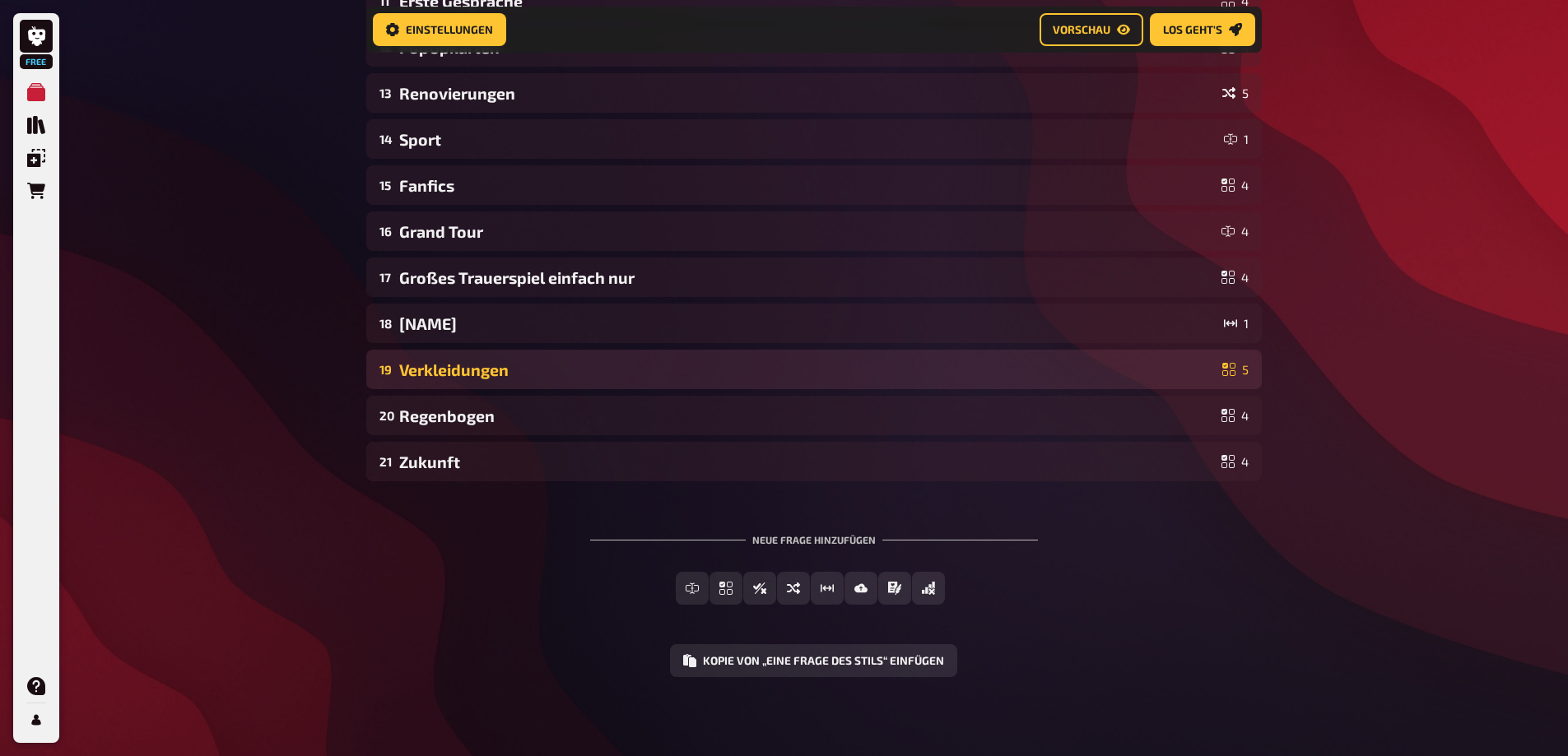 click on "Verkleidungen" at bounding box center [807, 369] 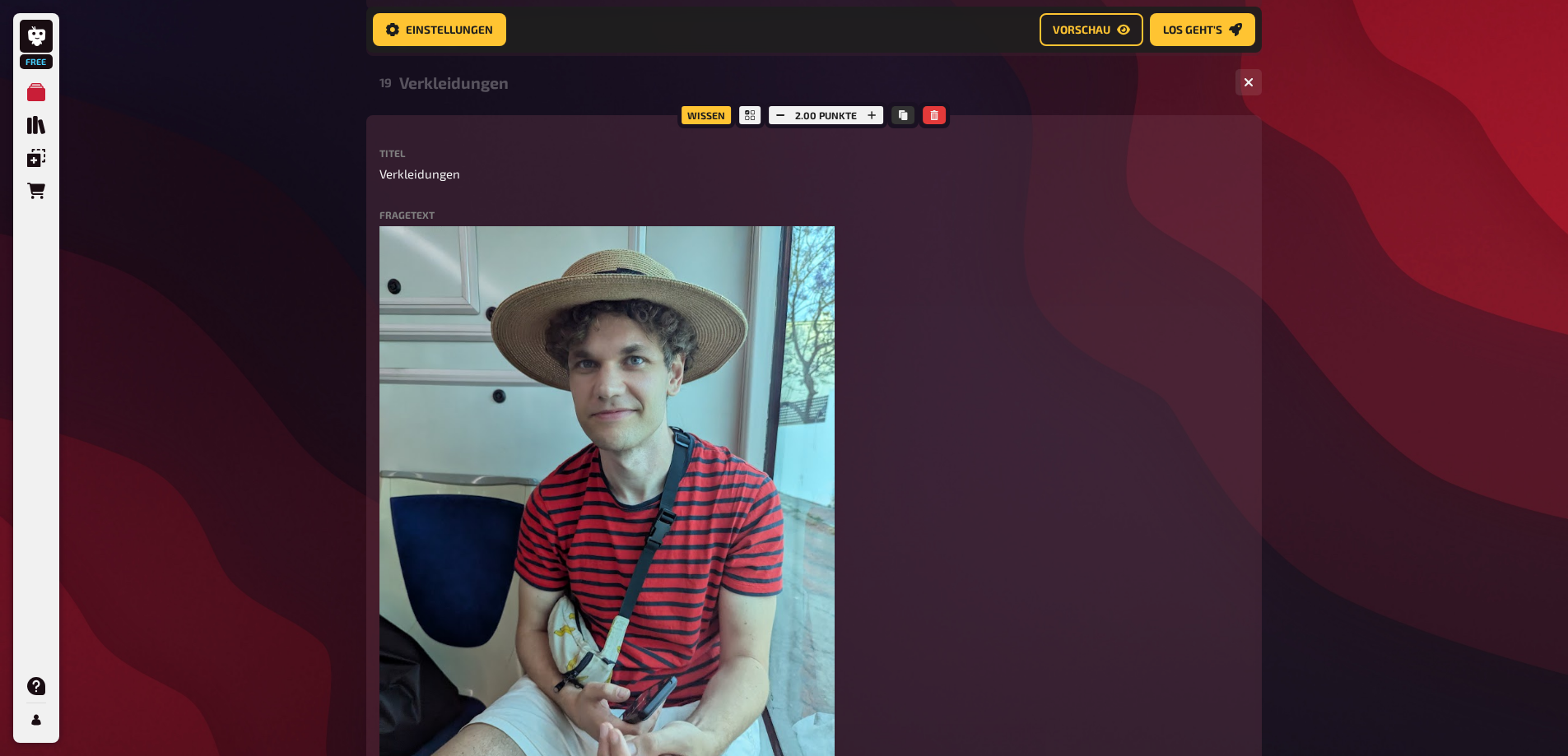 scroll, scrollTop: 1247, scrollLeft: 0, axis: vertical 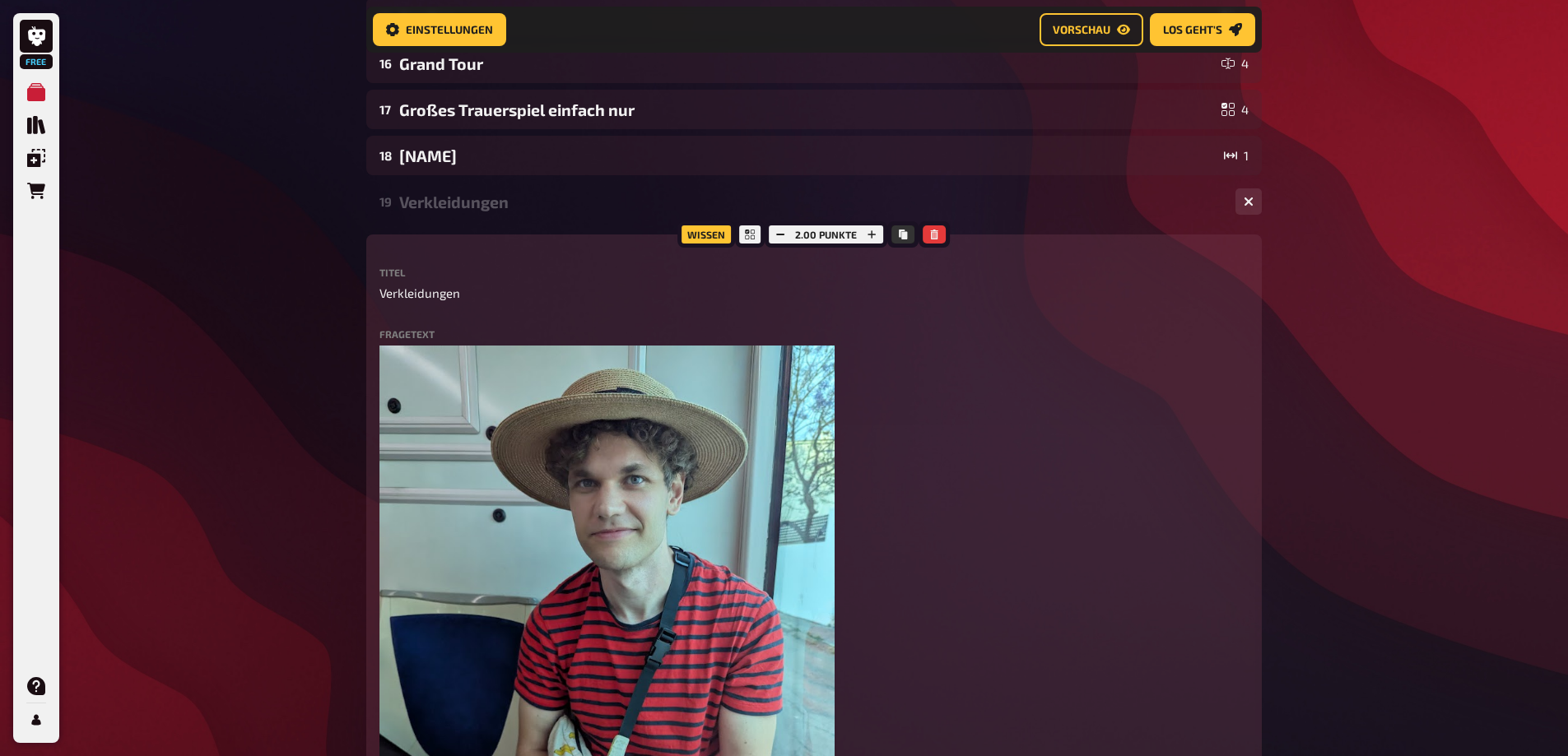click on "Verkleidungen" at bounding box center (811, 202) 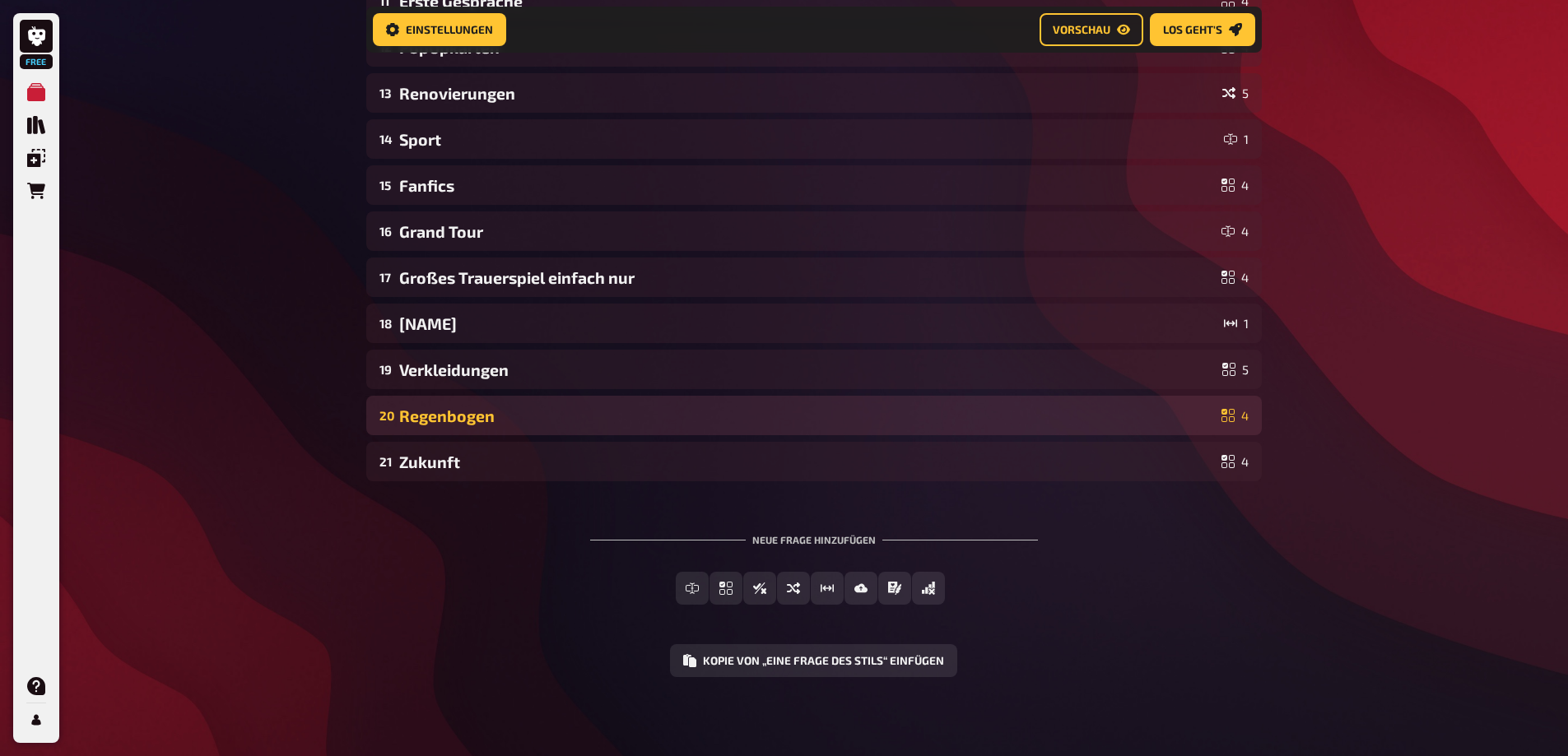click on "20 Regenbogen 4" at bounding box center (814, 415) 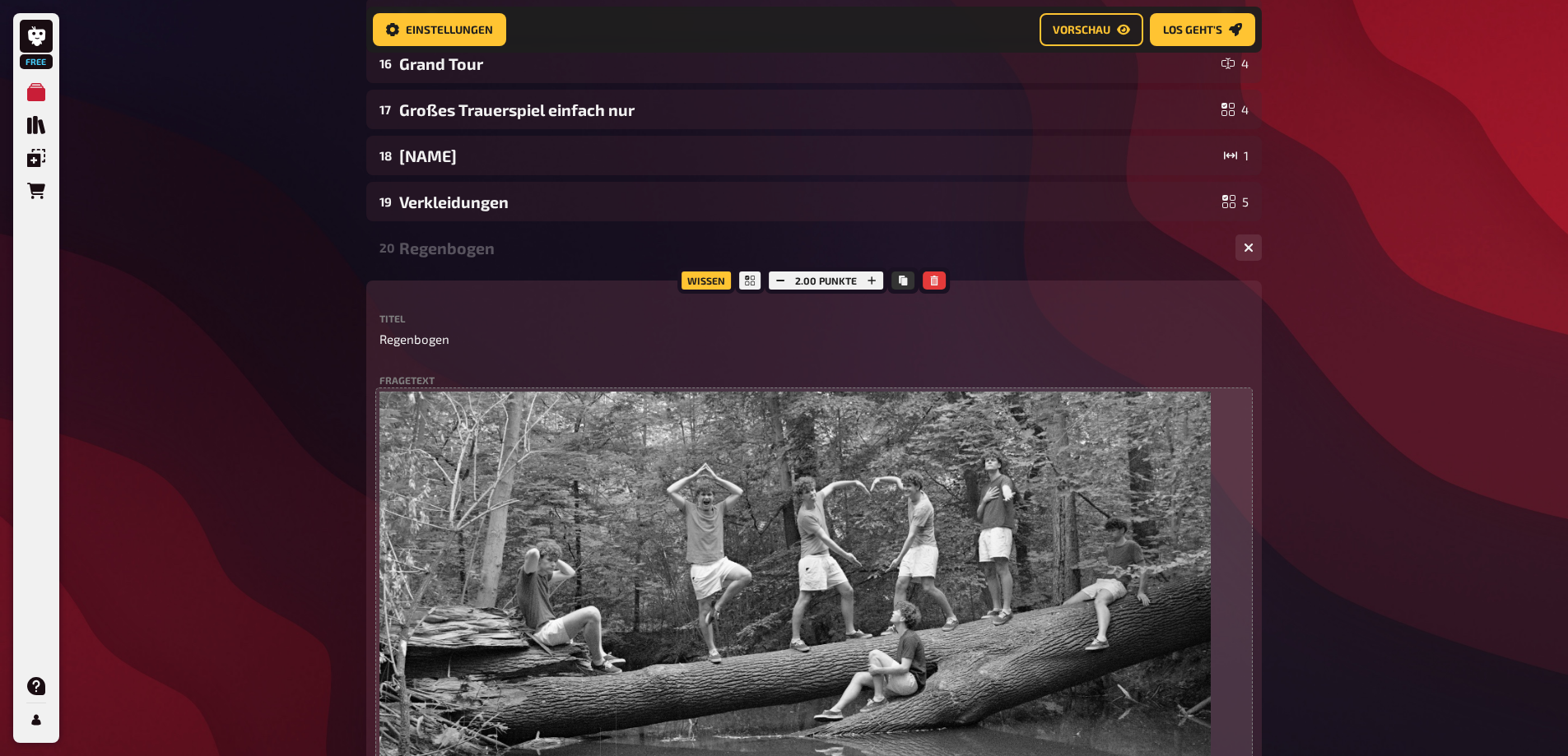 scroll, scrollTop: 1741, scrollLeft: 0, axis: vertical 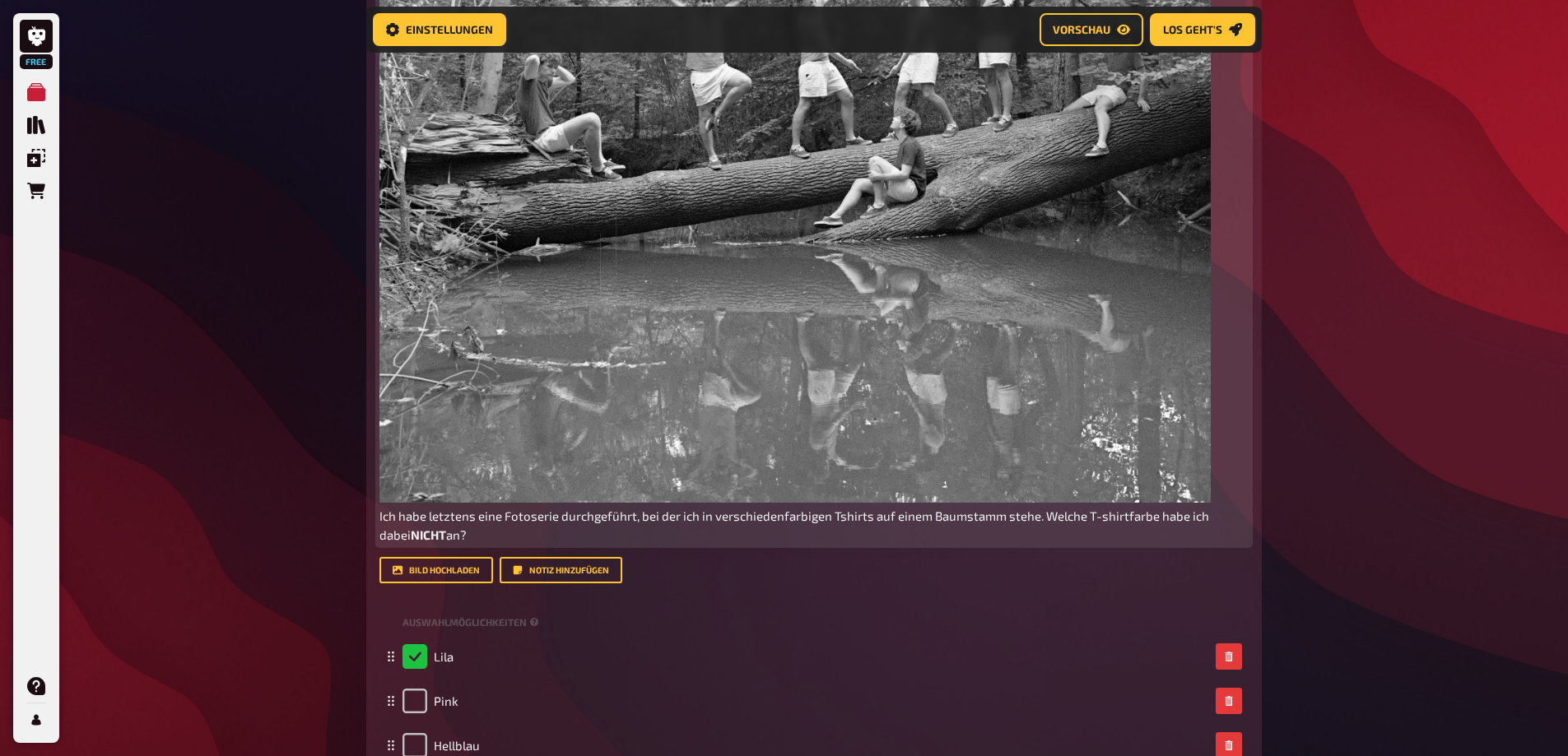 click on "Ich habe letztens eine Fotoserie durchgeführt, bei der ich in verschiedenfarbigen Tshirts auf einem Baumstamm stehe. Welche T-shirtfarbe habe ich dabei" at bounding box center (795, 525) 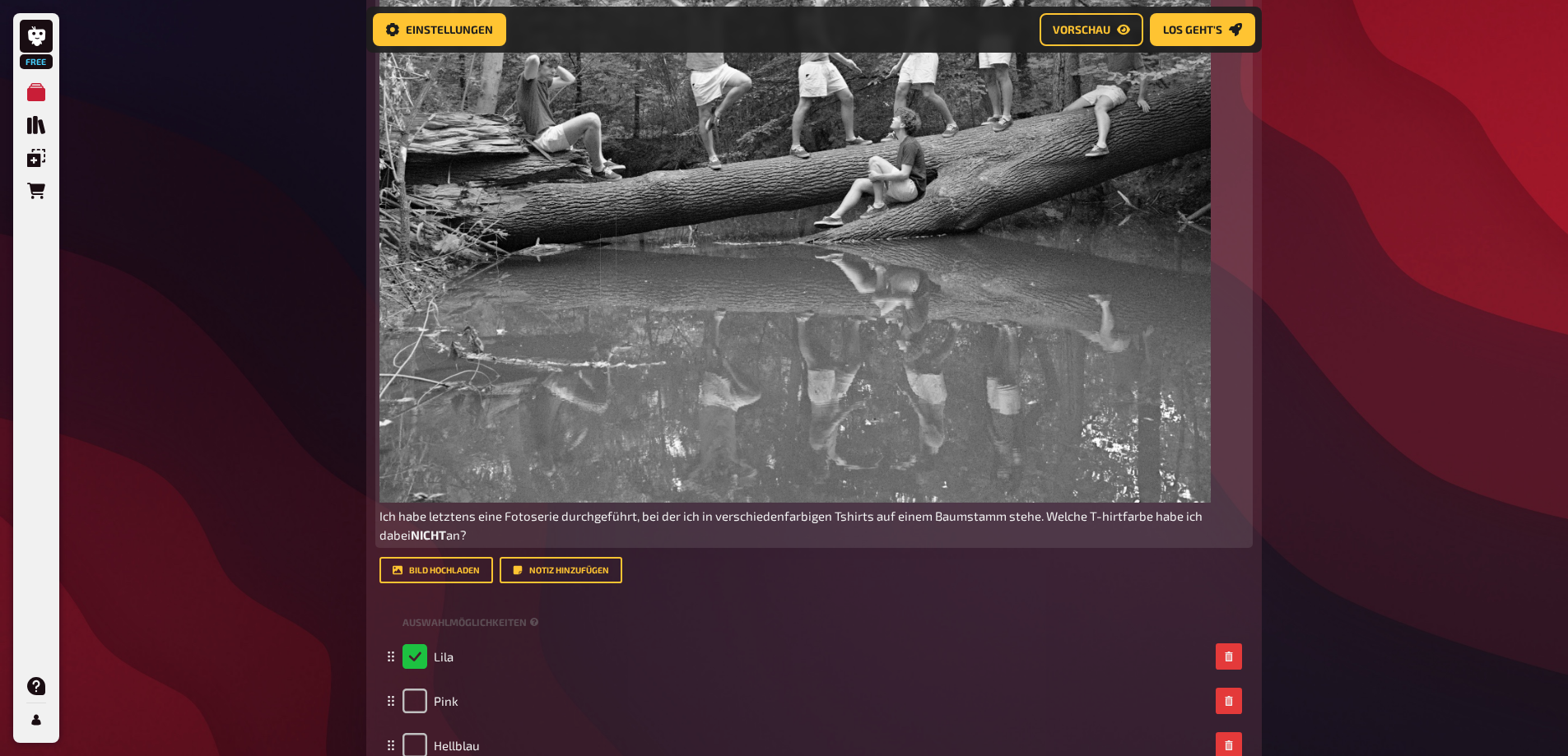 type 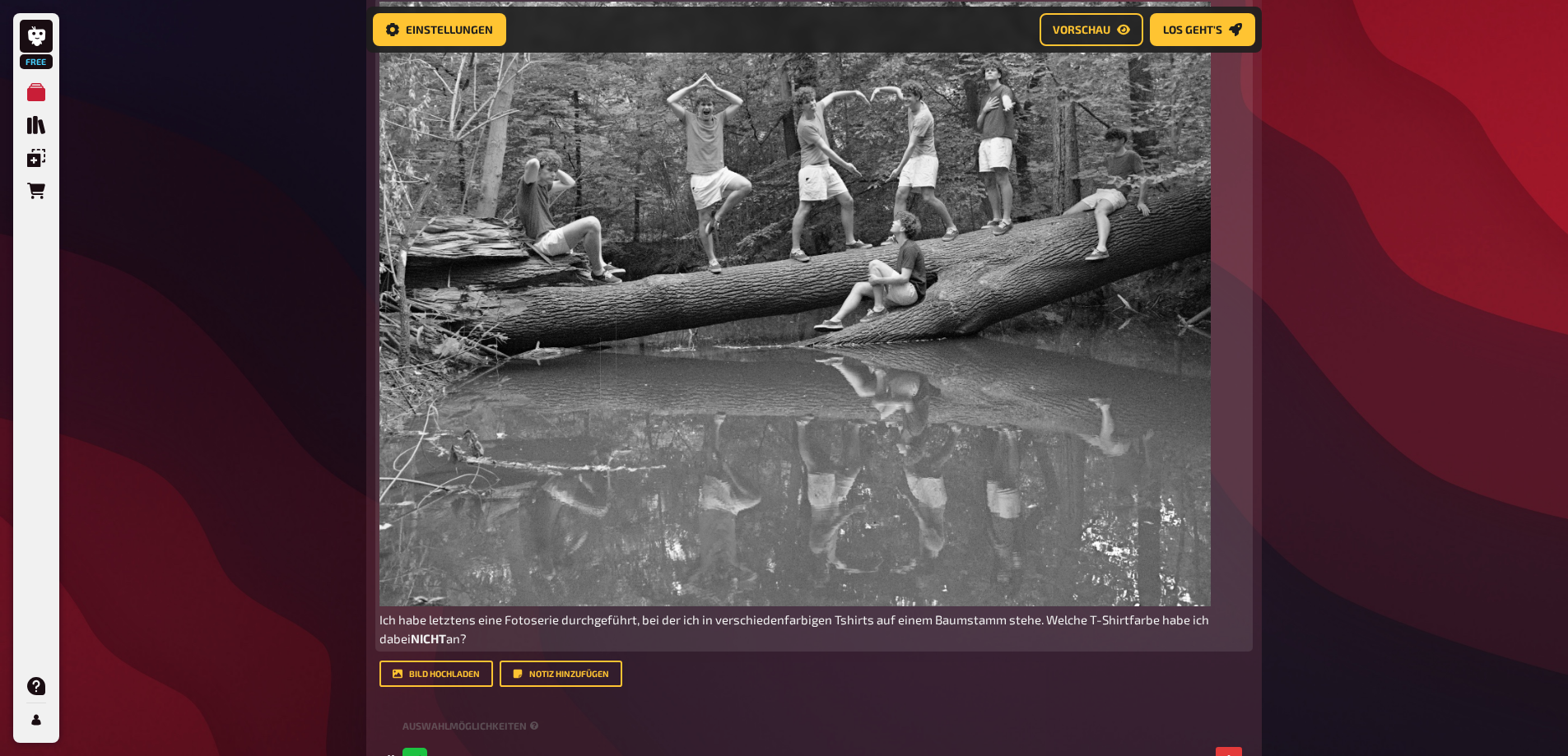 scroll, scrollTop: 1313, scrollLeft: 0, axis: vertical 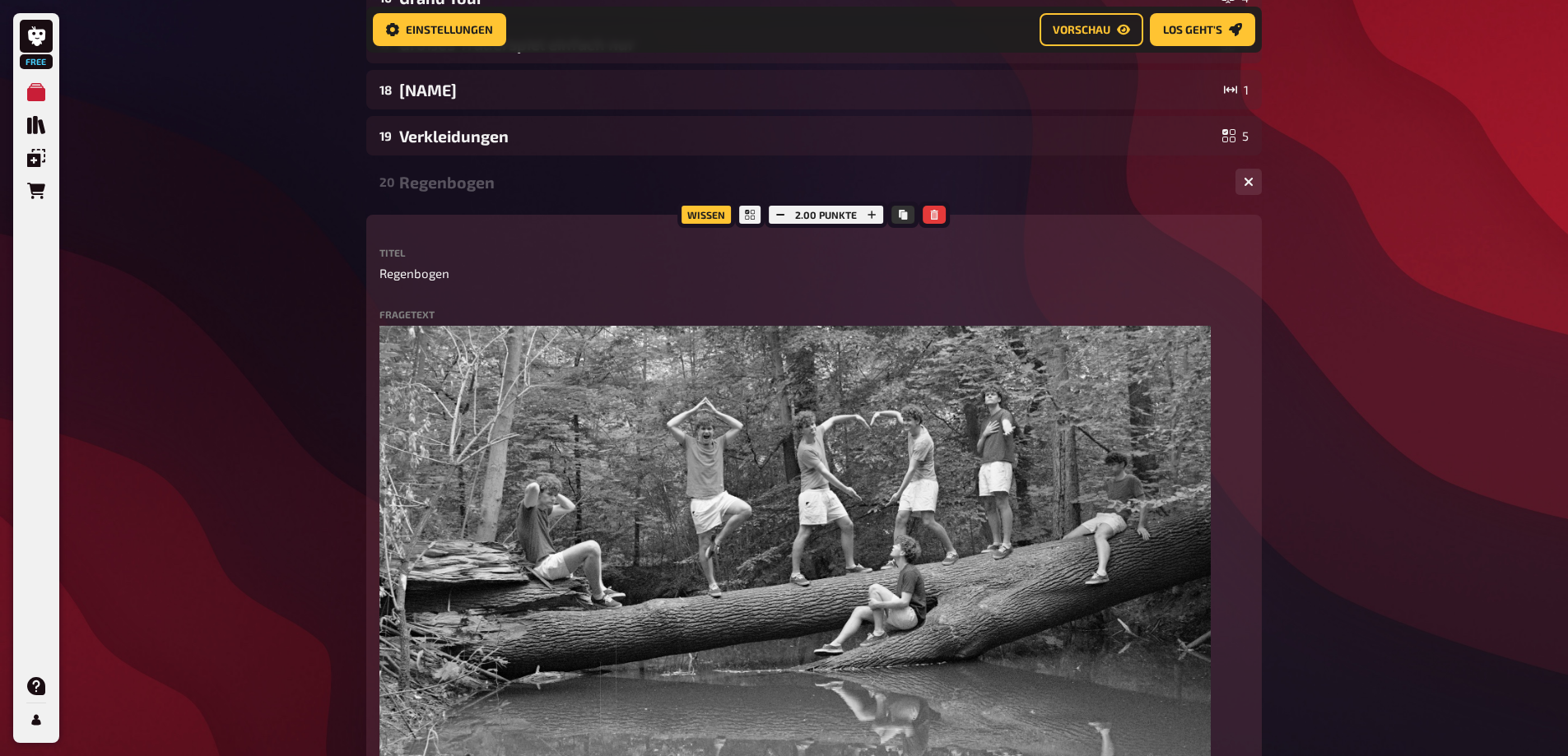 click on "20 Regenbogen 4" at bounding box center [814, 182] 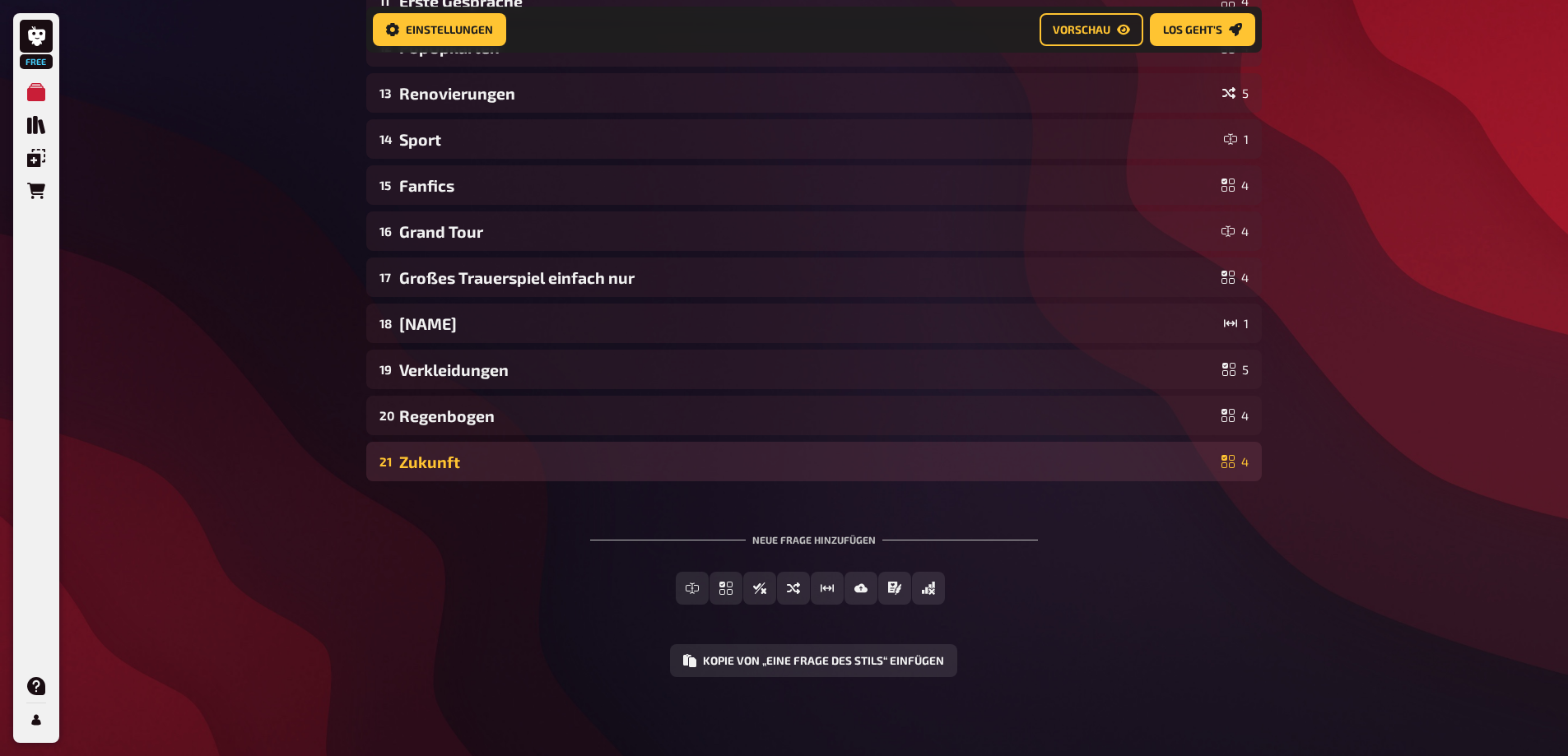 click on "Zukunft" at bounding box center [807, 461] 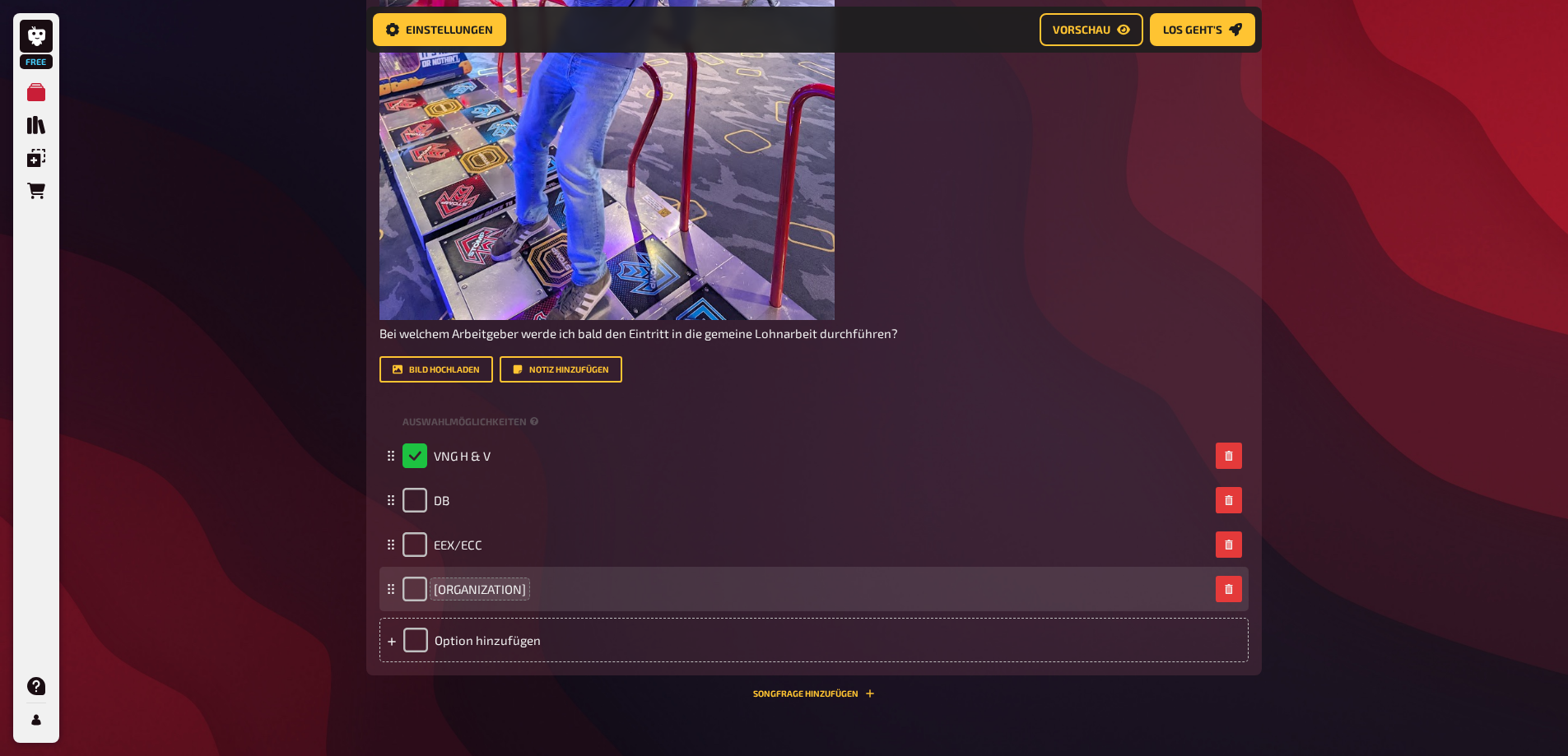 scroll, scrollTop: 1971, scrollLeft: 0, axis: vertical 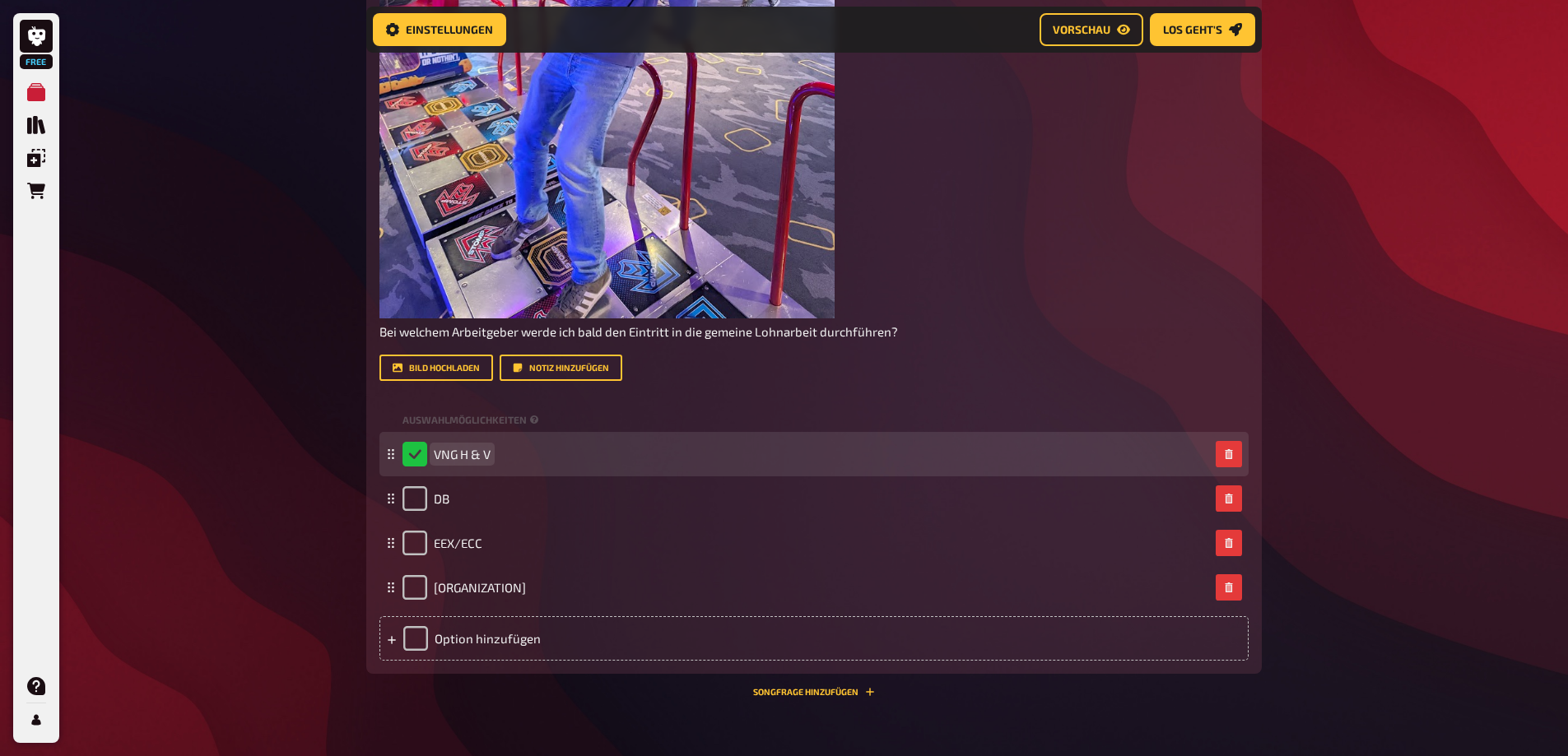 click on "VNG H & V" at bounding box center [462, 454] 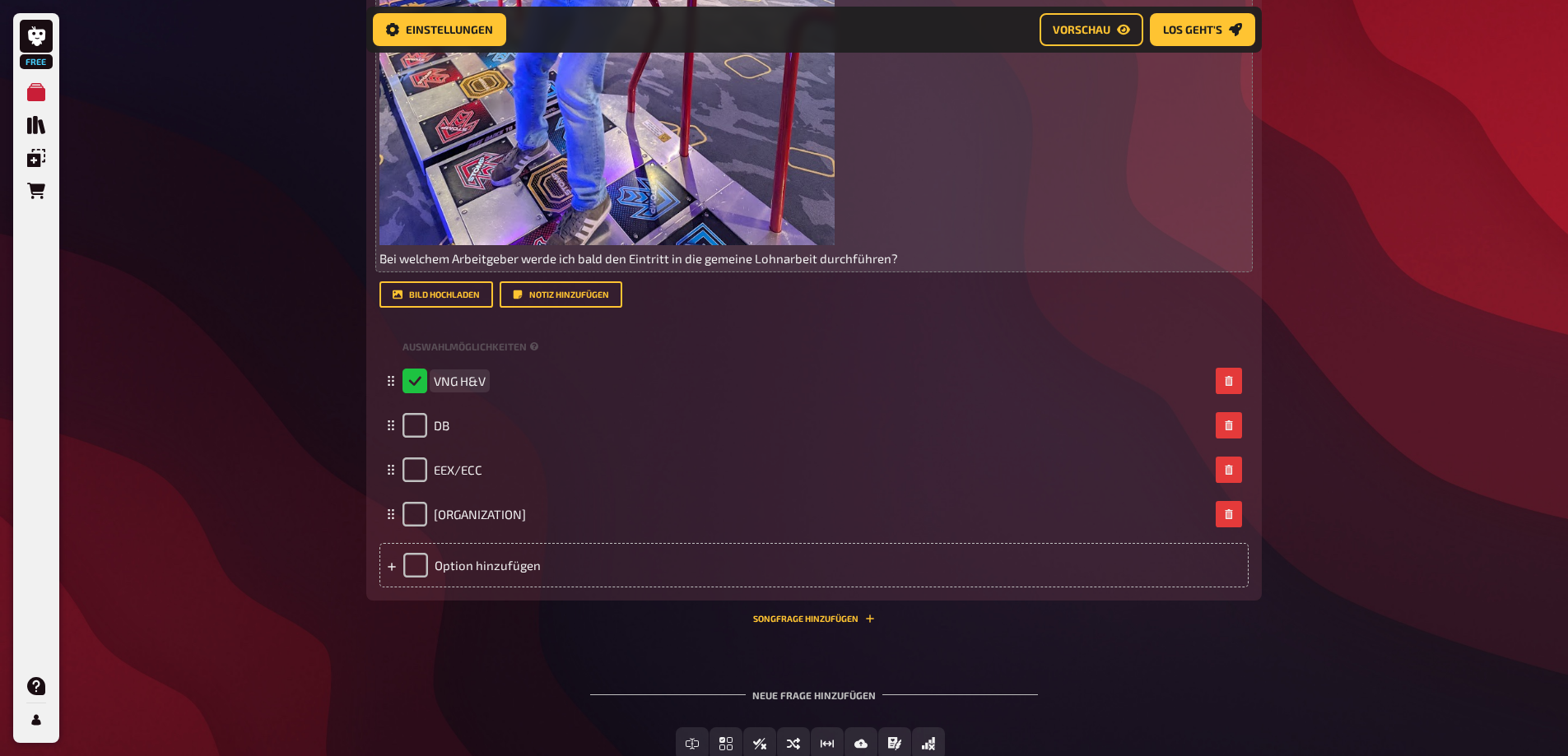 scroll, scrollTop: 2053, scrollLeft: 0, axis: vertical 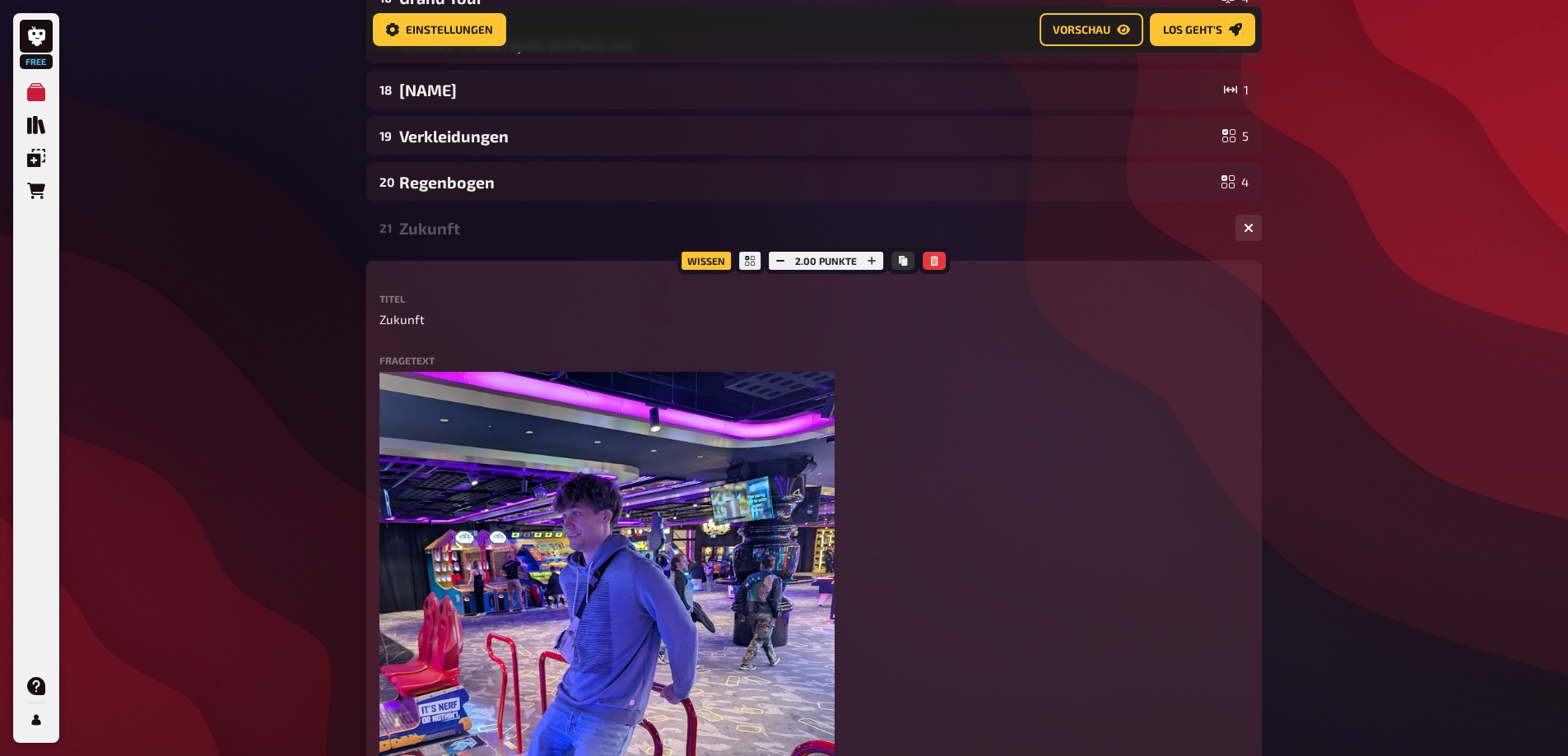 click on "Zukunft" at bounding box center (811, 228) 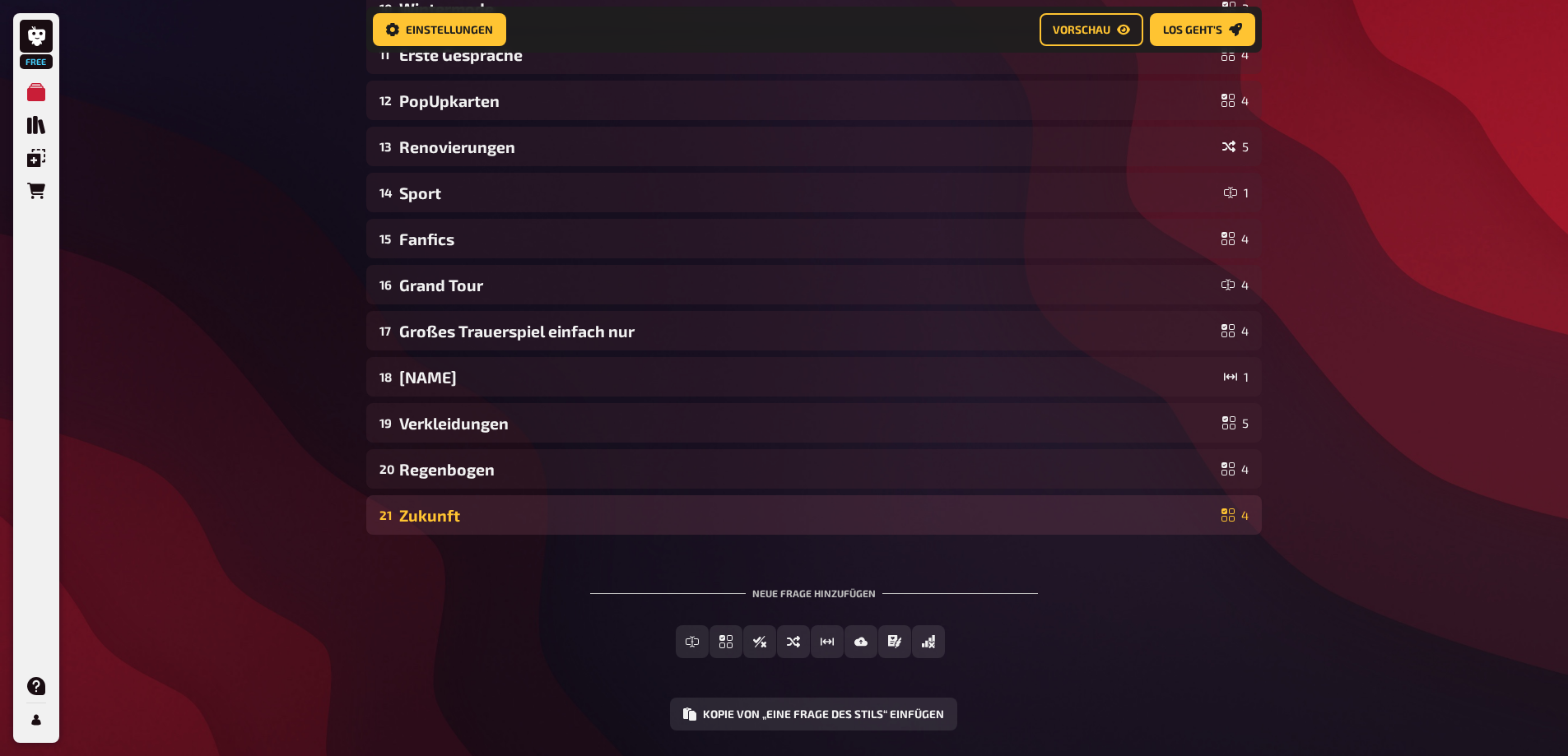 scroll, scrollTop: 997, scrollLeft: 0, axis: vertical 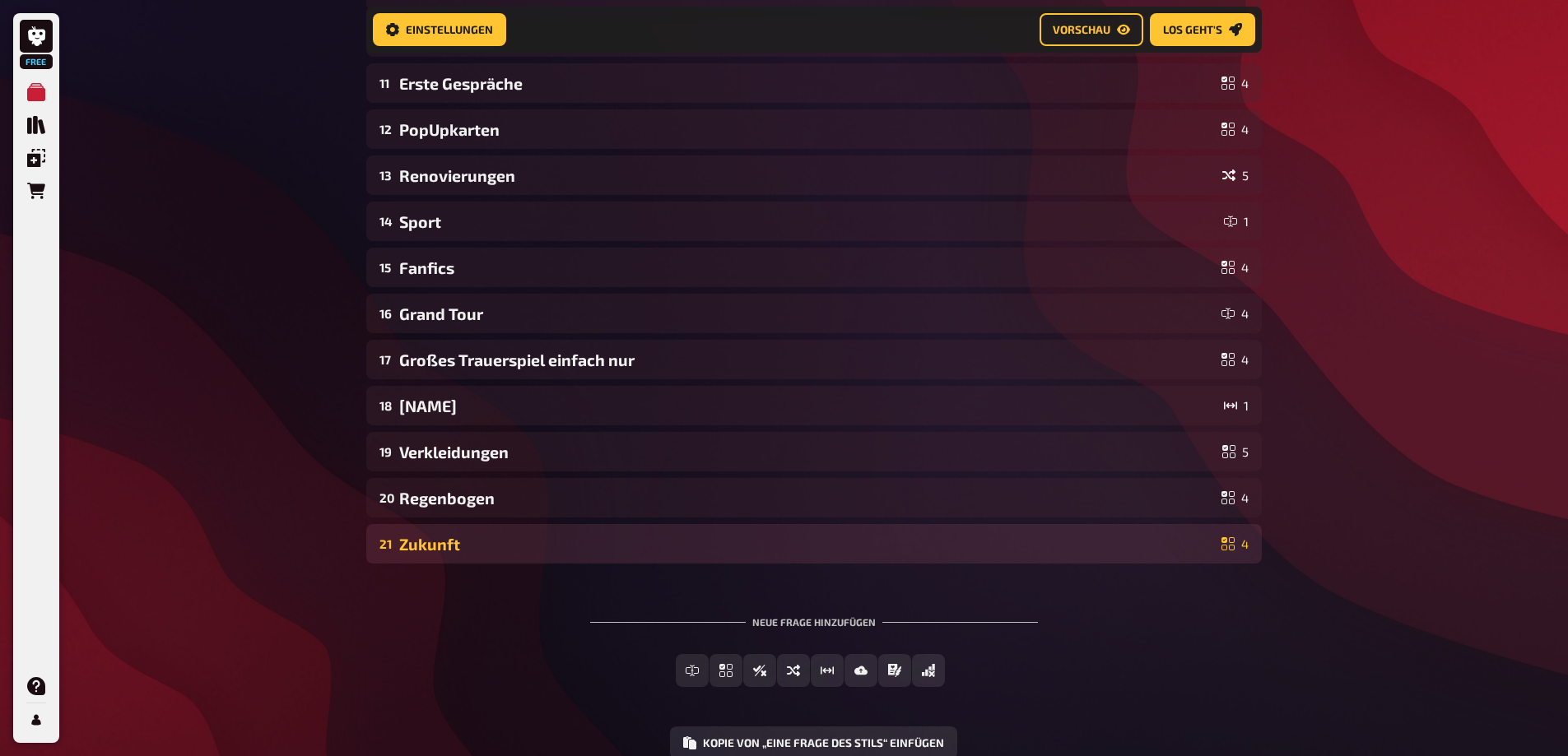 click on "21 Zukunft 4" at bounding box center (814, 544) 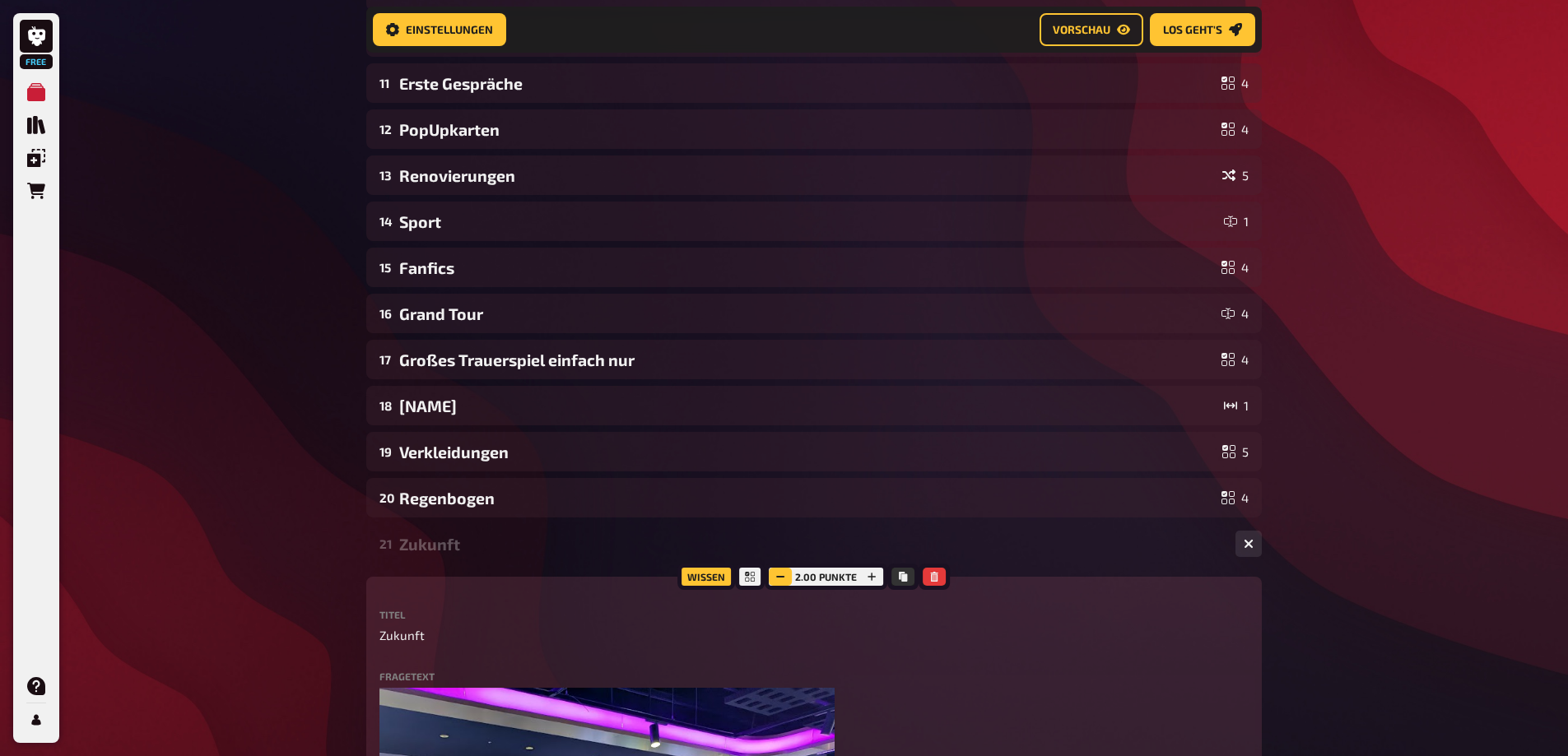 click 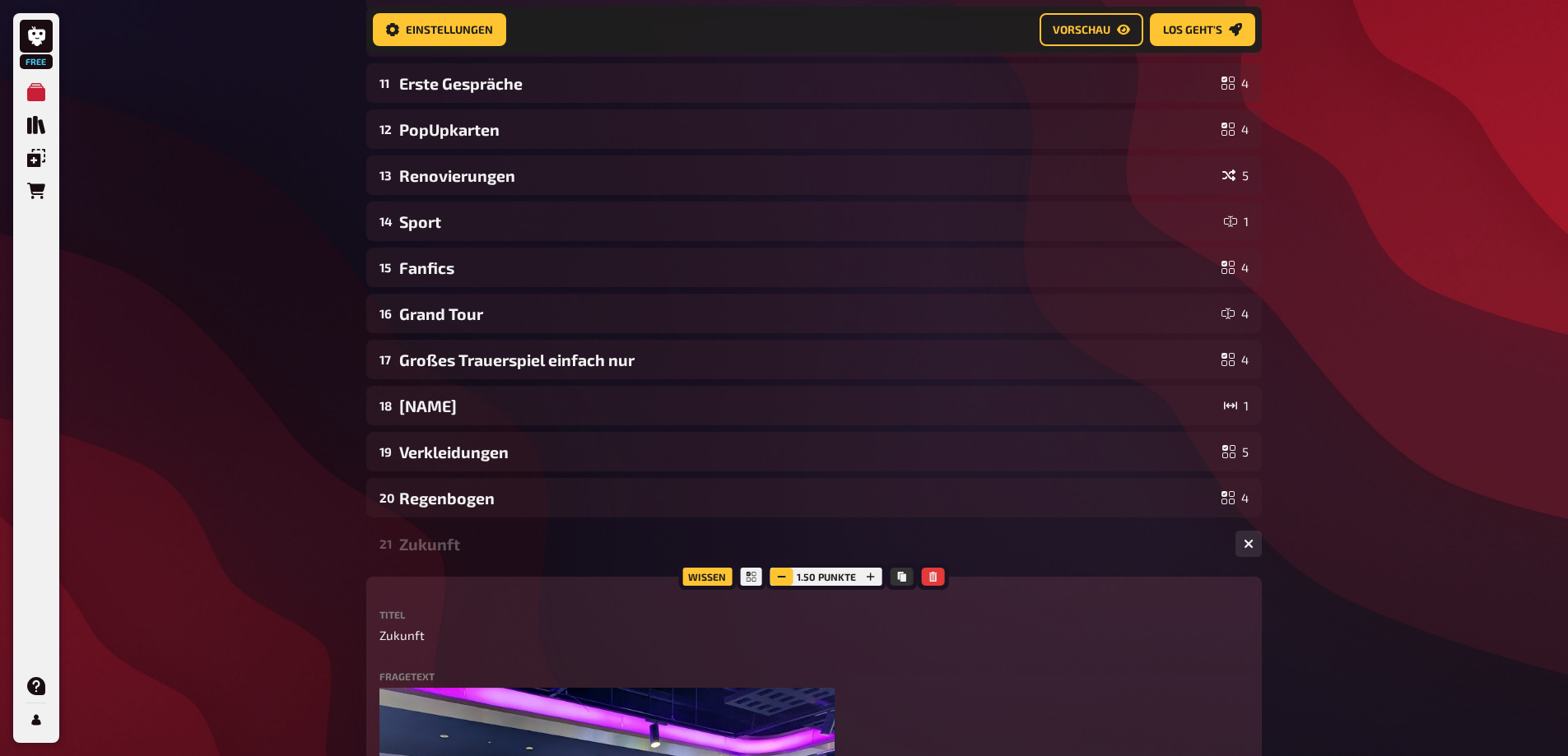 click 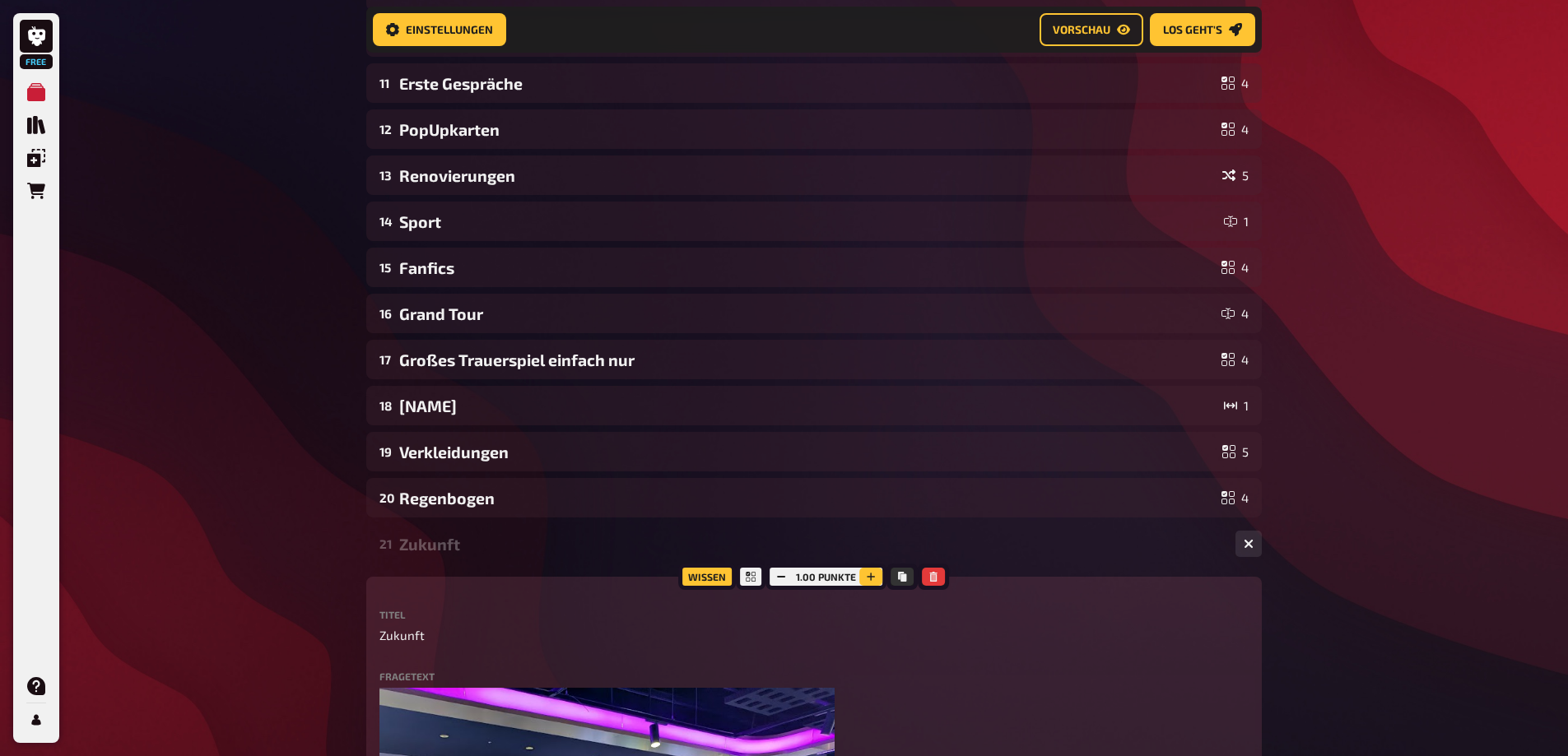 click 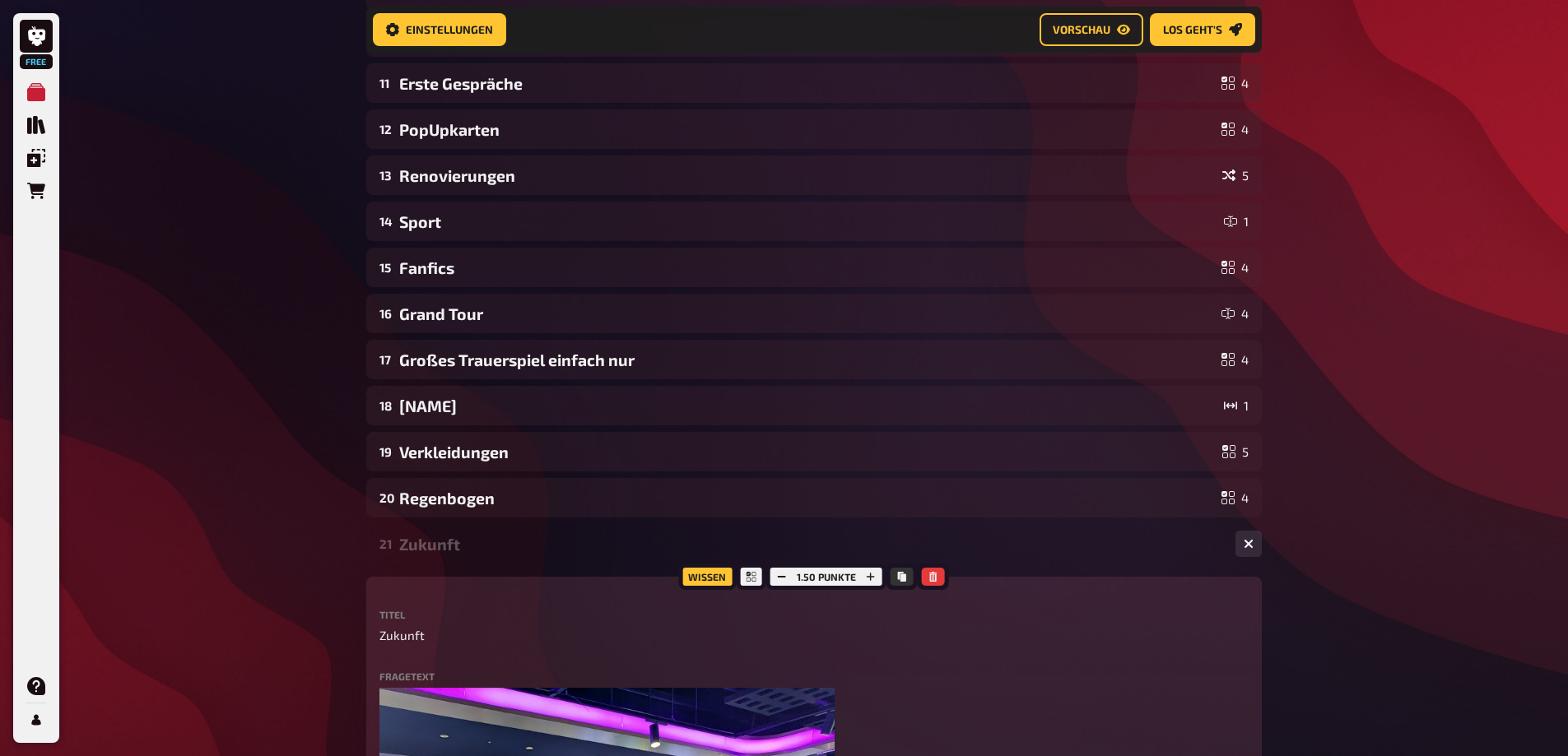 click on "Zukunft" at bounding box center (811, 544) 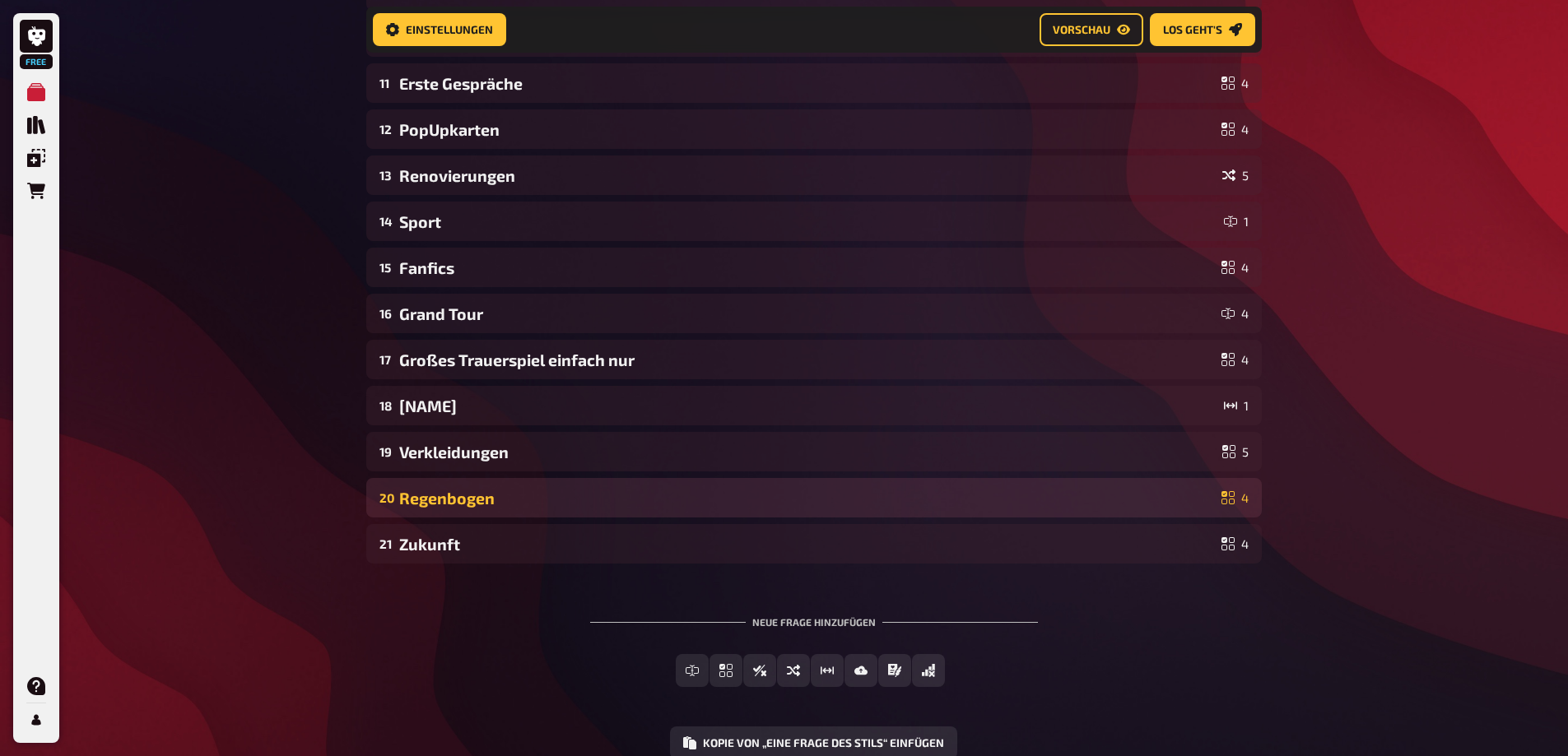 click on "20 Regenbogen 4" at bounding box center (814, 498) 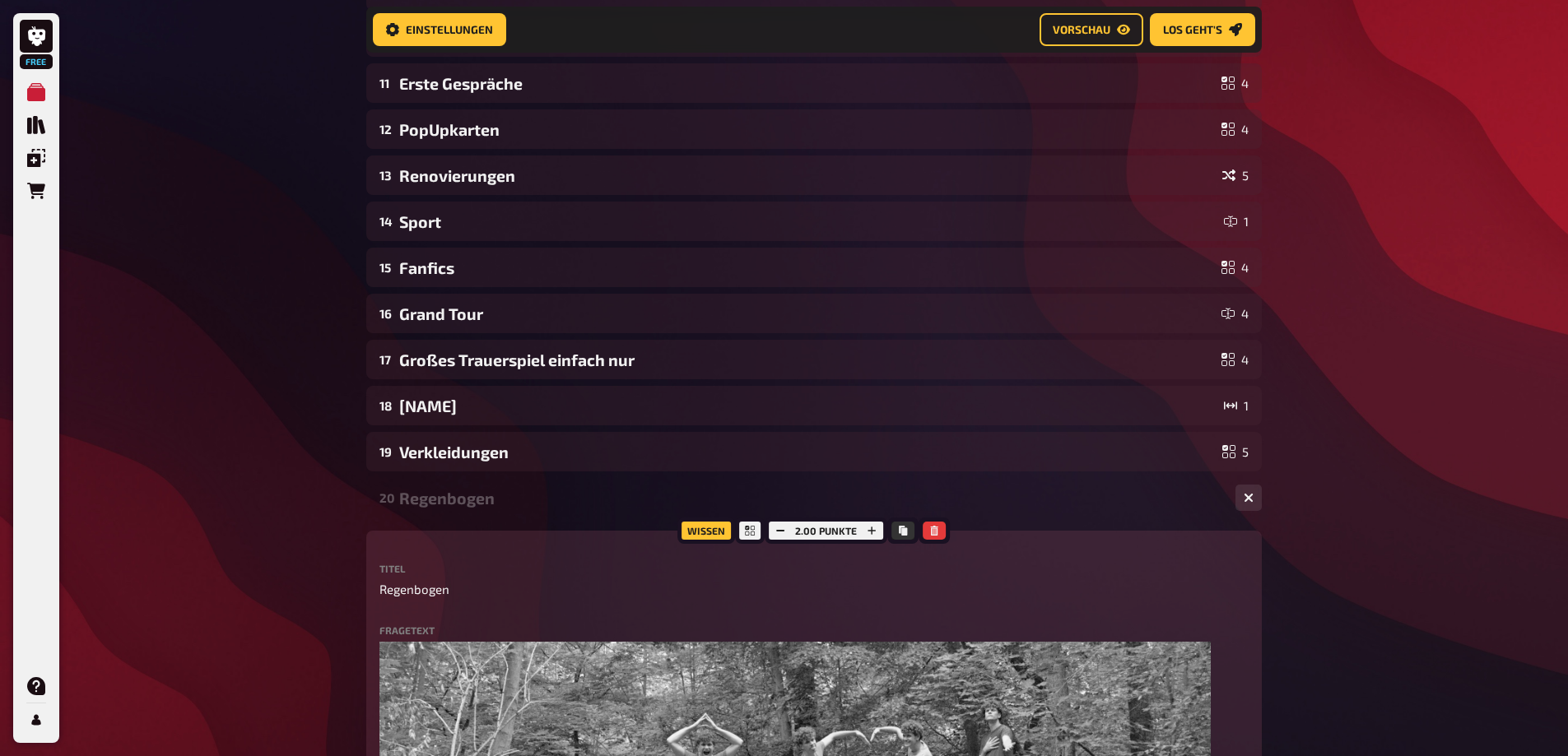 click on "Regenbogen" at bounding box center [811, 498] 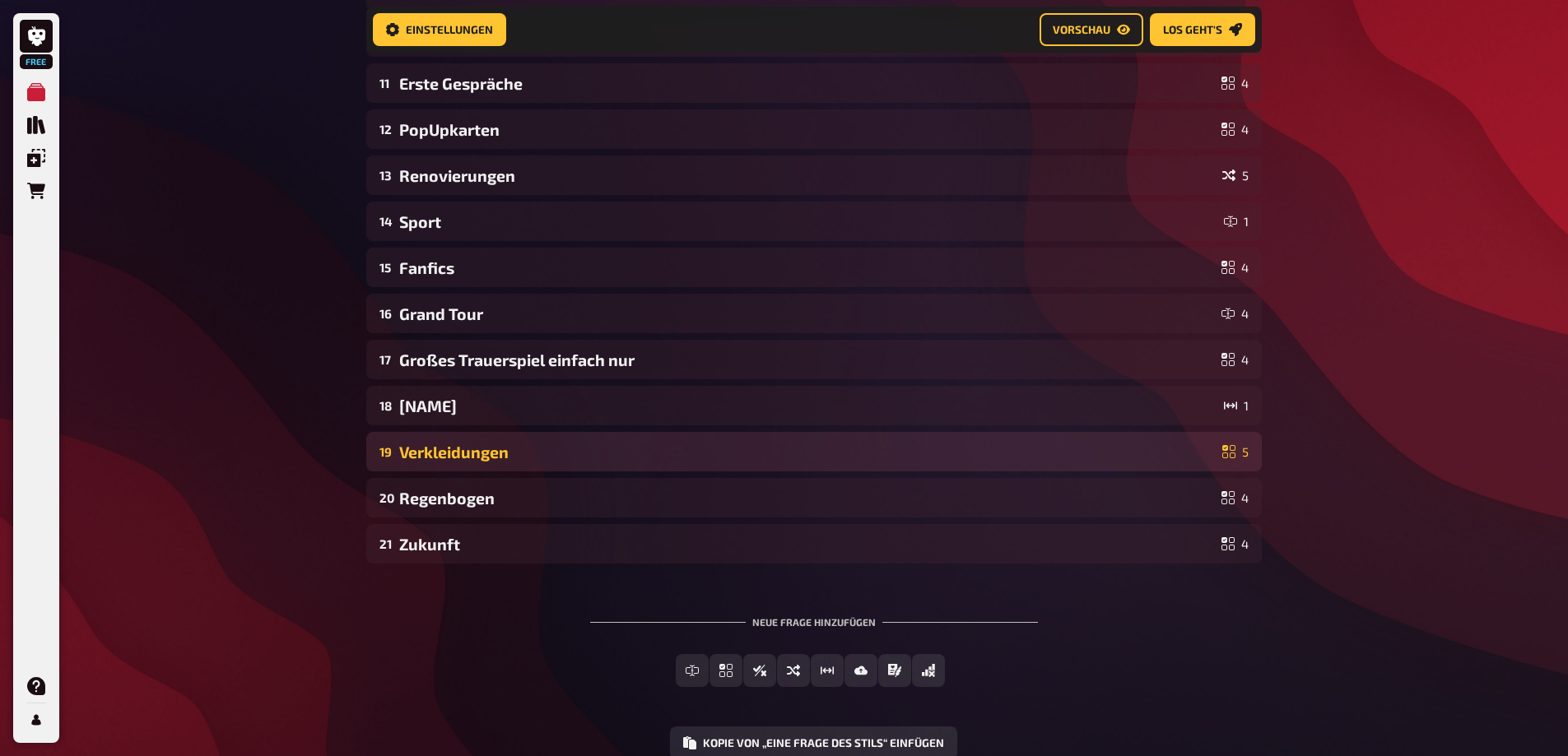 click on "Verkleidungen" at bounding box center [807, 452] 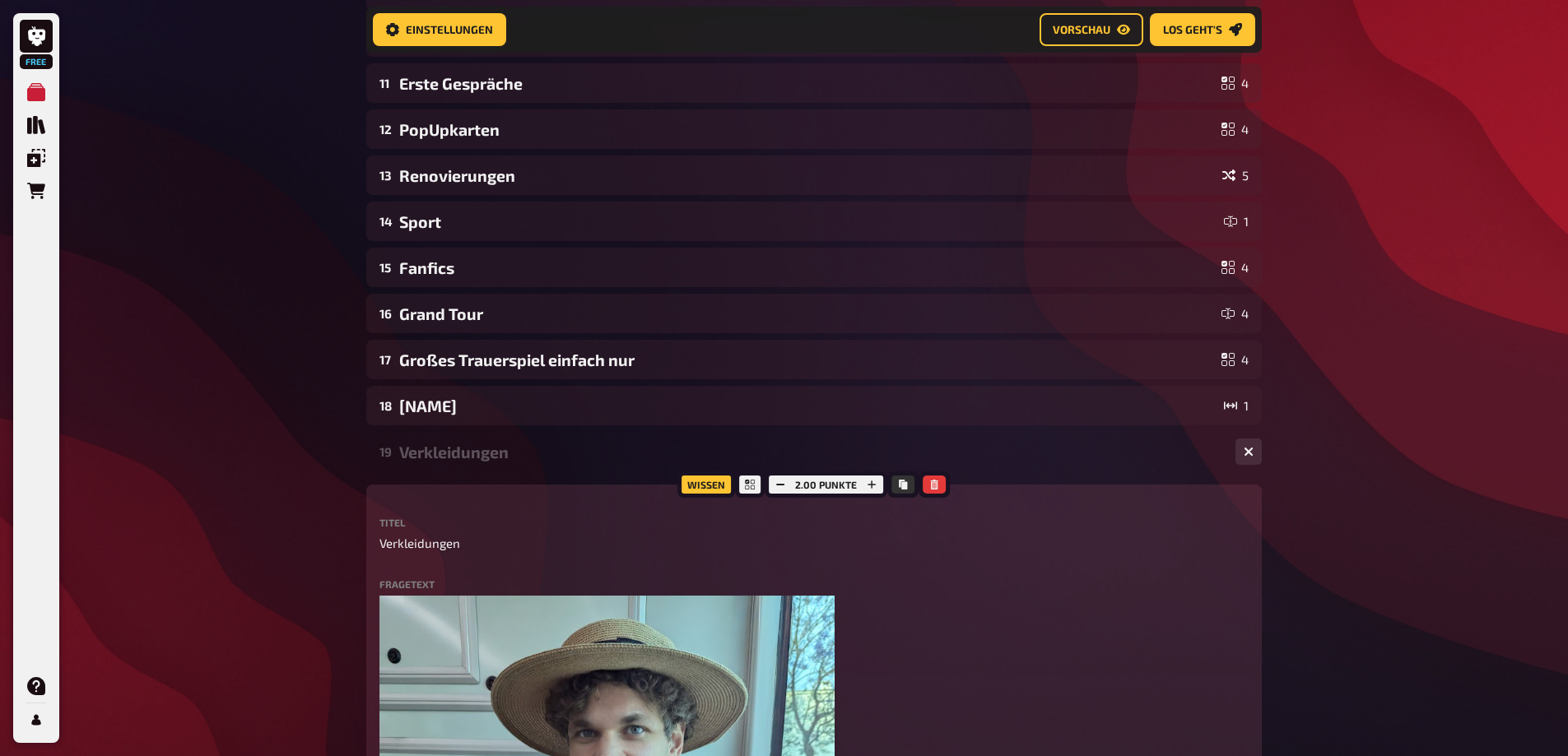 click on "Verkleidungen" at bounding box center [811, 452] 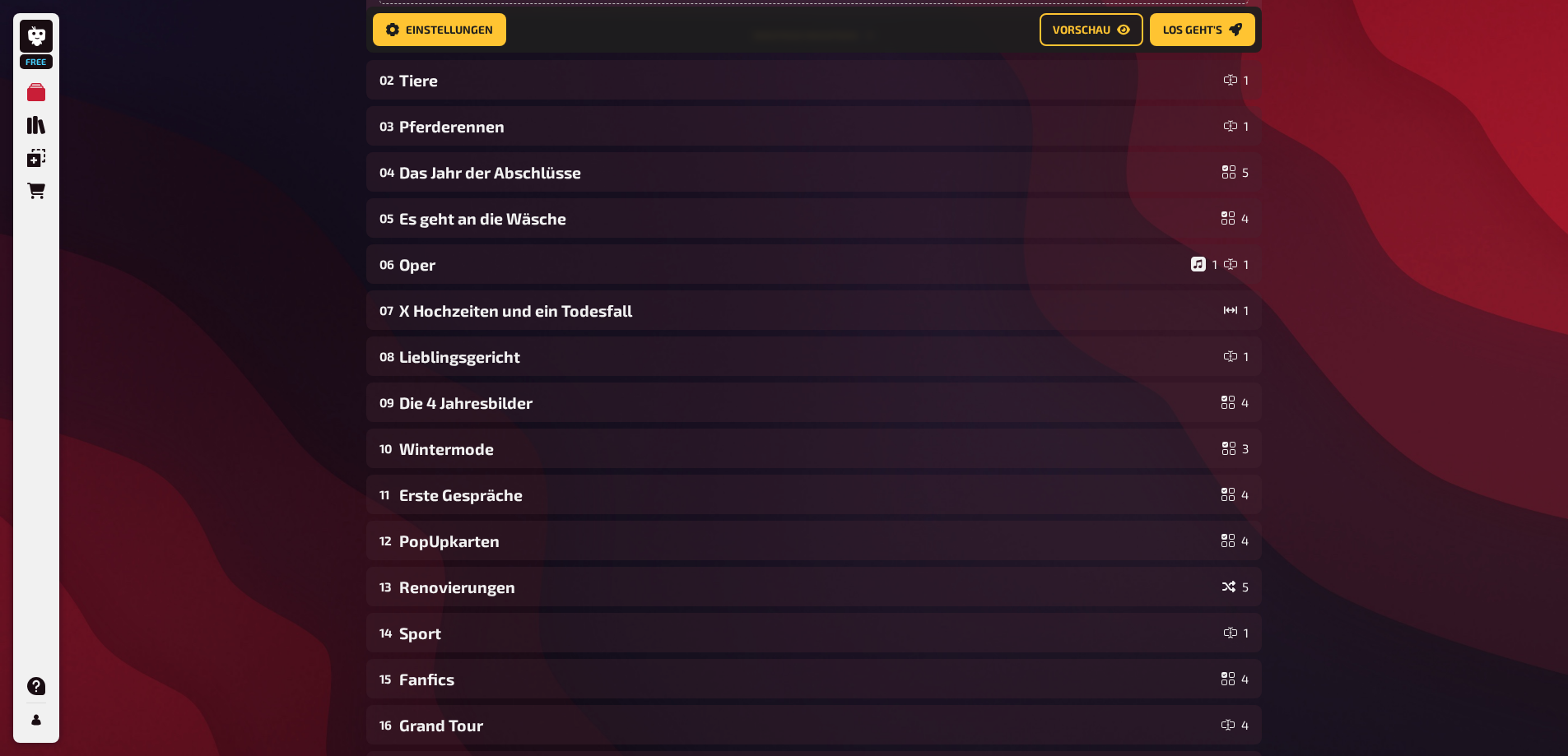 scroll, scrollTop: 0, scrollLeft: 0, axis: both 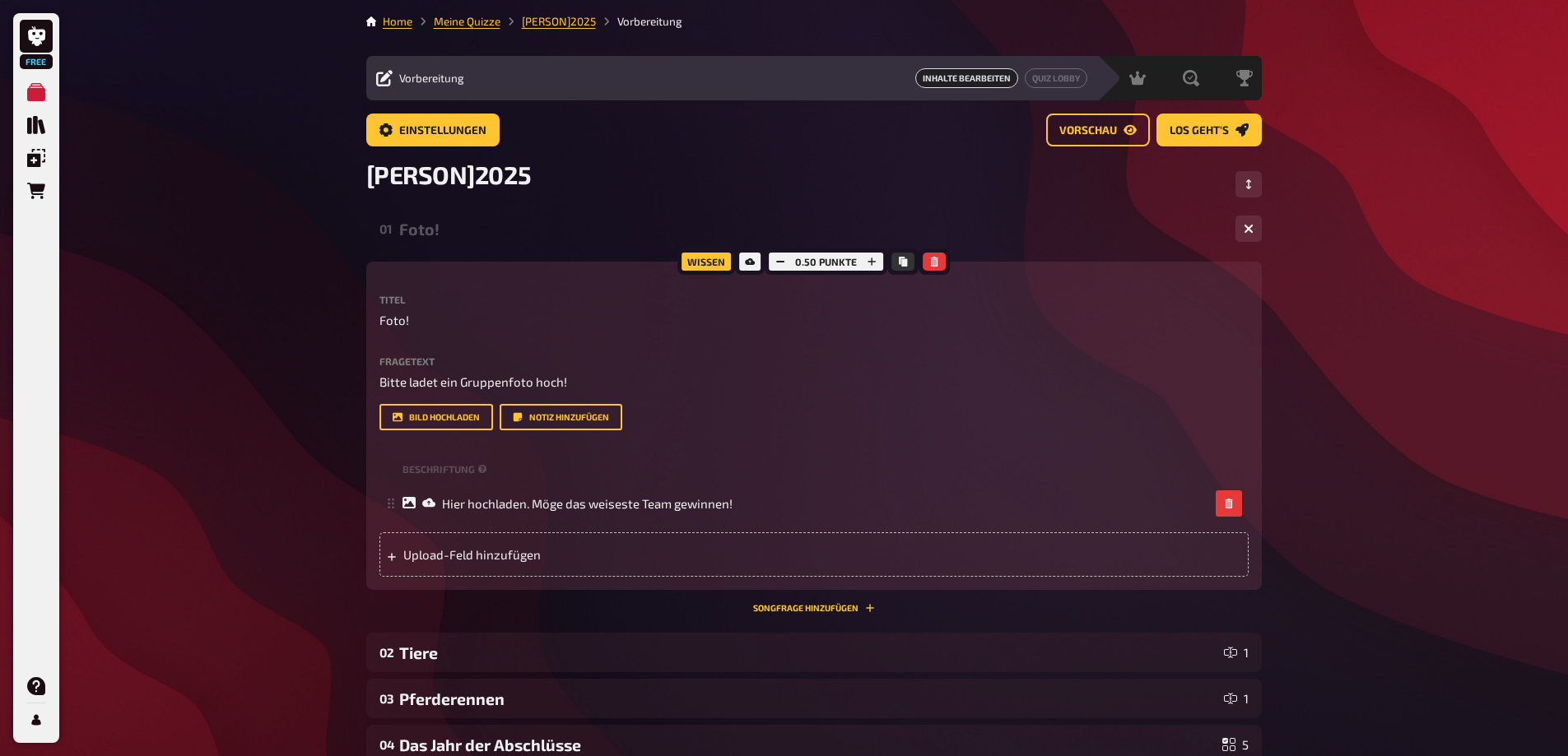 click on "Foto!" at bounding box center (811, 229) 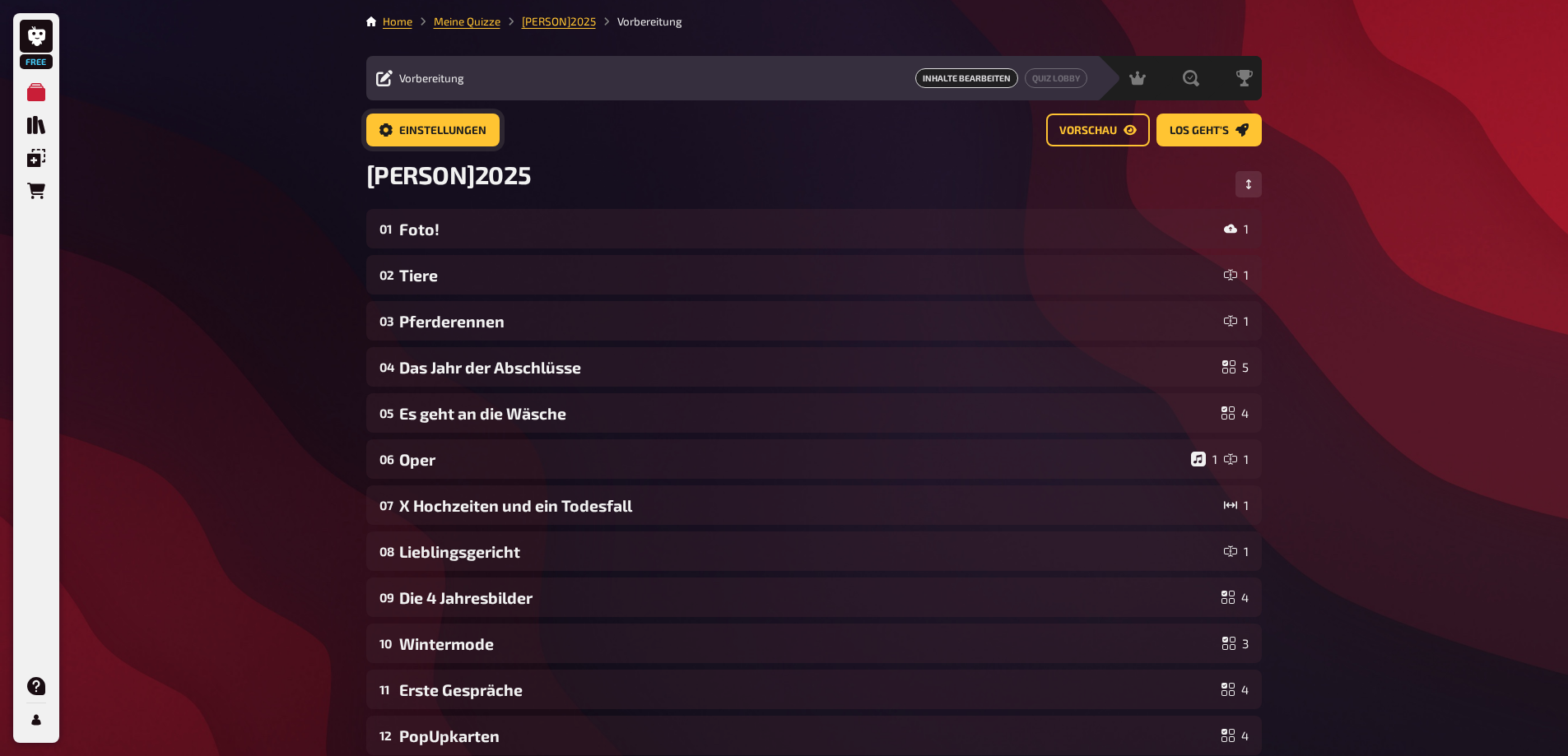 click on "Einstellungen" at bounding box center (443, 131) 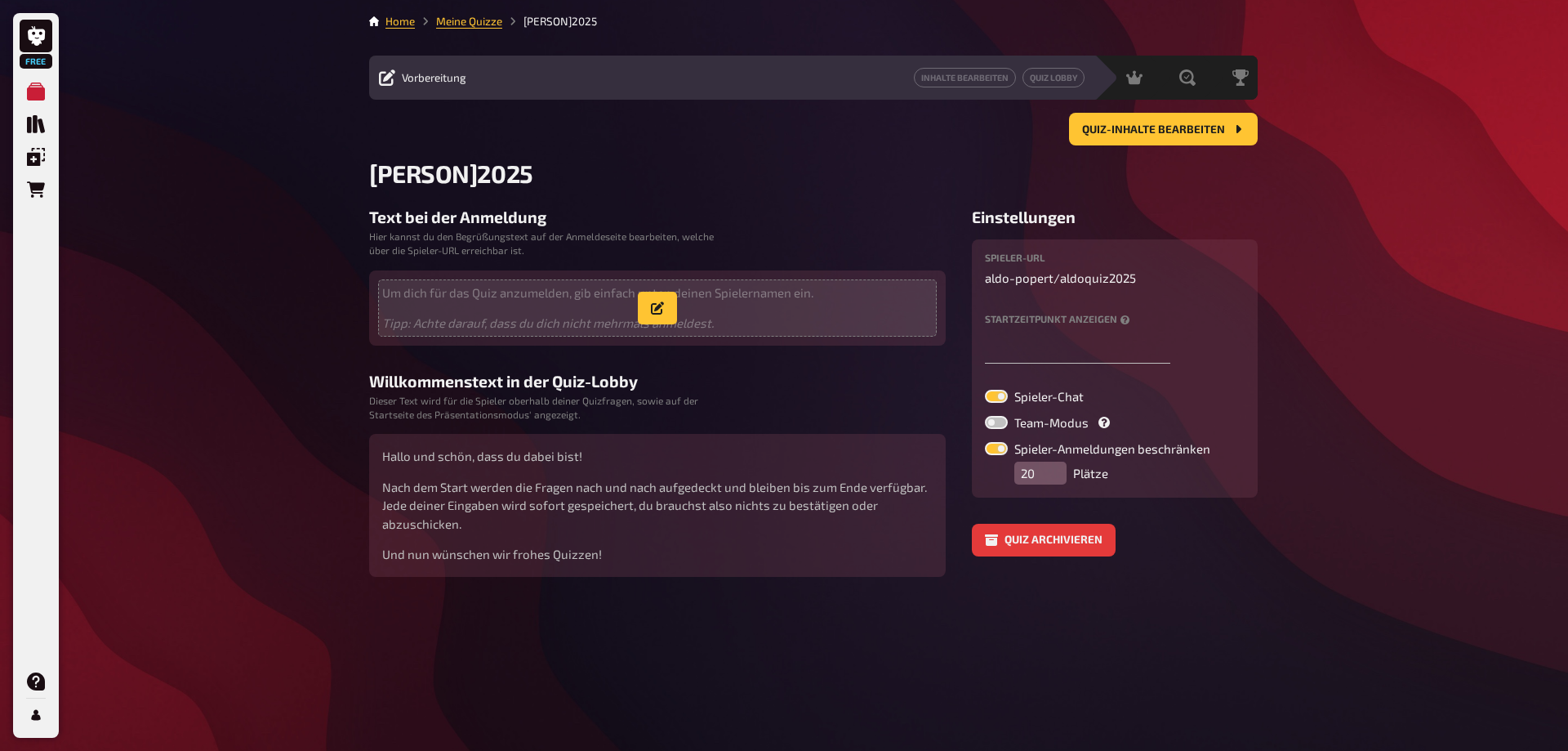 click on "Um dich für das Quiz anzumelden, gib einfach unten deinen Spielernamen ein." at bounding box center [657, 293] 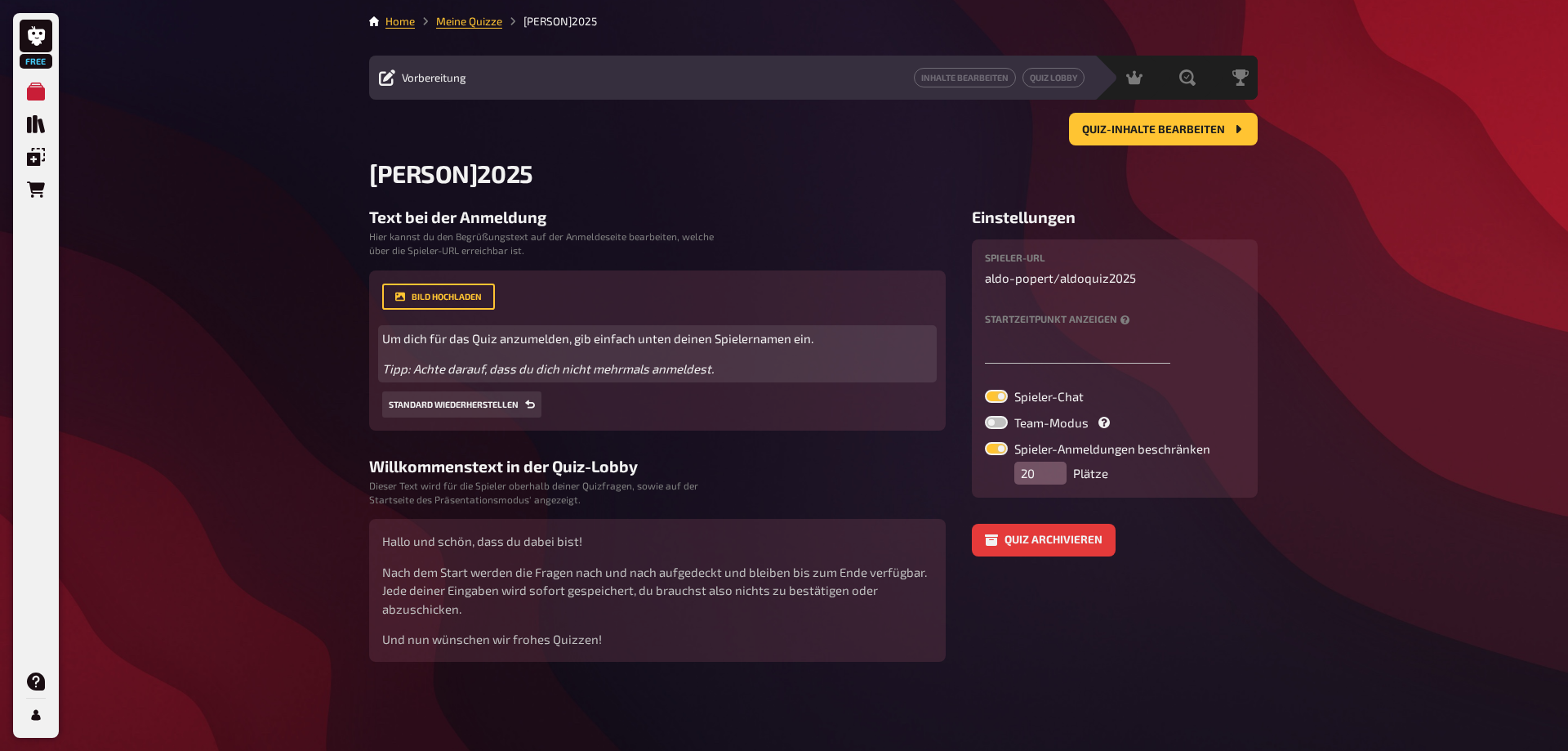 click on "Um dich für das Quiz anzumelden, gib einfach unten deinen Spielernamen ein." at bounding box center (657, 338) 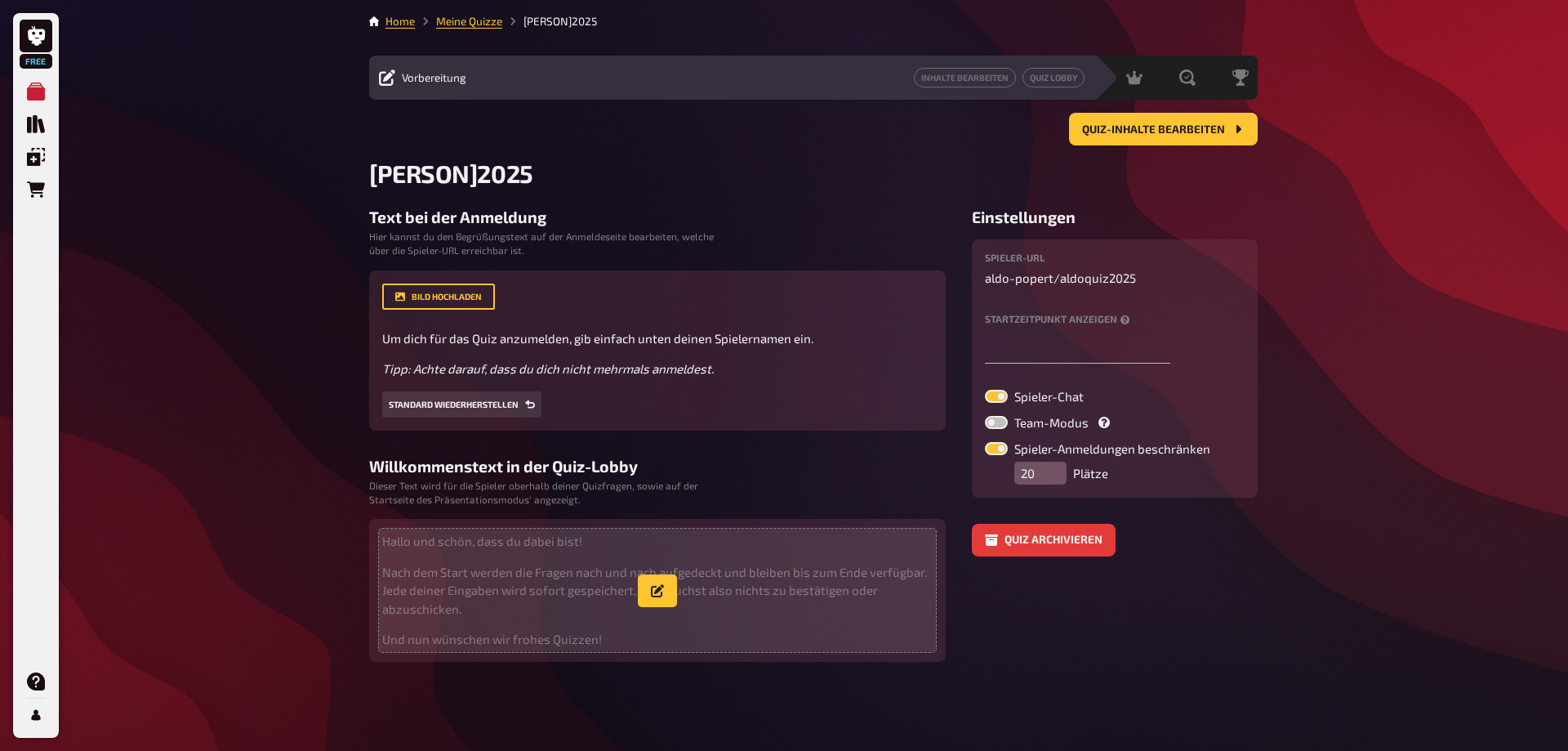 click on "Und nun wünschen wir frohes Quizzen!" at bounding box center (657, 639) 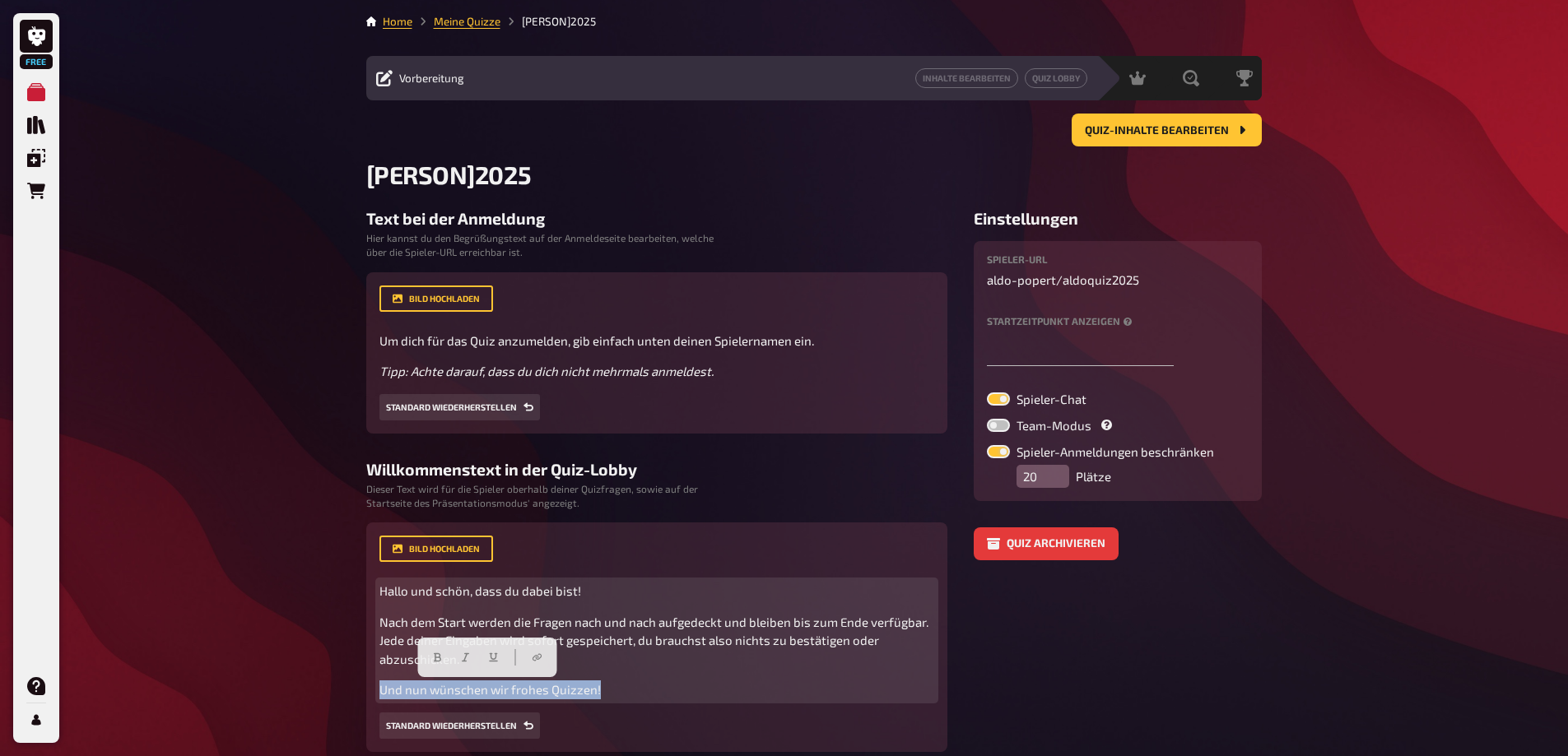 drag, startPoint x: 640, startPoint y: 693, endPoint x: 379, endPoint y: 695, distance: 261.00766 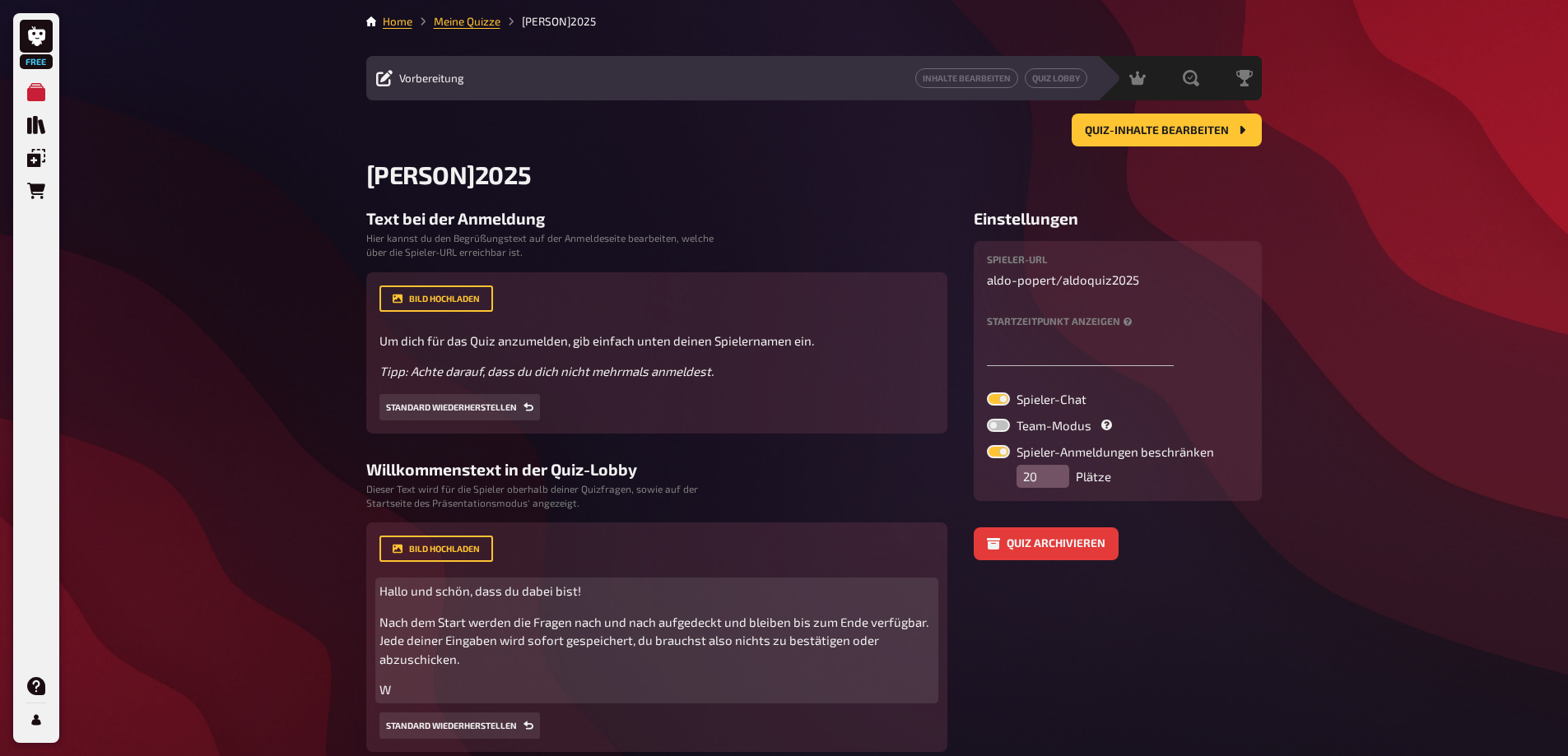 type 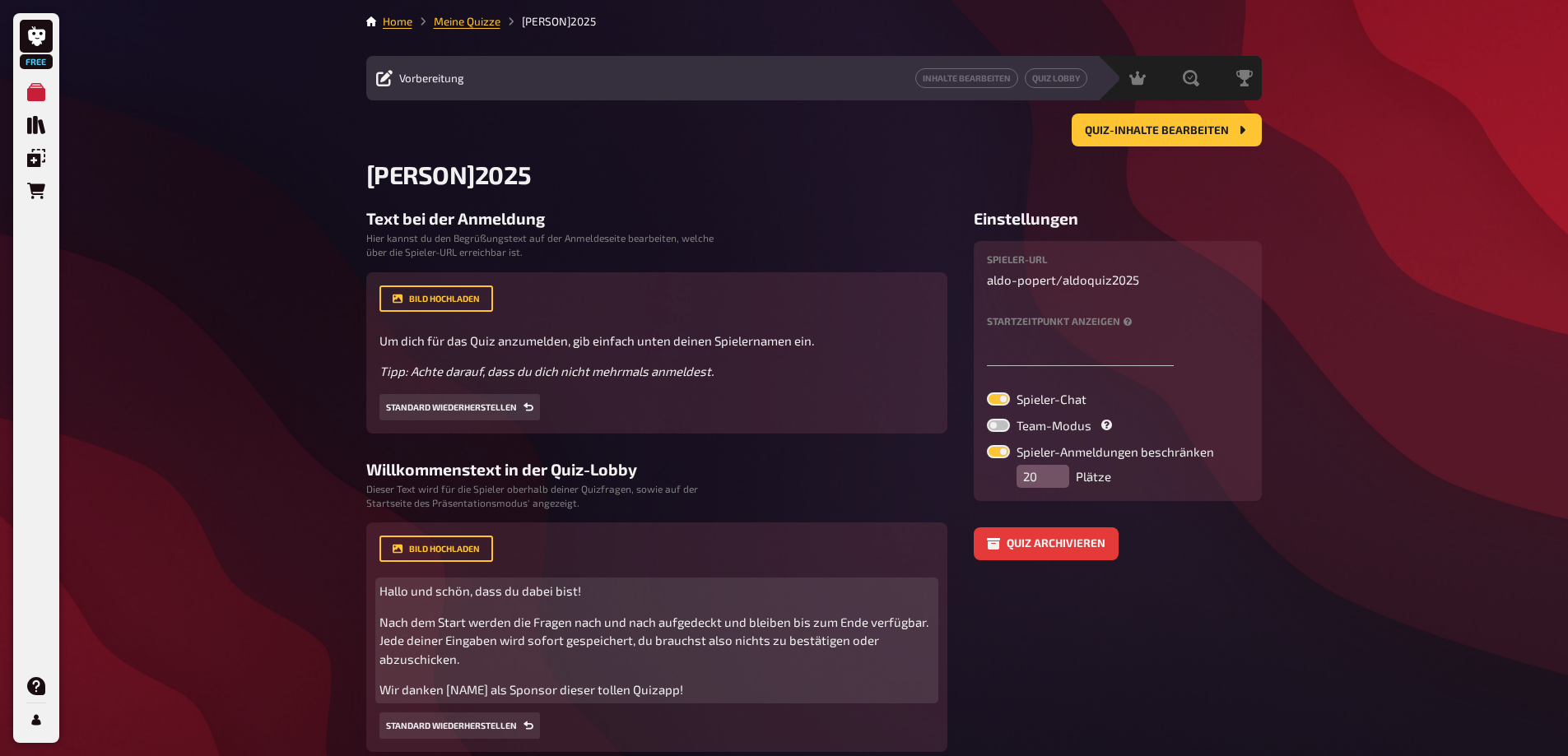 click on "Hallo und schön, dass du dabei bist! Nach dem Start werden die Fragen nach und nach aufgedeckt und bleiben bis zum Ende verfügbar. Jede deiner Eingaben wird sofort gespeichert, du brauchst also nichts zu bestätigen oder abzuschicken. Wir danken Fabi als Sponsor dieser tollen Quizapp!" at bounding box center (657, 640) 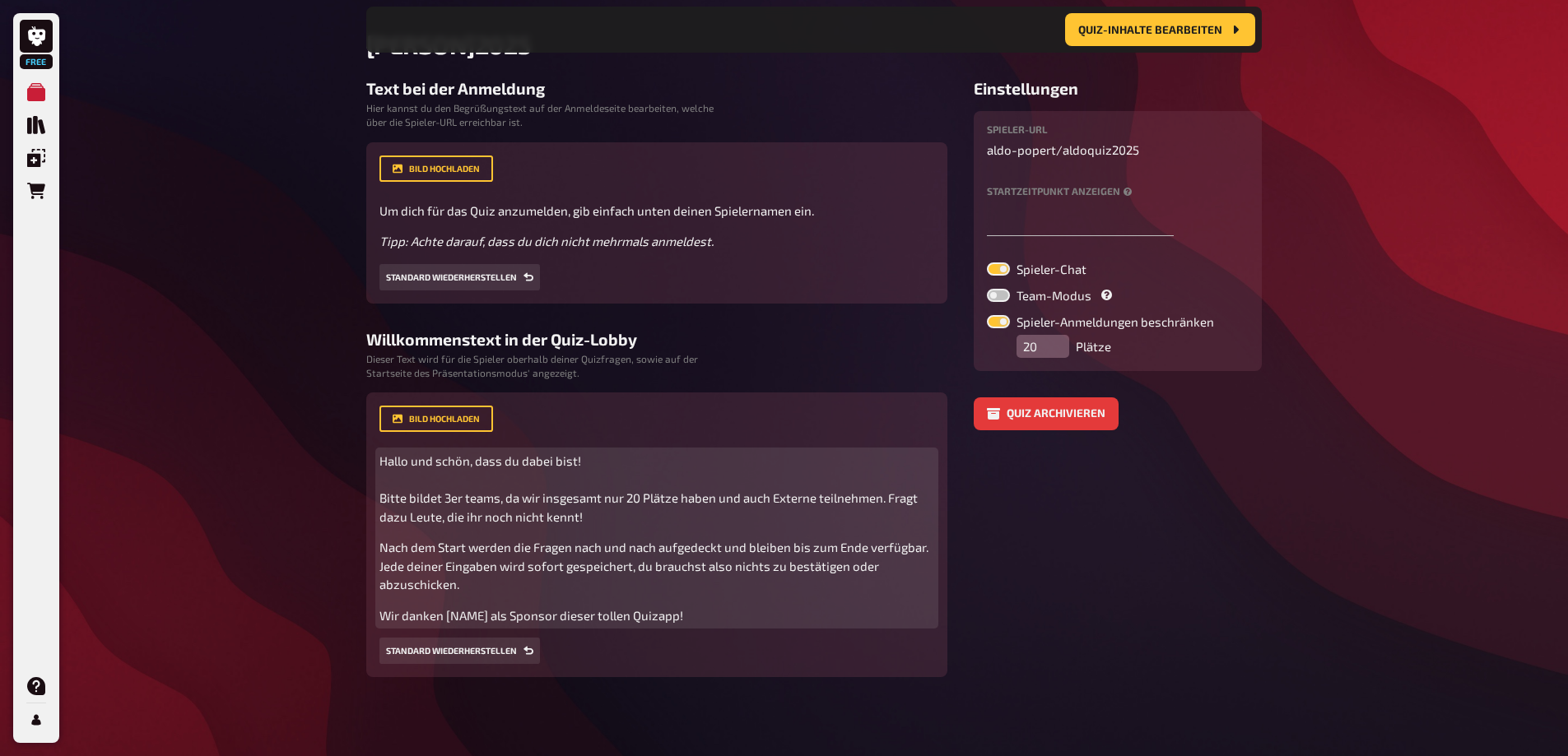 scroll, scrollTop: 143, scrollLeft: 0, axis: vertical 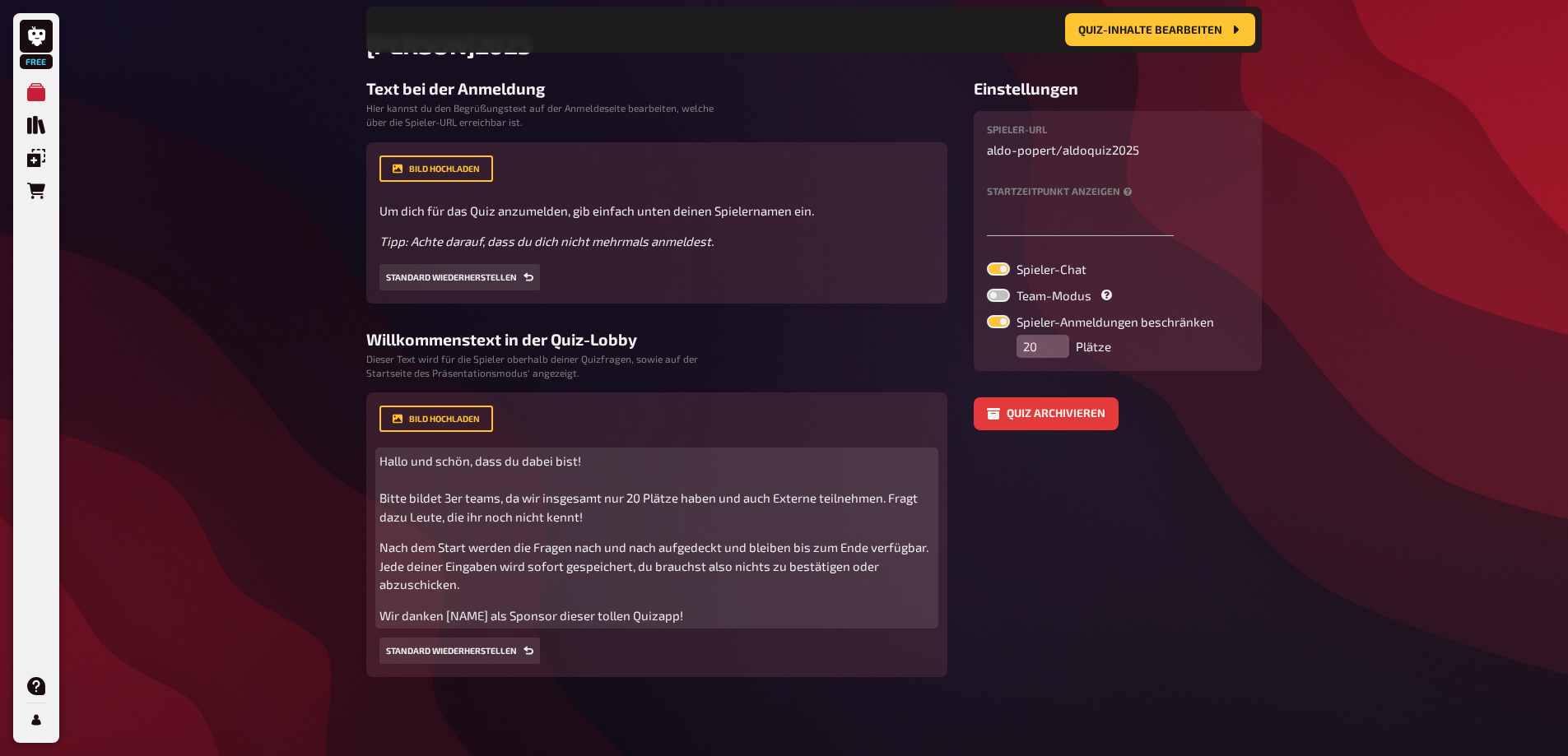 click on "Hallo und schön, dass du dabei bist!
Bitte bildet 3er teams, da wir insgesamt nur 20 Plätze haben und auch Externe teilnehmen. Fragt dazu Leute, die ihr noch nicht kennt!" at bounding box center (649, 489) 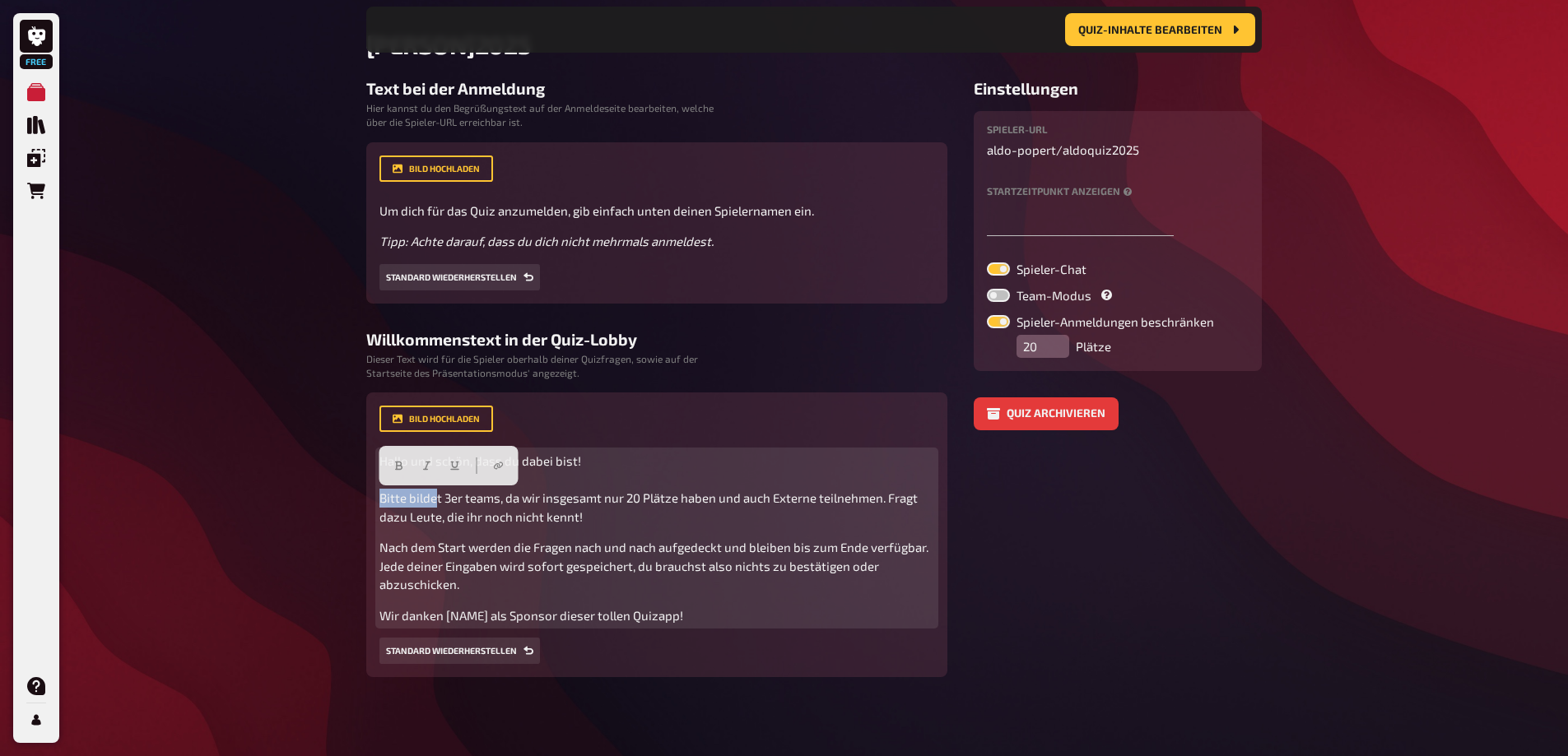 drag, startPoint x: 437, startPoint y: 501, endPoint x: 379, endPoint y: 494, distance: 58.420887 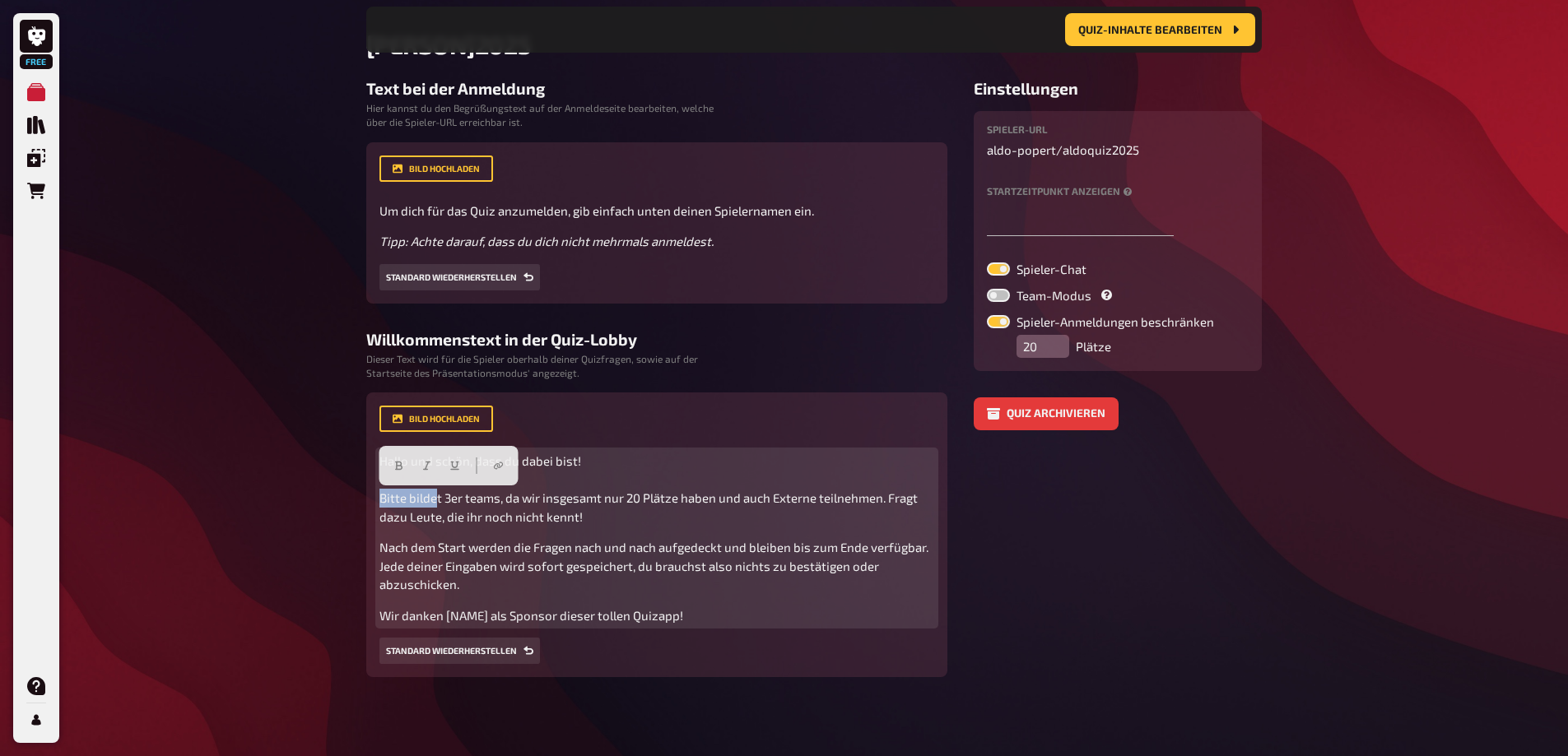 click on "Bild hochladen Hallo und schön, dass du dabei bist!
Bitte bildet 3er teams, da wir insgesamt nur 20 Plätze haben und auch Externe teilnehmen. Fragt dazu Leute, die ihr noch nicht kennt! Nach dem Start werden die Fragen nach und nach aufgedeckt und bleiben bis zum Ende verfügbar. Jede deiner Eingaben wird sofort gespeichert, du brauchst also nichts zu bestätigen oder abzuschicken. Wir danken Fabi als Sponsor dieser tollen Quizapp! Hier hinziehen für Dateiupload Standard wiederherstellen" at bounding box center [657, 535] 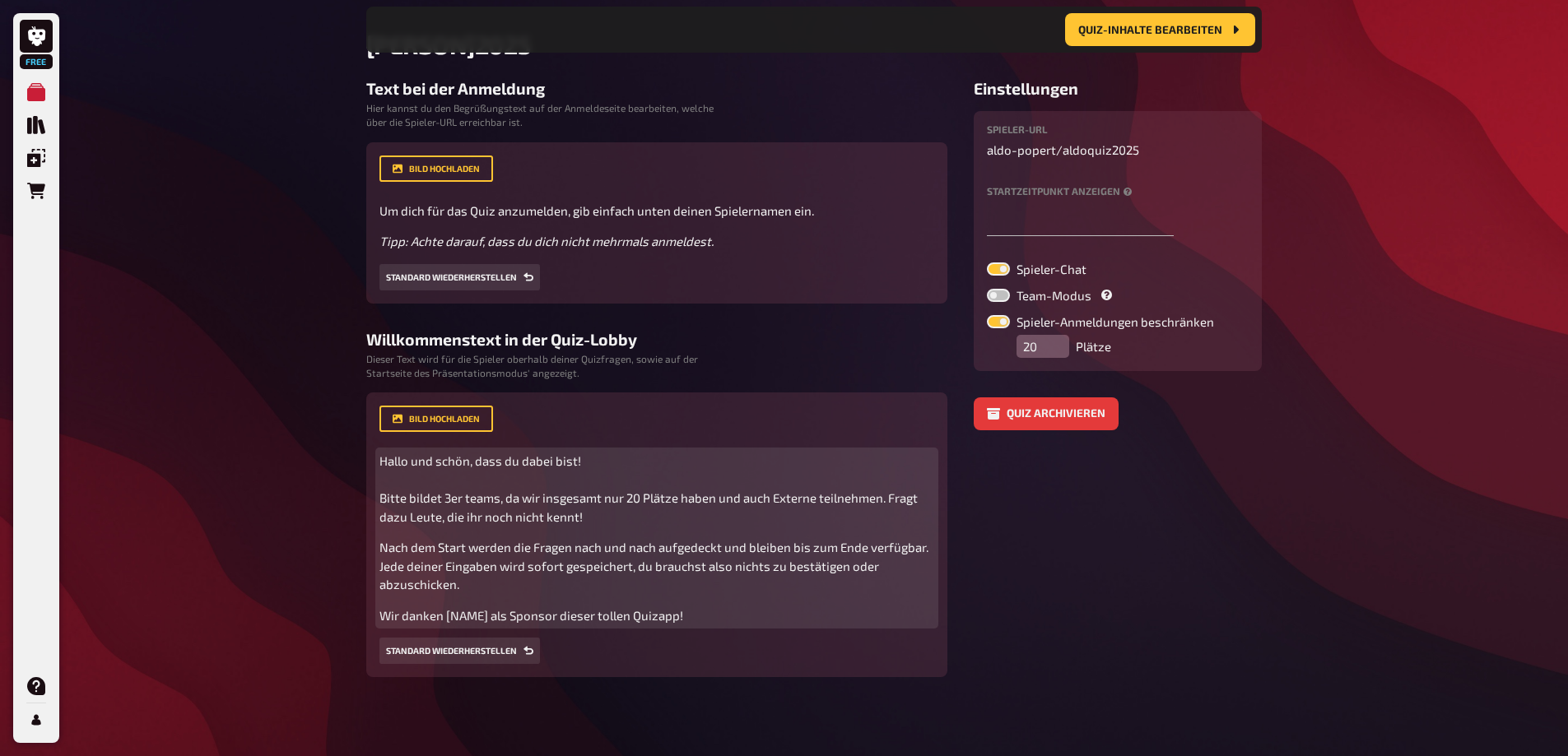 click on "Hallo und schön, dass du dabei bist!
Bitte bildet 3er teams, da wir insgesamt nur 20 Plätze haben und auch Externe teilnehmen. Fragt dazu Leute, die ihr noch nicht kennt!" at bounding box center [657, 489] 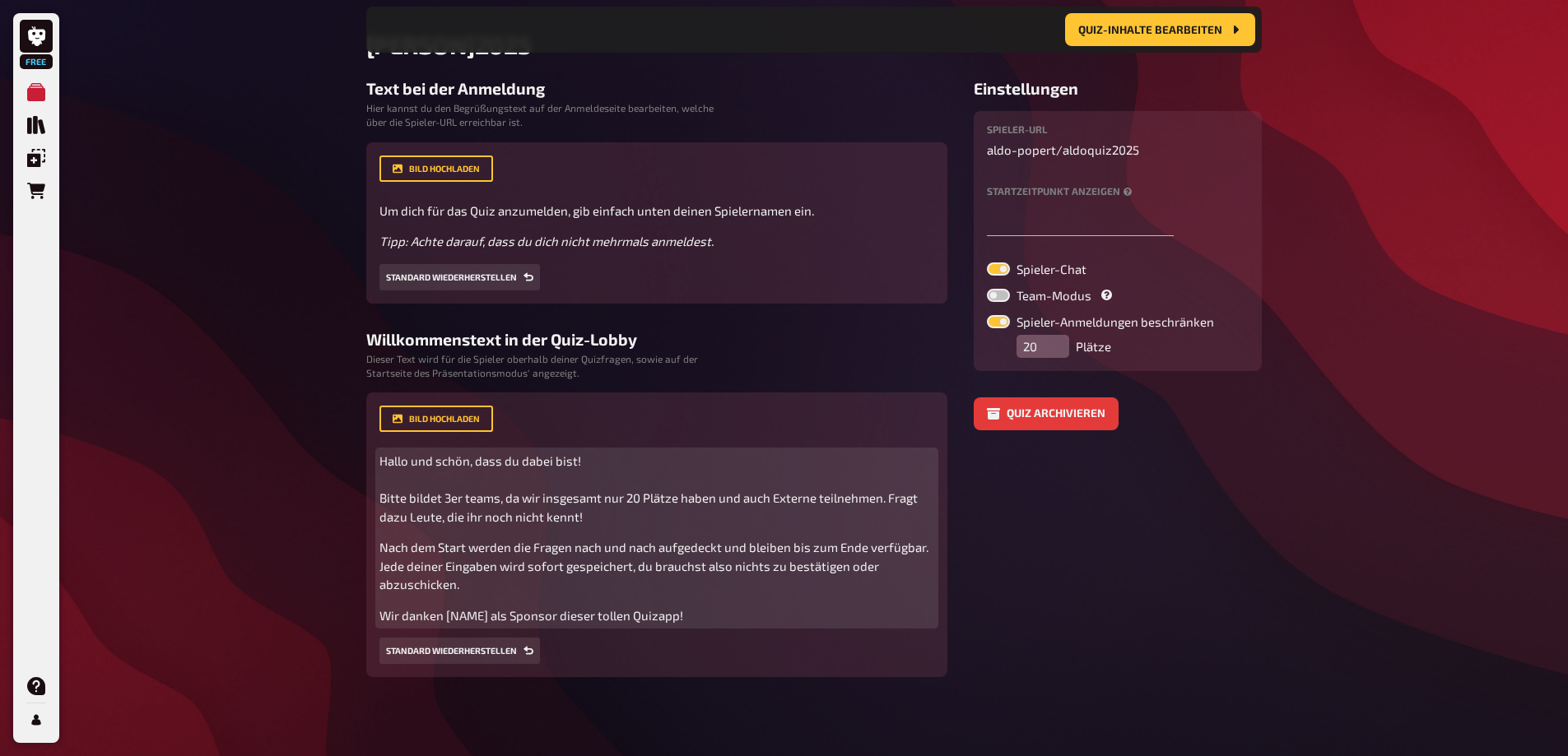 scroll, scrollTop: 162, scrollLeft: 0, axis: vertical 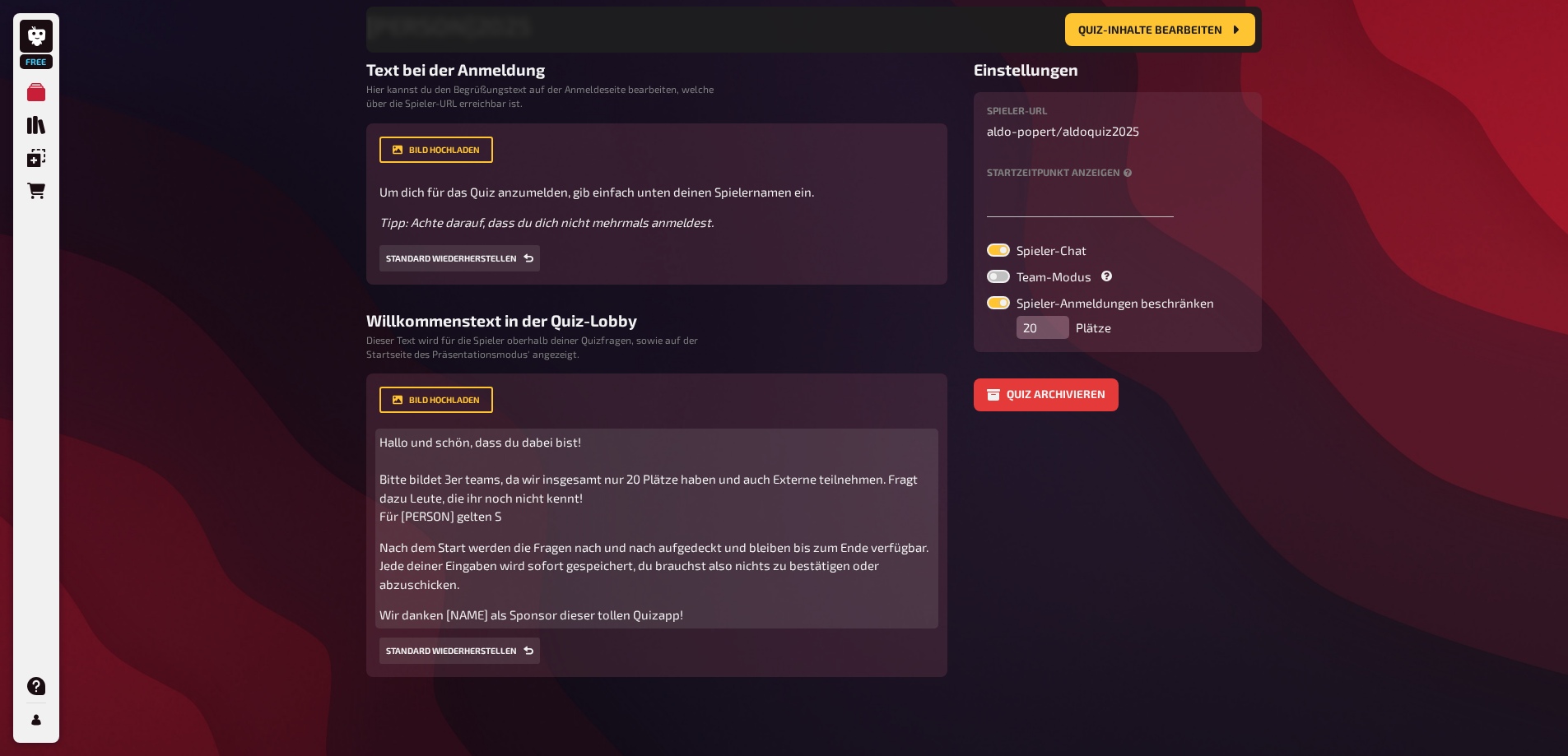 click on "Hallo und schön, dass du dabei bist!
Bitte bildet 3er teams, da wir insgesamt nur 20 Plätze haben und auch Externe teilnehmen. Fragt dazu Leute, die ihr noch nicht kennt!
Für [PERSON] gelten S" at bounding box center [657, 479] 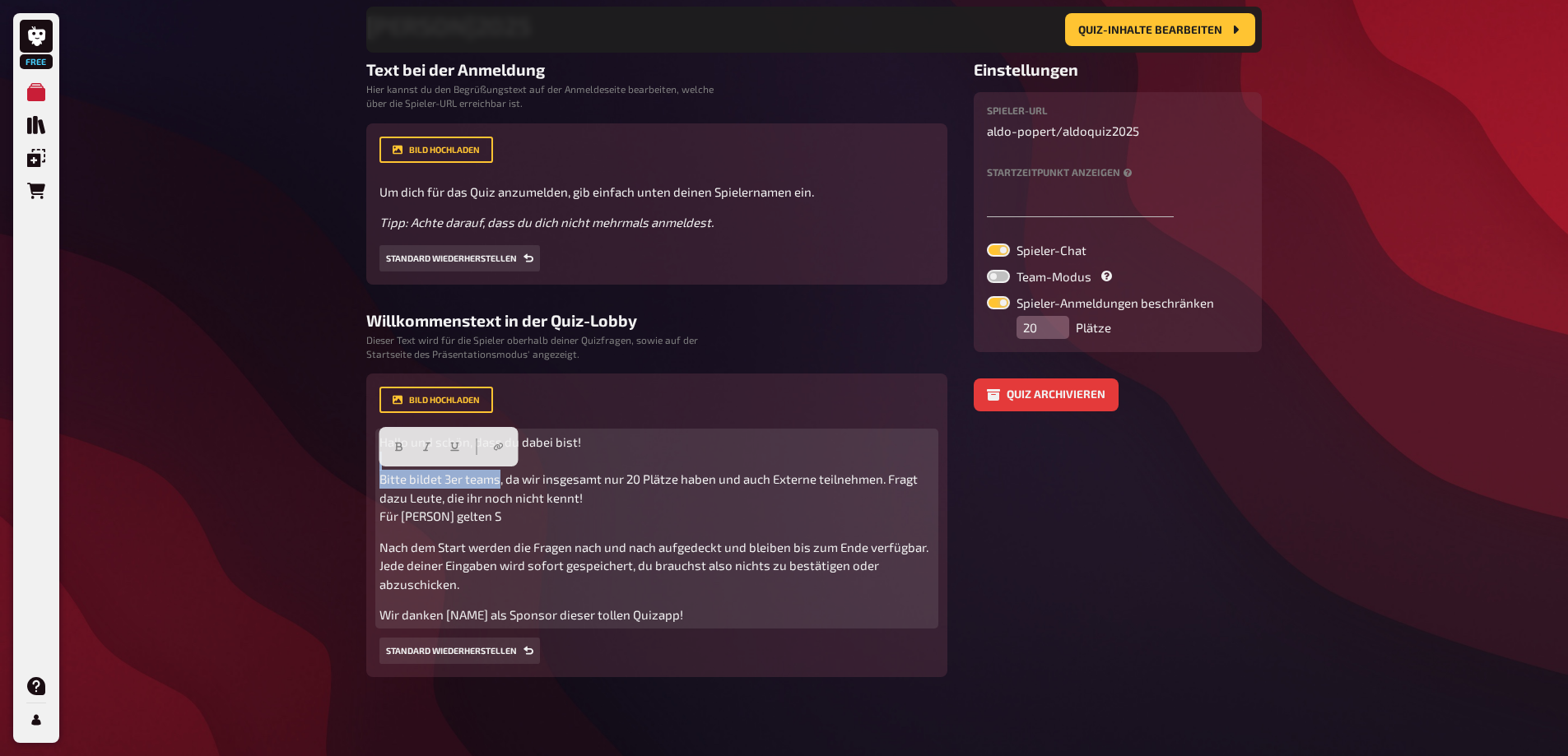 drag, startPoint x: 498, startPoint y: 478, endPoint x: 370, endPoint y: 466, distance: 128.56127 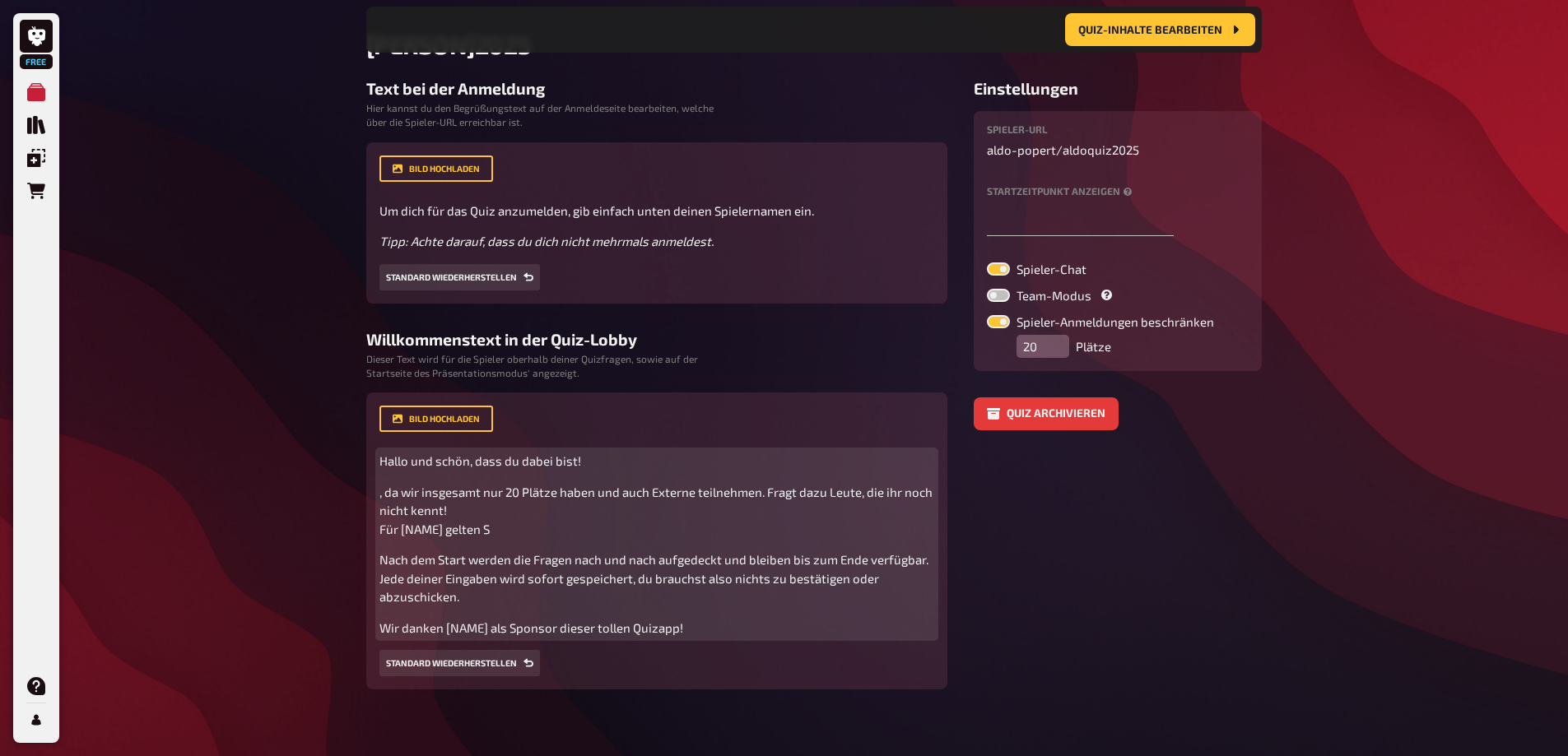 scroll, scrollTop: 162, scrollLeft: 0, axis: vertical 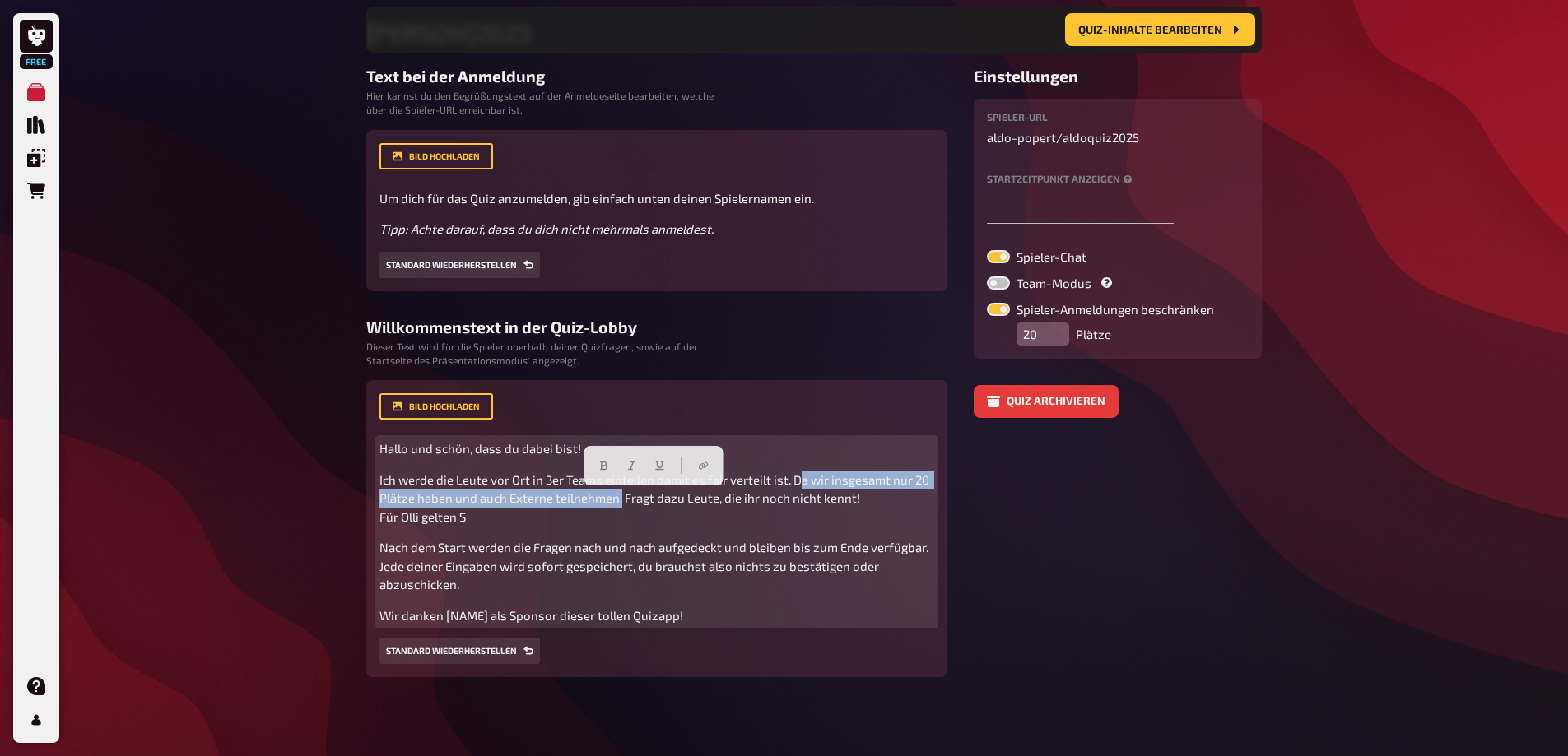 drag, startPoint x: 622, startPoint y: 511, endPoint x: 795, endPoint y: 492, distance: 174.04023 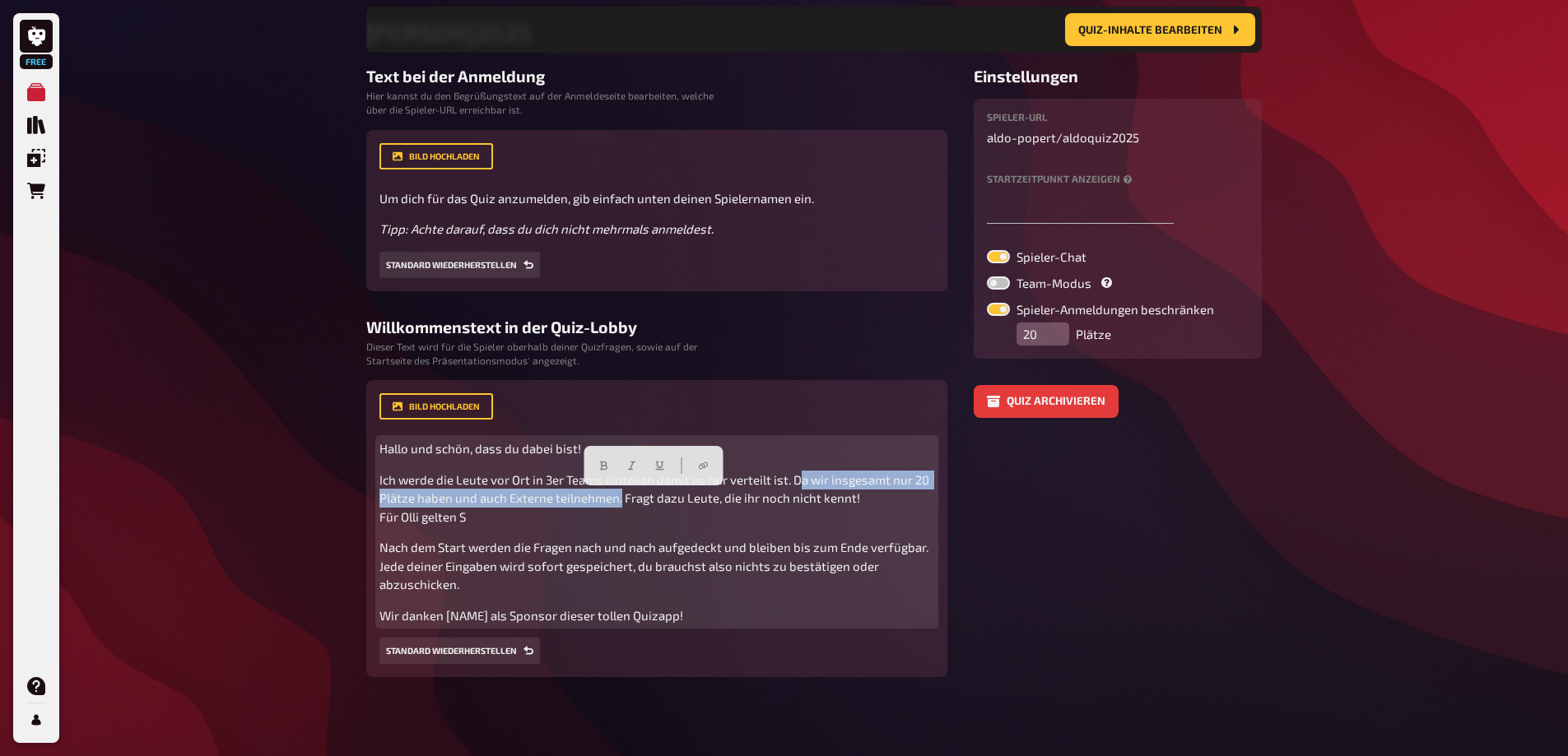click on "Ich werde die Leute vor Ort in 3er Teams einteilen damit es fair verteilt ist. Da wir insgesamt nur 20 Plätze haben und auch Externe teilnehmen. Fragt dazu Leute, die ihr noch nicht kennt!
Für Olli gelten S" at bounding box center (655, 498) 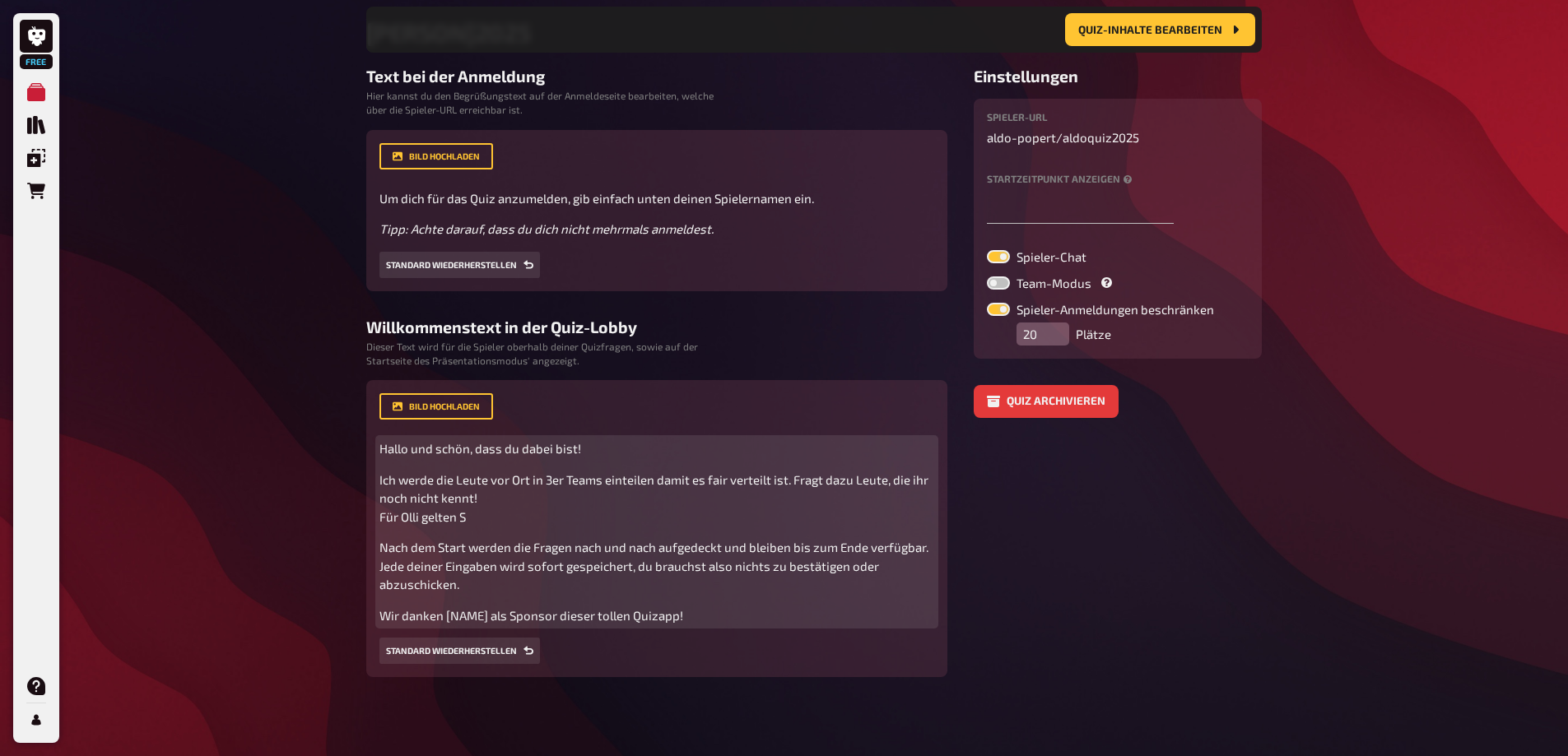 click on "Ich werde die Leute vor Ort in 3er Teams einteilen damit es fair verteilt ist. Fragt dazu Leute, die ihr noch nicht kennt!
Für Olli gelten S" at bounding box center (655, 498) 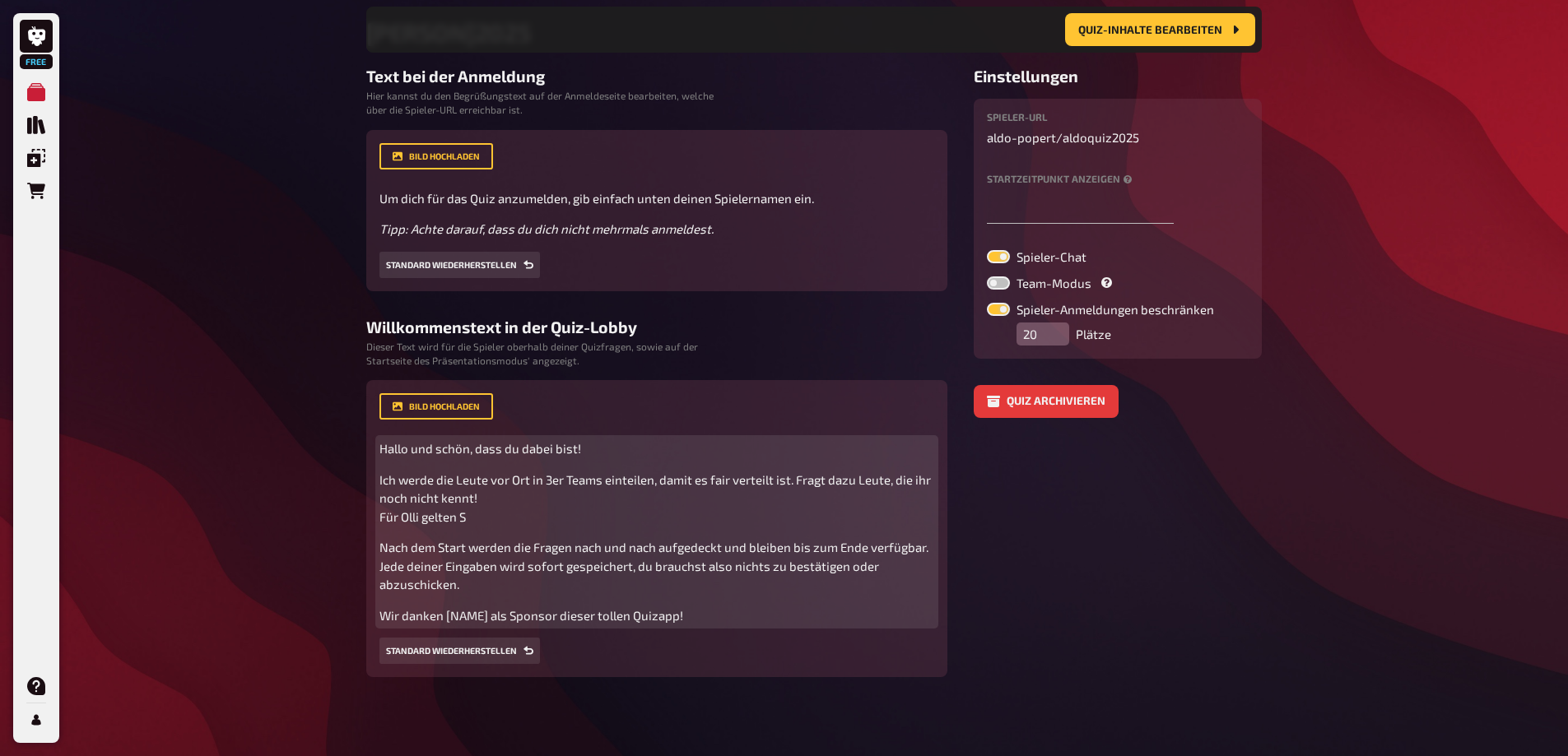 click on "Ich werde die Leute vor Ort in 3er Teams einteilen, damit es fair verteilt ist. Fragt dazu Leute, die ihr noch nicht kennt!
Für Olli gelten S" at bounding box center [657, 499] 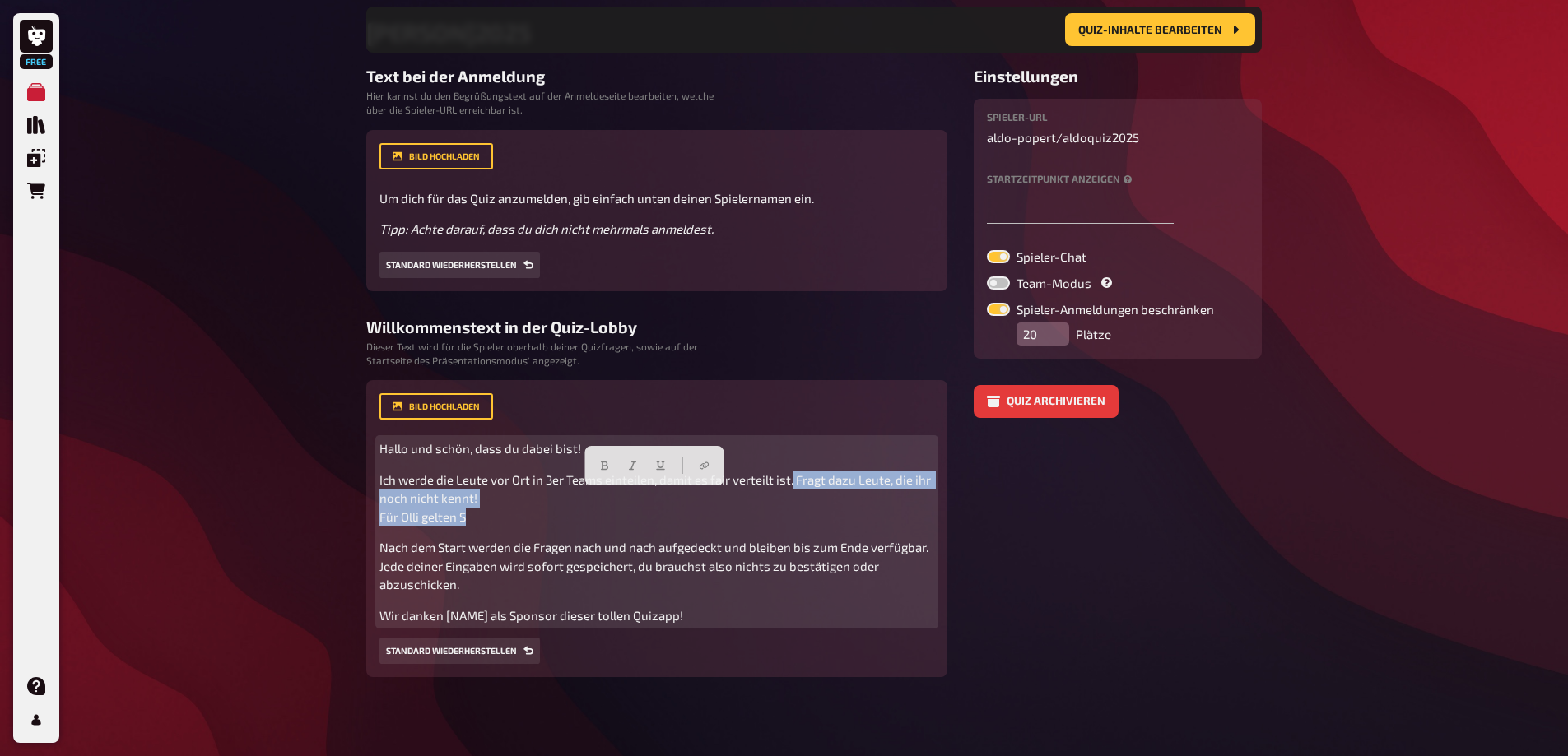 drag, startPoint x: 533, startPoint y: 528, endPoint x: 792, endPoint y: 498, distance: 260.73166 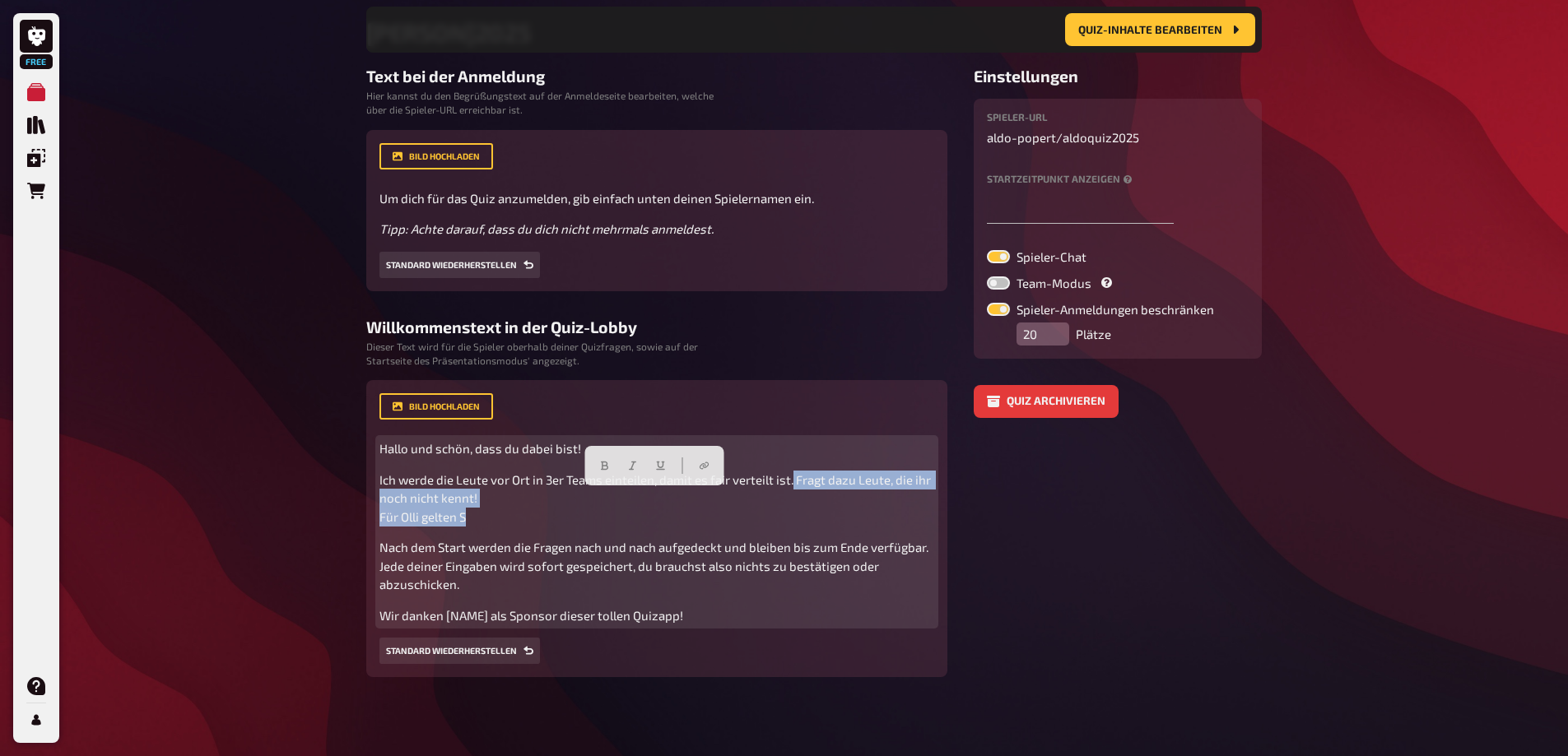 click on "Ich werde die Leute vor Ort in 3er Teams einteilen, damit es fair verteilt ist. Fragt dazu Leute, die ihr noch nicht kennt!
Für Olli gelten S" at bounding box center [657, 499] 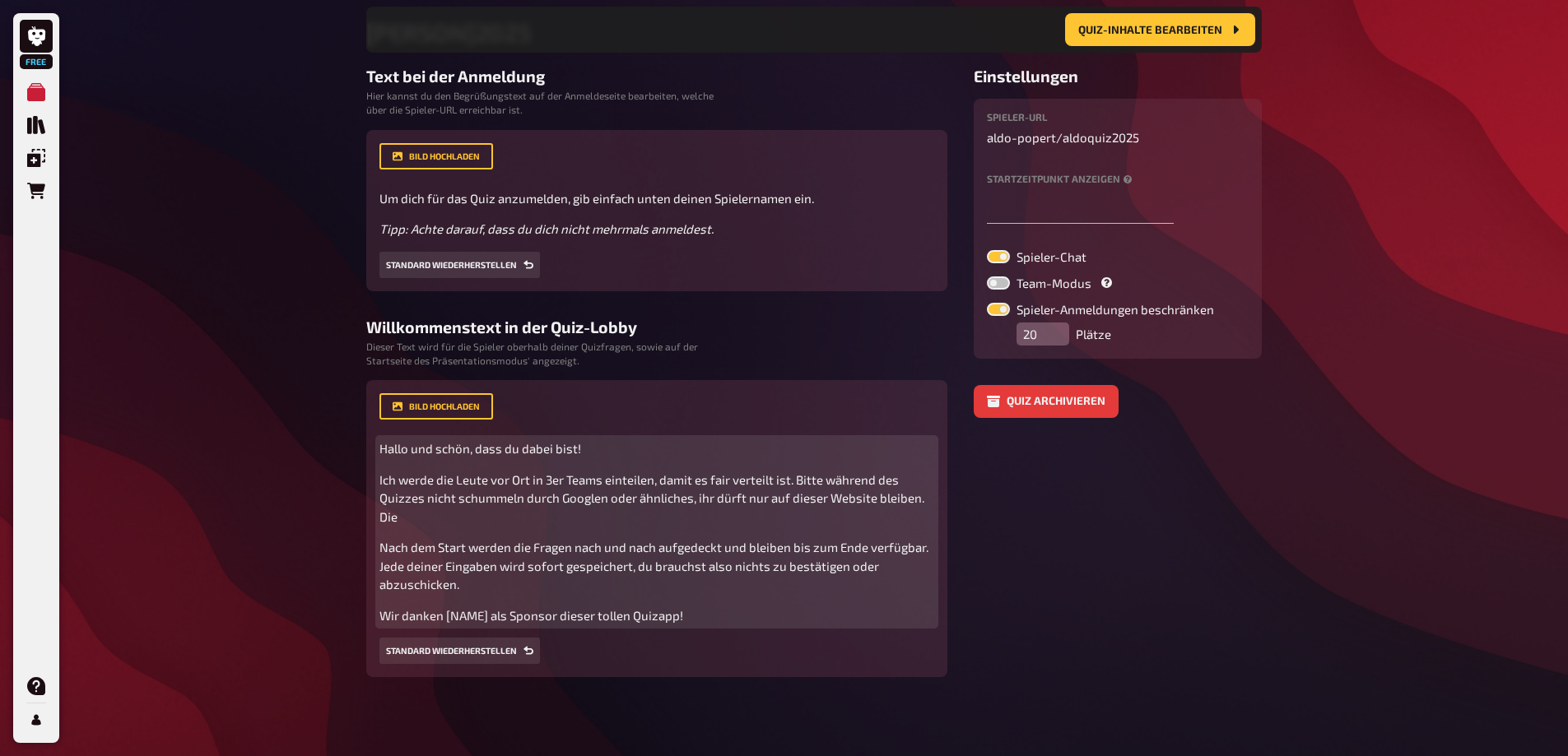 scroll, scrollTop: 162, scrollLeft: 0, axis: vertical 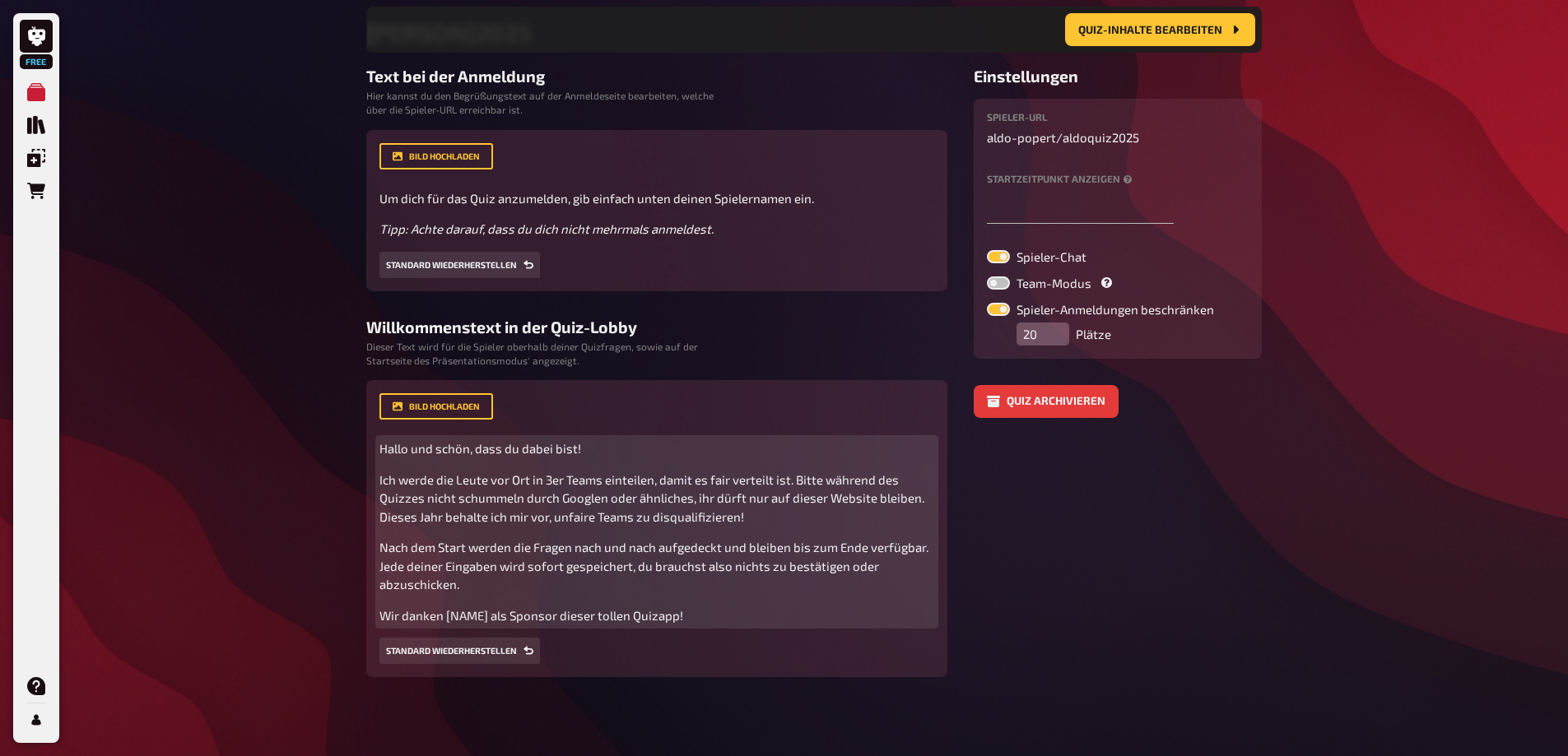 click on "Wir danken [NAME] als Sponsor dieser tollen Quizapp!" at bounding box center [657, 615] 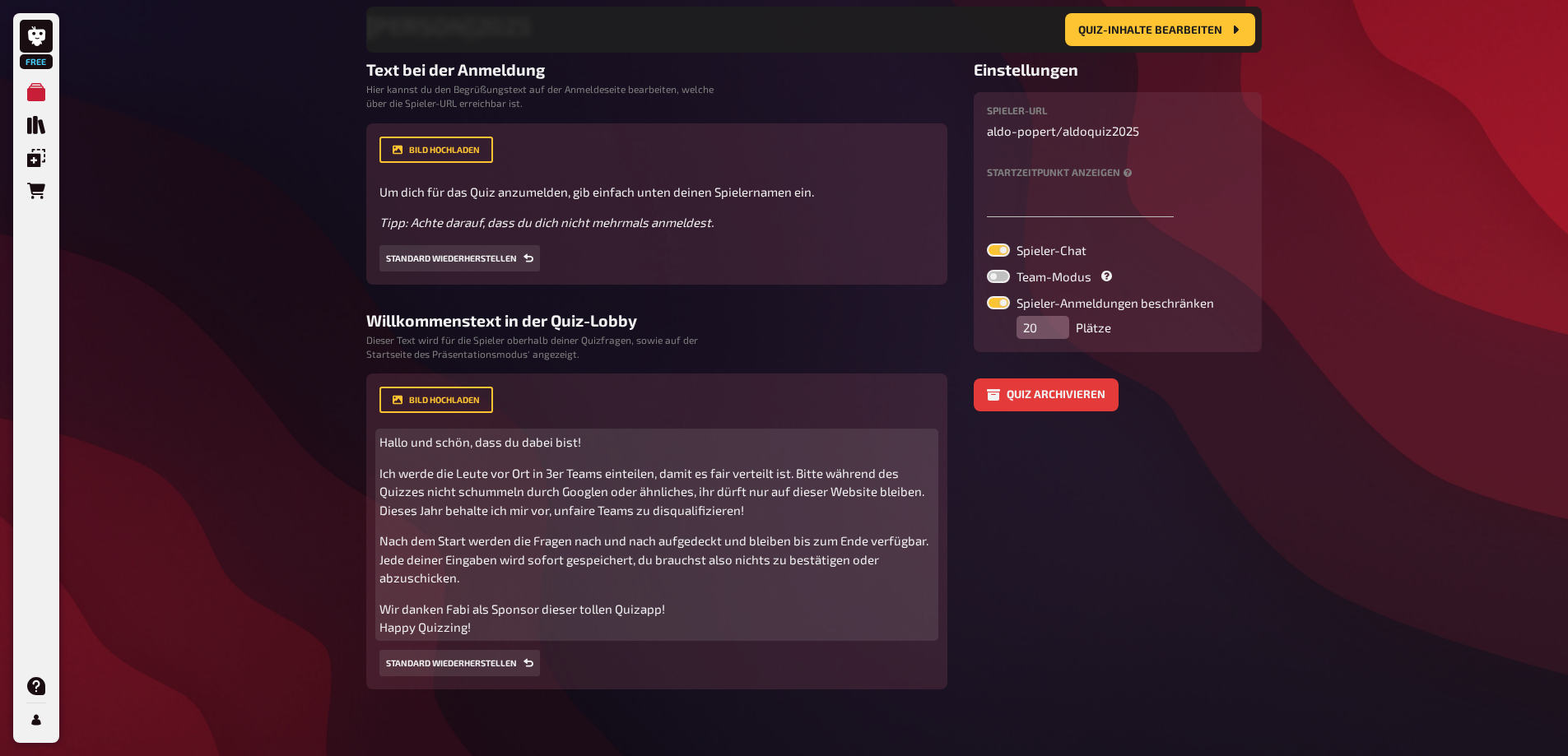 click on "Hallo und schön, dass du dabei bist!" at bounding box center [657, 442] 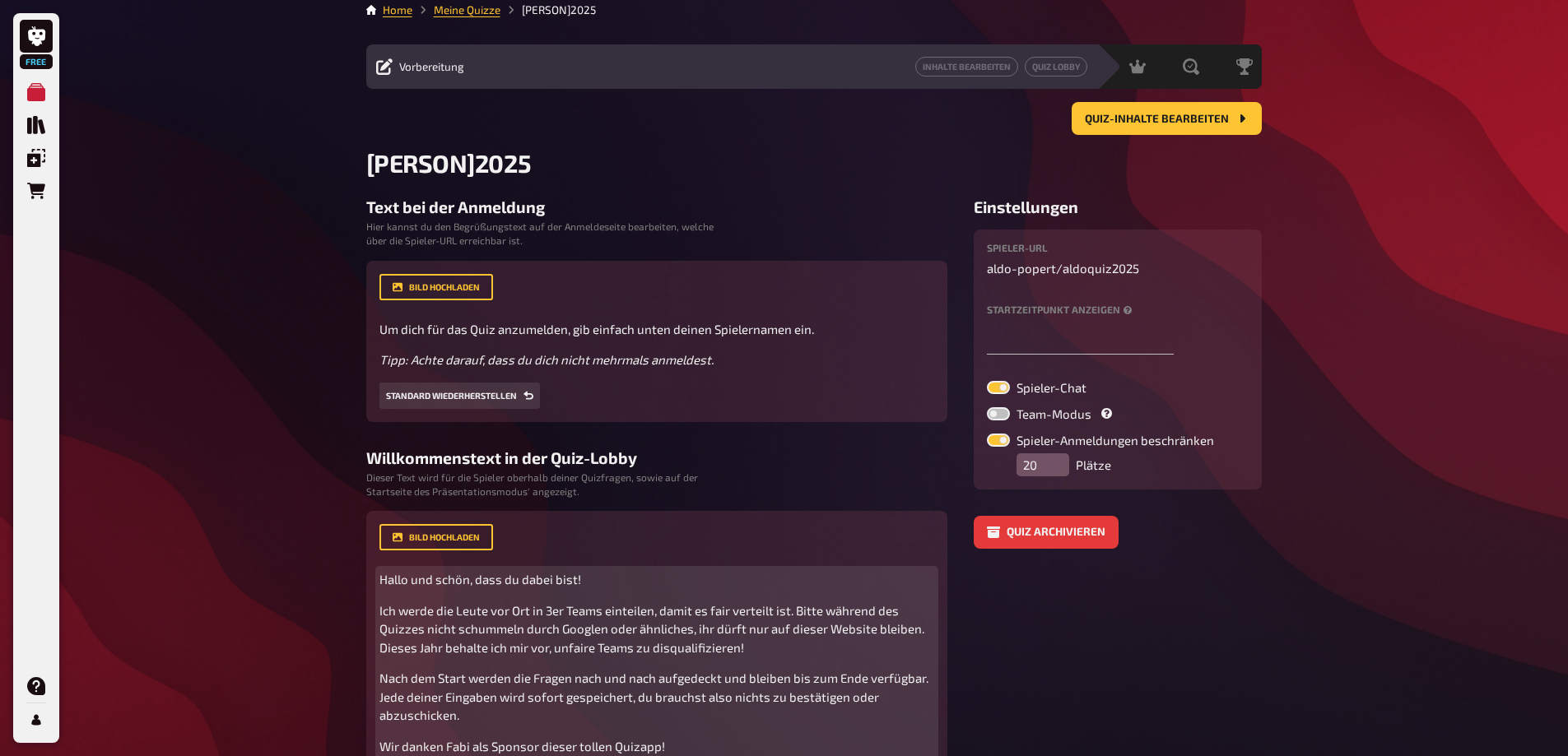 scroll, scrollTop: 0, scrollLeft: 0, axis: both 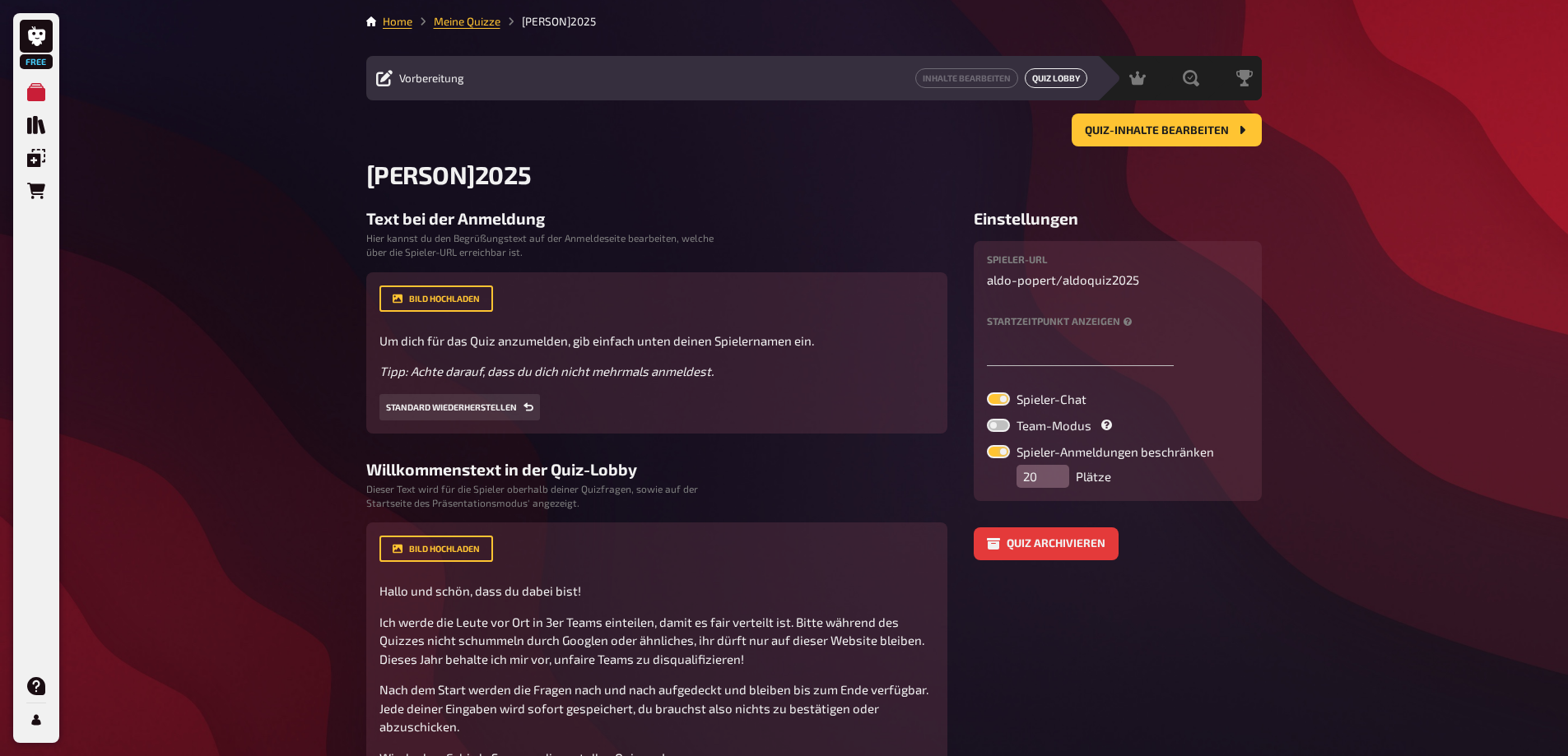click on "Quiz Lobby" at bounding box center [1056, 78] 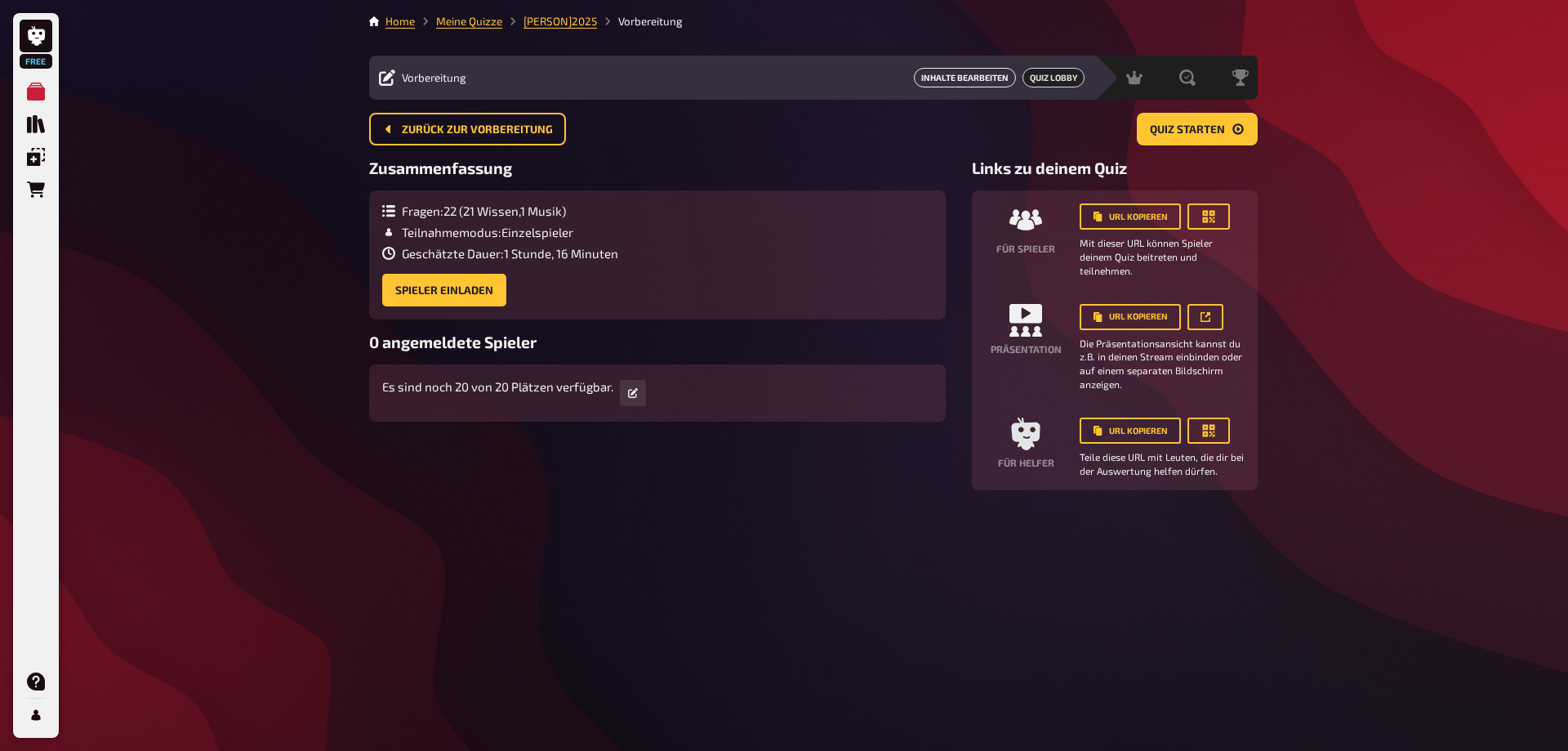 click on "Inhalte Bearbeiten" at bounding box center [964, 78] 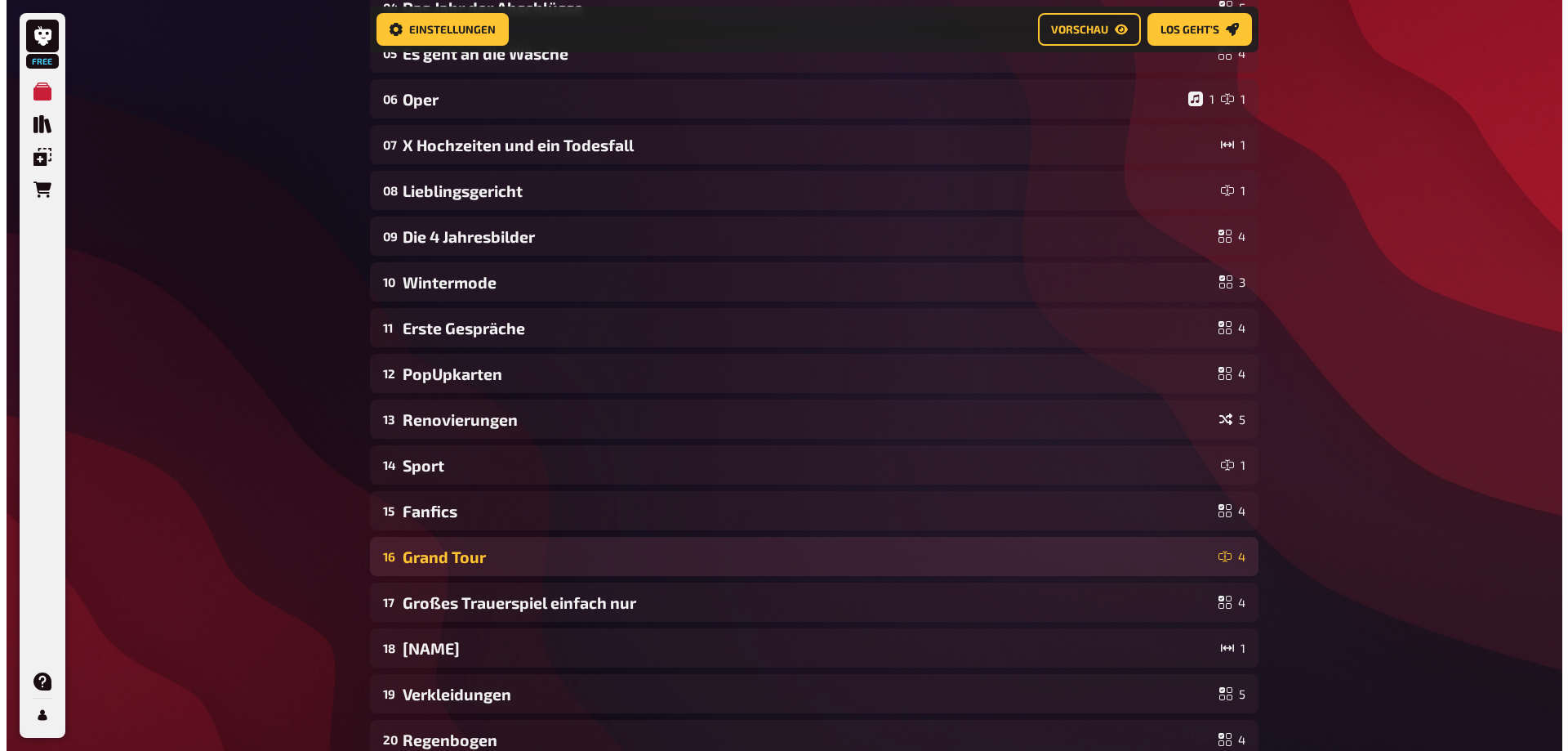 scroll, scrollTop: 0, scrollLeft: 0, axis: both 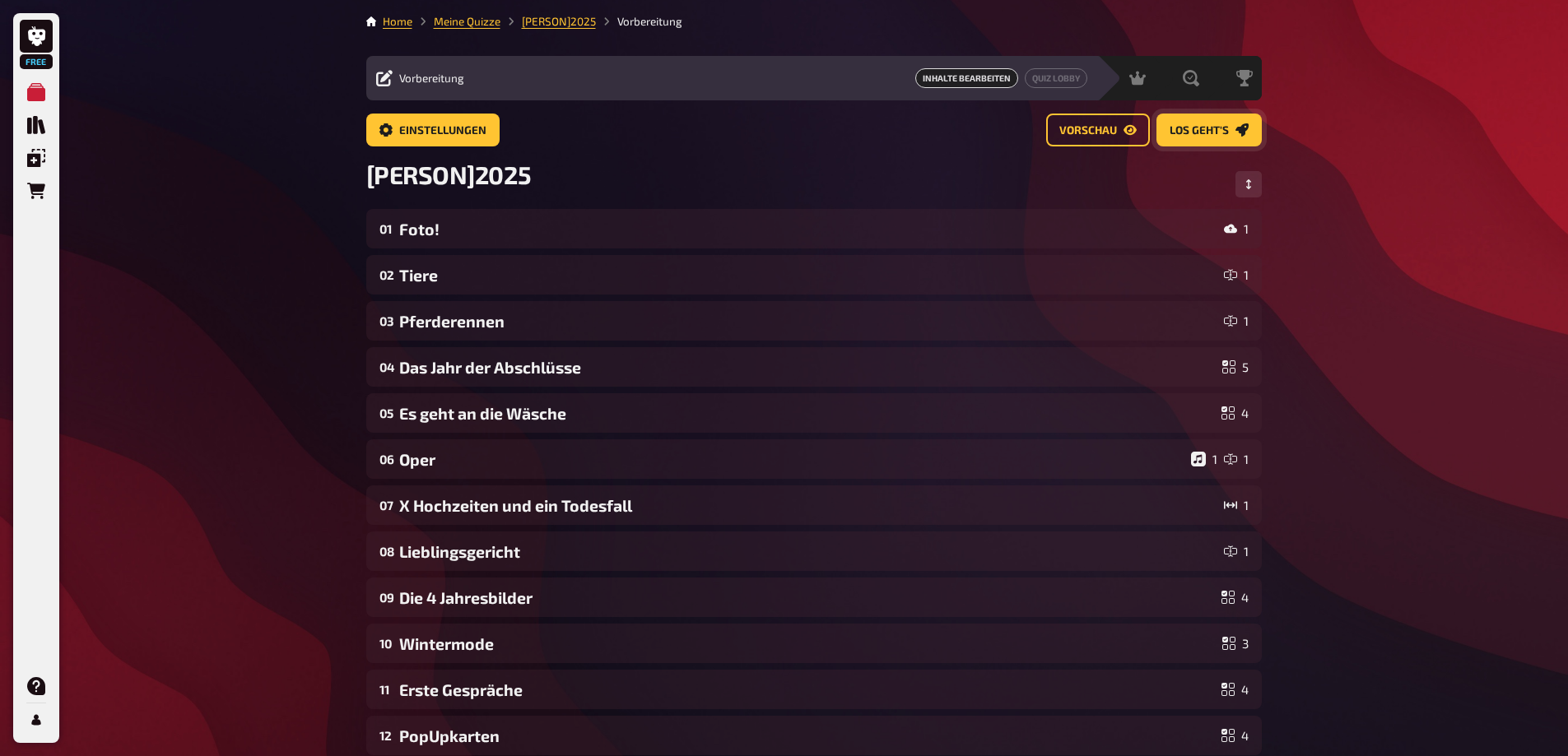 click on "Los geht's" at bounding box center [1199, 131] 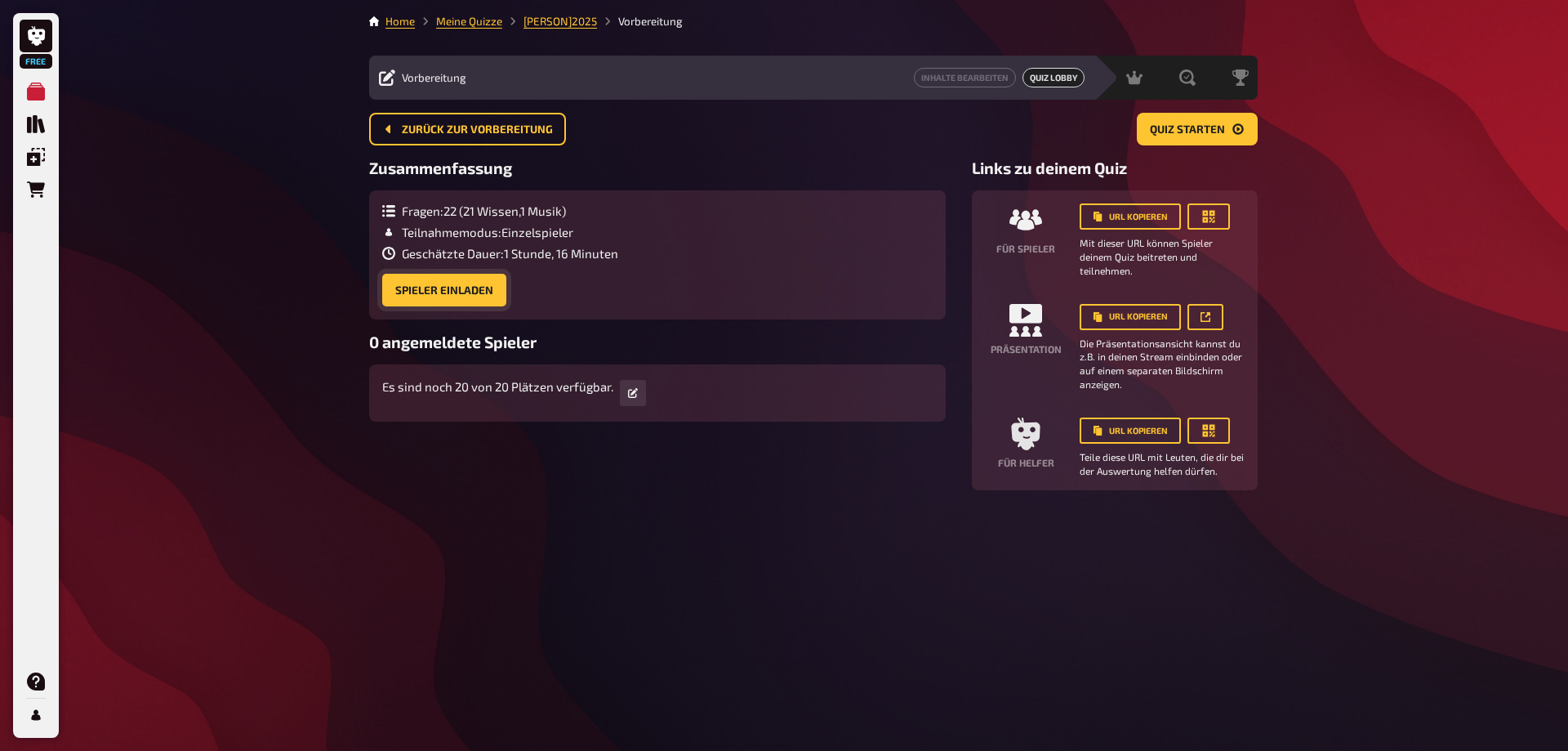 click on "Spieler einladen" at bounding box center [444, 290] 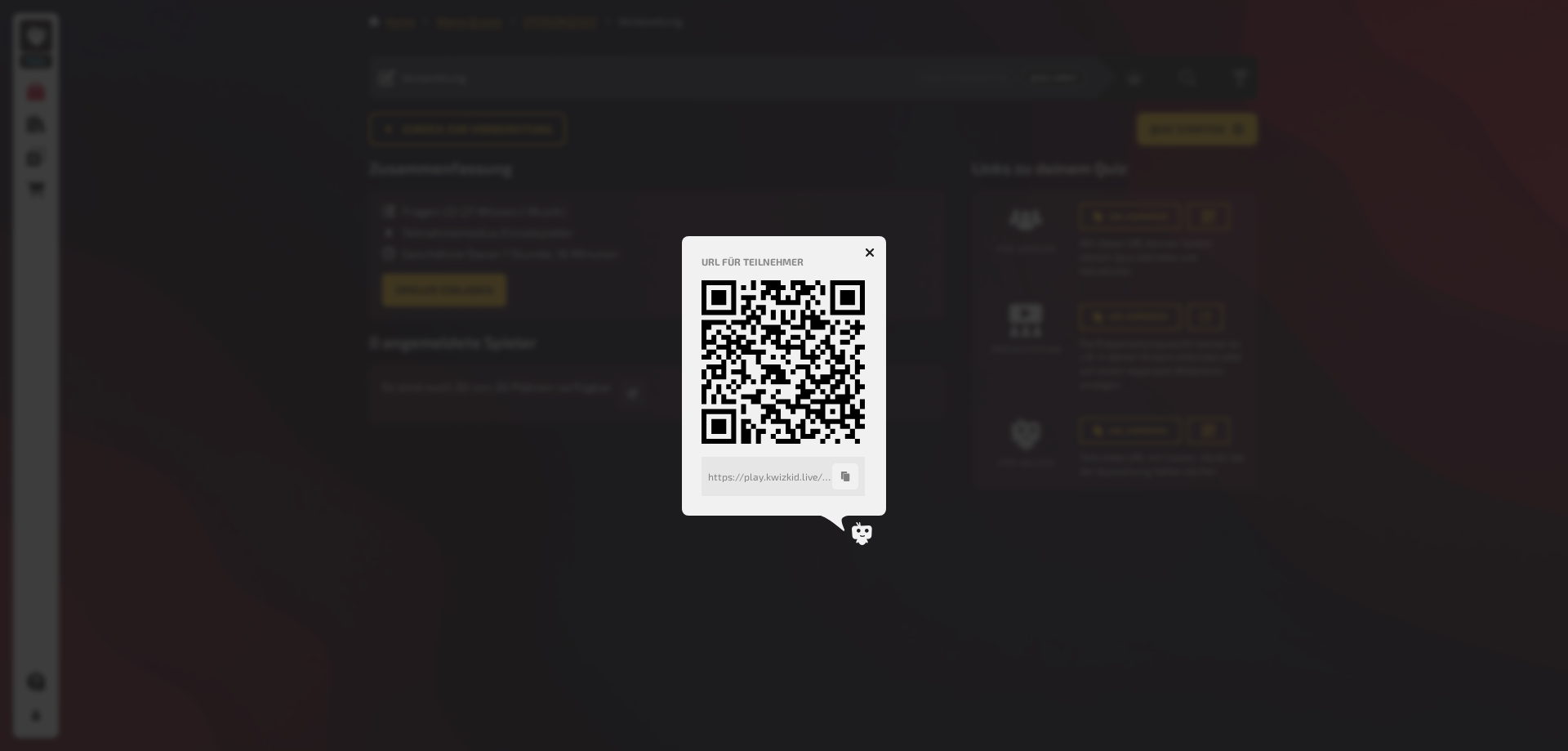 click on "URL für Teilnehmer" at bounding box center [784, 262] 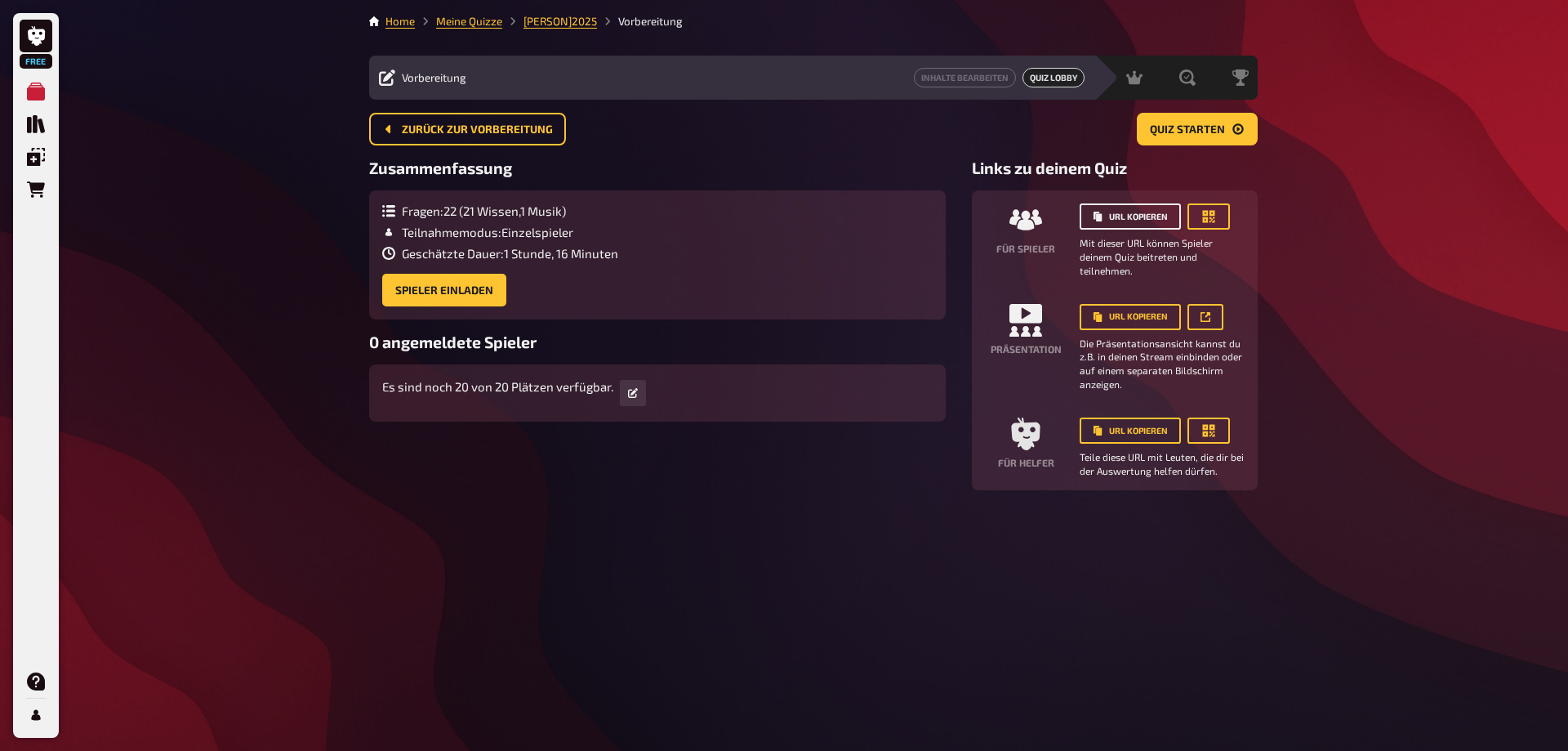 click on "URL kopieren" at bounding box center [1130, 217] 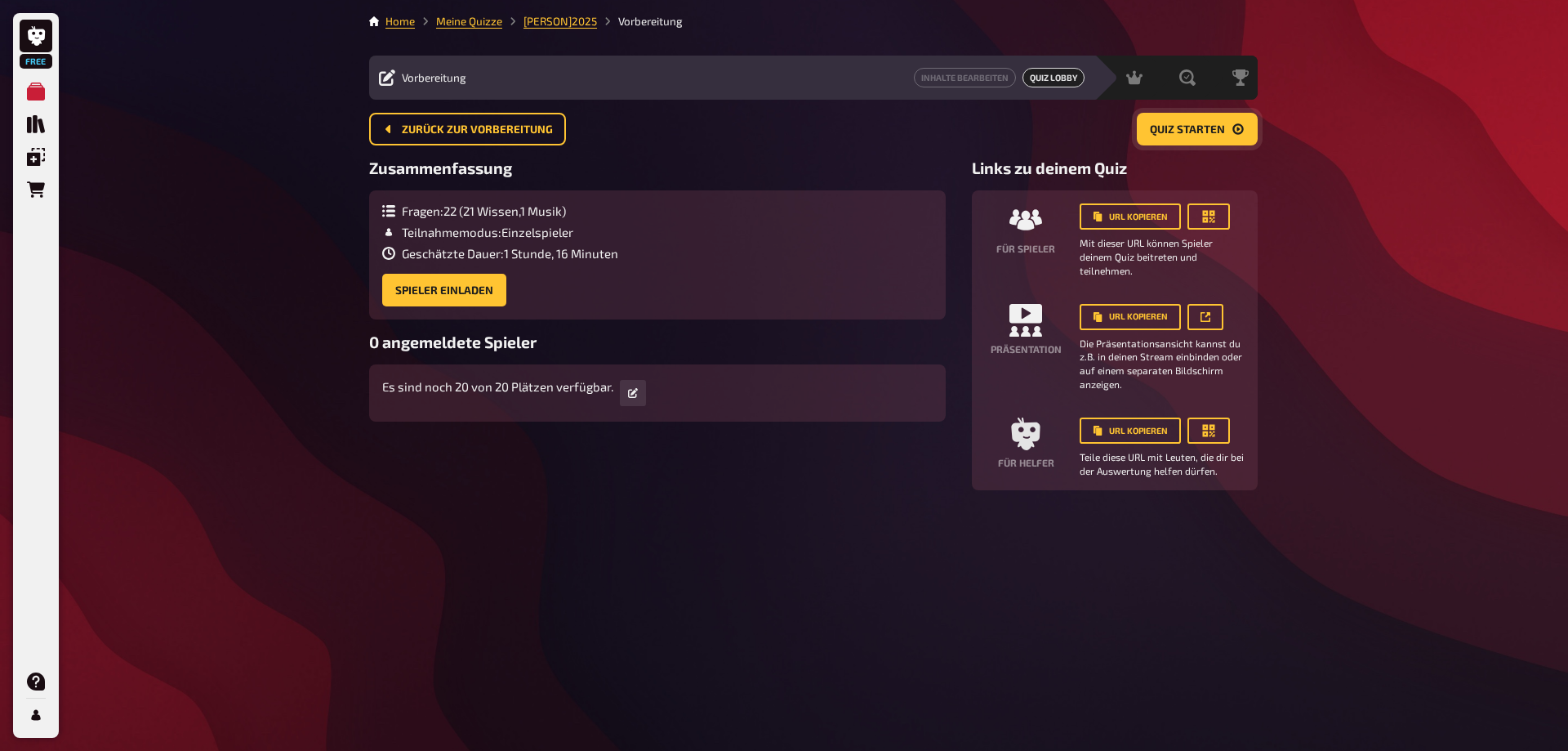 click on "Quiz starten" at bounding box center (1197, 129) 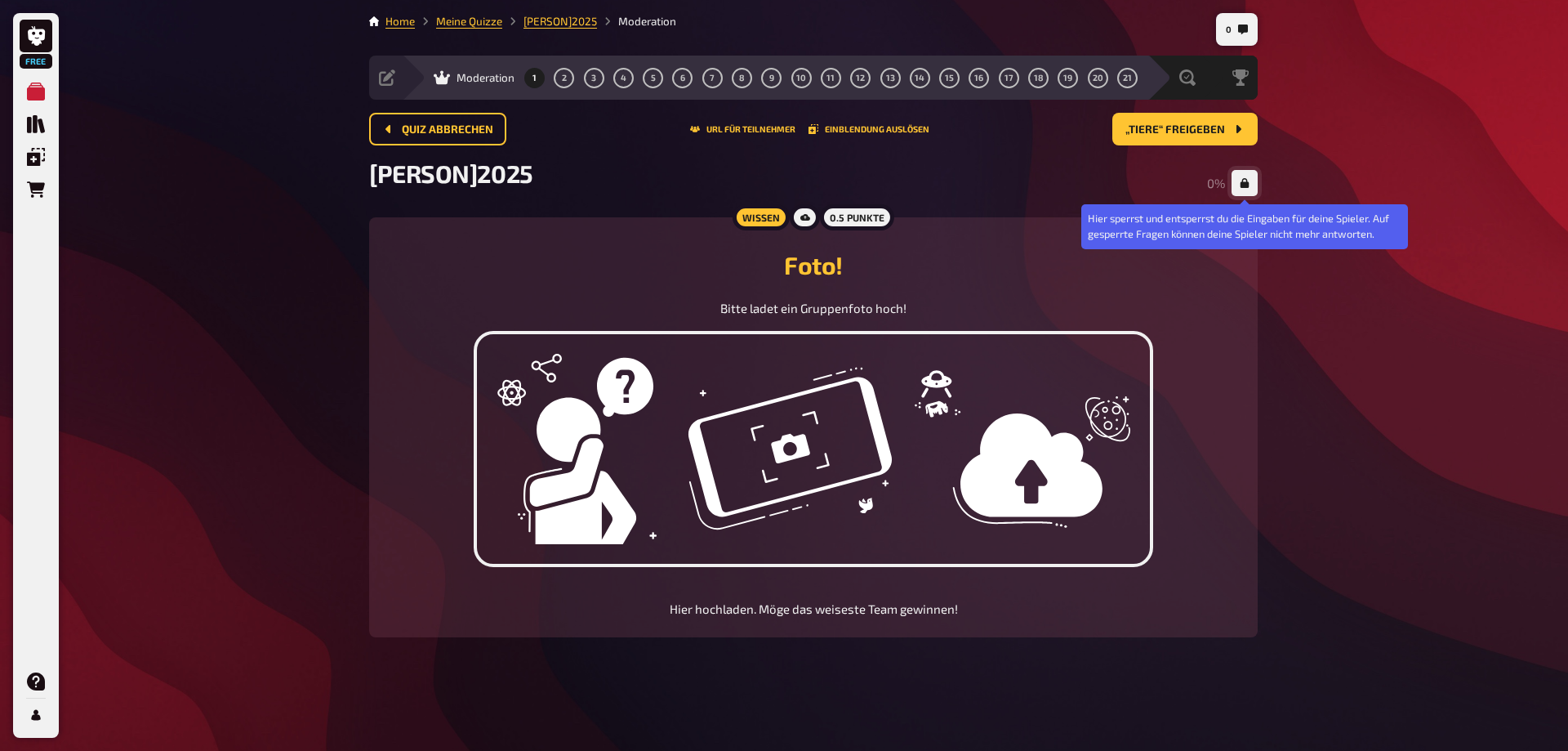 click at bounding box center [1245, 183] 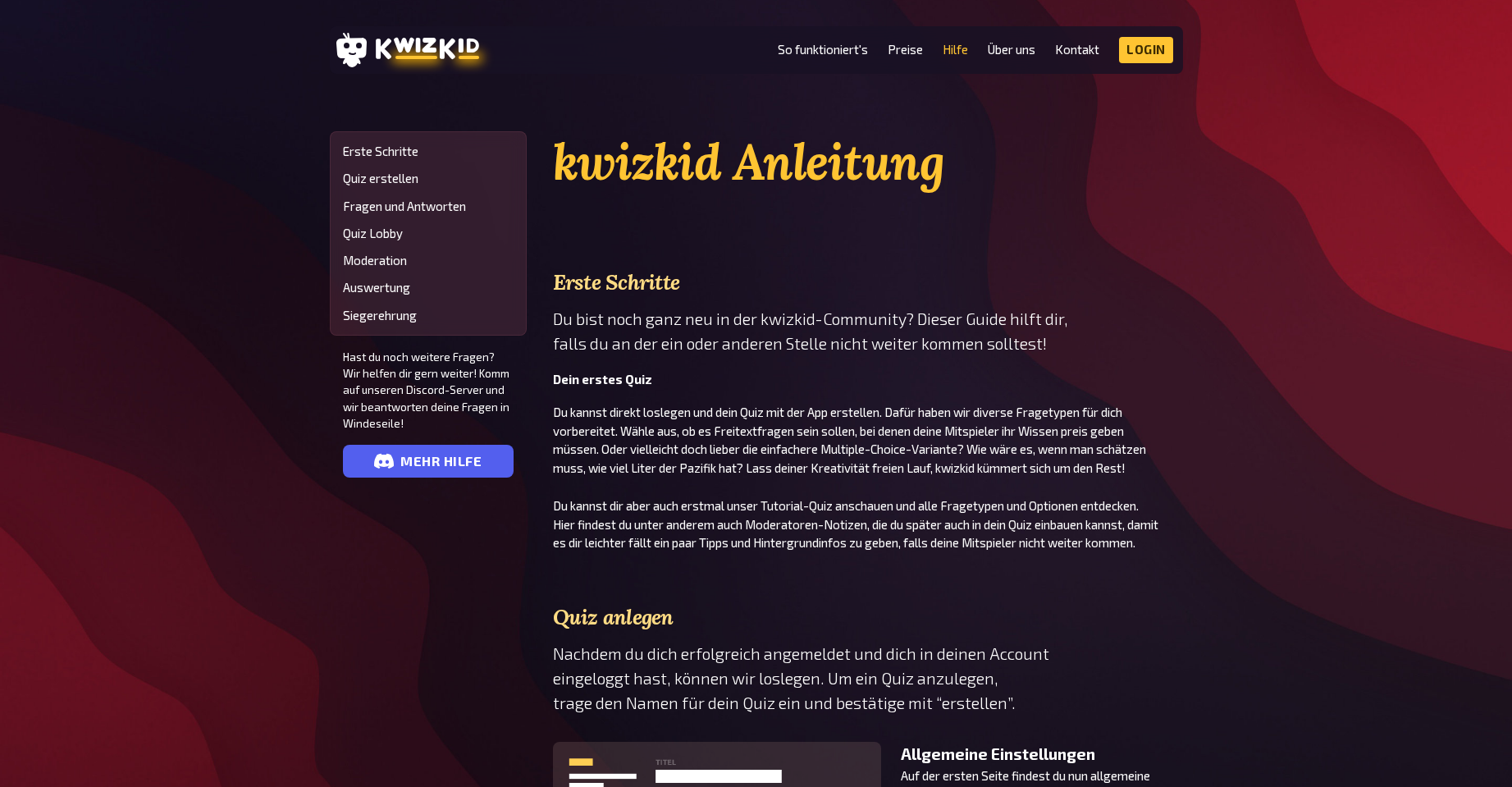 scroll, scrollTop: 0, scrollLeft: 0, axis: both 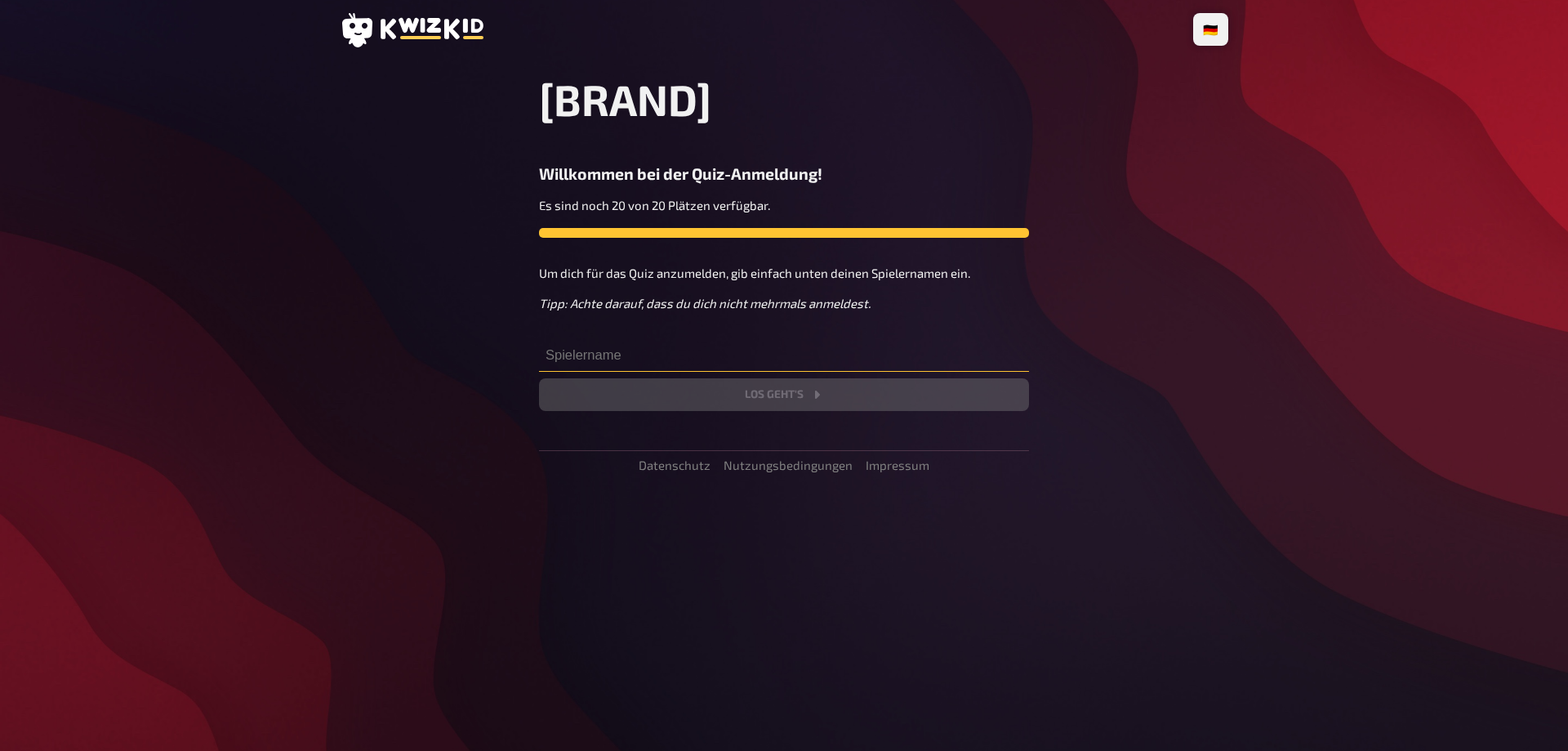click at bounding box center (784, 355) 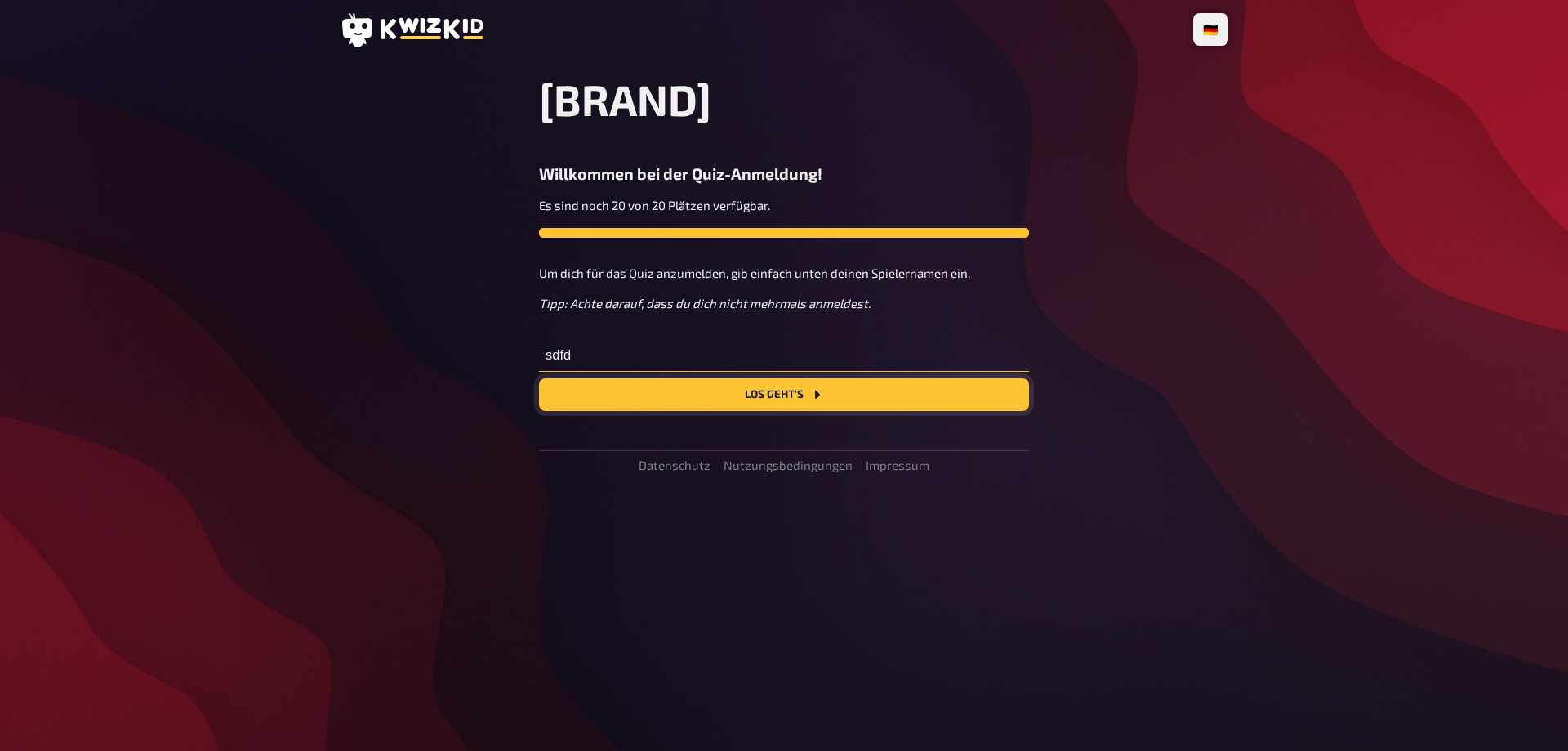 type on "sdfd" 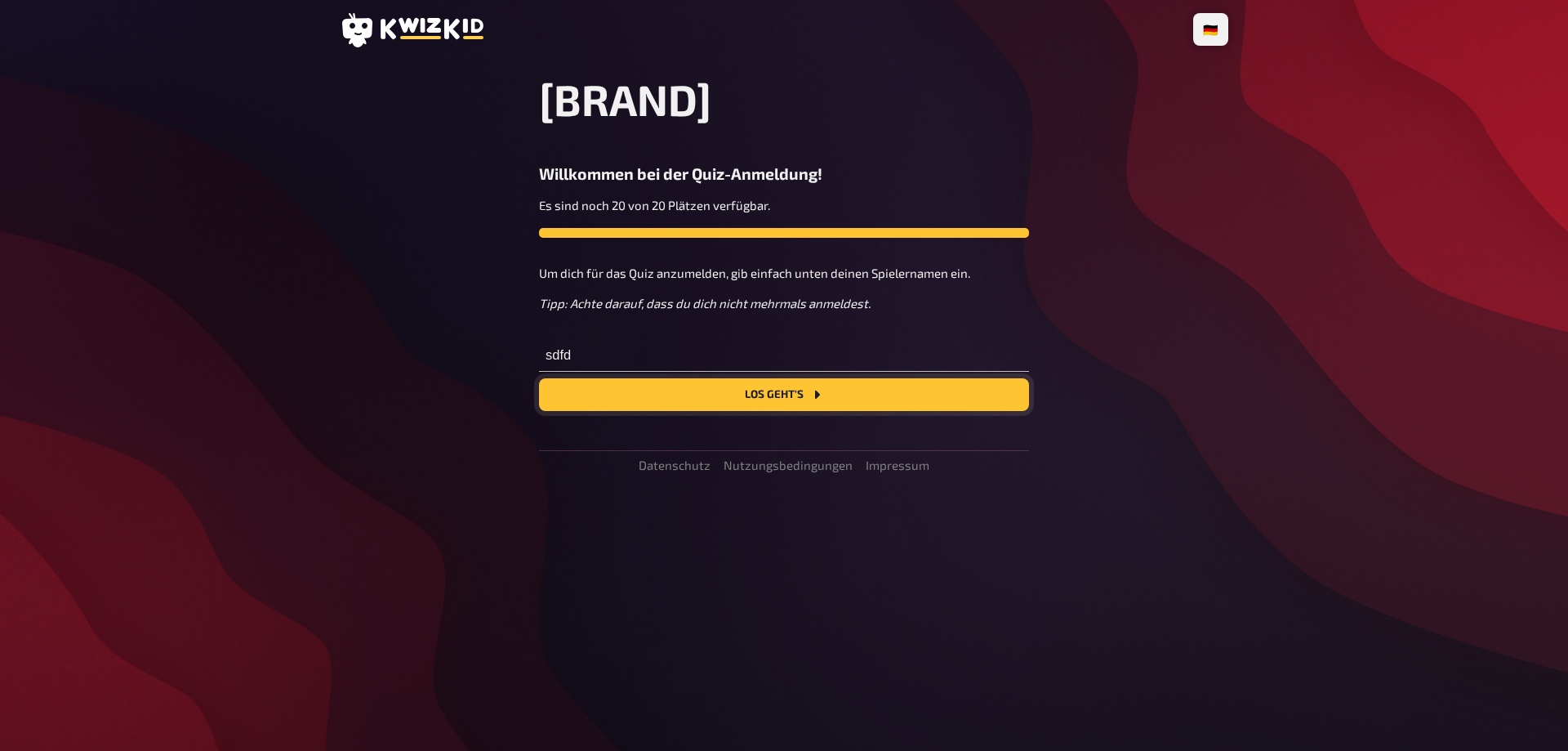 click on "Los geht's" at bounding box center (784, 395) 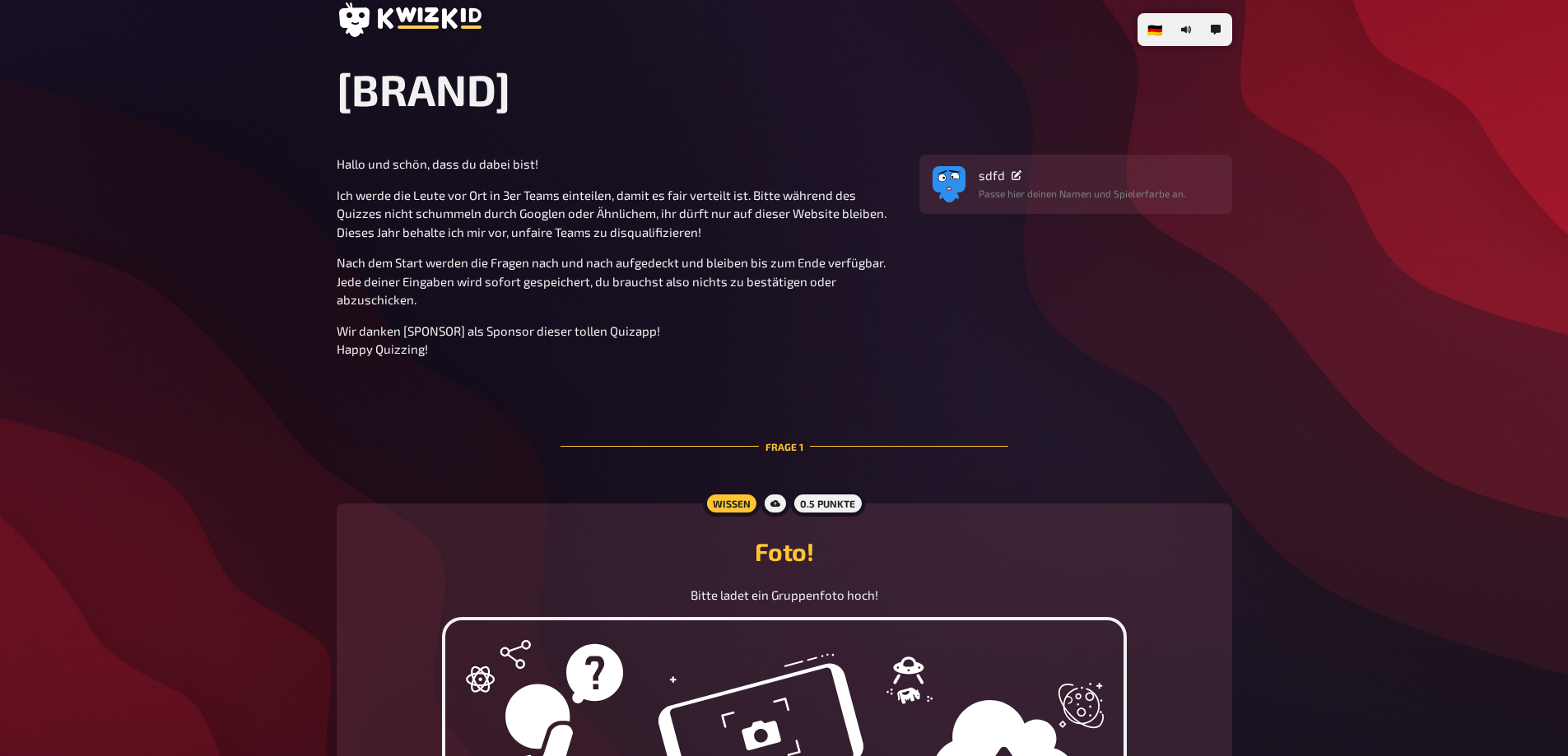scroll, scrollTop: 0, scrollLeft: 0, axis: both 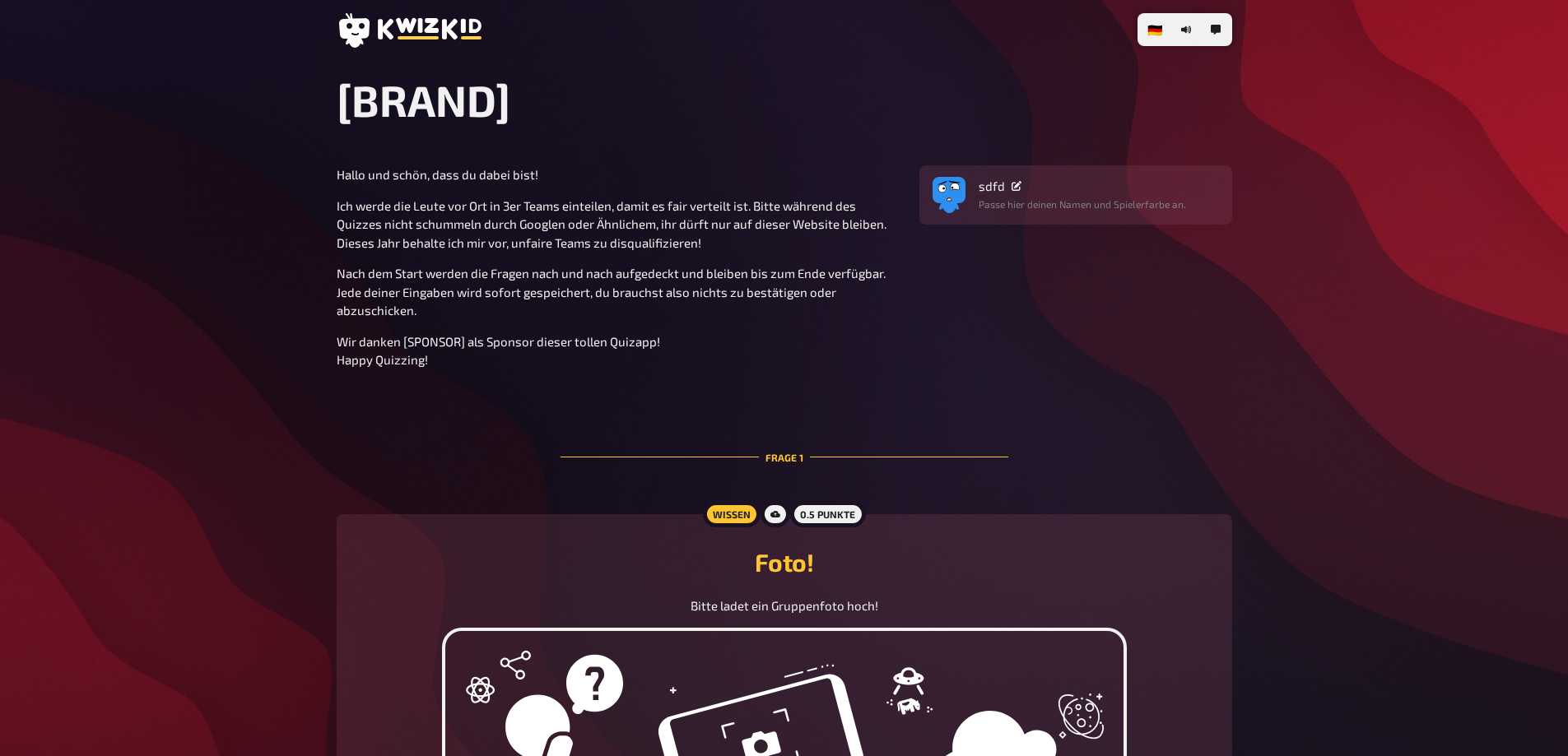 click on "Nach dem Start werden die Fragen nach und nach aufgedeckt und bleiben bis zum Ende verfügbar. Jede deiner Eingaben wird sofort gespeichert, du brauchst also nichts zu bestätigen oder abzuschicken." at bounding box center [612, 291] 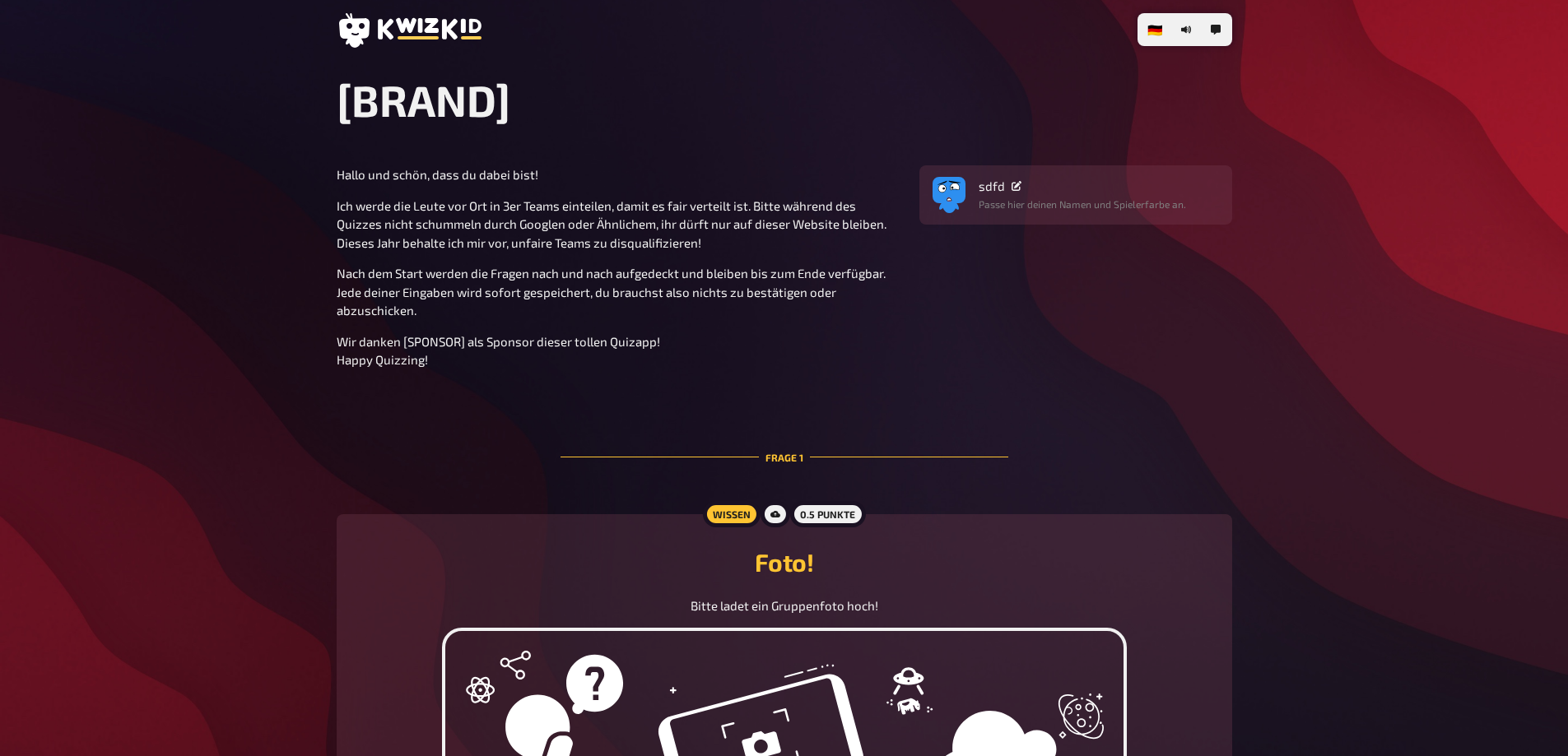 click 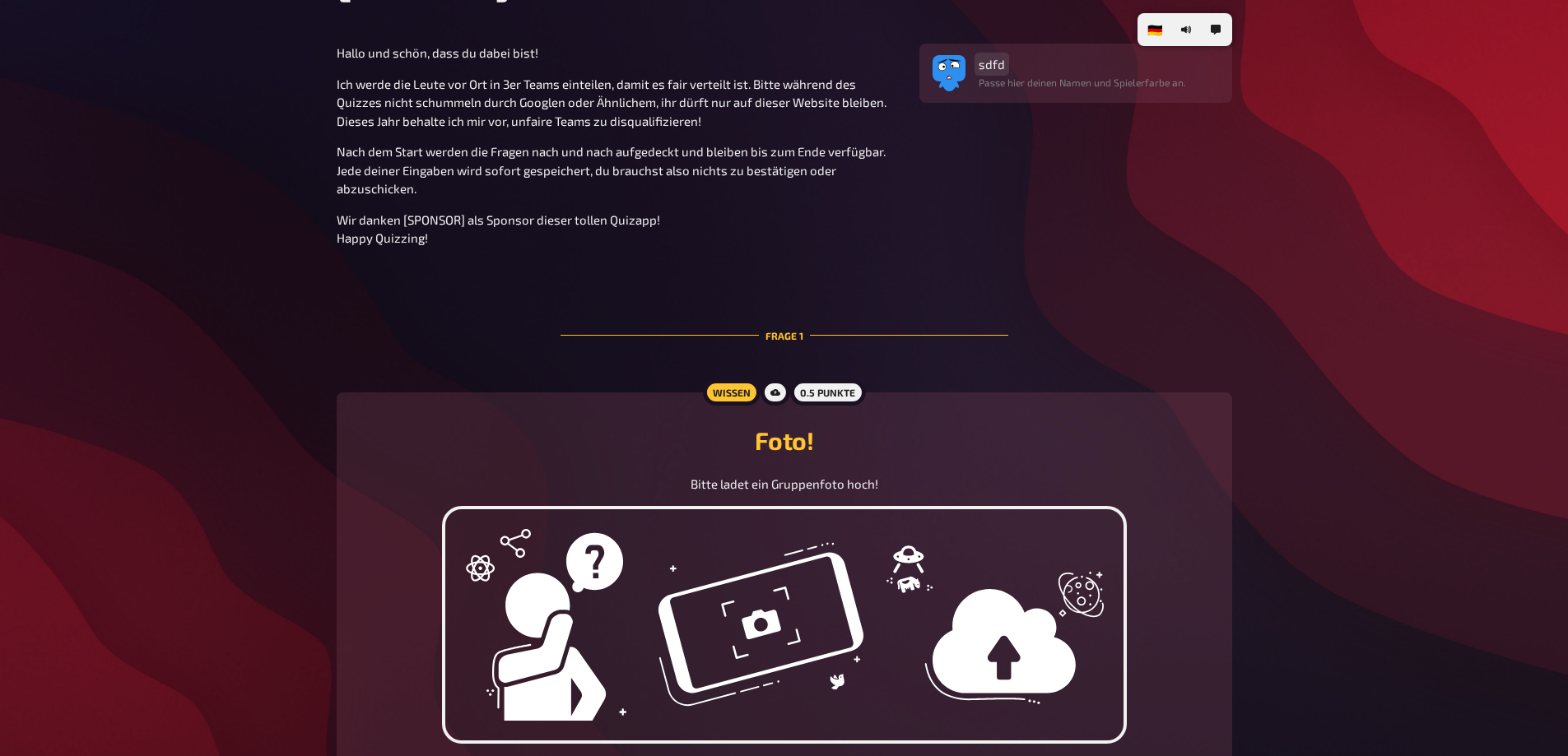 scroll, scrollTop: 0, scrollLeft: 0, axis: both 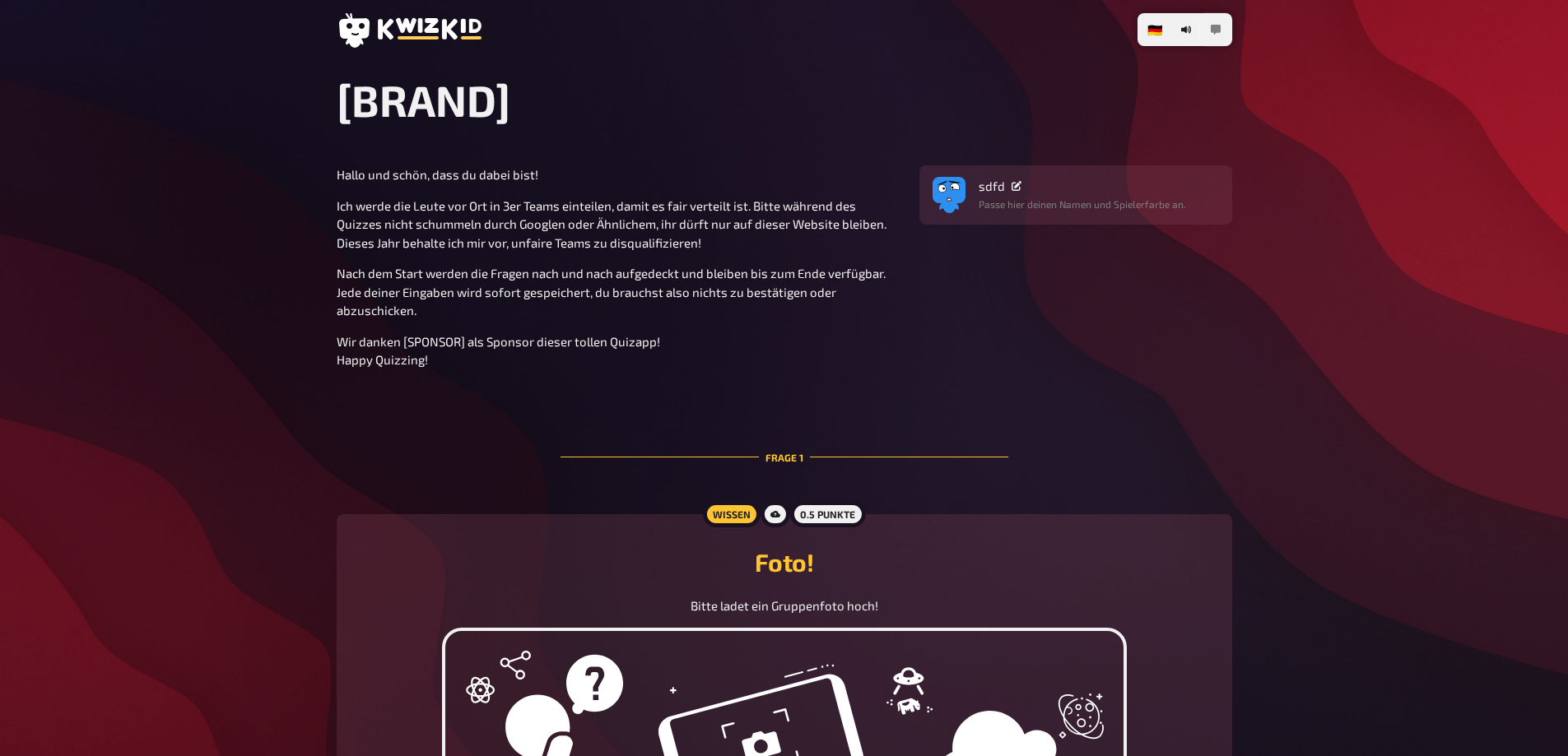 click 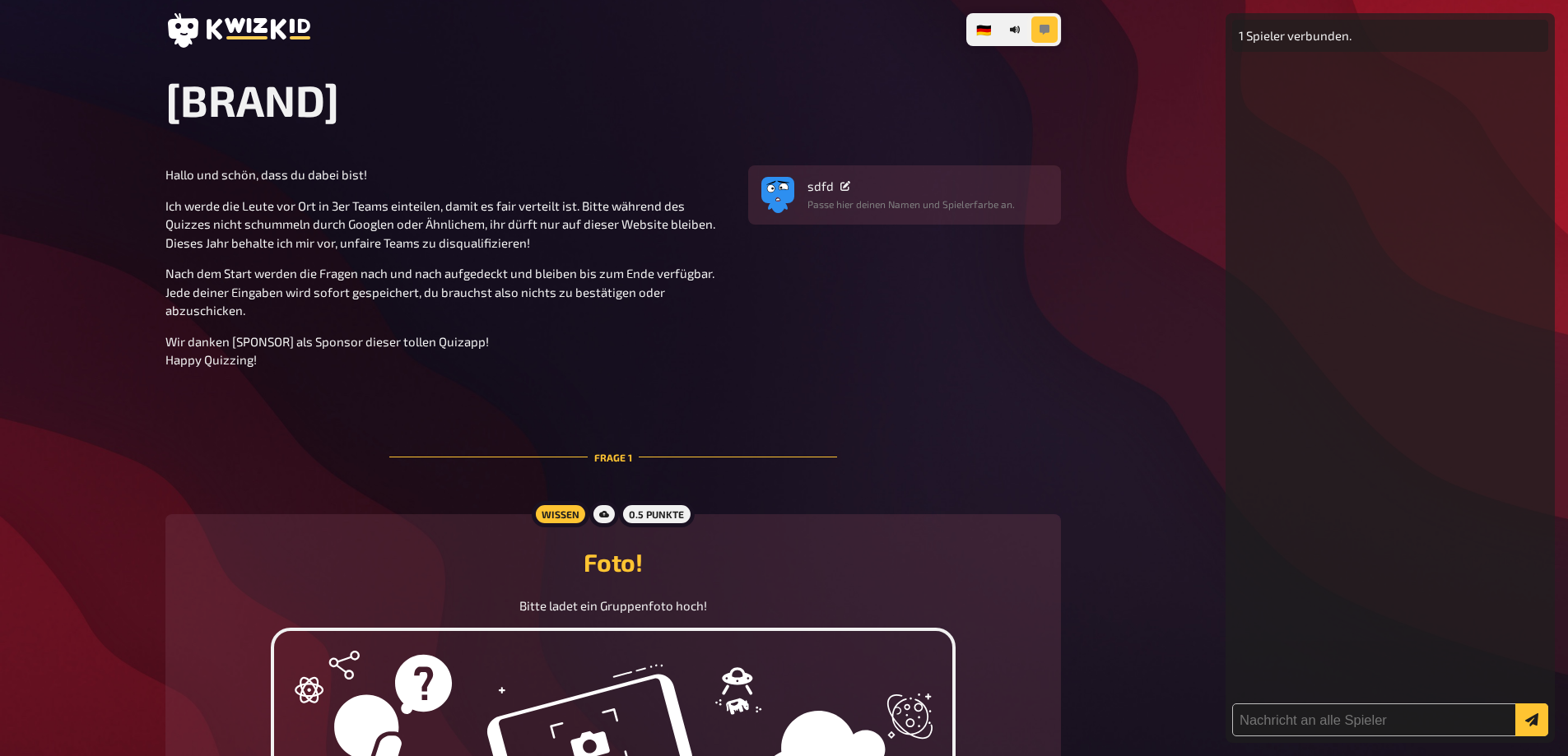 click 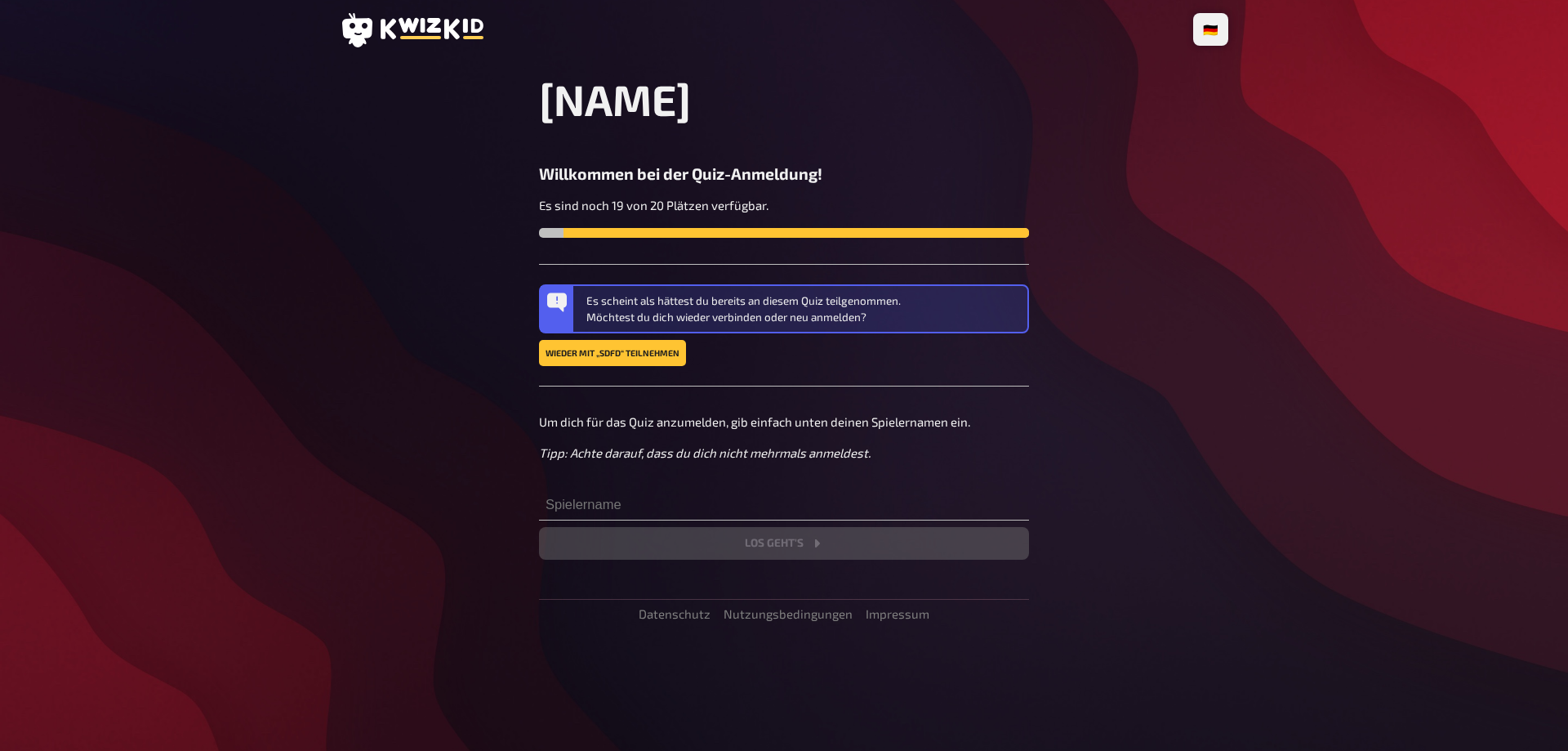 scroll, scrollTop: 0, scrollLeft: 0, axis: both 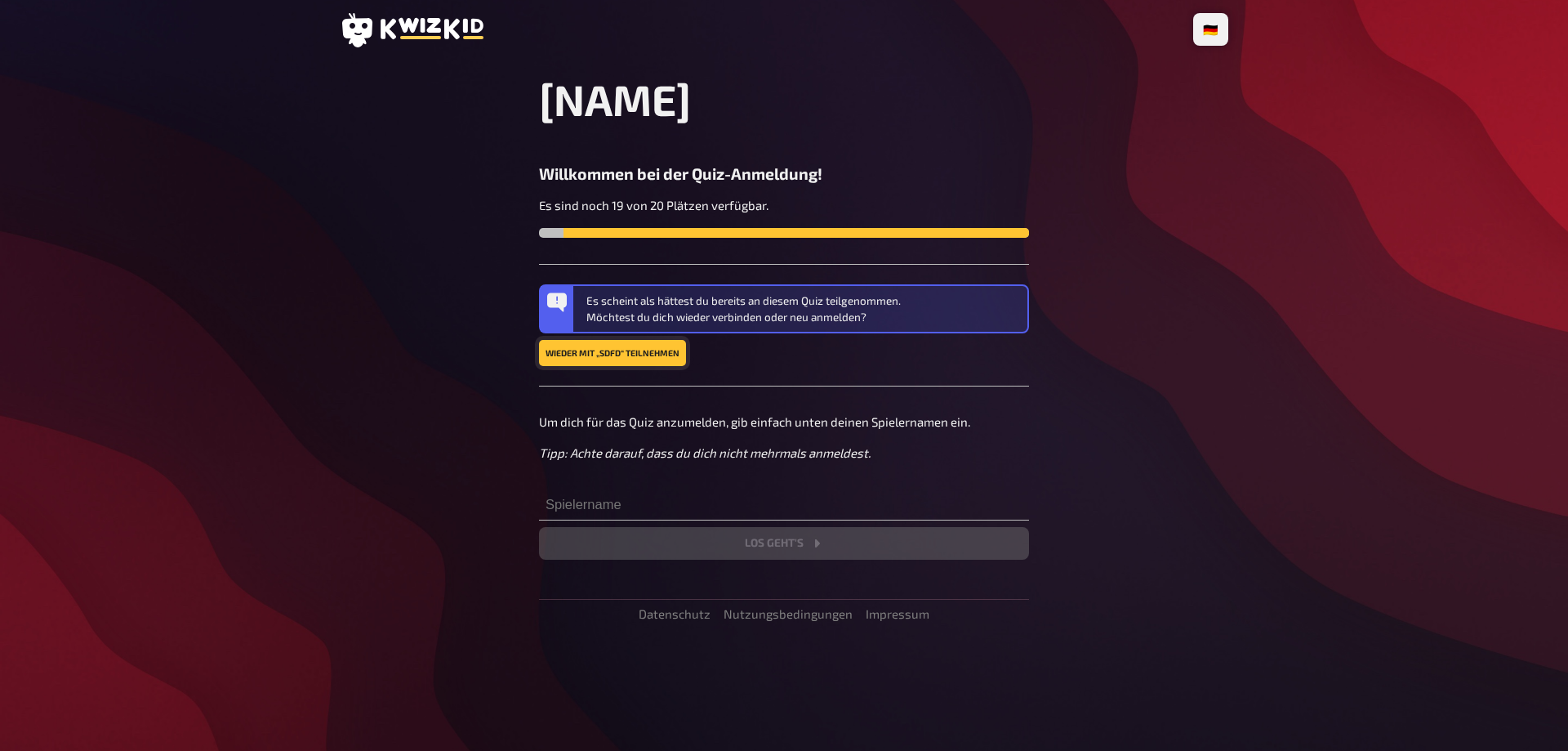 click on "Wieder mit „sdfd“ teilnehmen" at bounding box center [612, 353] 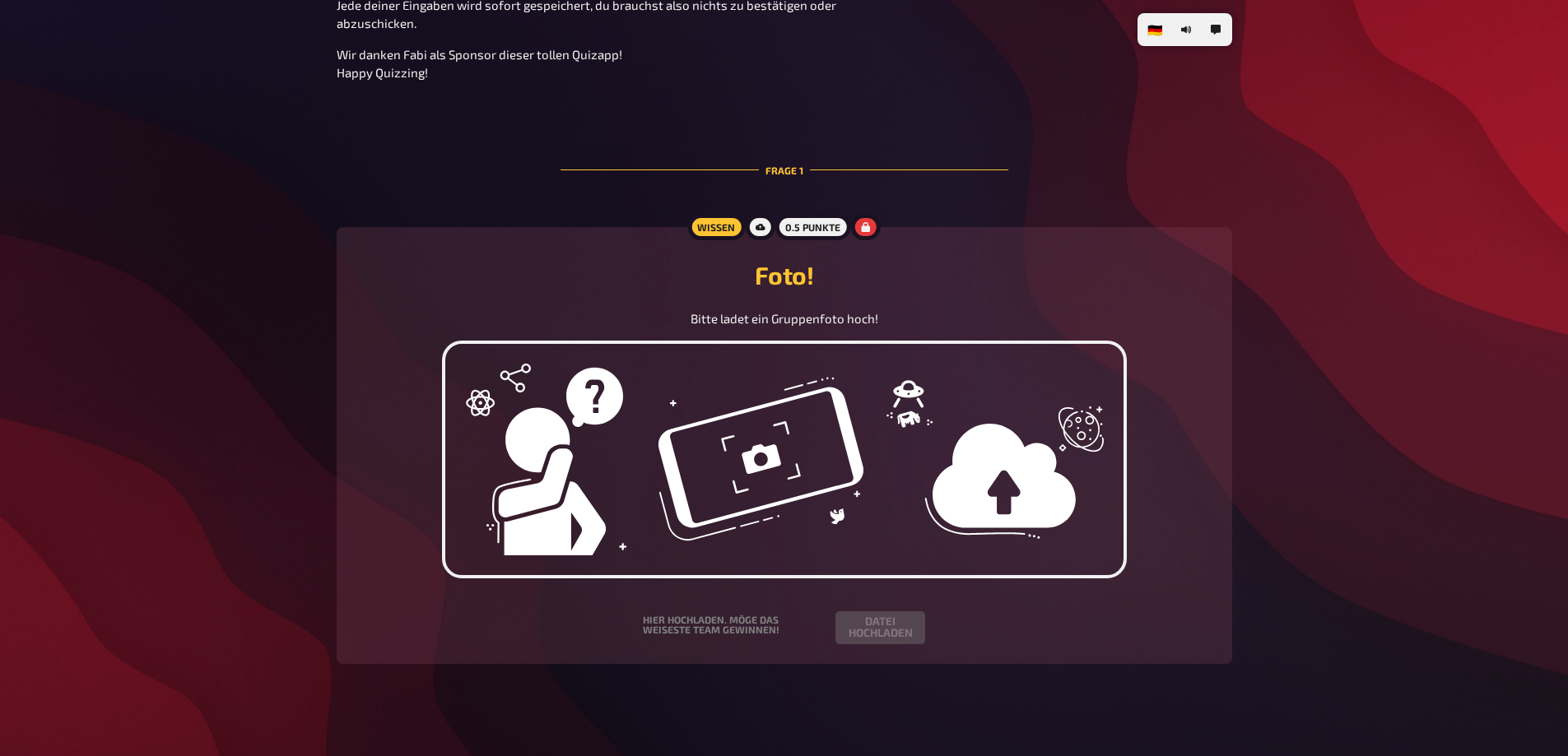 scroll, scrollTop: 300, scrollLeft: 0, axis: vertical 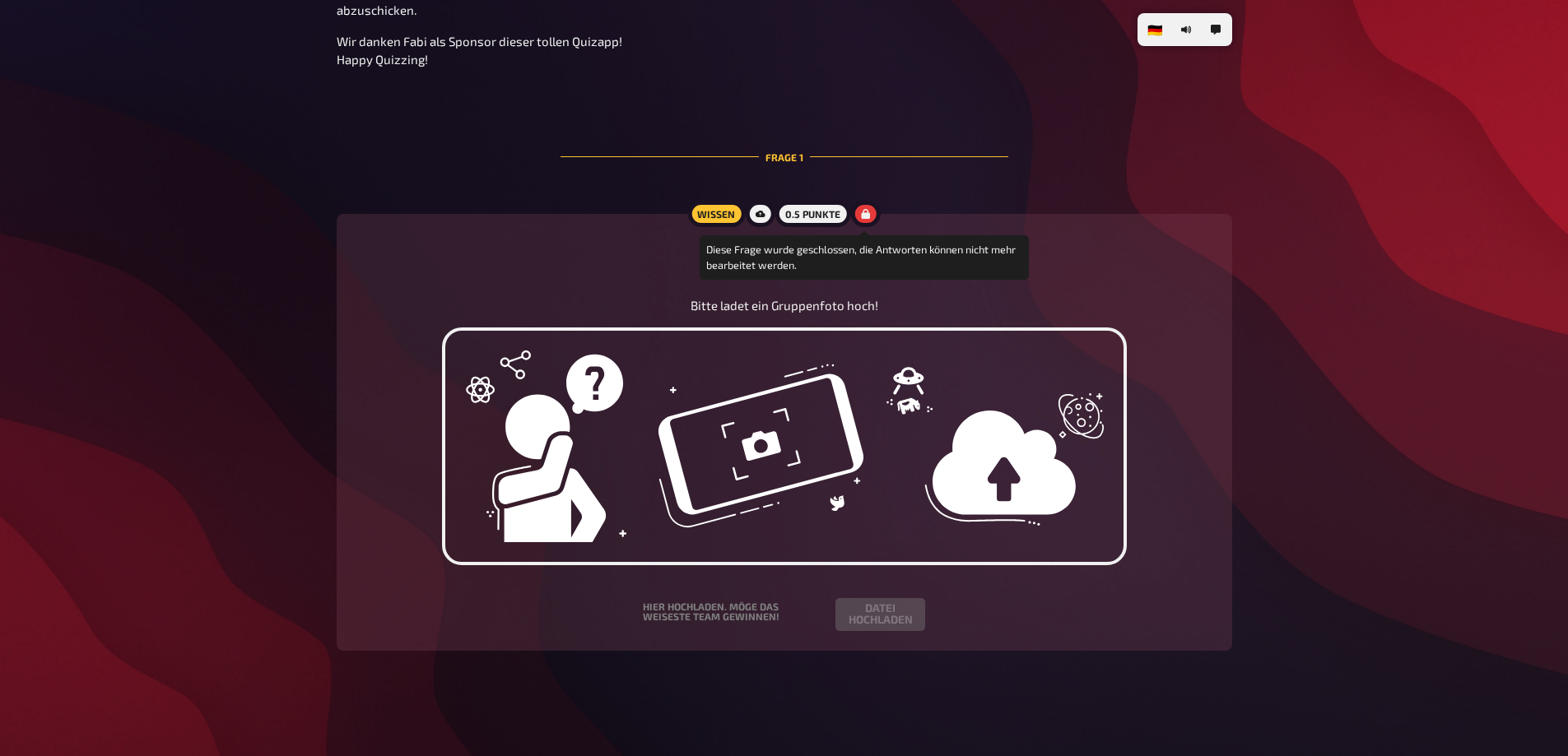 click 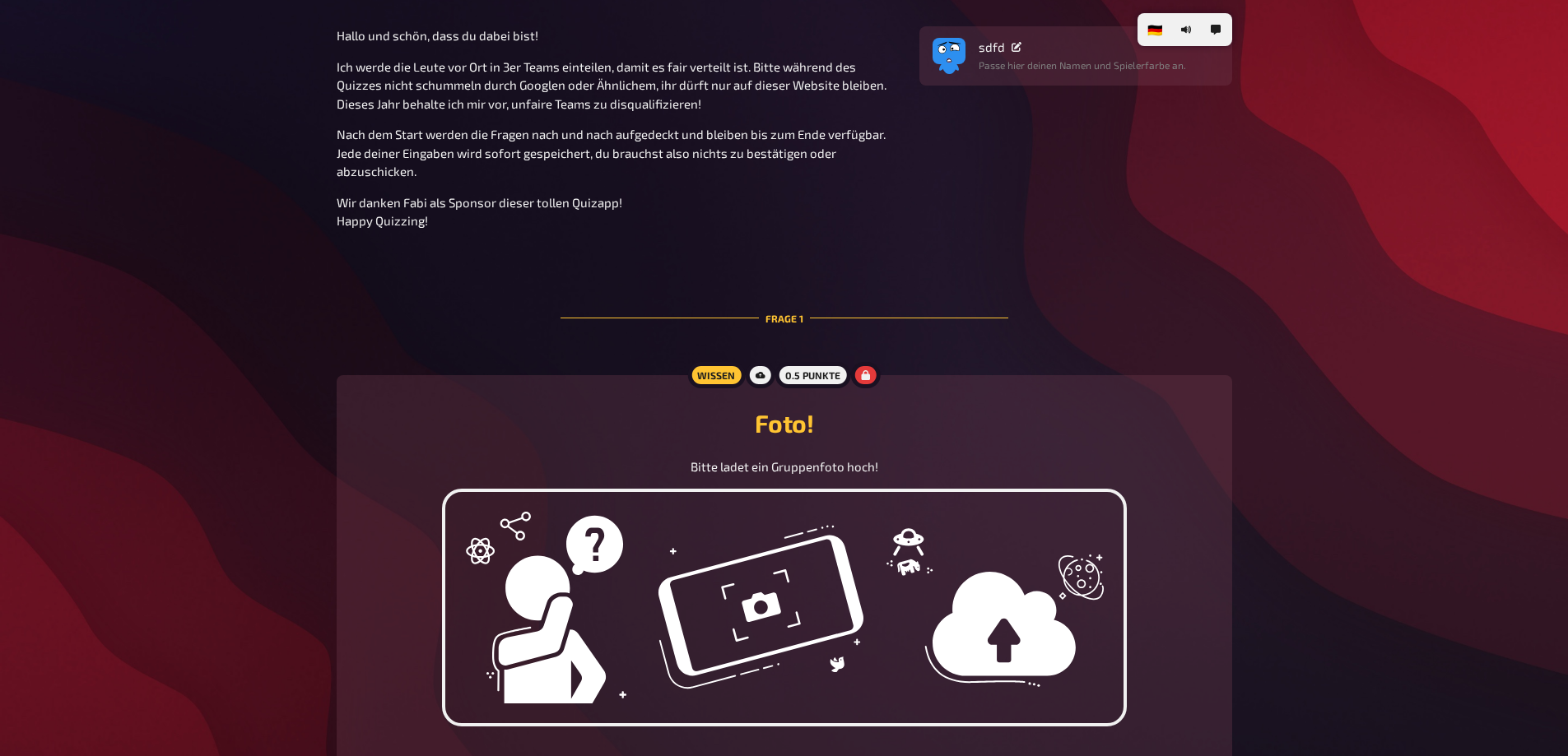 scroll, scrollTop: 0, scrollLeft: 0, axis: both 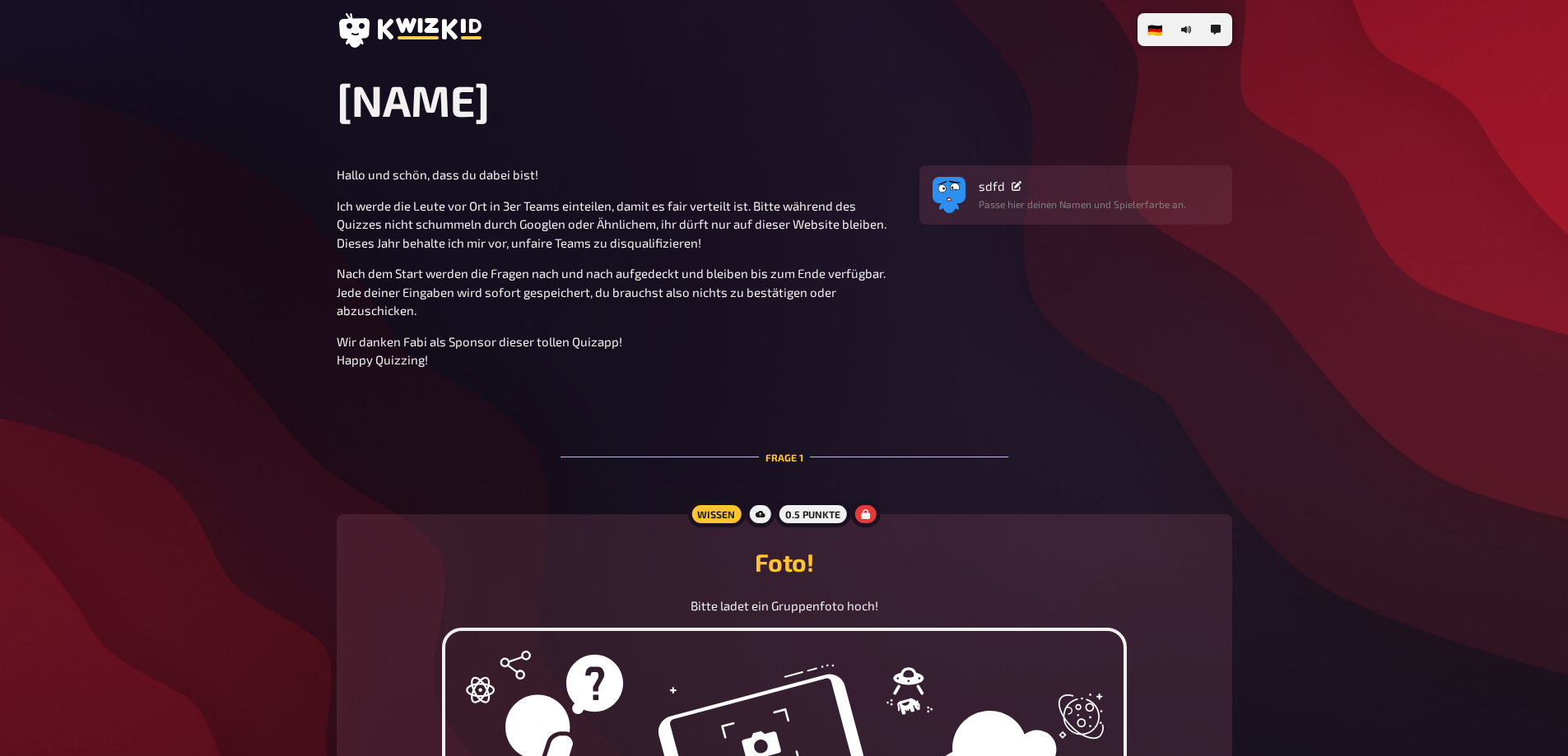 click on "Frage   1" at bounding box center (784, 457) 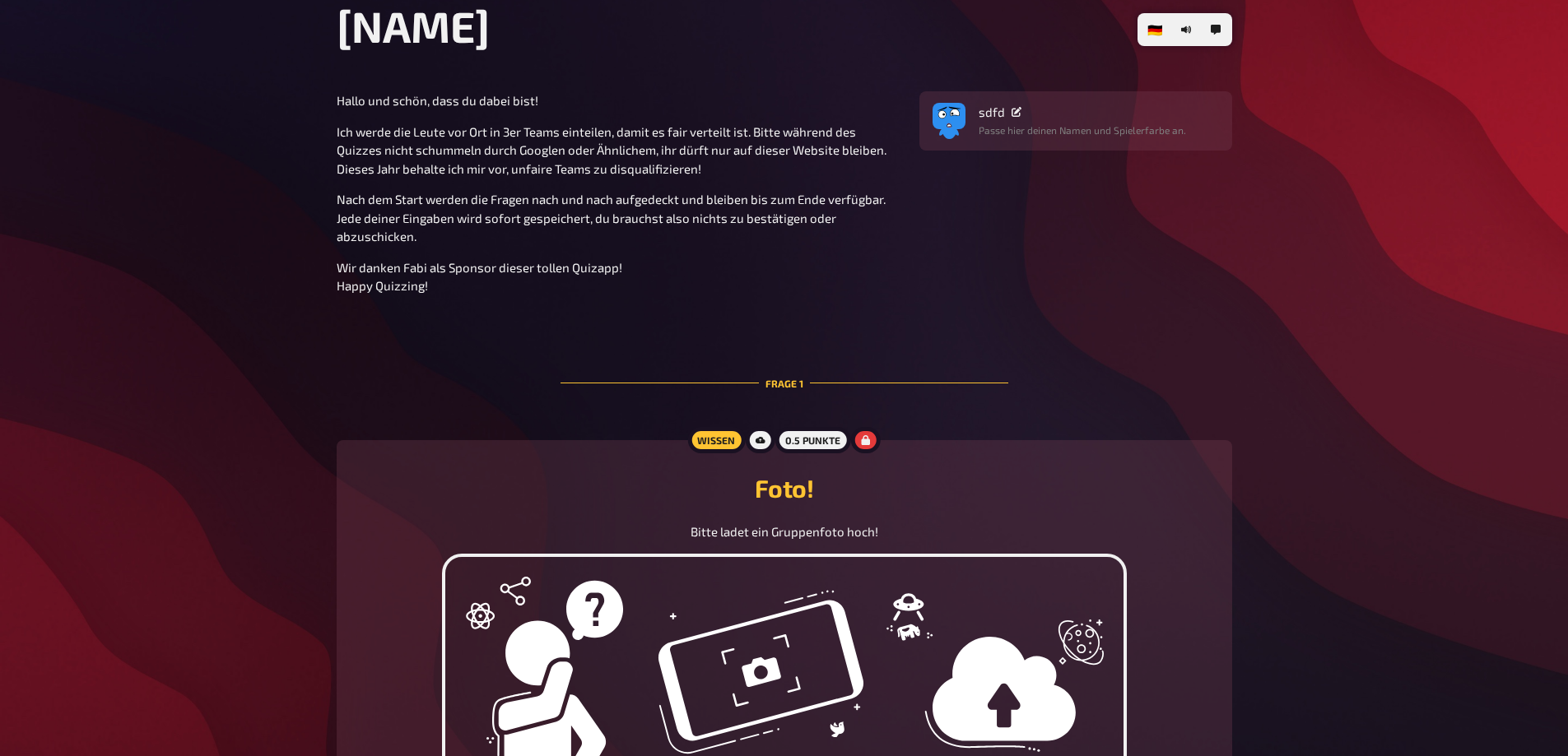 scroll, scrollTop: 0, scrollLeft: 0, axis: both 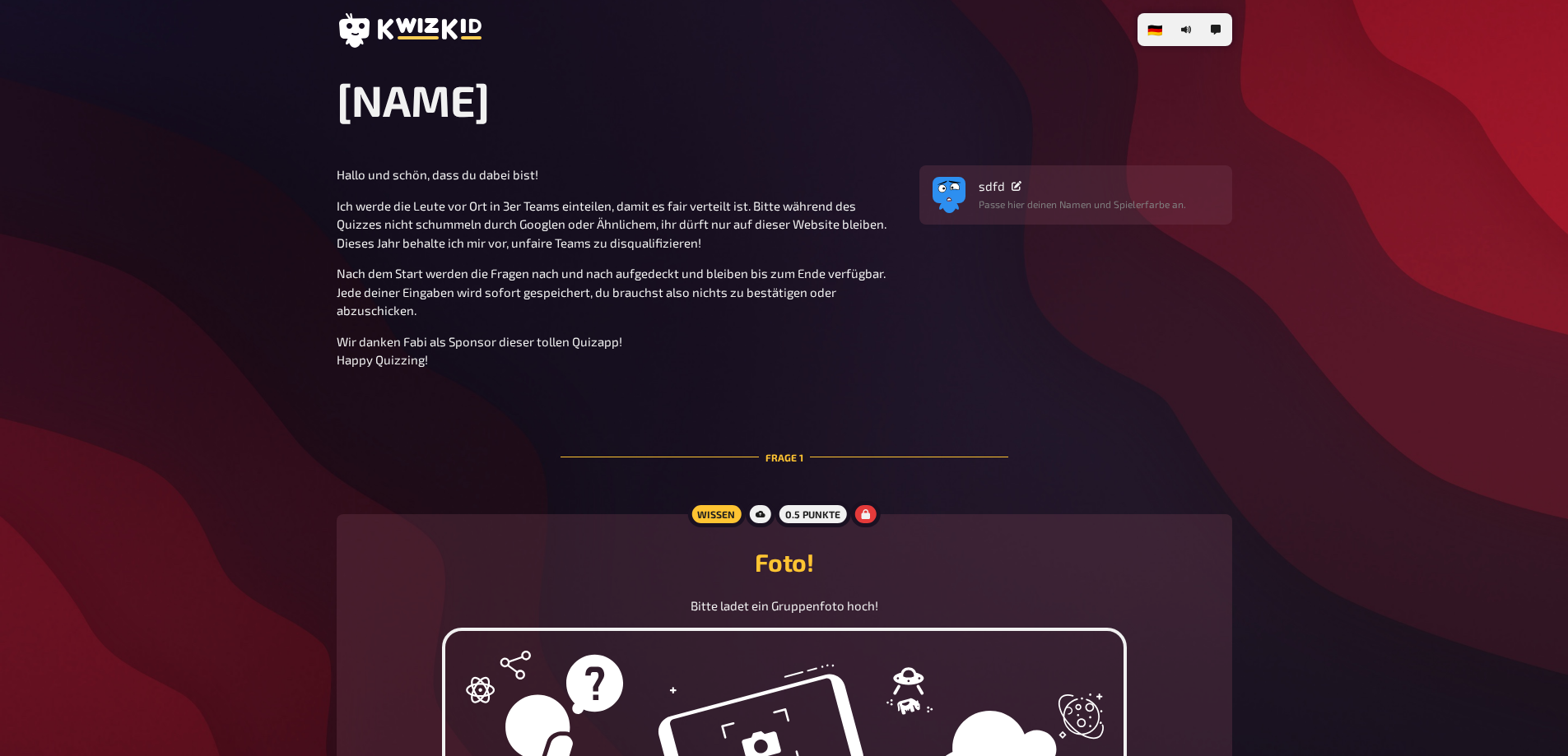 click 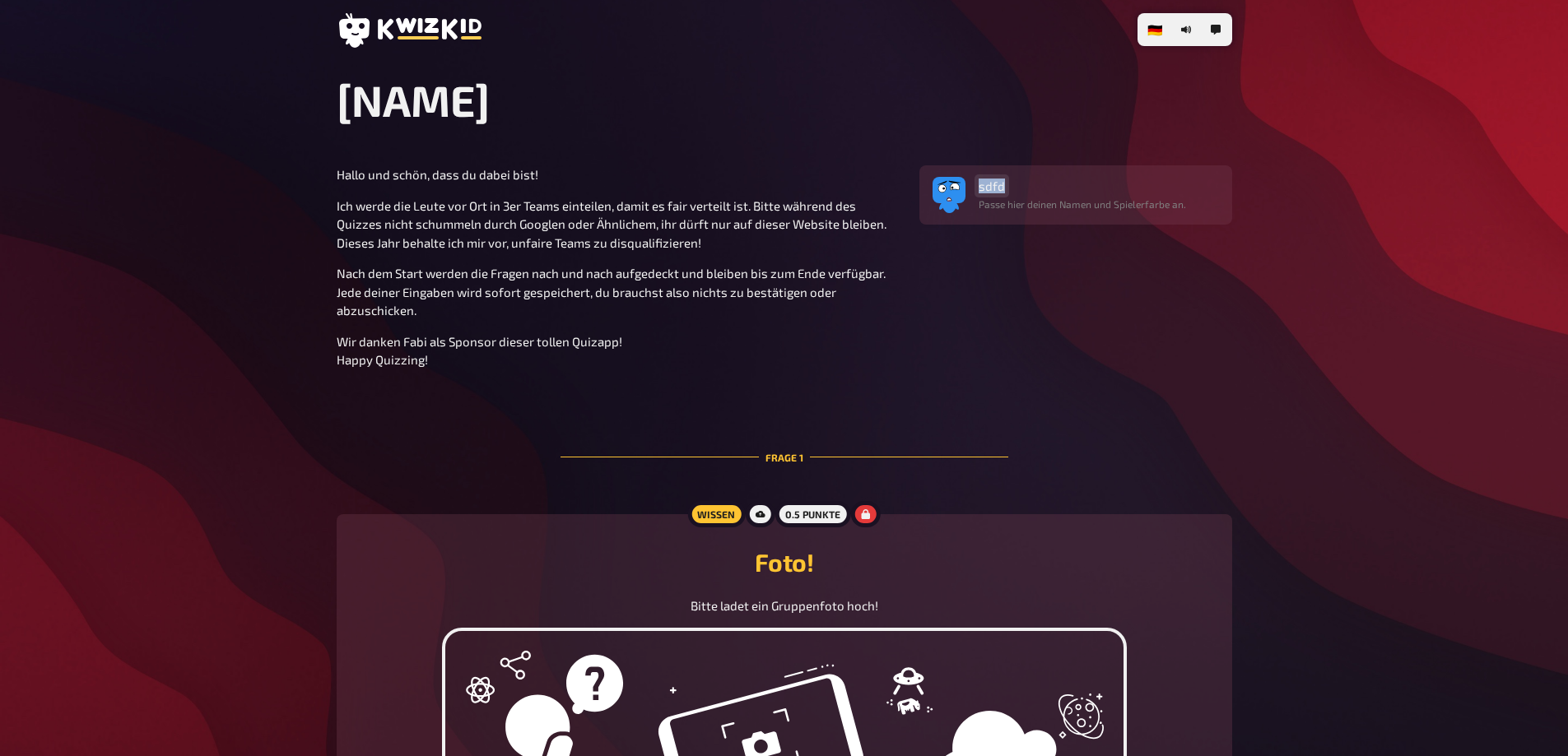 drag, startPoint x: 1002, startPoint y: 194, endPoint x: 978, endPoint y: 188, distance: 24.738634 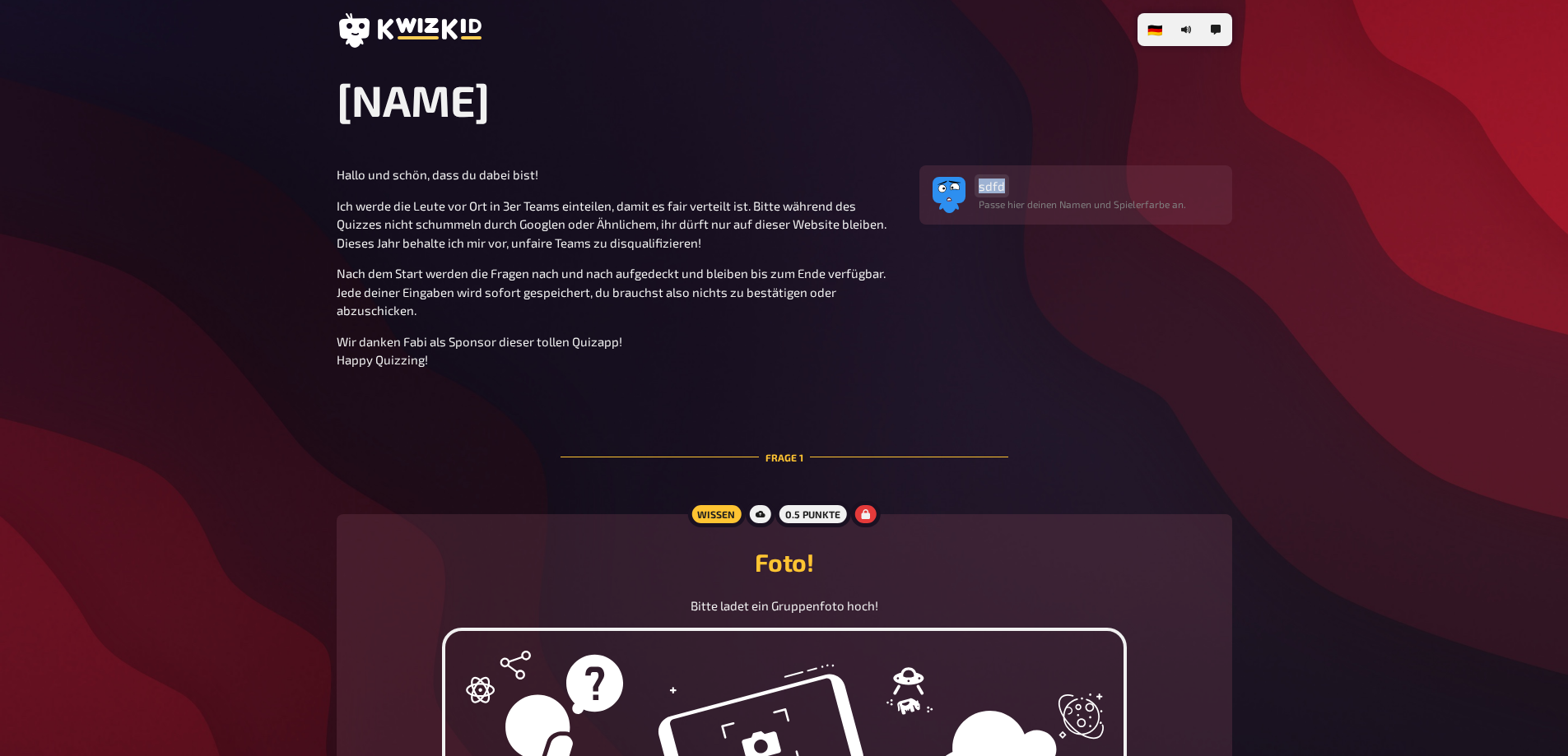 click on "sdfd Passe hier deinen Namen und Spielerfarbe an." at bounding box center [1082, 195] 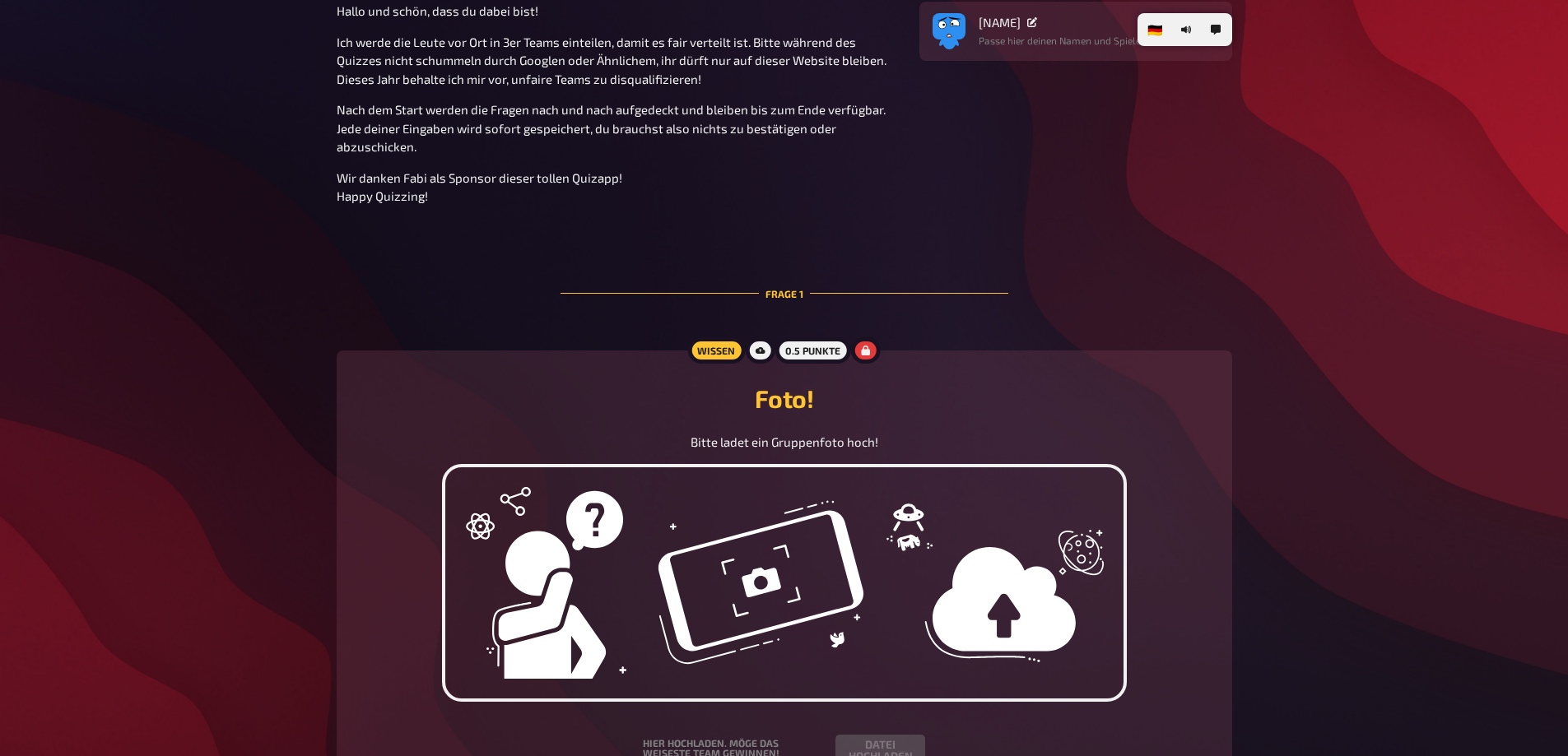 scroll, scrollTop: 0, scrollLeft: 0, axis: both 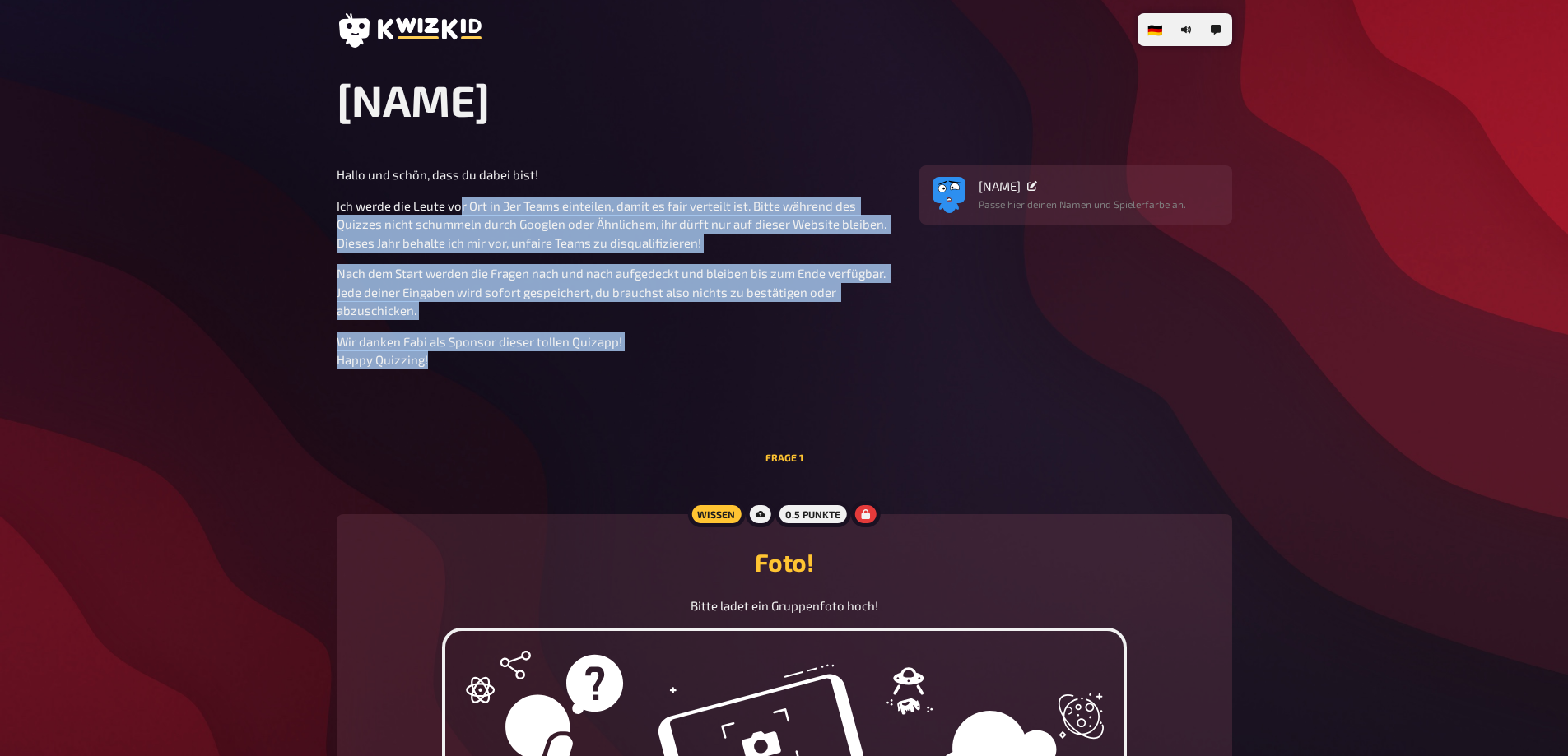 drag, startPoint x: 457, startPoint y: 211, endPoint x: 555, endPoint y: 368, distance: 185.07566 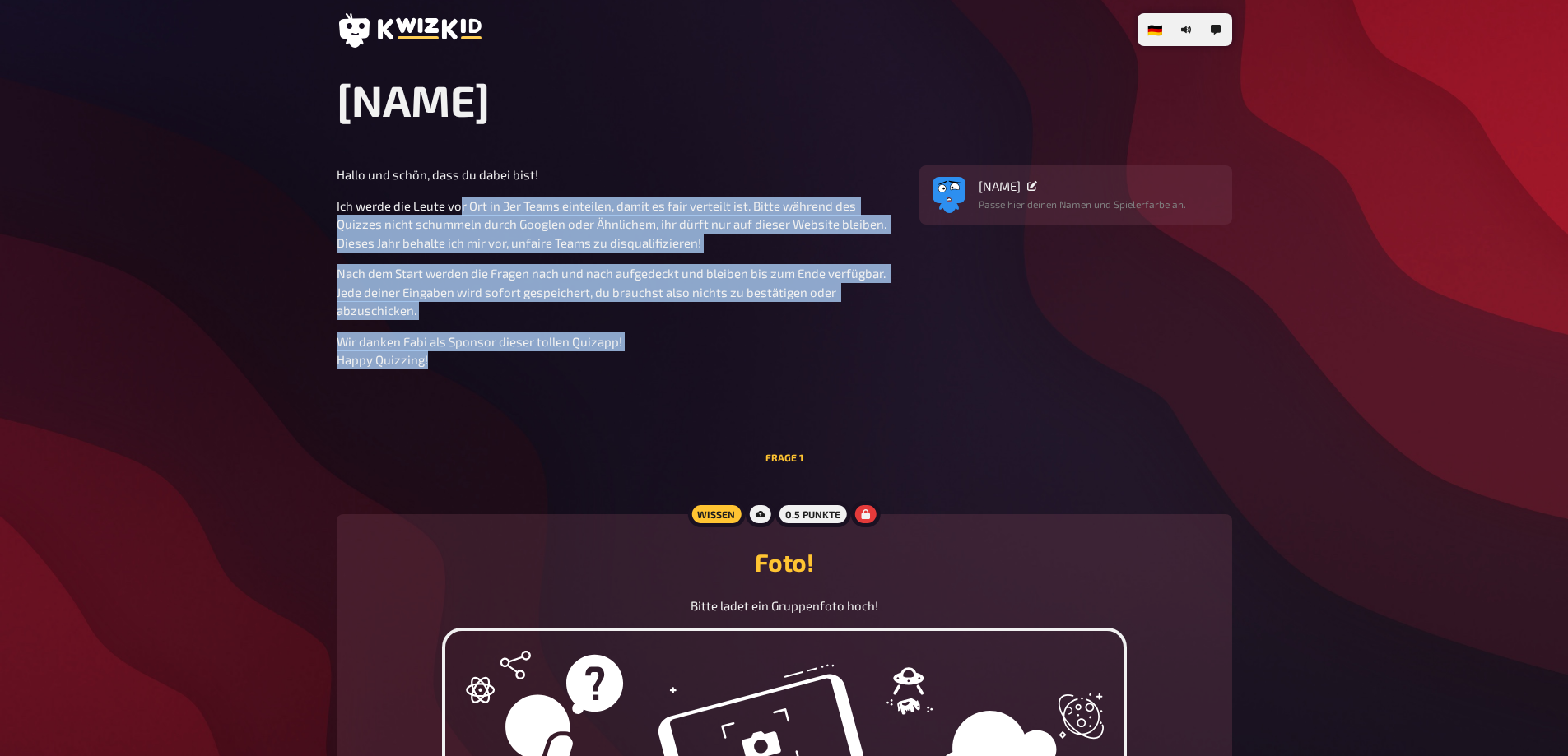click on "Hallo und schön, dass du dabei bist! Ich werde die Leute vor Ort in 3er Teams einteilen, damit es fair verteilt ist. Bitte während des Quizzes nicht schummeln durch Googlen oder Ähnlichem, ihr dürft nur auf dieser Website bleiben. Dieses Jahr behalte ich mir vor, unfaire Teams zu disqualifizieren! Nach dem Start werden die Fragen nach und nach aufgedeckt und bleiben bis zum Ende verfügbar. Jede deiner Eingaben wird sofort gespeichert, du brauchst also nichts zu bestätigen oder abzuschicken. Wir danken Fabi als Sponsor dieser tollen Quizapp!
Happy Quizzing!" at bounding box center [618, 267] 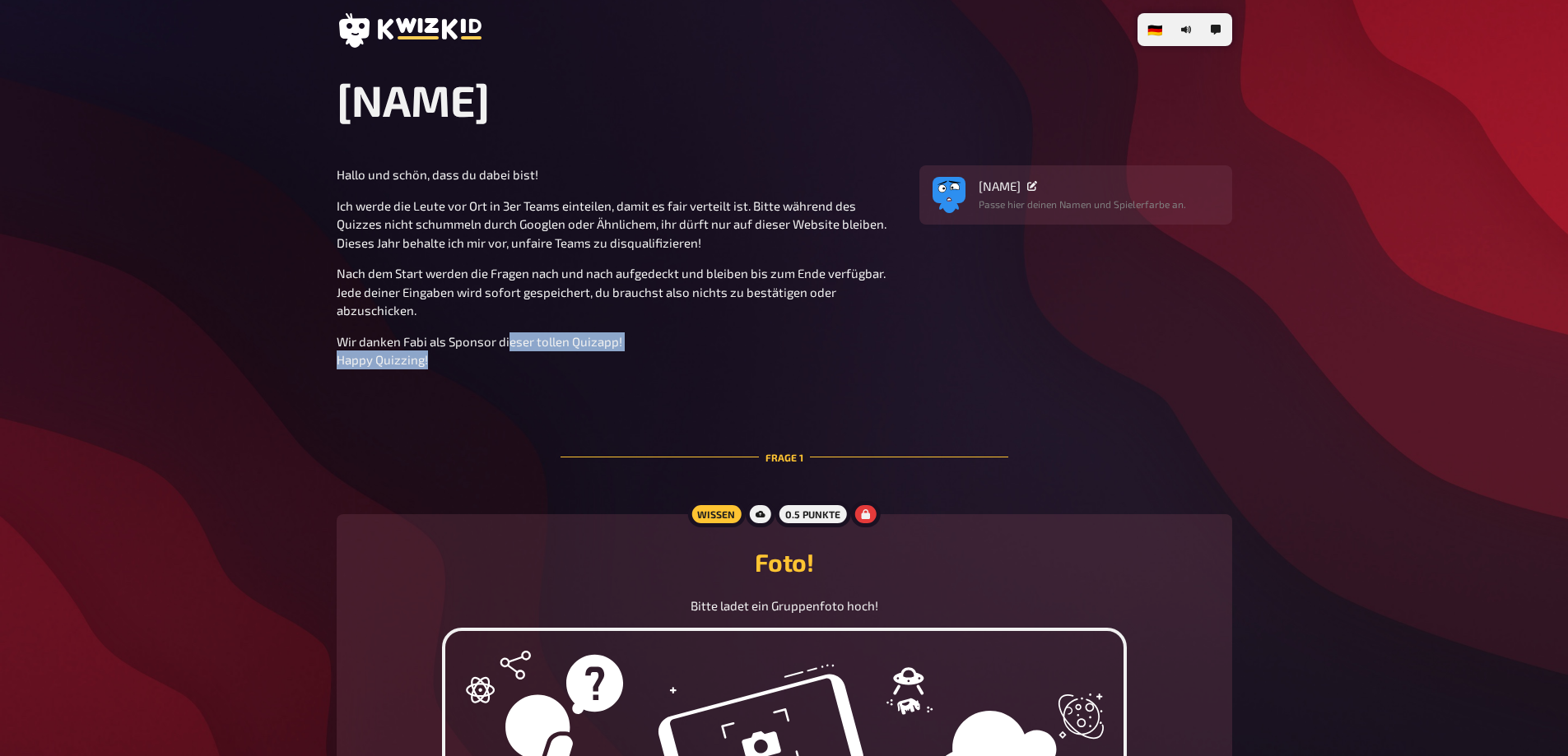 drag, startPoint x: 551, startPoint y: 367, endPoint x: 510, endPoint y: 350, distance: 44.384682 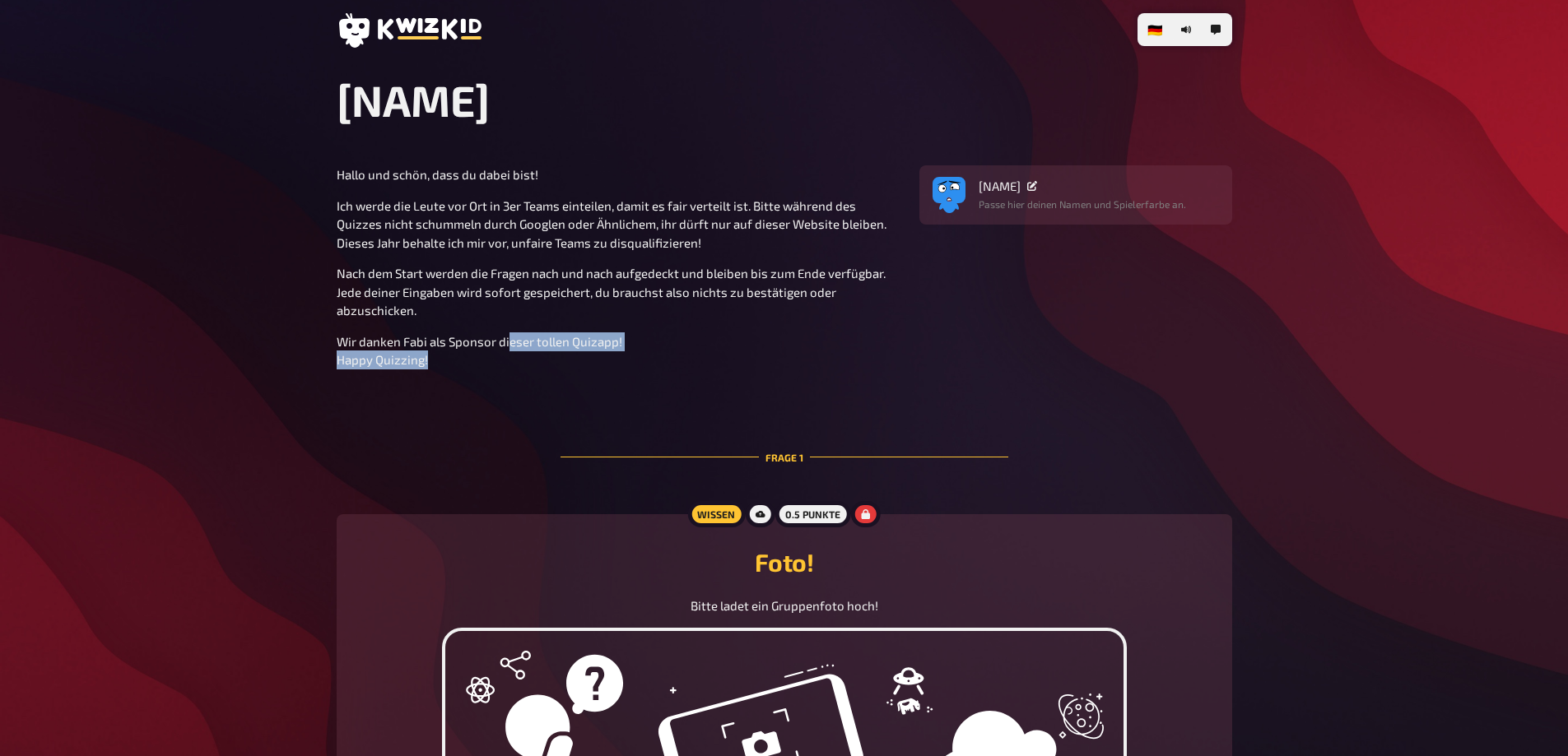 click on "Wir danken Fabi als Sponsor dieser tollen Quizapp!
Happy Quizzing!" at bounding box center [618, 350] 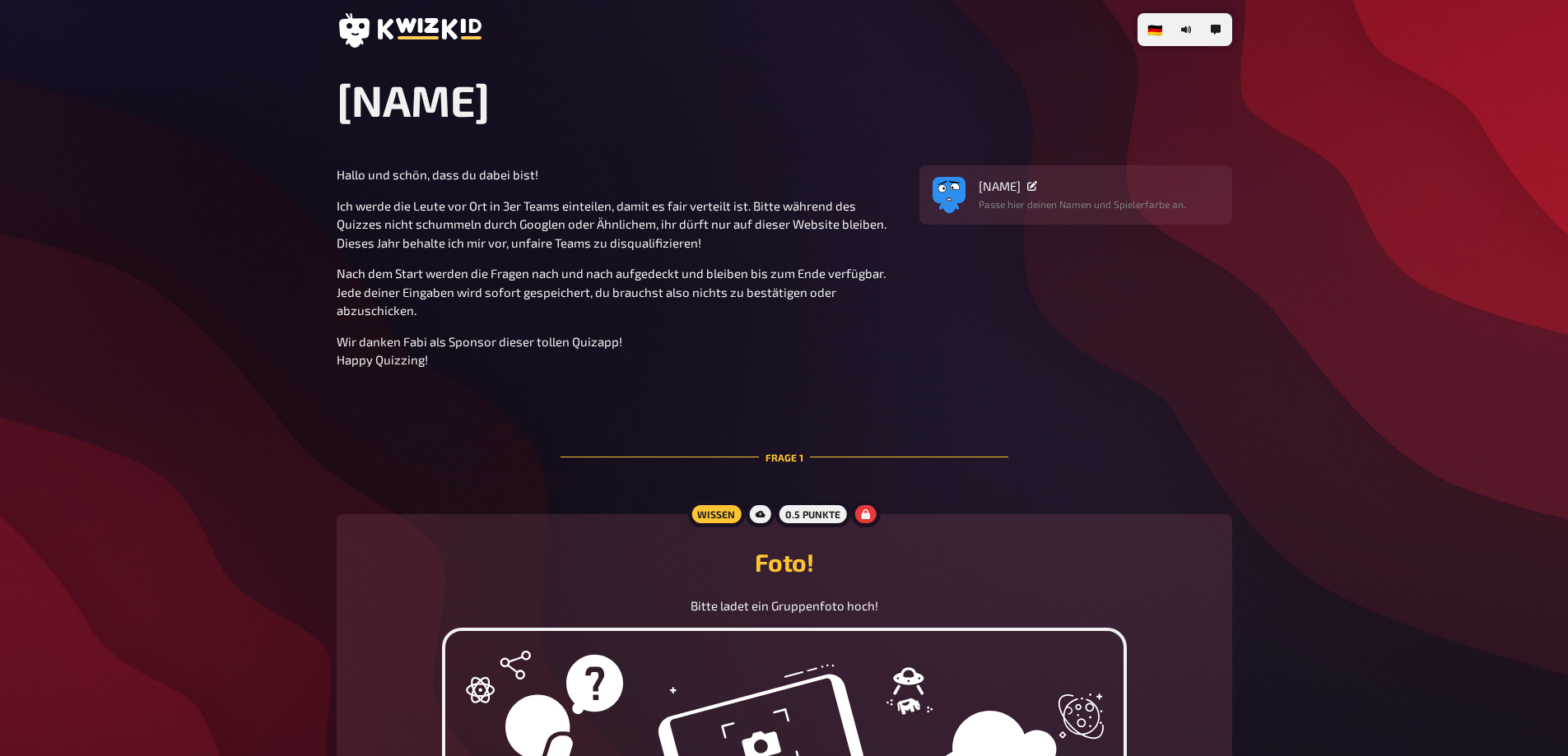 click on "Nach dem Start werden die Fragen nach und nach aufgedeckt und bleiben bis zum Ende verfügbar. Jede deiner Eingaben wird sofort gespeichert, du brauchst also nichts zu bestätigen oder abzuschicken." at bounding box center [612, 291] 